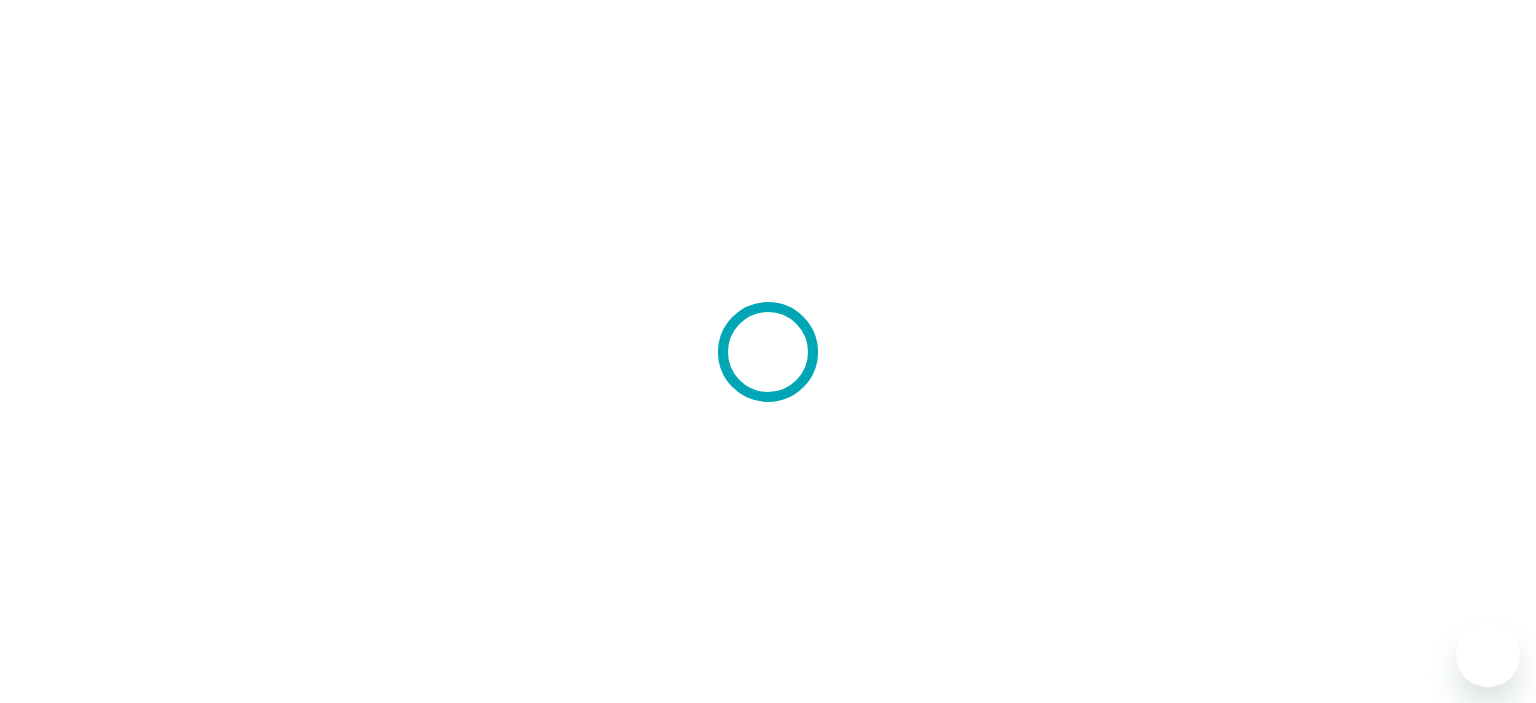 scroll, scrollTop: 0, scrollLeft: 0, axis: both 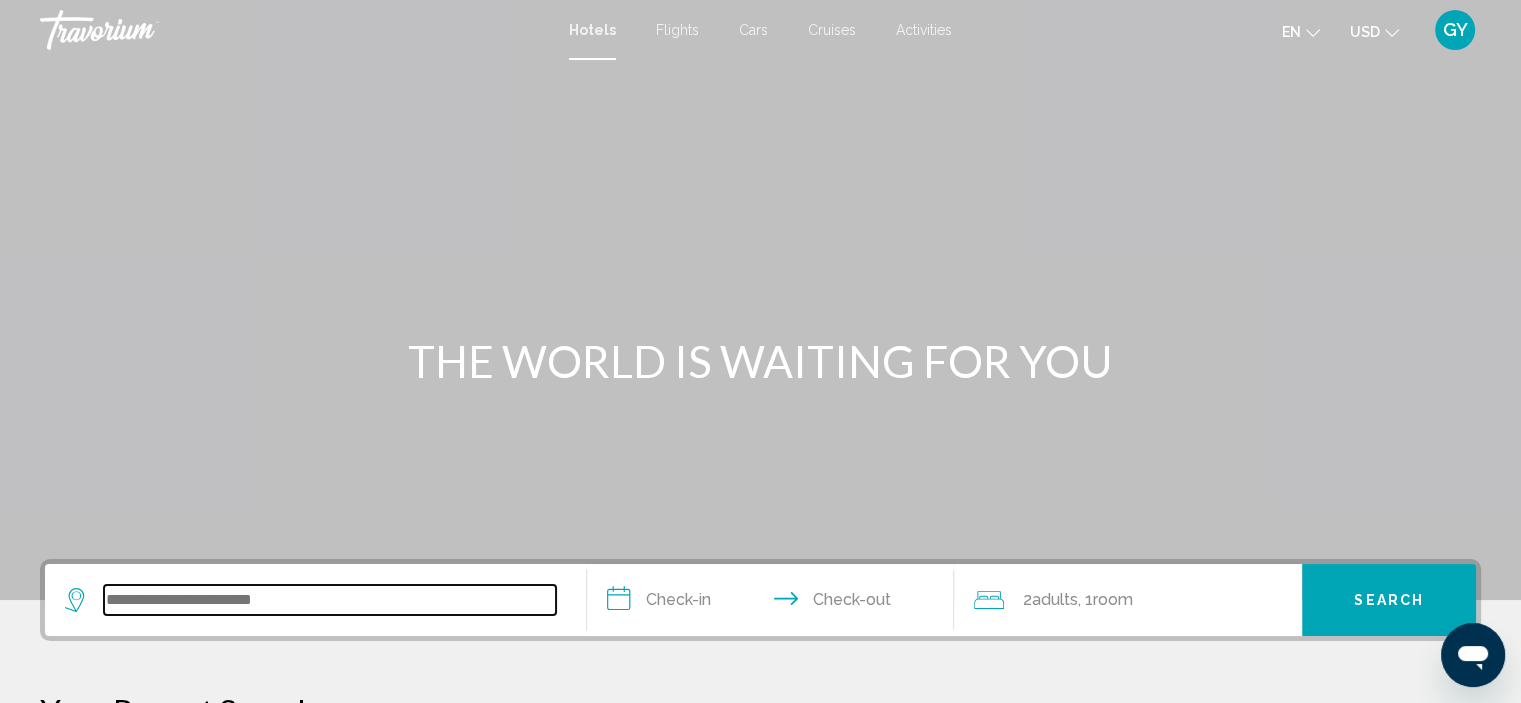 click at bounding box center (330, 600) 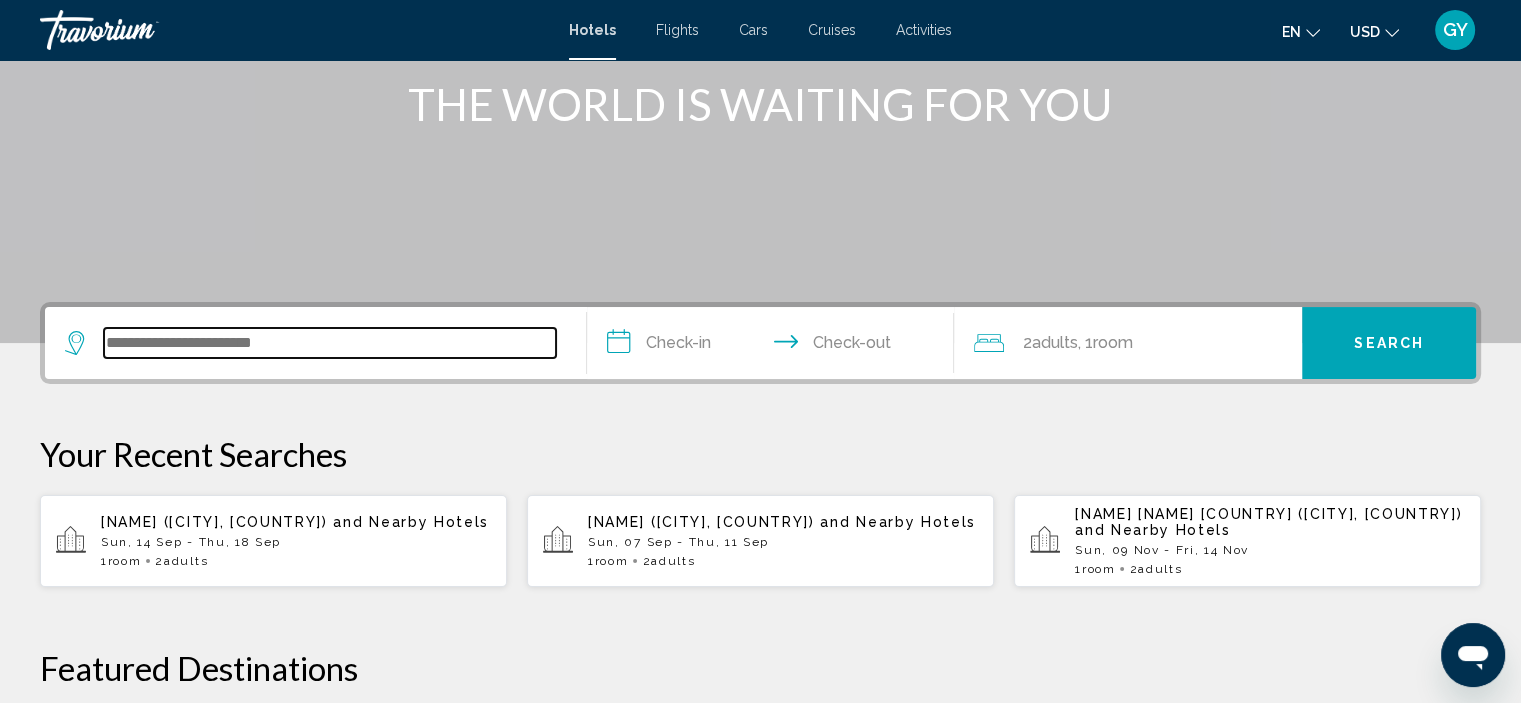 click on "**********" at bounding box center (760, 688) 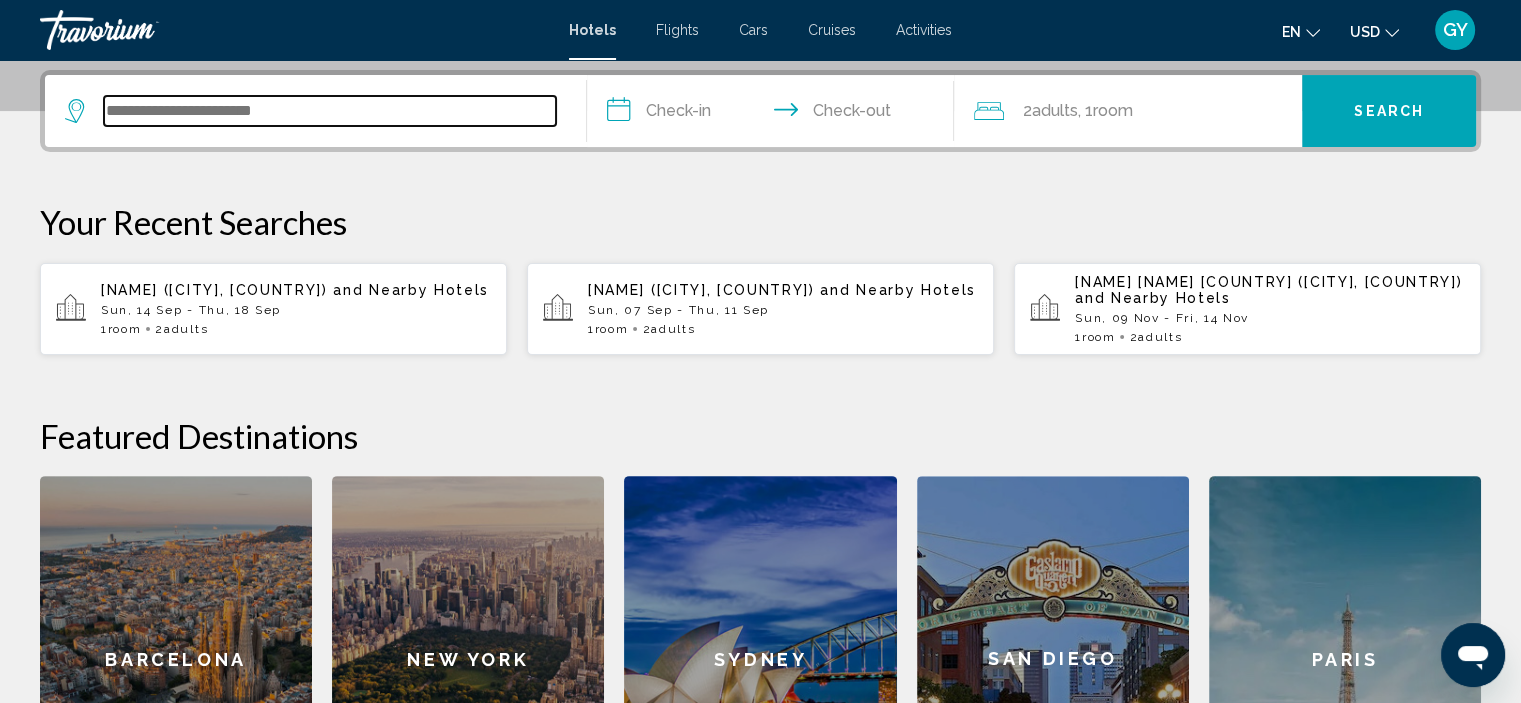 scroll, scrollTop: 493, scrollLeft: 0, axis: vertical 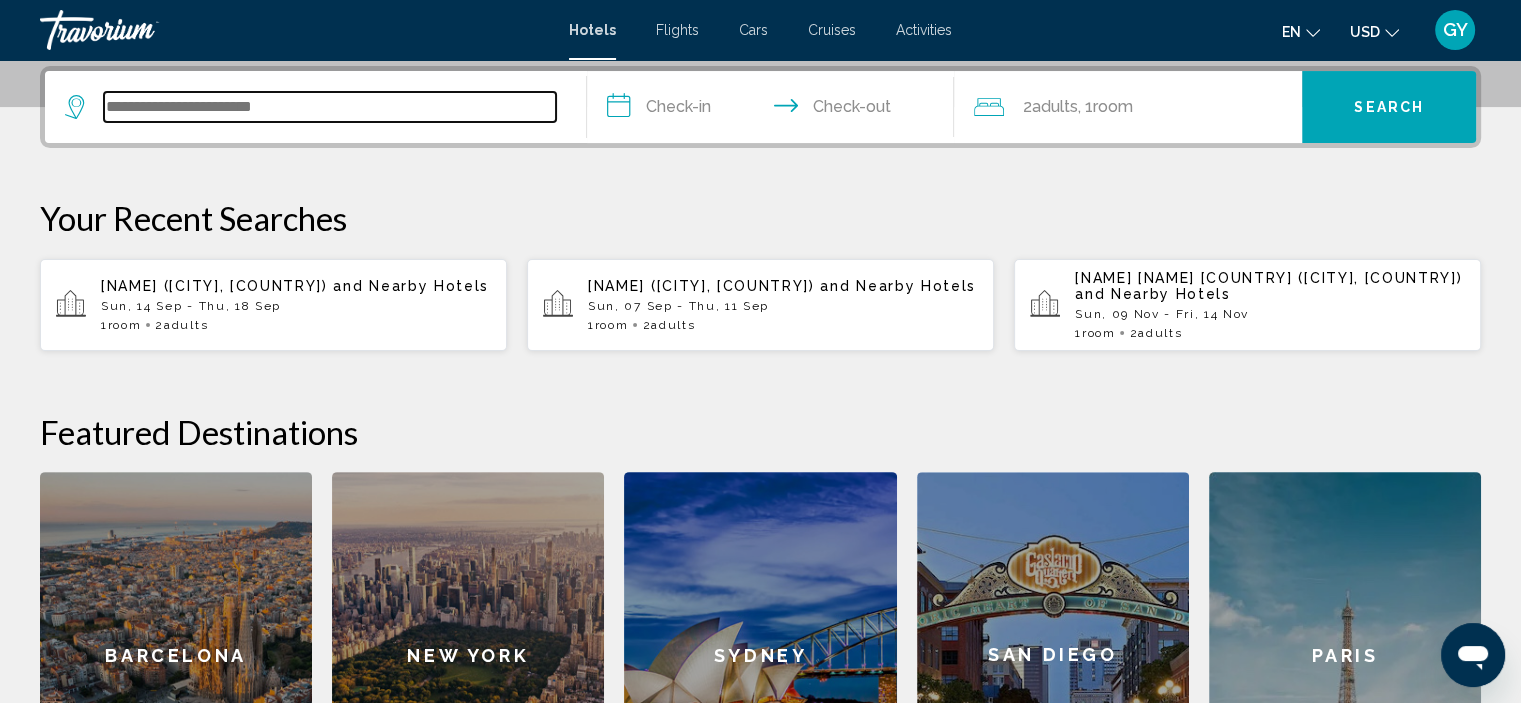 click at bounding box center (330, 107) 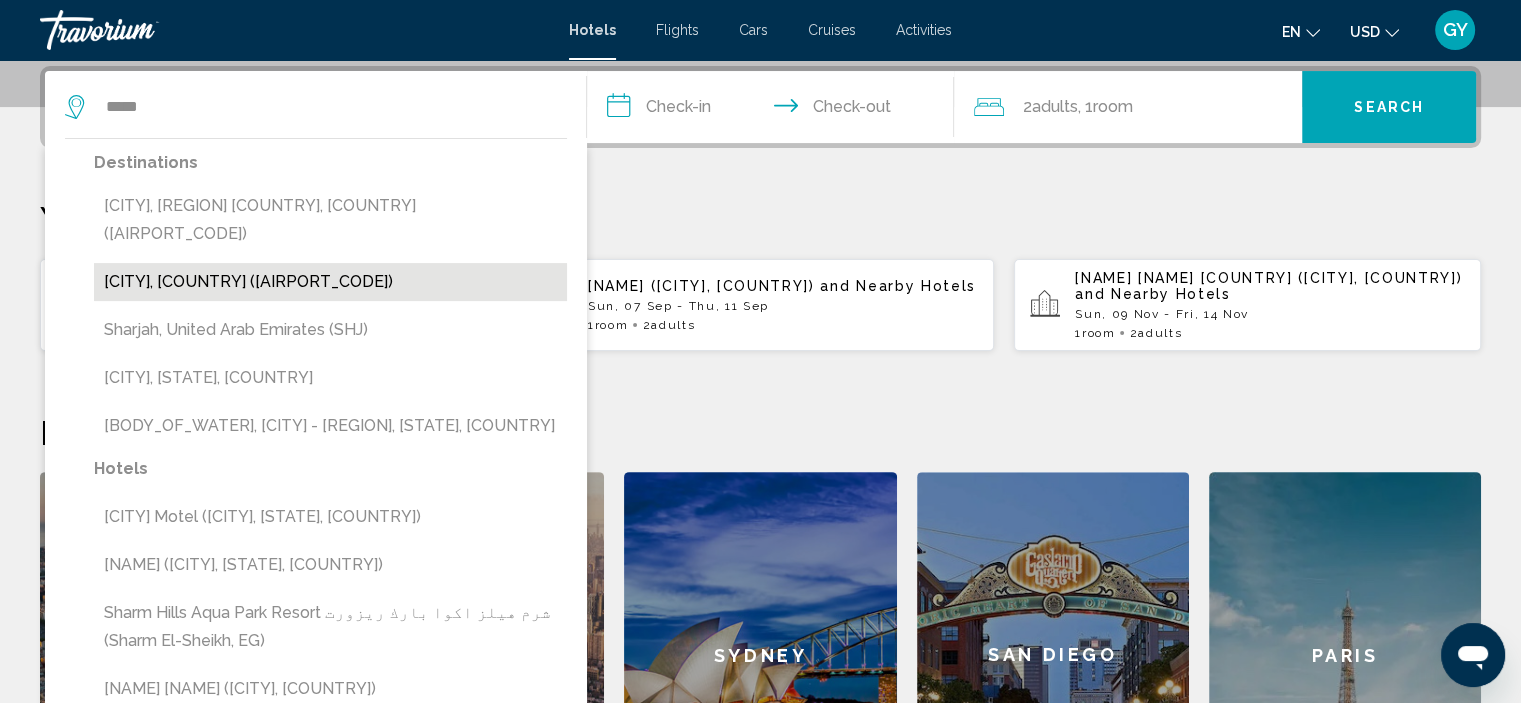 click on "Sharm El Sheikh, Egypt (SSH)" at bounding box center (330, 282) 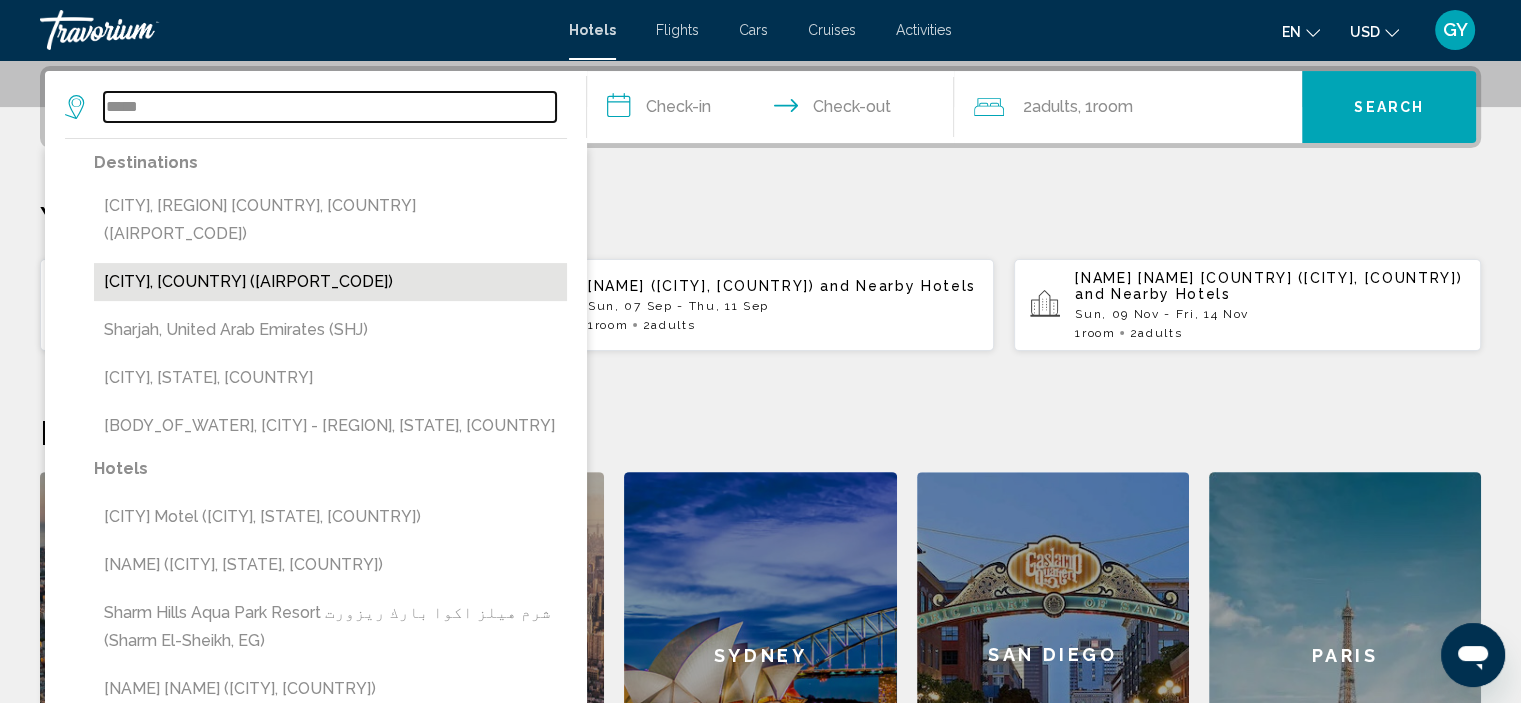 type on "**********" 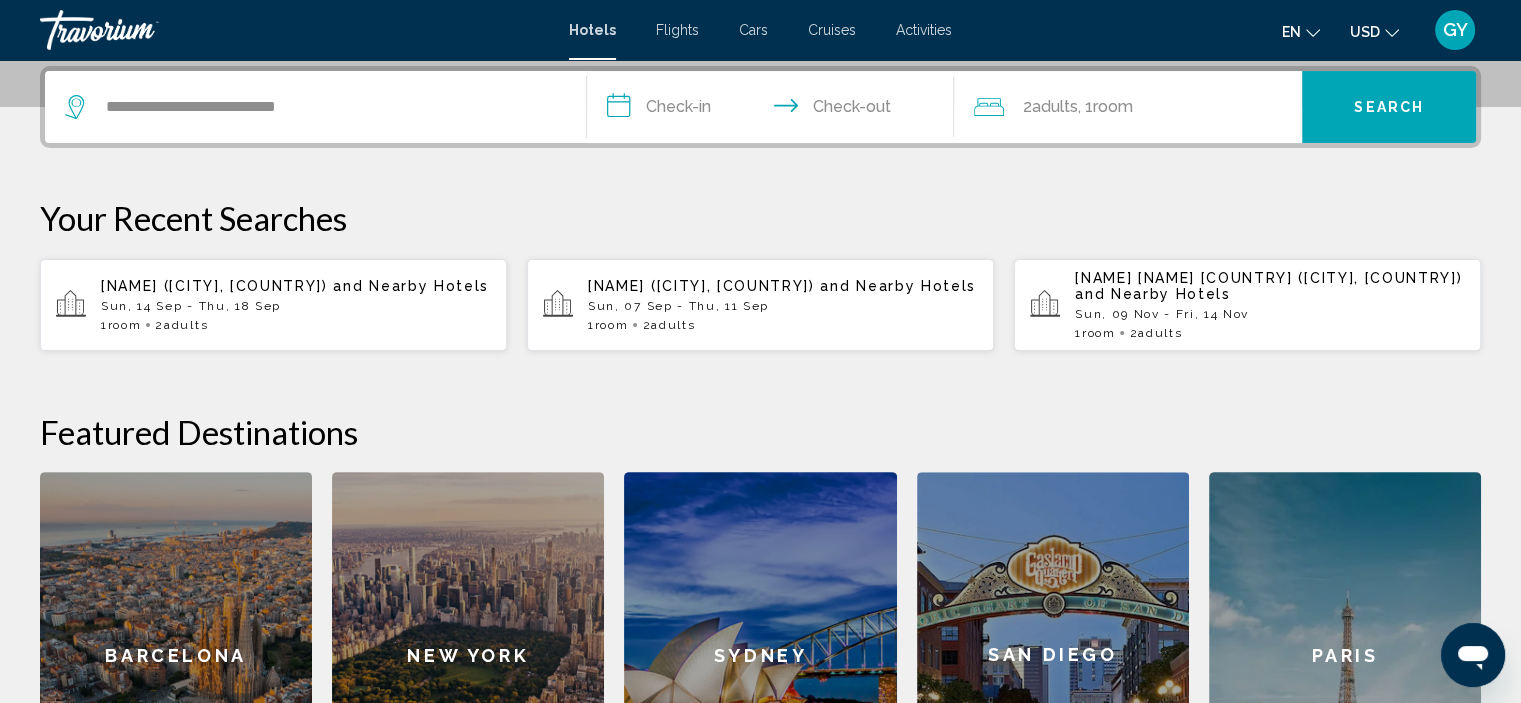 click on "**********" at bounding box center (775, 110) 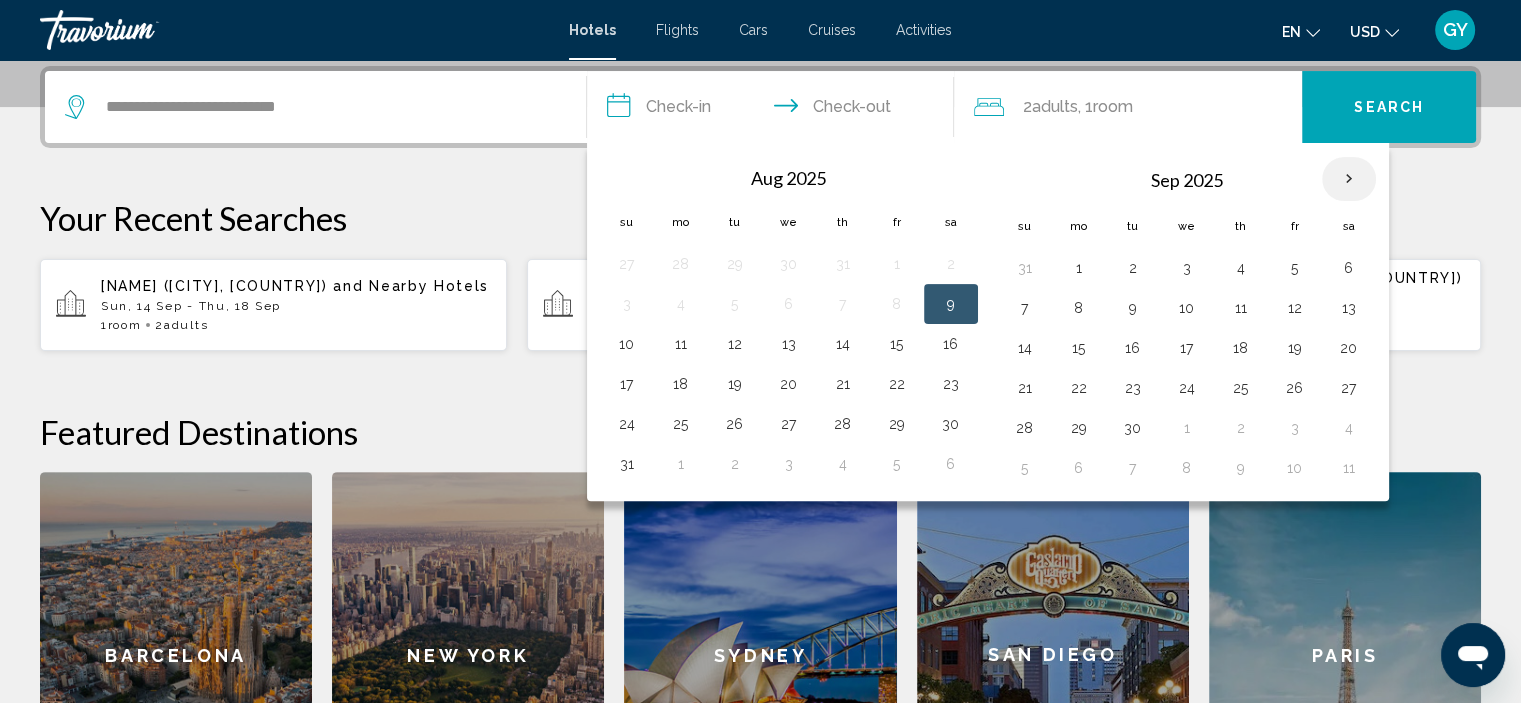 click at bounding box center (1349, 179) 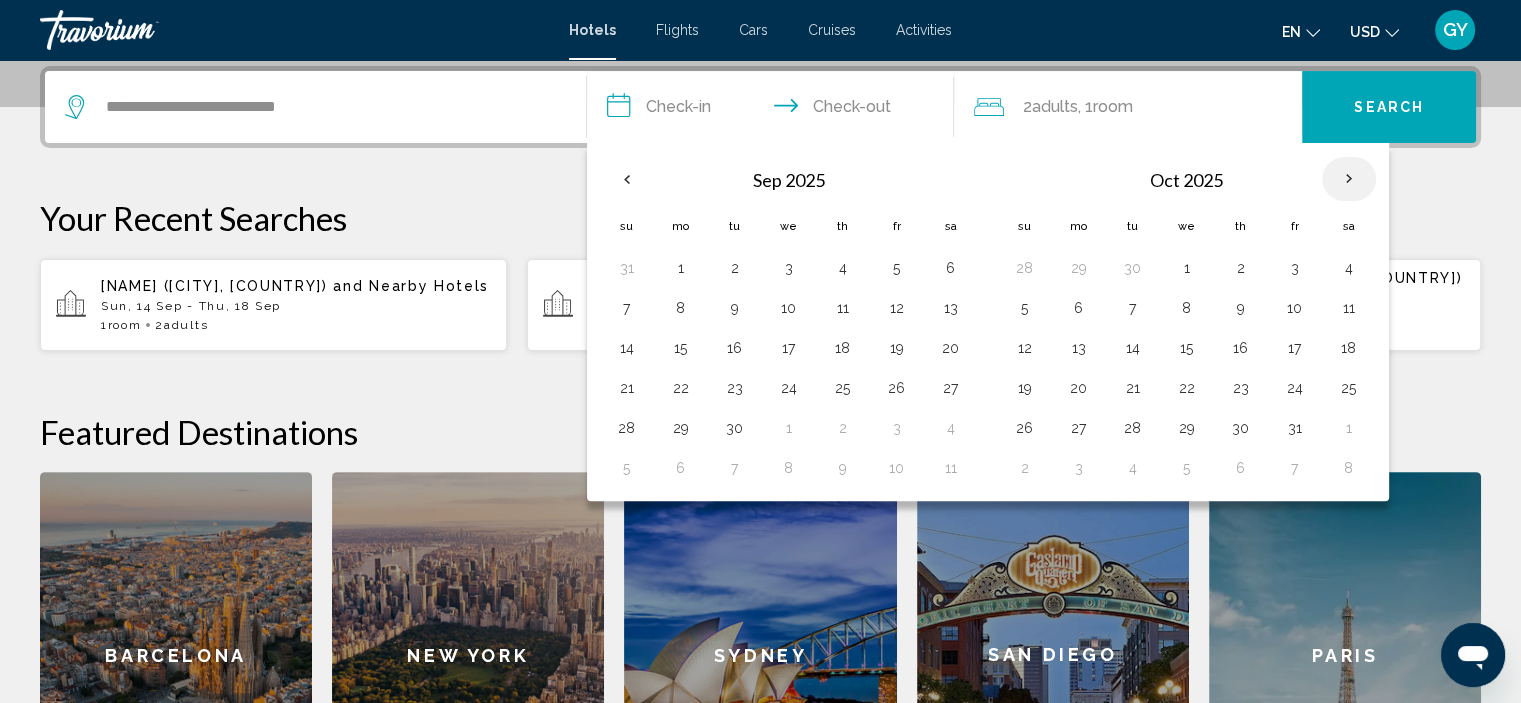 click at bounding box center [1349, 179] 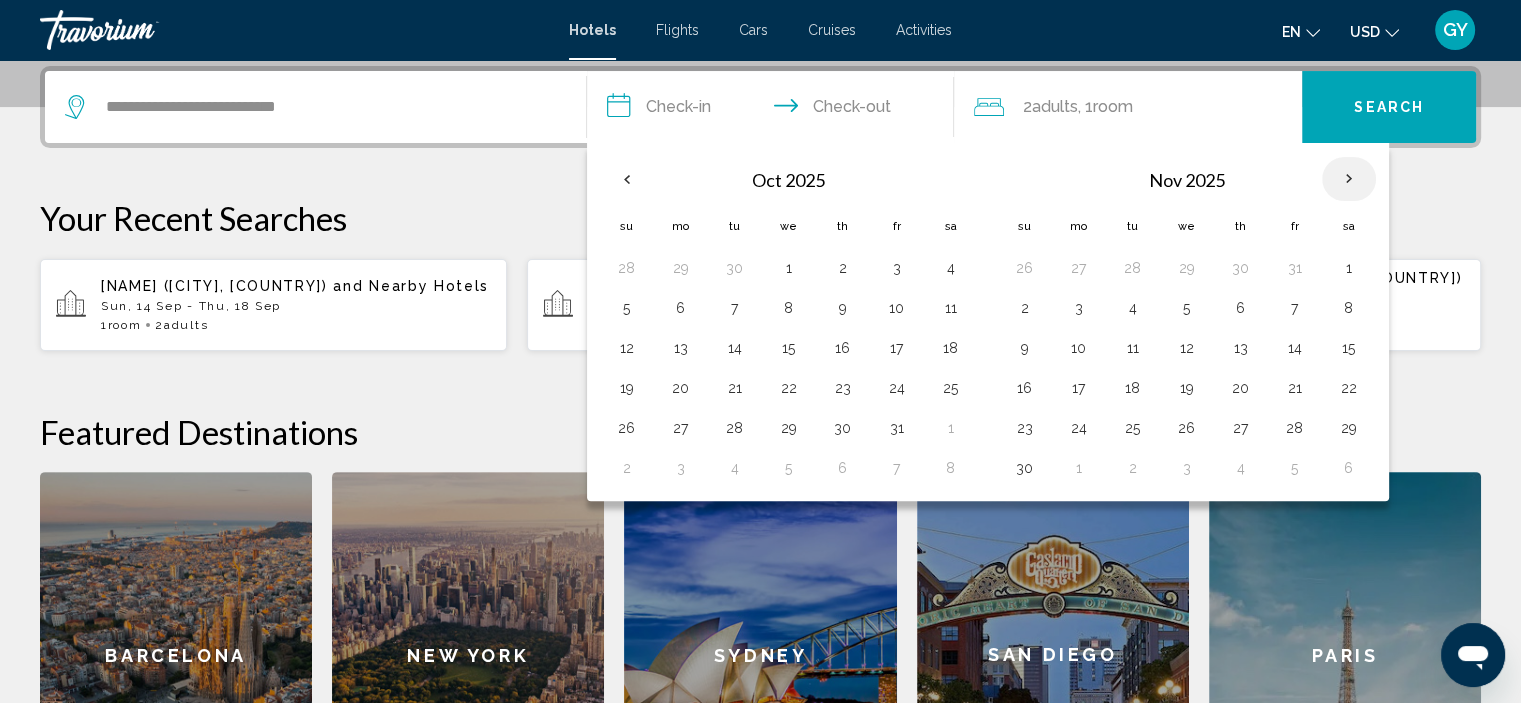 click at bounding box center (1349, 179) 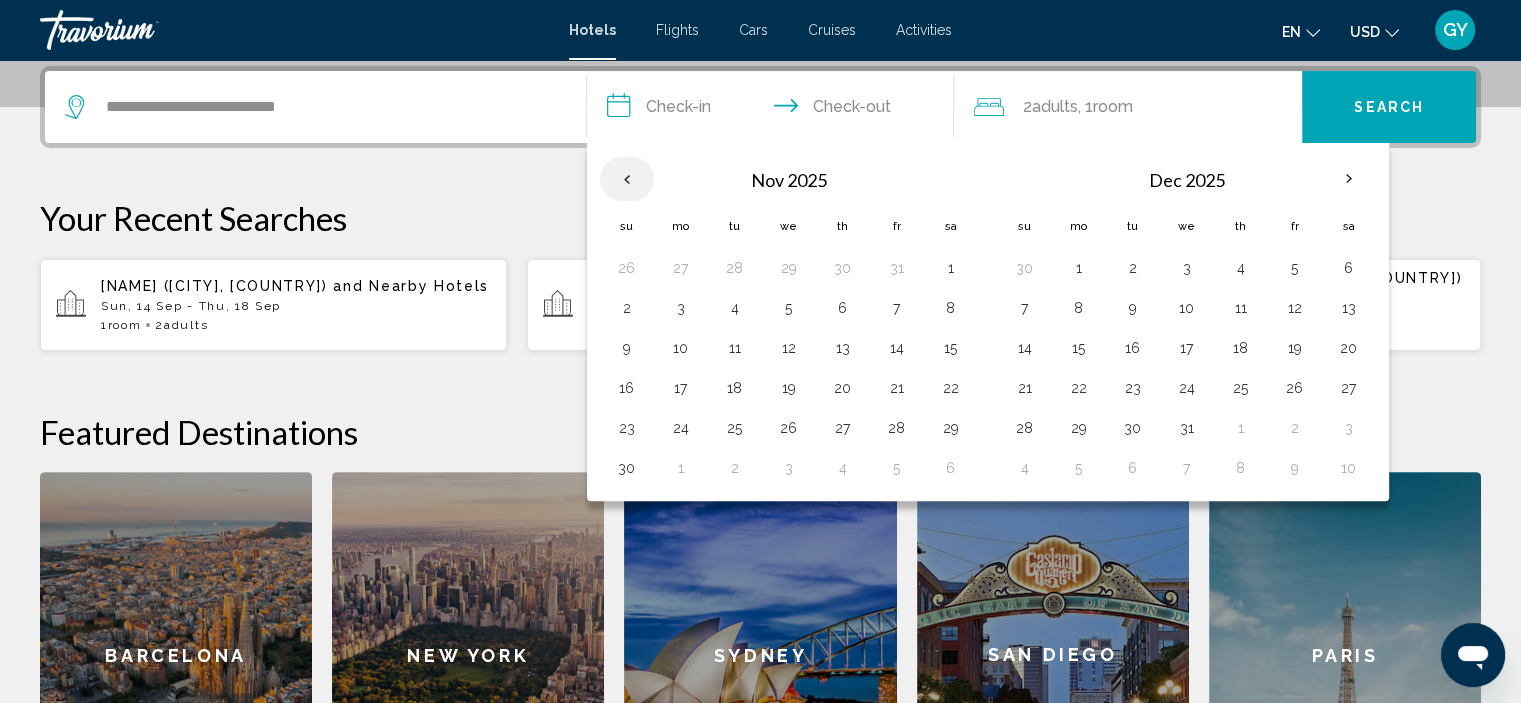 click at bounding box center [627, 179] 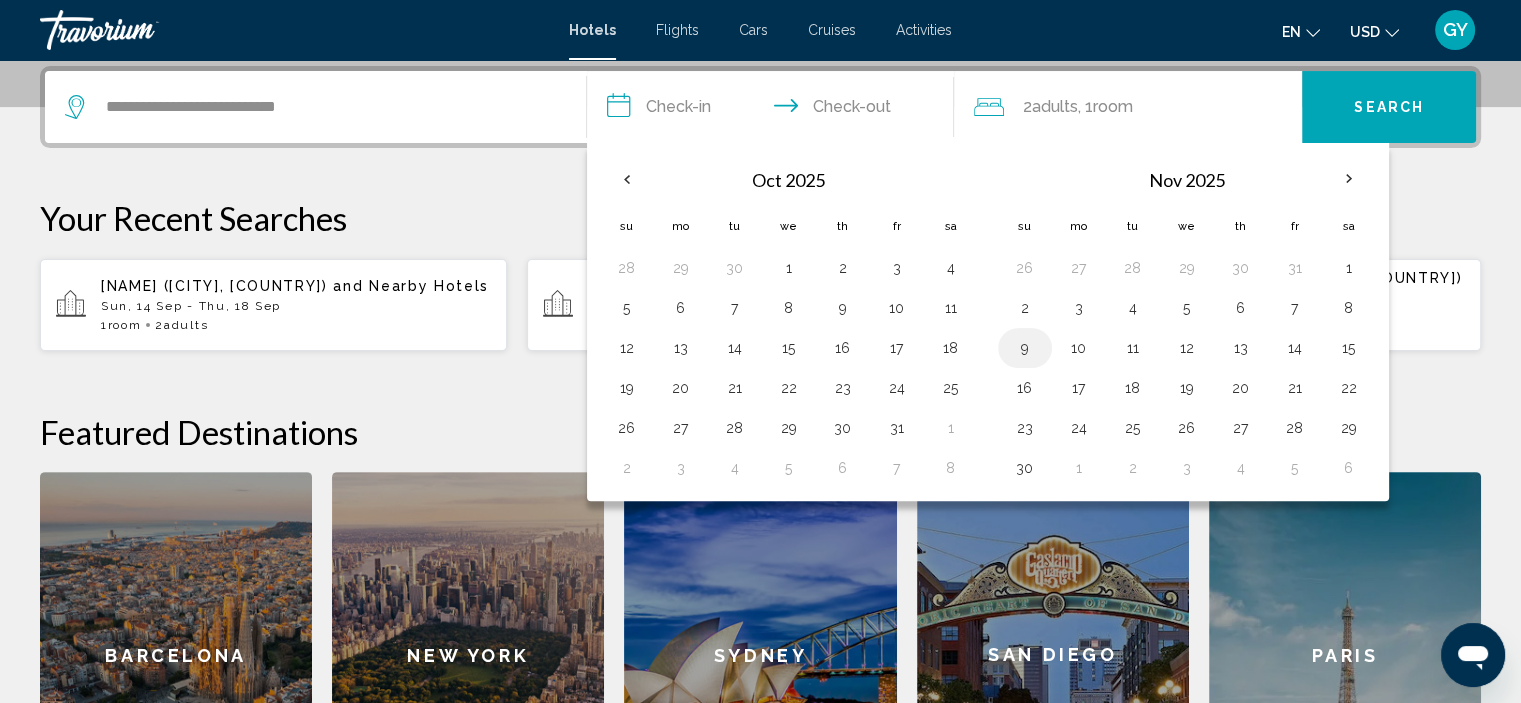 click on "9" at bounding box center [1025, 348] 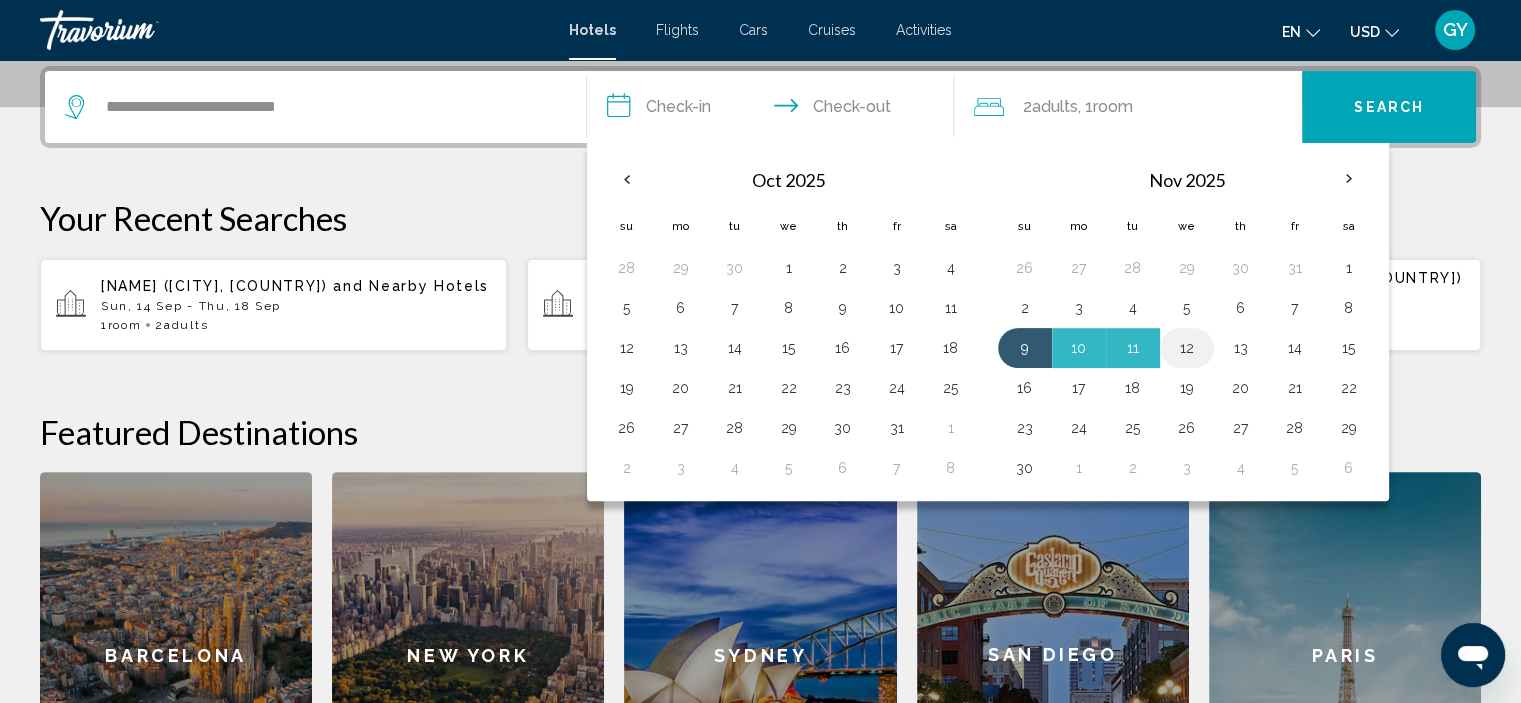 click on "12" at bounding box center (1187, 348) 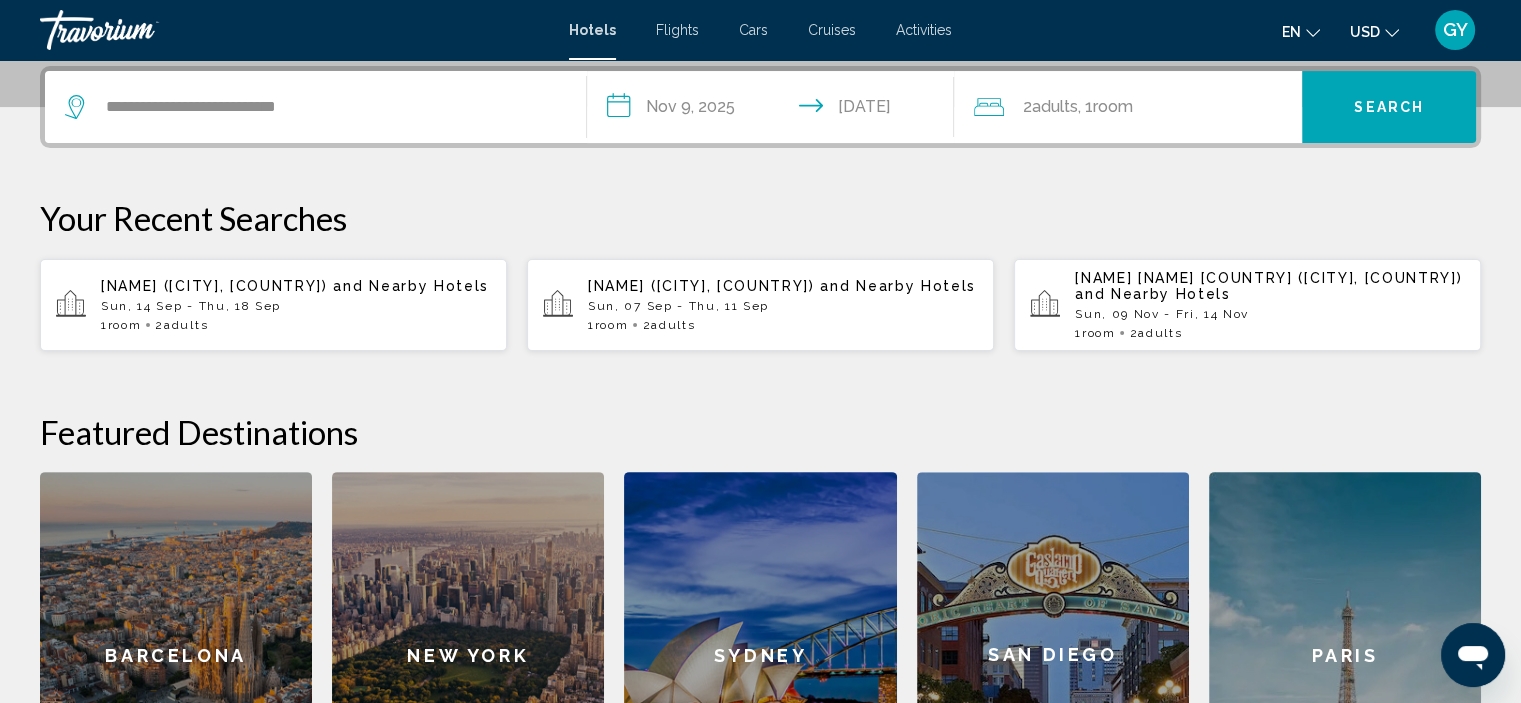 click 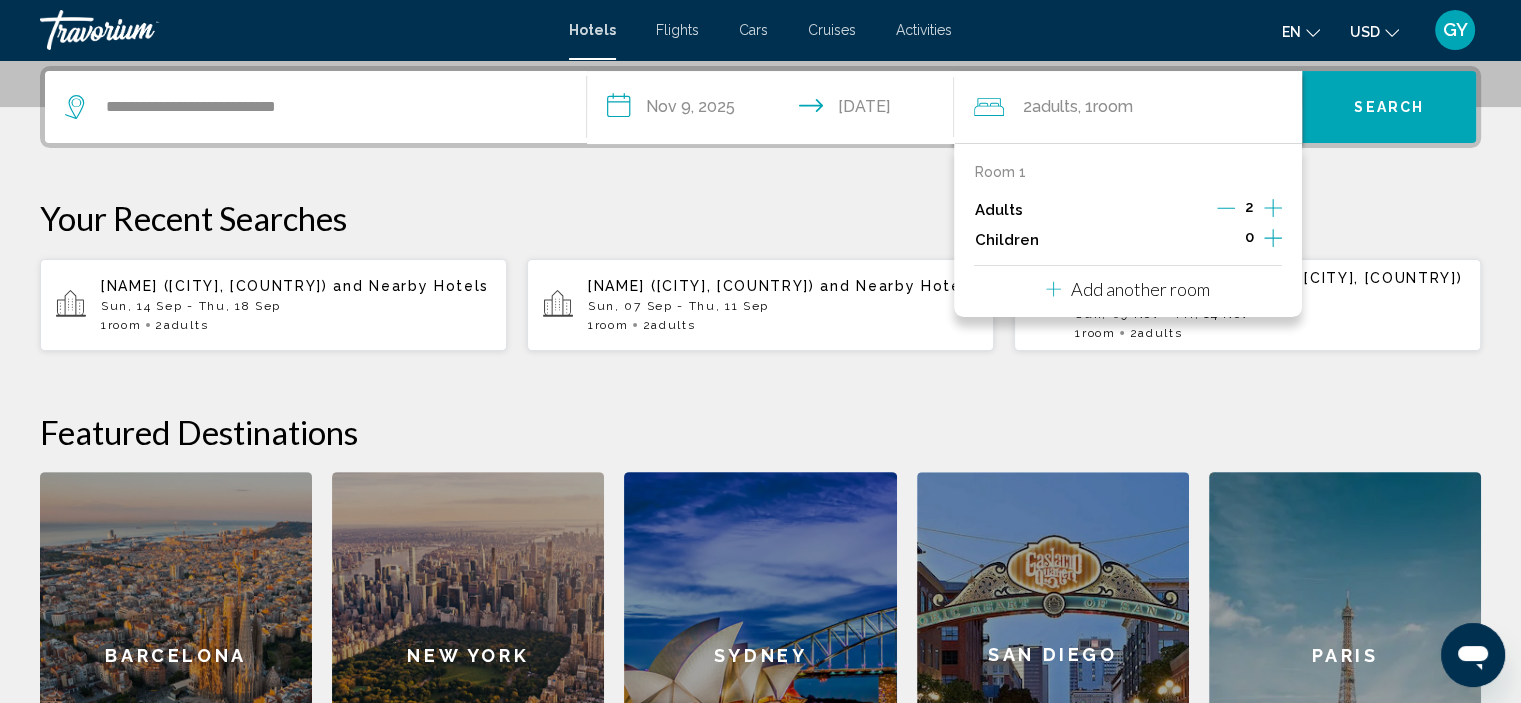 click on "Add another room" at bounding box center (1140, 289) 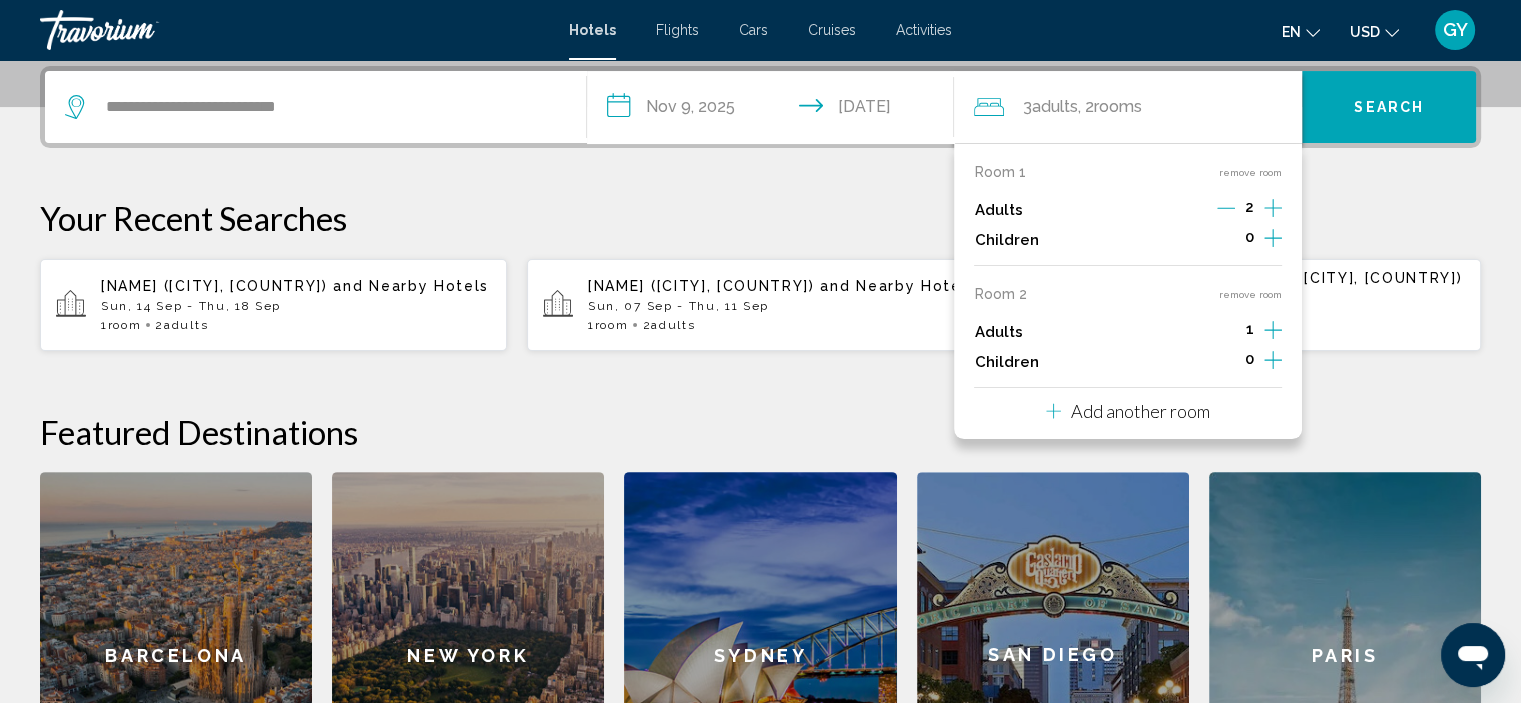 click 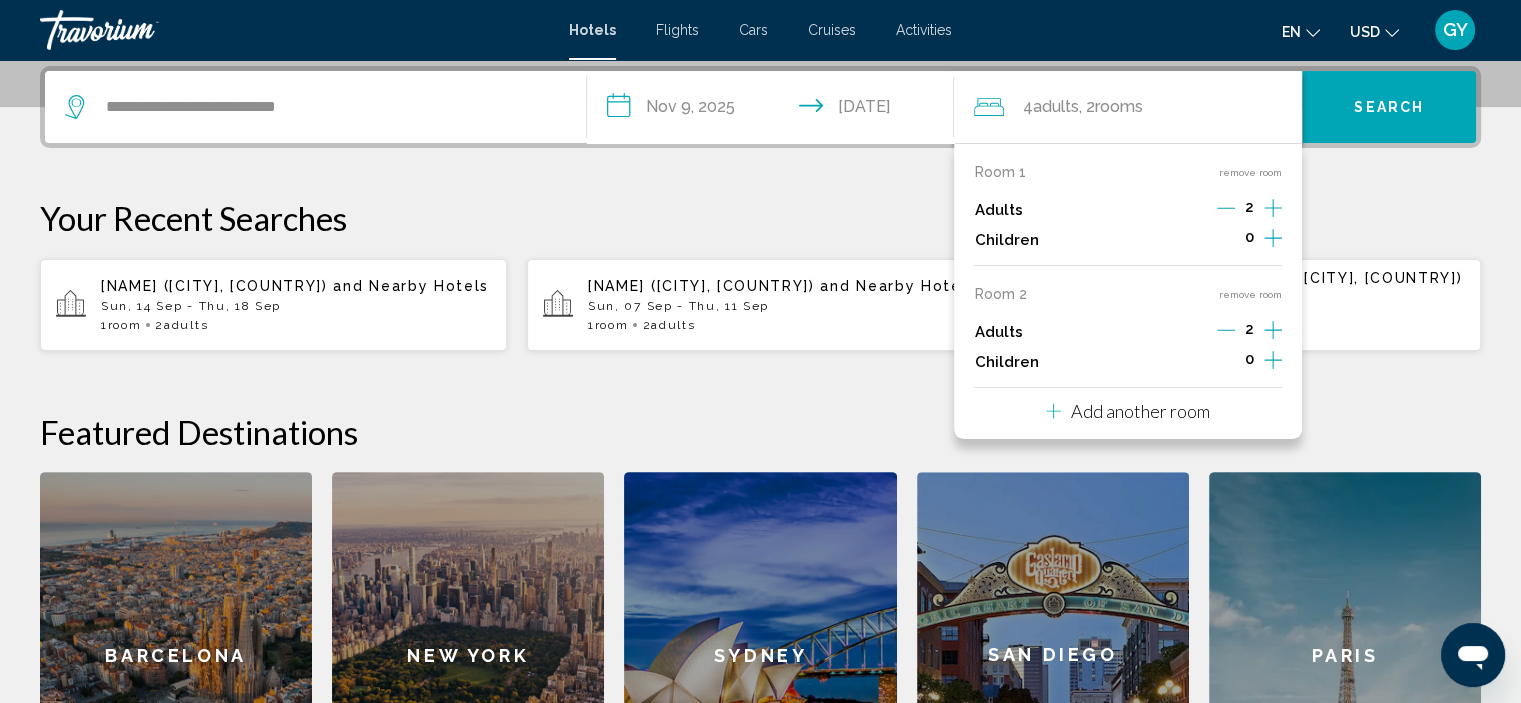 click 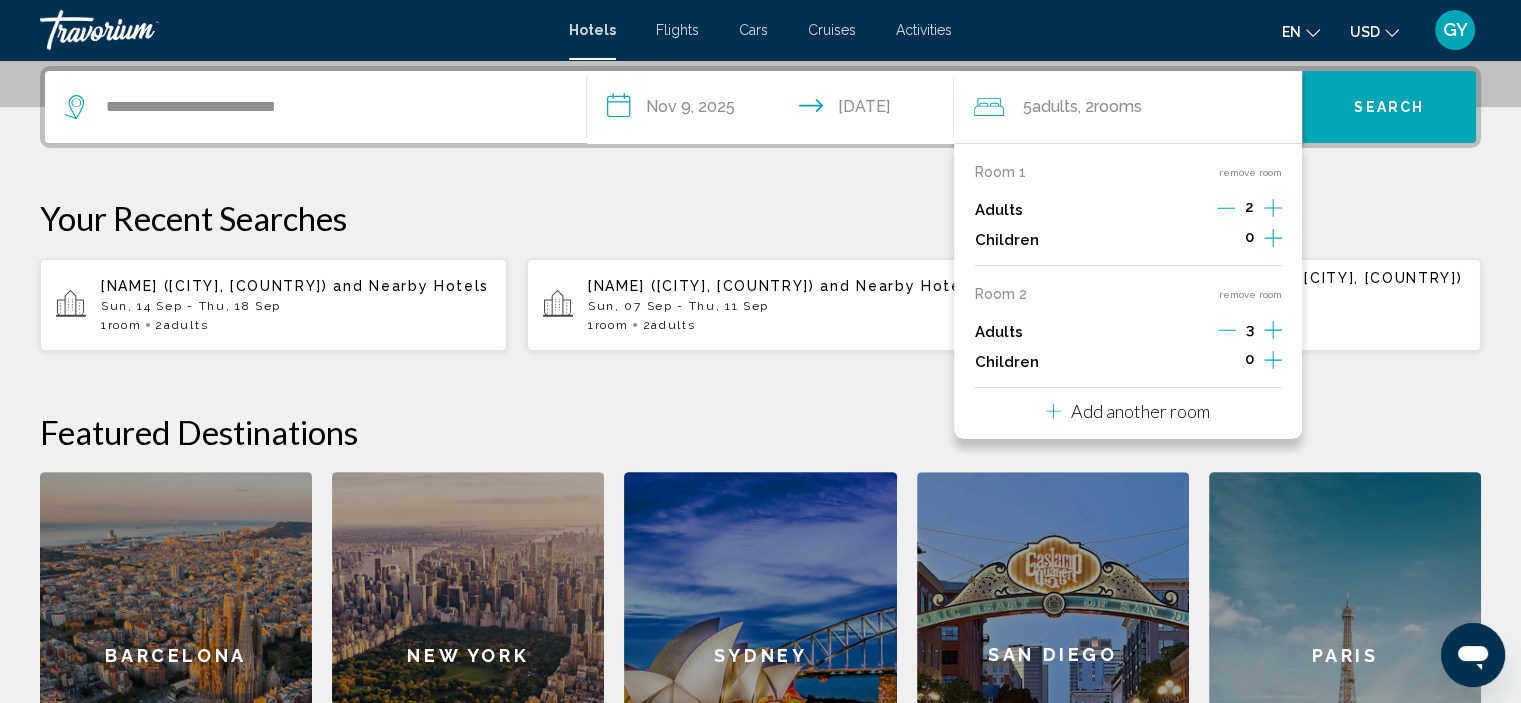 click on "Add another room" at bounding box center [1140, 411] 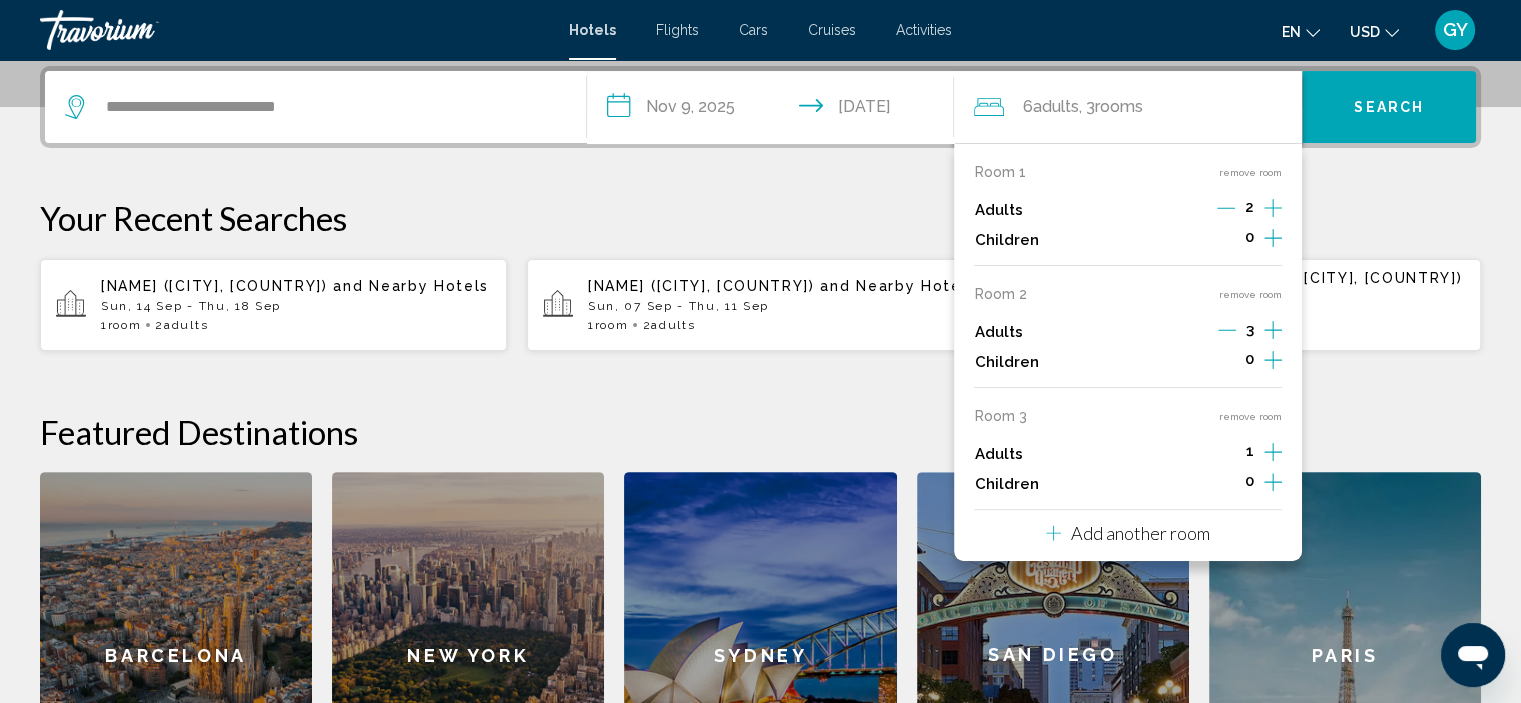 click 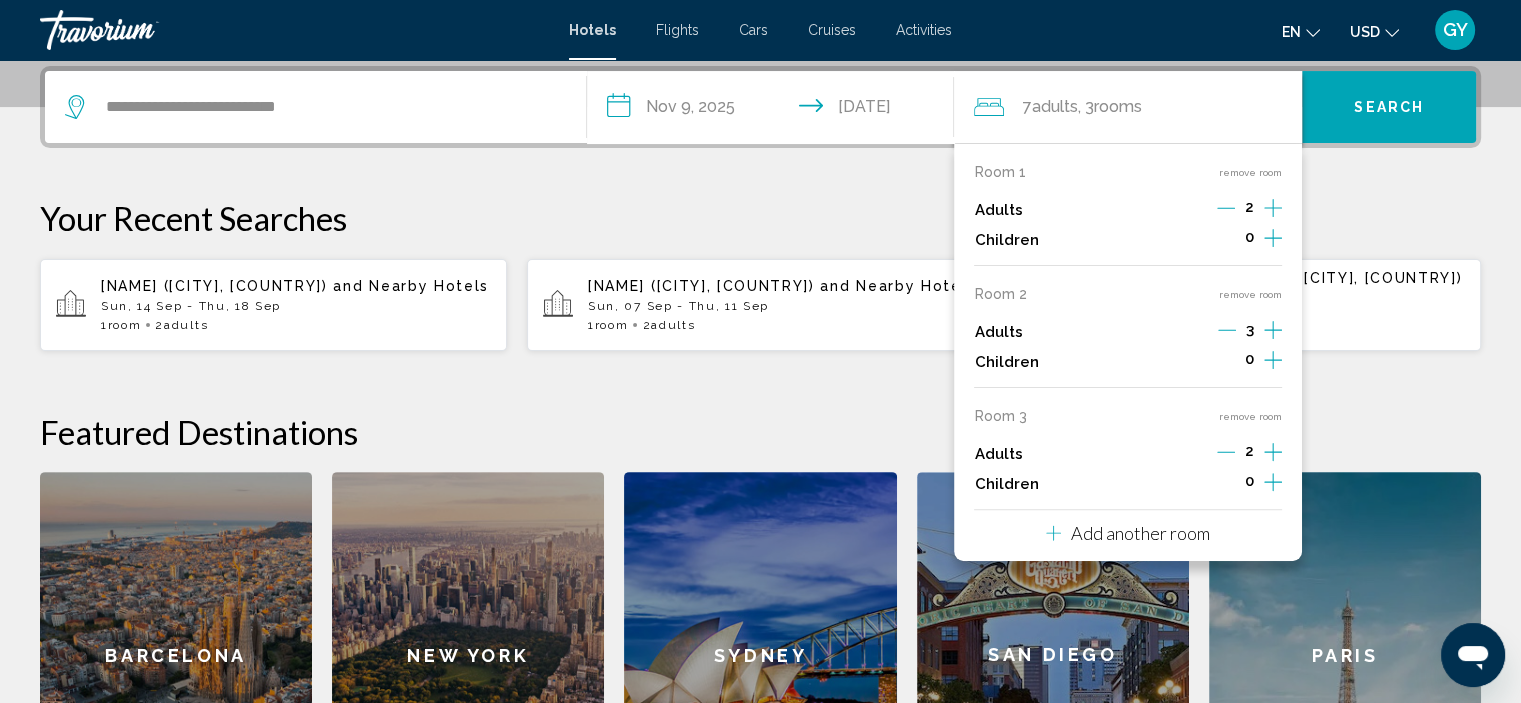 click 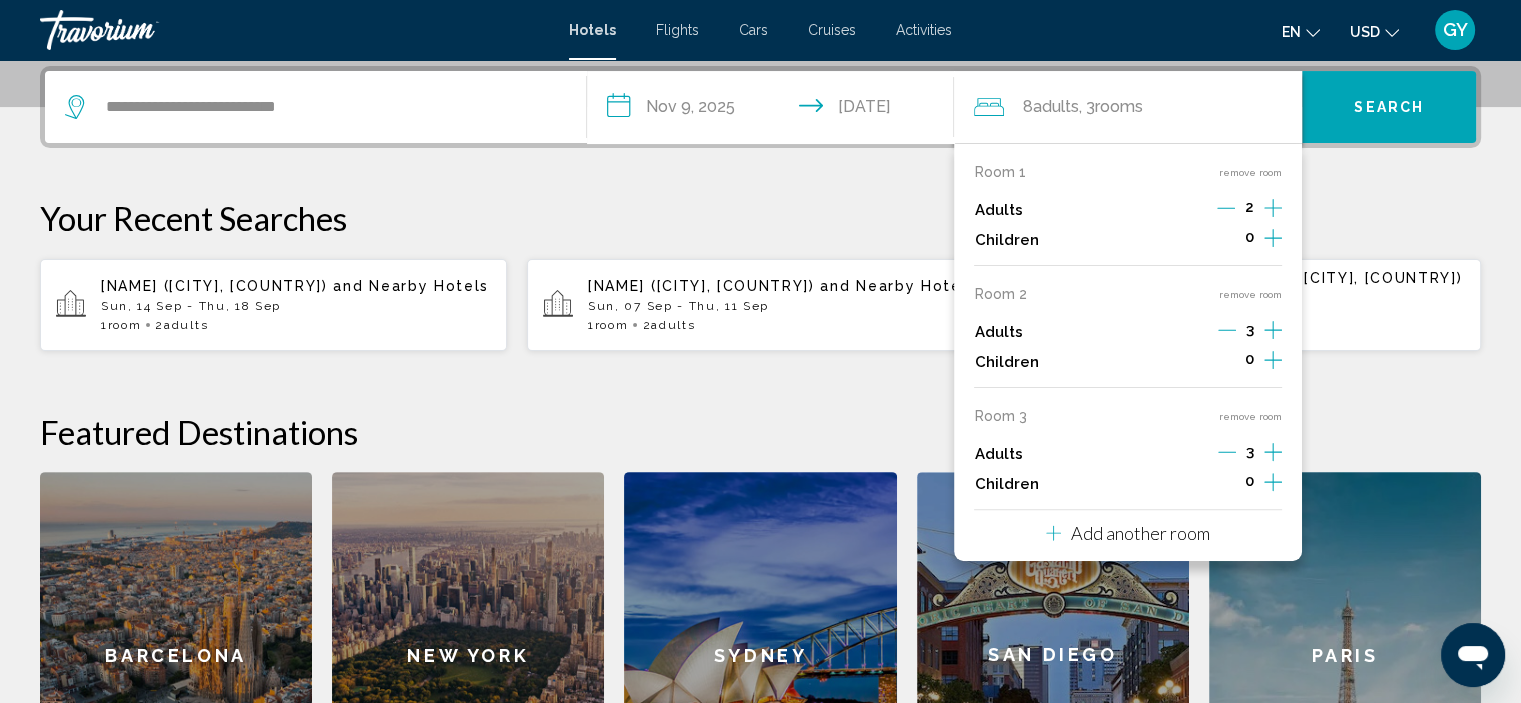 click on "Add another room" at bounding box center [1140, 533] 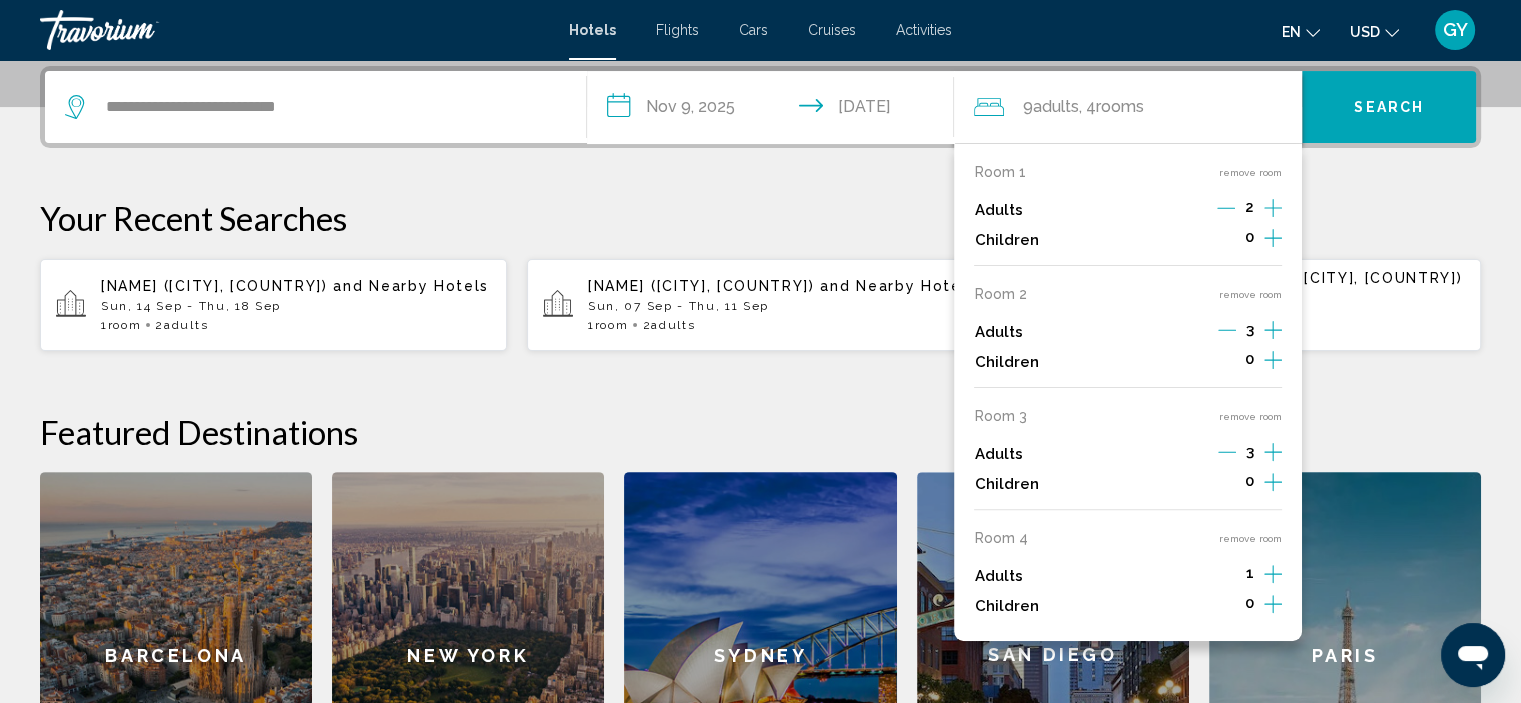 click 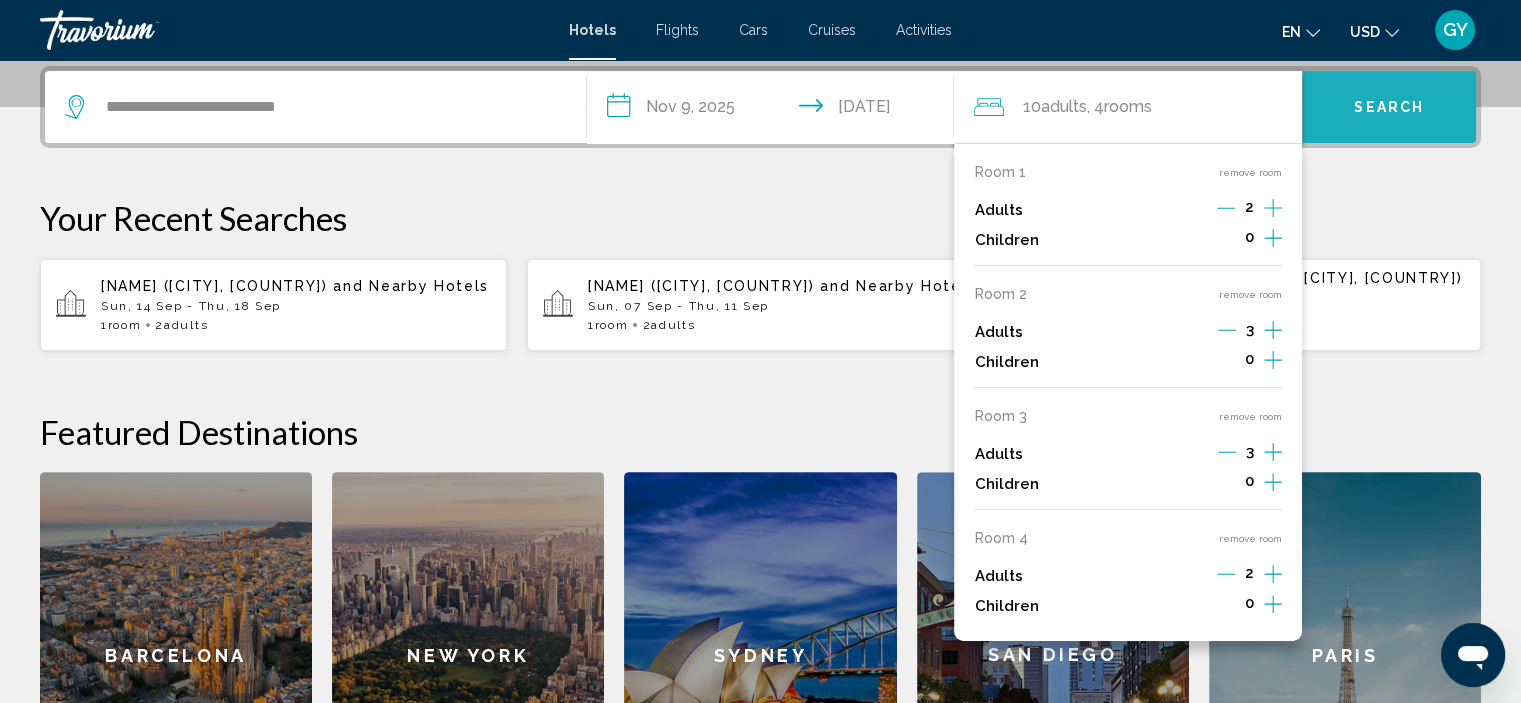 click on "Search" at bounding box center [1389, 107] 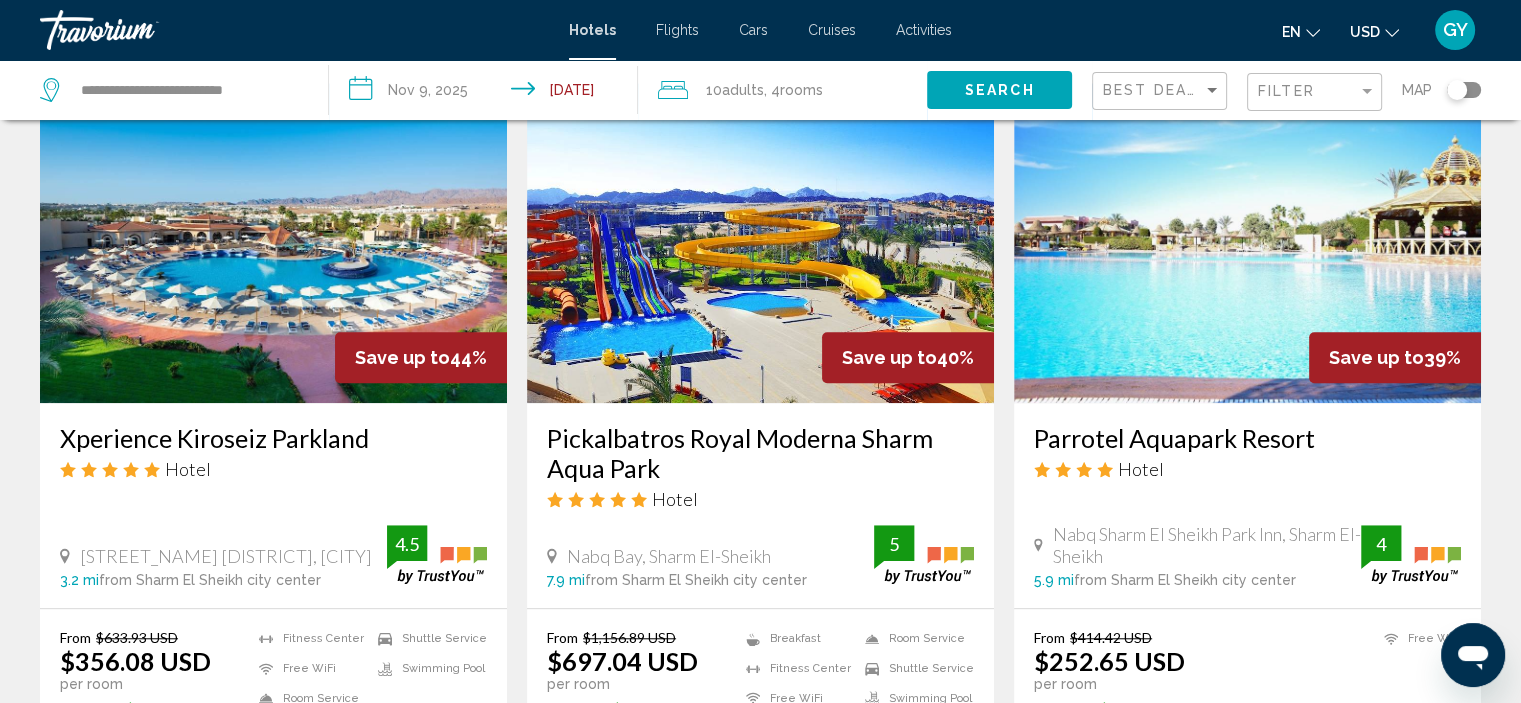 scroll, scrollTop: 1565, scrollLeft: 0, axis: vertical 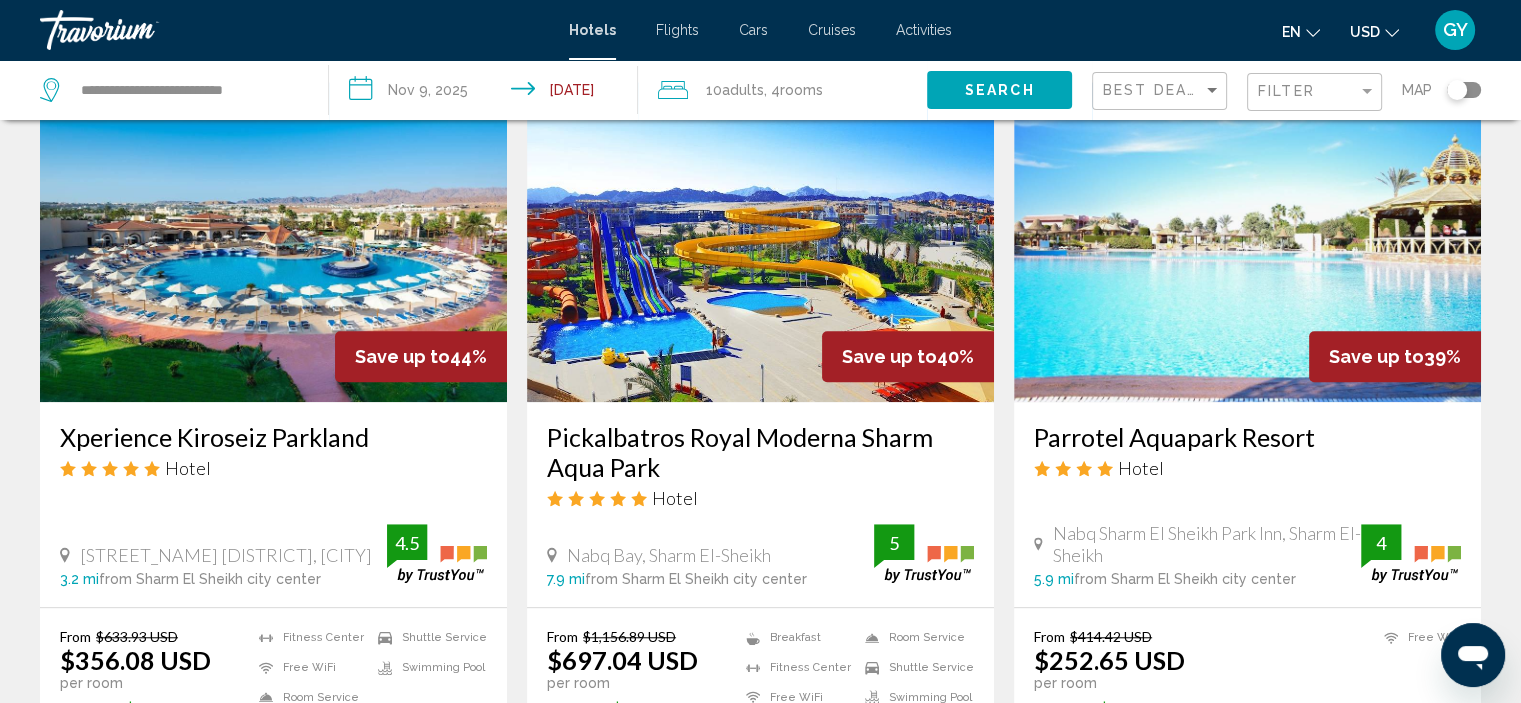 click at bounding box center [1247, 242] 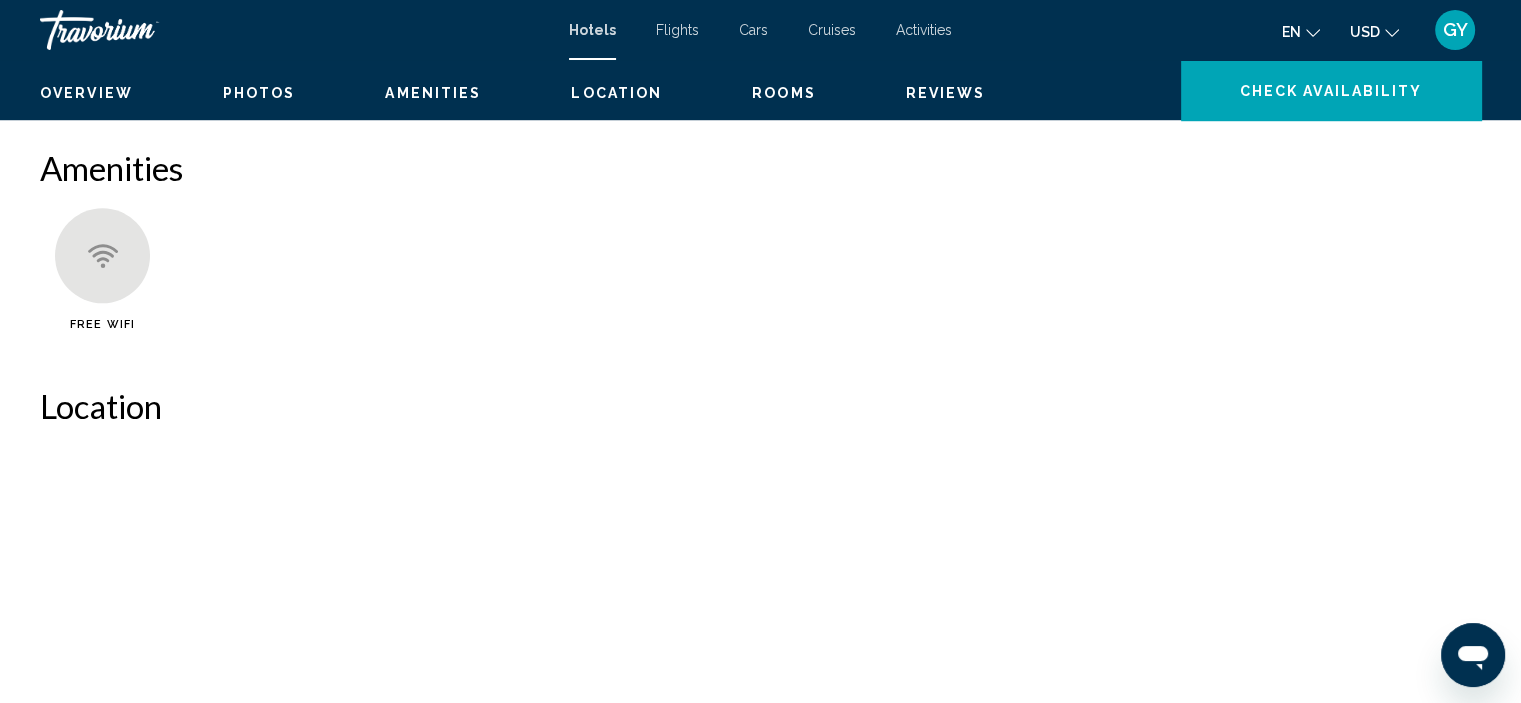 scroll, scrollTop: 8, scrollLeft: 0, axis: vertical 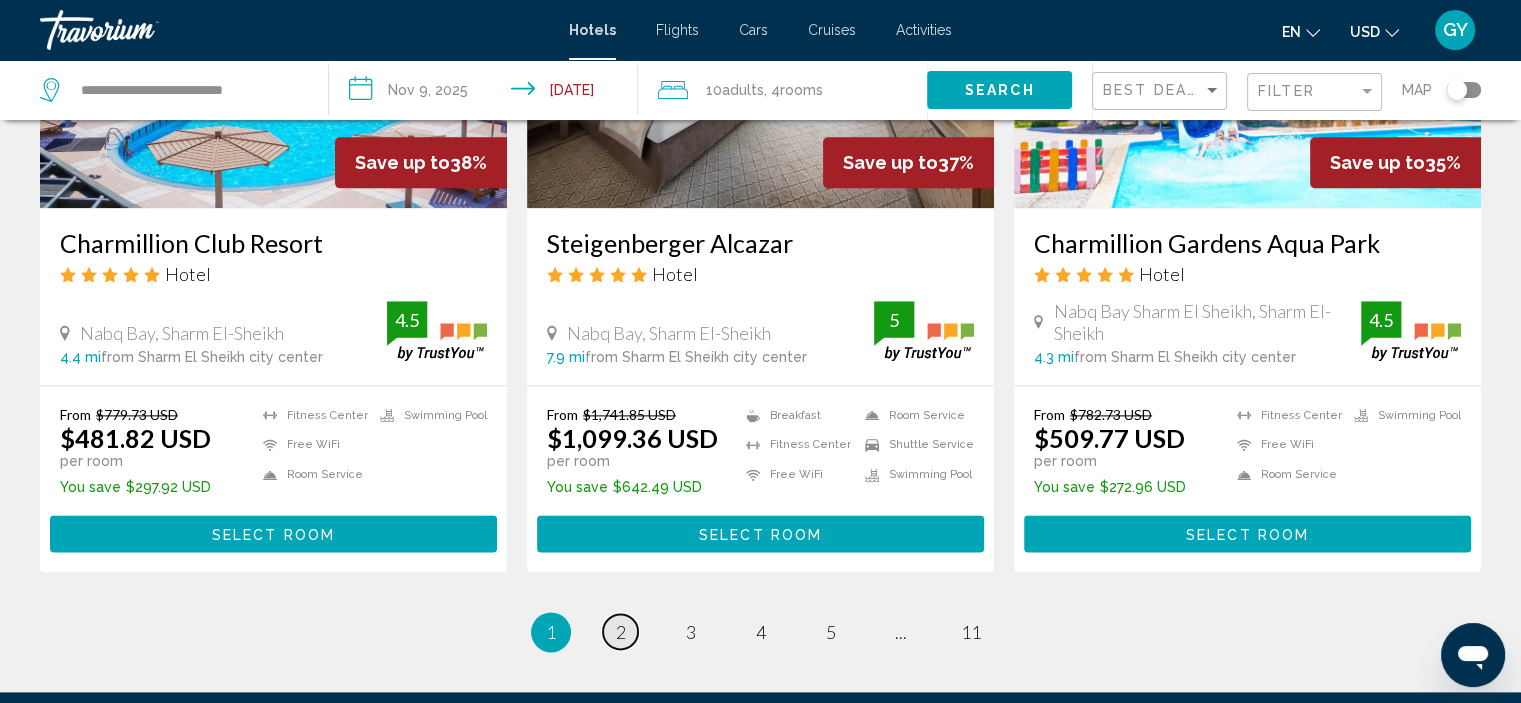 click on "2" at bounding box center (621, 632) 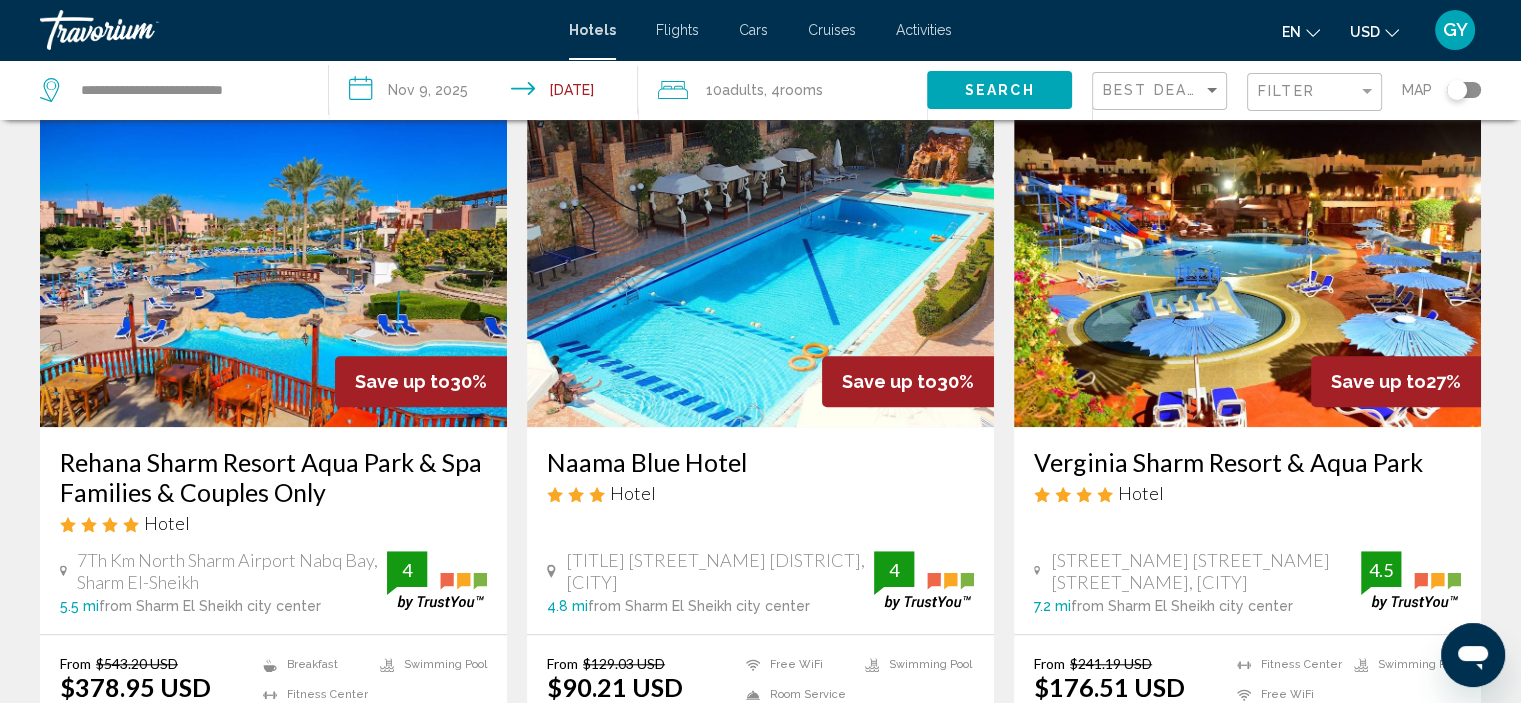 scroll, scrollTop: 1559, scrollLeft: 0, axis: vertical 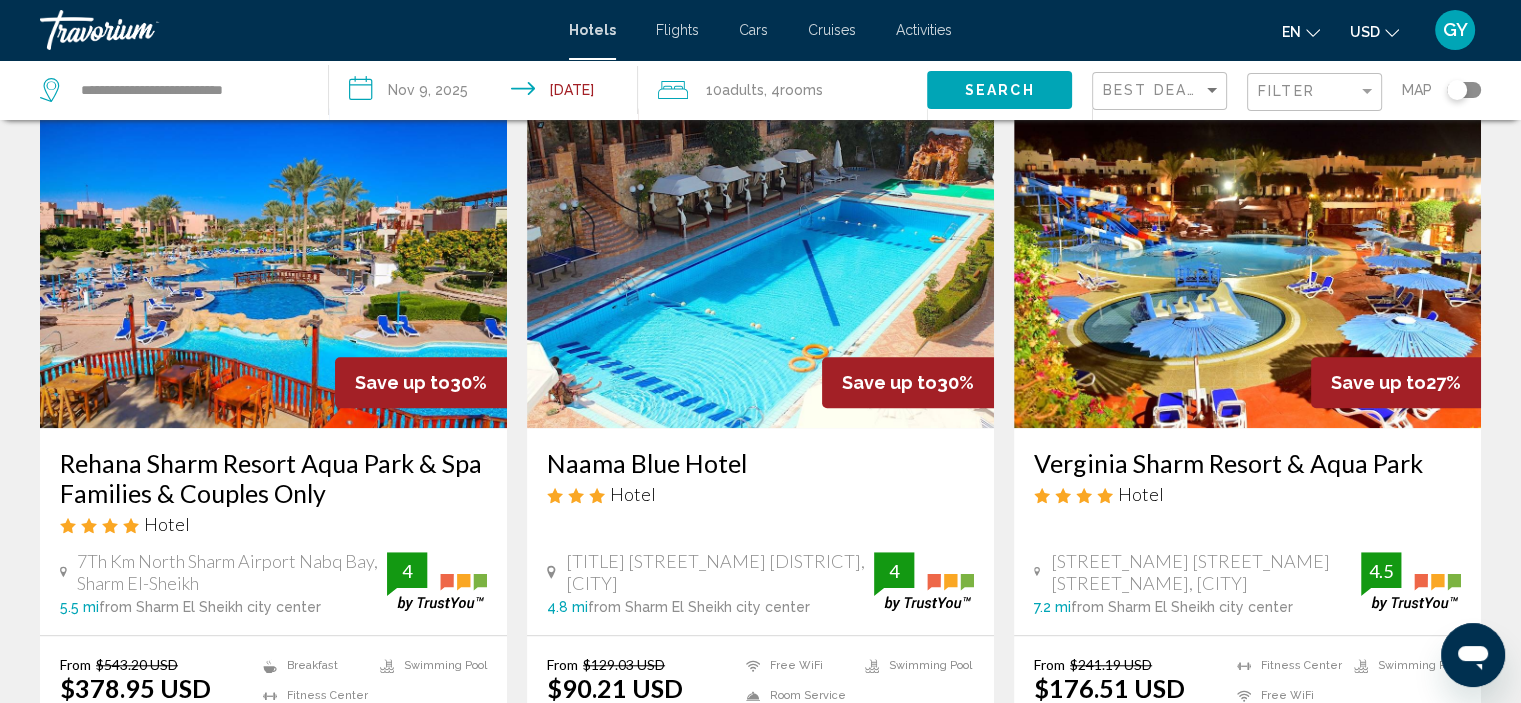 click at bounding box center [1247, 268] 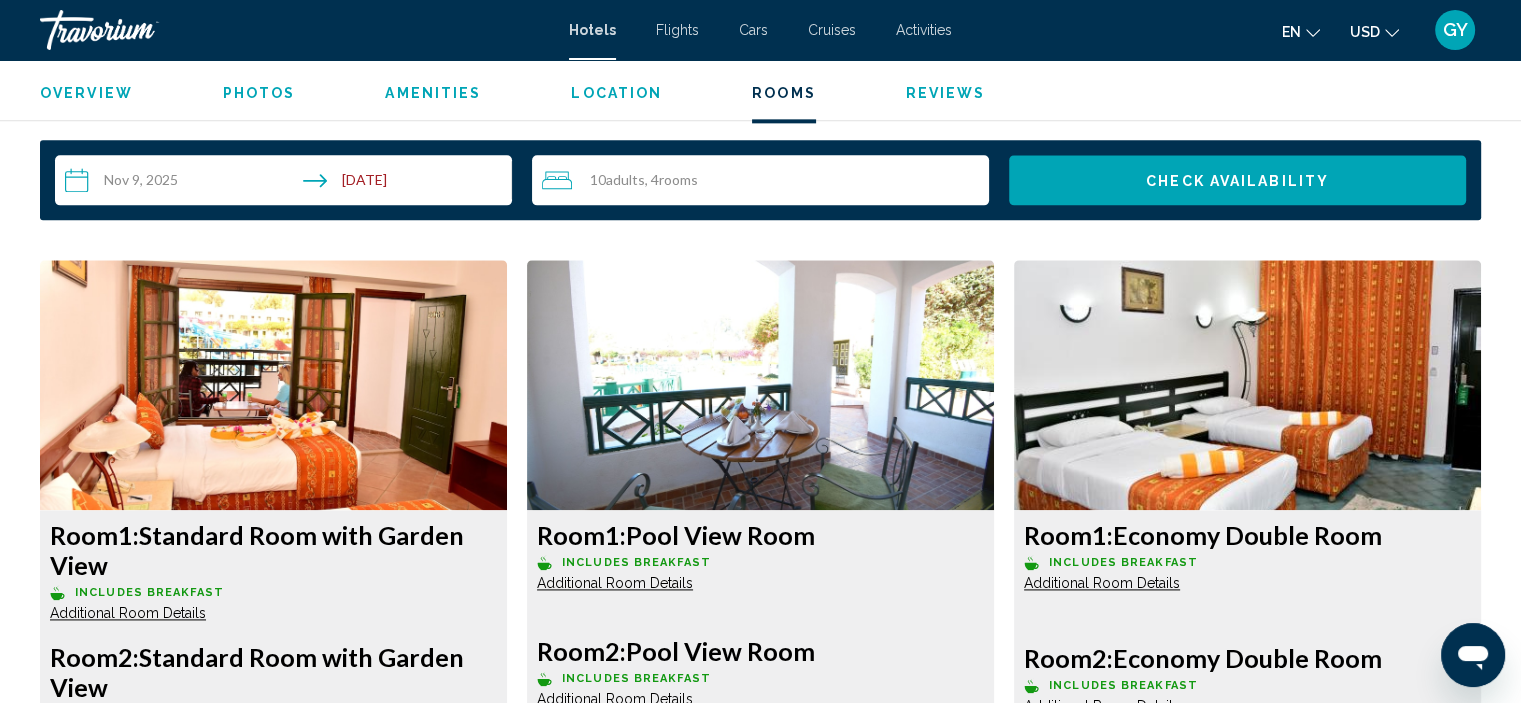 scroll, scrollTop: 2572, scrollLeft: 0, axis: vertical 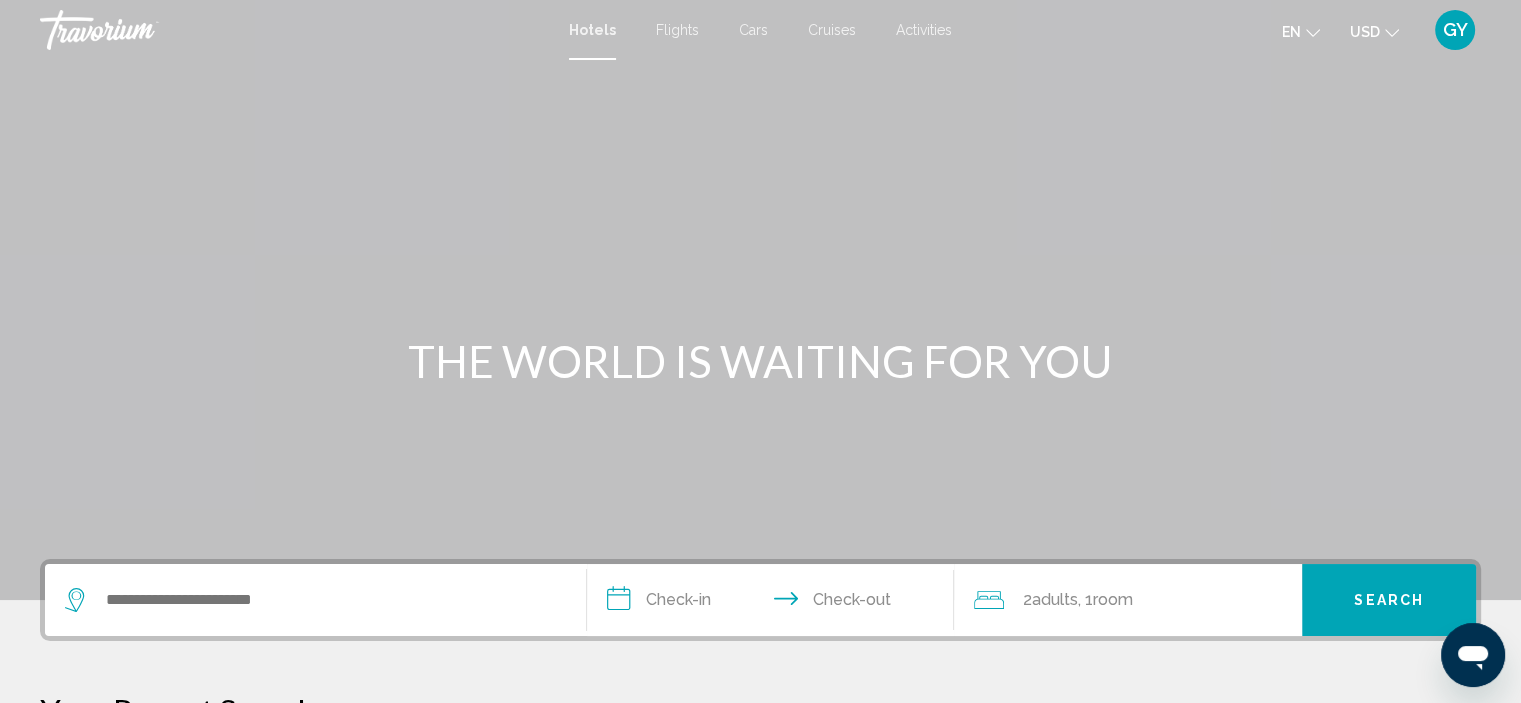 click 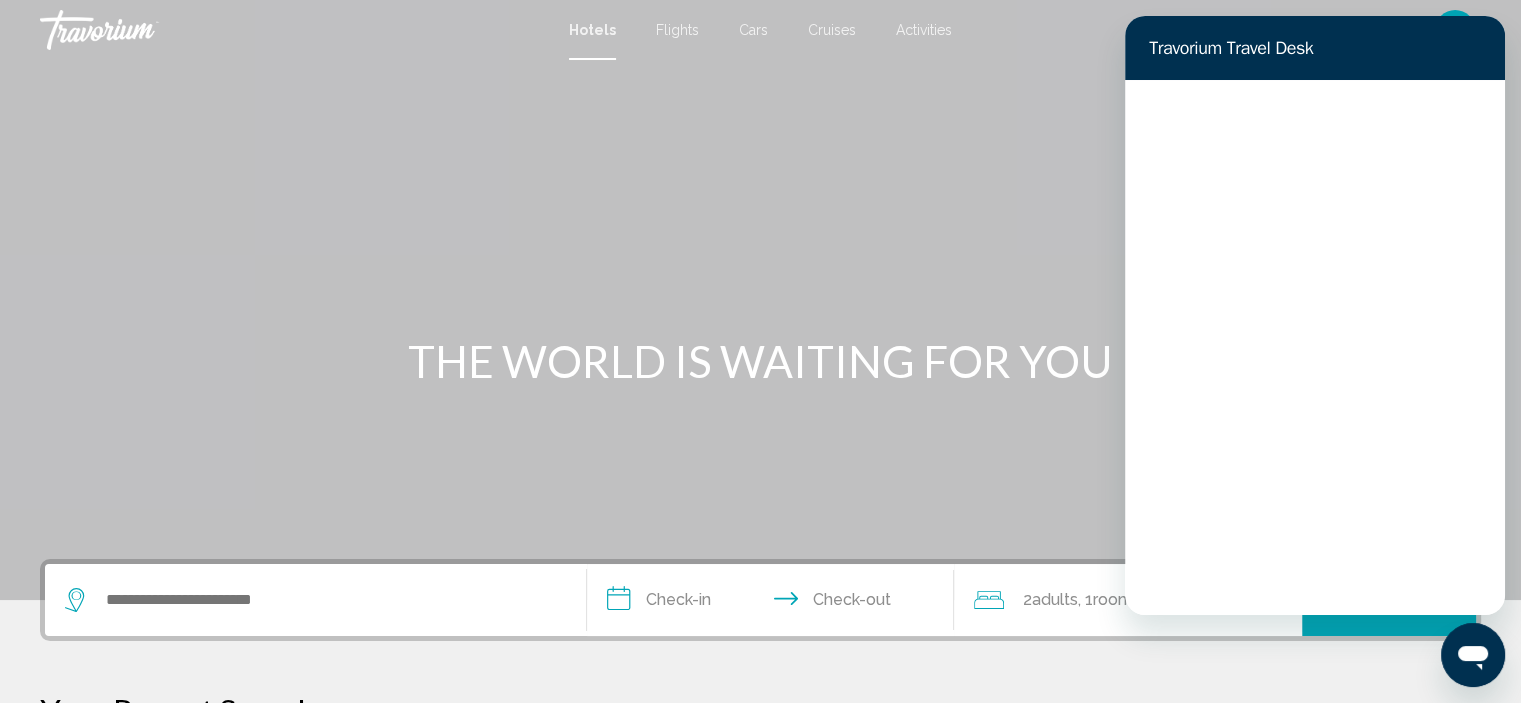 scroll, scrollTop: 0, scrollLeft: 0, axis: both 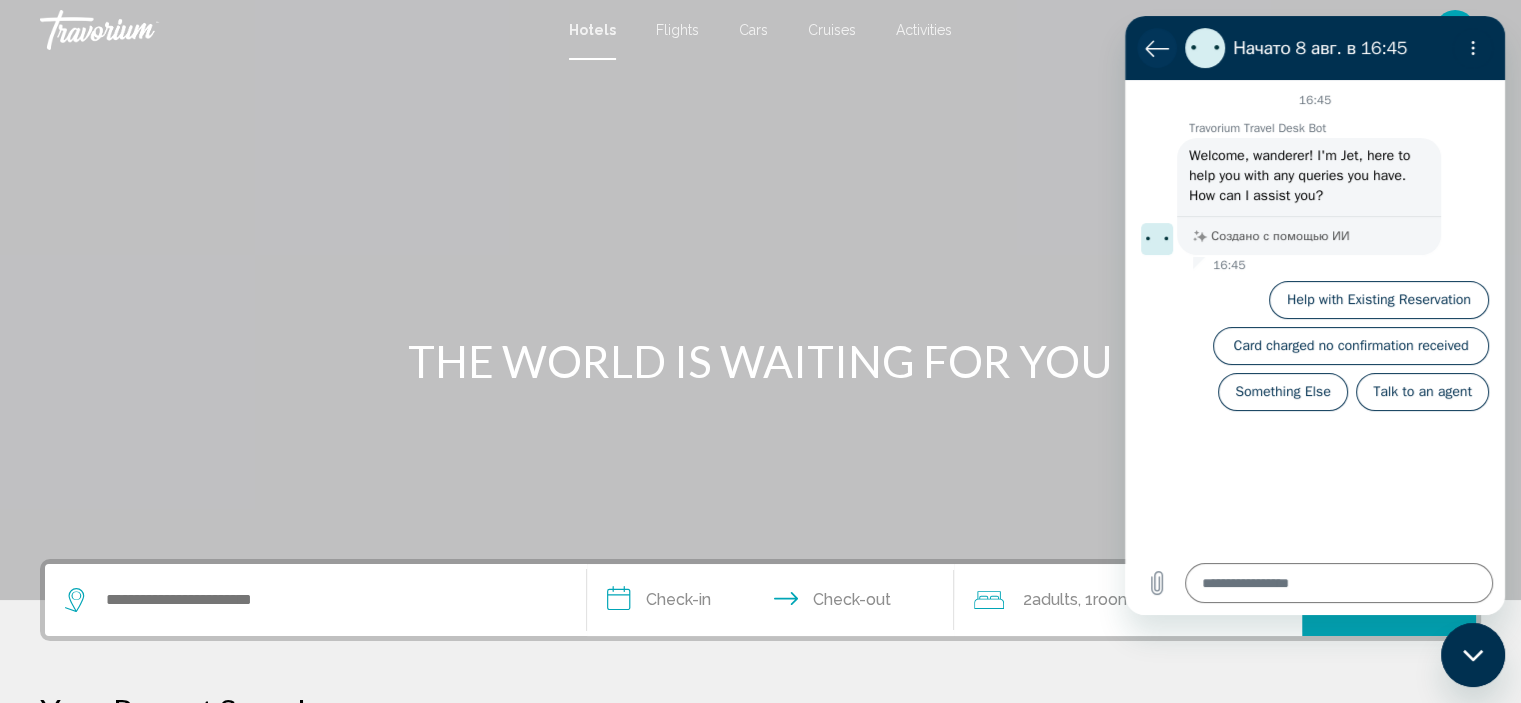 click 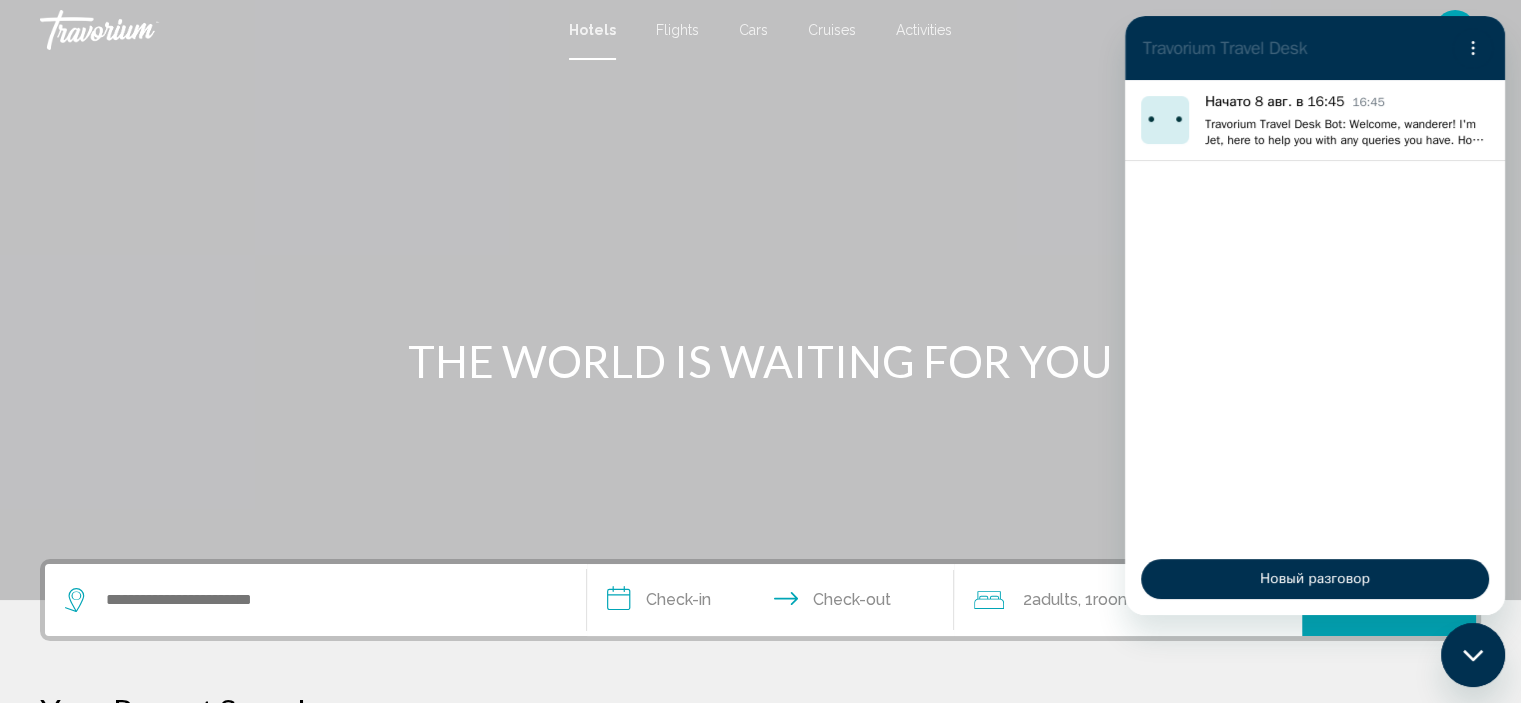 click on "Hotels Flights Cars Cruises Activities Hotels Flights Cars Cruises Activities en
English Español Français Italiano Português русский USD
USD ($) MXN (Mex$) CAD (Can$) GBP (£) EUR (€) AUD (A$) NZD (NZ$) CNY (CN¥) GY Login" at bounding box center [760, 30] 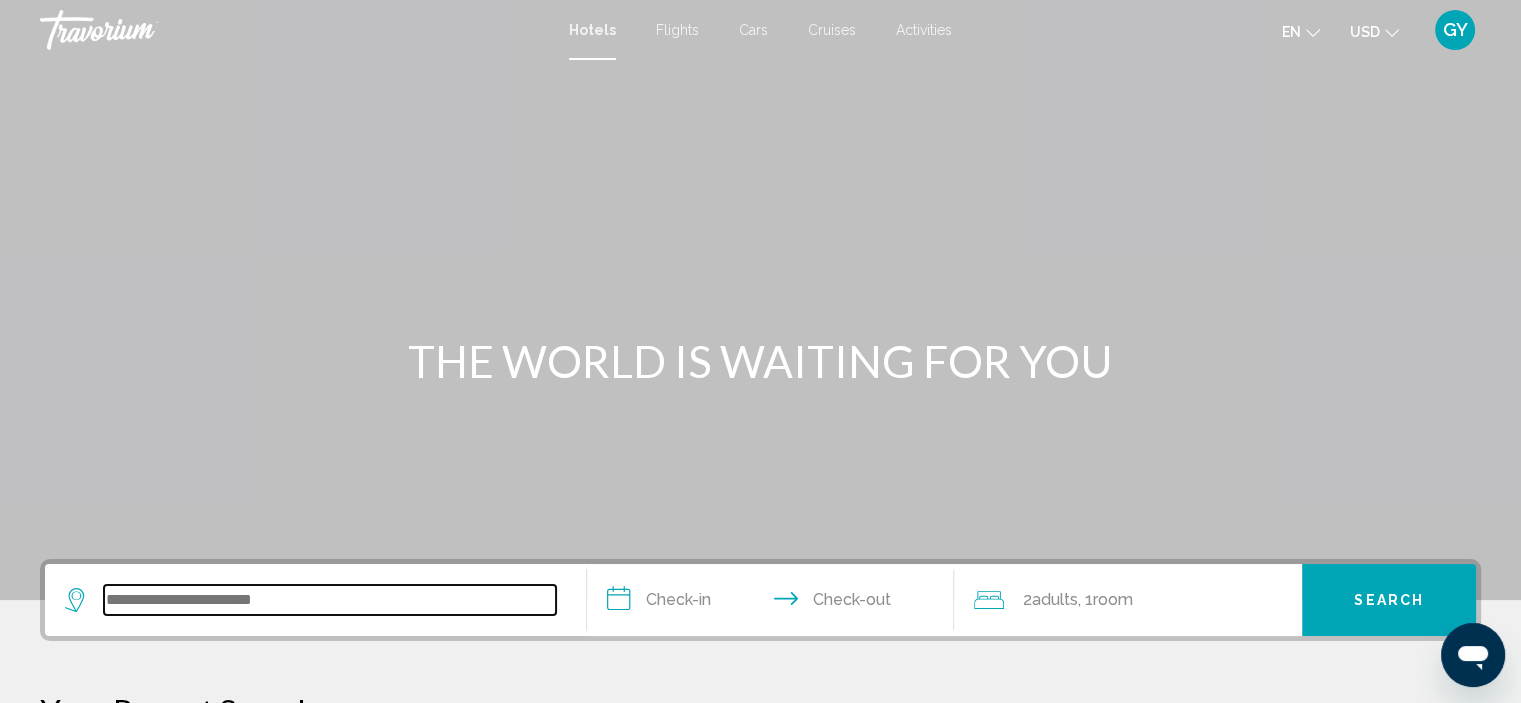 click at bounding box center [330, 600] 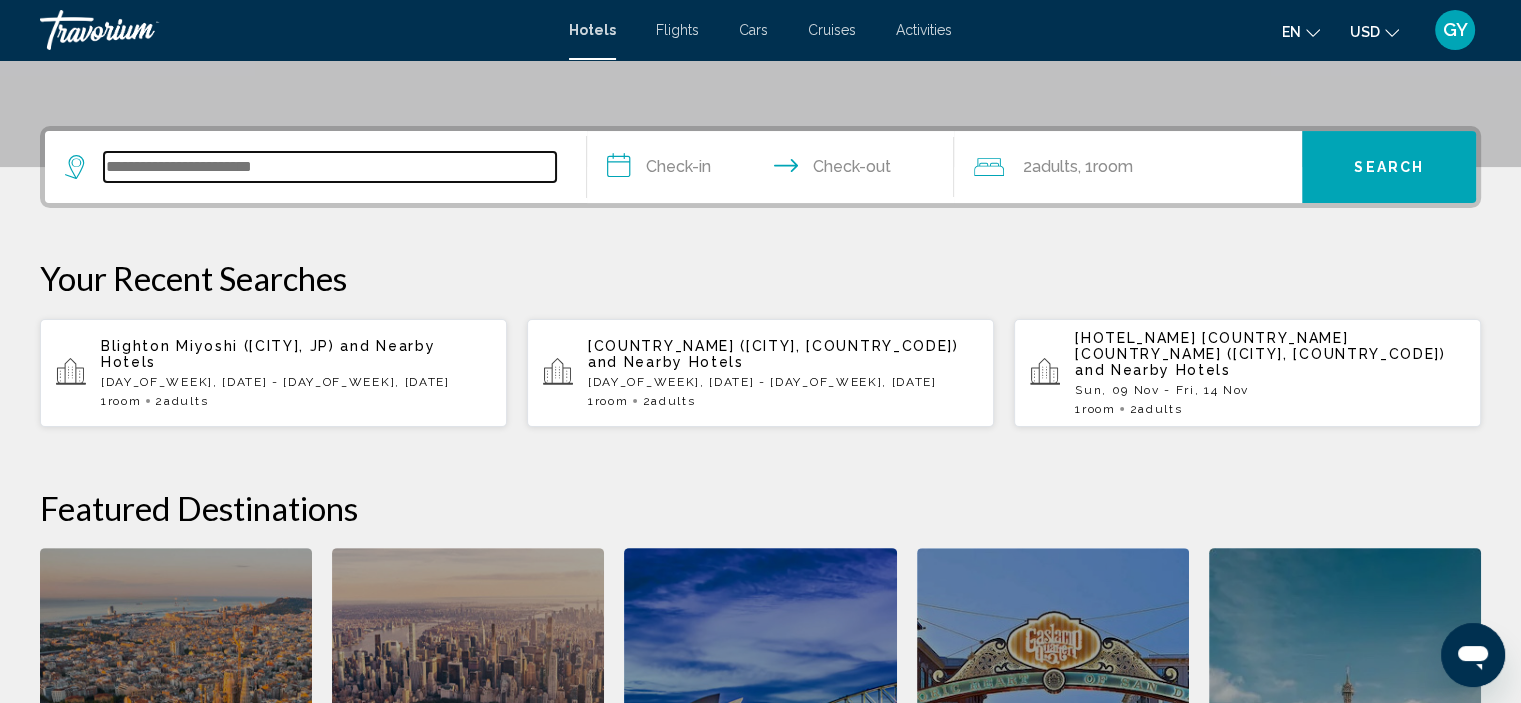 scroll, scrollTop: 493, scrollLeft: 0, axis: vertical 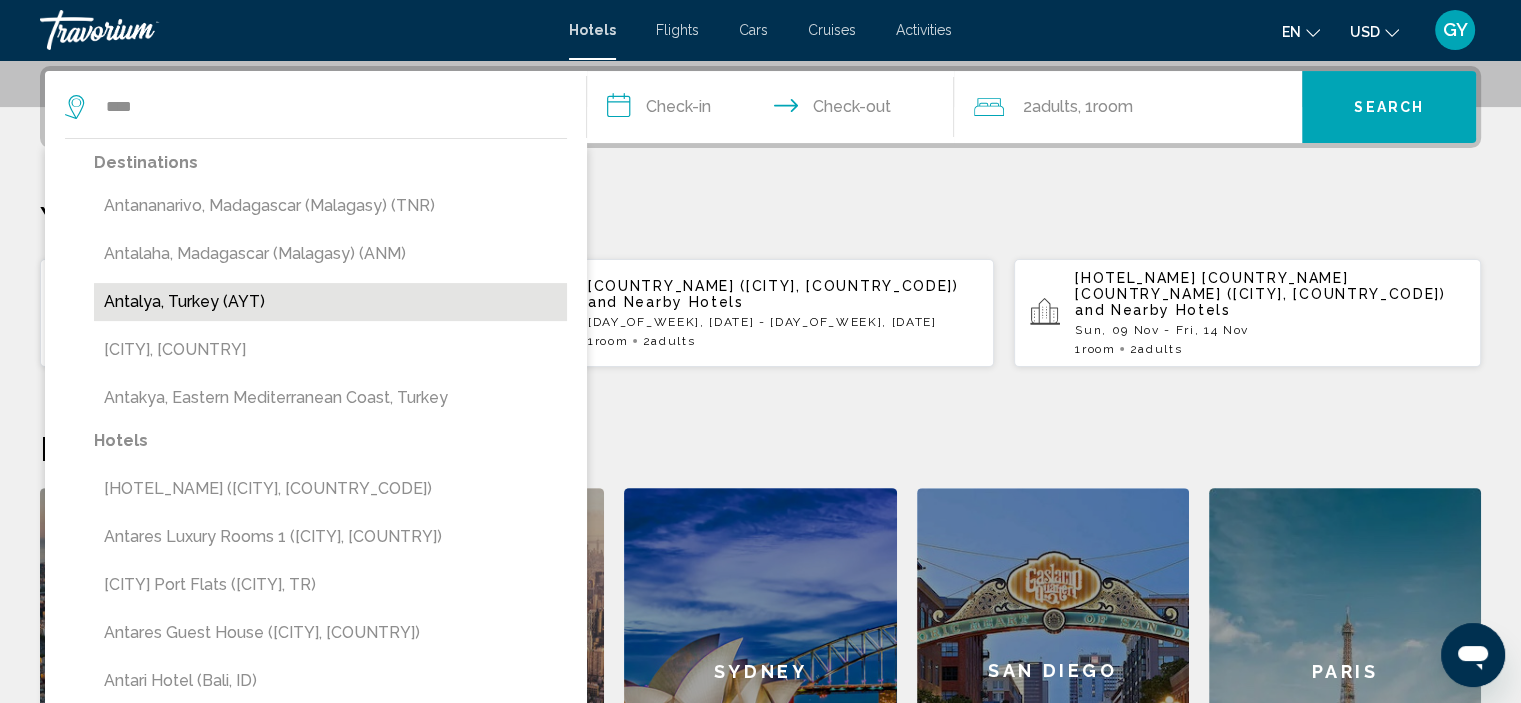 click on "Antalya, Turkey (AYT)" at bounding box center (330, 302) 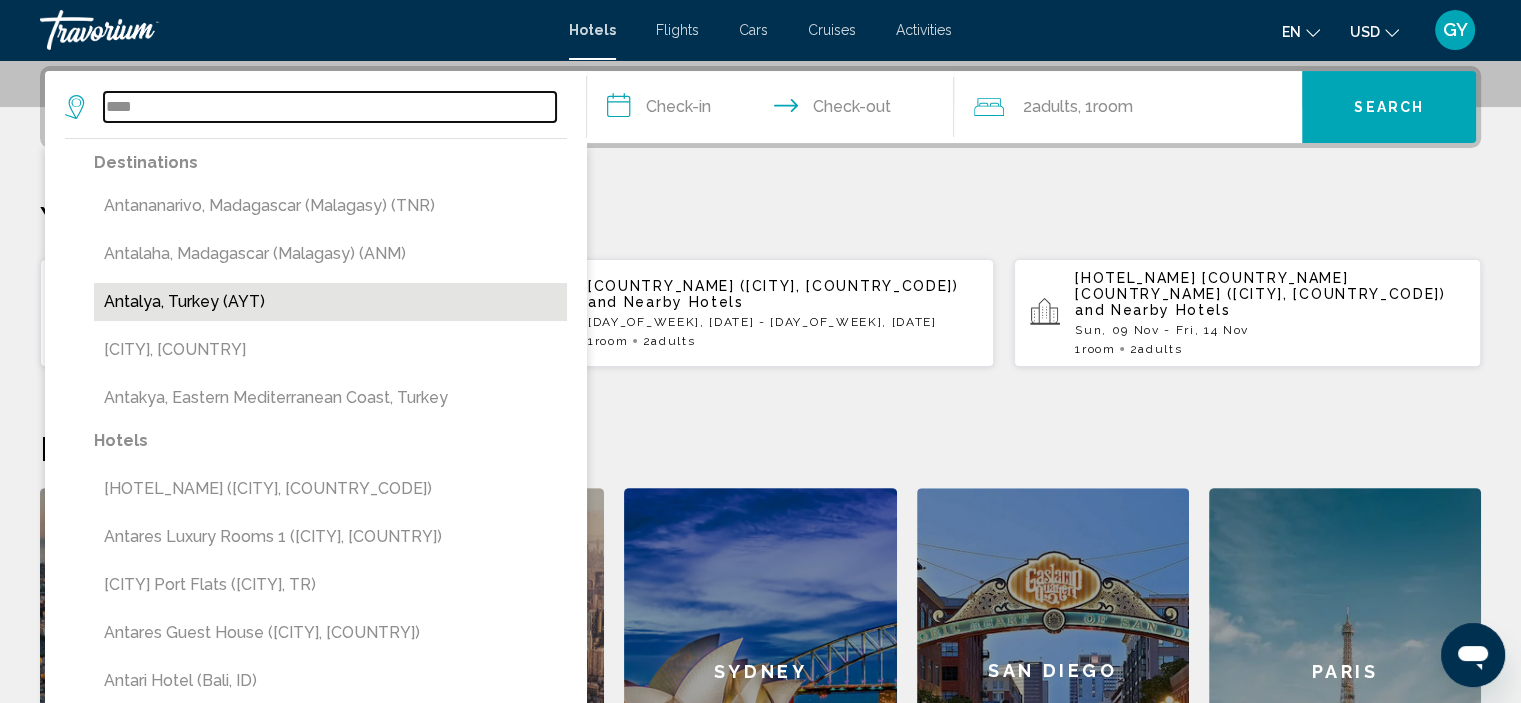 type on "**********" 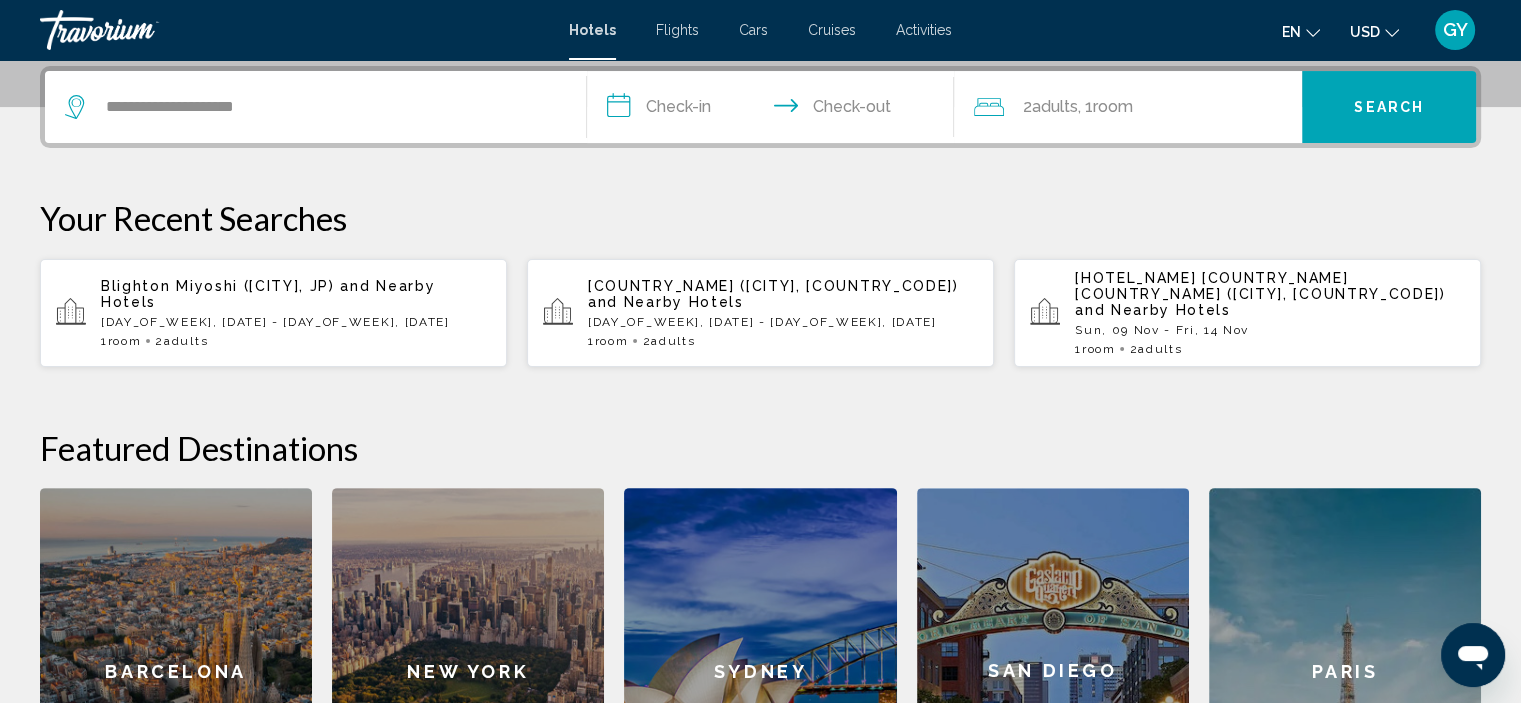 click on "**********" at bounding box center (775, 110) 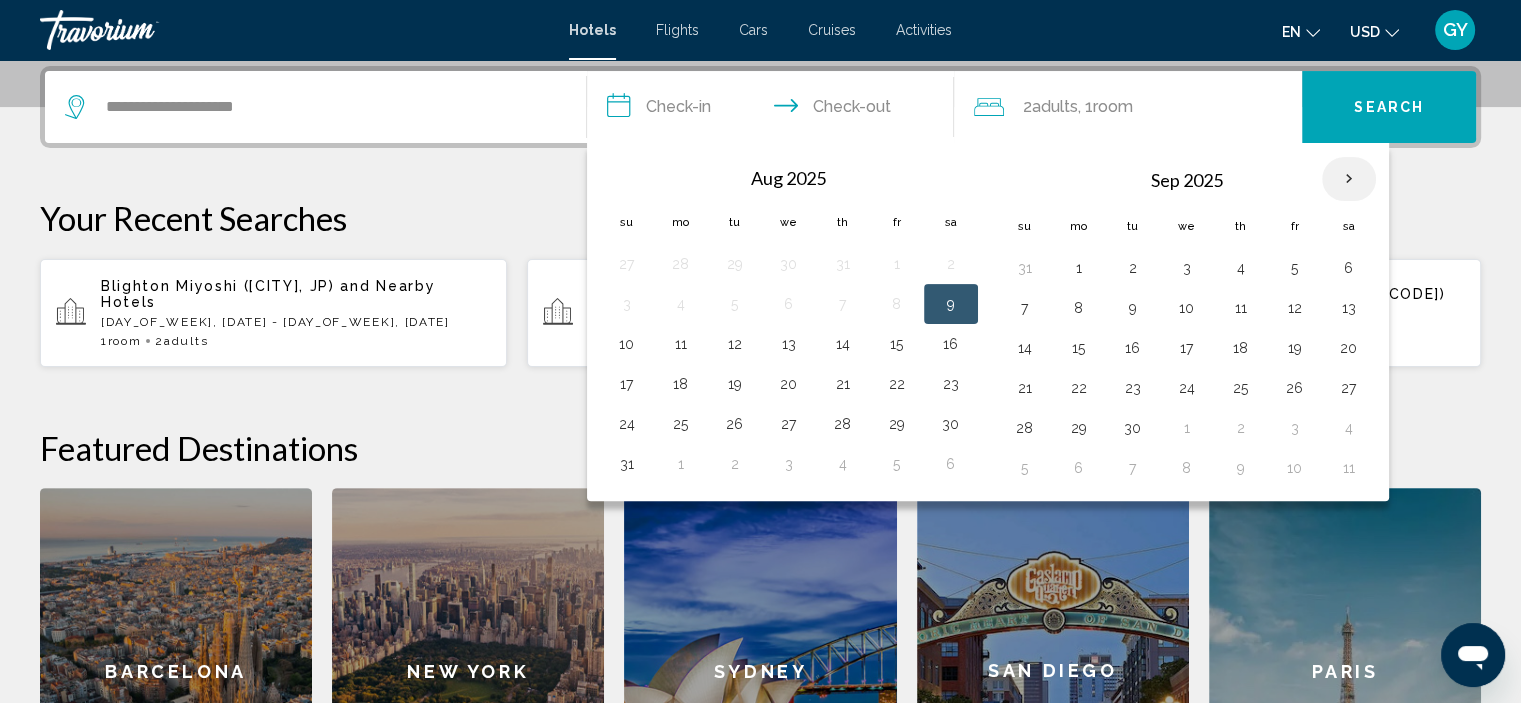 click at bounding box center [1349, 179] 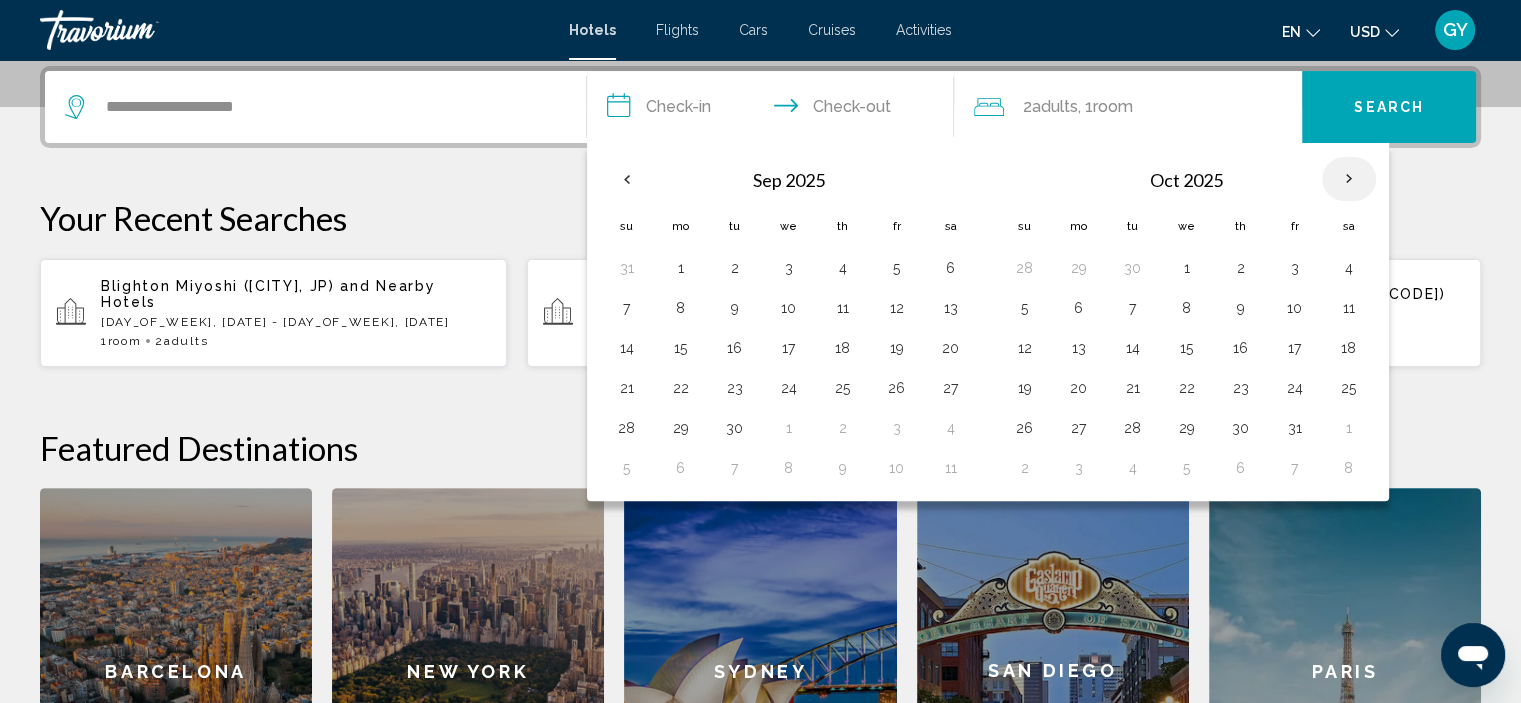 click at bounding box center [1349, 179] 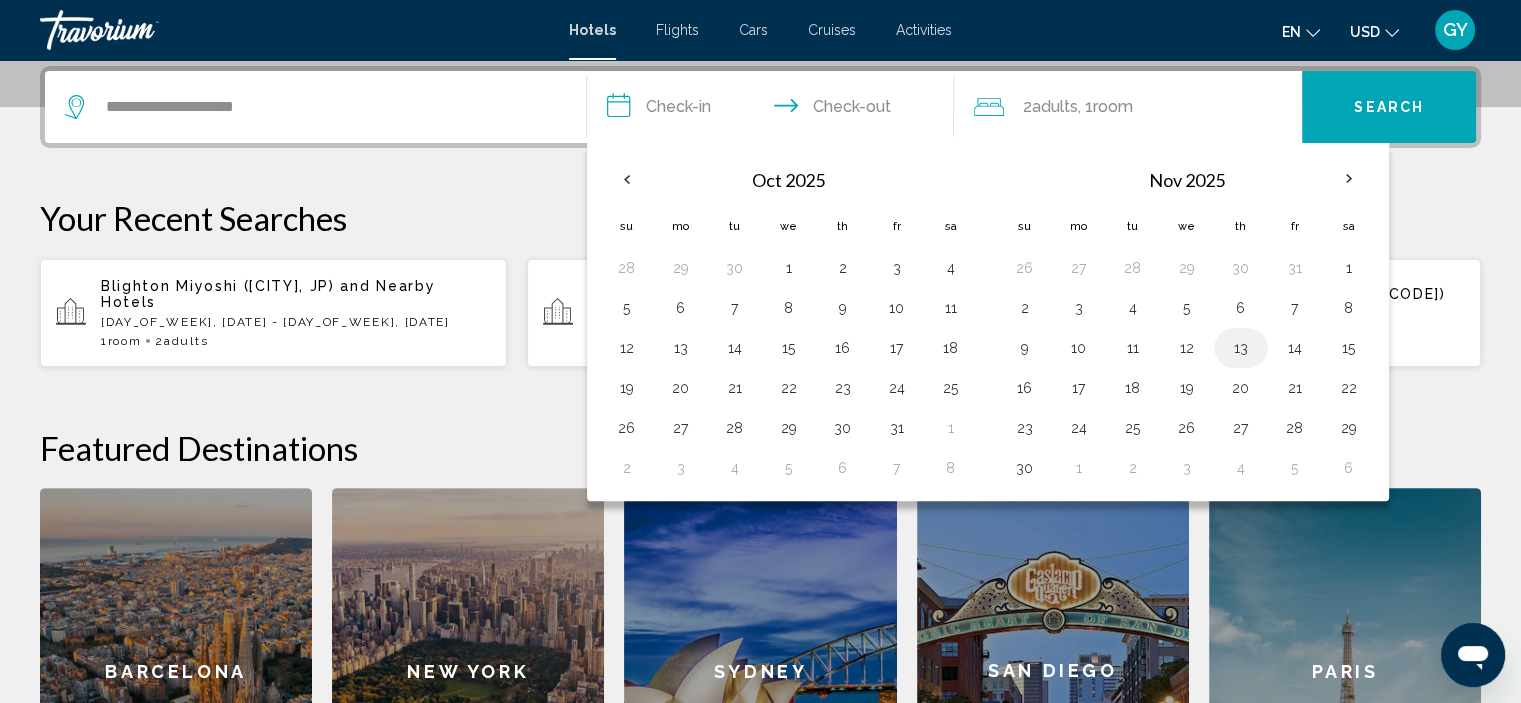 click on "13" at bounding box center (1241, 348) 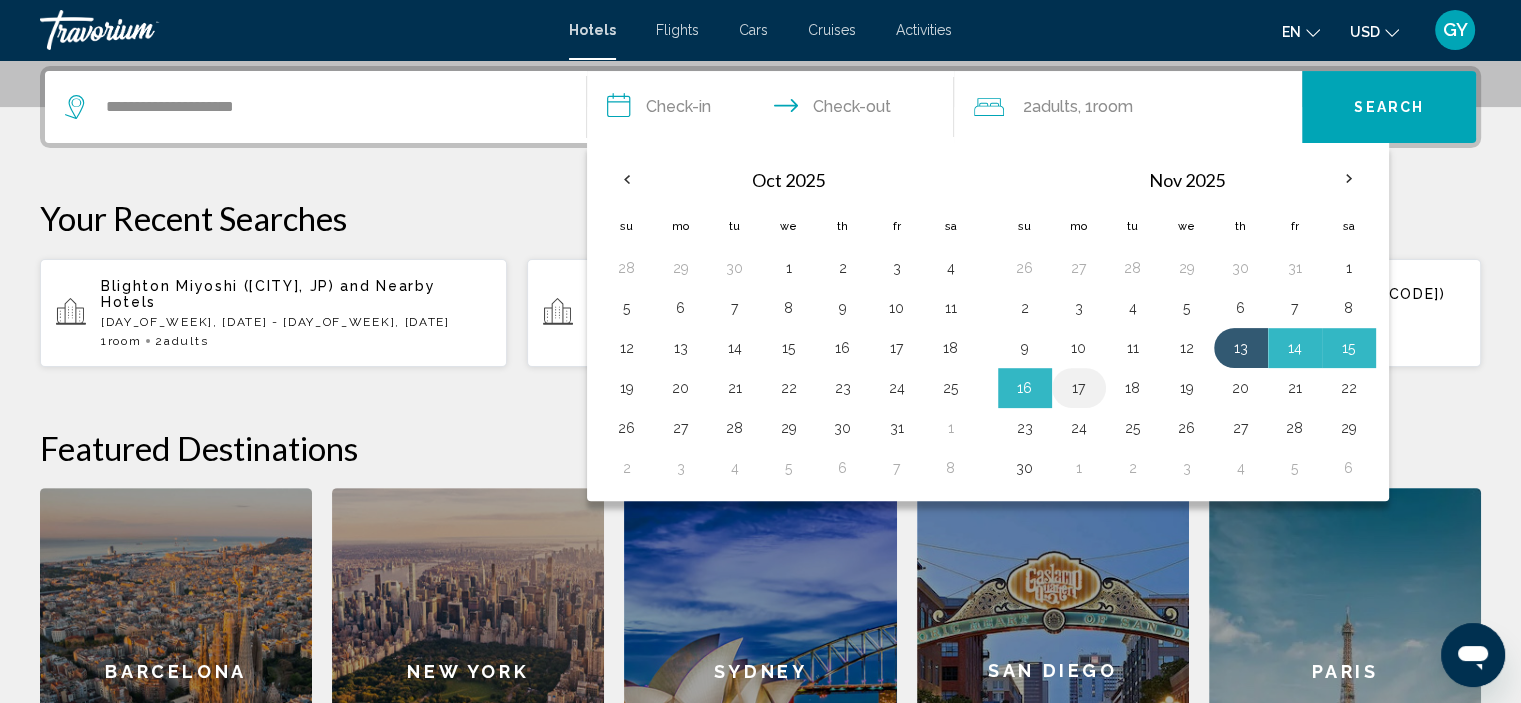 click on "17" at bounding box center (1079, 388) 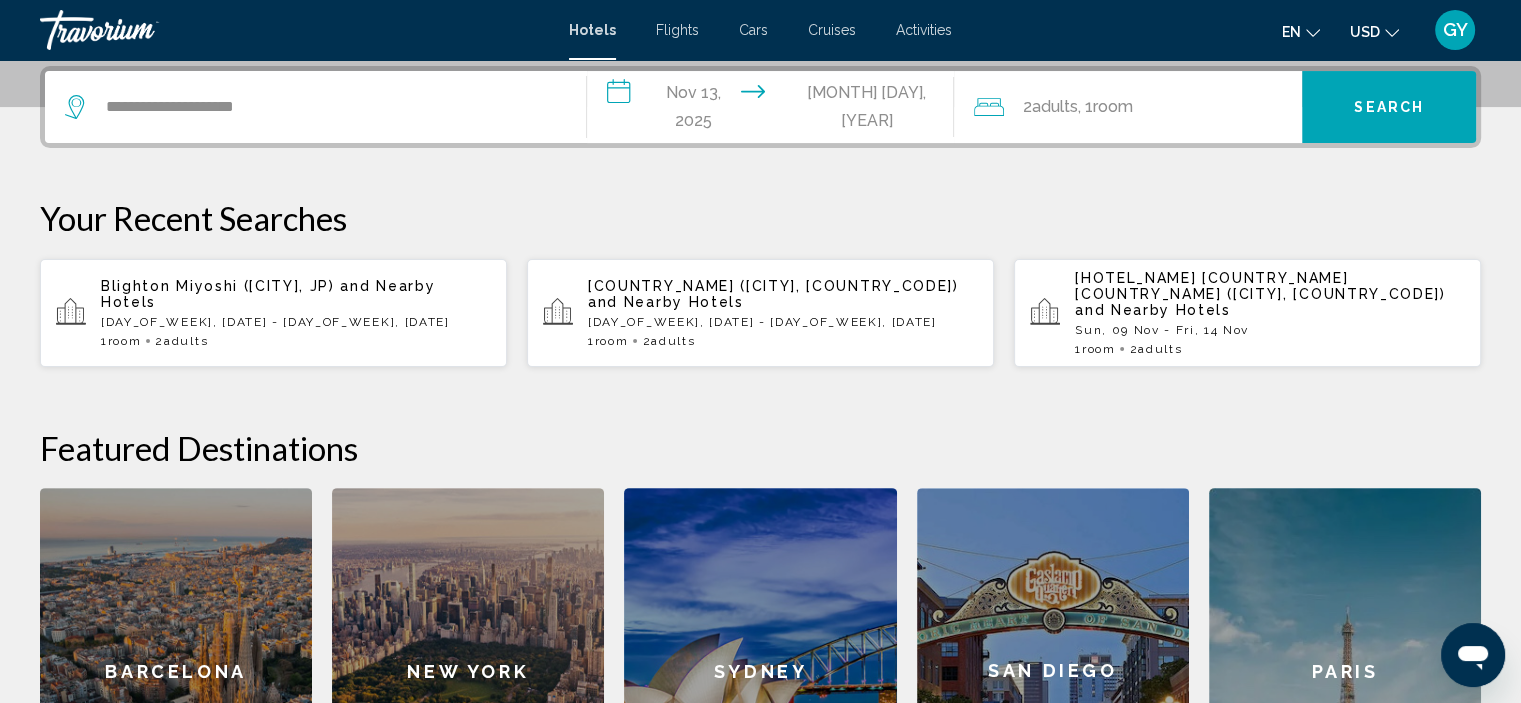 click 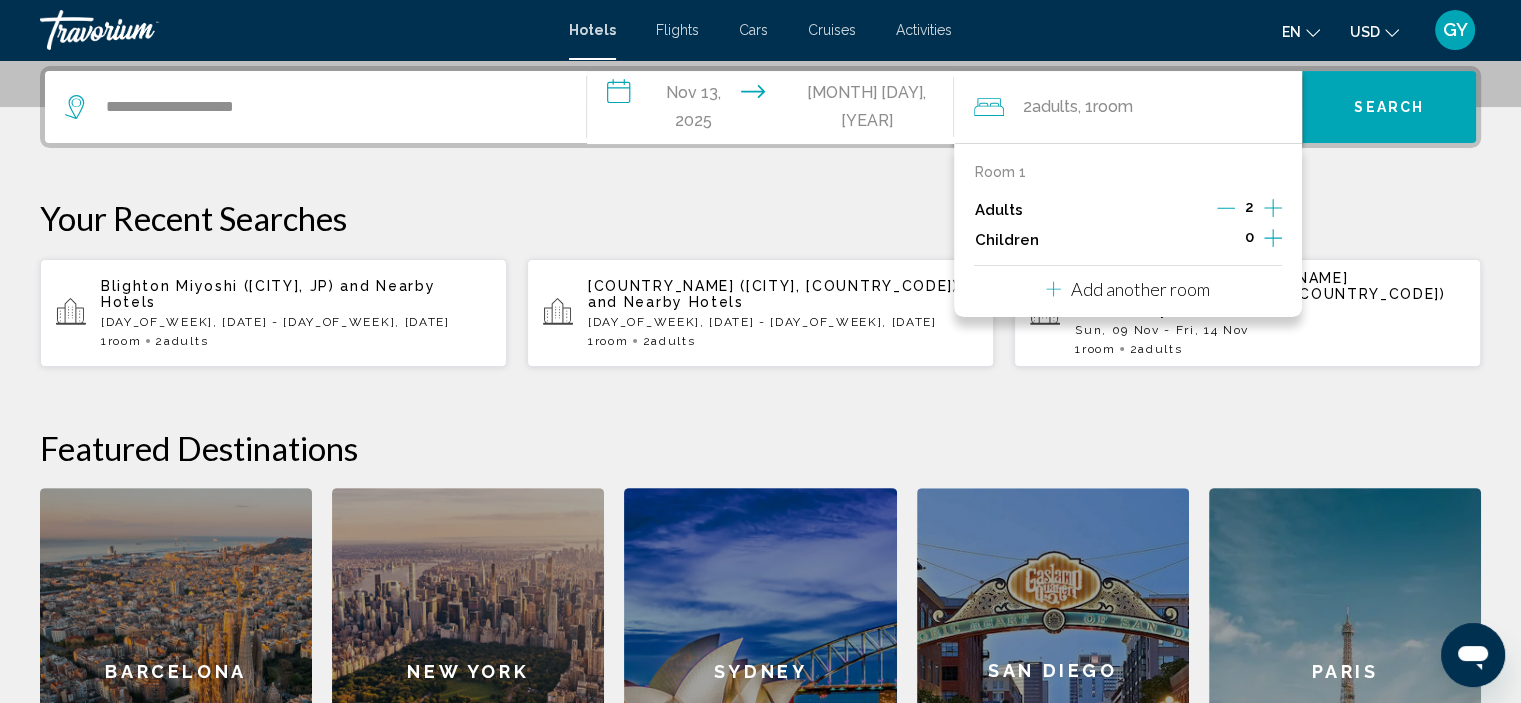 click on "Add another room" at bounding box center (1140, 289) 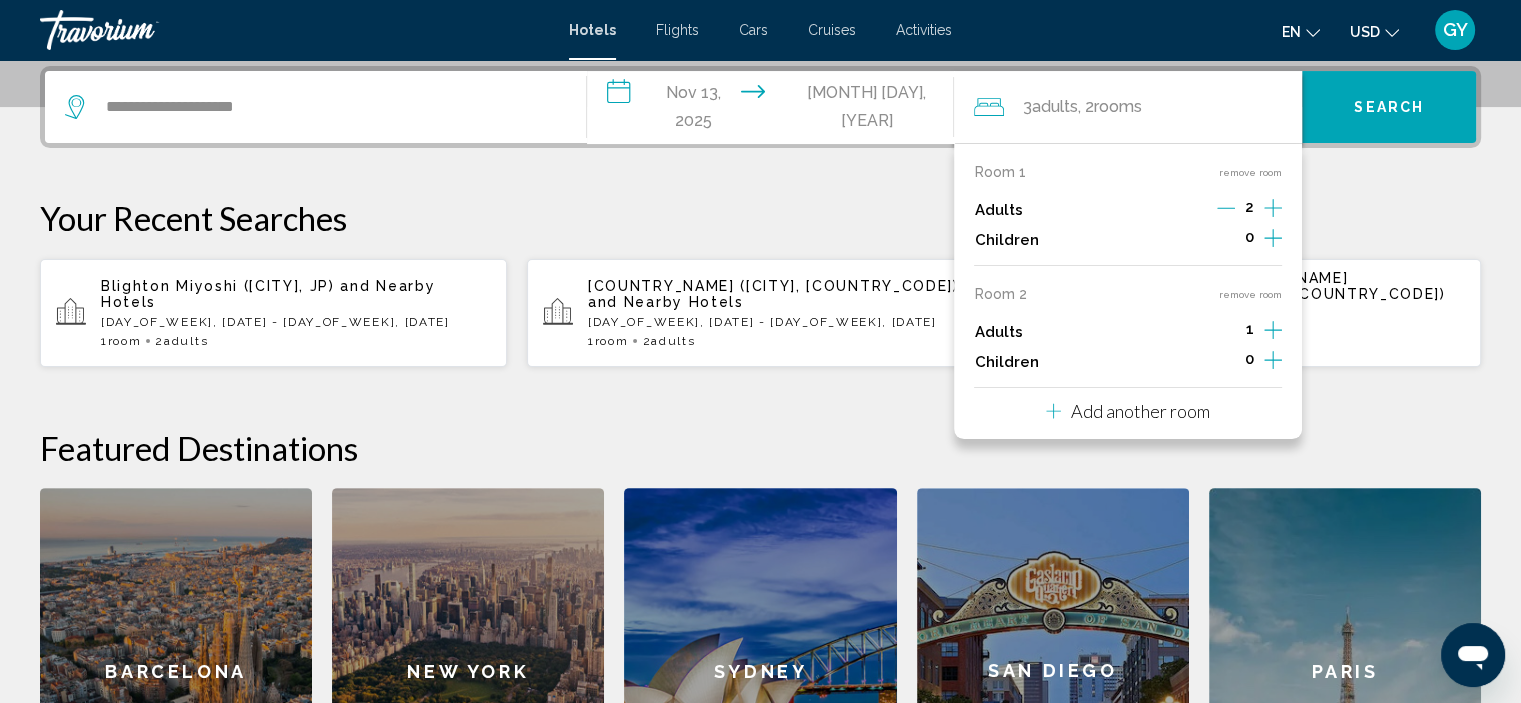 click 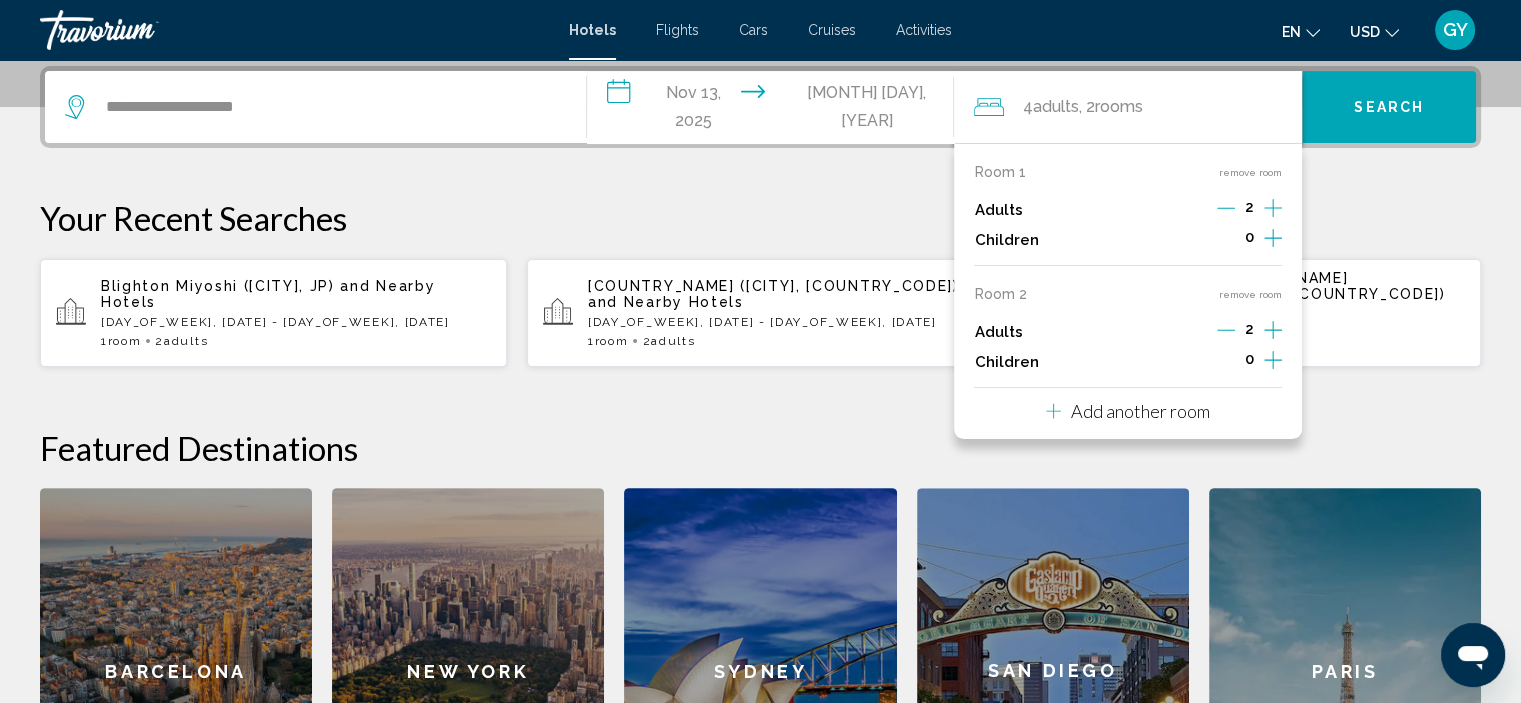 click 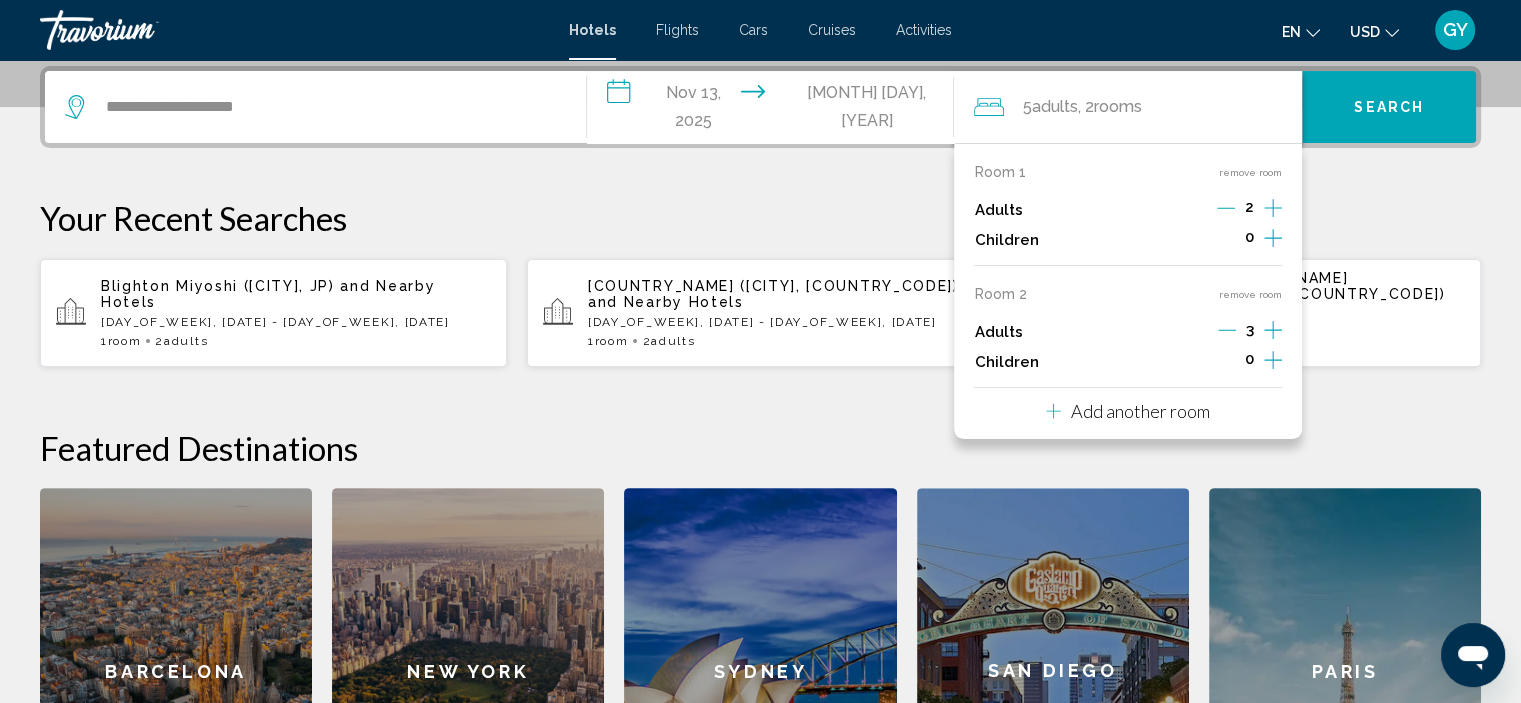 click on "Add another room" at bounding box center (1140, 411) 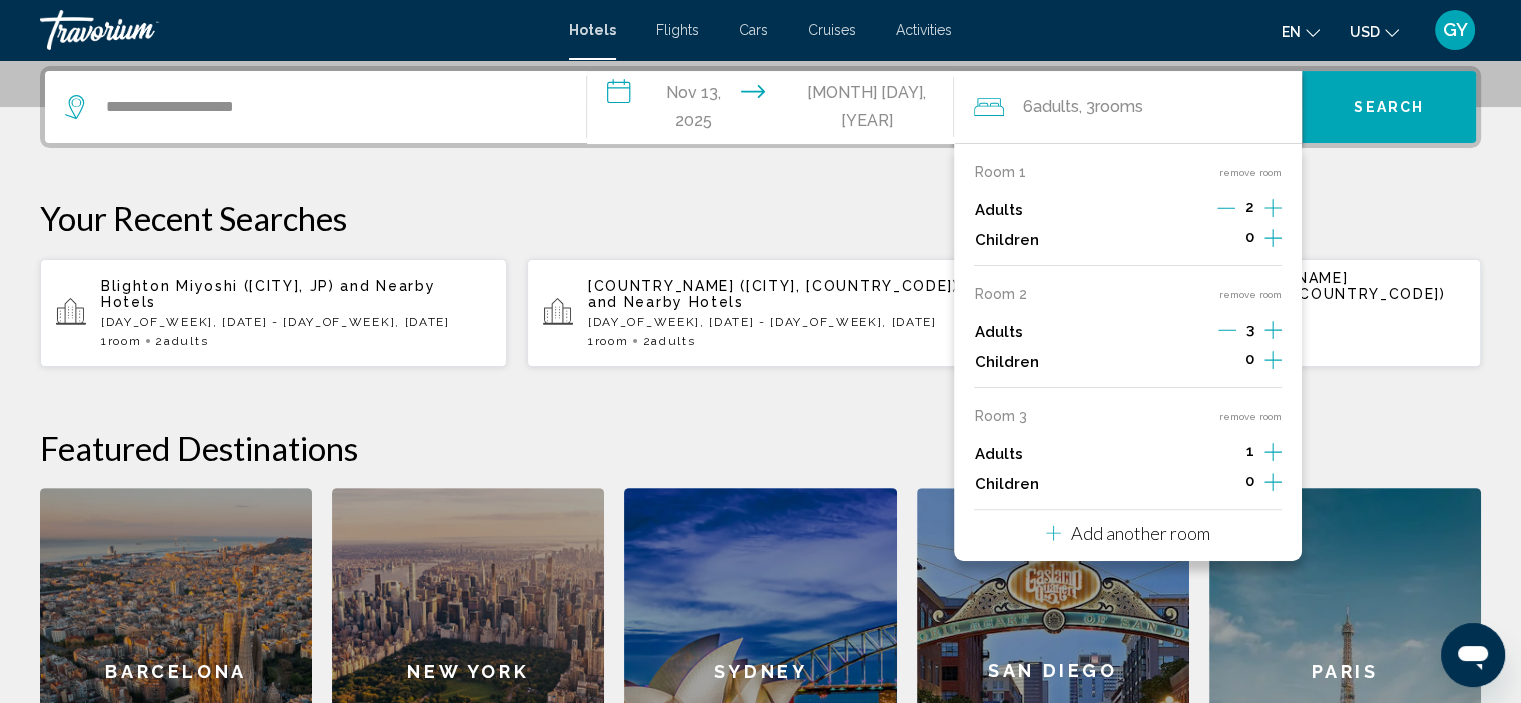 click on "1" at bounding box center (1250, 454) 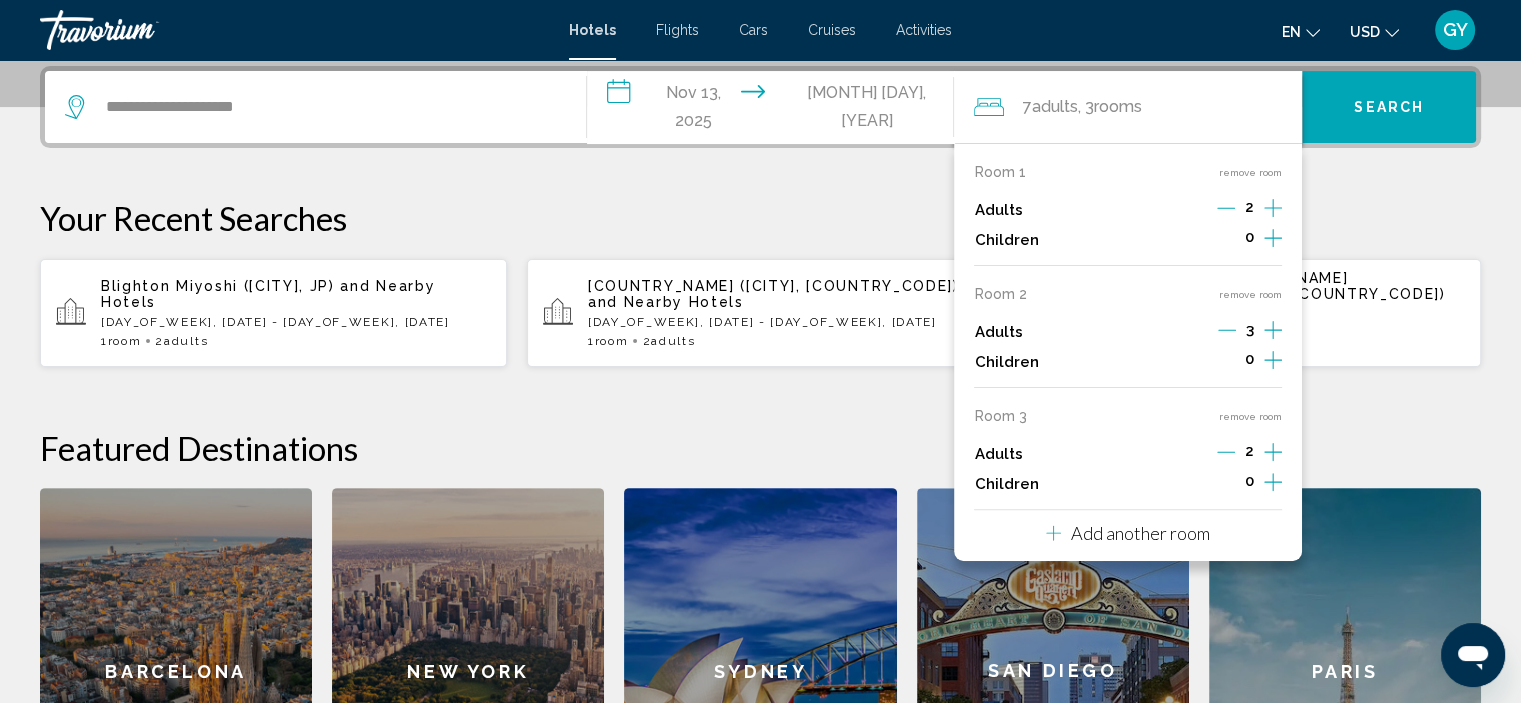 click 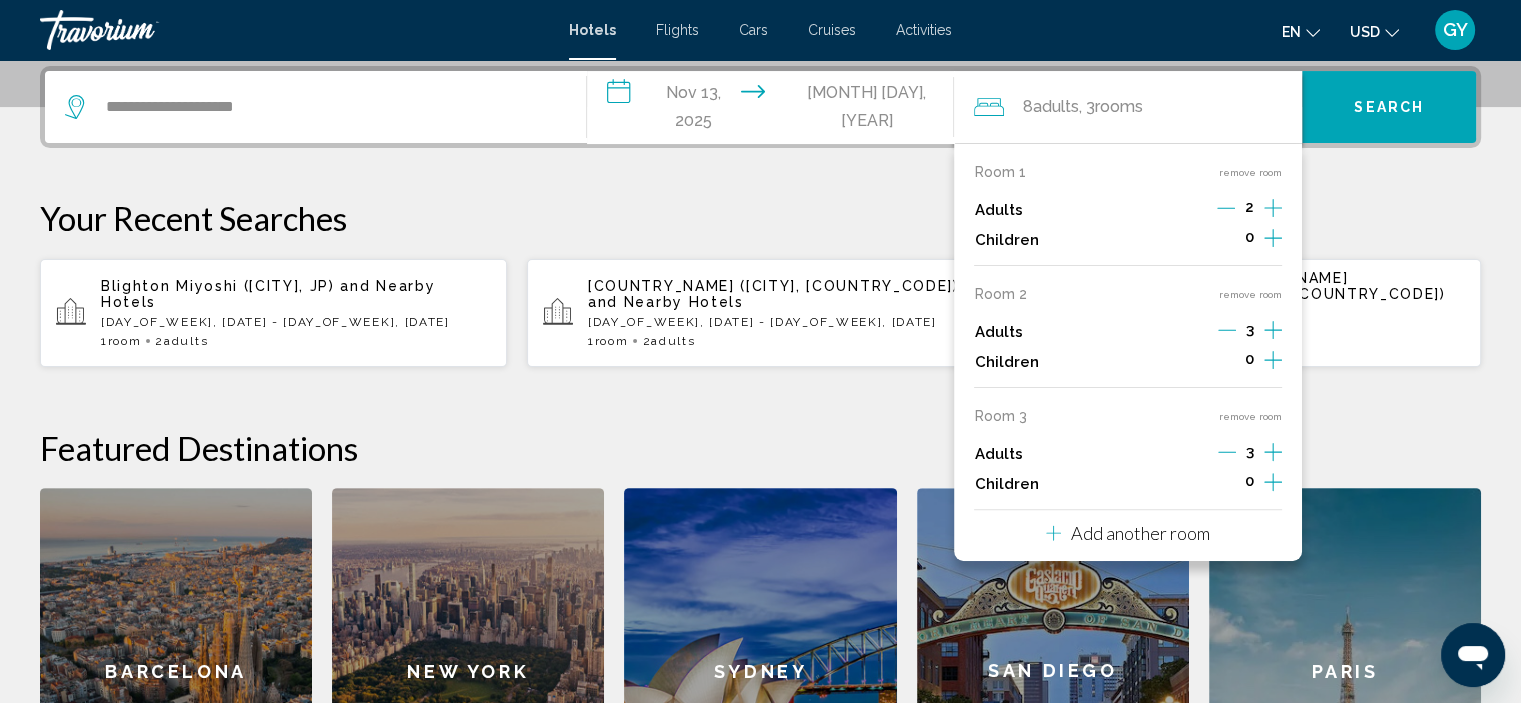 click on "Add another room" at bounding box center [1128, 530] 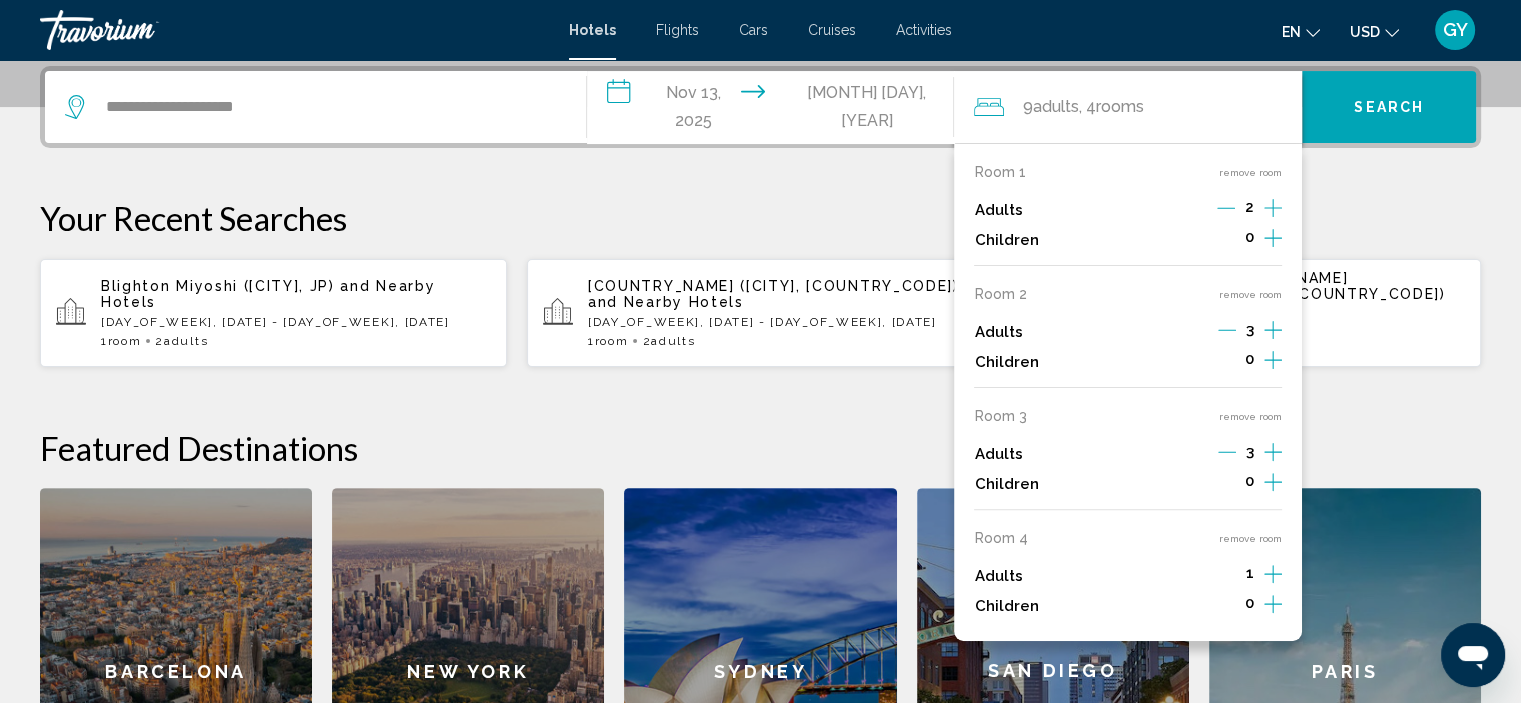 click 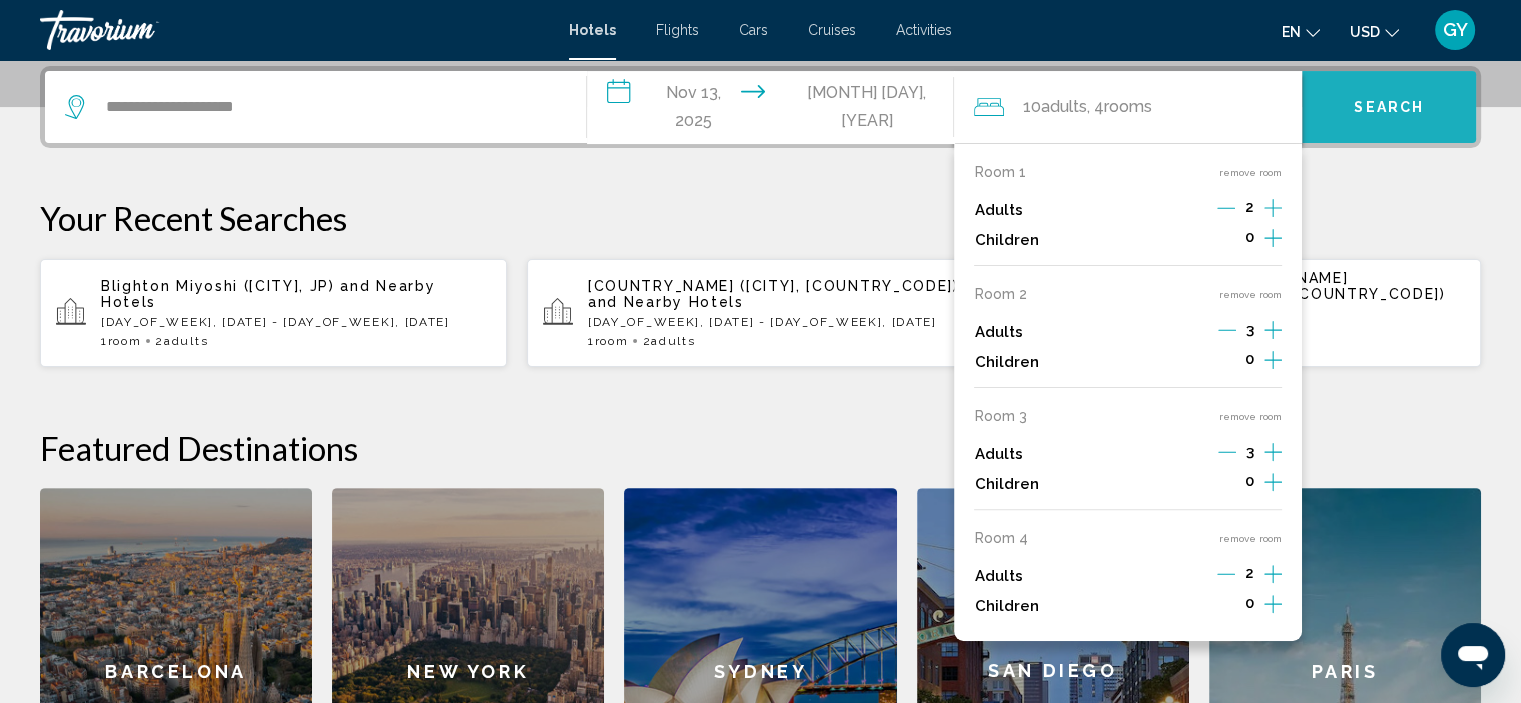 click on "Search" at bounding box center [1389, 107] 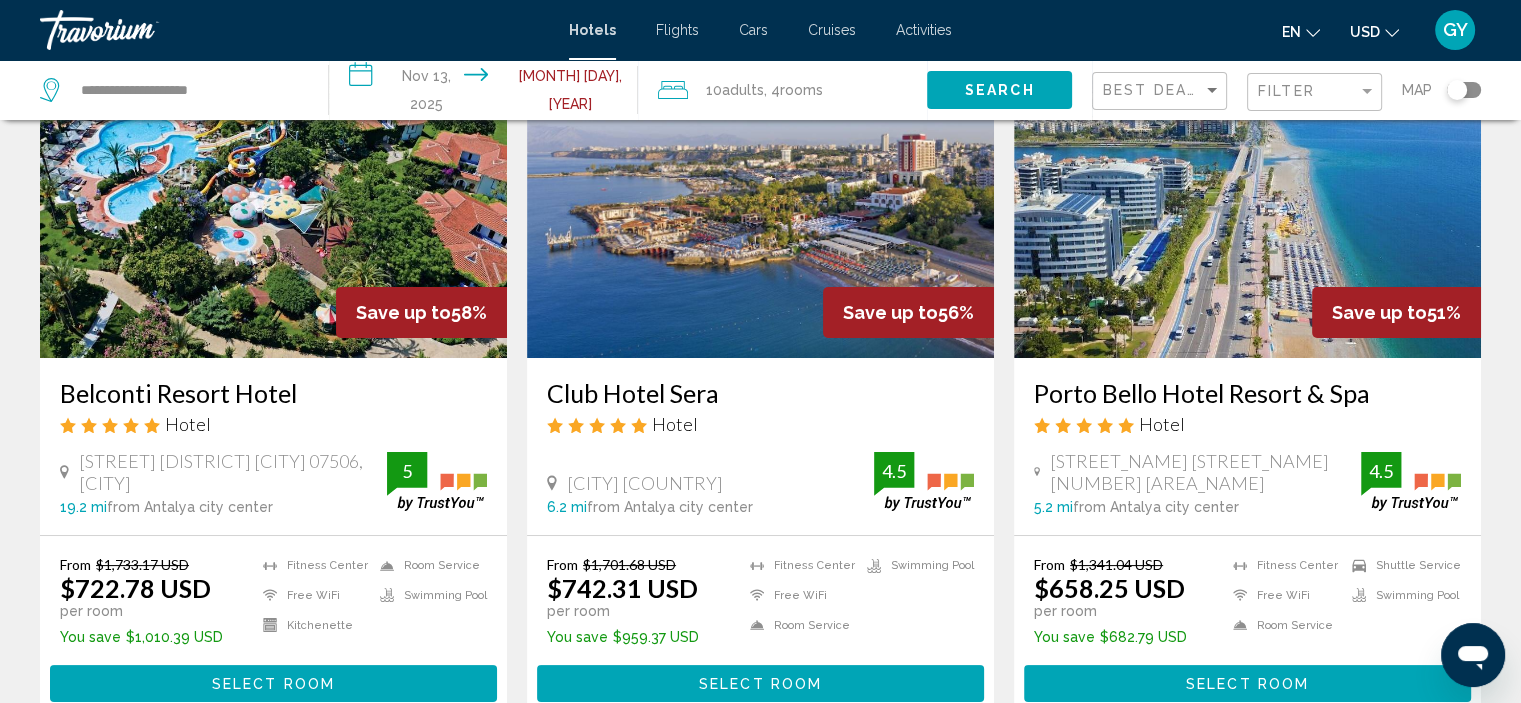 scroll, scrollTop: 149, scrollLeft: 0, axis: vertical 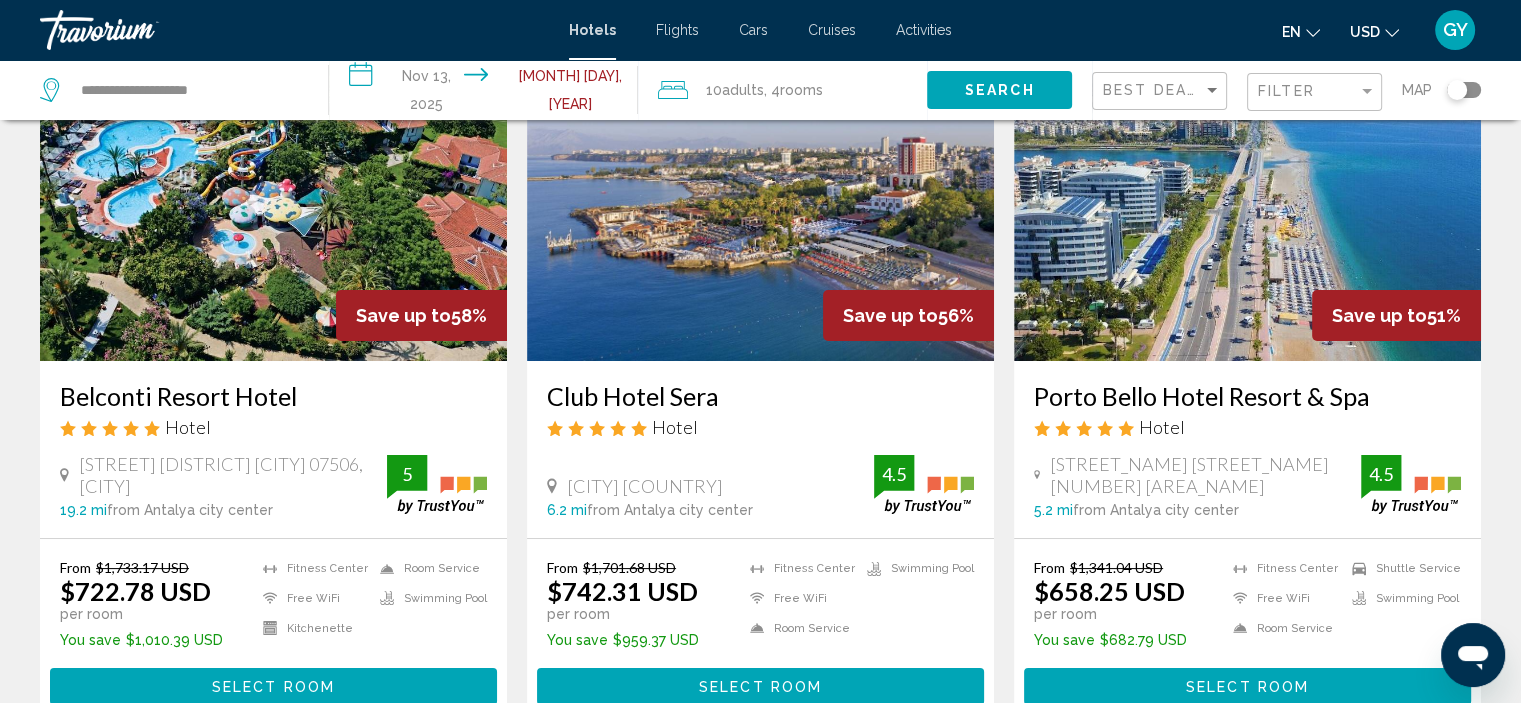 click at bounding box center [1247, 201] 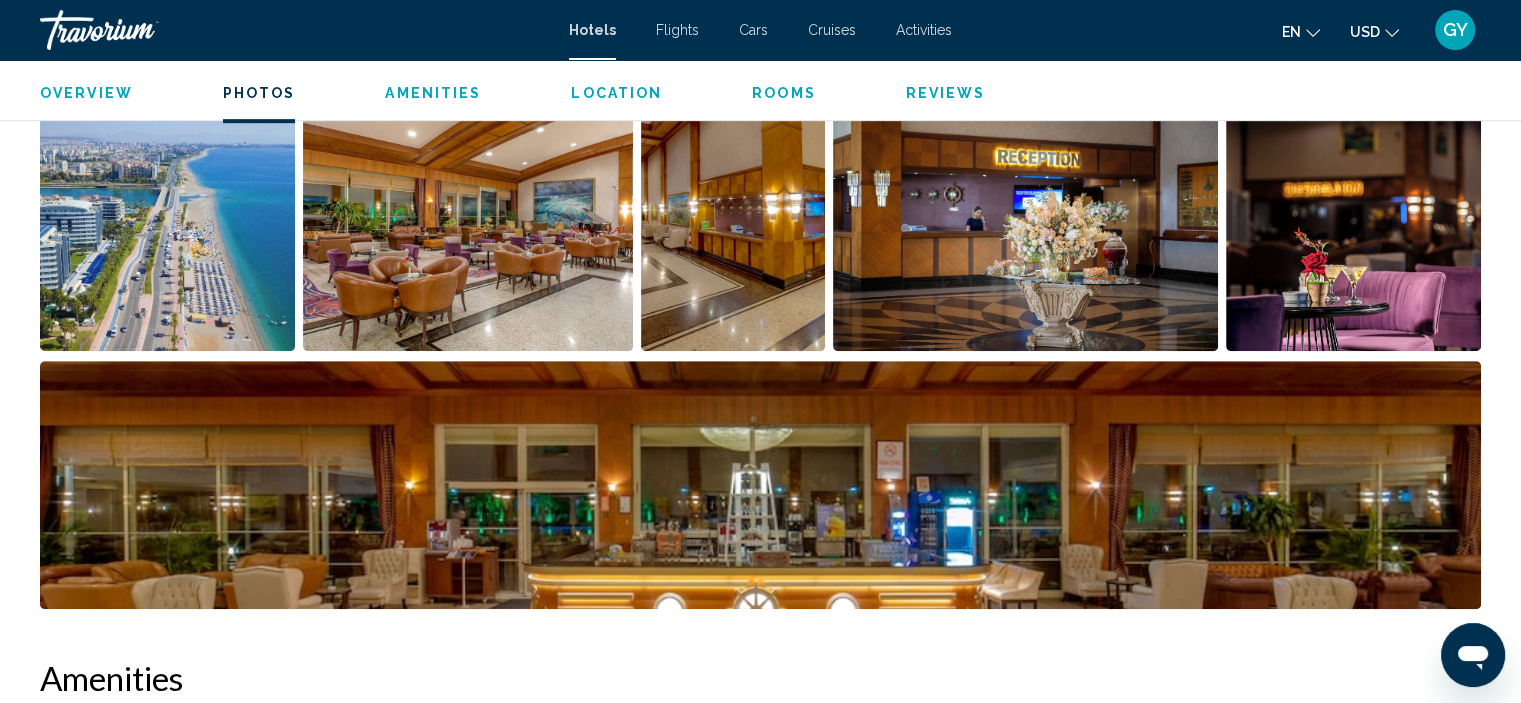 scroll, scrollTop: 1056, scrollLeft: 0, axis: vertical 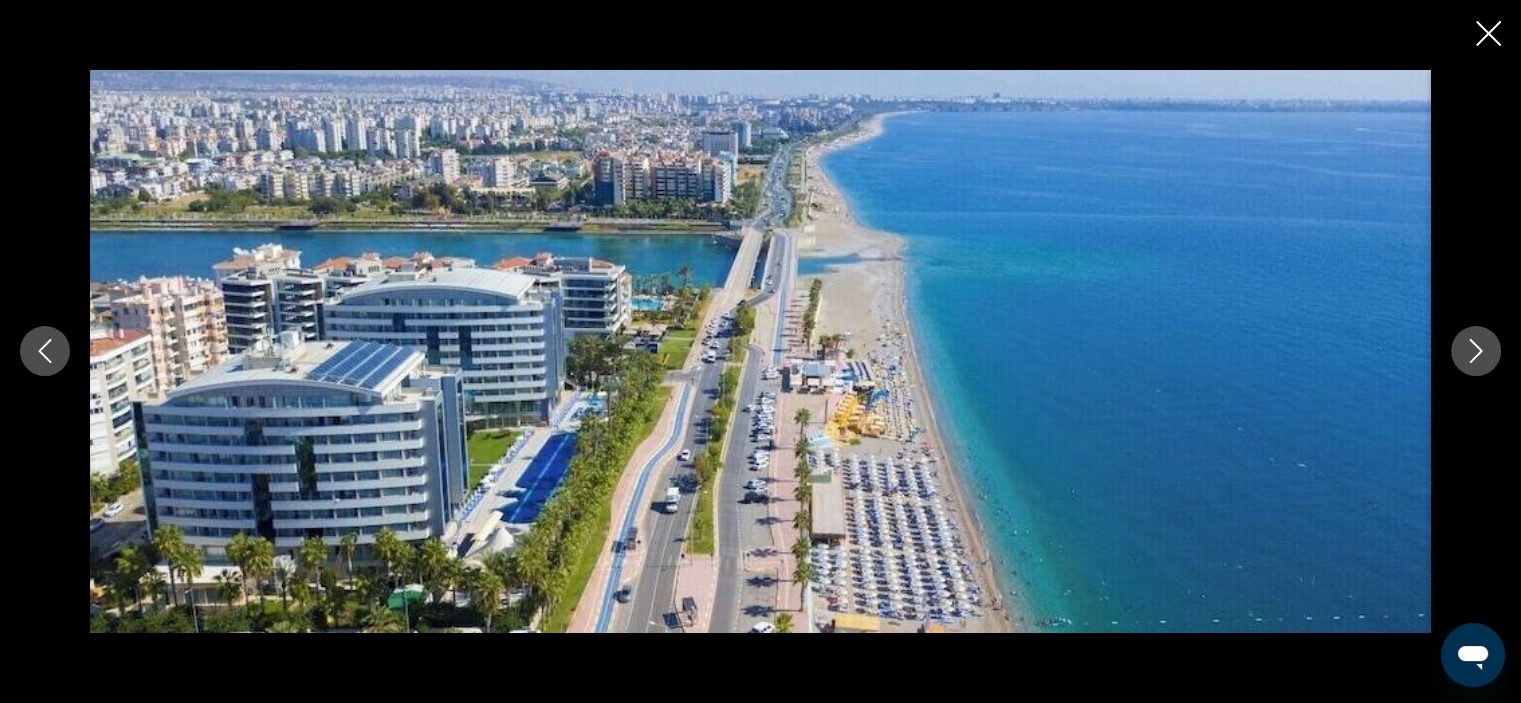 click 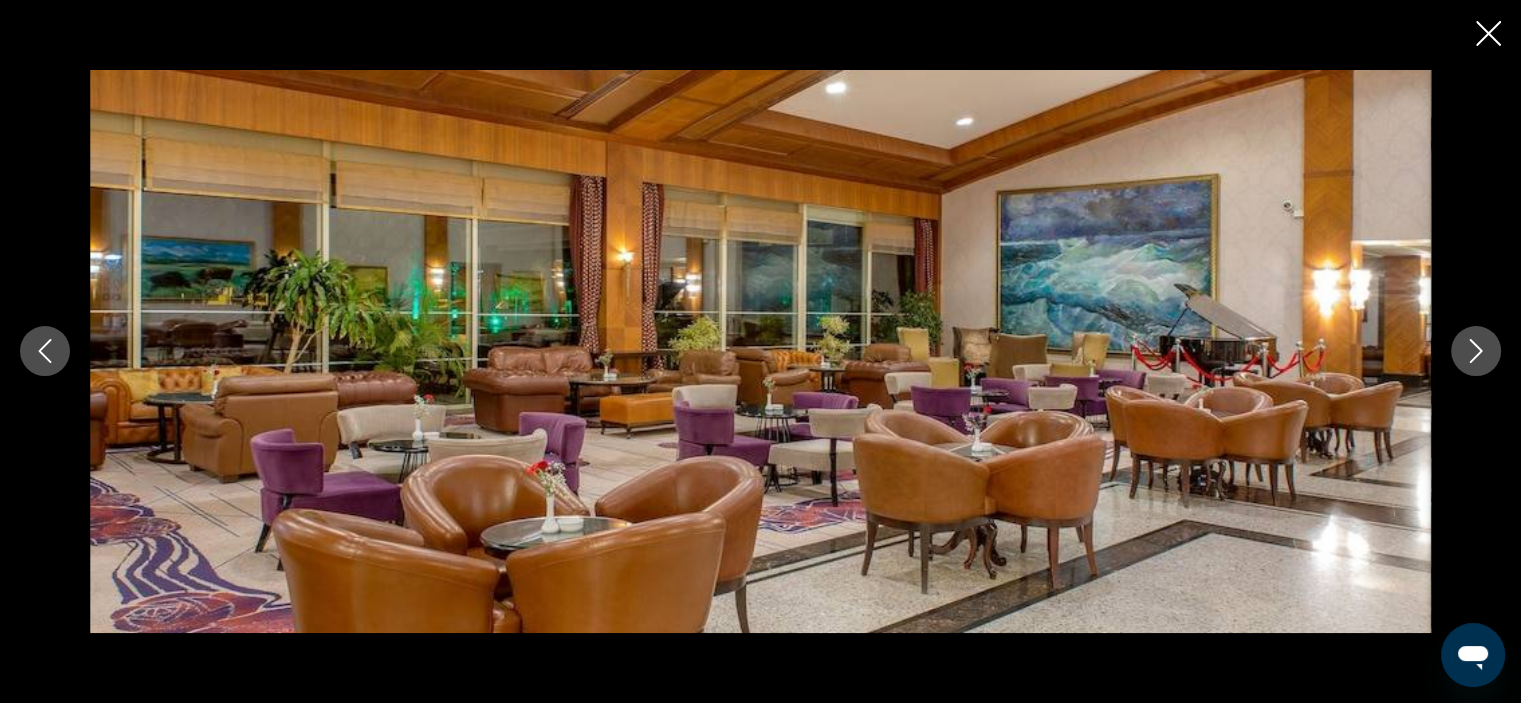 click 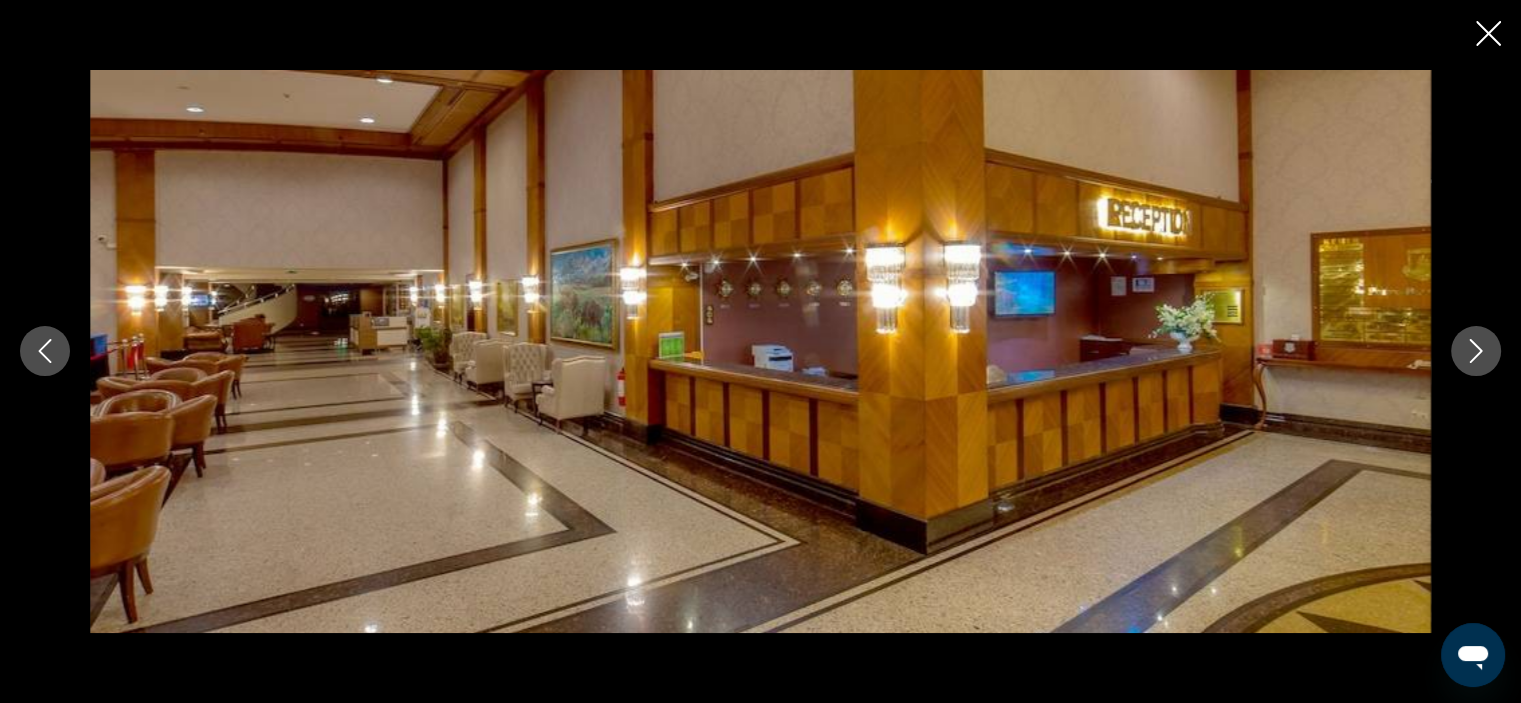 click 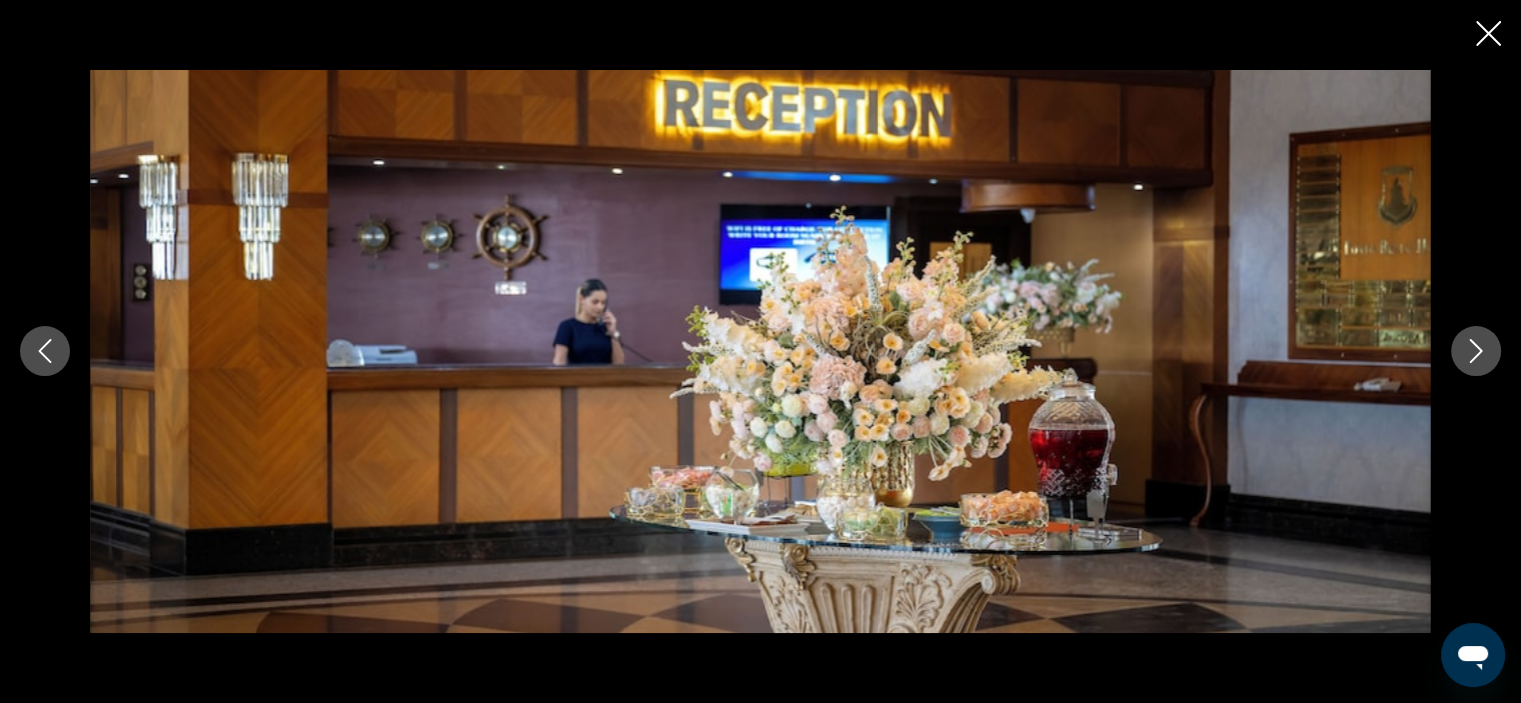 click 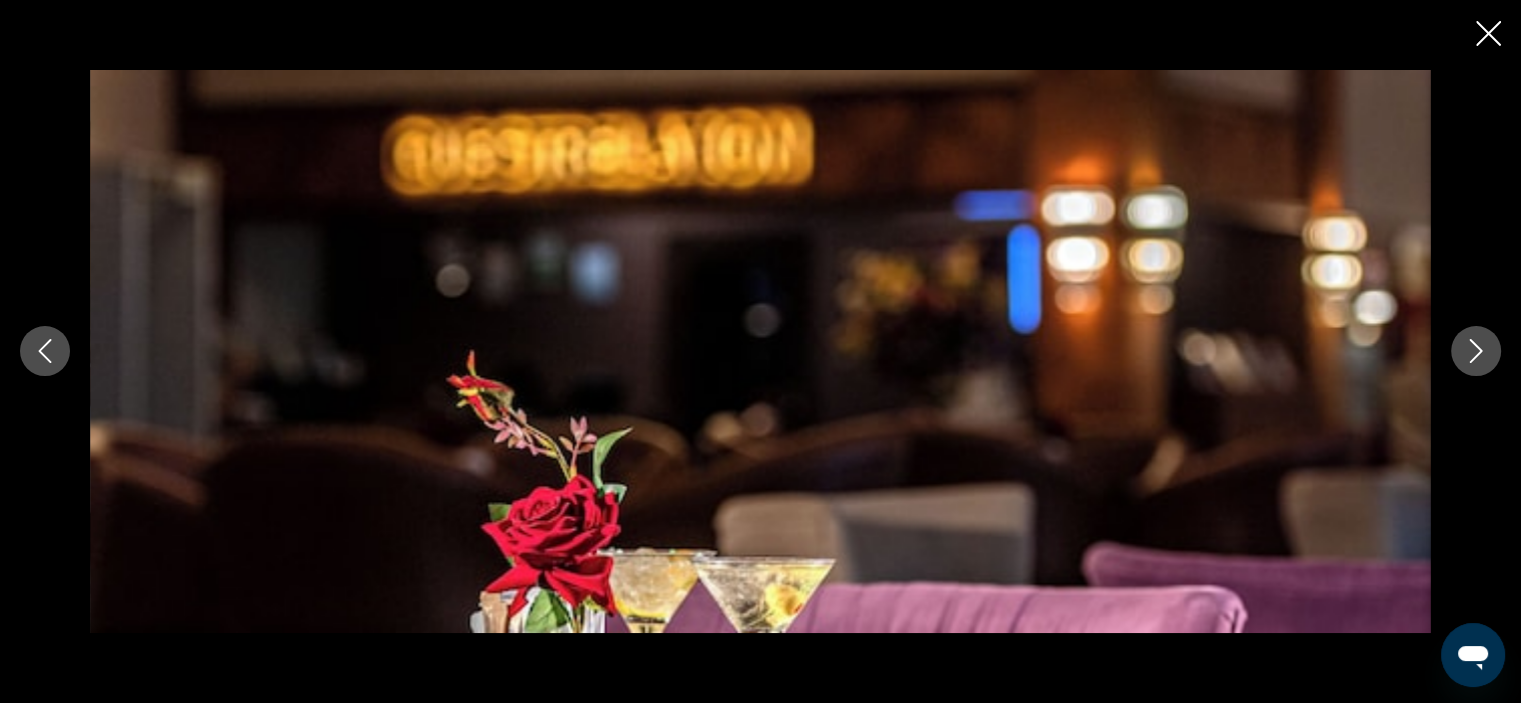 click 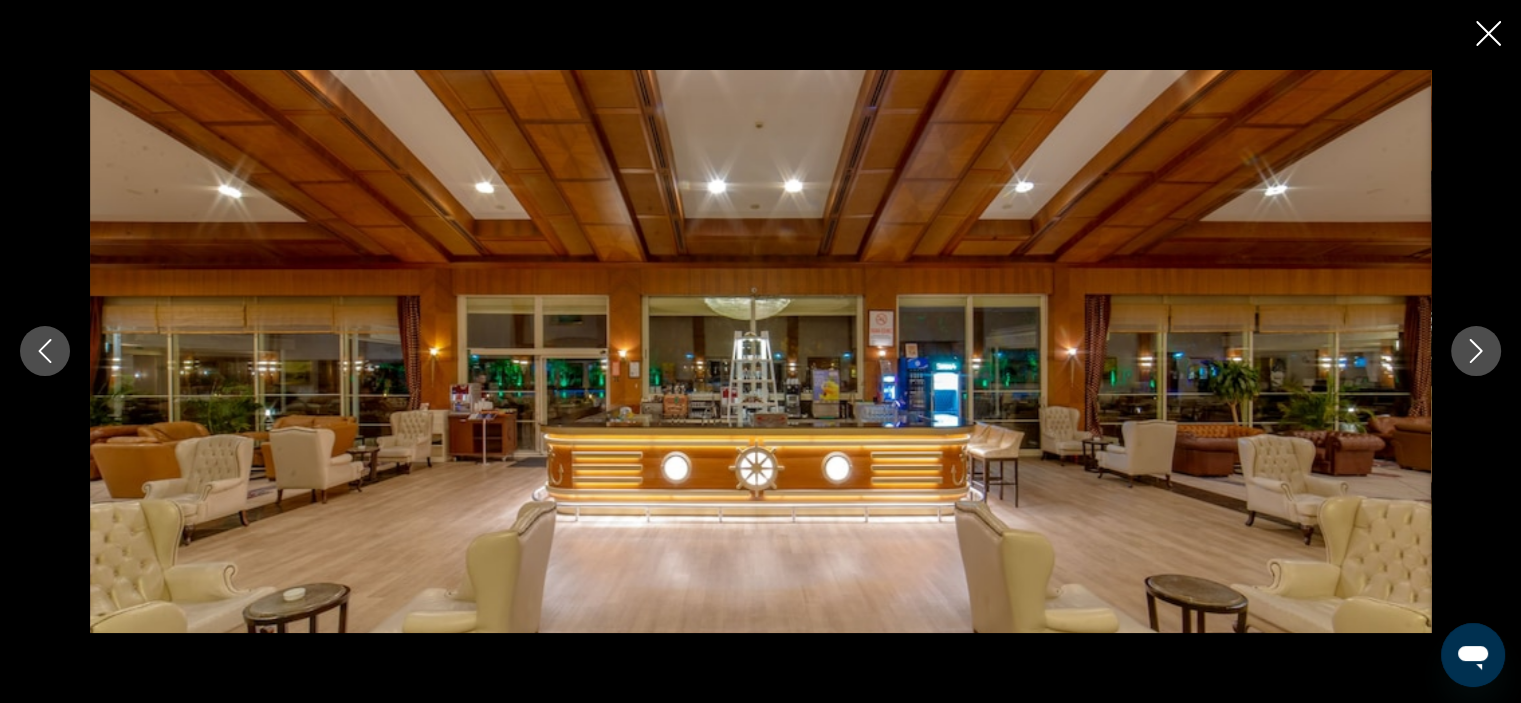 click 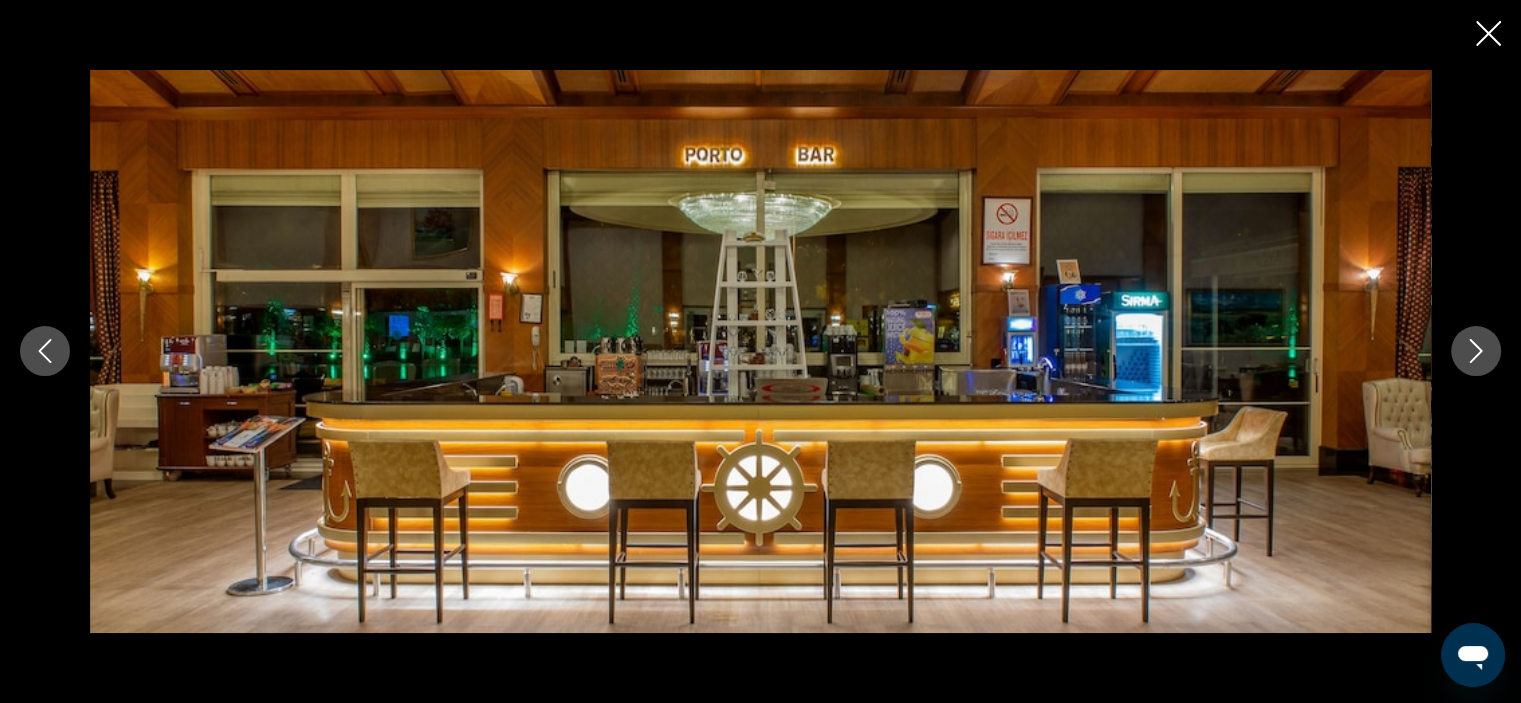 click 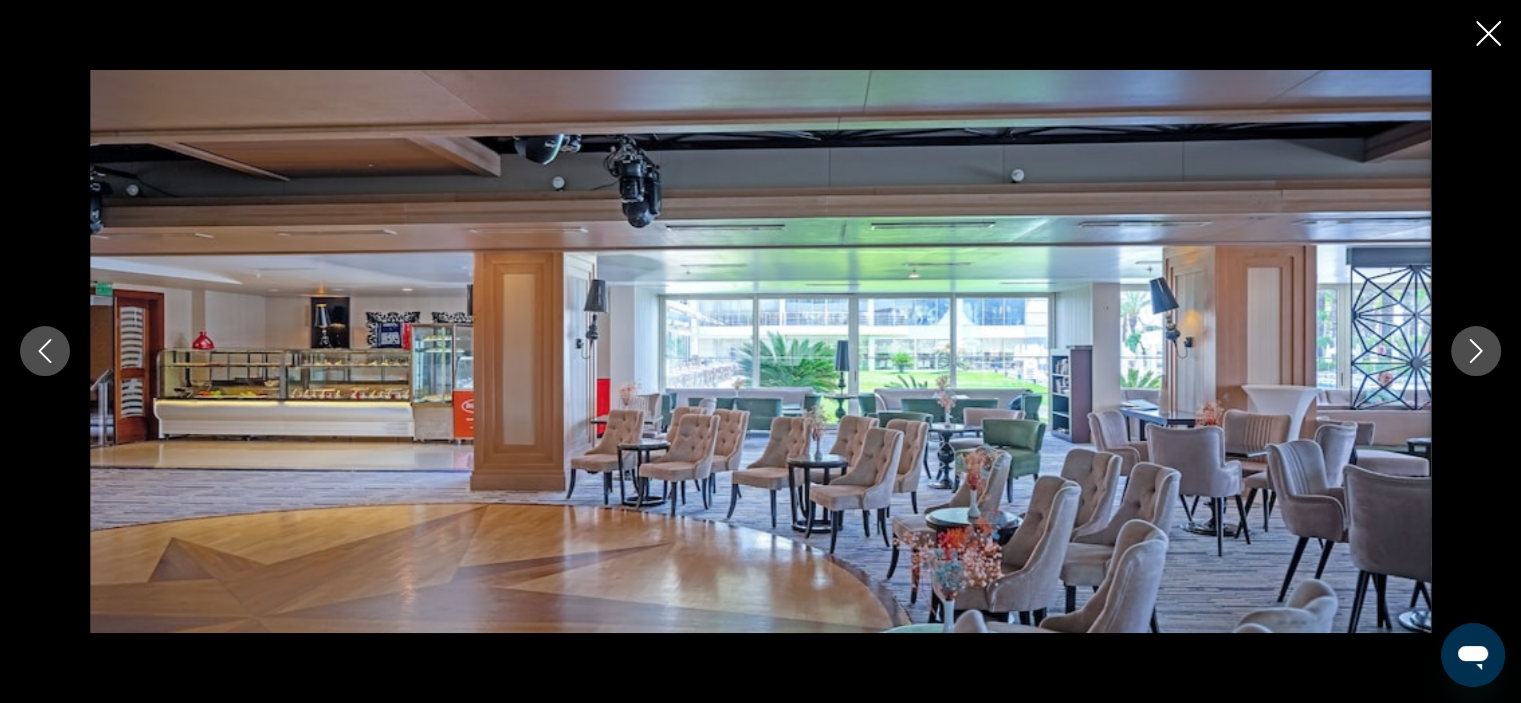click 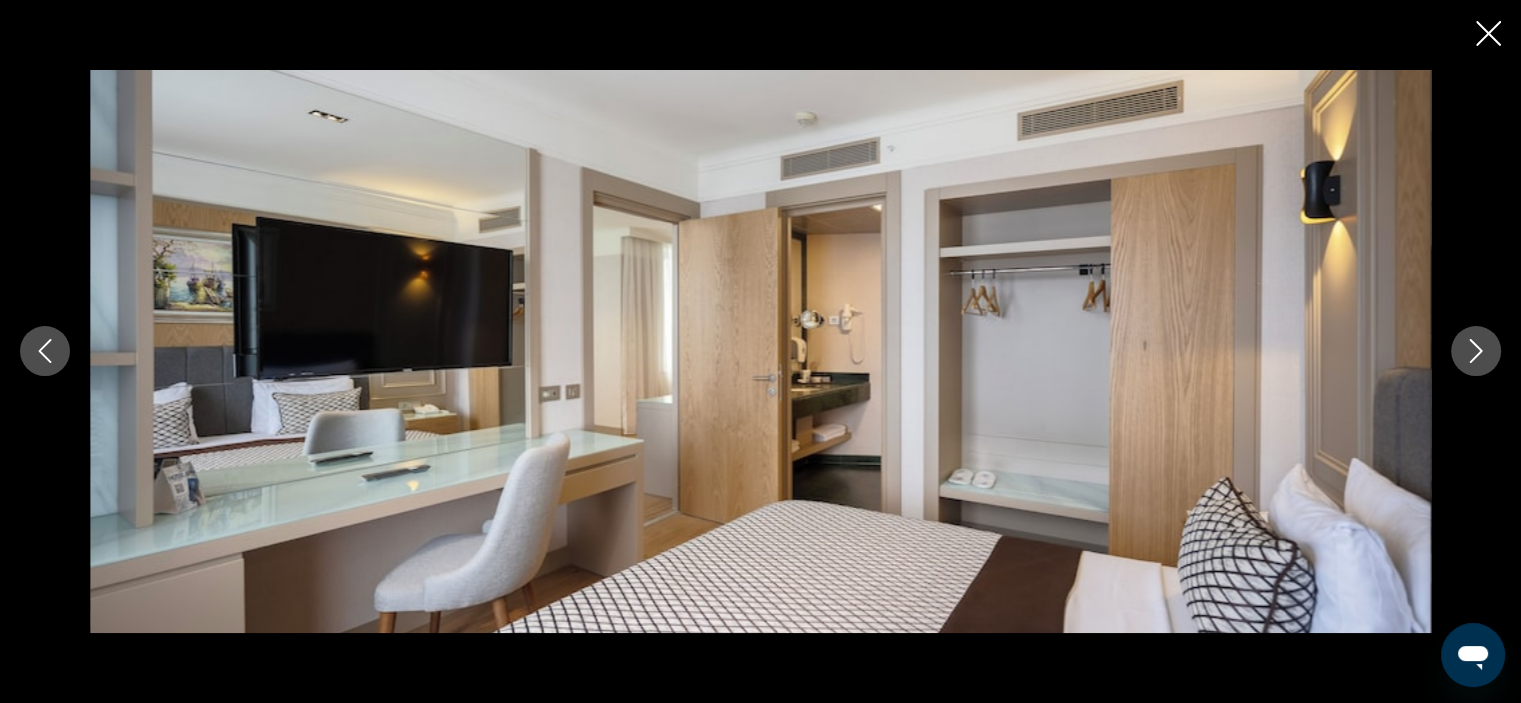 click 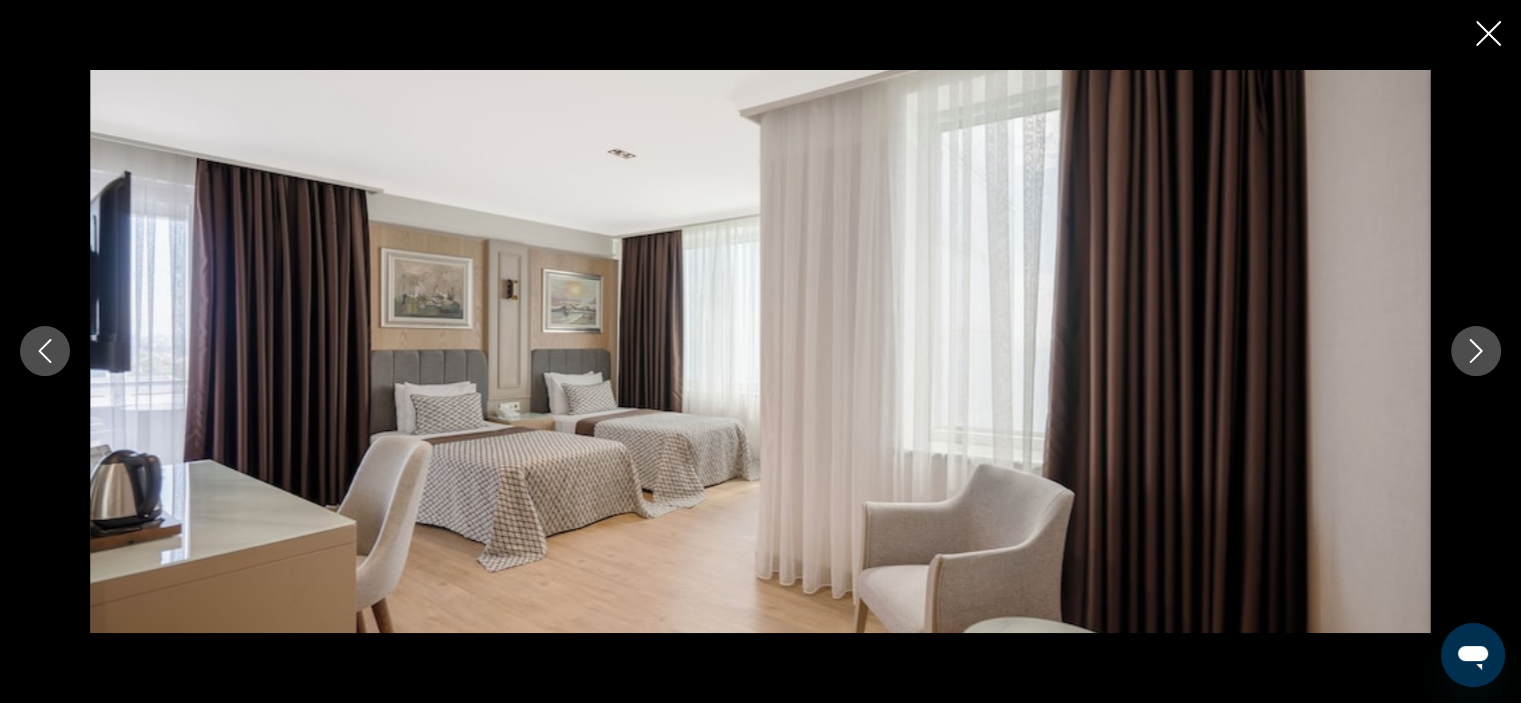 click 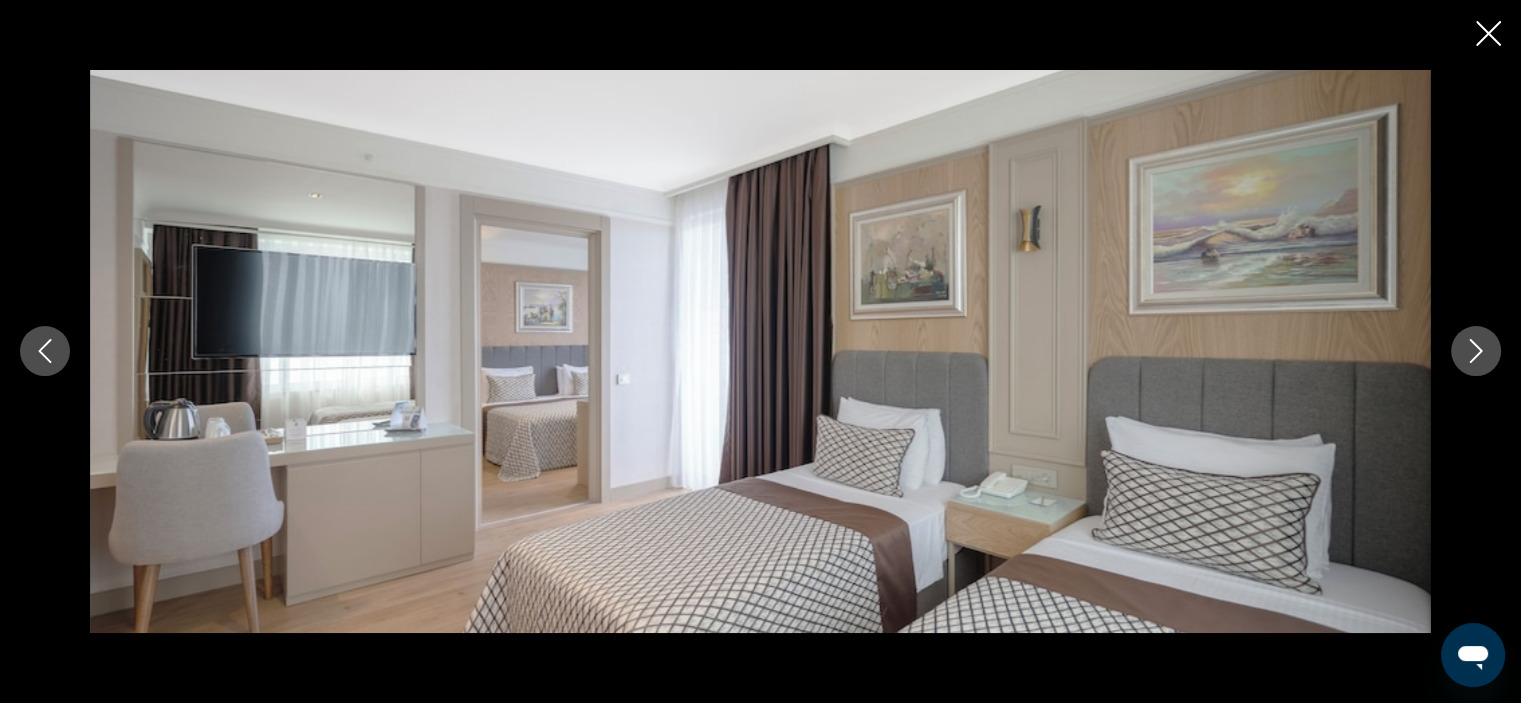 click 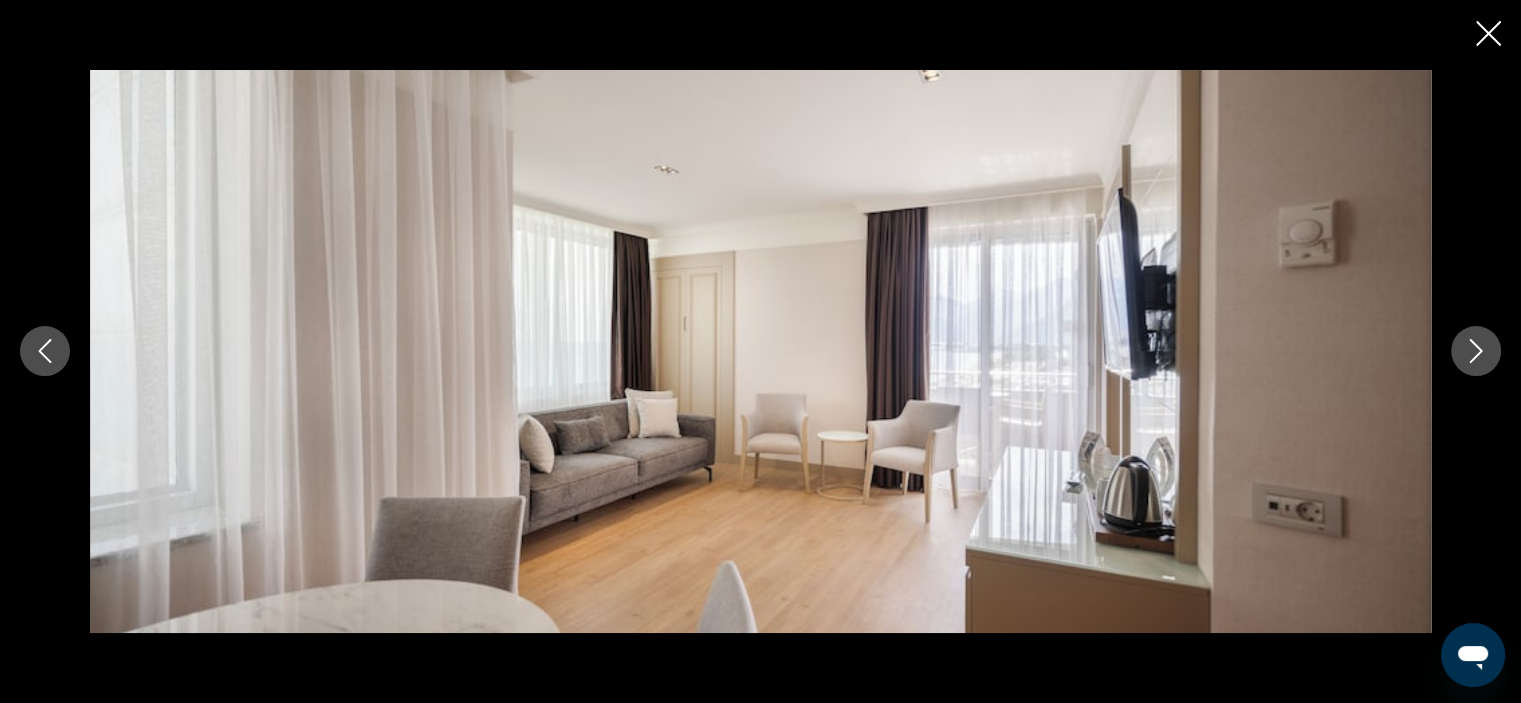 click 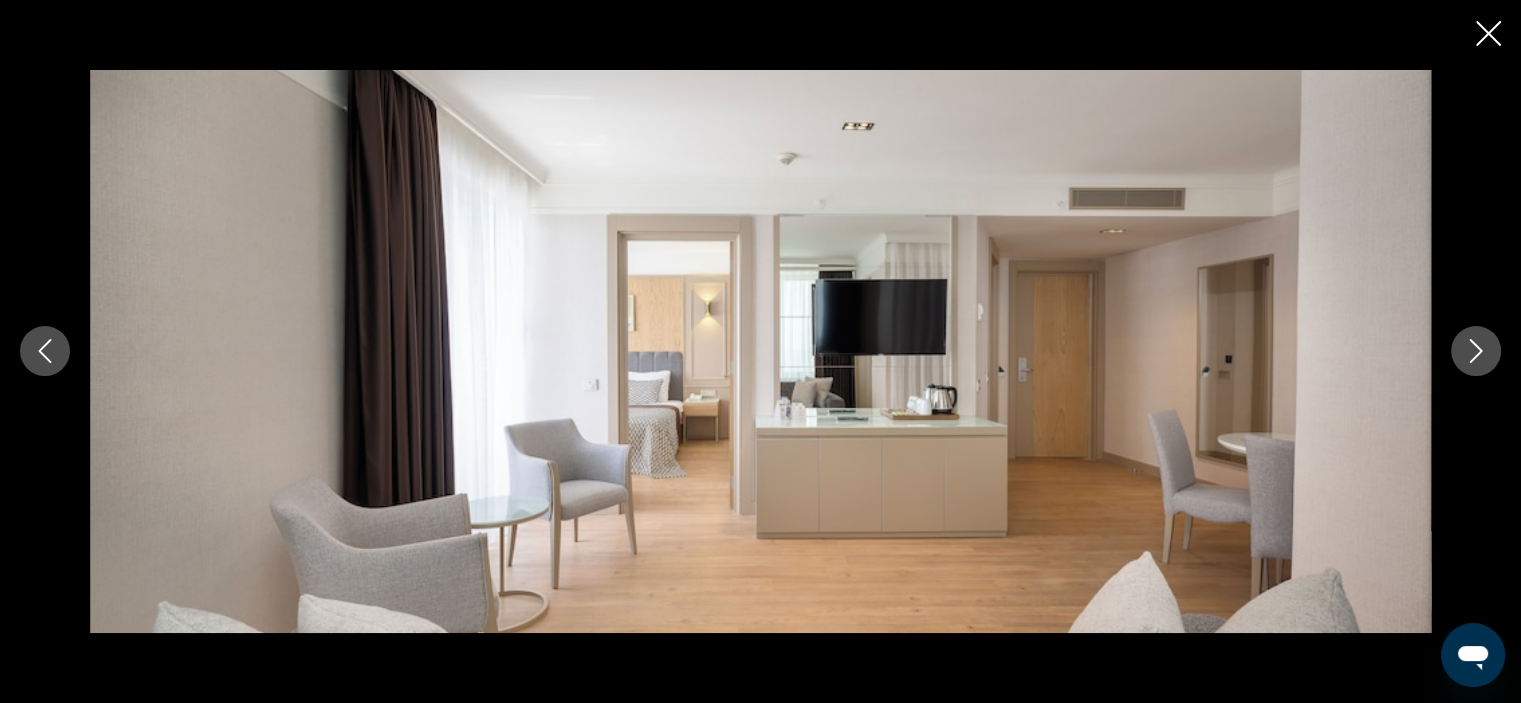 click 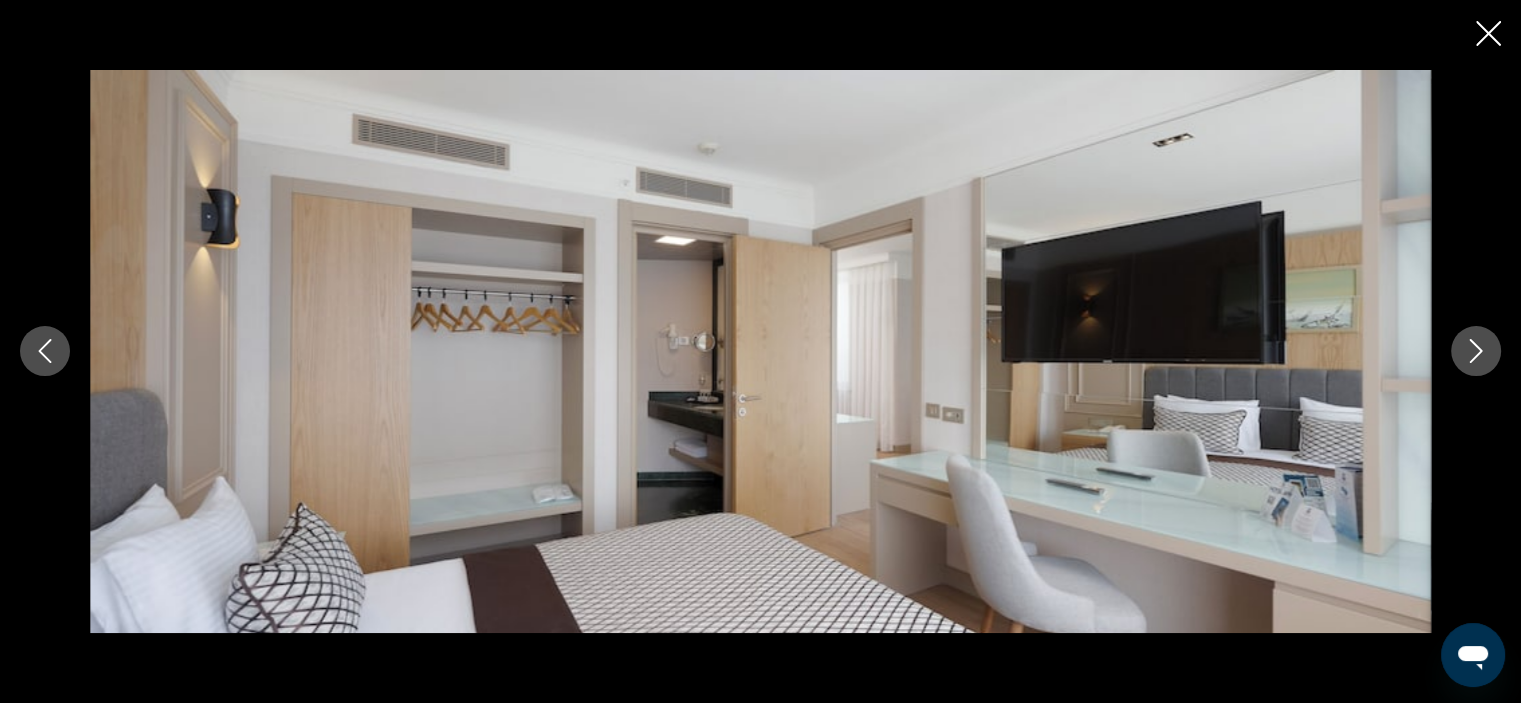 click 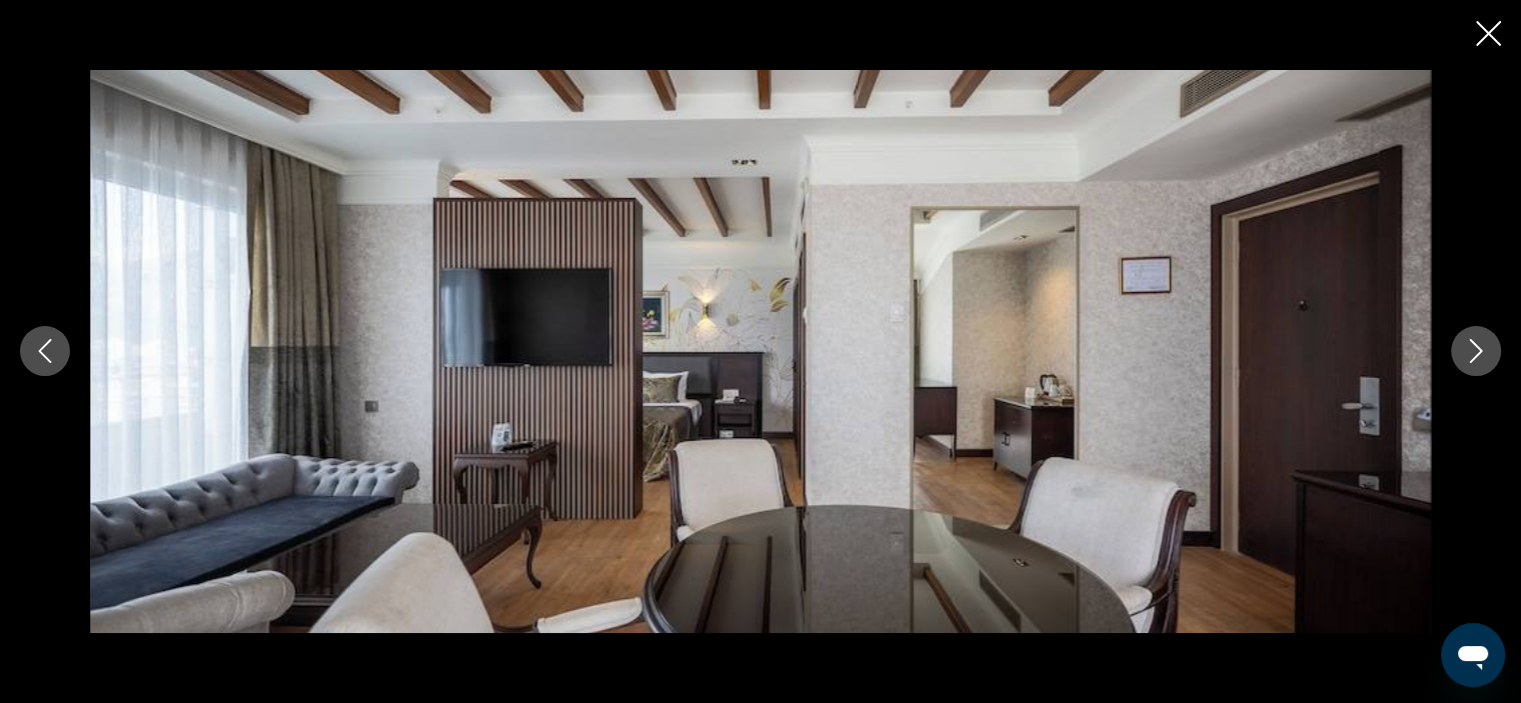 click 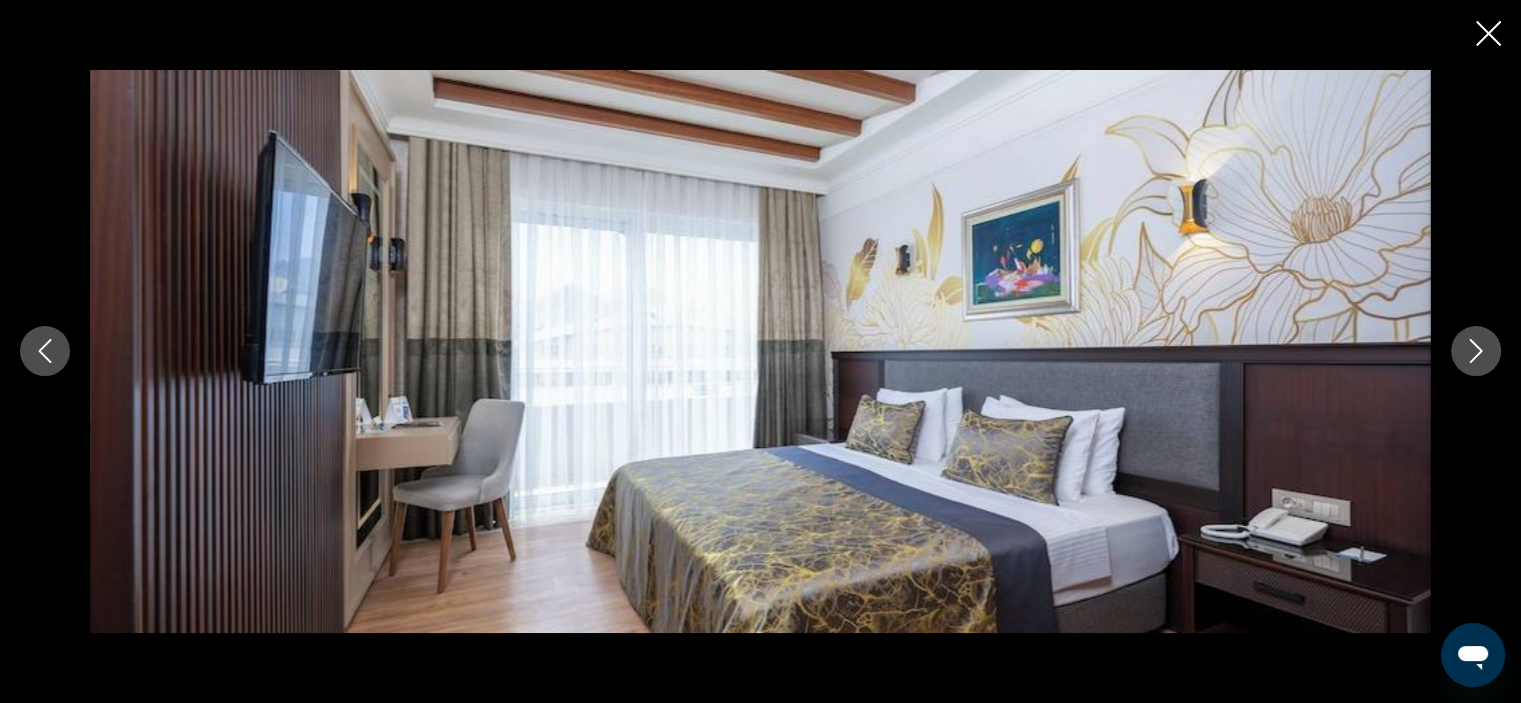 click 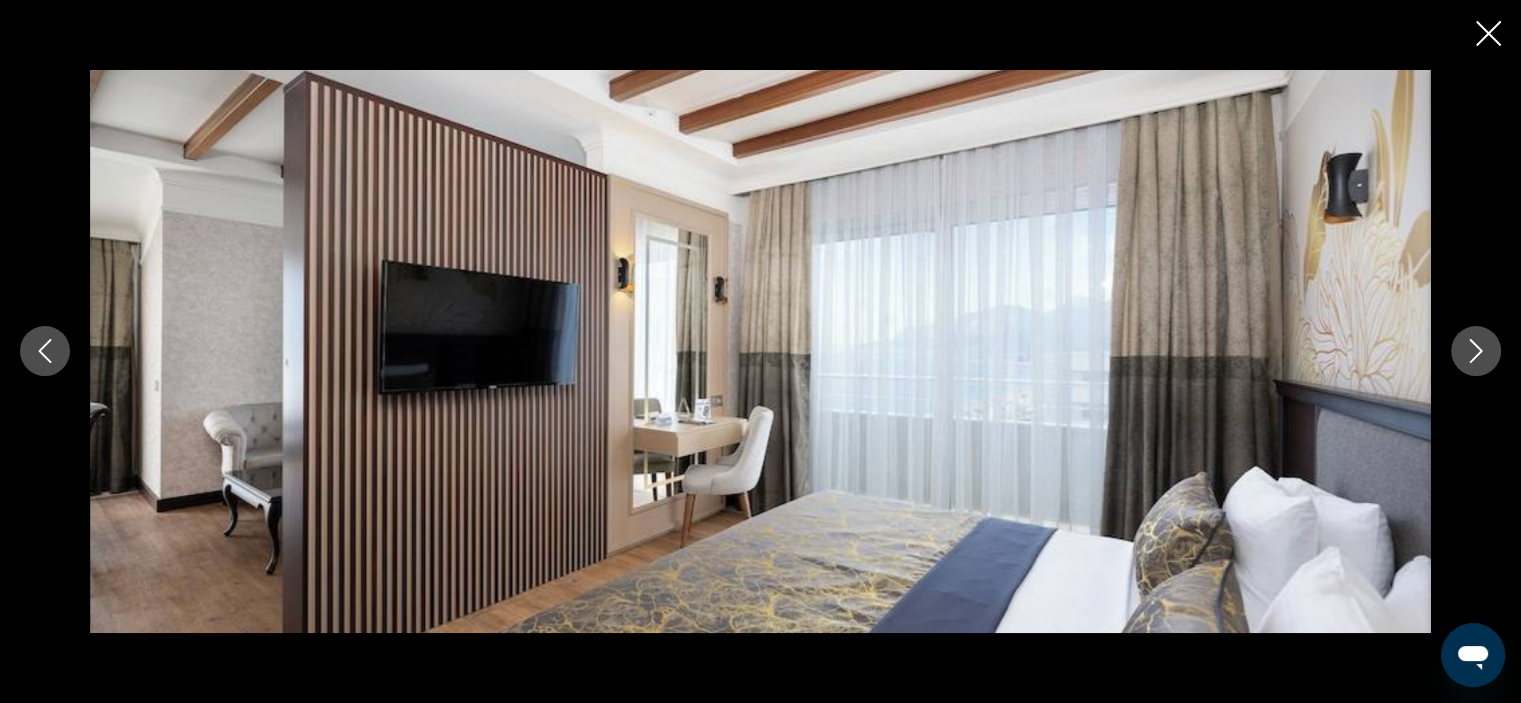 click 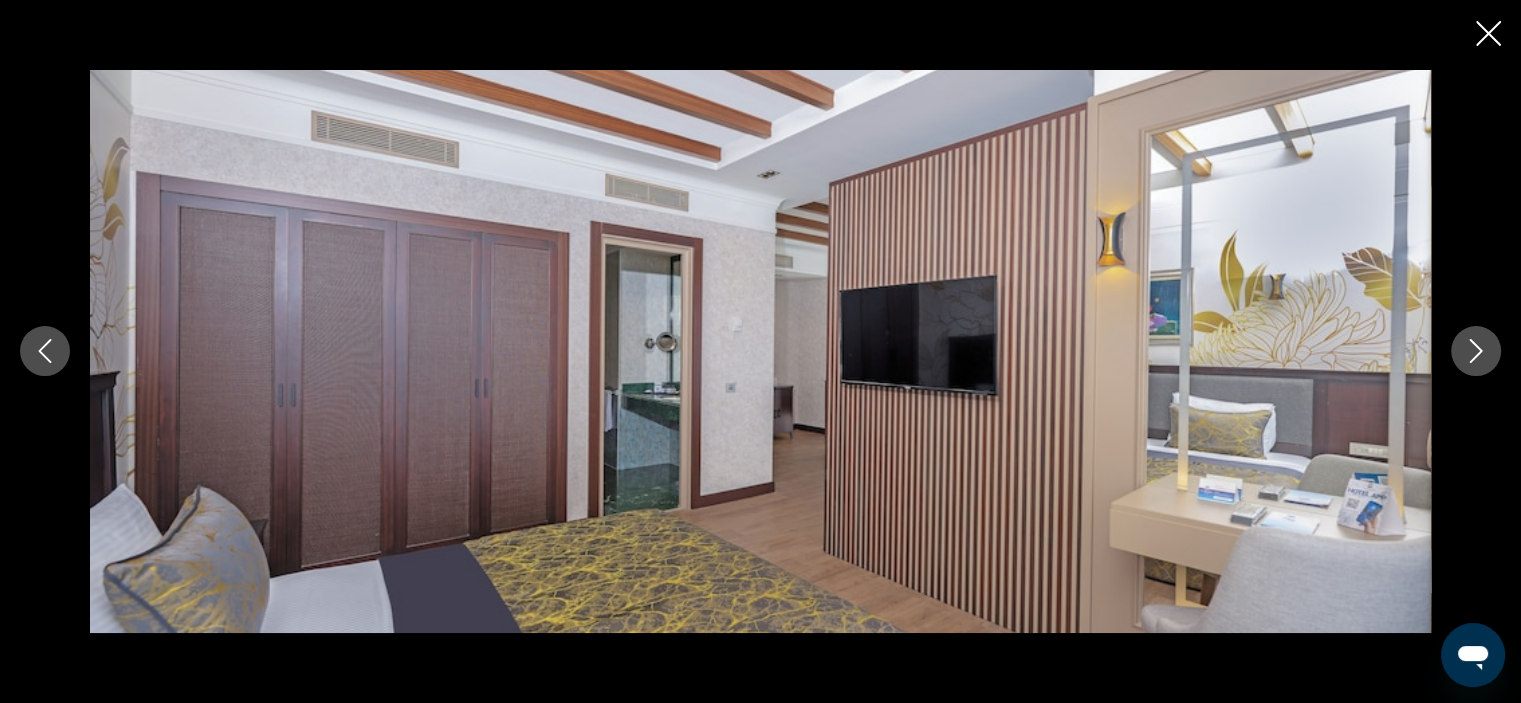click 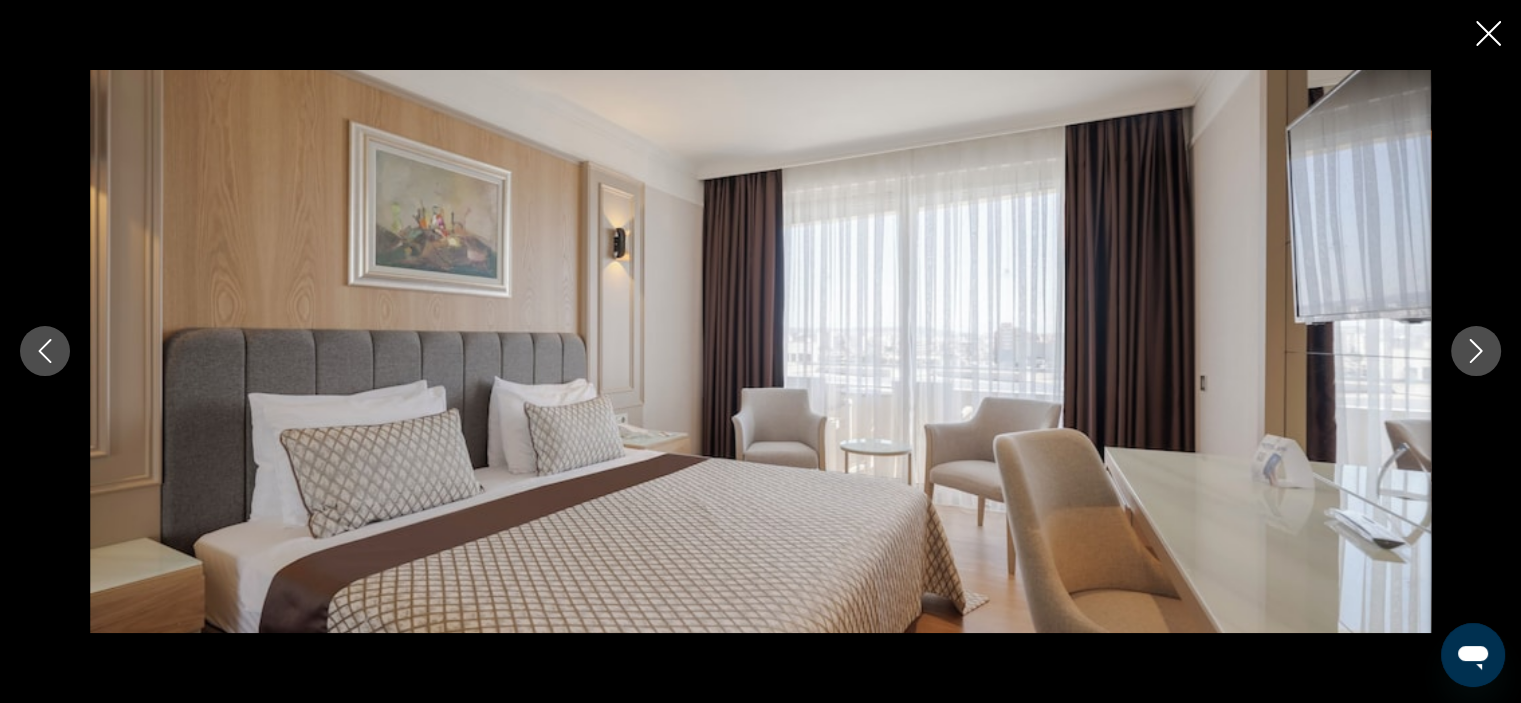 click 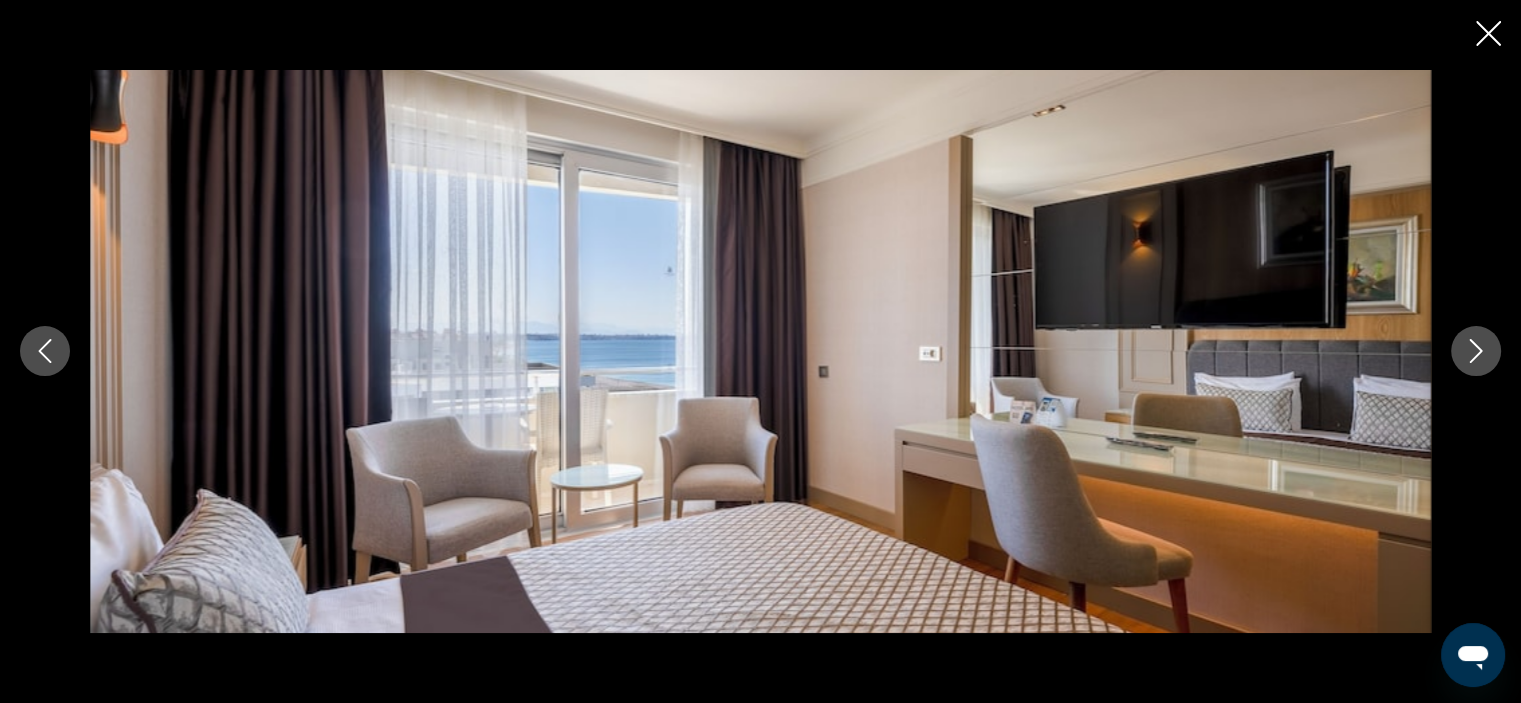 click 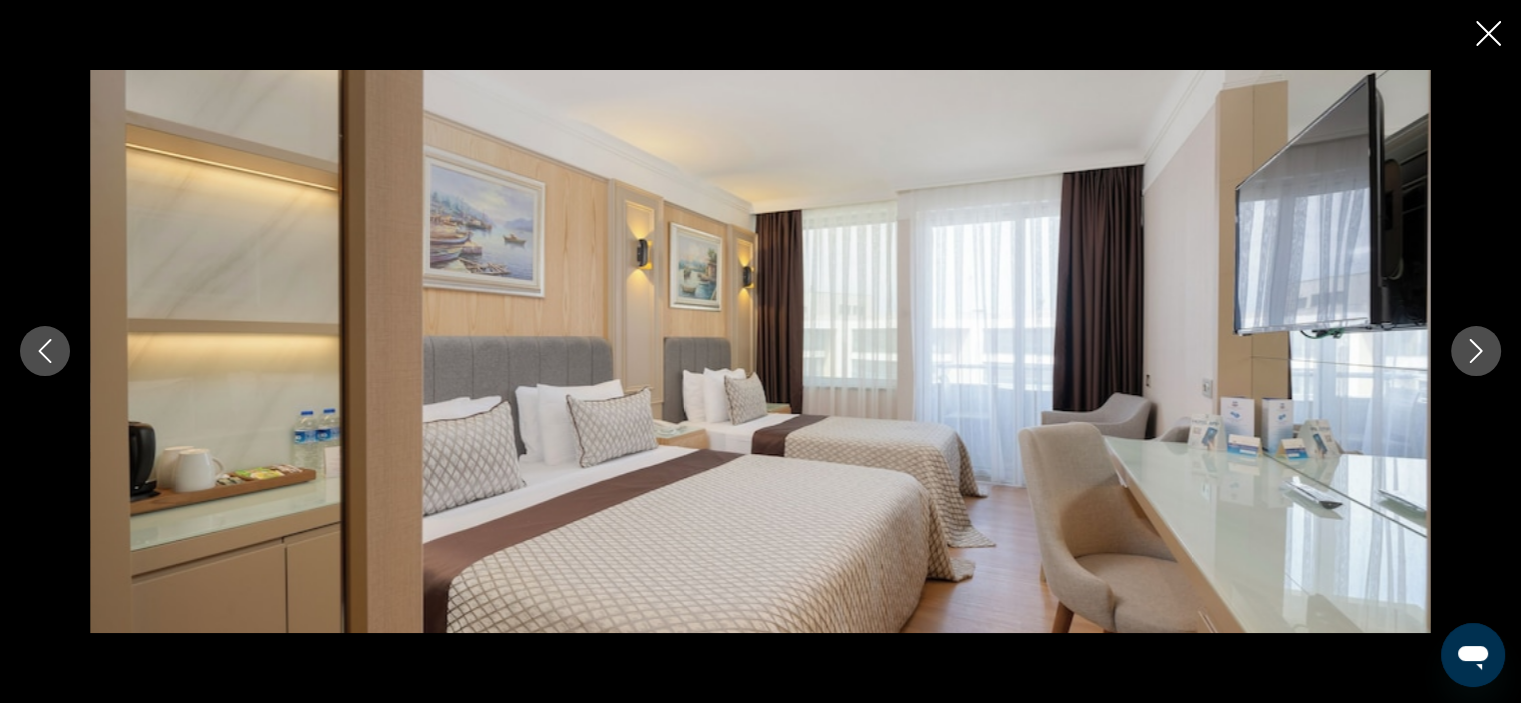 click 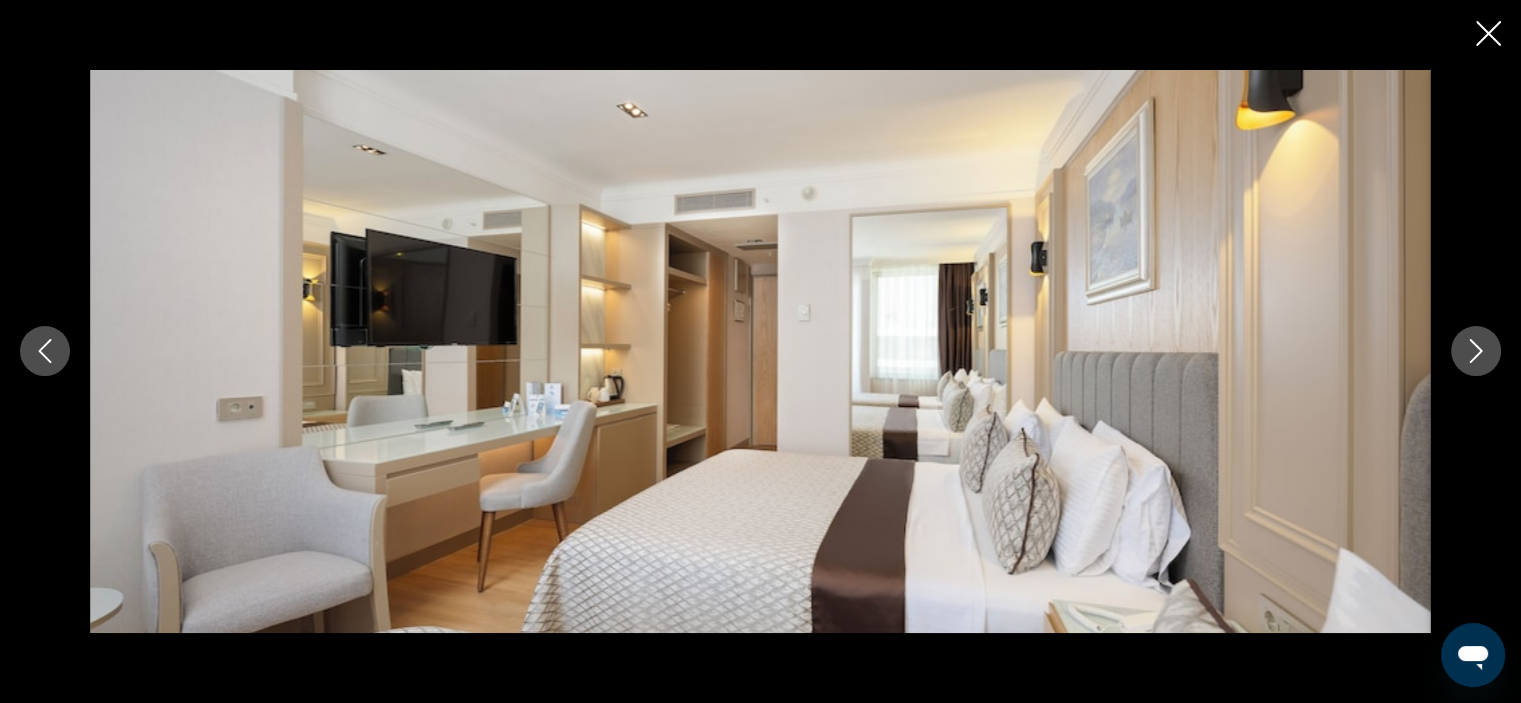 click 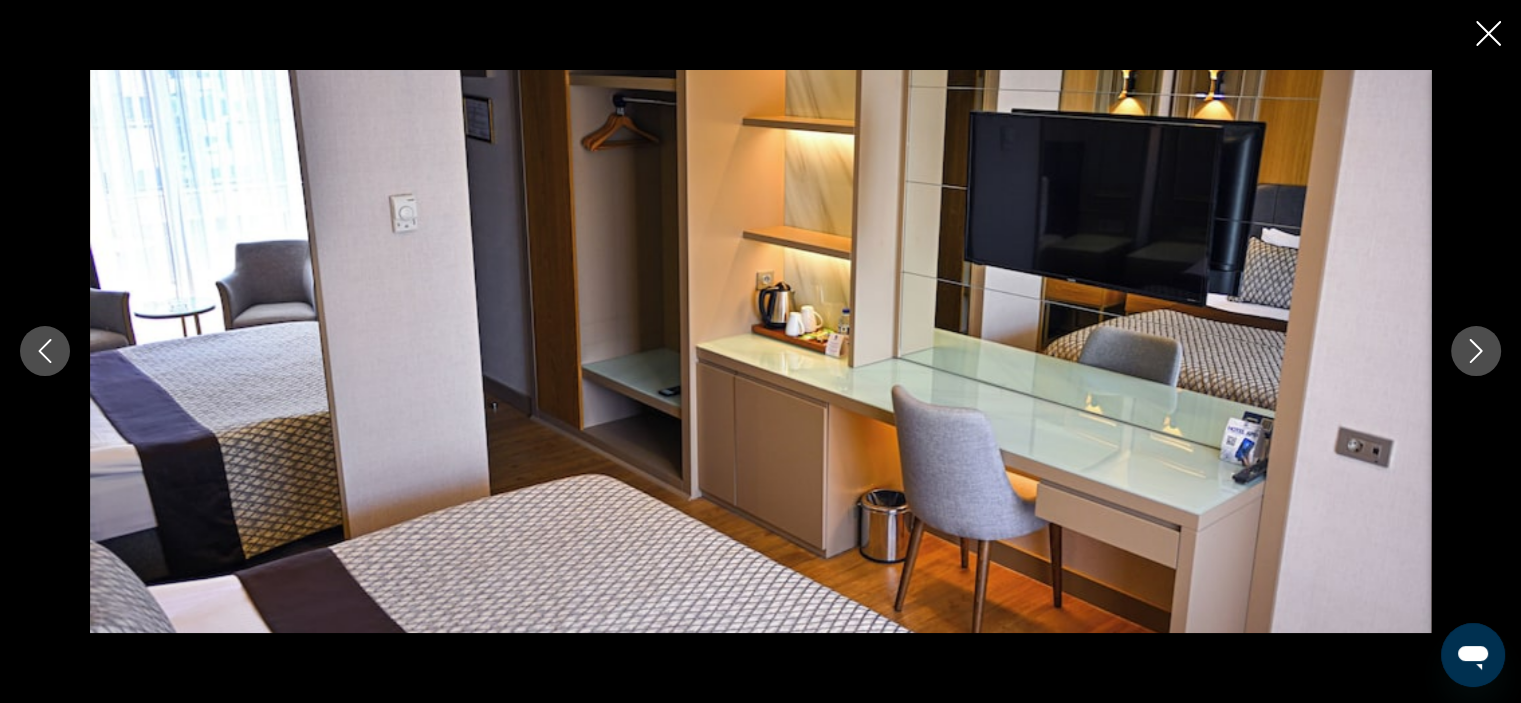 click 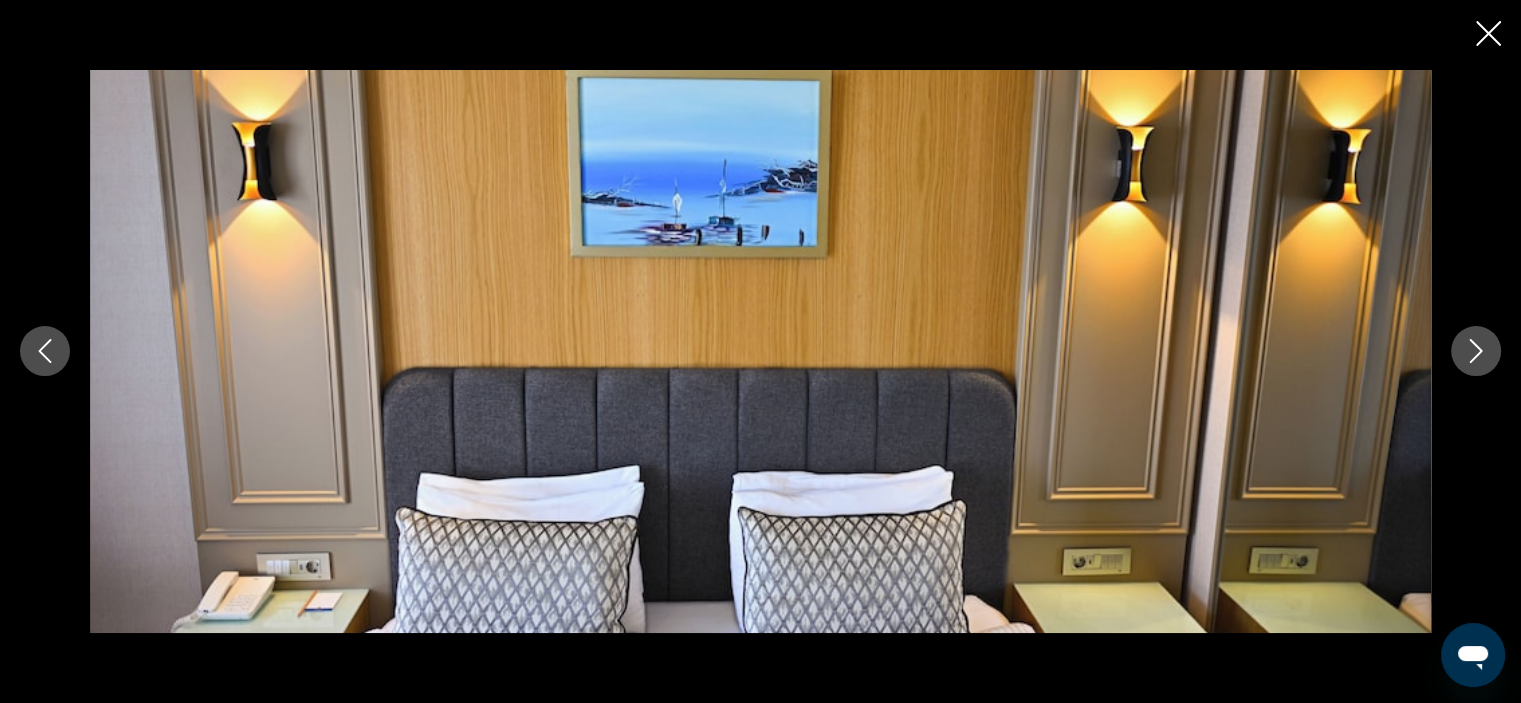 click 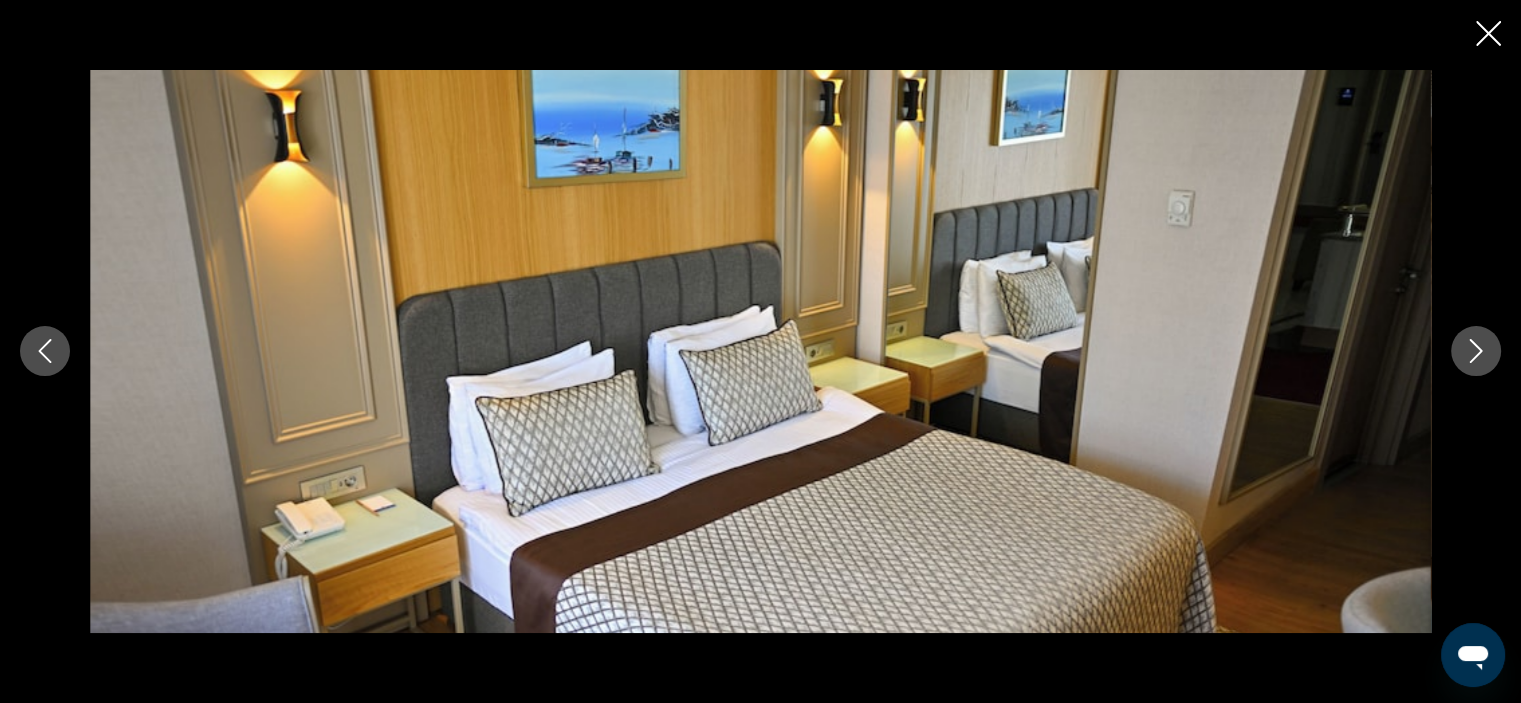 click 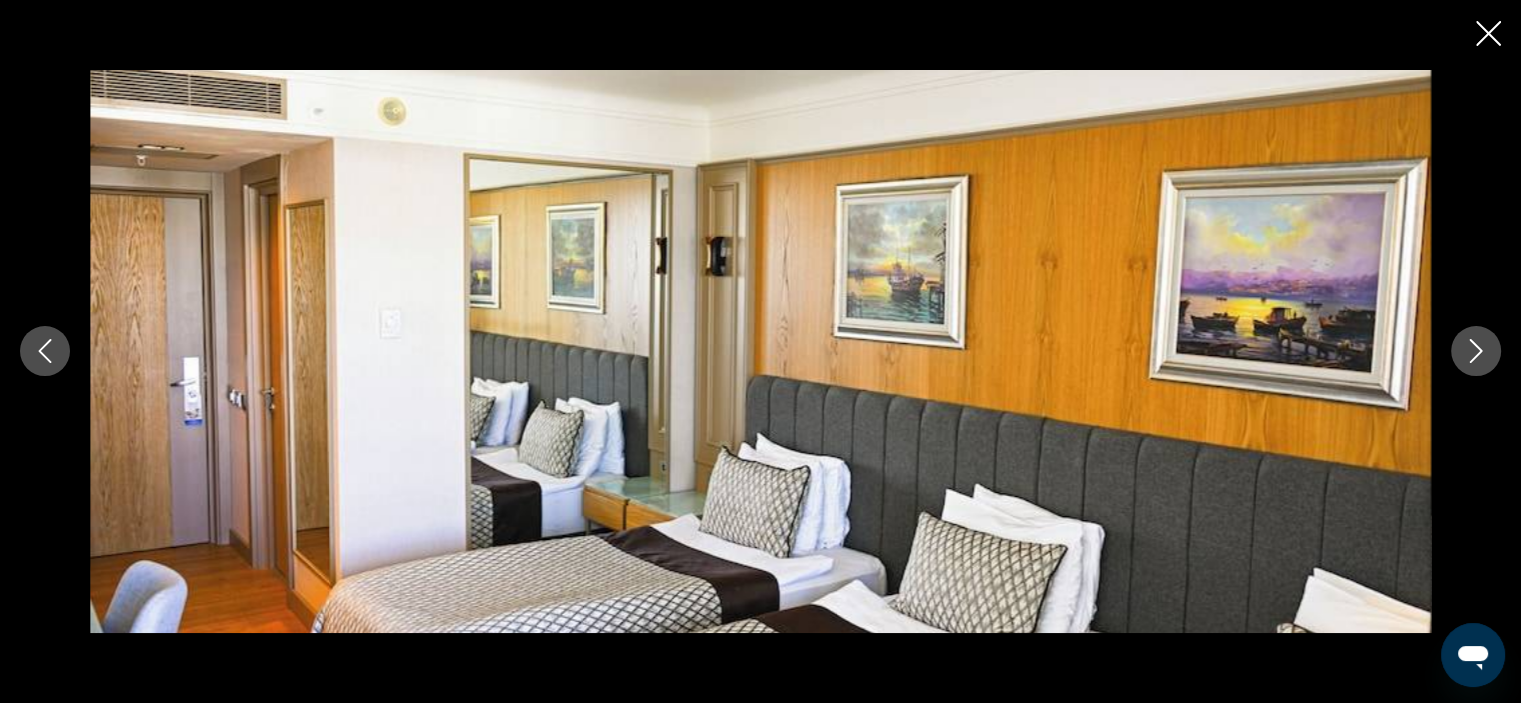 click 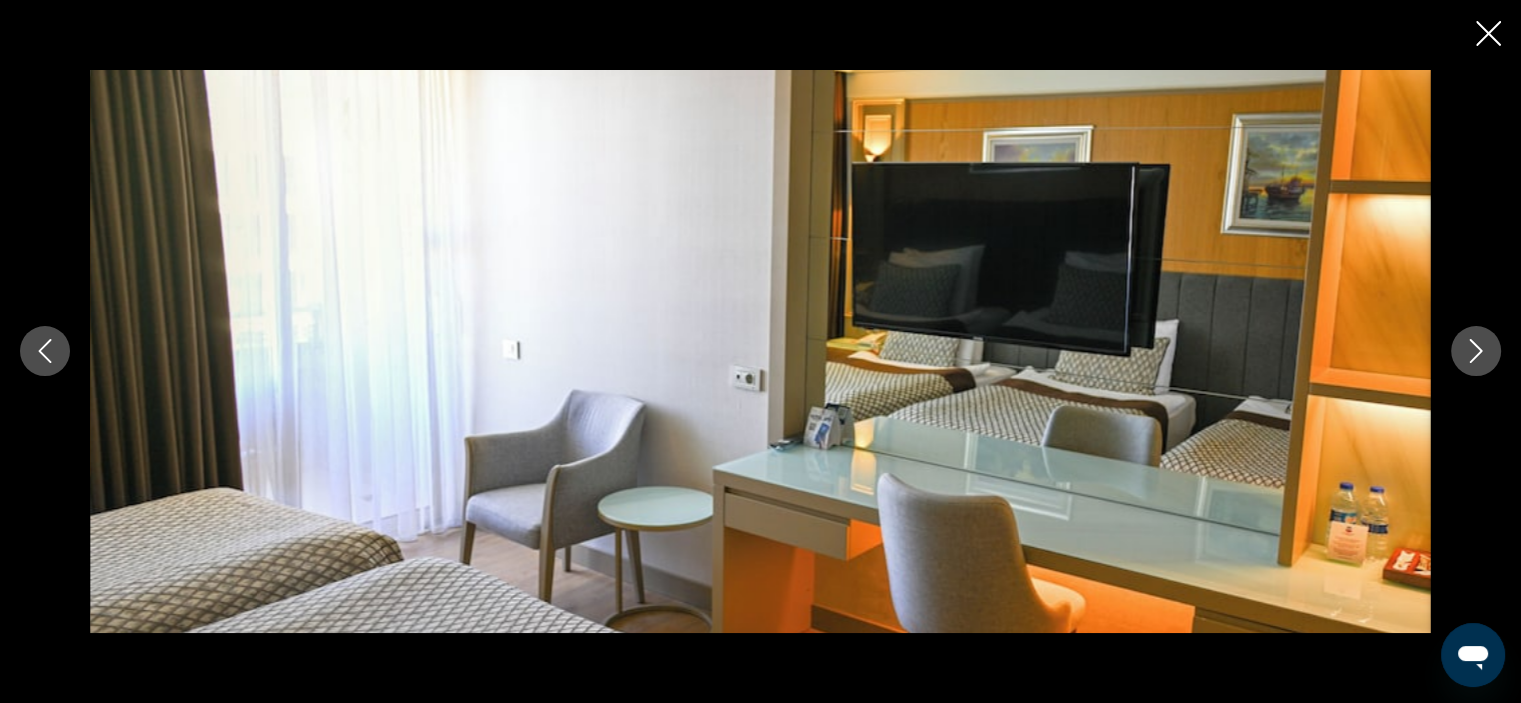click 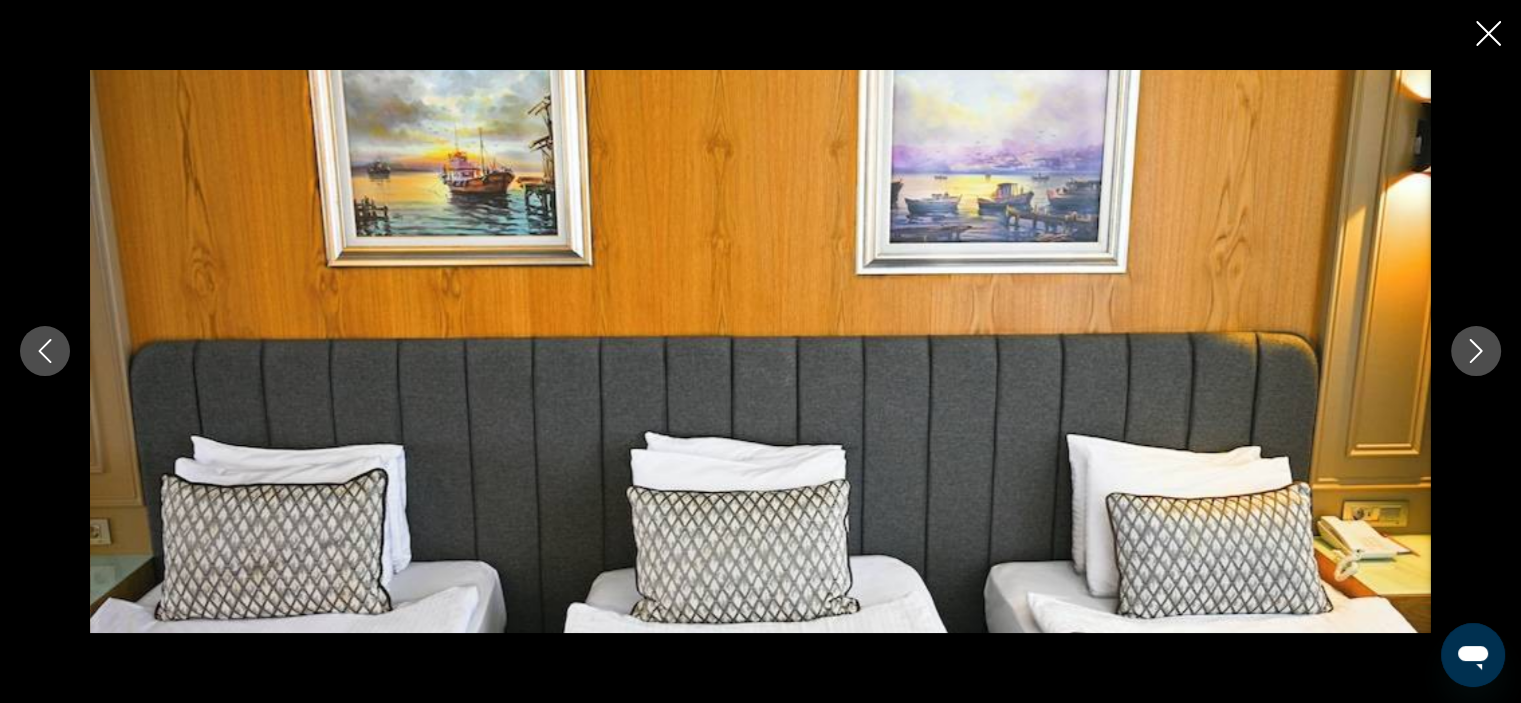 click 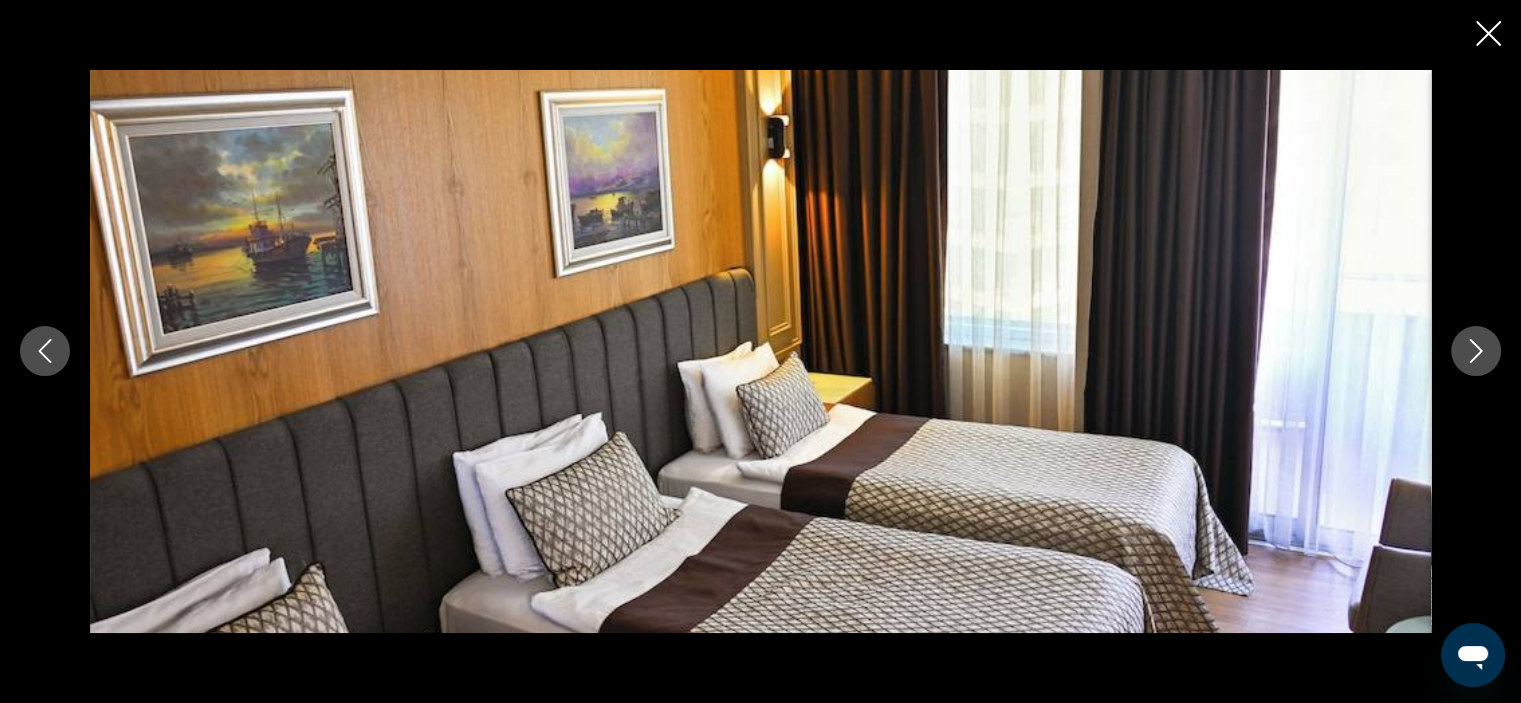 click 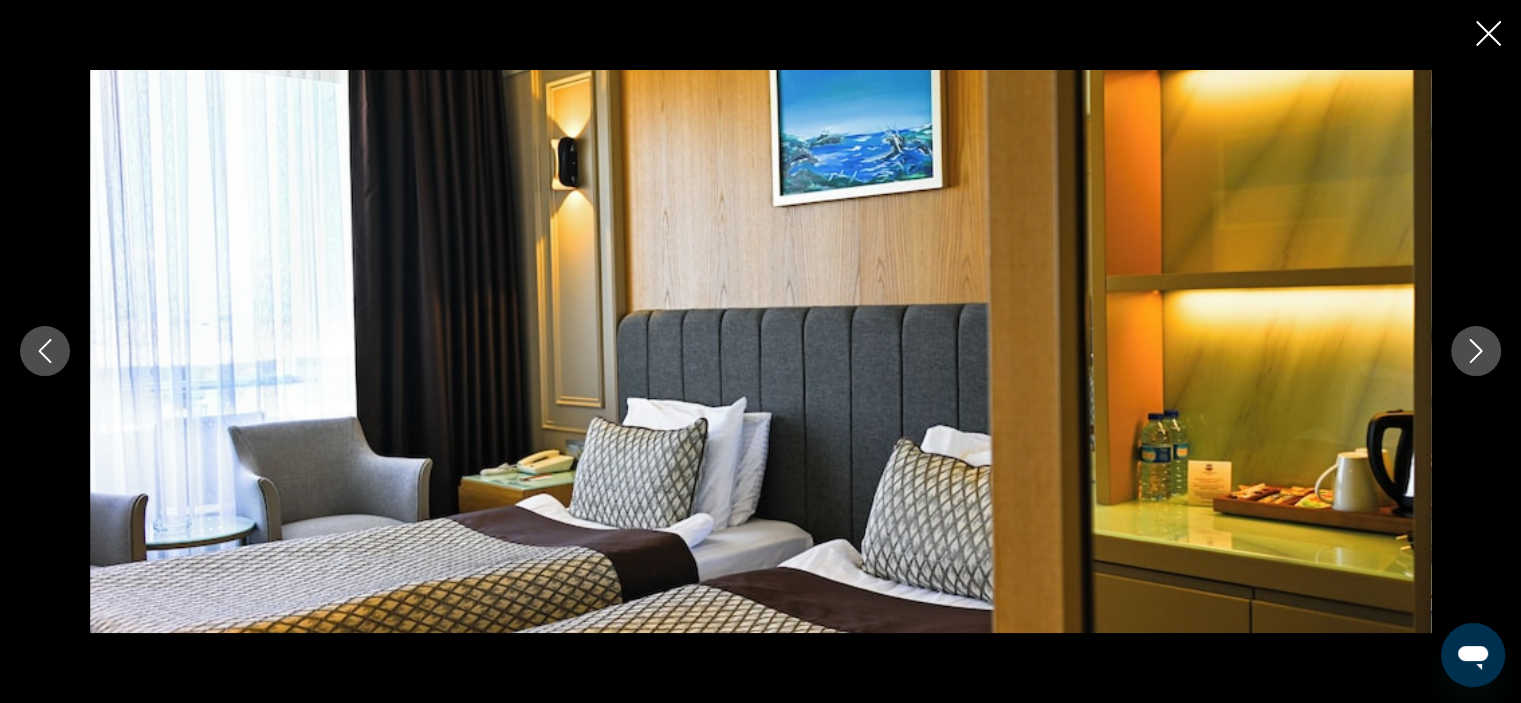 click 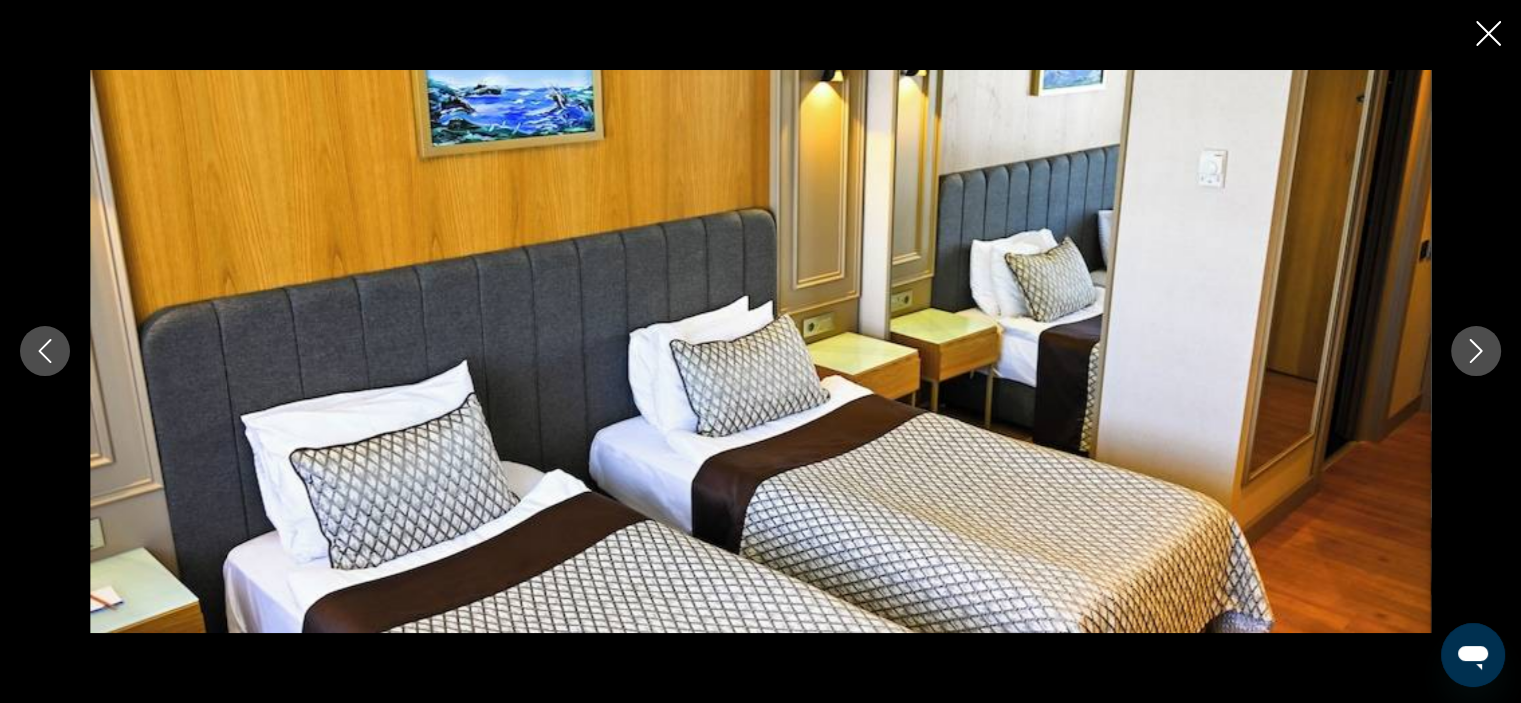 click 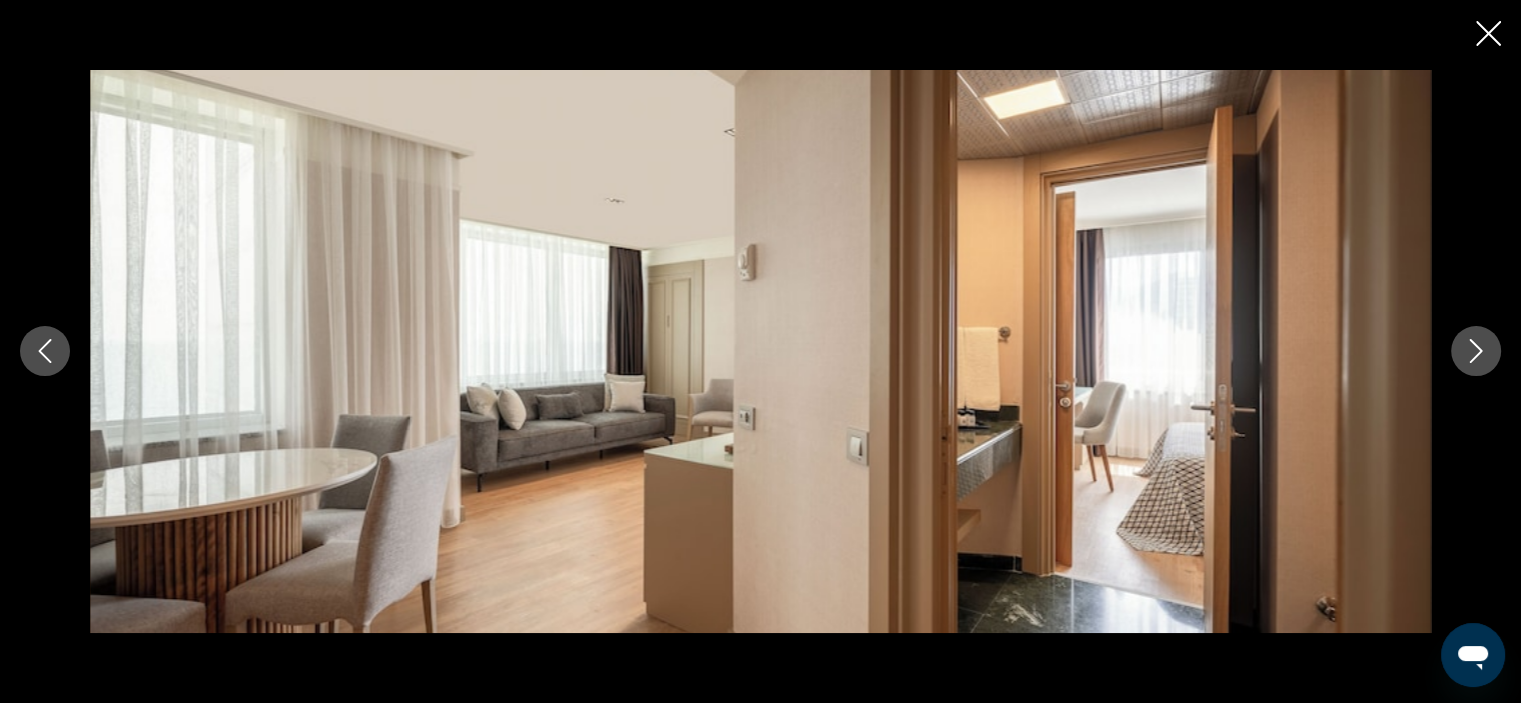 click 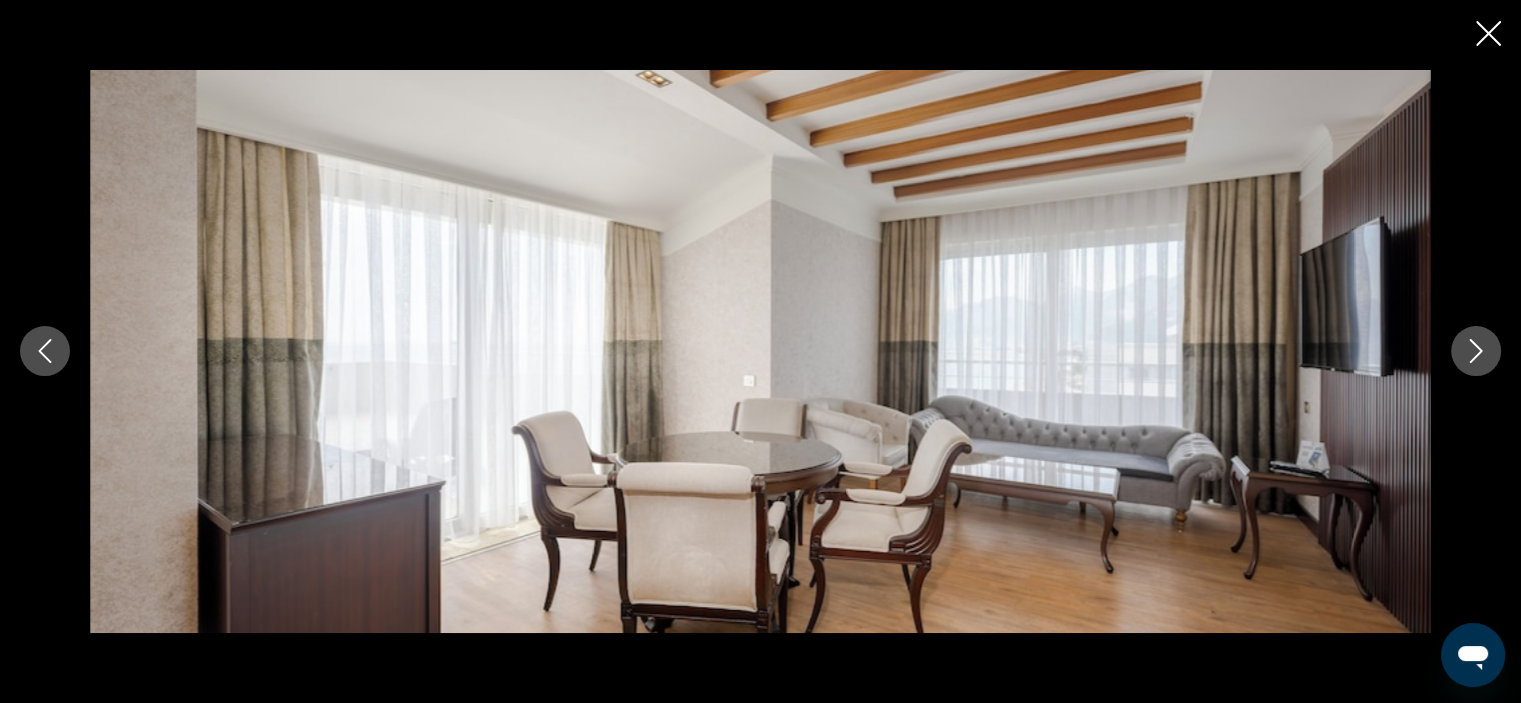 click 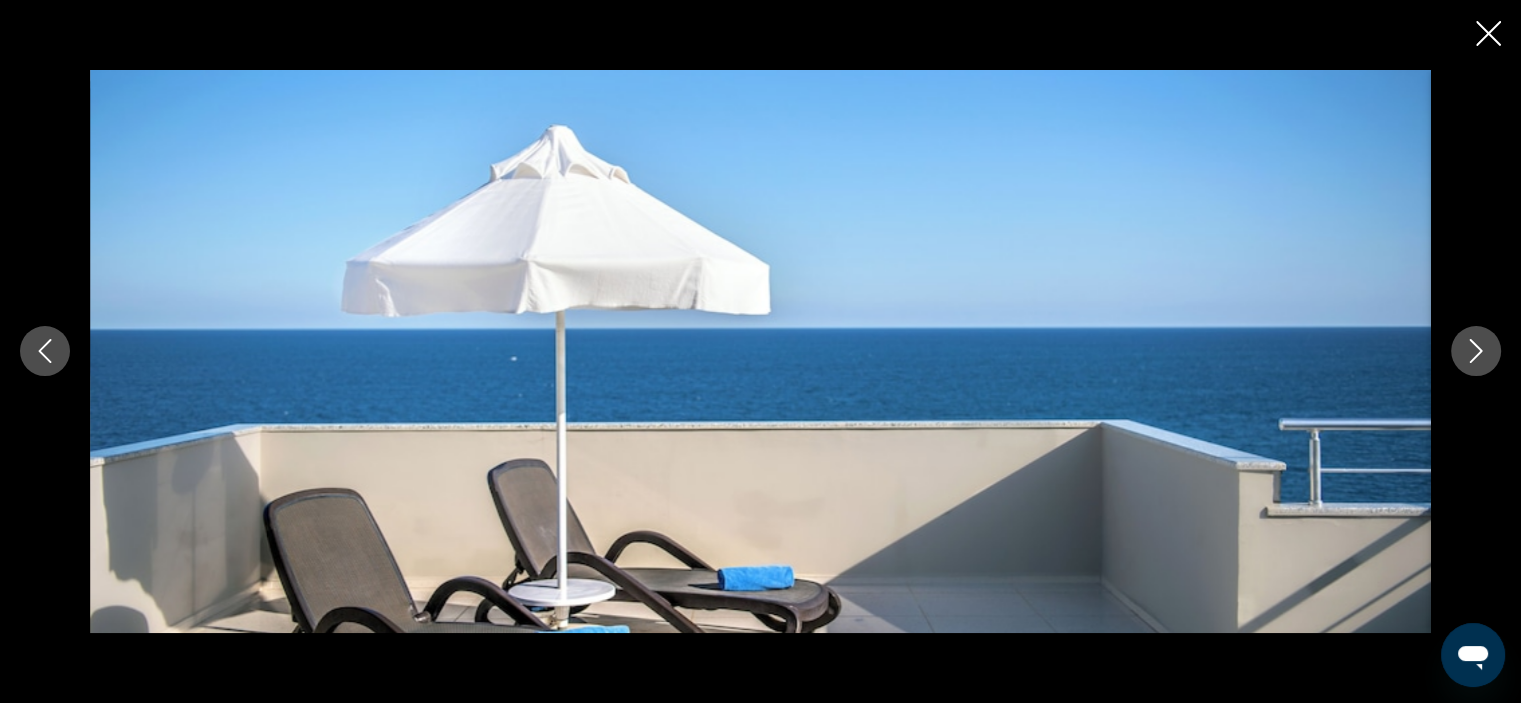 click 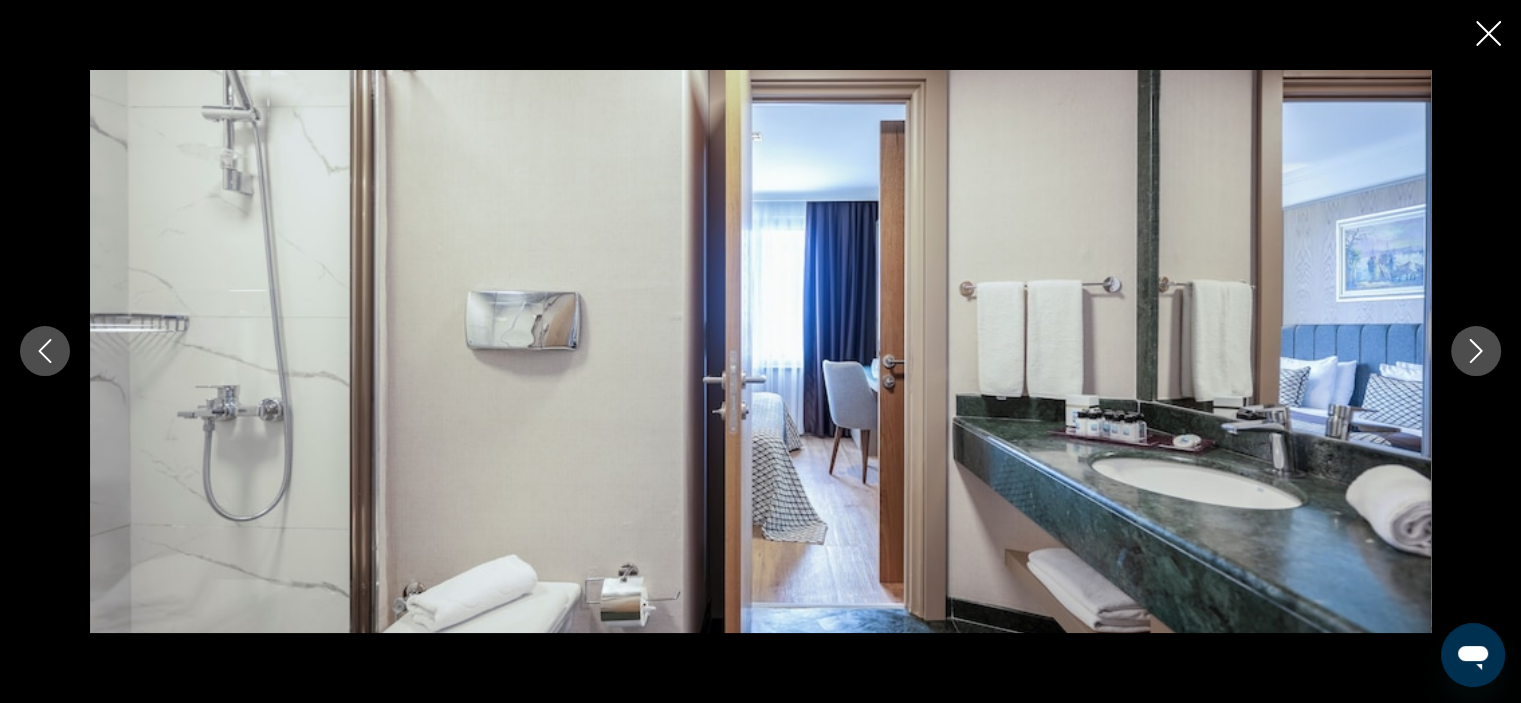 click 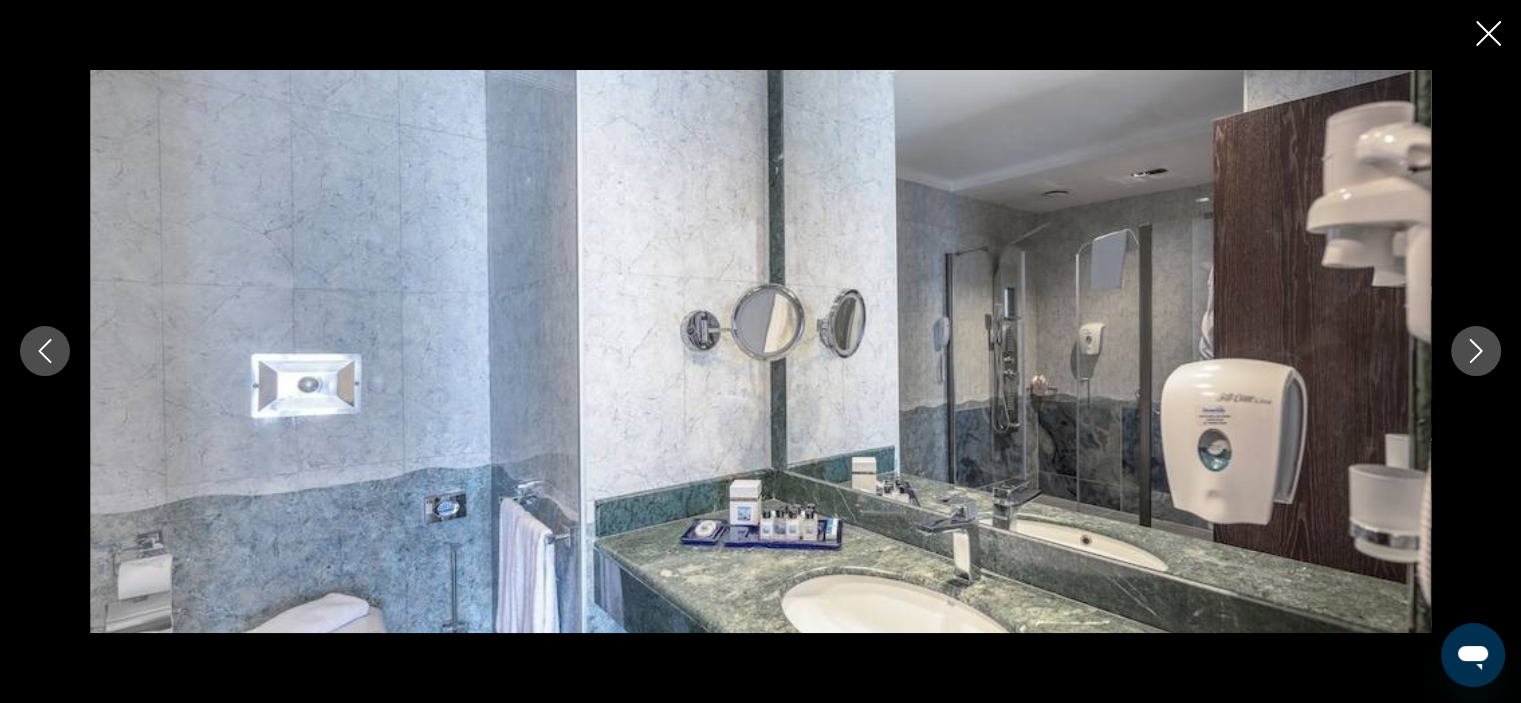 click 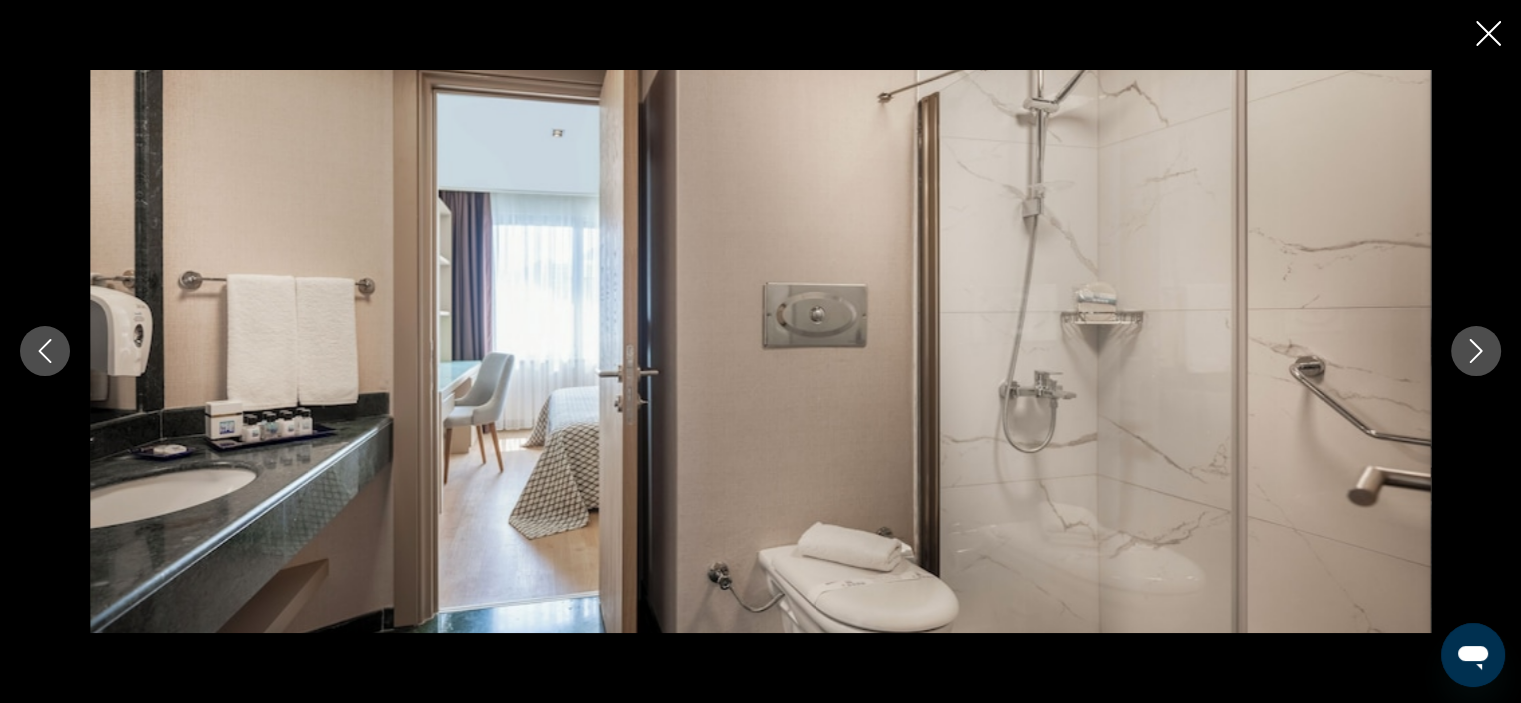 click 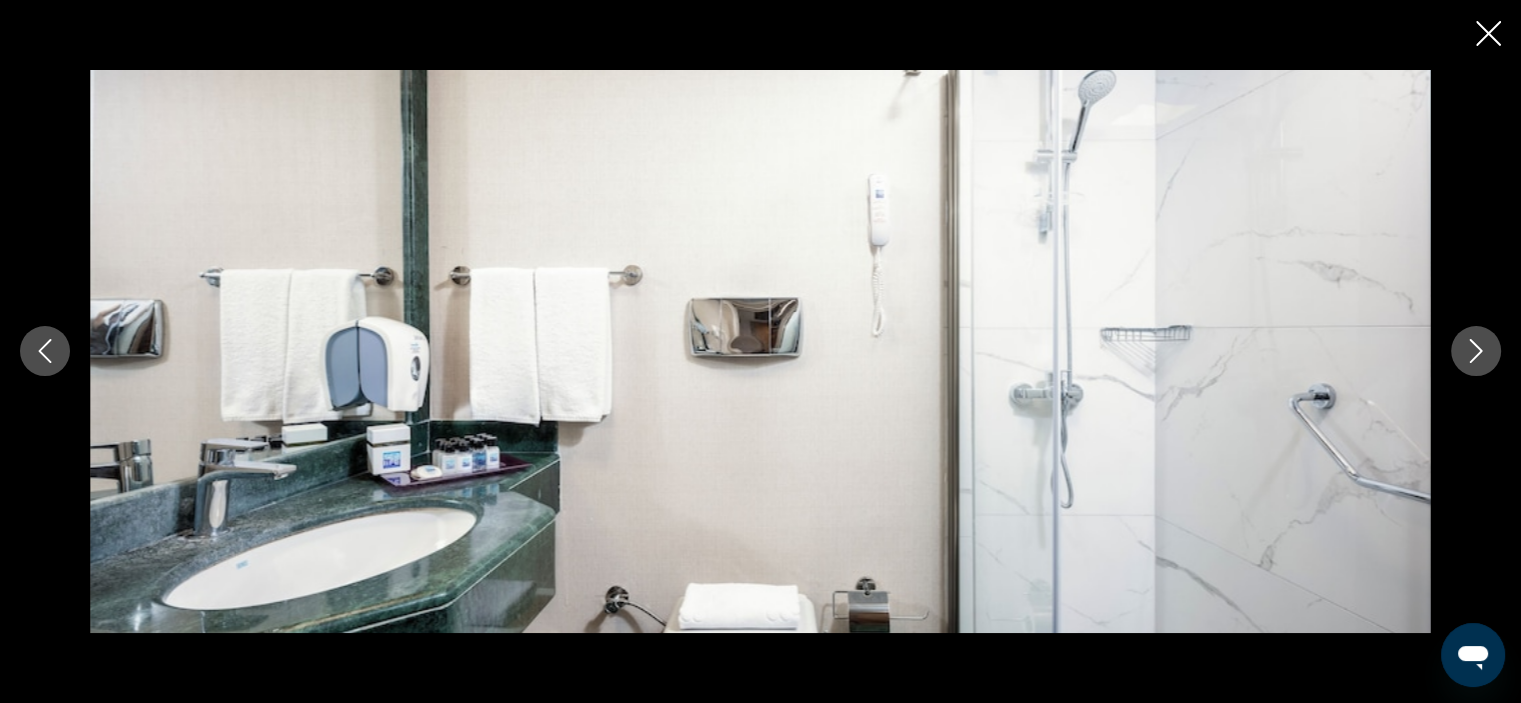 click 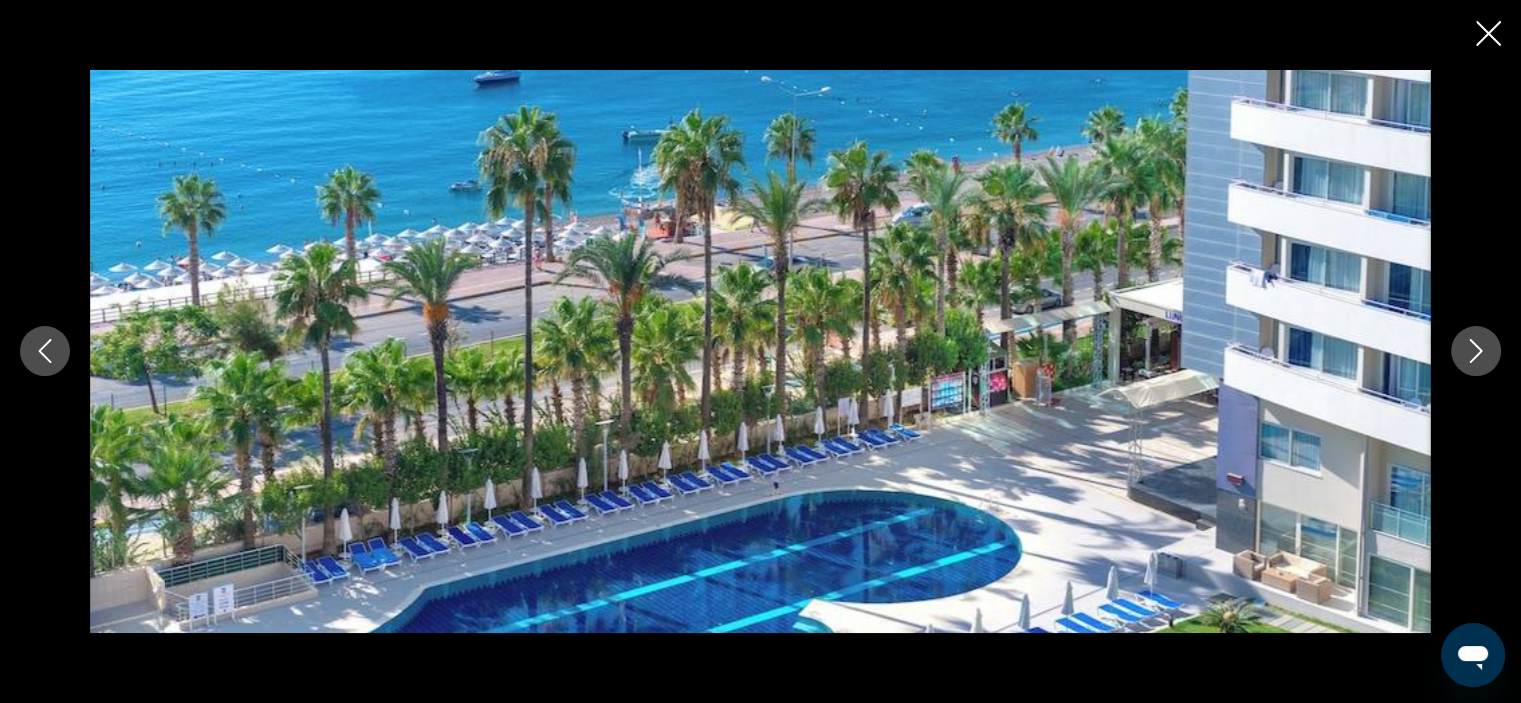click 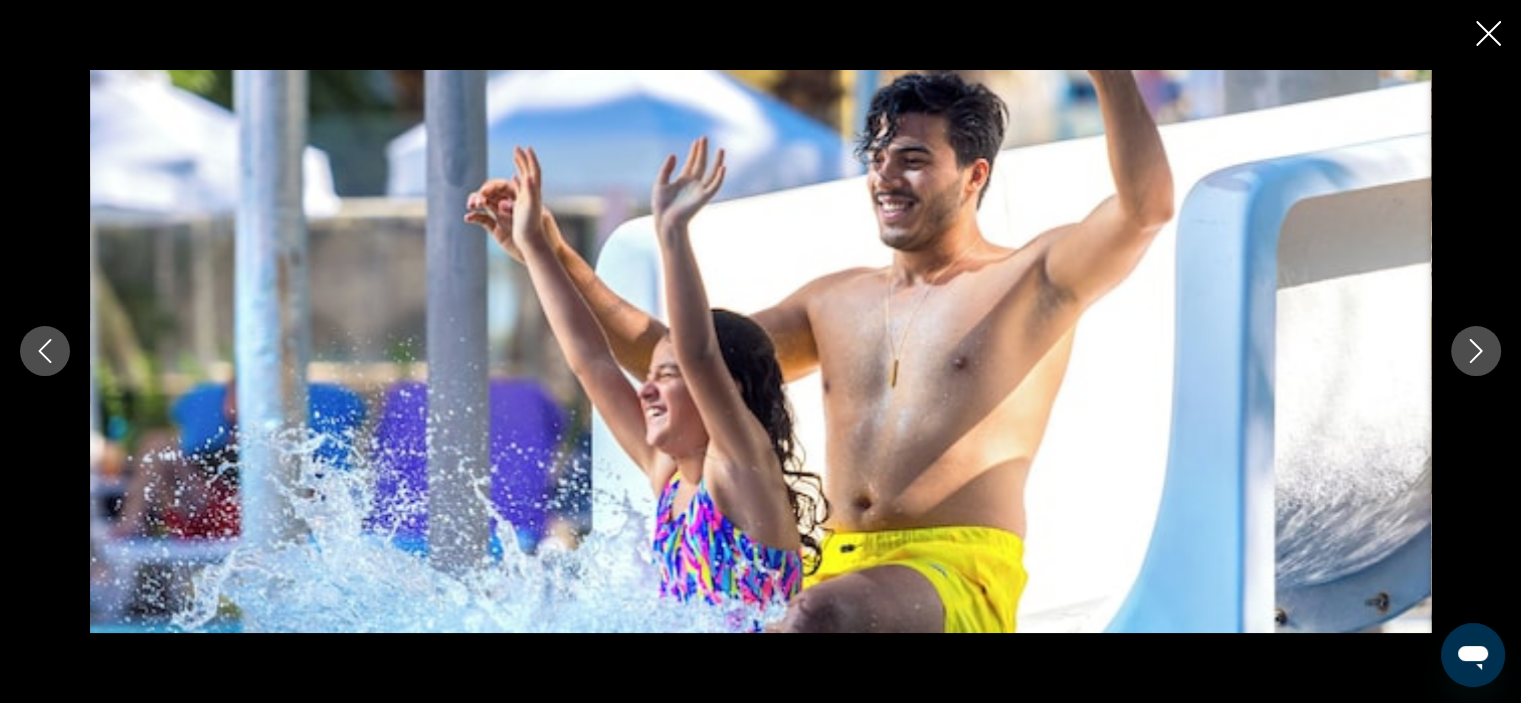 click 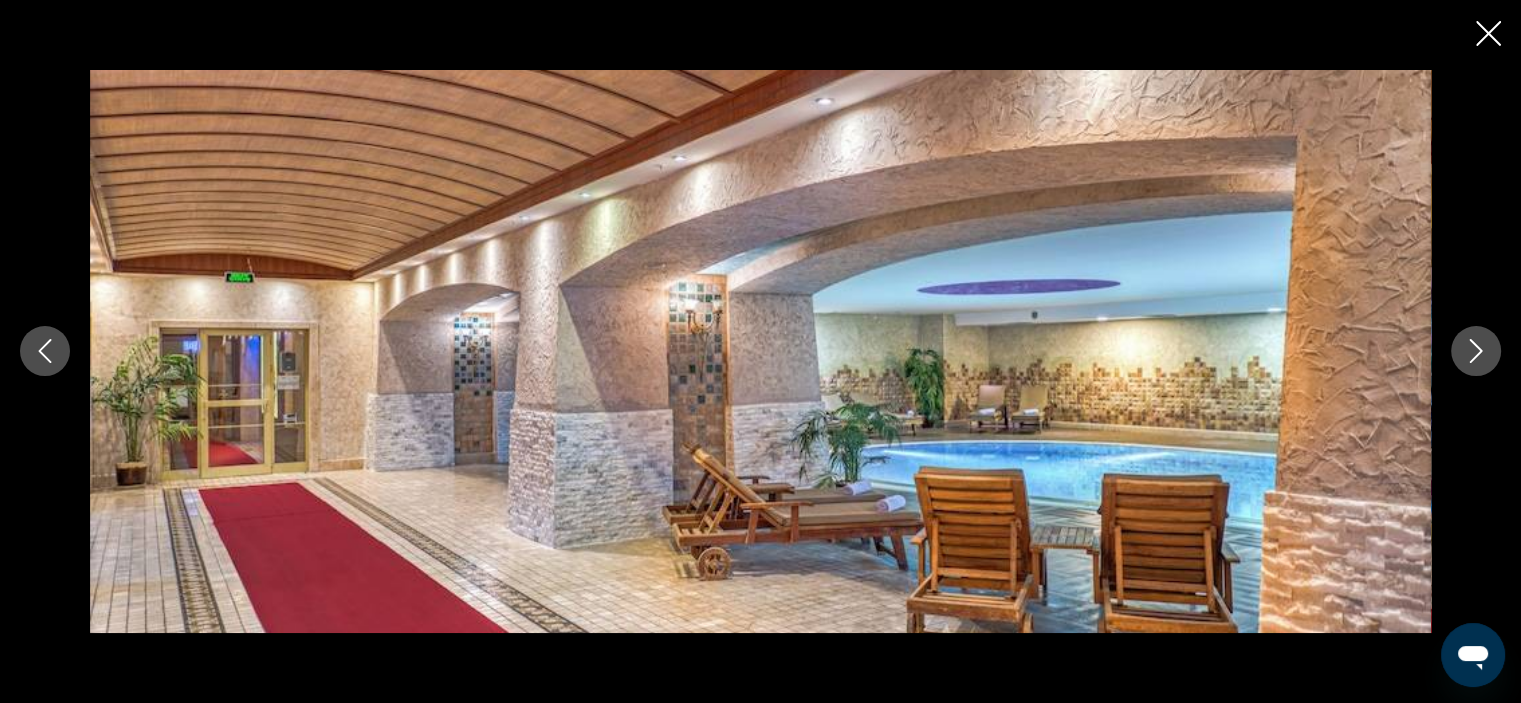 click 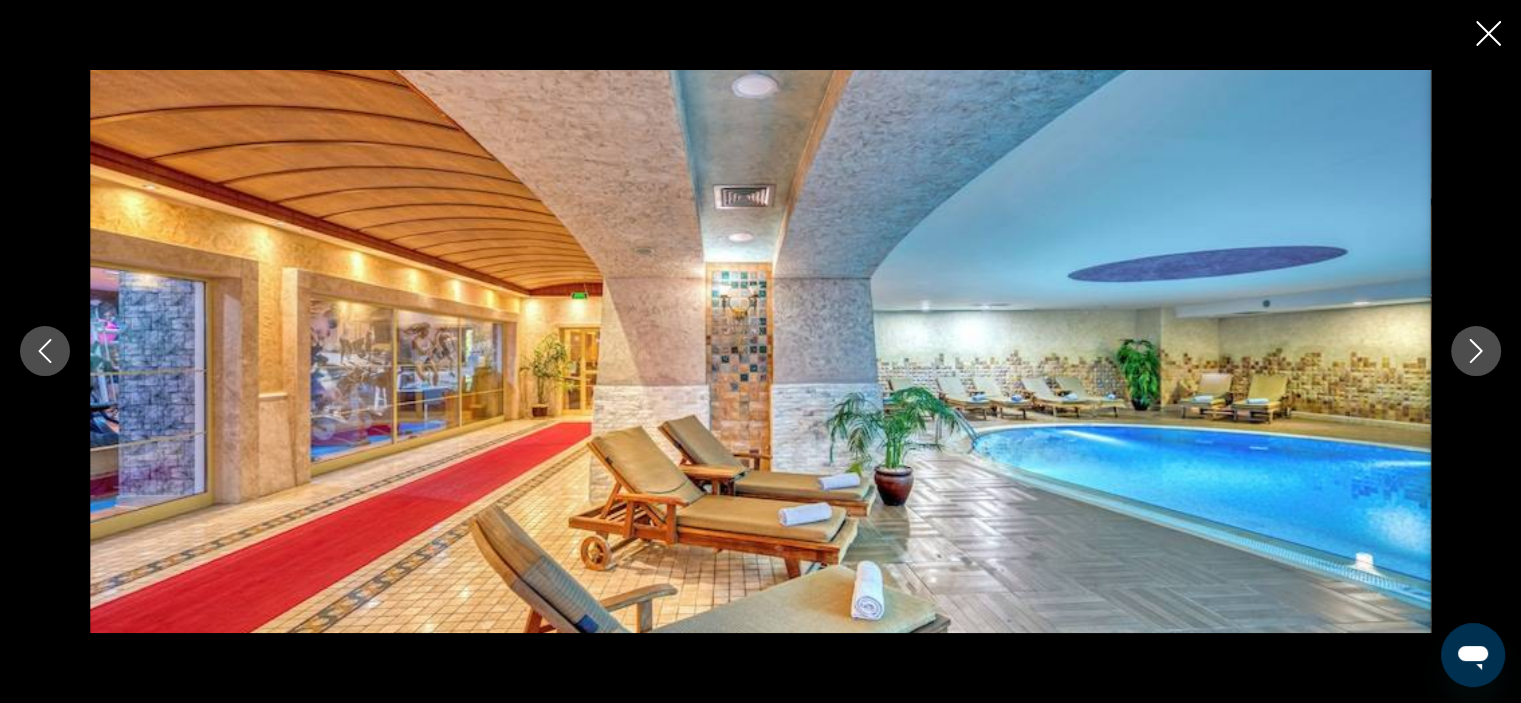 click 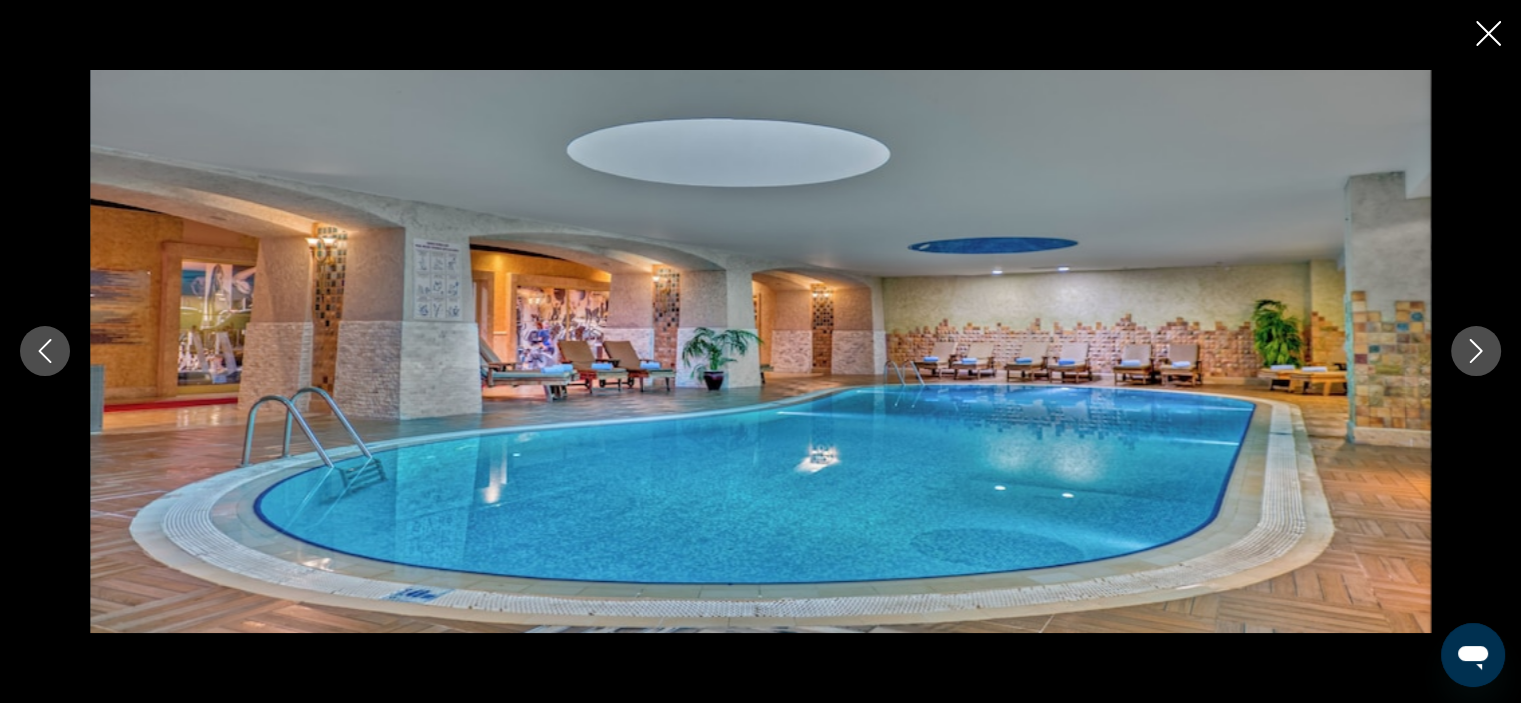 click 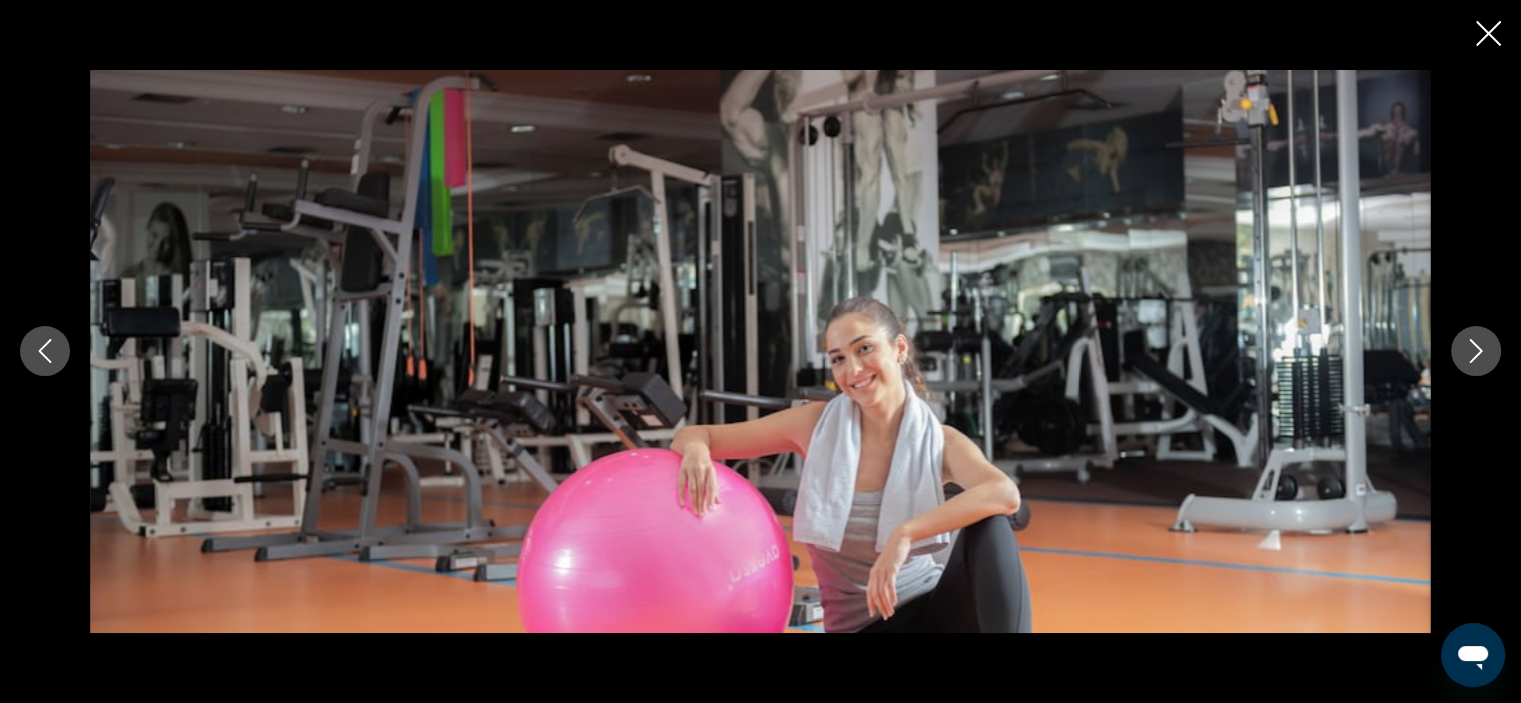 click 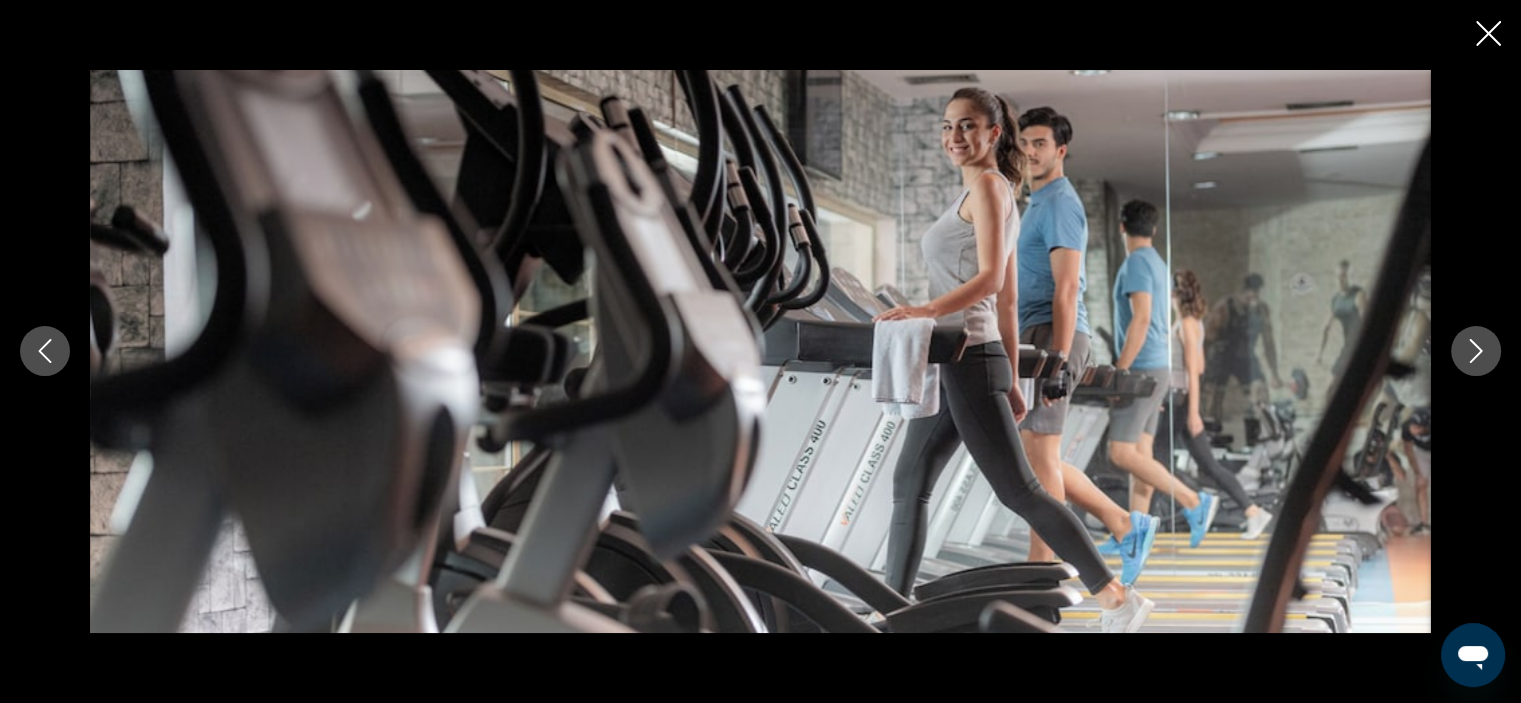 click 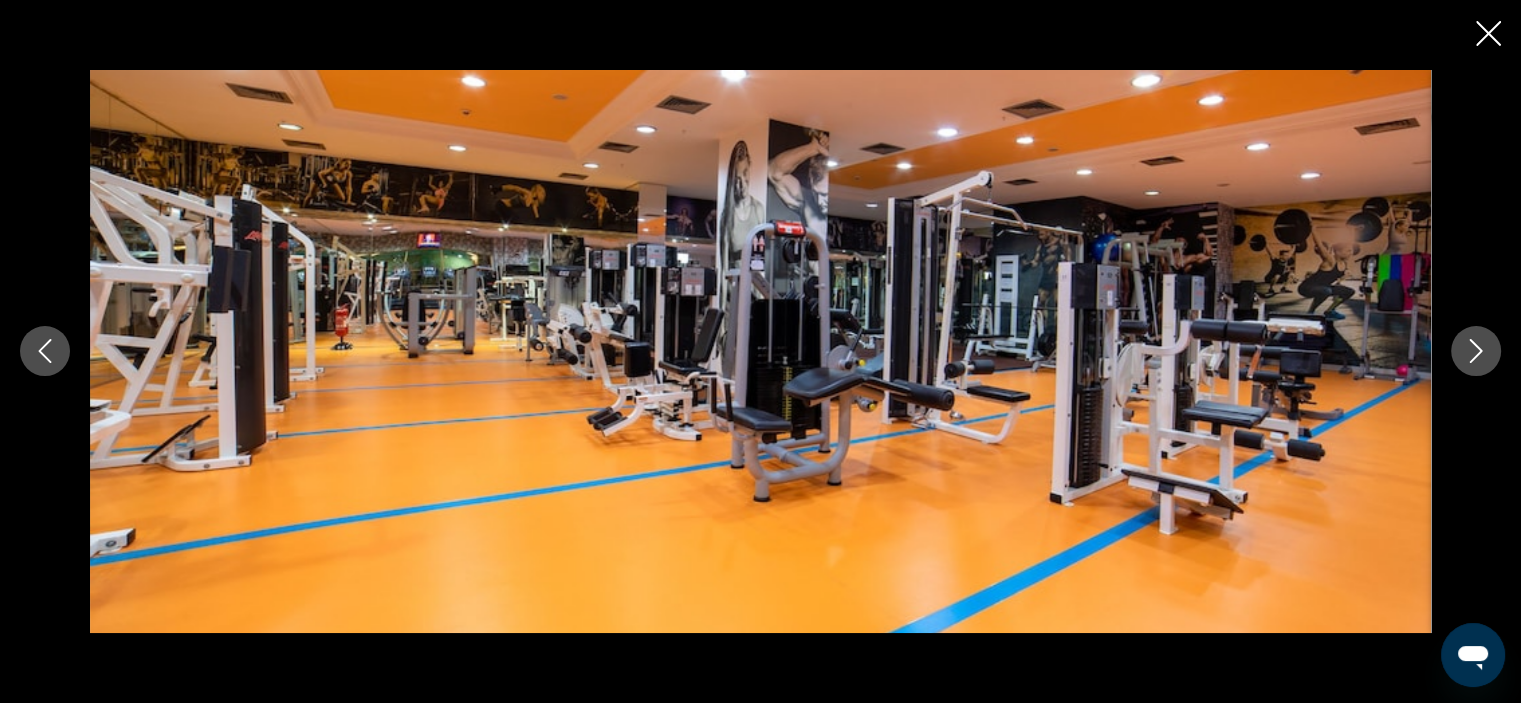 click 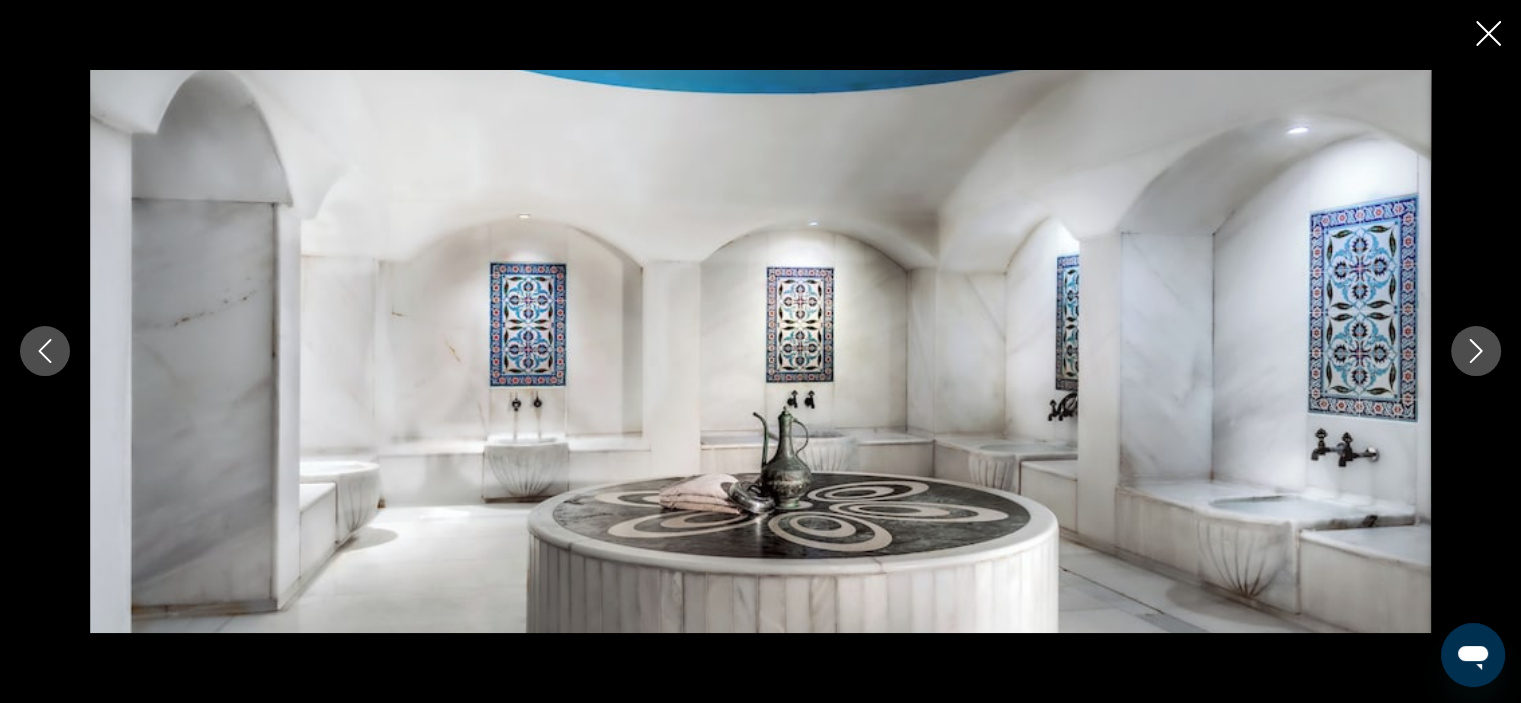 click 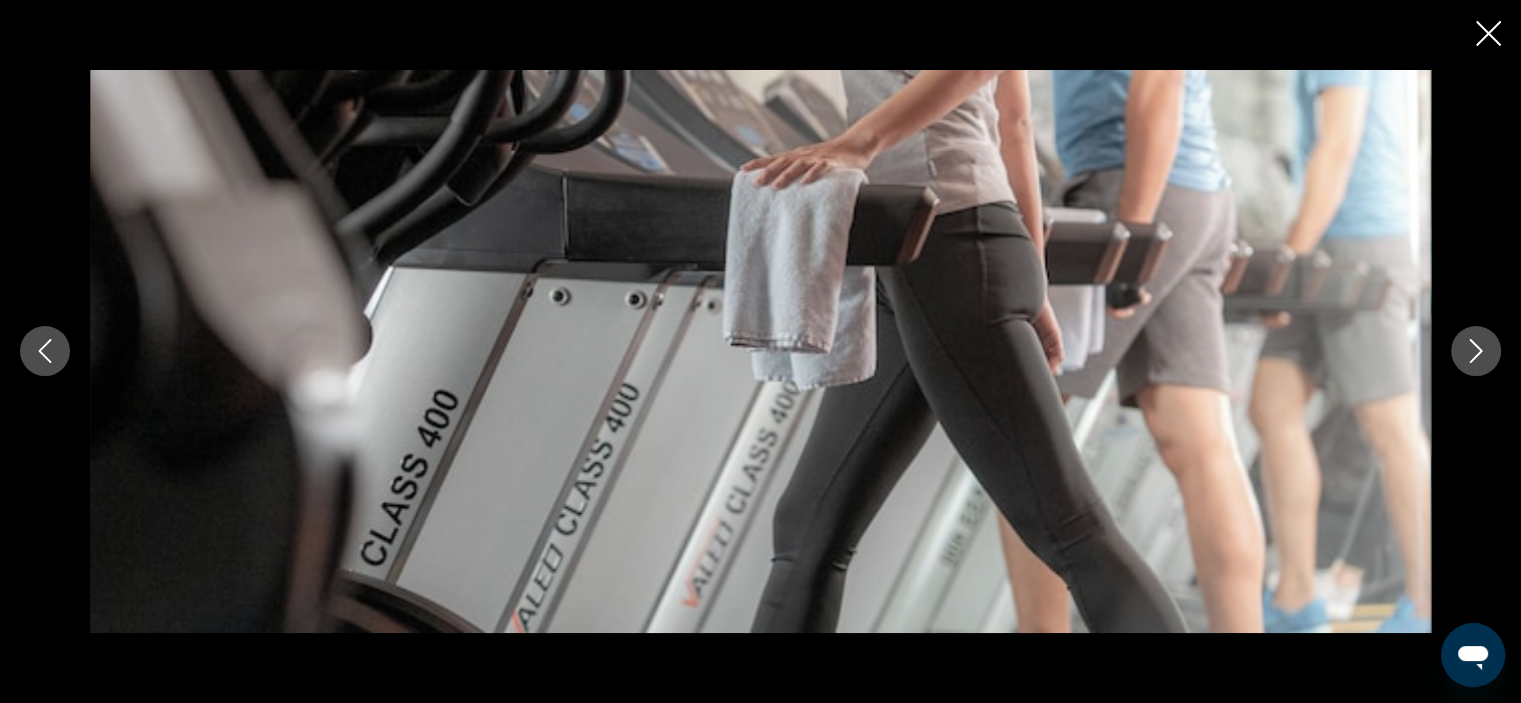 click 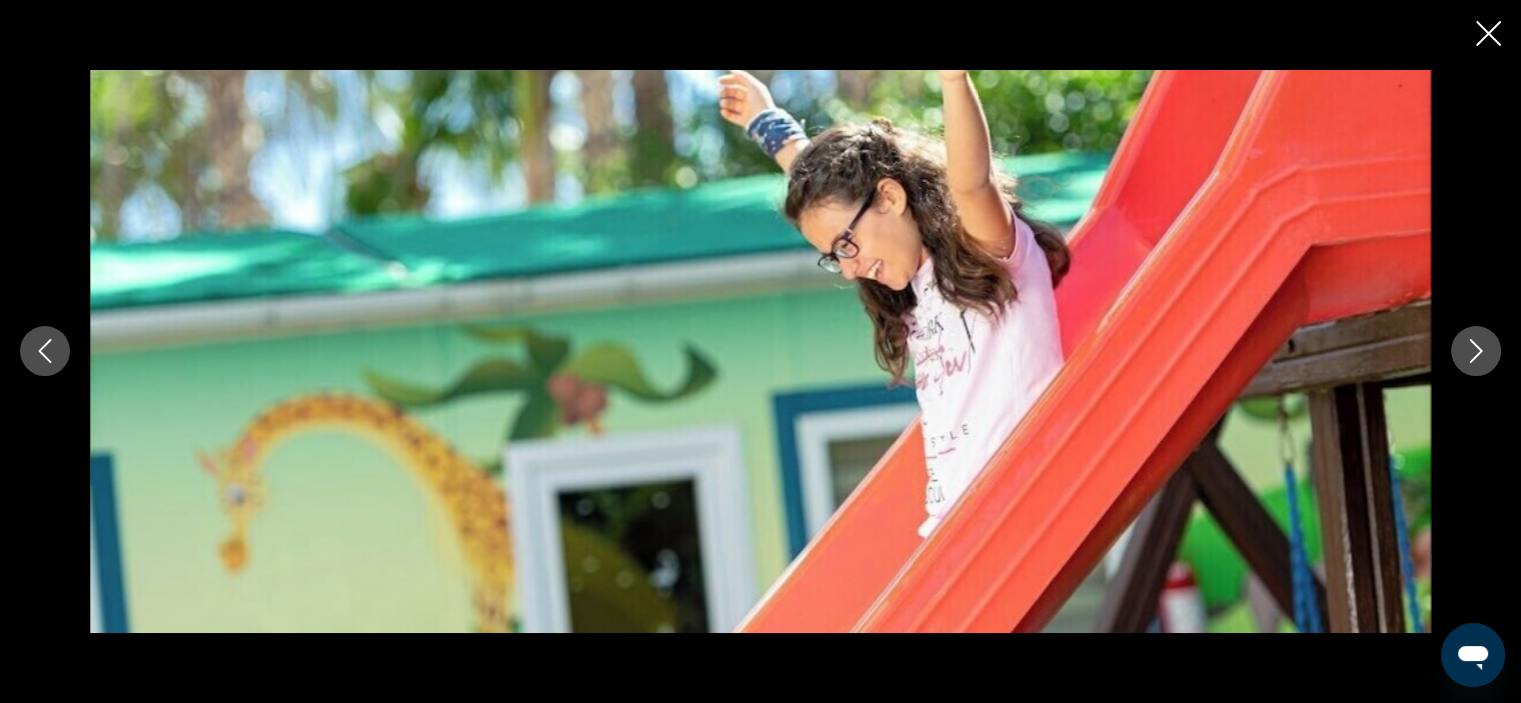 click 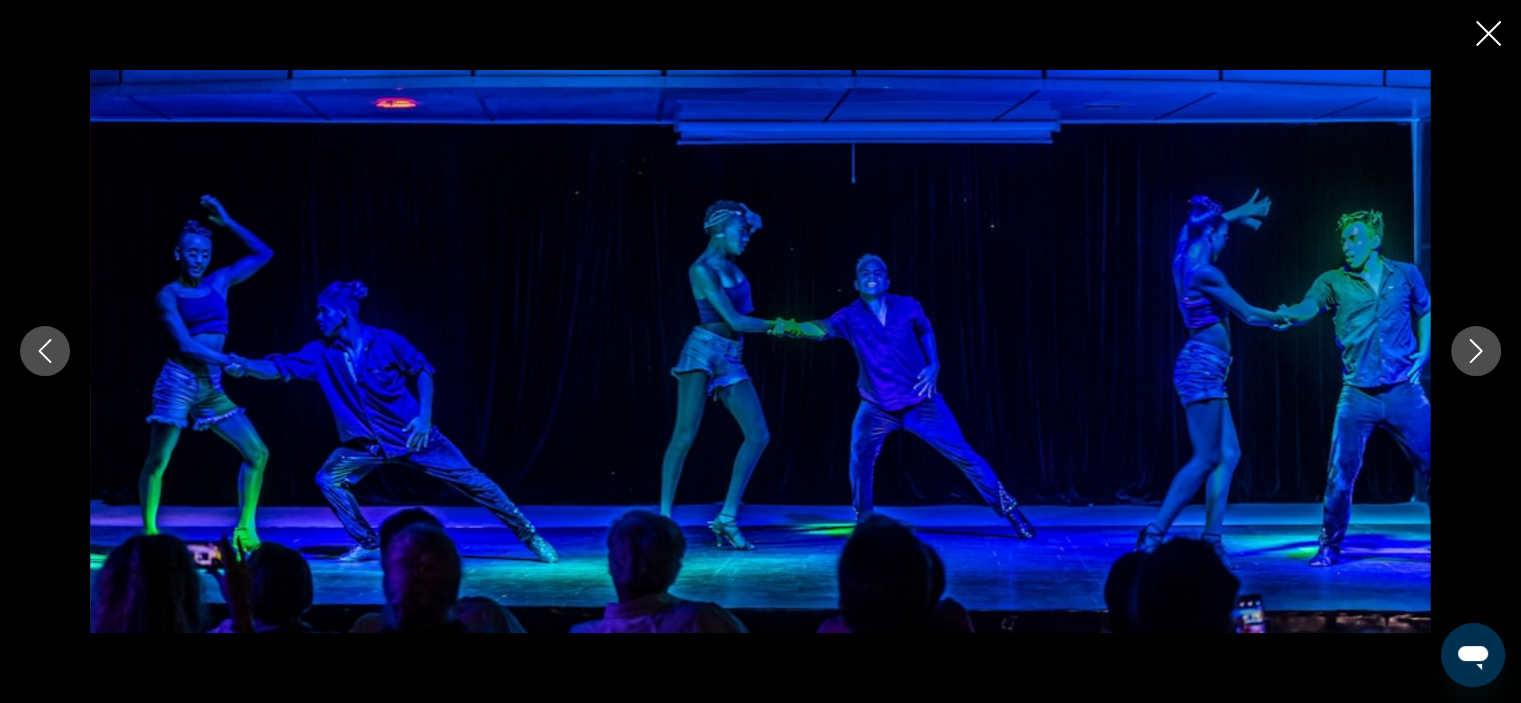 click 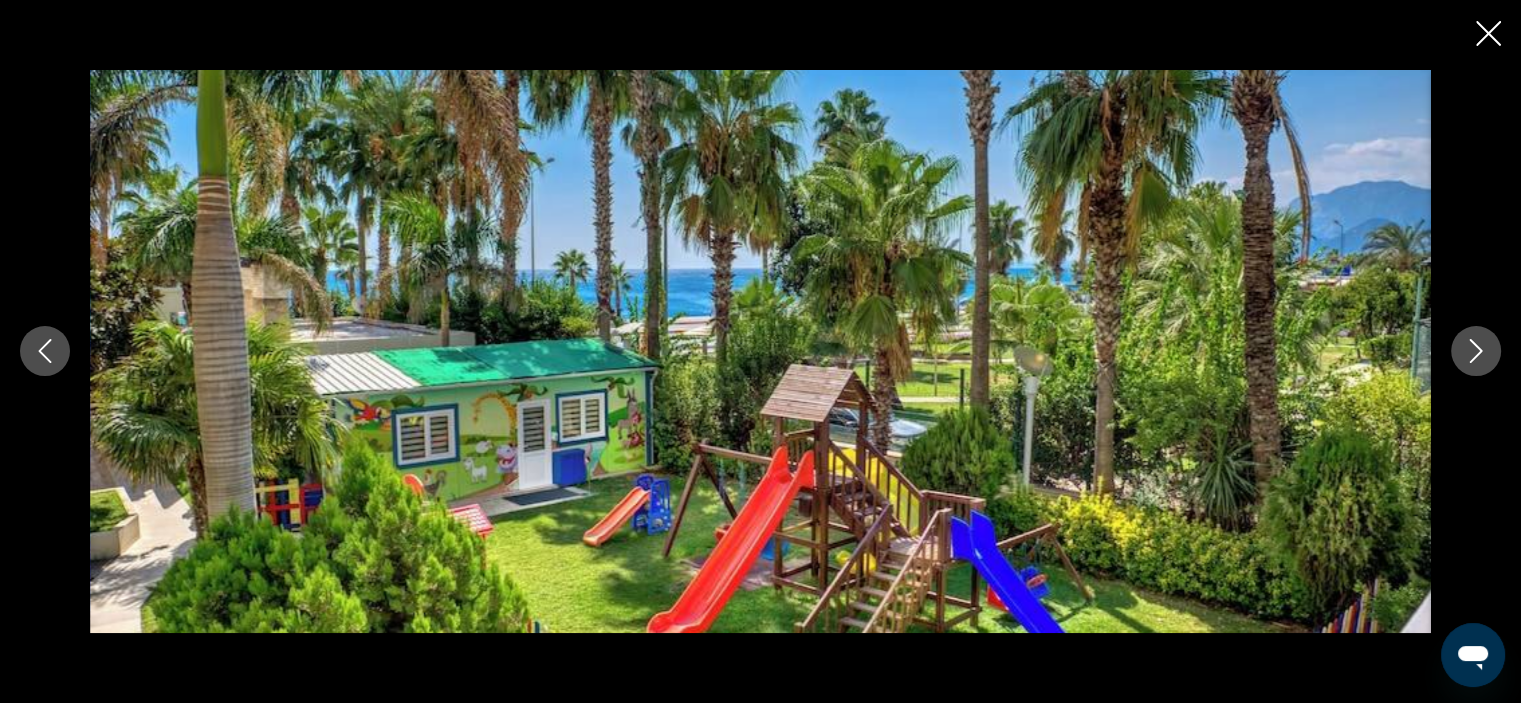 click 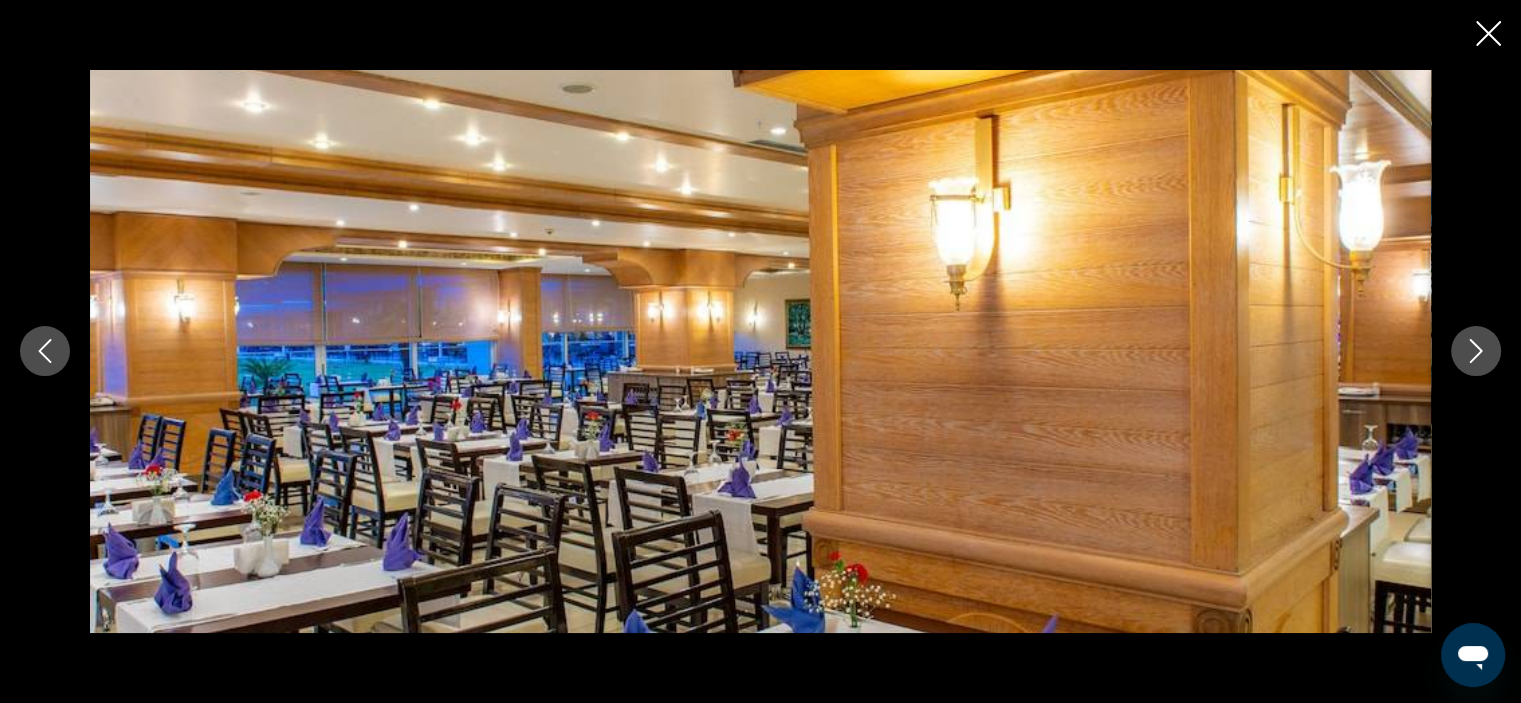 click 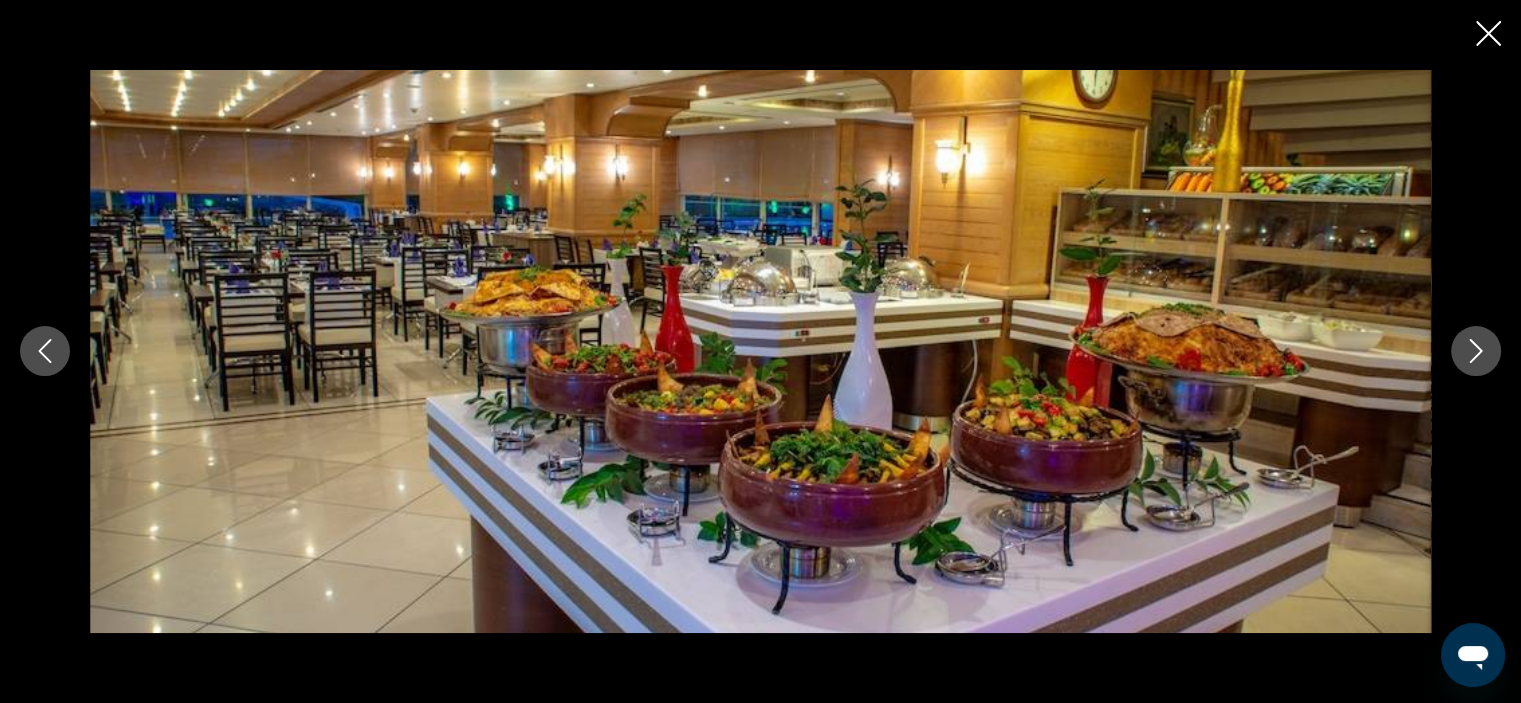 click 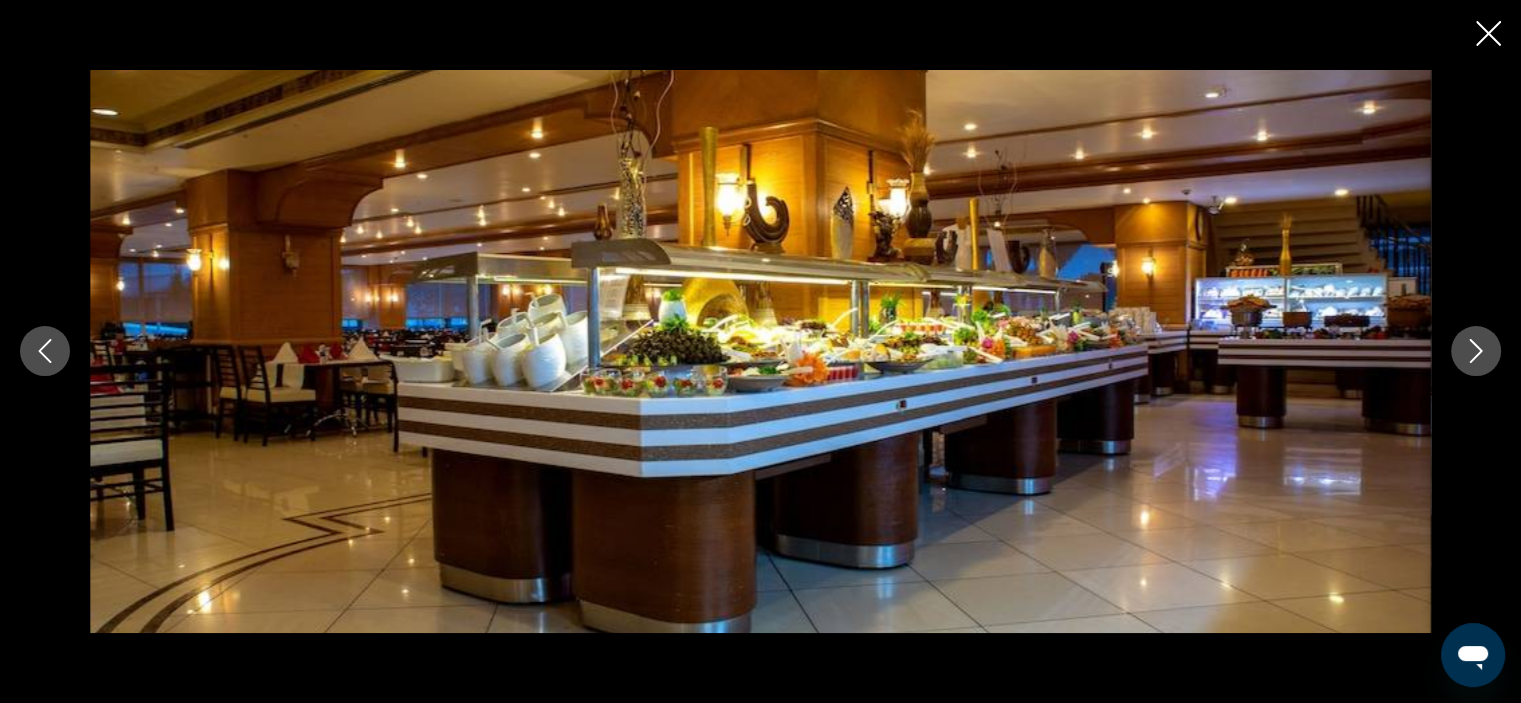 click 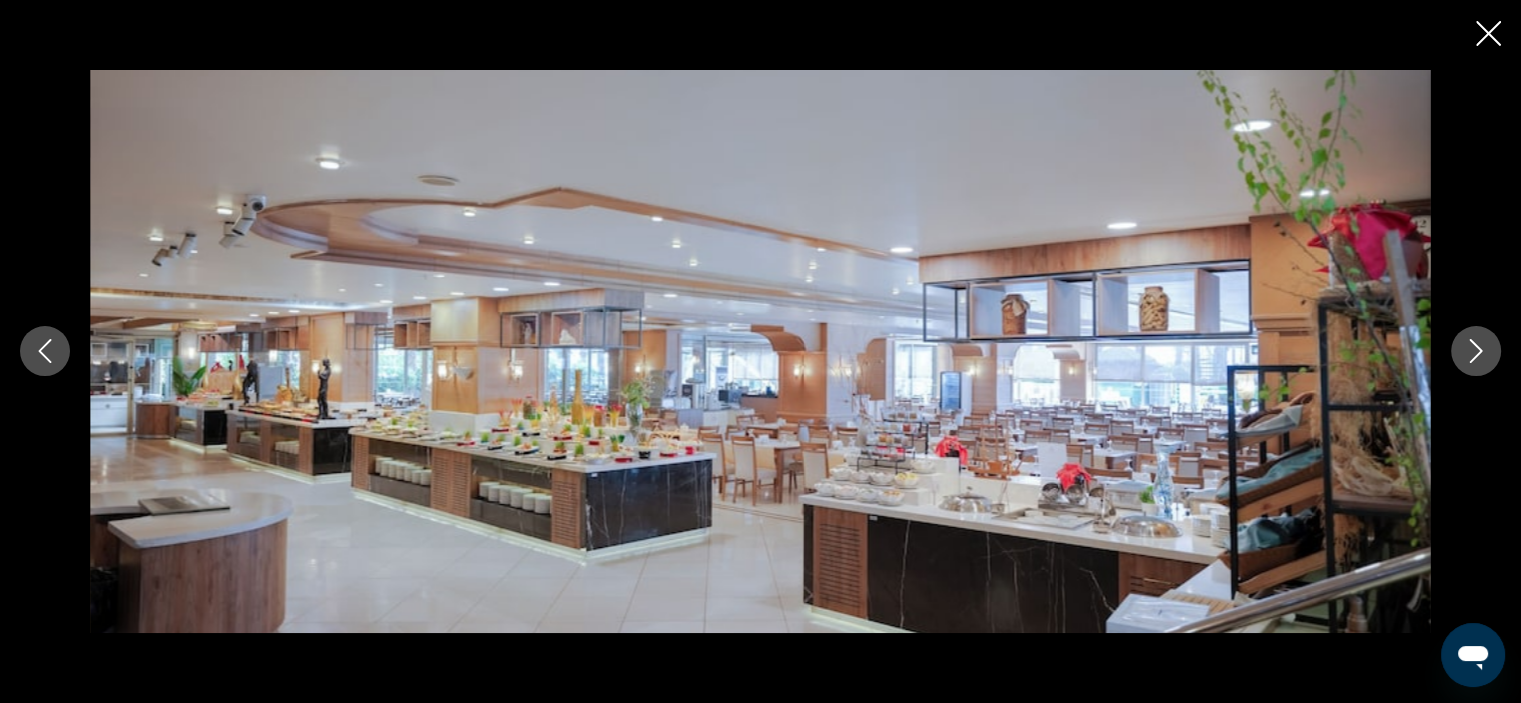 click 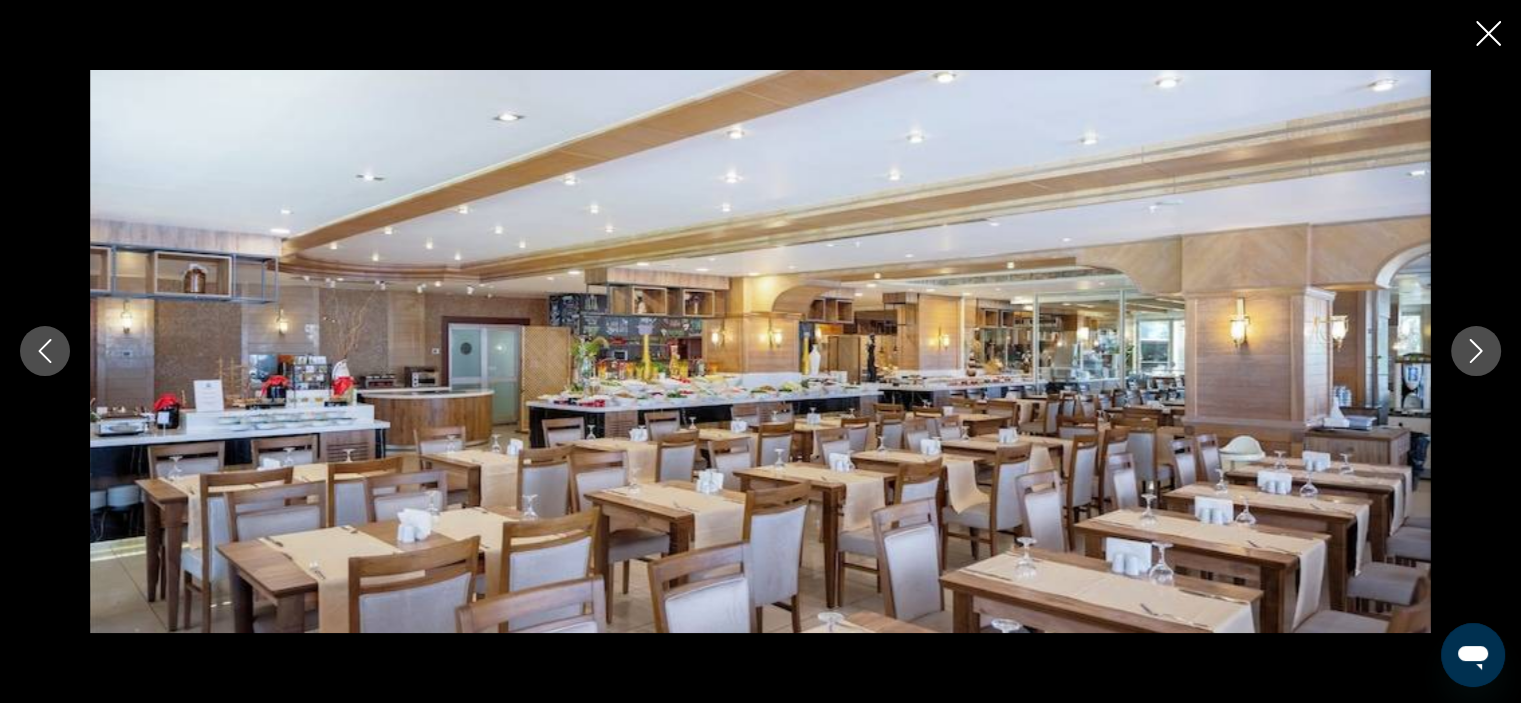 click 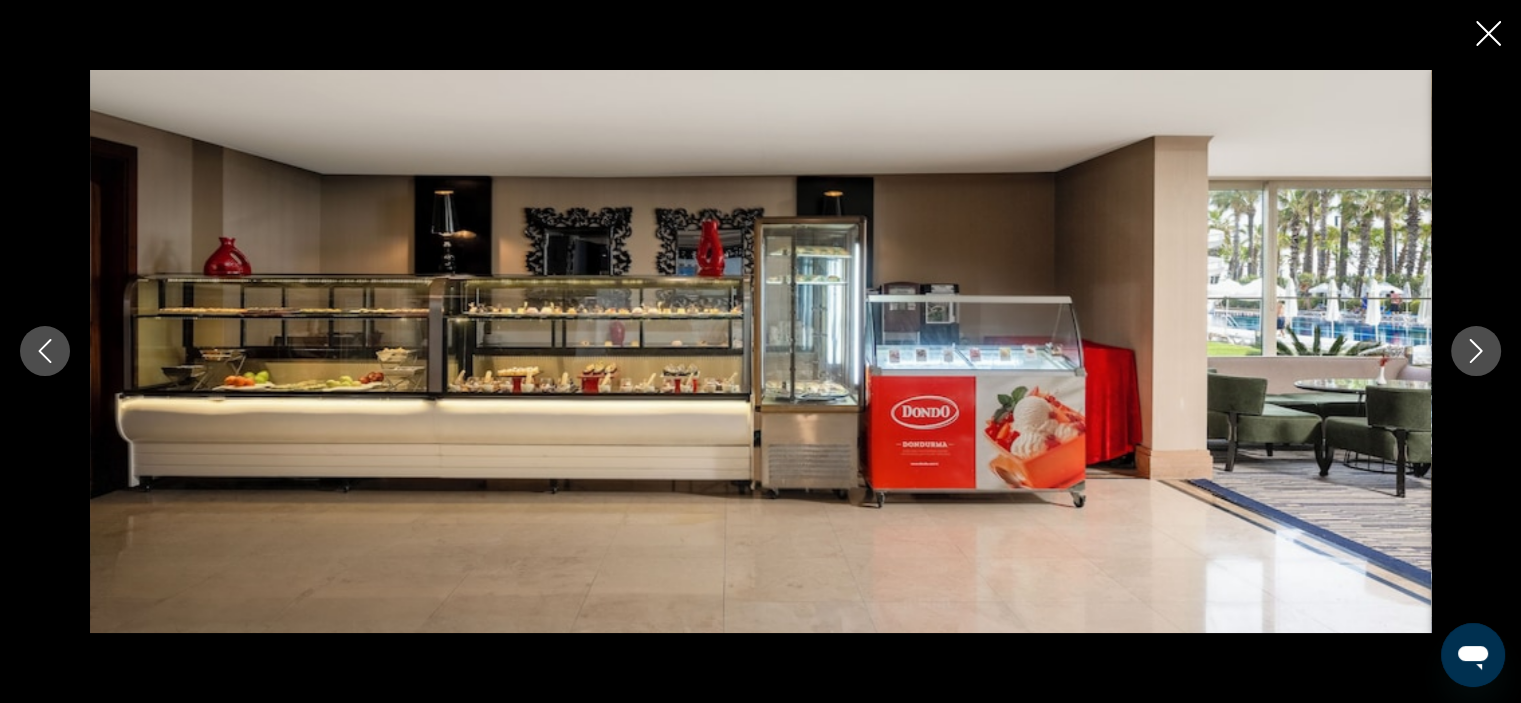click 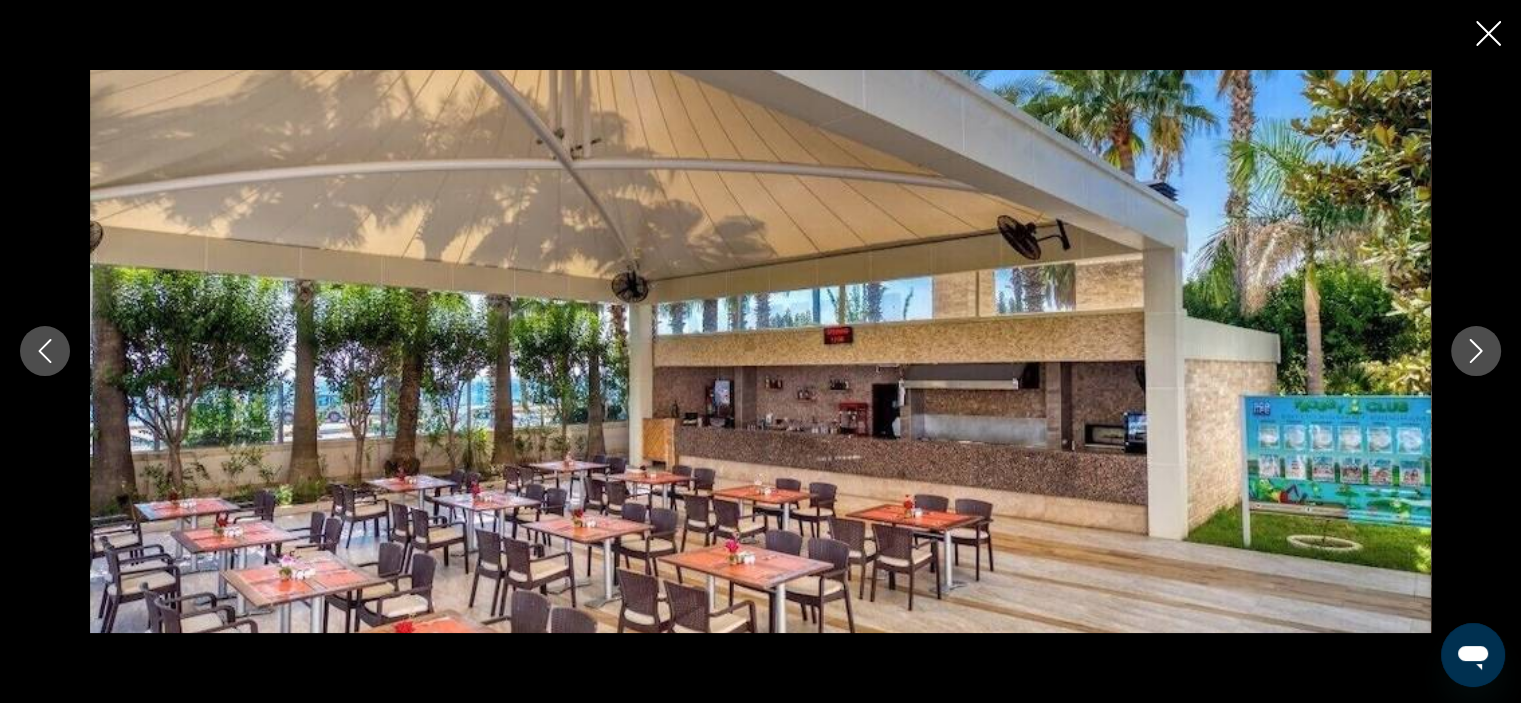 click 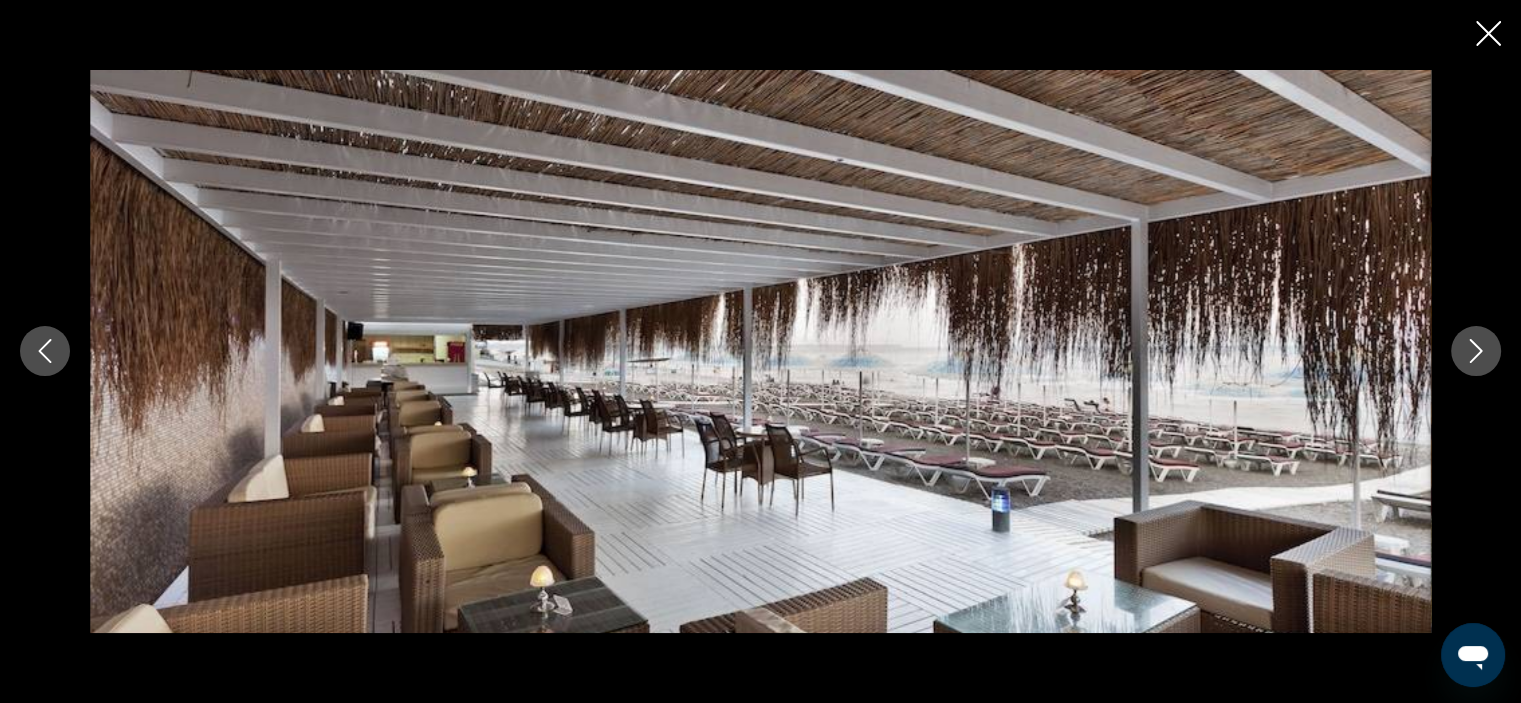 click 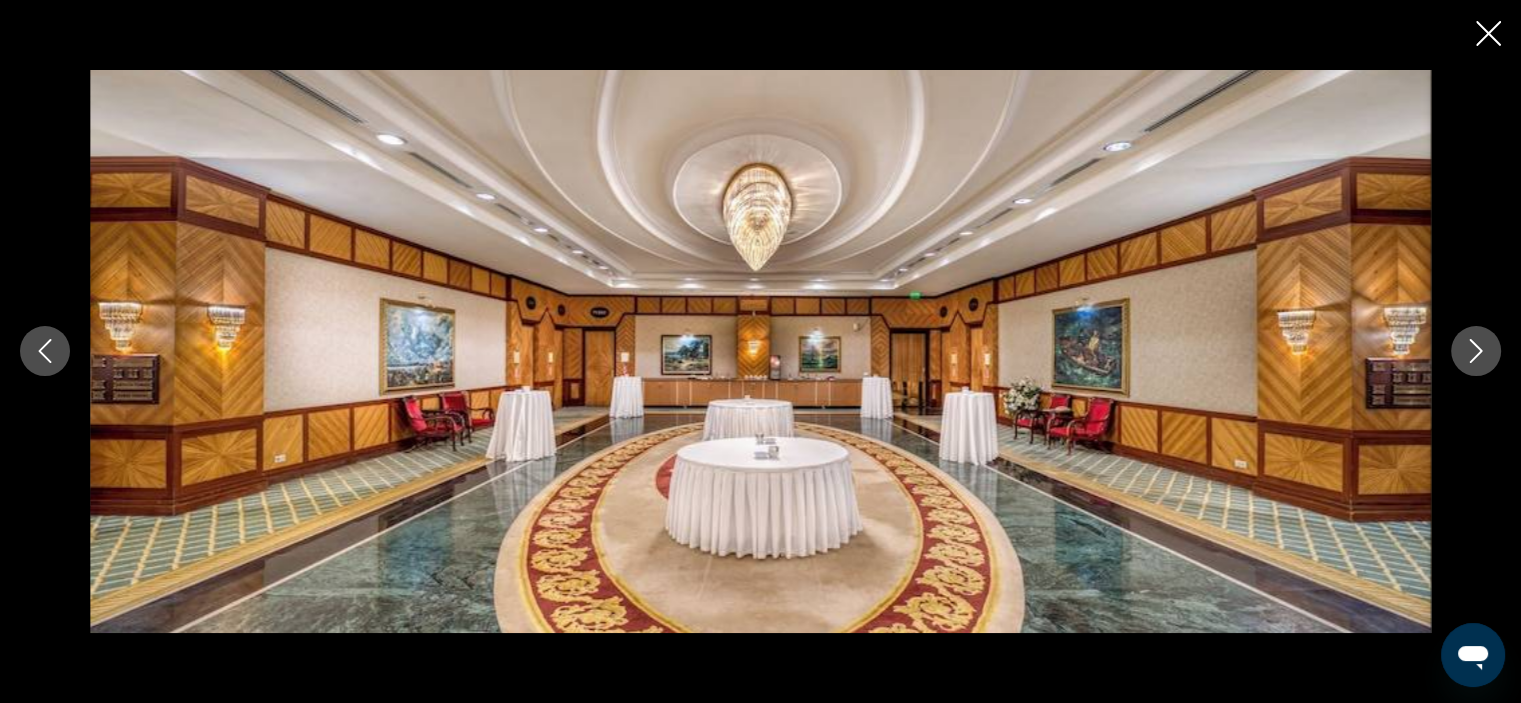 click 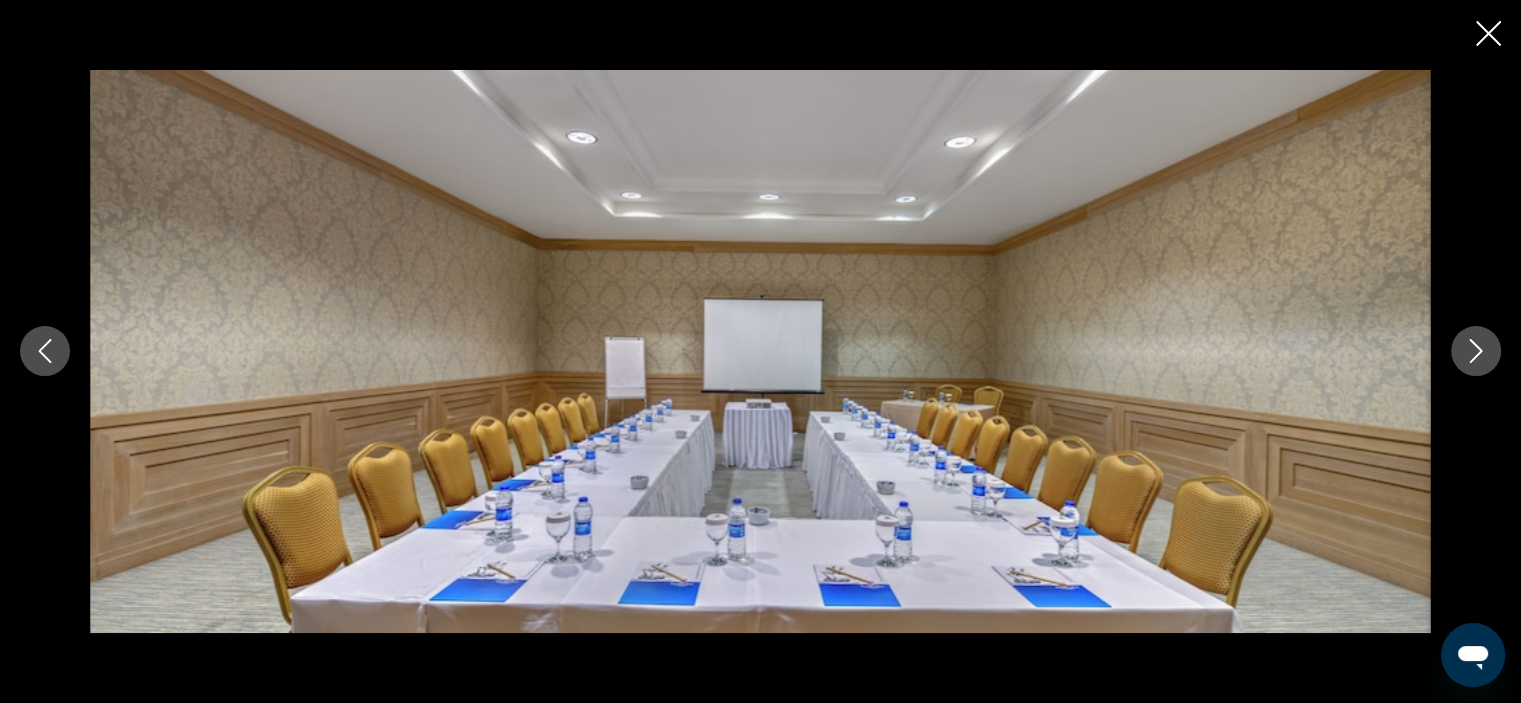 click 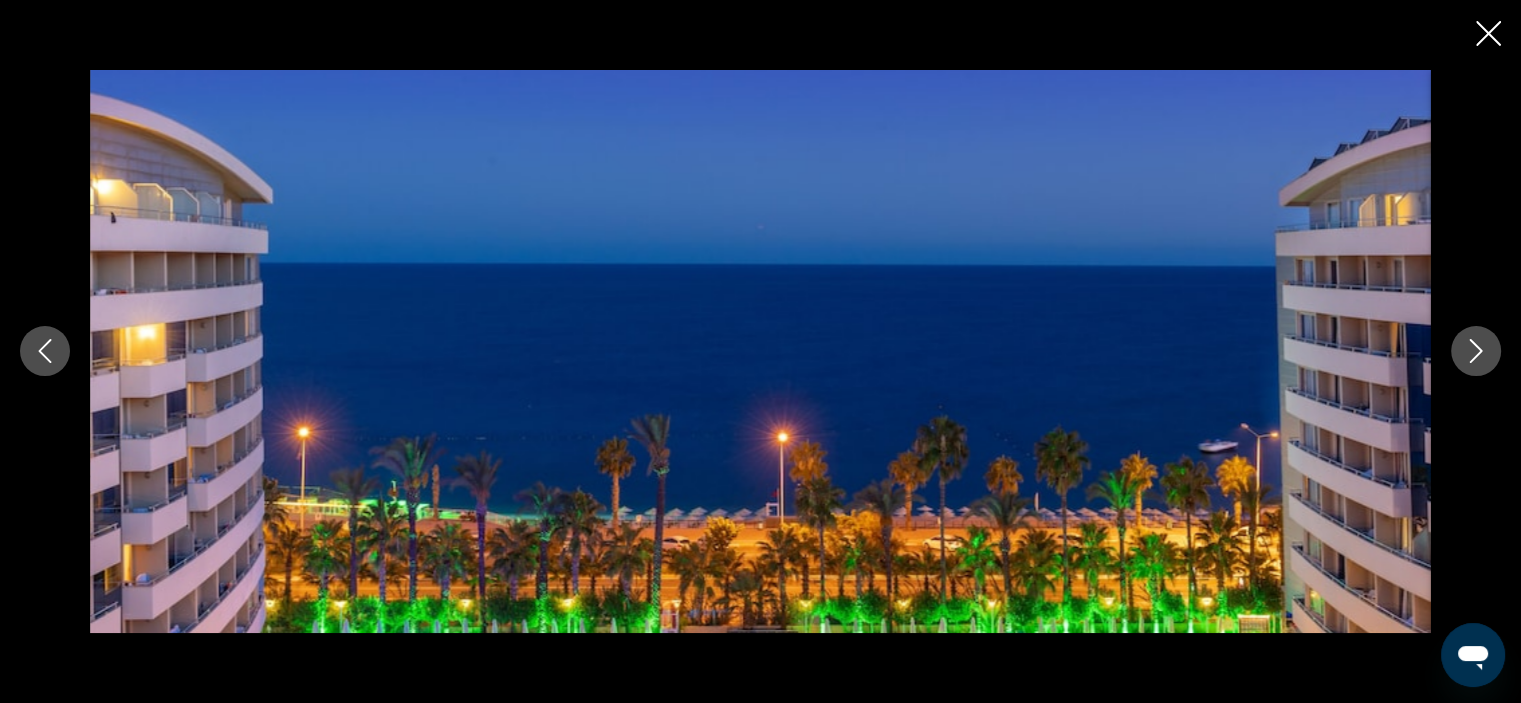click 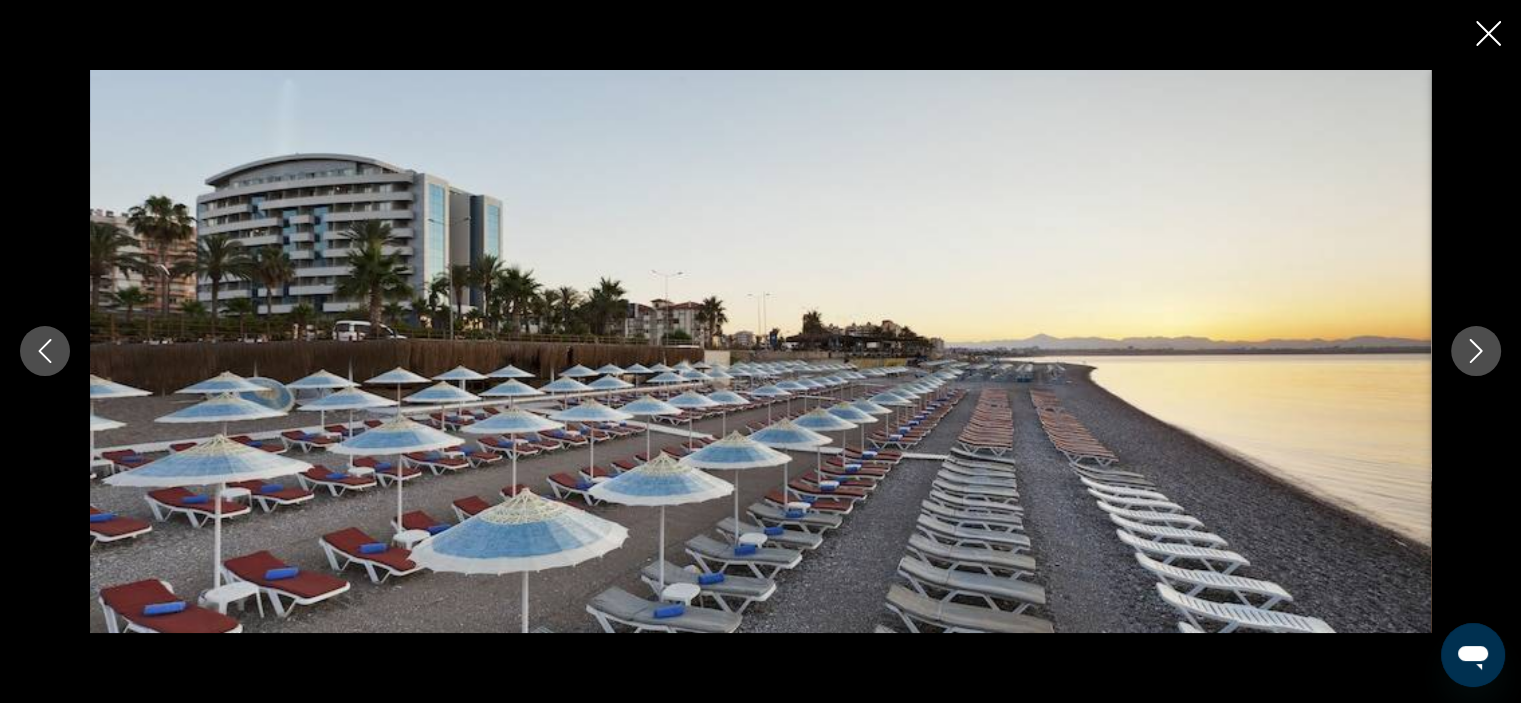 click 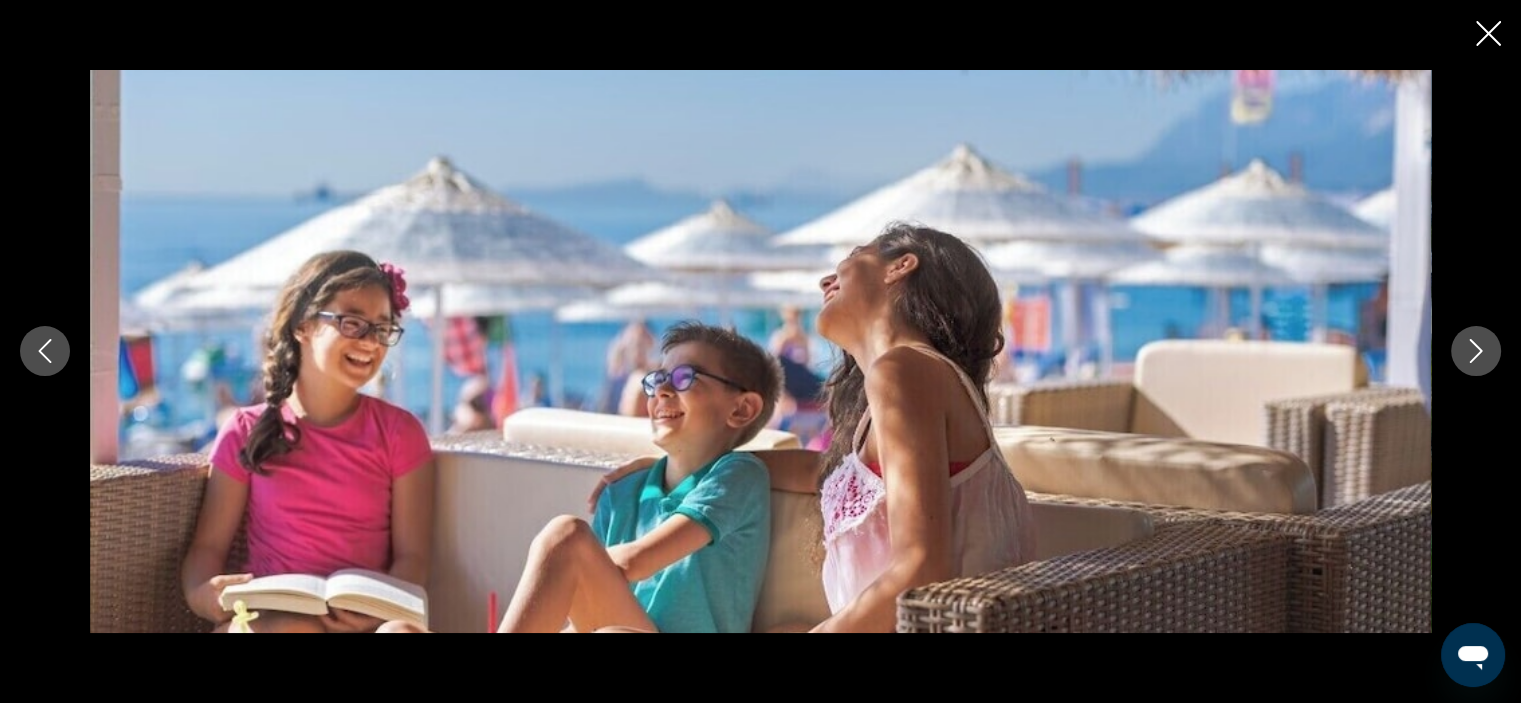 click 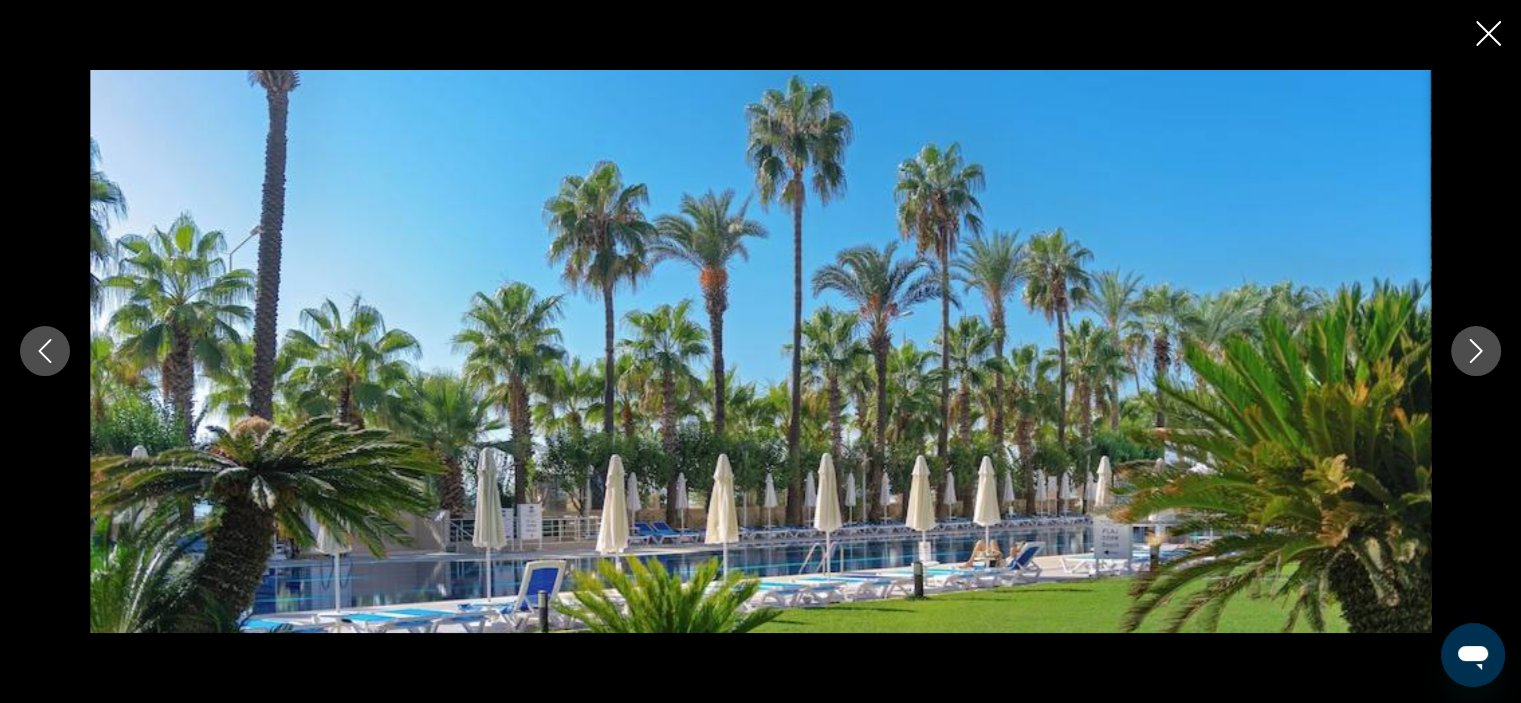 click 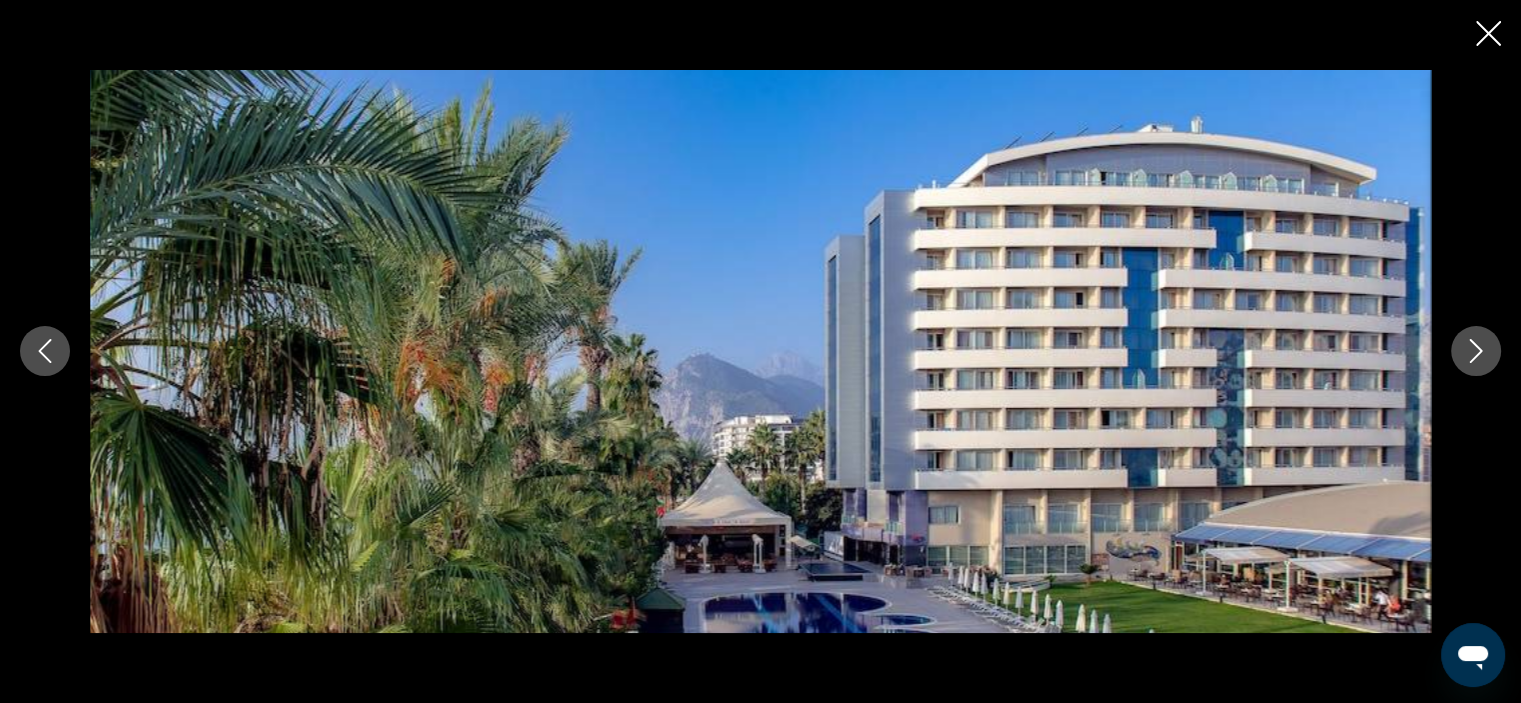 click 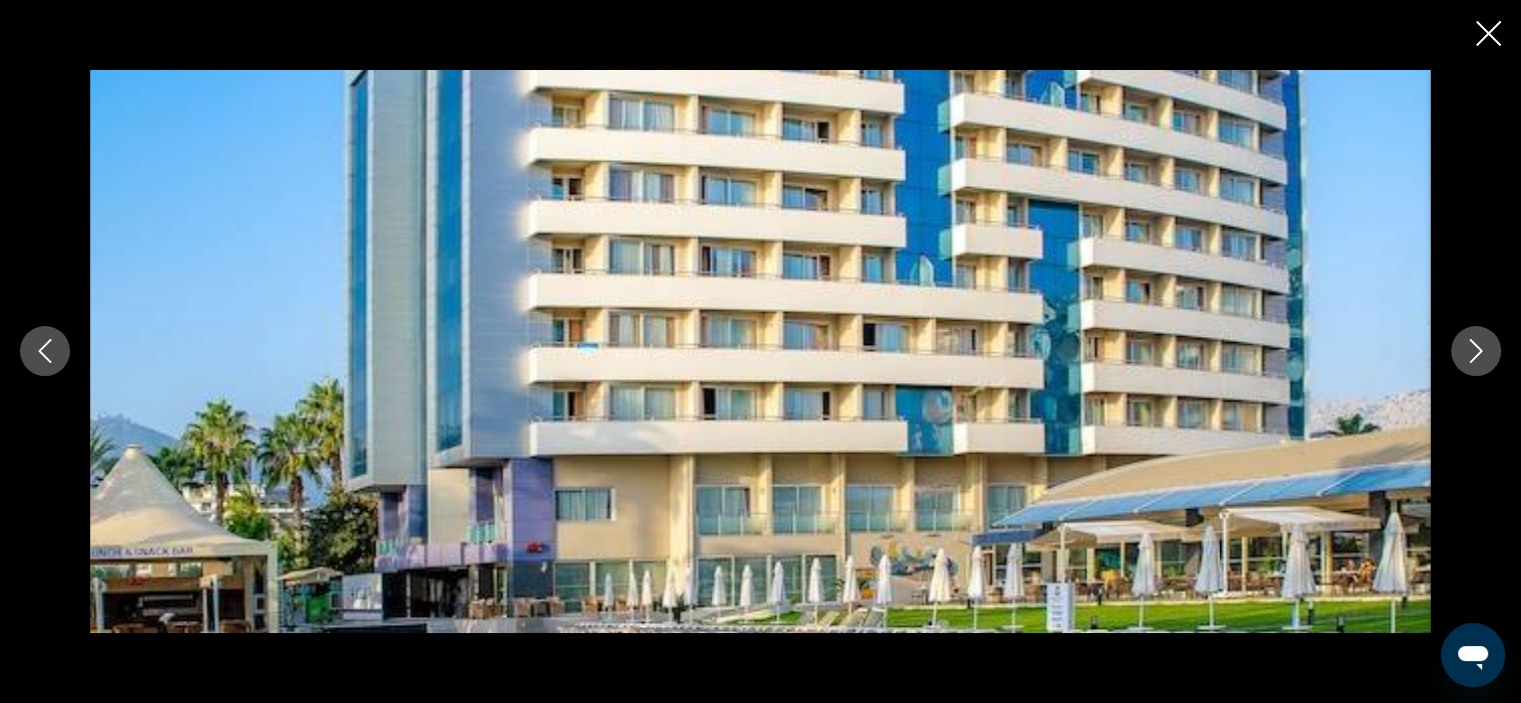 click 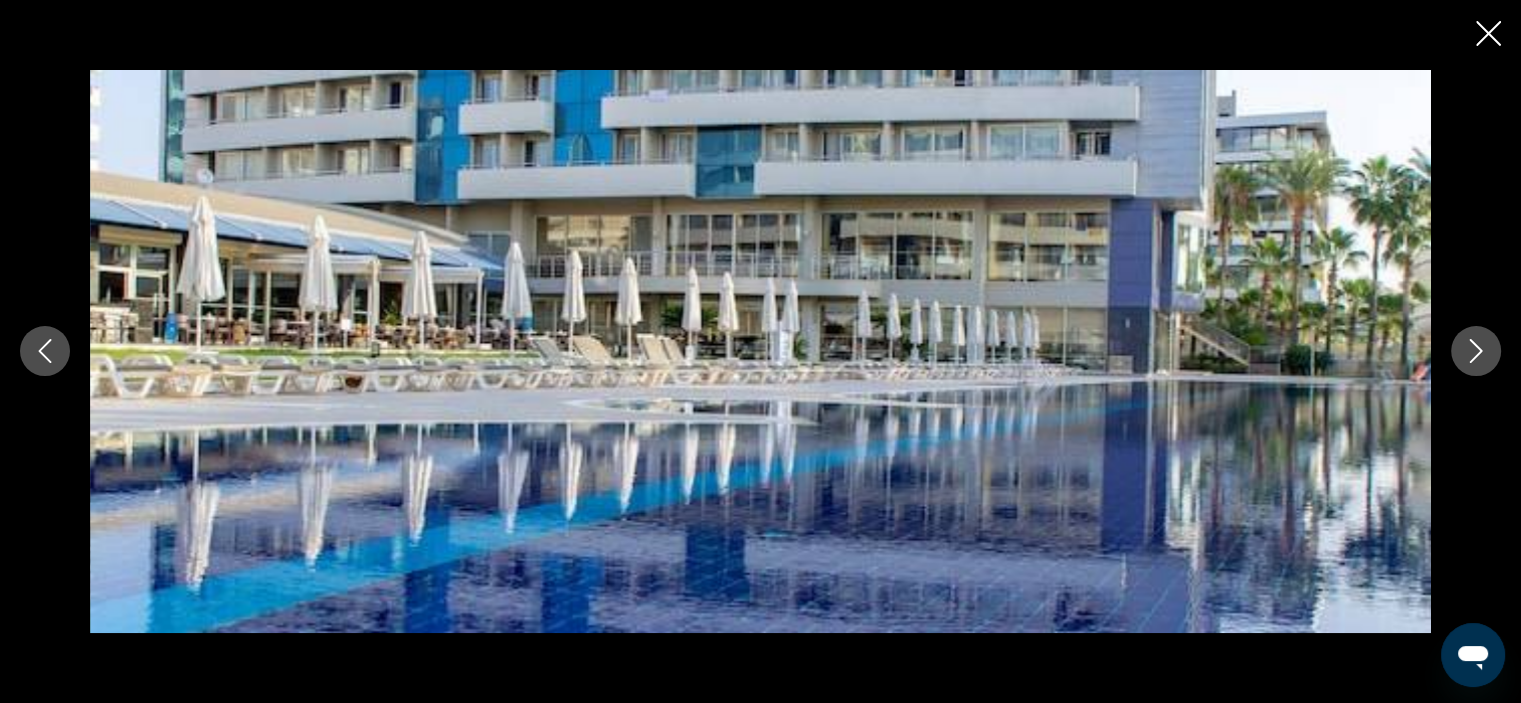 click 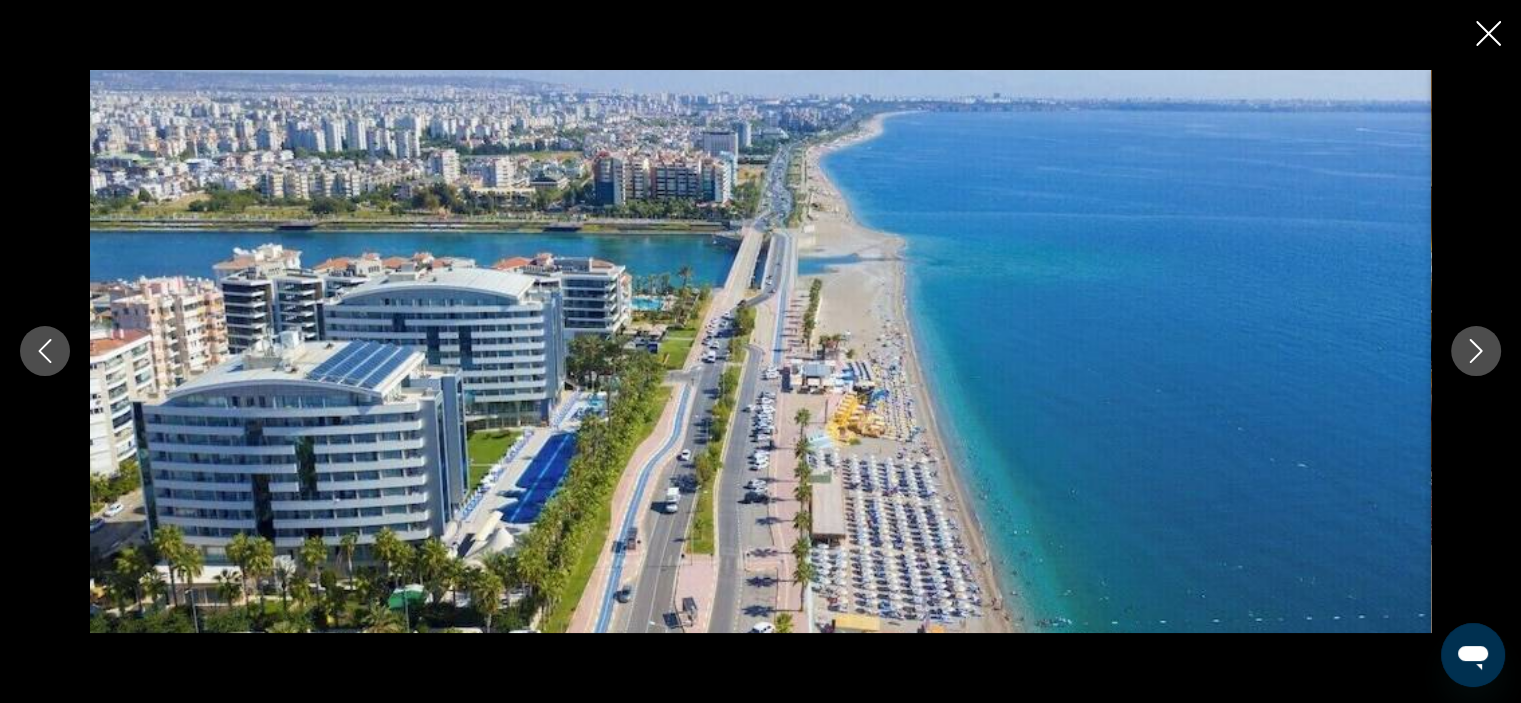 click 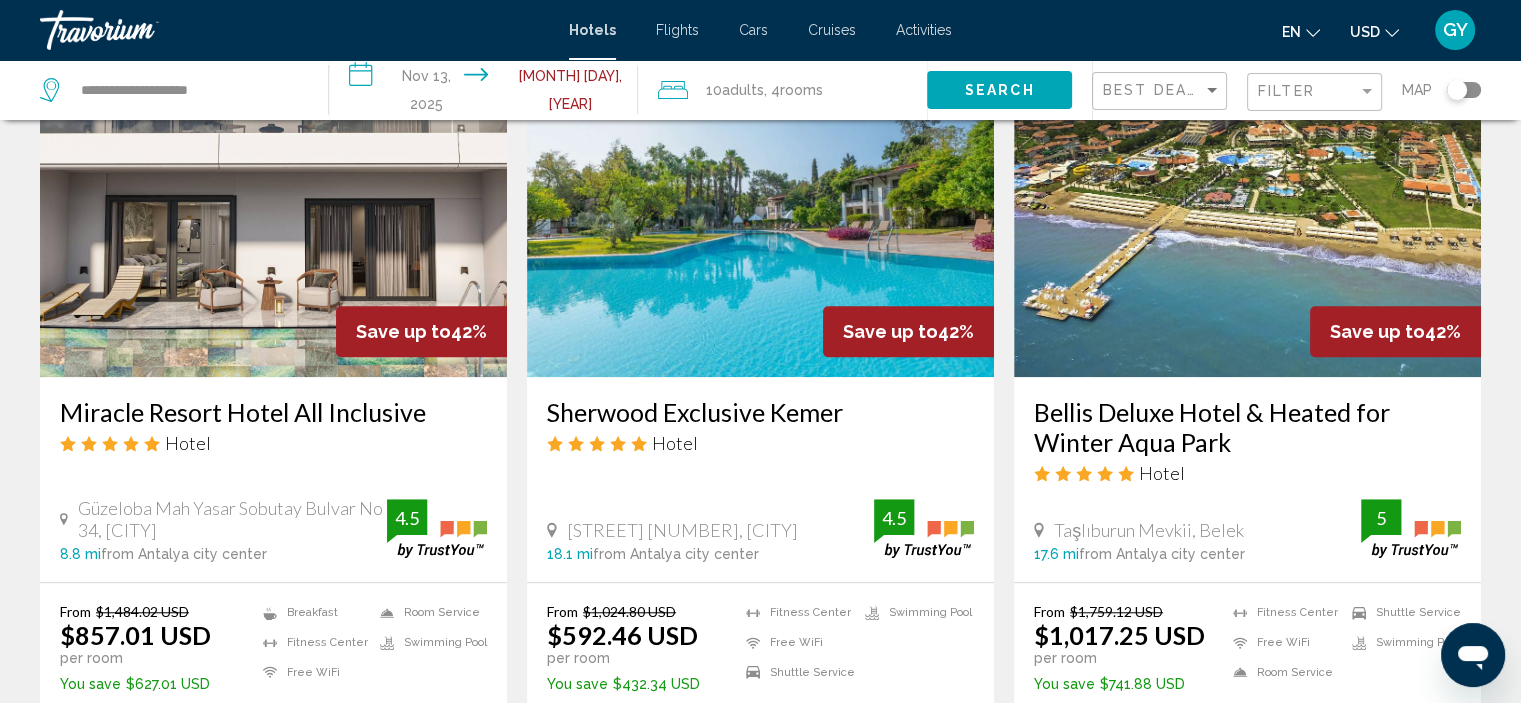 scroll, scrollTop: 1612, scrollLeft: 0, axis: vertical 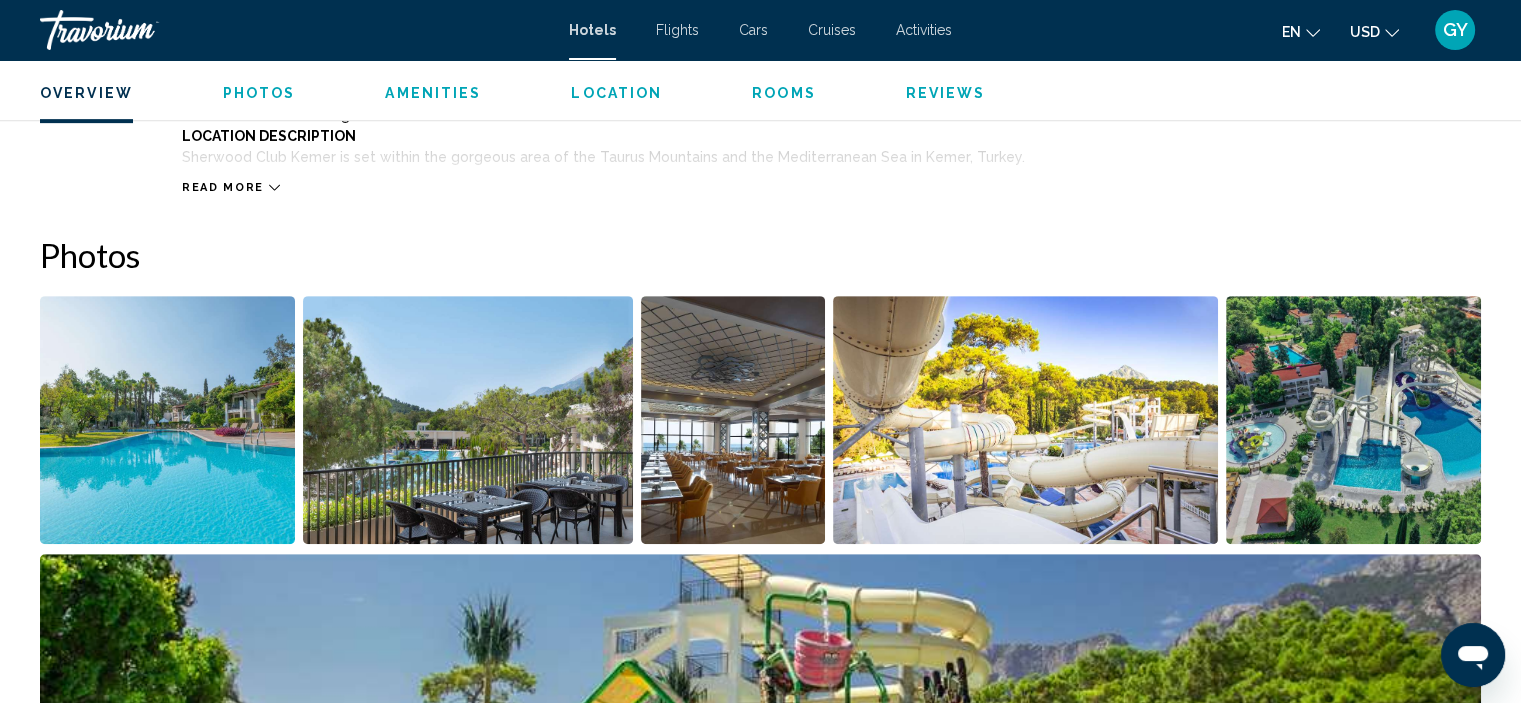 click at bounding box center [167, 420] 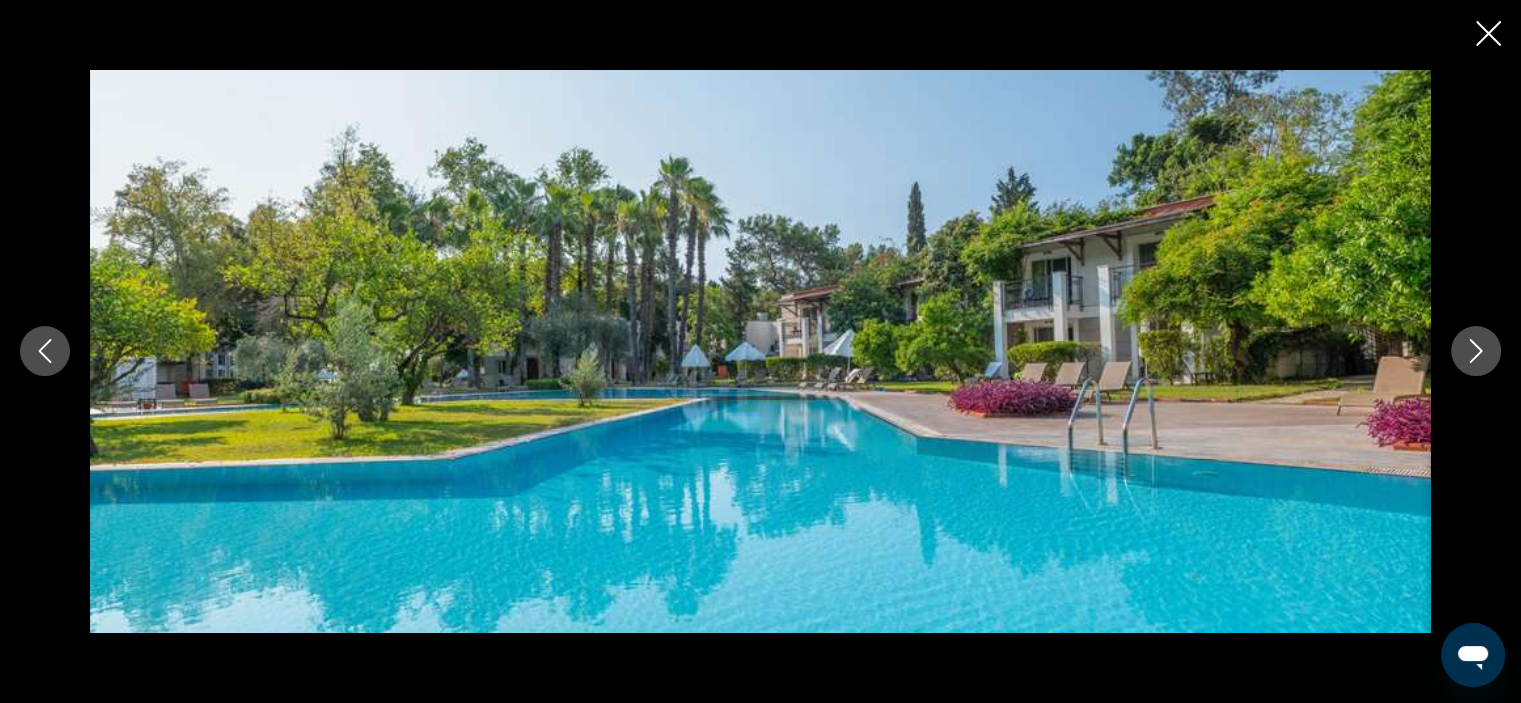 click 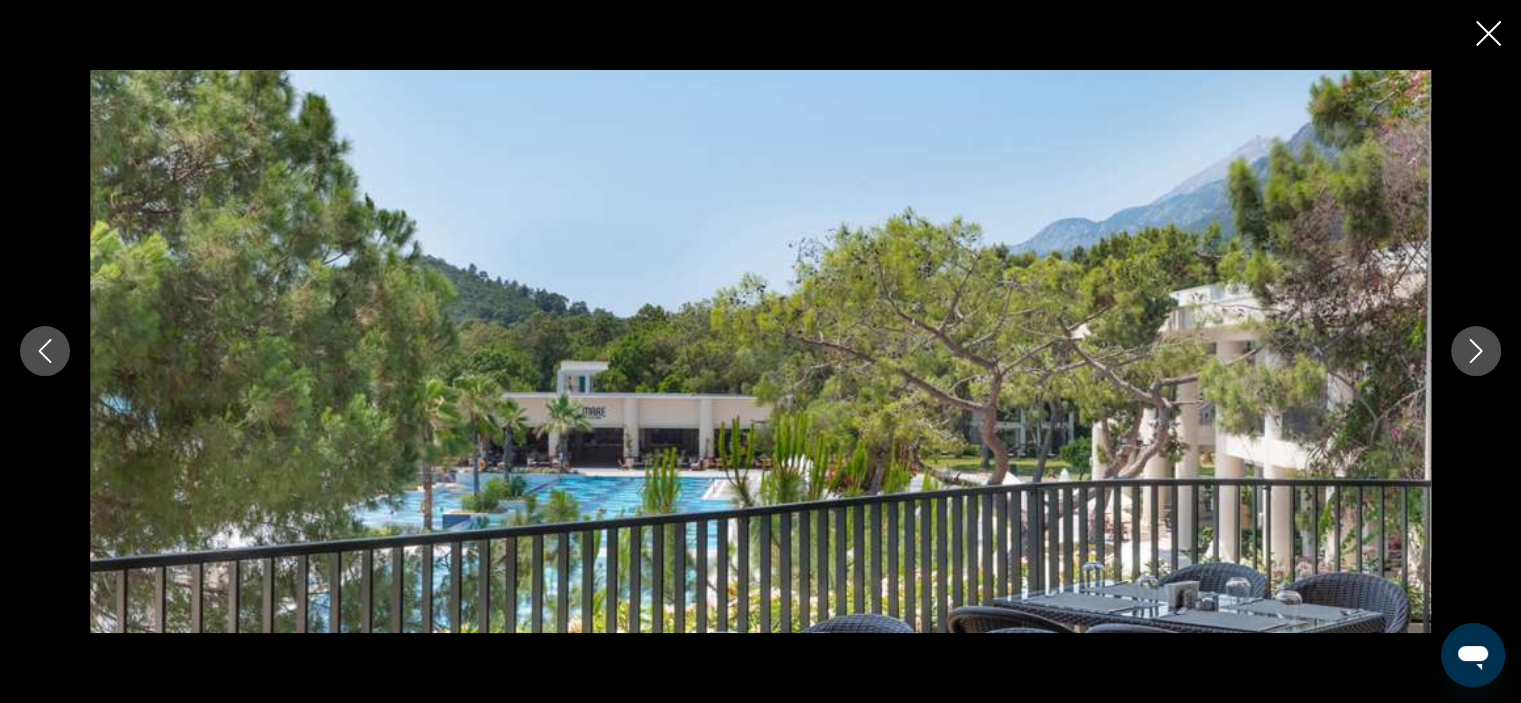 click 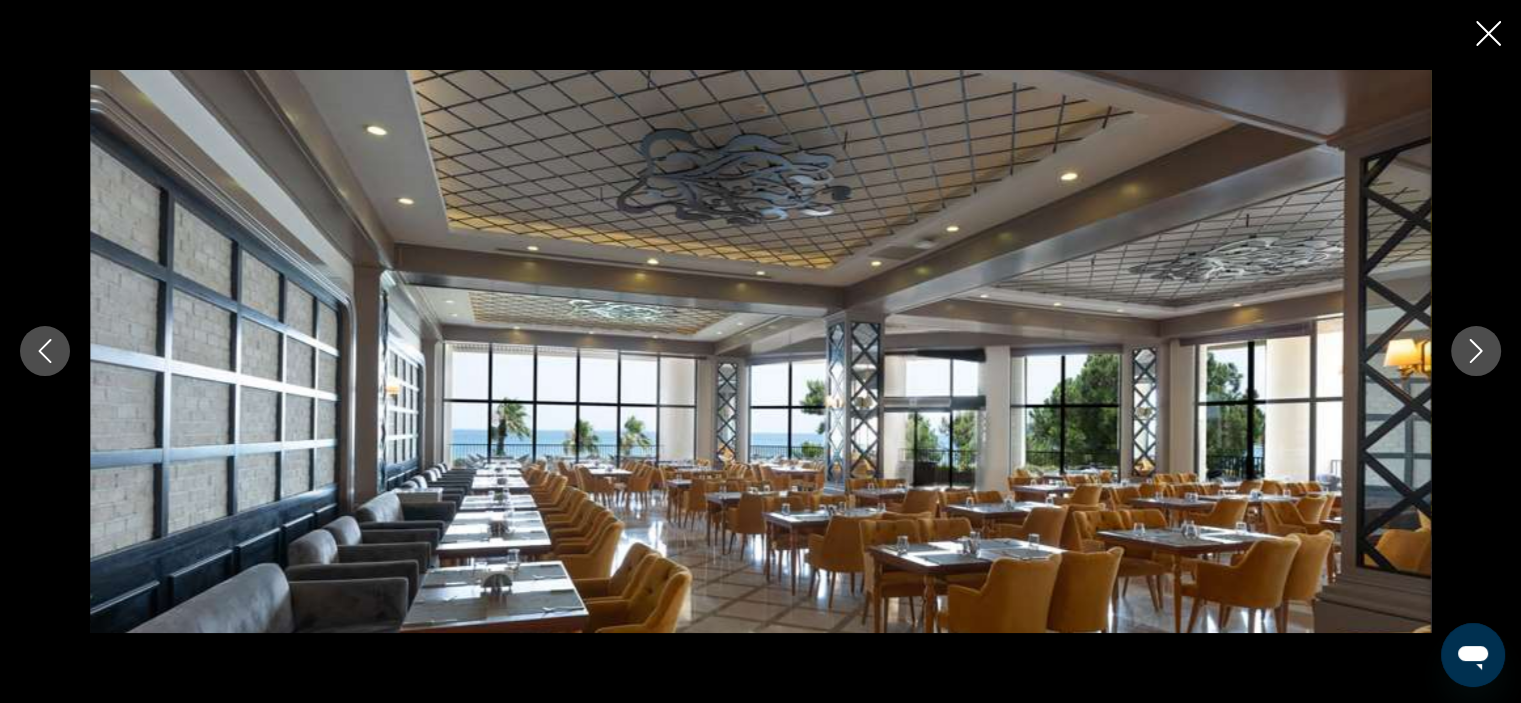 click 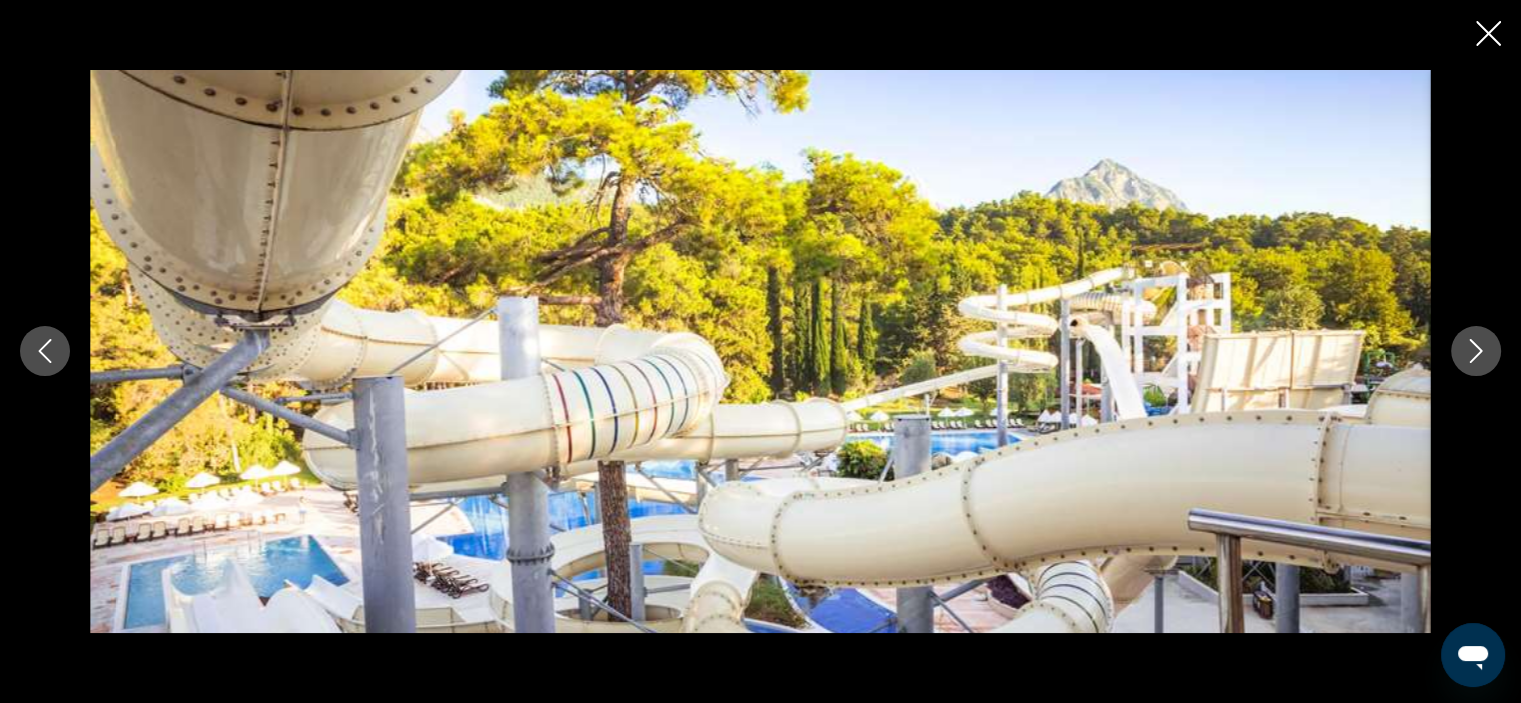 click 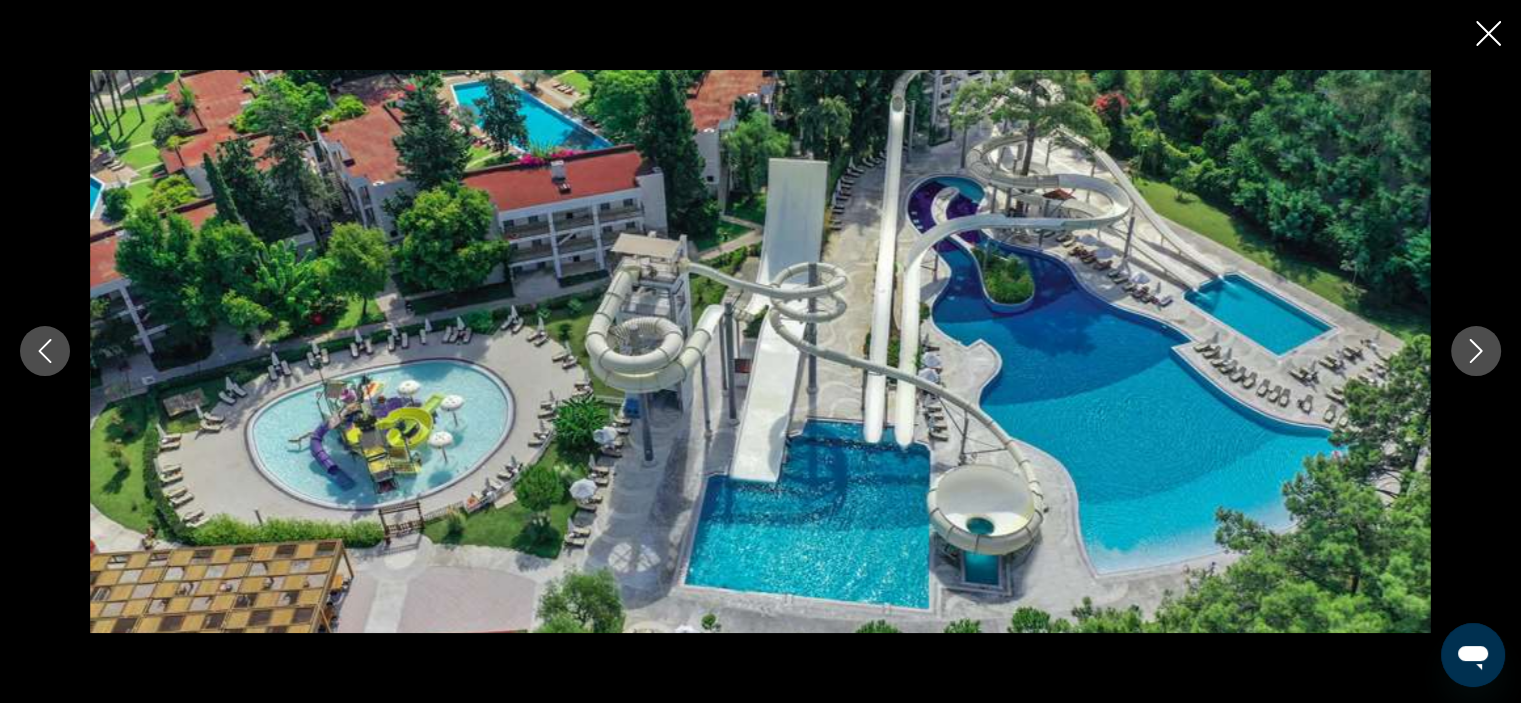 click 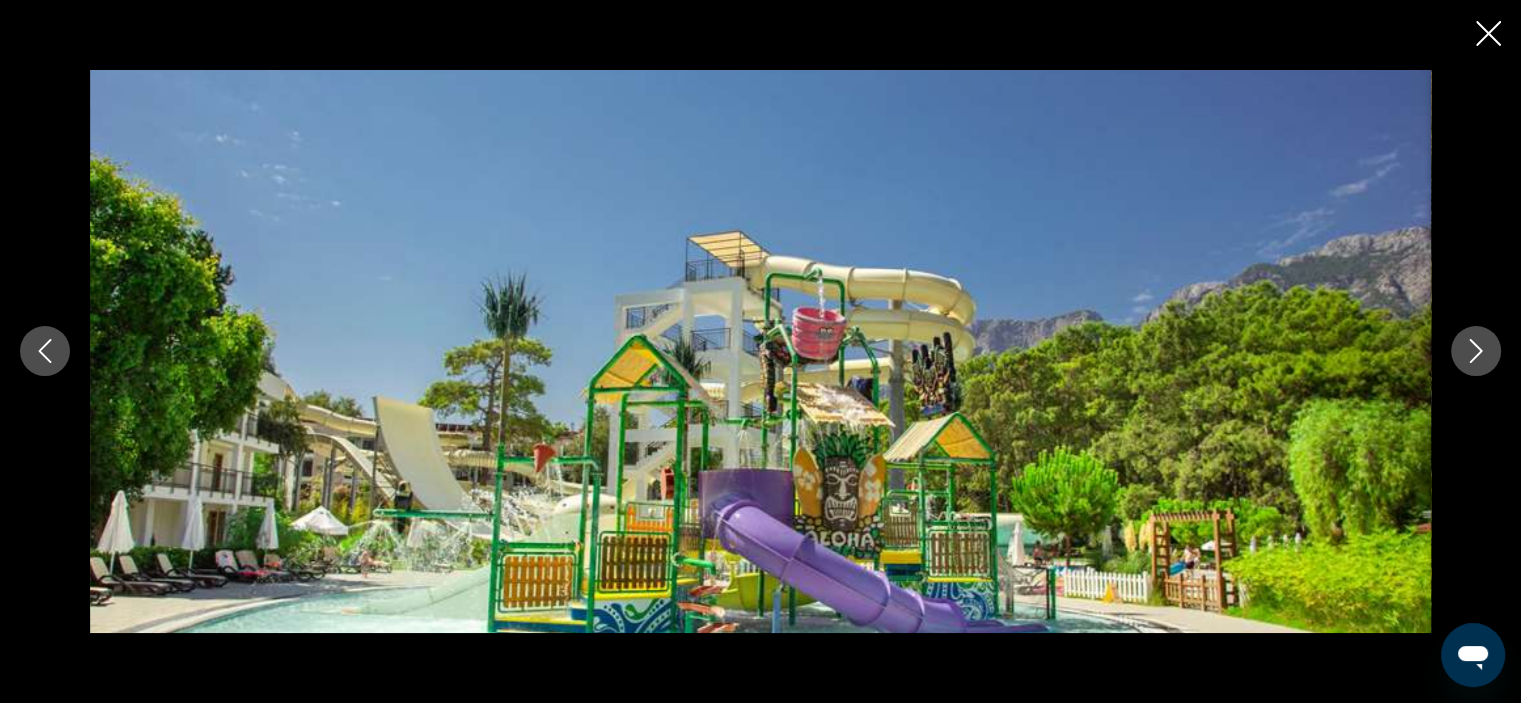 click 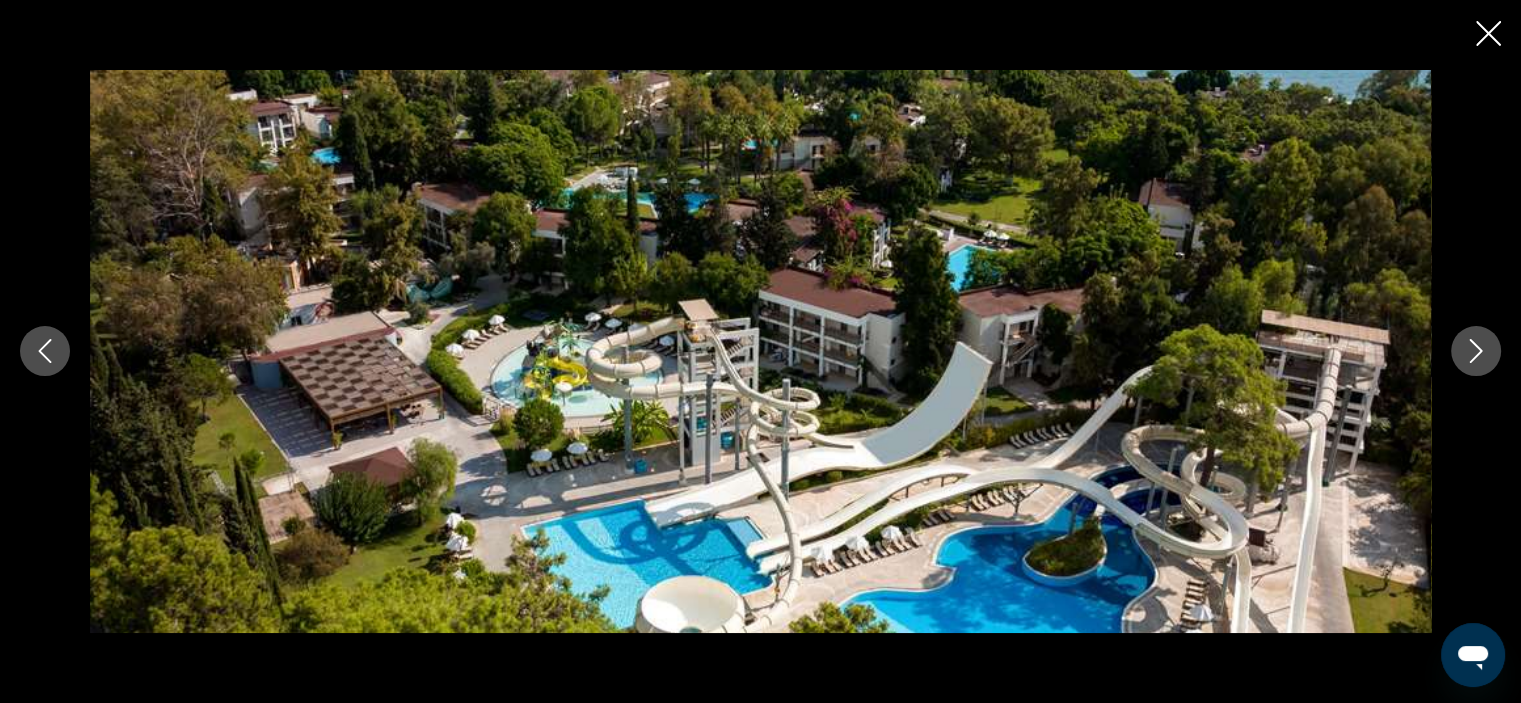 click 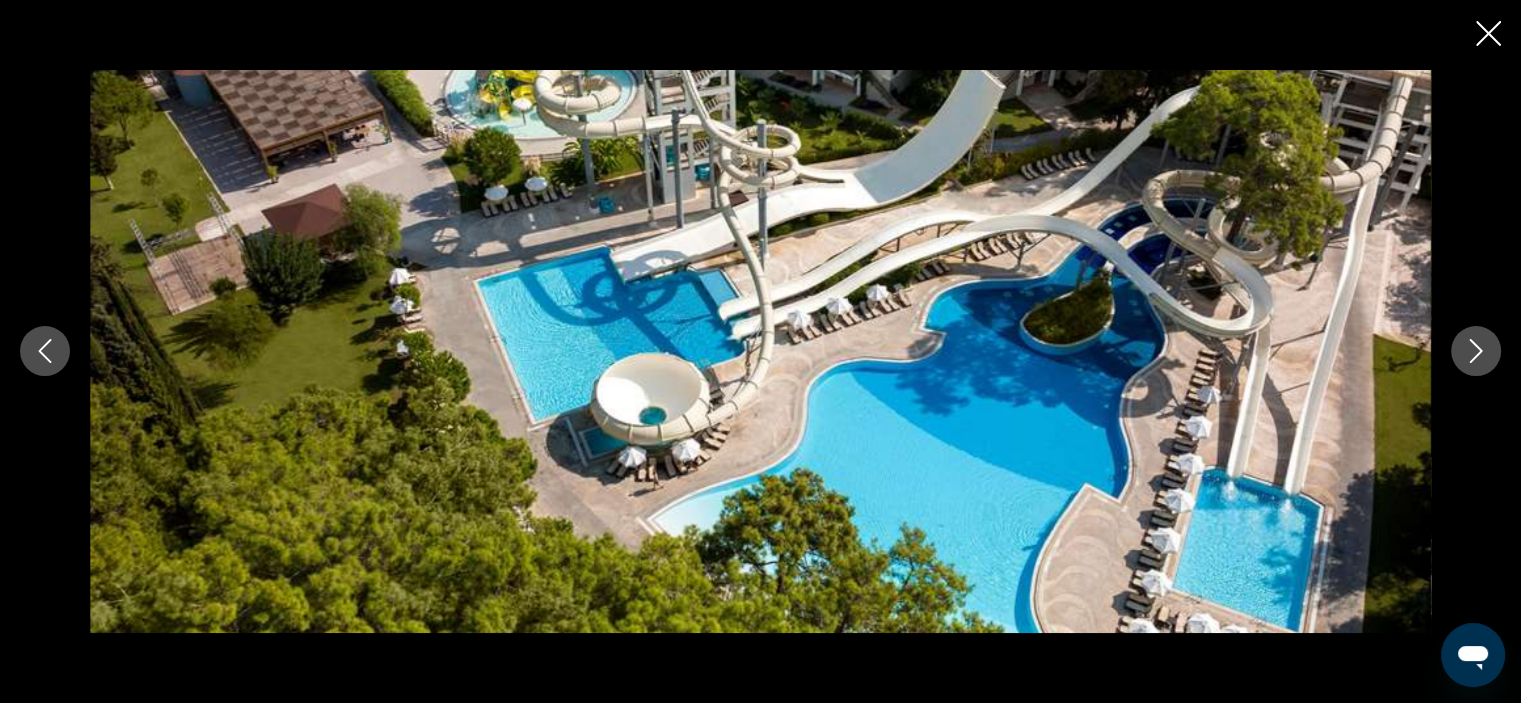 click 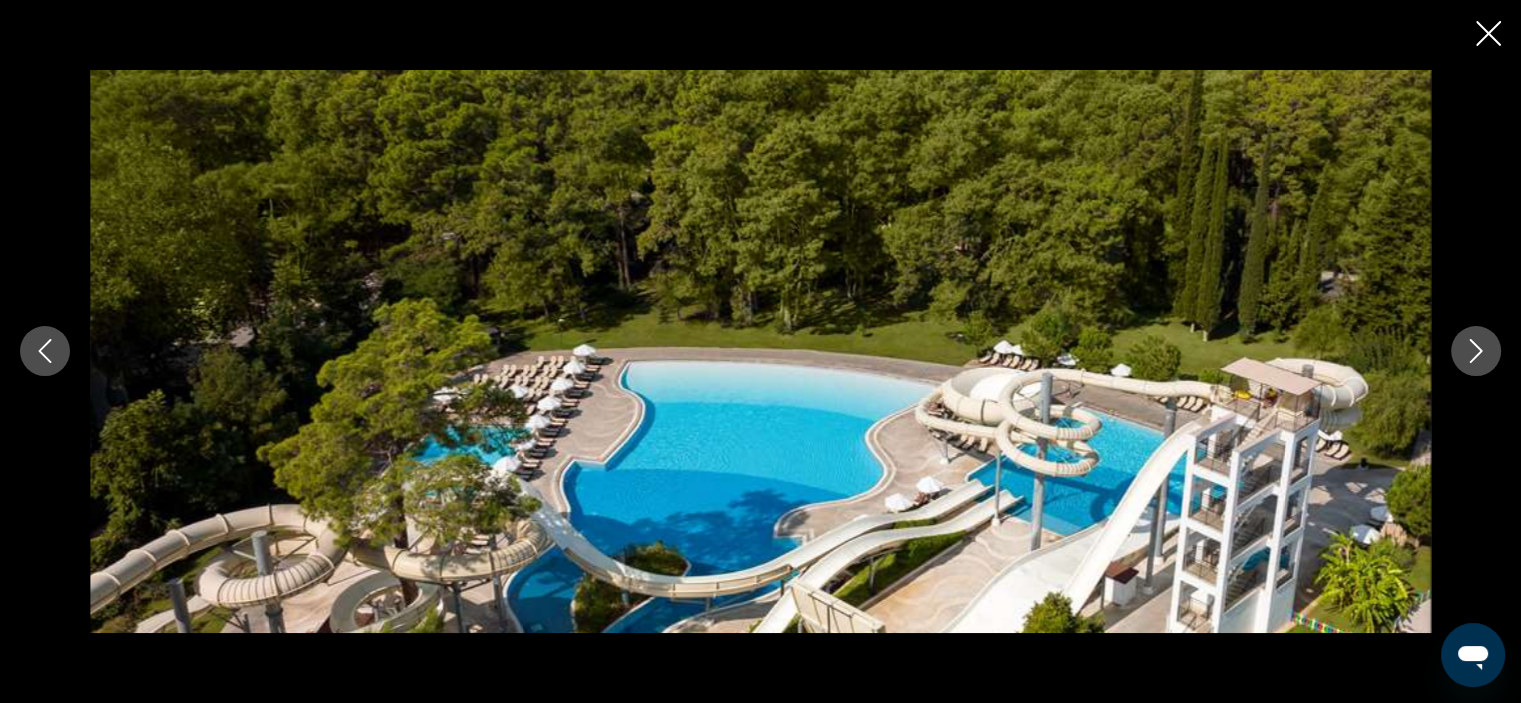 click 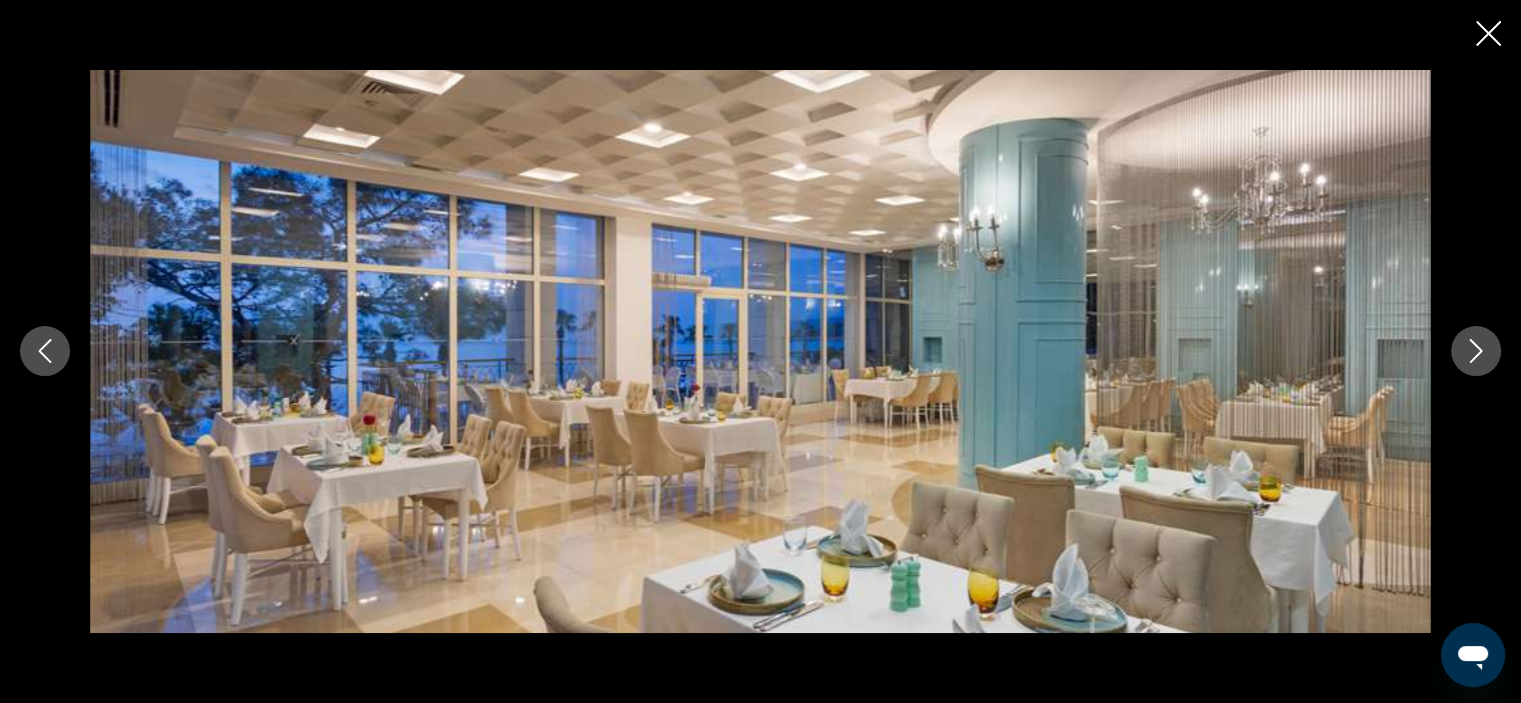 click 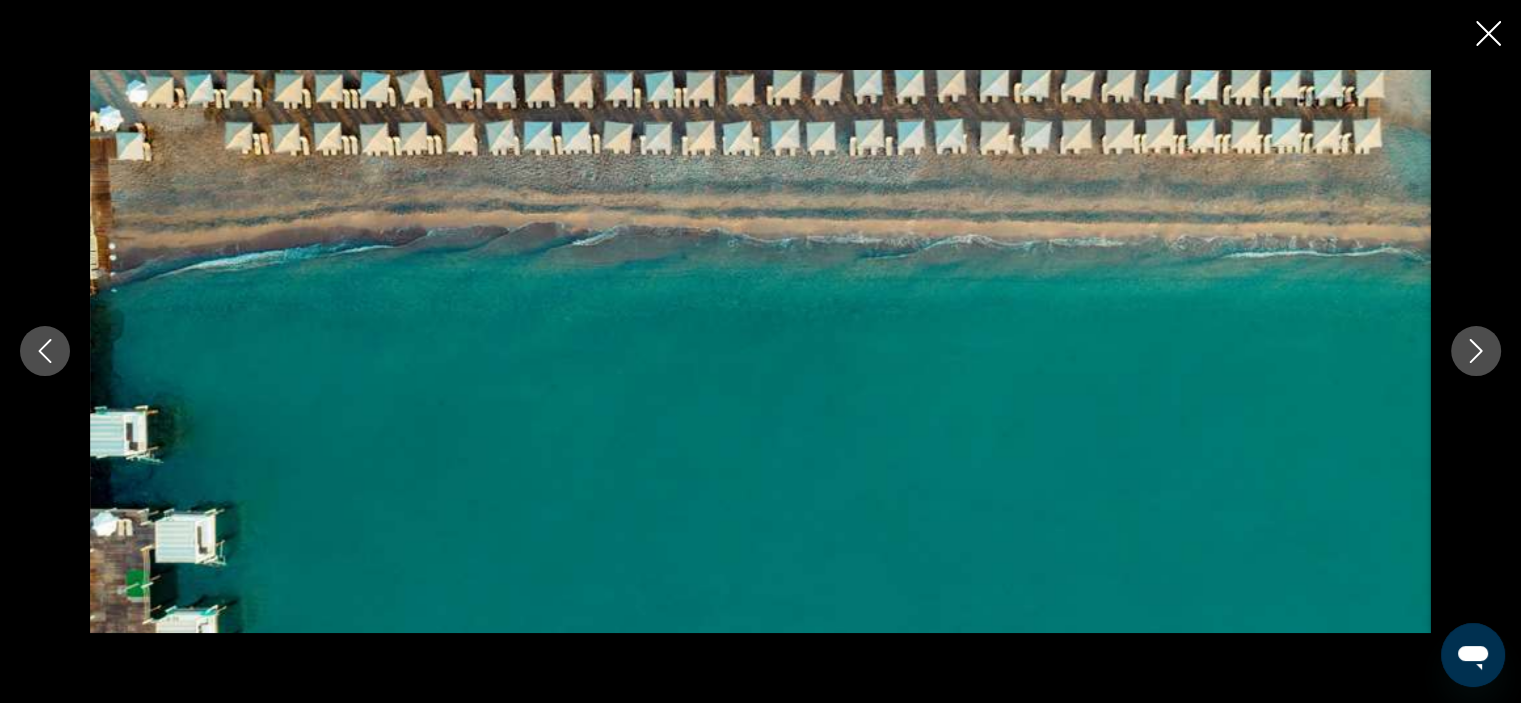 click 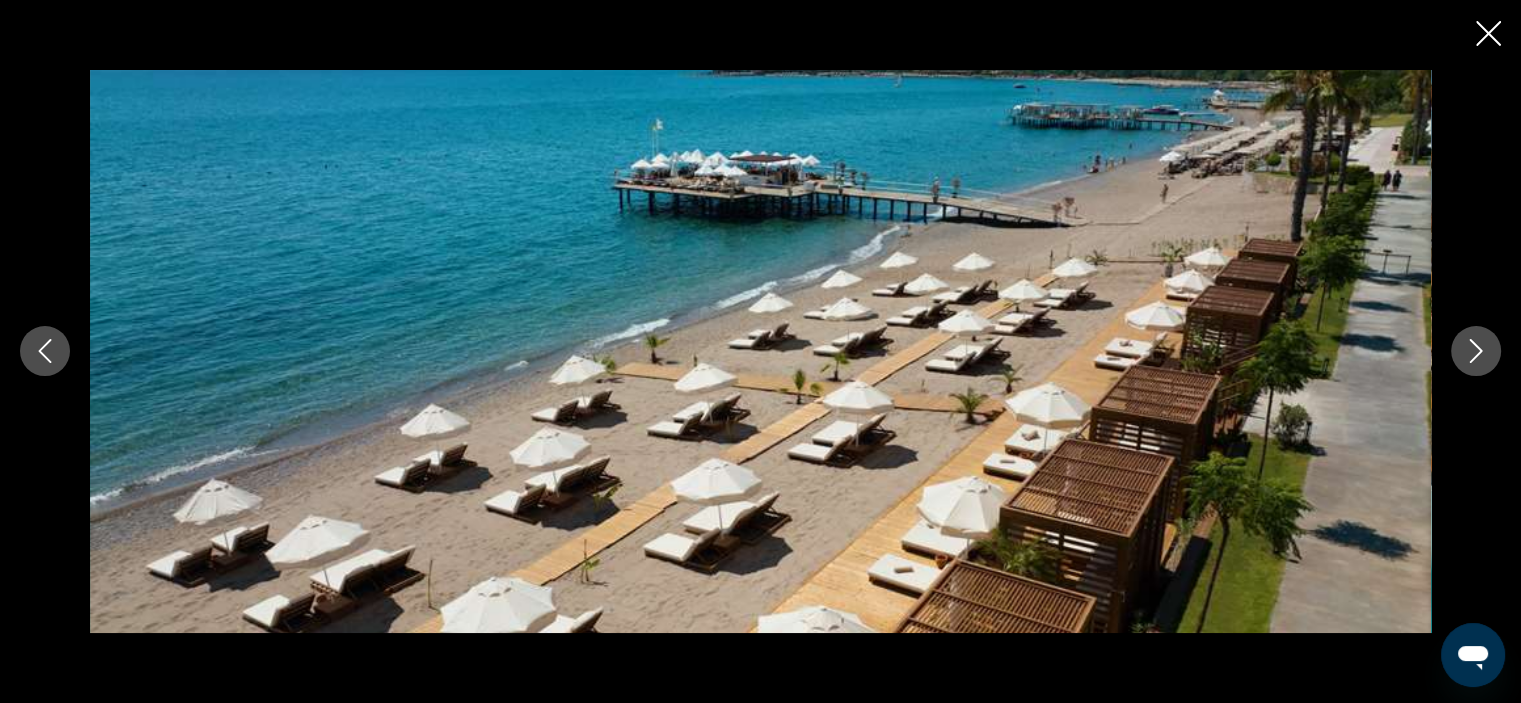 click 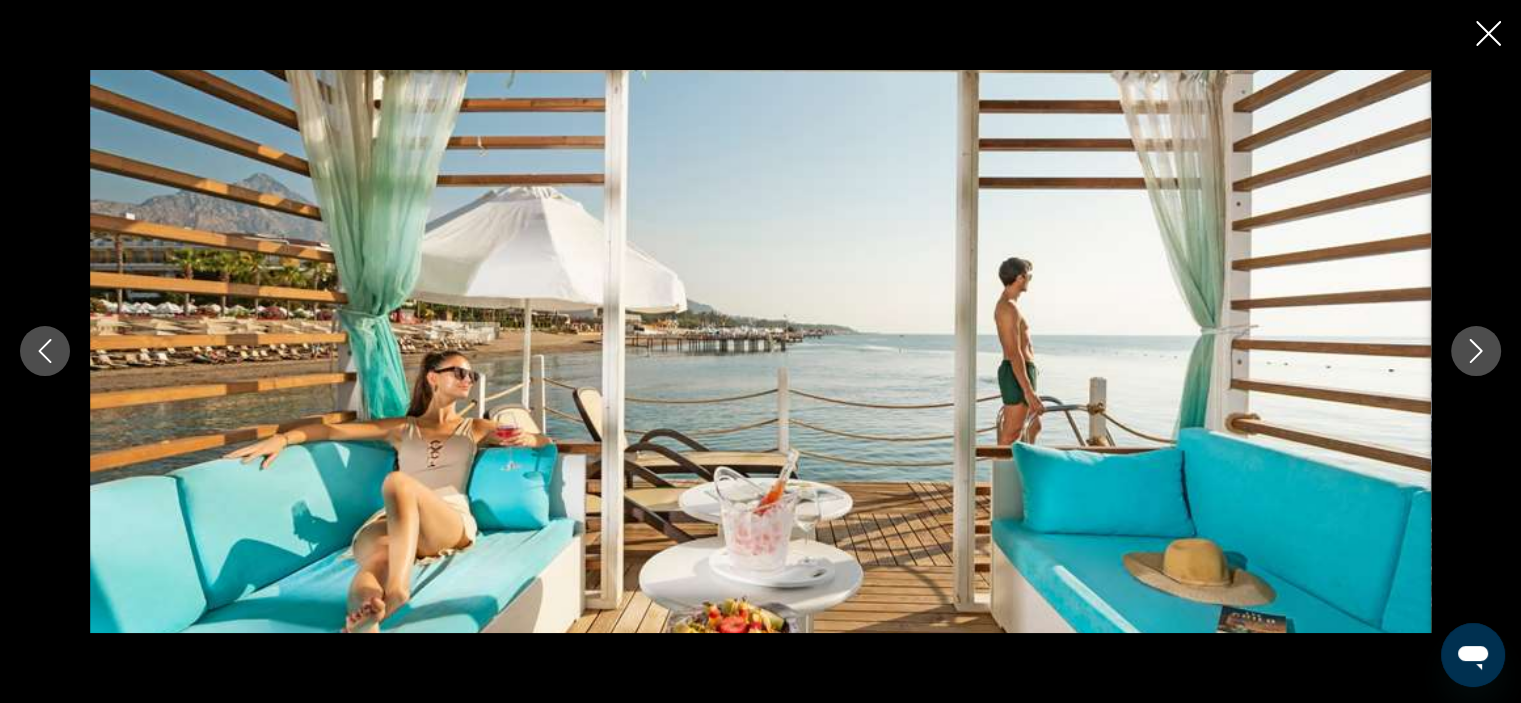 click 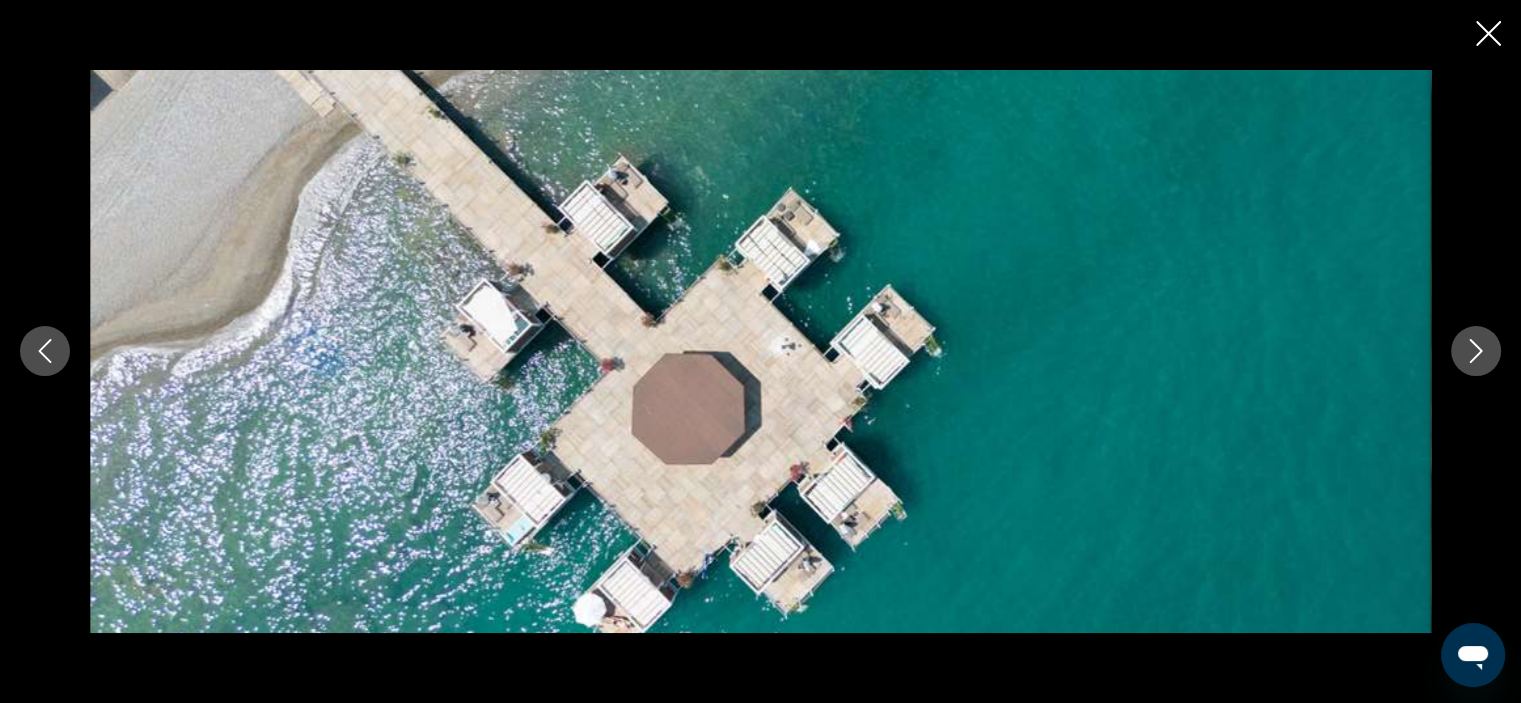 click 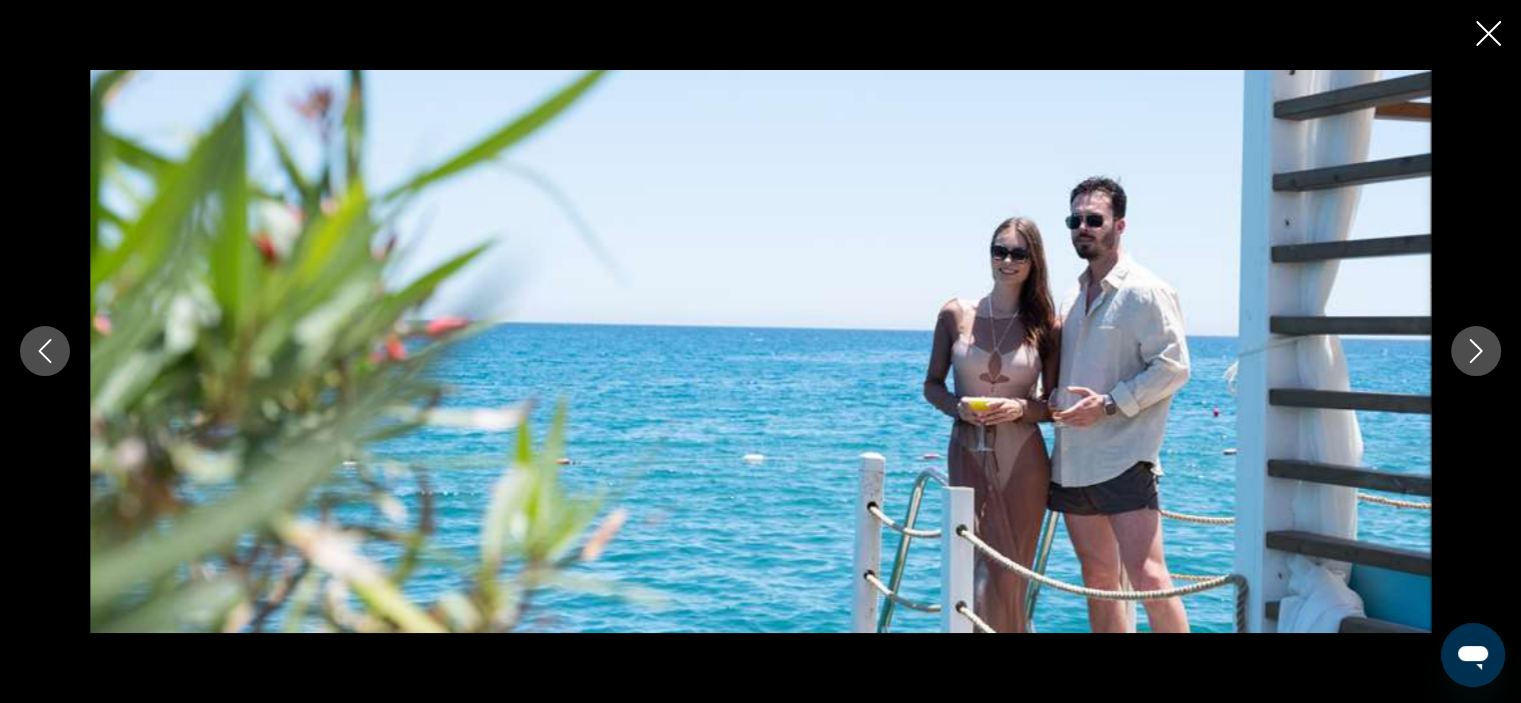 click 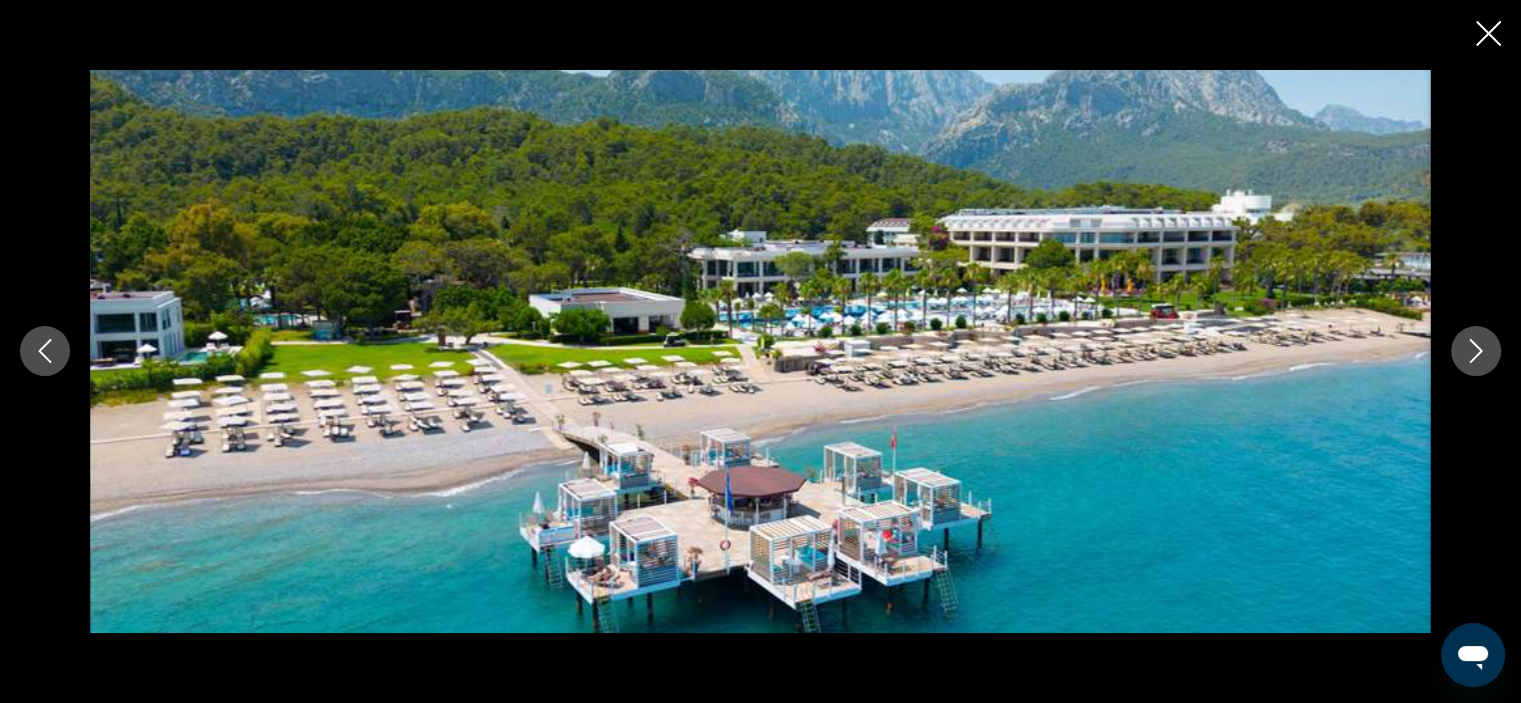 click 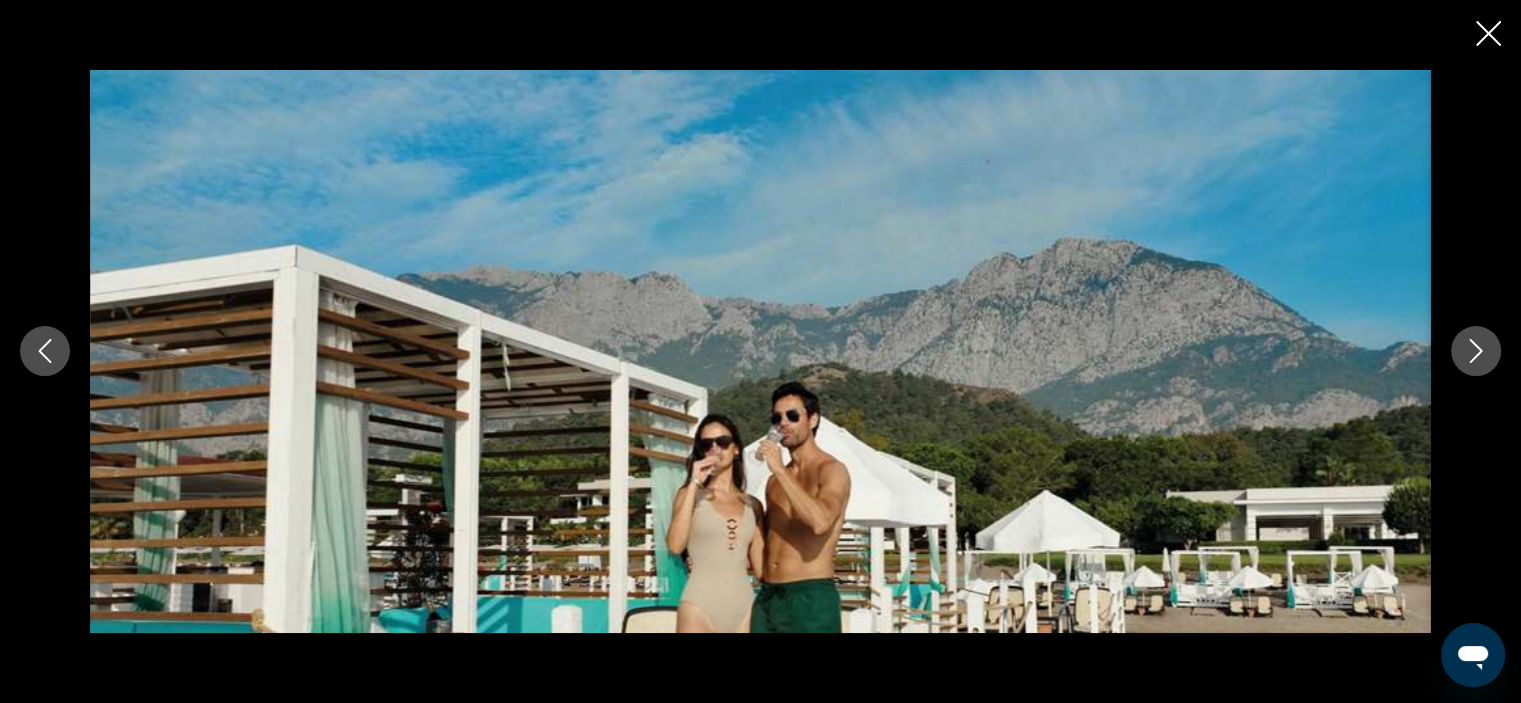 click 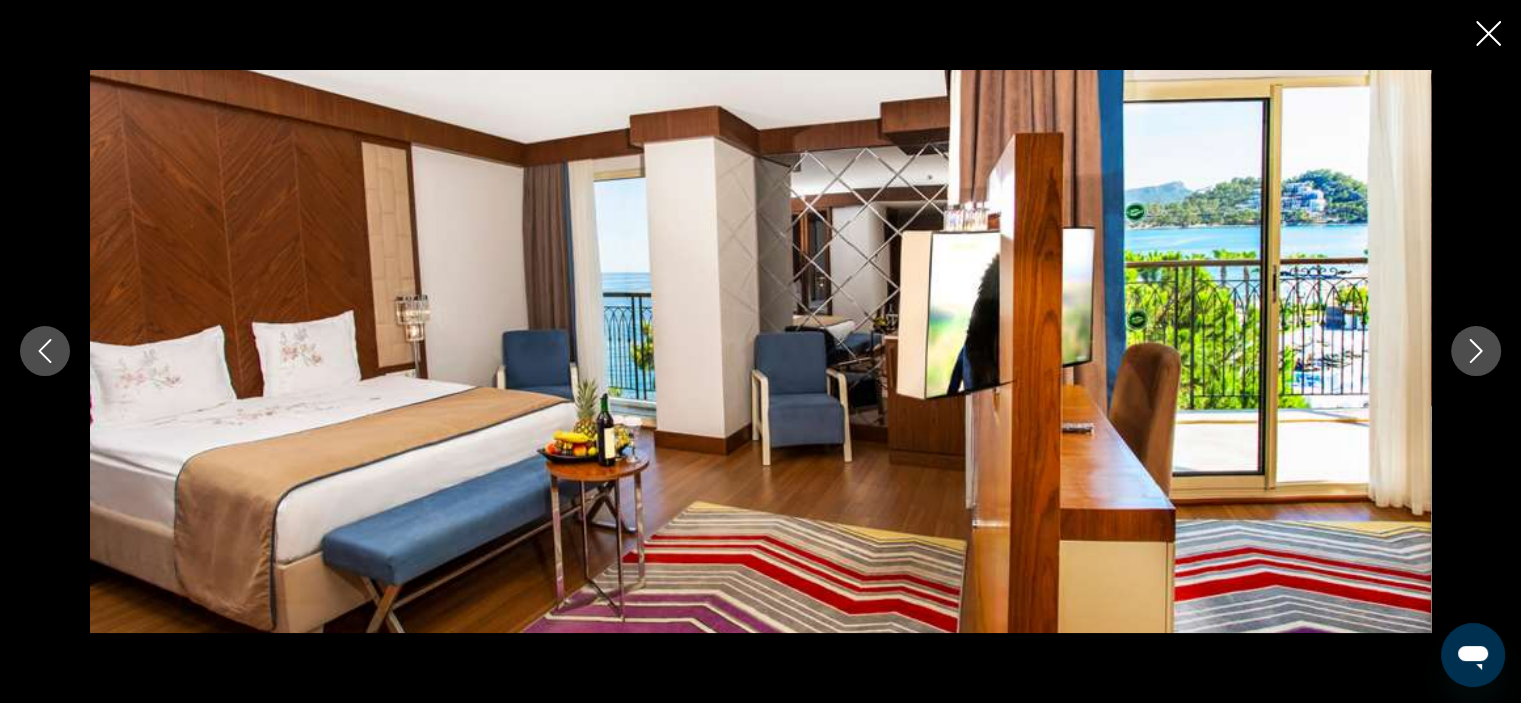 click 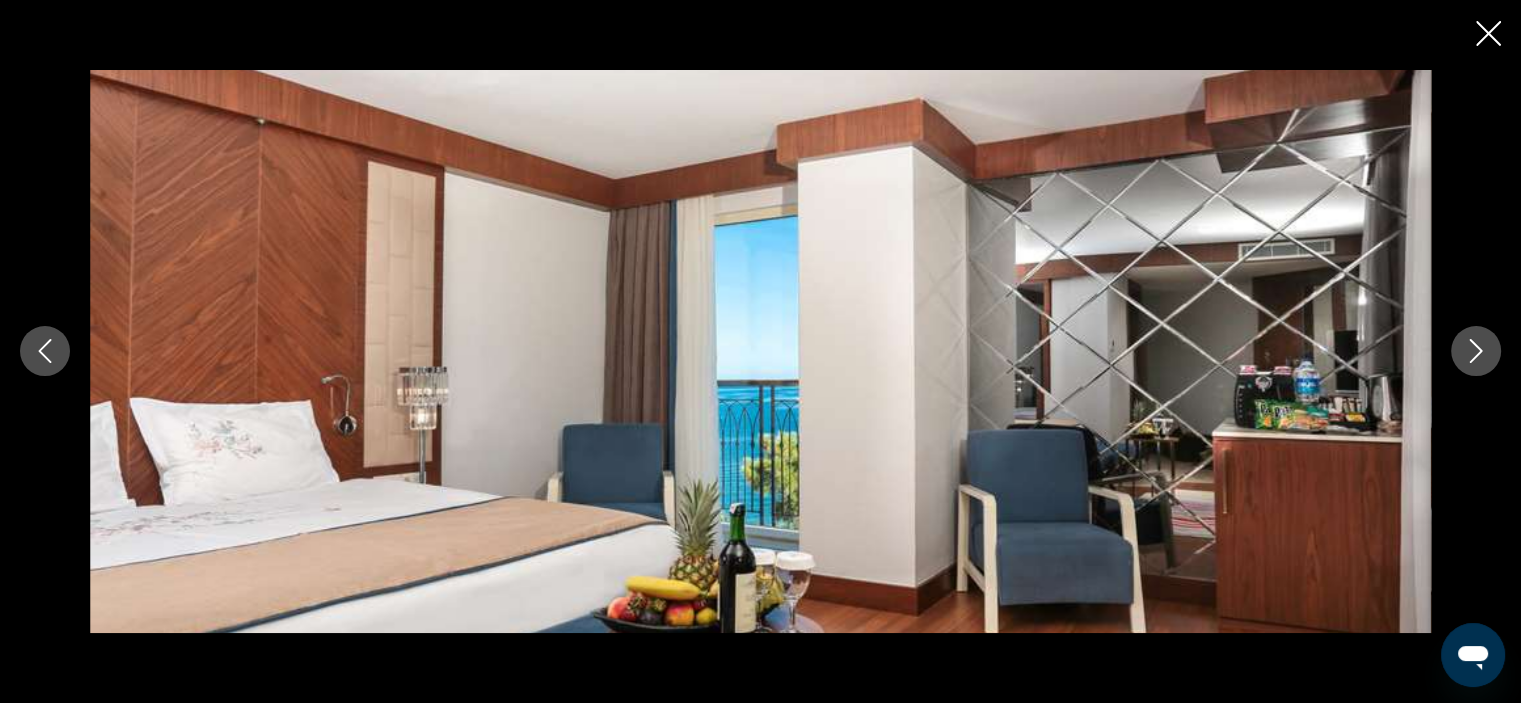 click 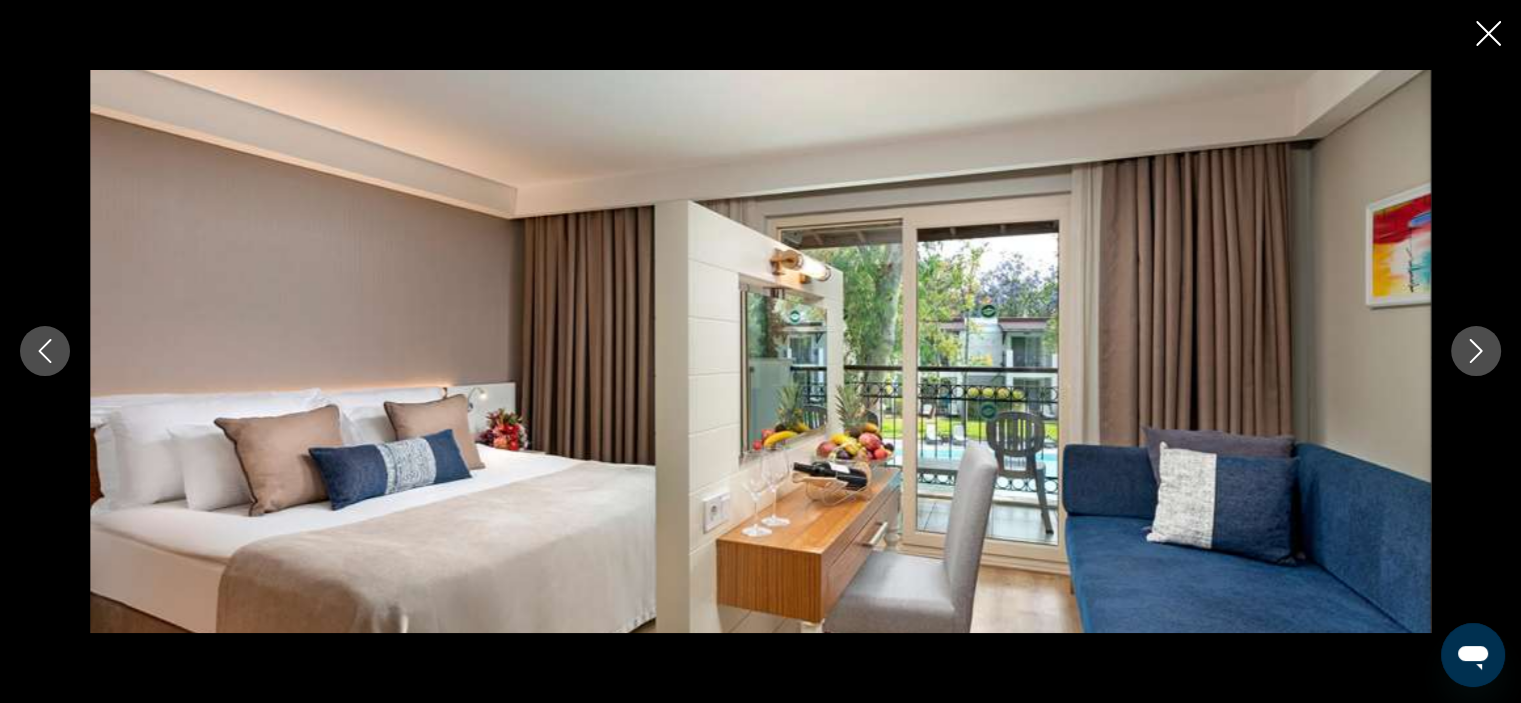click 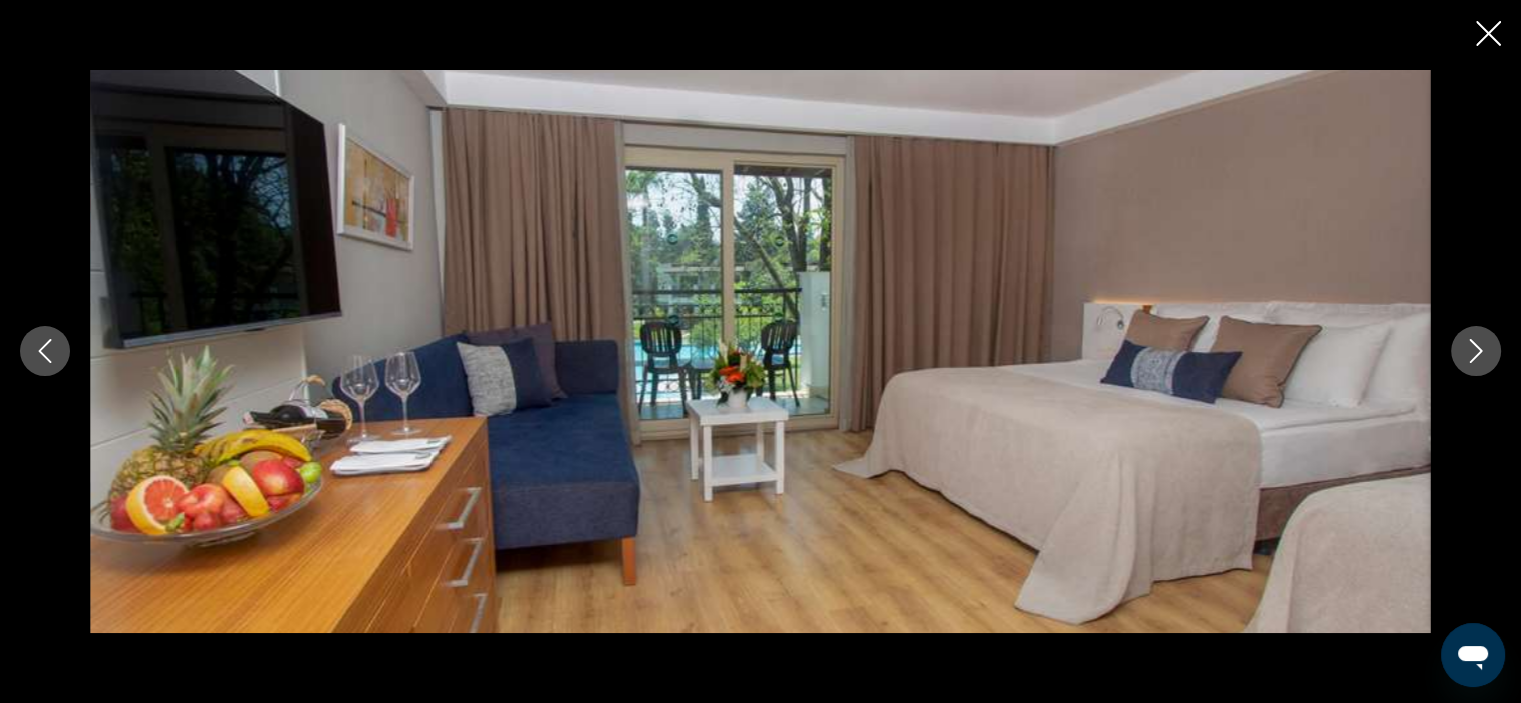 click 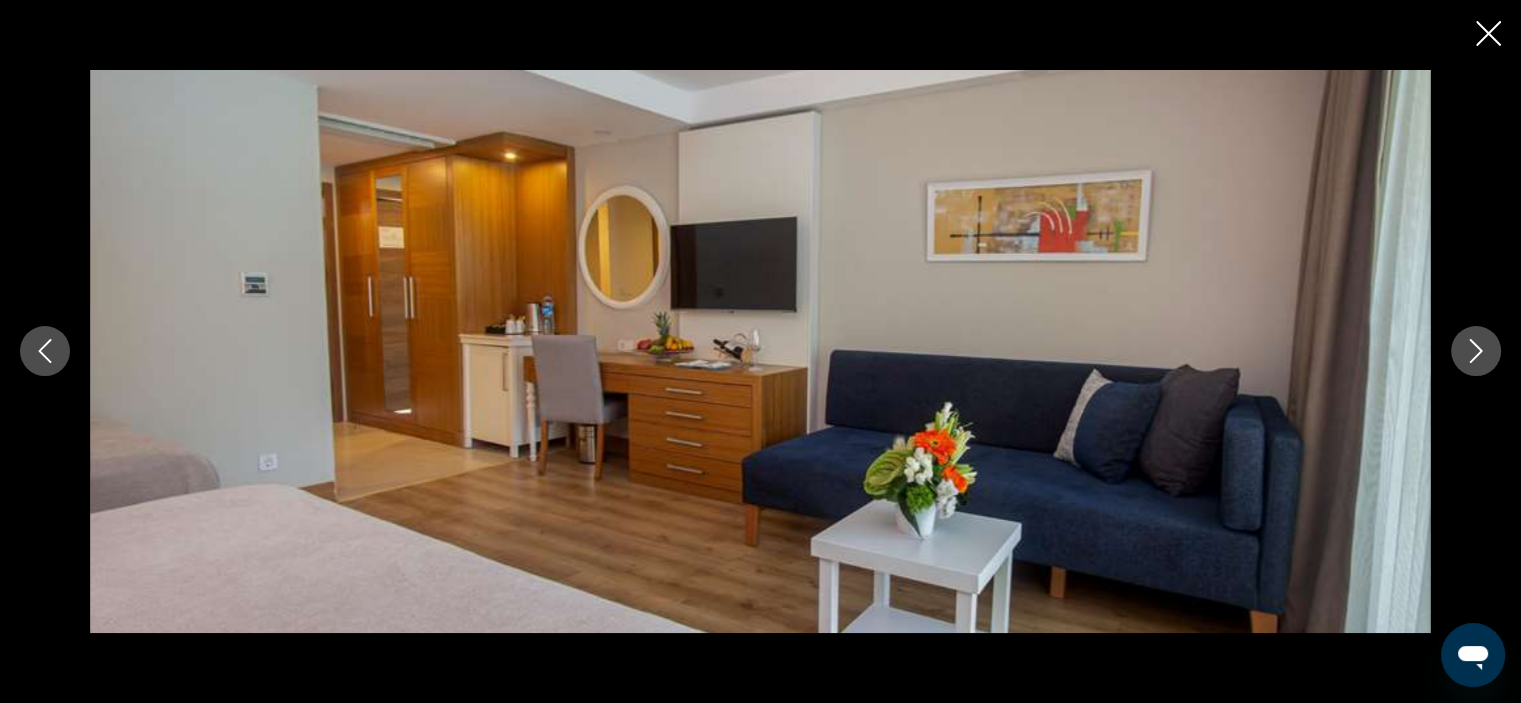 click 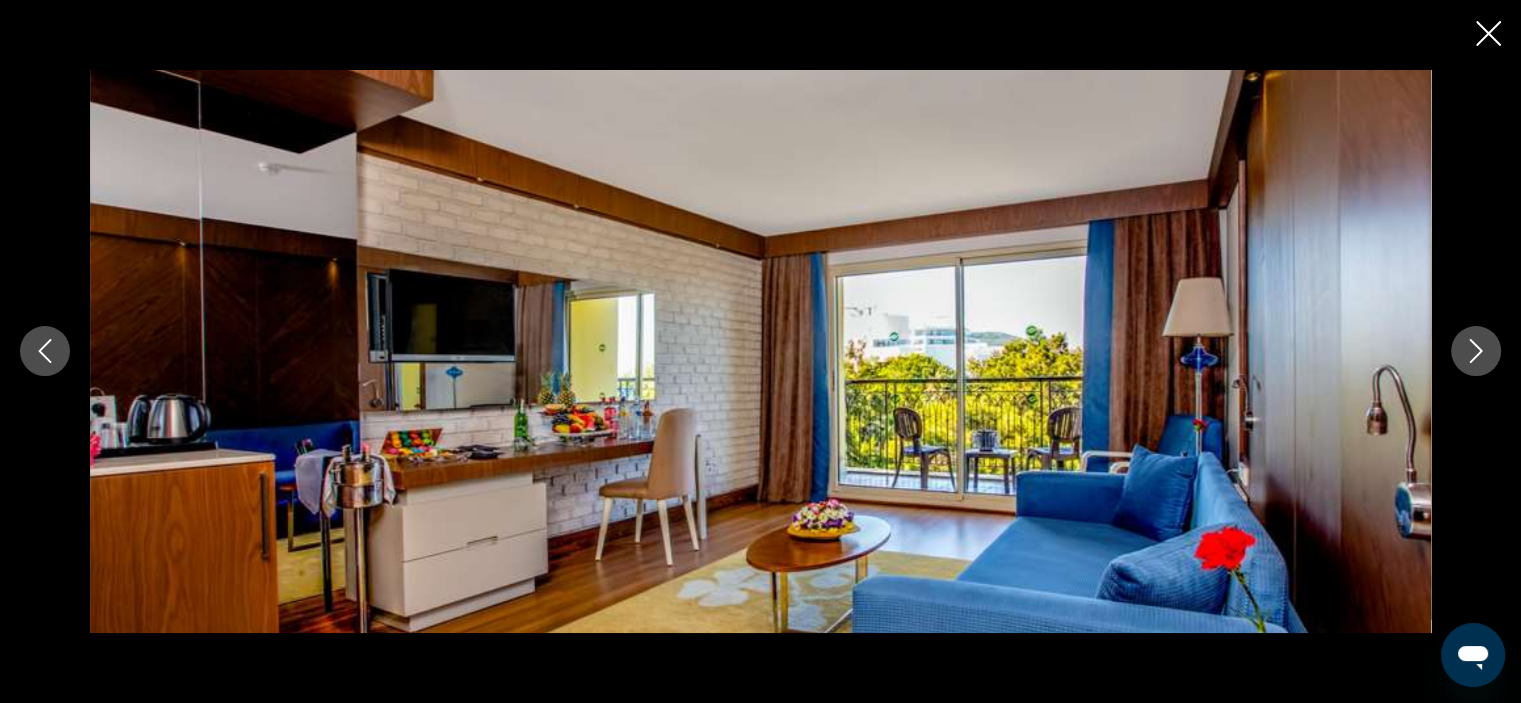 click 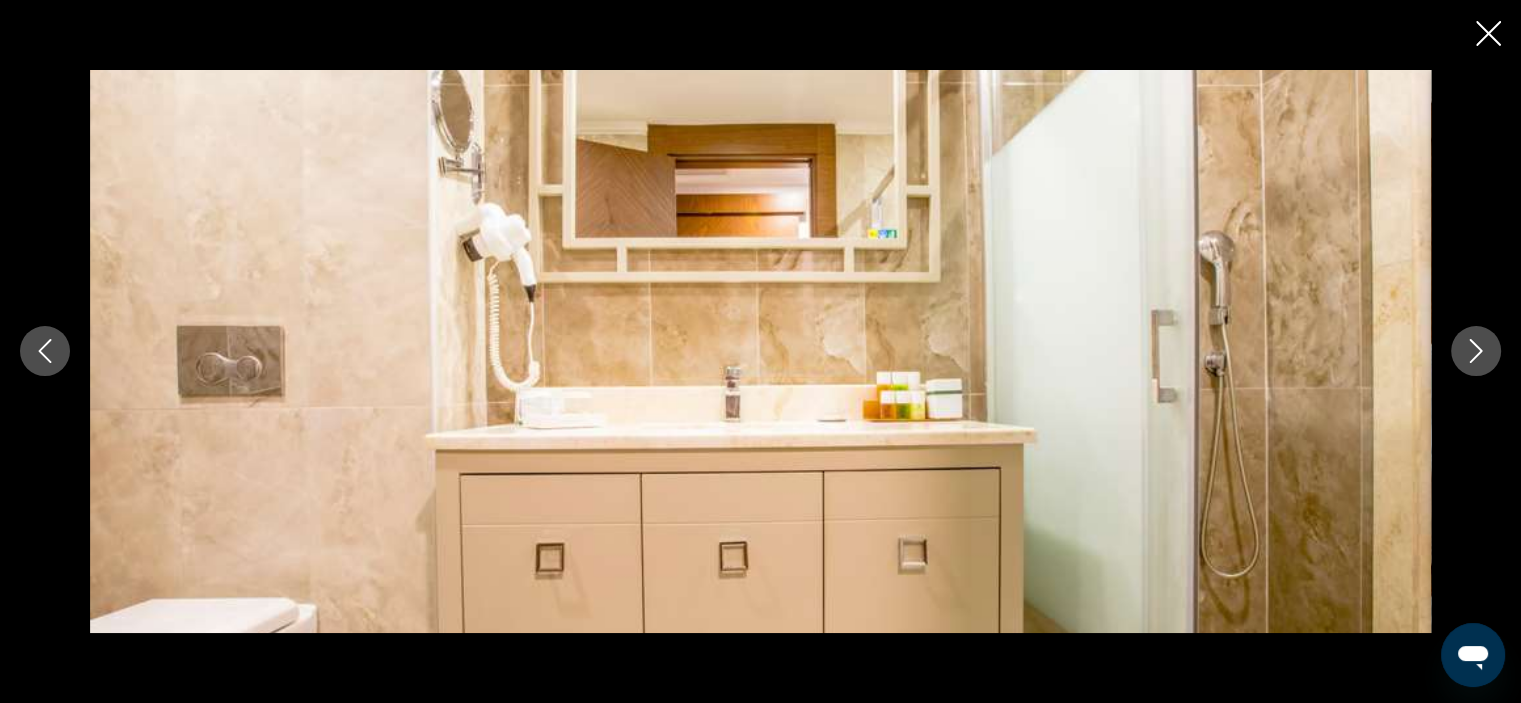 click 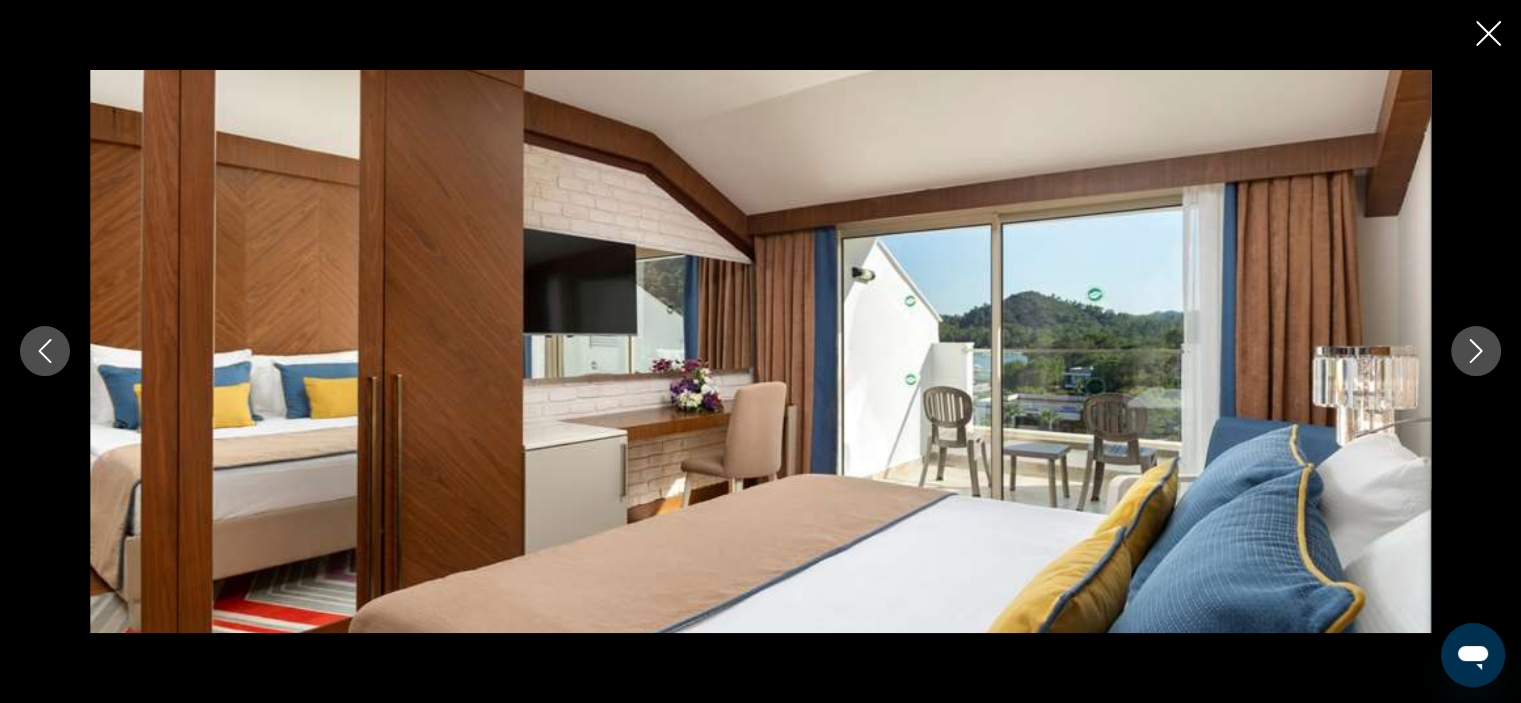 click 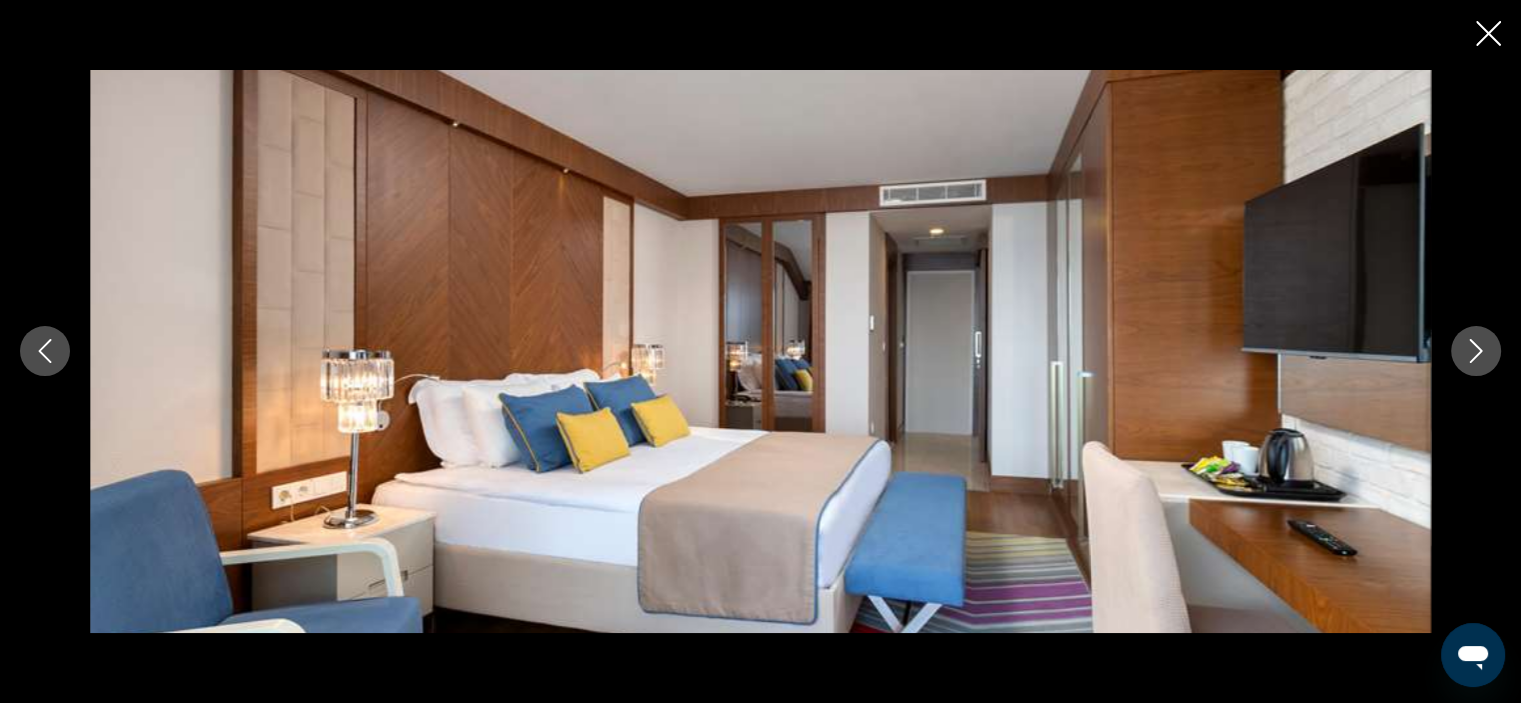 click 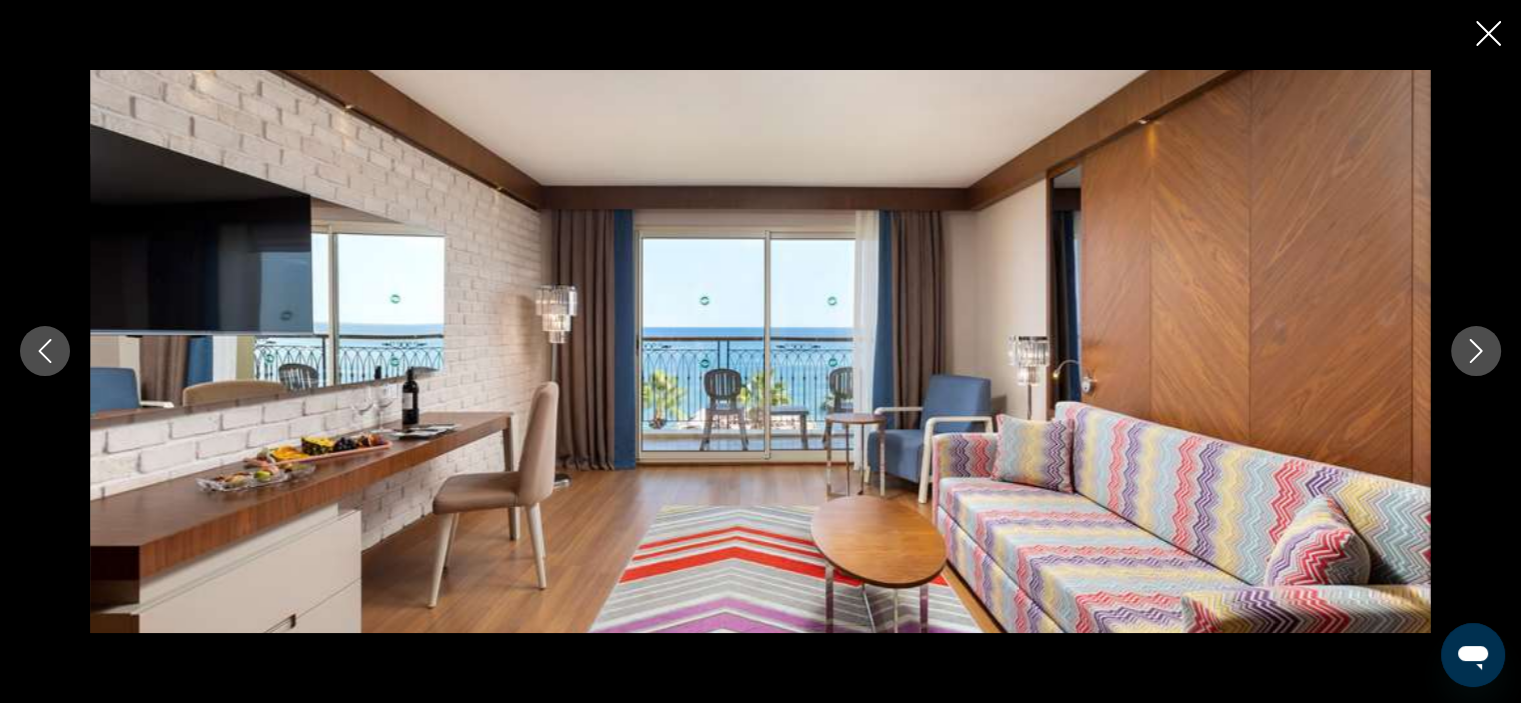 click 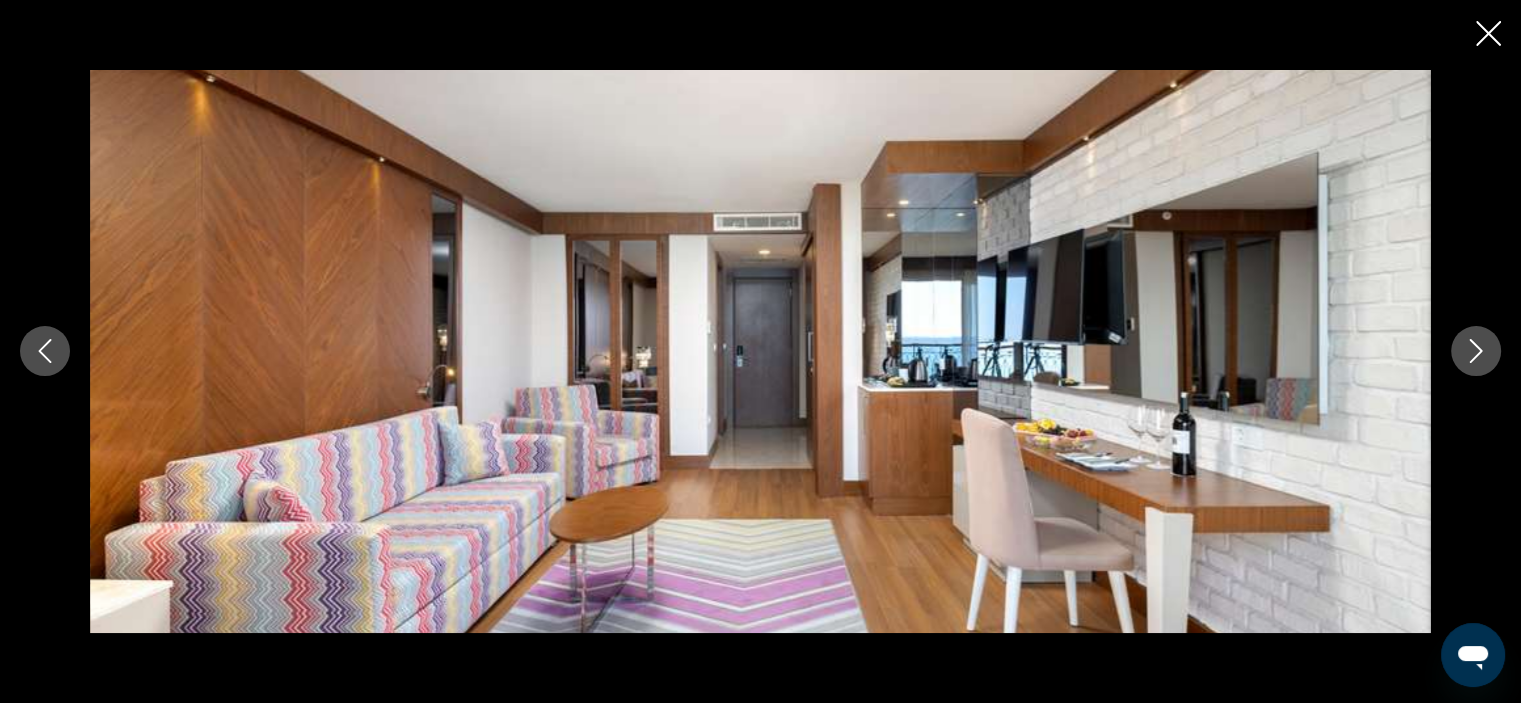 click 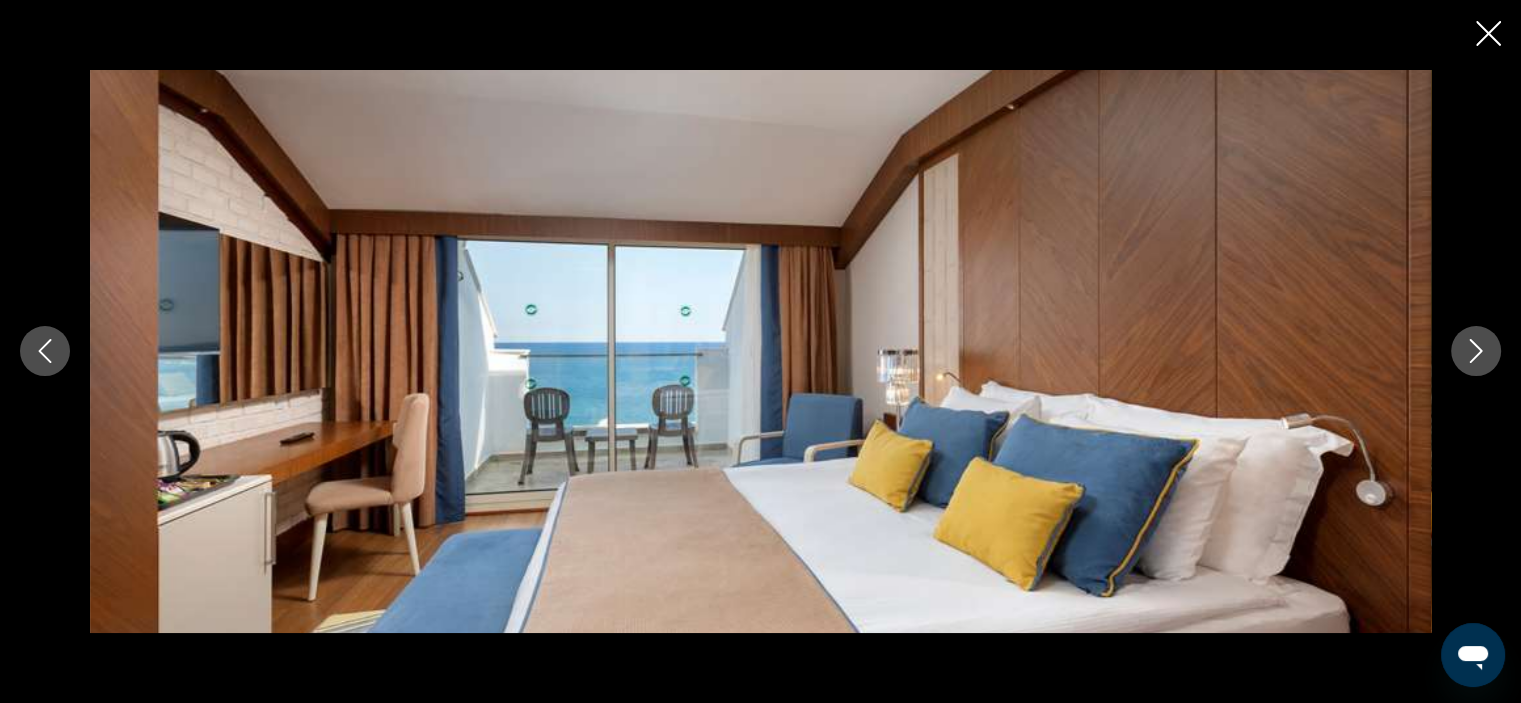 click 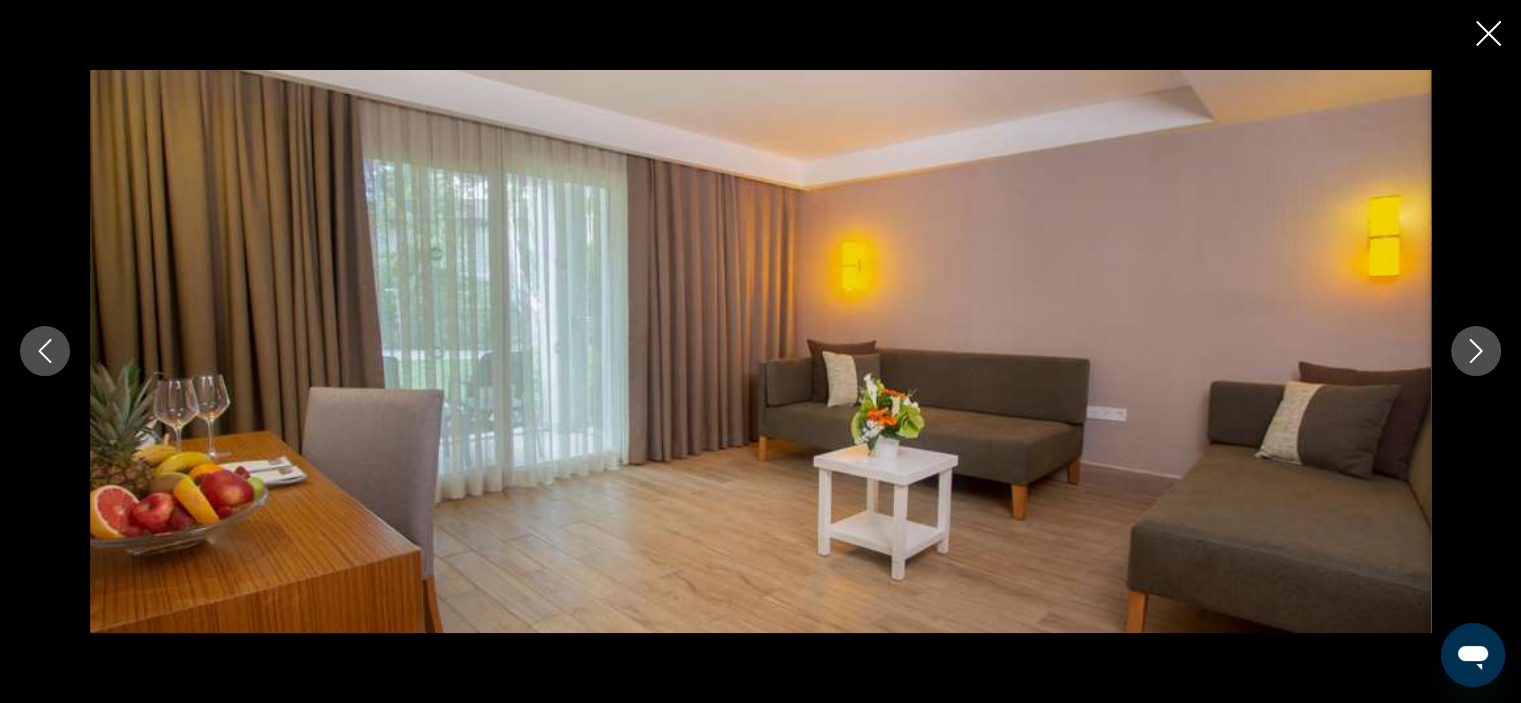 click 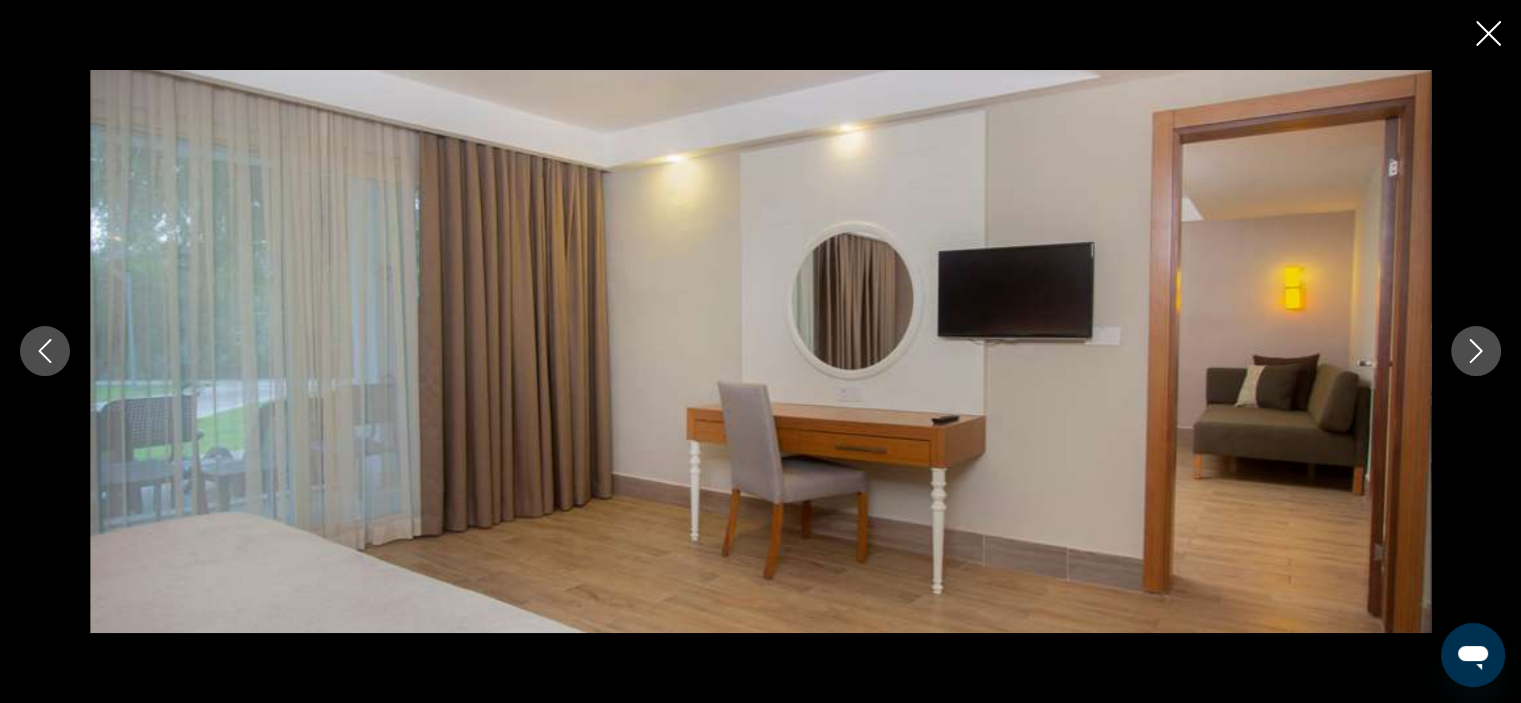click 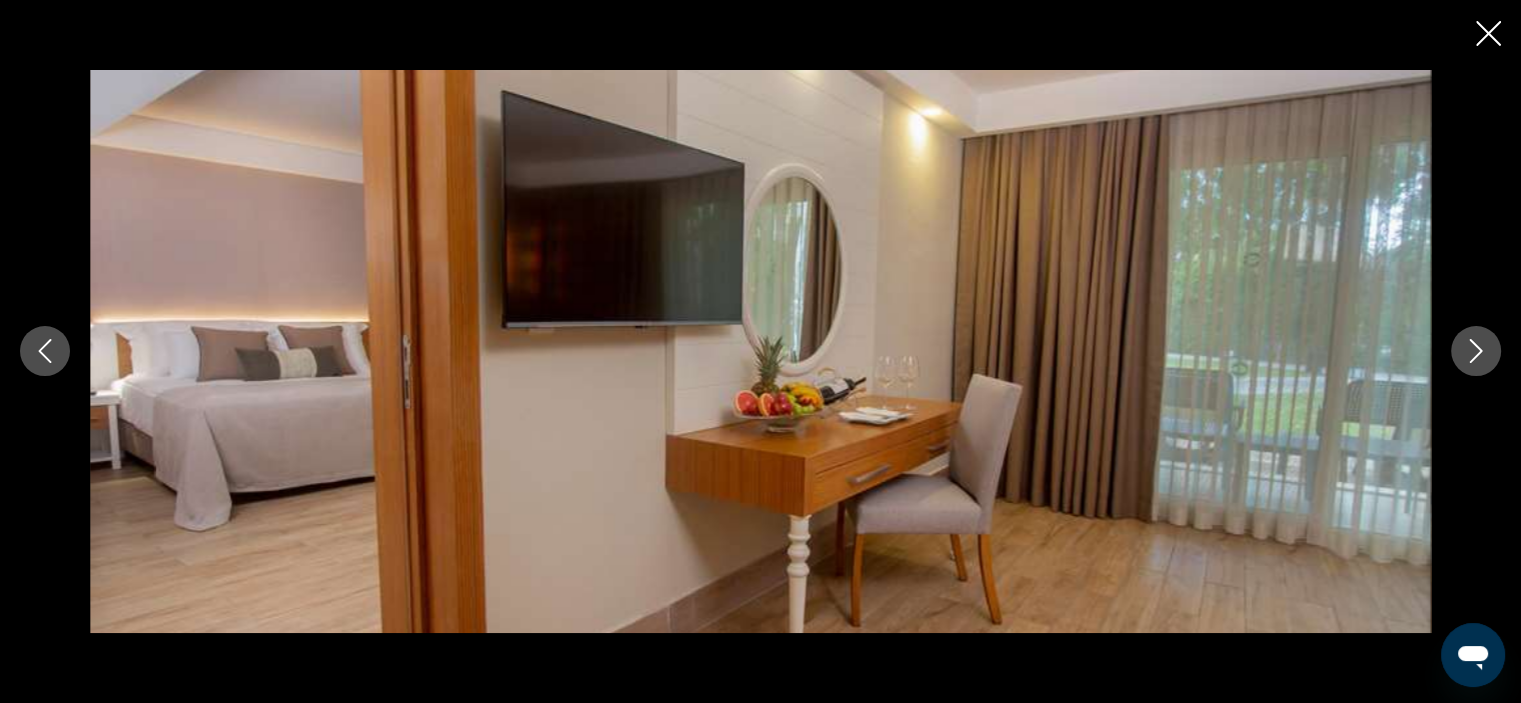 click 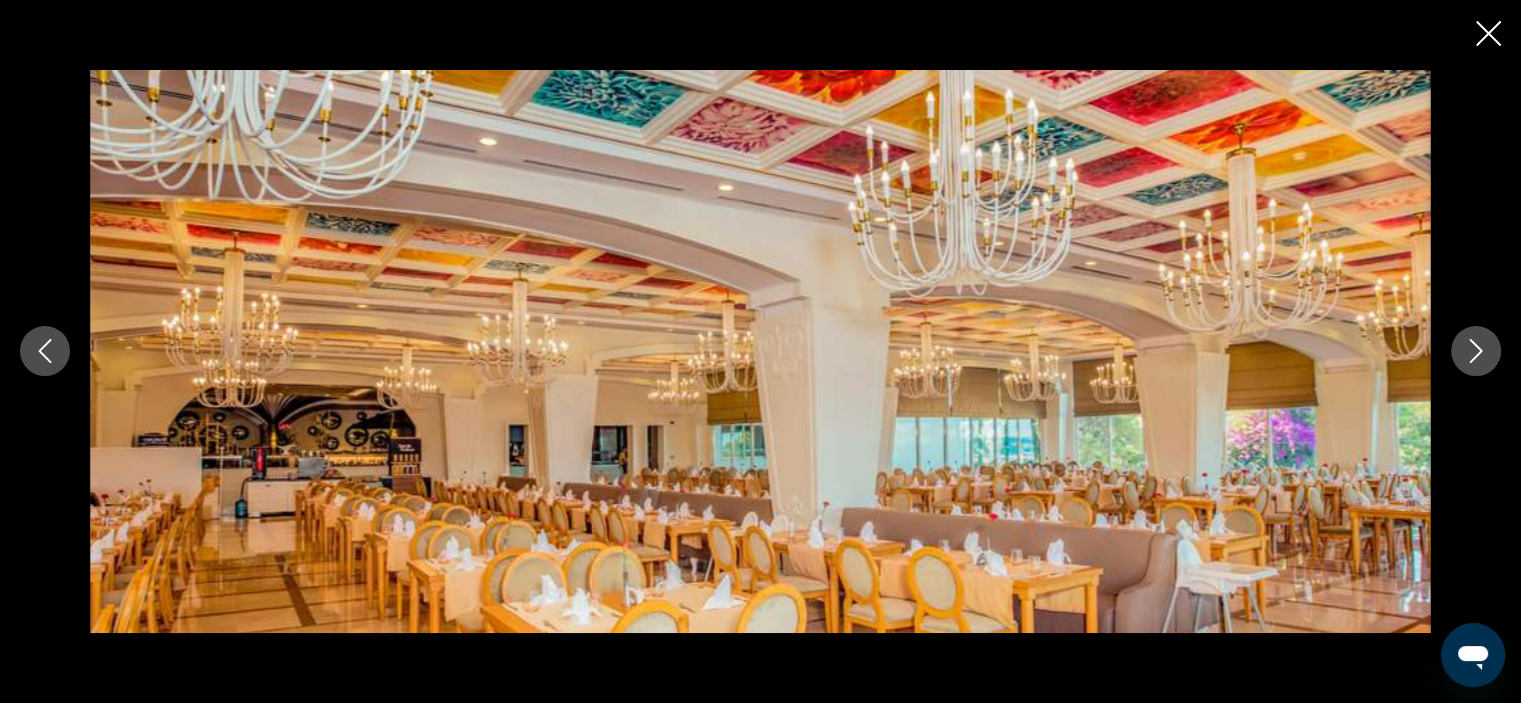 click 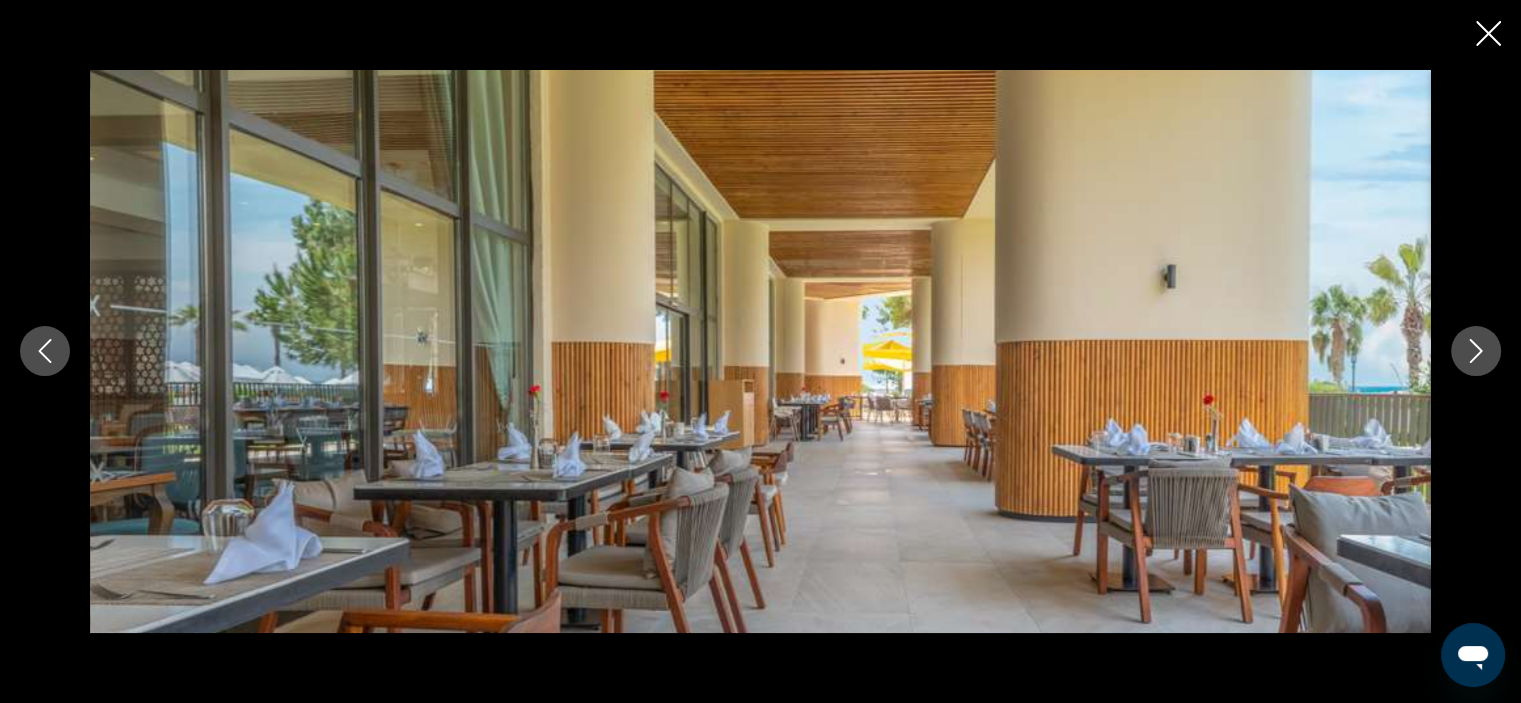 click 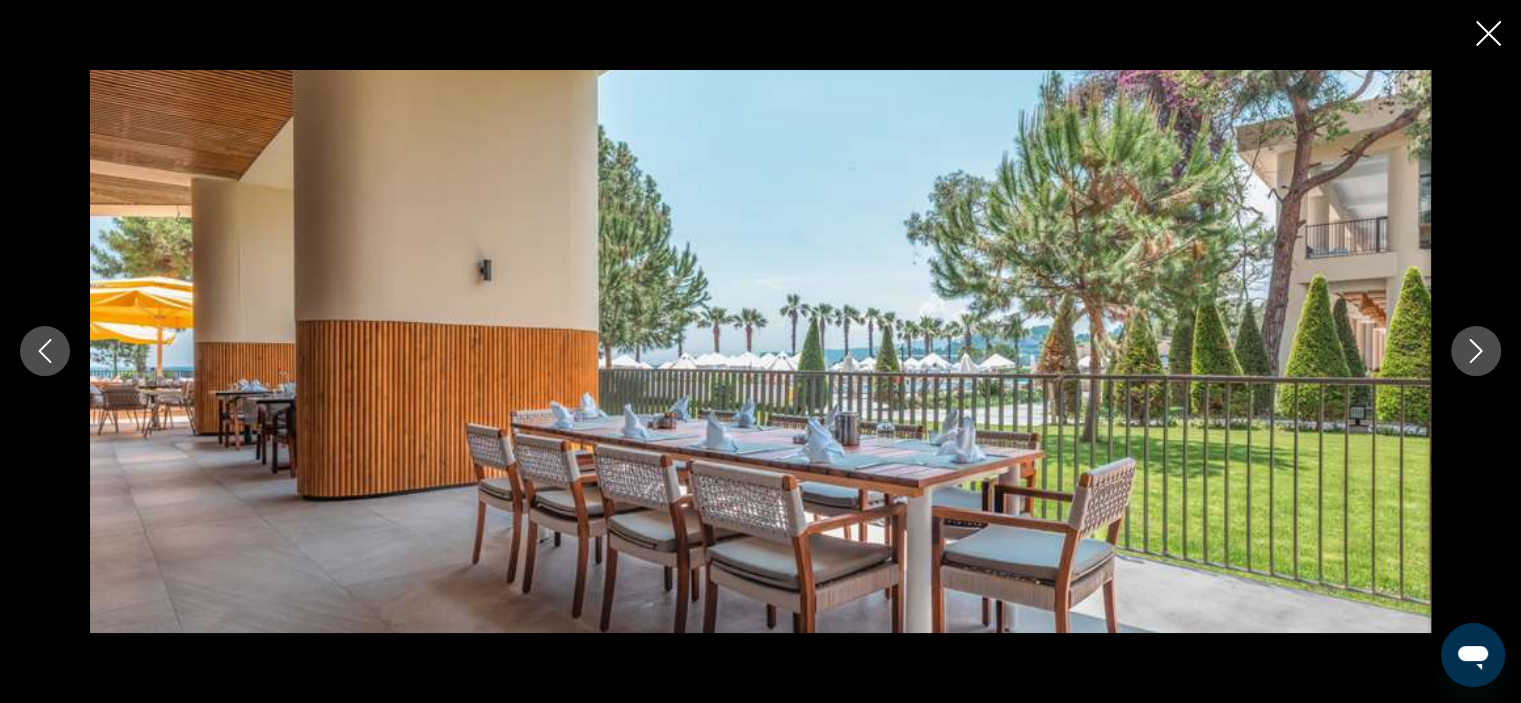 click 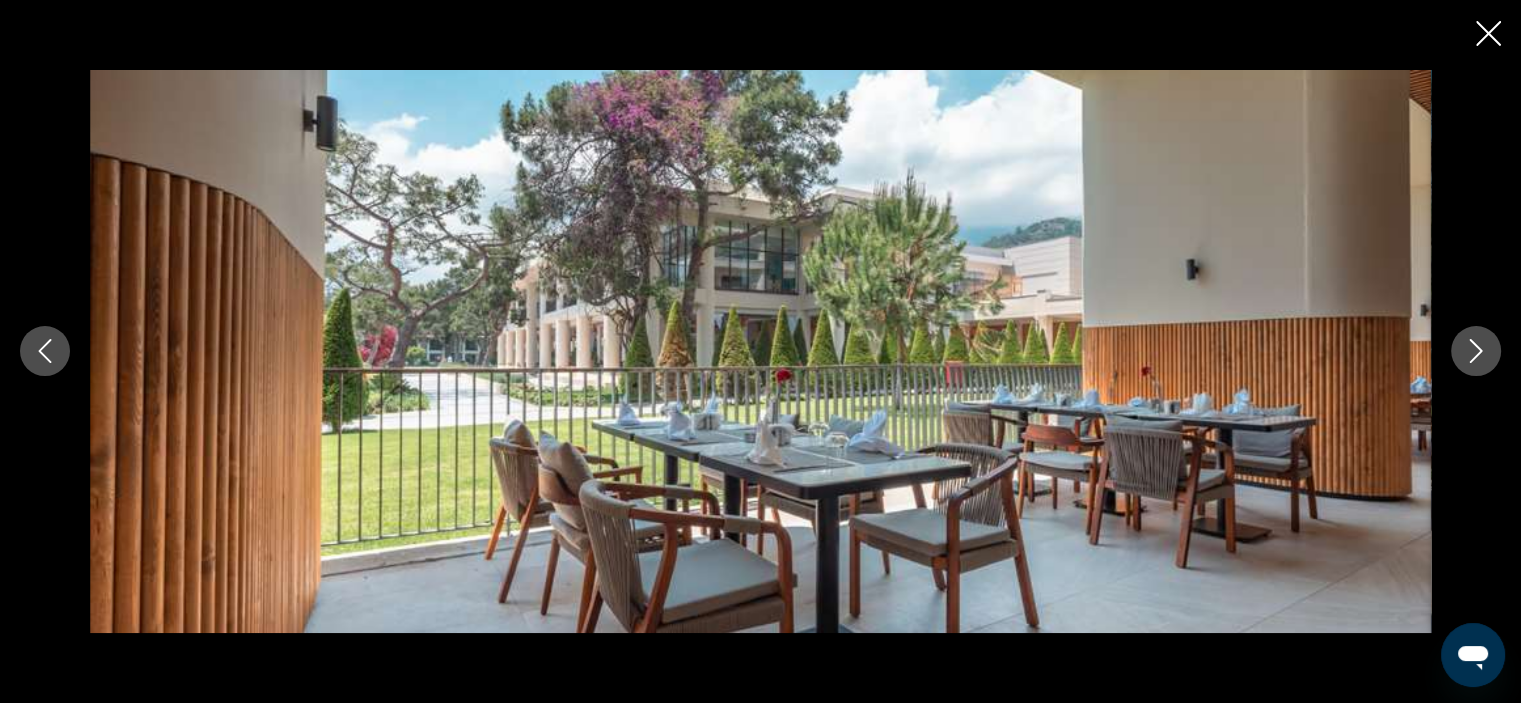 click 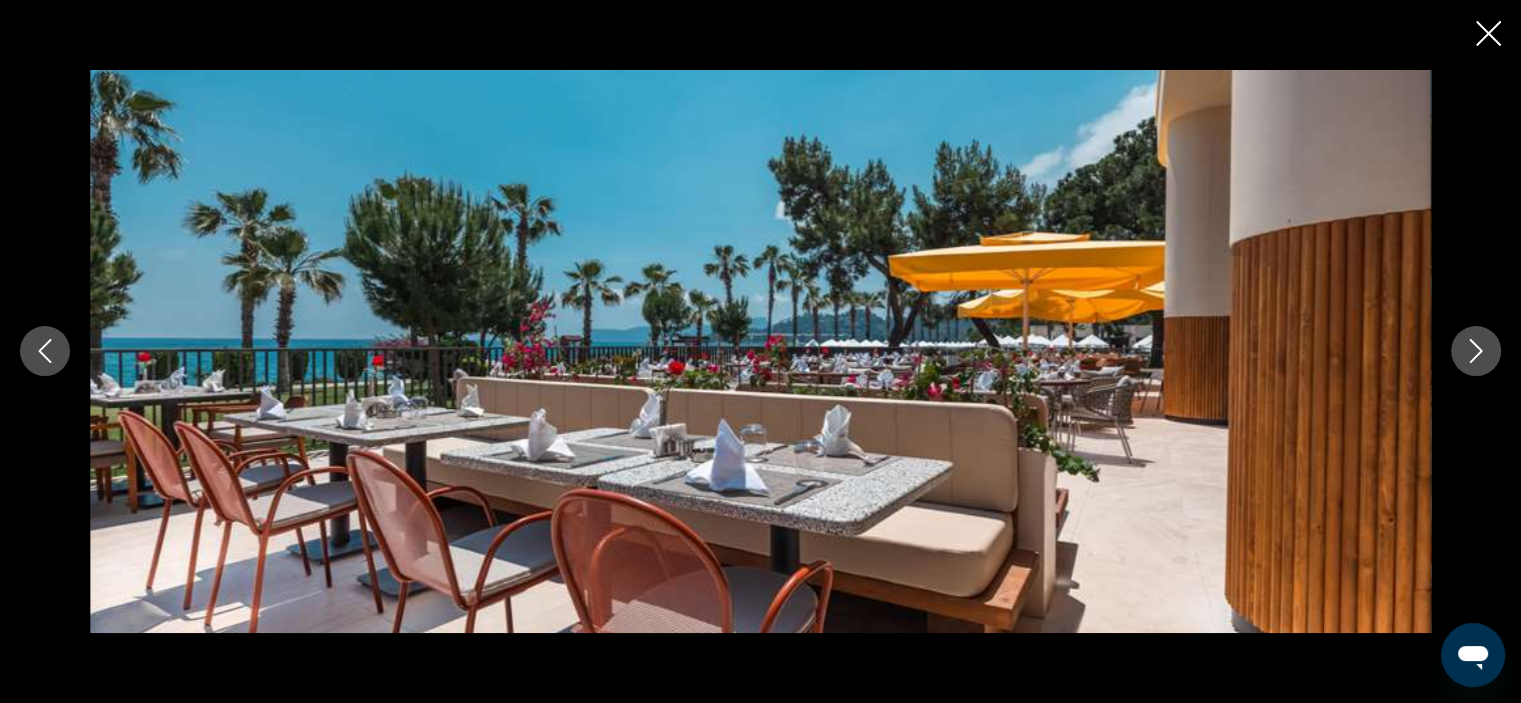 click 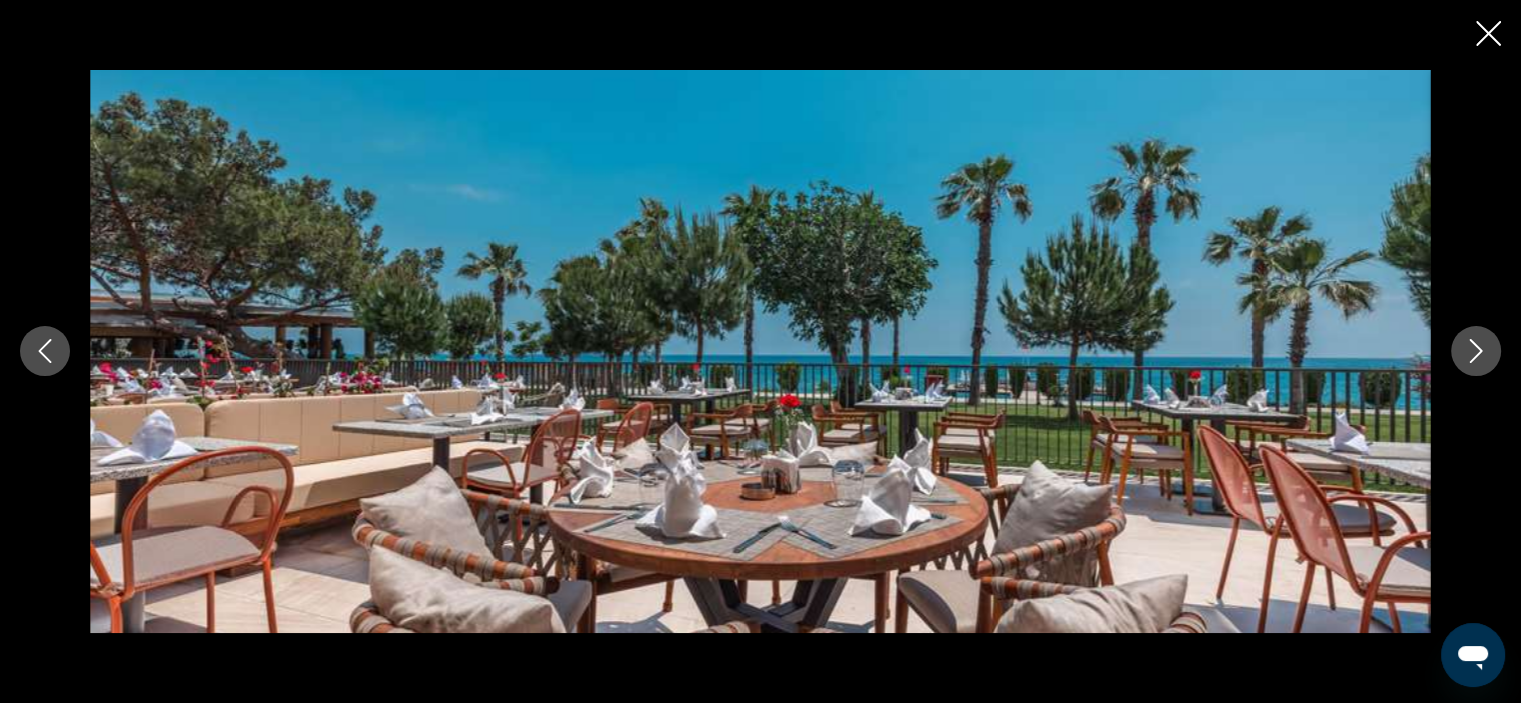 click 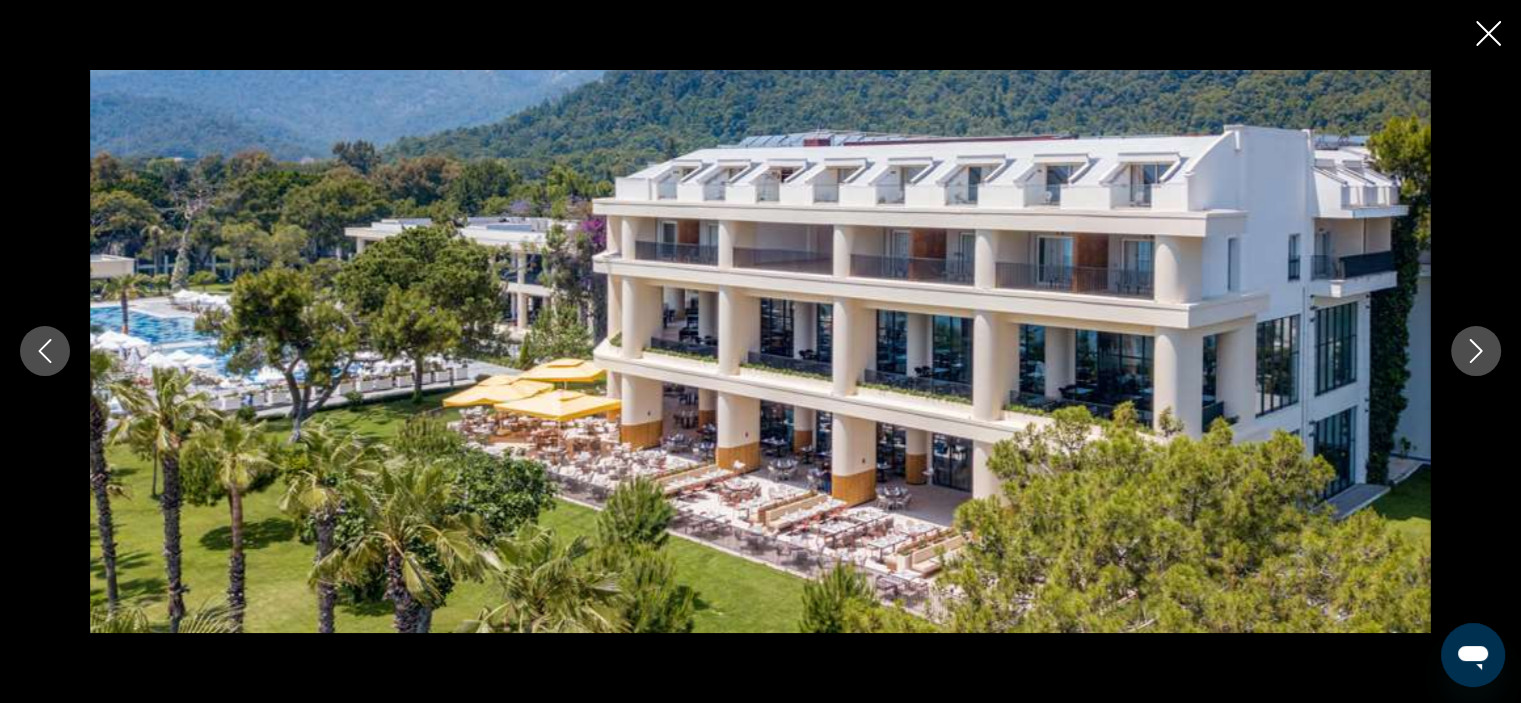 click 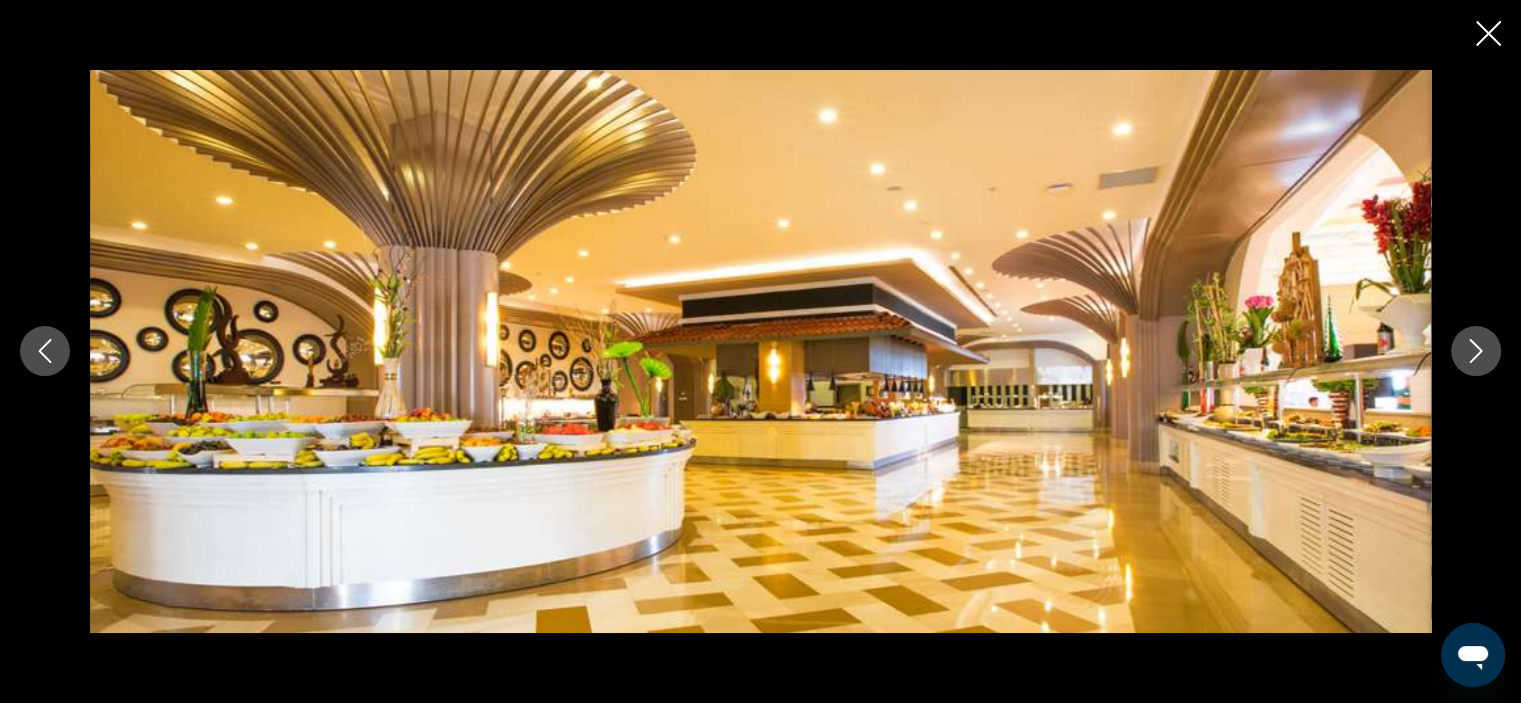 click 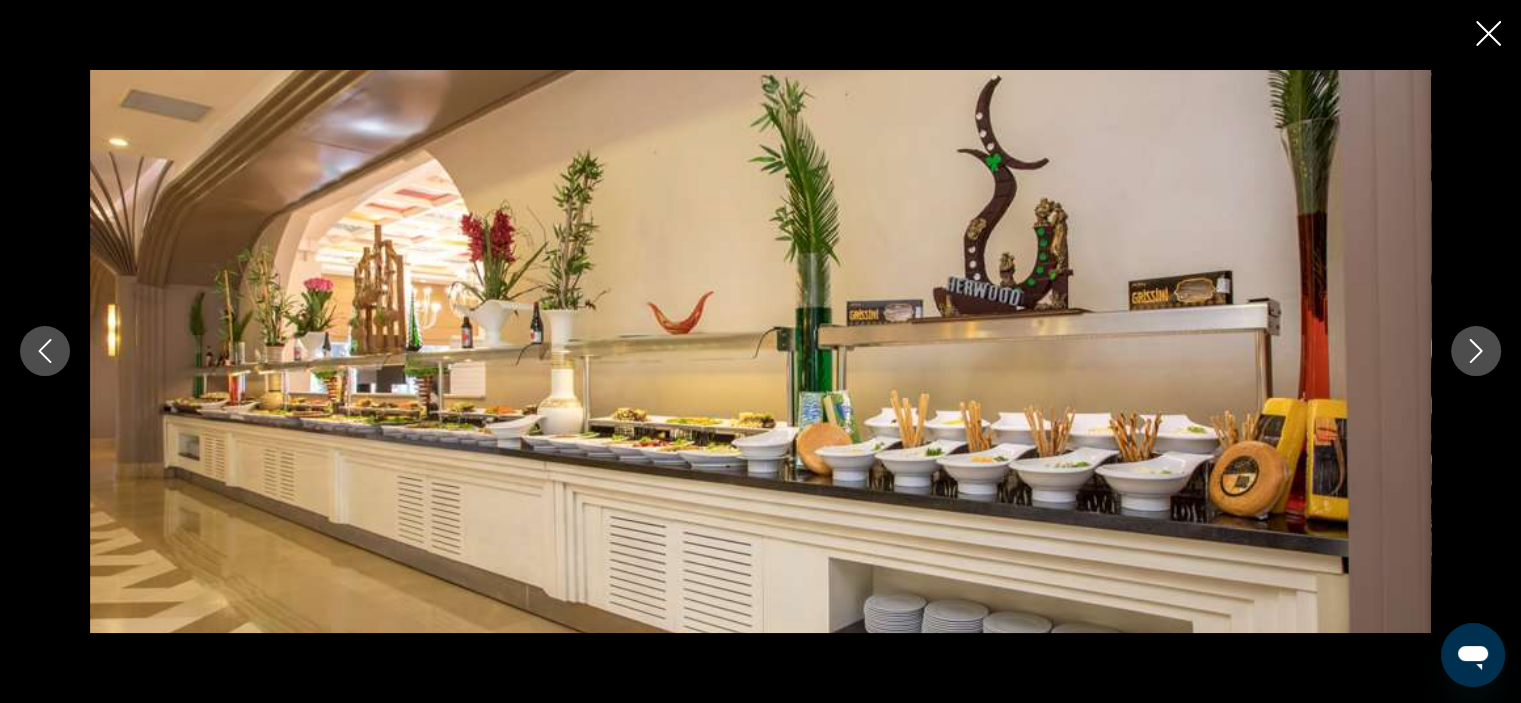 click 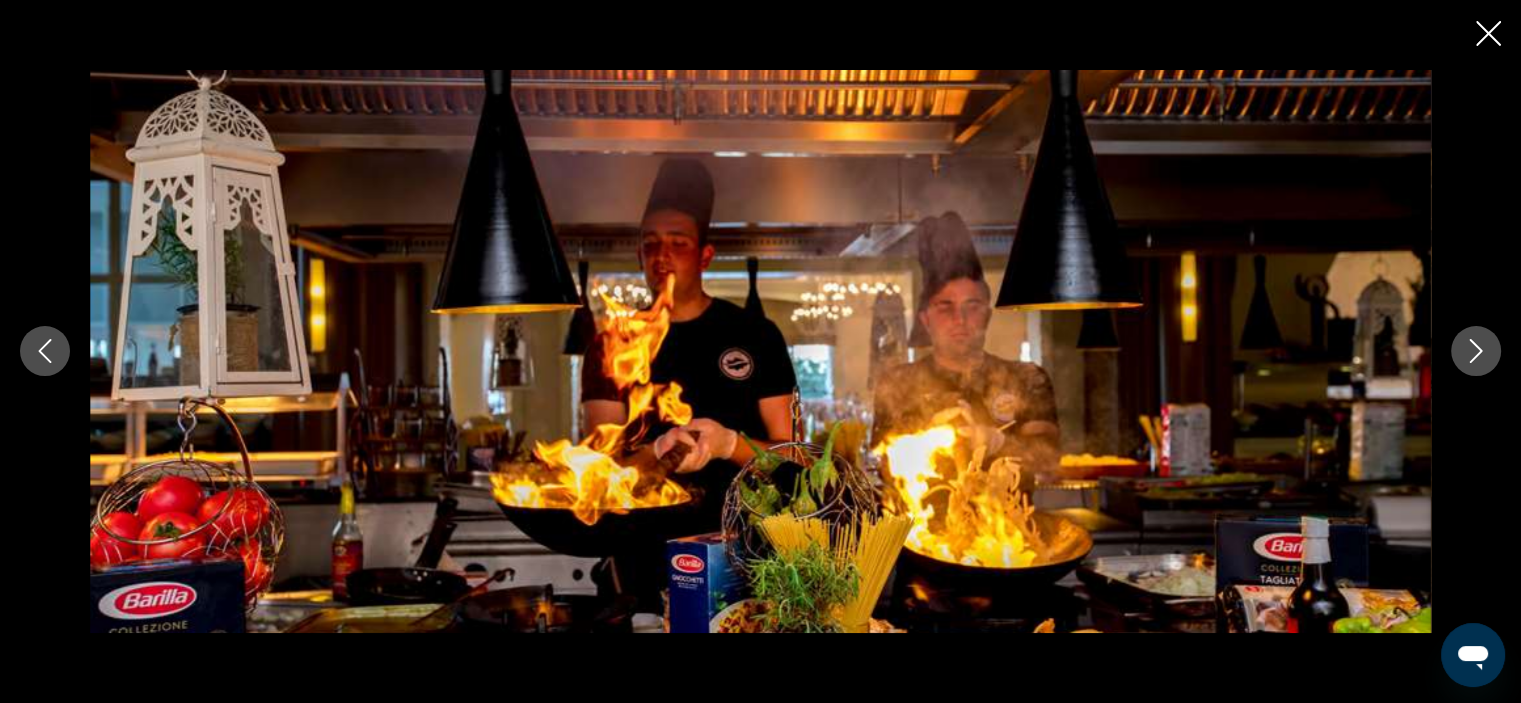 click 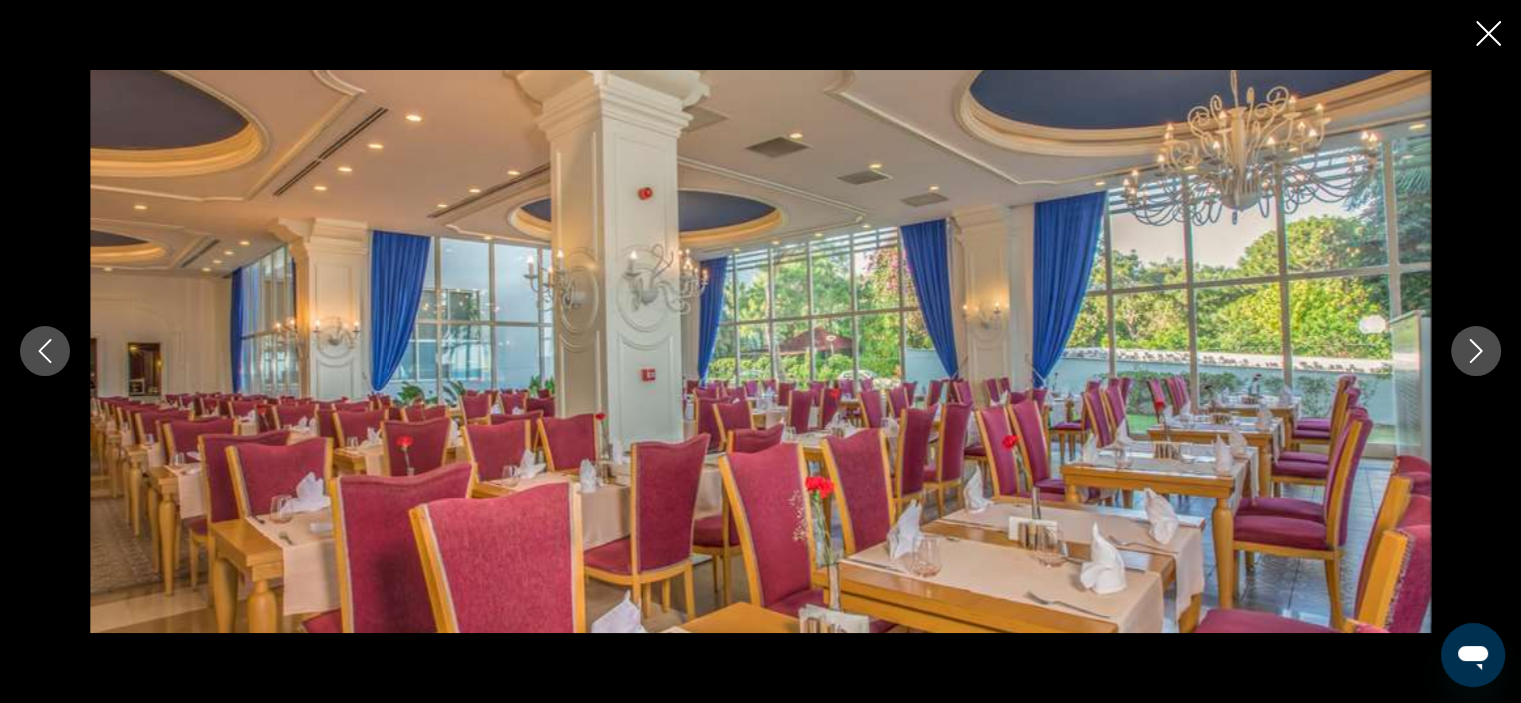 click 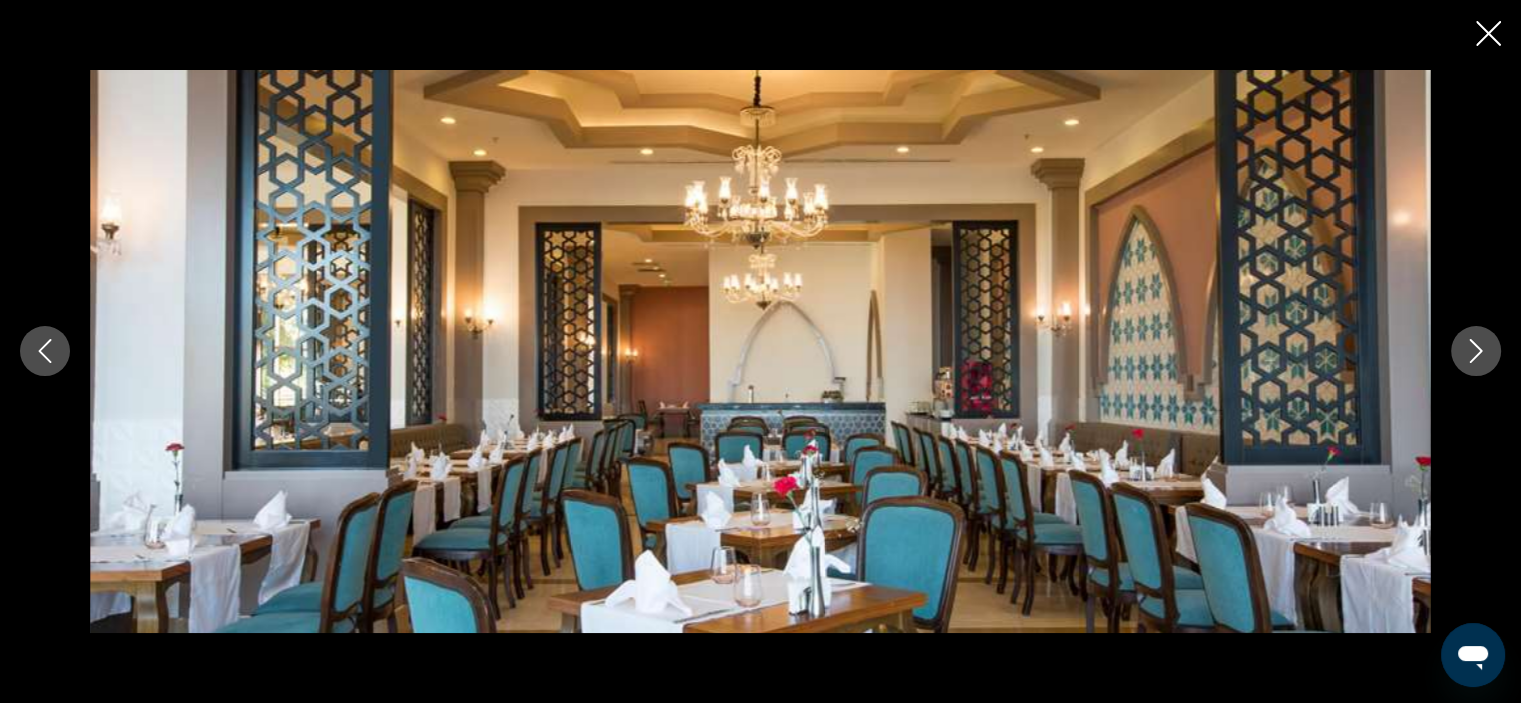 click 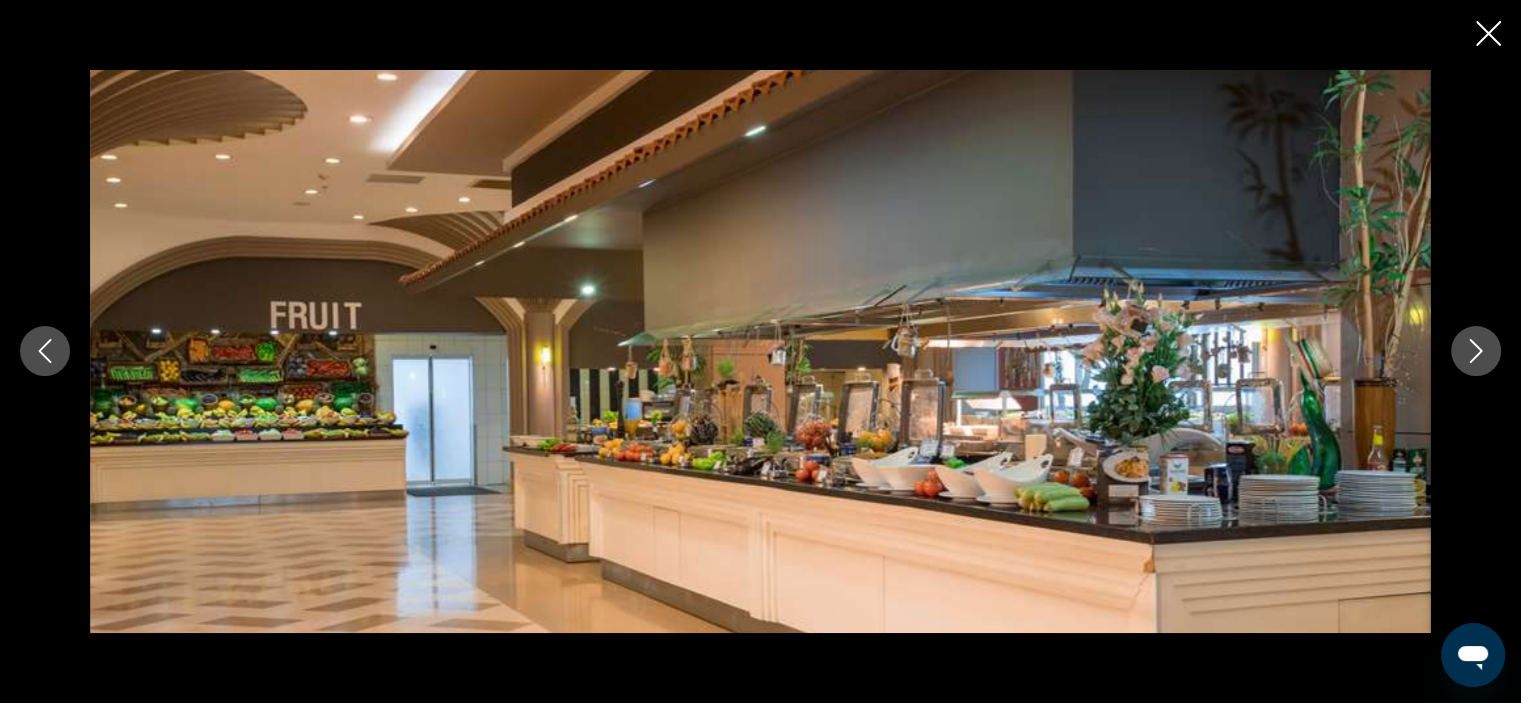 click 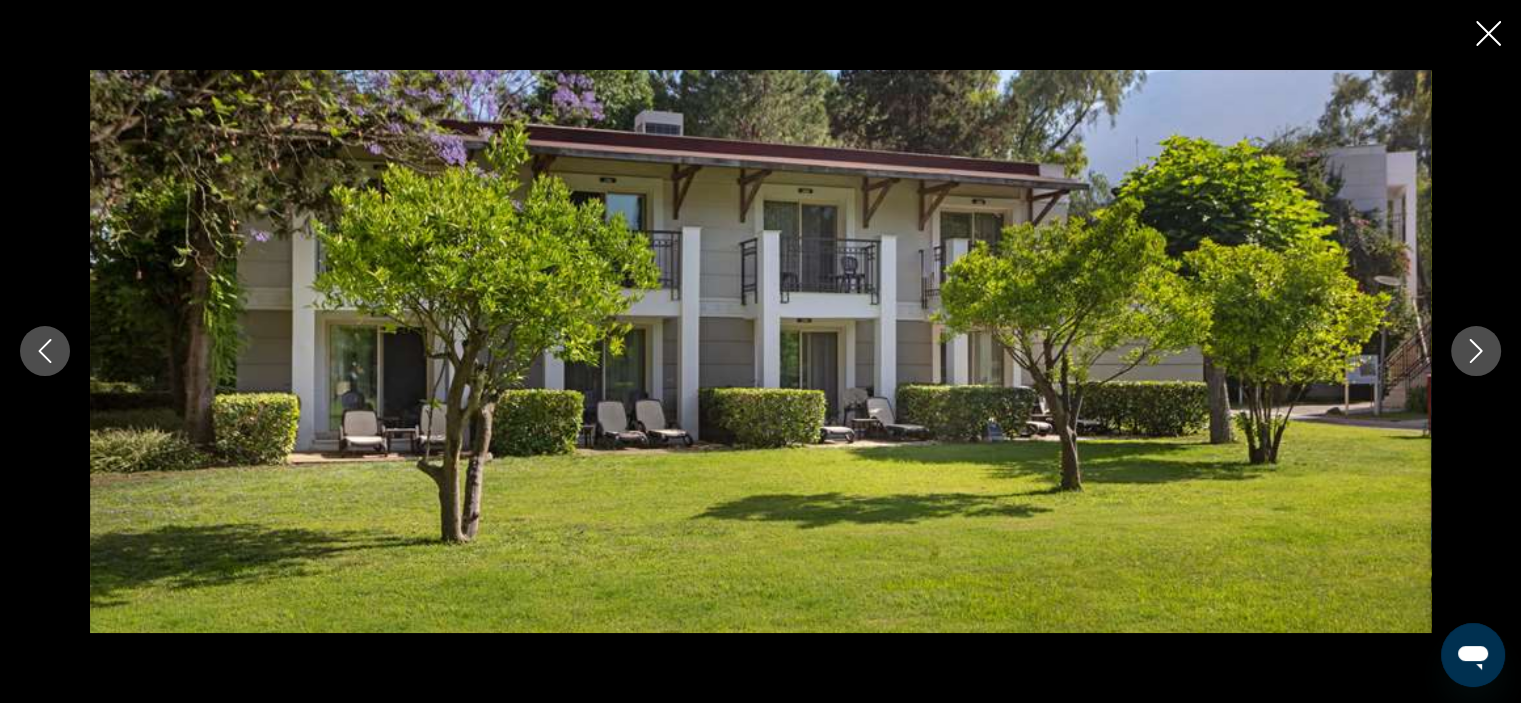 click 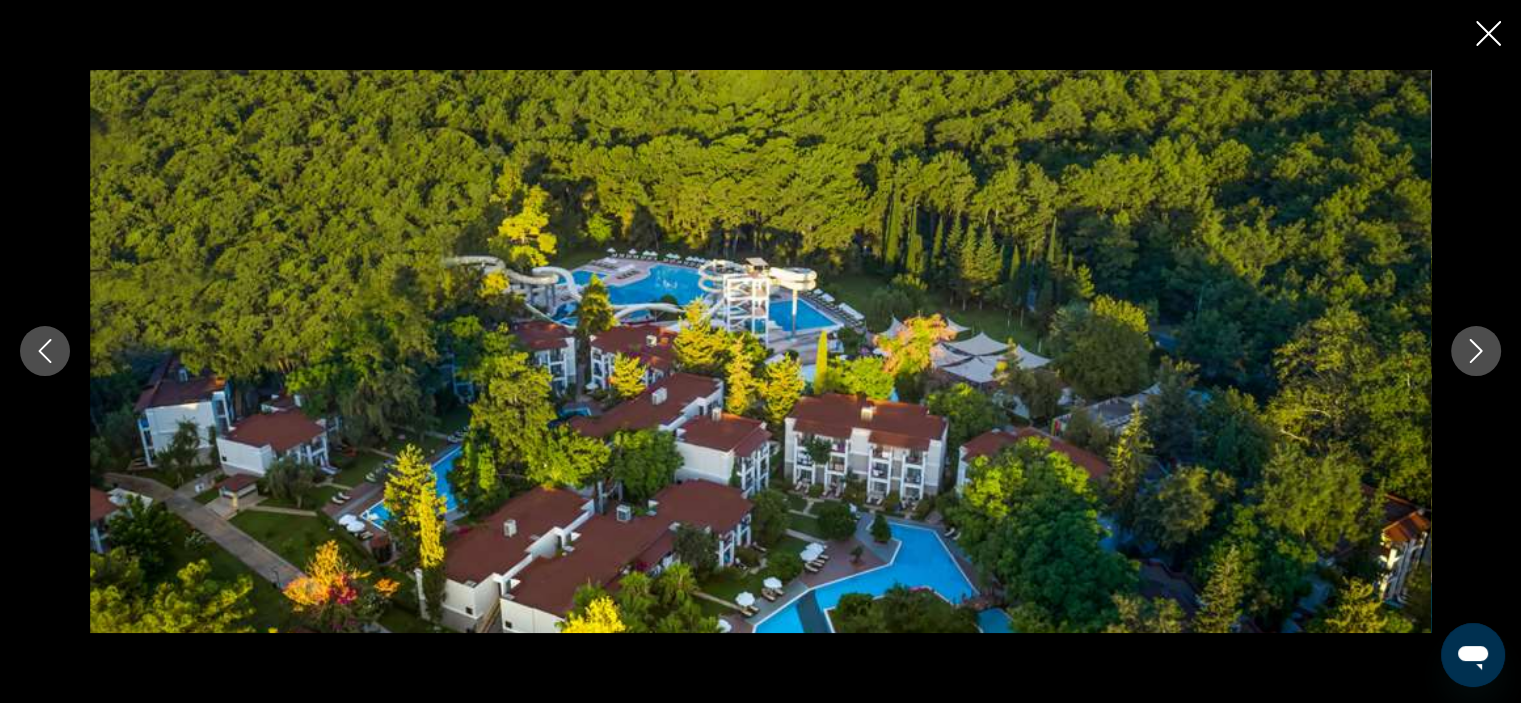 click 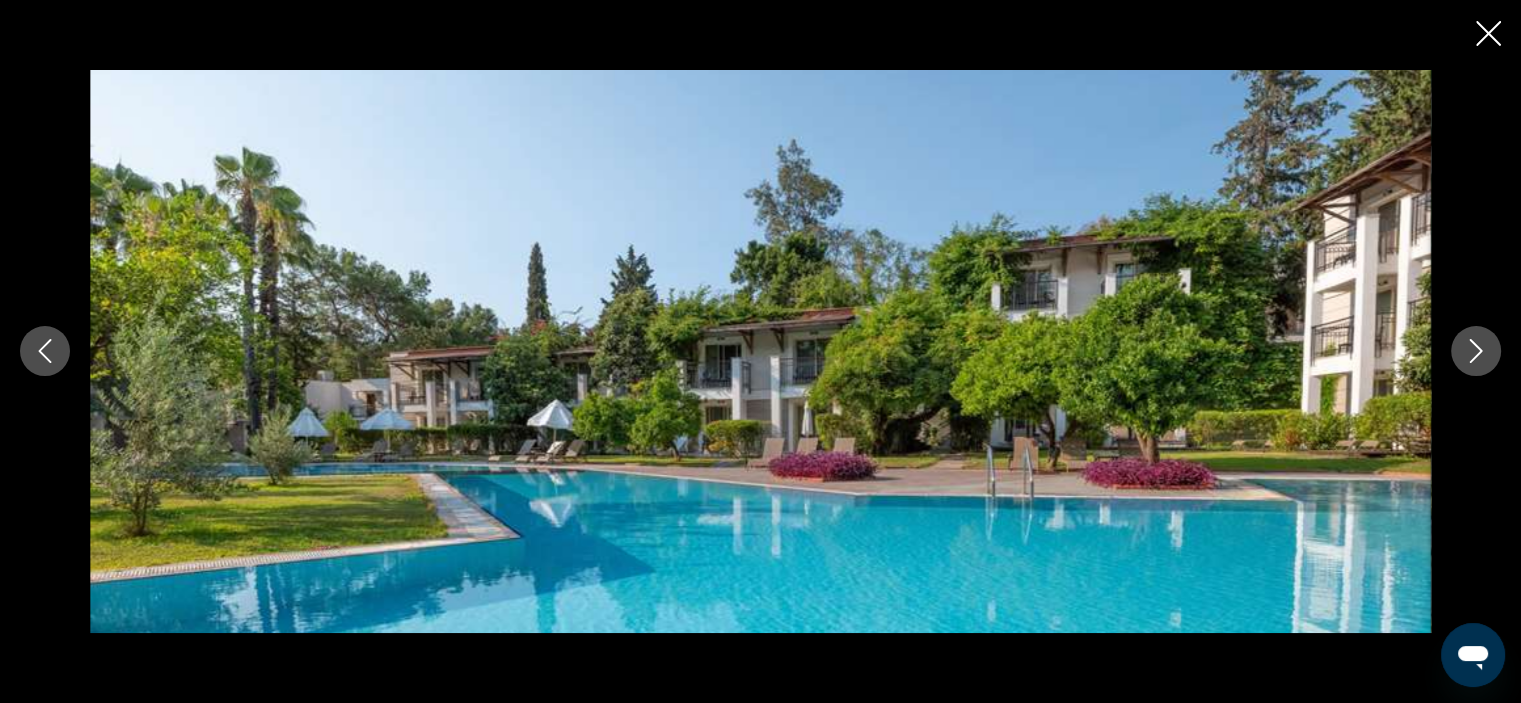 click 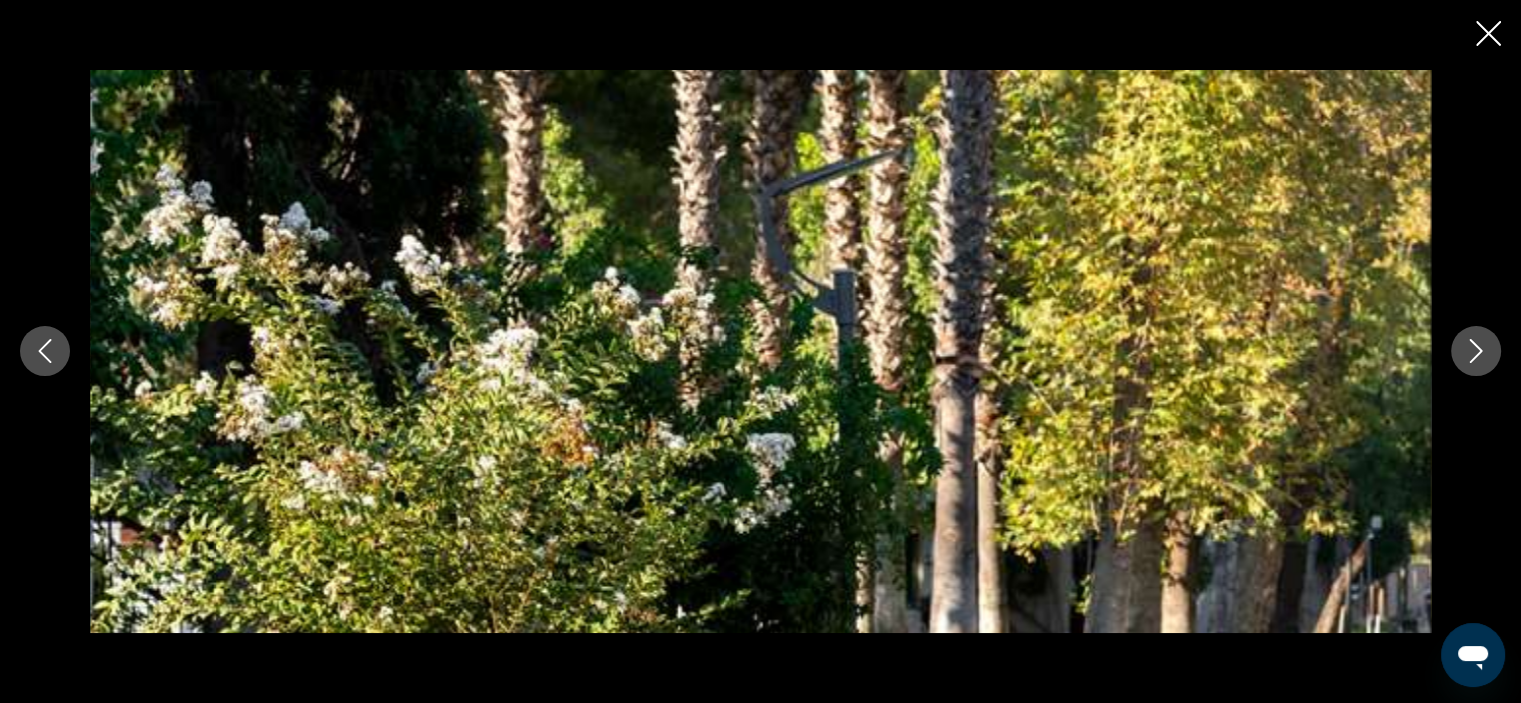 click 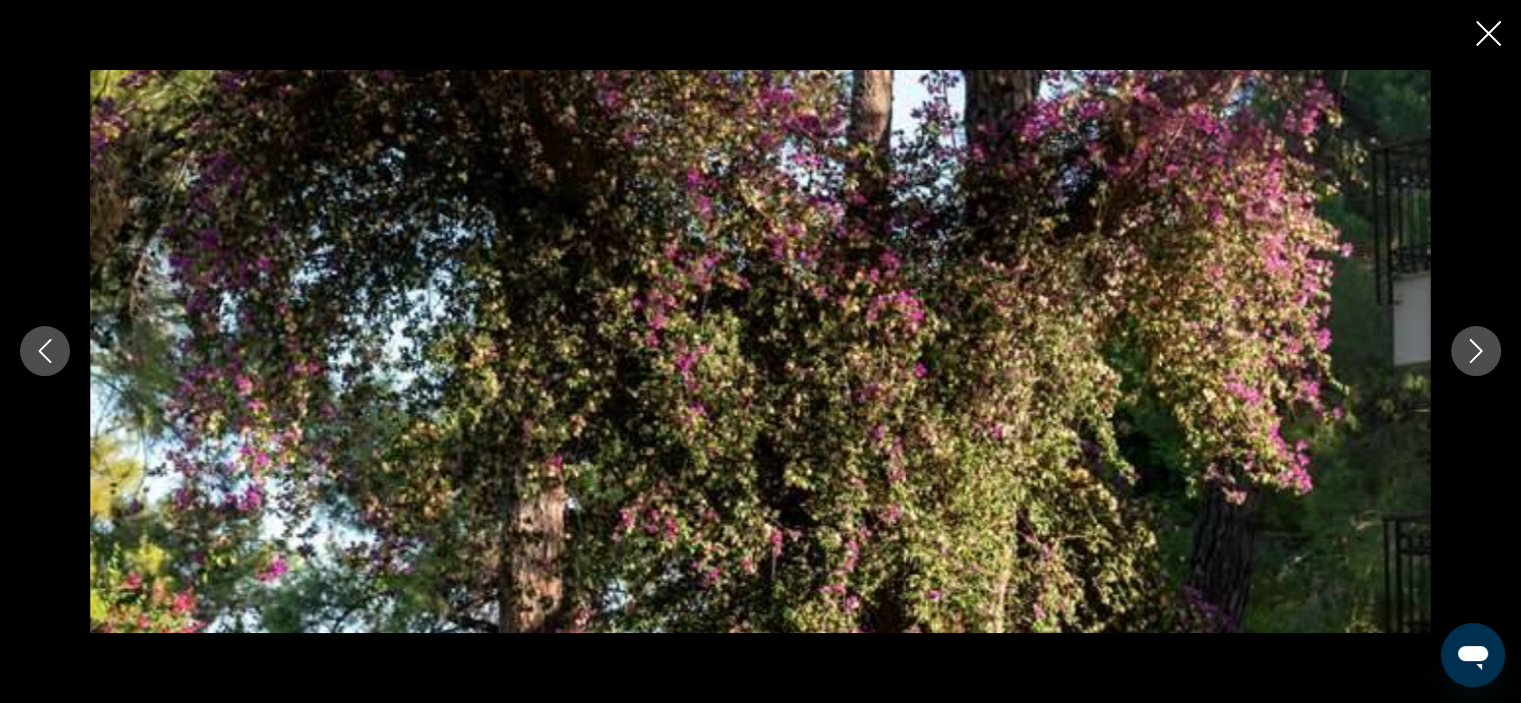 click 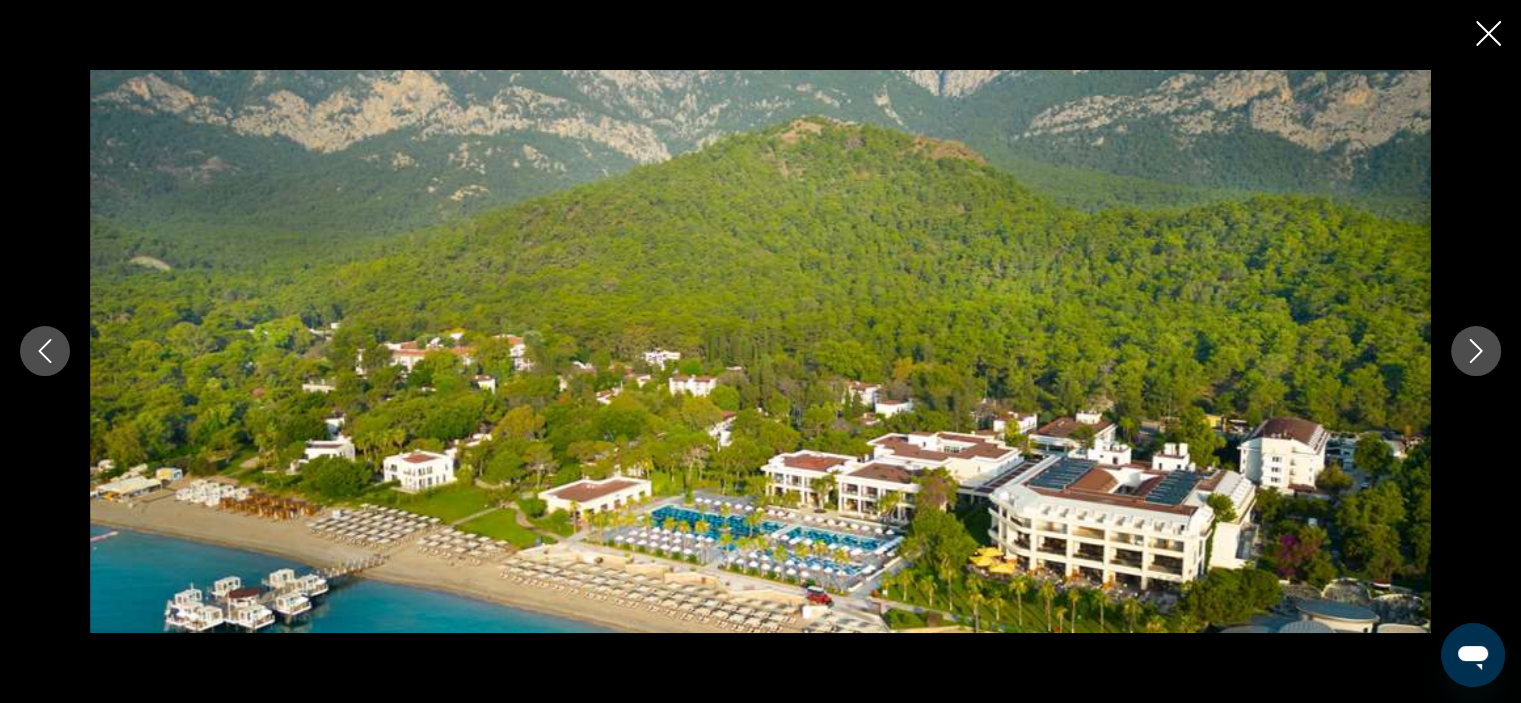 click 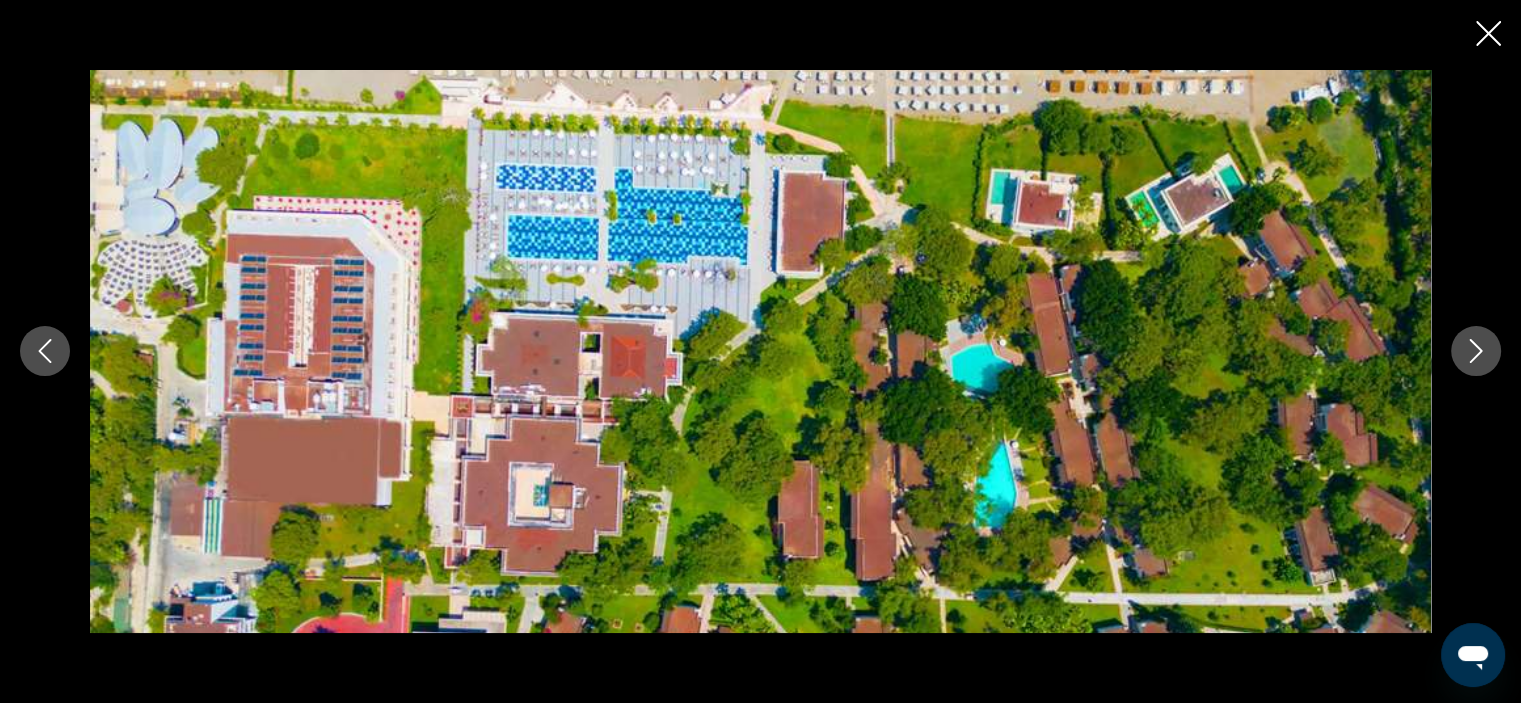 click 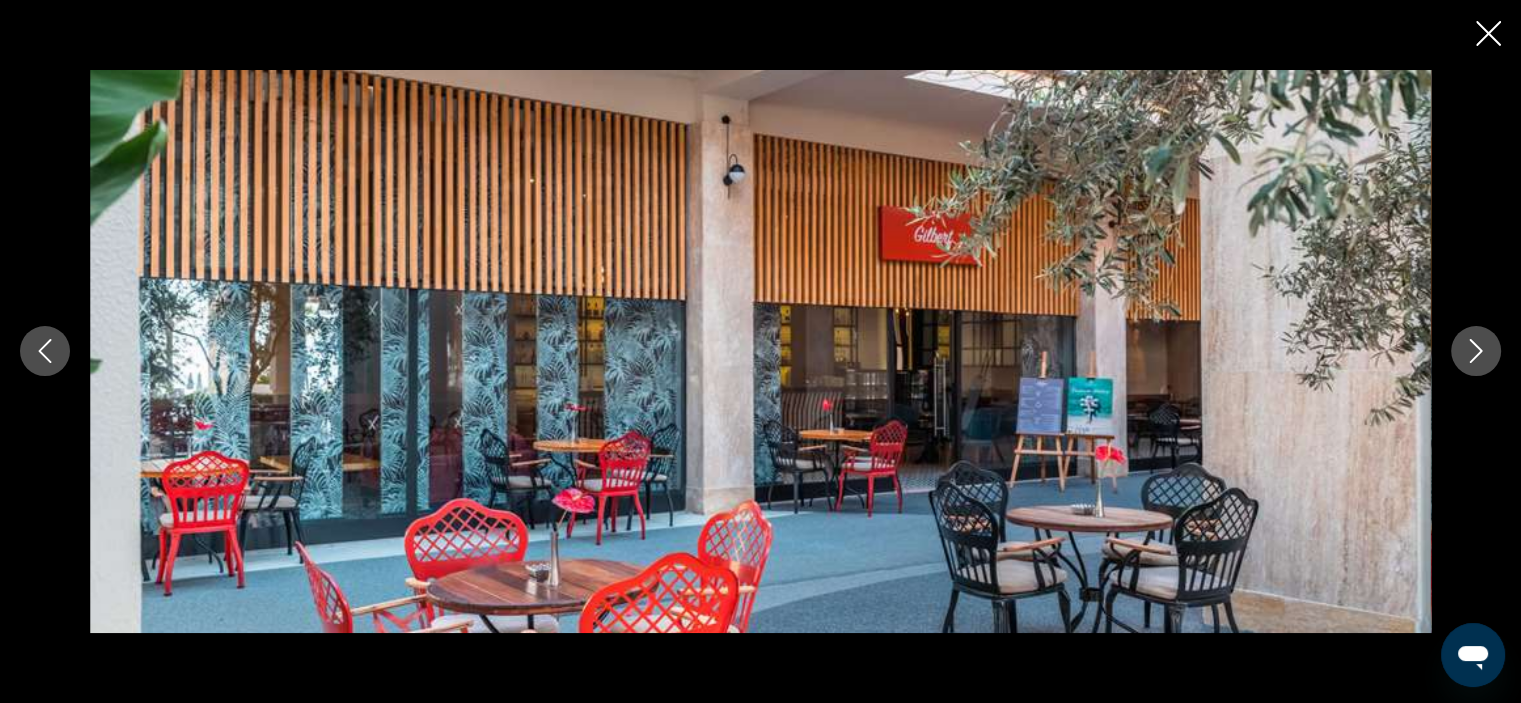 click 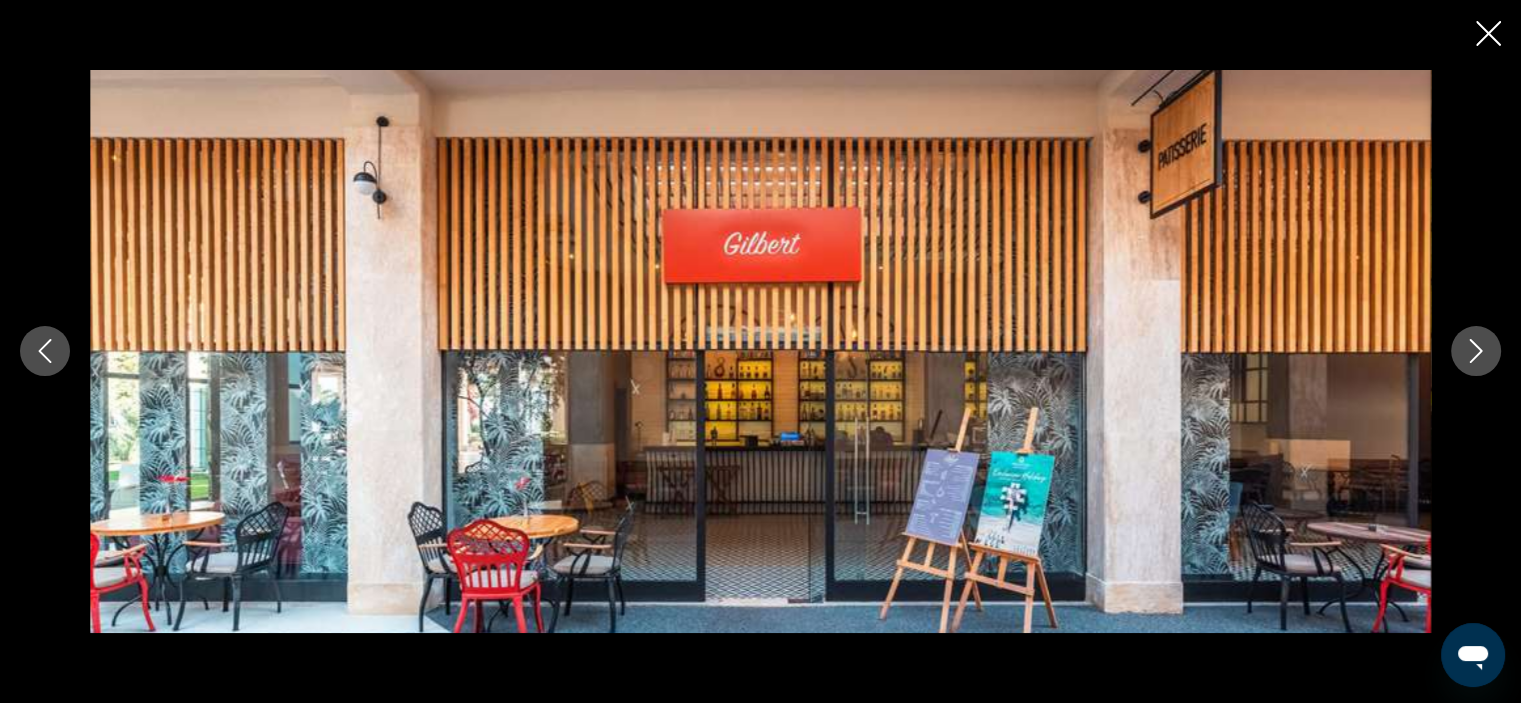 click 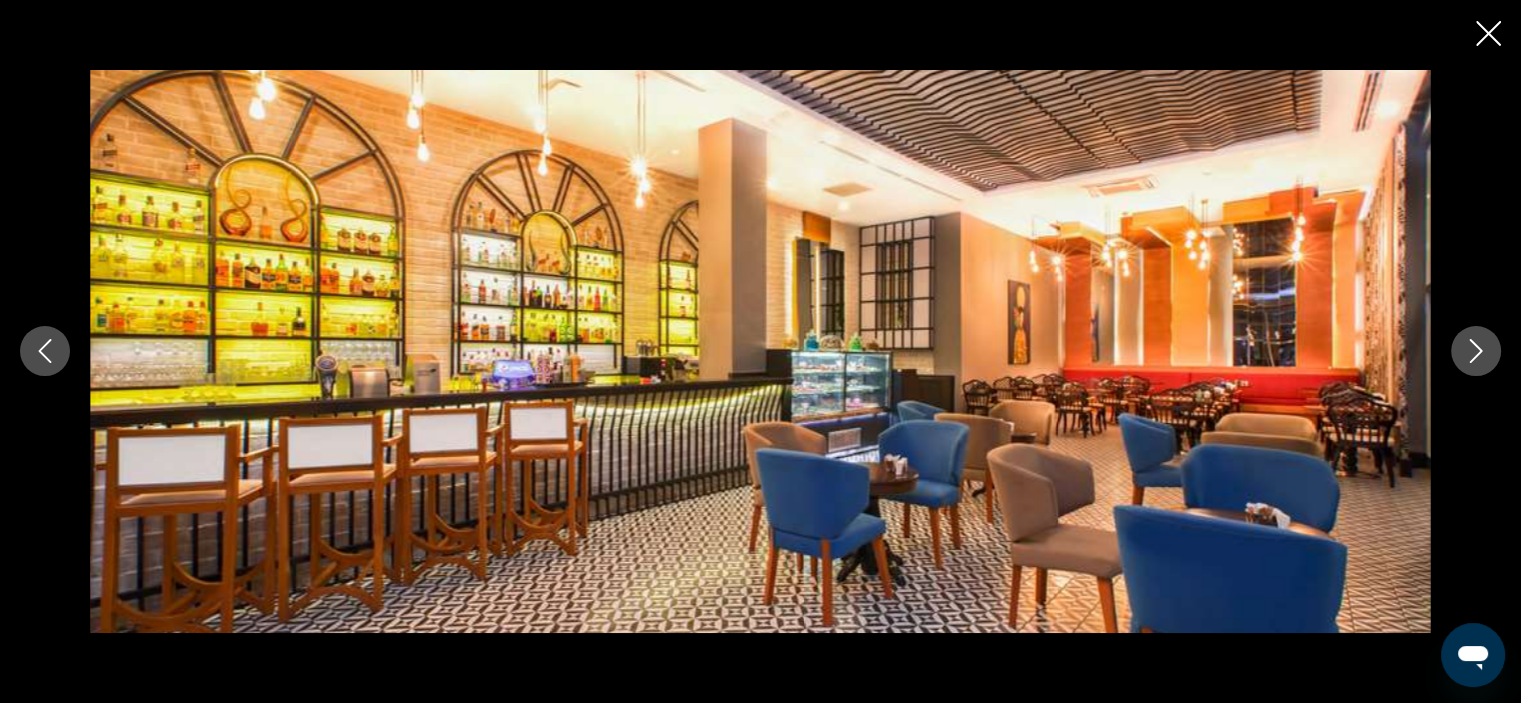 click 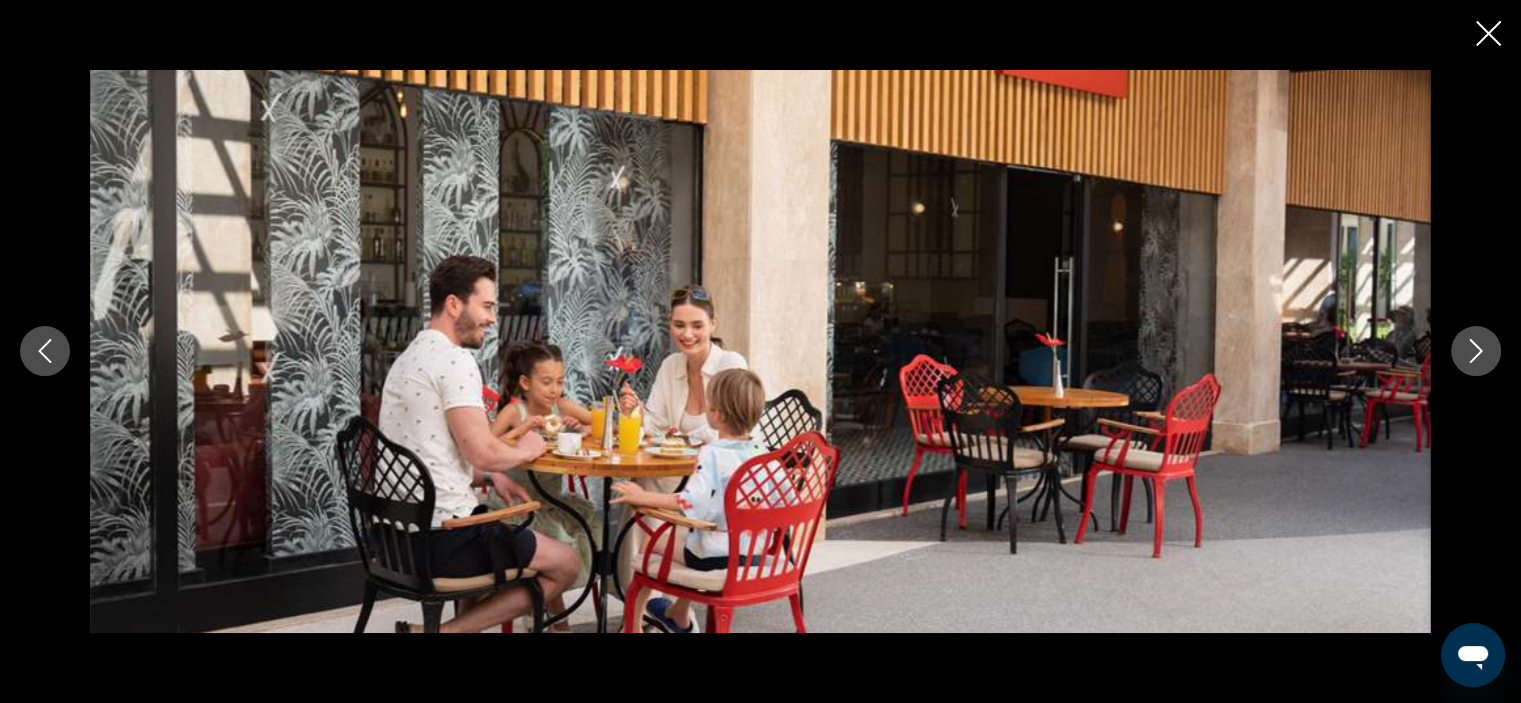 click 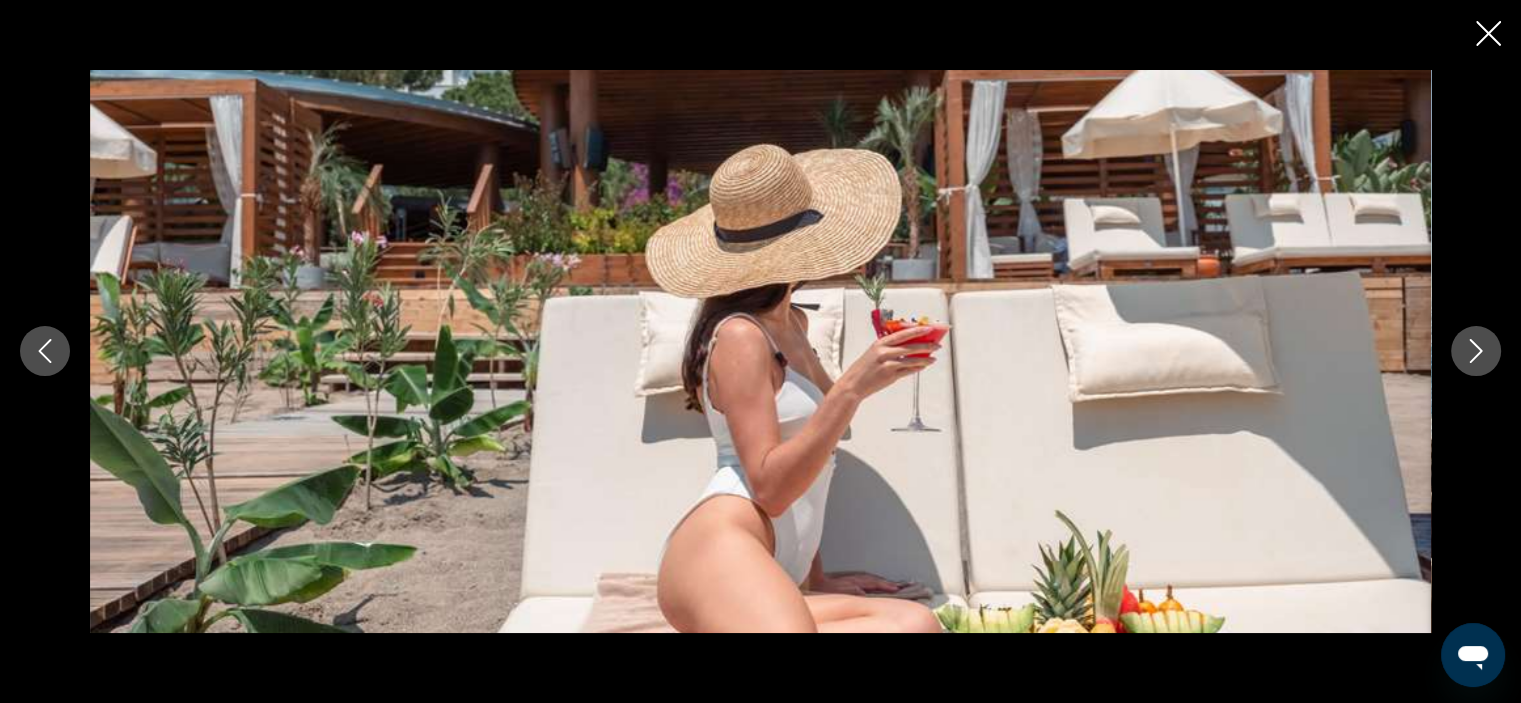 click 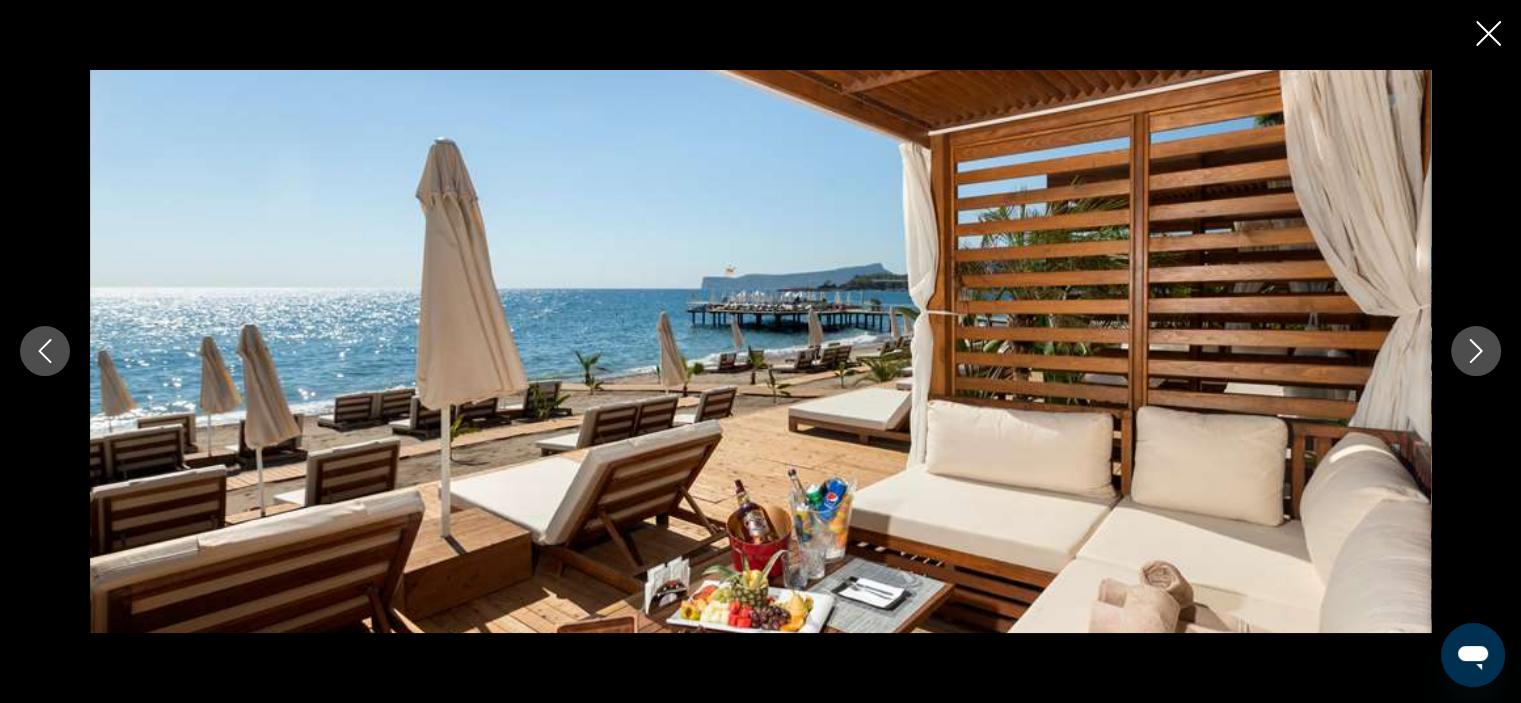 click 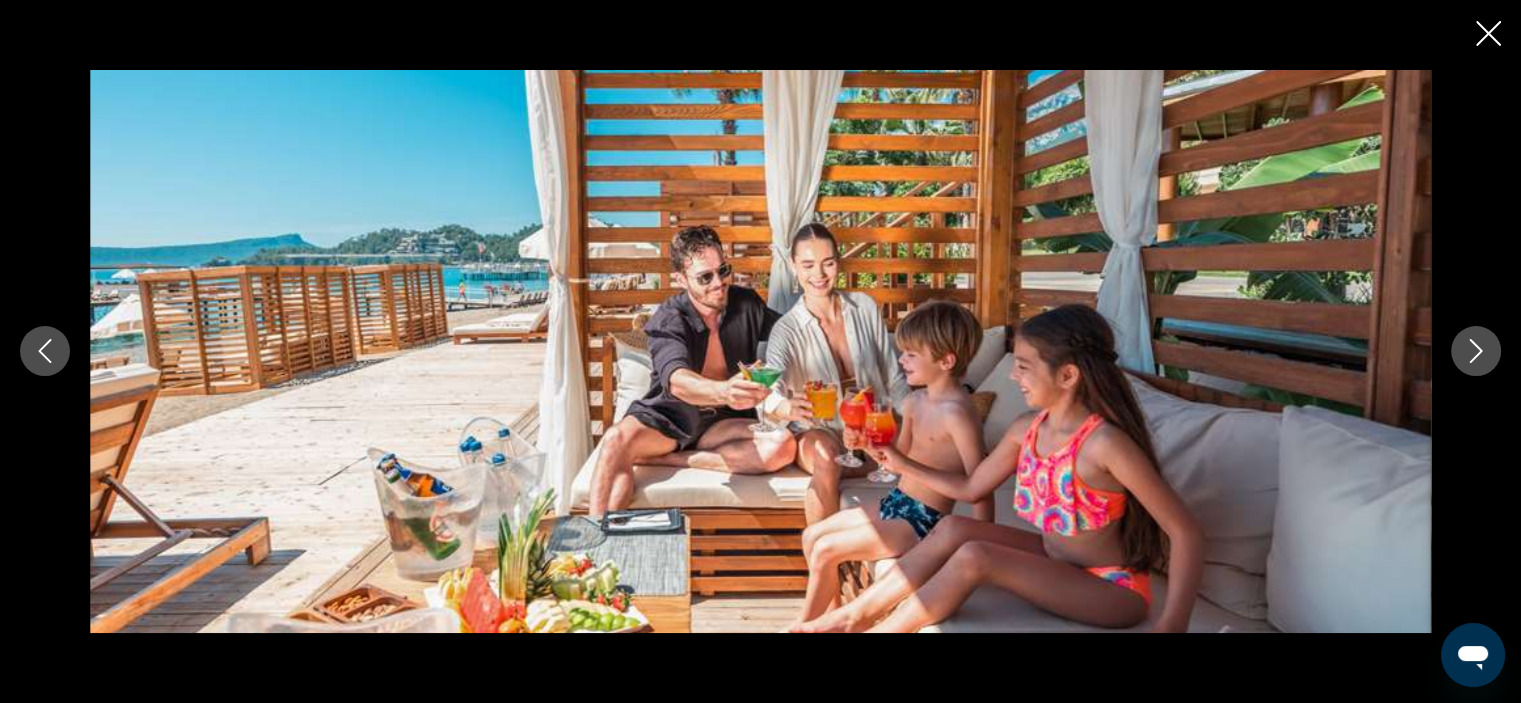 click 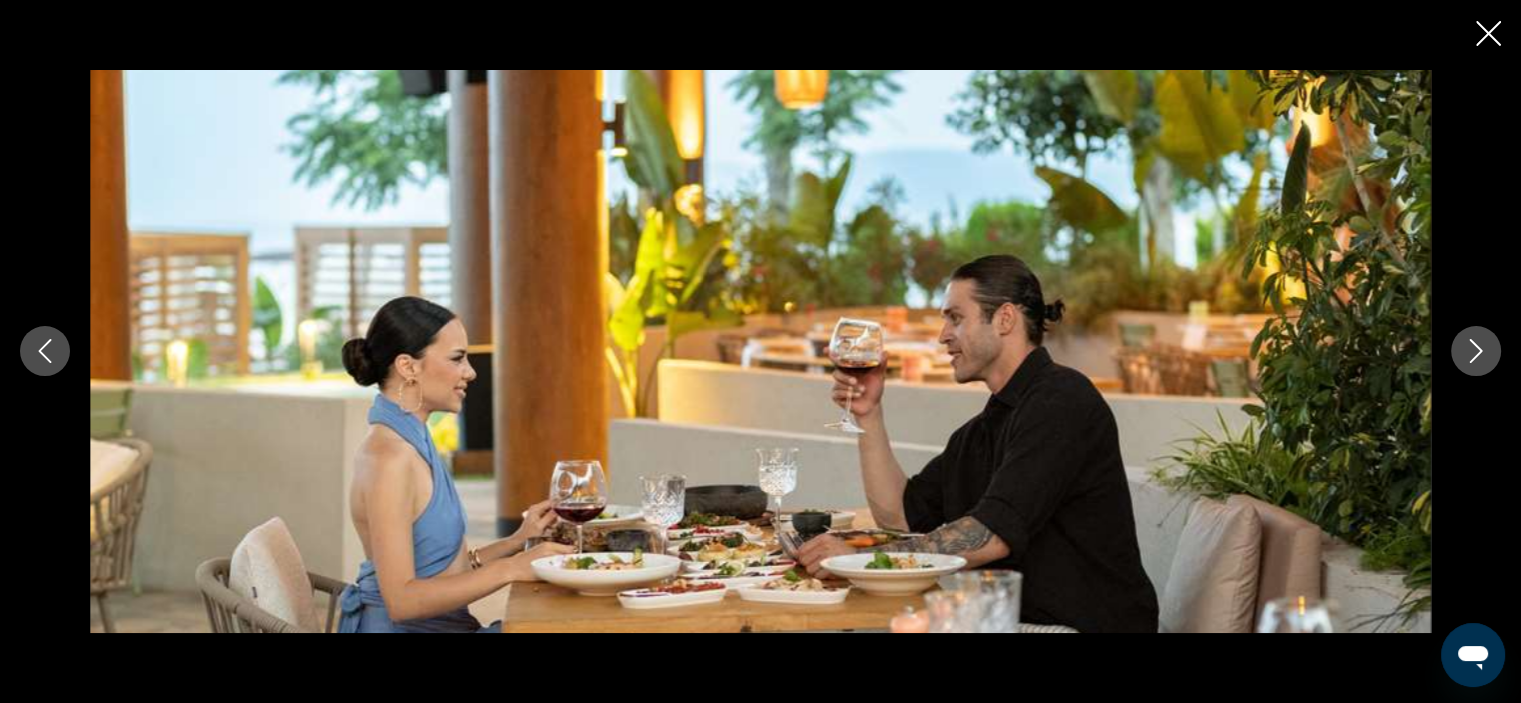 click 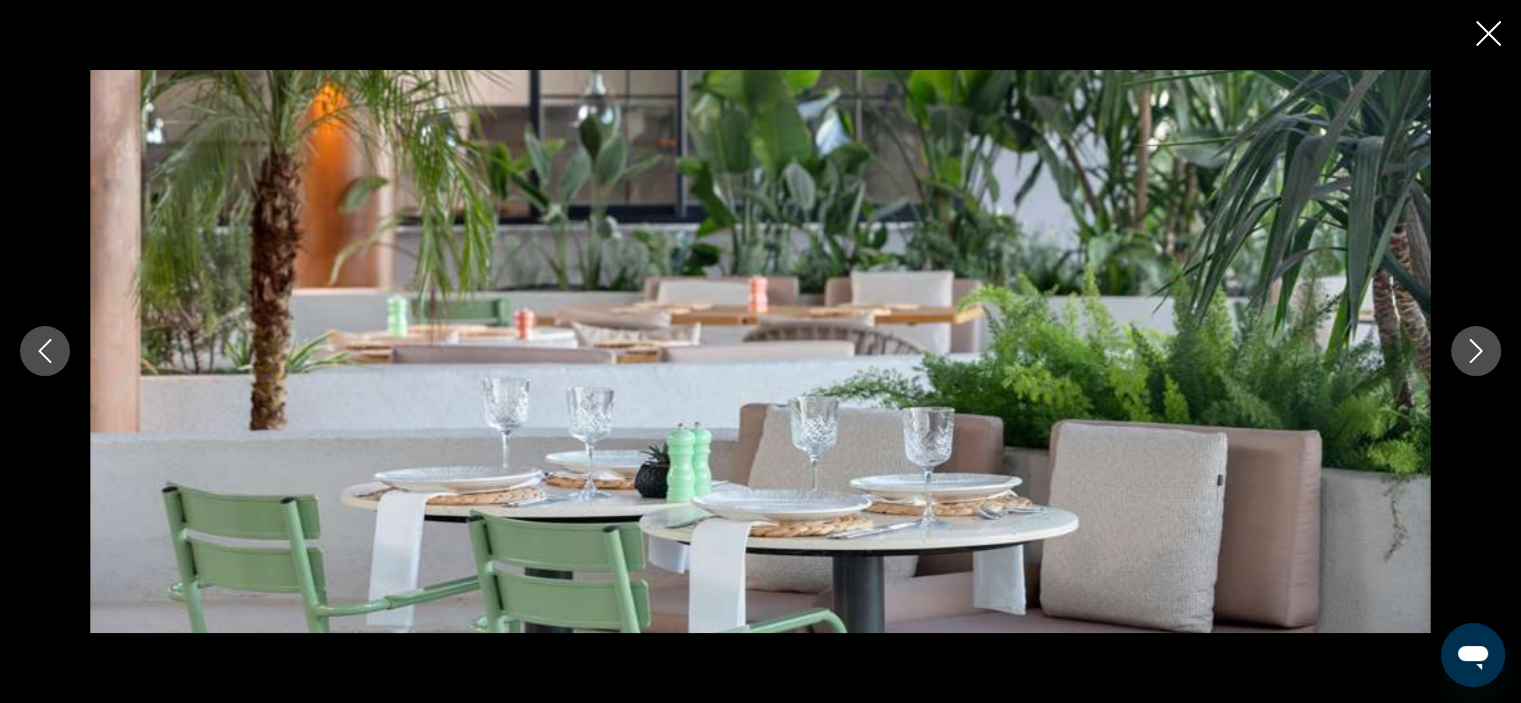 click 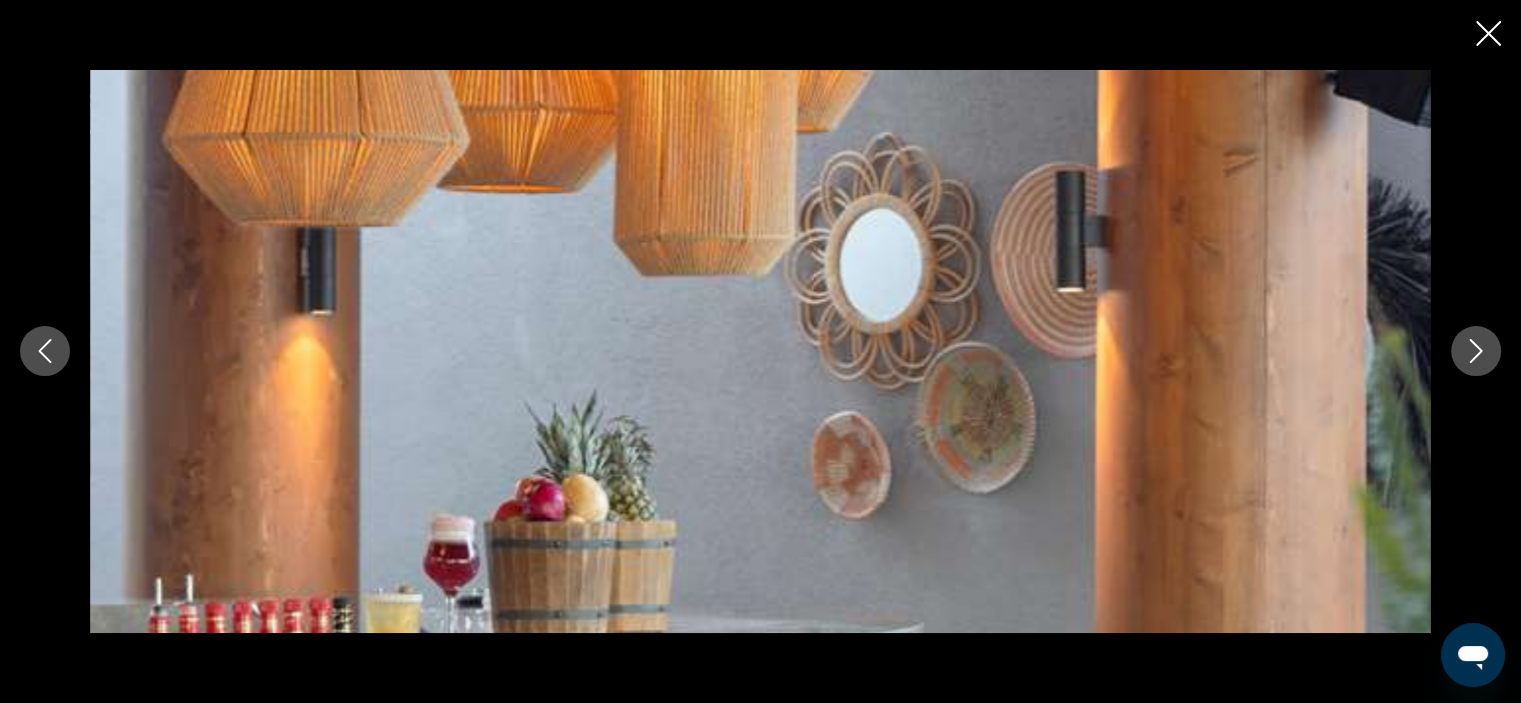 click 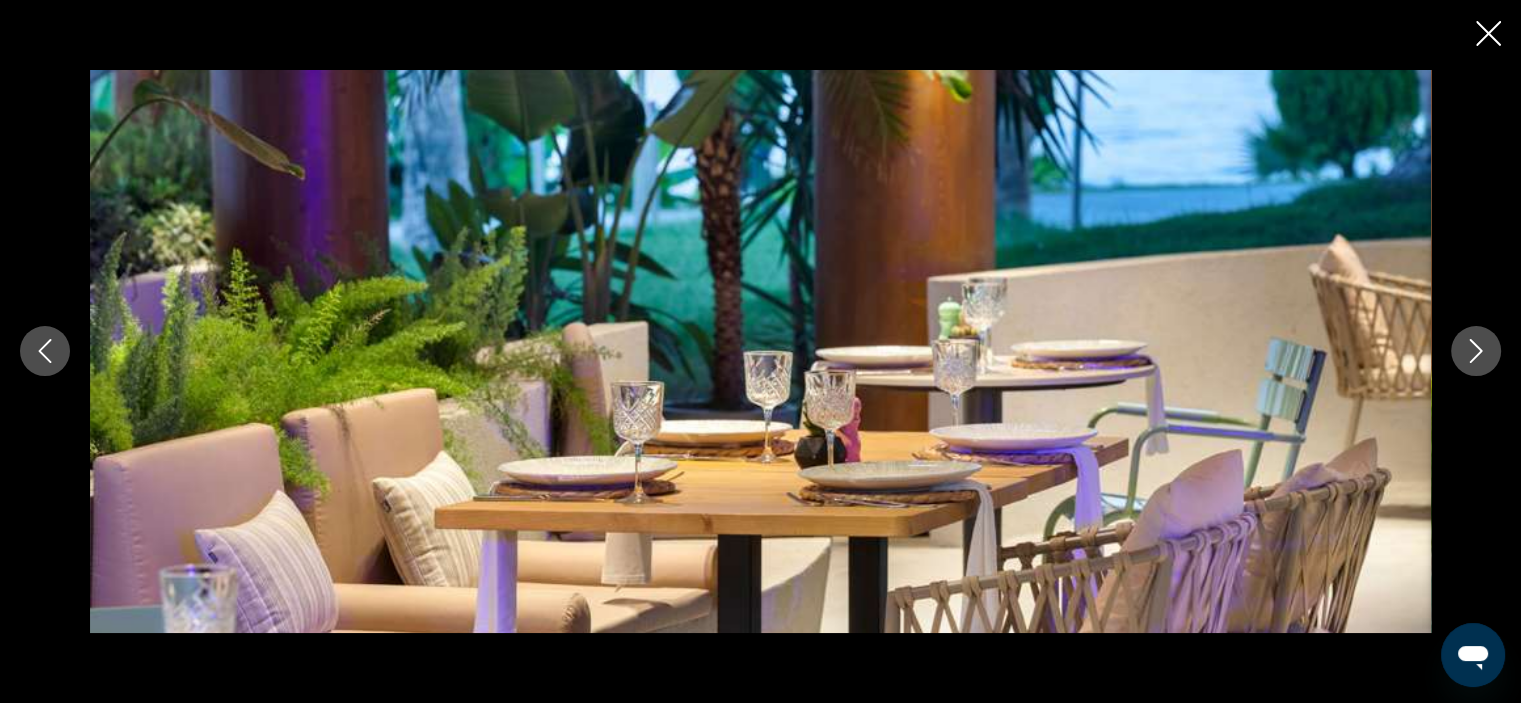 click 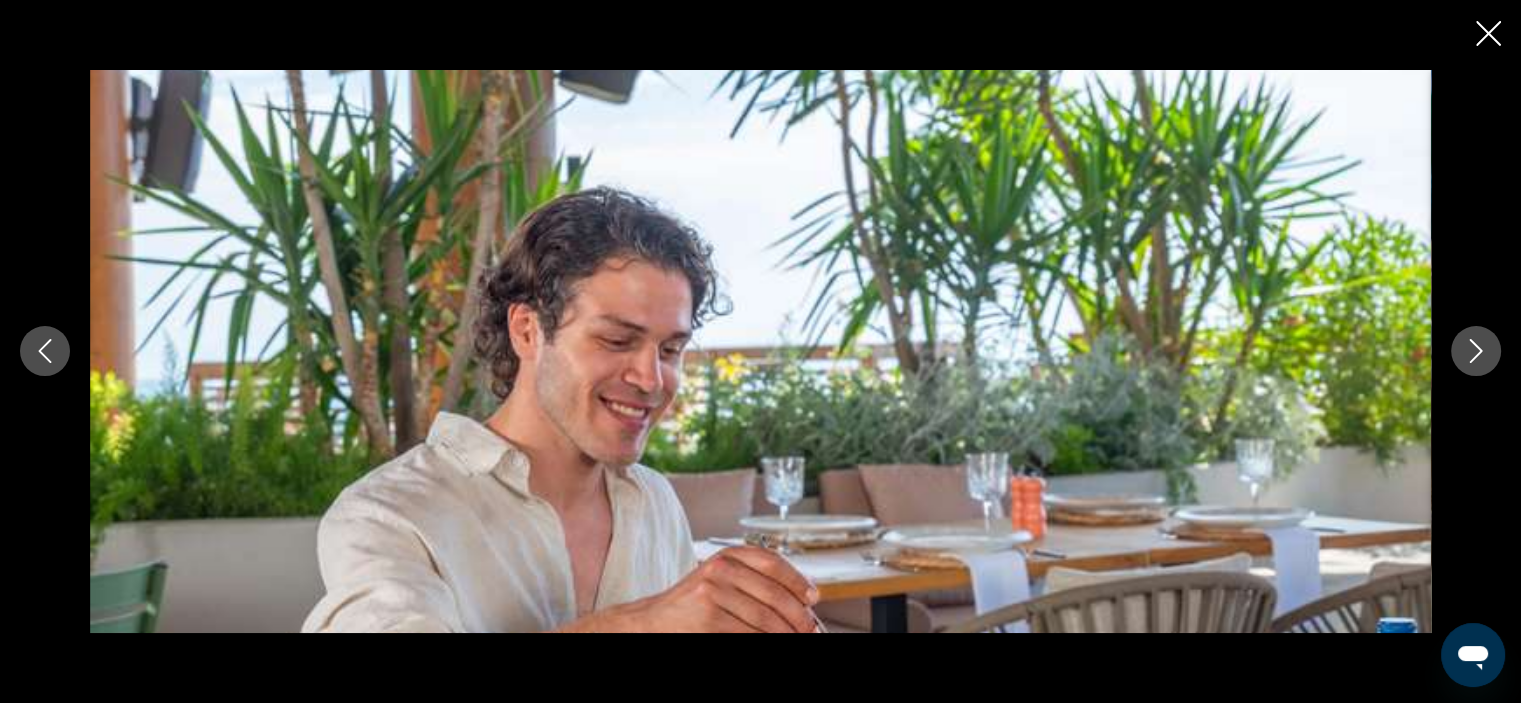 click 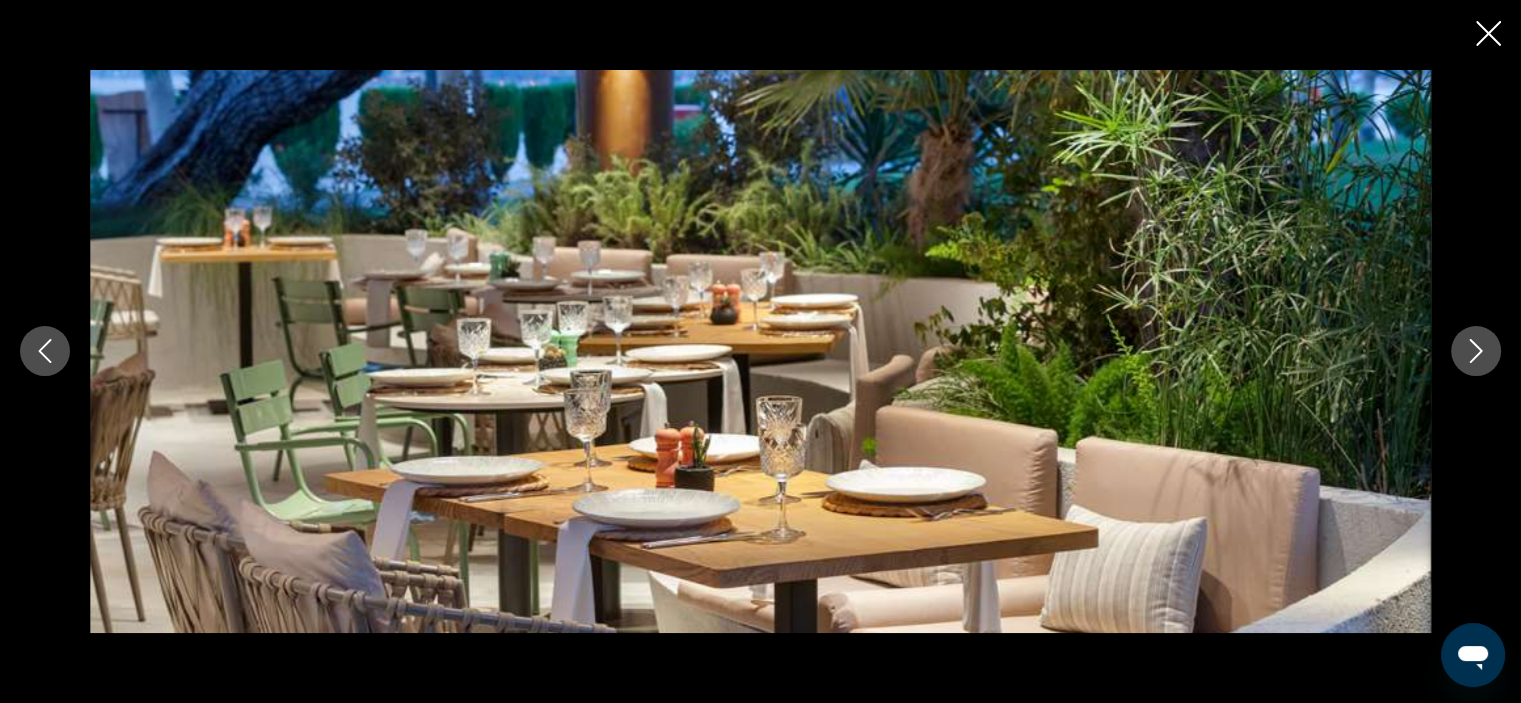 click 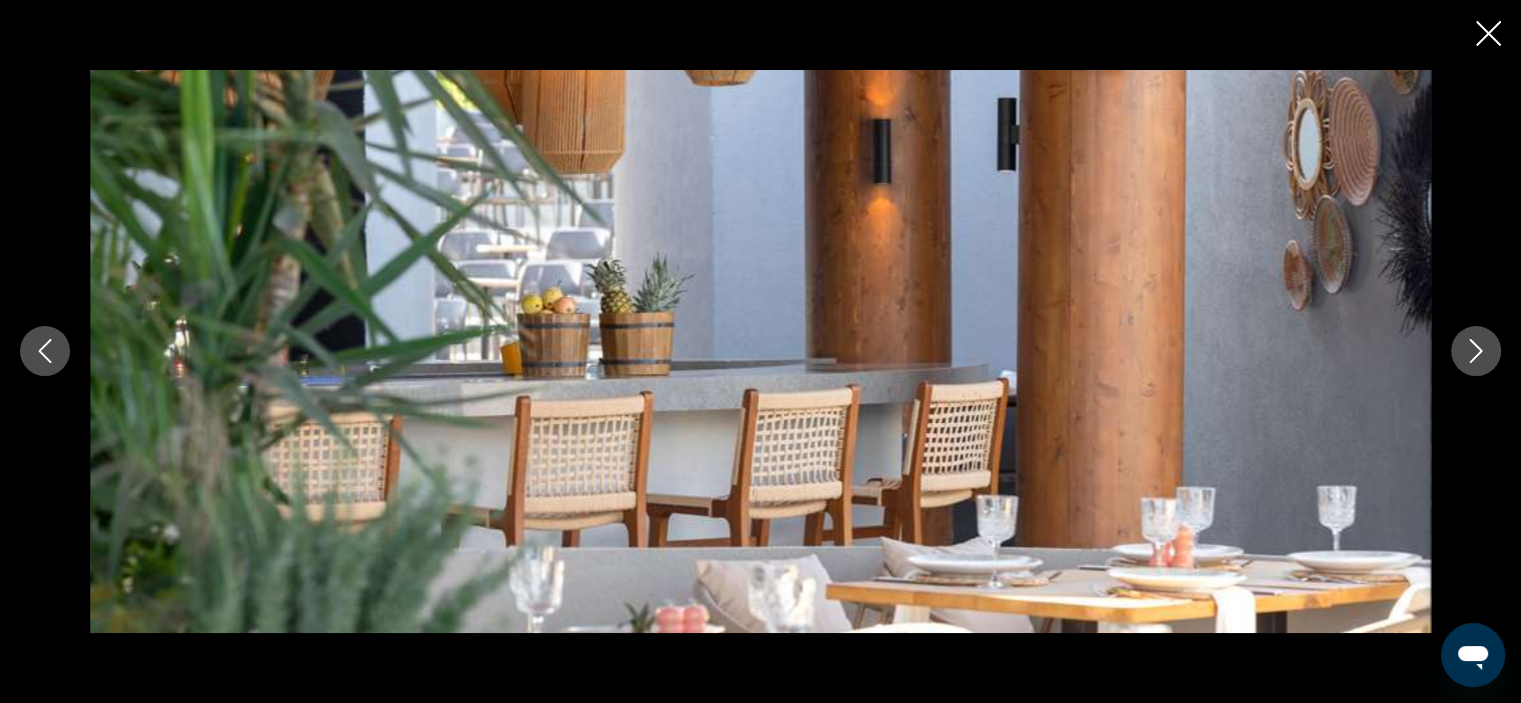 click 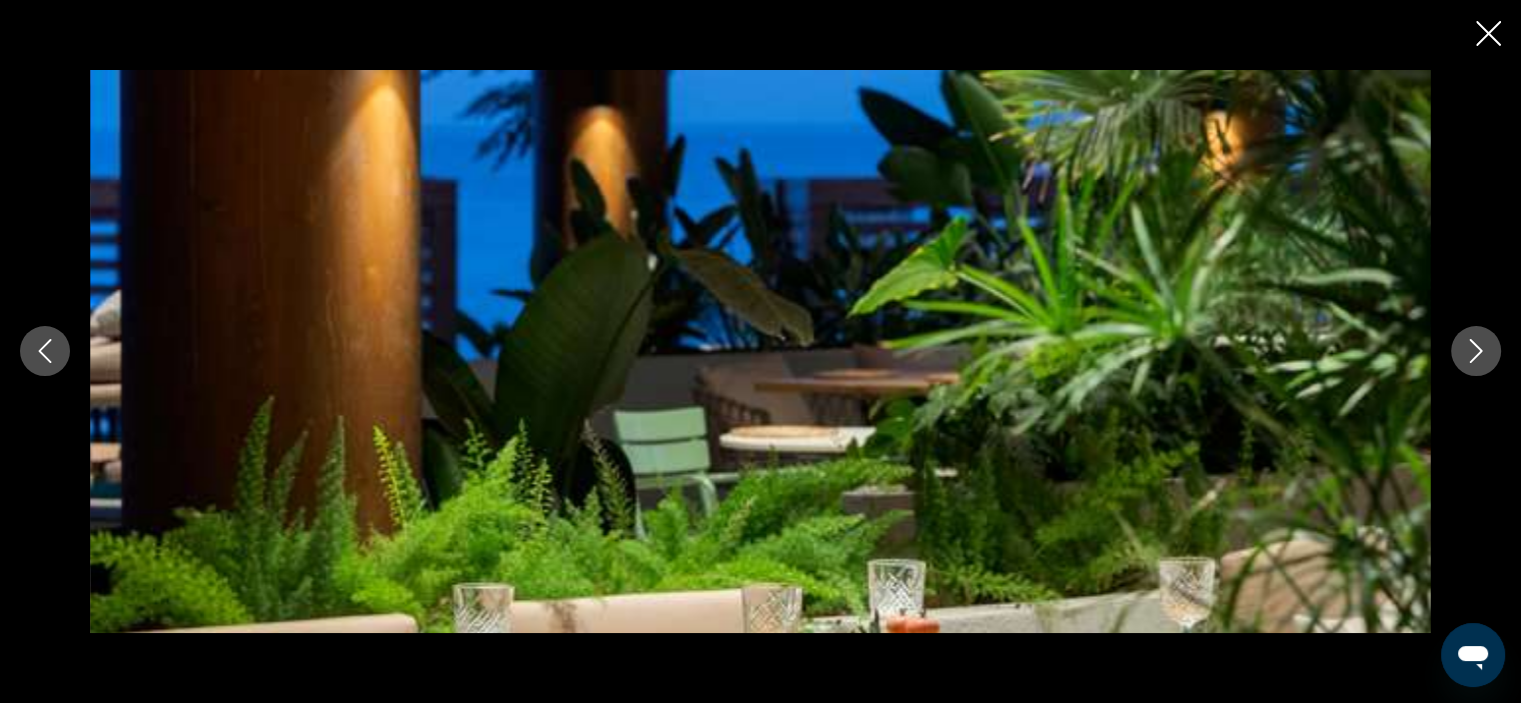 click 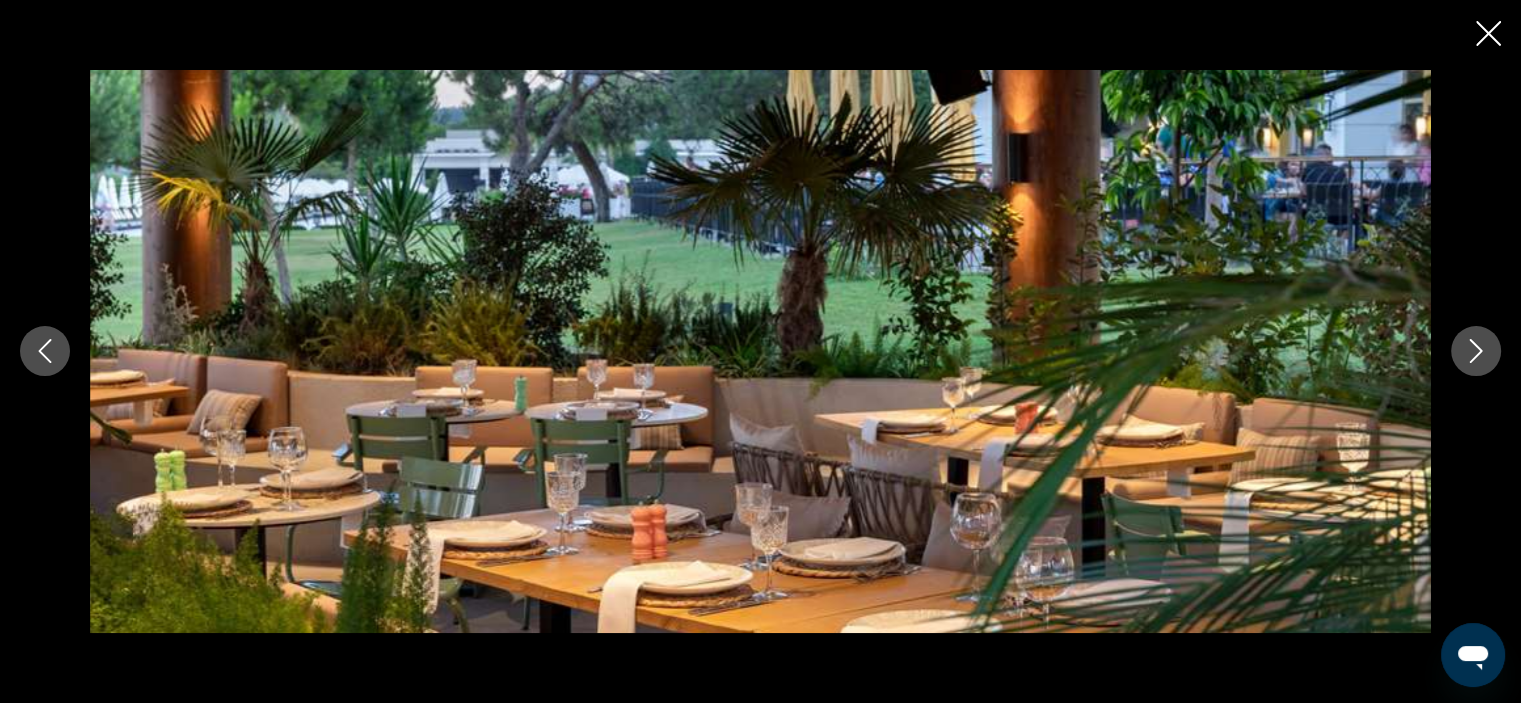 click 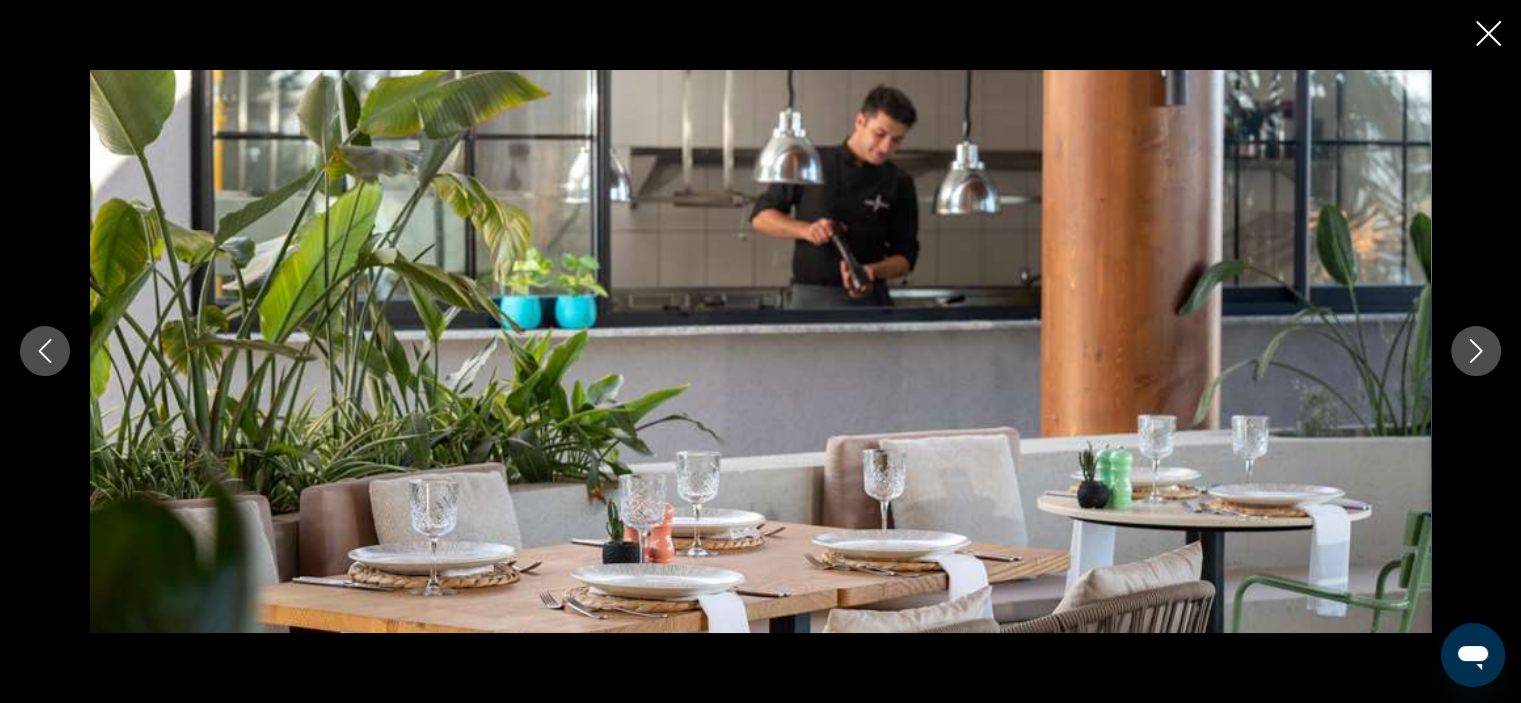 click 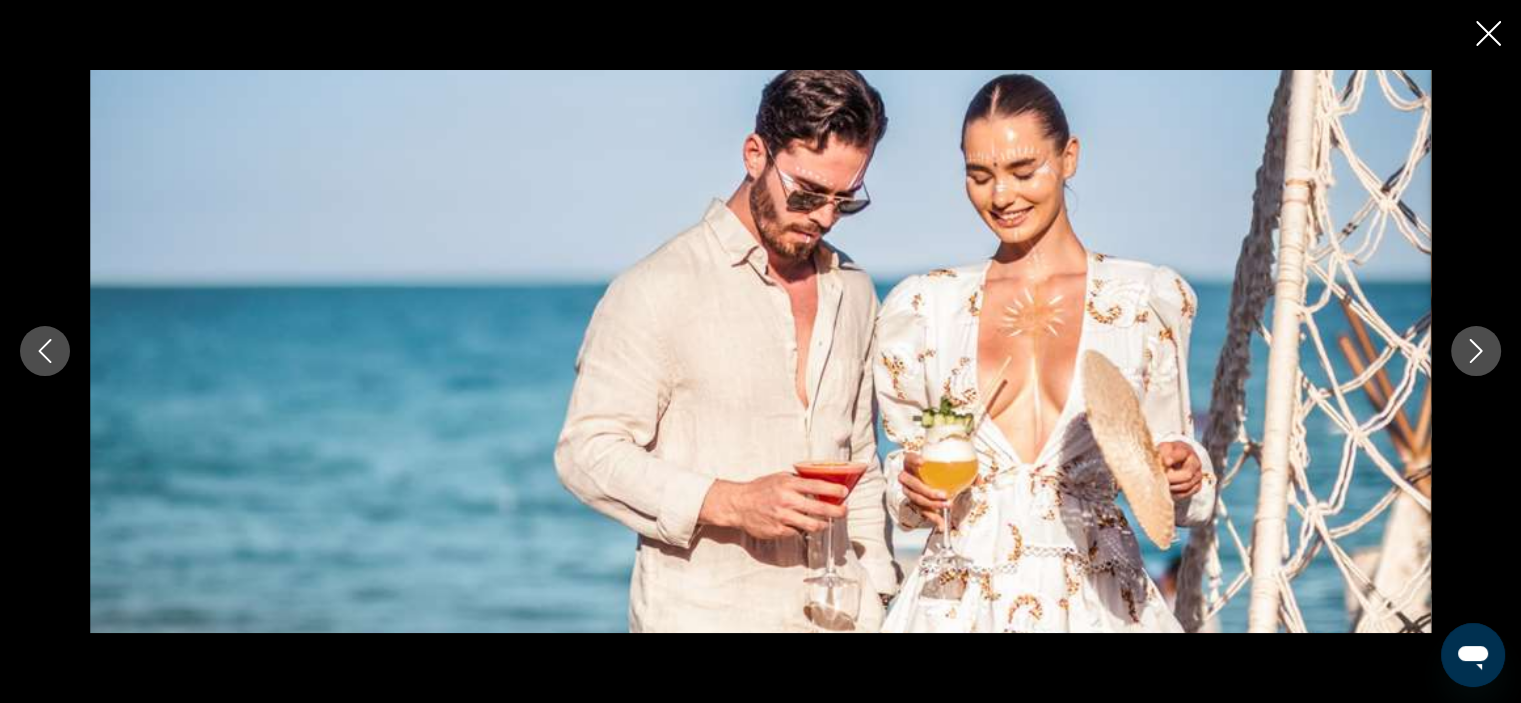 click 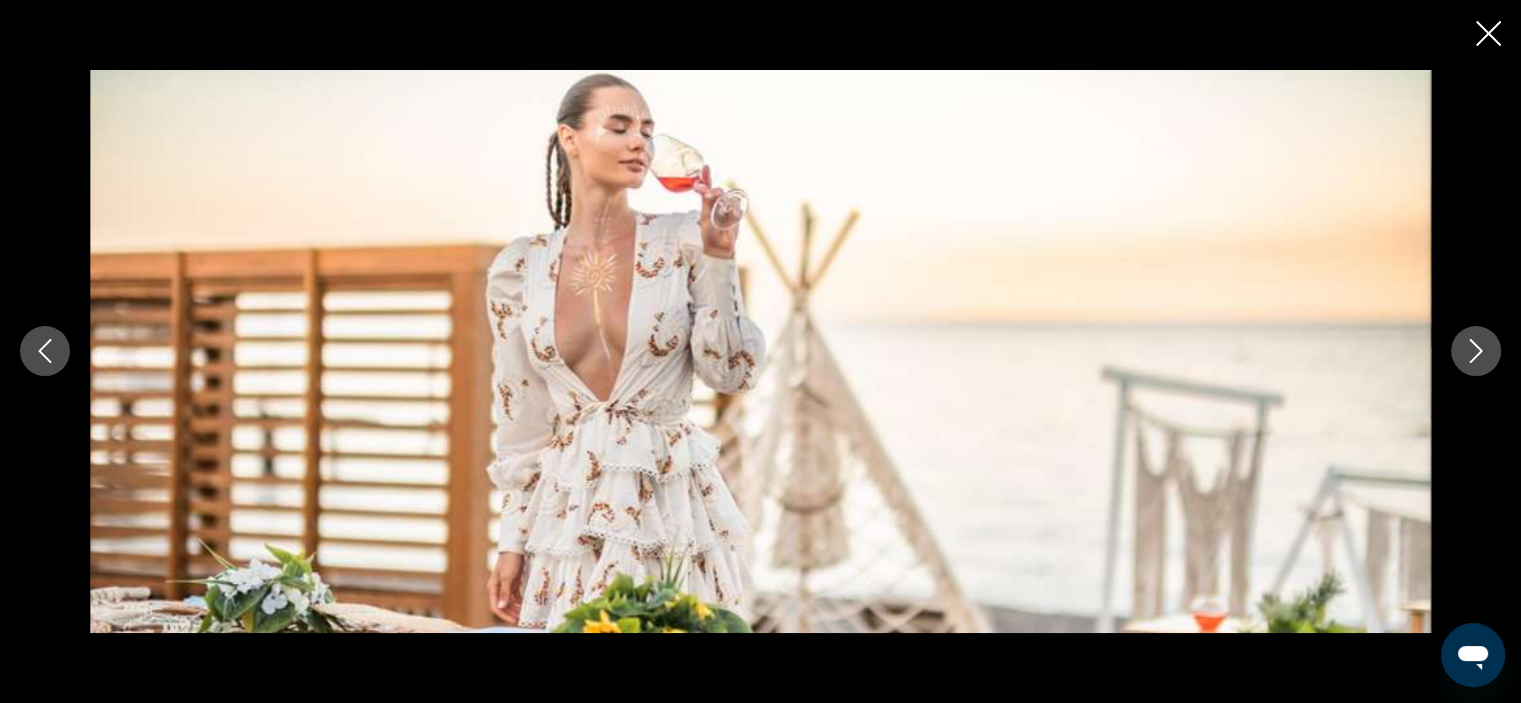click 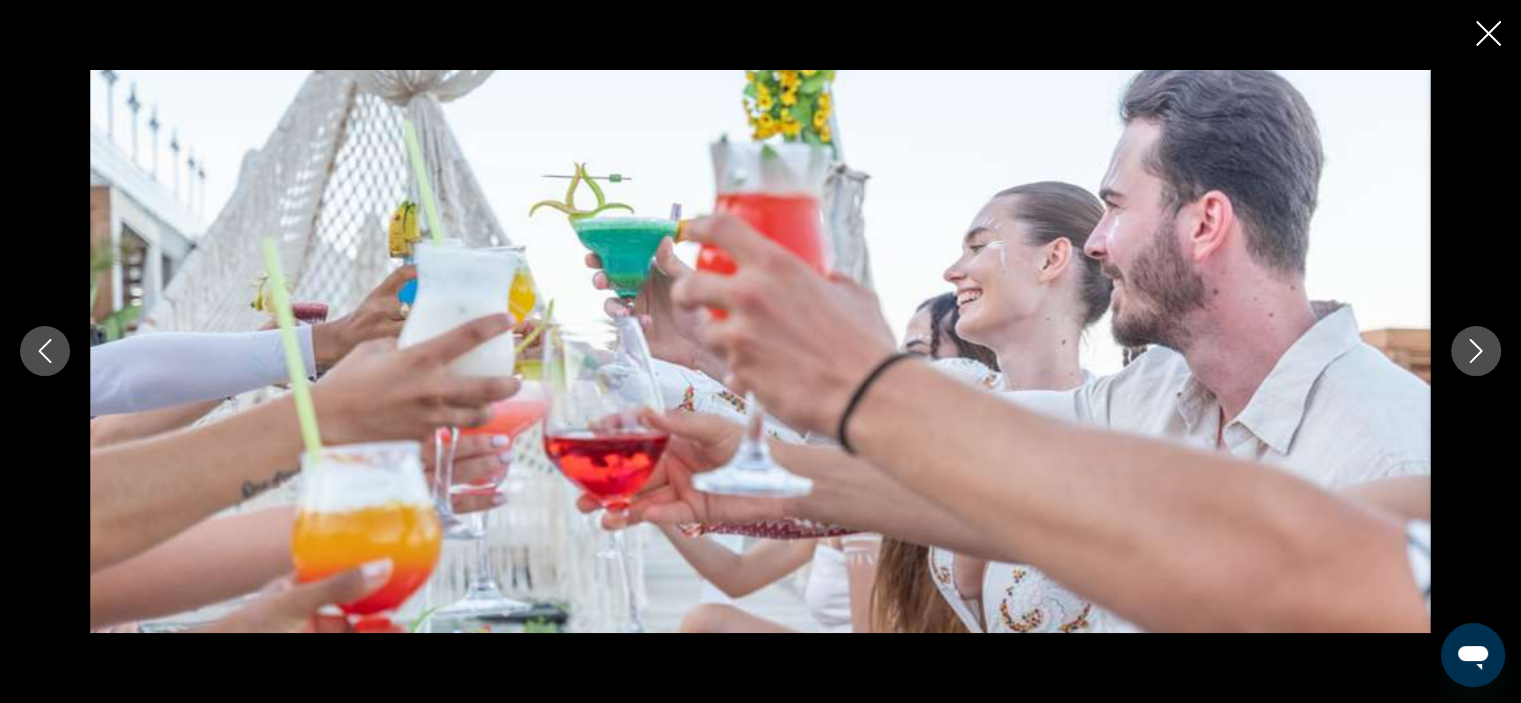 click 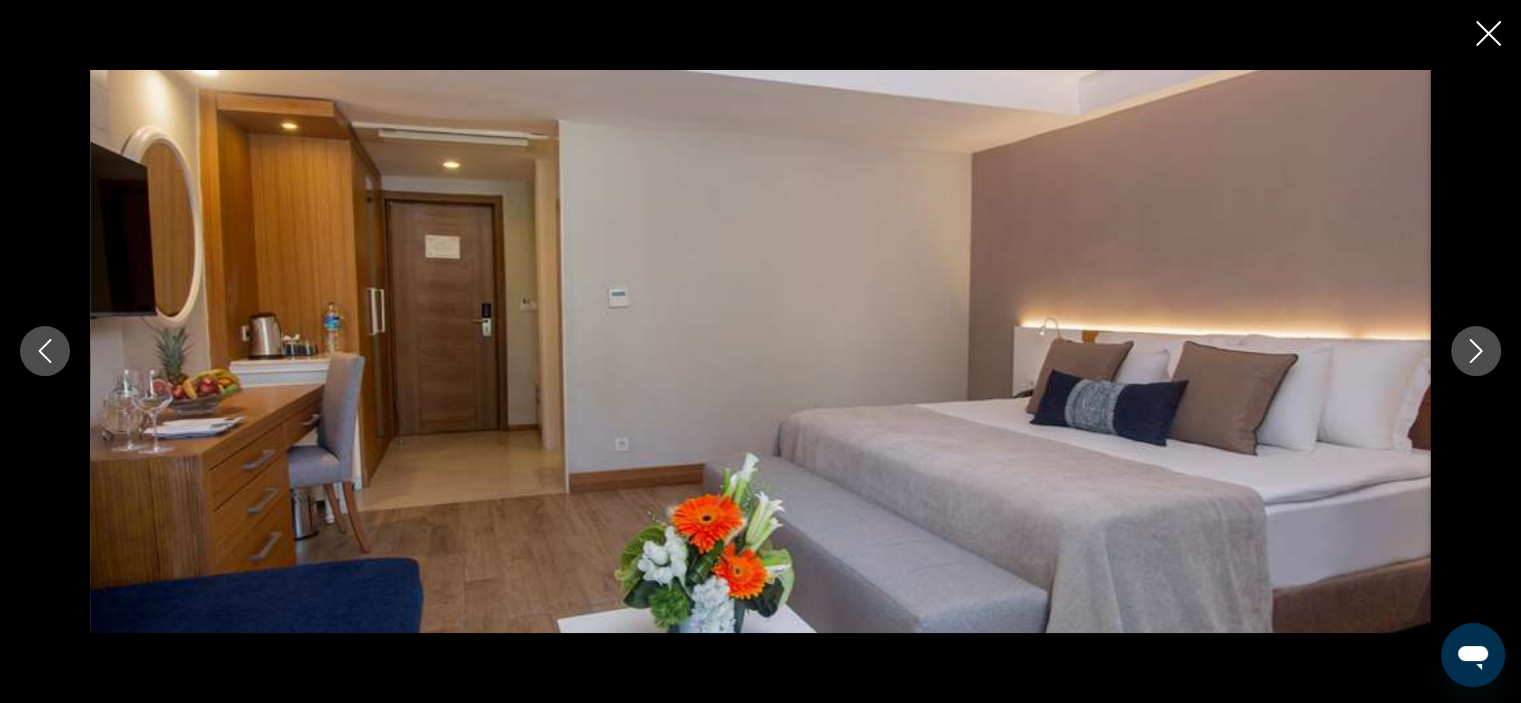 click 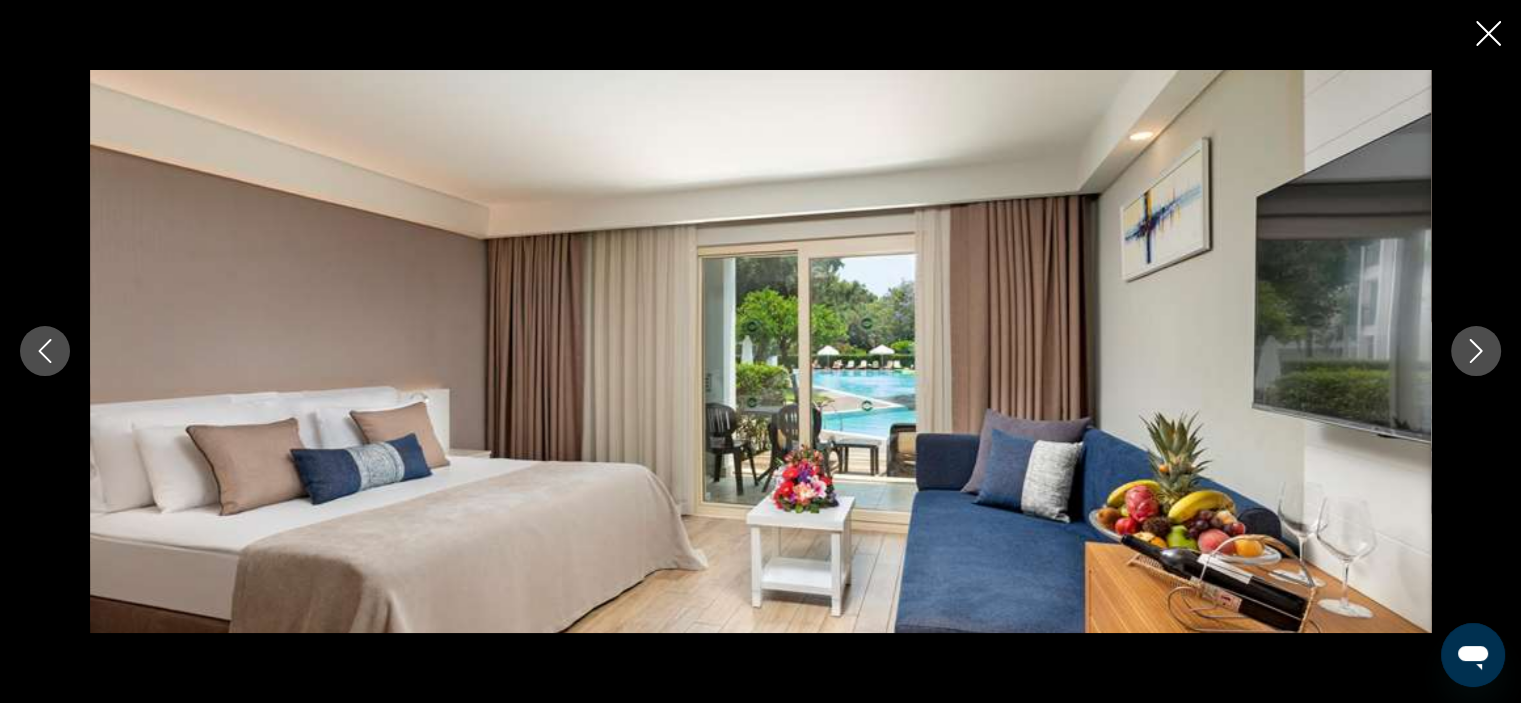 click 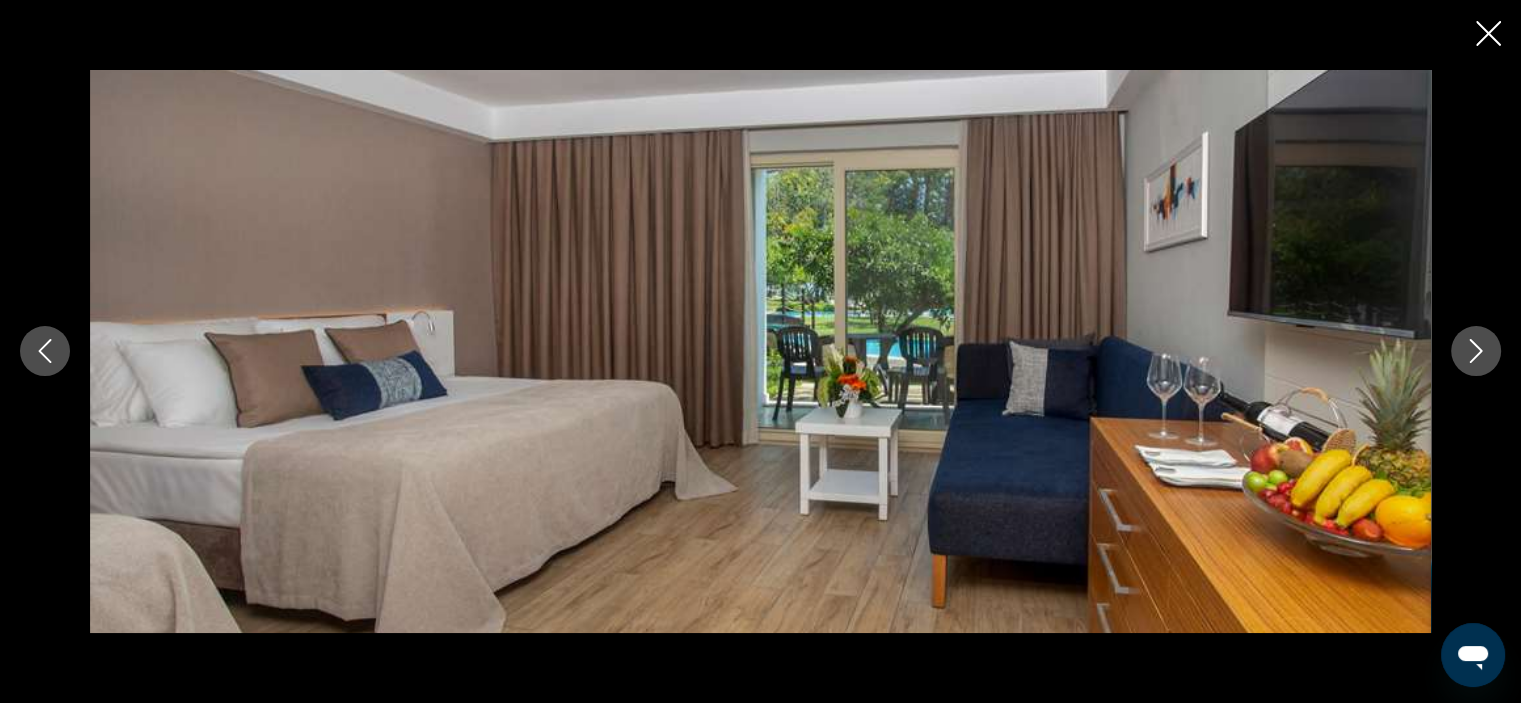 click 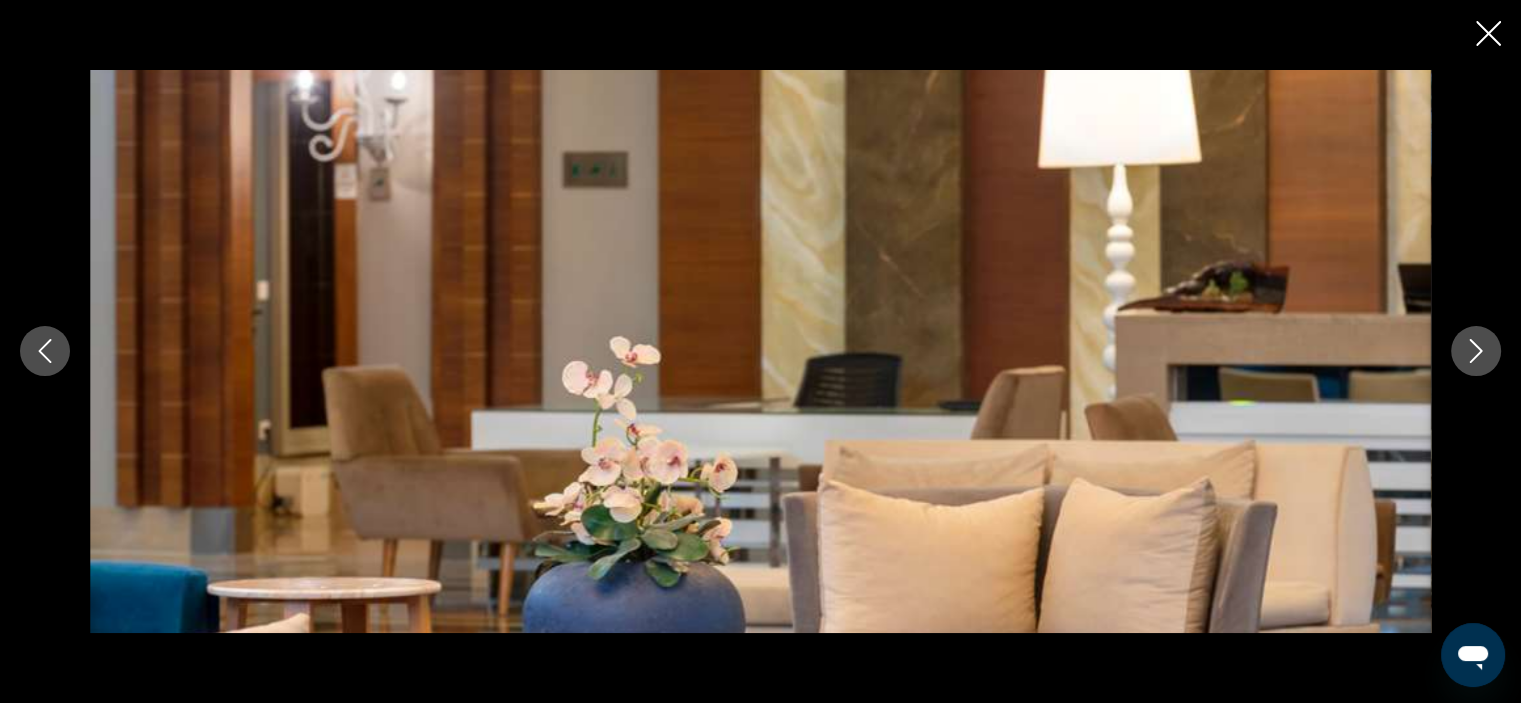 click 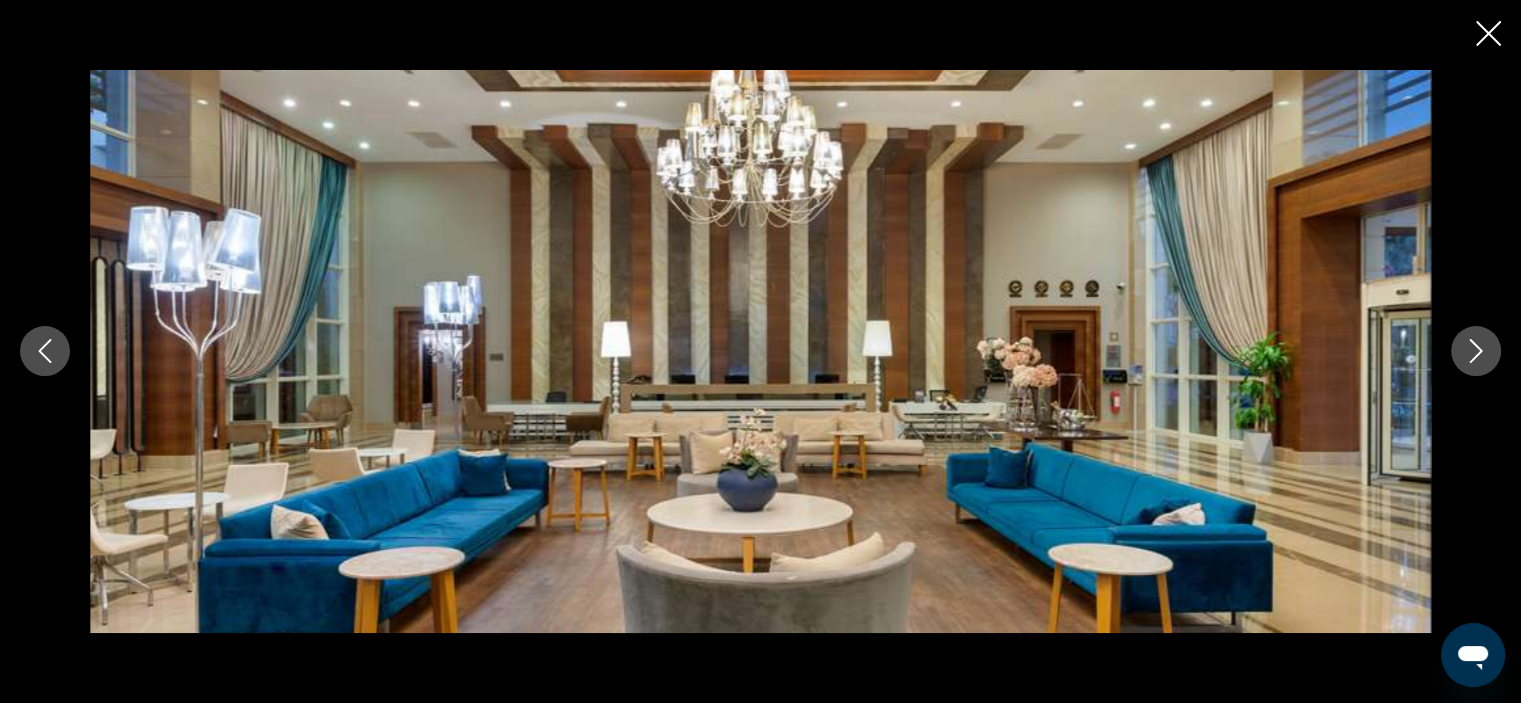 click 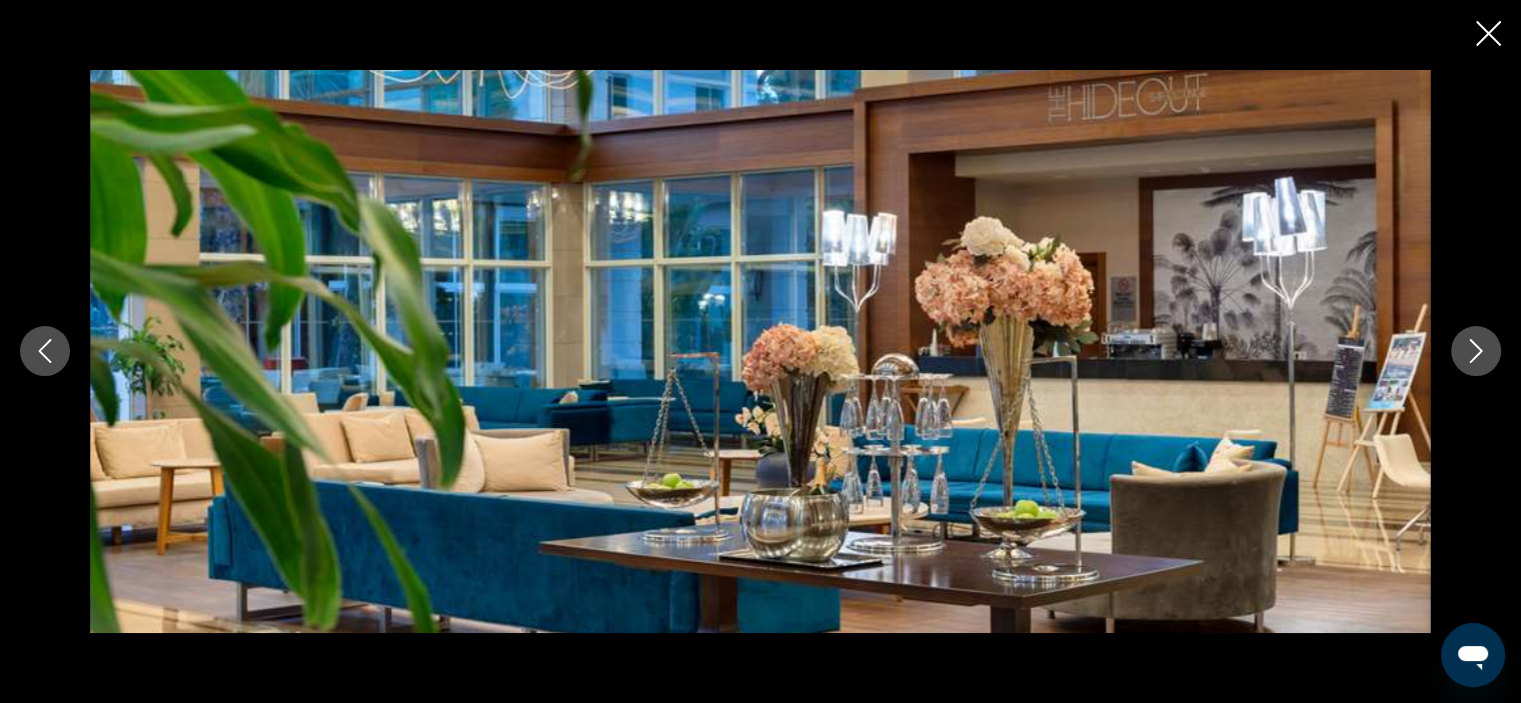 click 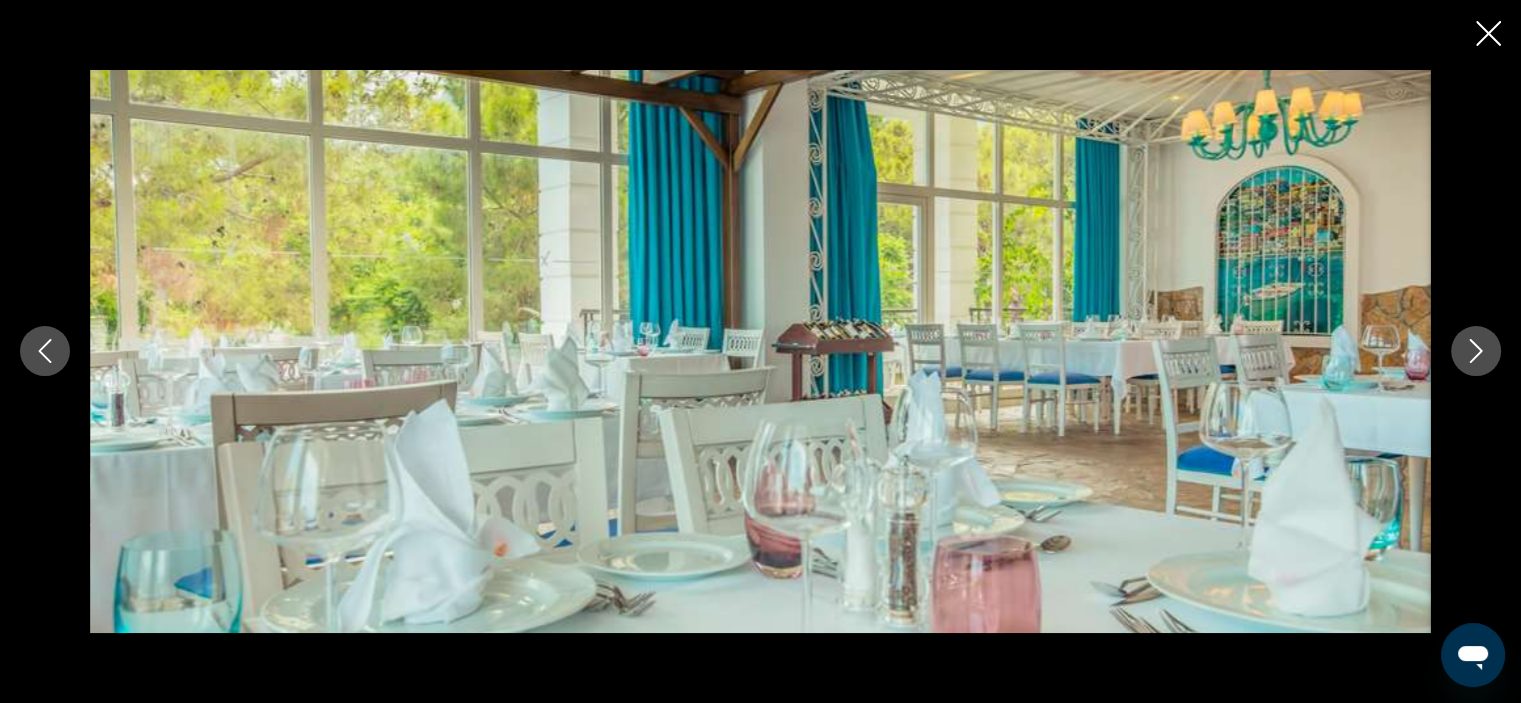 click 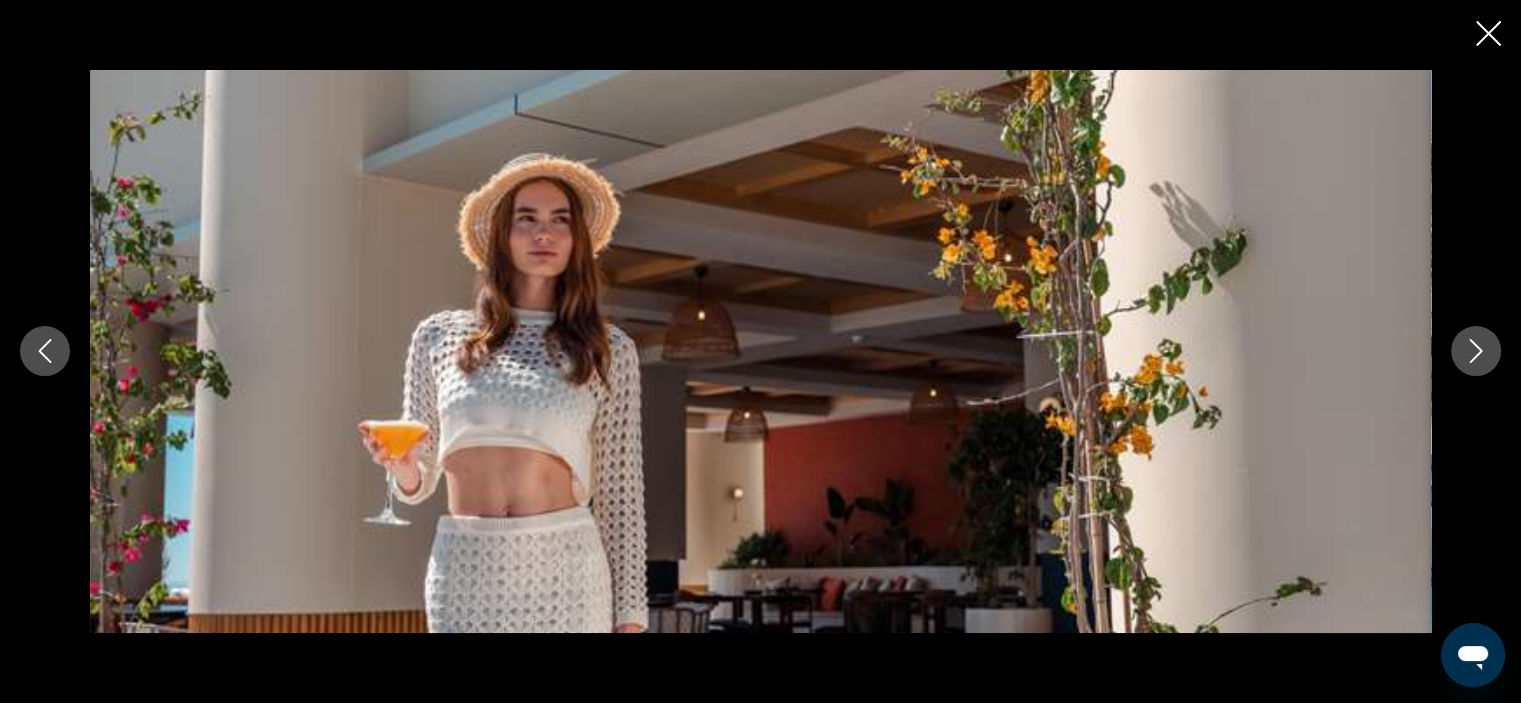click 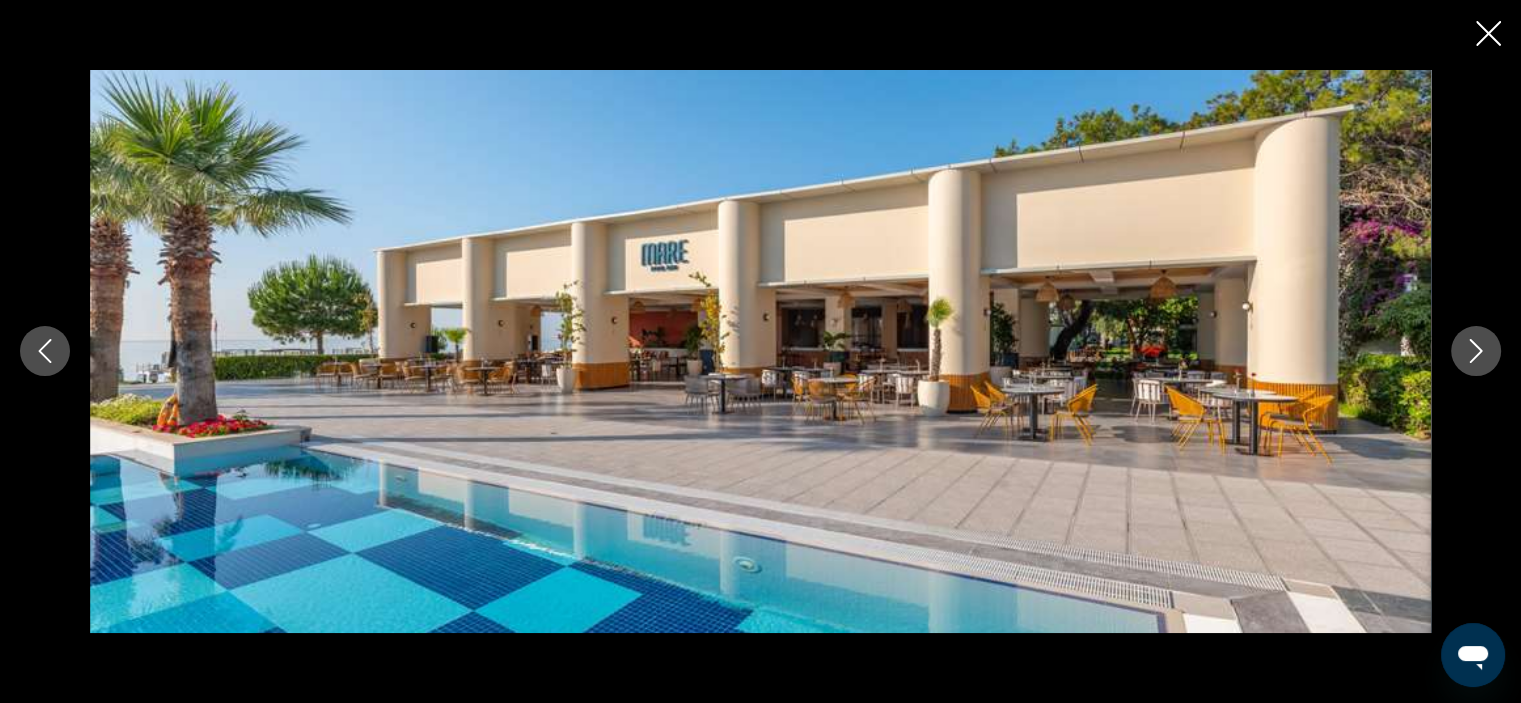 click 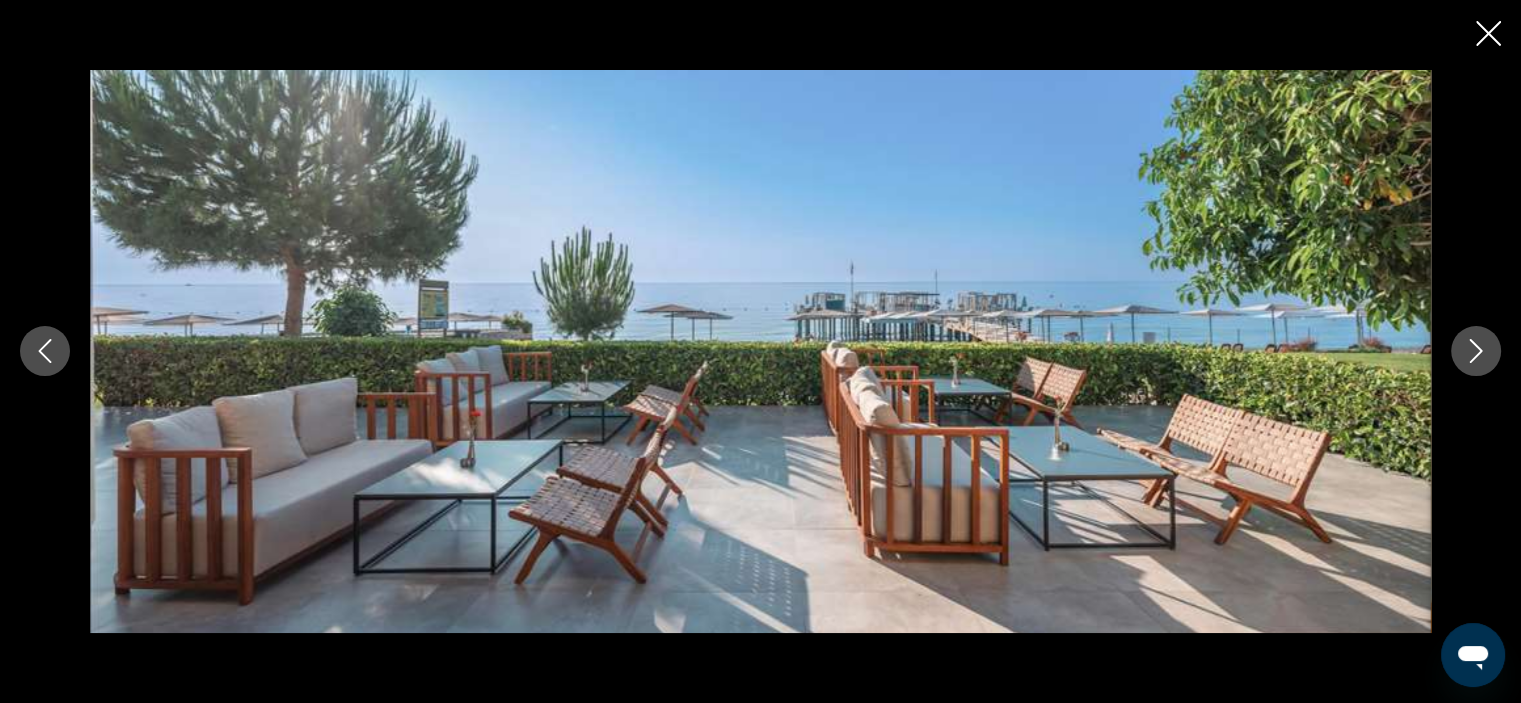 click 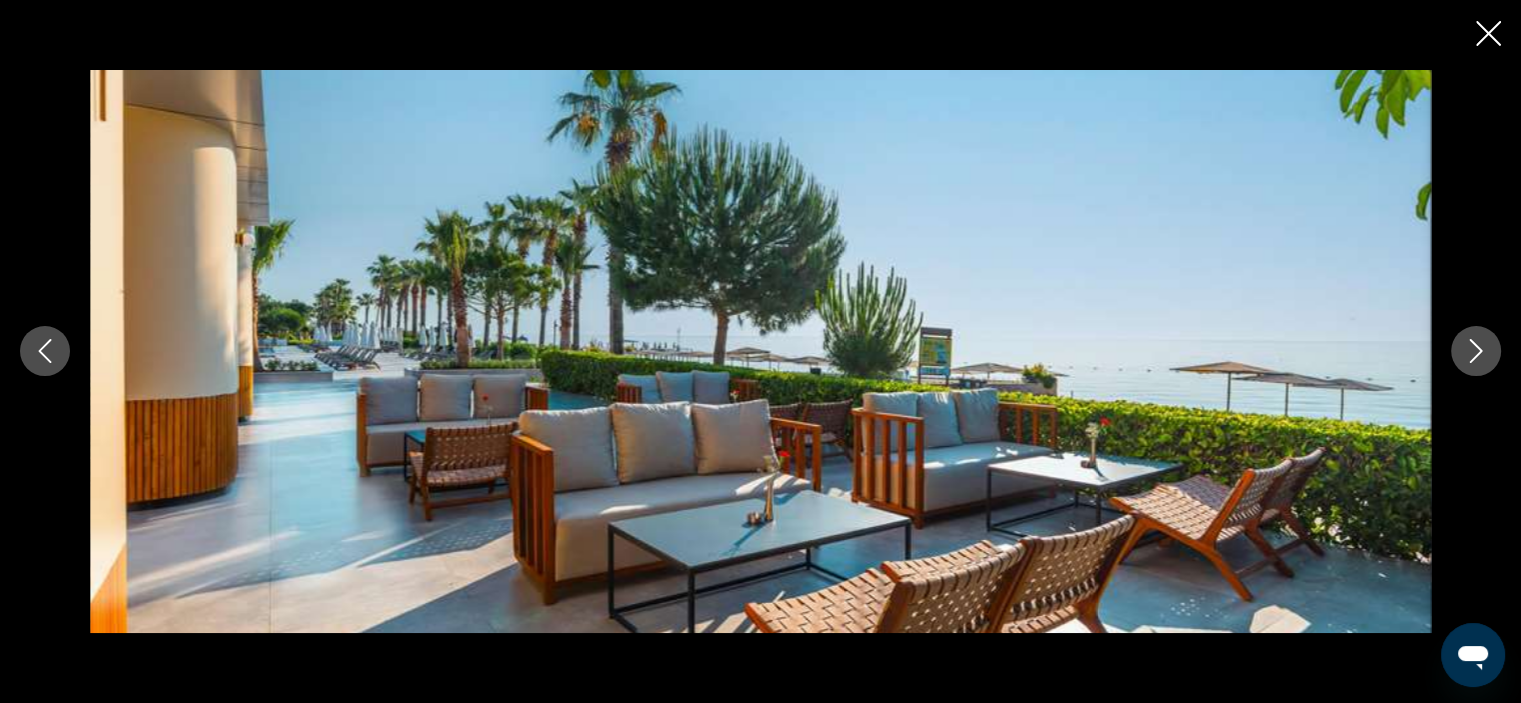 click 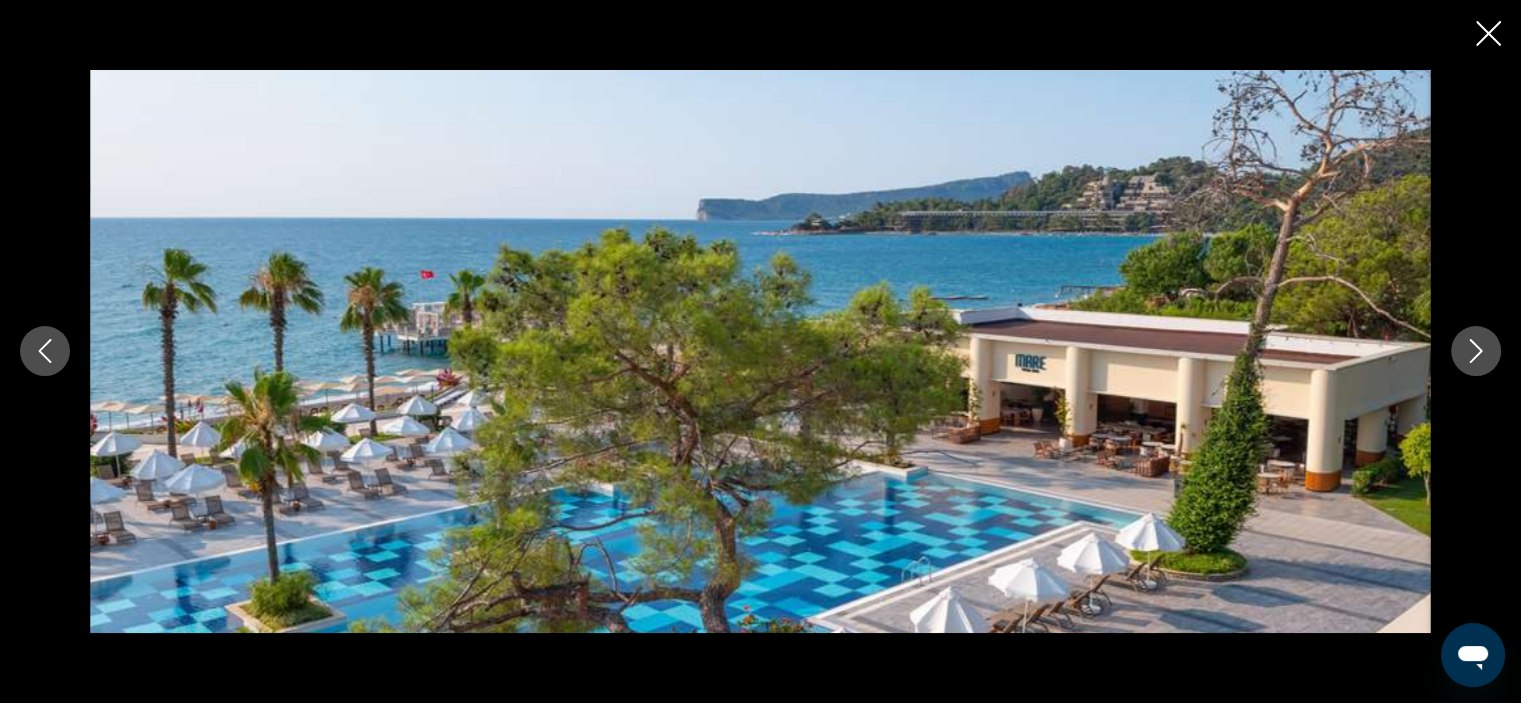 click 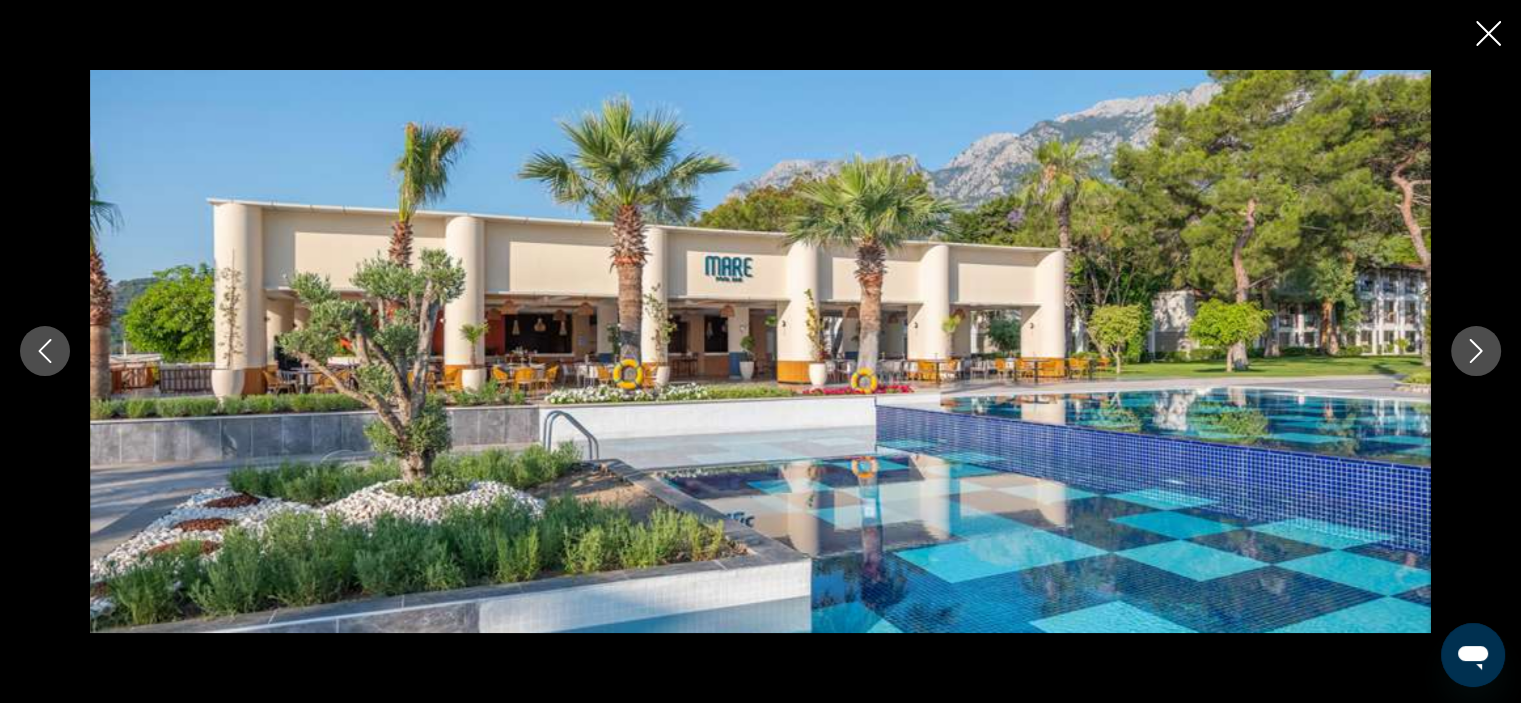 click 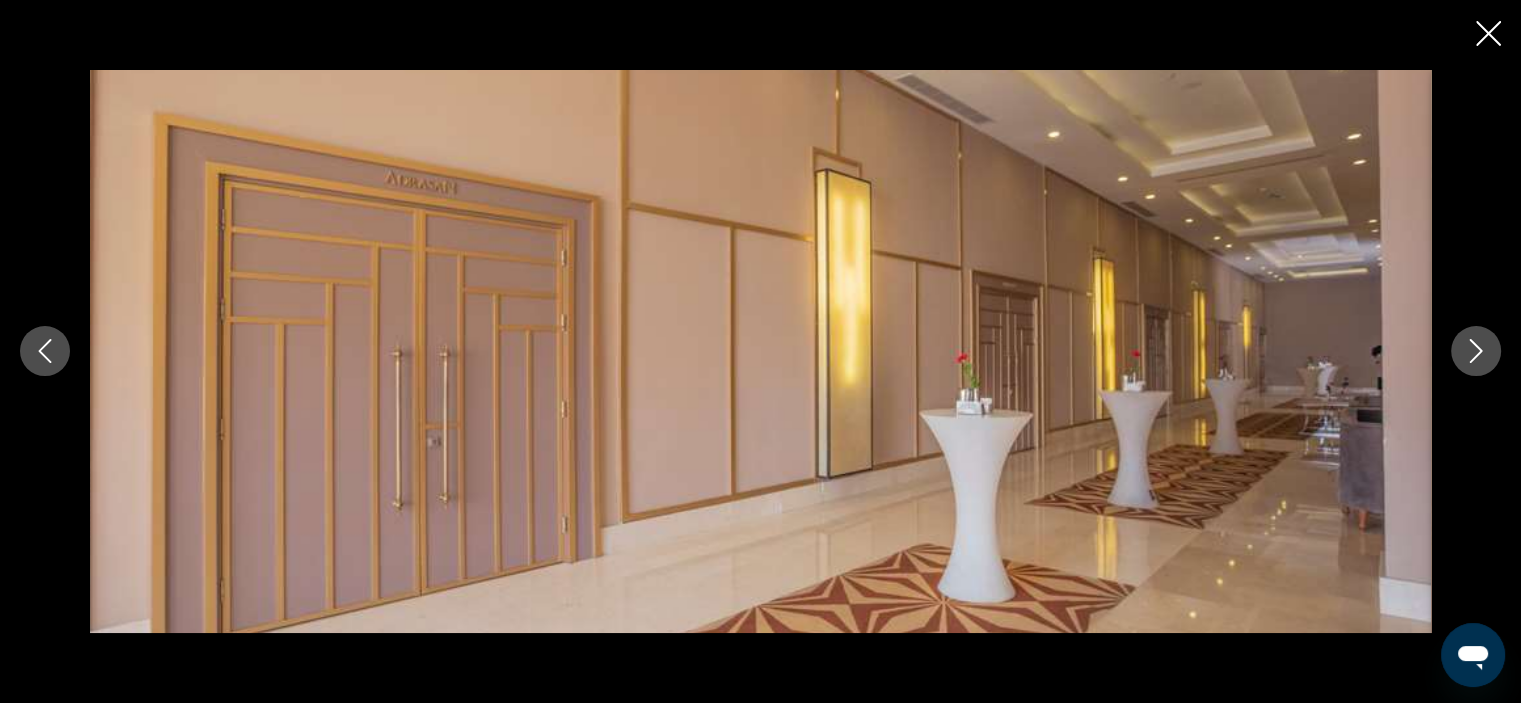 click 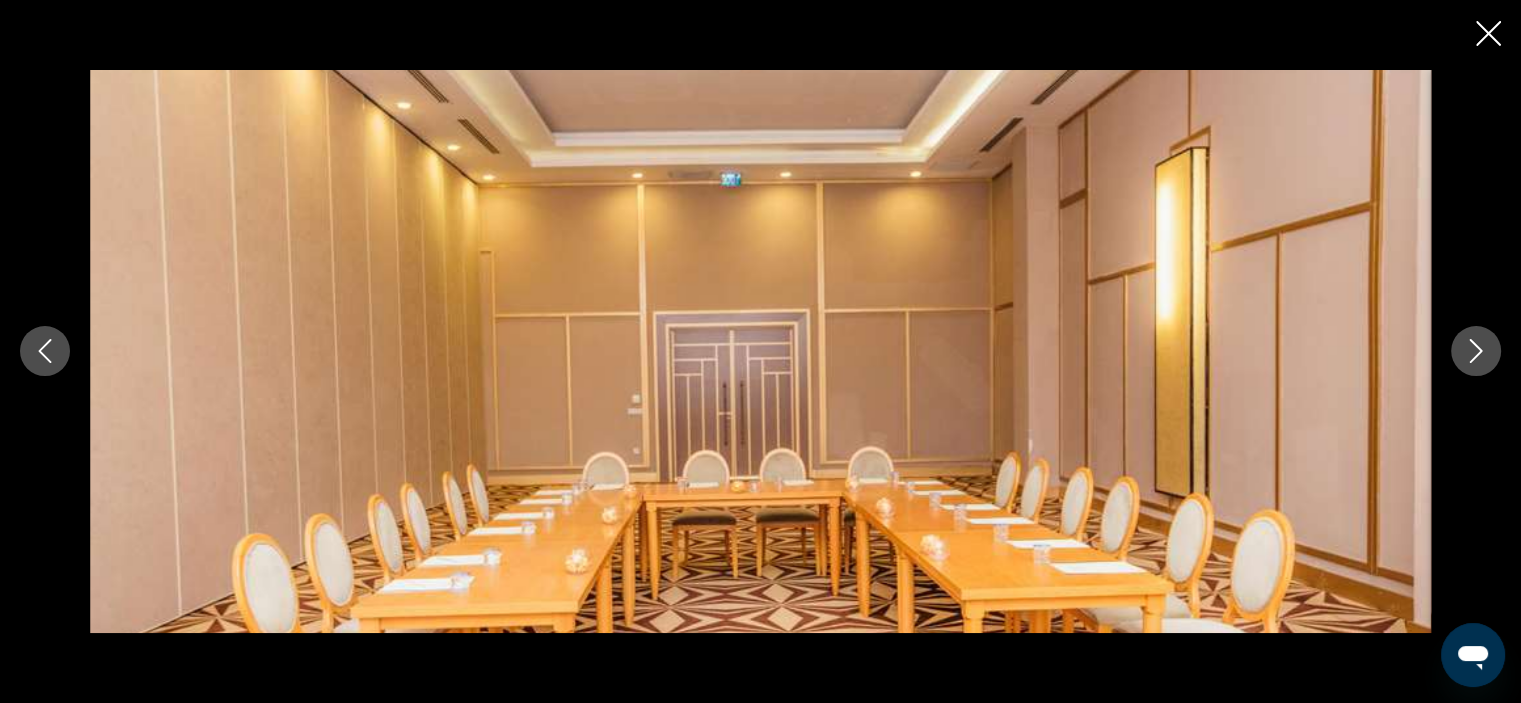 click 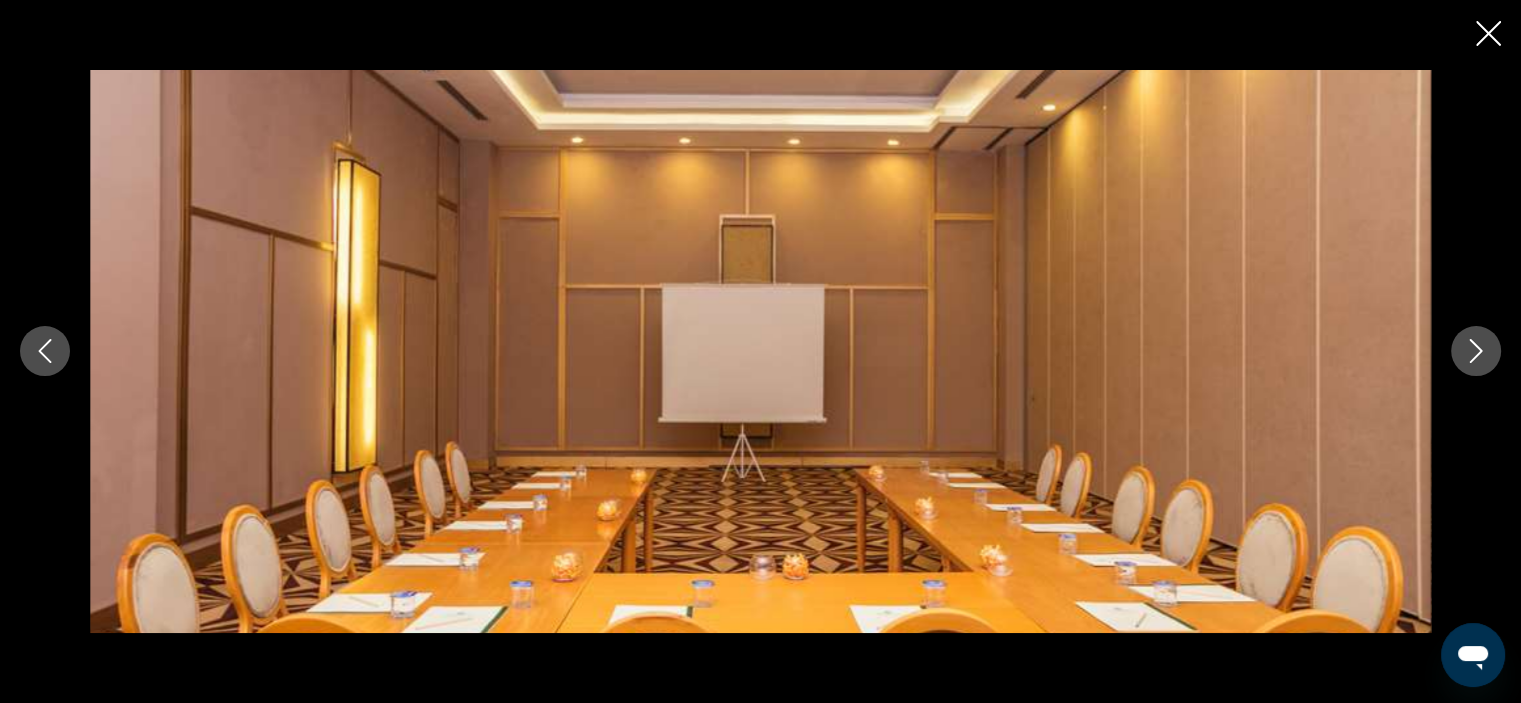 click 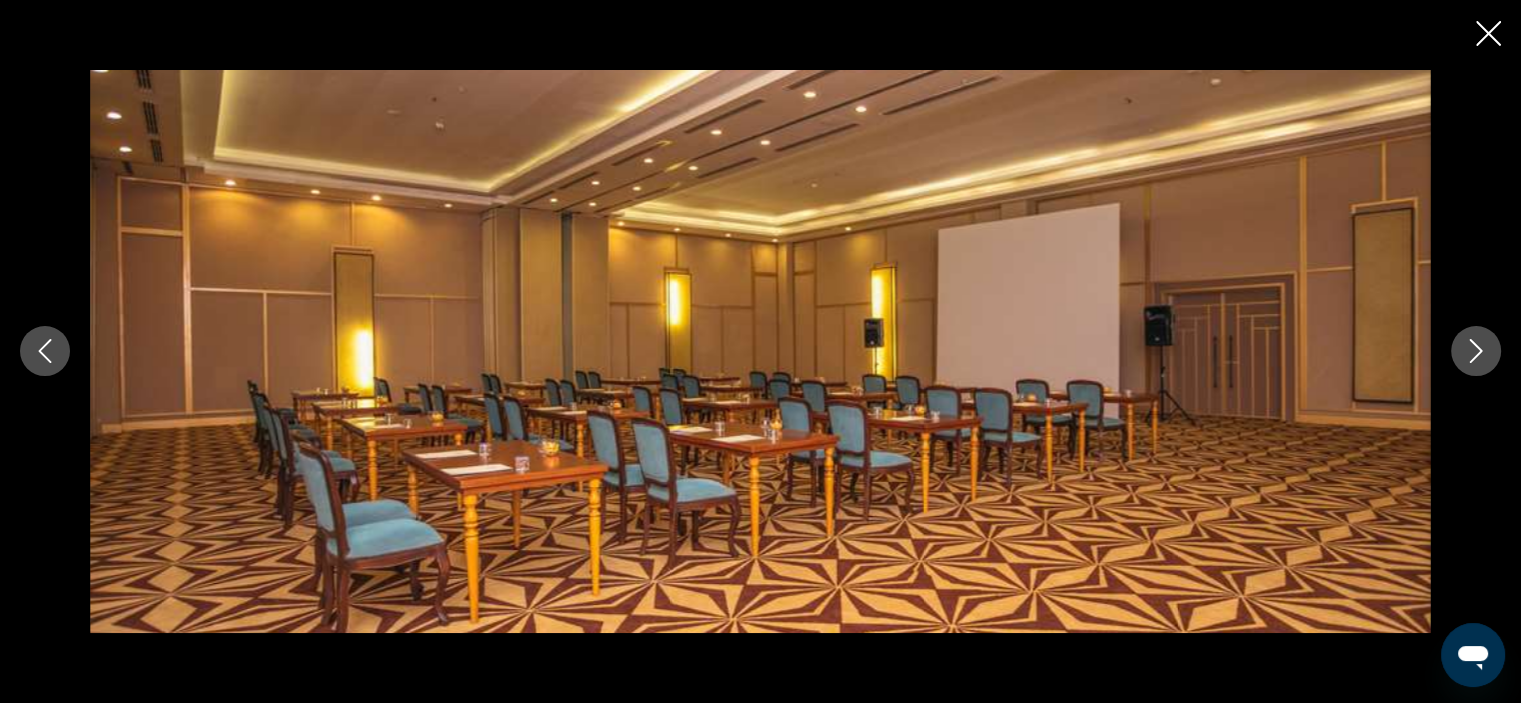 click 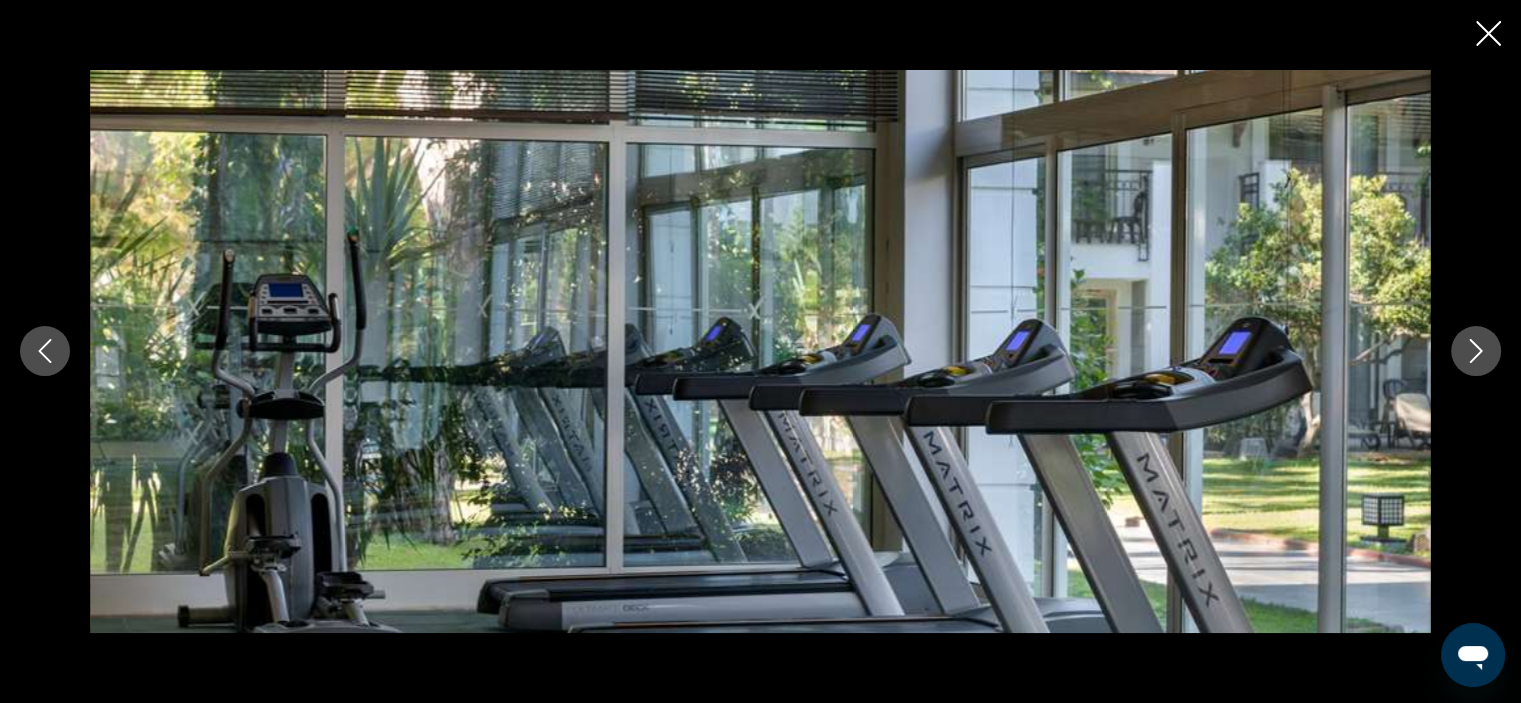 click 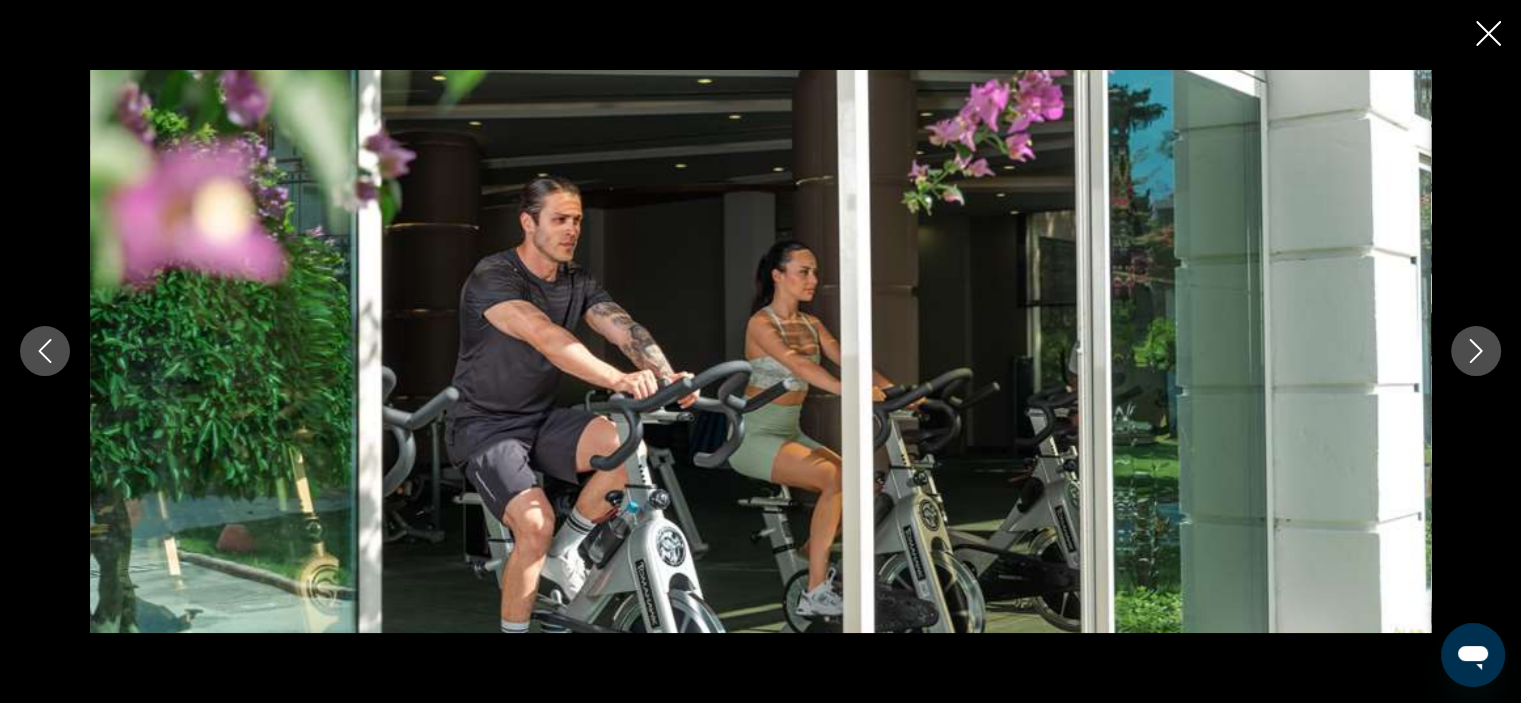 click 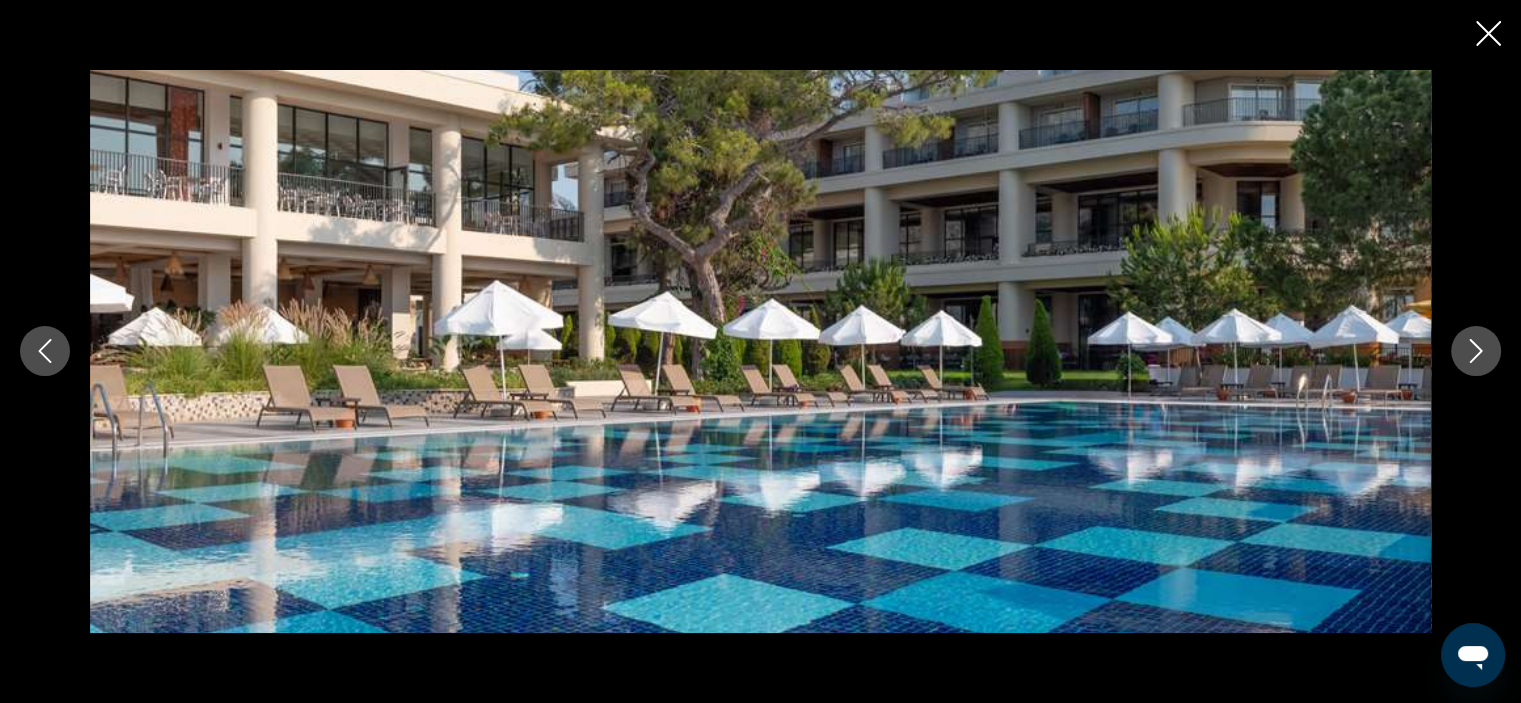 click 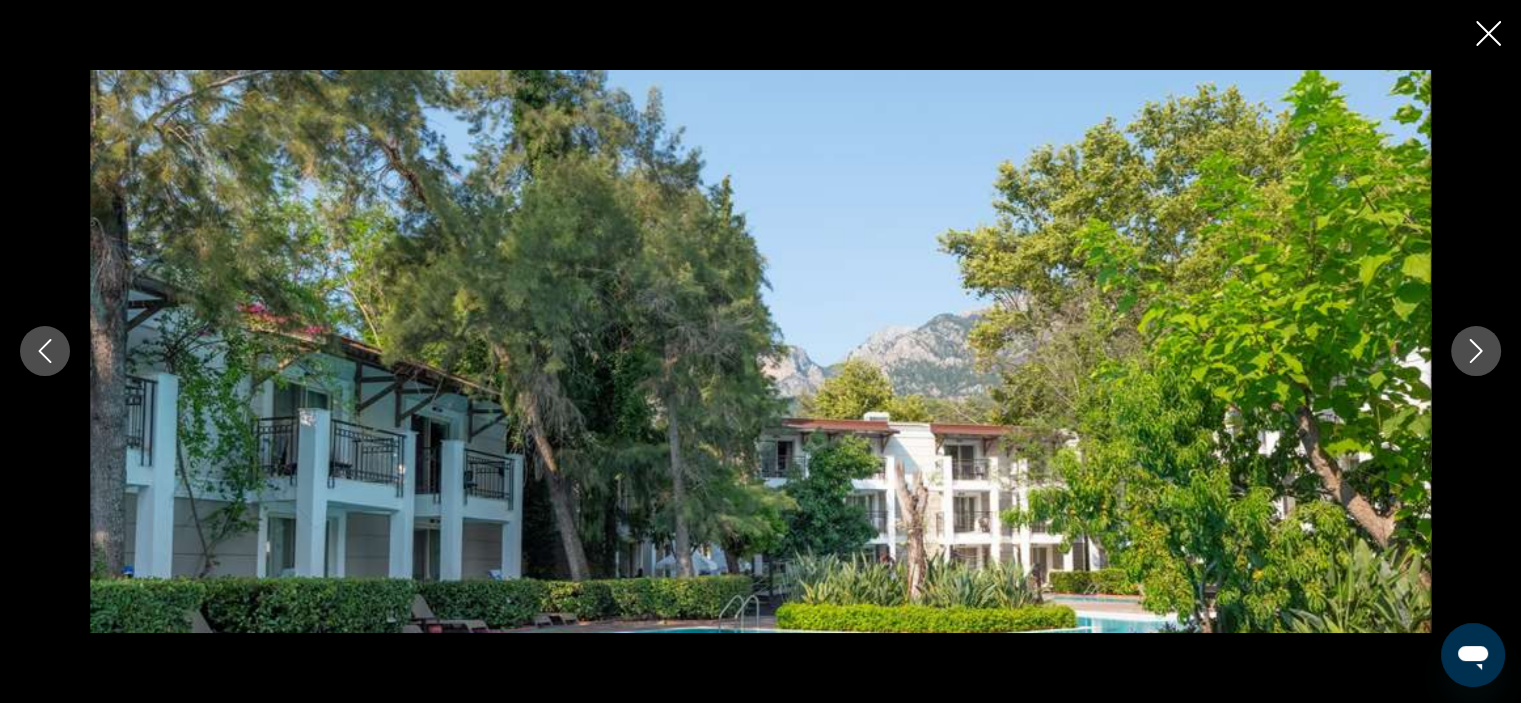 click 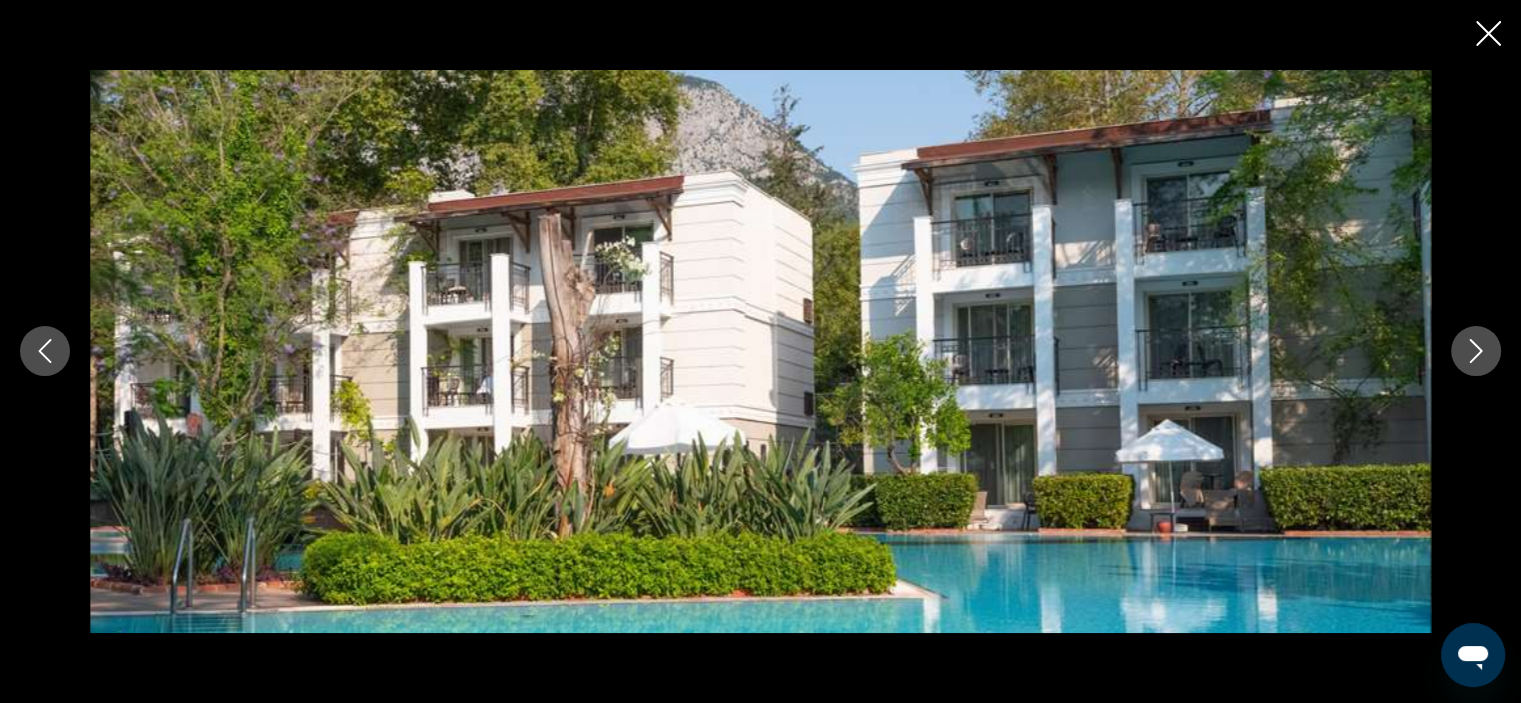 click 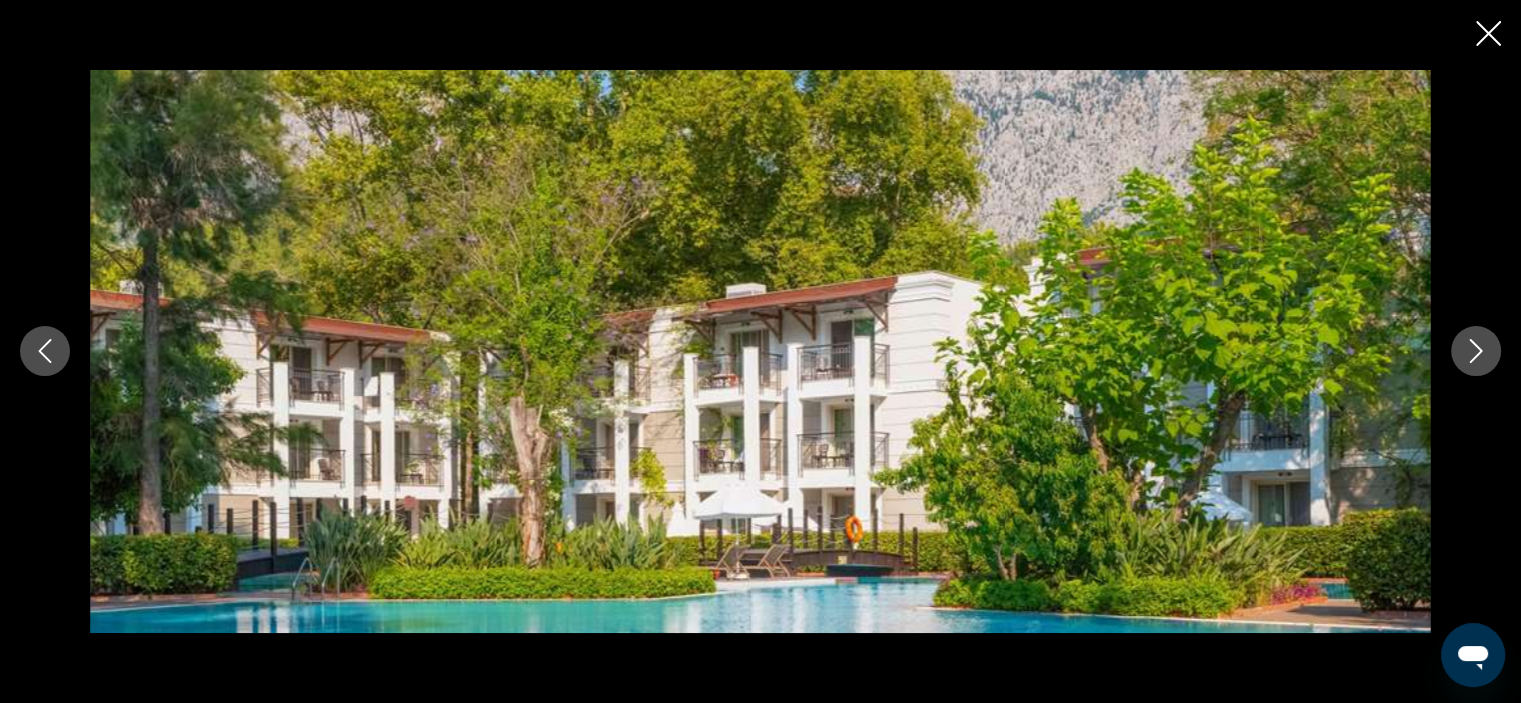 click 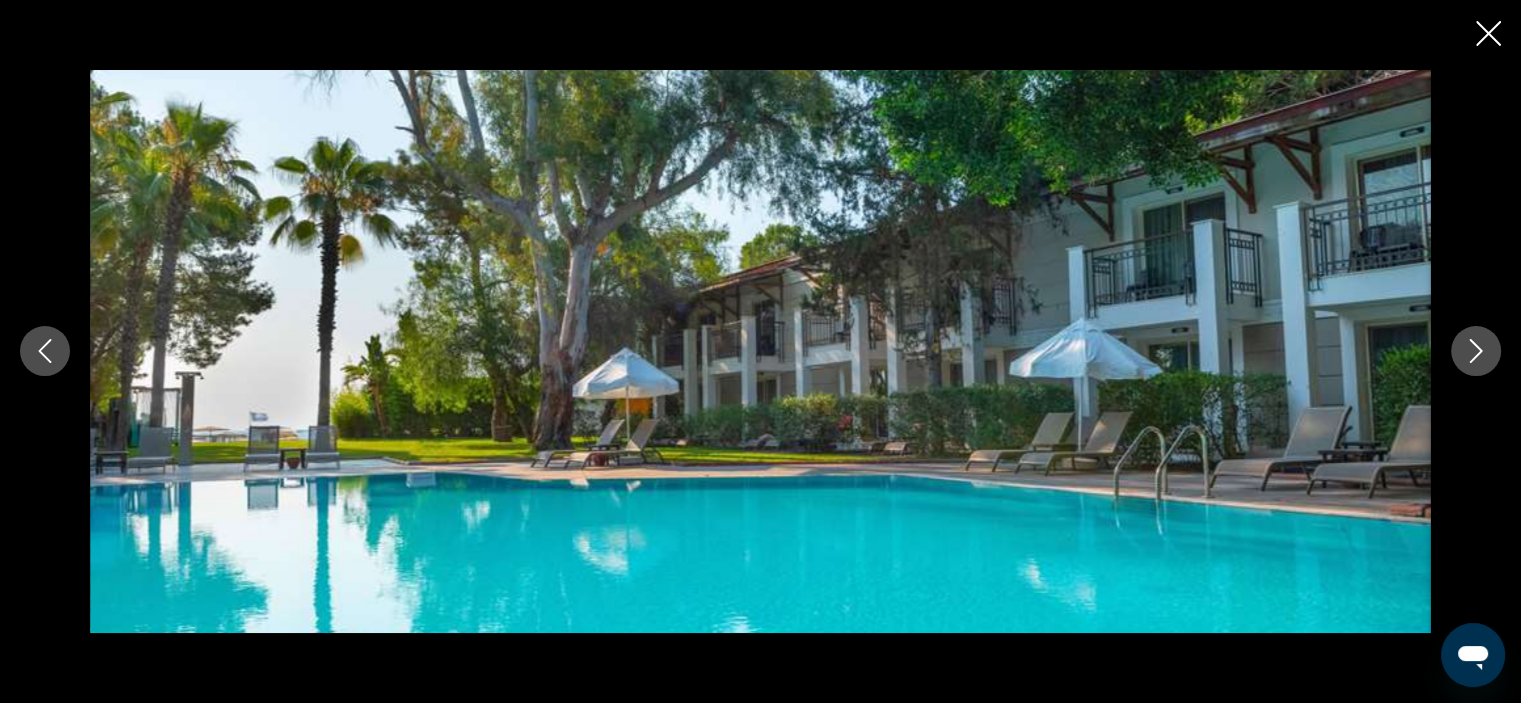 click 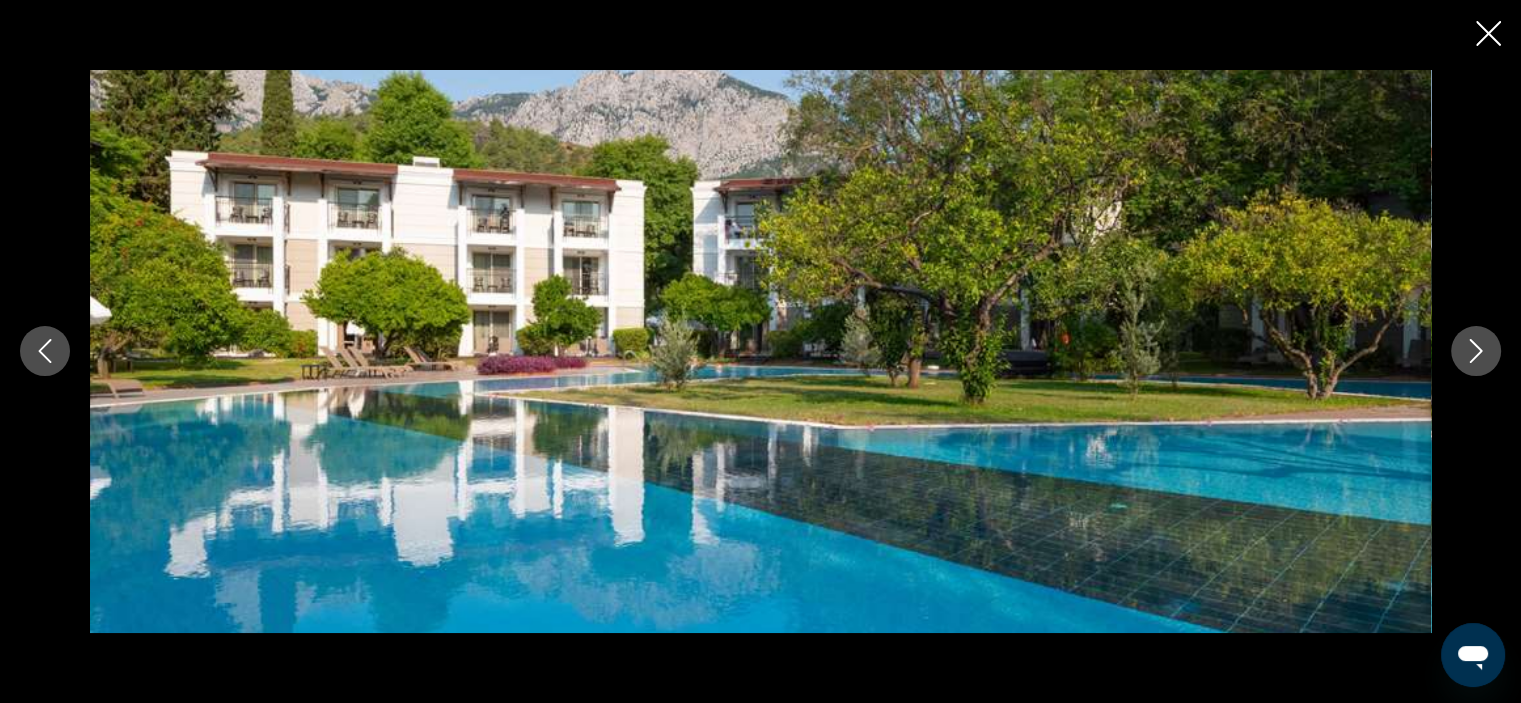 click 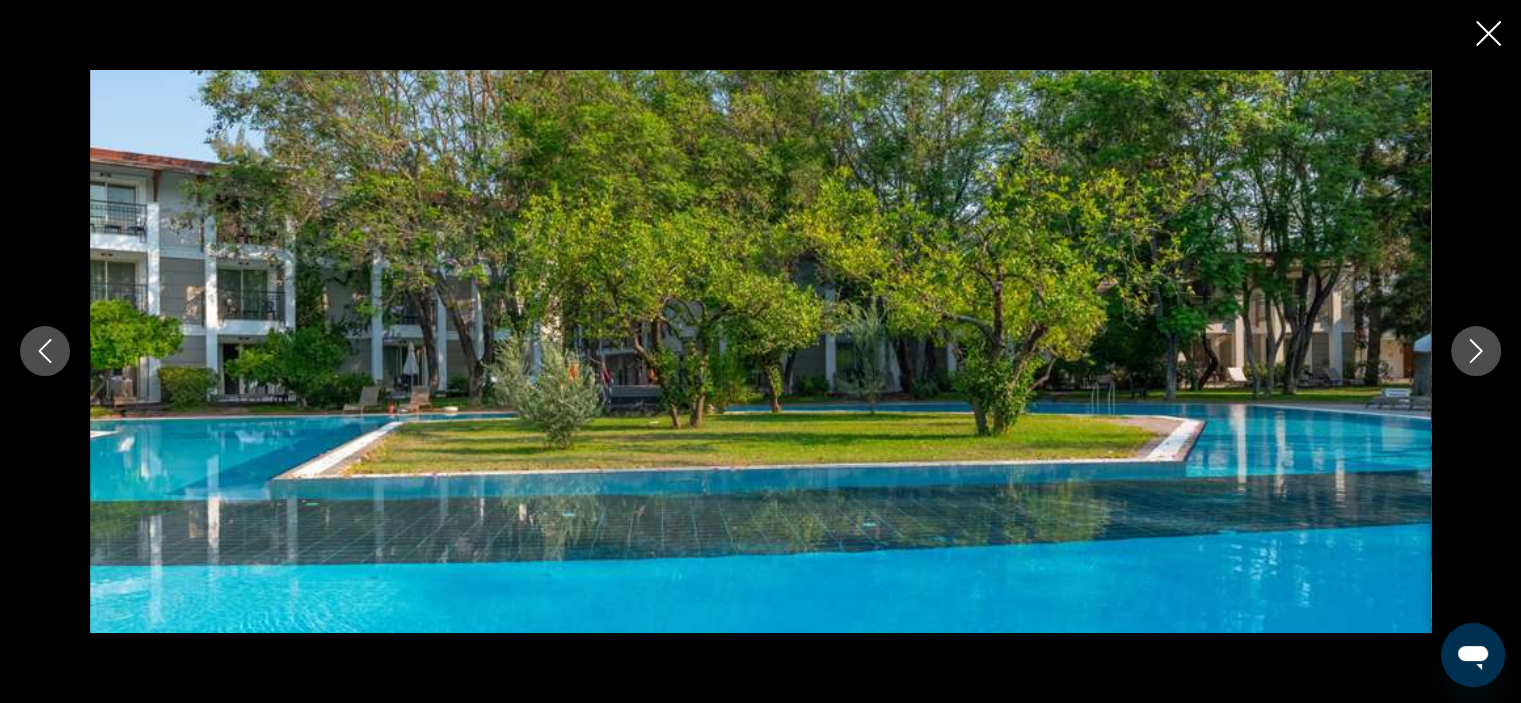 click 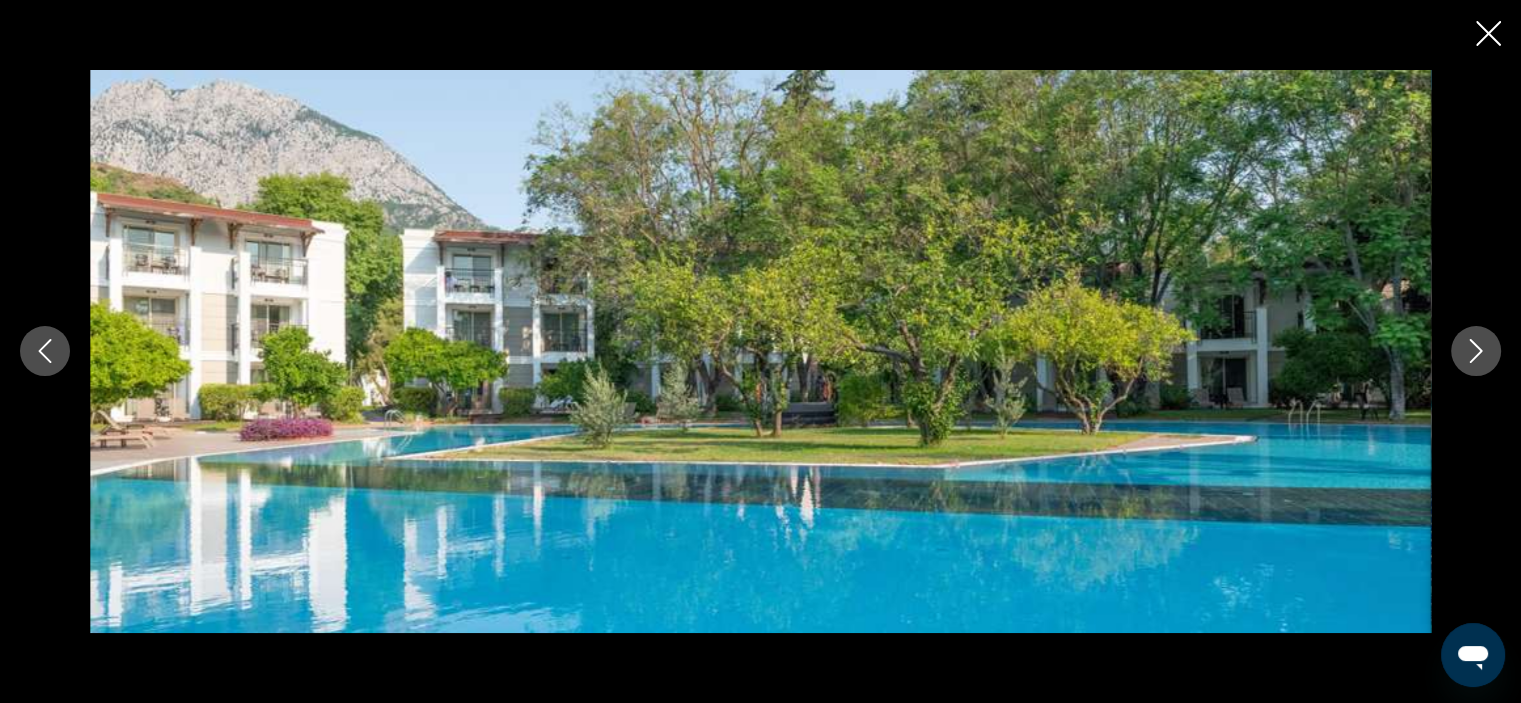 click 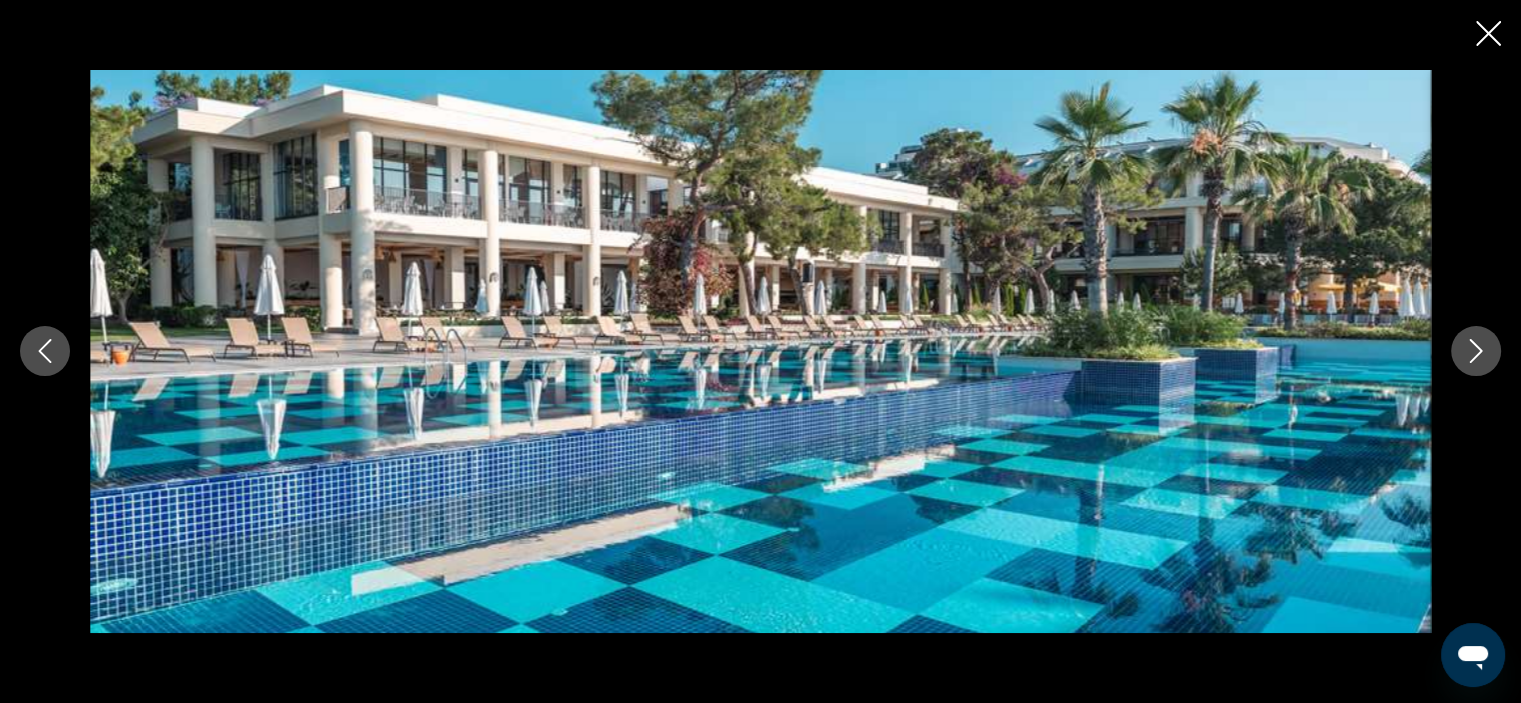 click 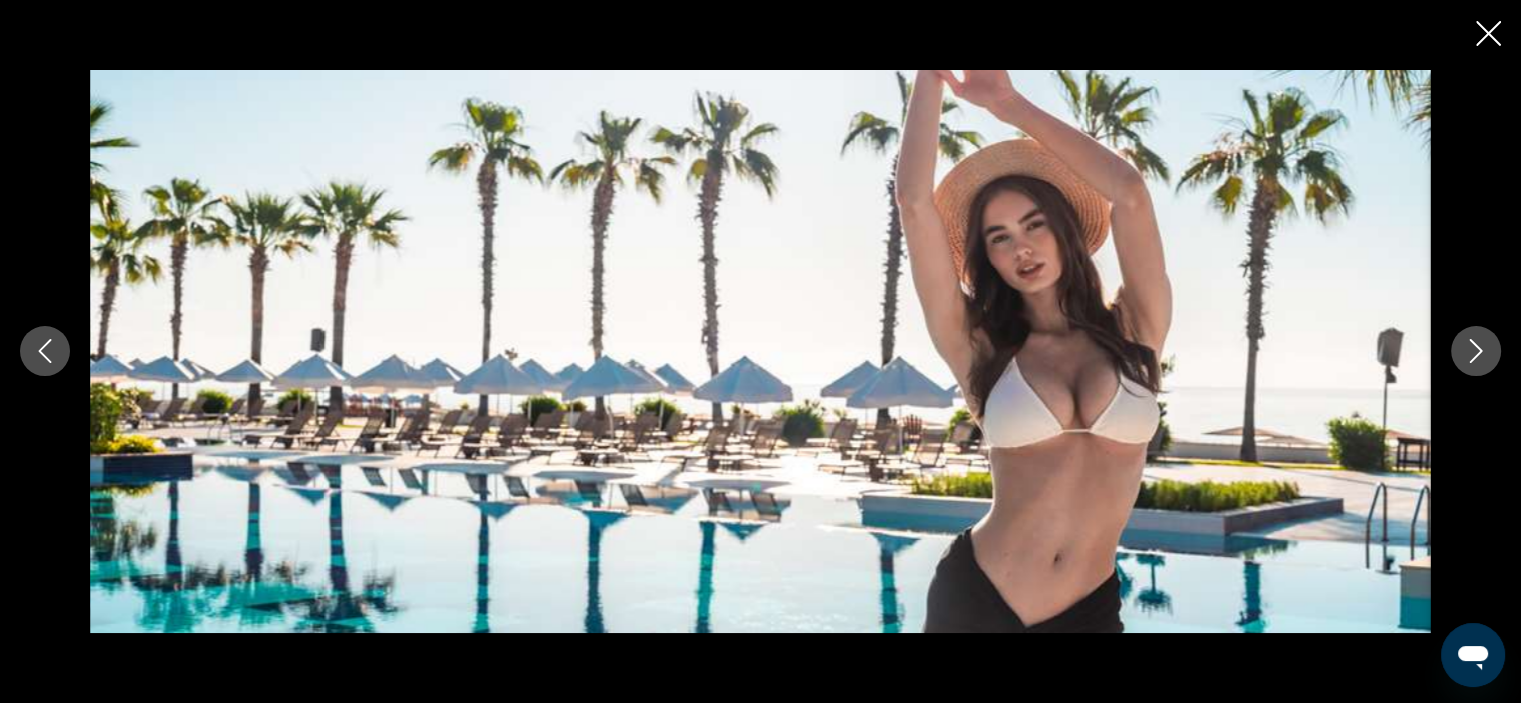 click 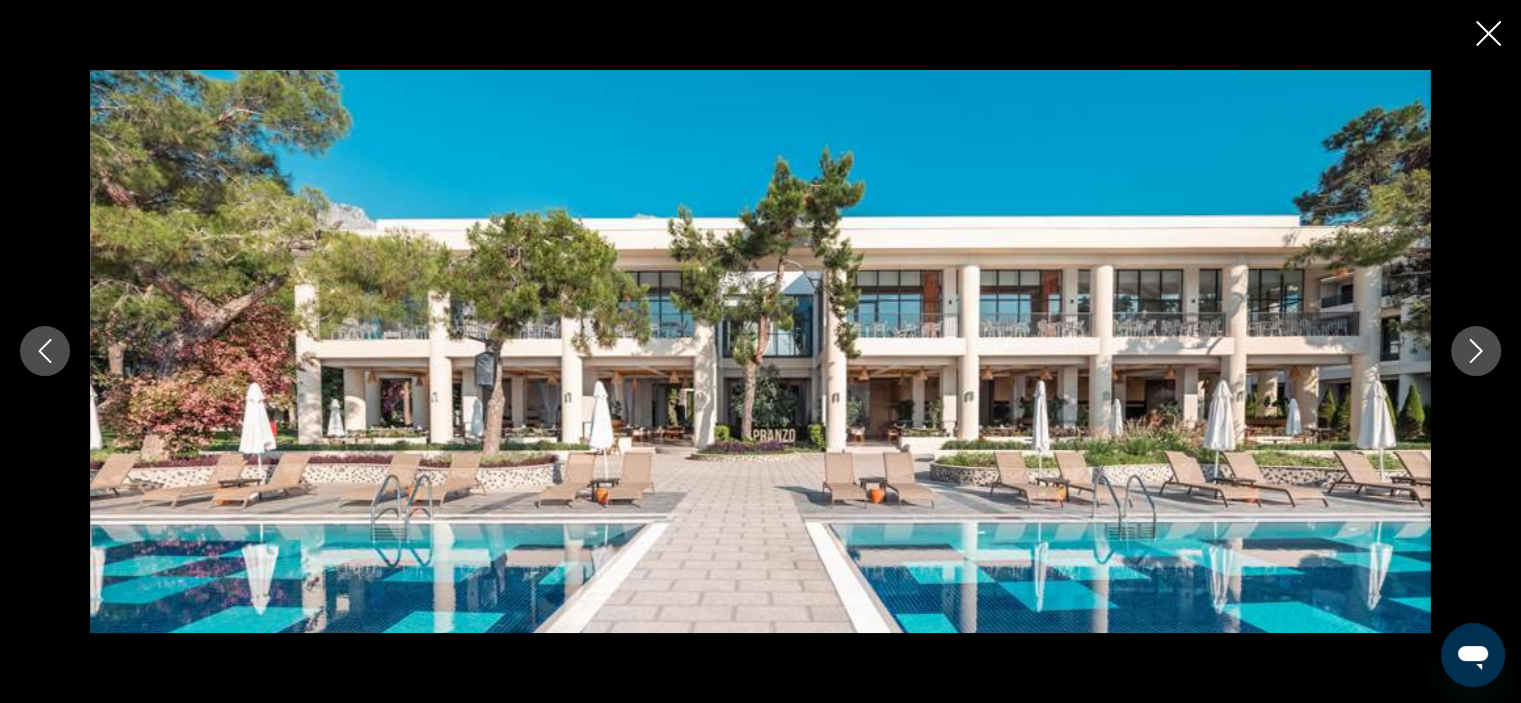 click 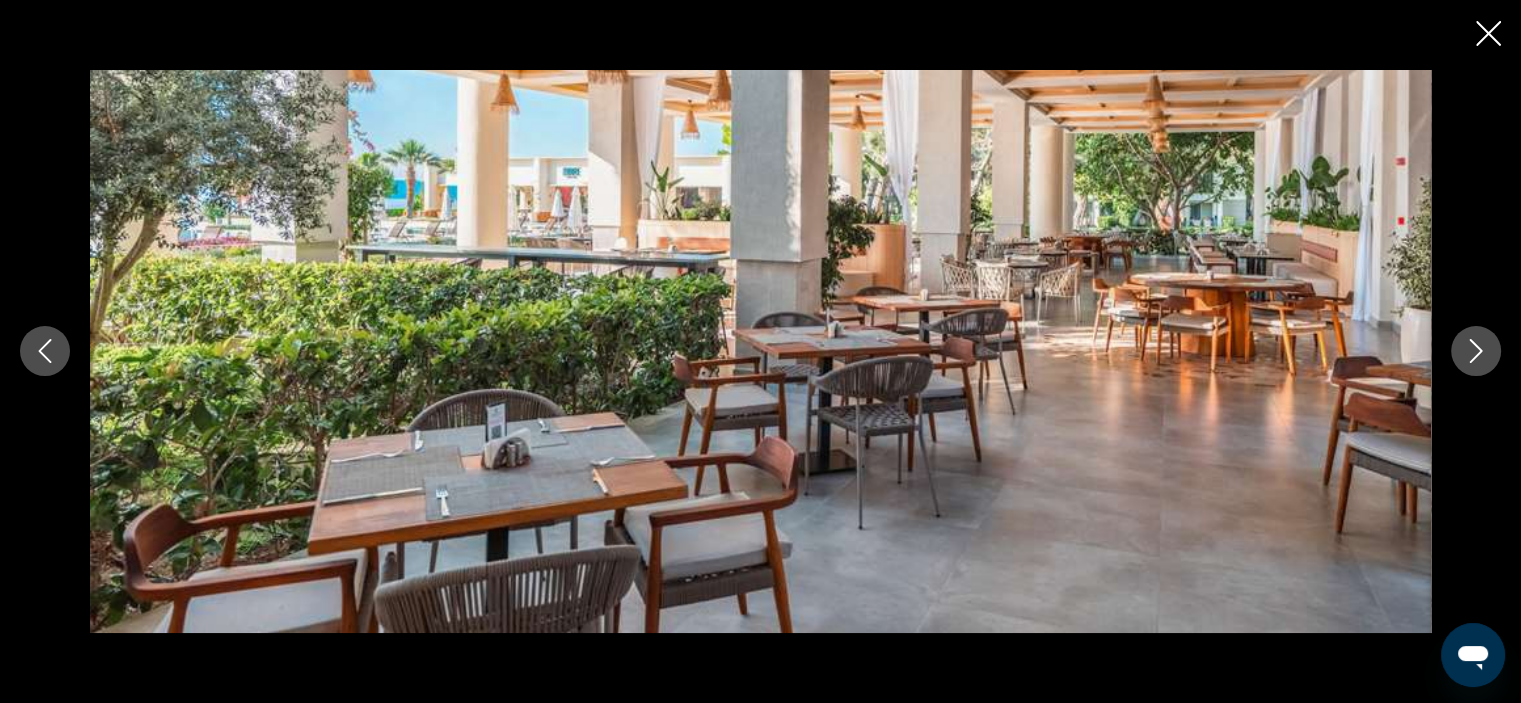 click 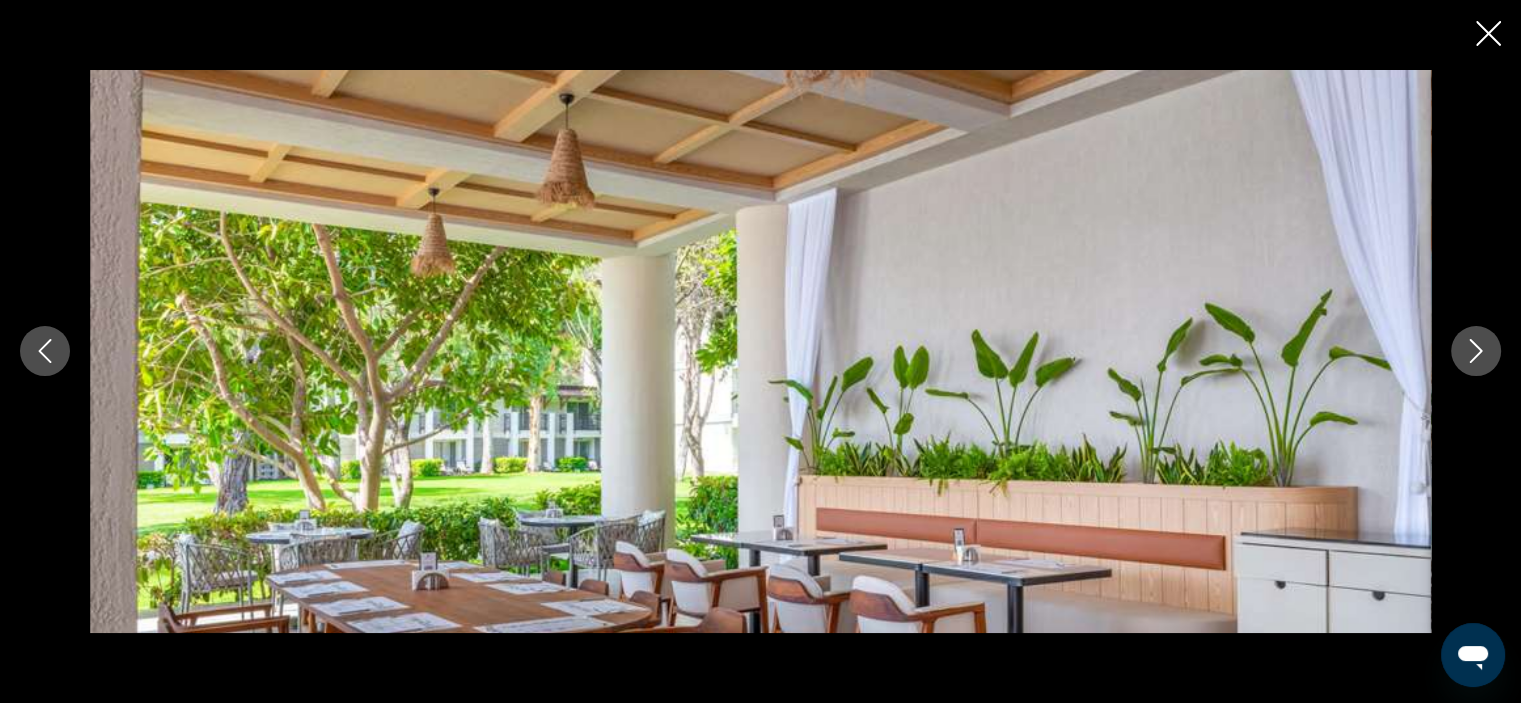 click 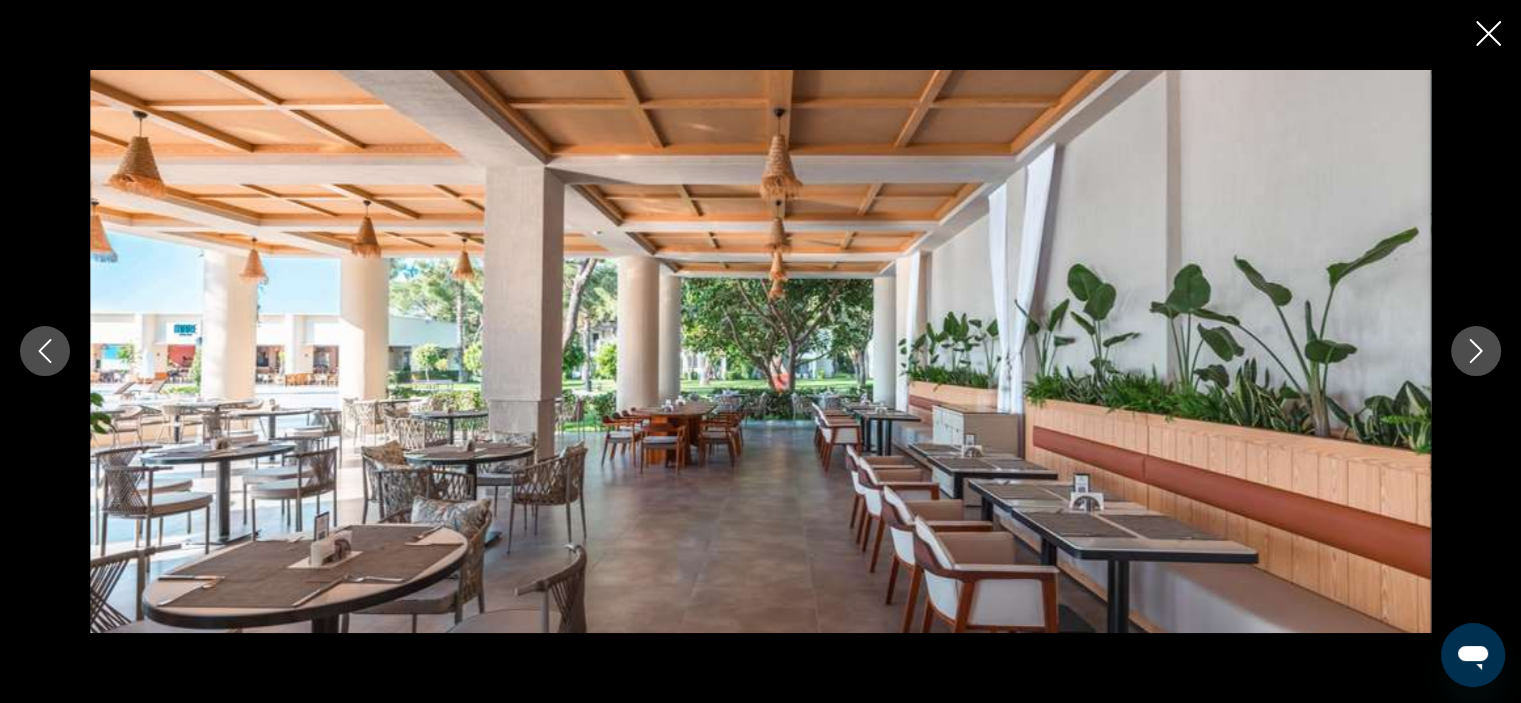 click 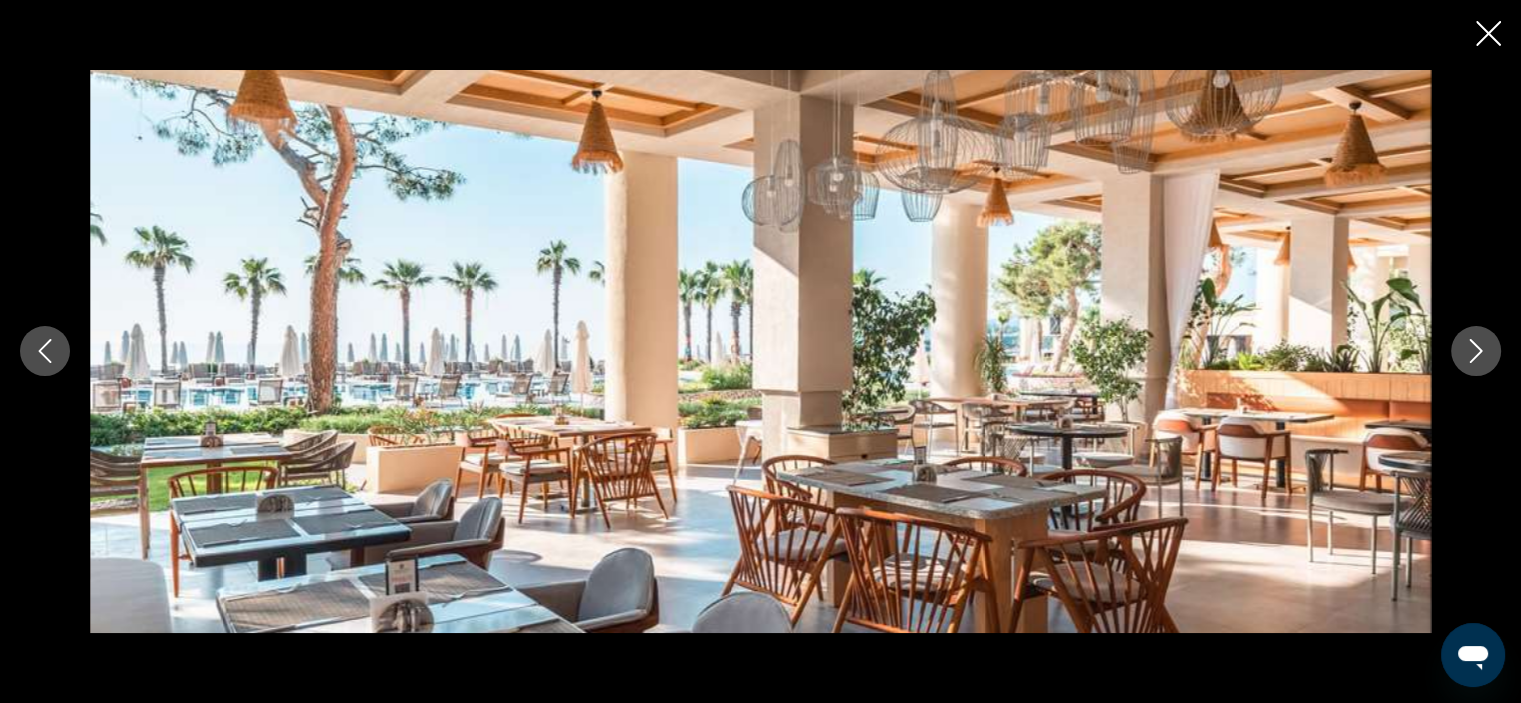 click 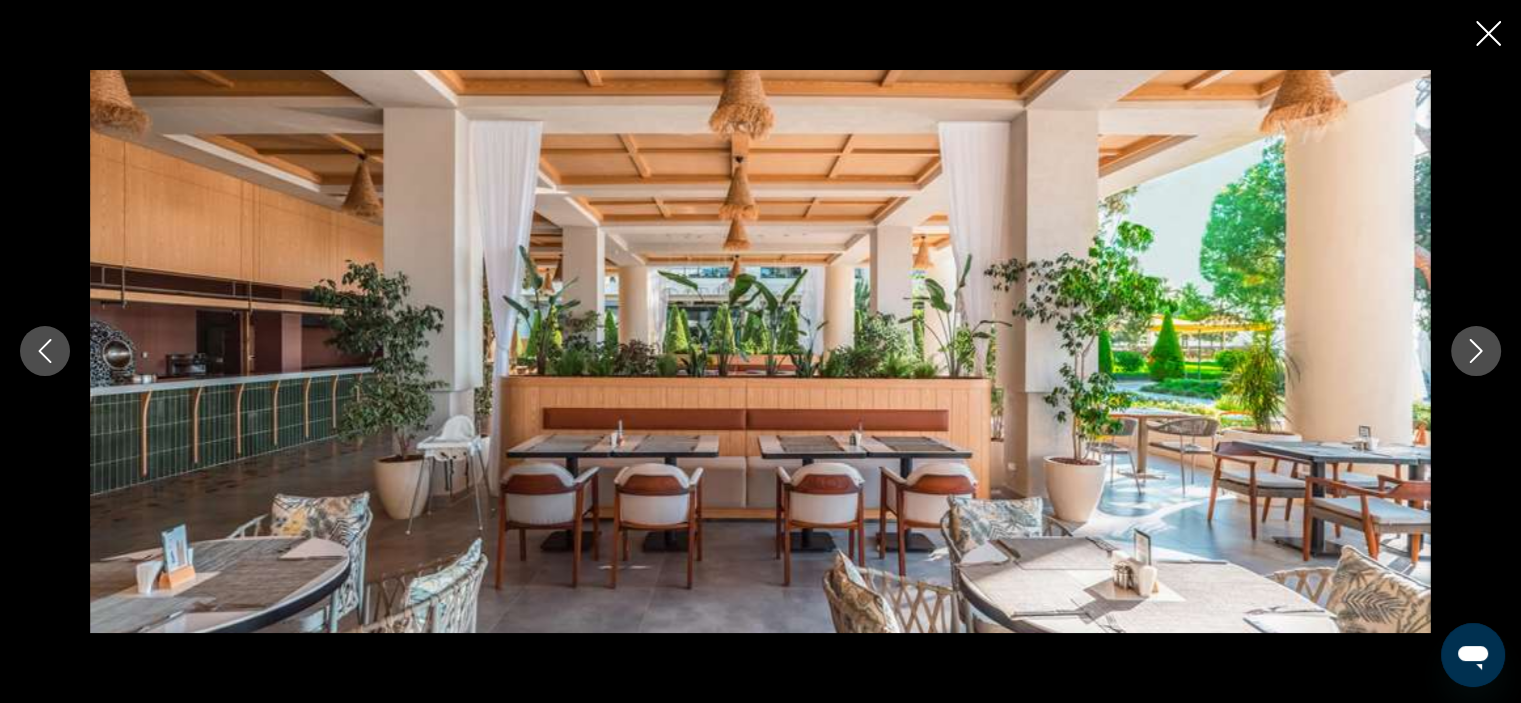 click 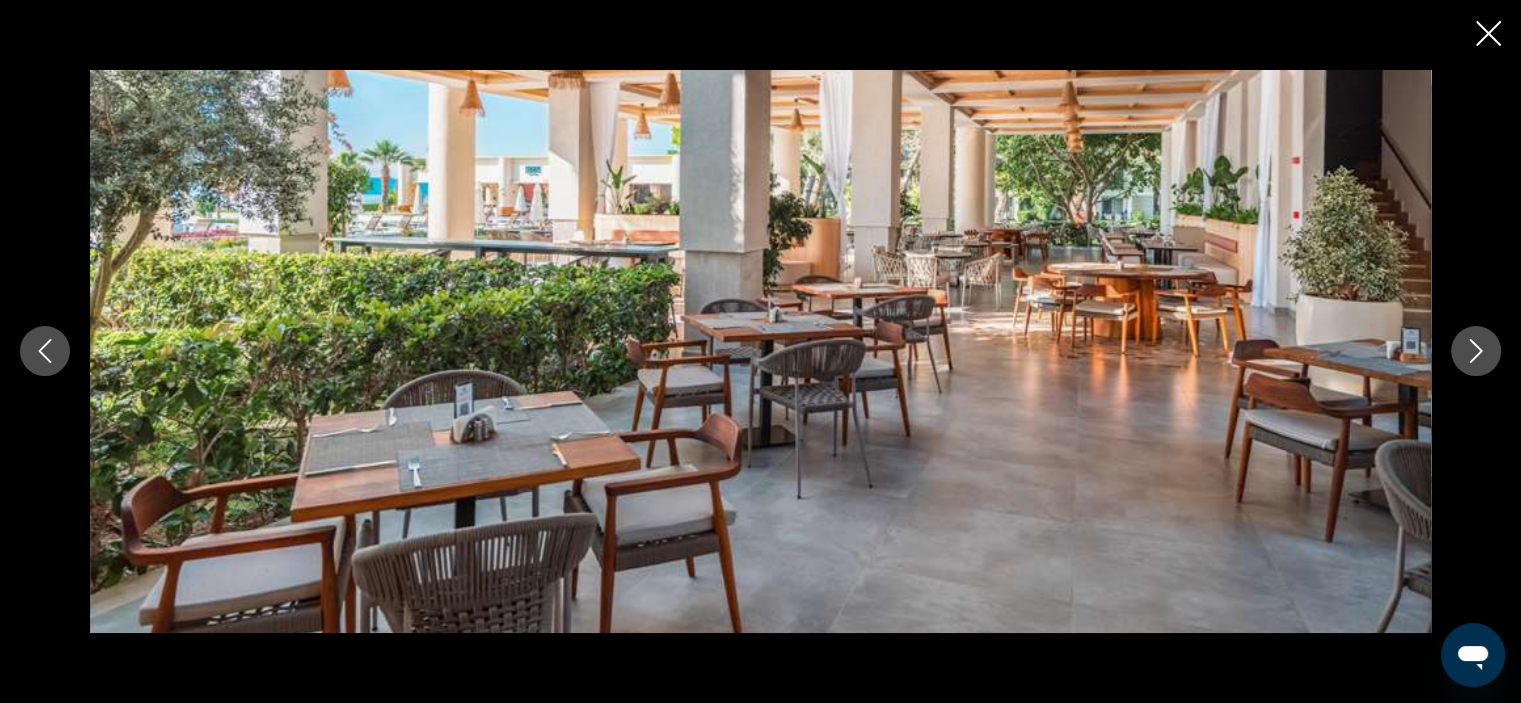 click 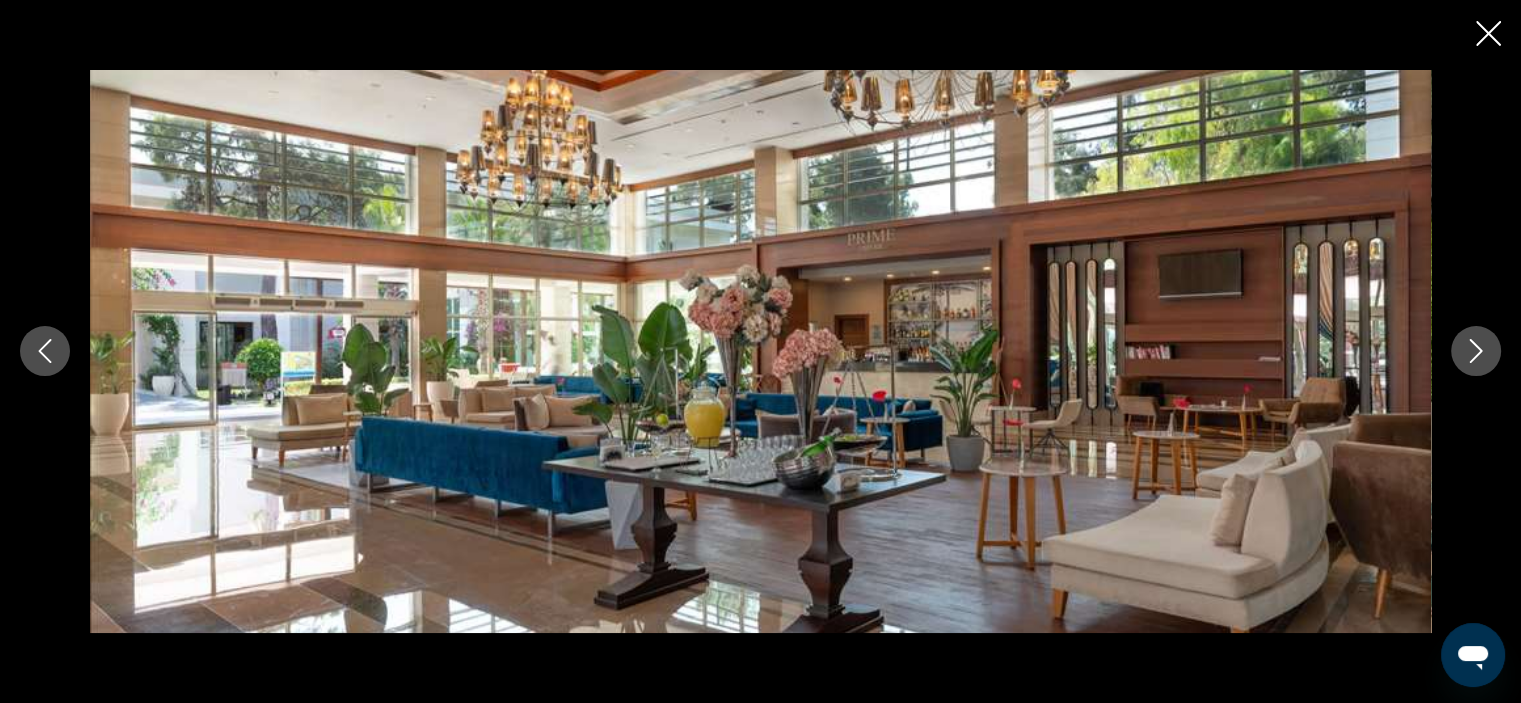 click 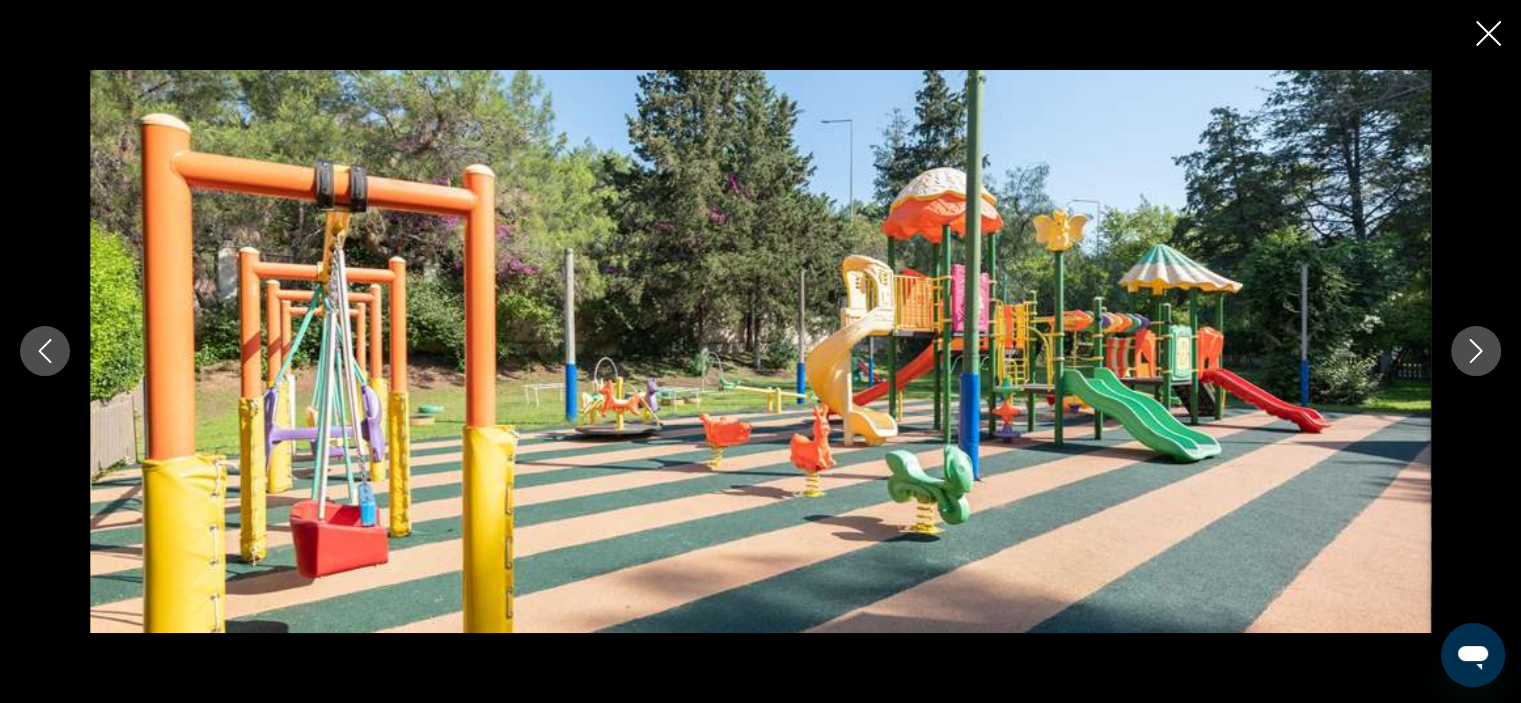 click 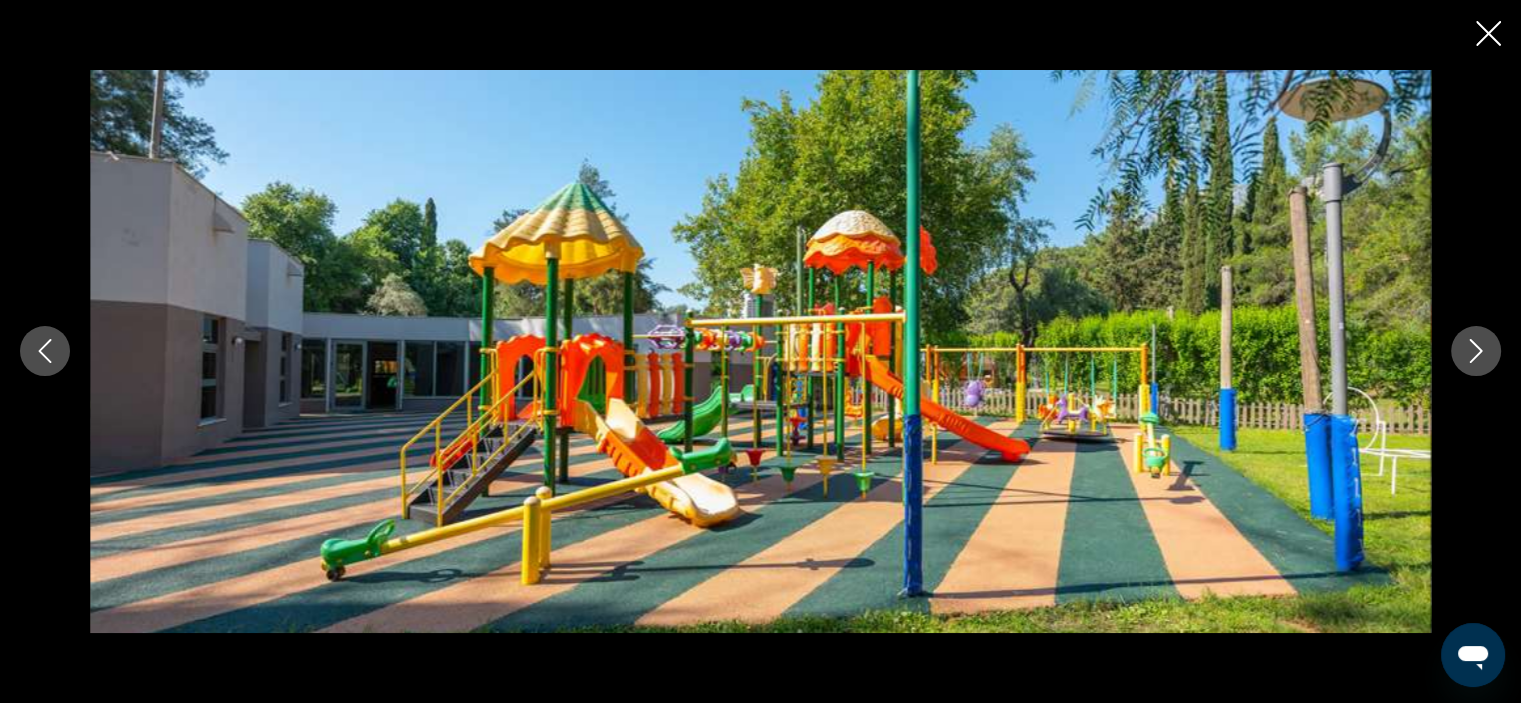 click 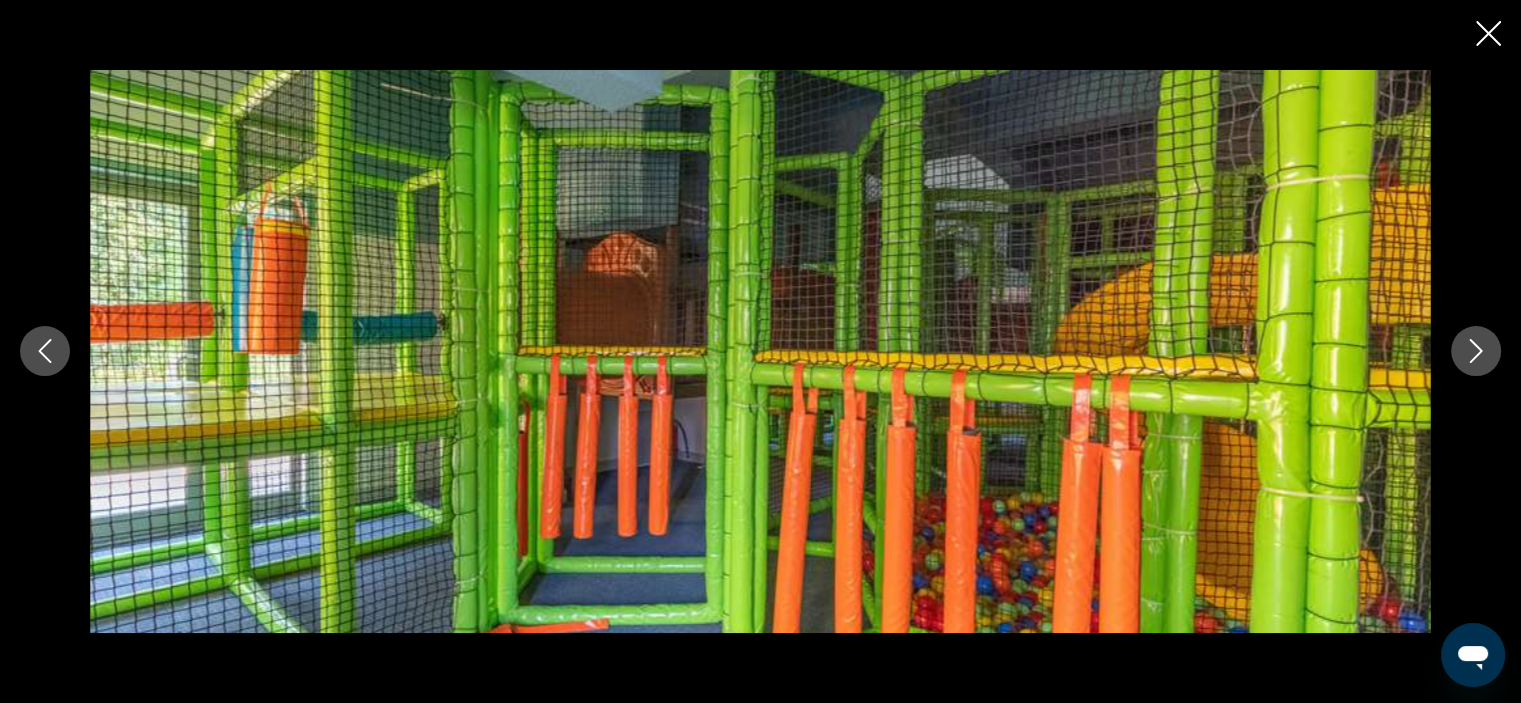 click 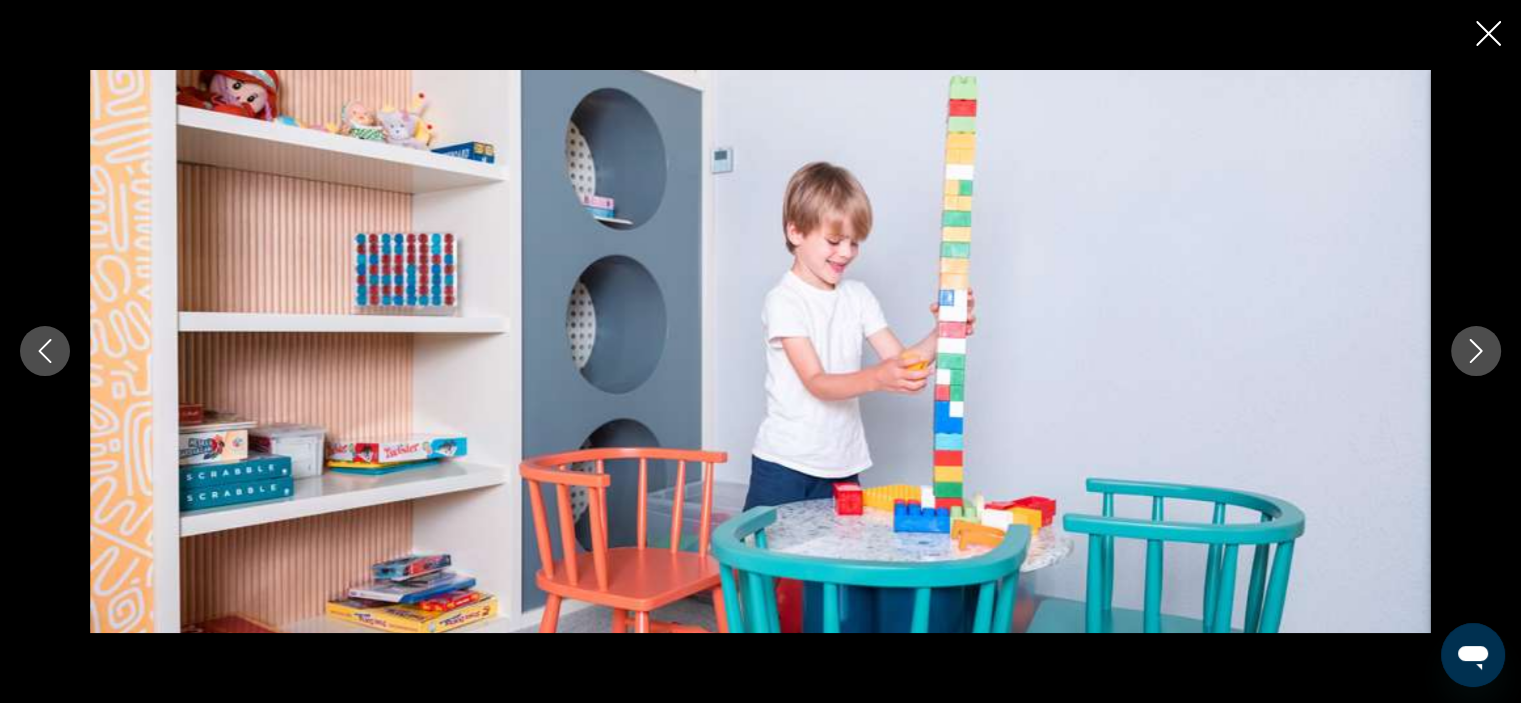 click 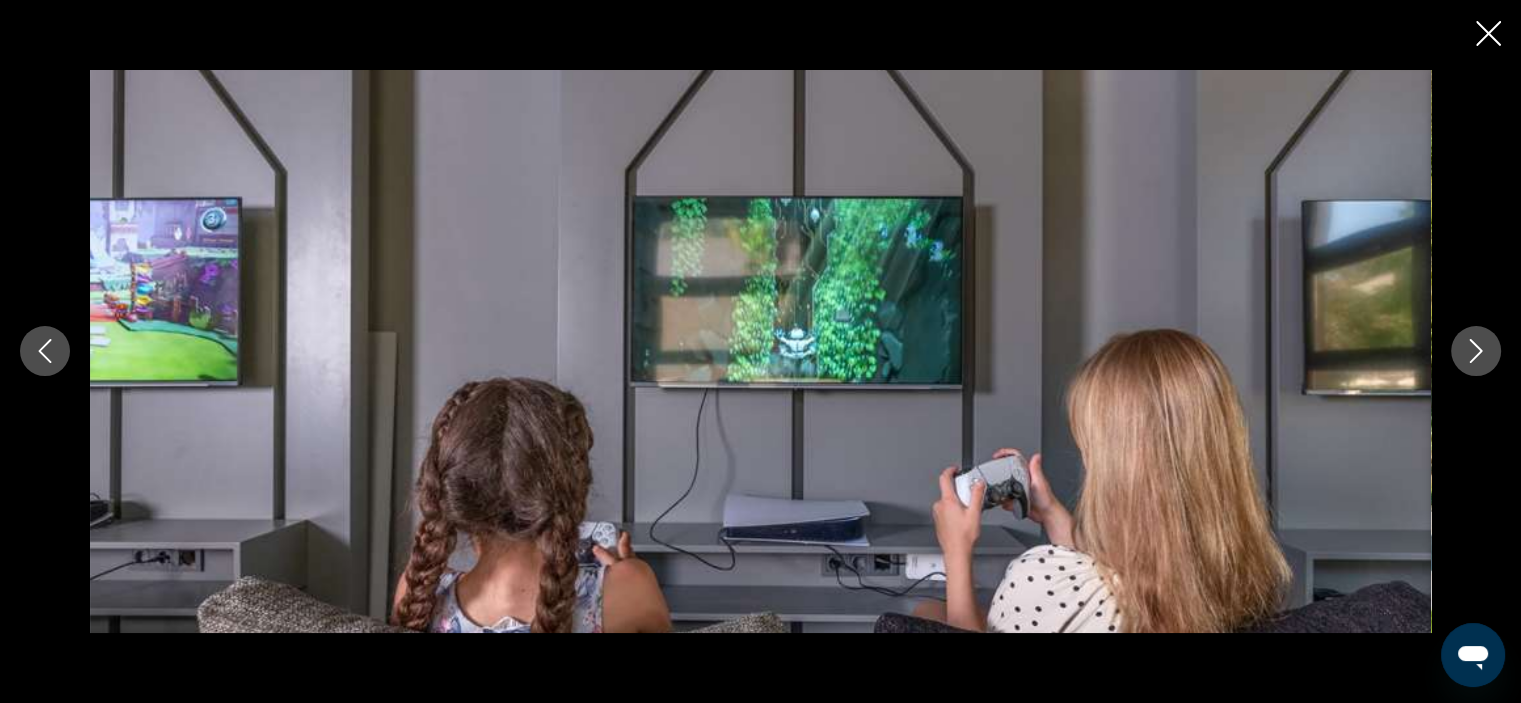 click 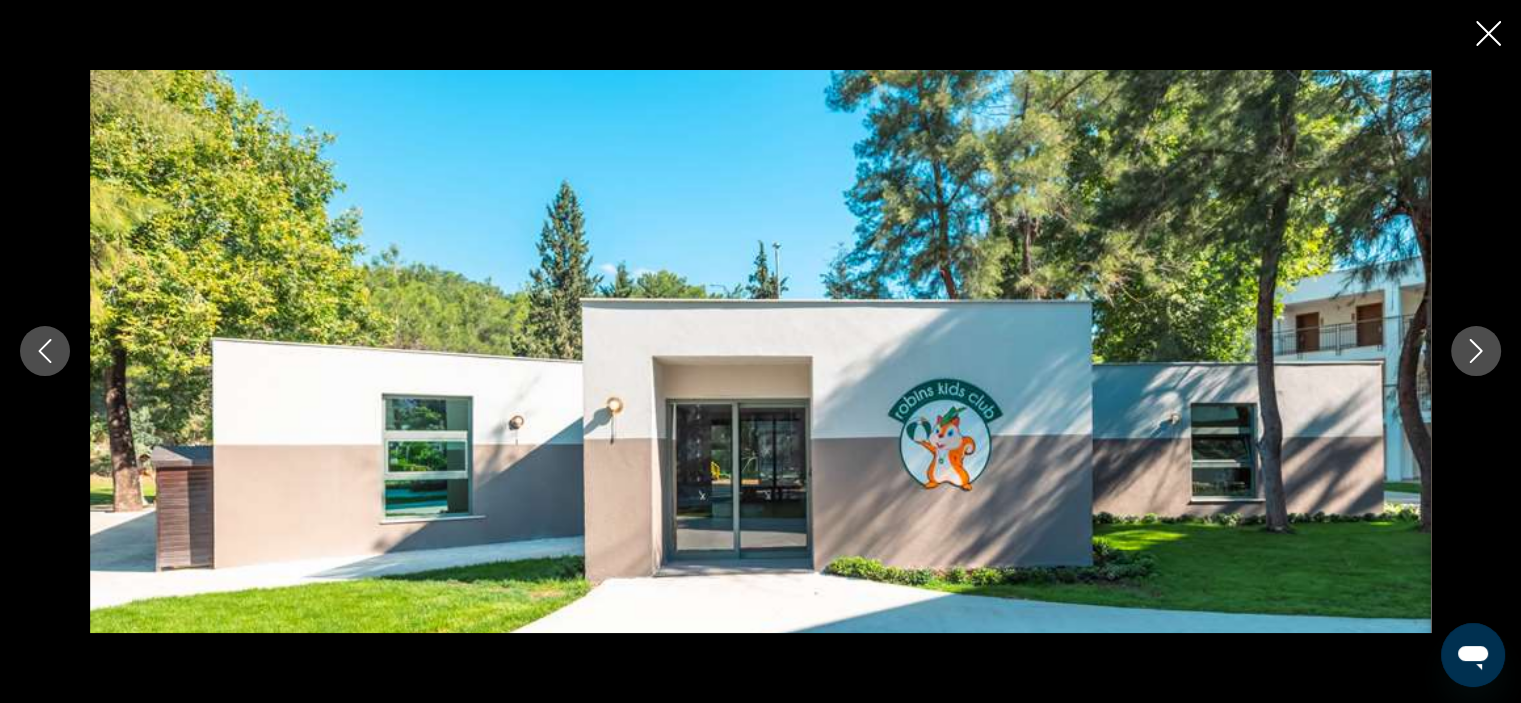 click 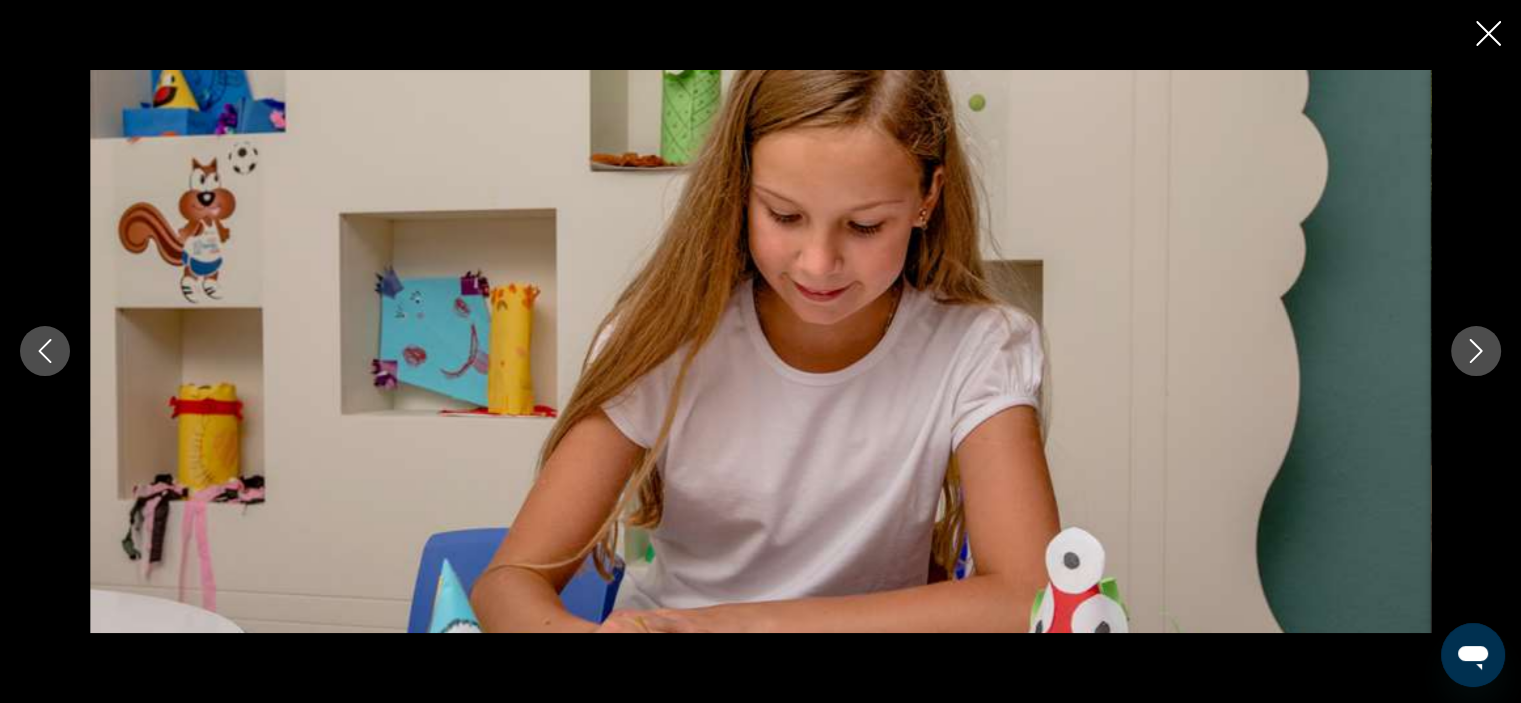 click 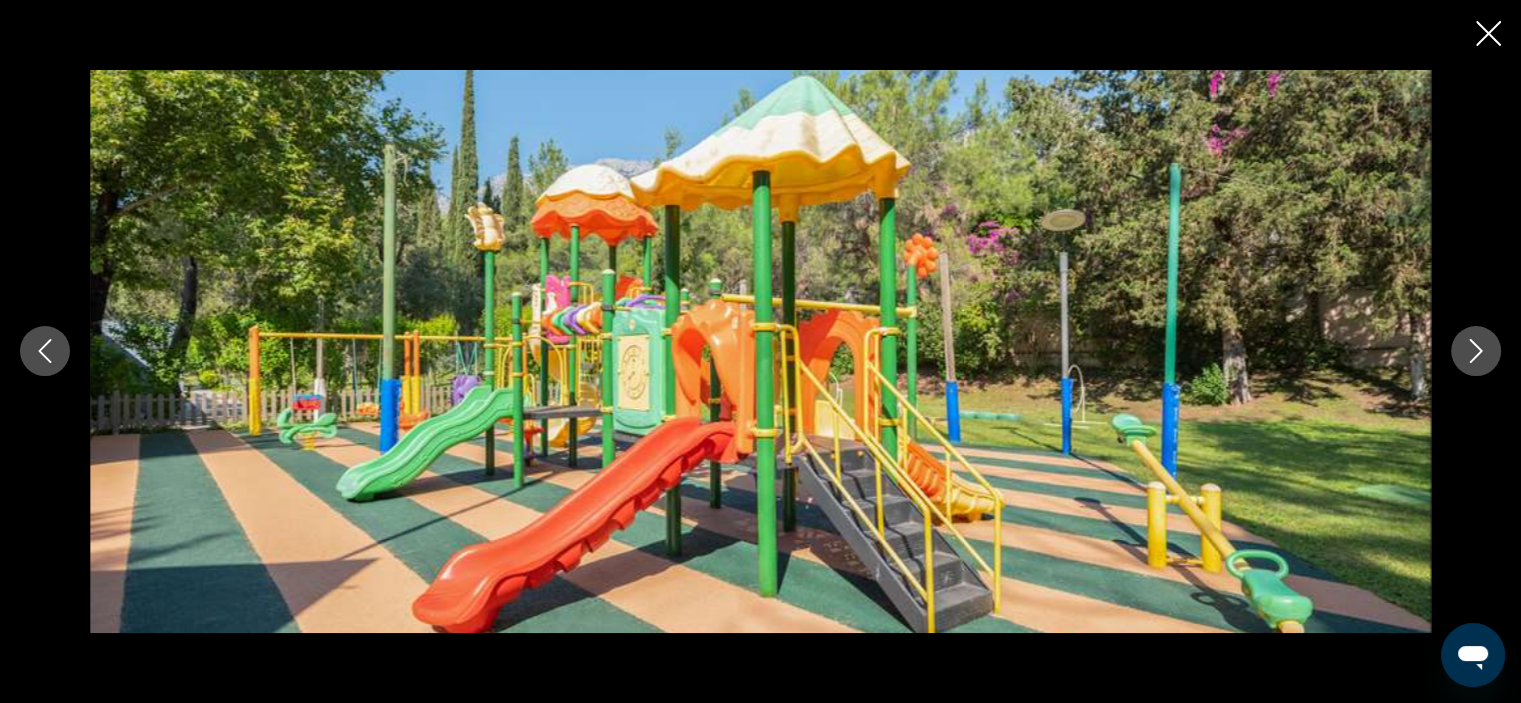click 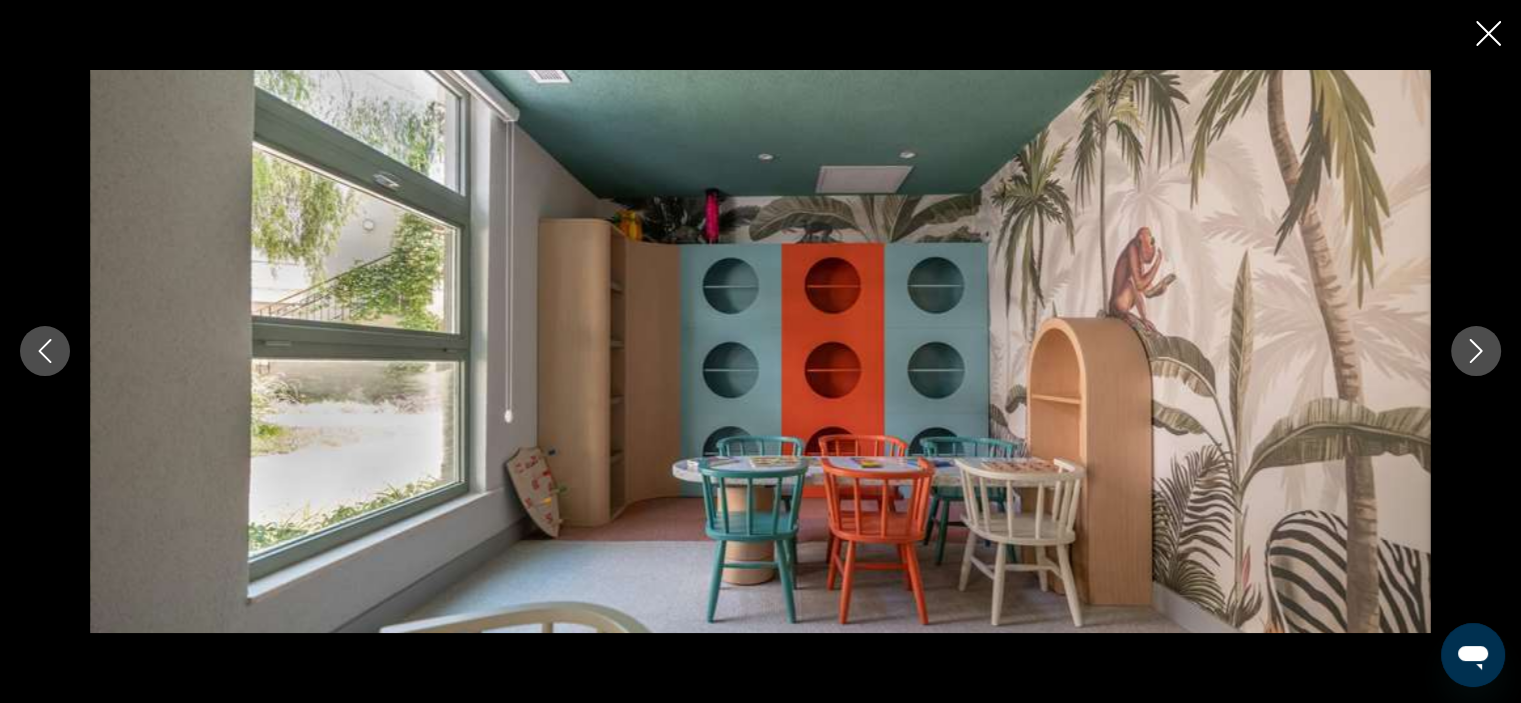 click 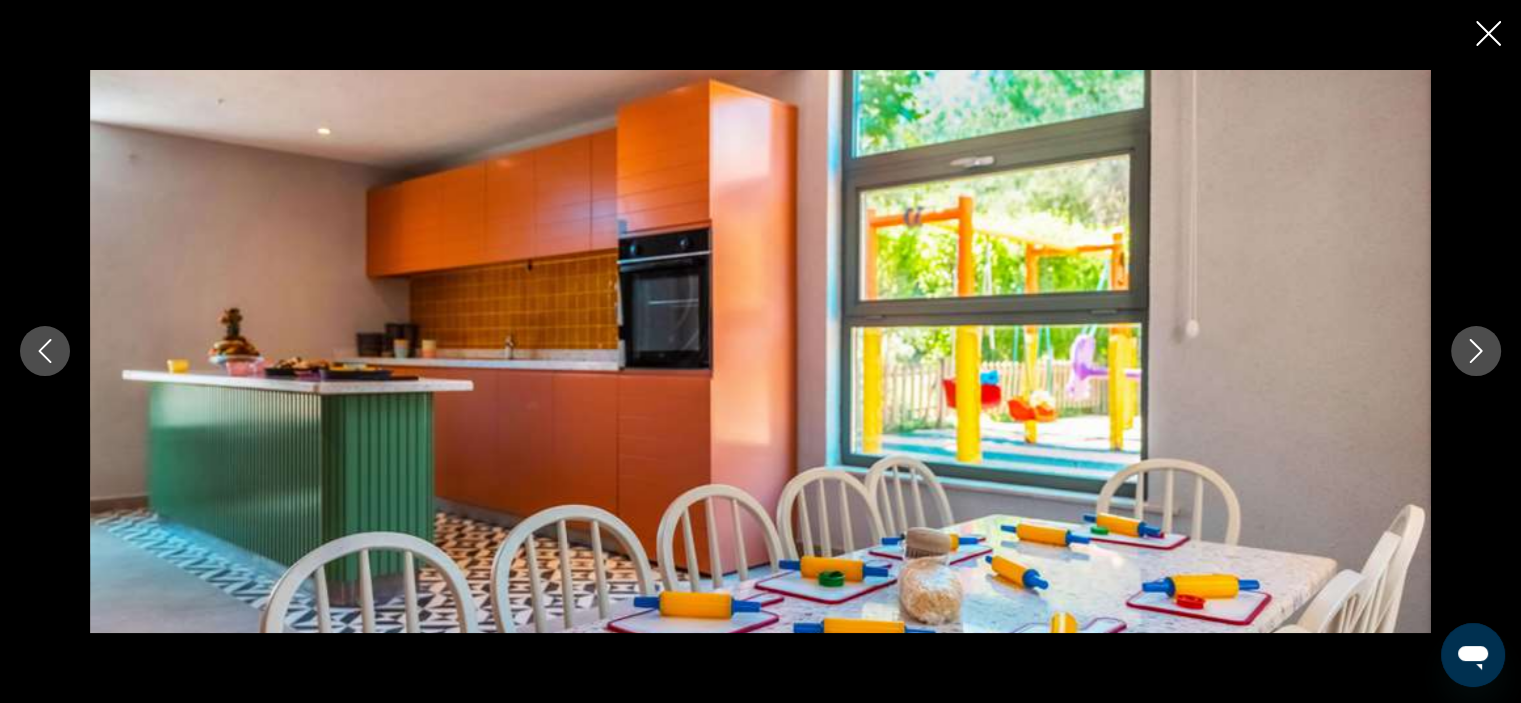 click 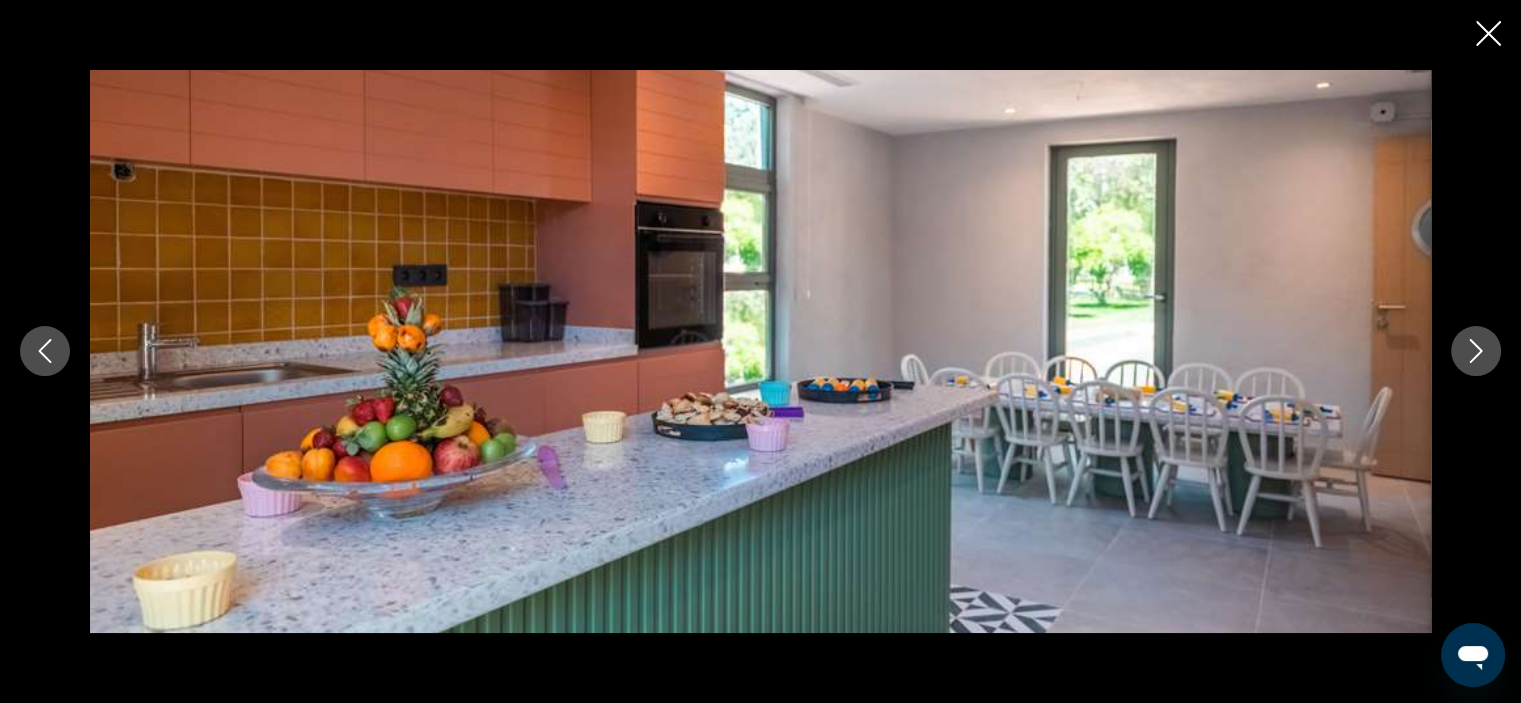 click 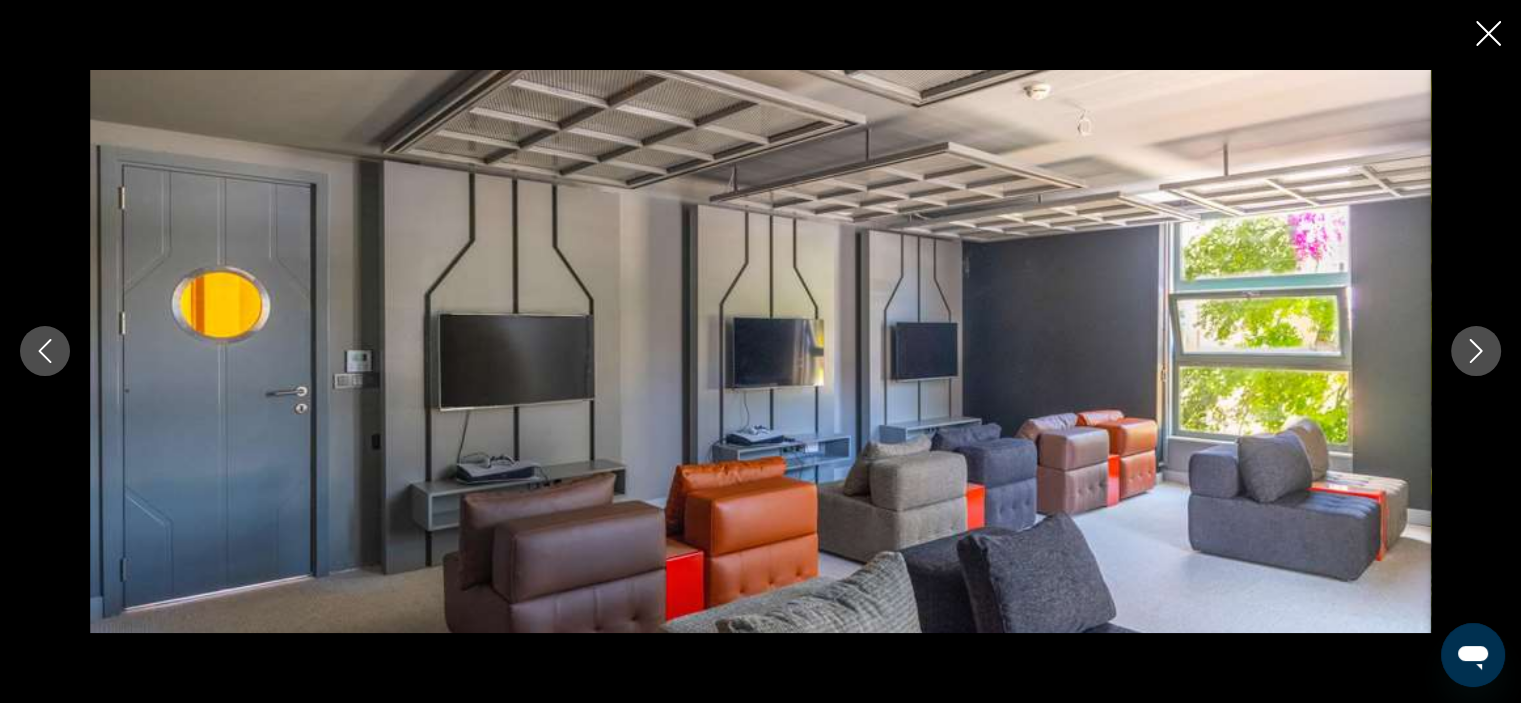 click 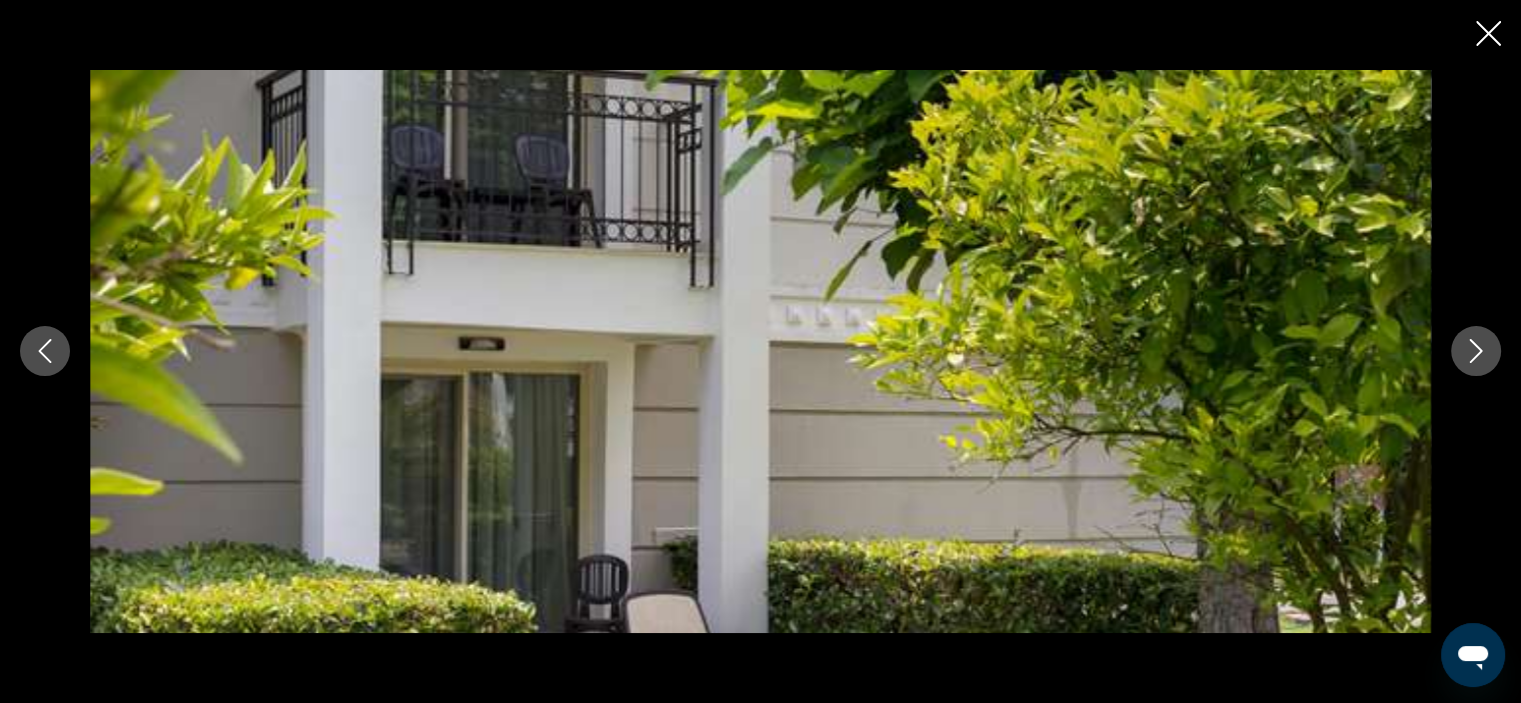click 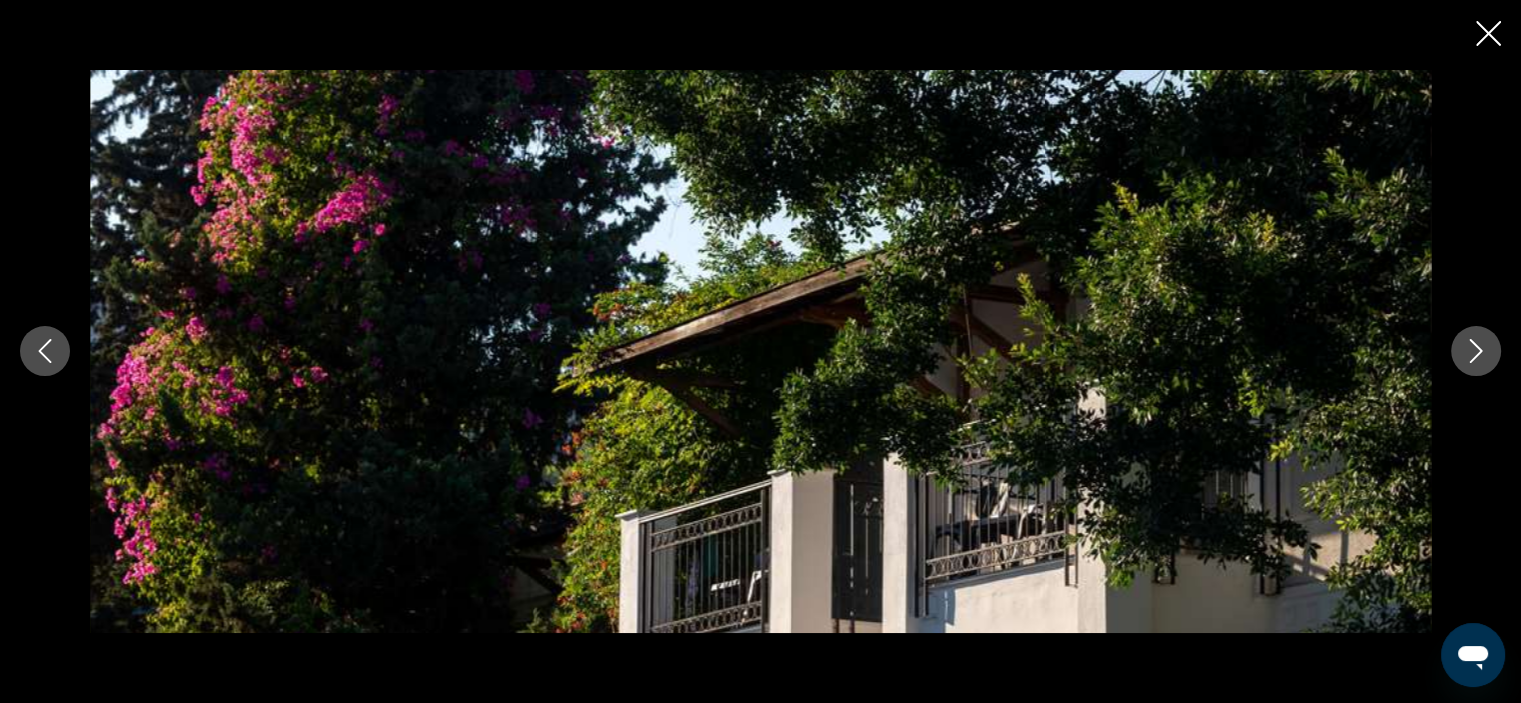 click 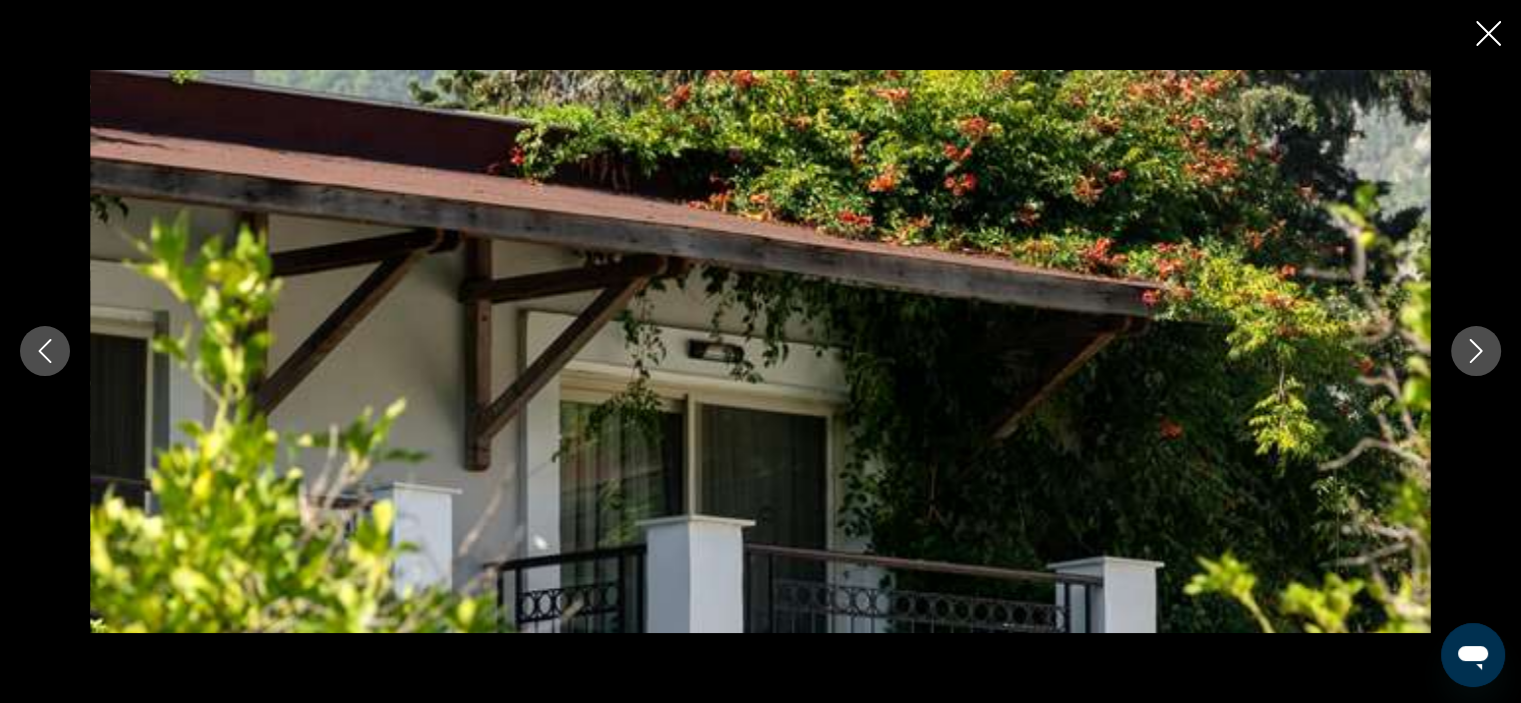 click 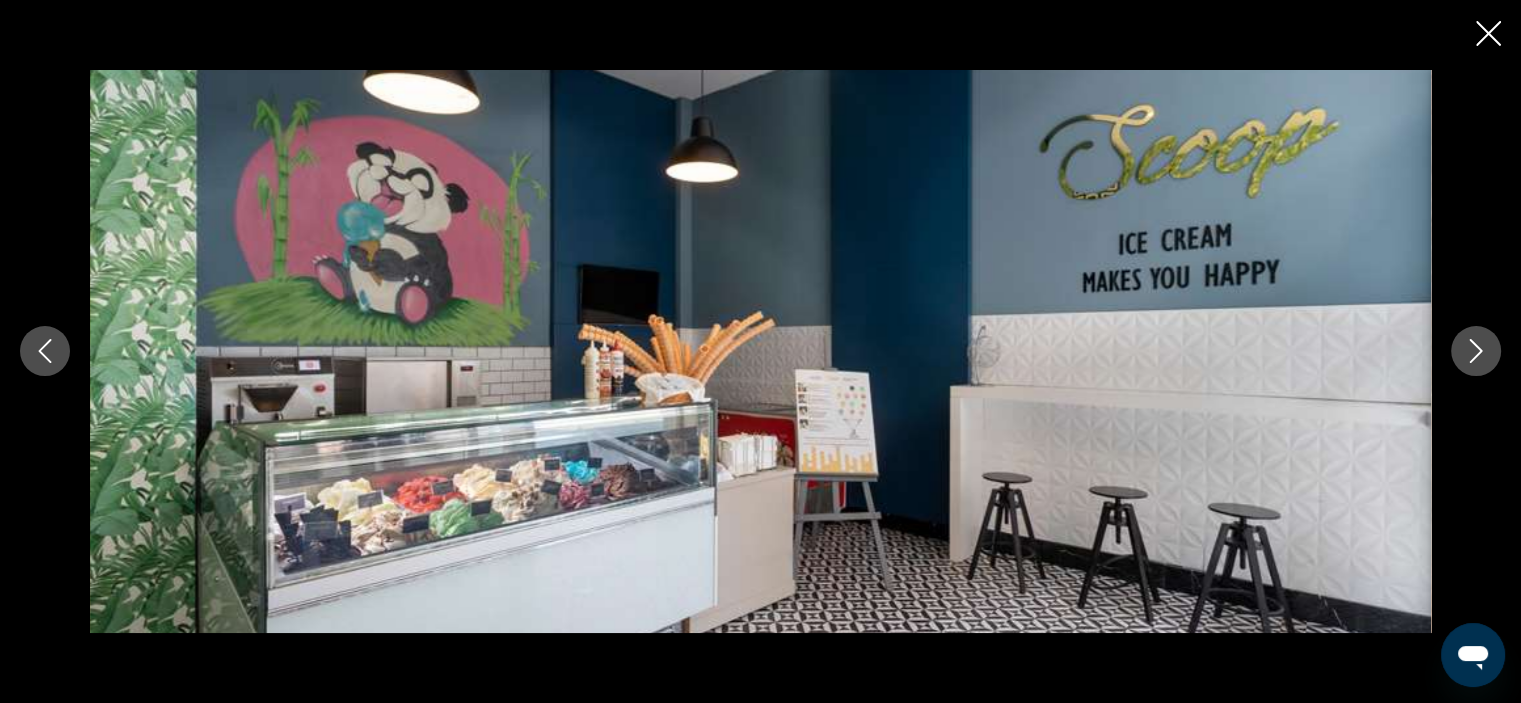 click 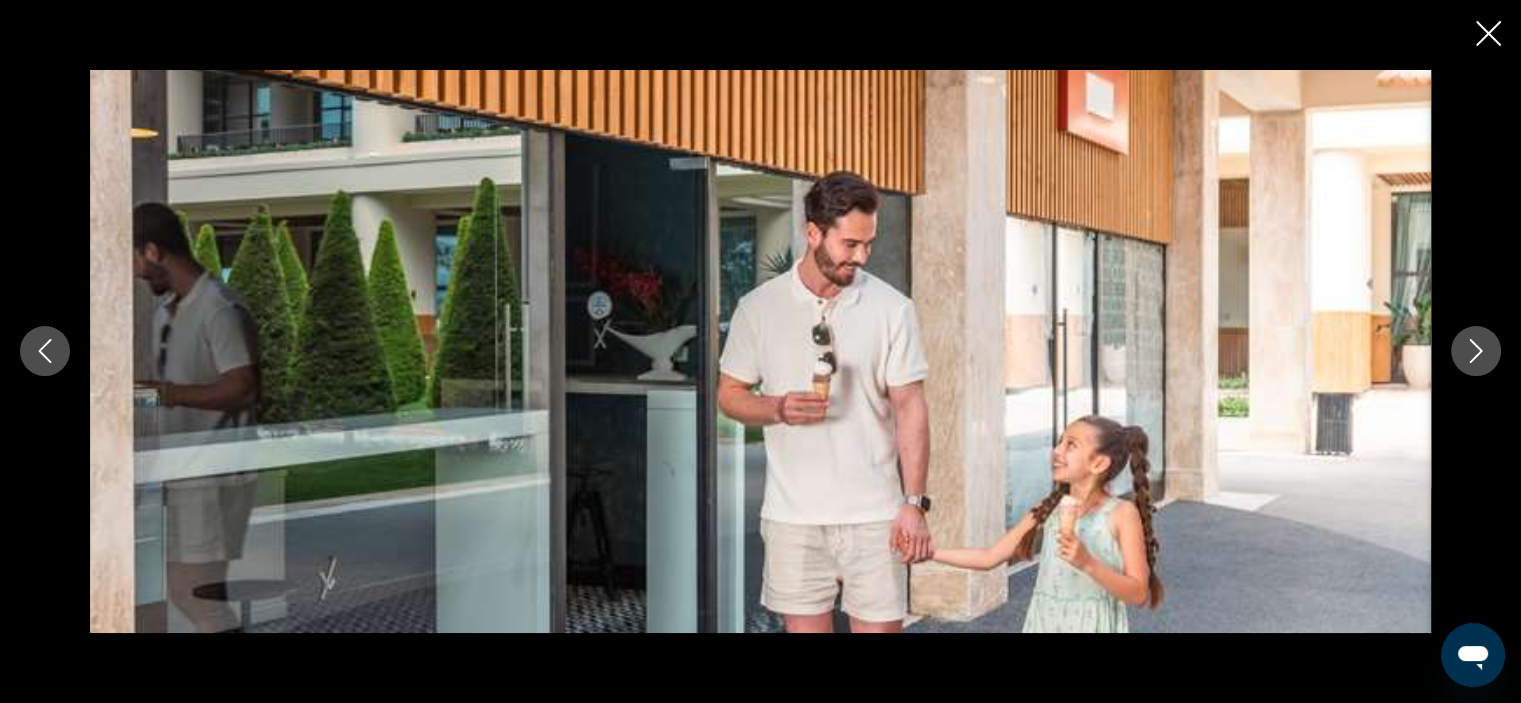 click 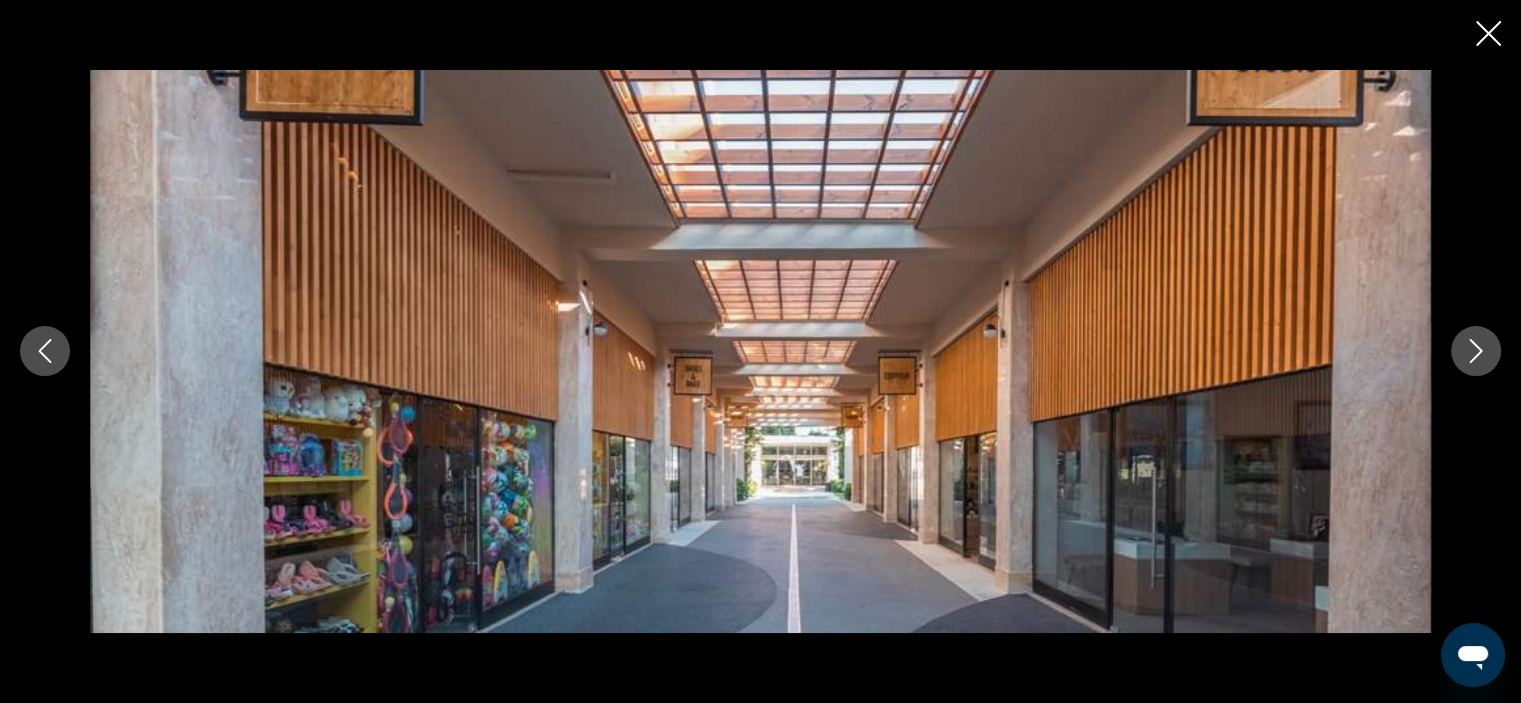 click 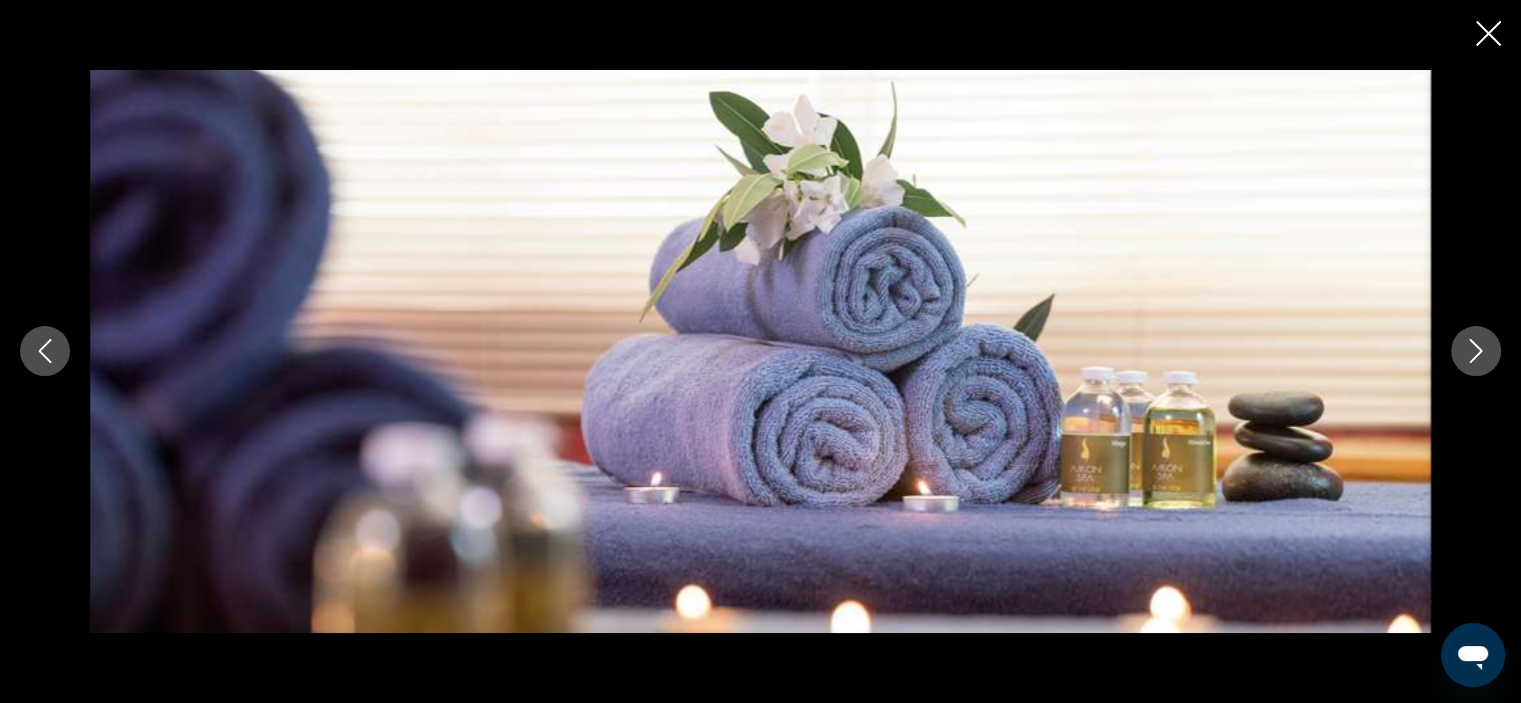 click 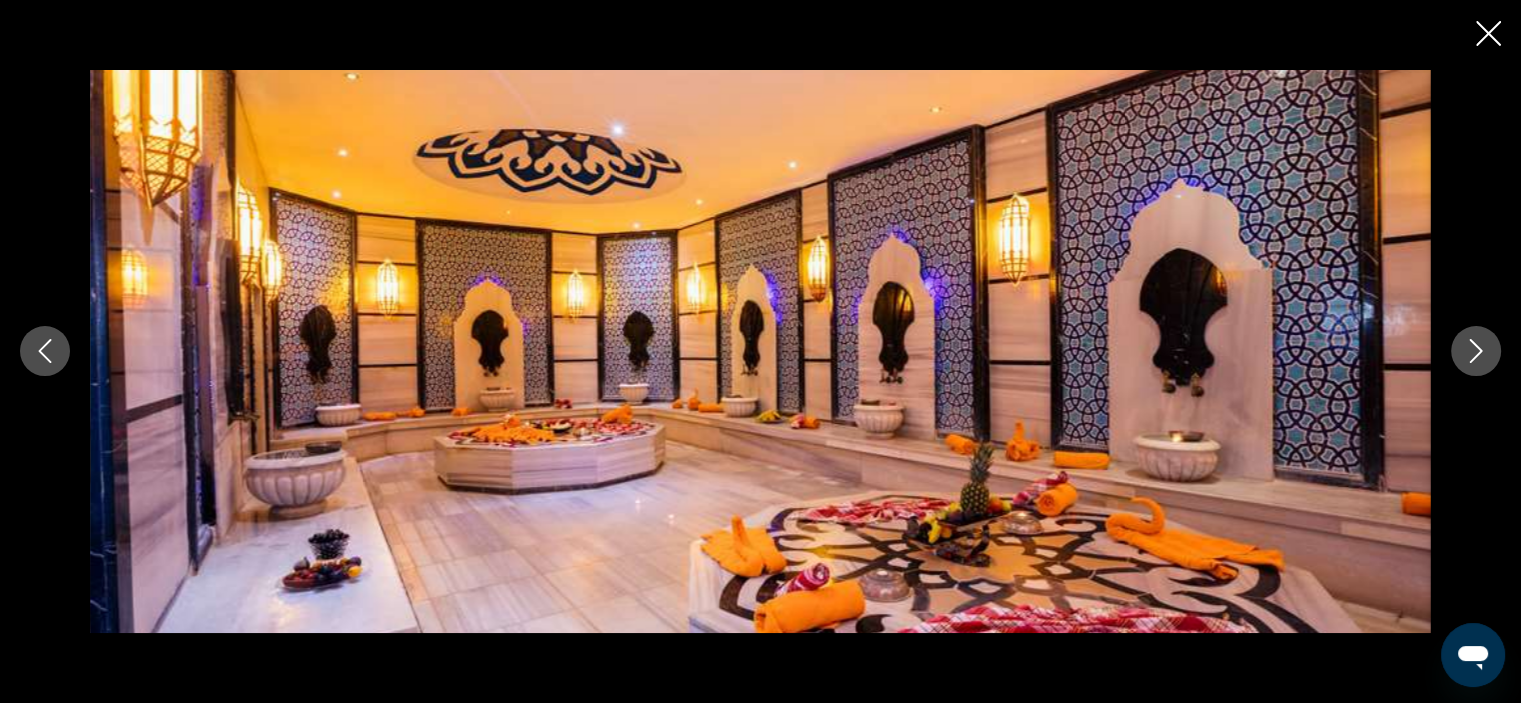 click 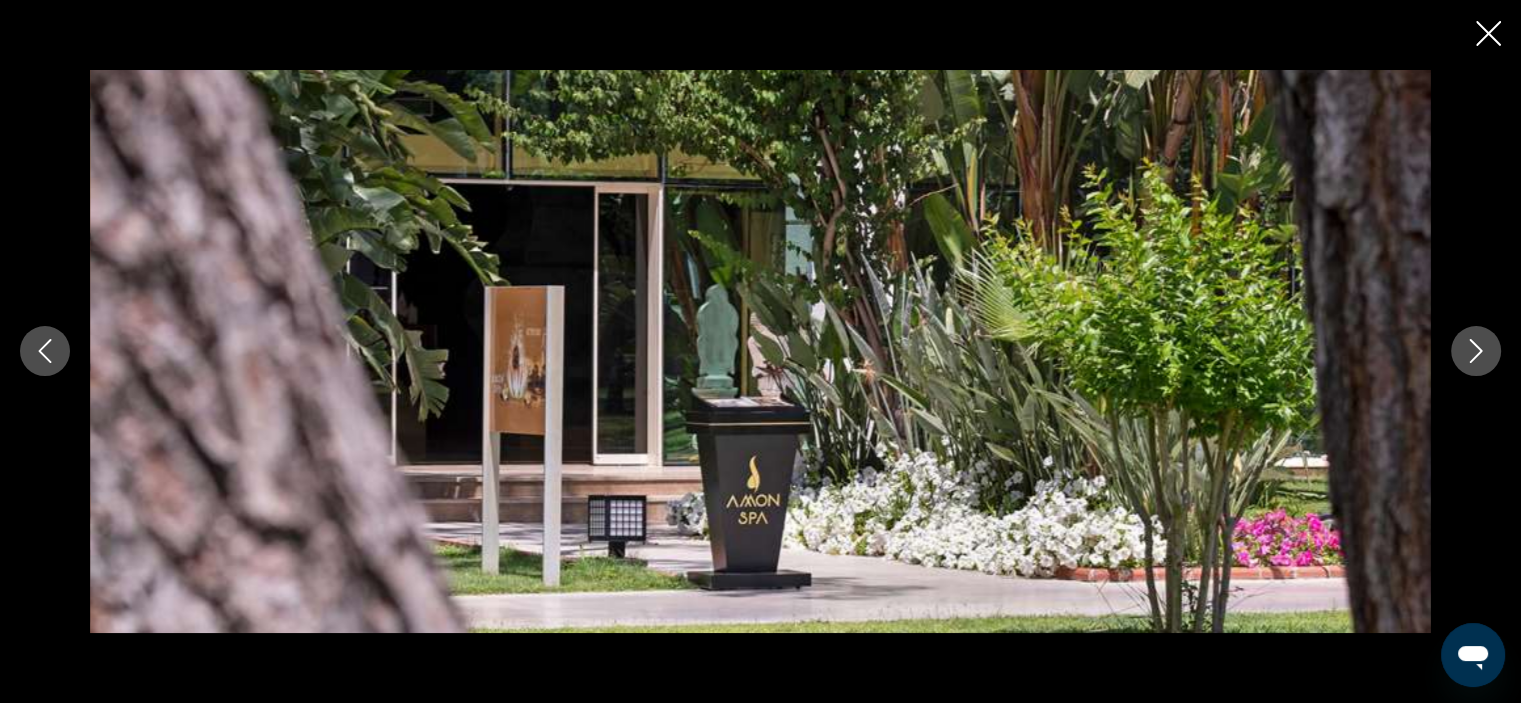 click 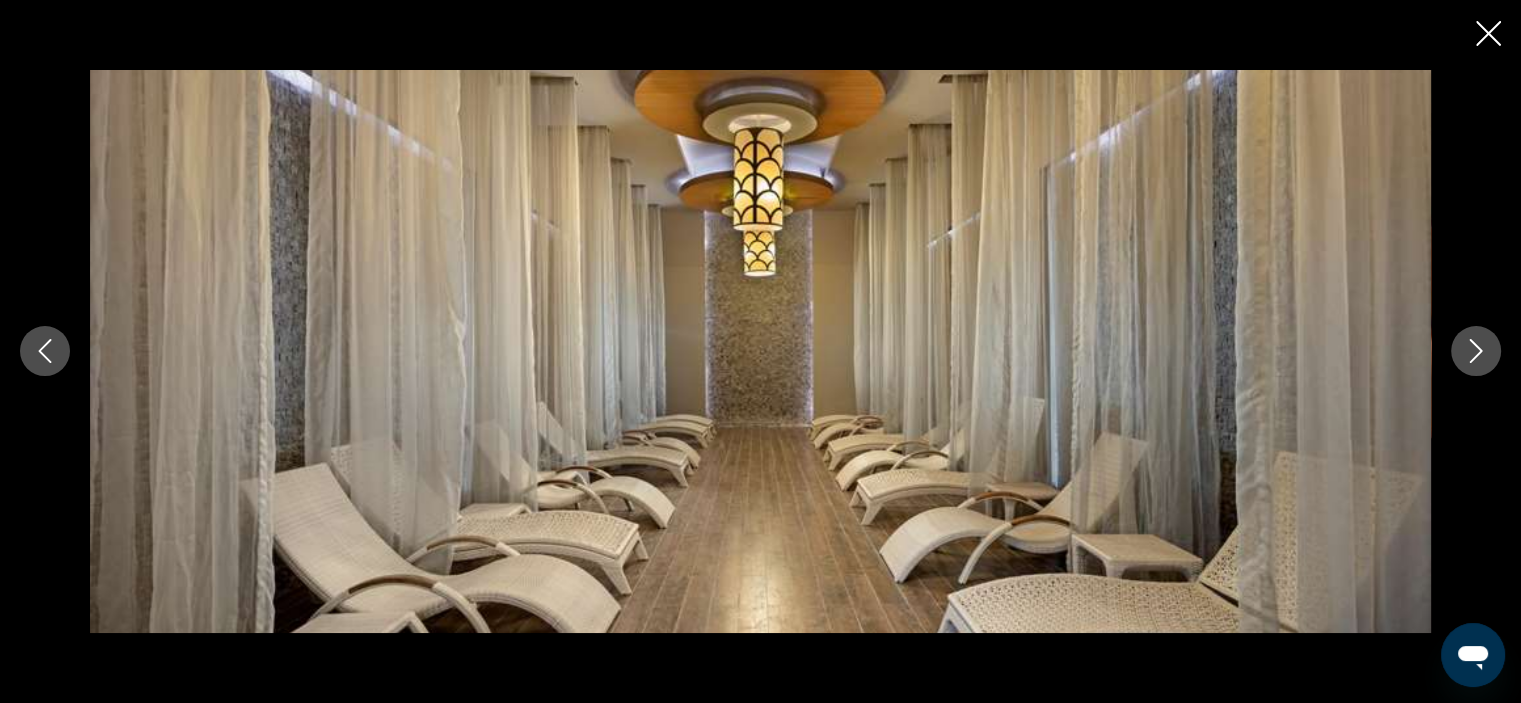 click 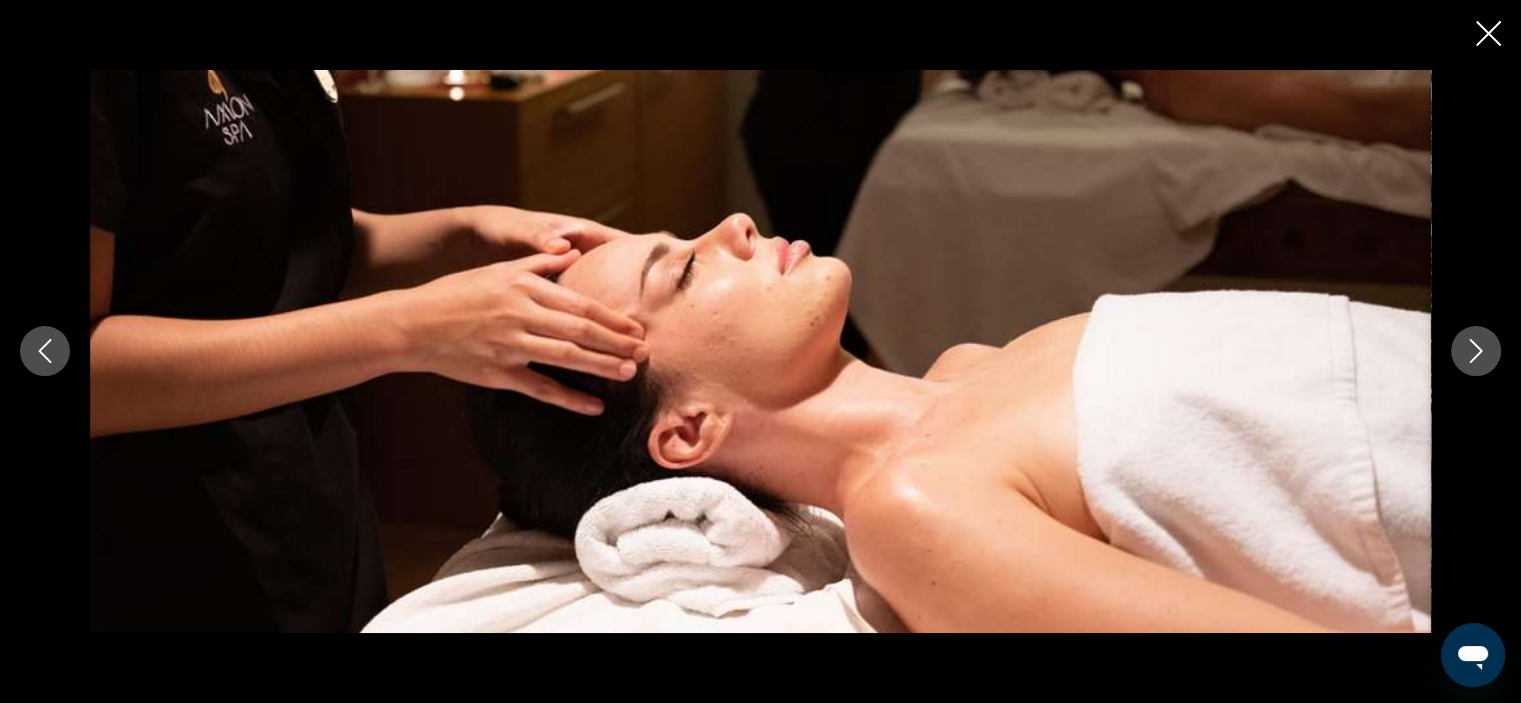click 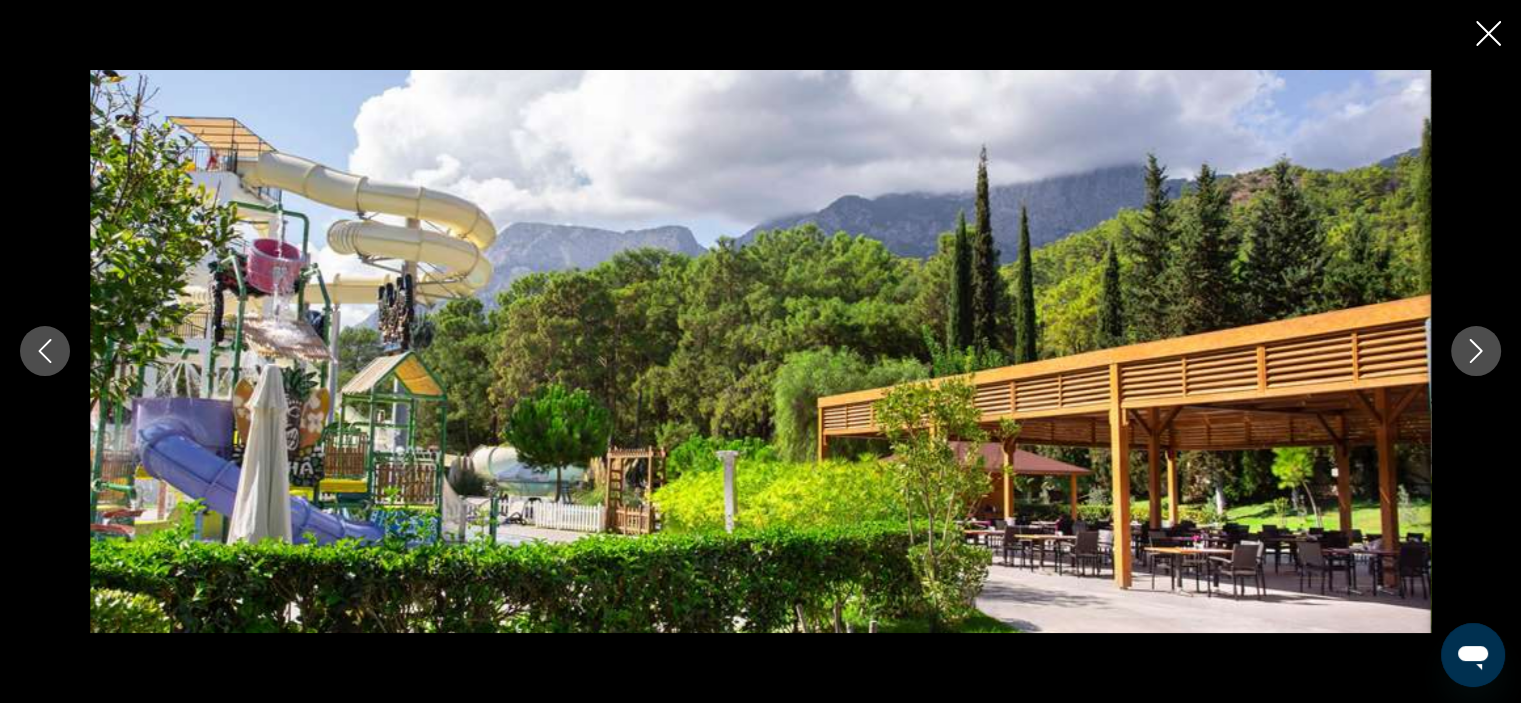 click 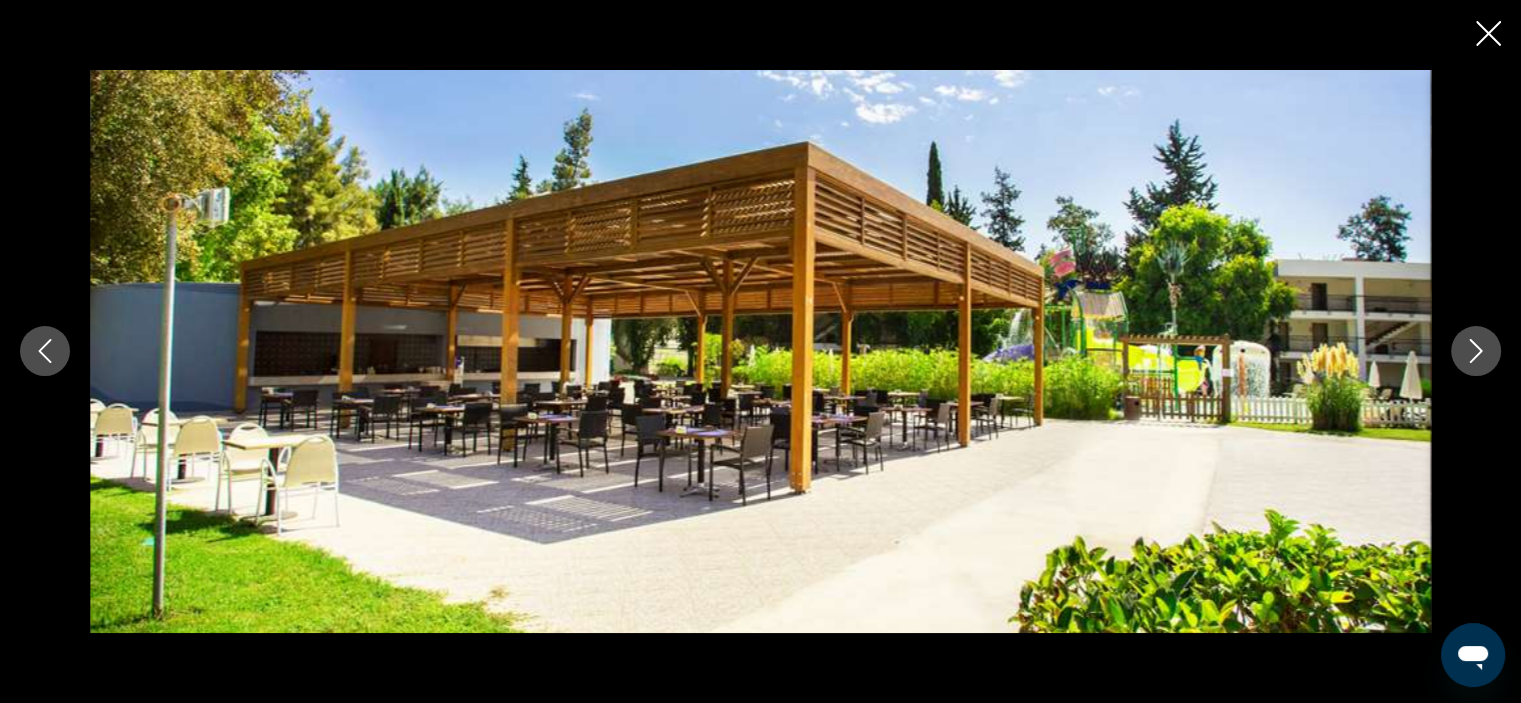 click 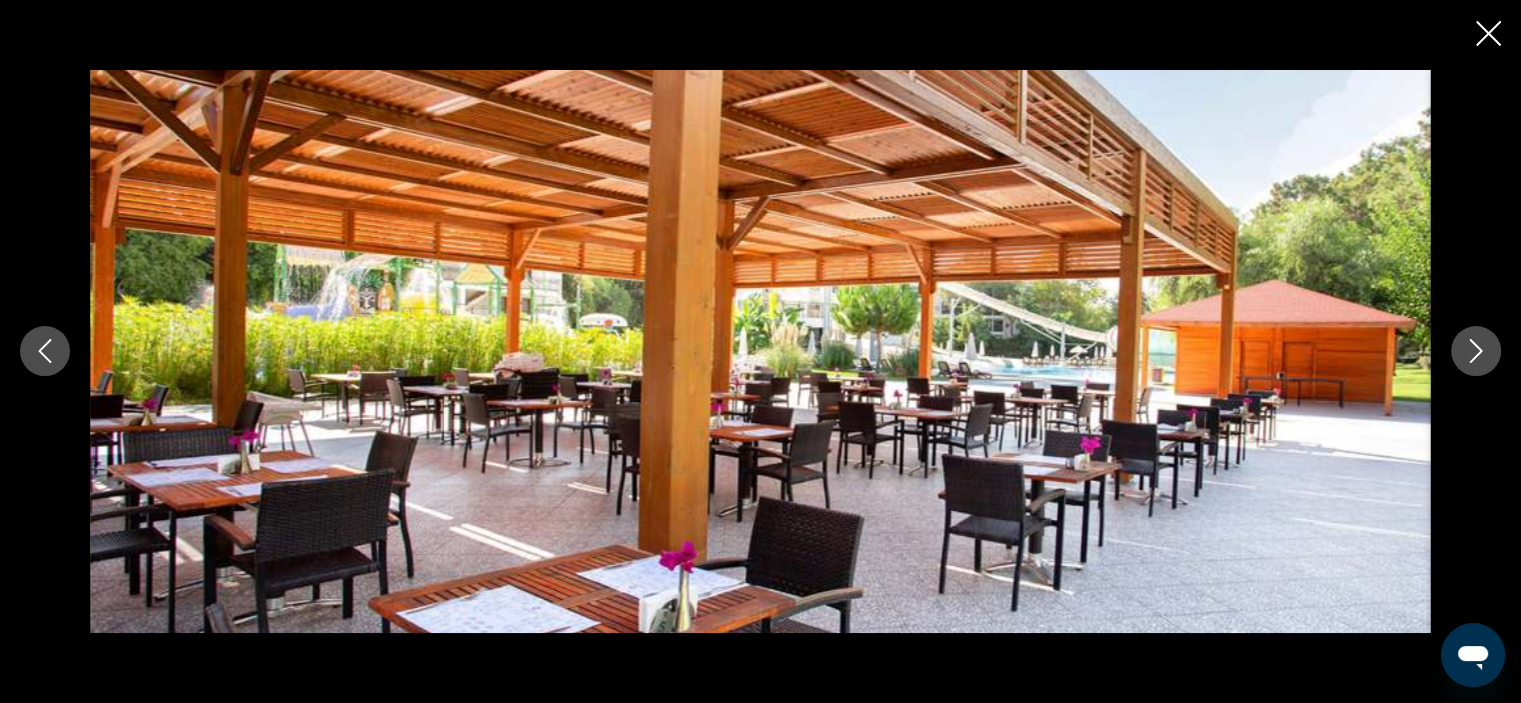 click 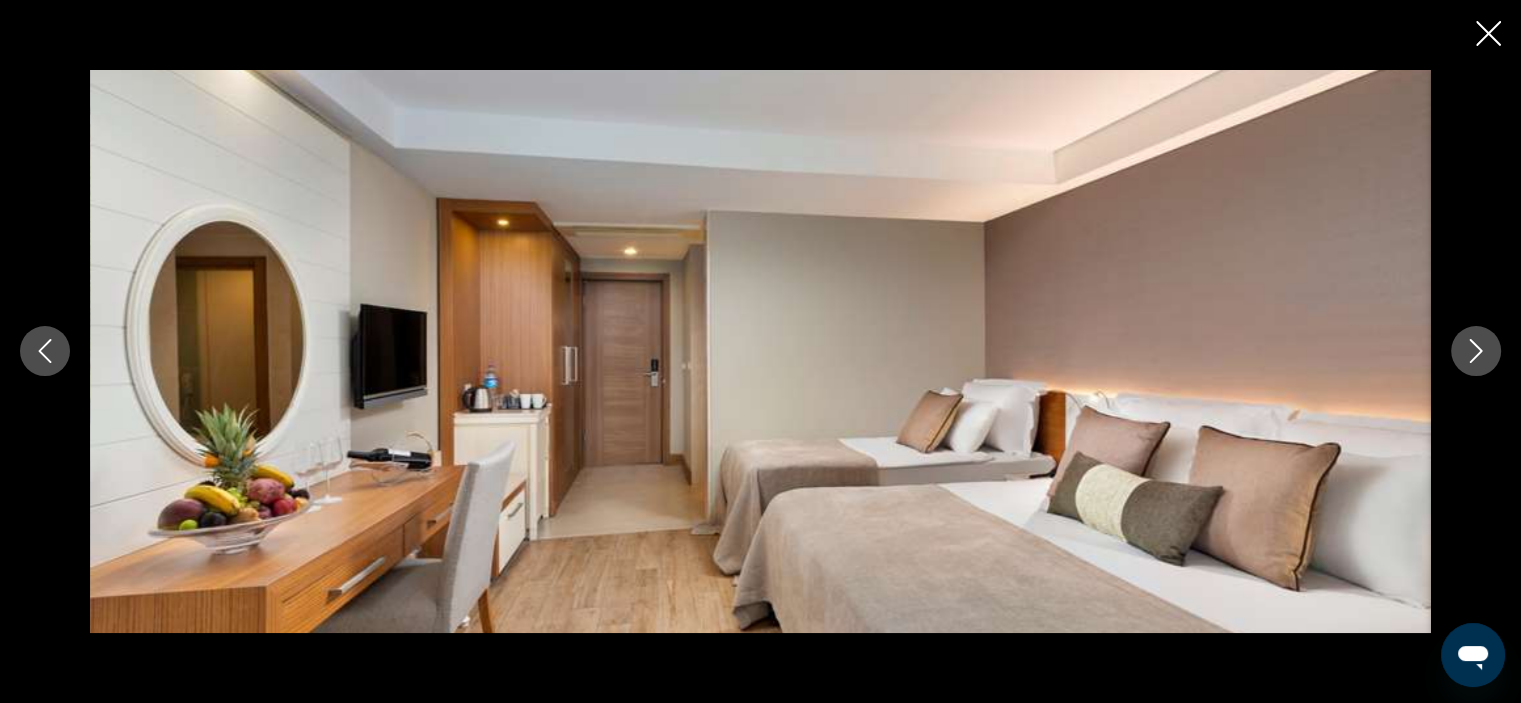 click 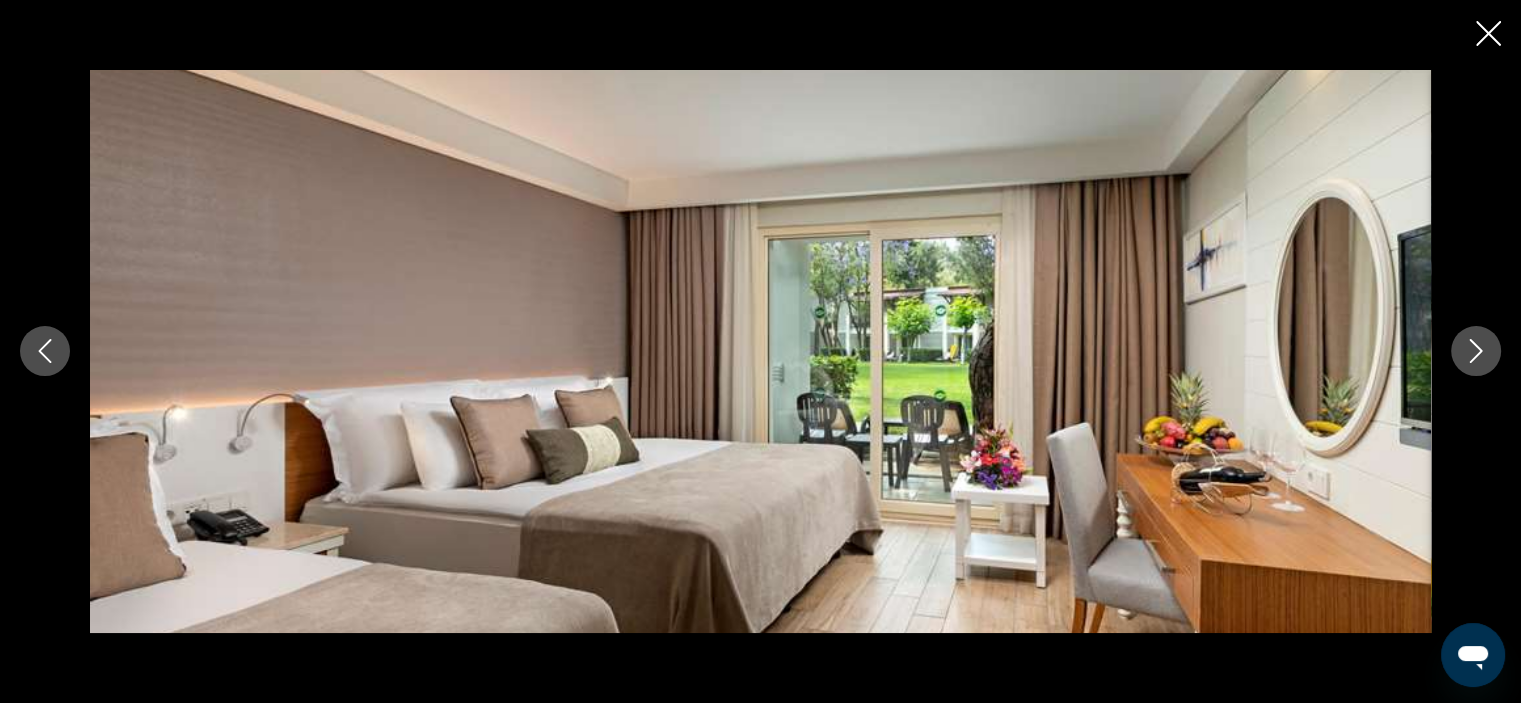 click 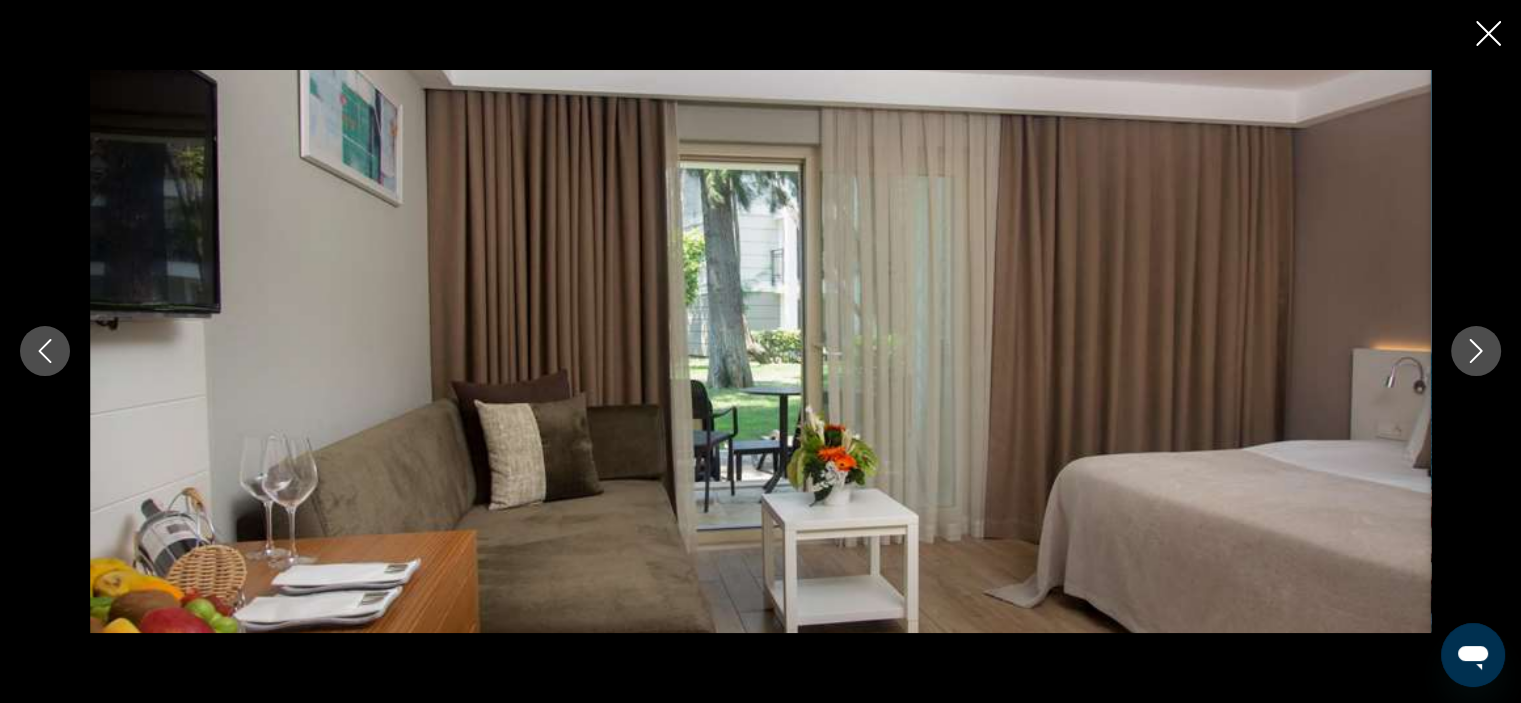 click 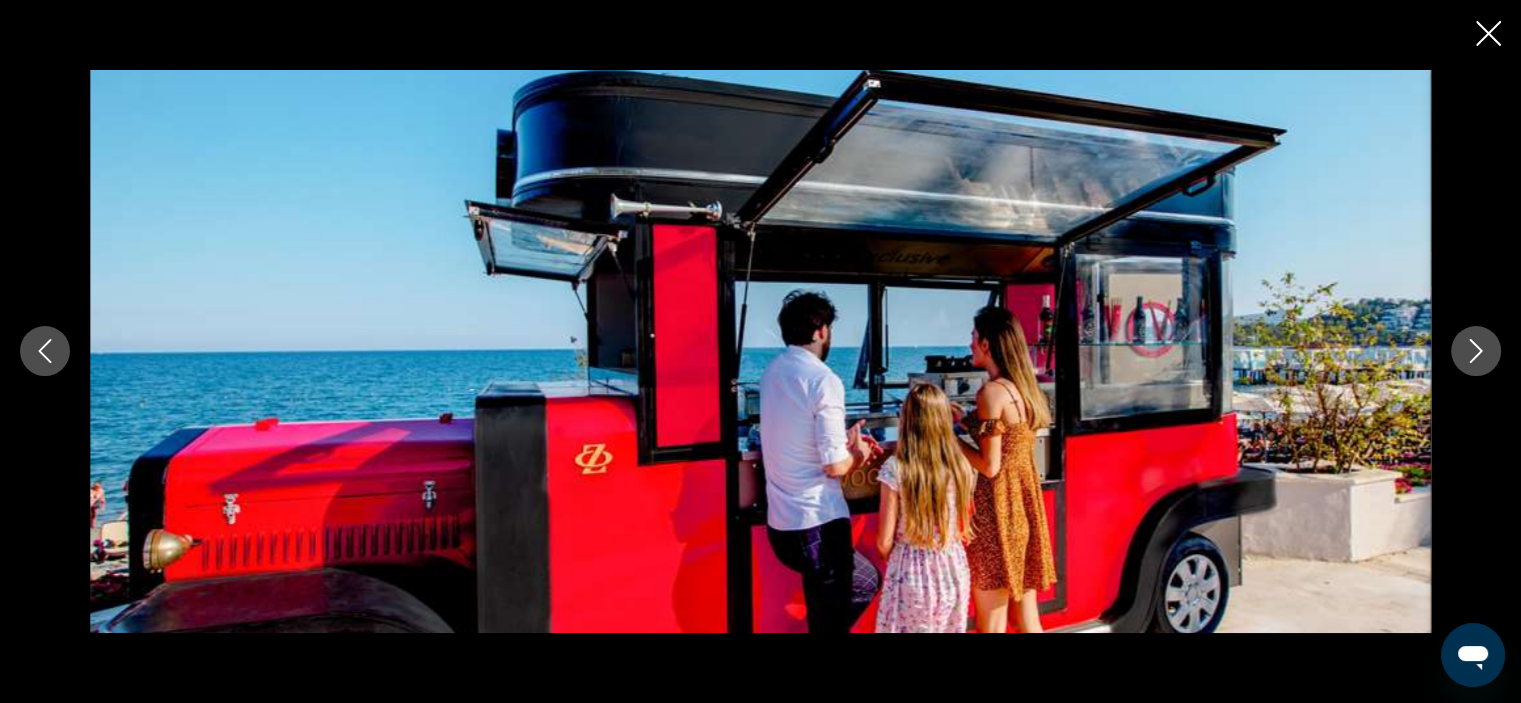 click 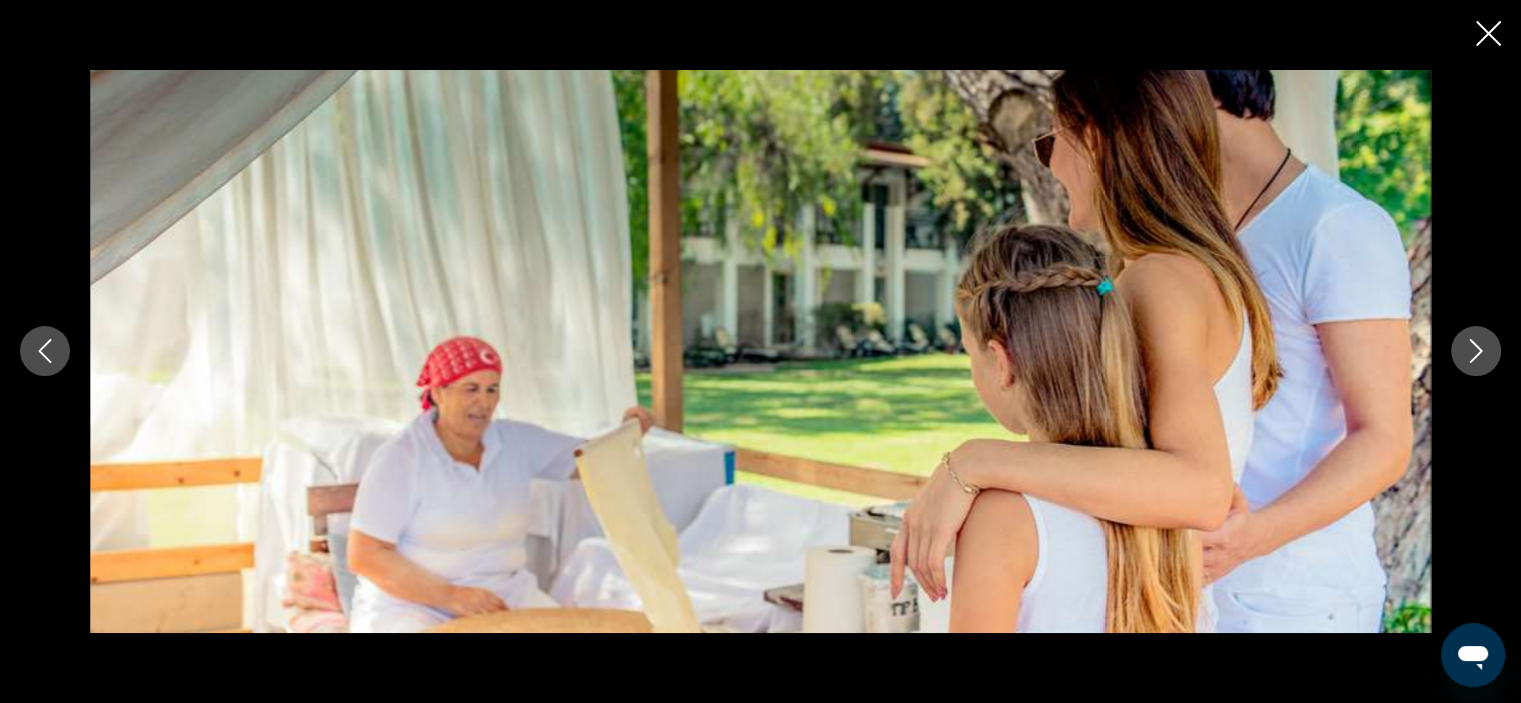 click 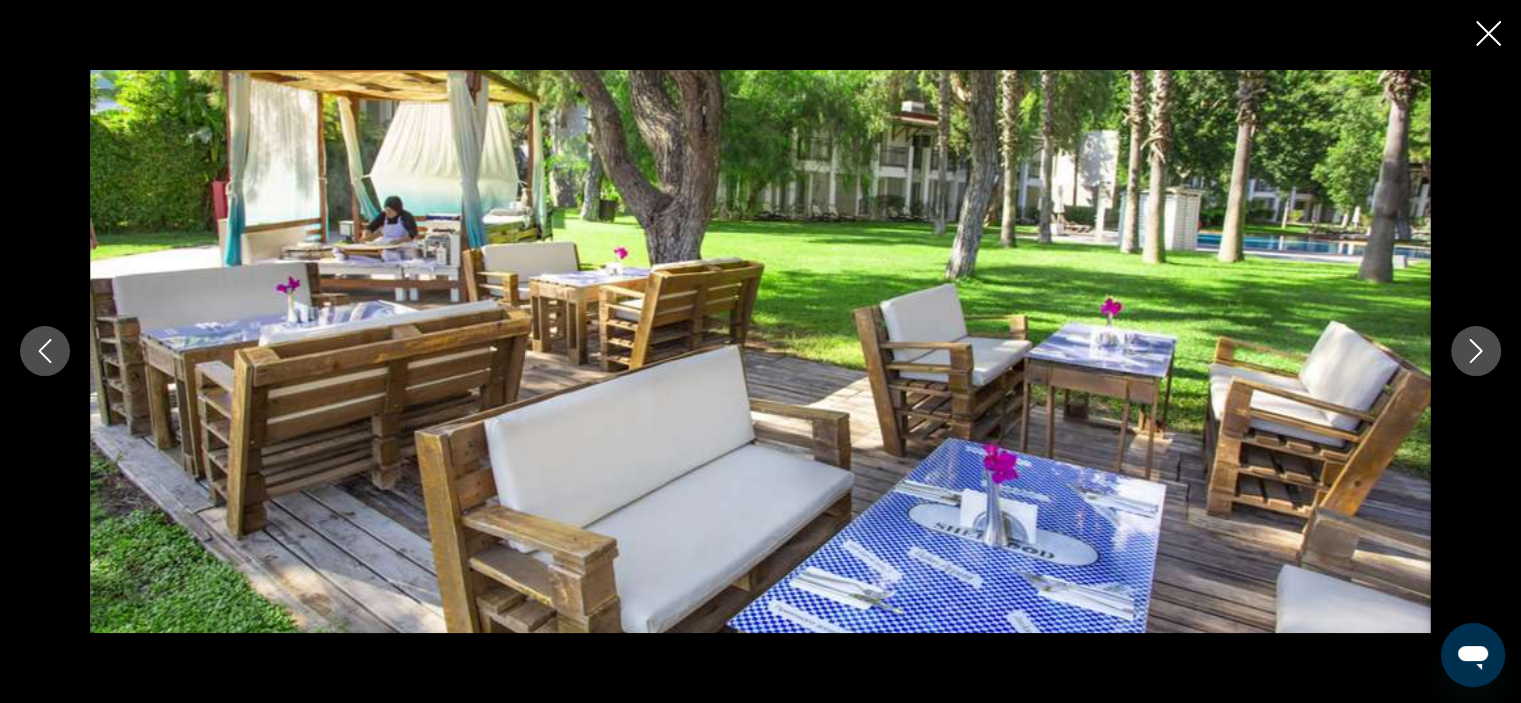 click 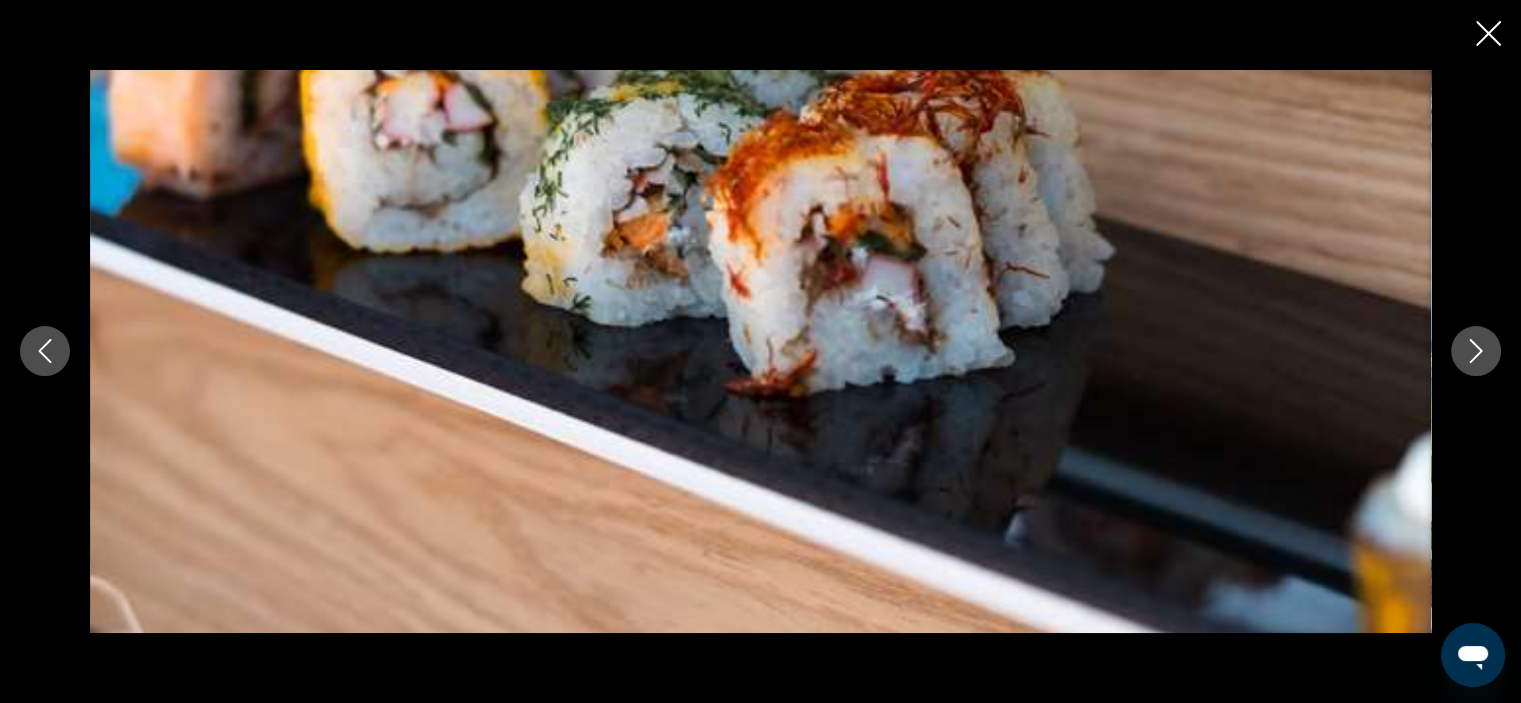 click 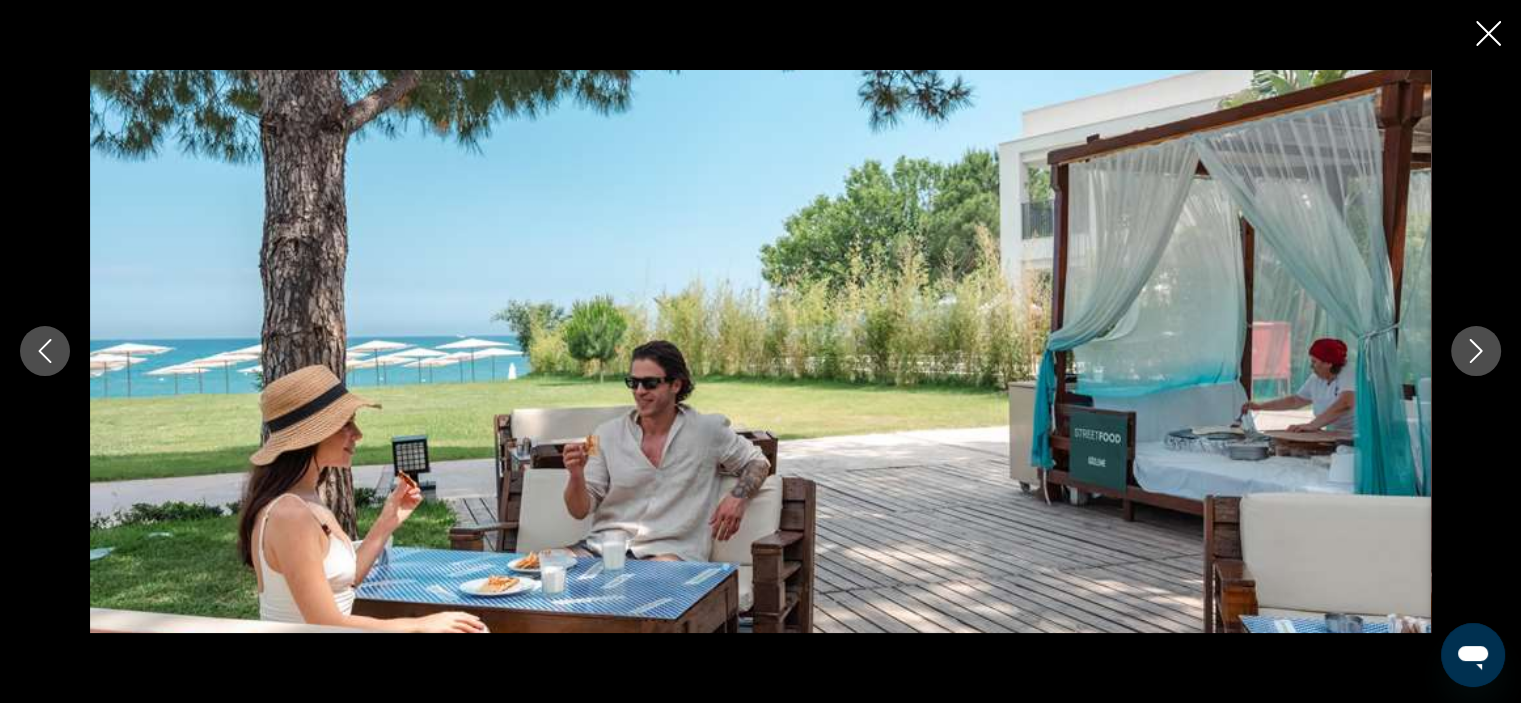 click 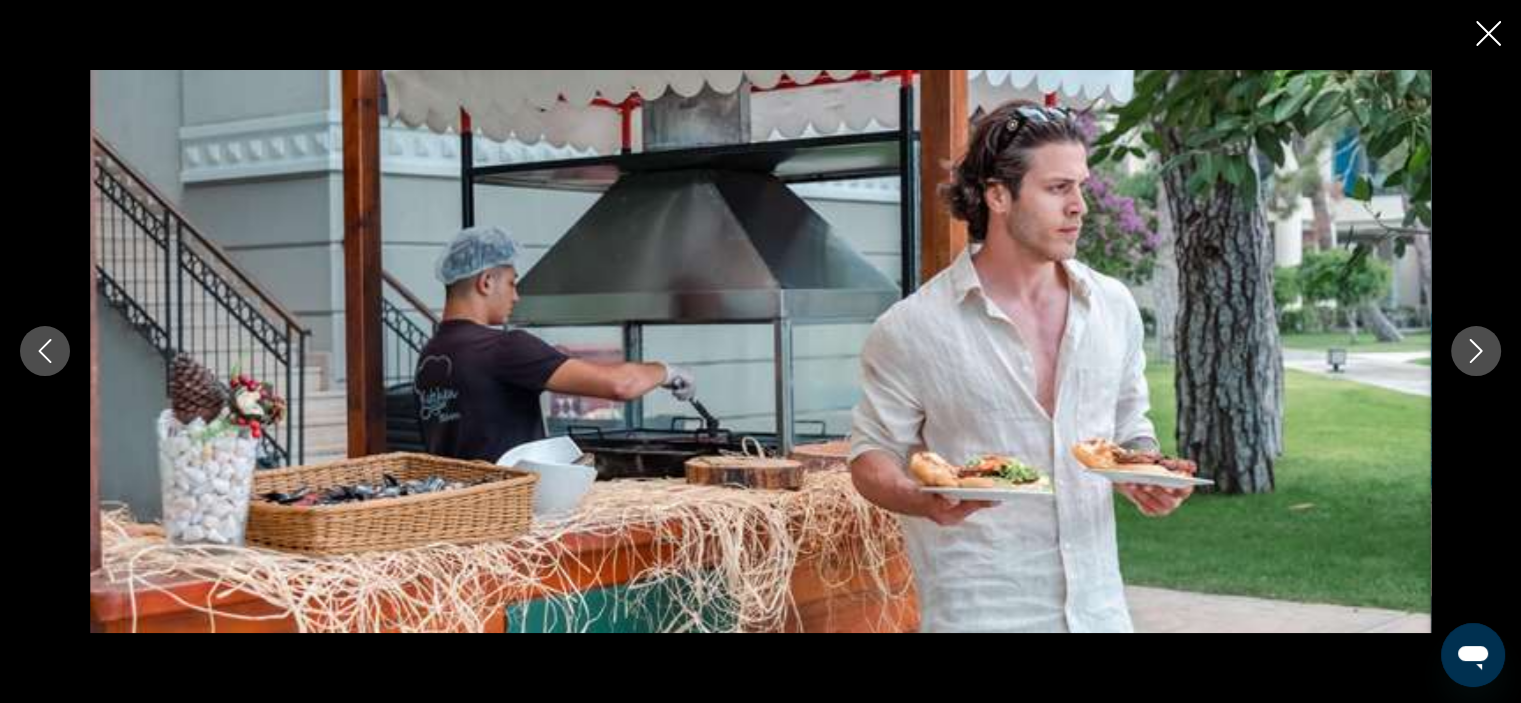 click 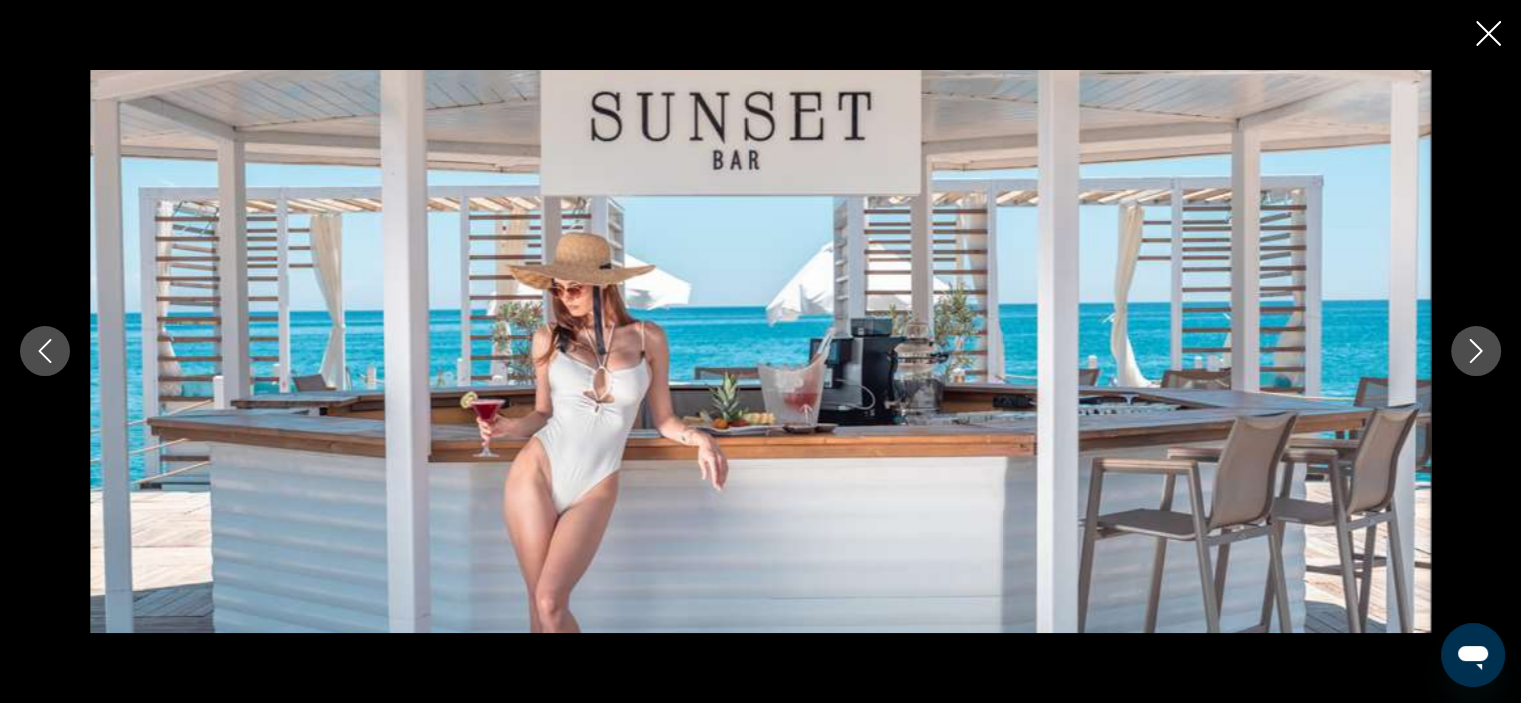 click 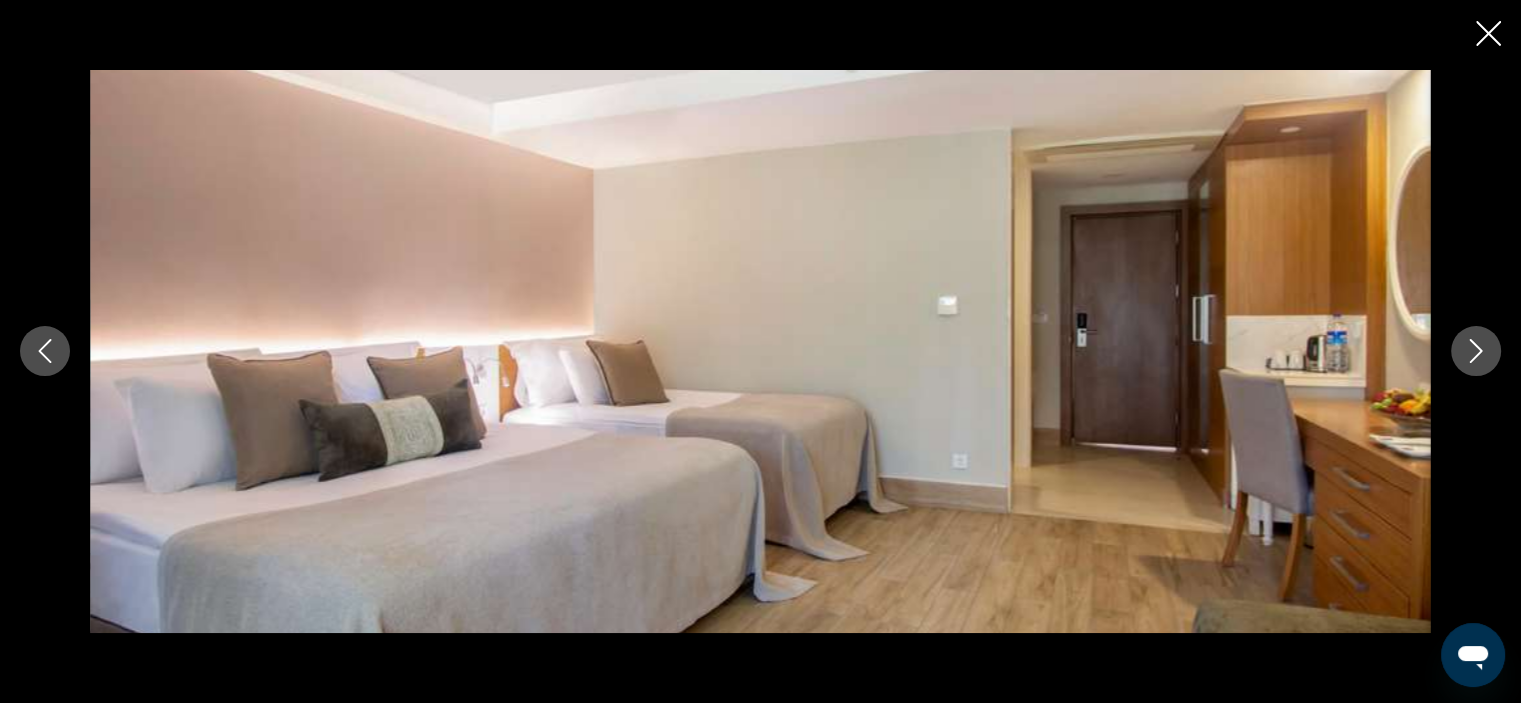 click 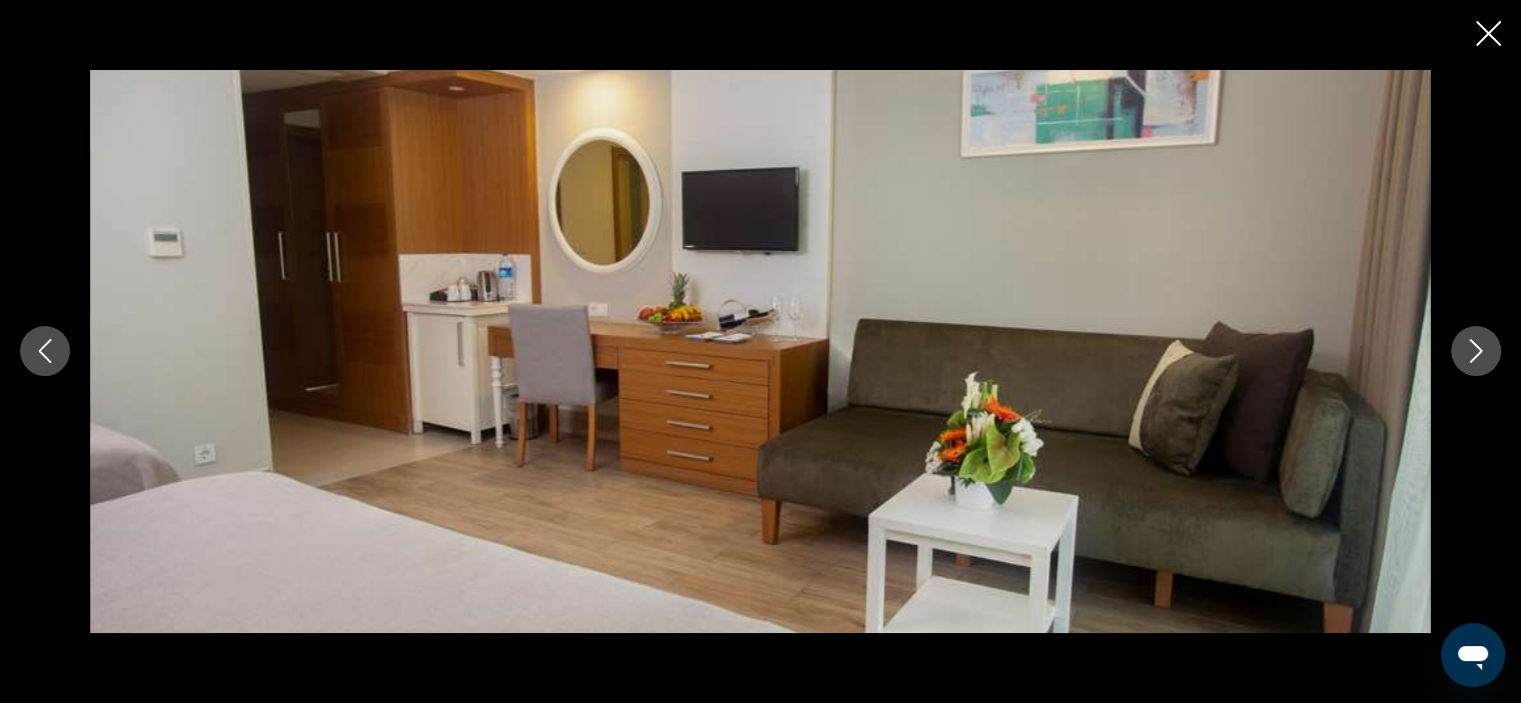 click 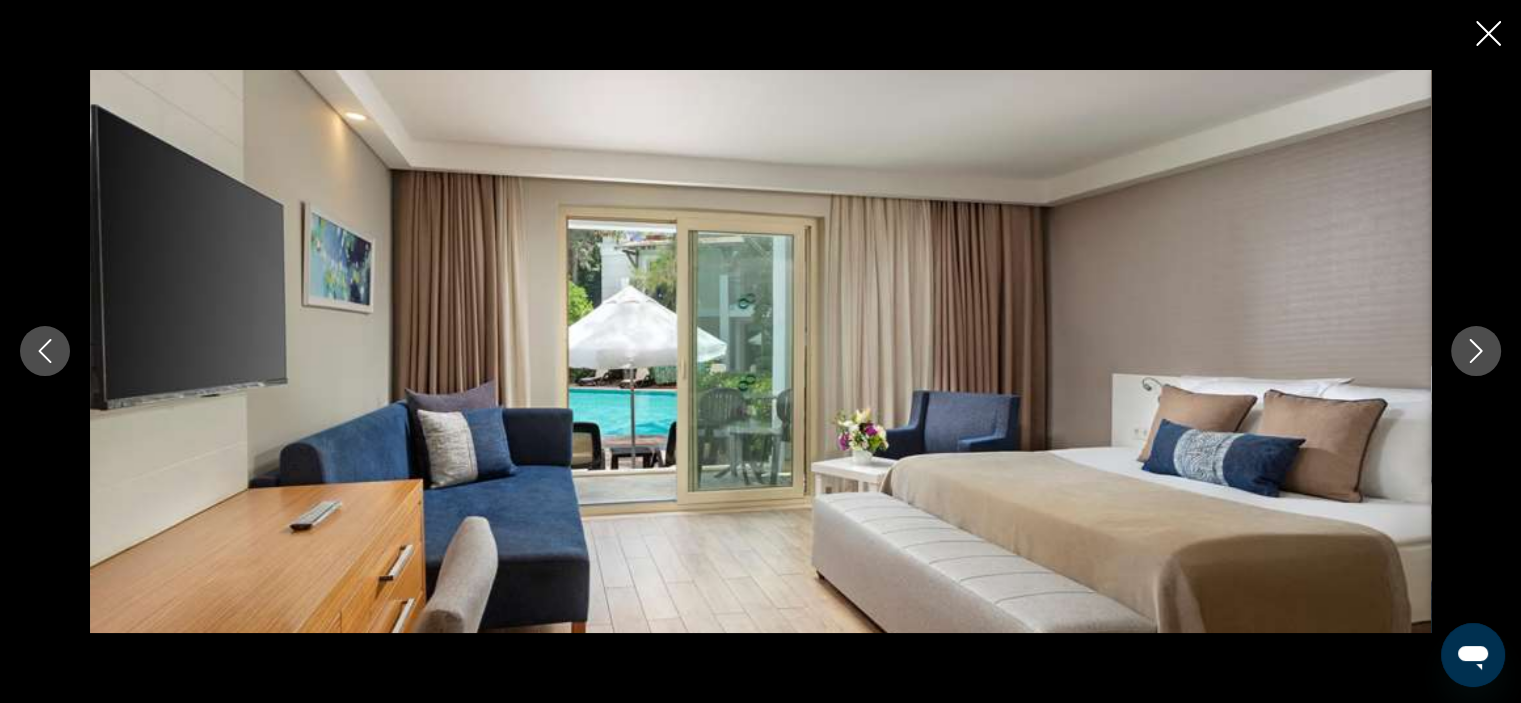click 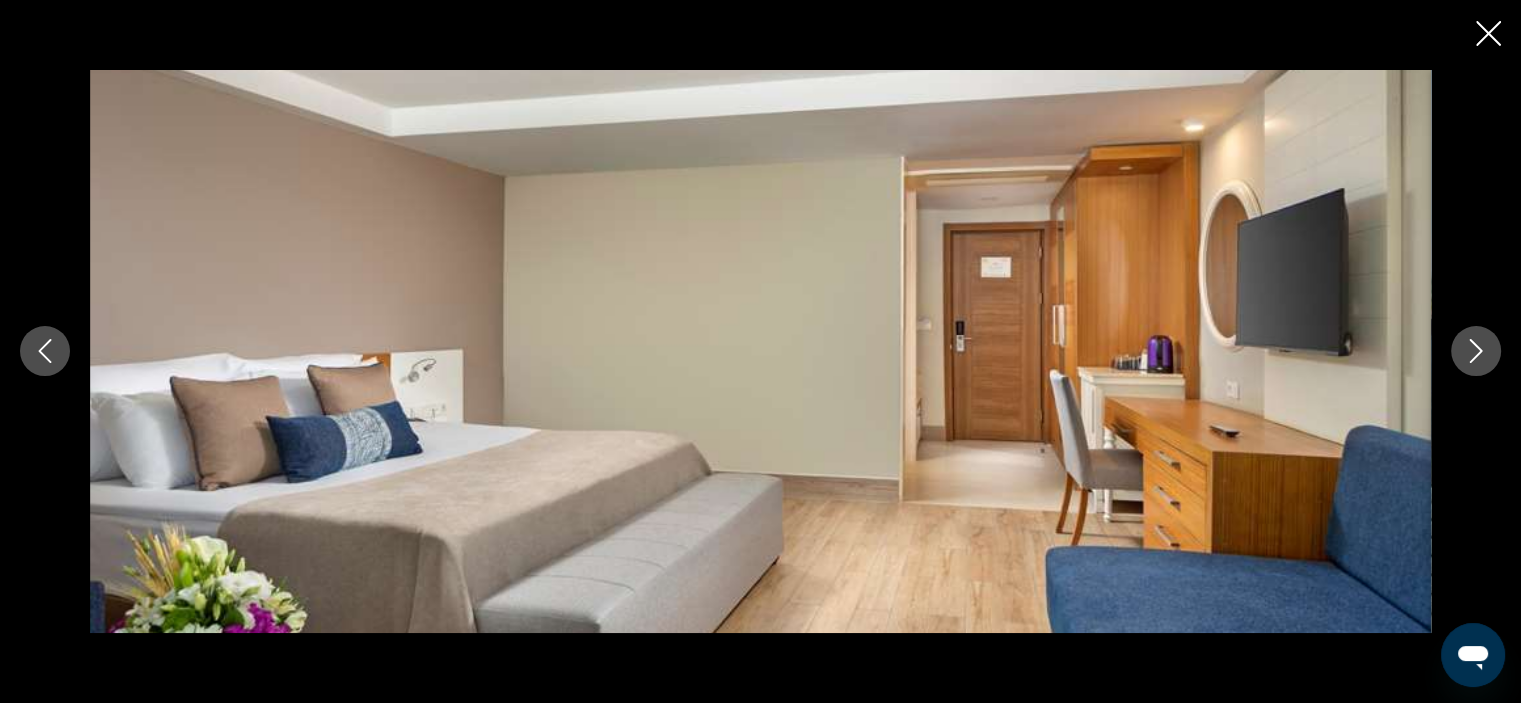 click 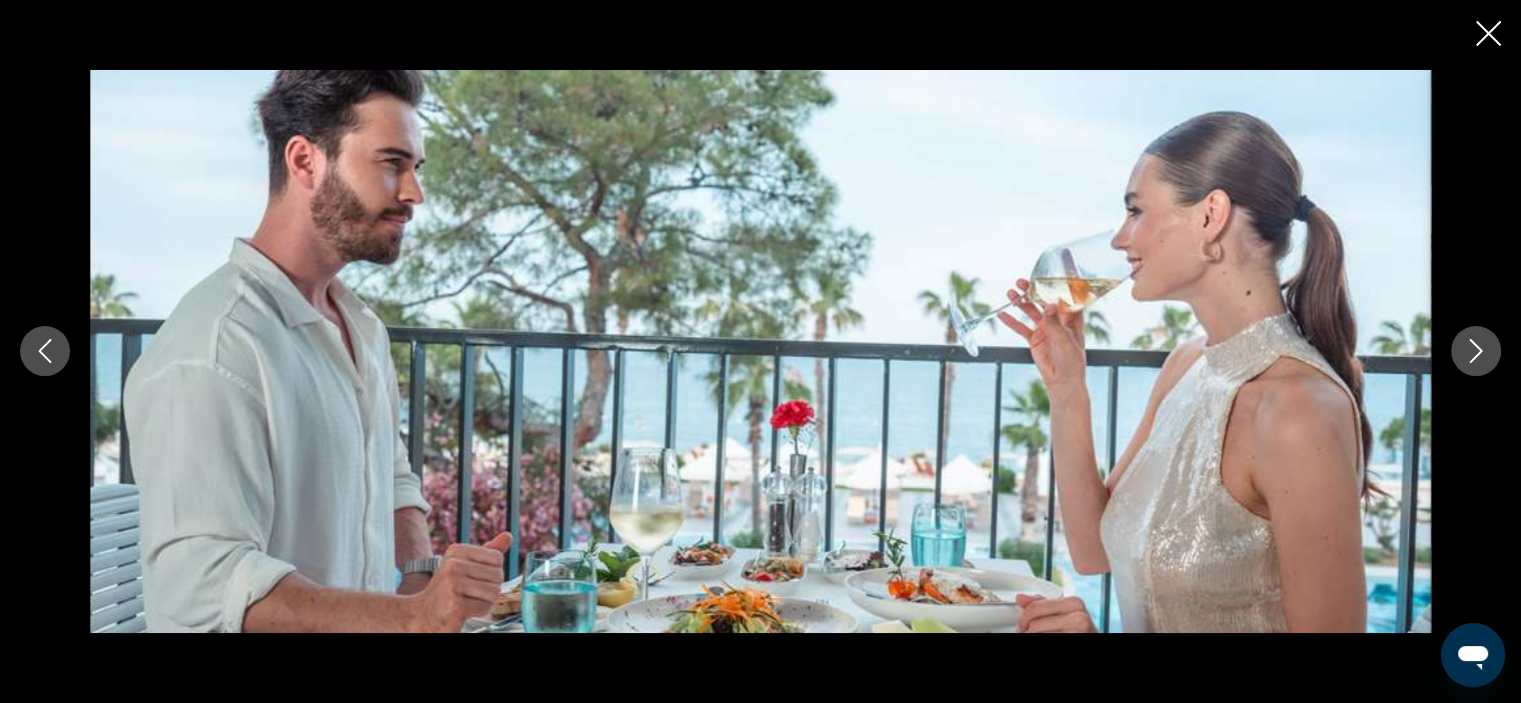 click 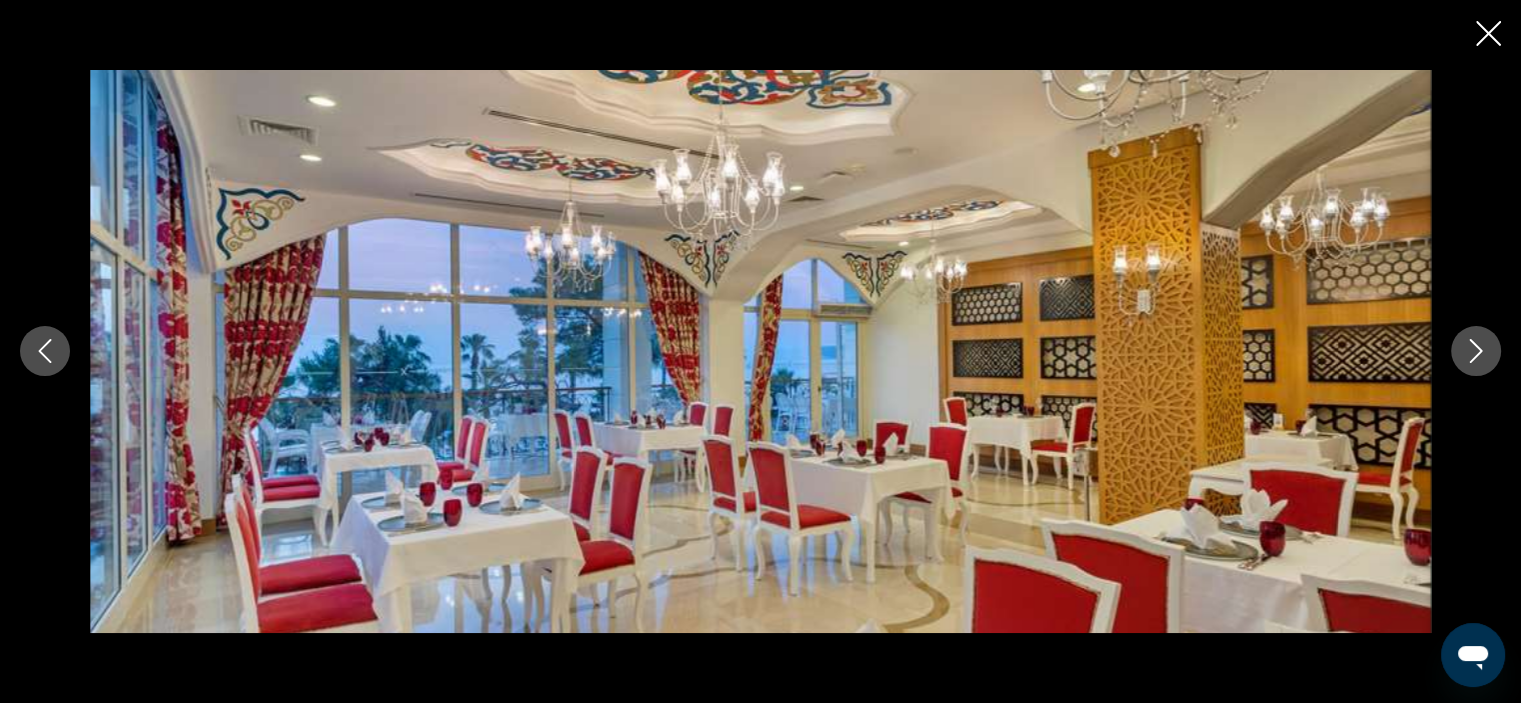 click 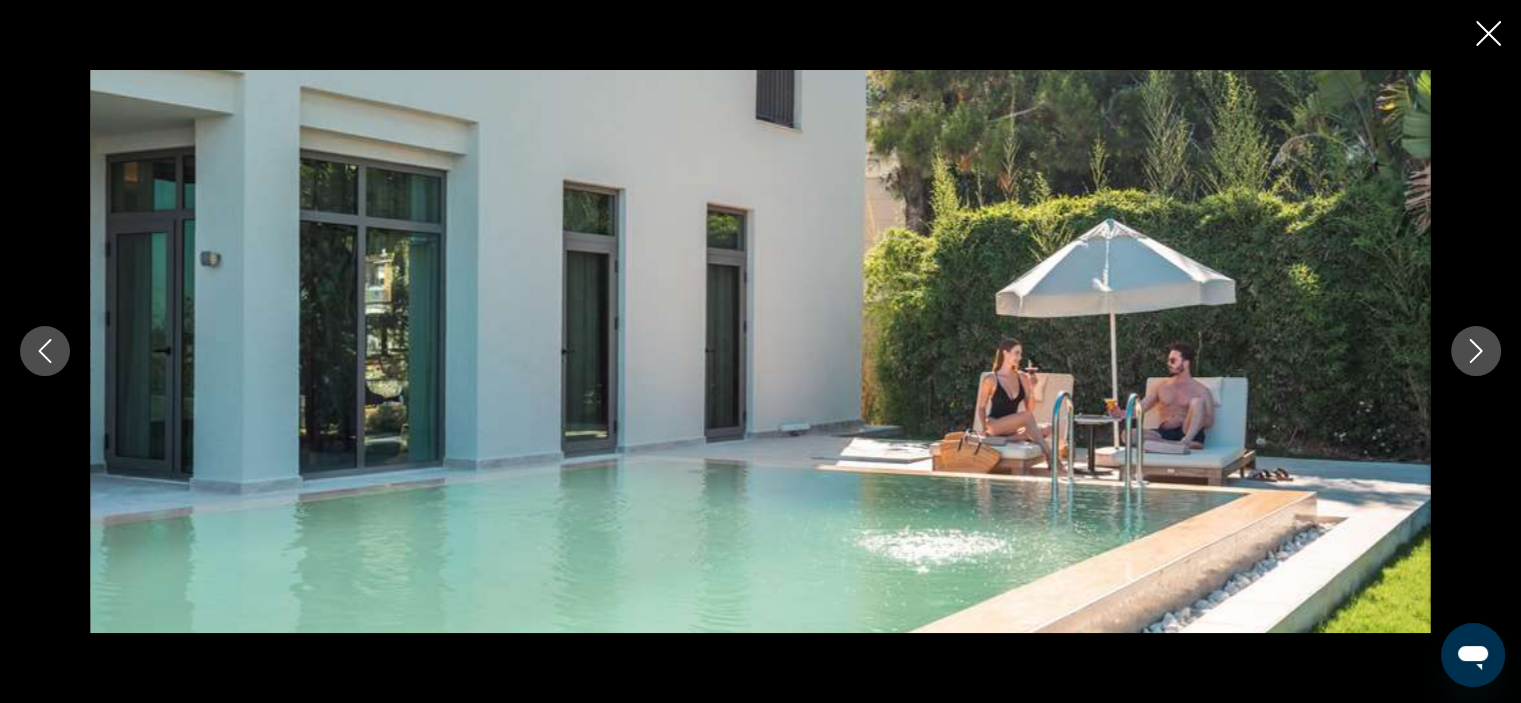 click 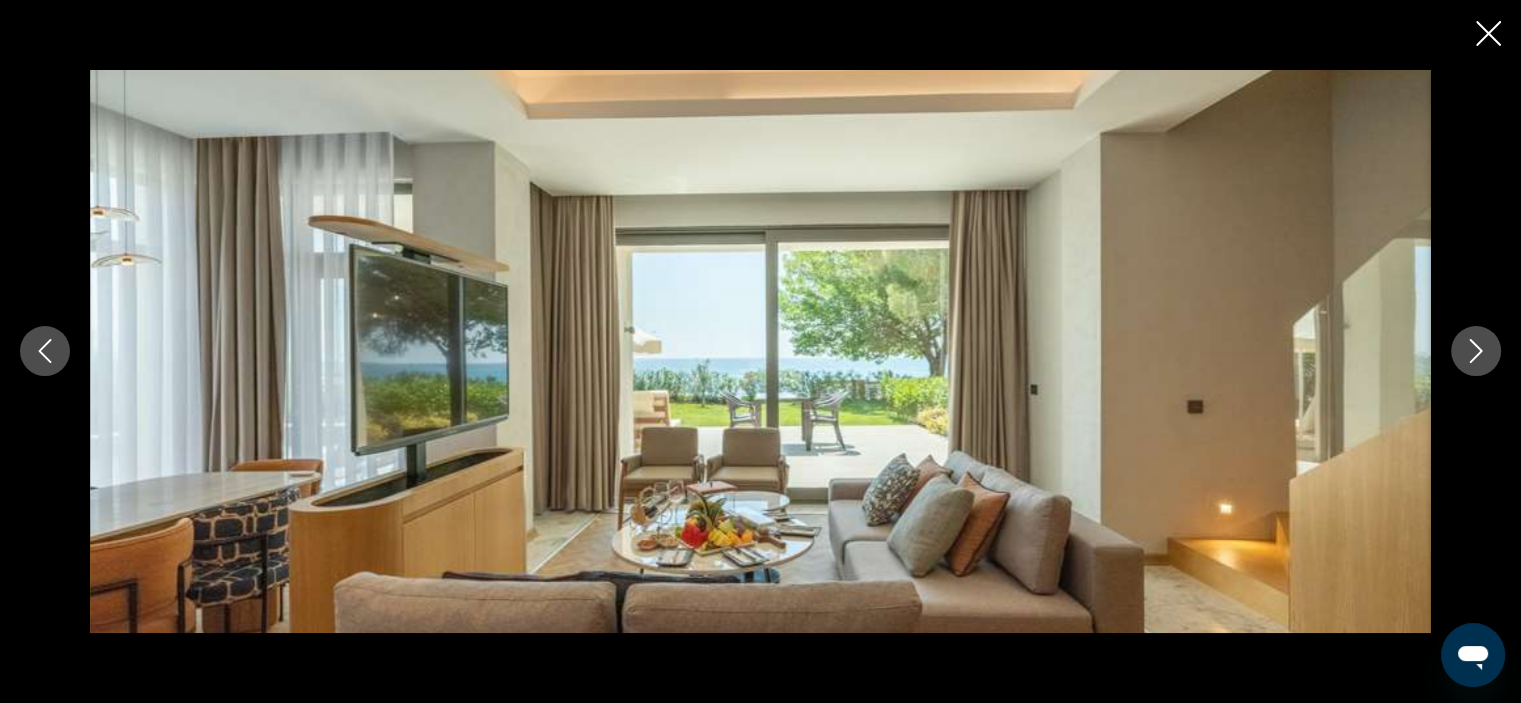 click 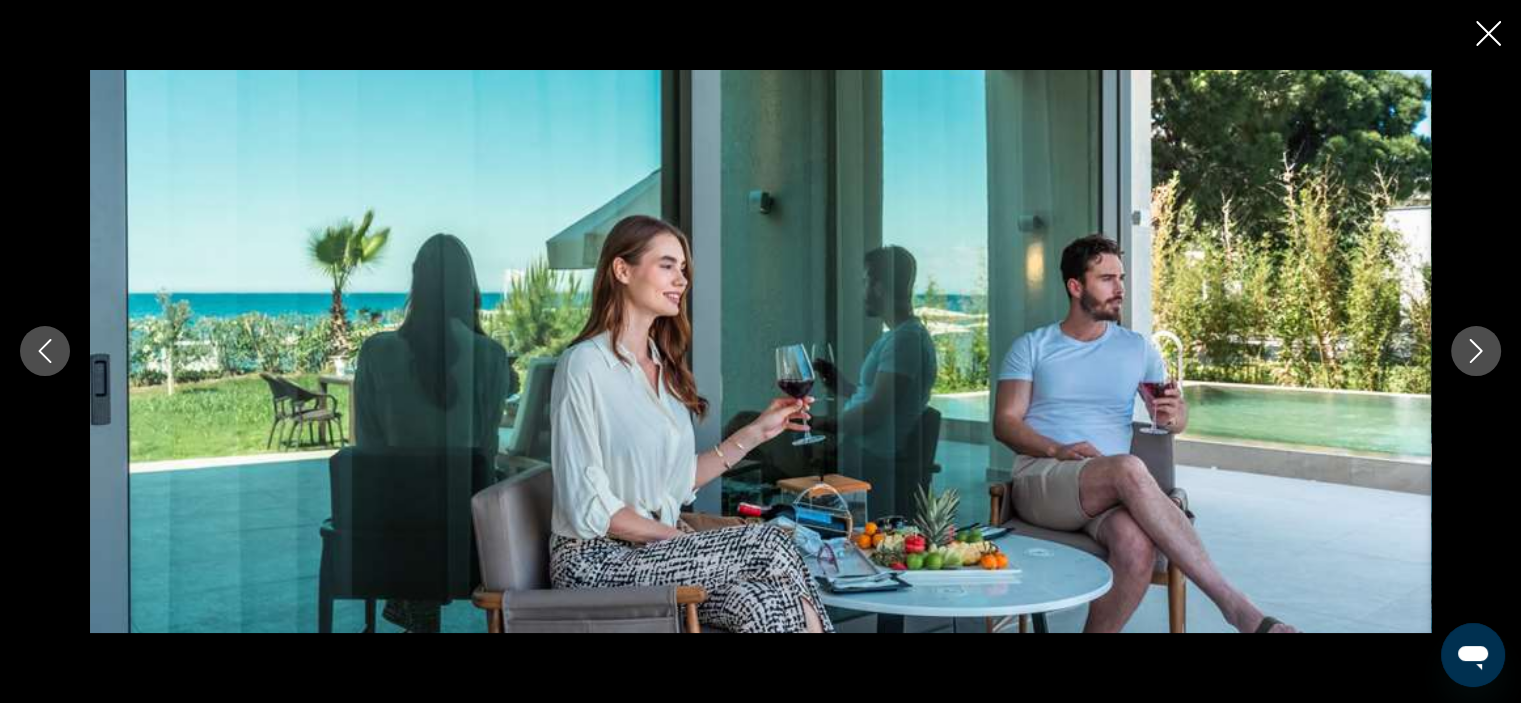 click 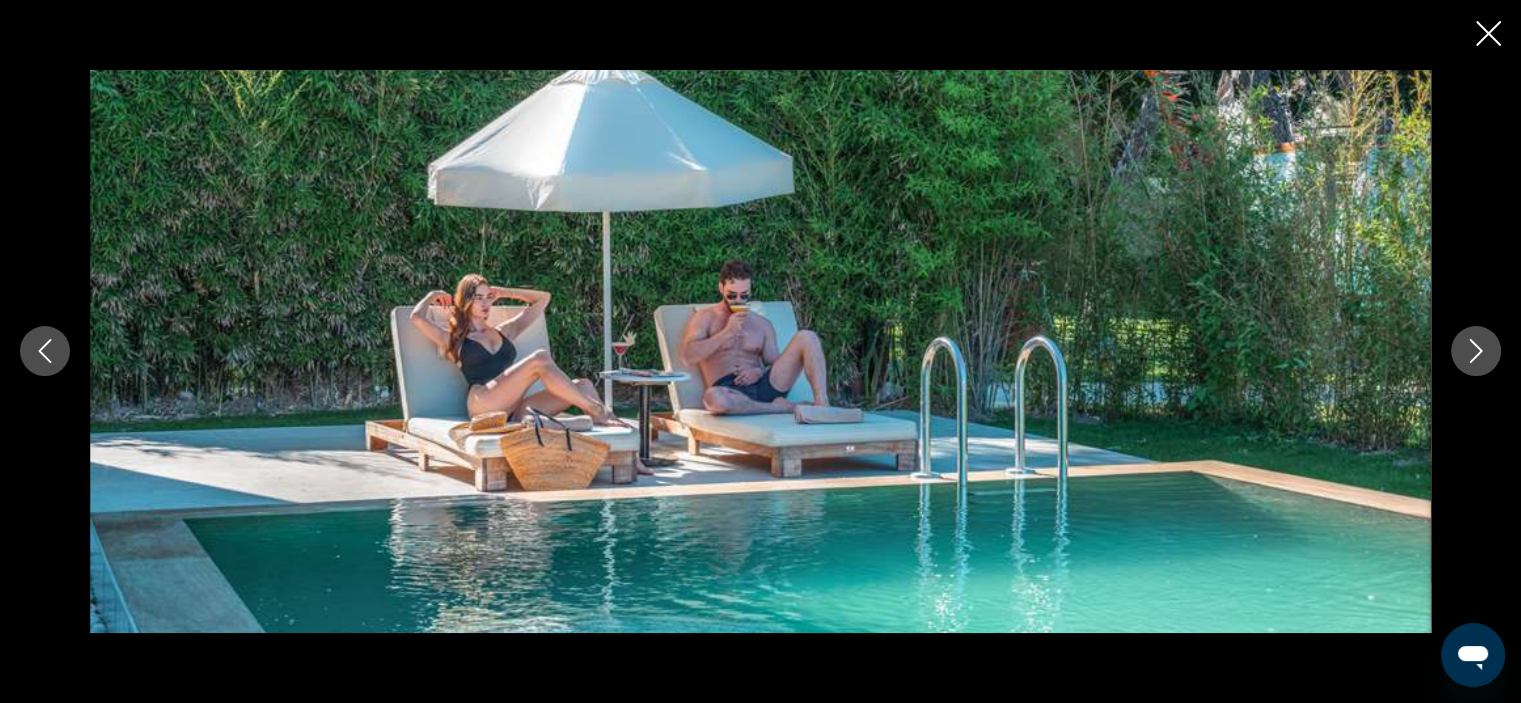click 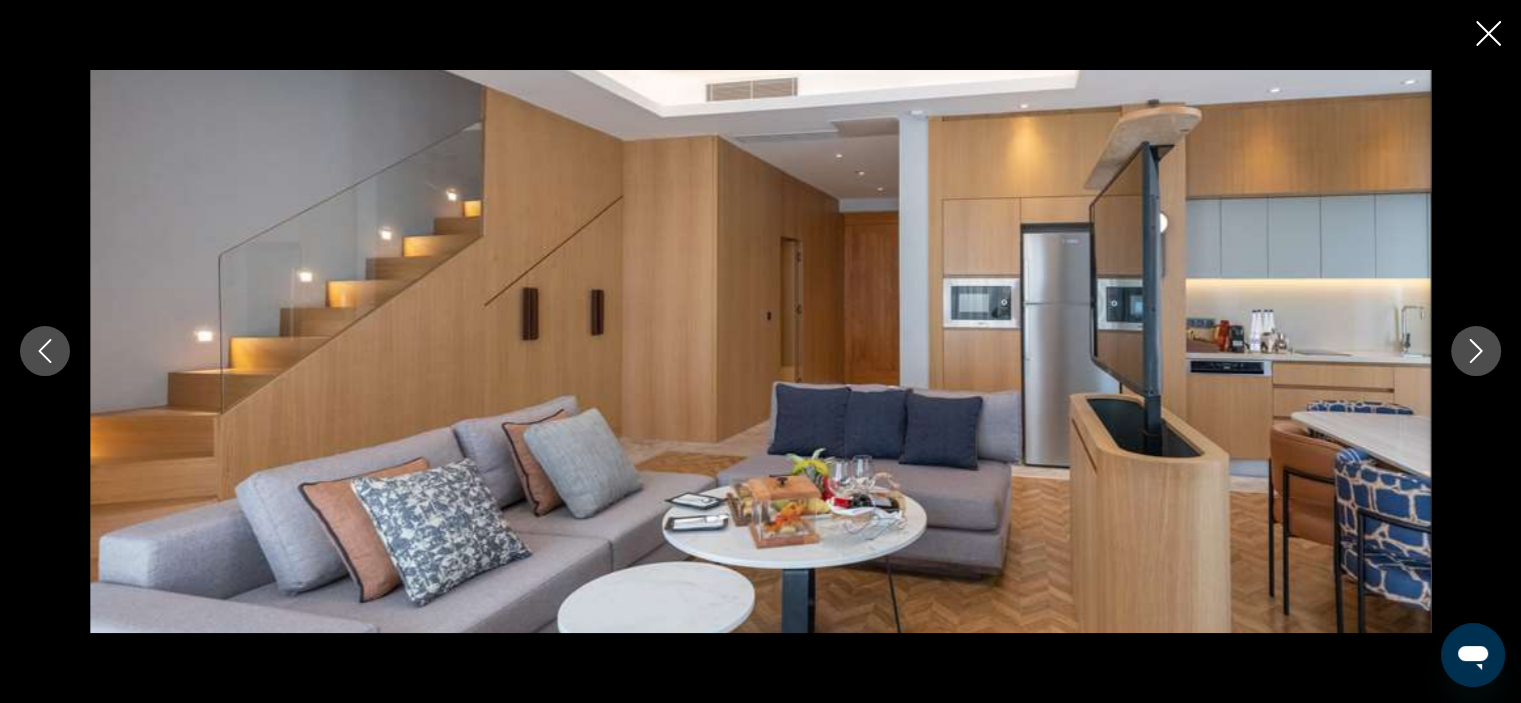 click 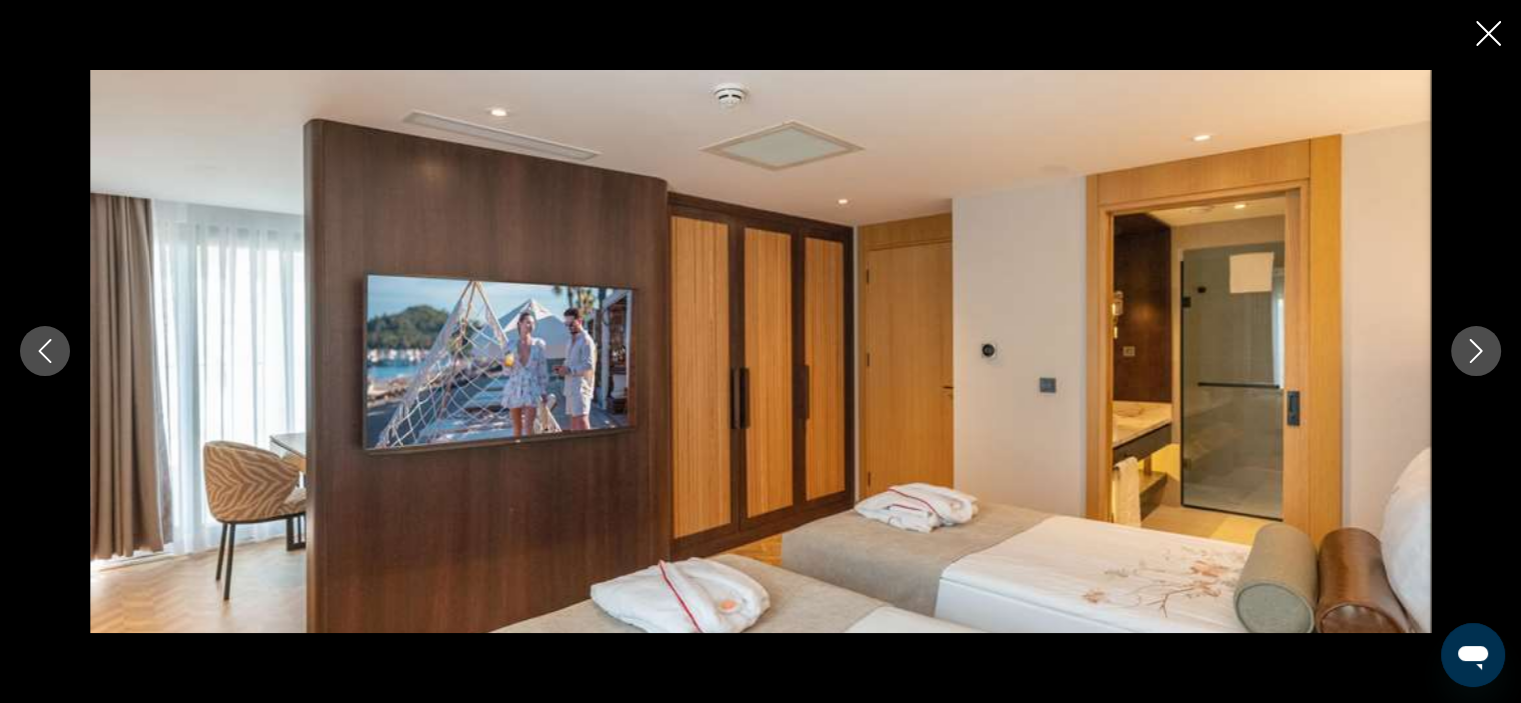 click 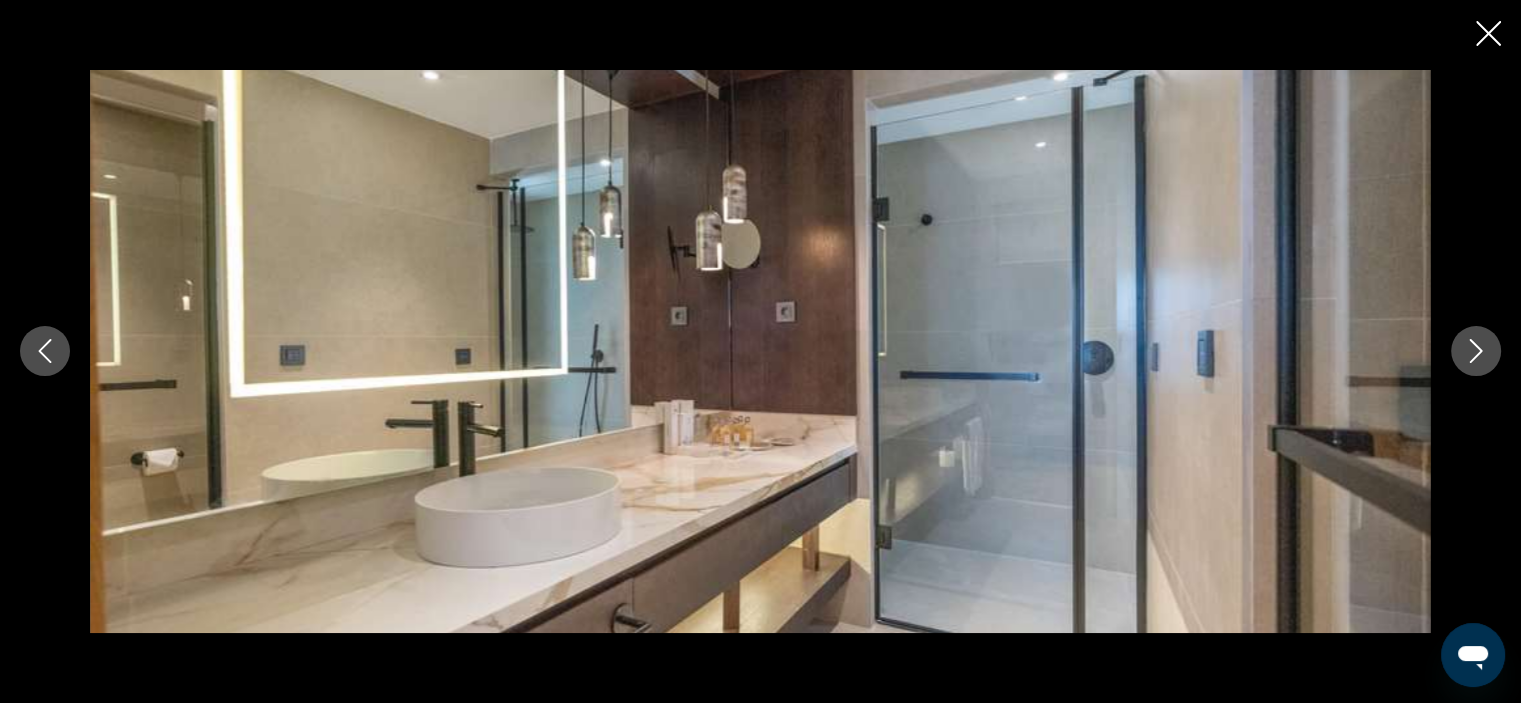 click 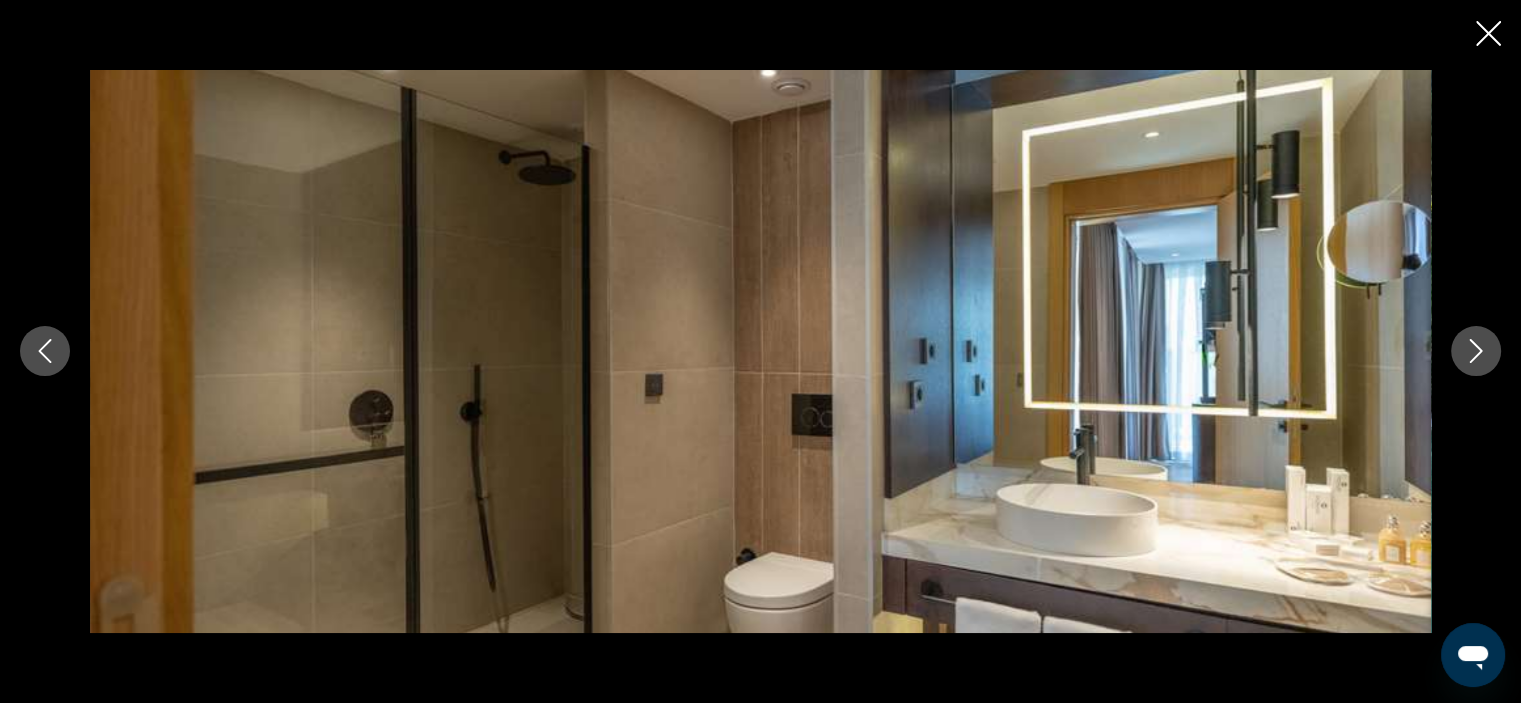 click 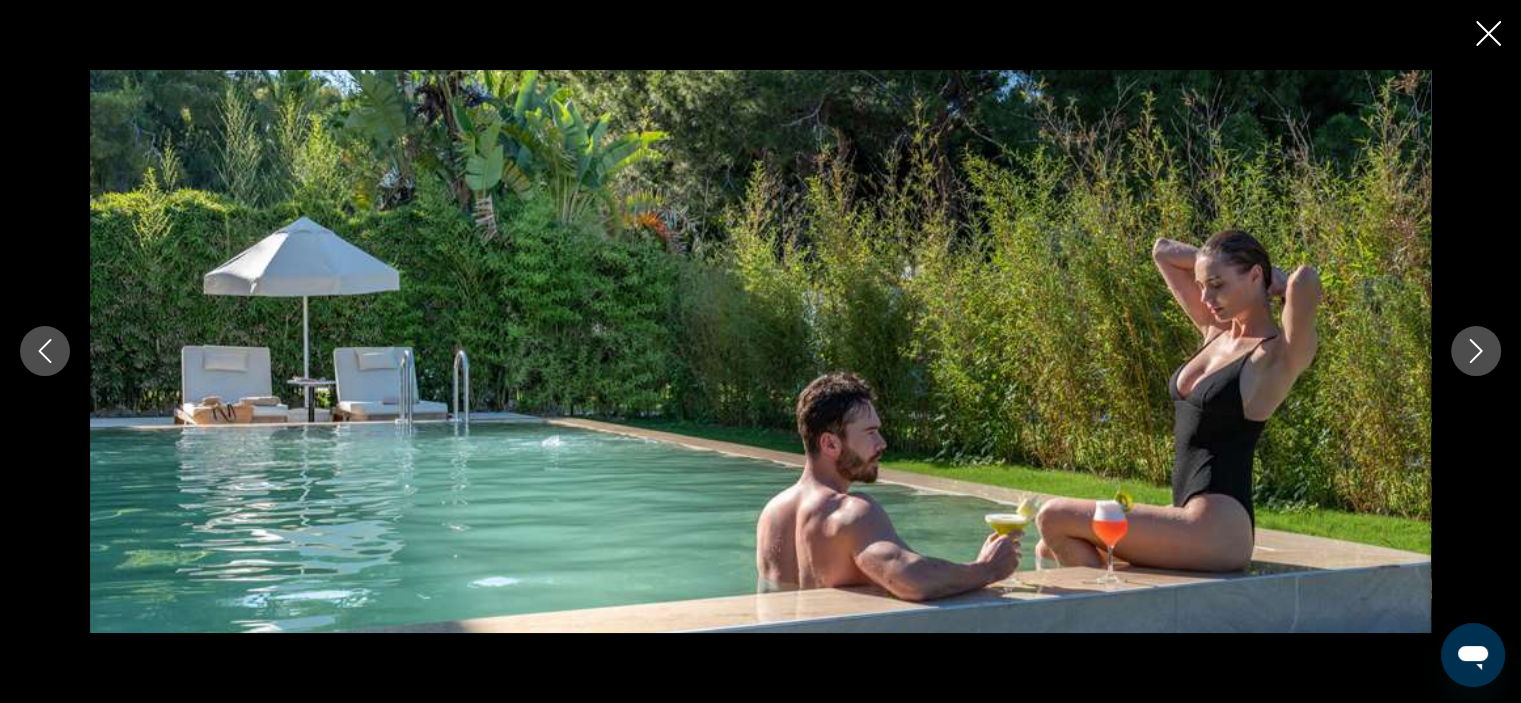 click 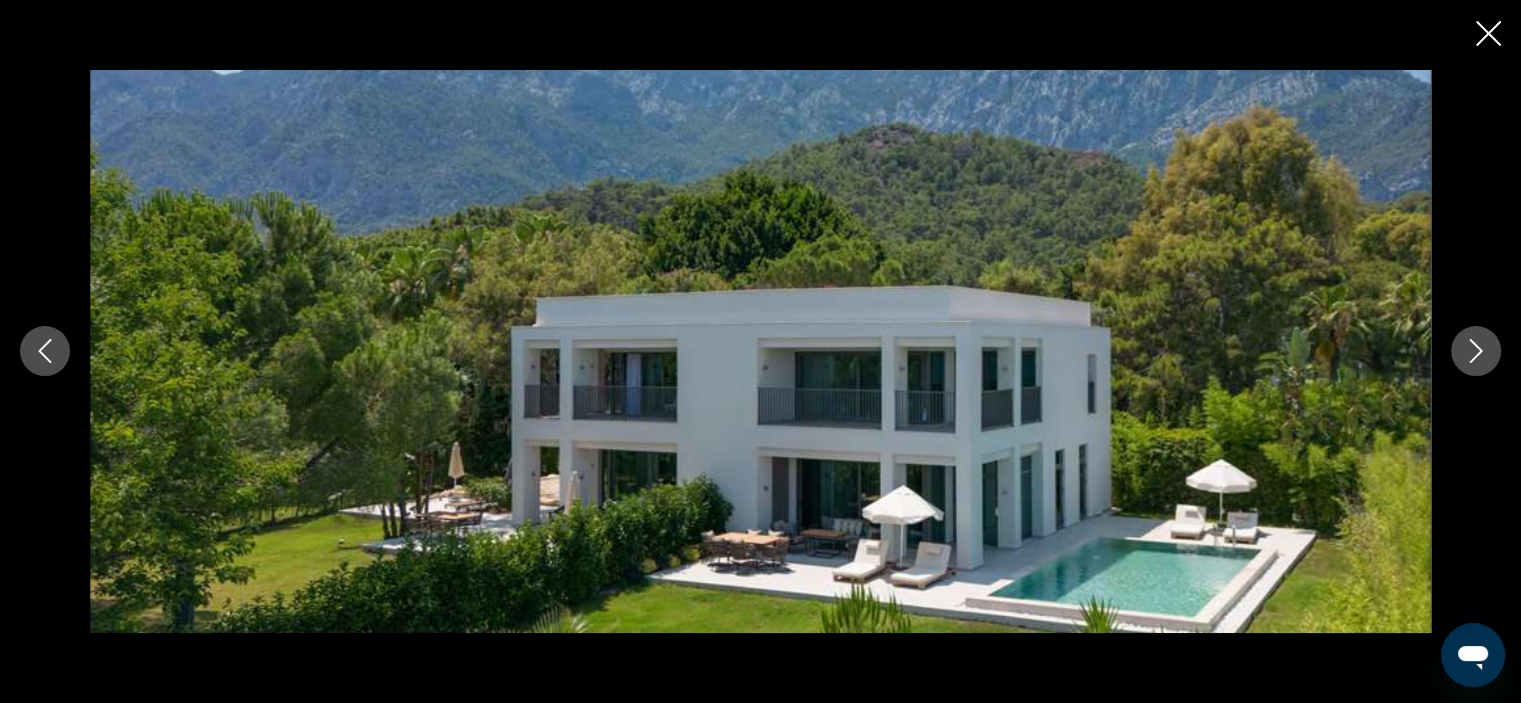 click 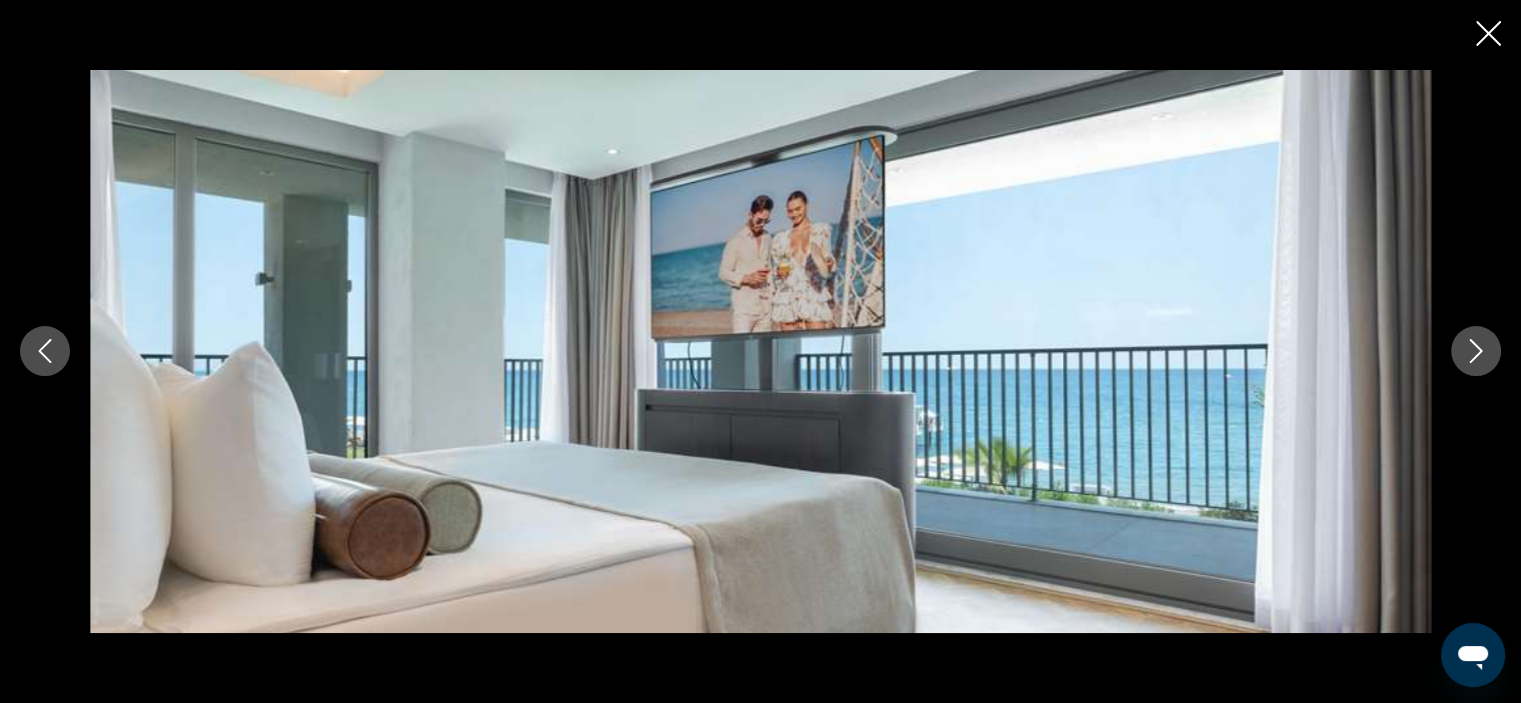 click 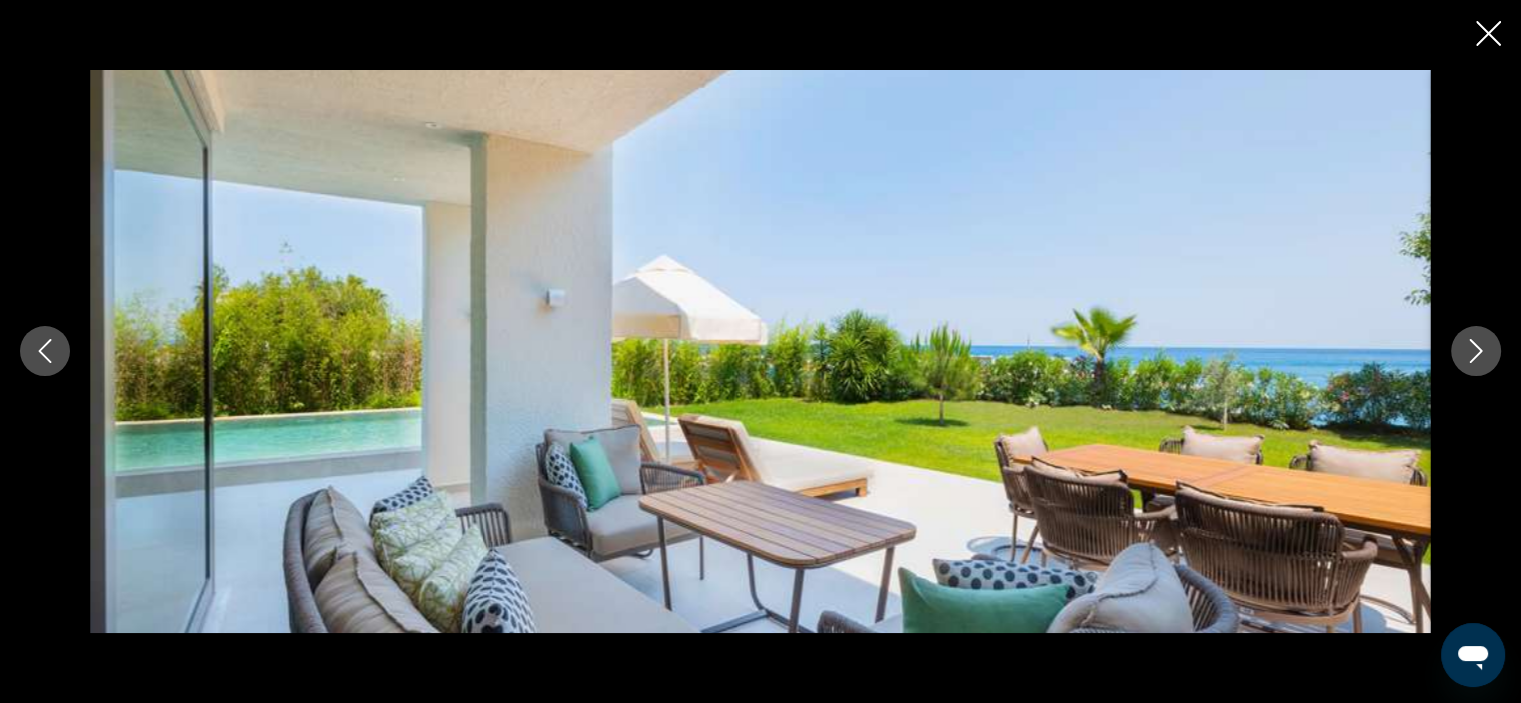 click 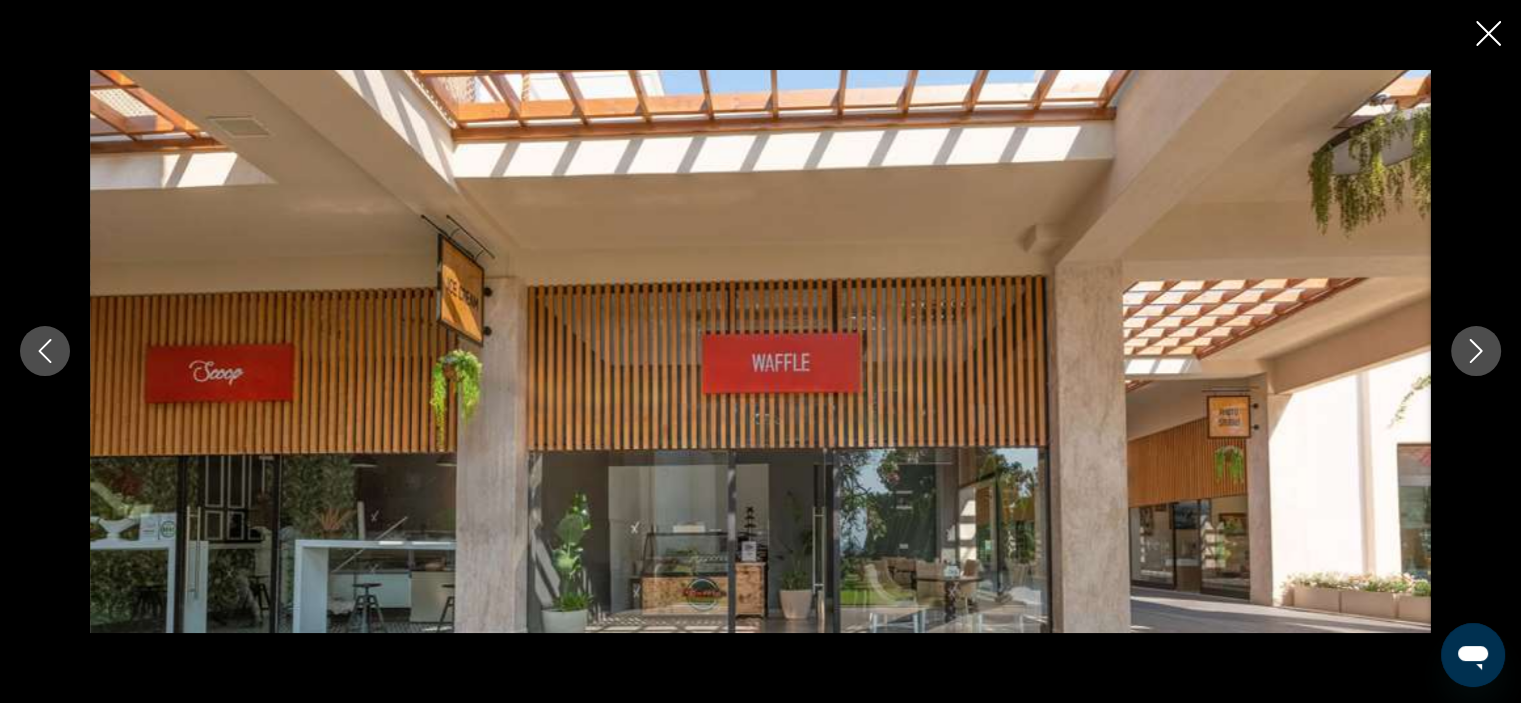 click 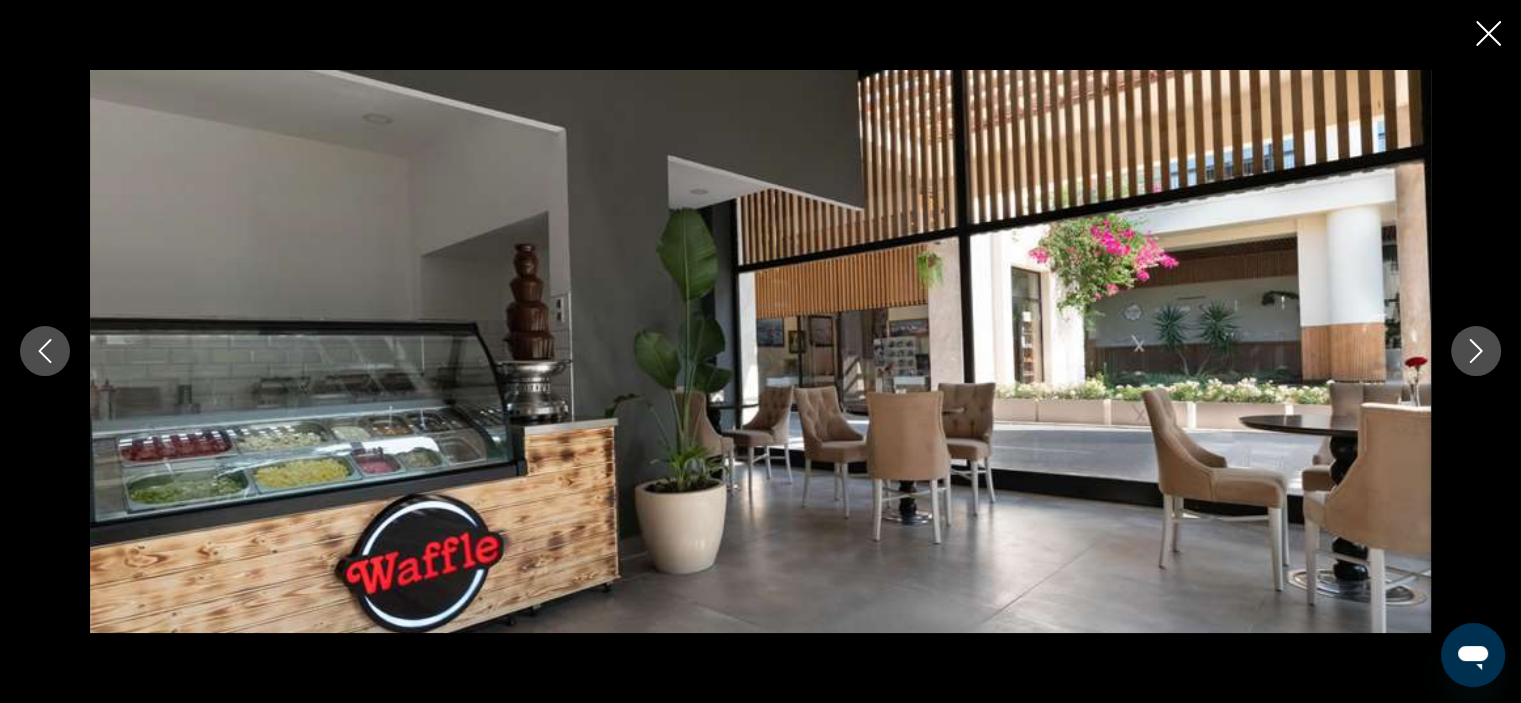 click 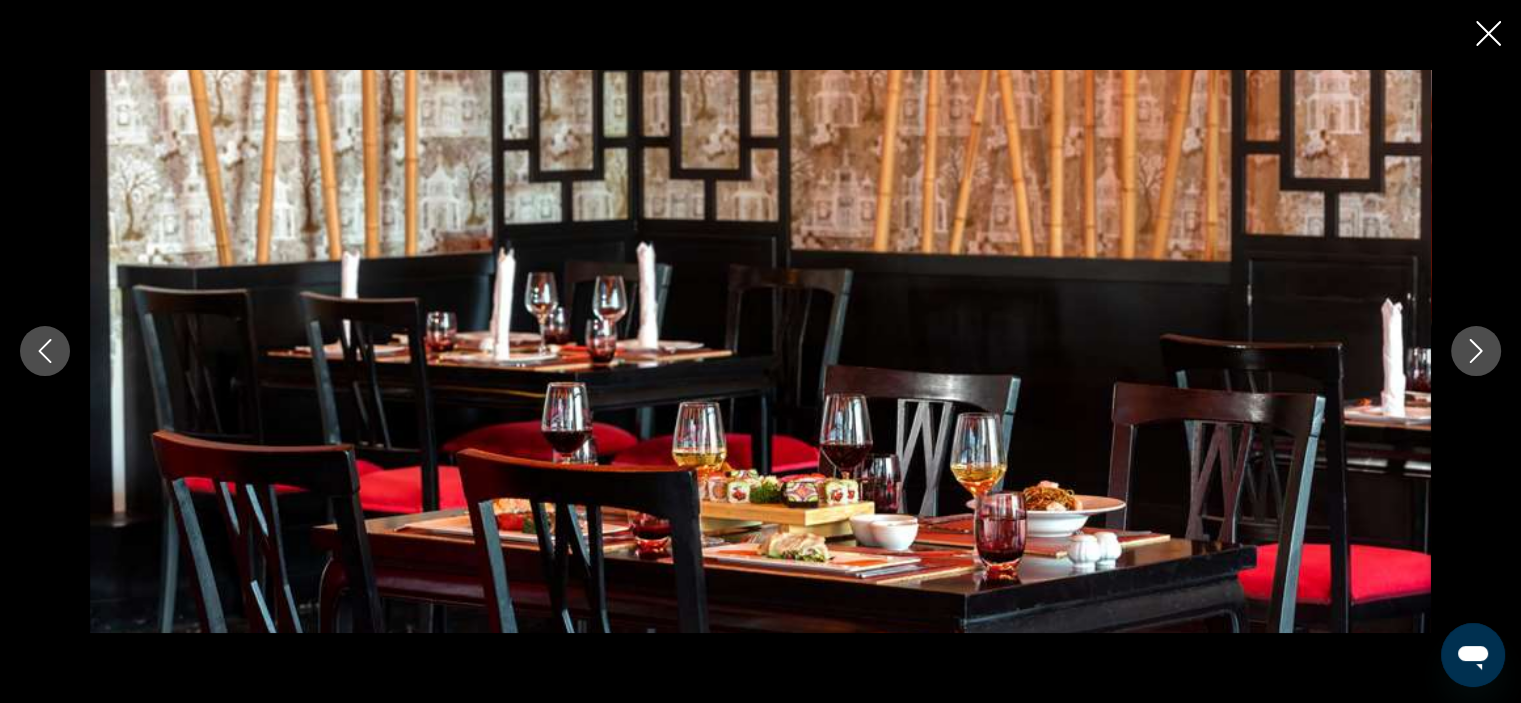 click 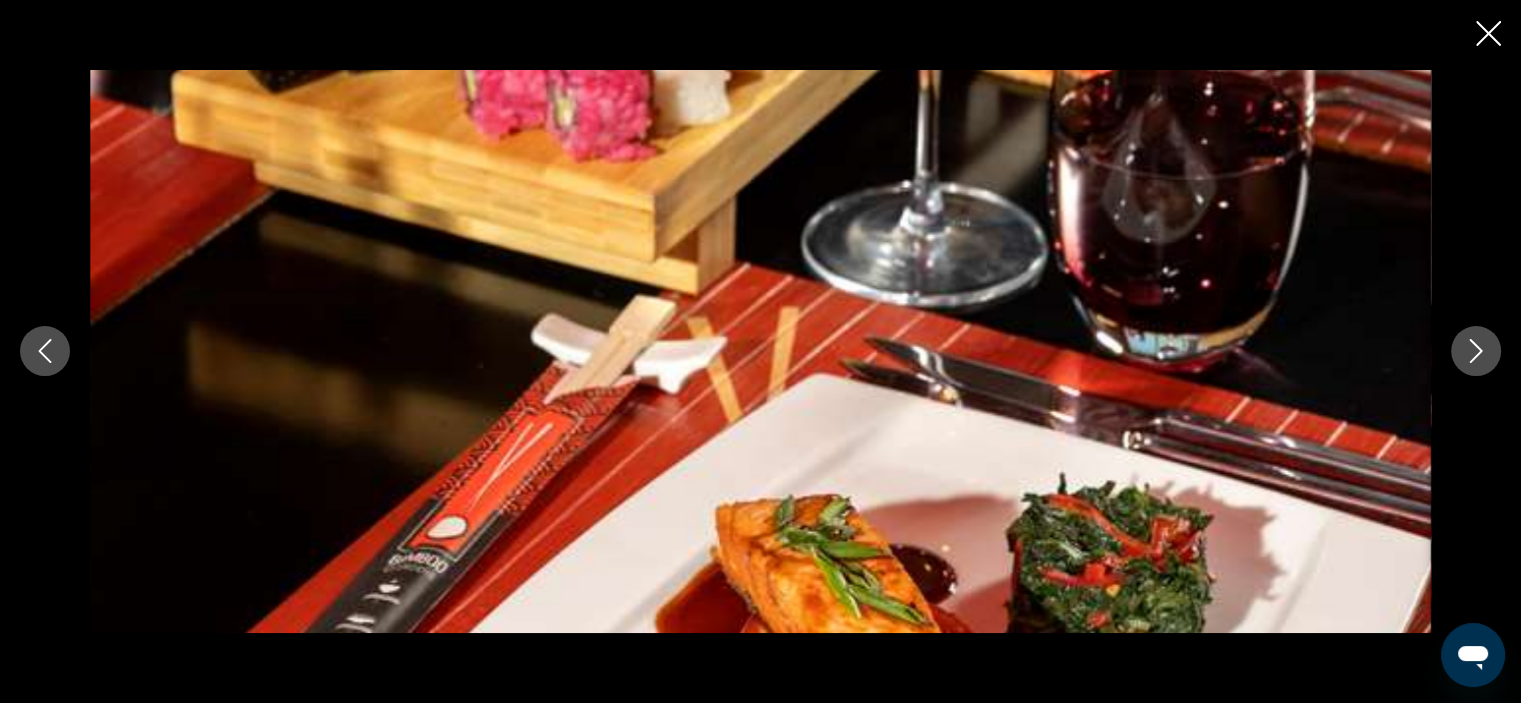 click 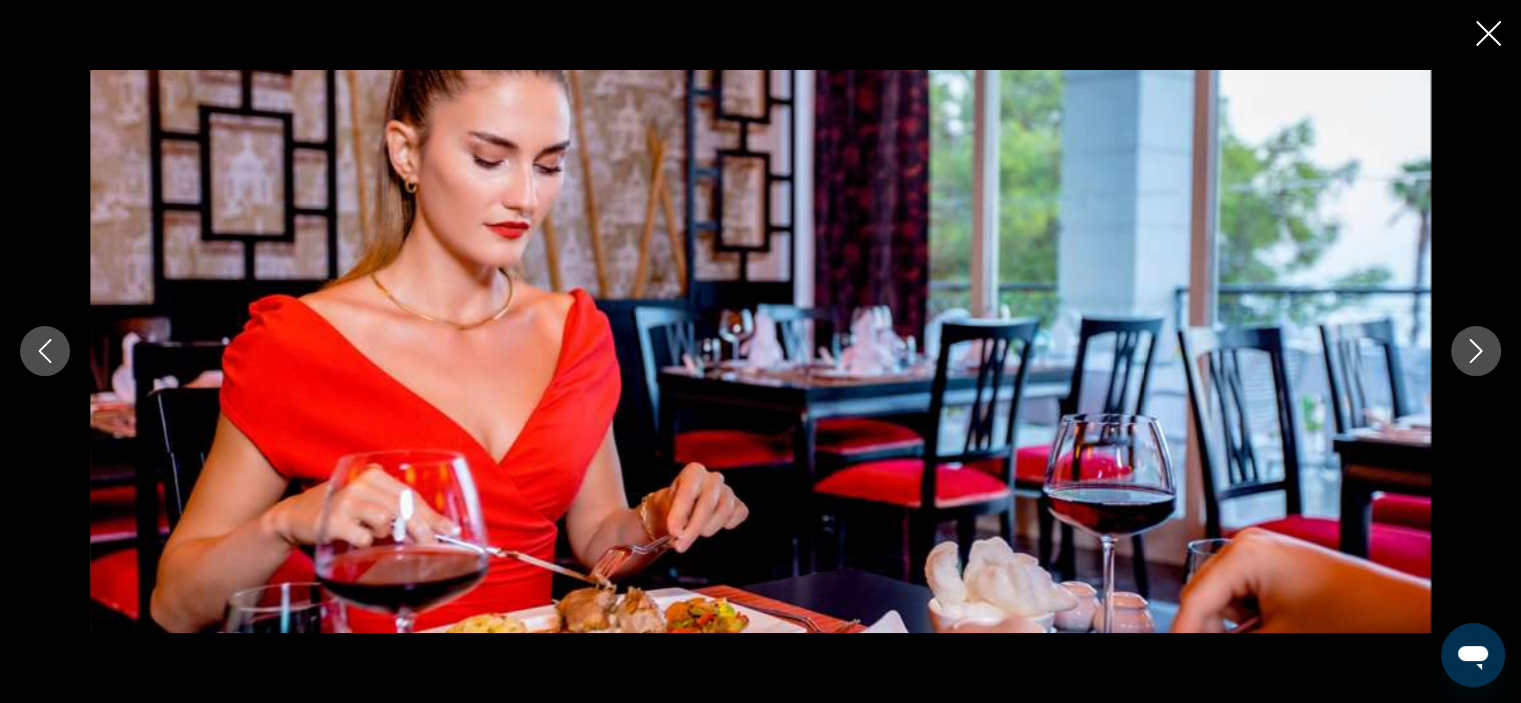 click 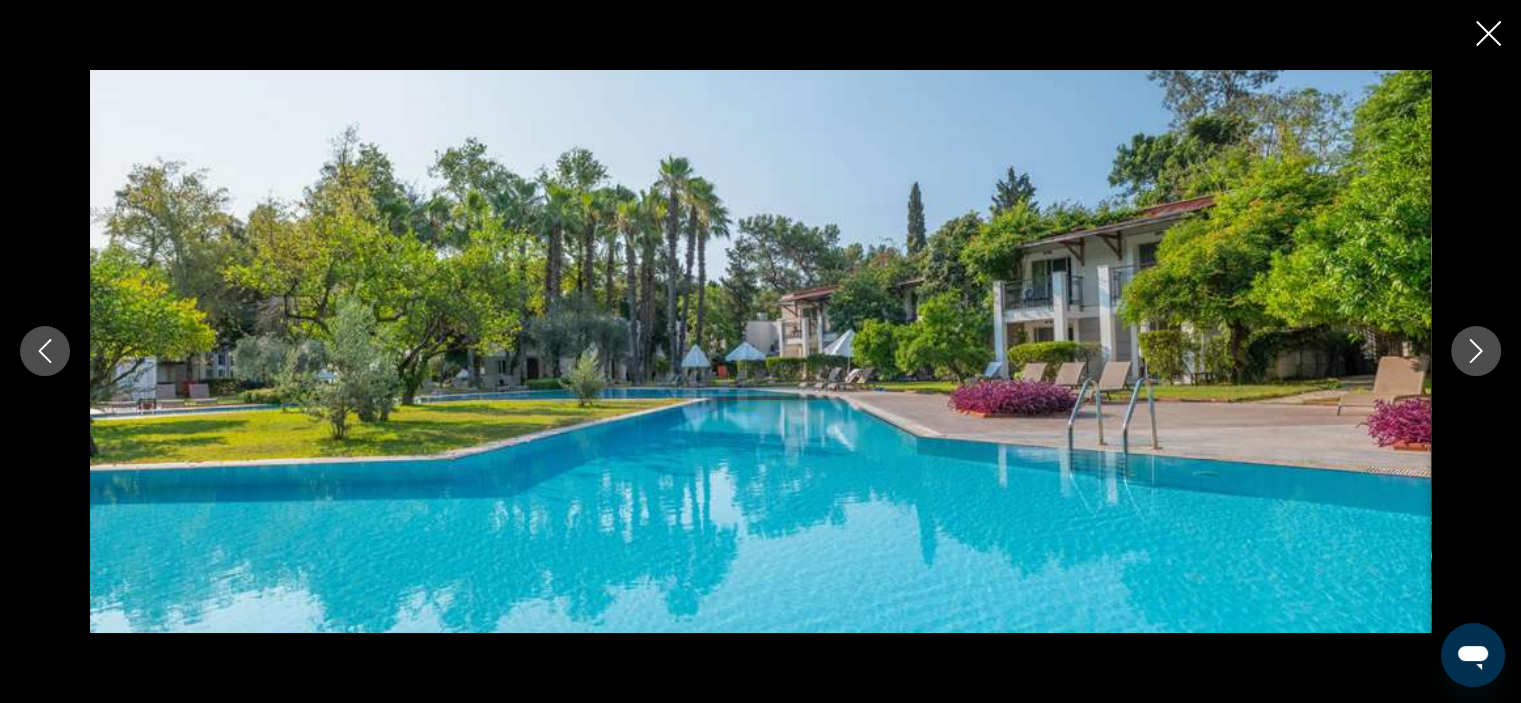 click 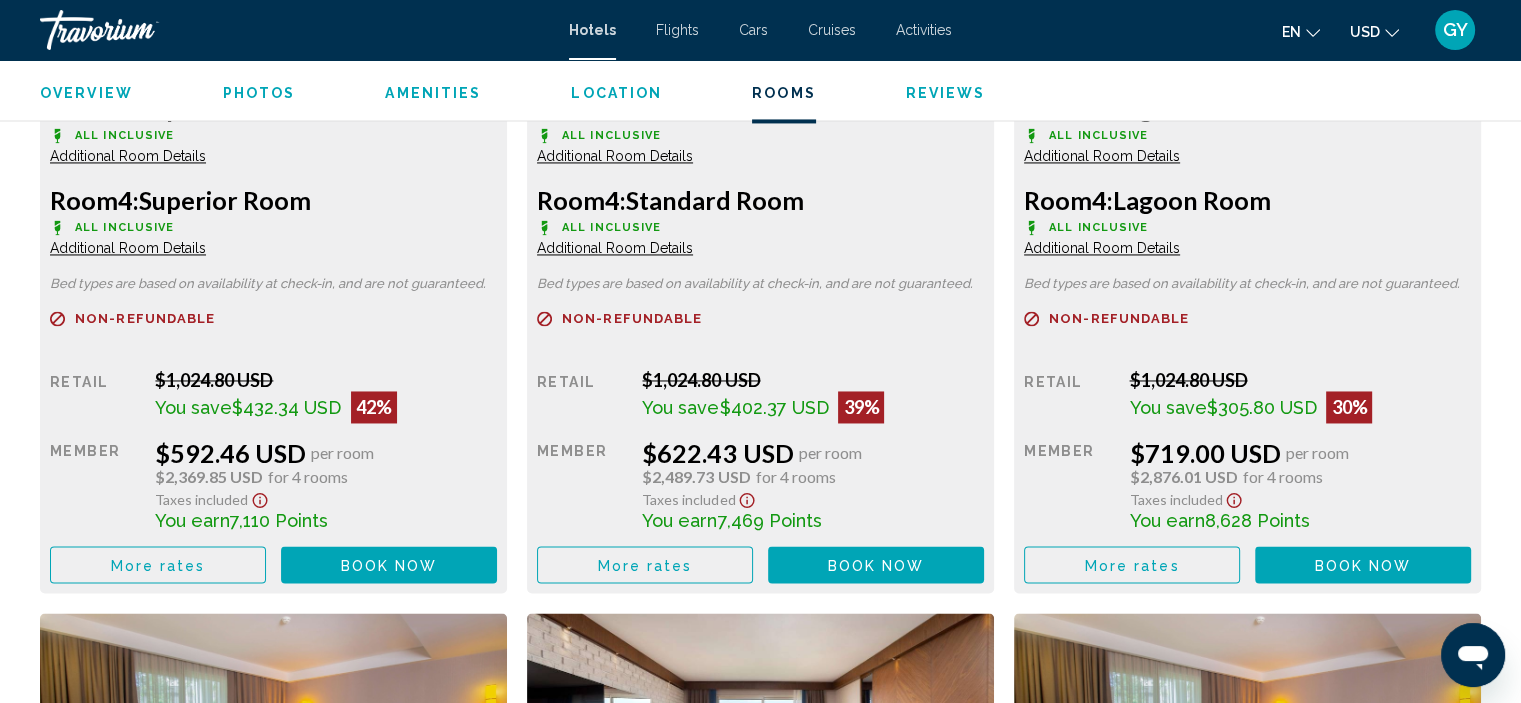 scroll, scrollTop: 3178, scrollLeft: 0, axis: vertical 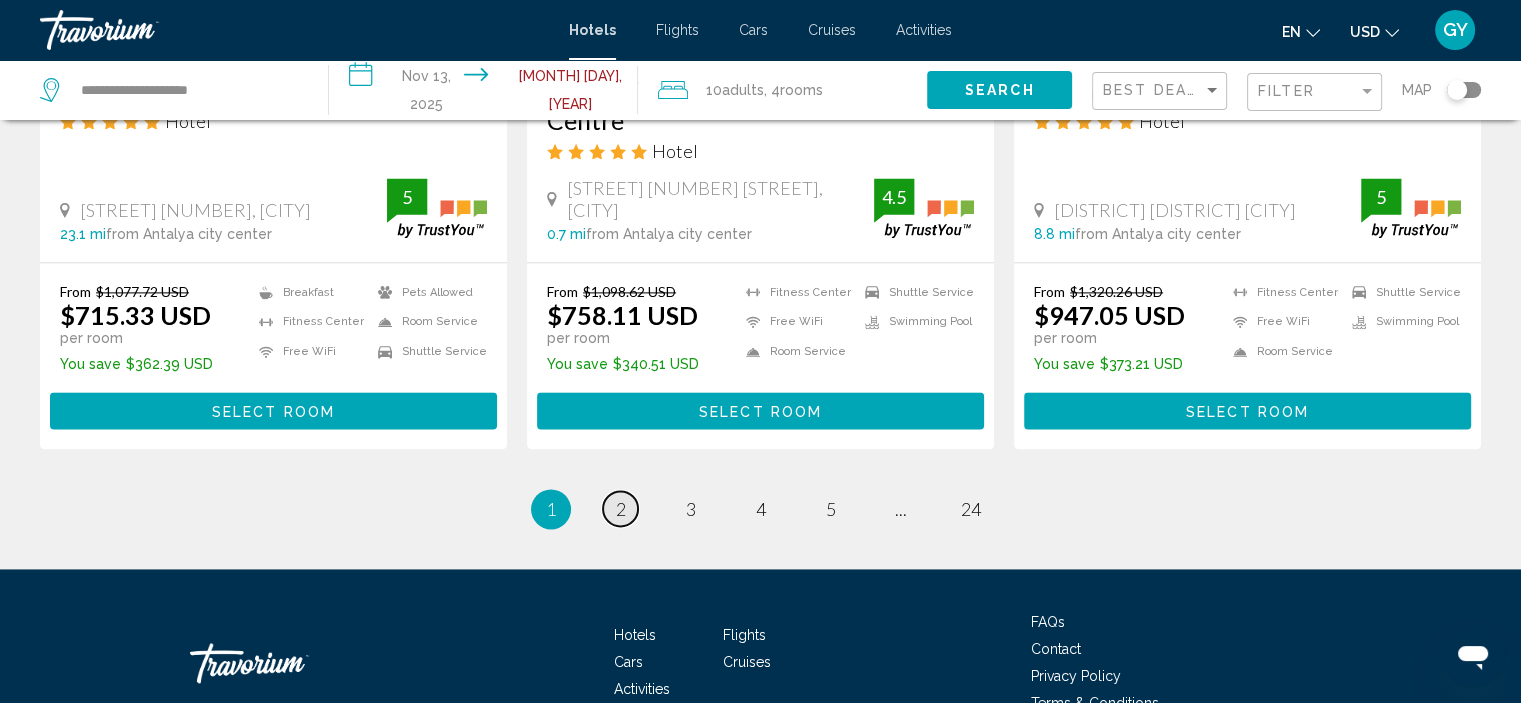click on "2" at bounding box center [621, 509] 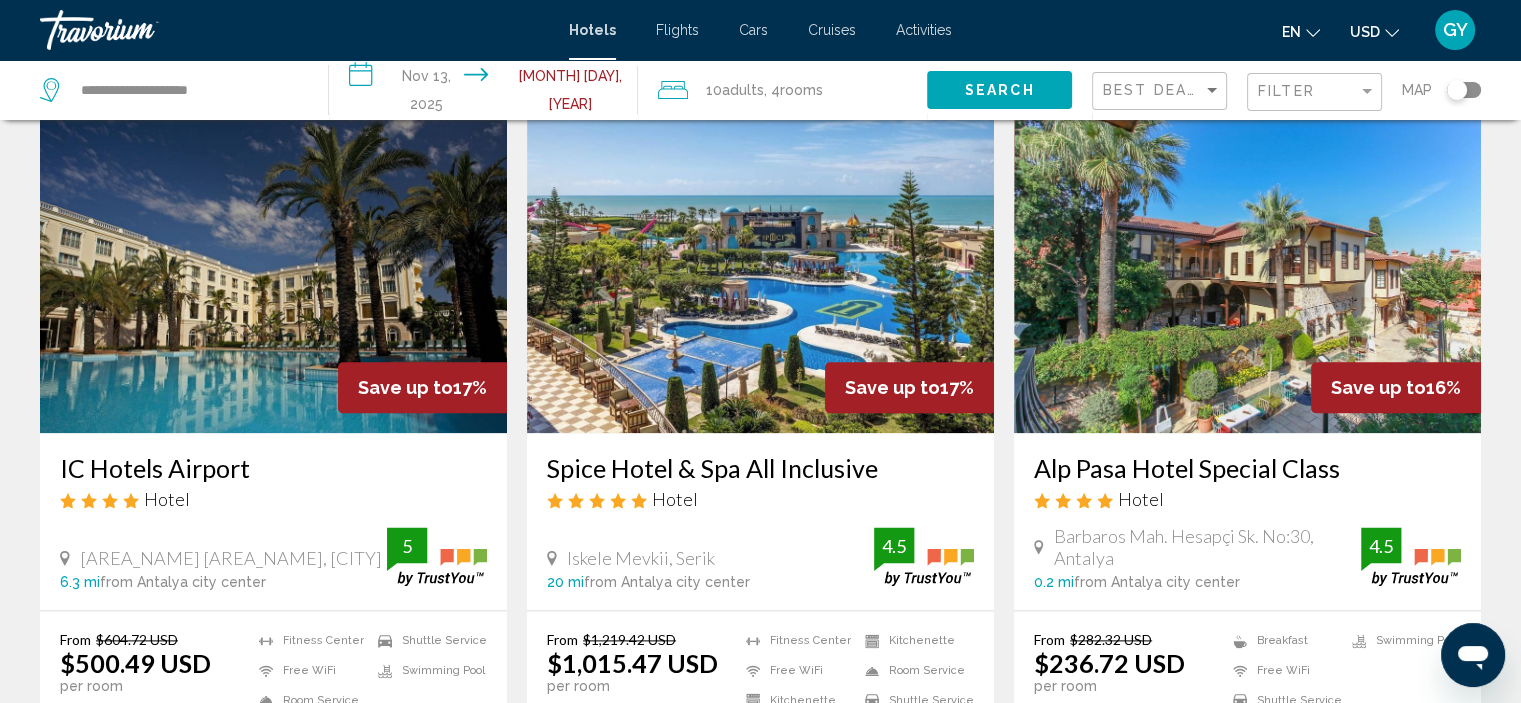 scroll, scrollTop: 2379, scrollLeft: 0, axis: vertical 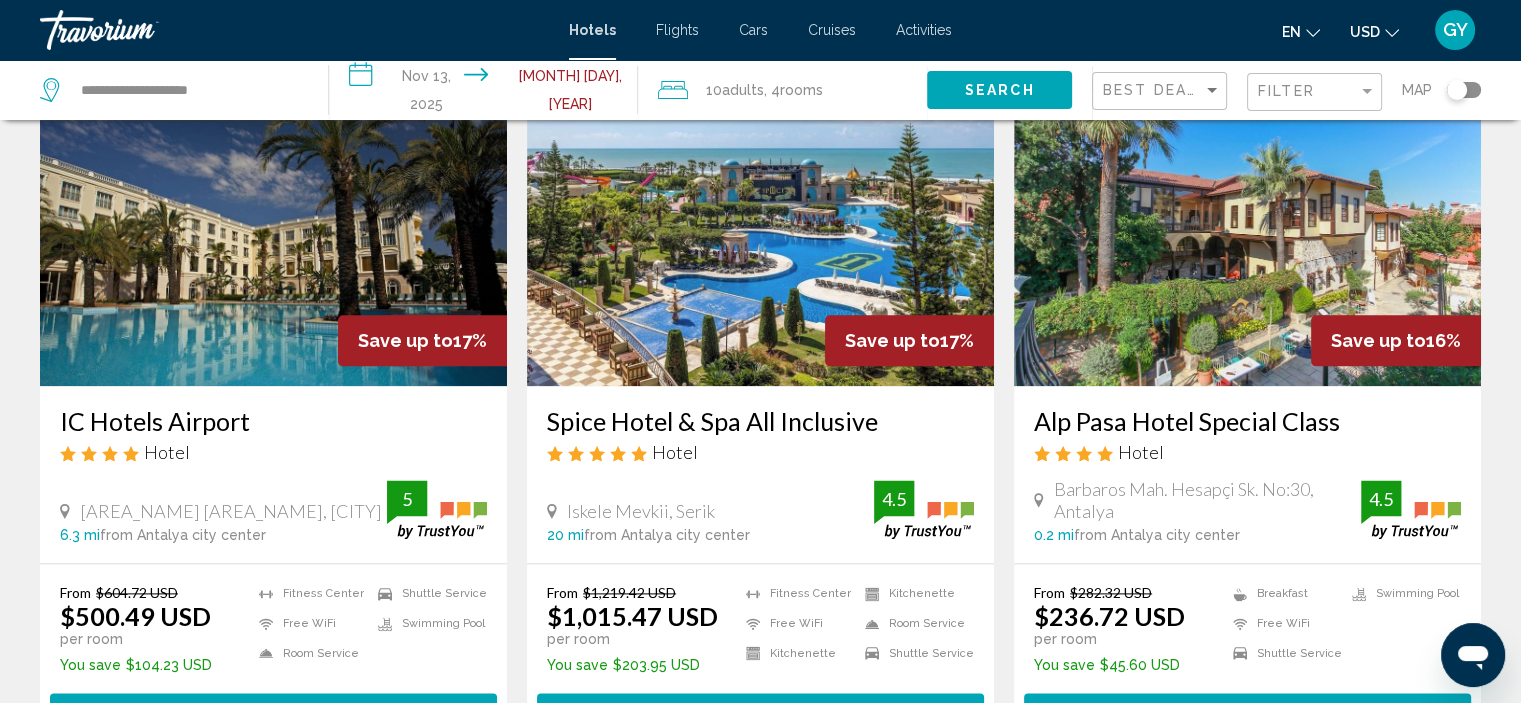 click at bounding box center [273, 226] 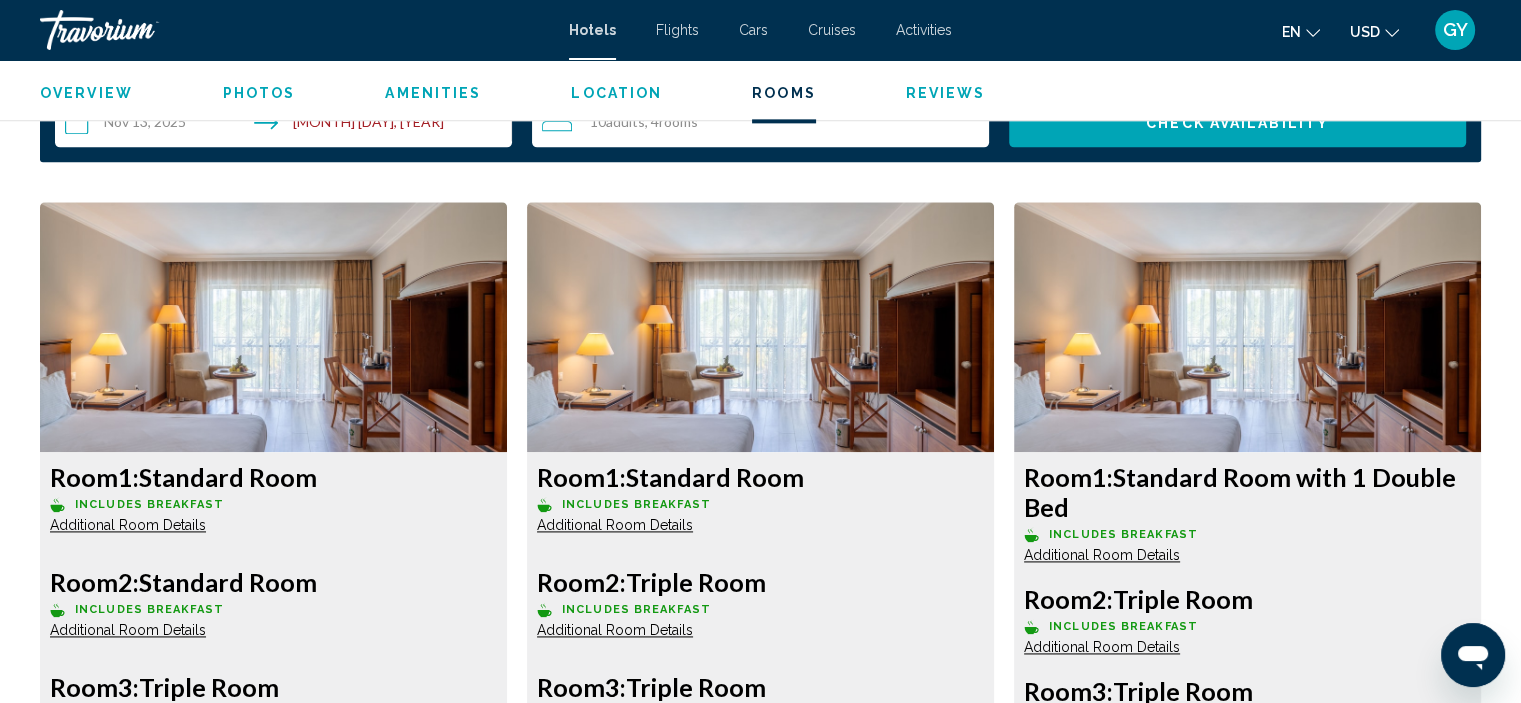 scroll, scrollTop: 2662, scrollLeft: 0, axis: vertical 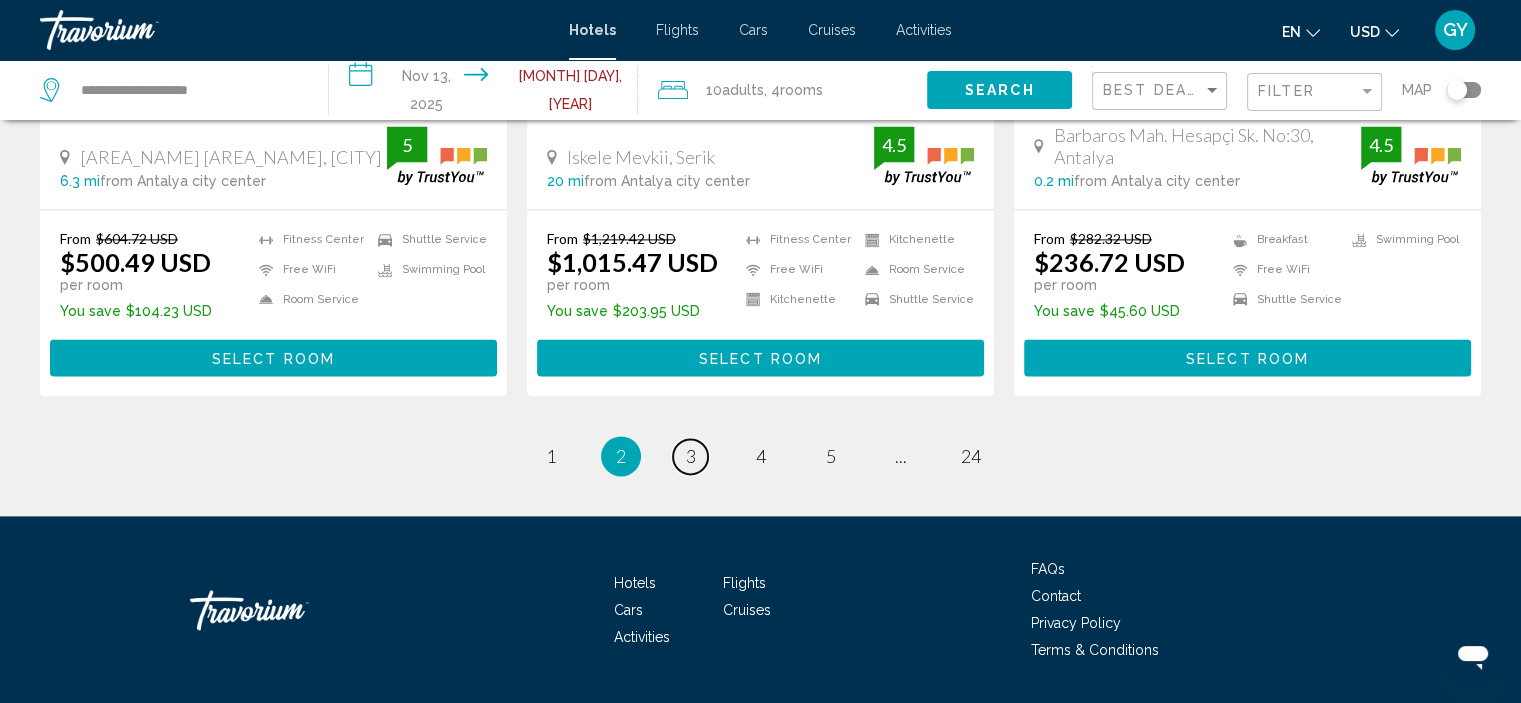 click on "page  3" at bounding box center [690, 456] 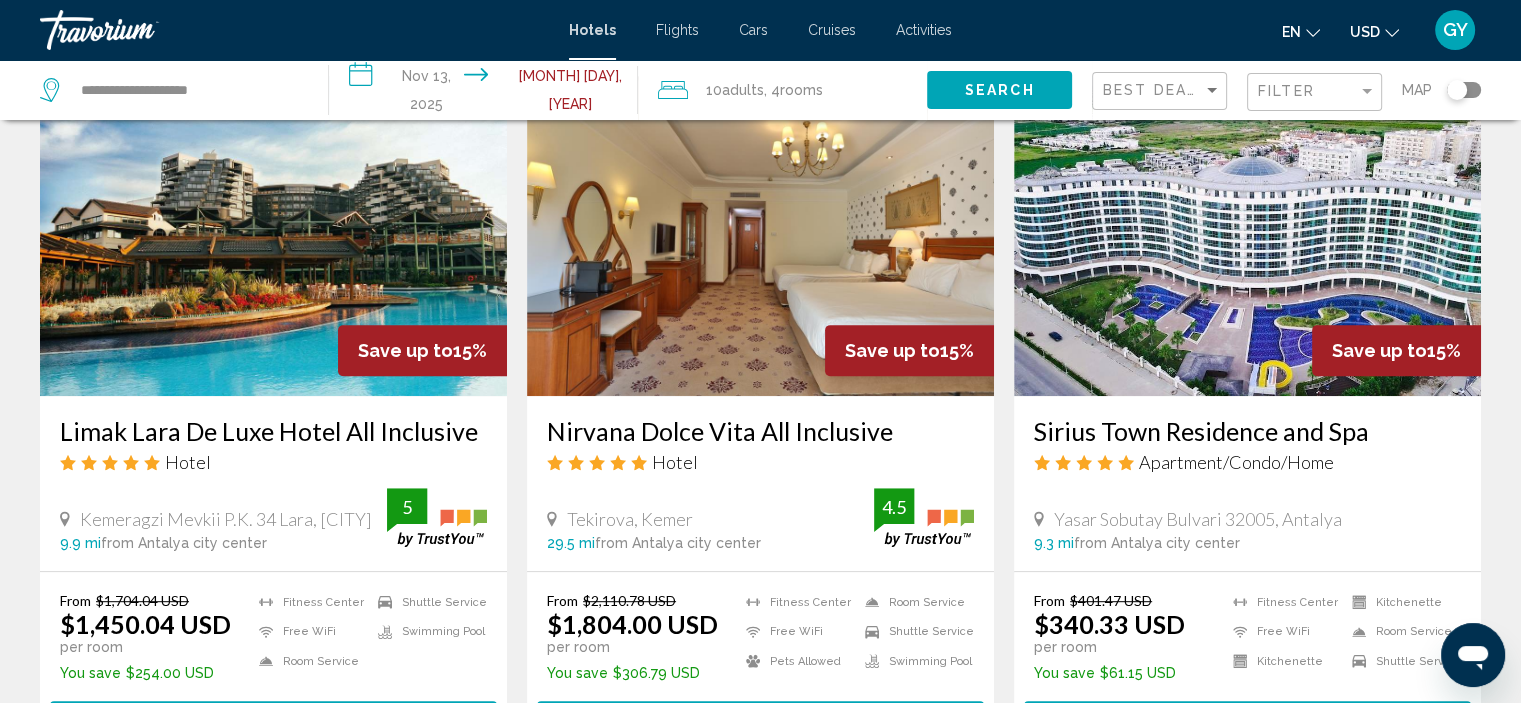 scroll, scrollTop: 872, scrollLeft: 0, axis: vertical 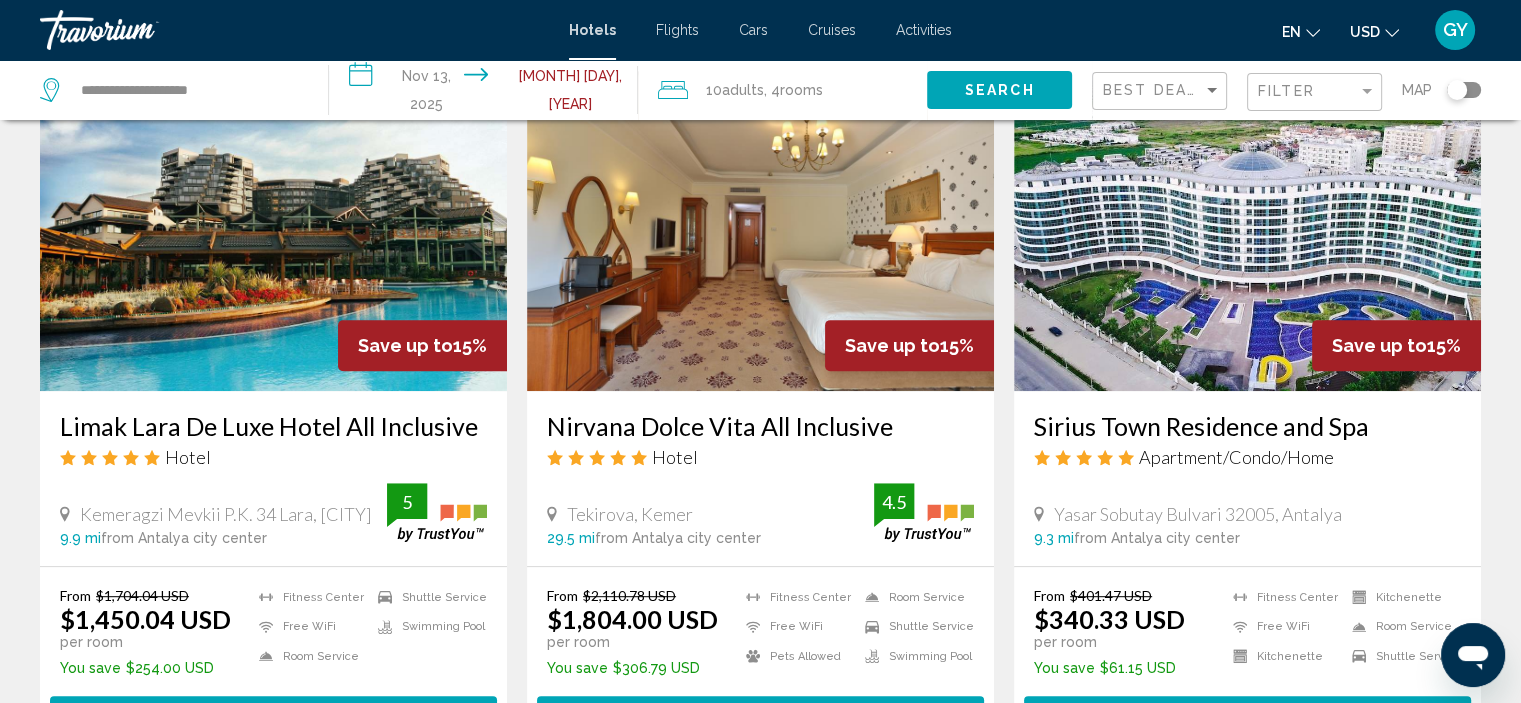 click at bounding box center [1247, 231] 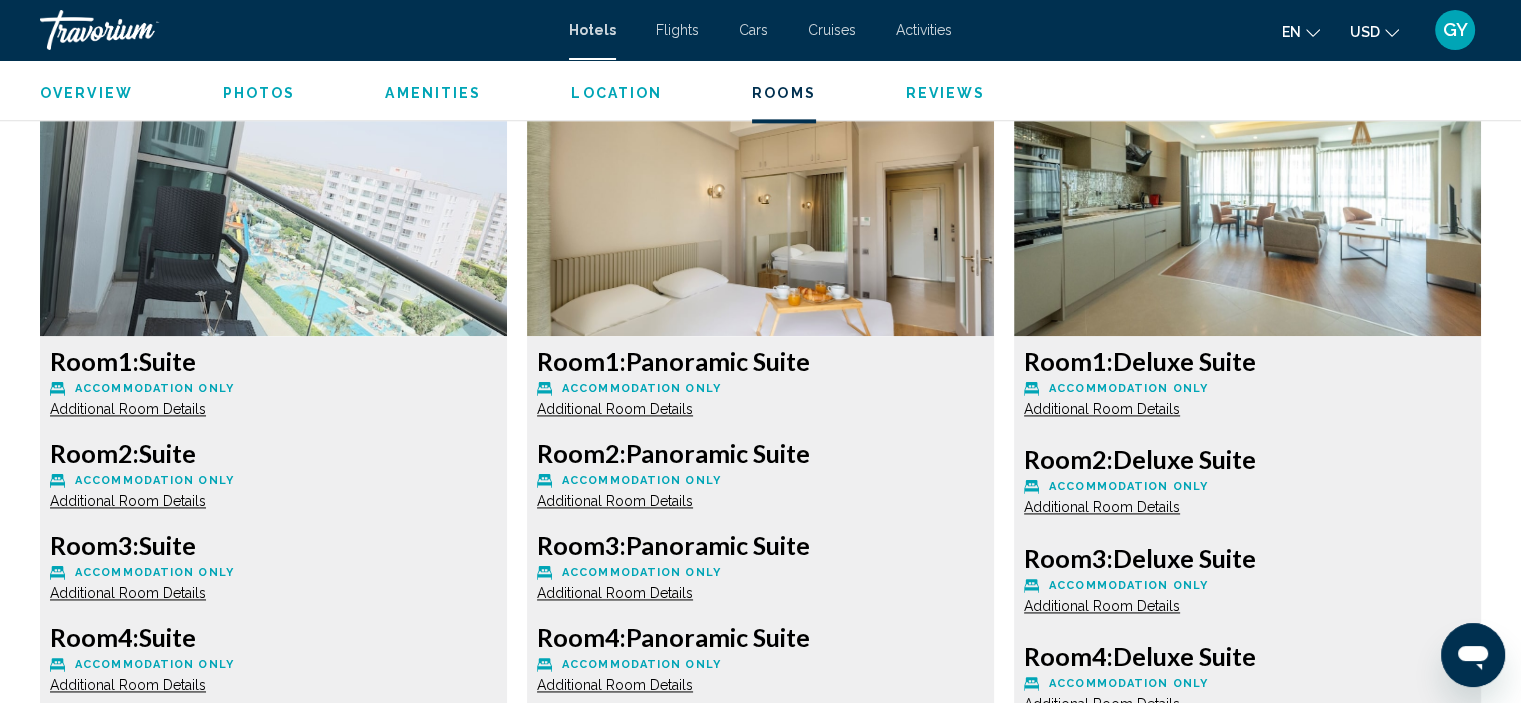 scroll, scrollTop: 2703, scrollLeft: 0, axis: vertical 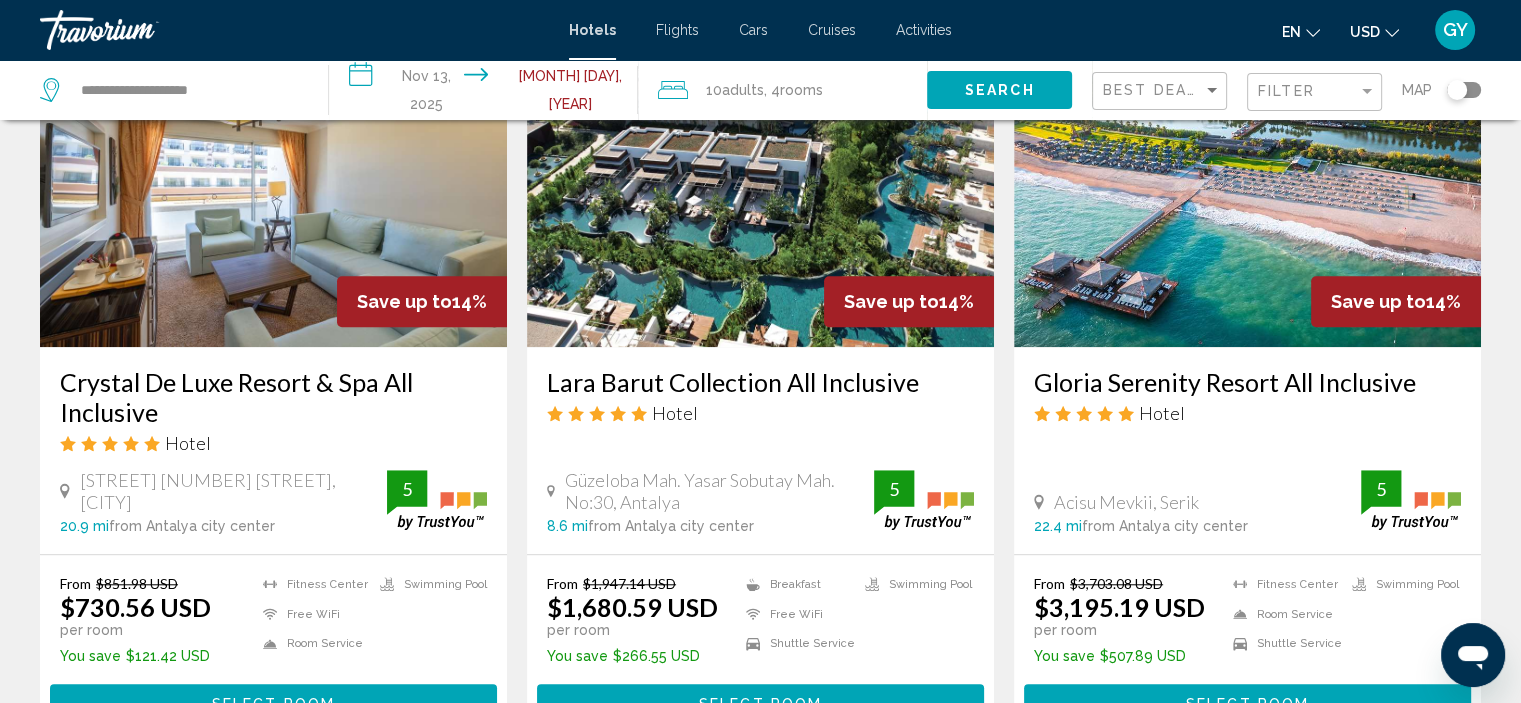 click on "Güzeloba Mah. Yasar Sobutay Mah. No:30, Antalya" at bounding box center [719, 491] 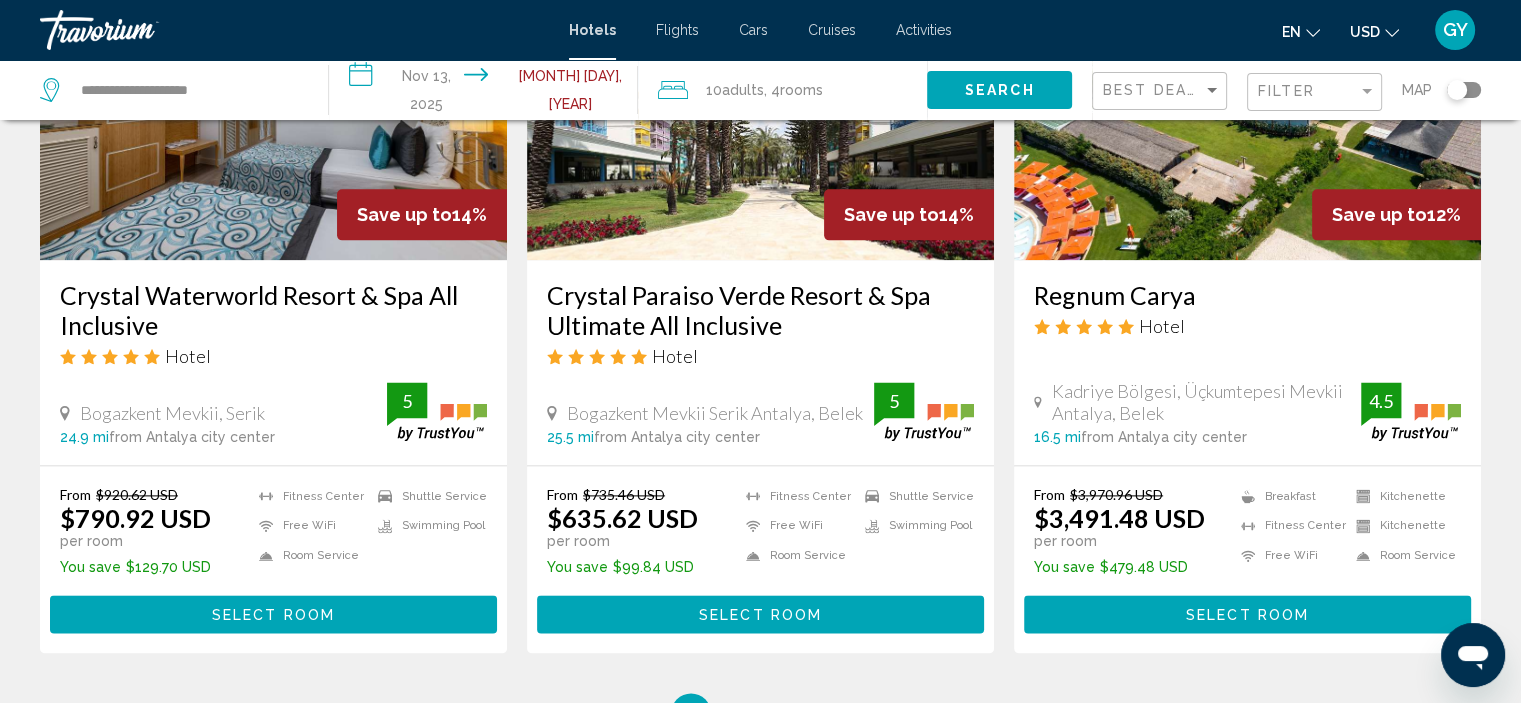 scroll, scrollTop: 2583, scrollLeft: 0, axis: vertical 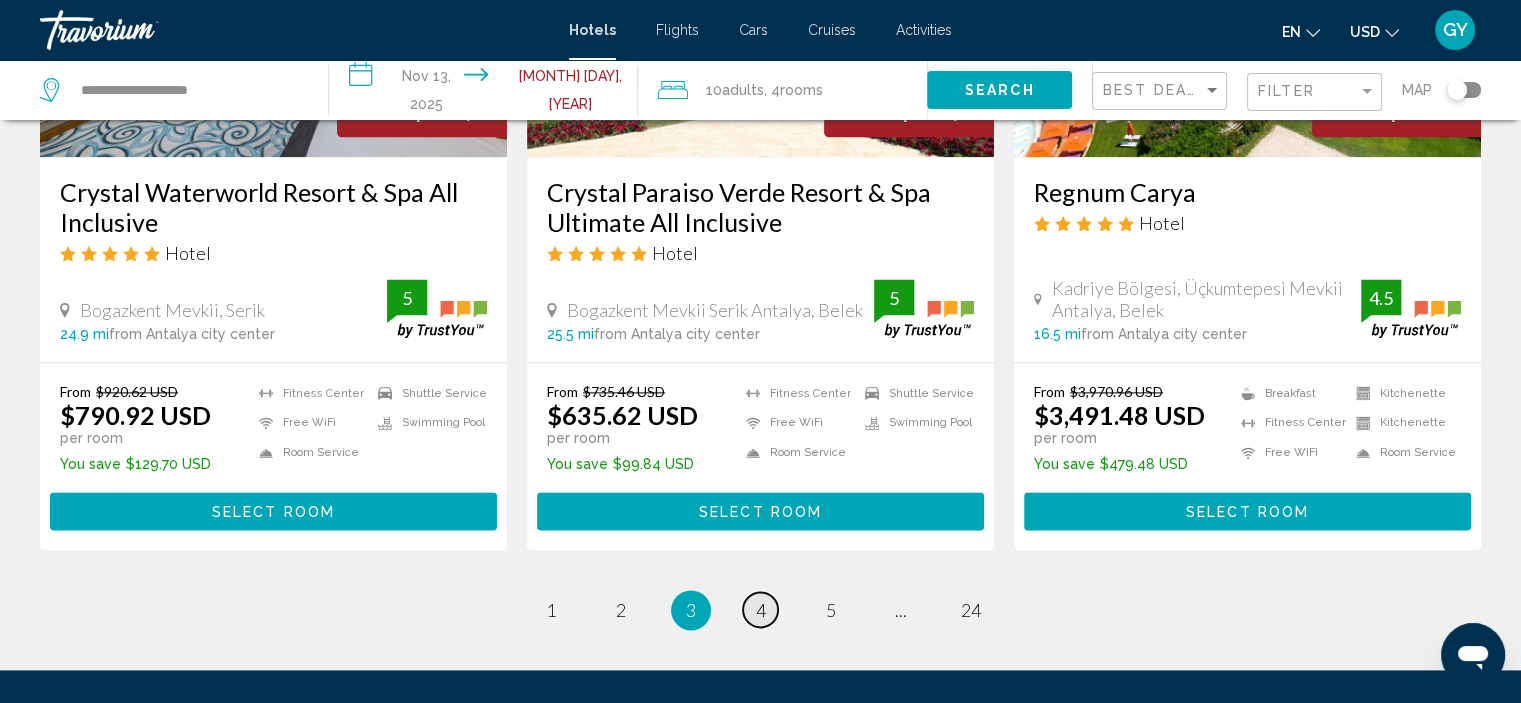 click on "4" at bounding box center (761, 610) 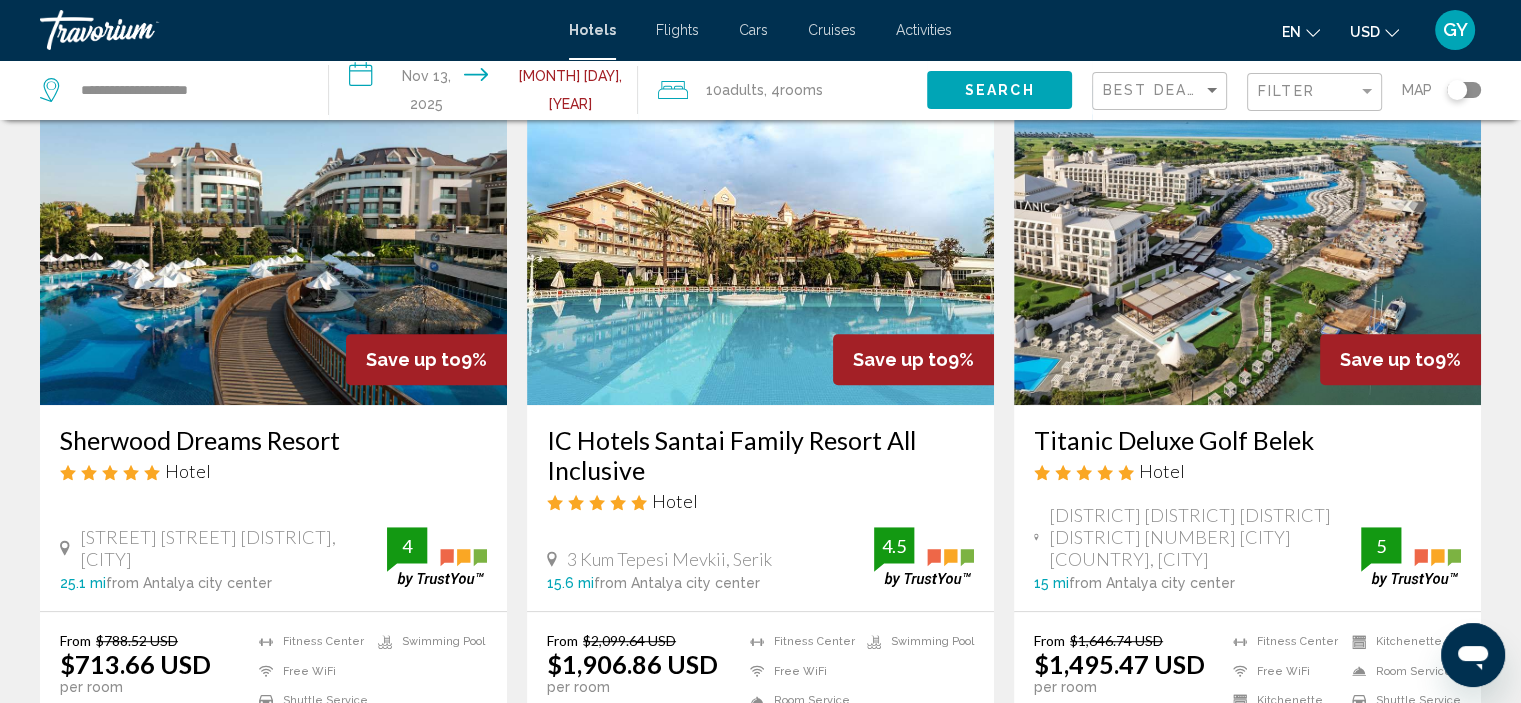 scroll, scrollTop: 856, scrollLeft: 0, axis: vertical 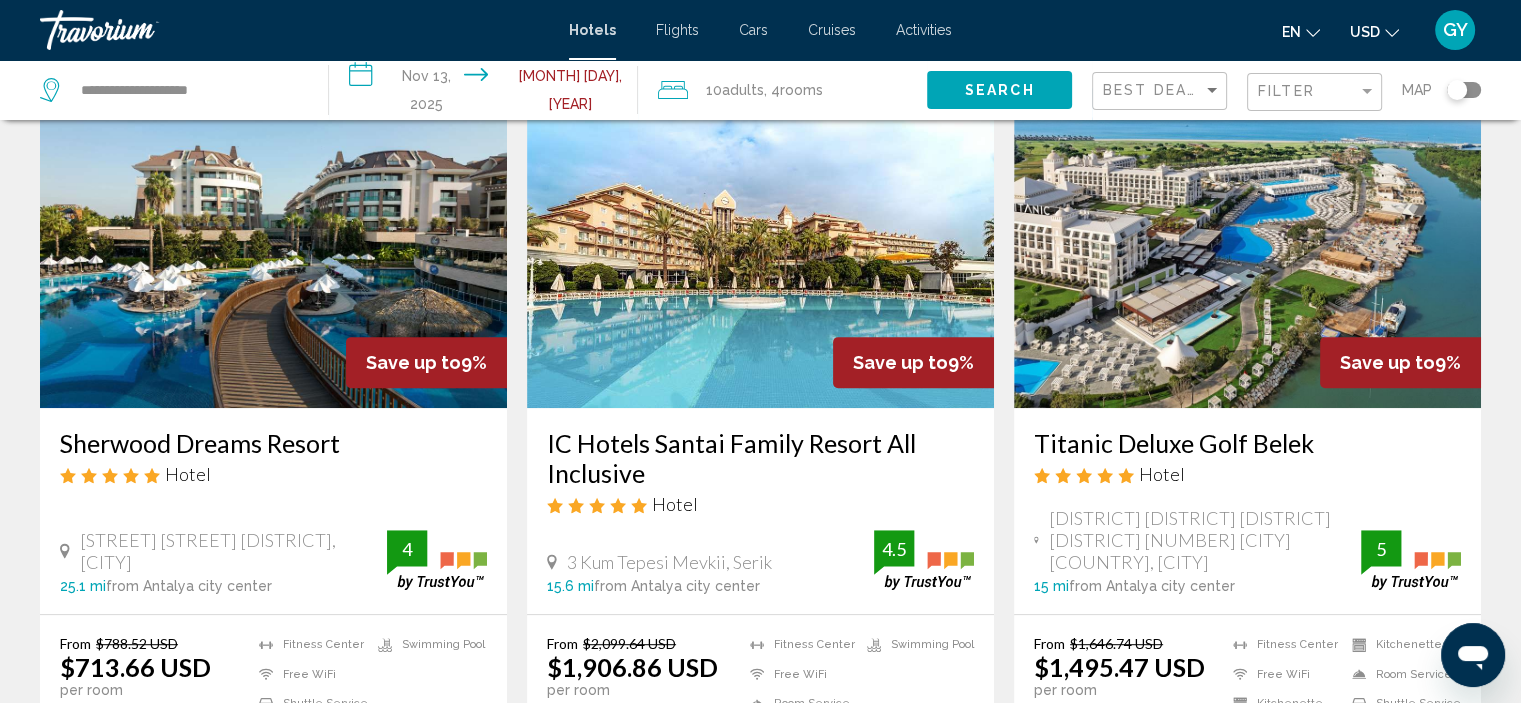 click at bounding box center [273, 248] 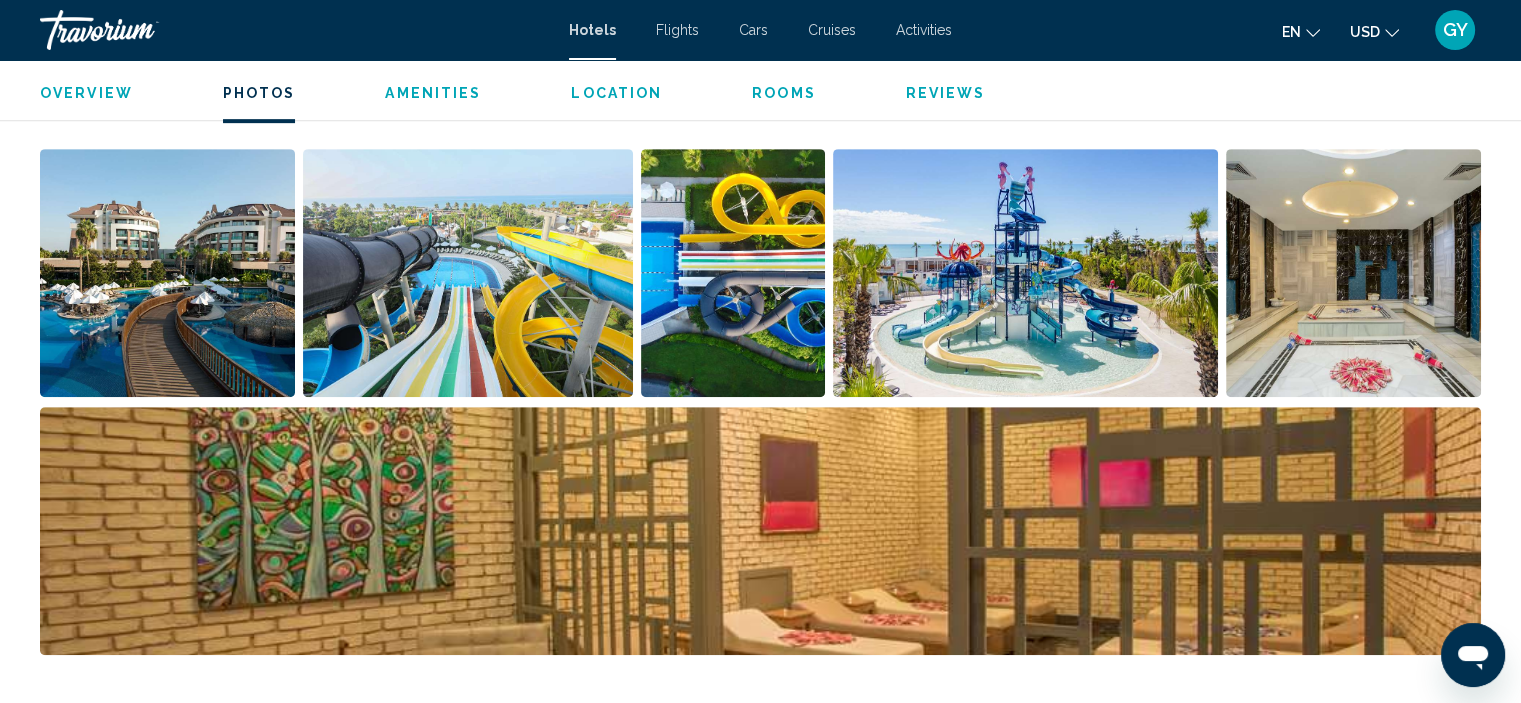 scroll, scrollTop: 971, scrollLeft: 0, axis: vertical 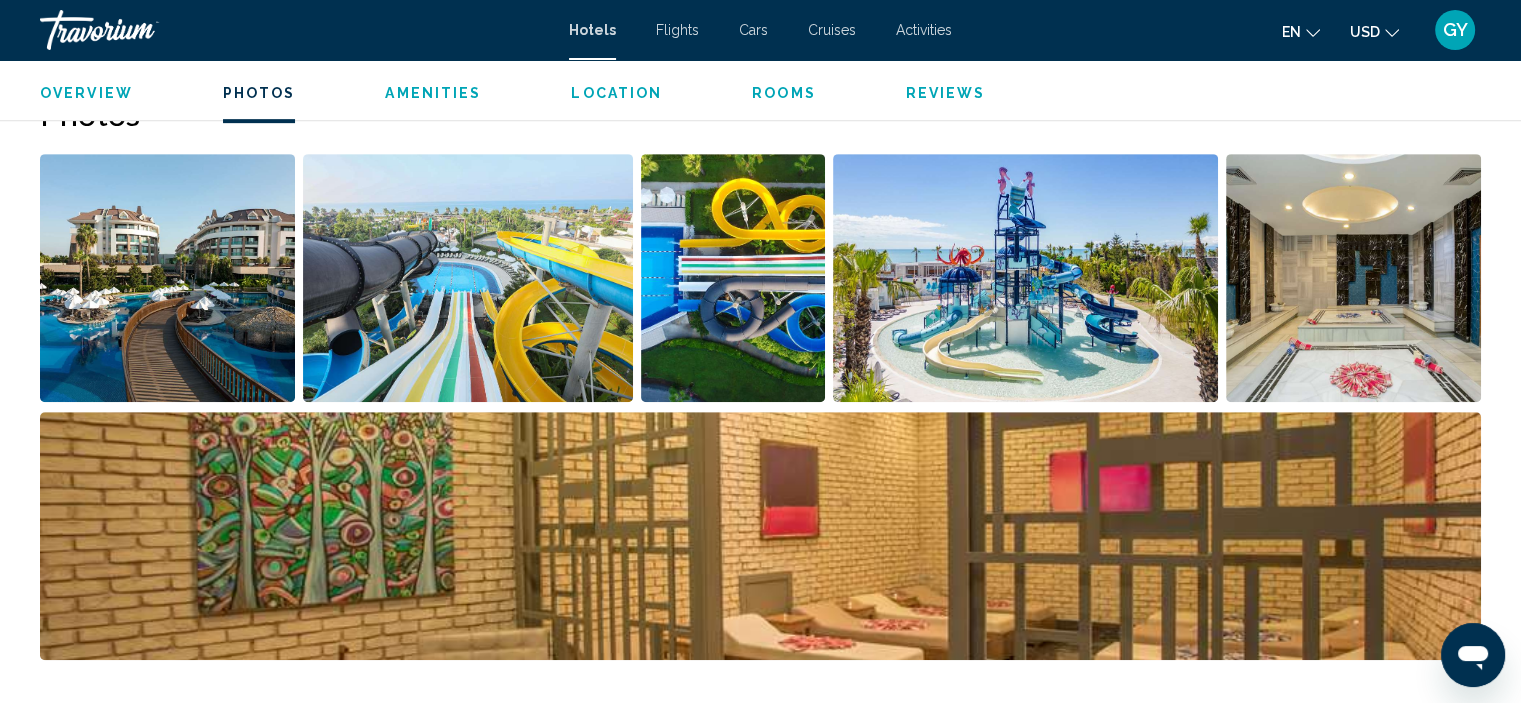 click at bounding box center [167, 278] 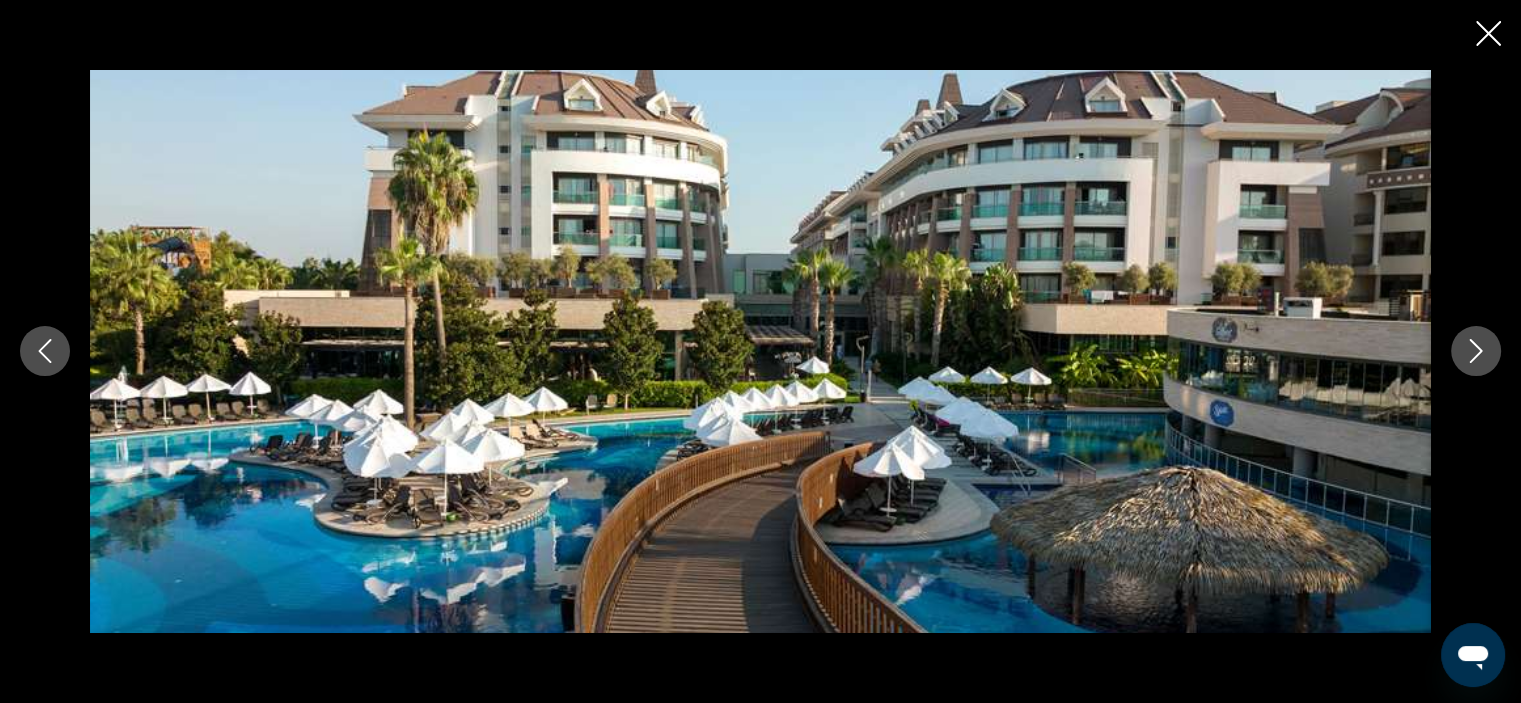 click 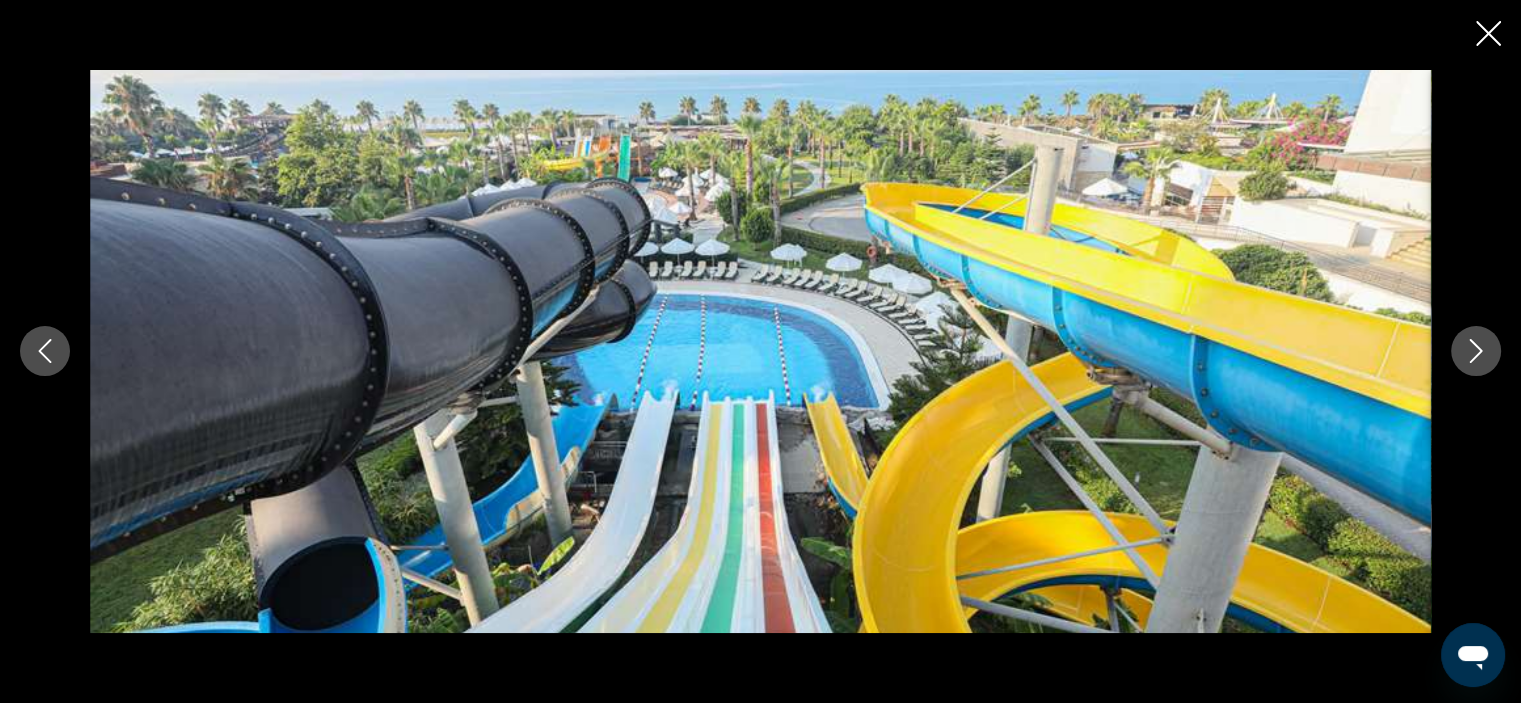 click 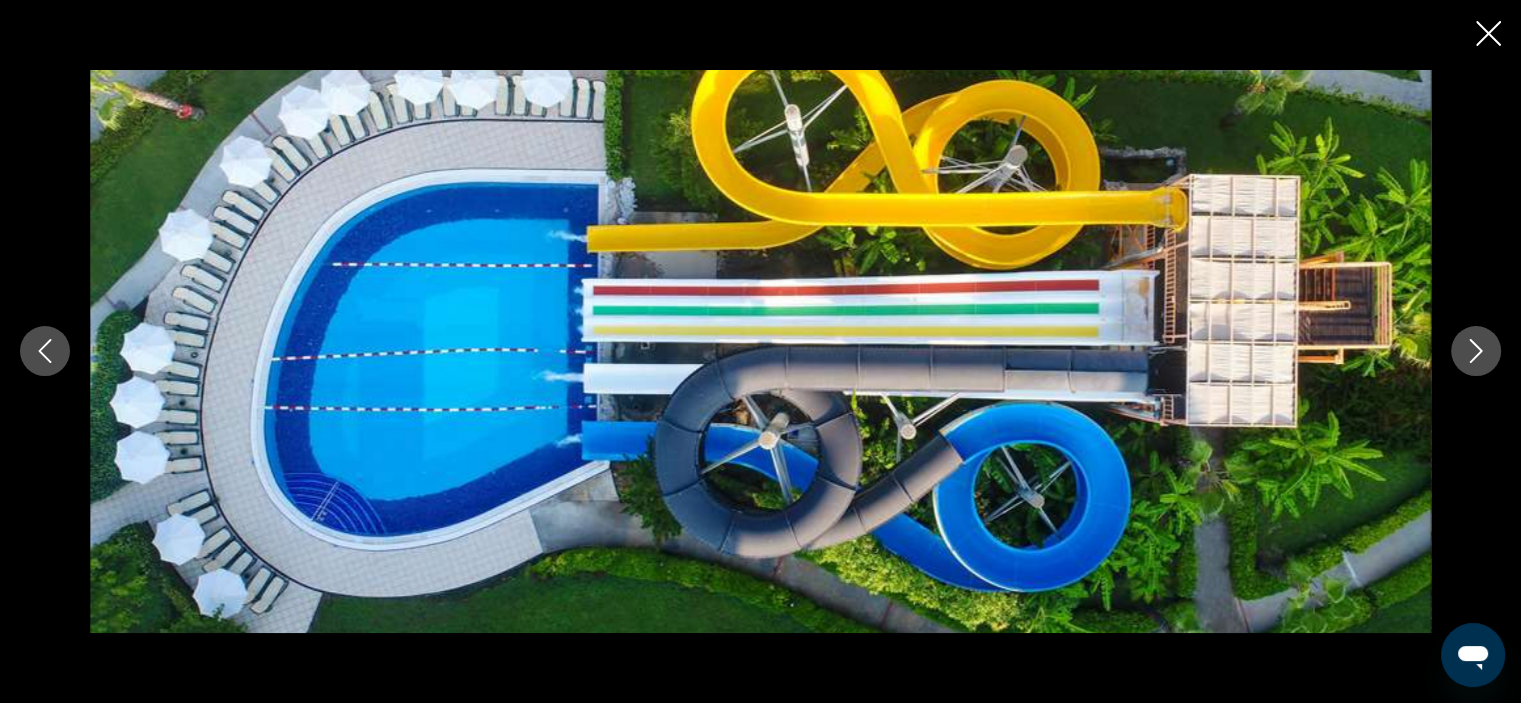 click 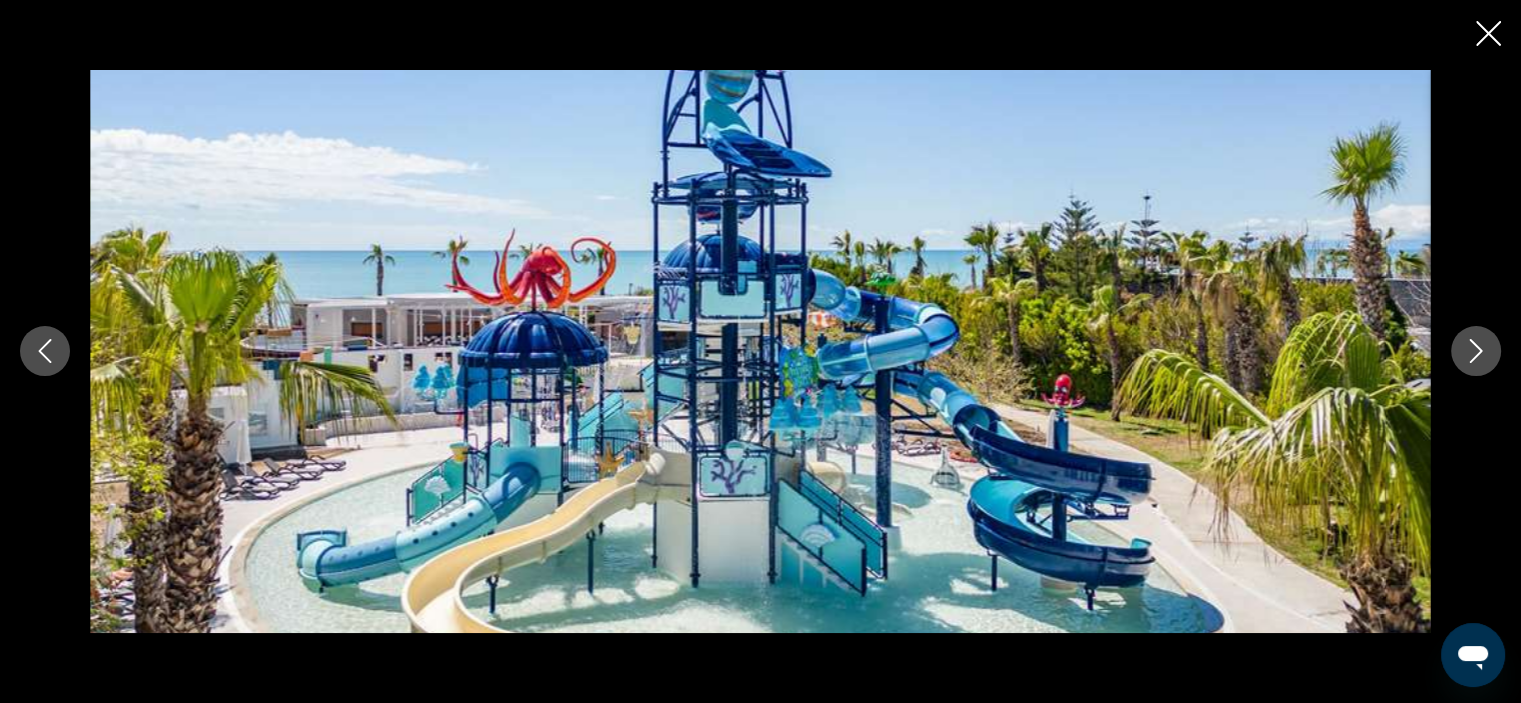click 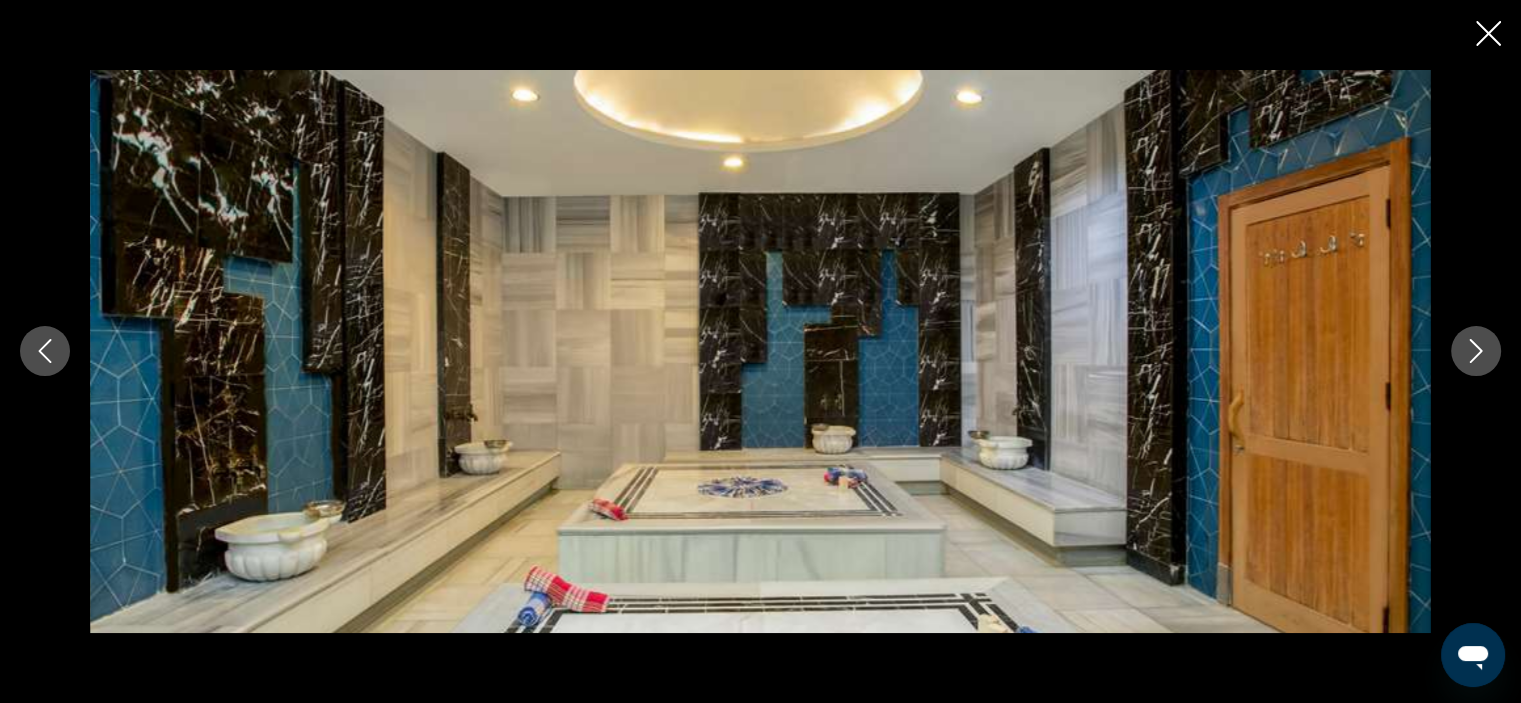 click 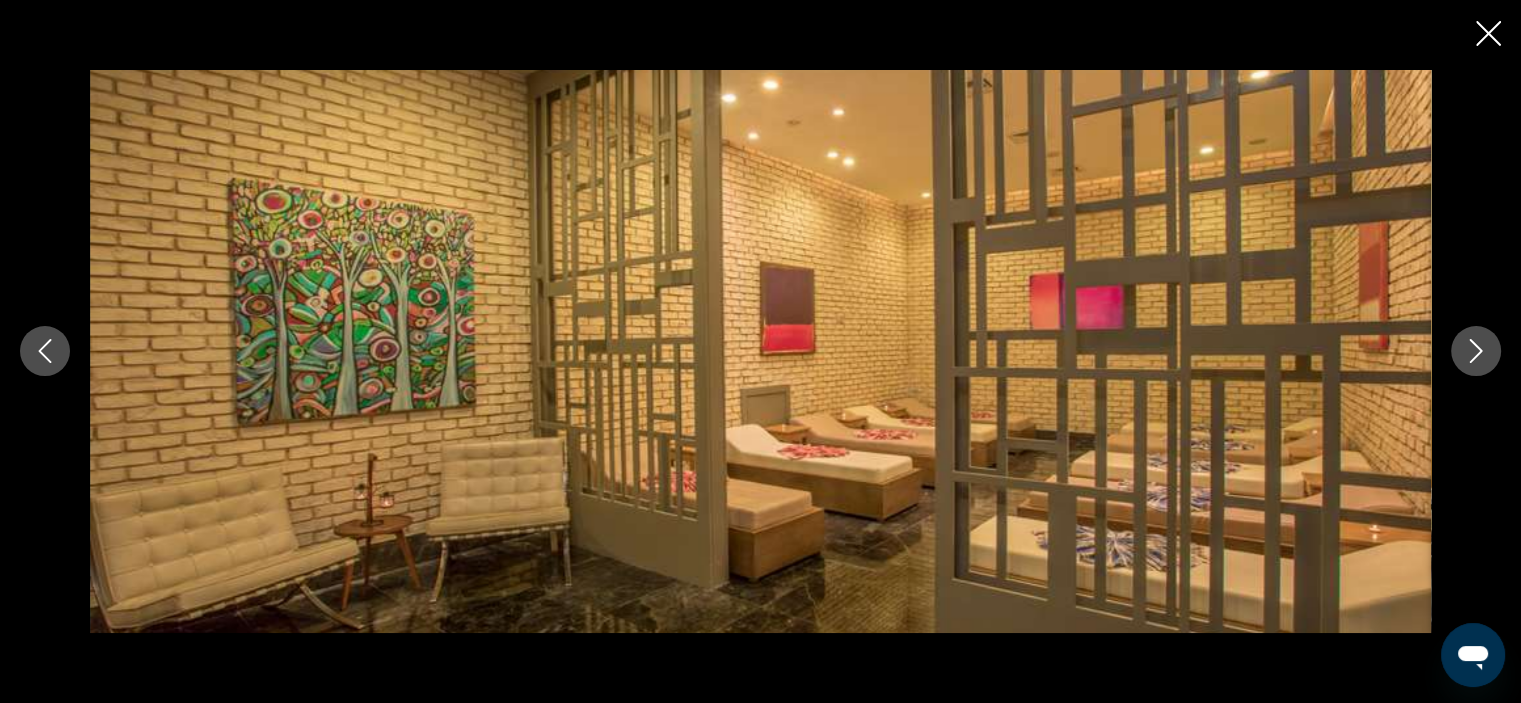 click 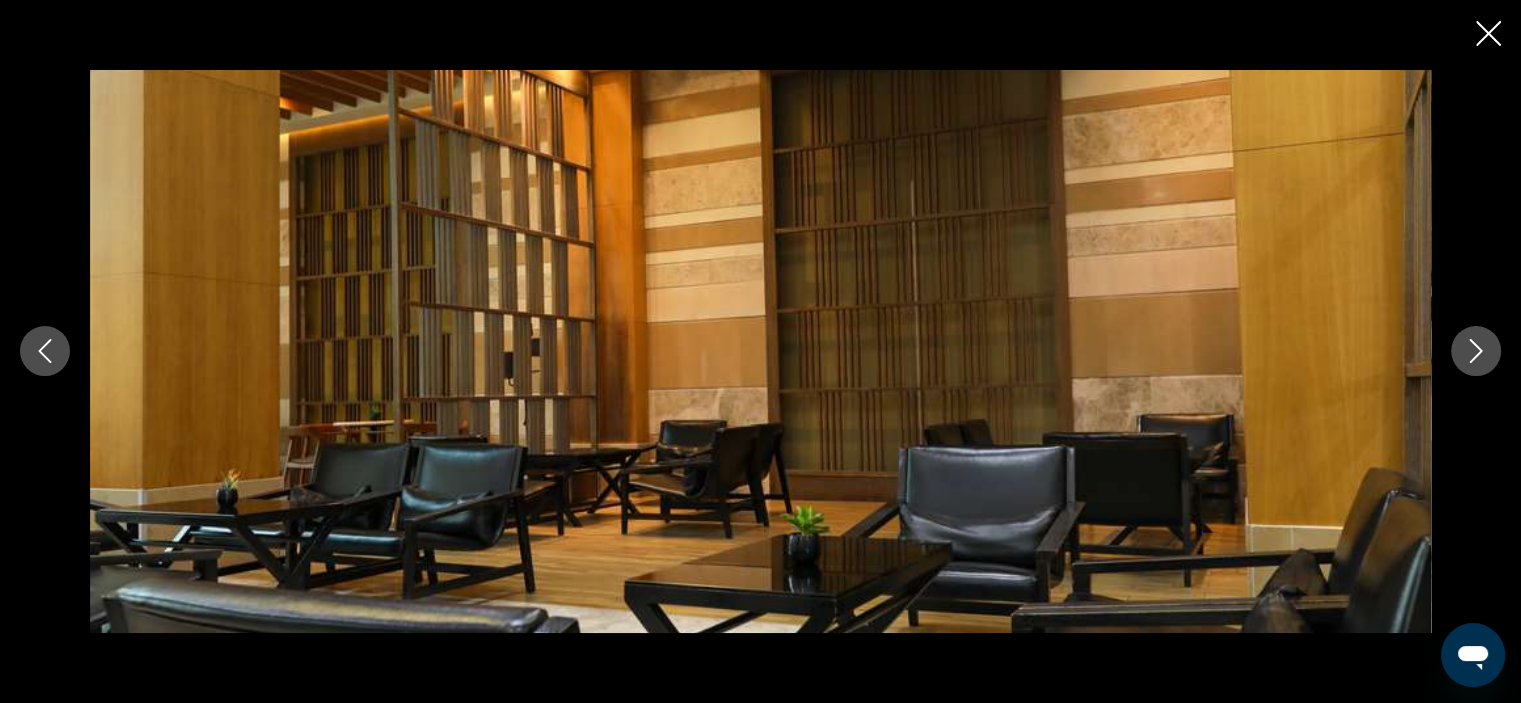 click 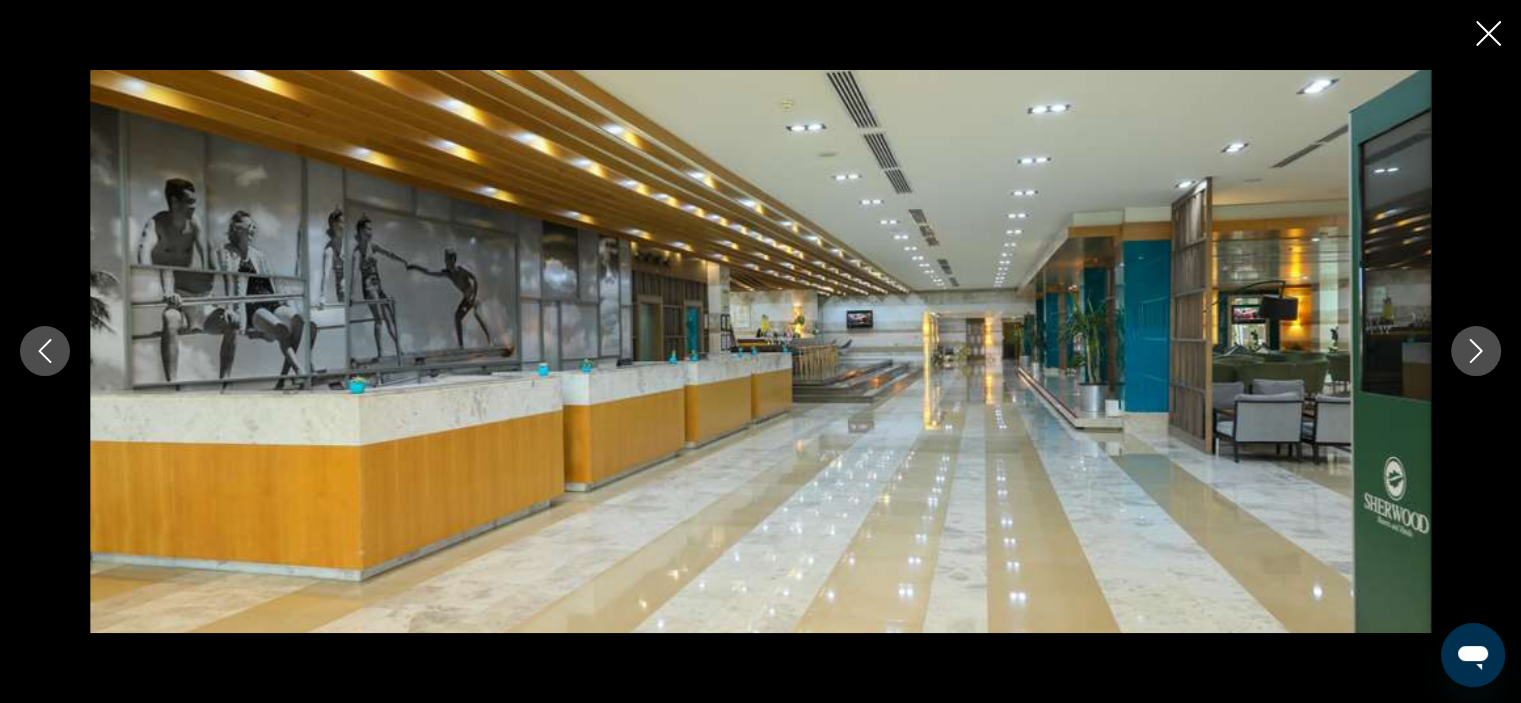 click 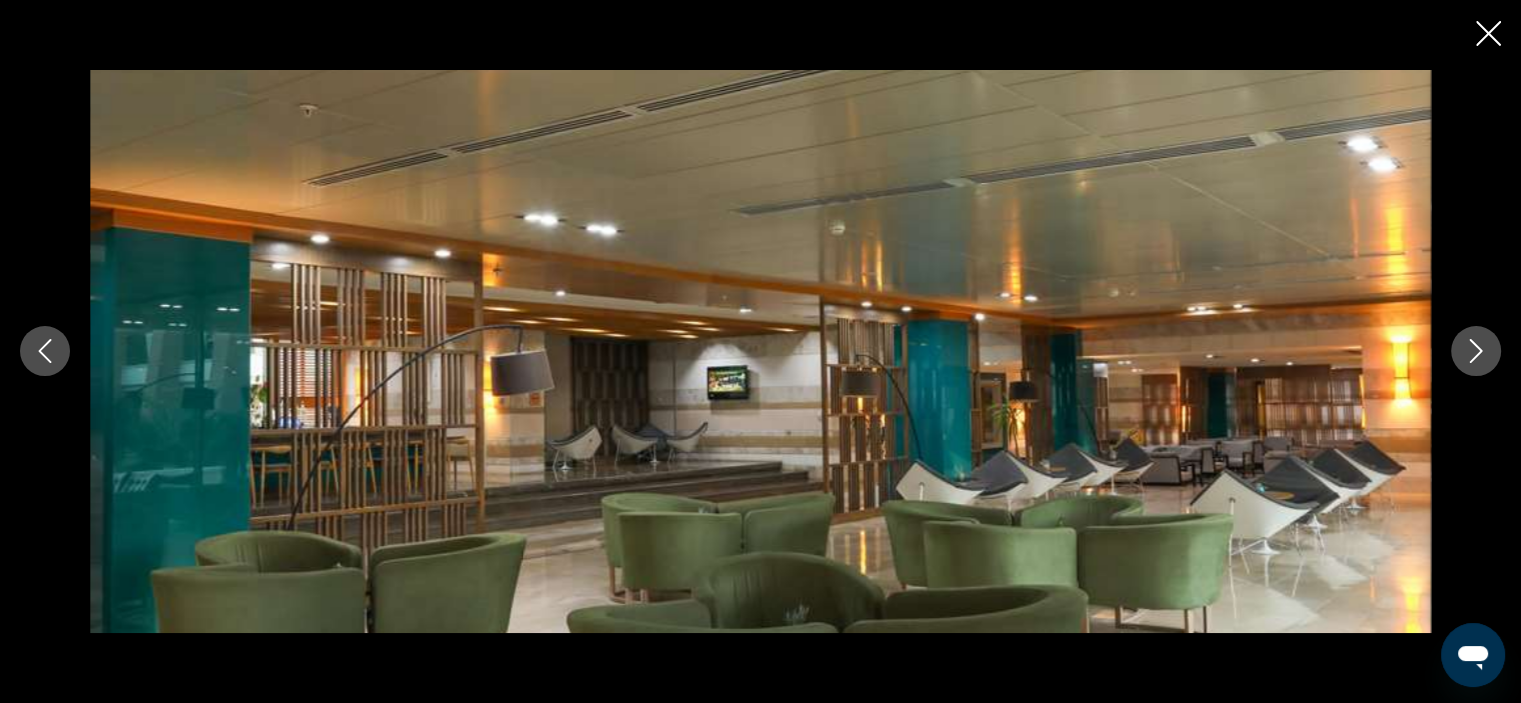 click 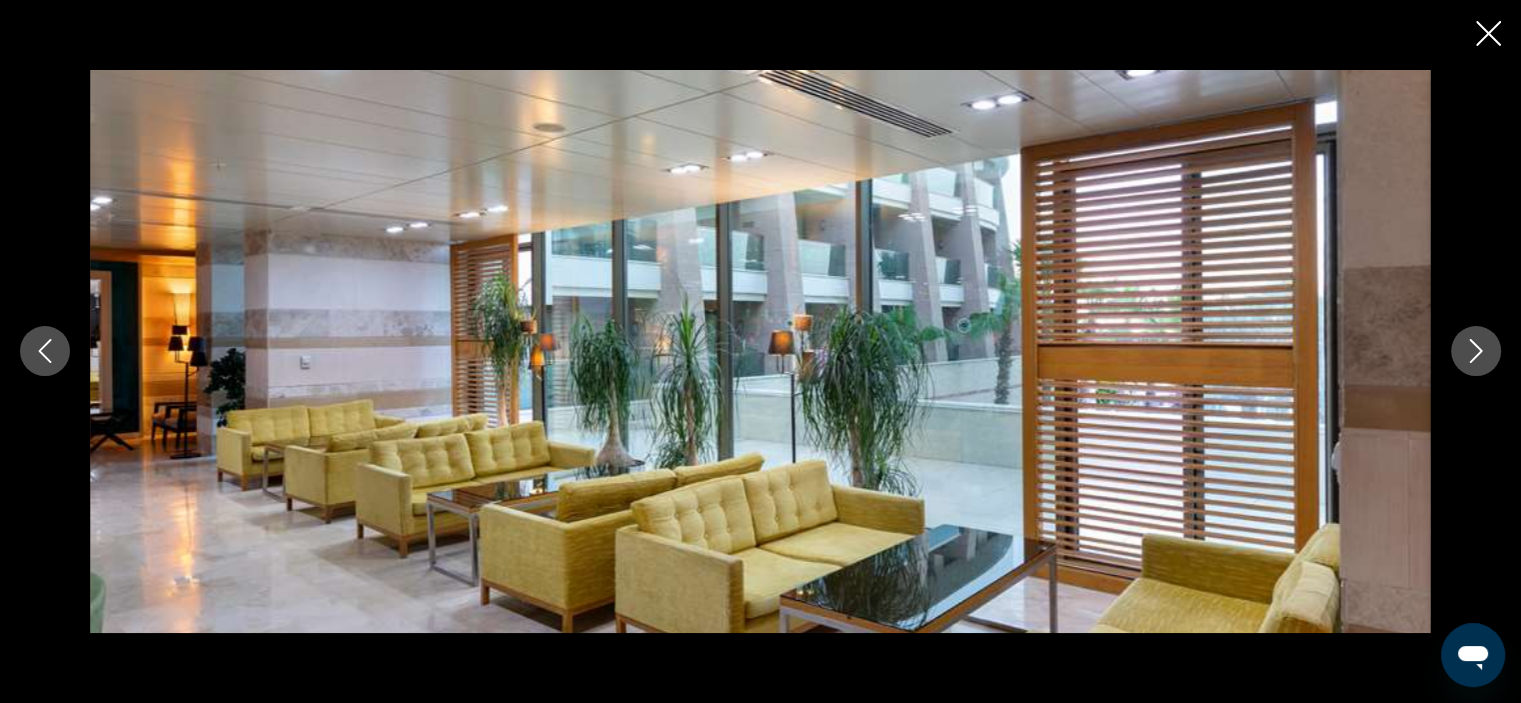 click 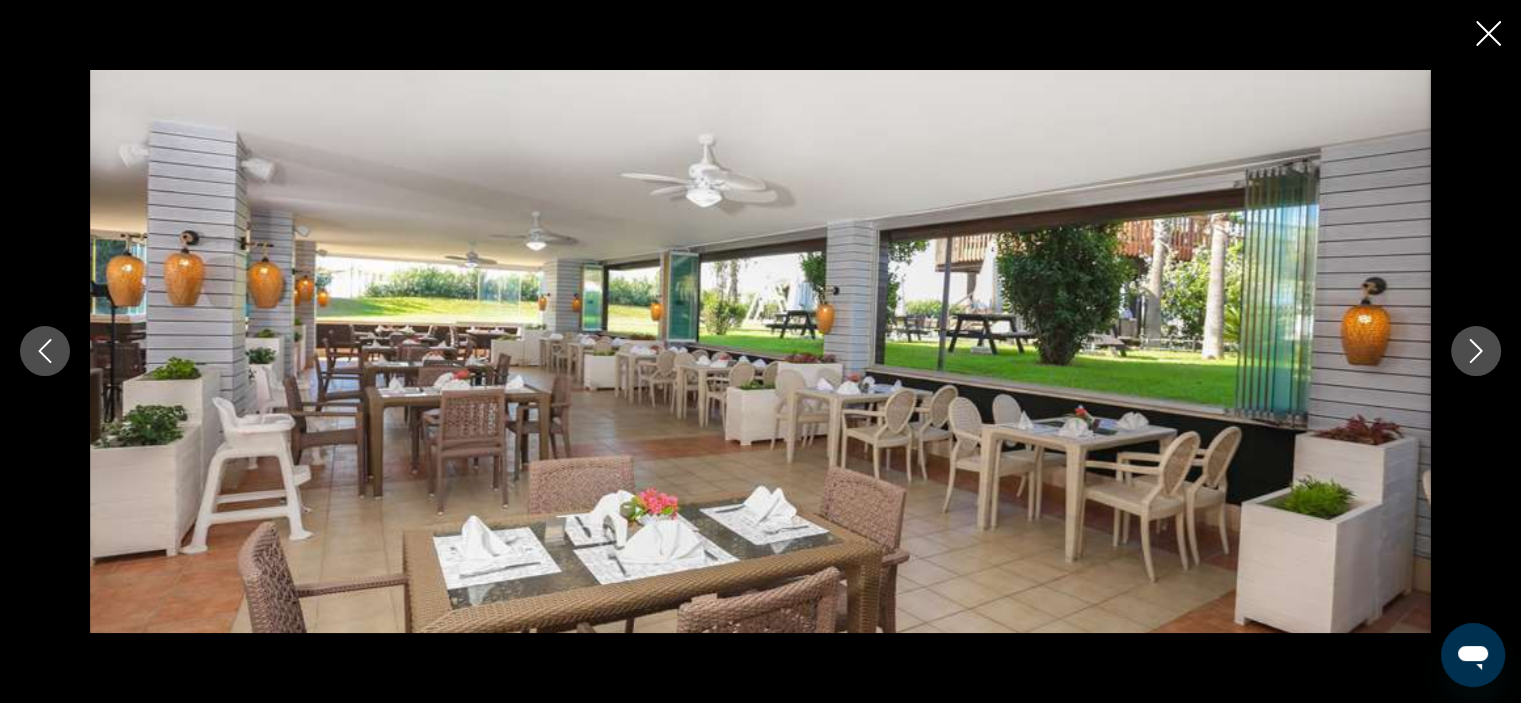 click 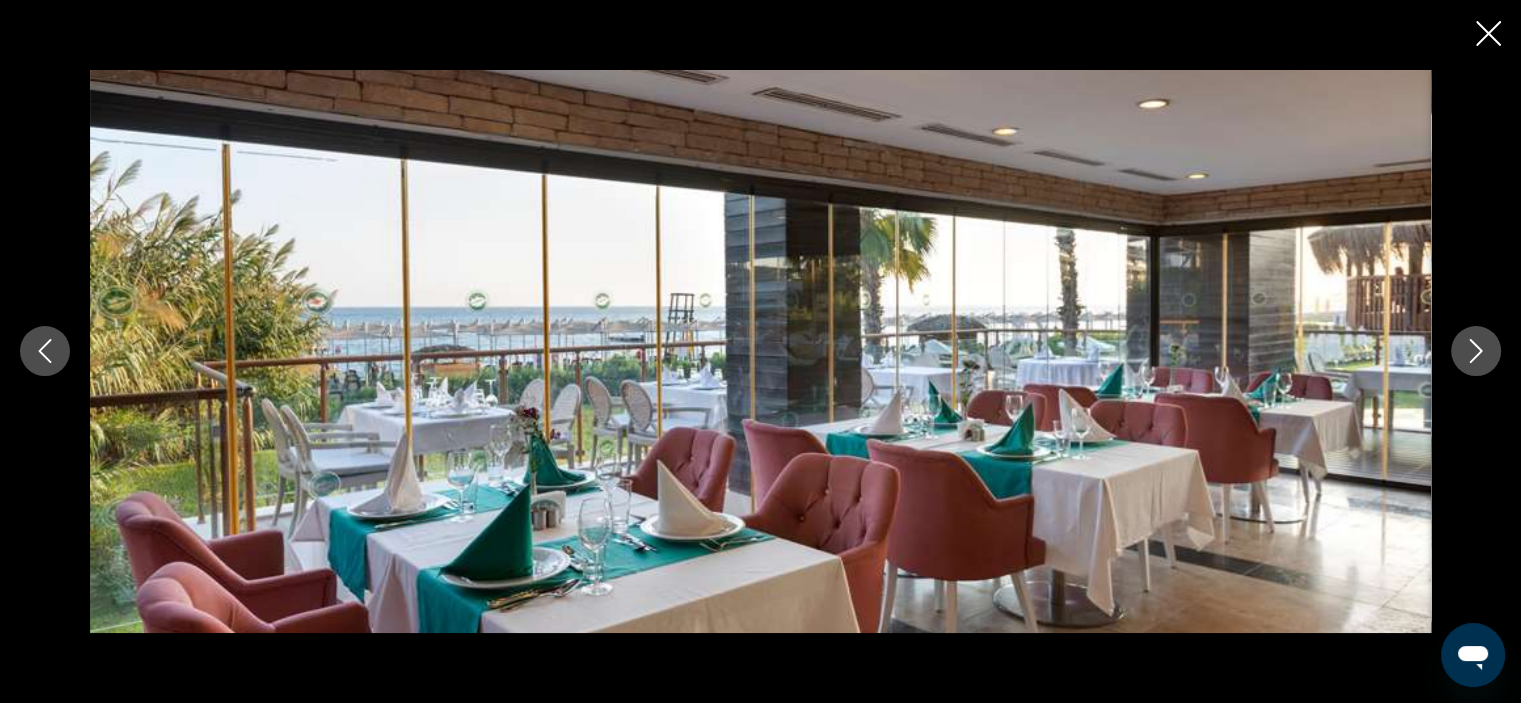 click 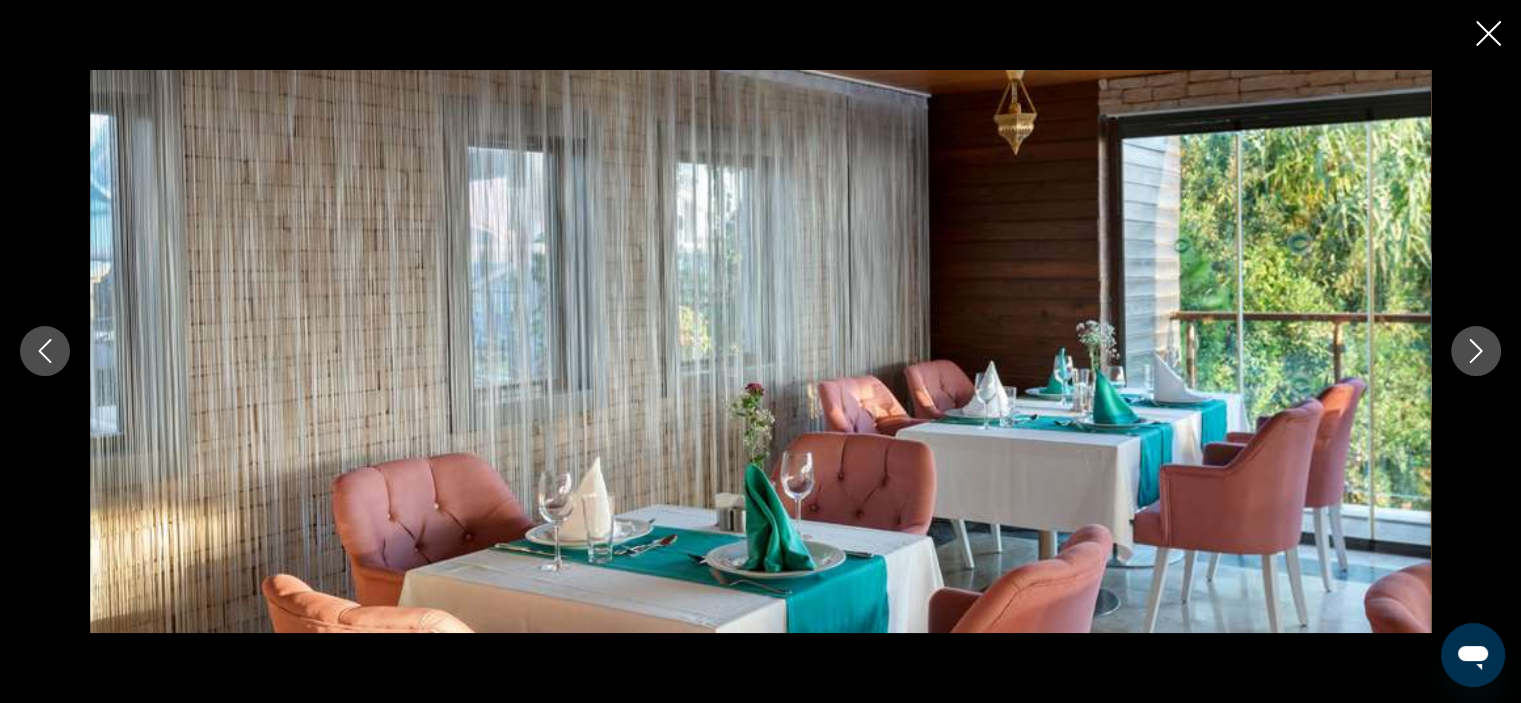 click 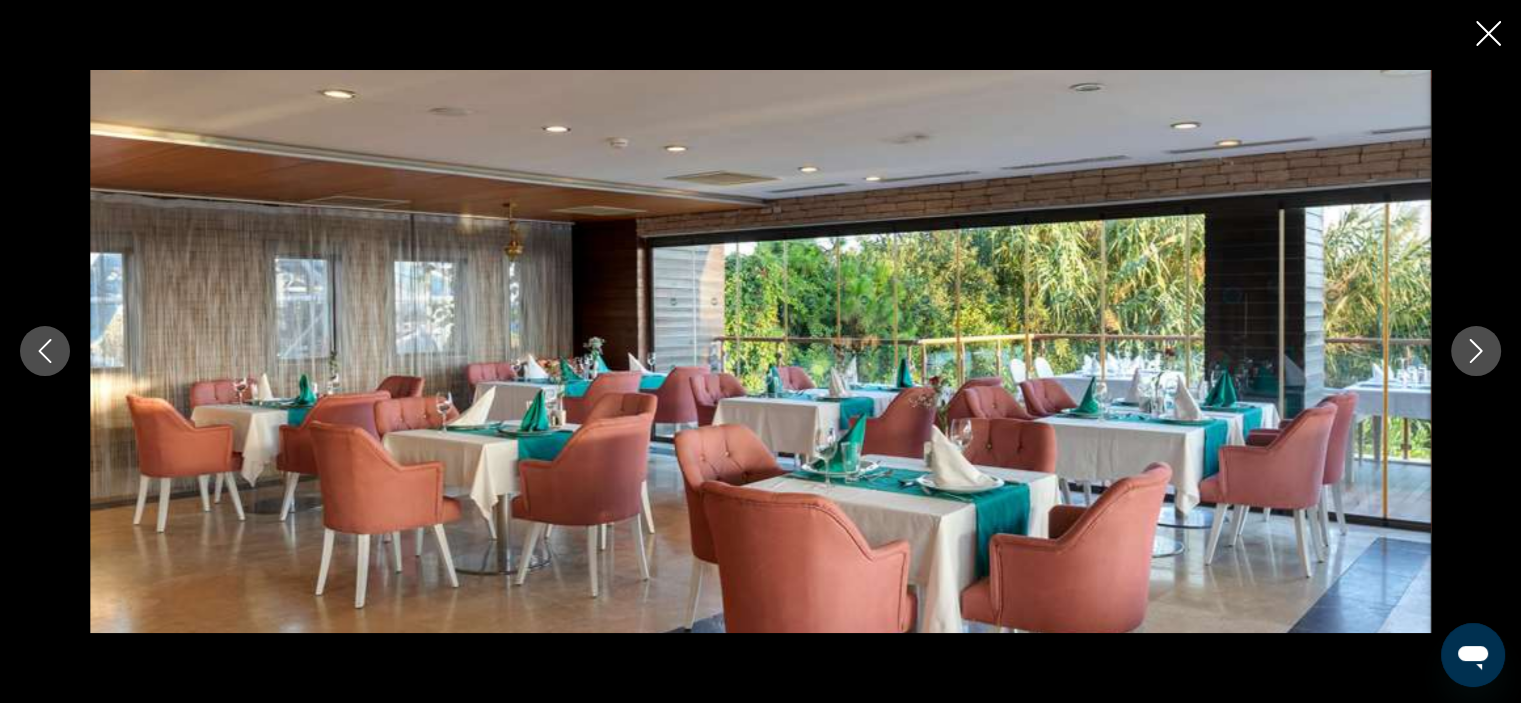 click 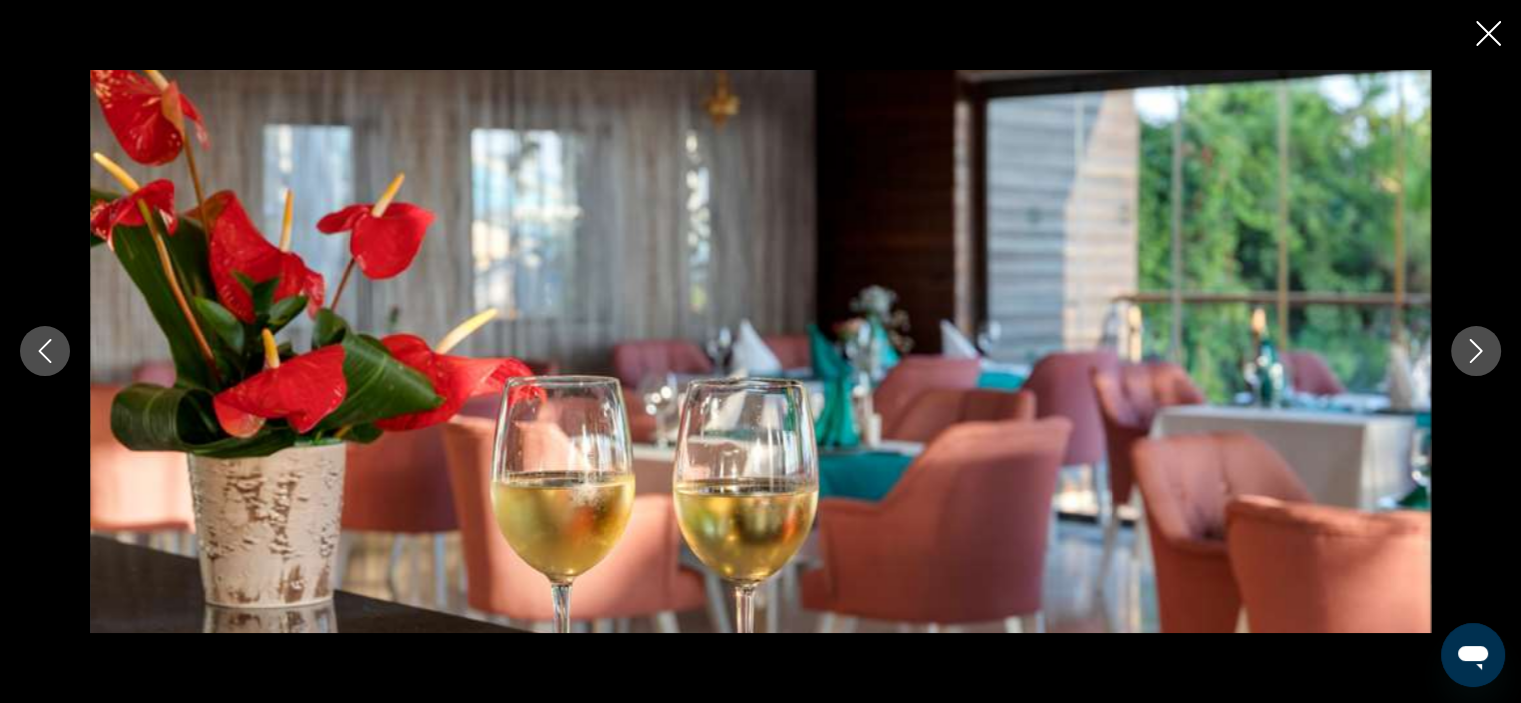 click 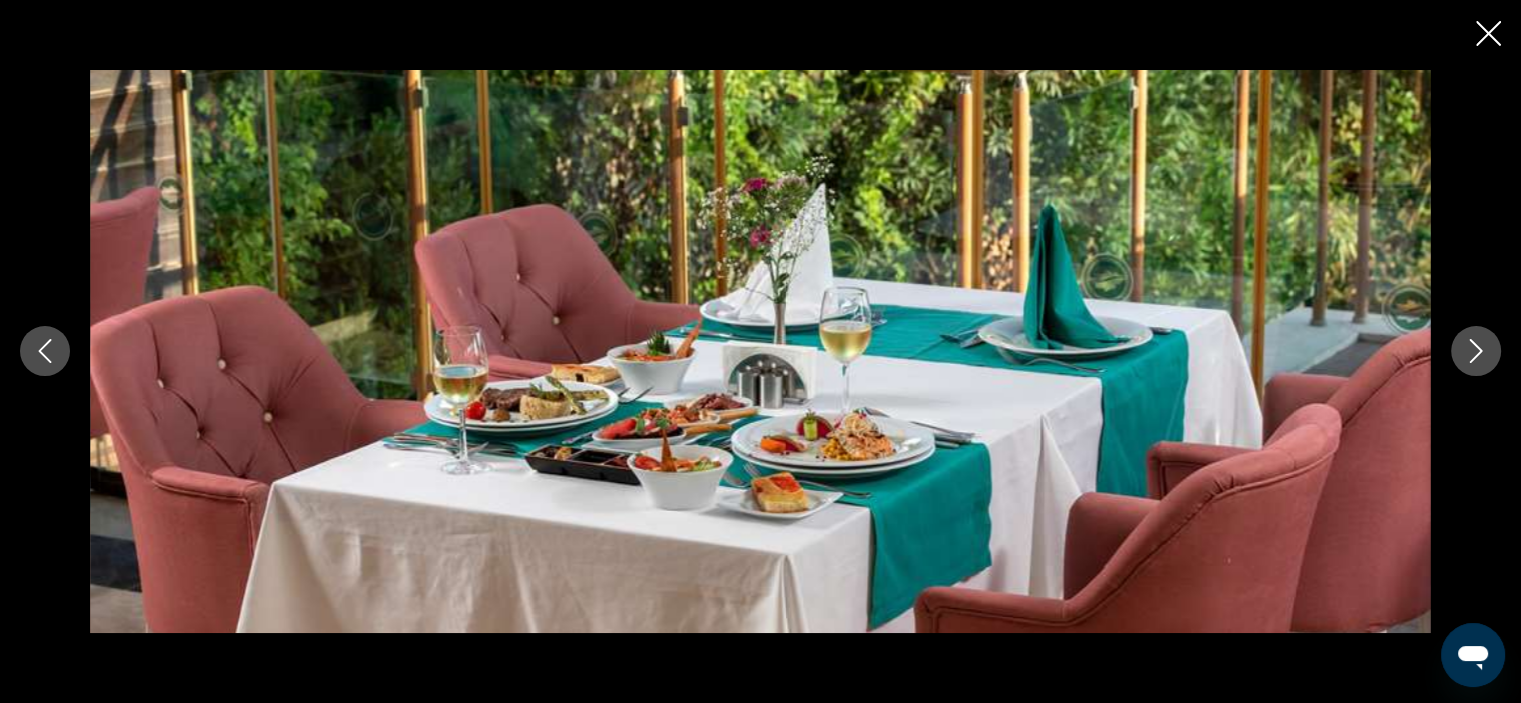 click 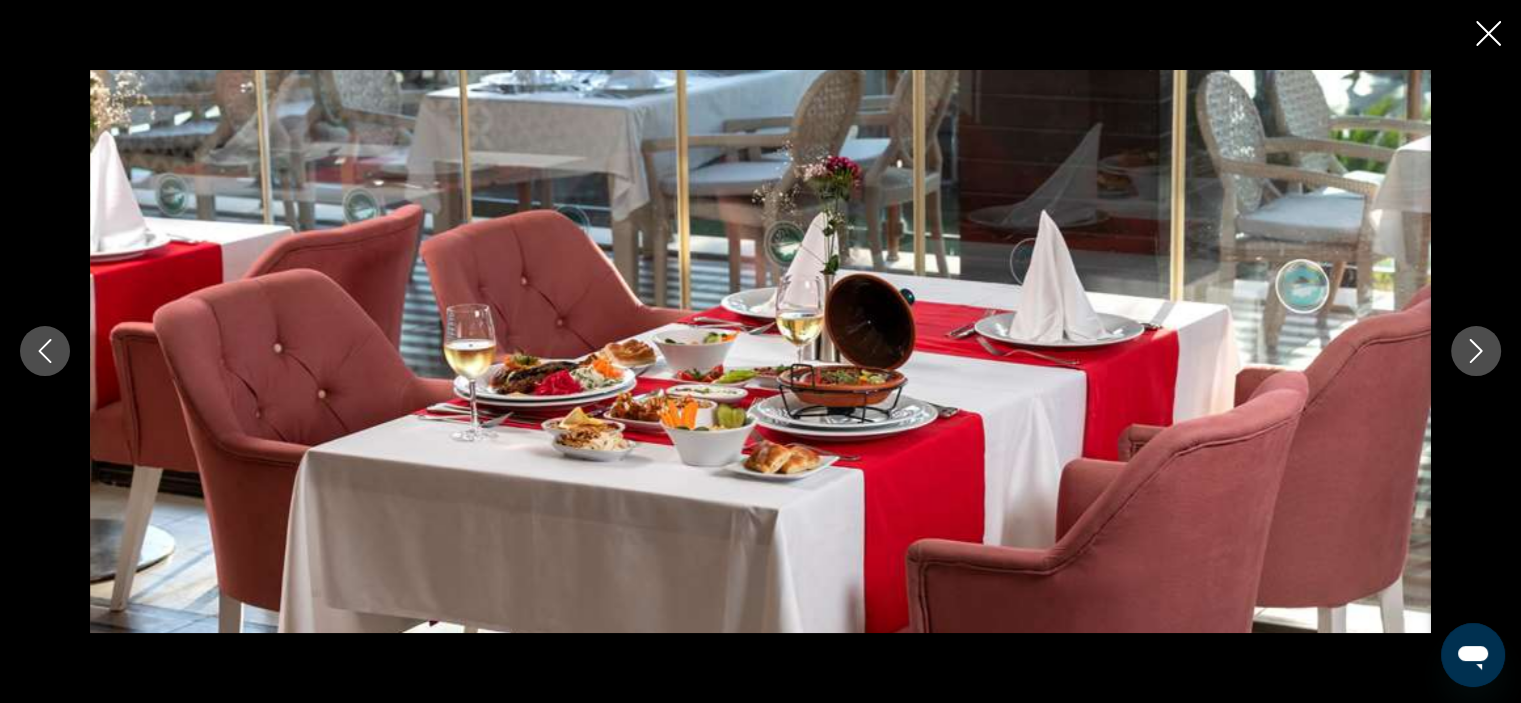 click 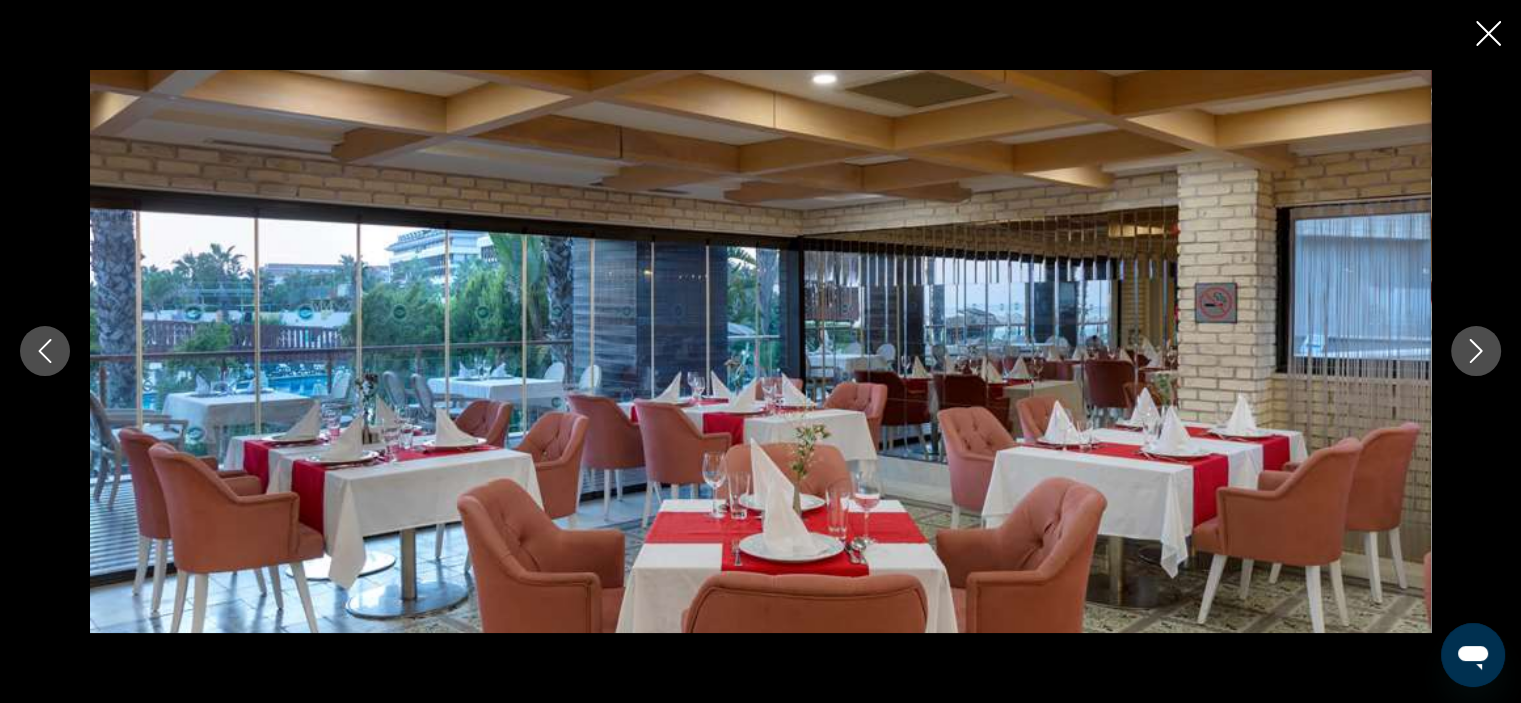 click 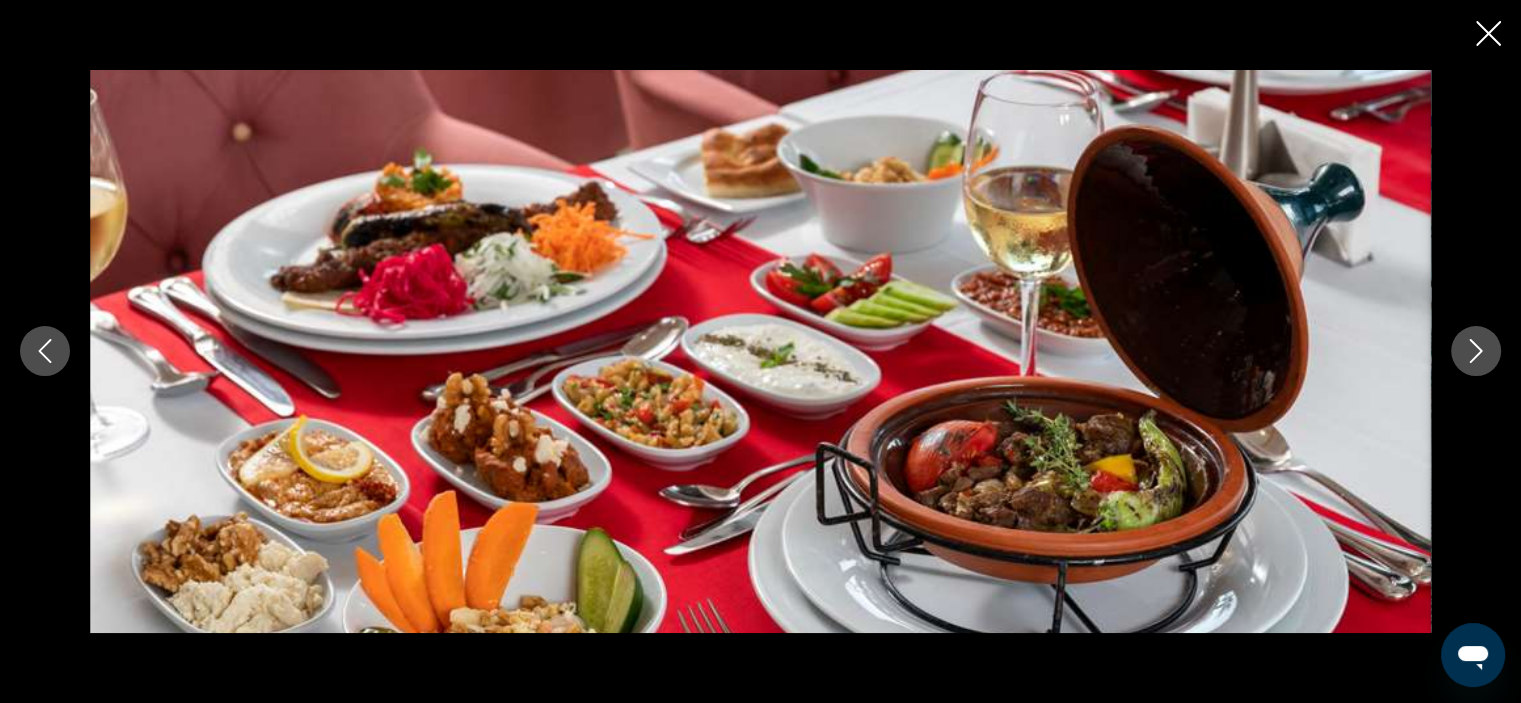 click 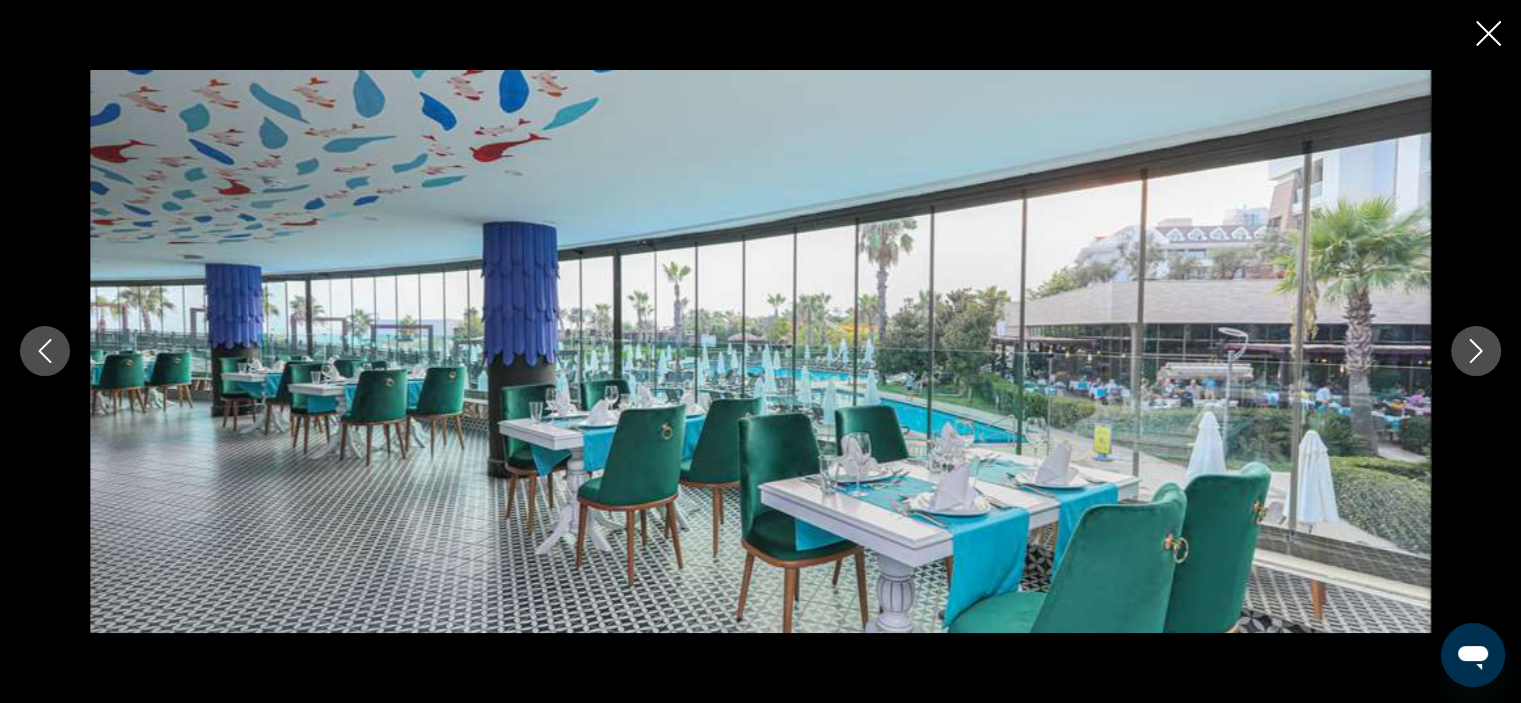 click 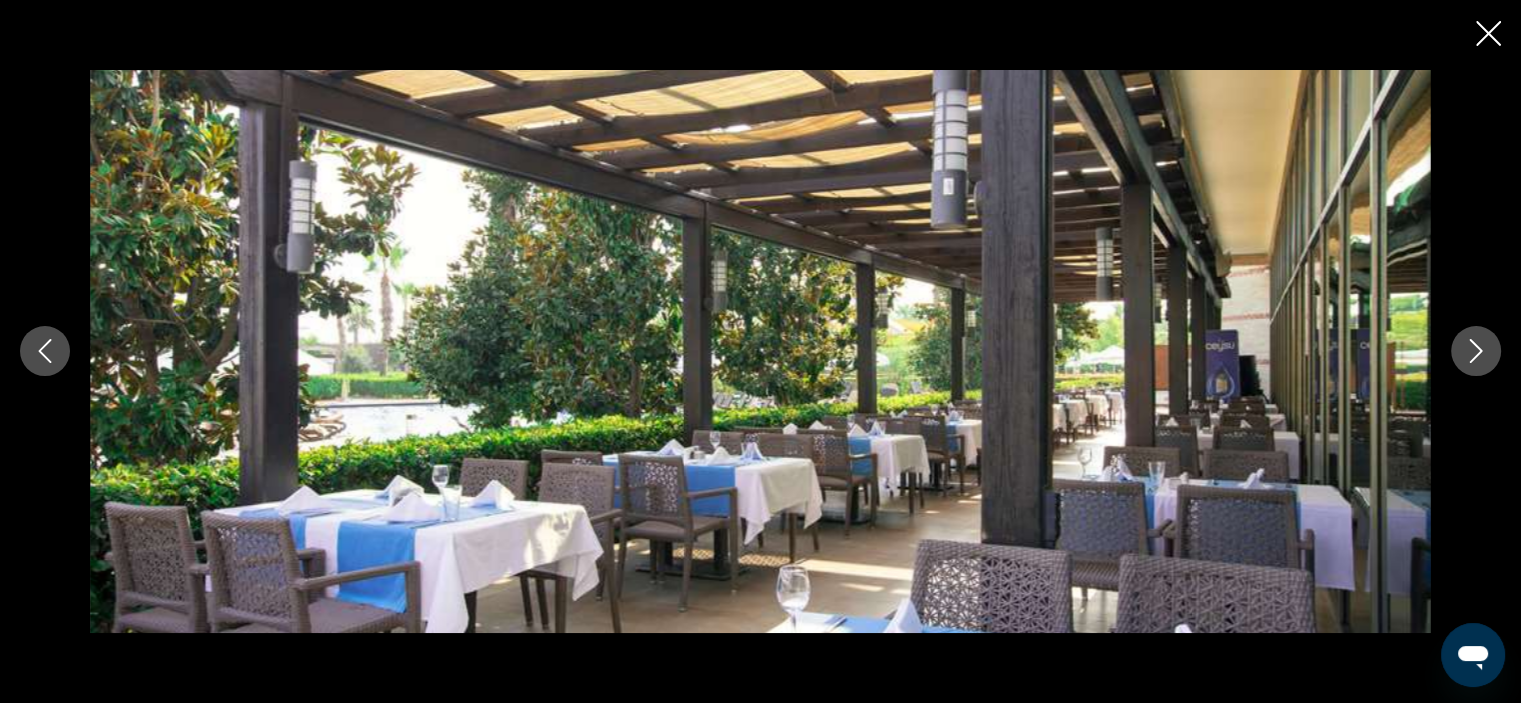 click 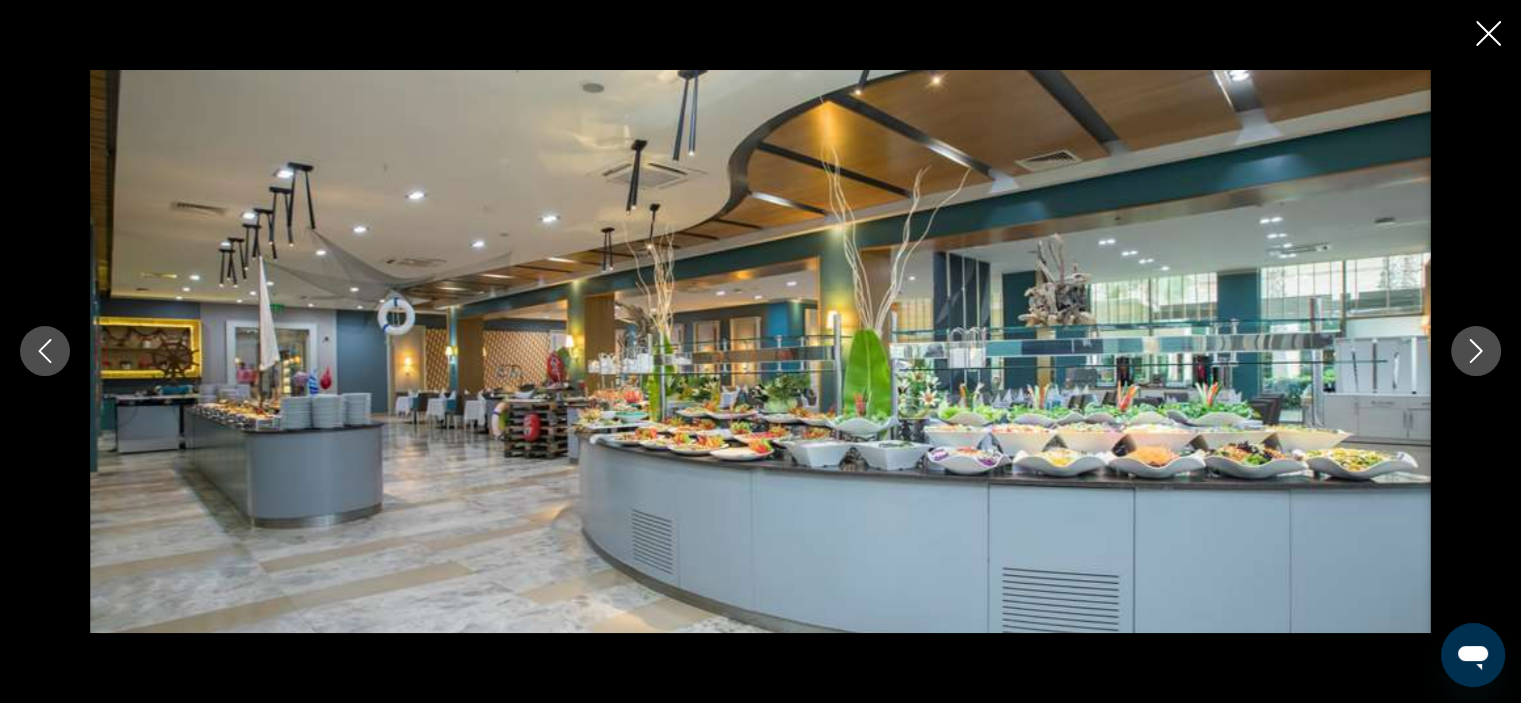 click 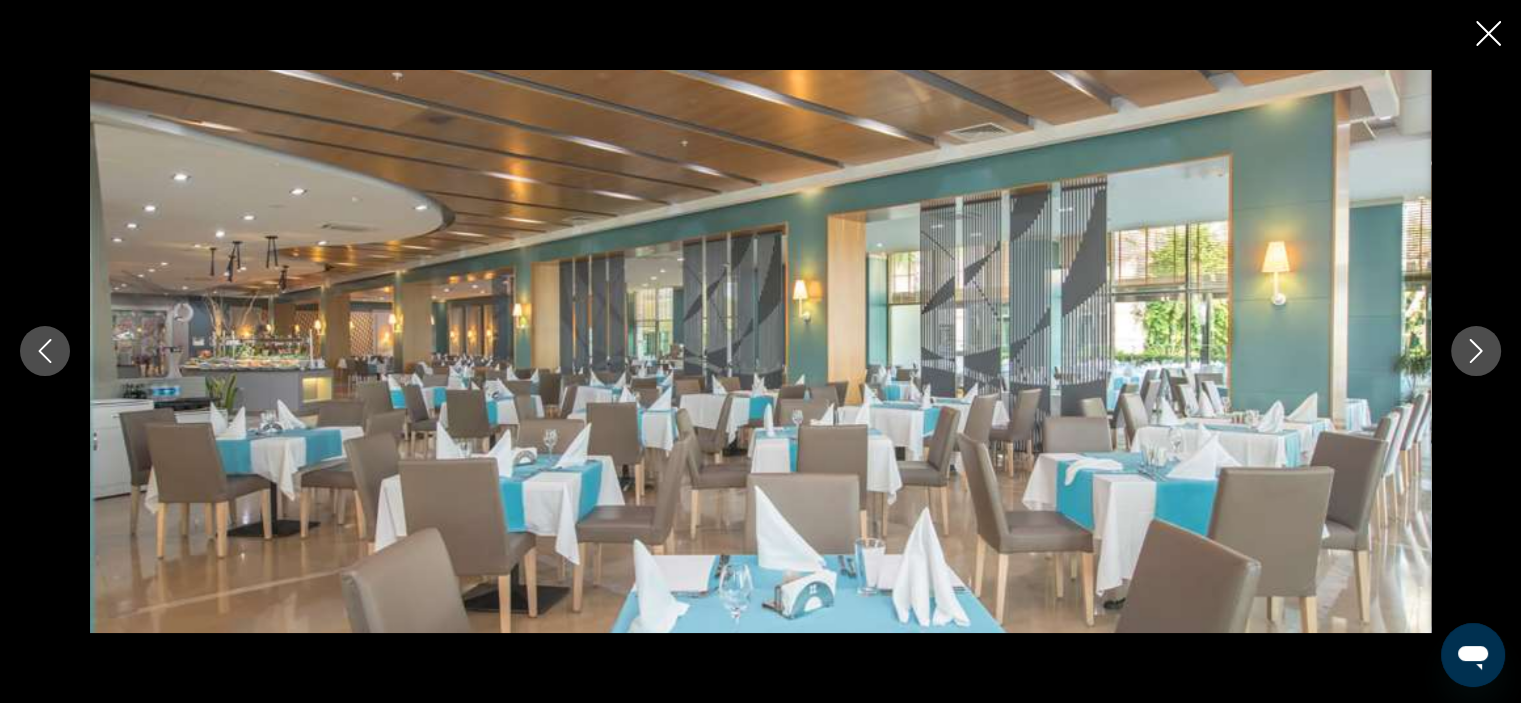 click 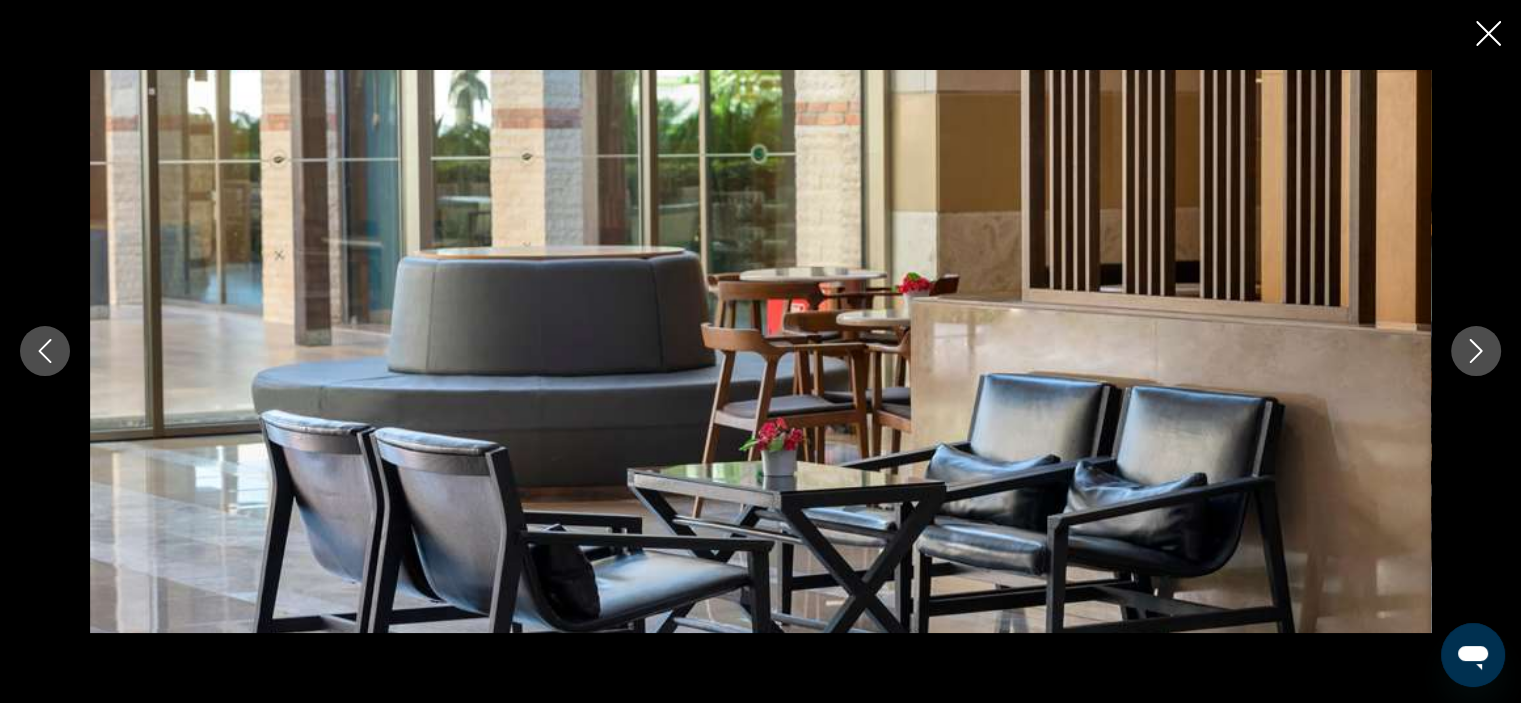 click 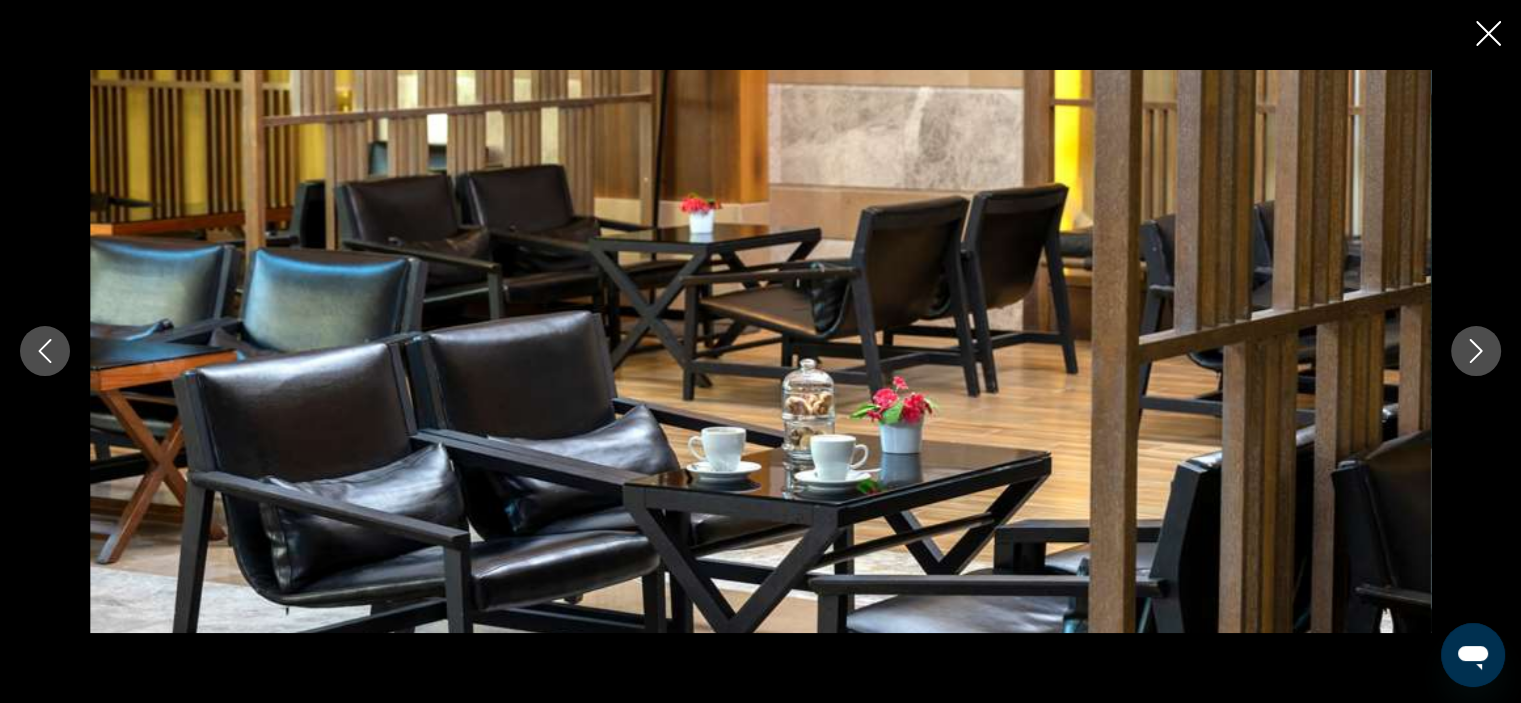click 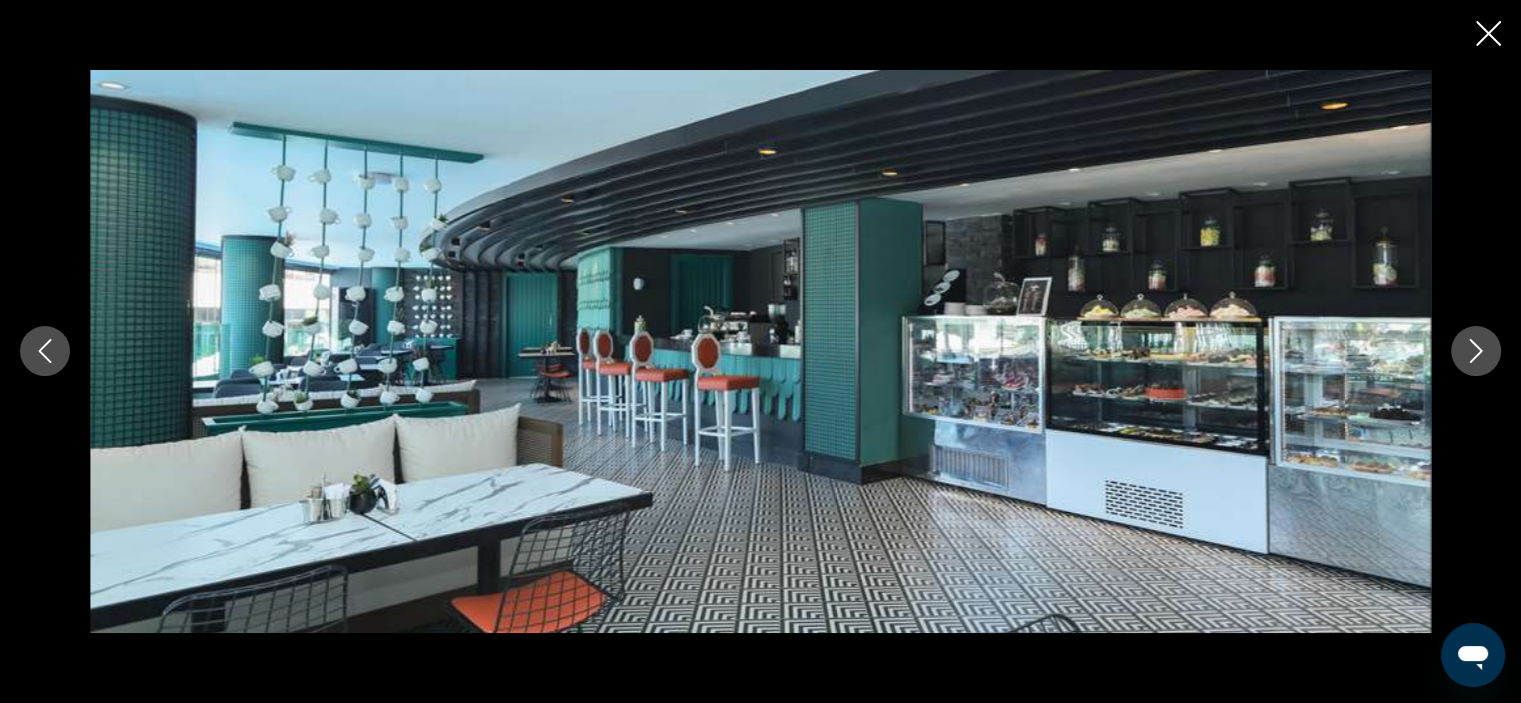 click 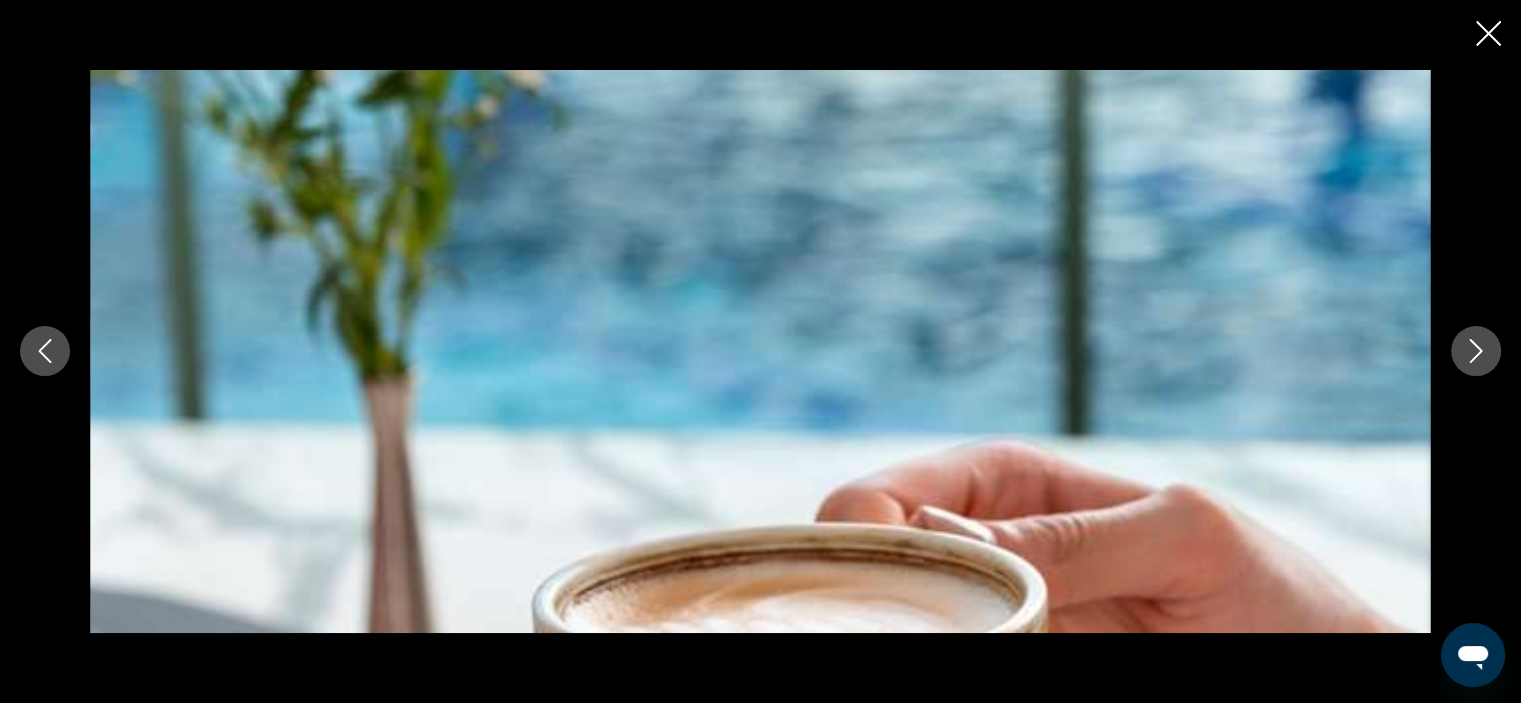 click 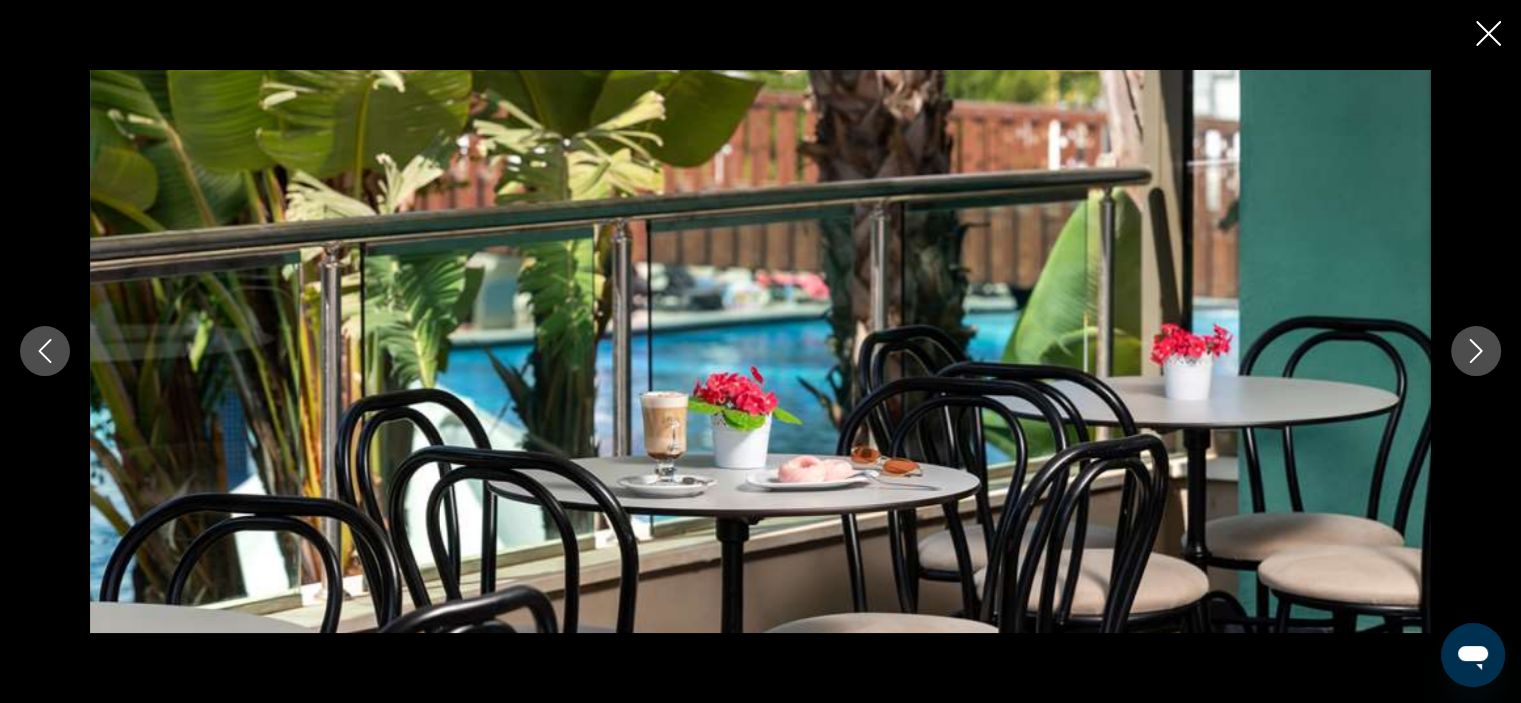 click 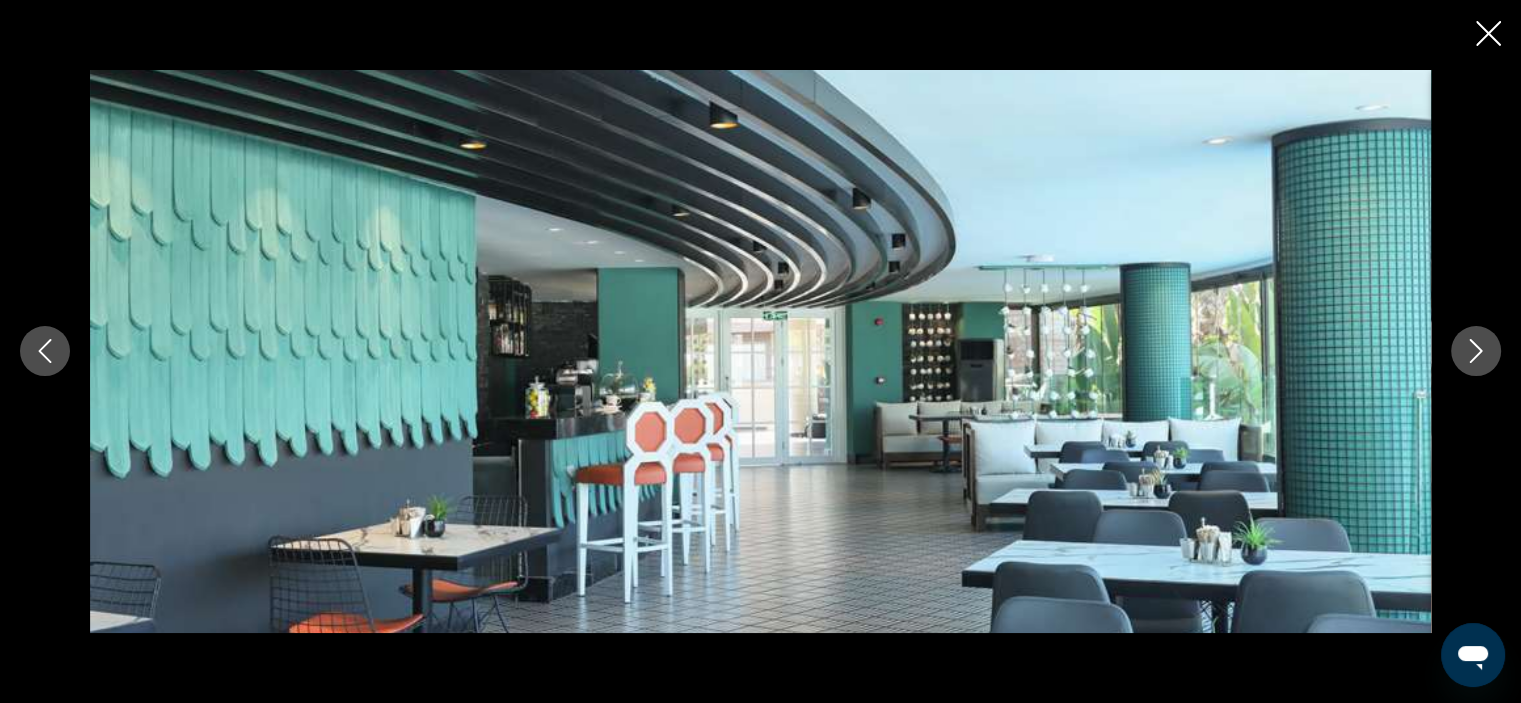 click 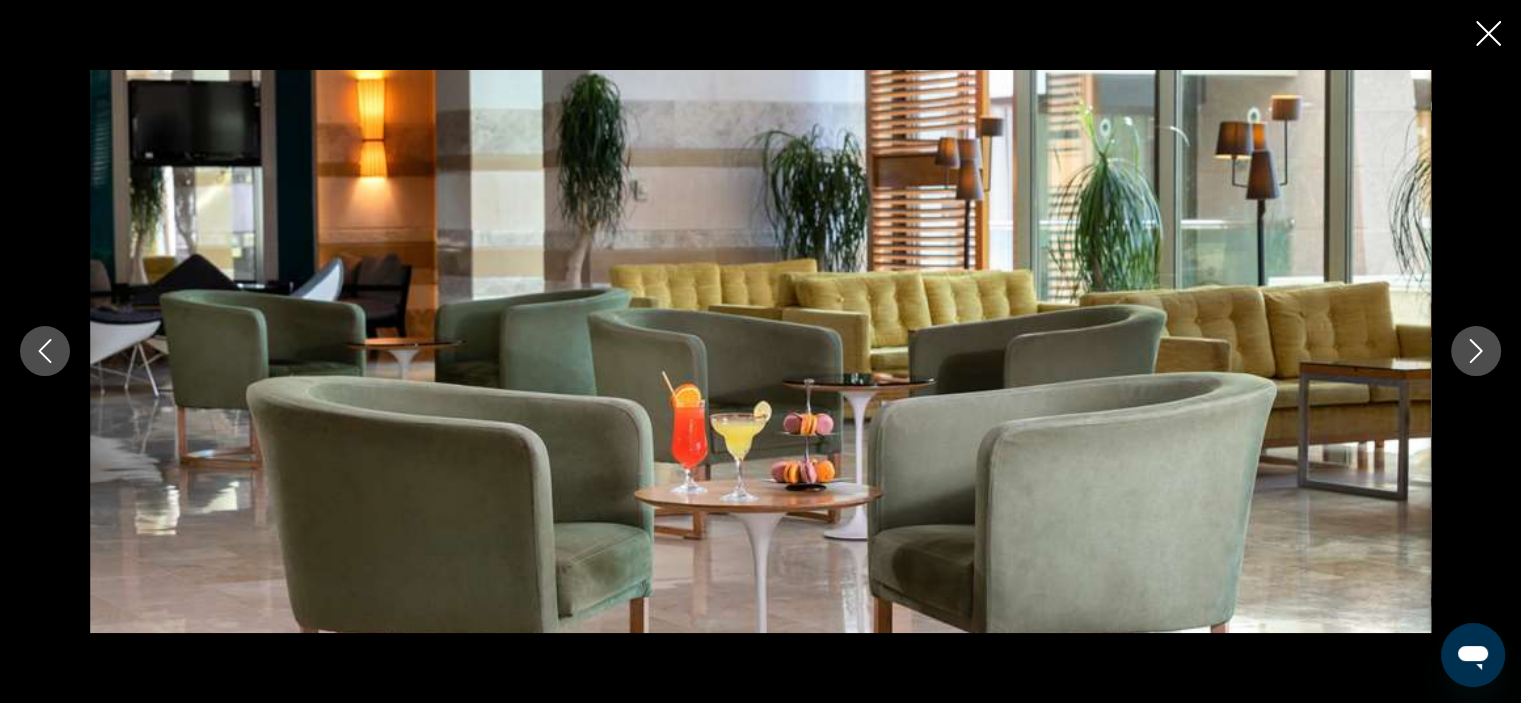 click 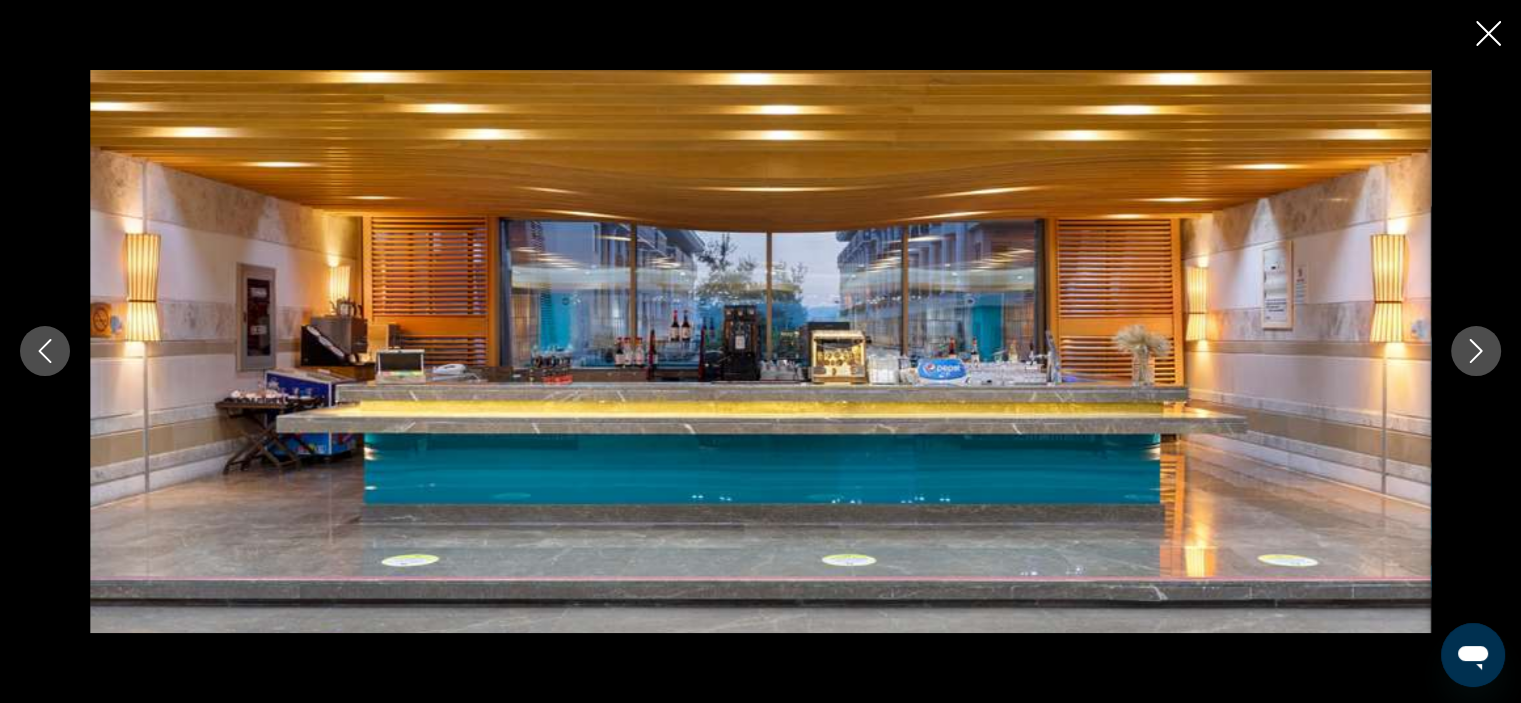 click 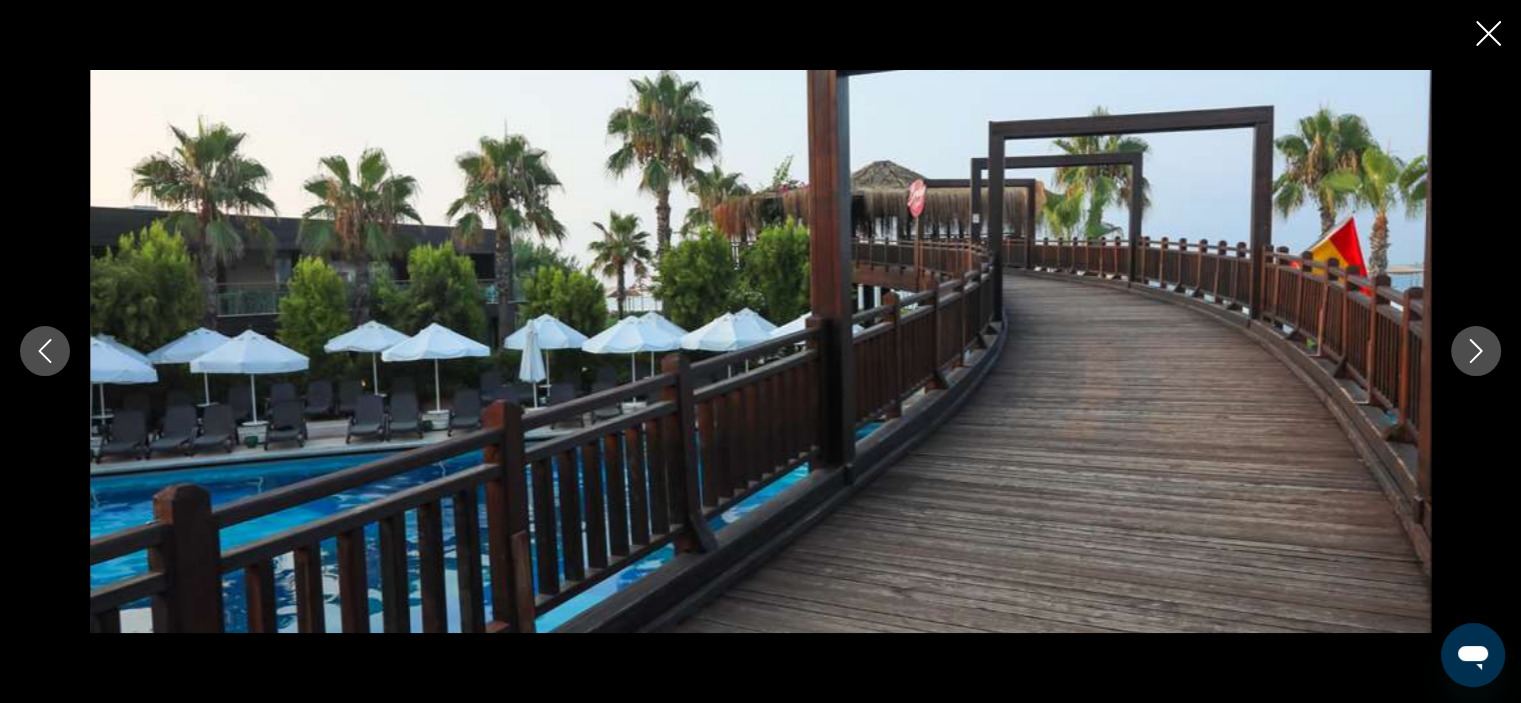 click 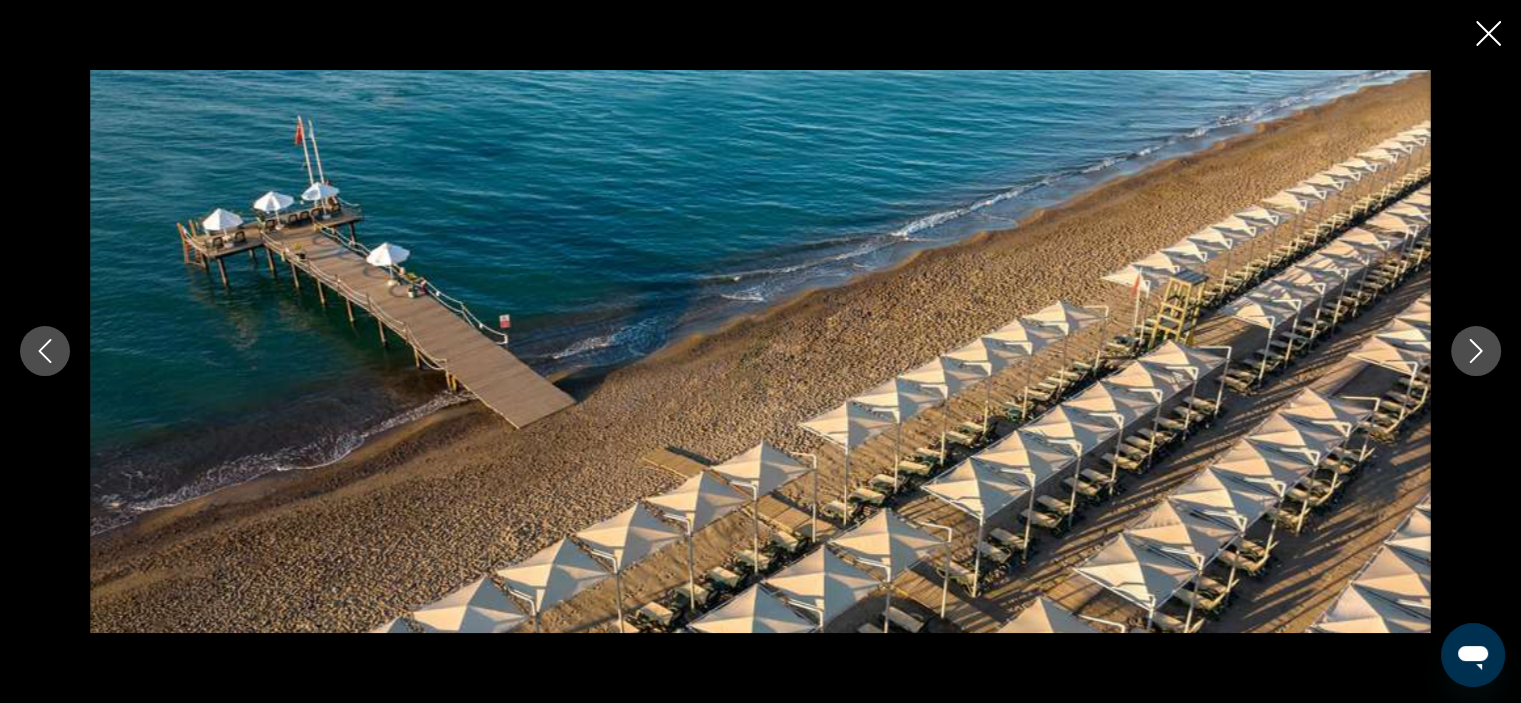click 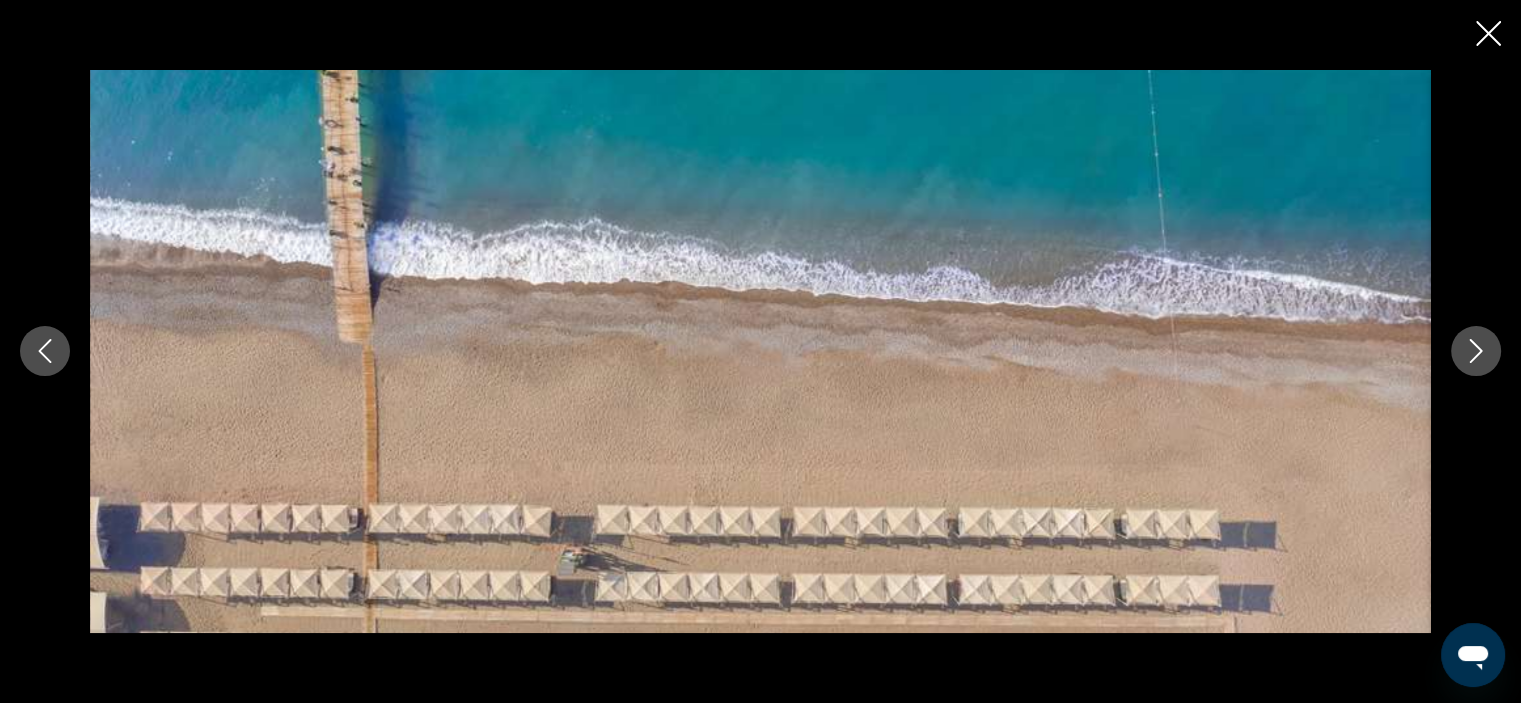 click 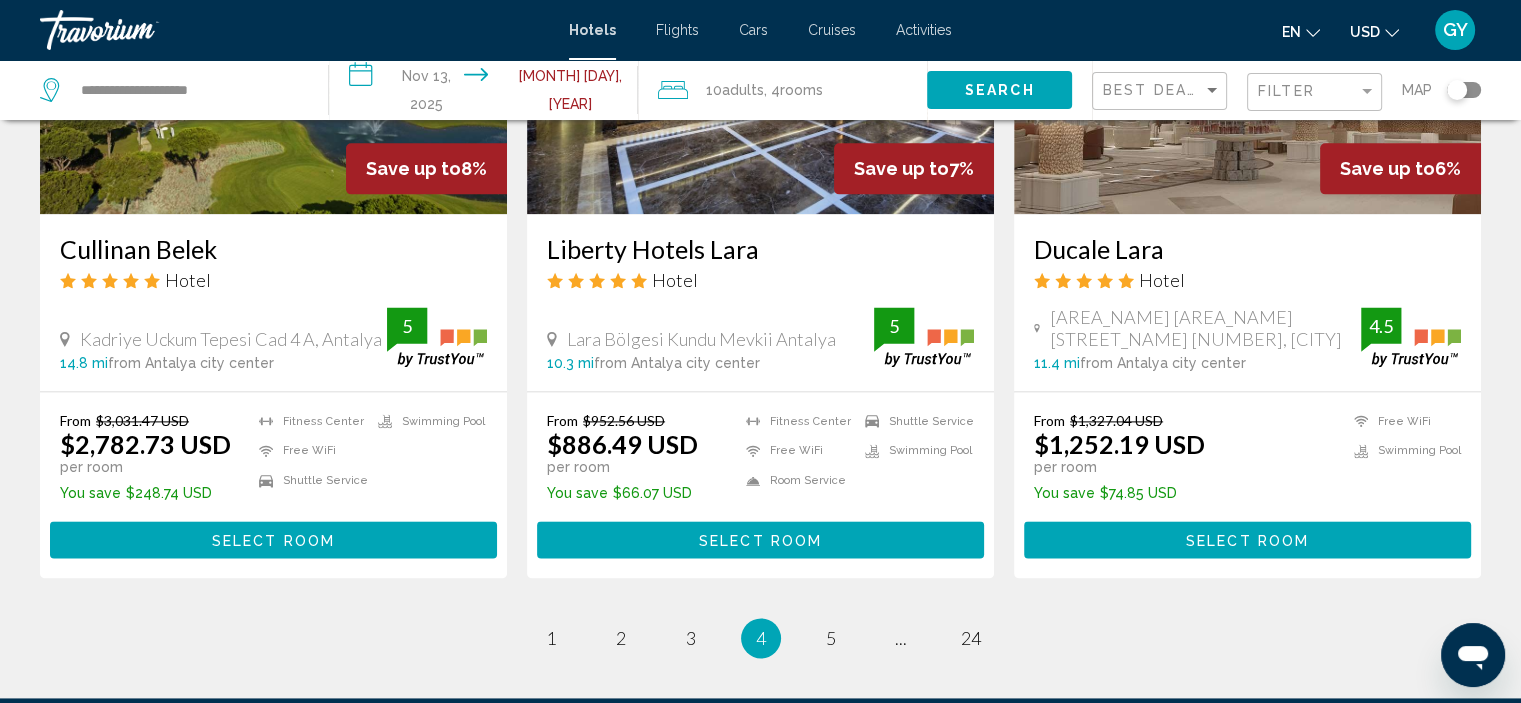 scroll, scrollTop: 2578, scrollLeft: 0, axis: vertical 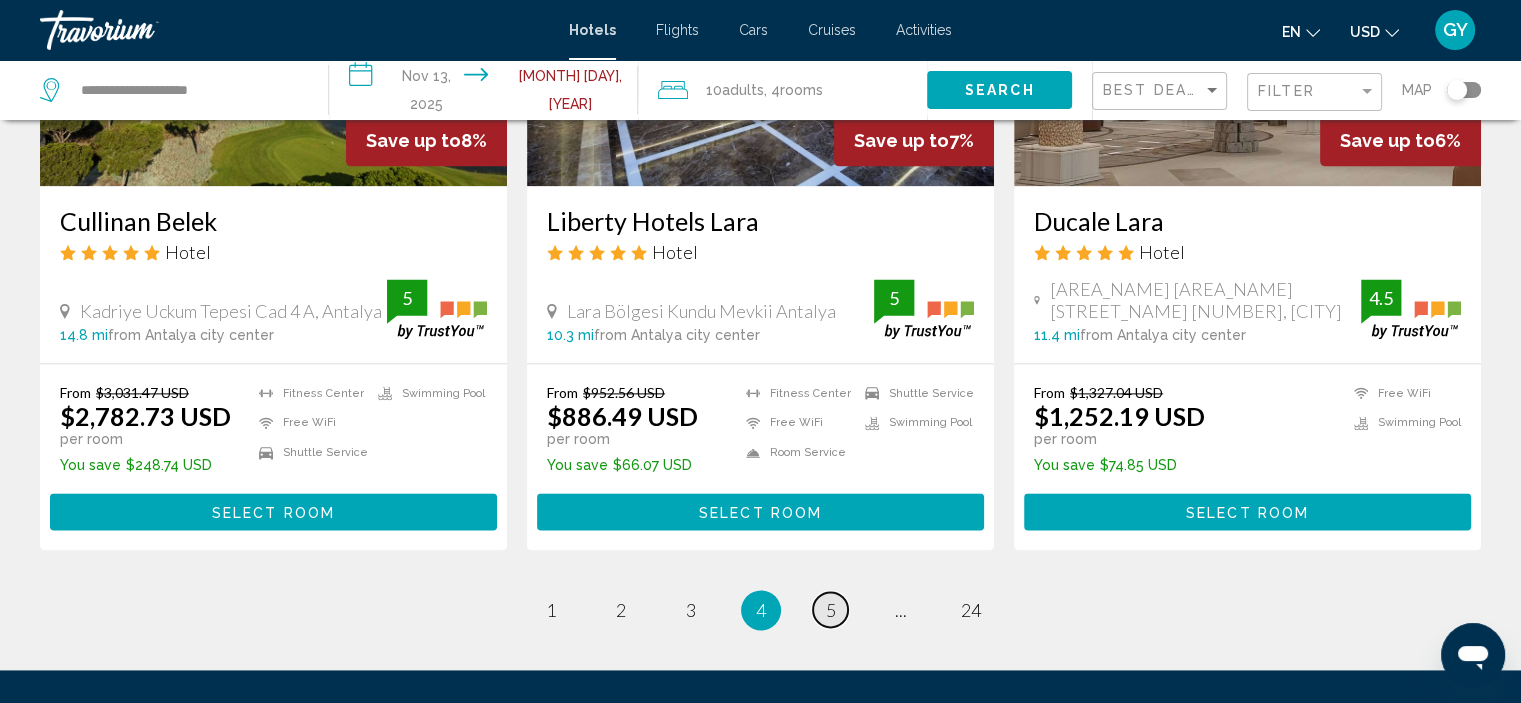 click on "page  5" at bounding box center (830, 609) 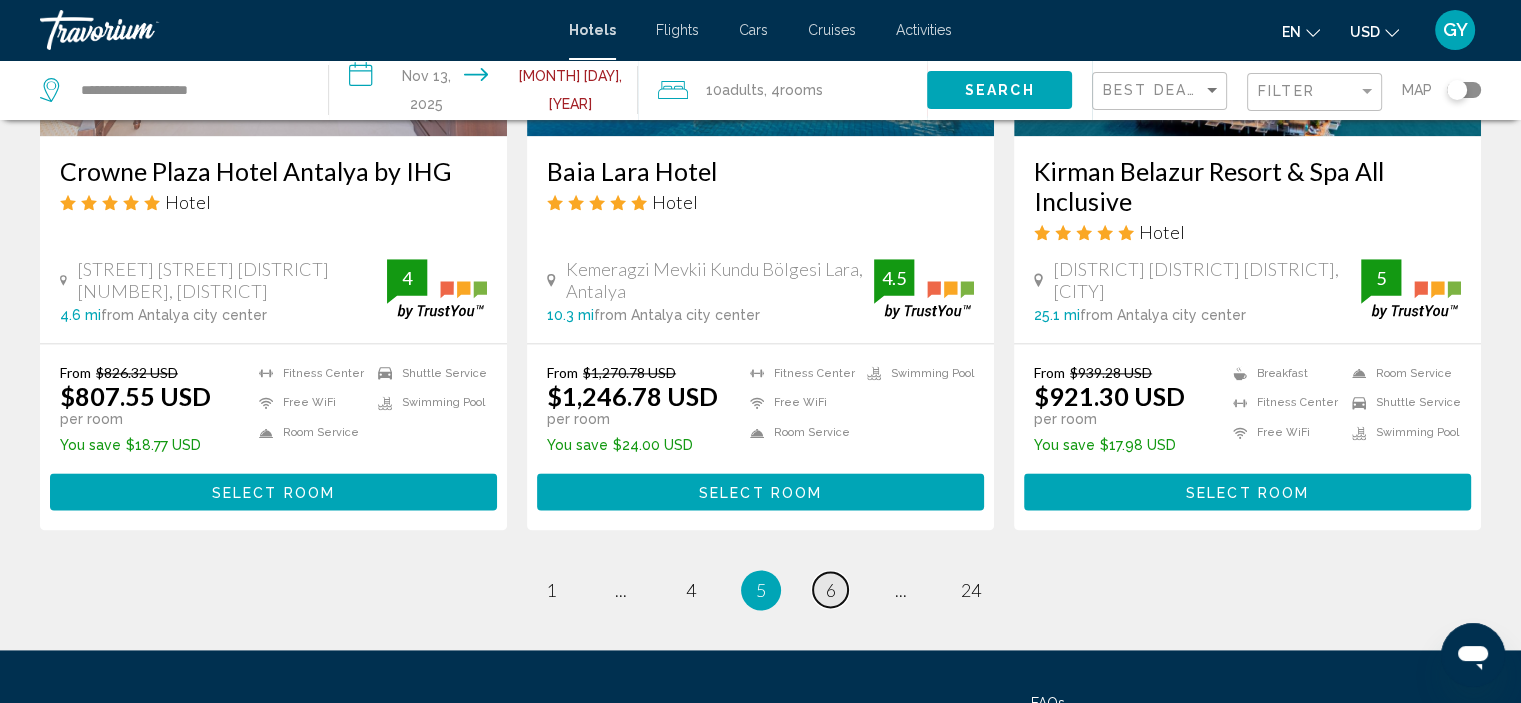 scroll, scrollTop: 2582, scrollLeft: 0, axis: vertical 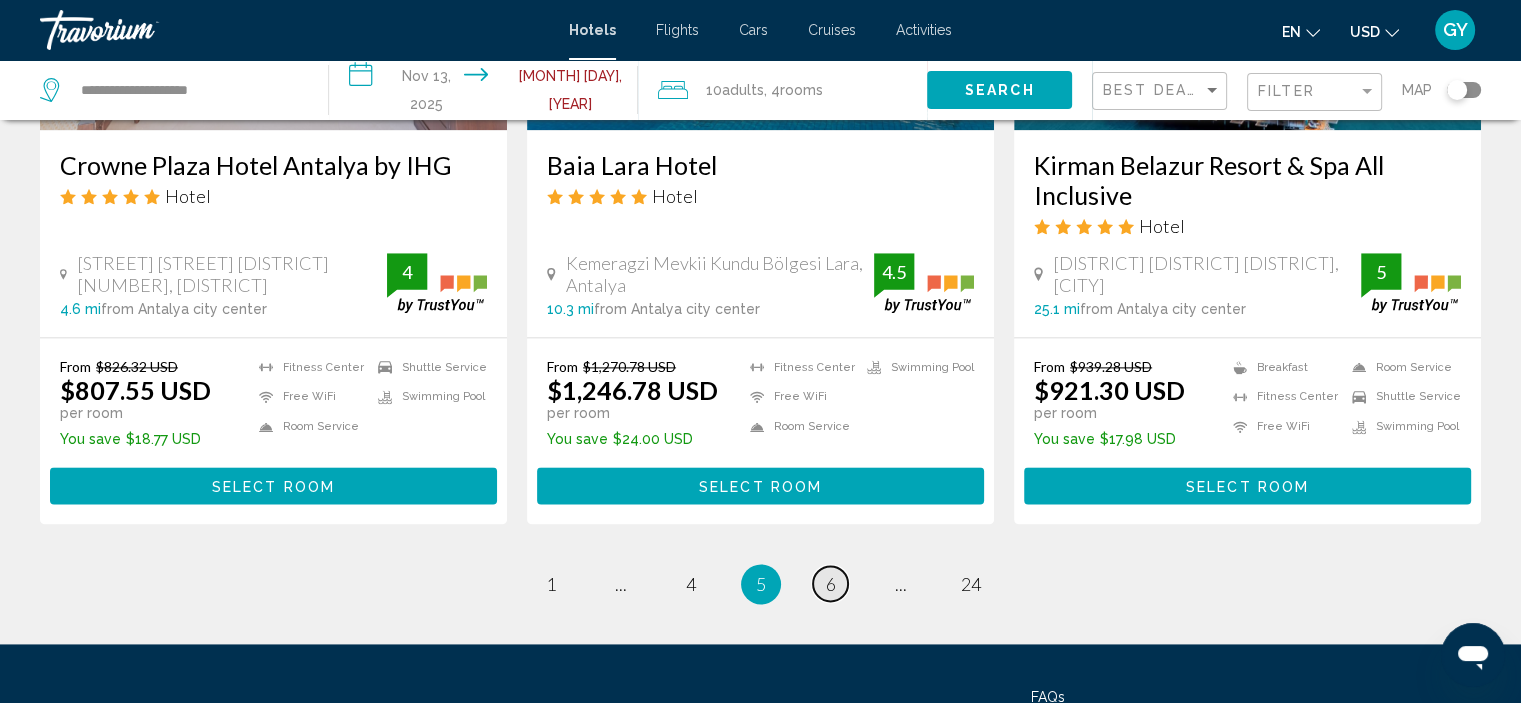 click on "page  6" at bounding box center (830, 583) 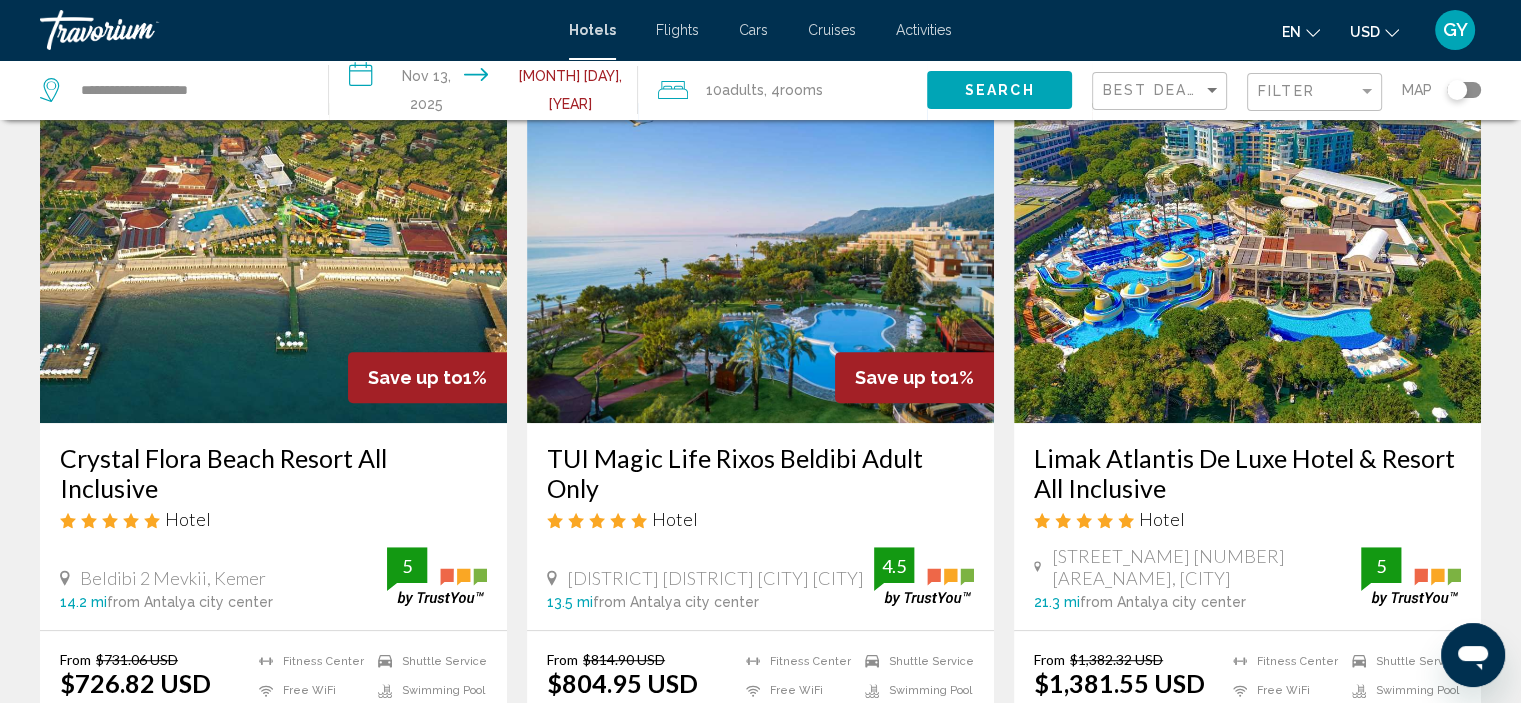 scroll, scrollTop: 808, scrollLeft: 0, axis: vertical 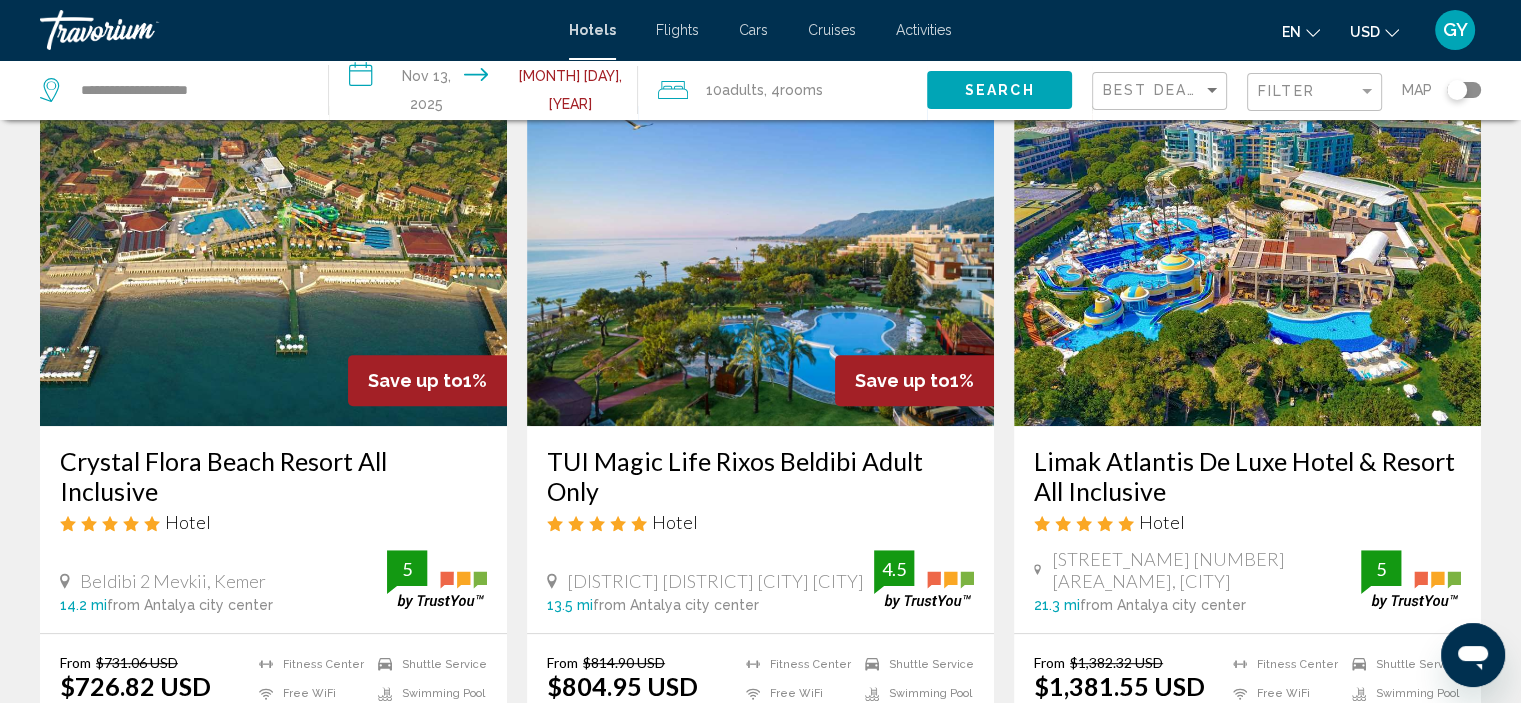 click at bounding box center [273, 266] 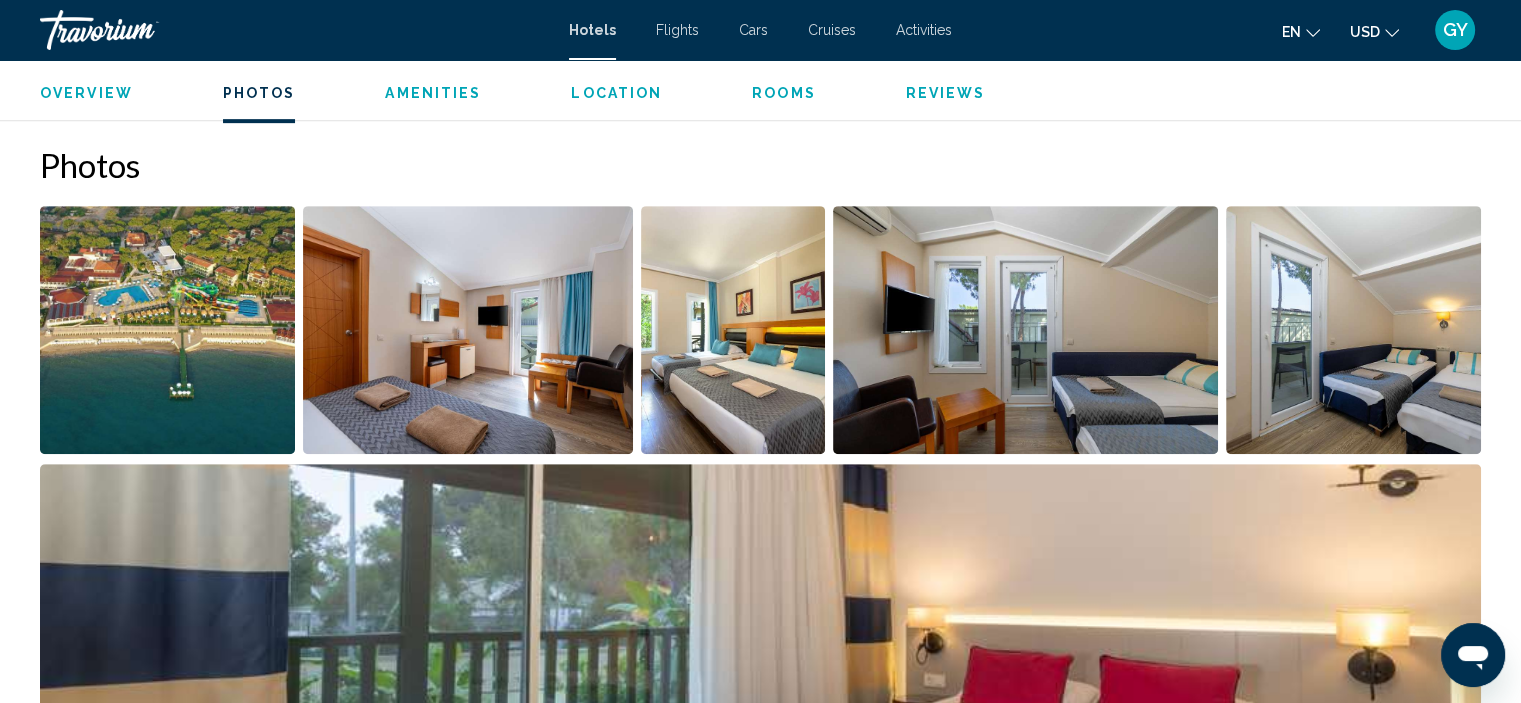 scroll, scrollTop: 952, scrollLeft: 0, axis: vertical 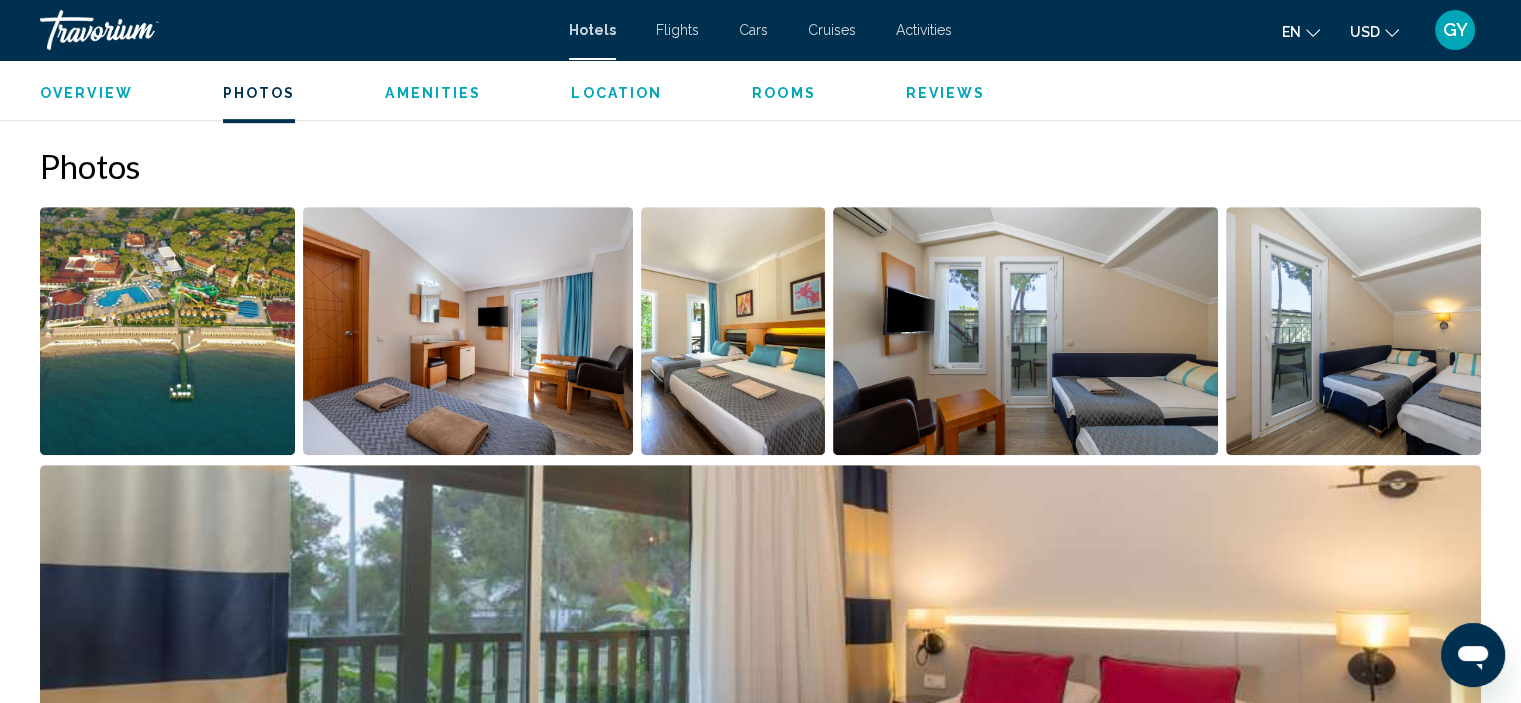 click at bounding box center [167, 331] 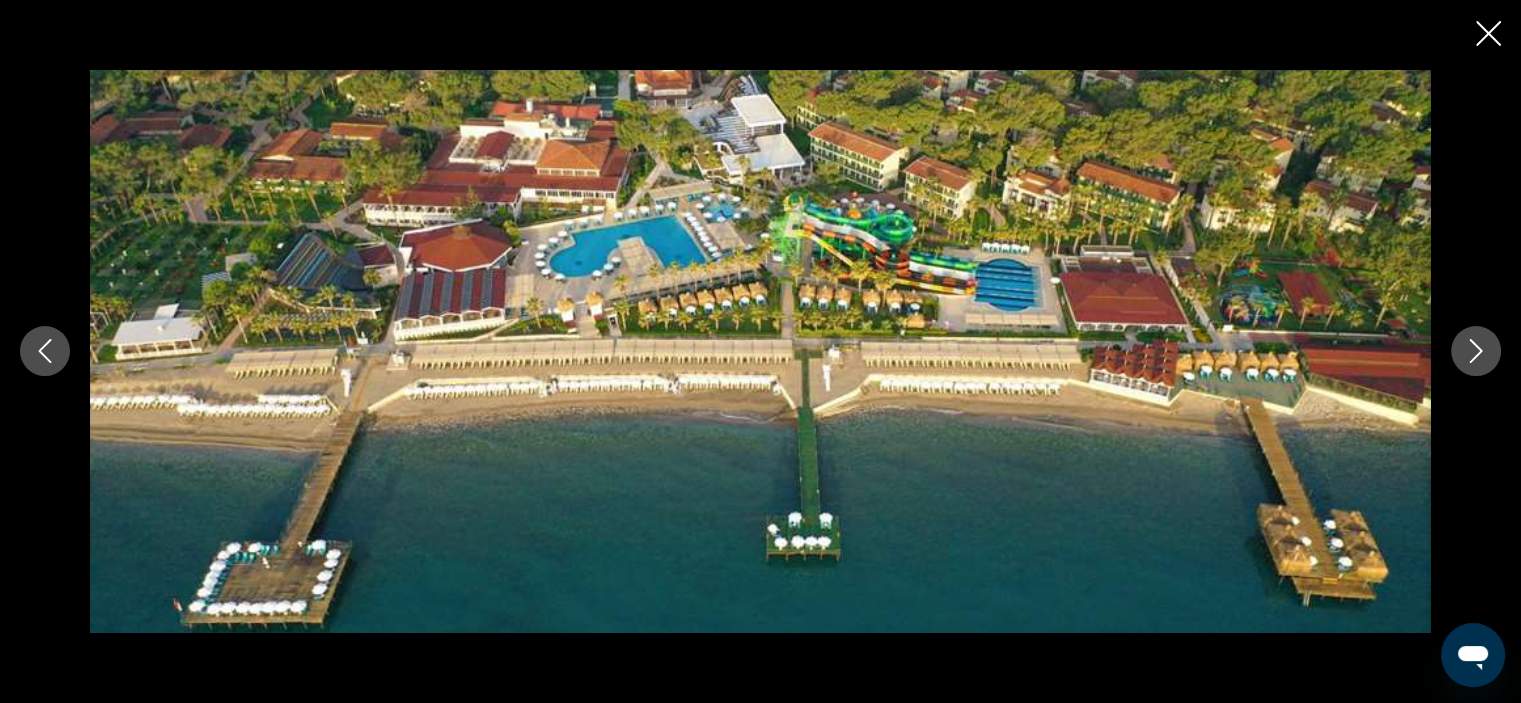click 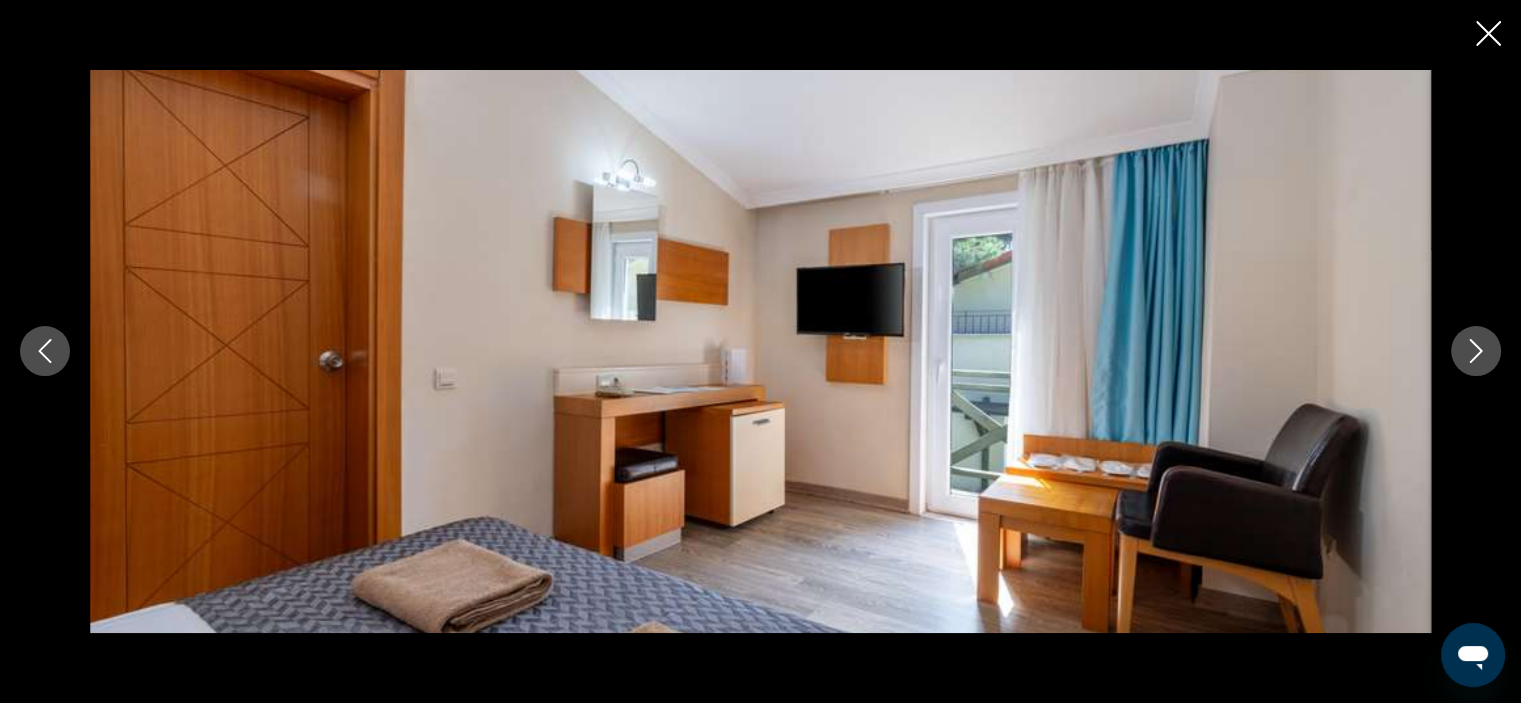 click 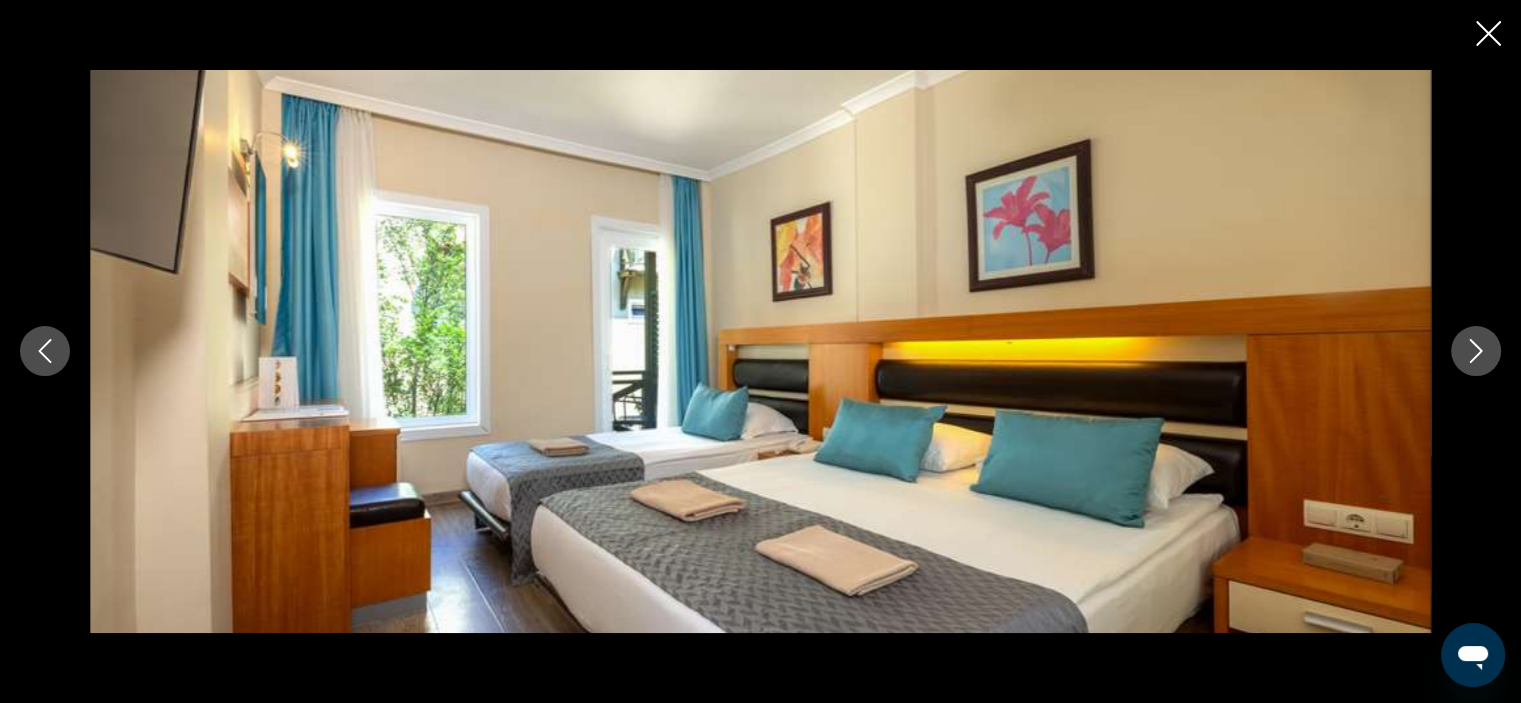 click 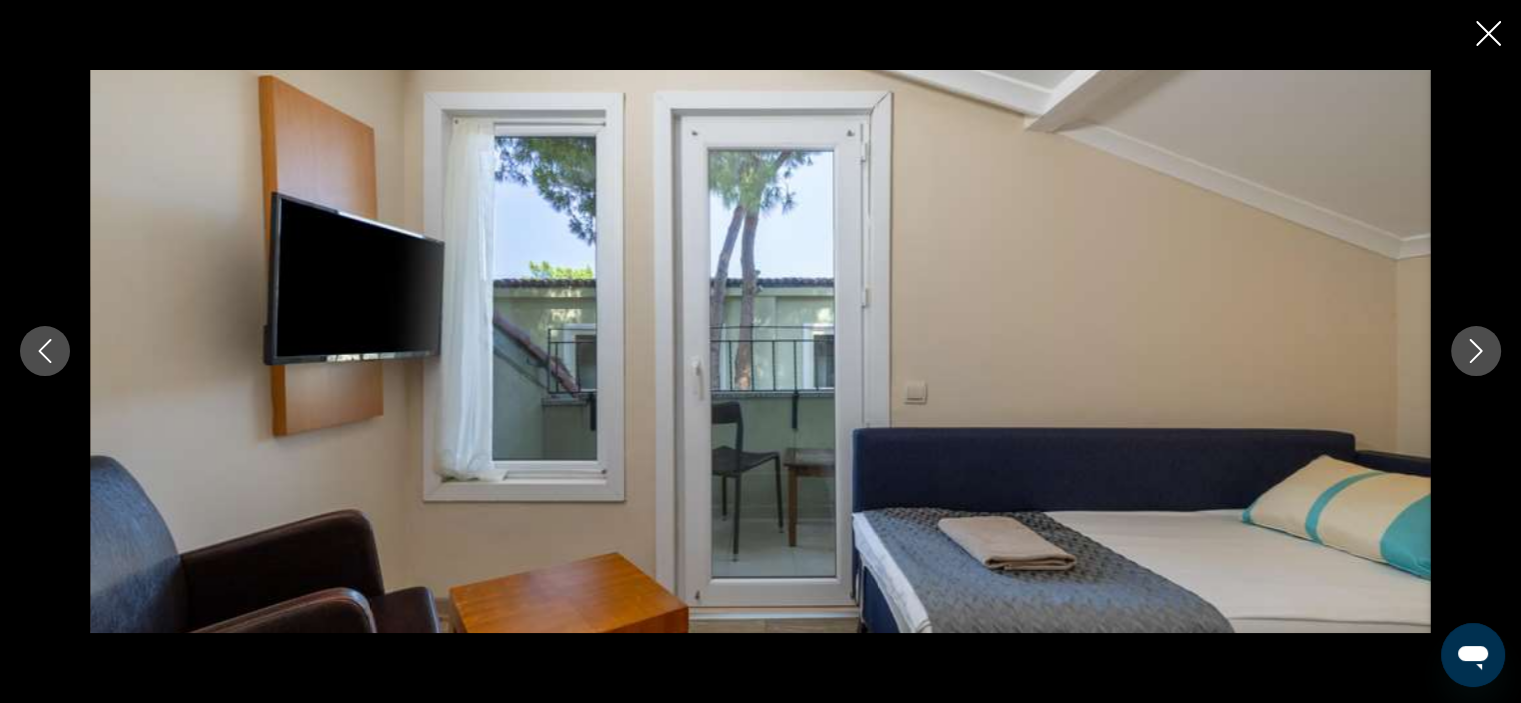click 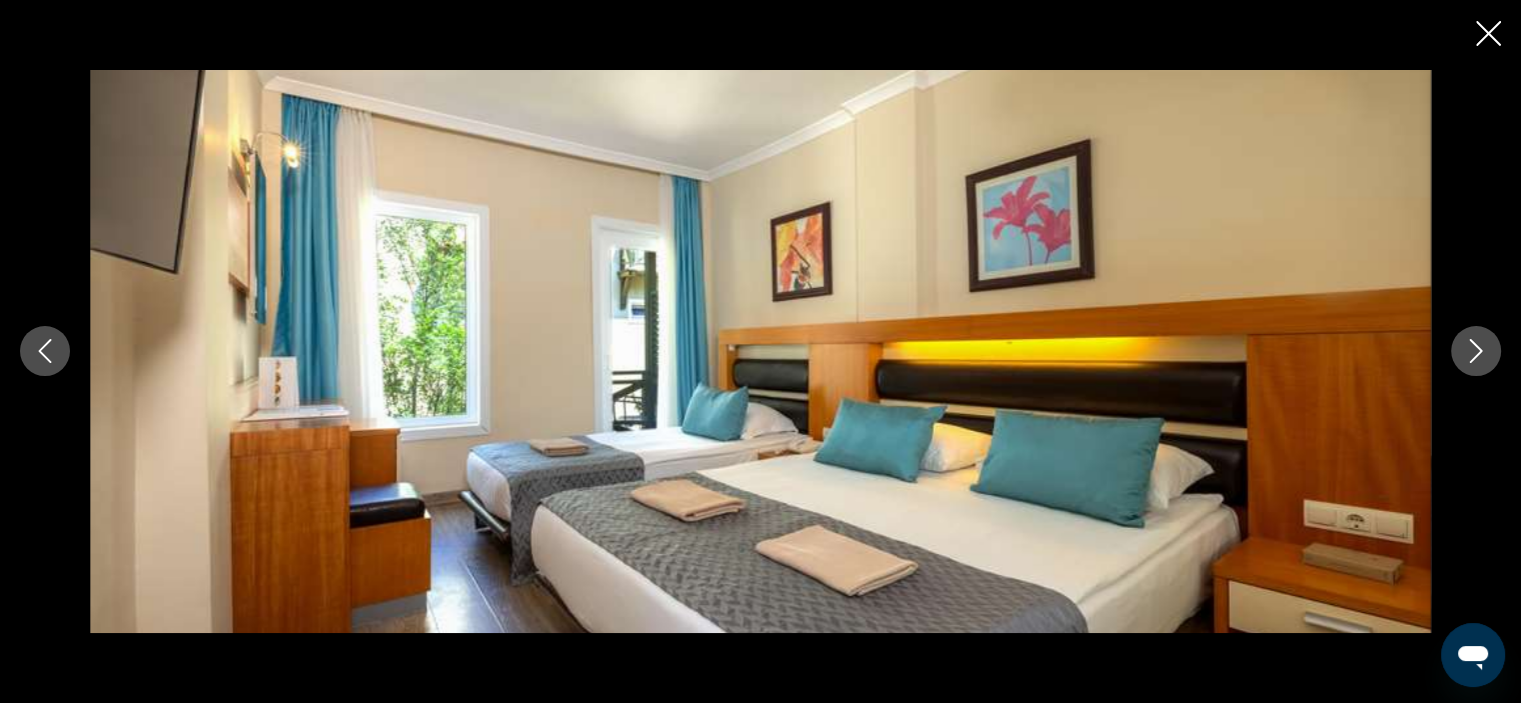 click 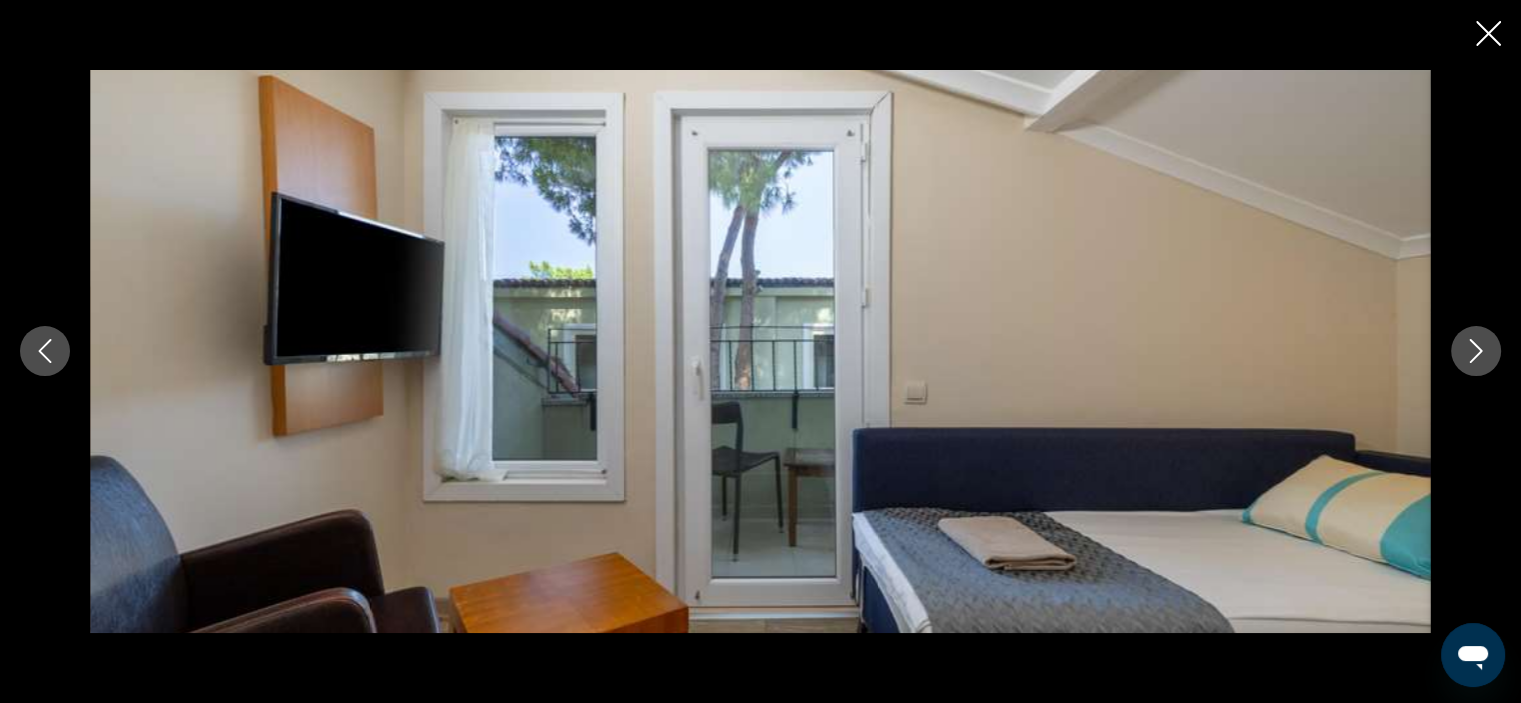 click 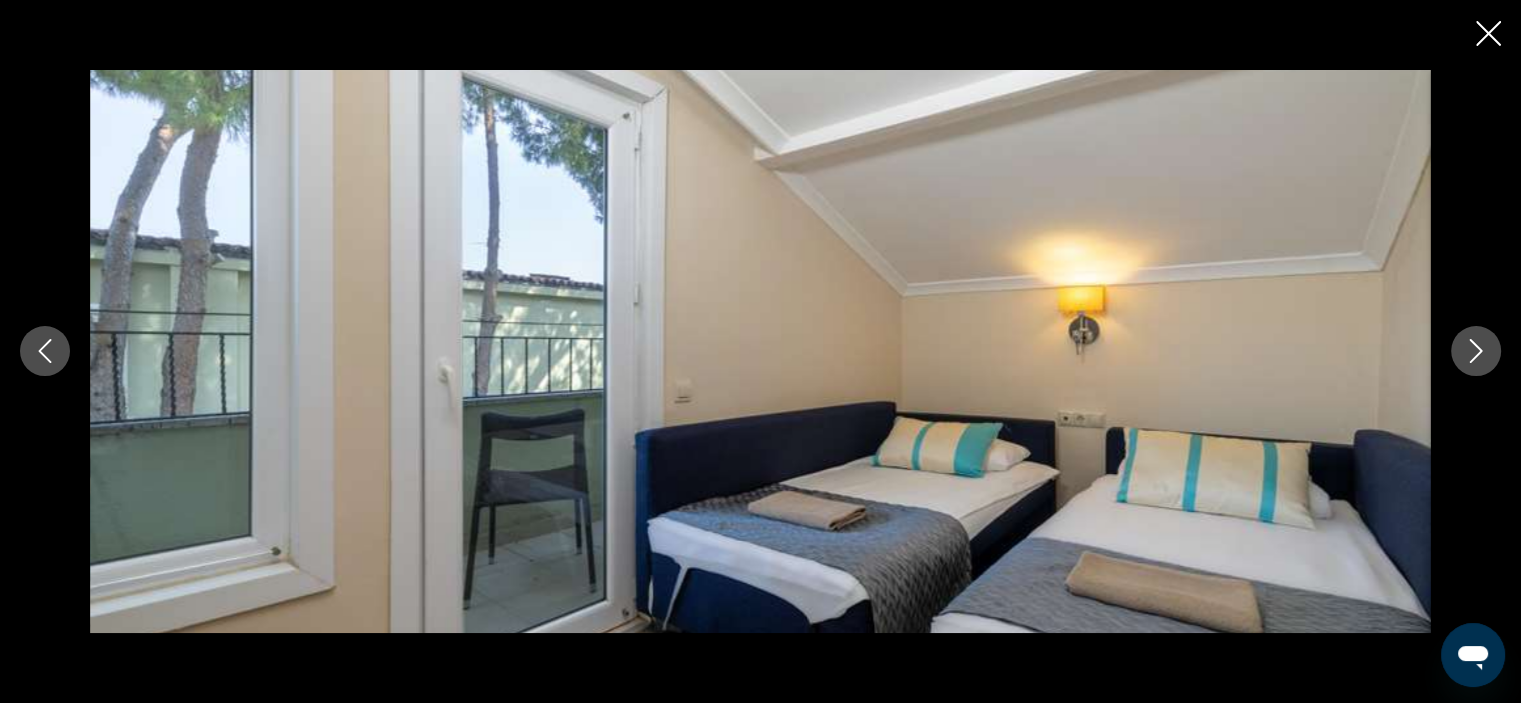 click 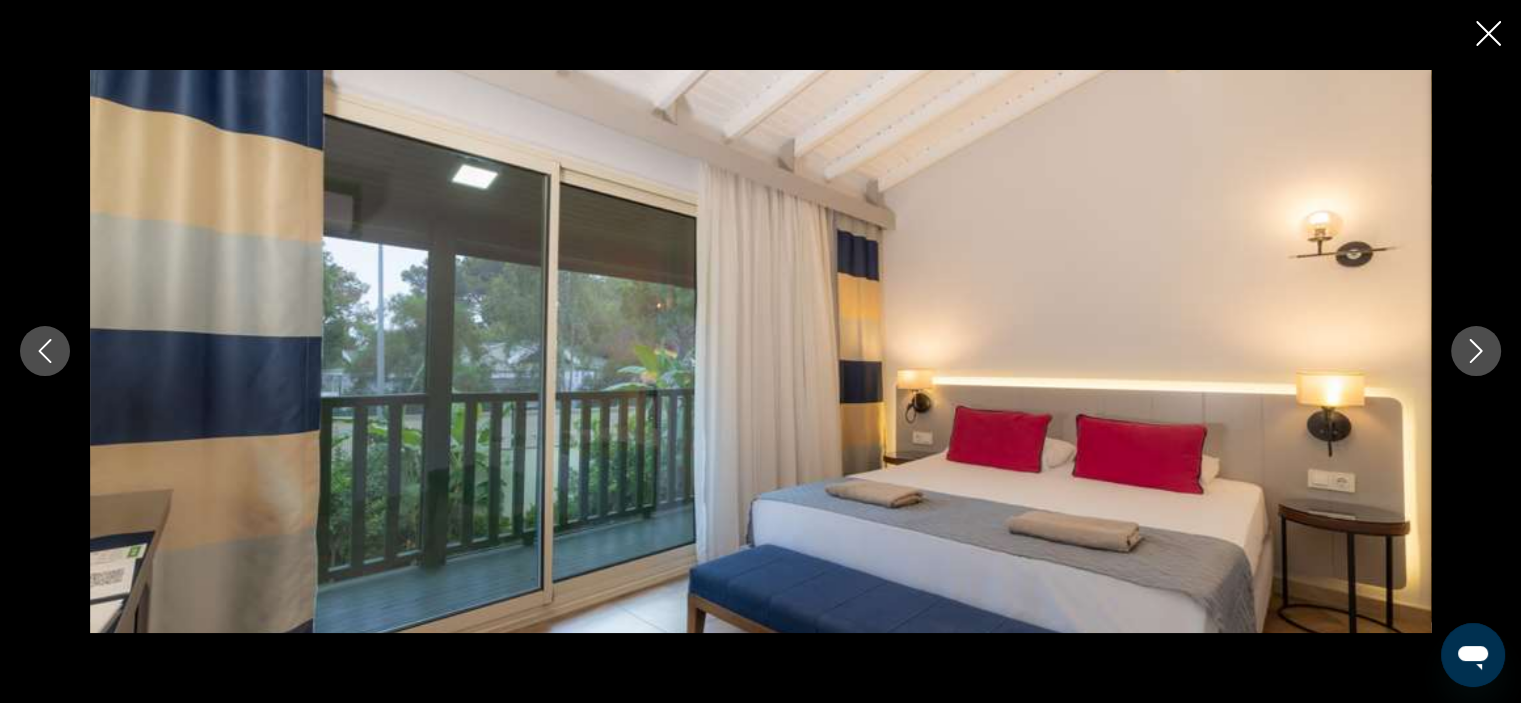 click 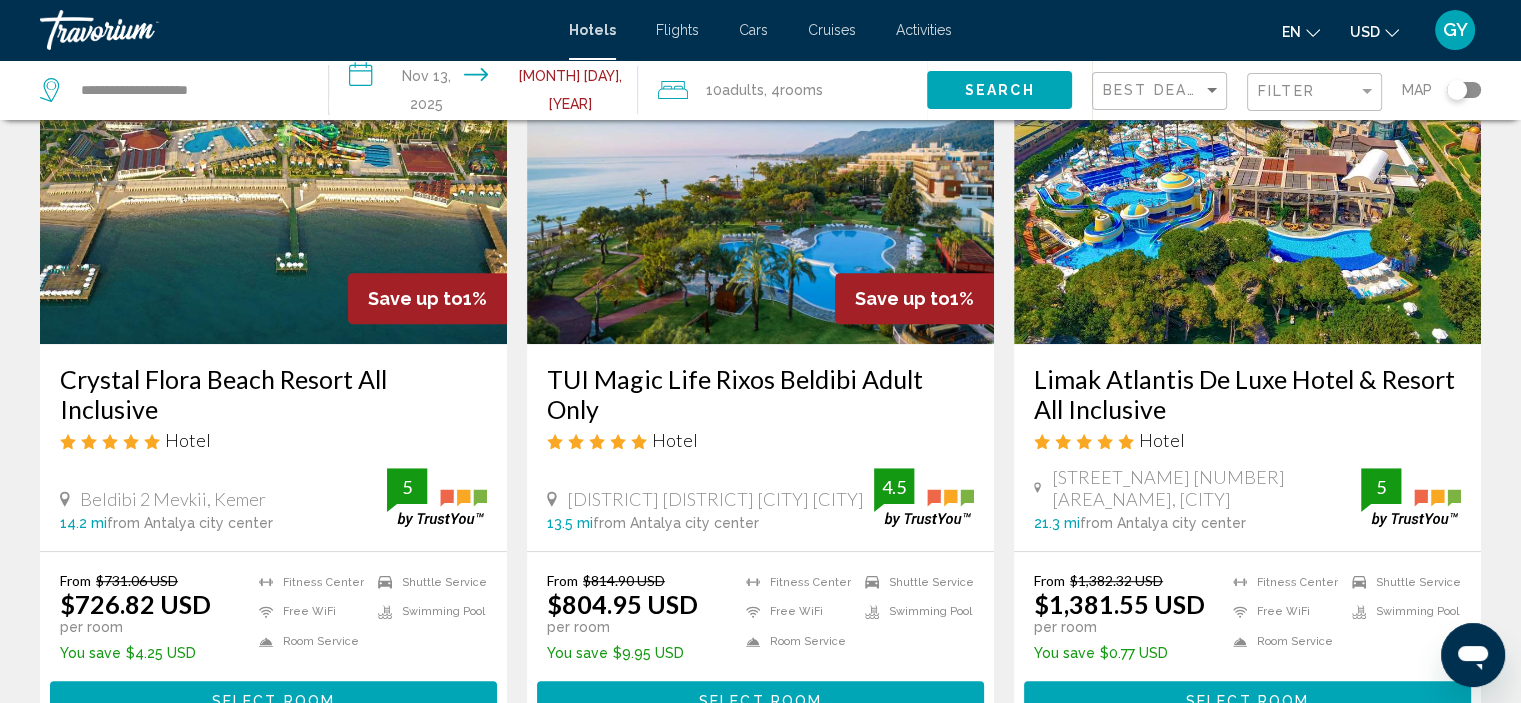 scroll, scrollTop: 904, scrollLeft: 0, axis: vertical 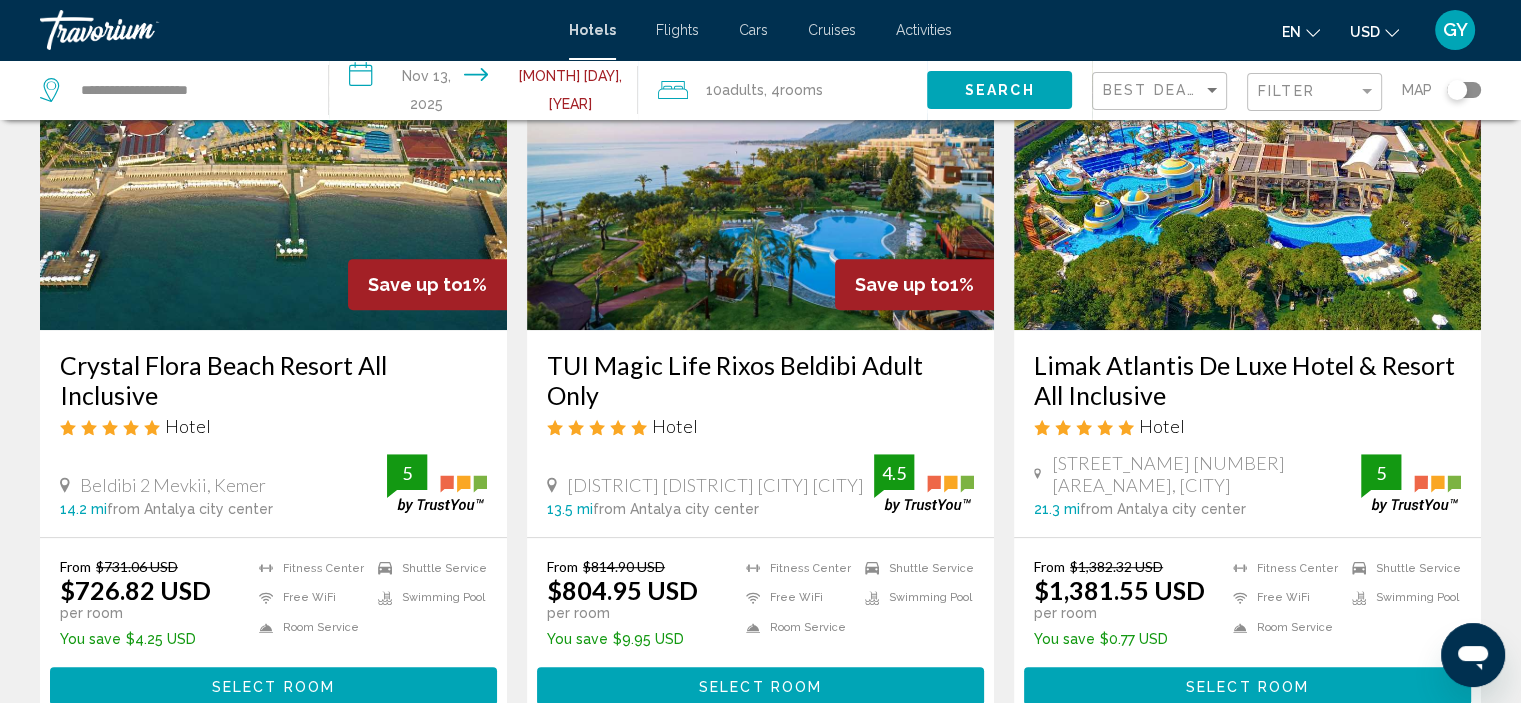 click at bounding box center (760, 170) 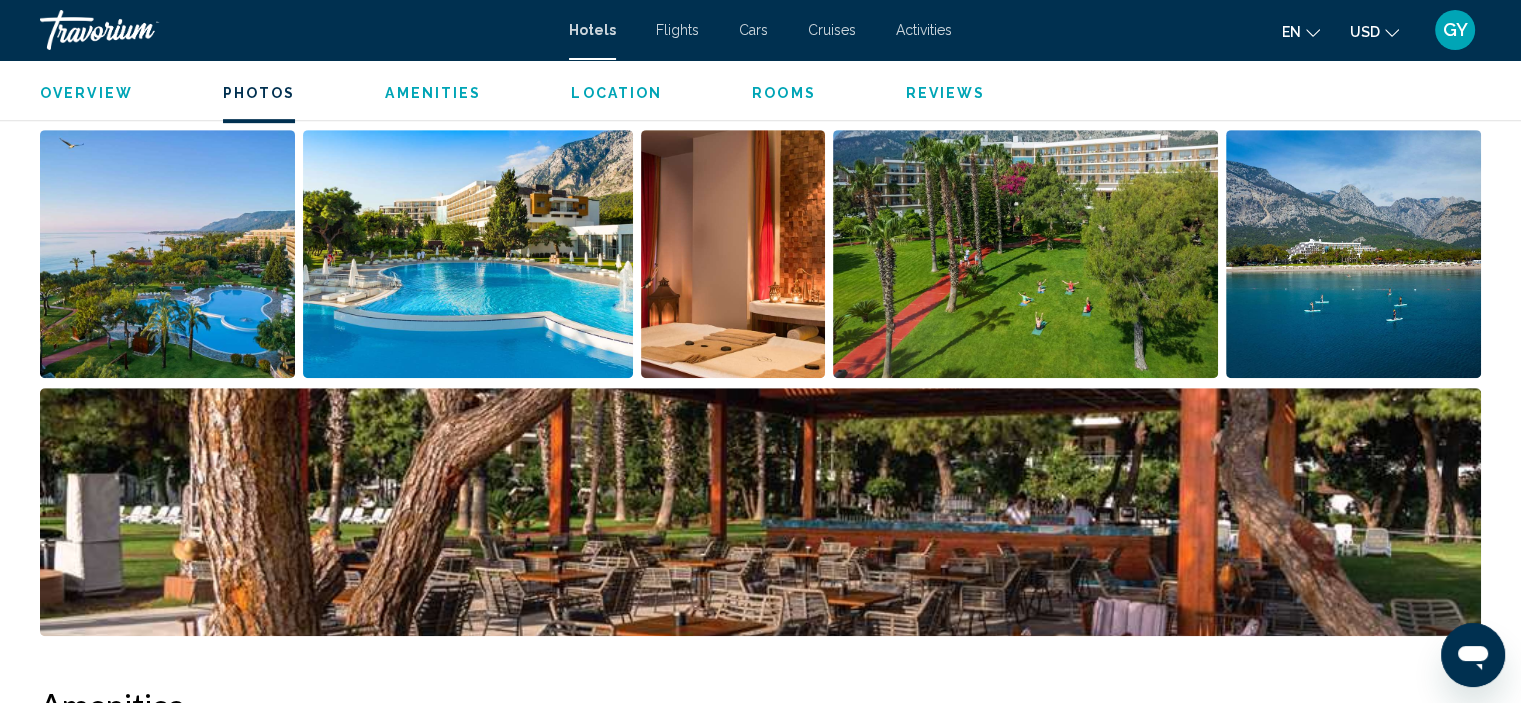 scroll, scrollTop: 1030, scrollLeft: 0, axis: vertical 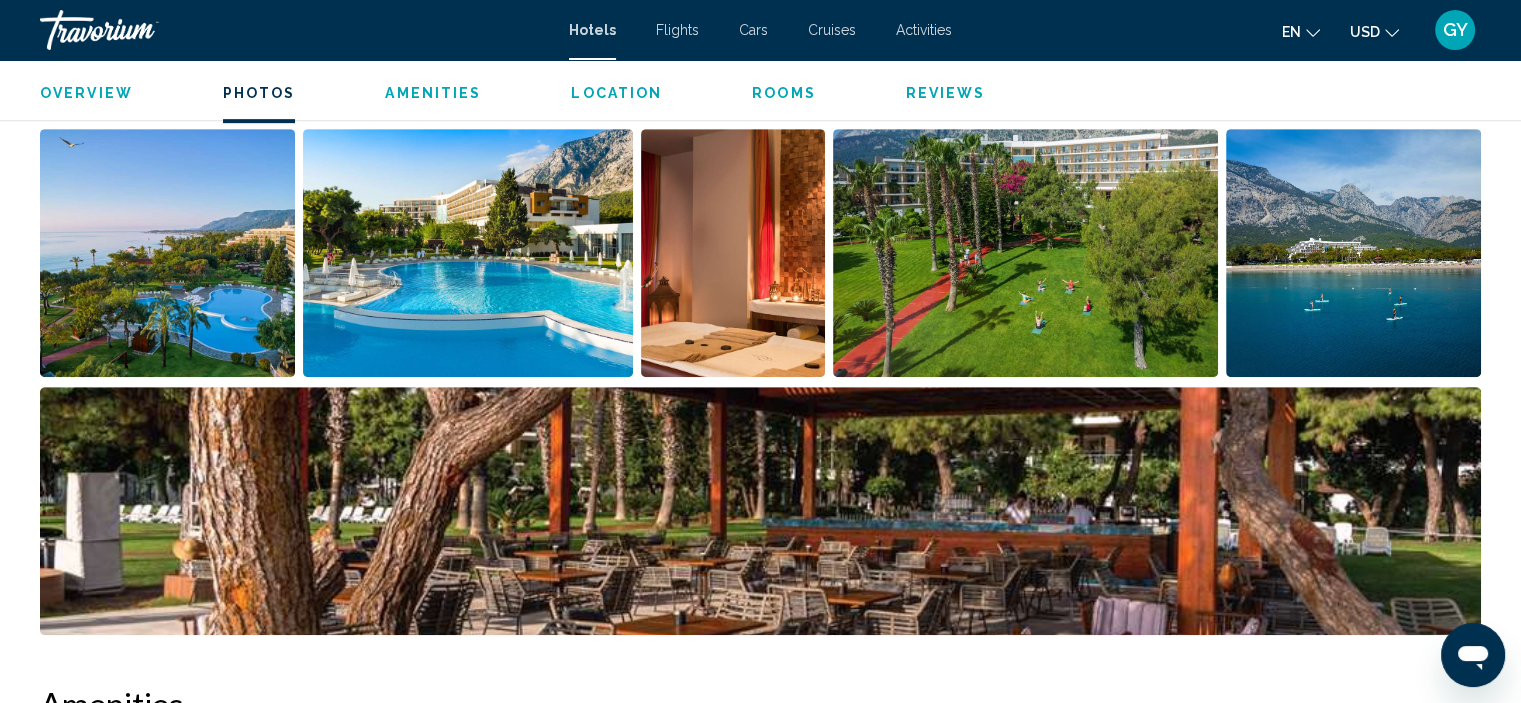click at bounding box center (167, 253) 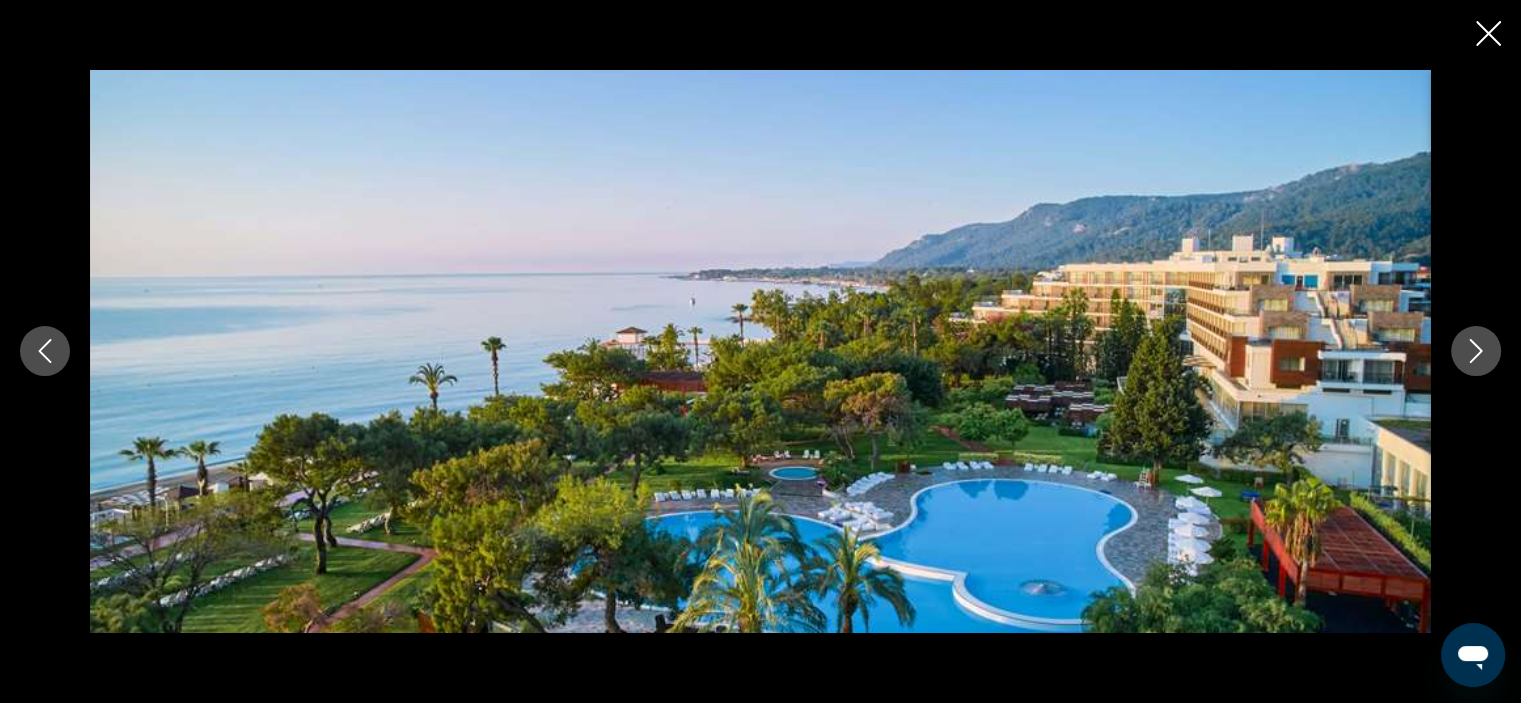 click 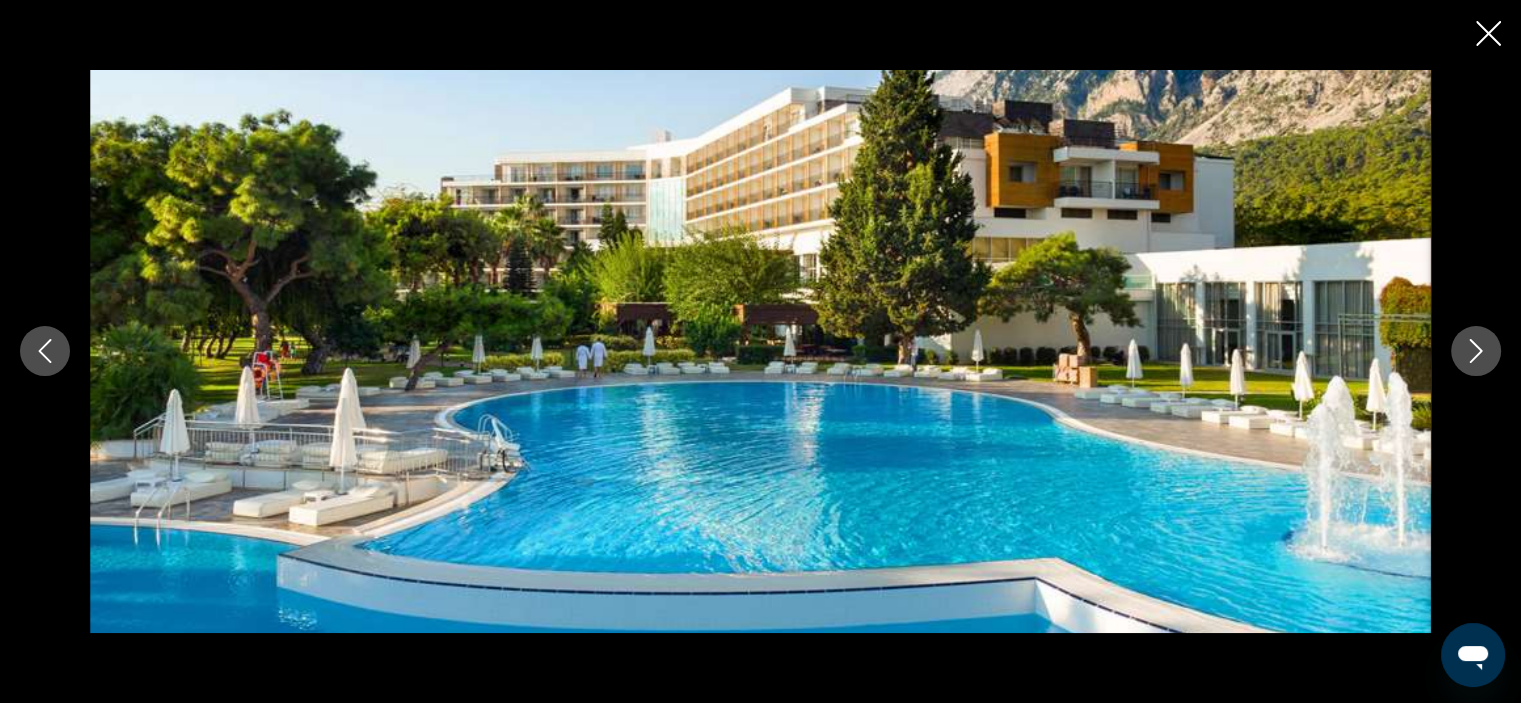 click 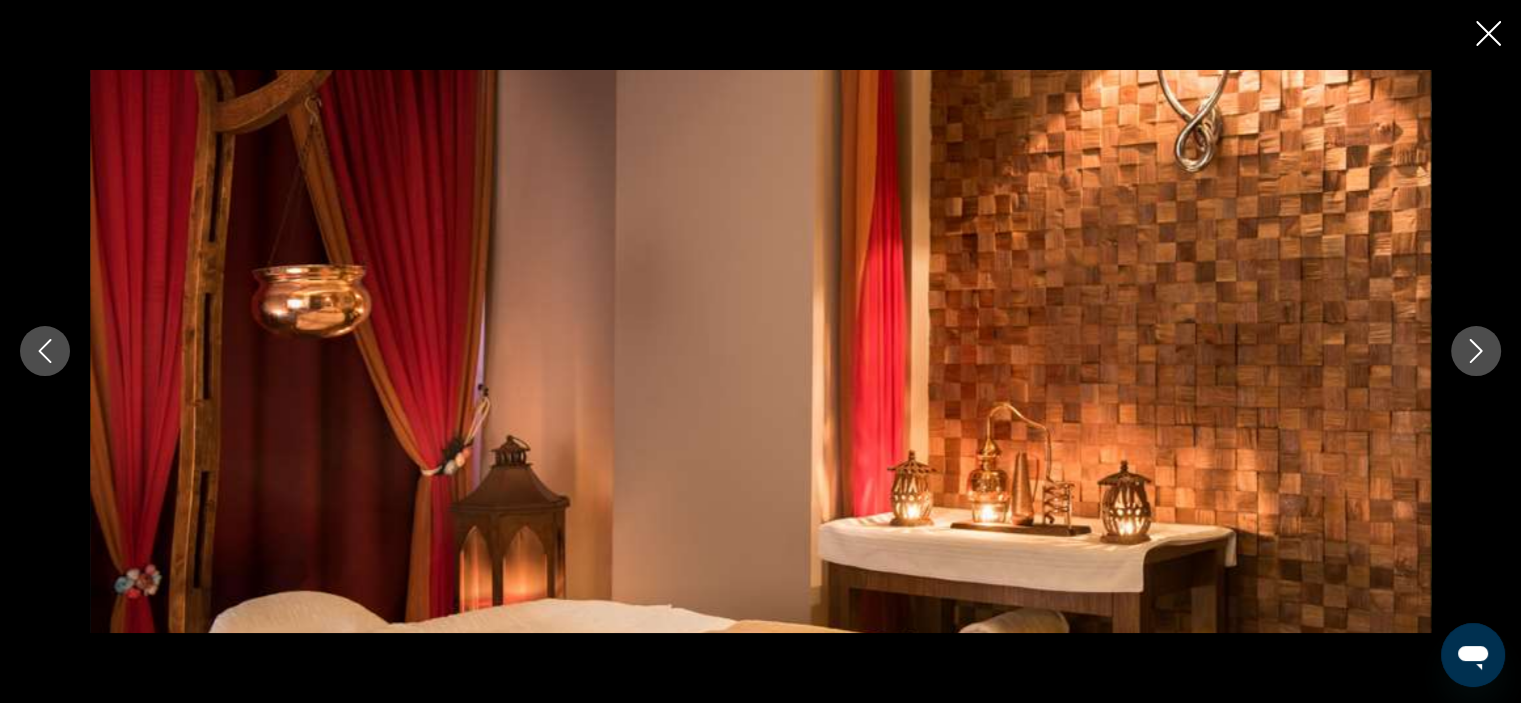 click 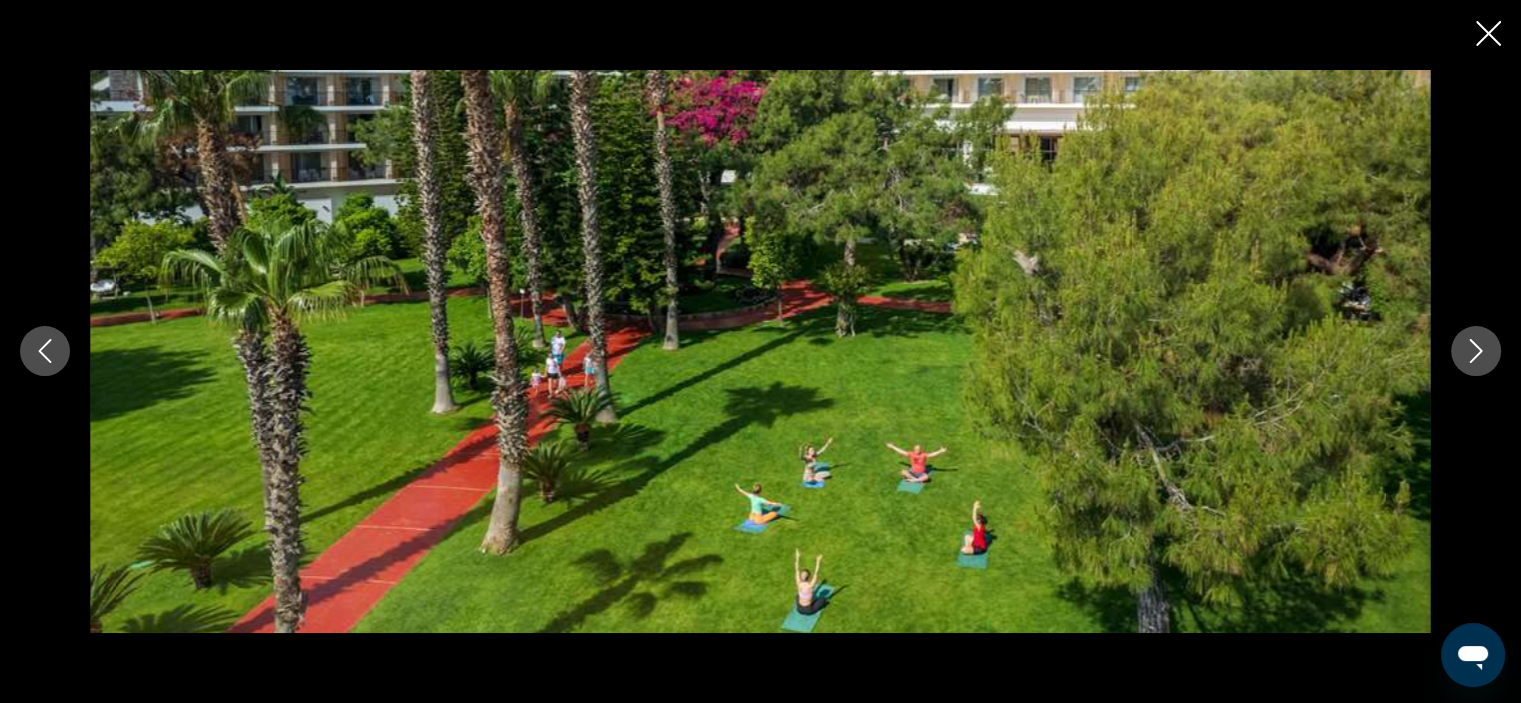 click 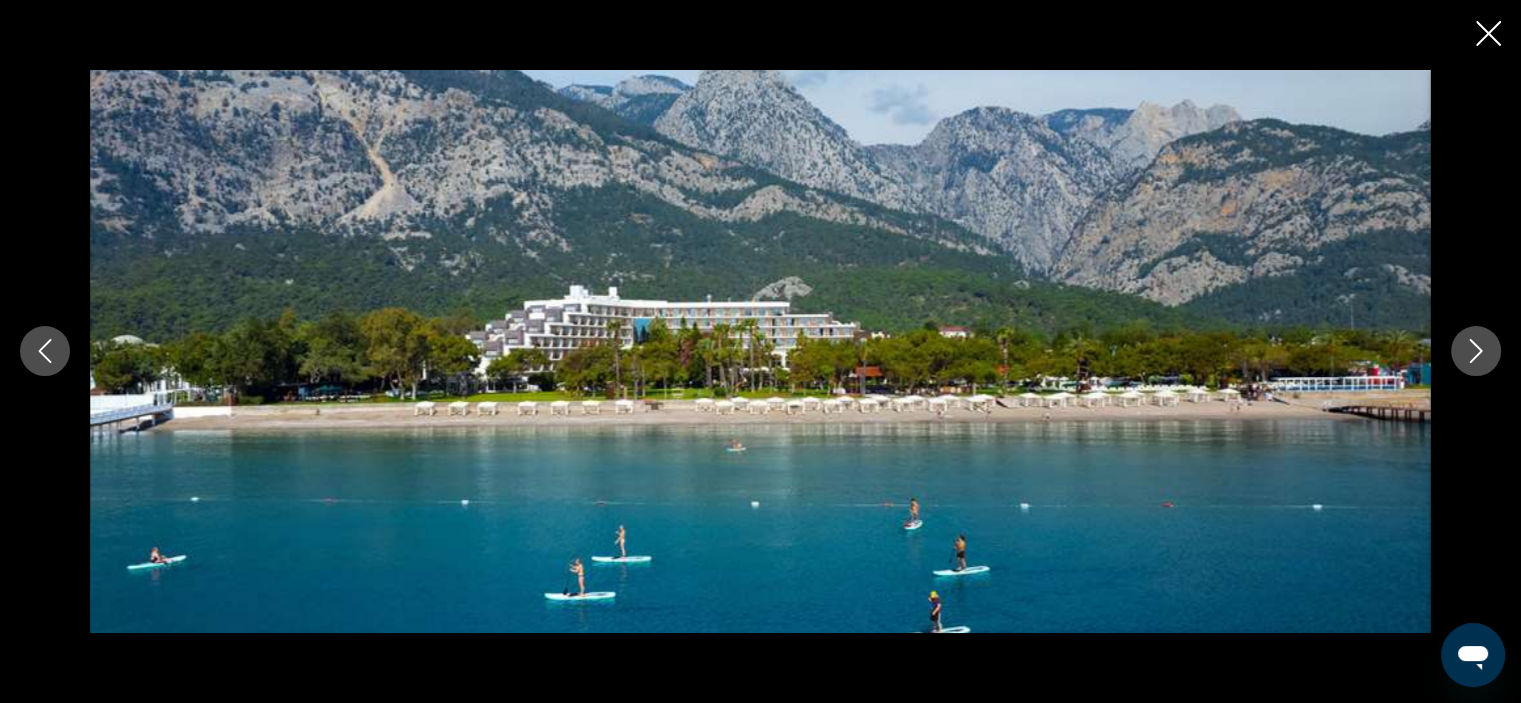 click 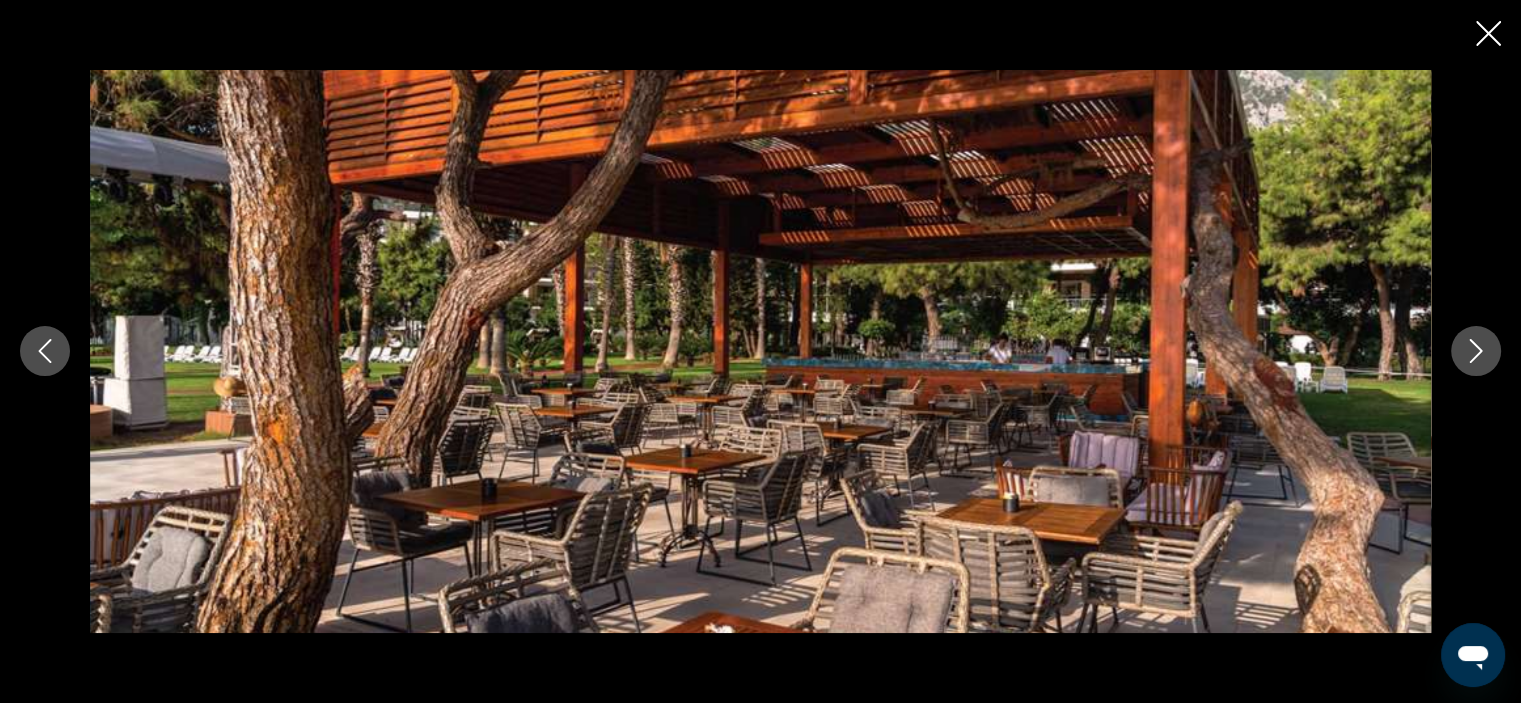 click 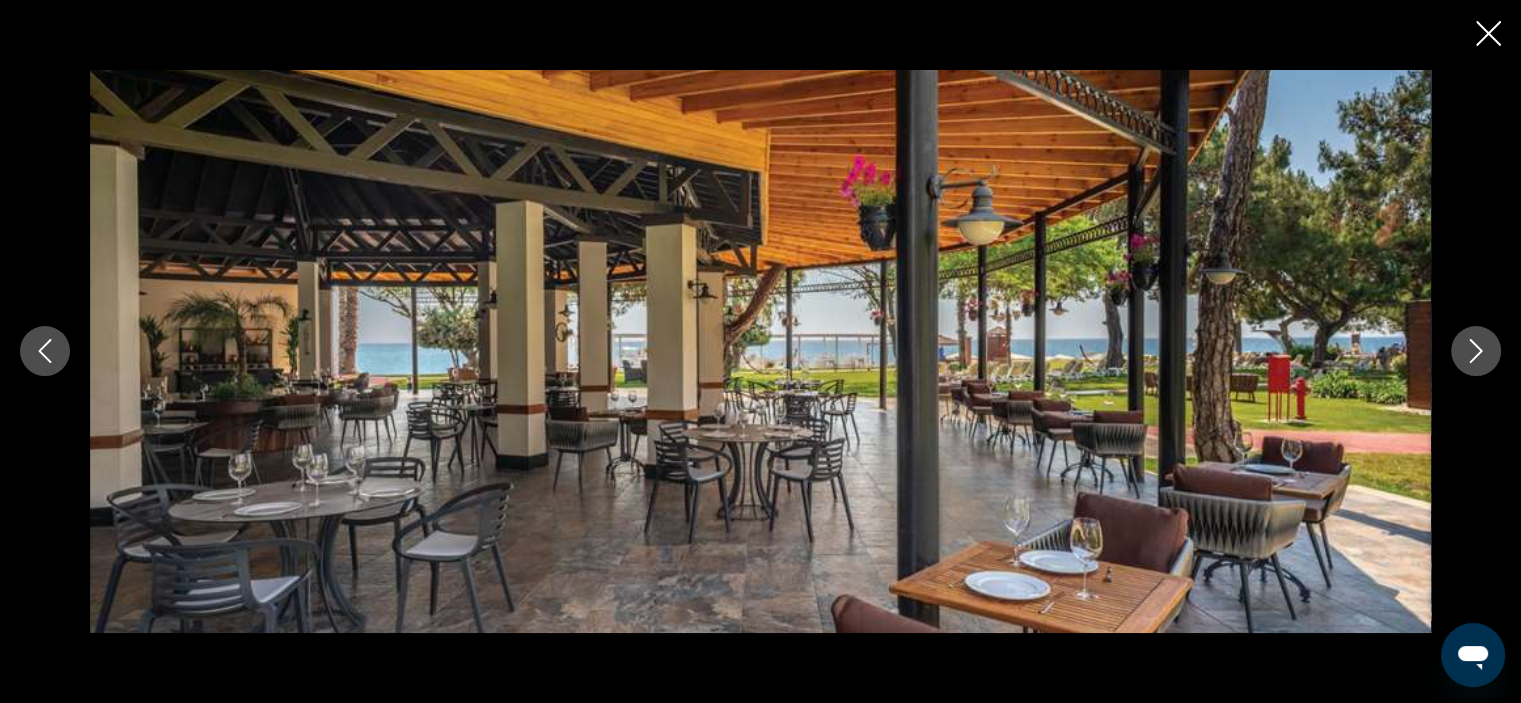 click 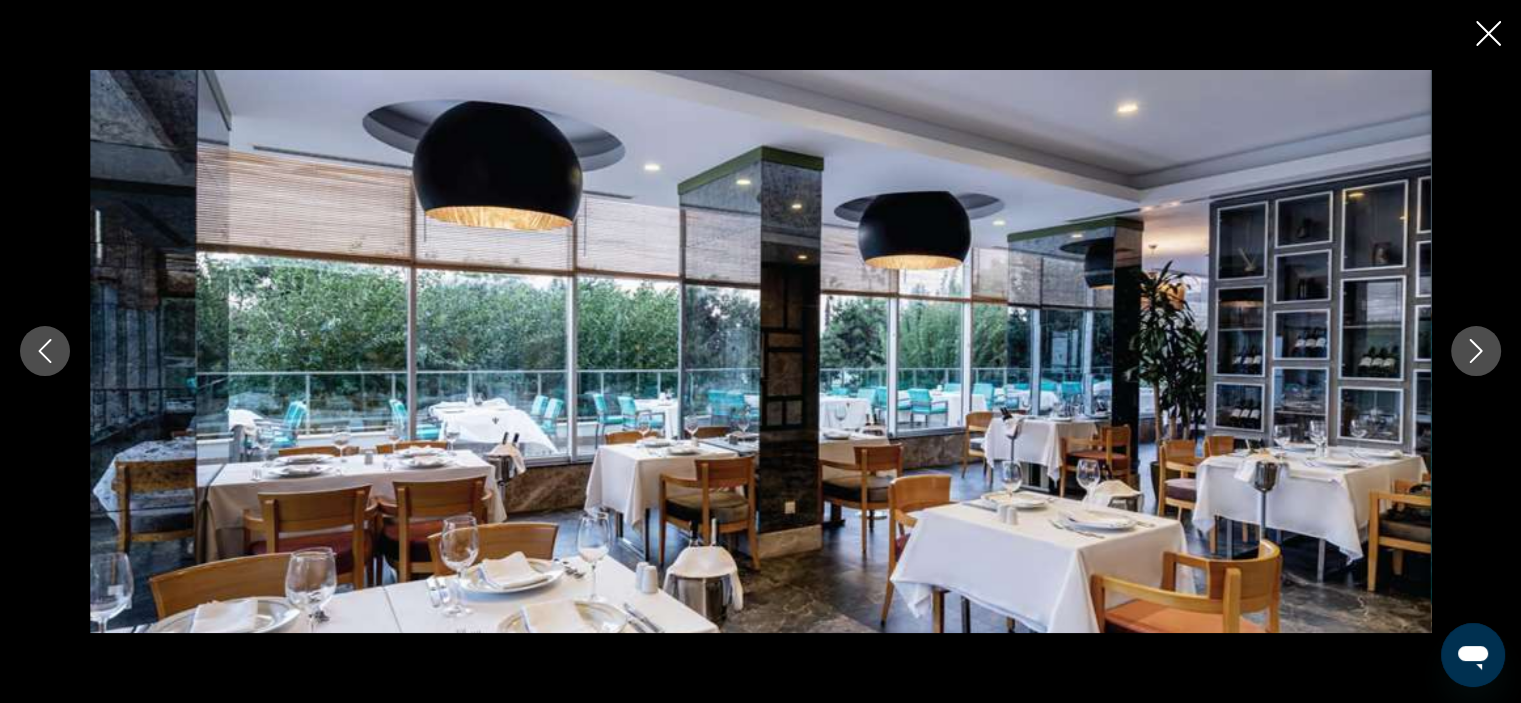 click 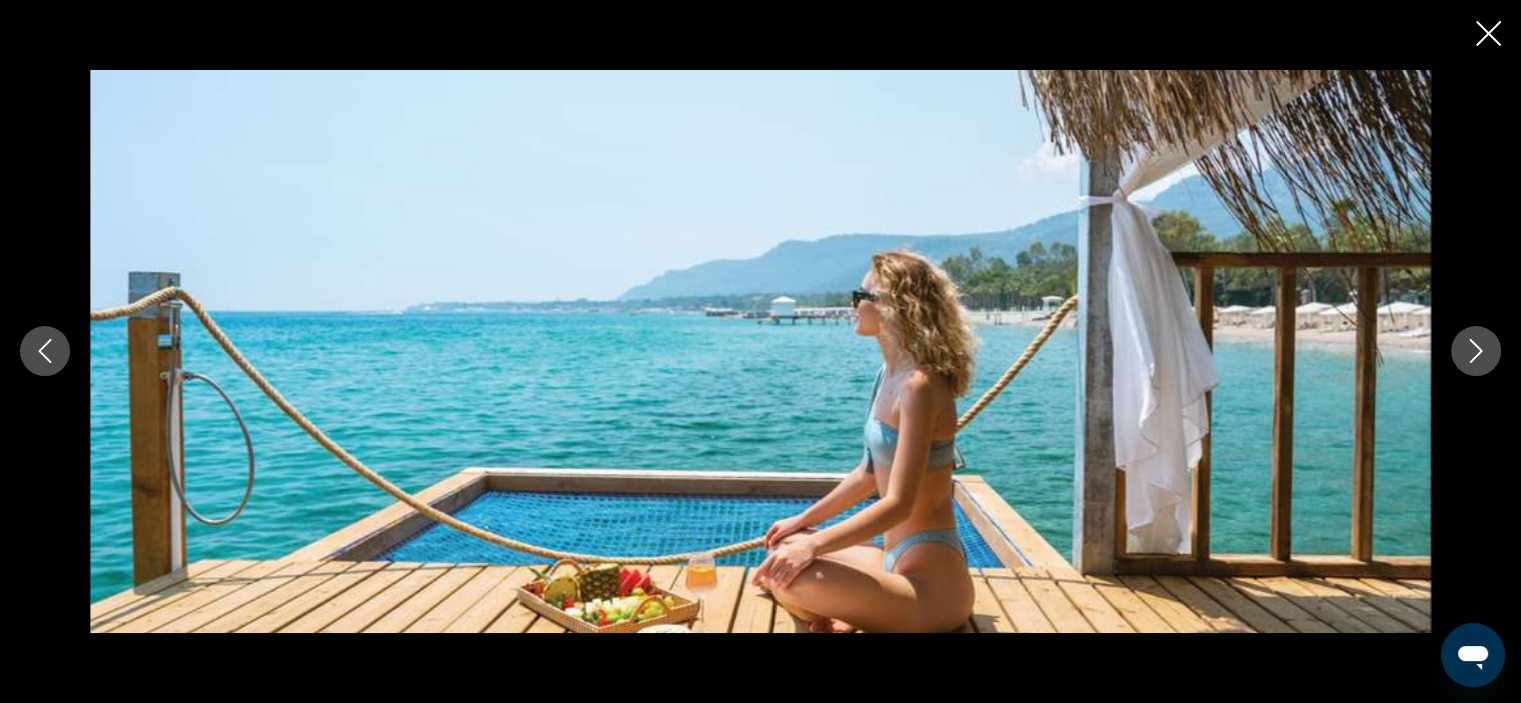click 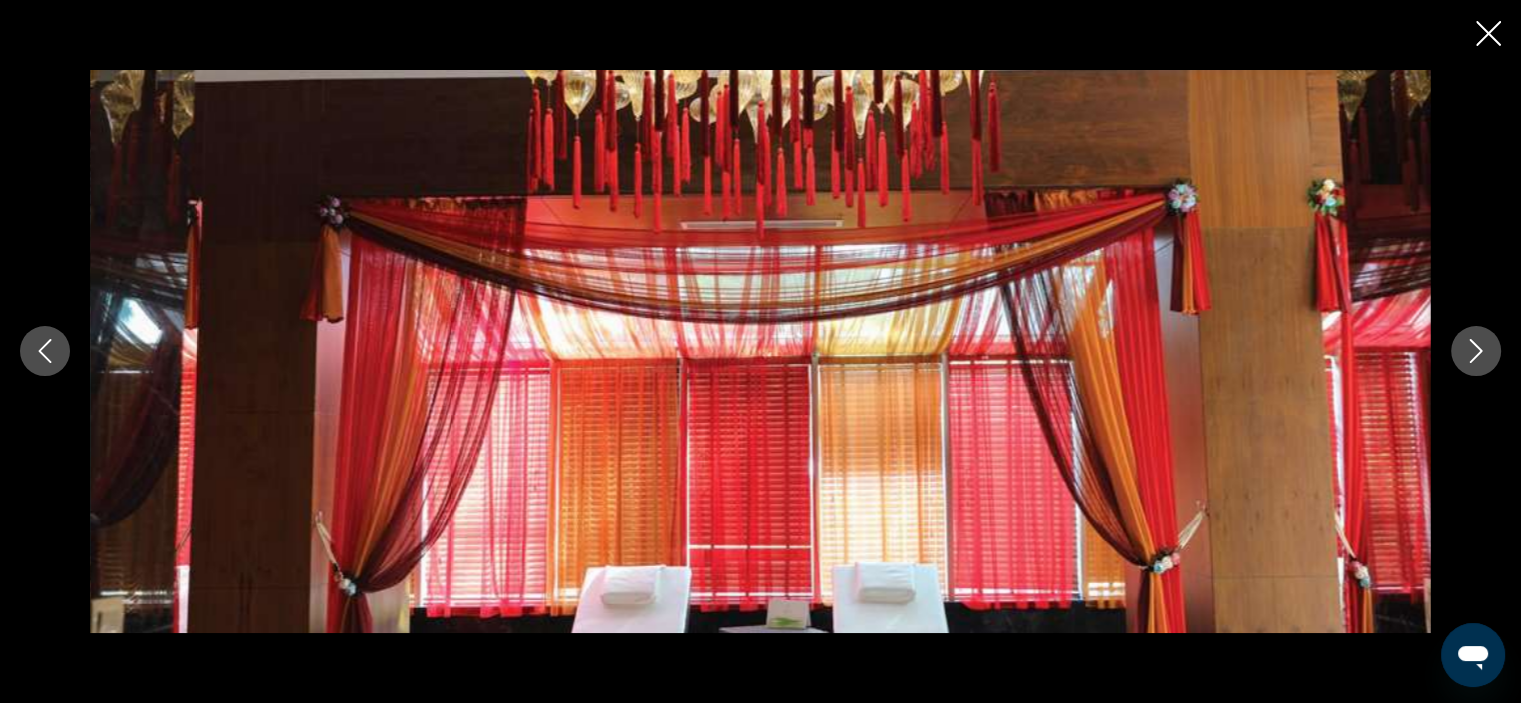 click 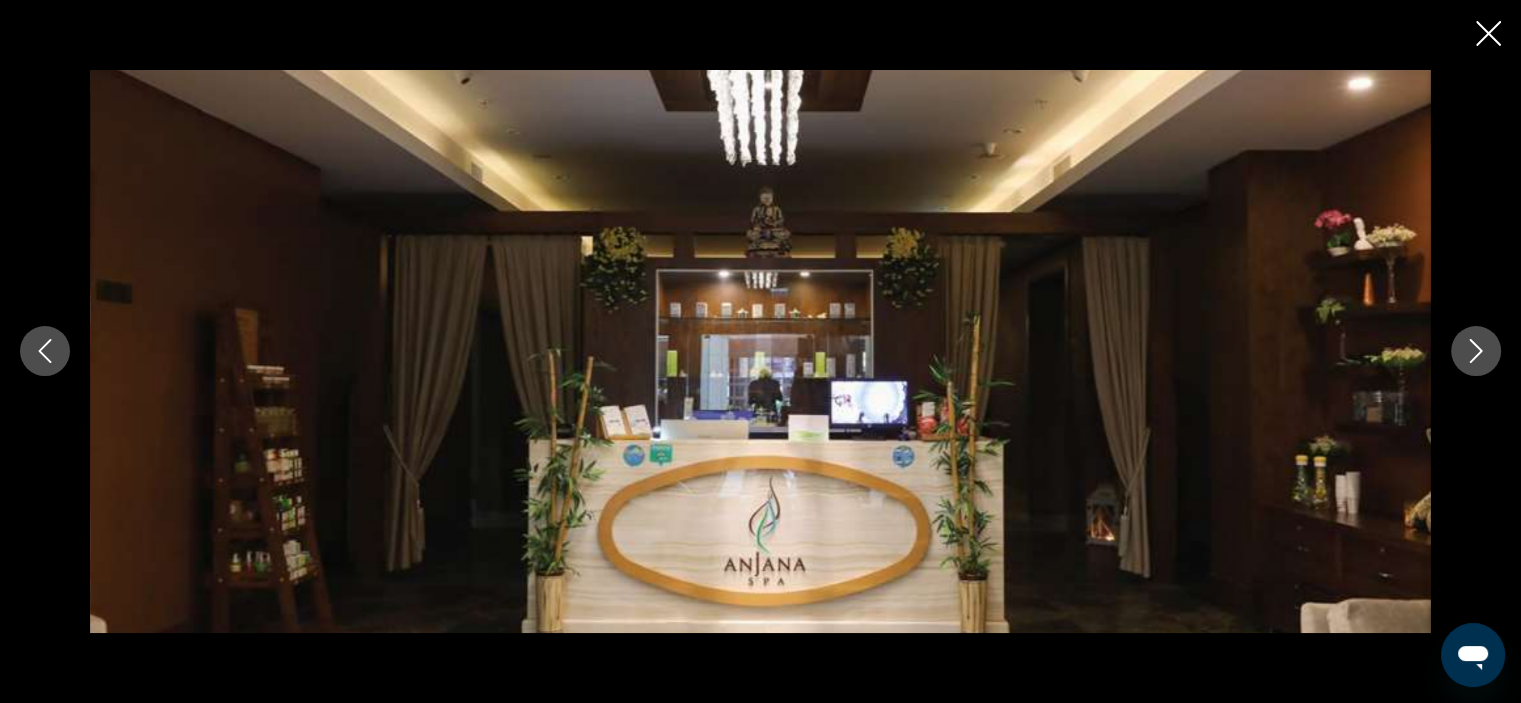 click 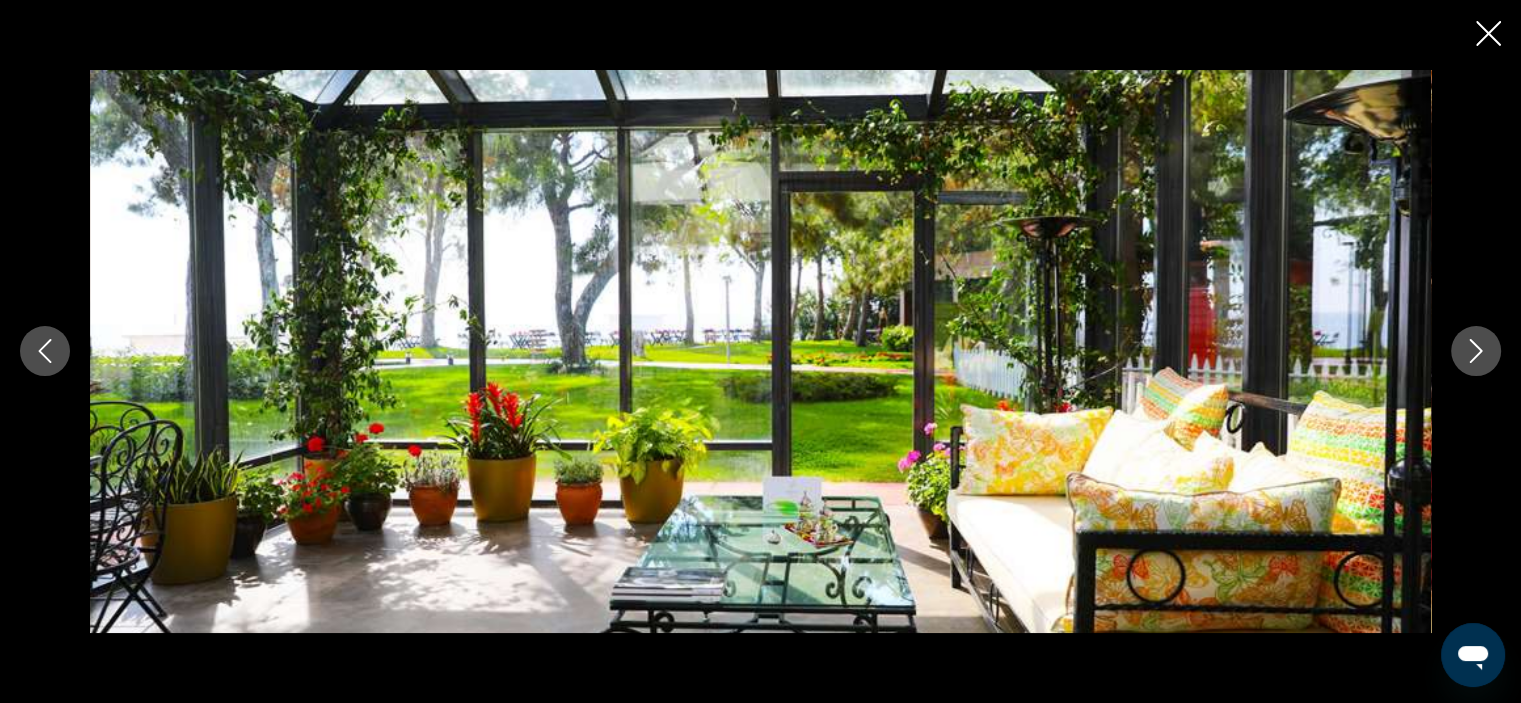 click 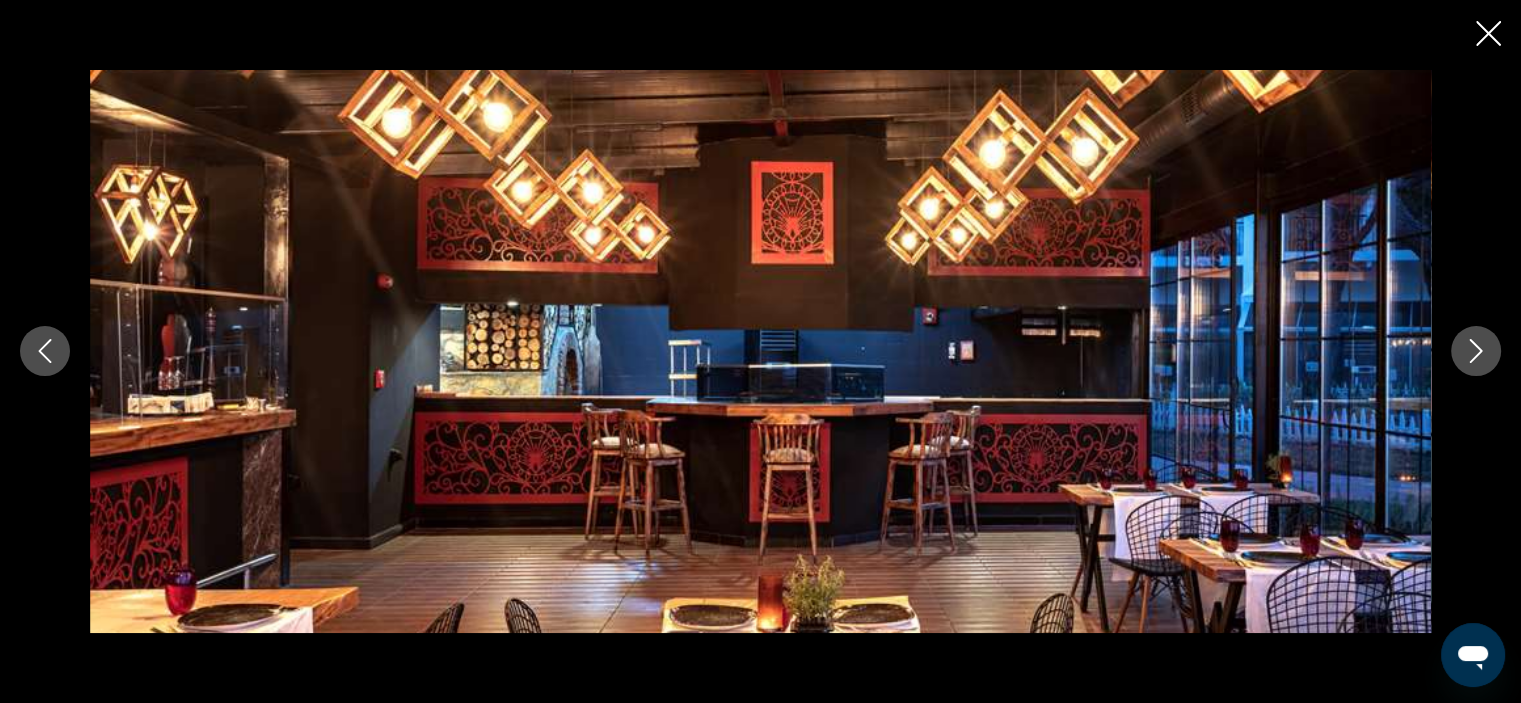click 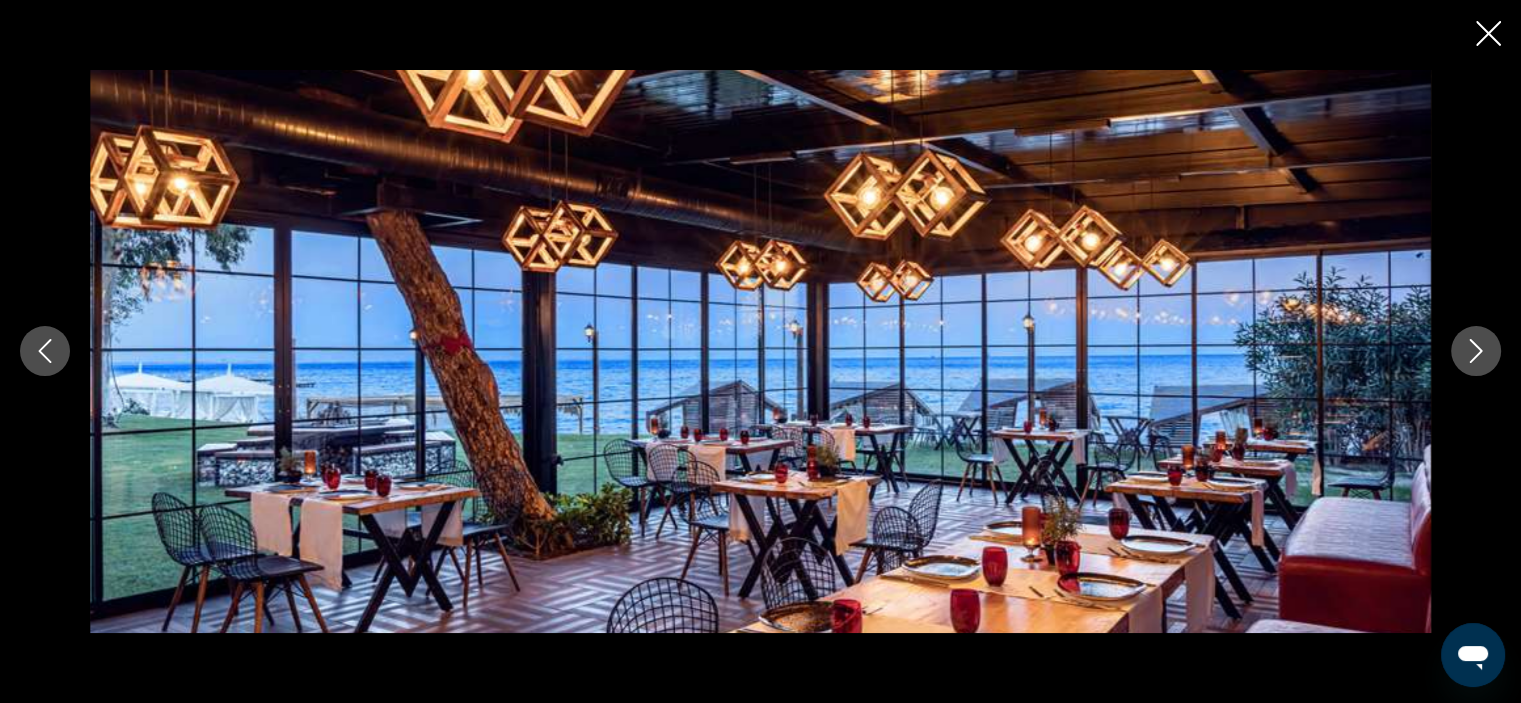 click 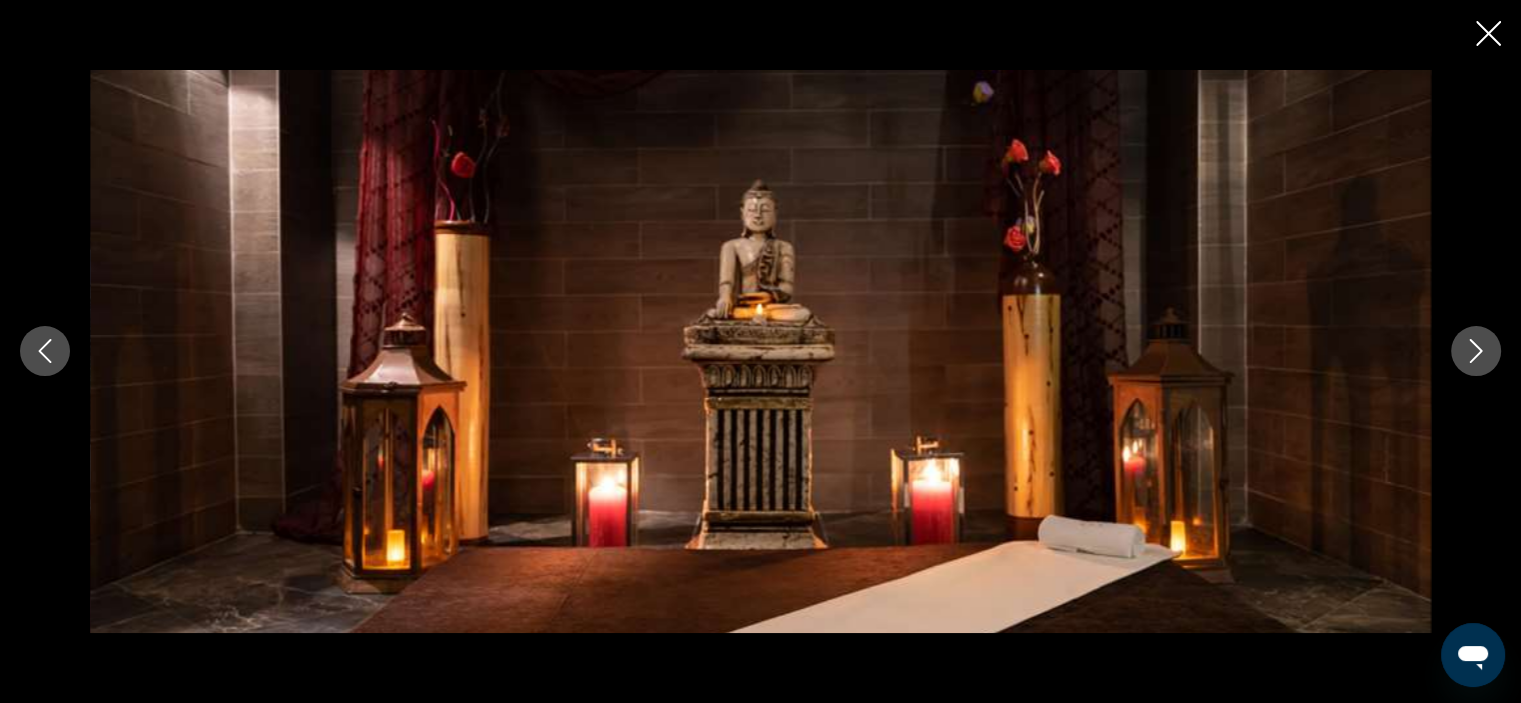 click 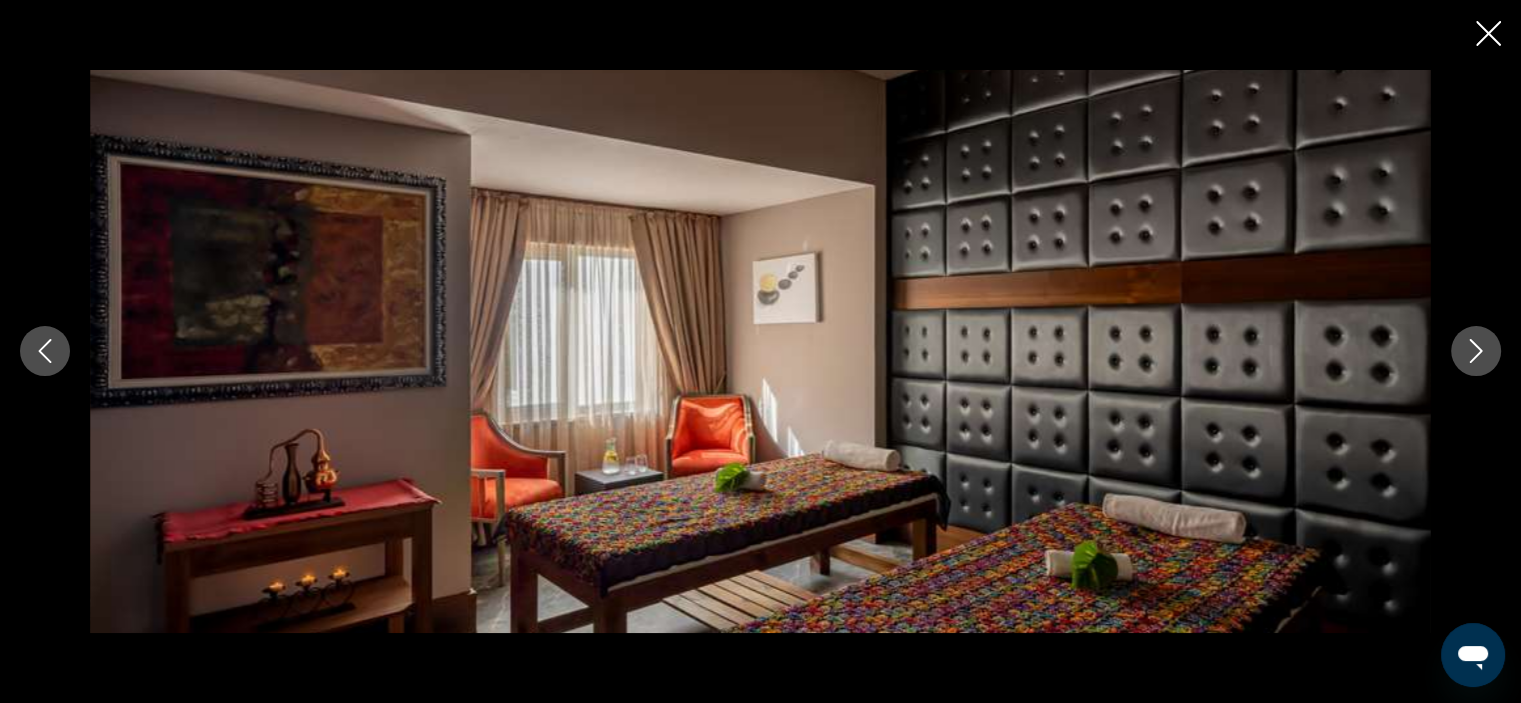 click 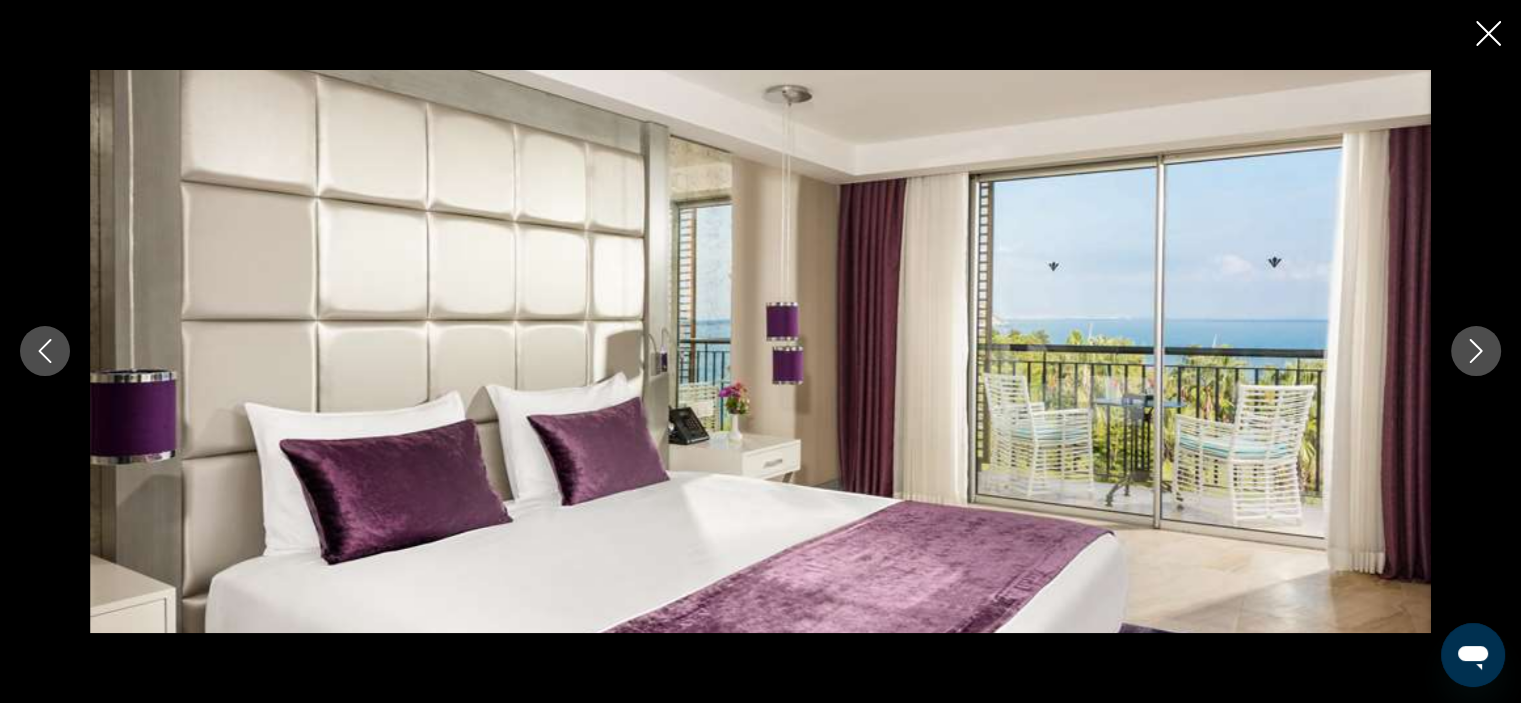 click 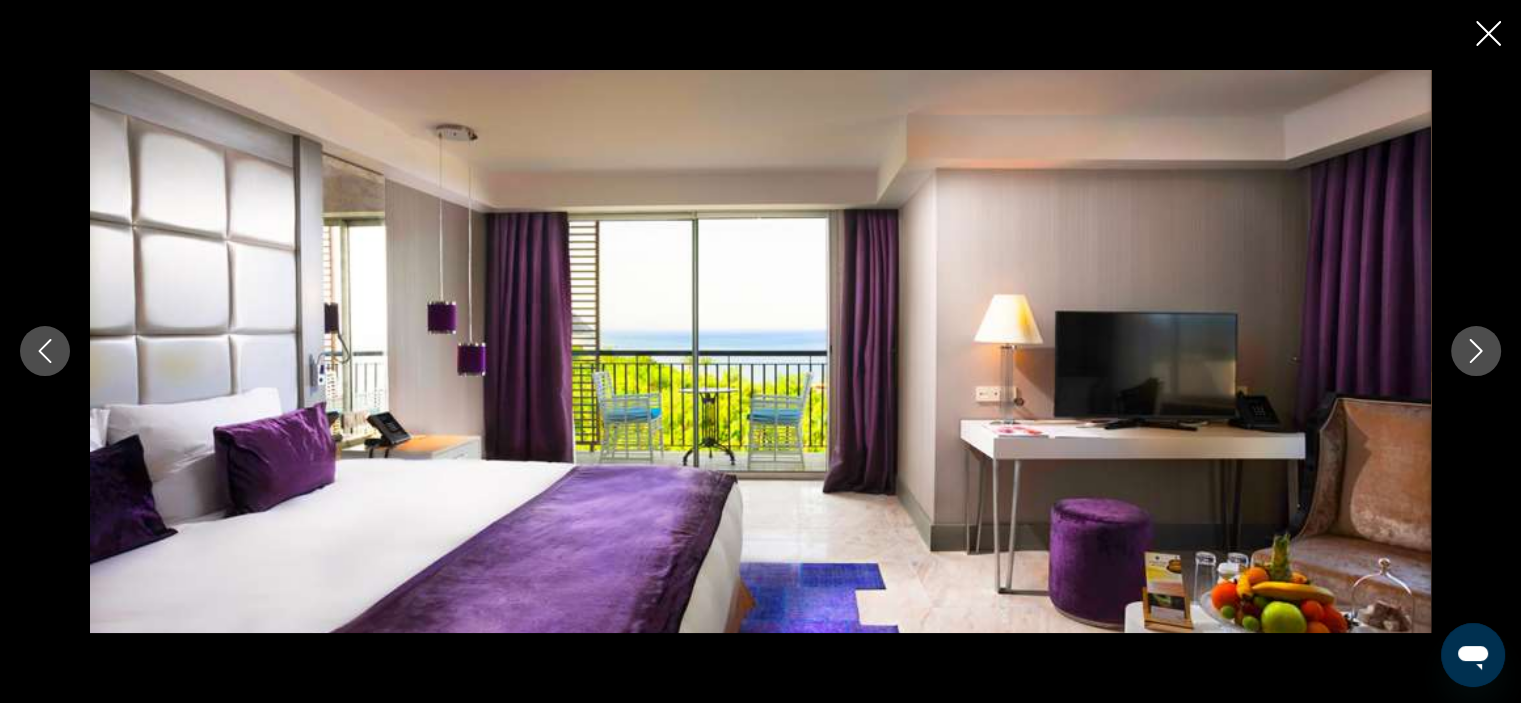 click 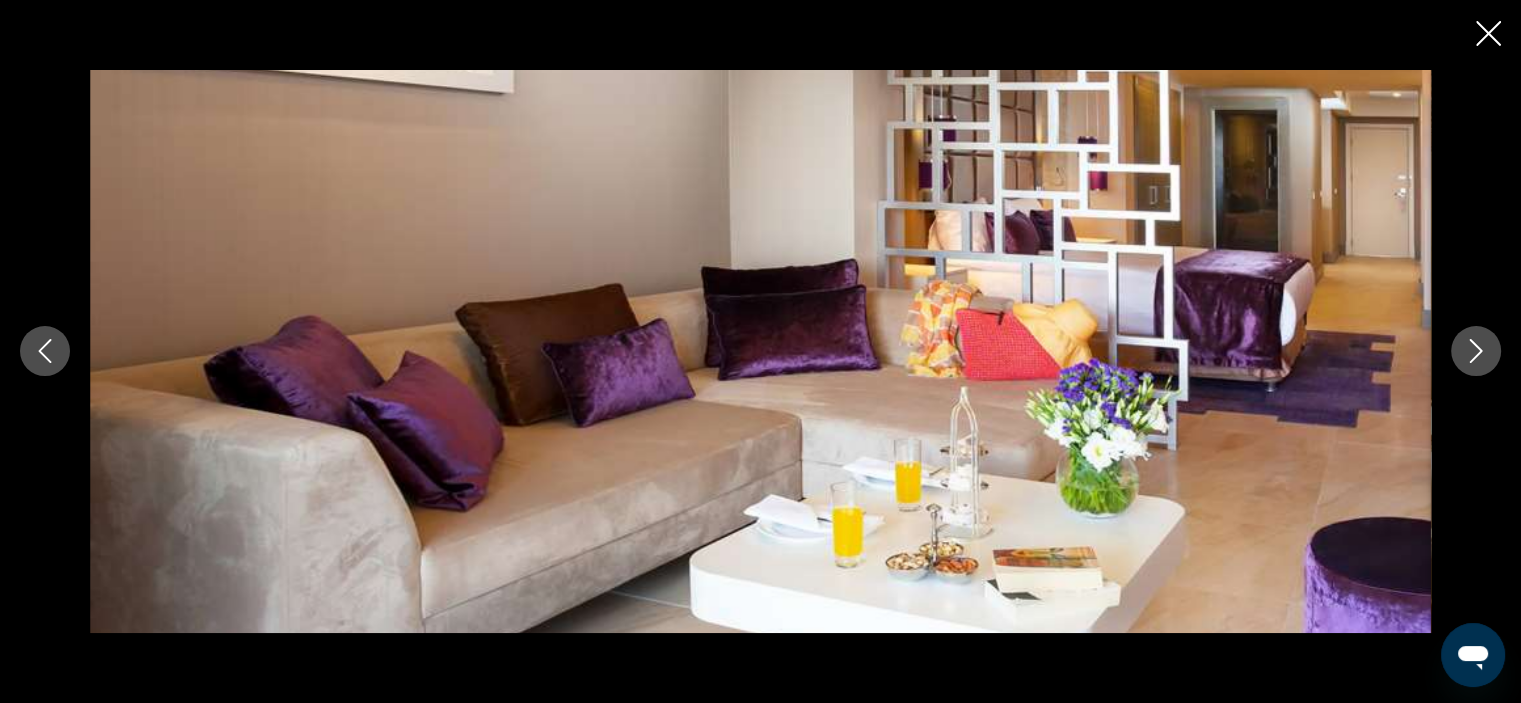 click 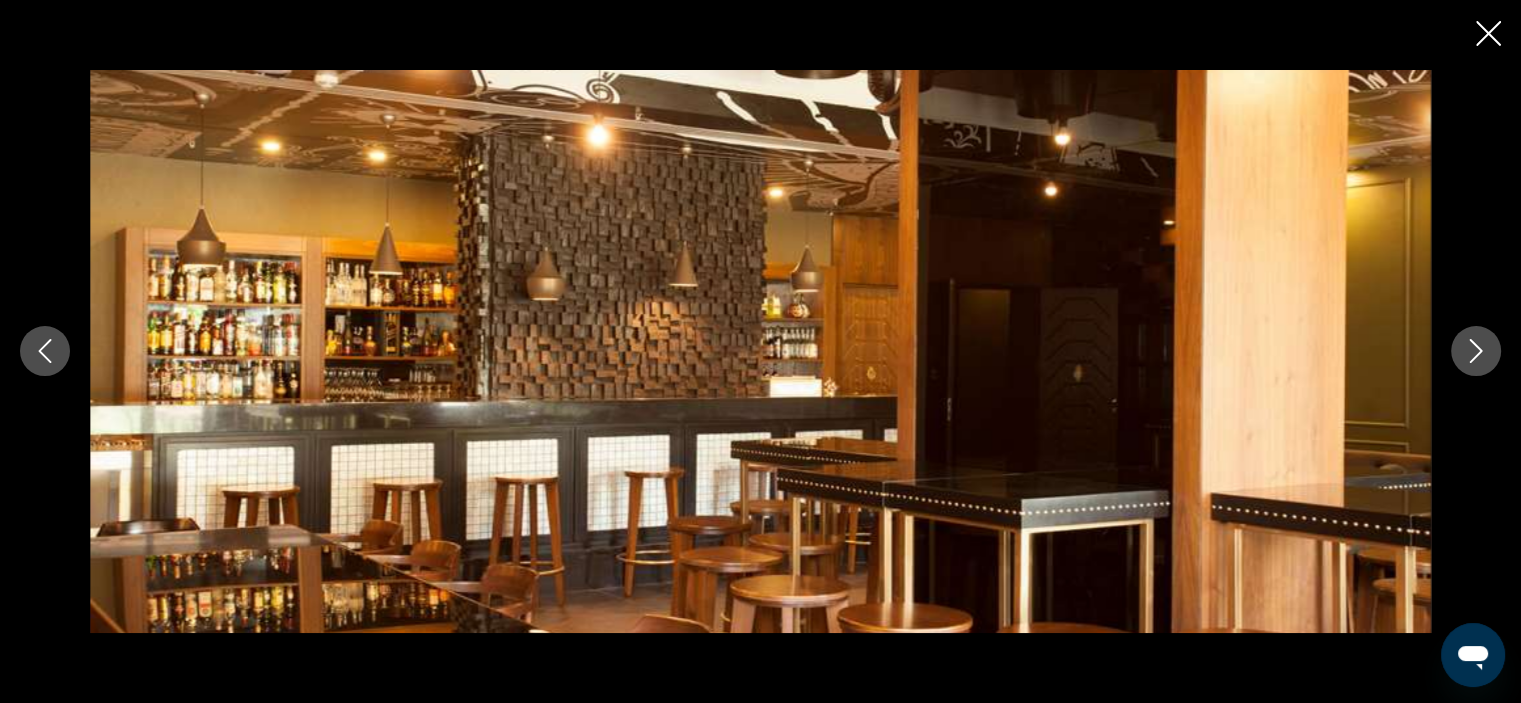 click 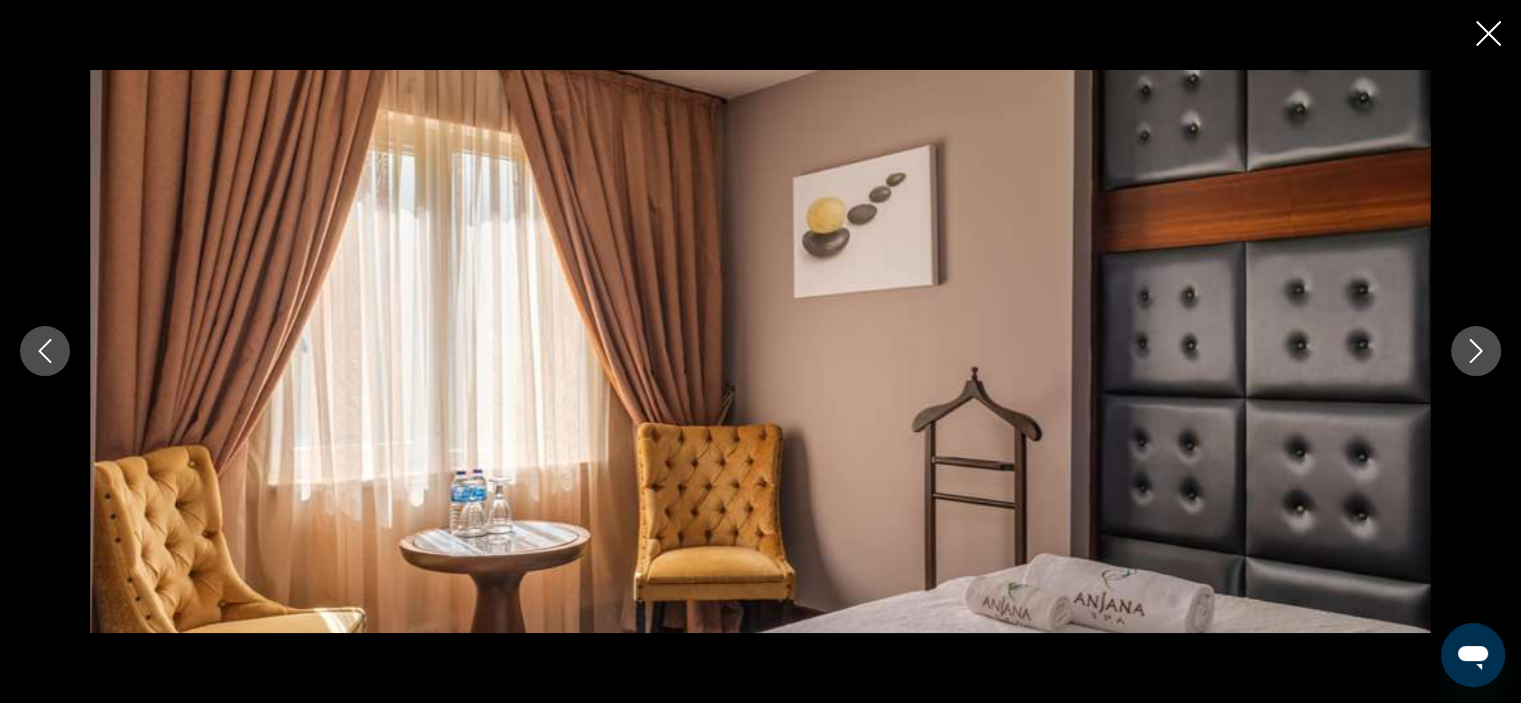click 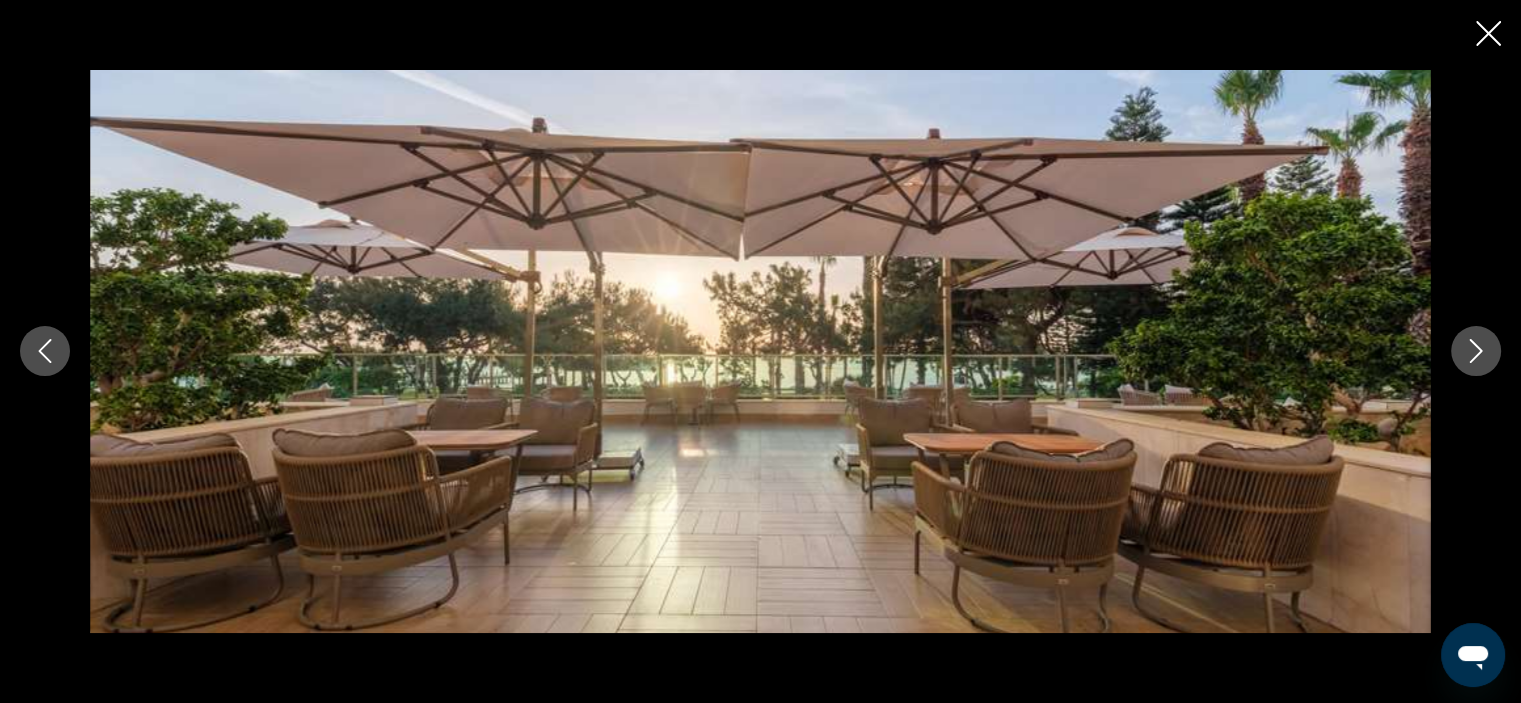 click 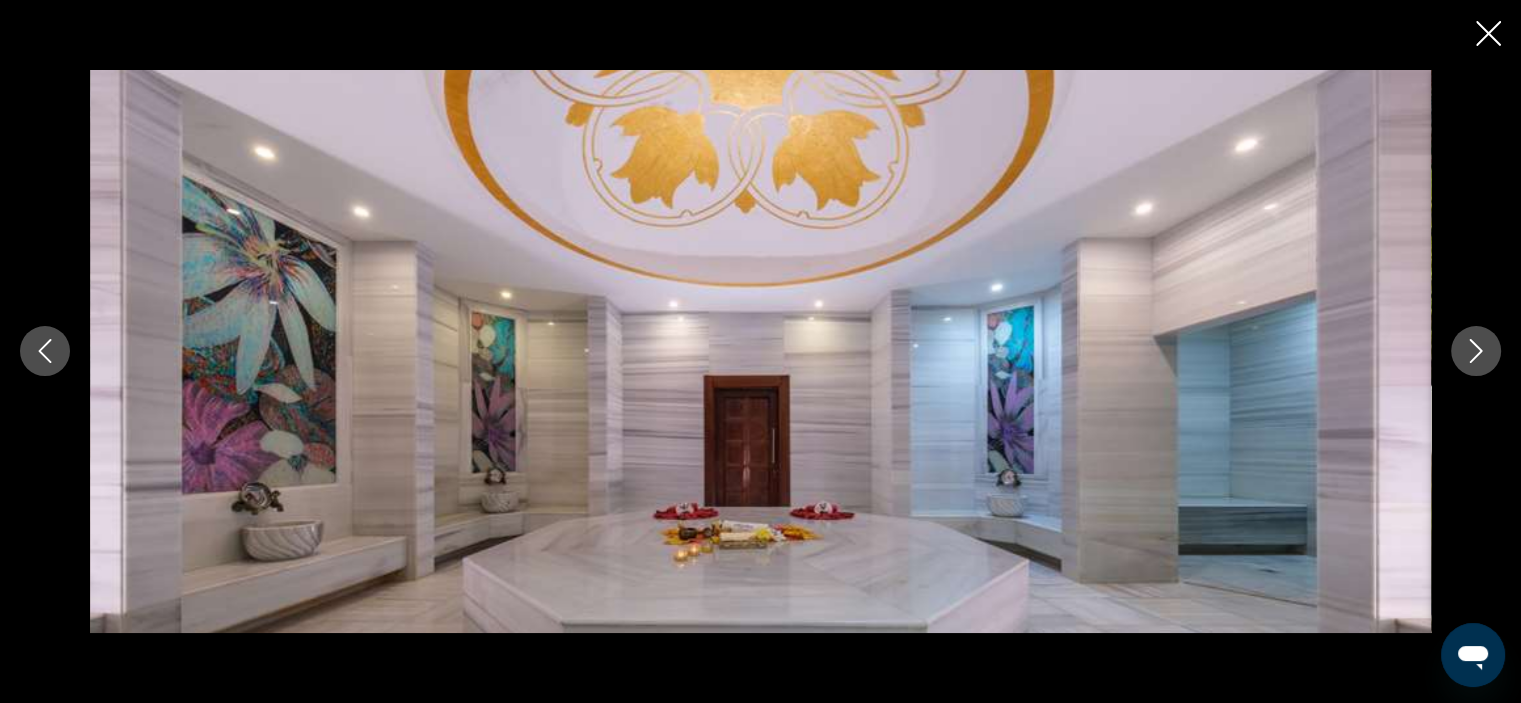 click 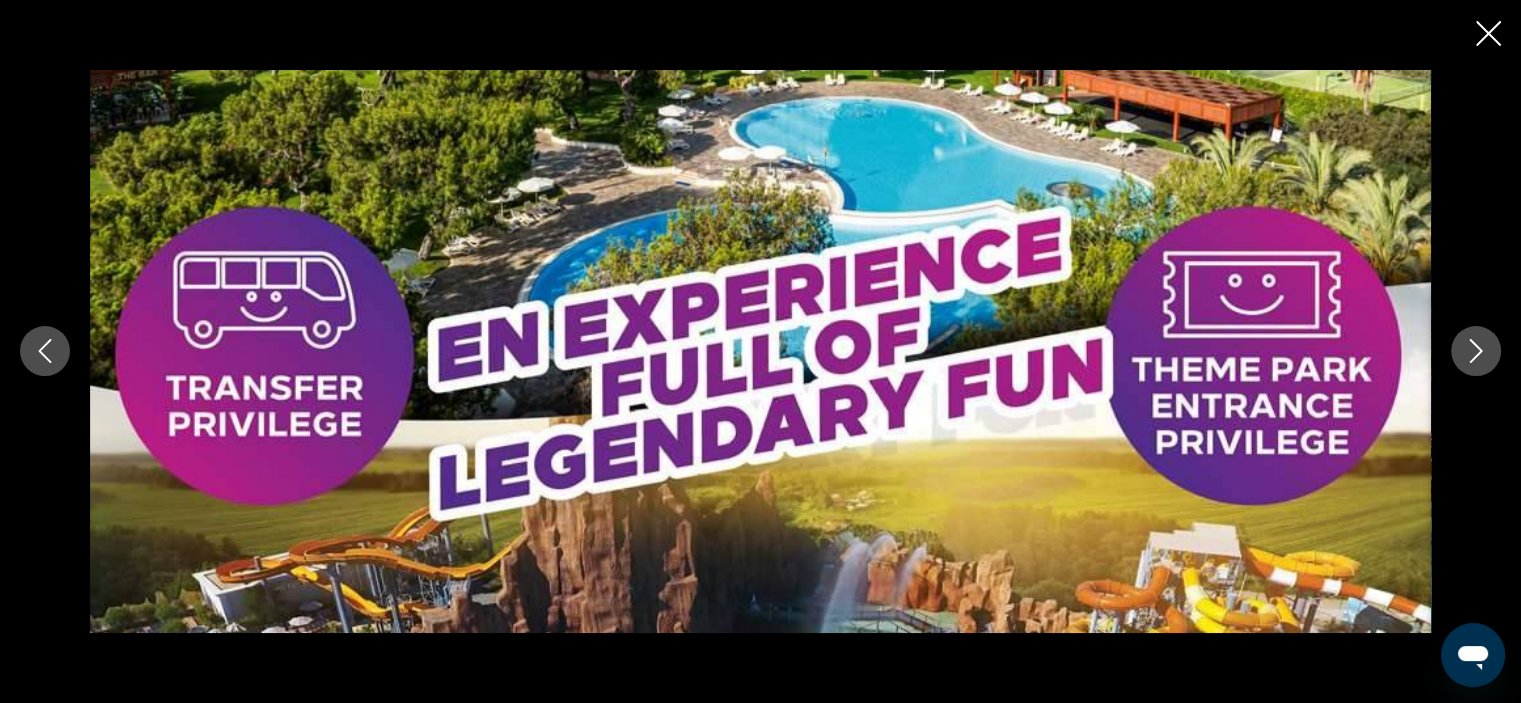 click 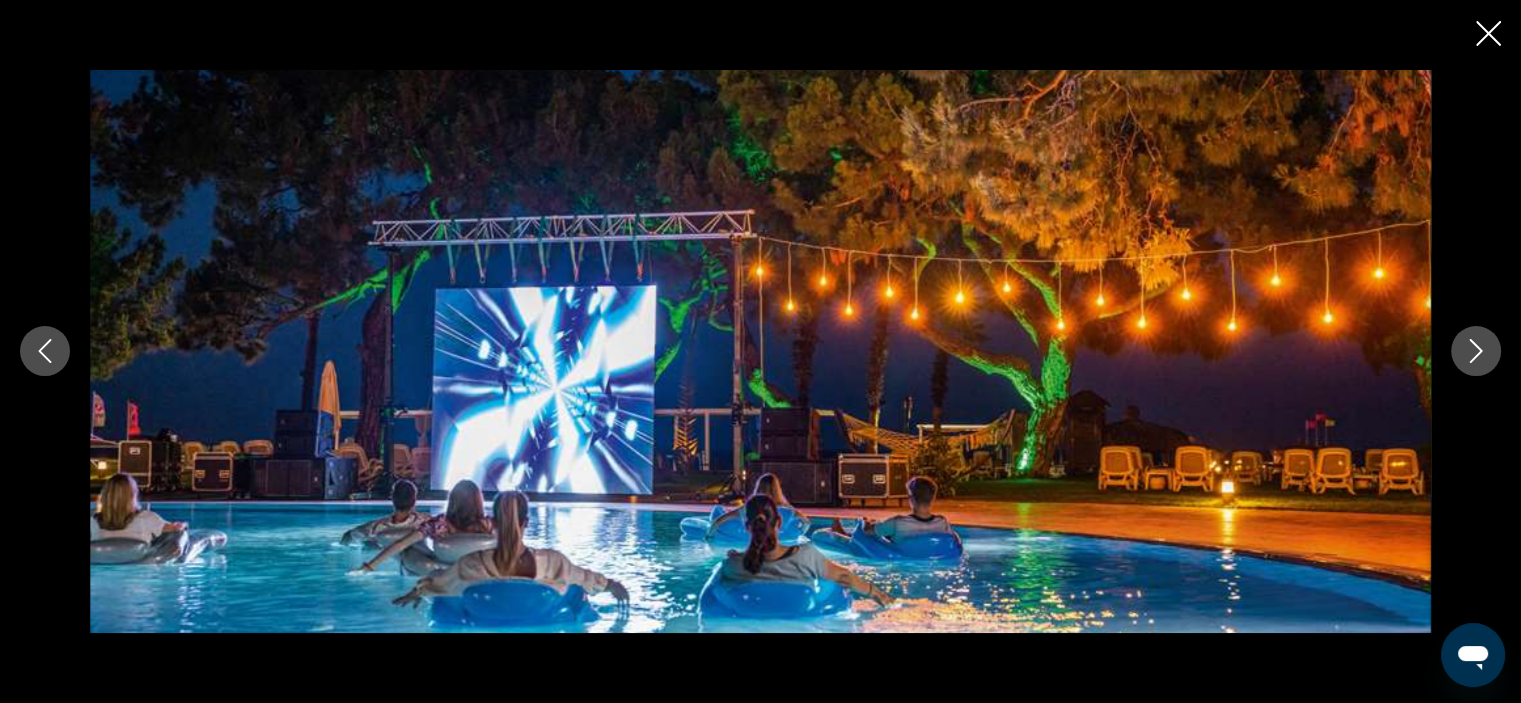 click 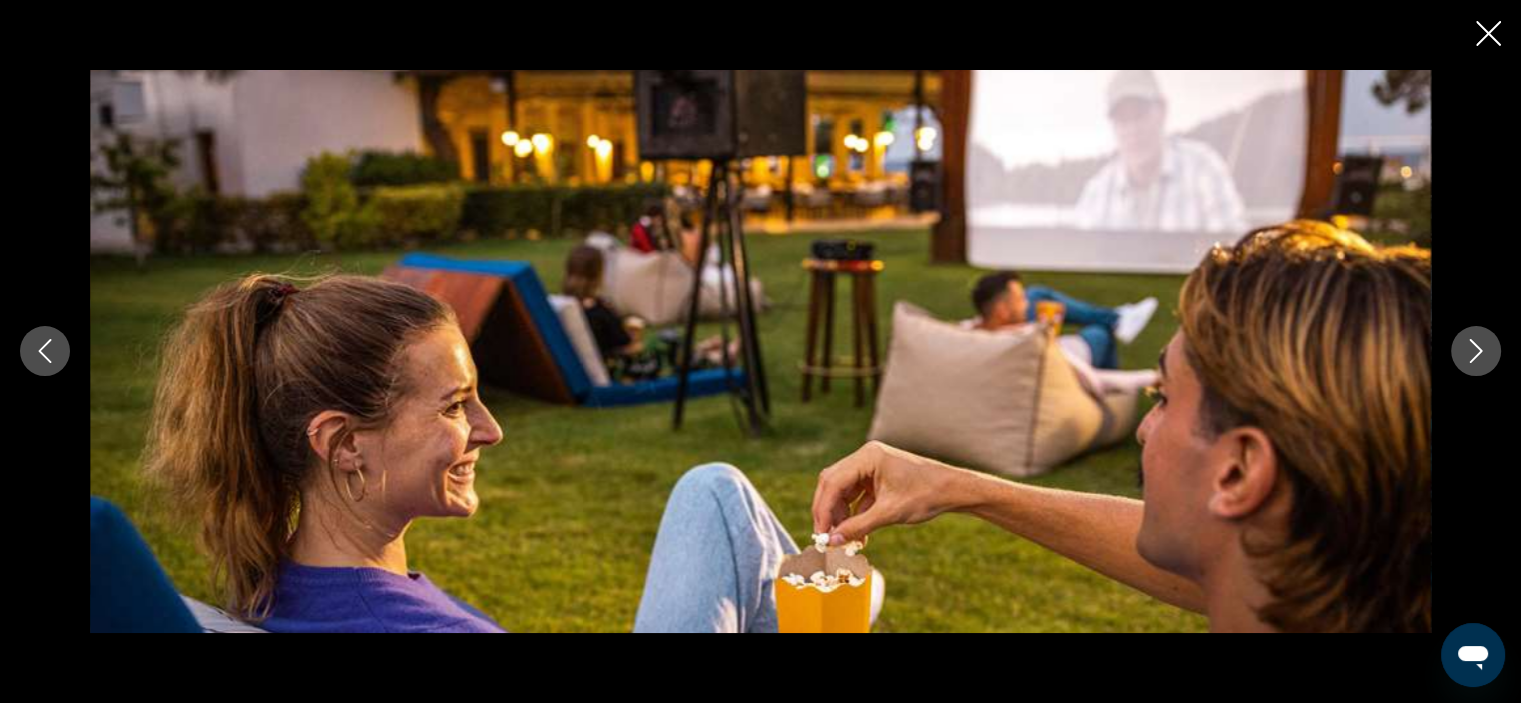 click 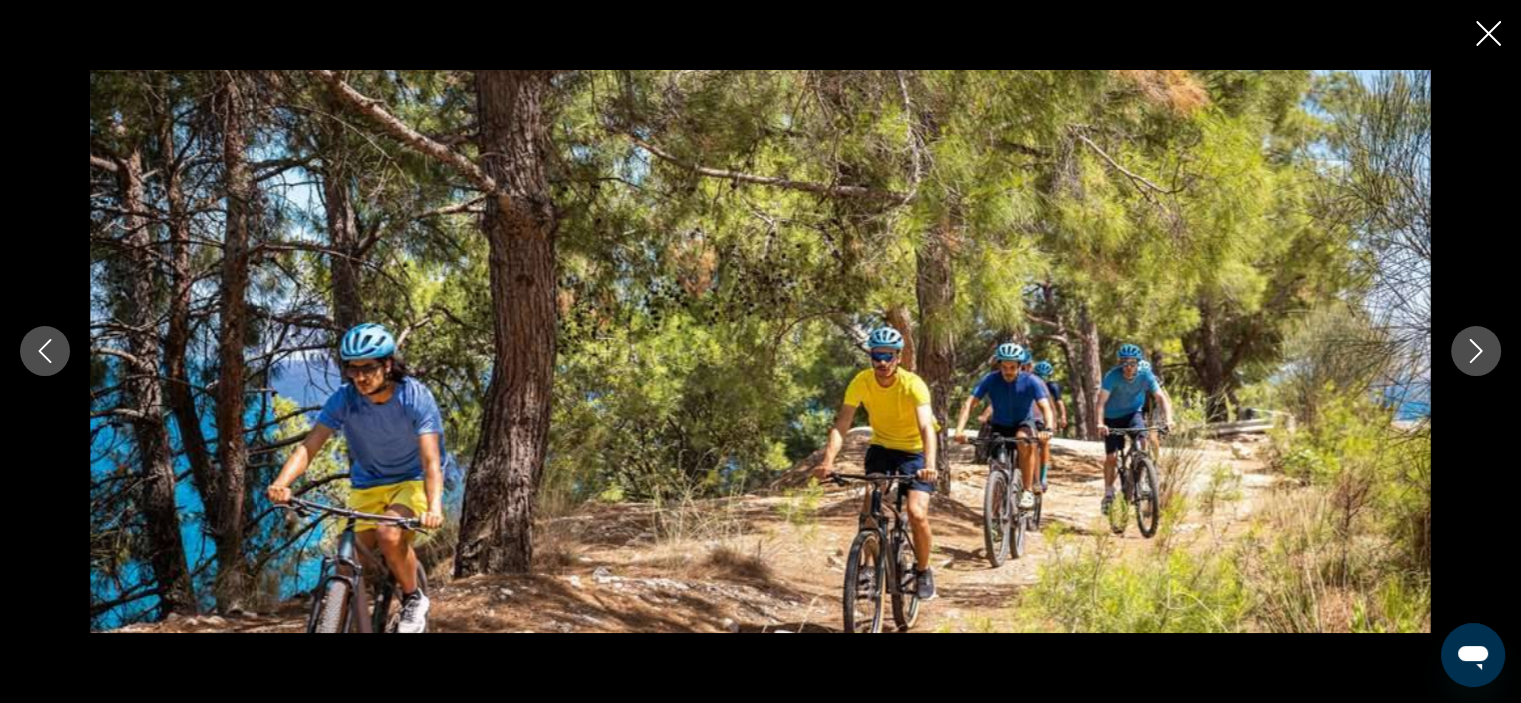 click 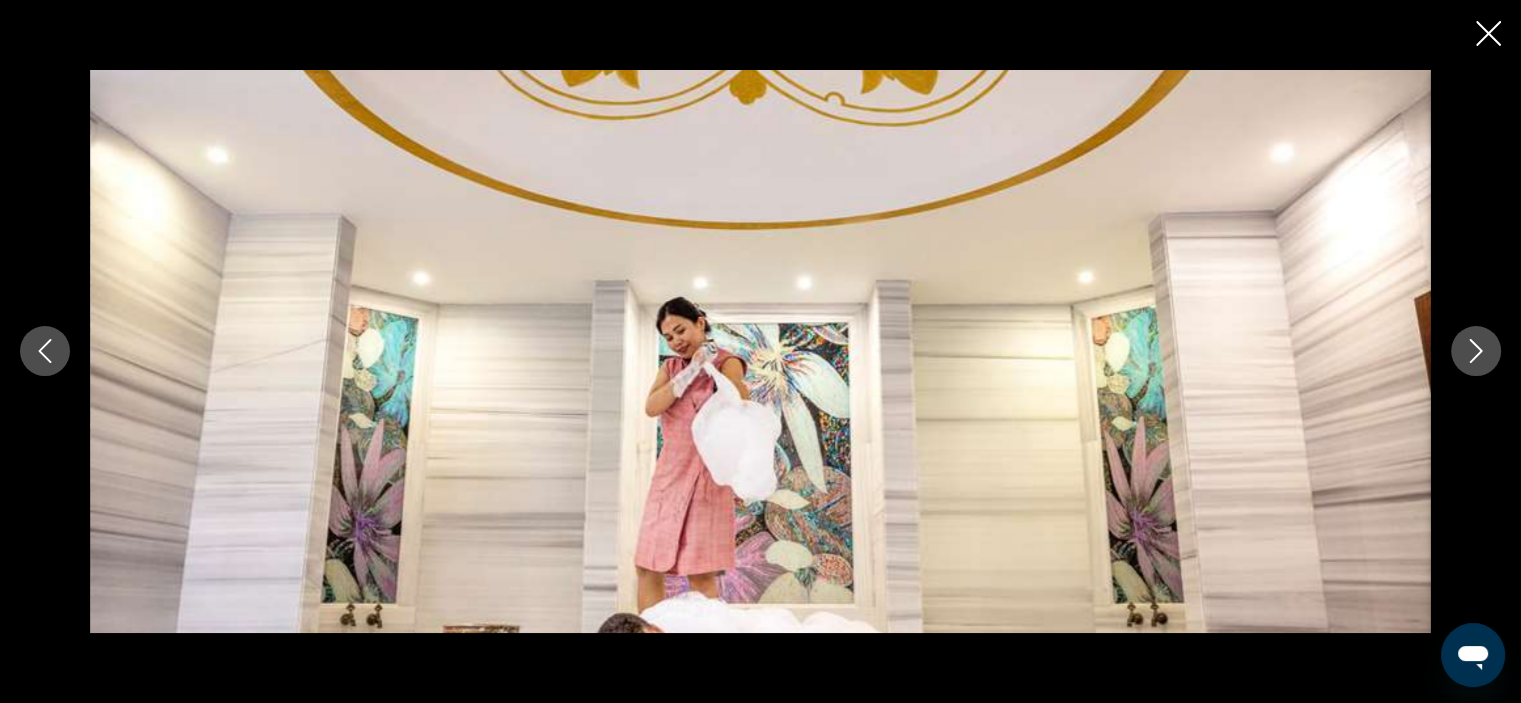 click 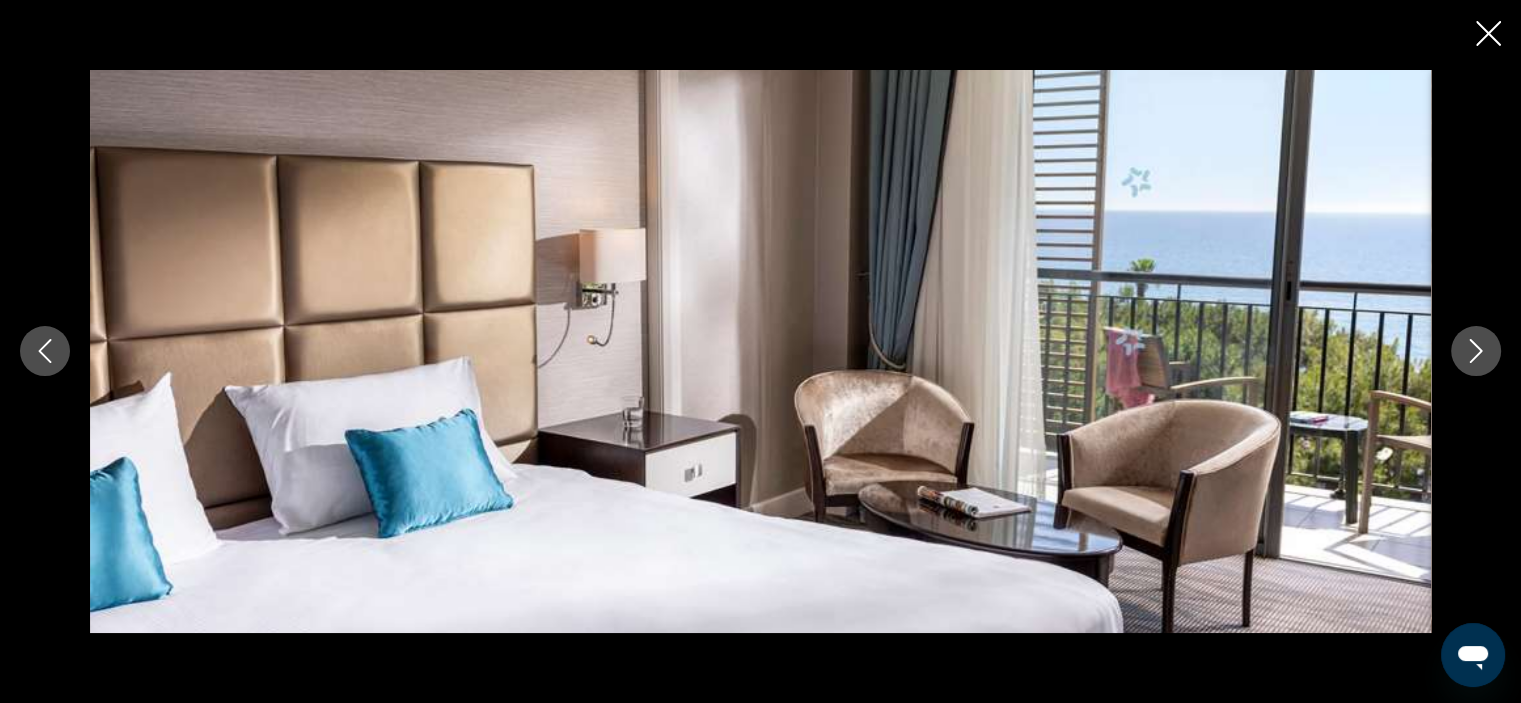 click 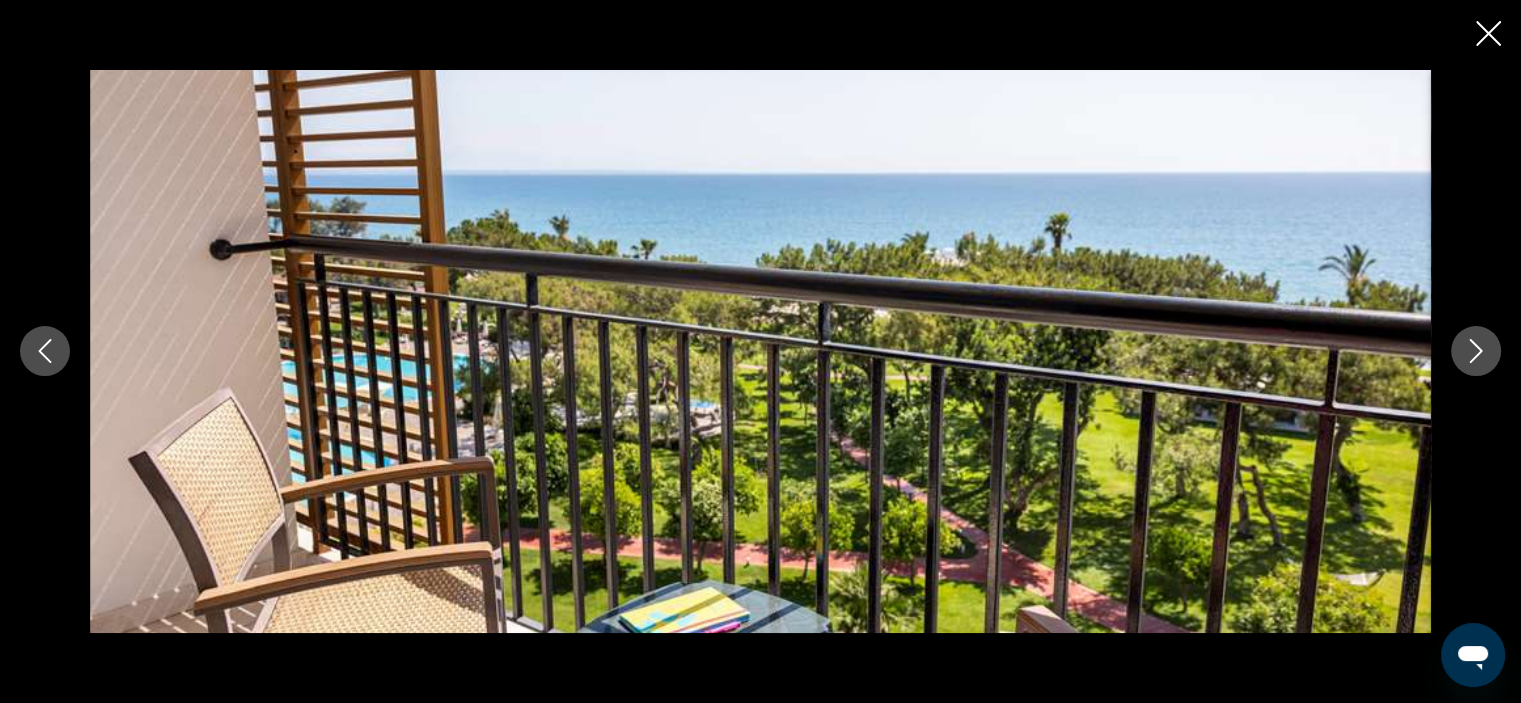click 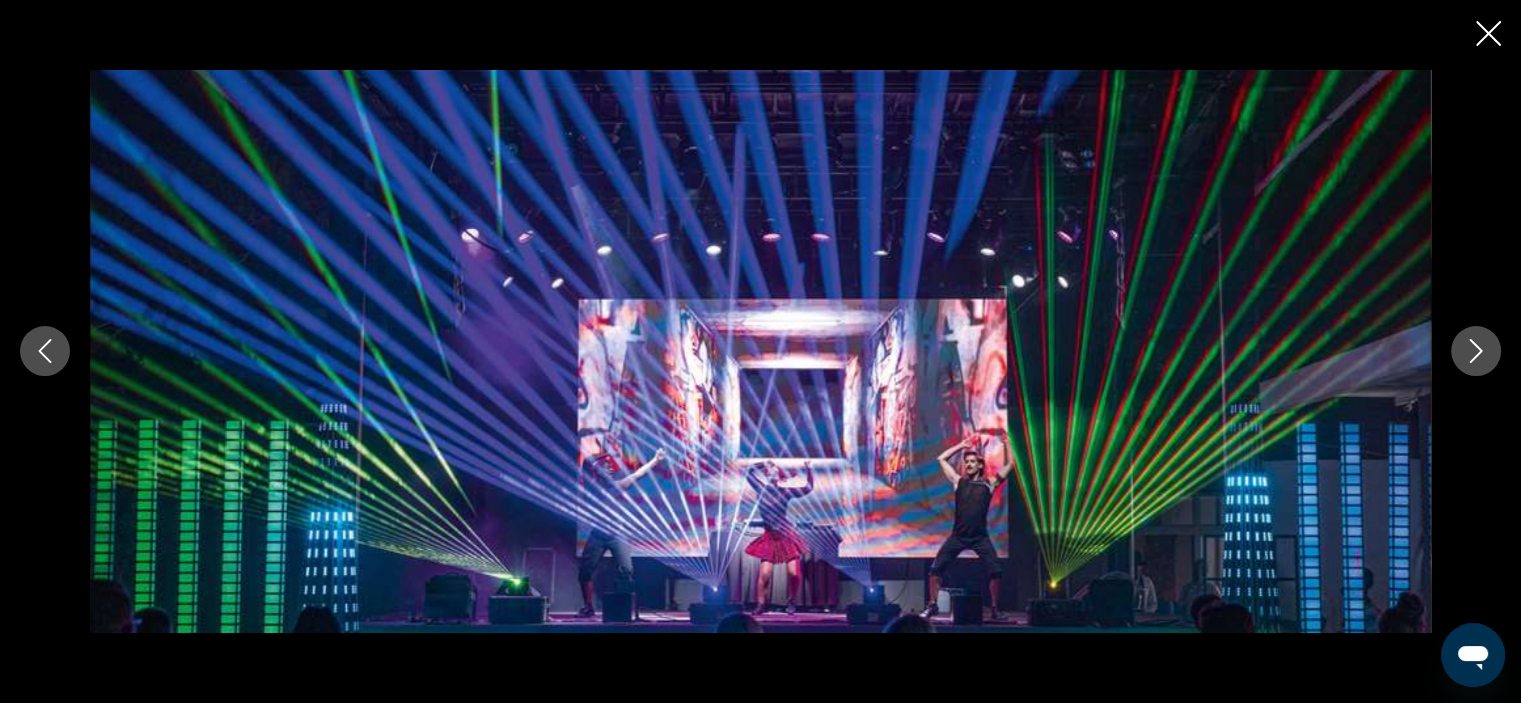 click 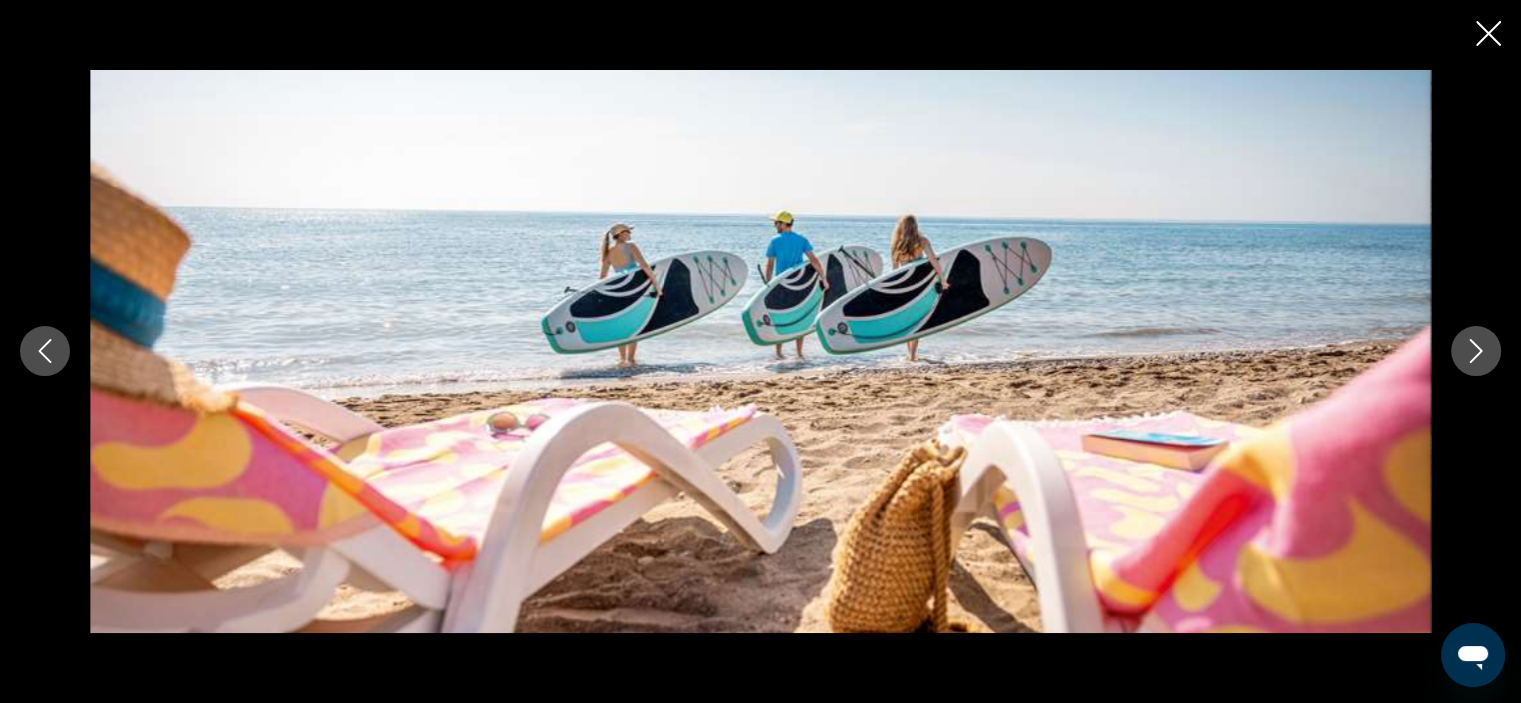 click 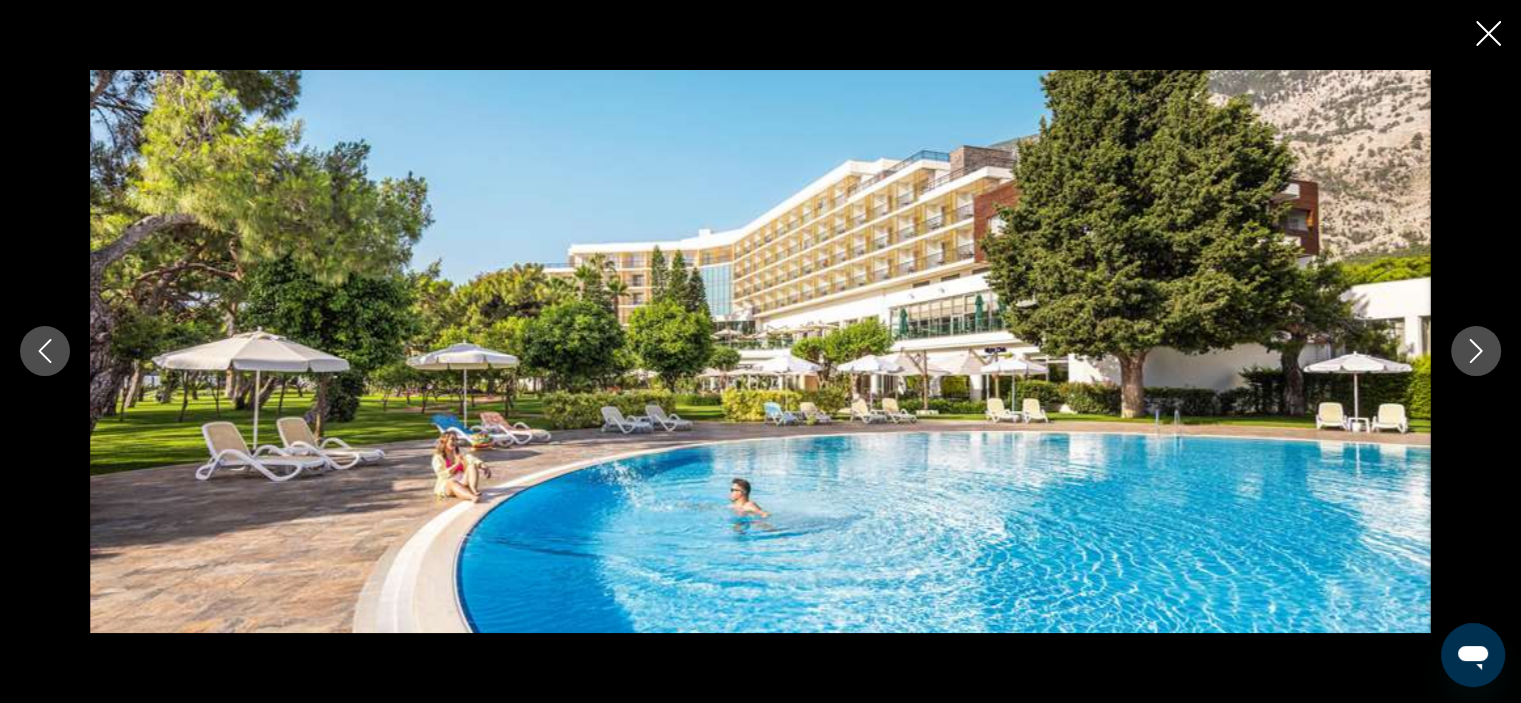 click 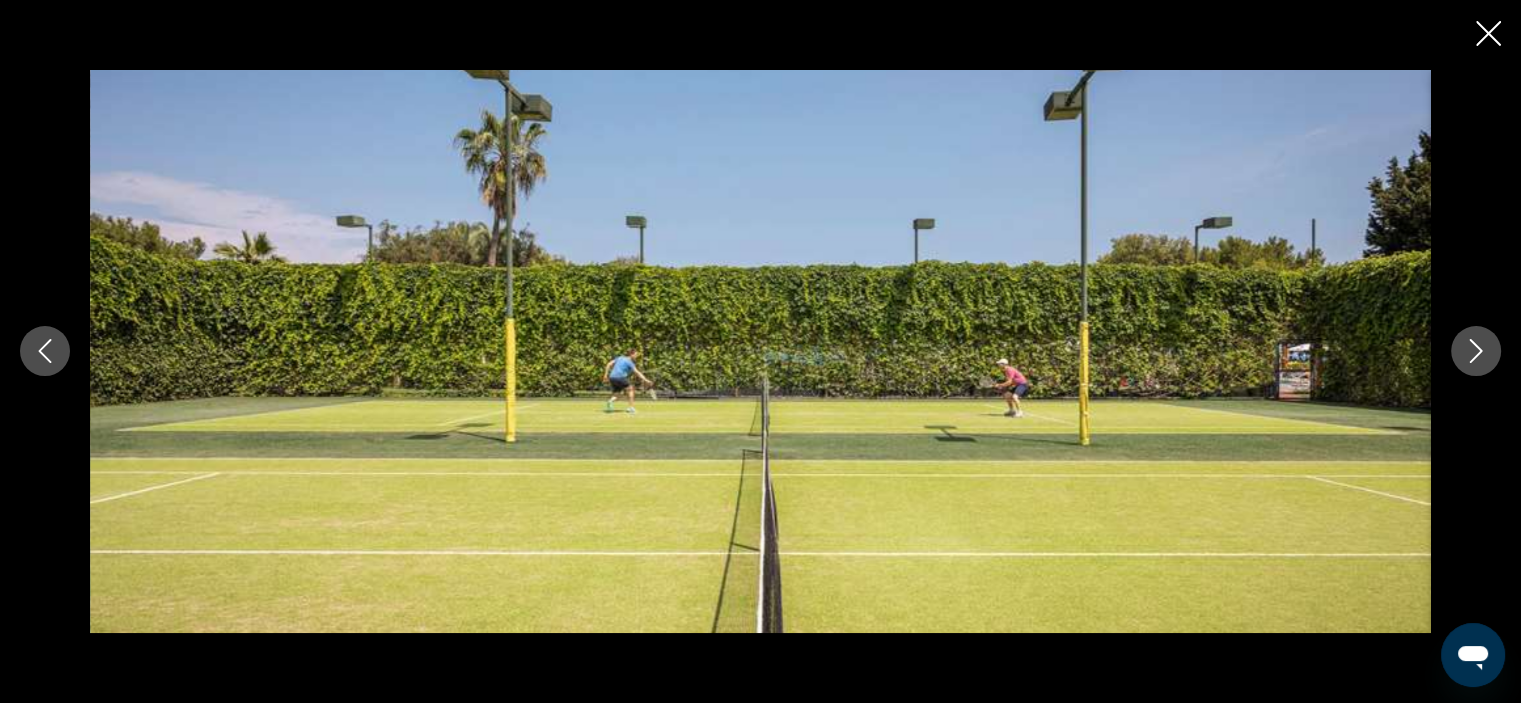 click 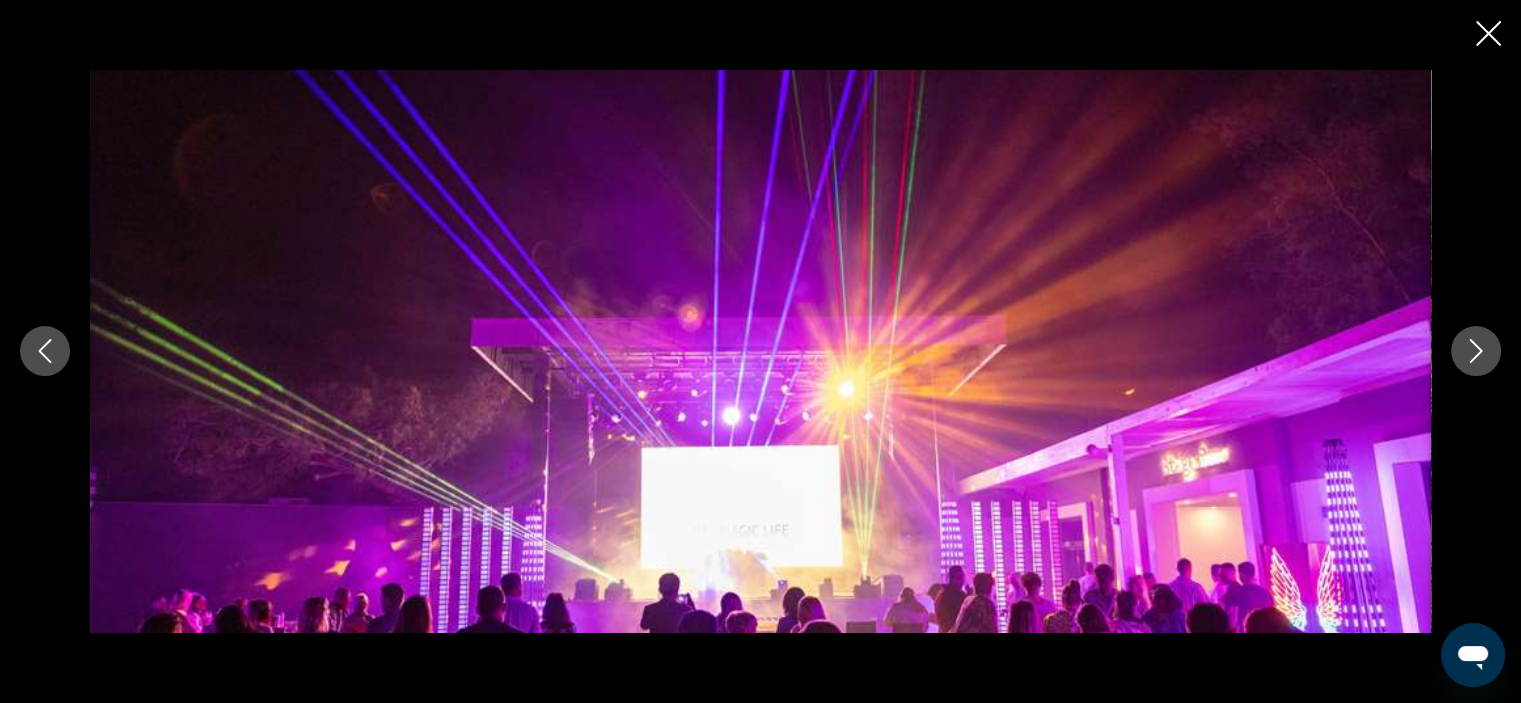 click 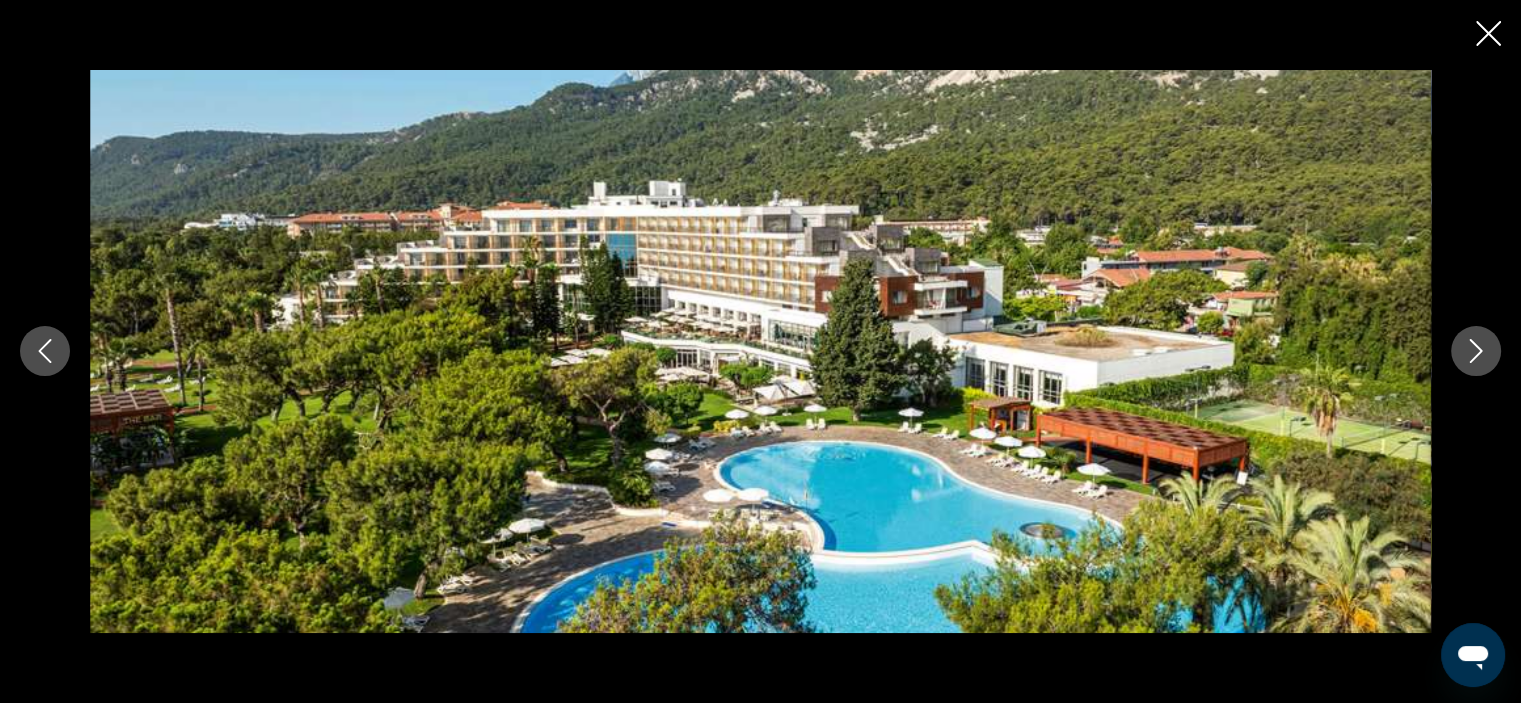click 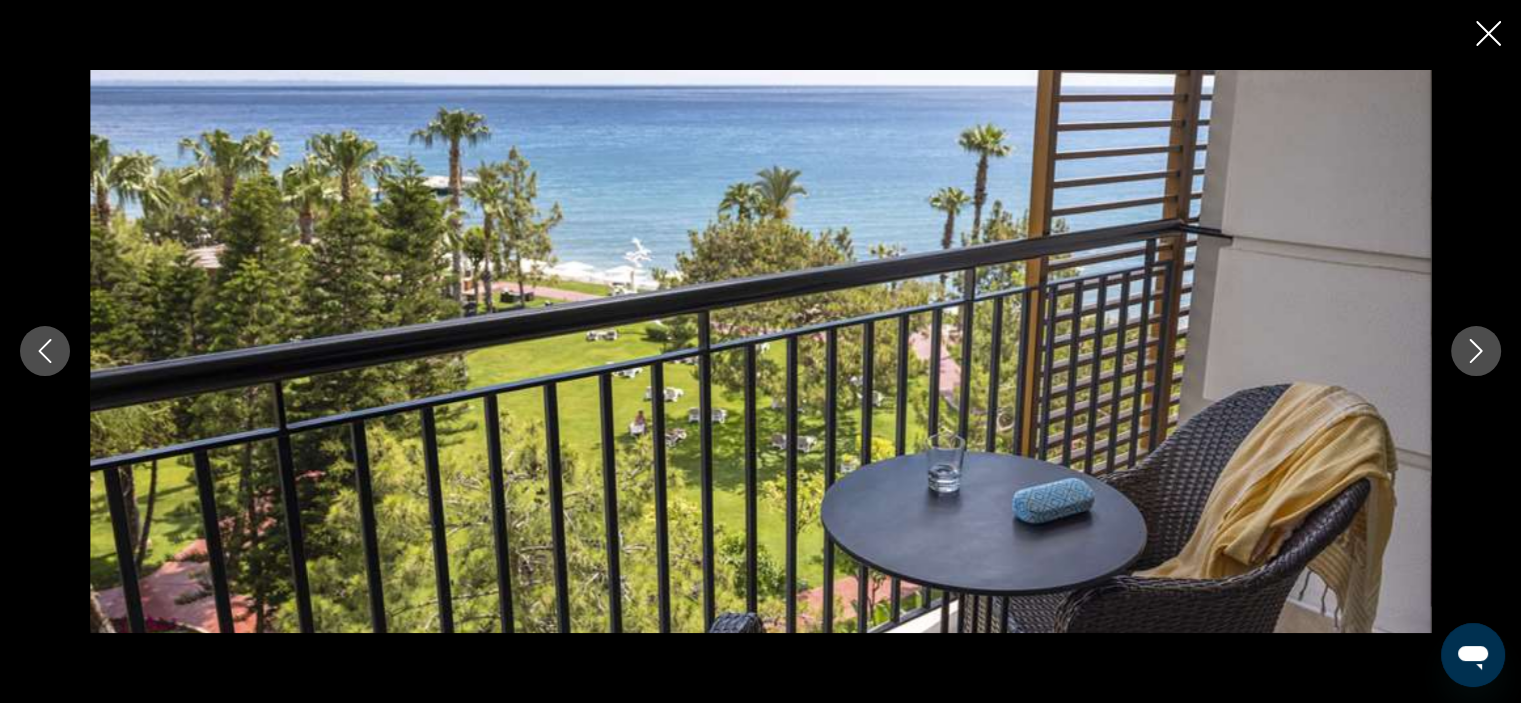 click 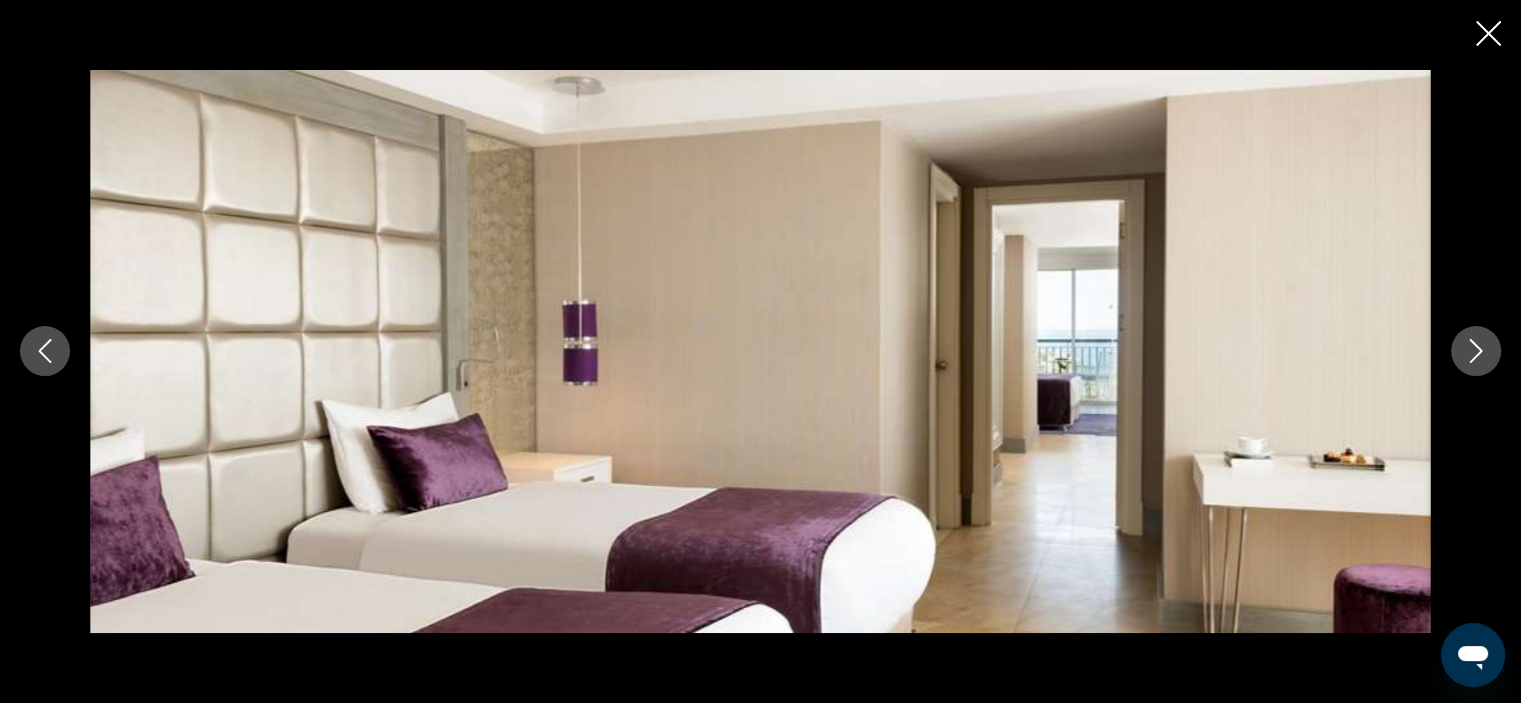 click 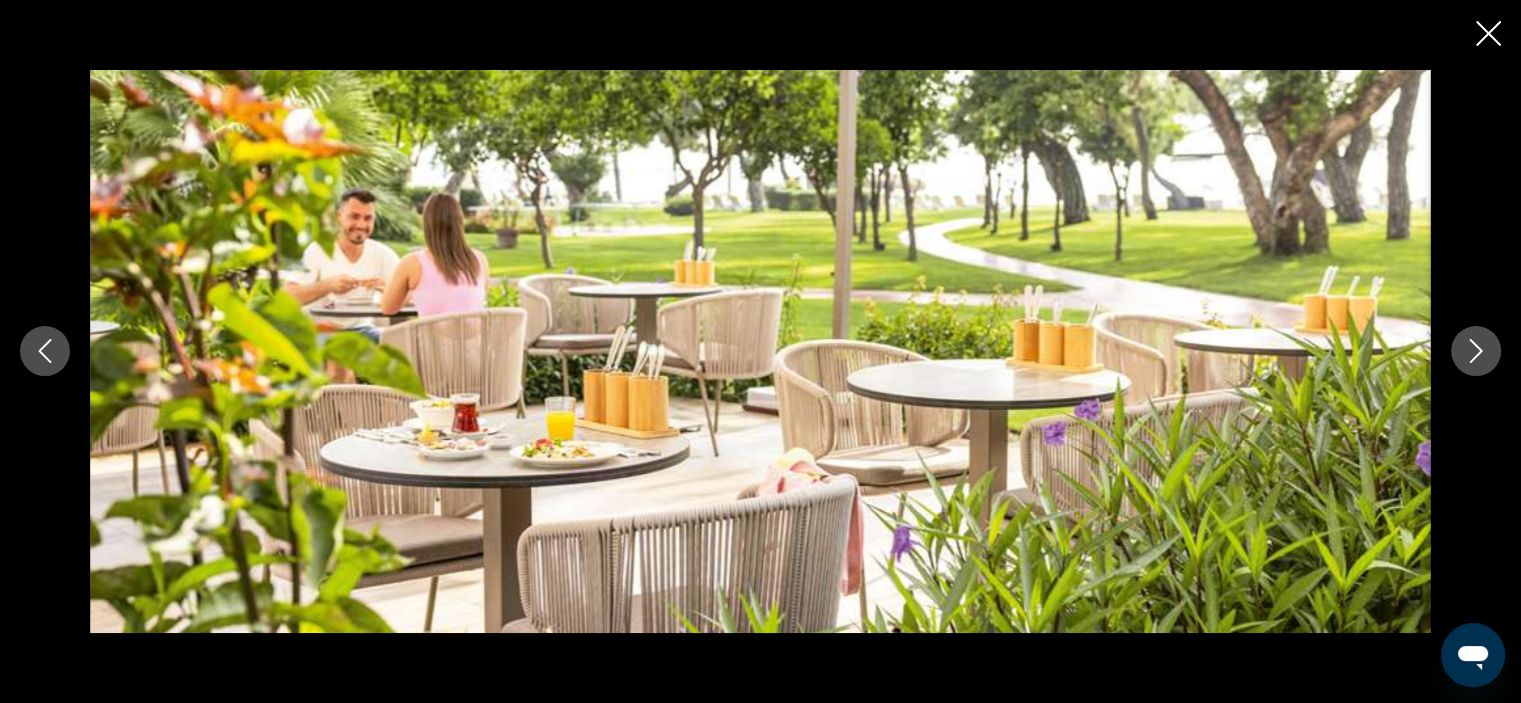 click 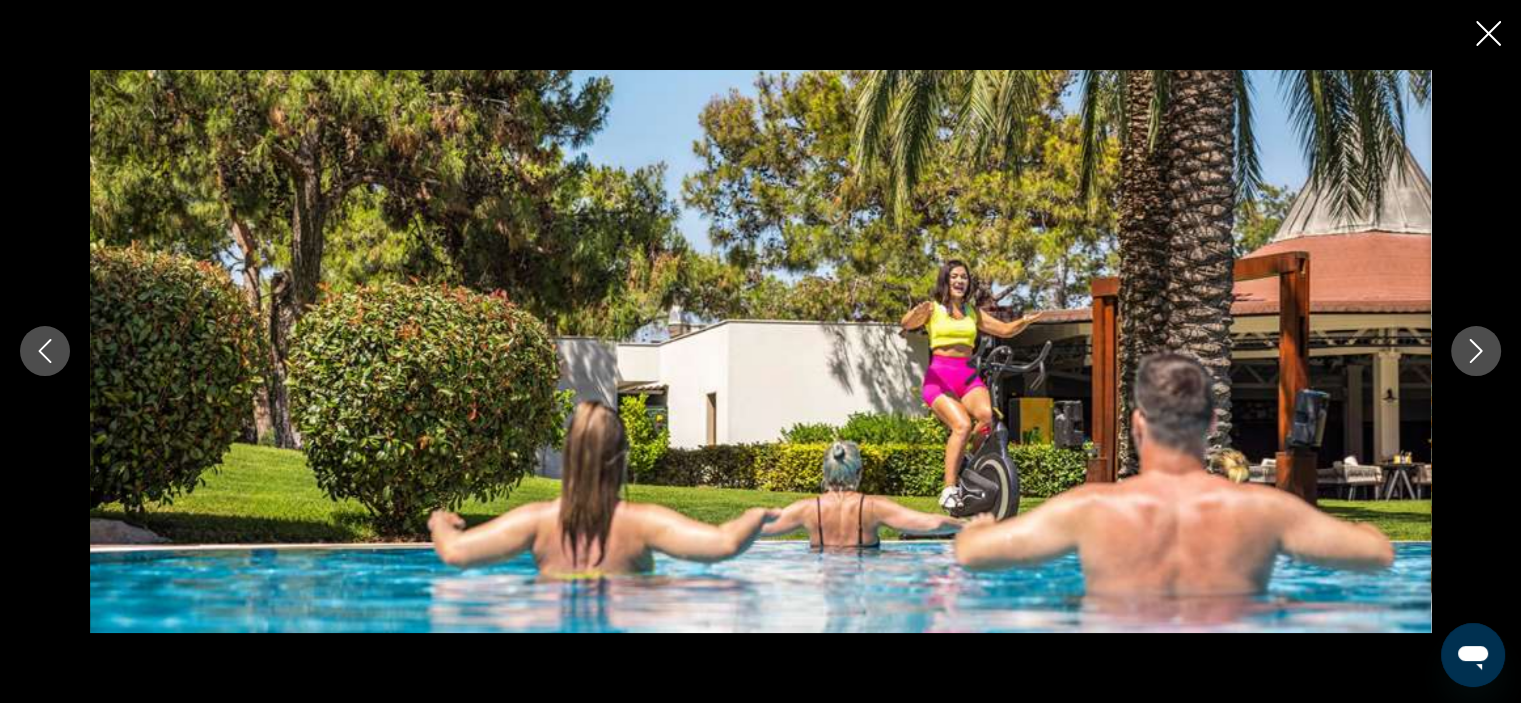 click 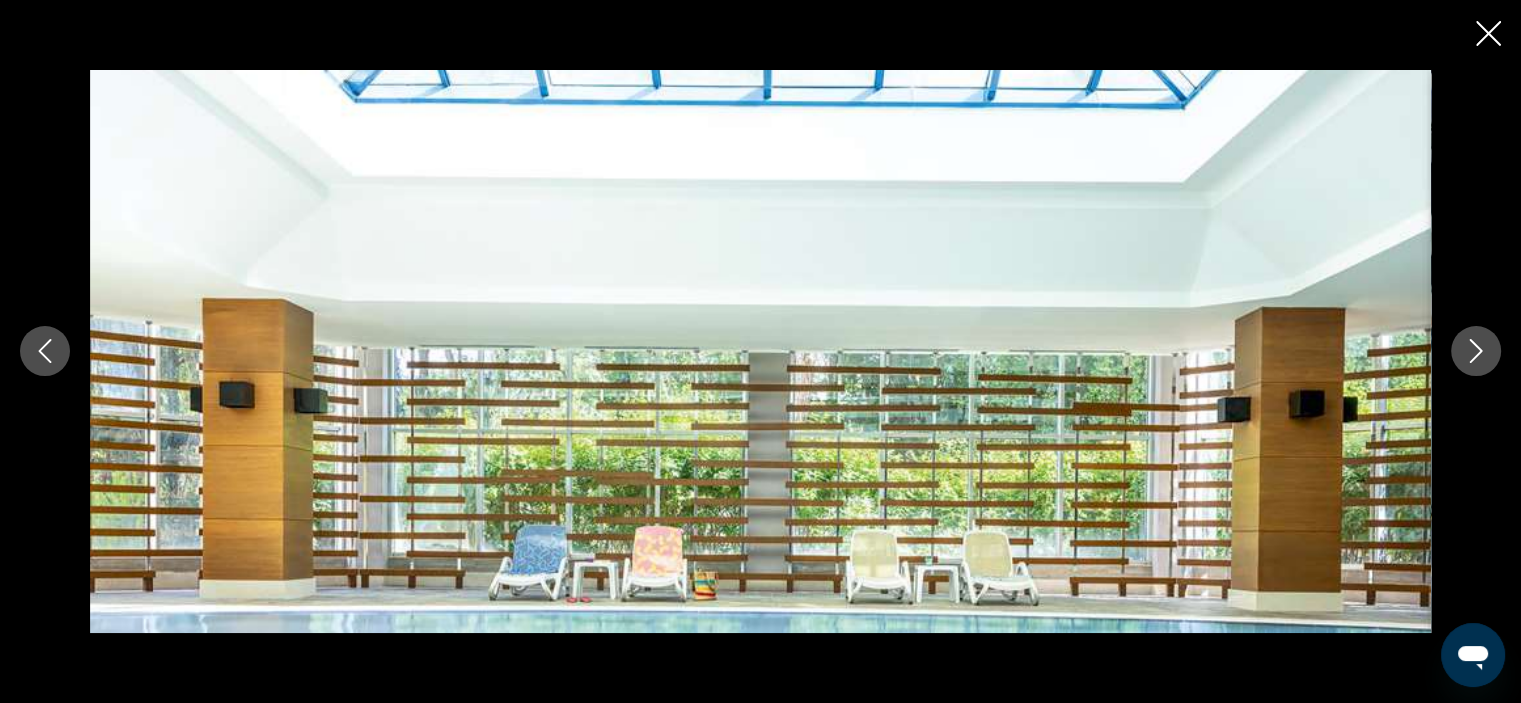 click 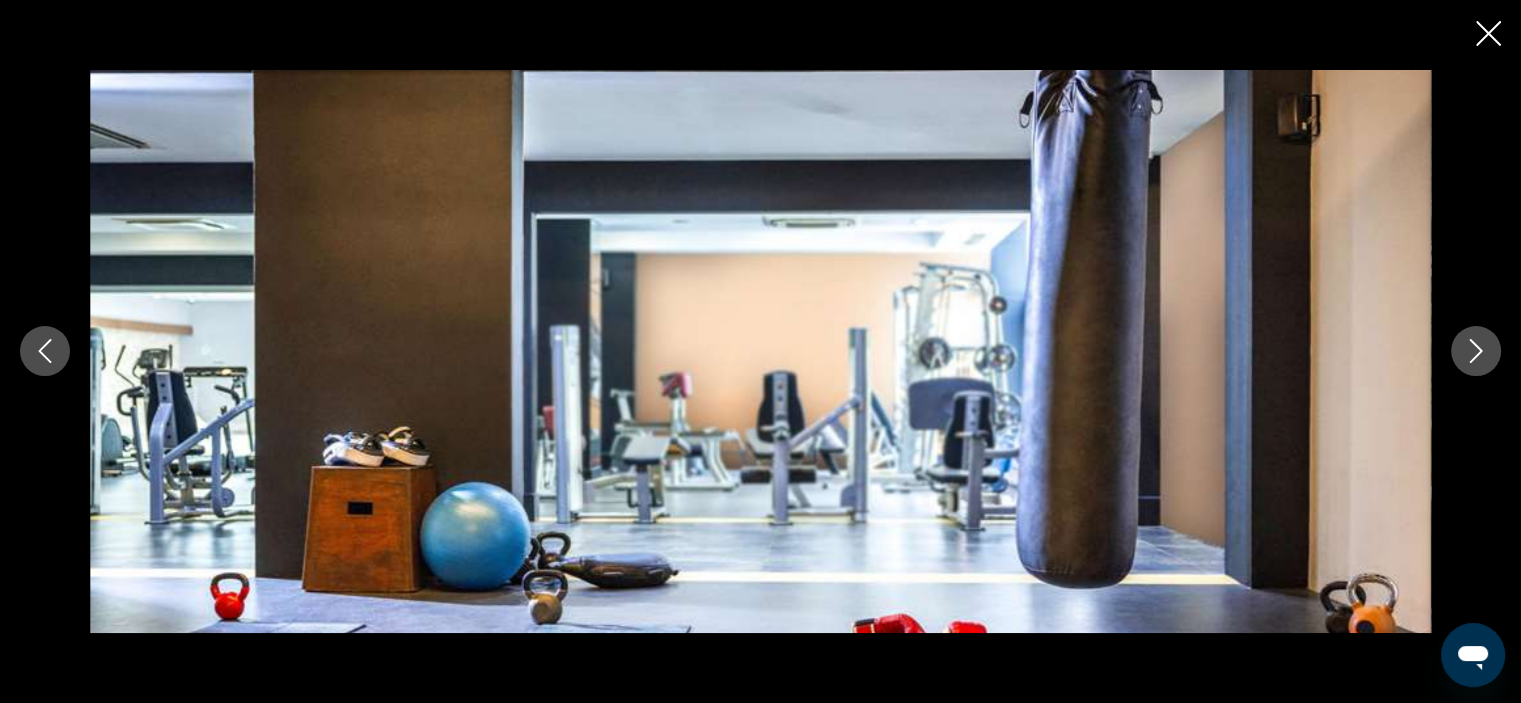 click 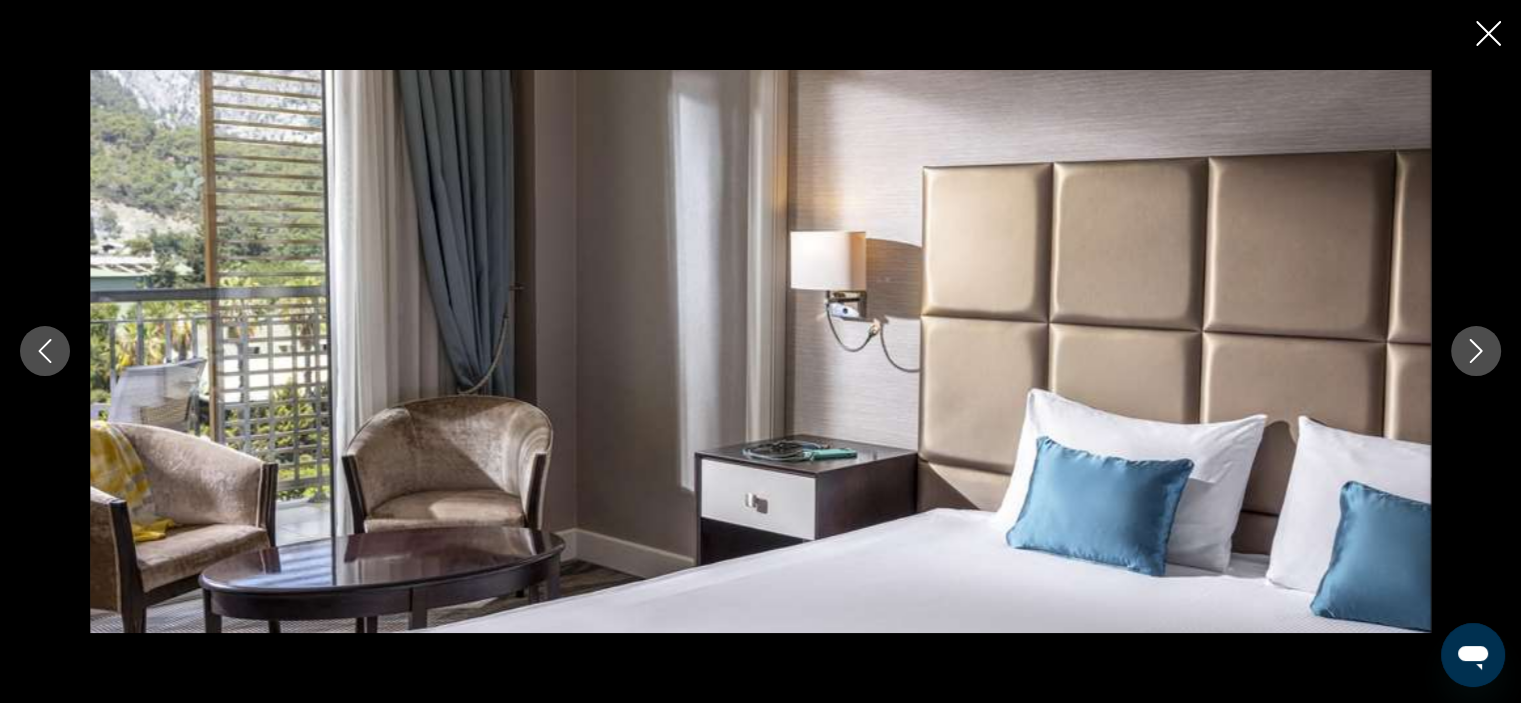 click 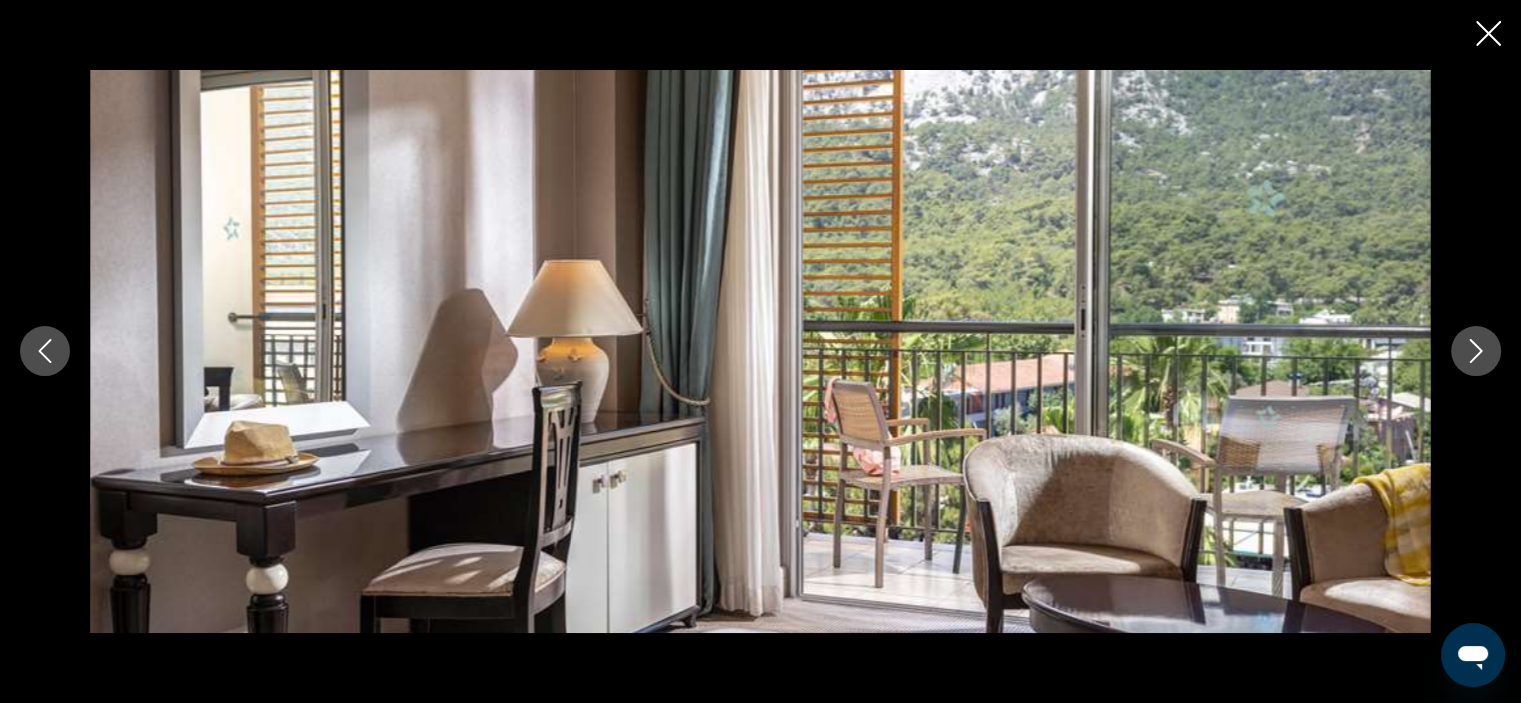 click 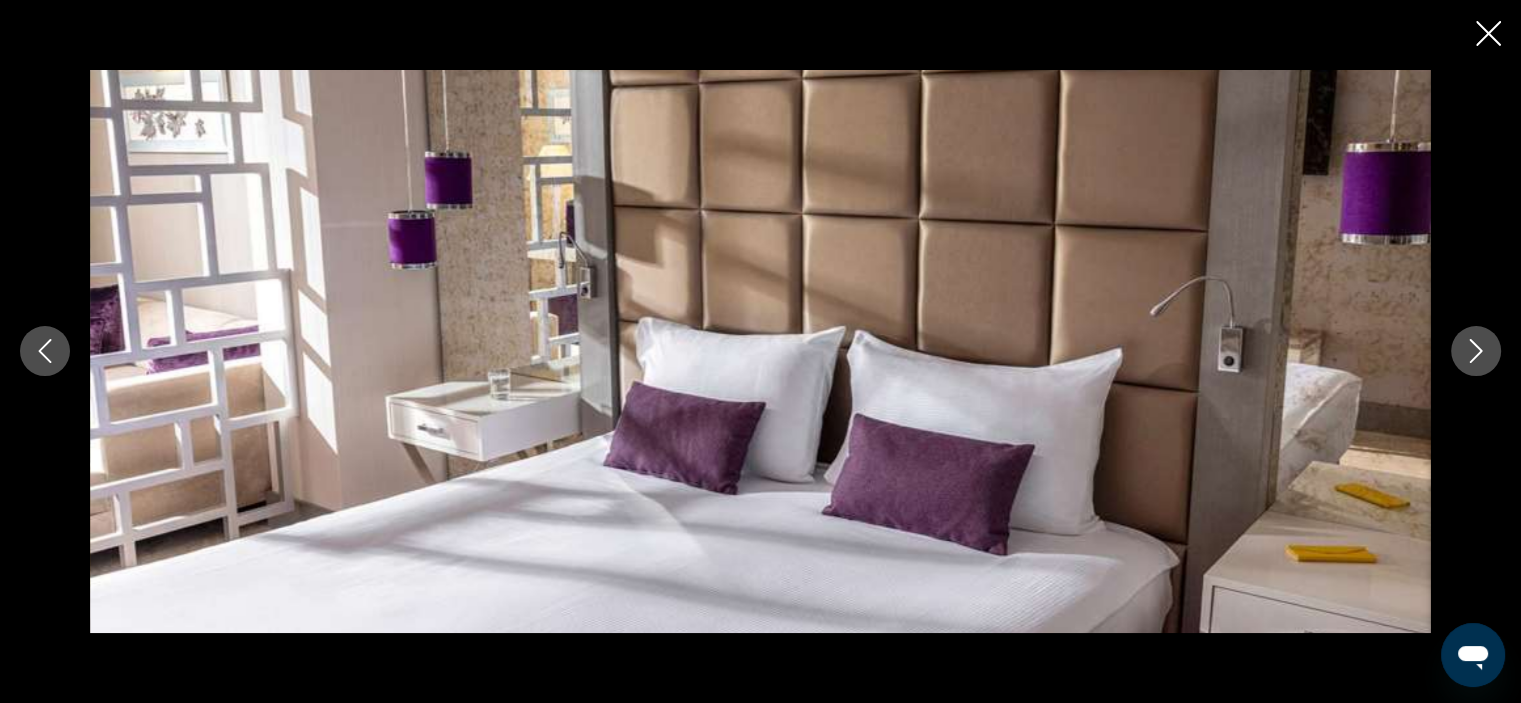 click 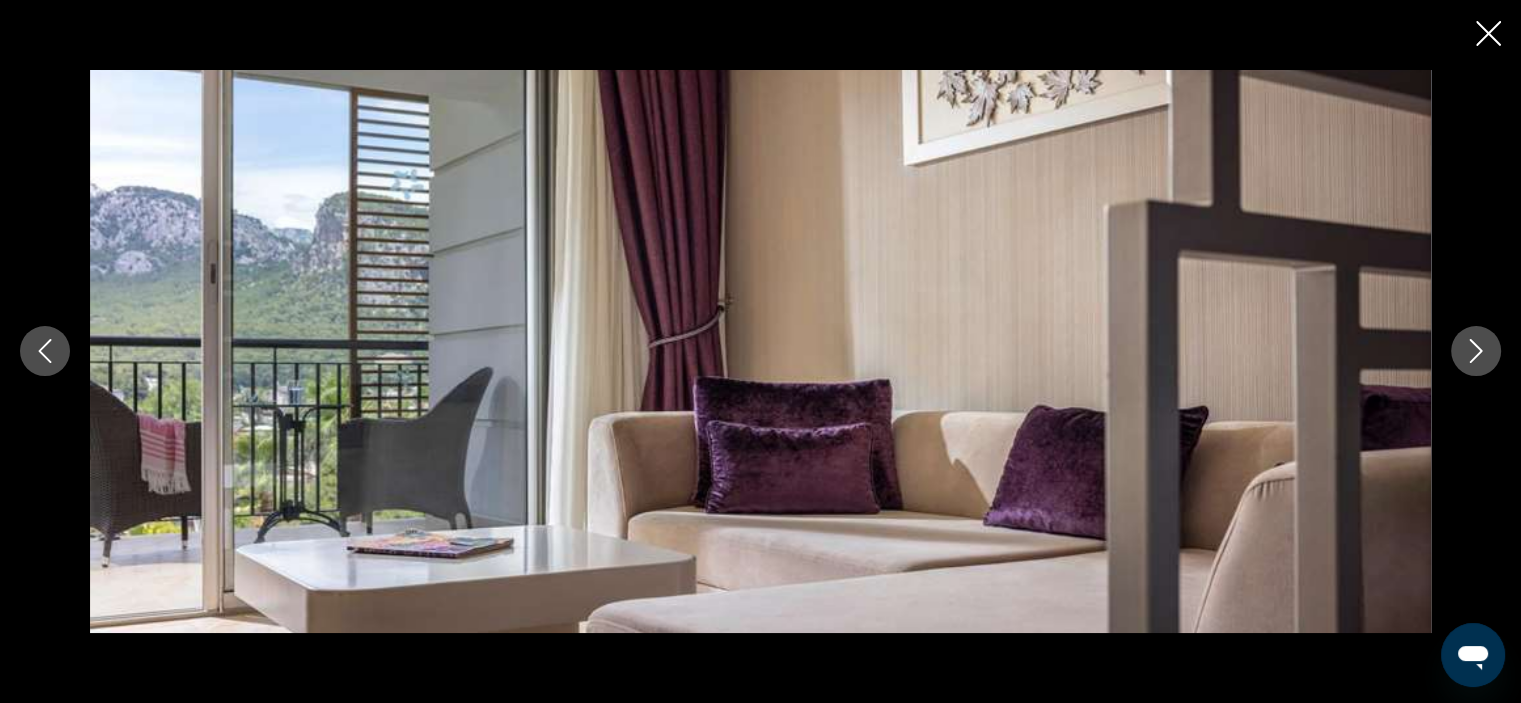 click 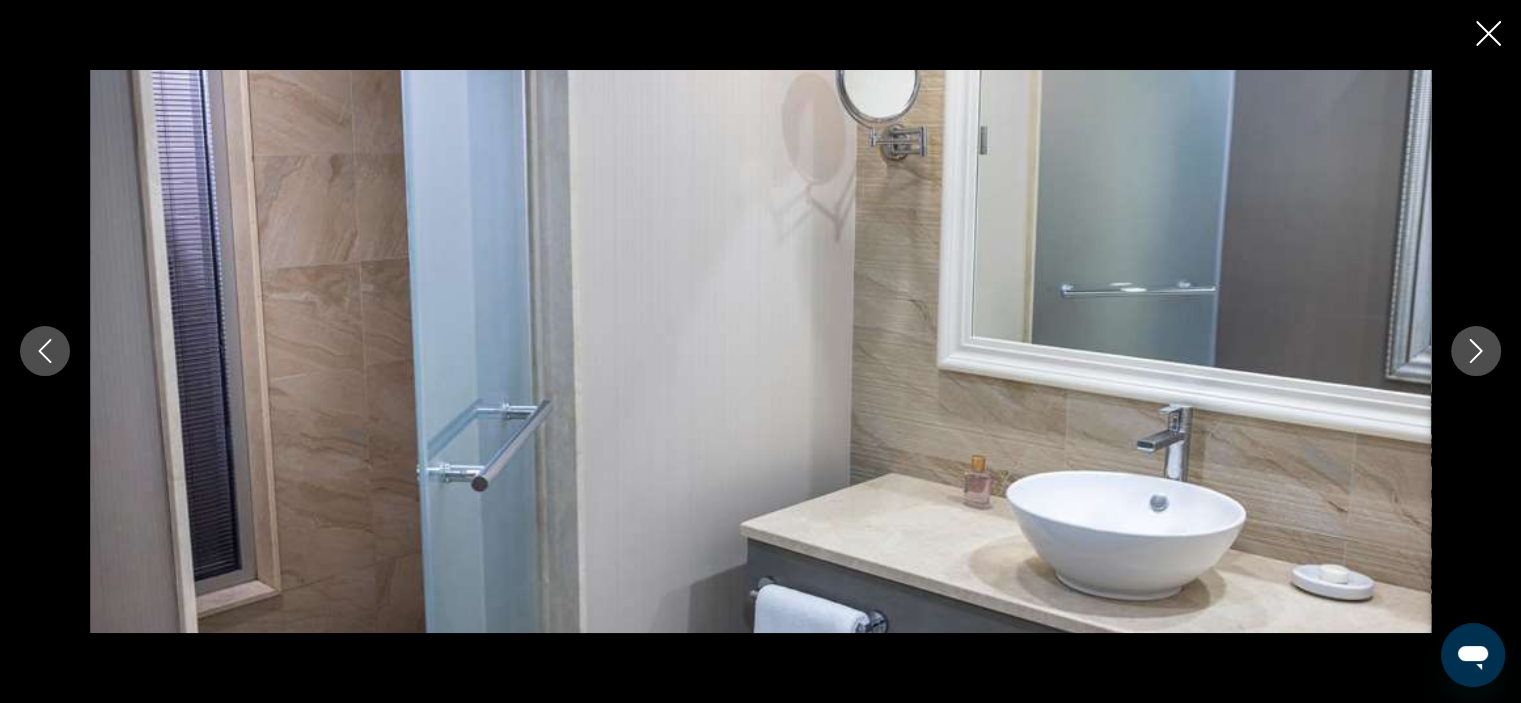 click 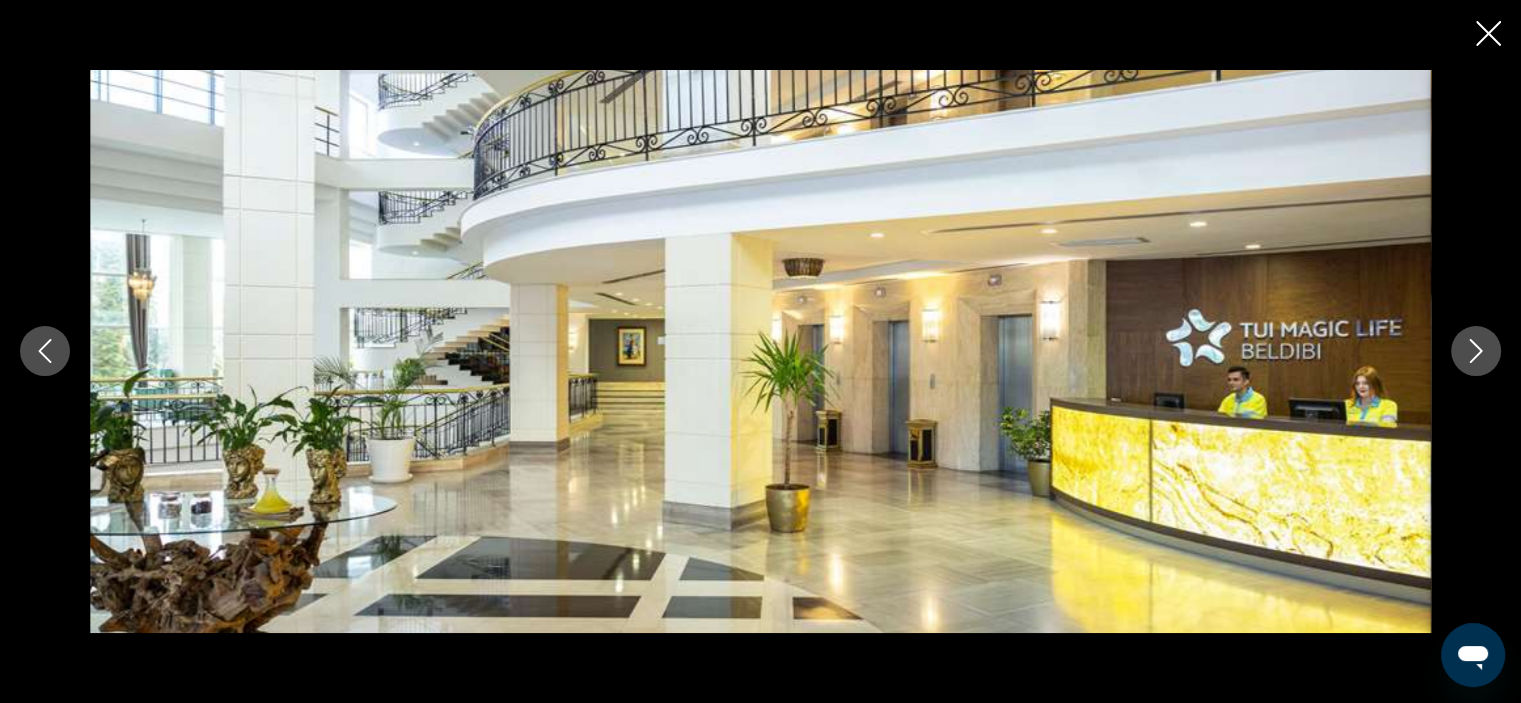 click 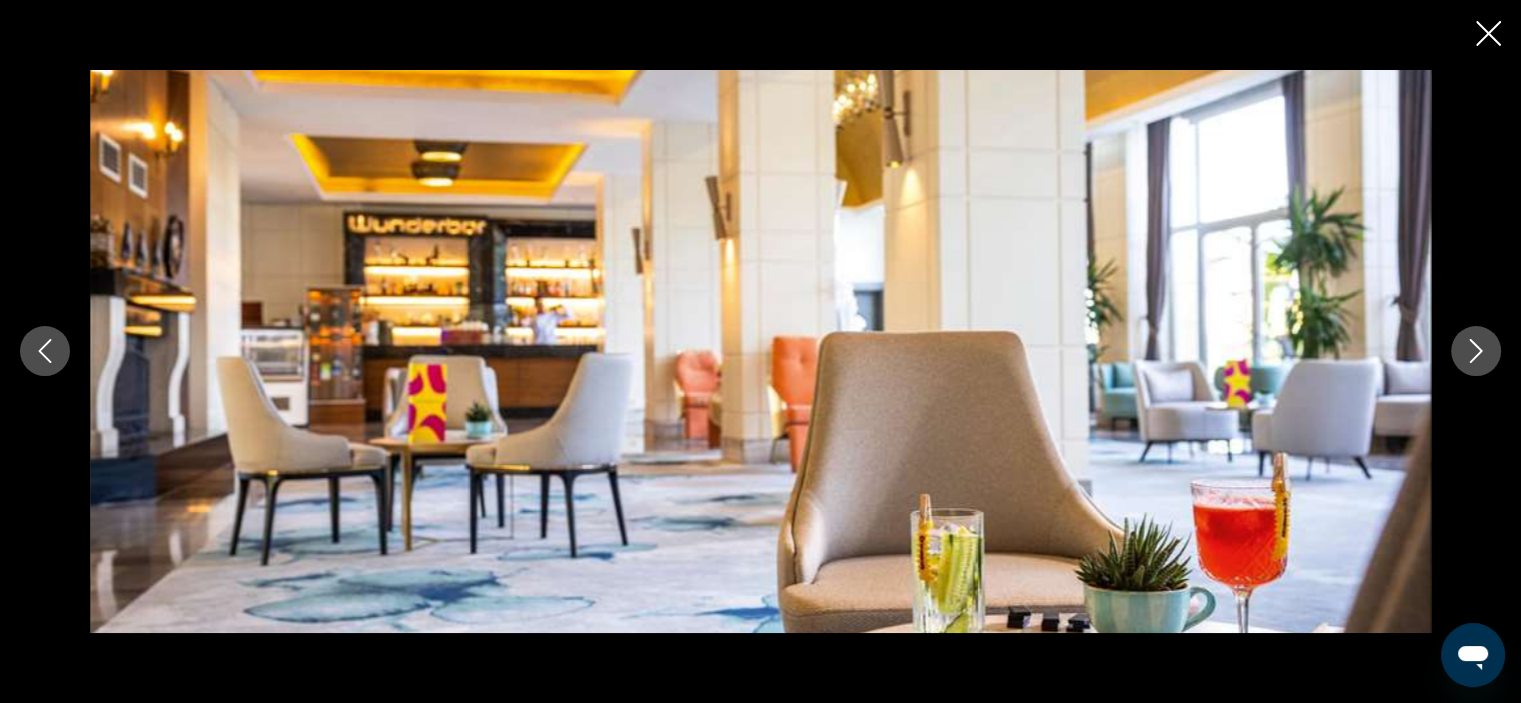click 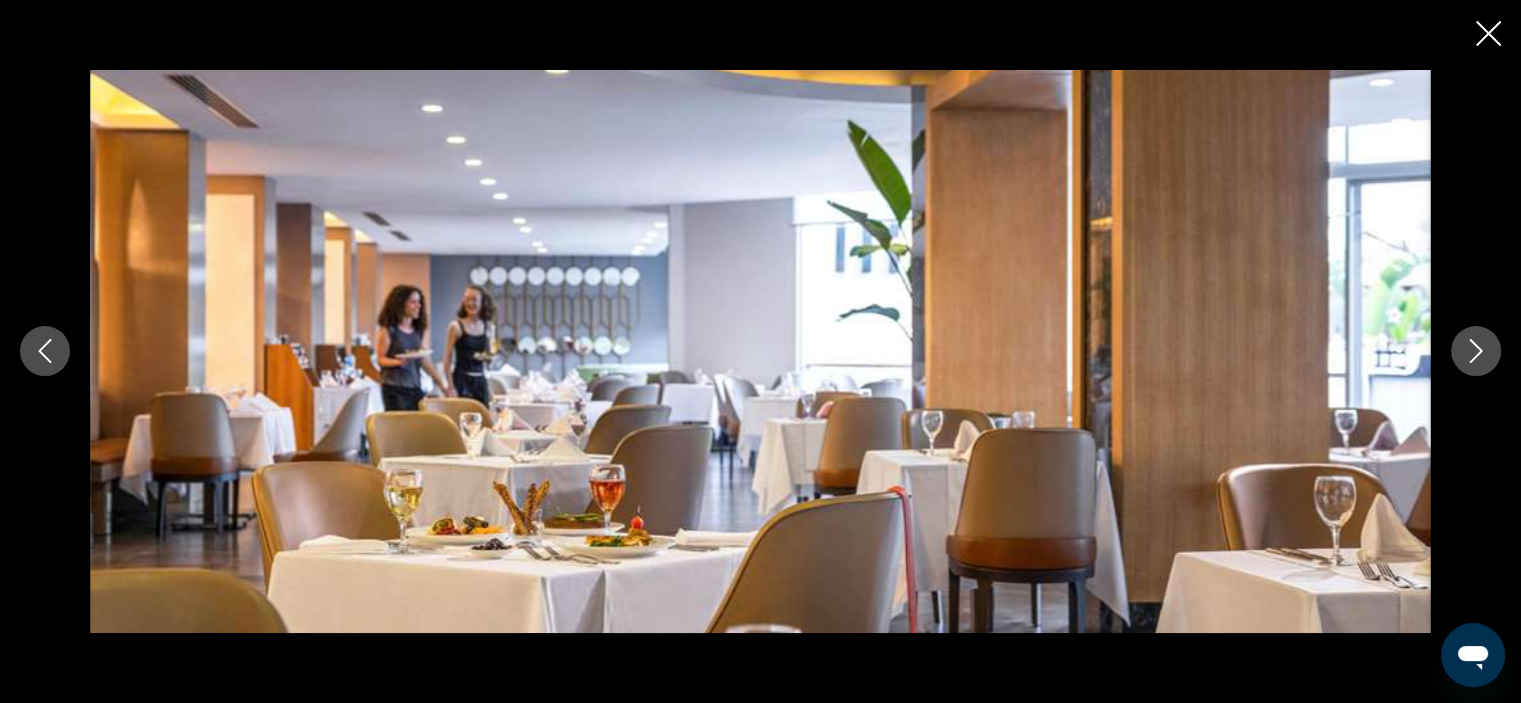 click 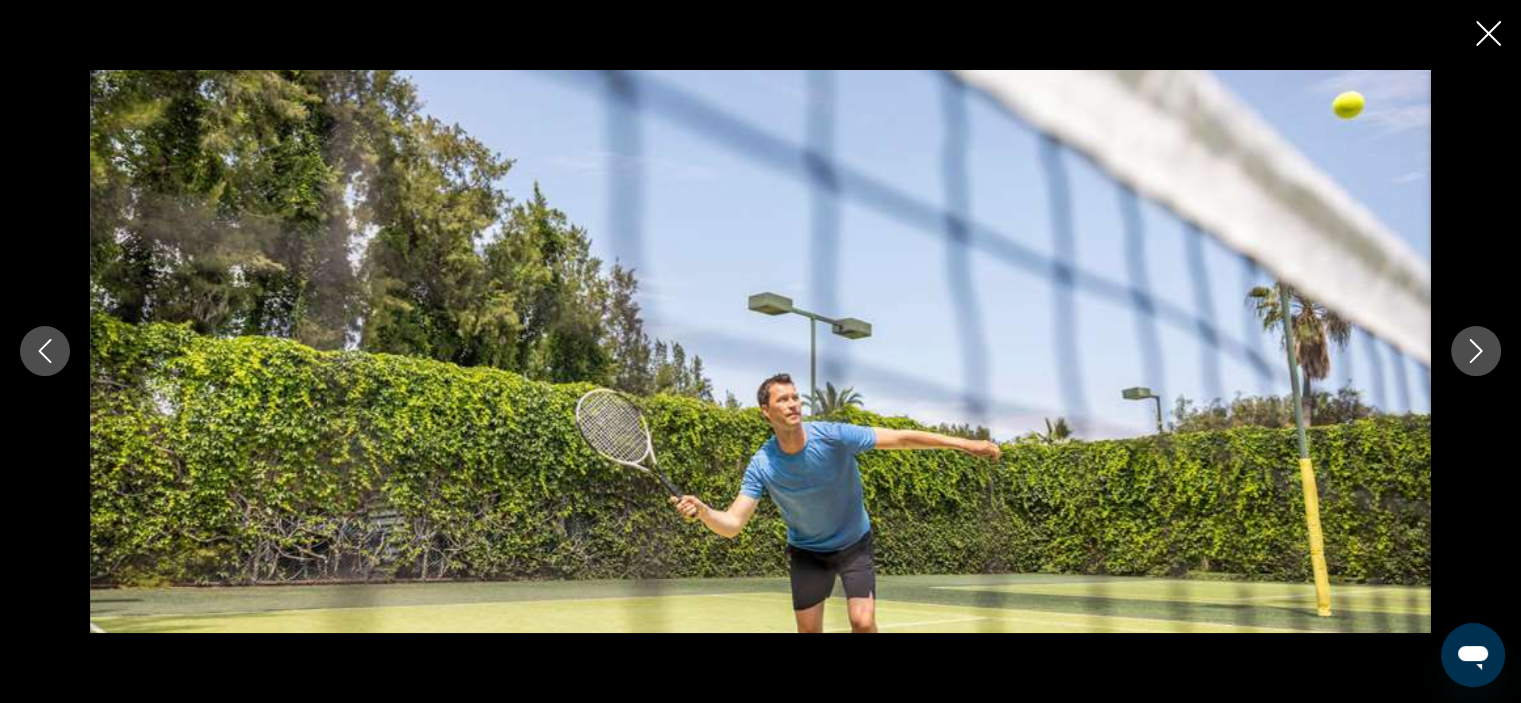 click 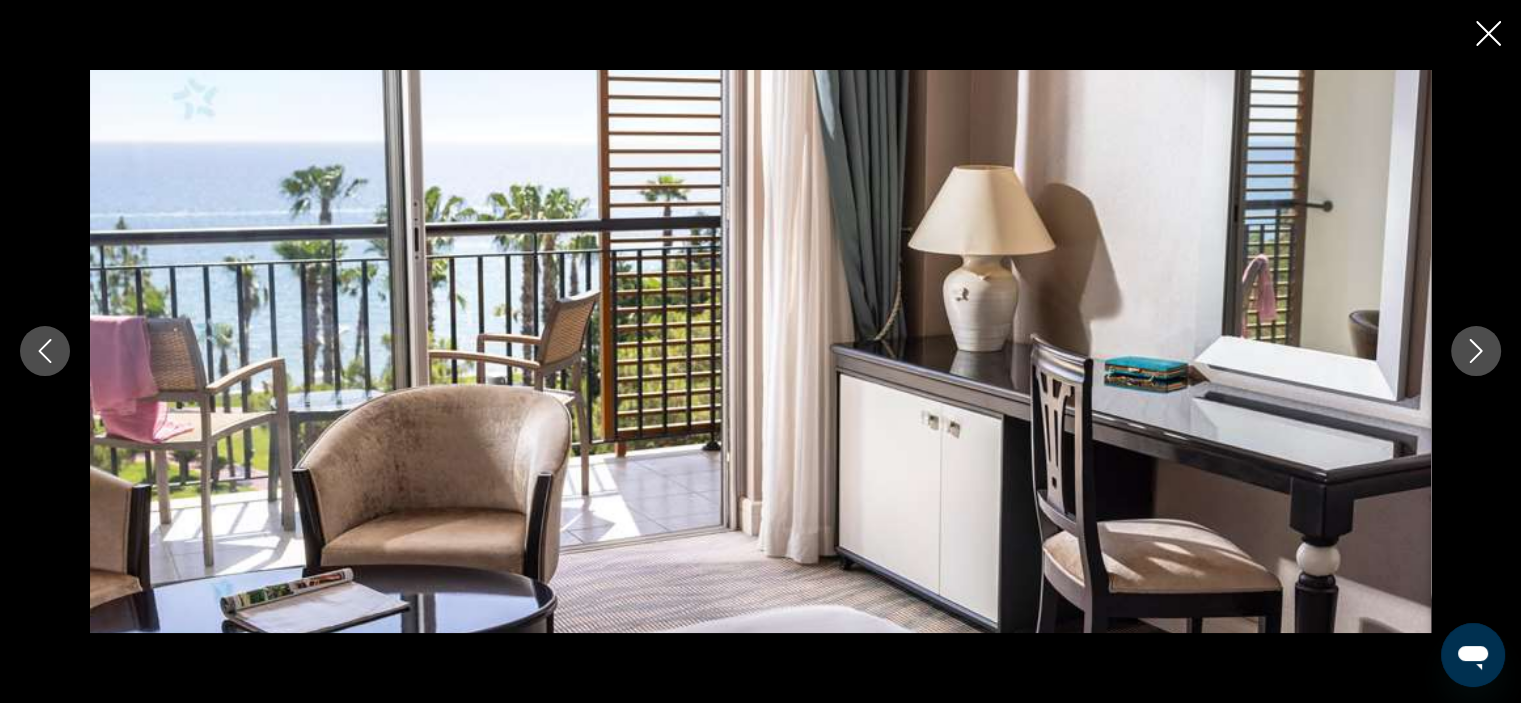click 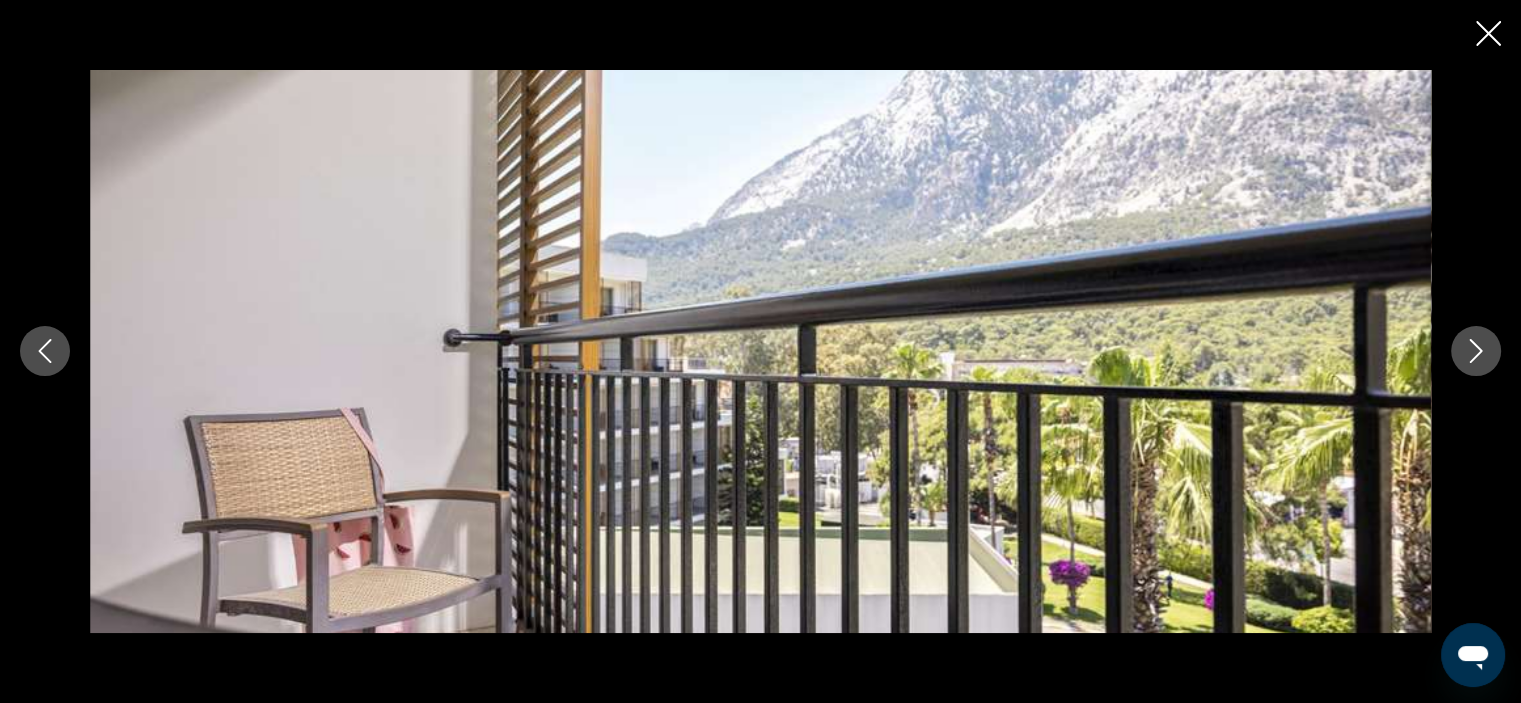 click 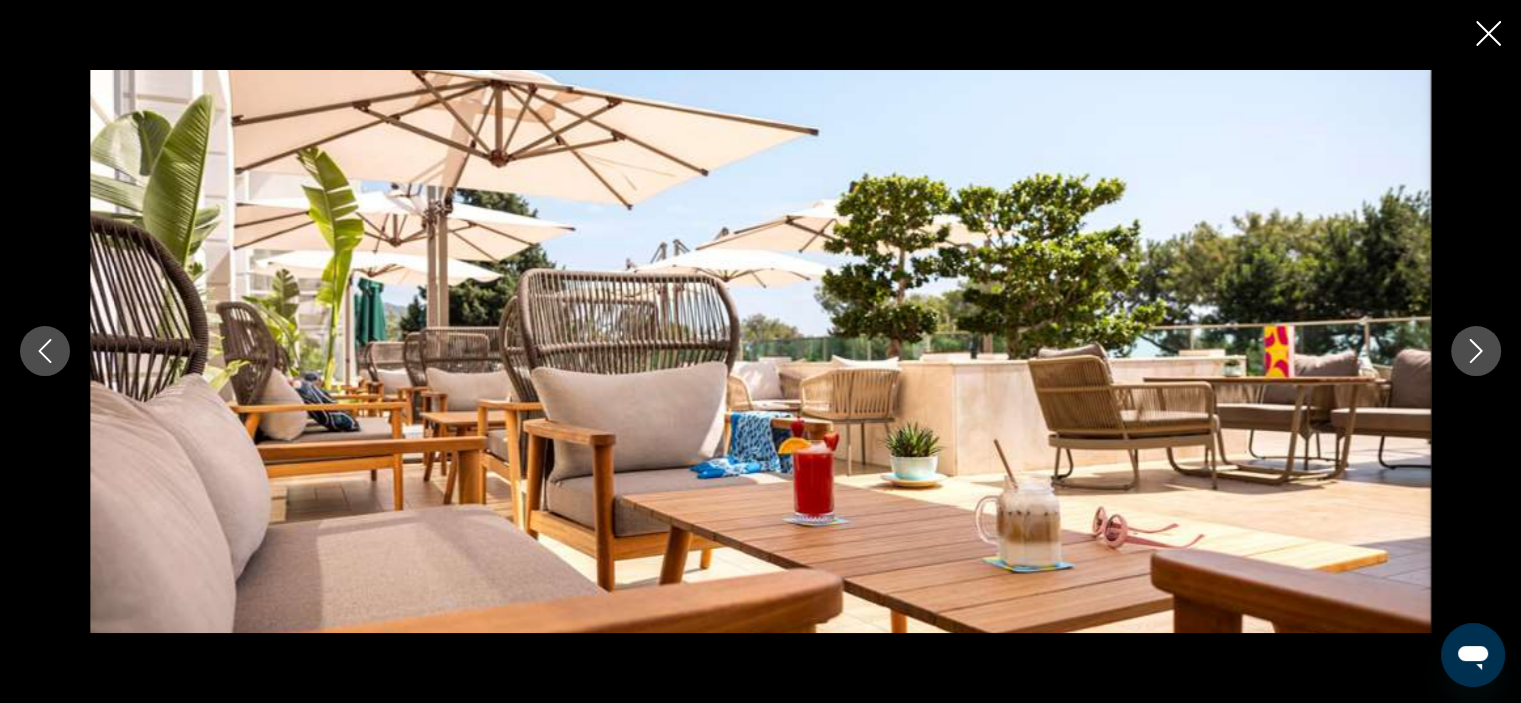 click 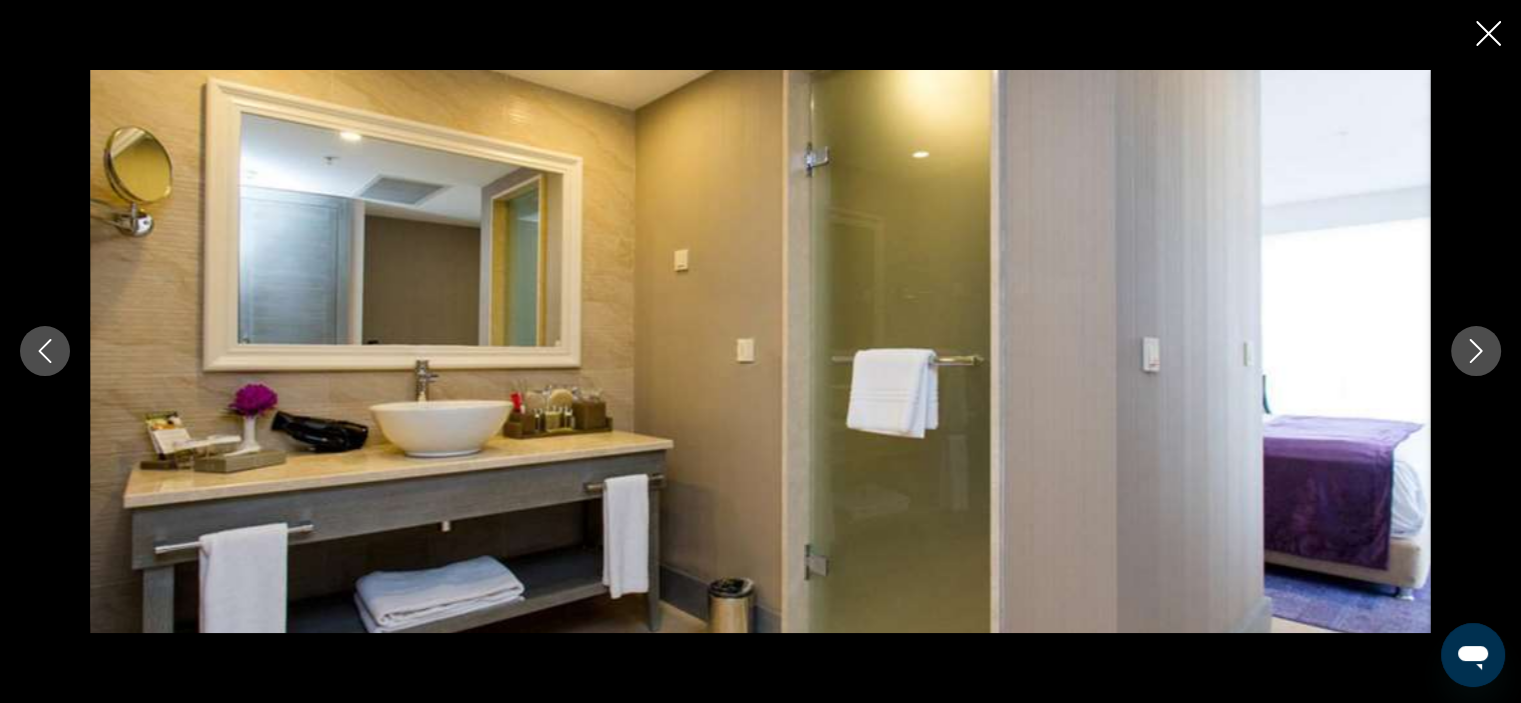 click 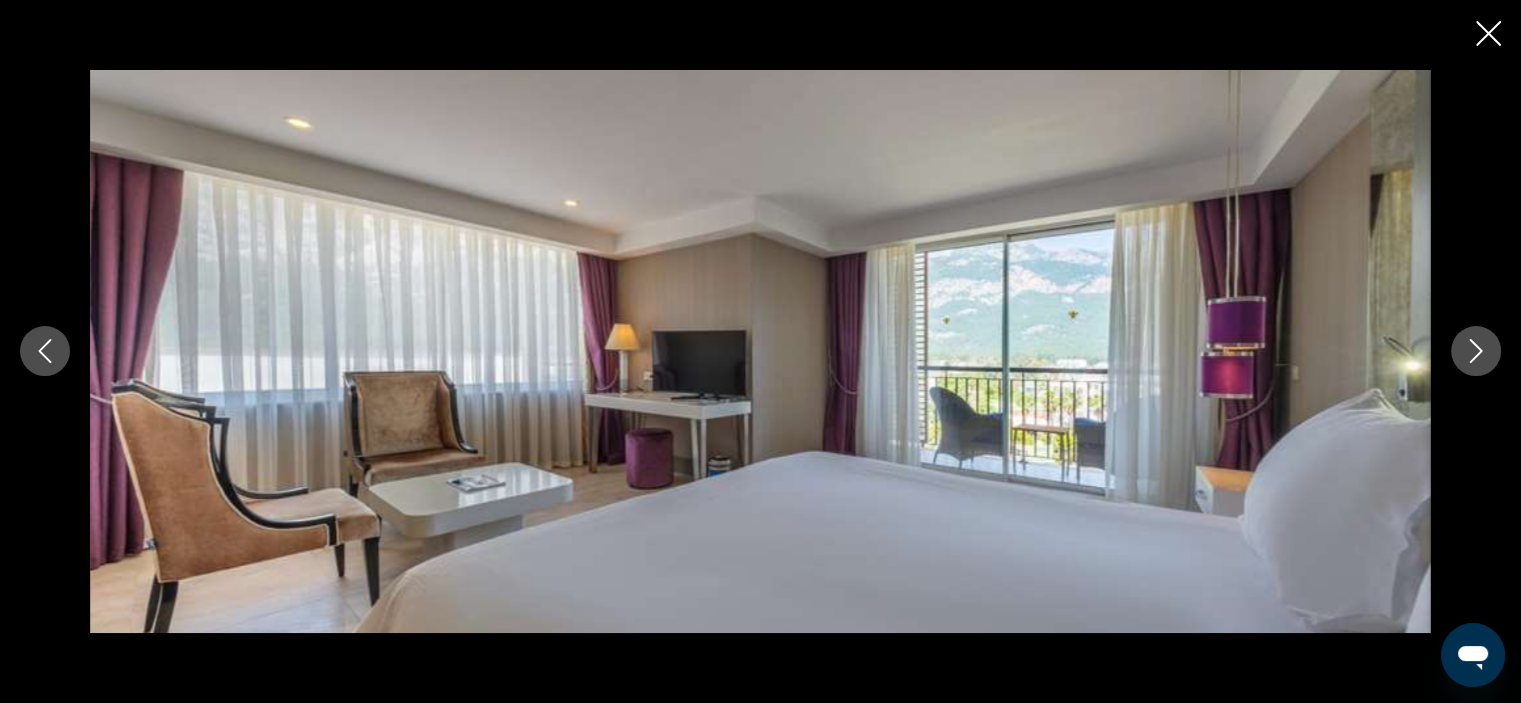 click 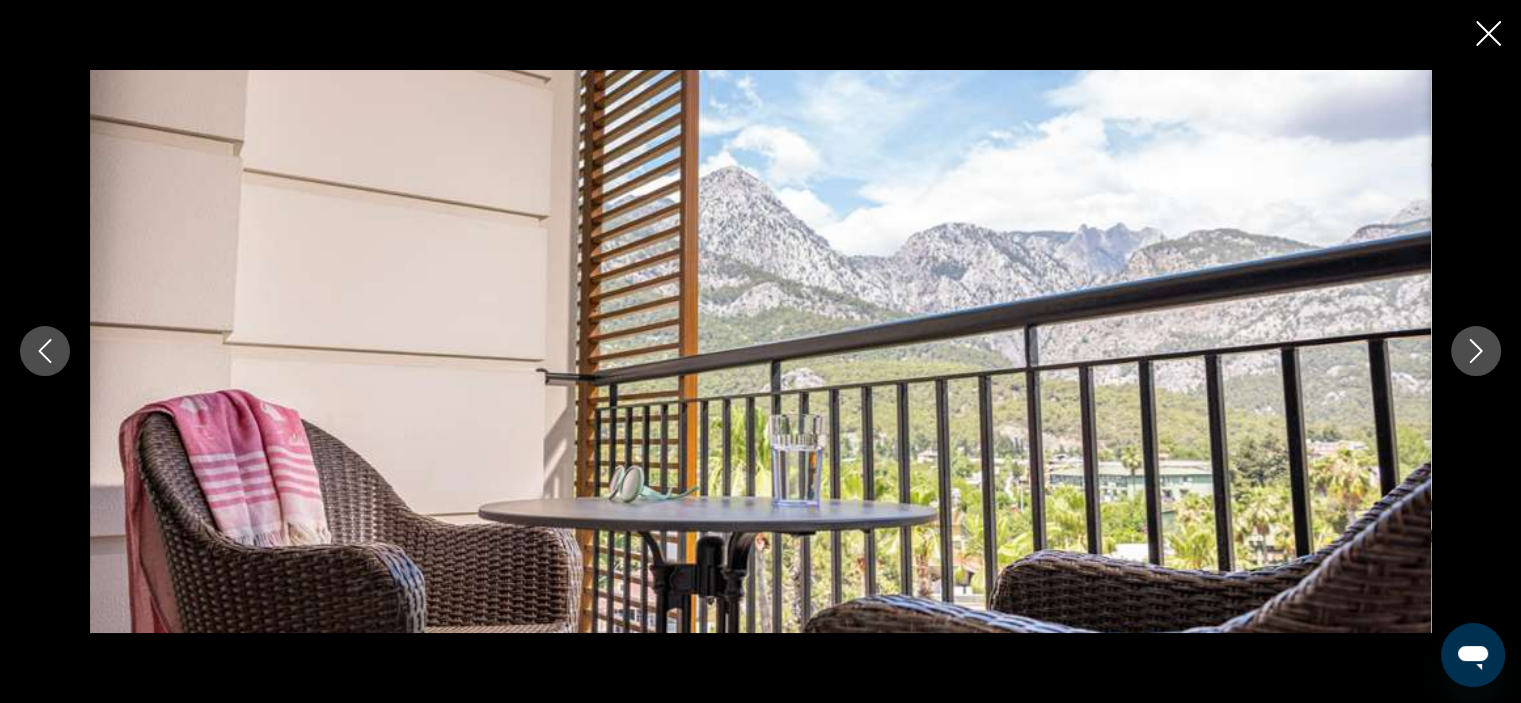 click 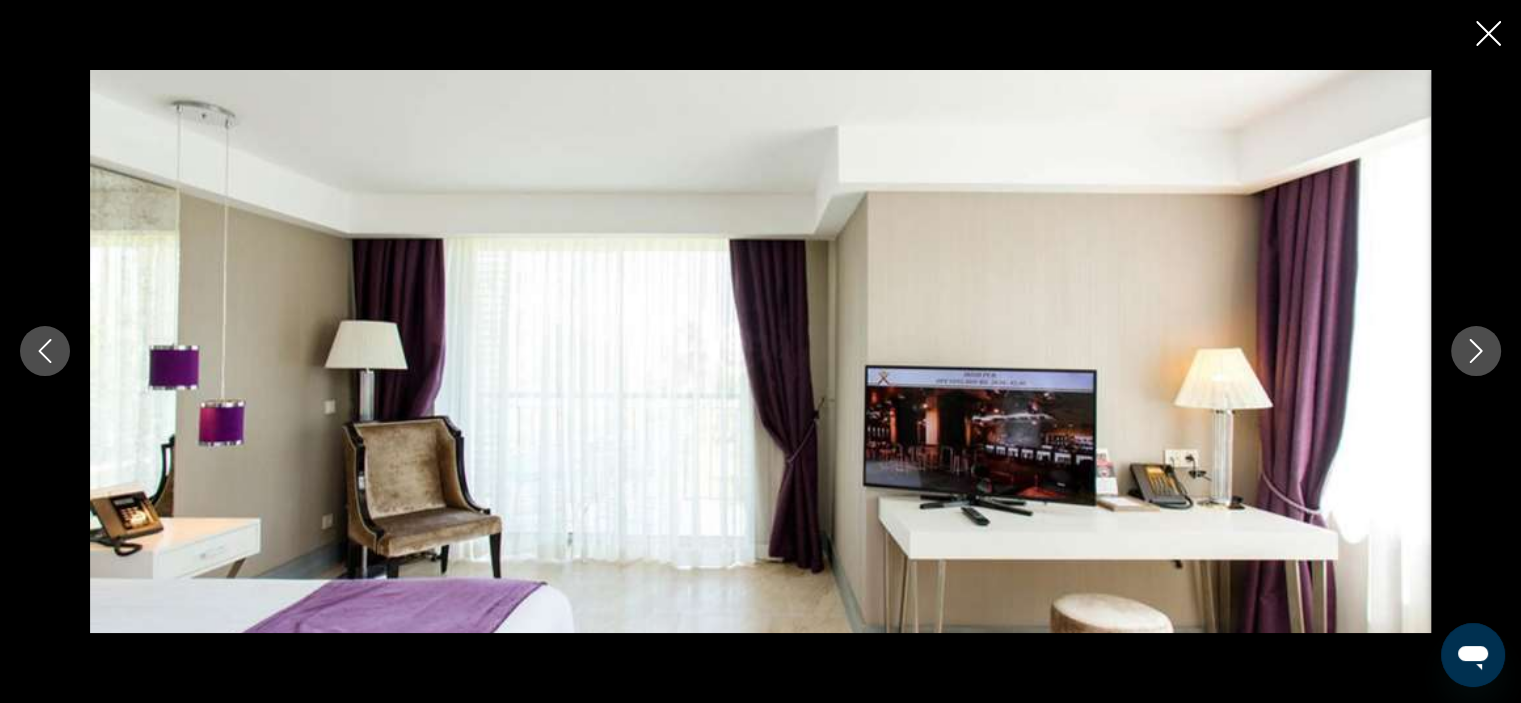 click 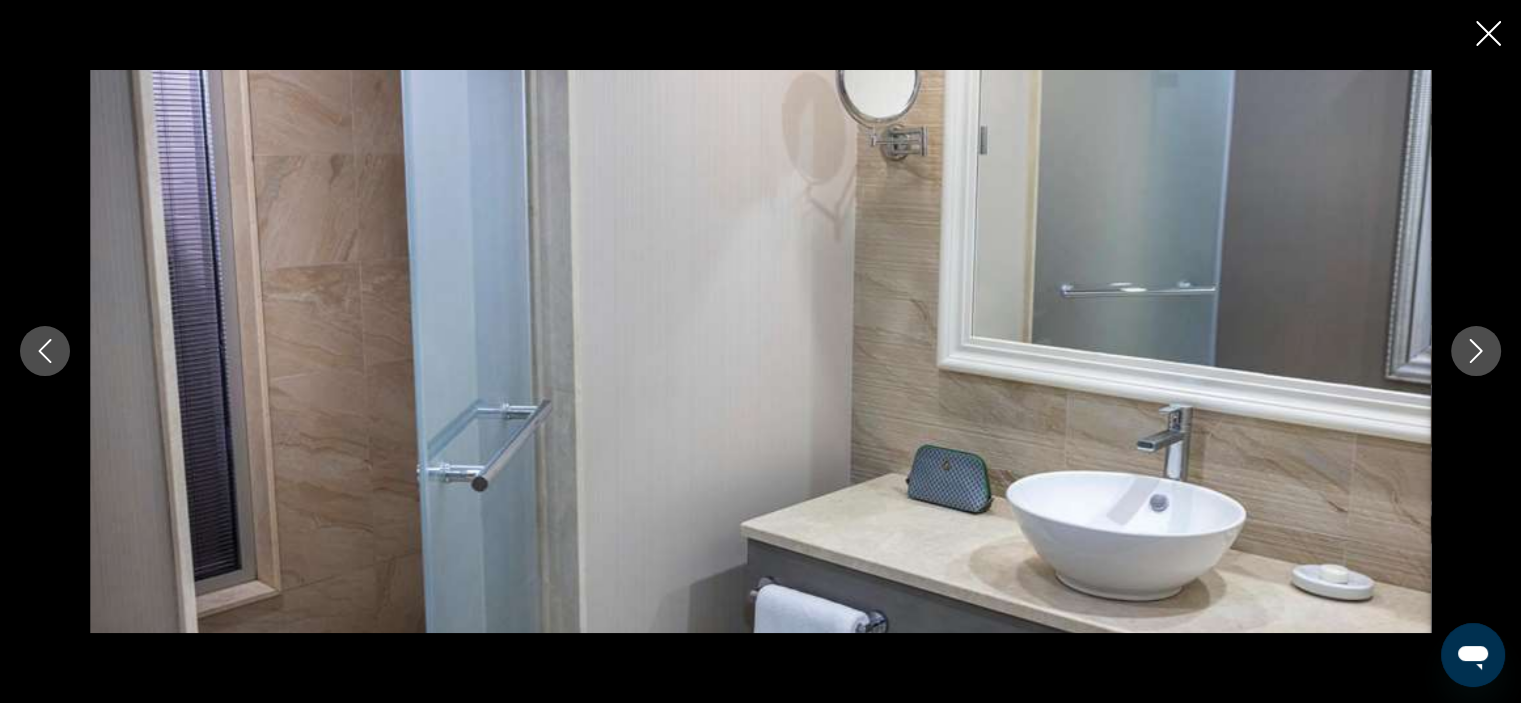 click 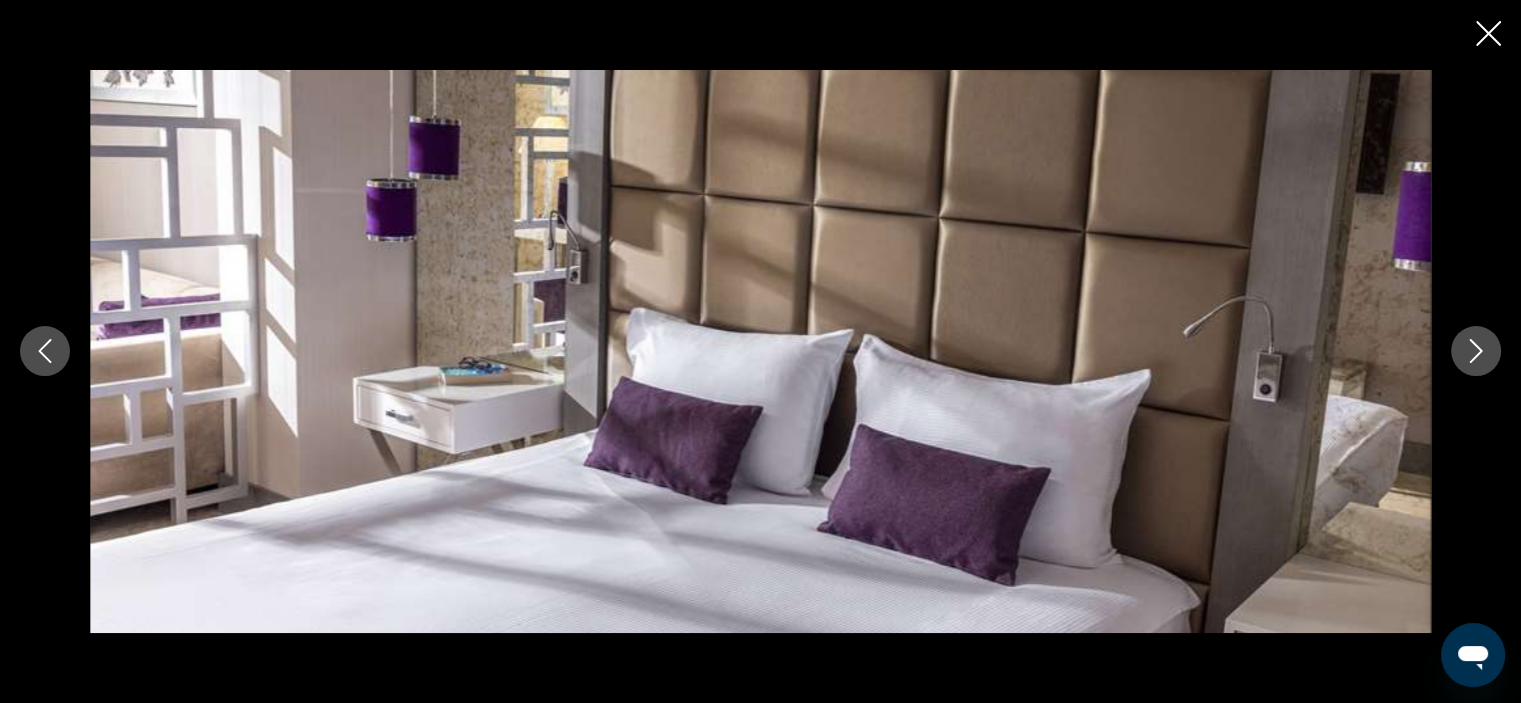click 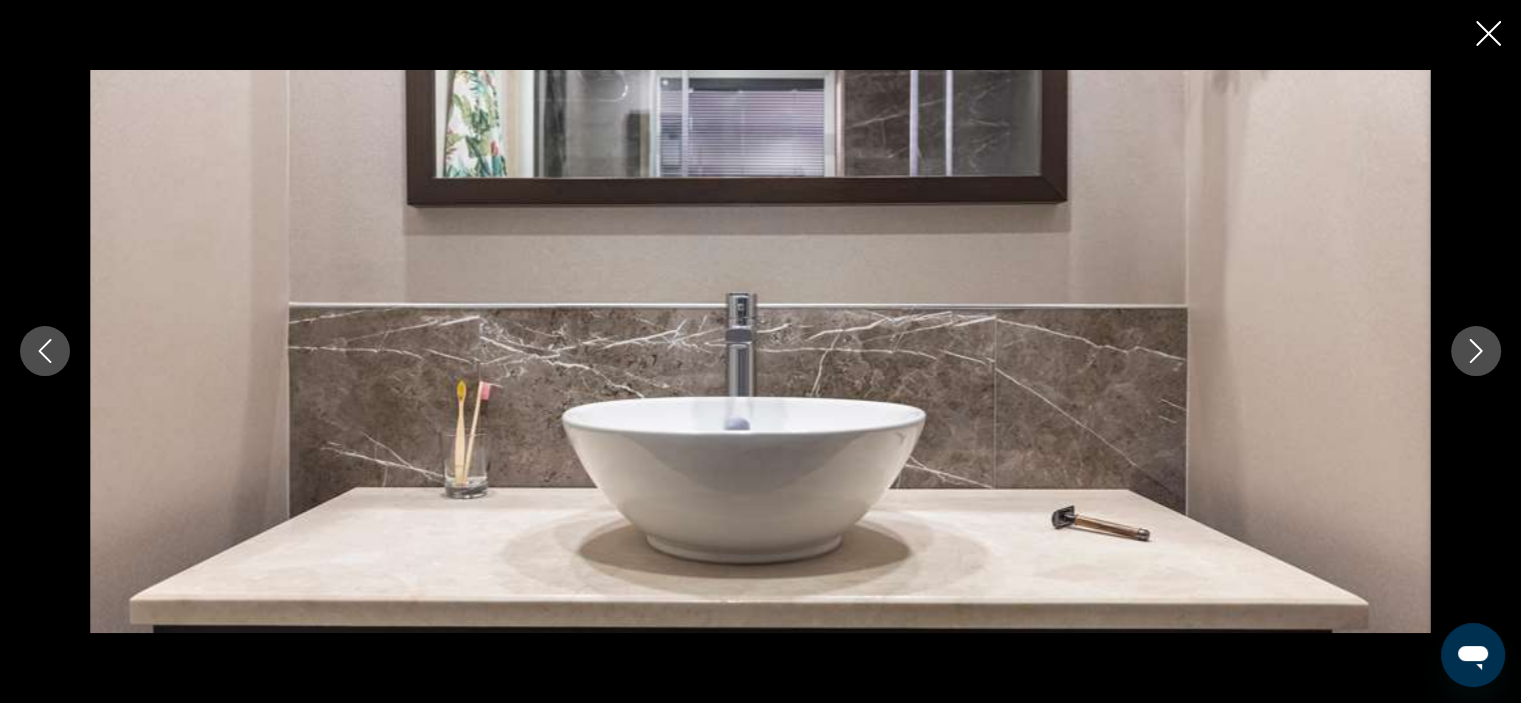 click 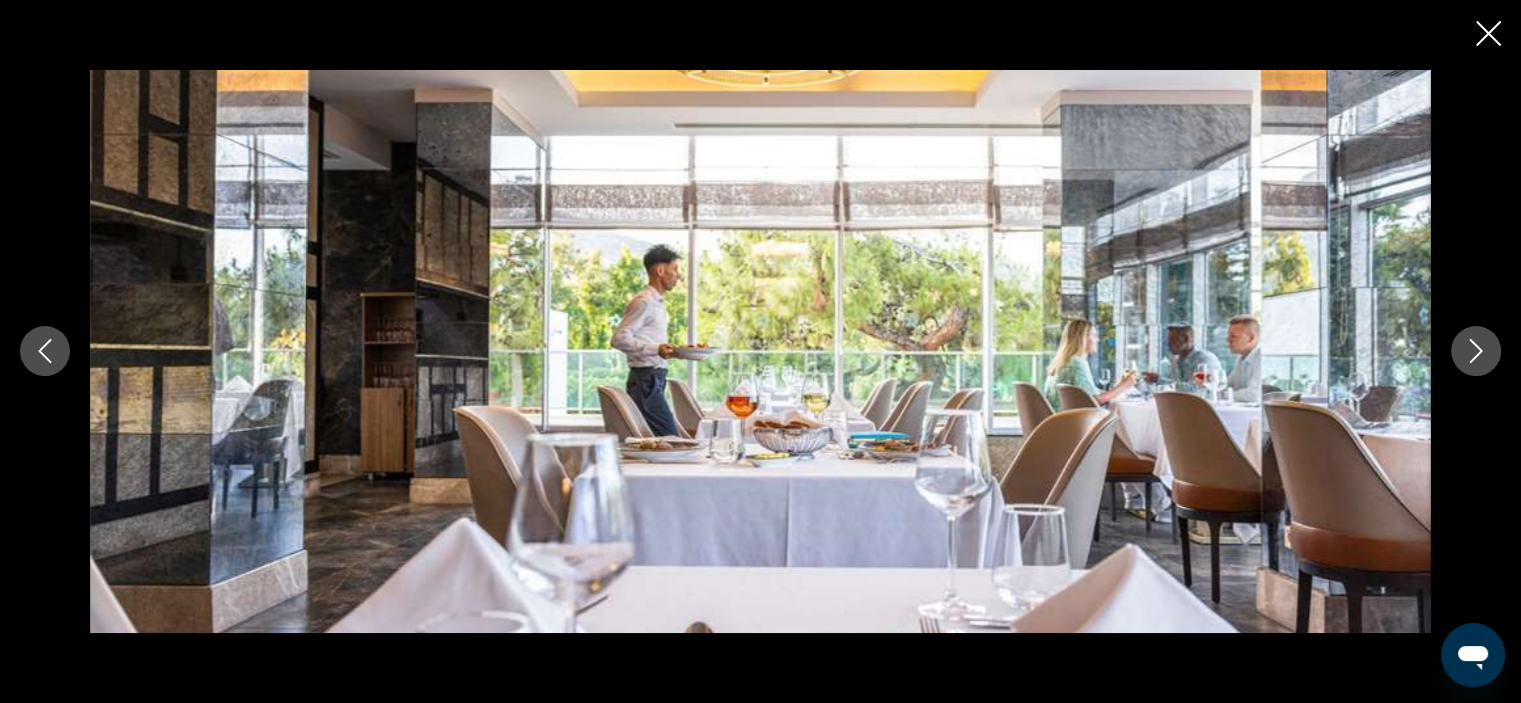 click 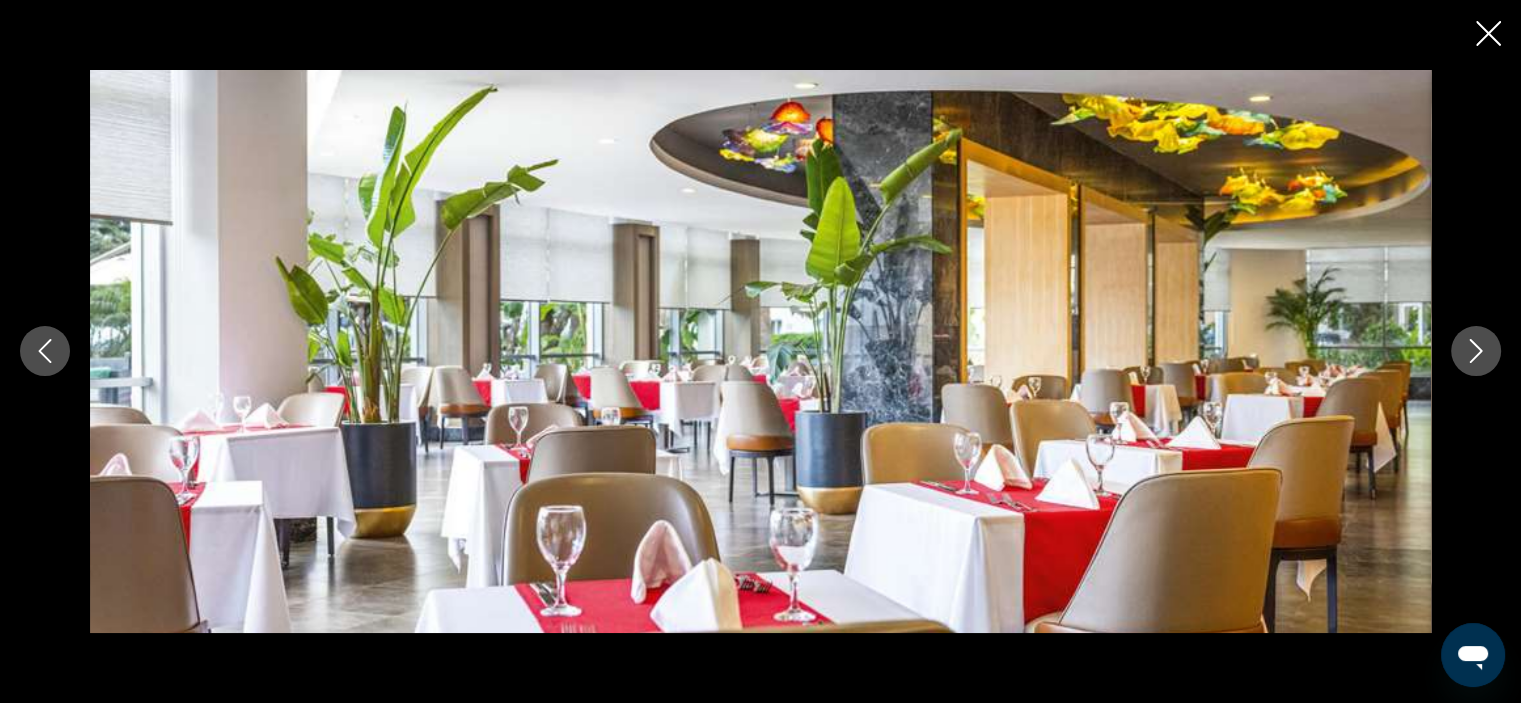 click 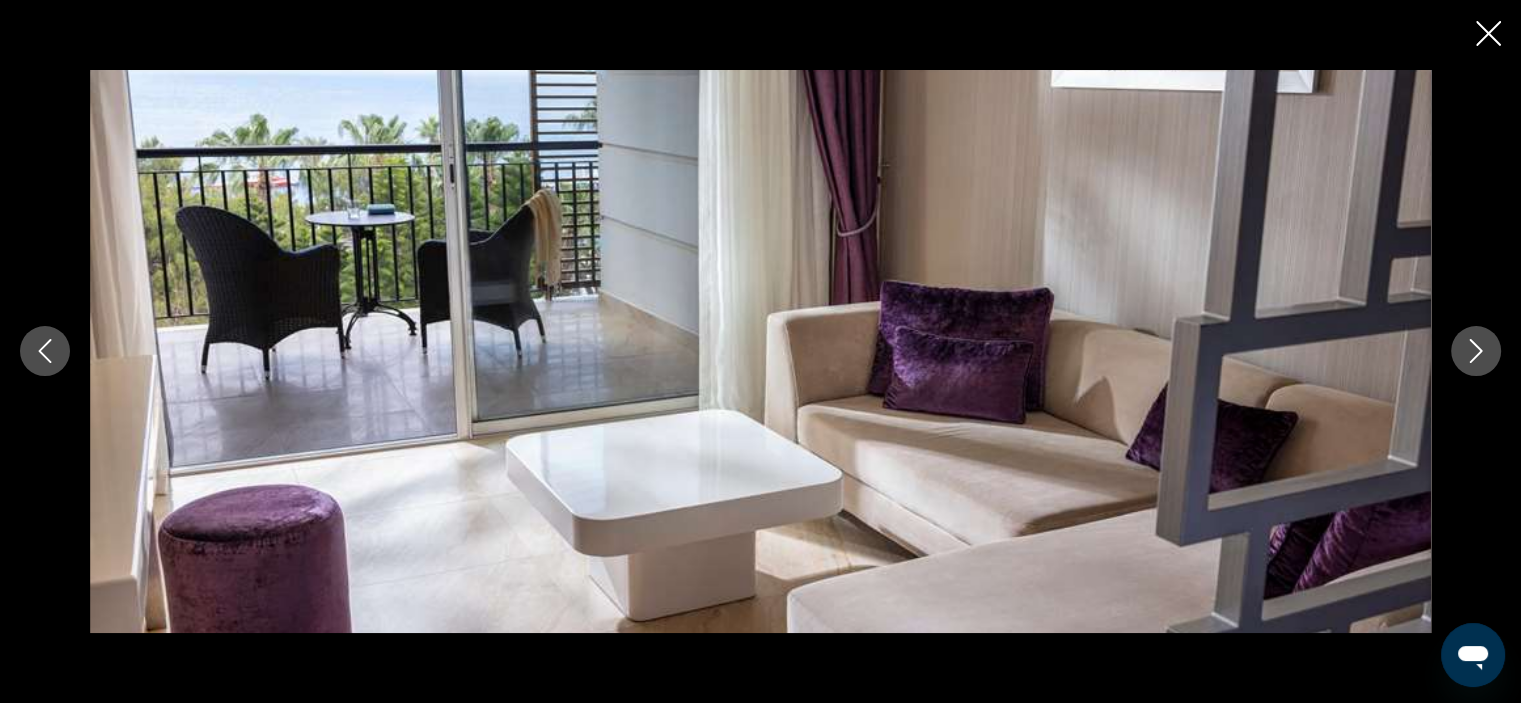 click 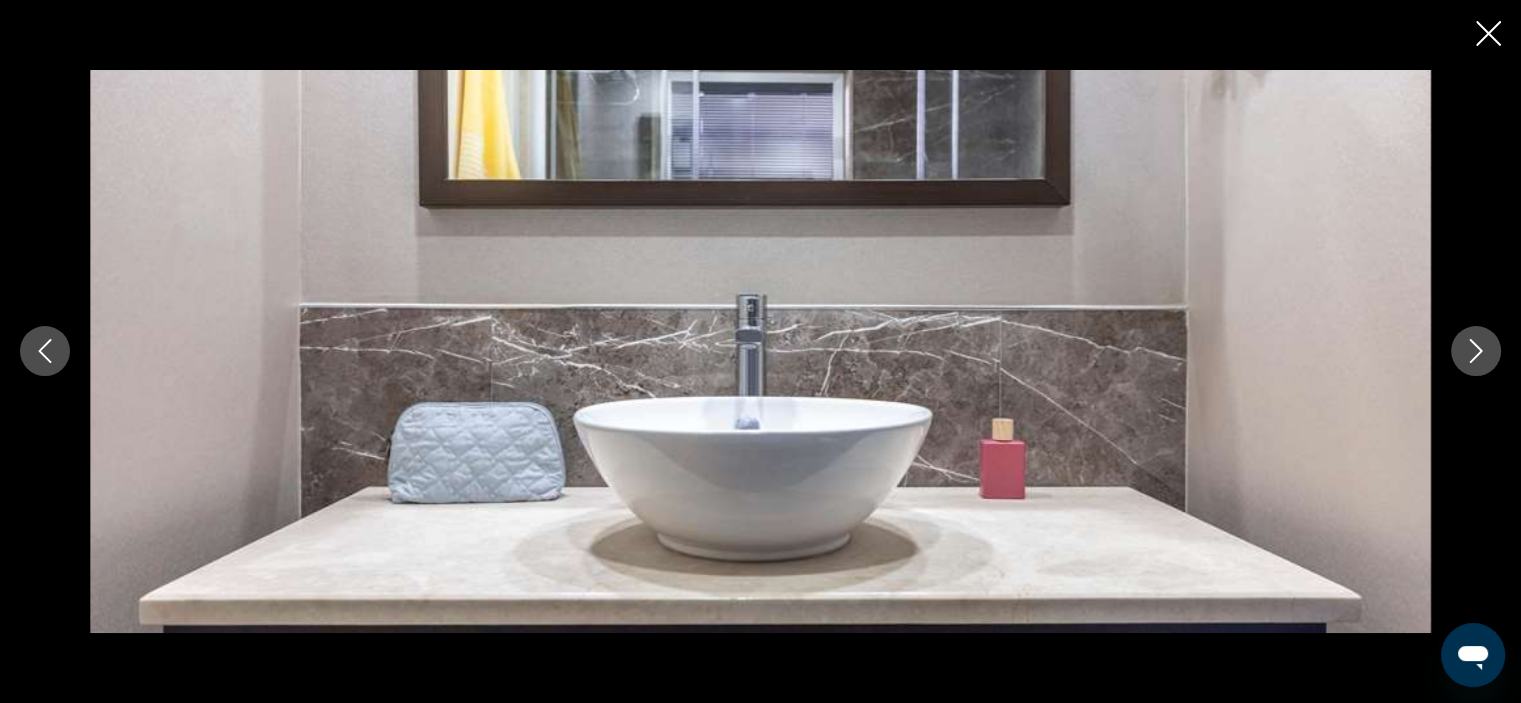 click 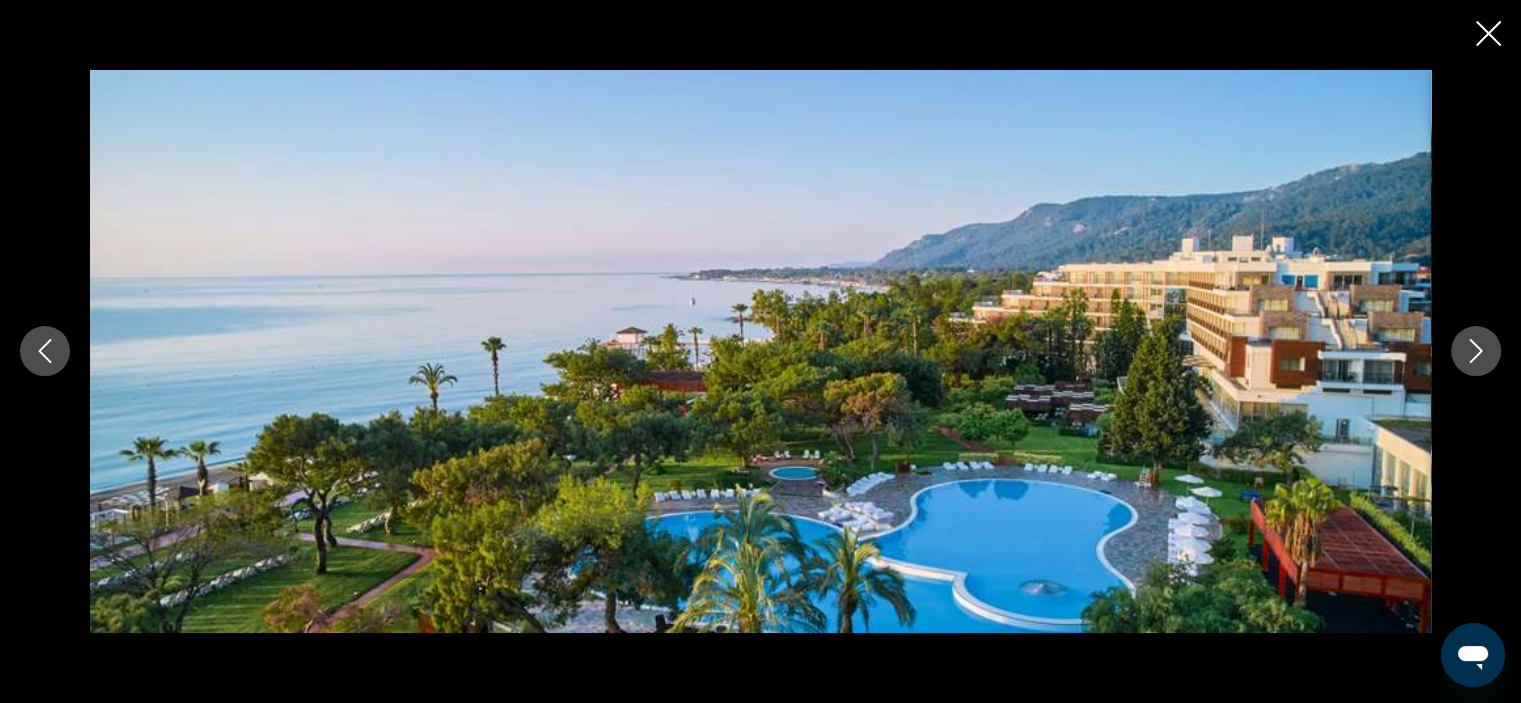 click 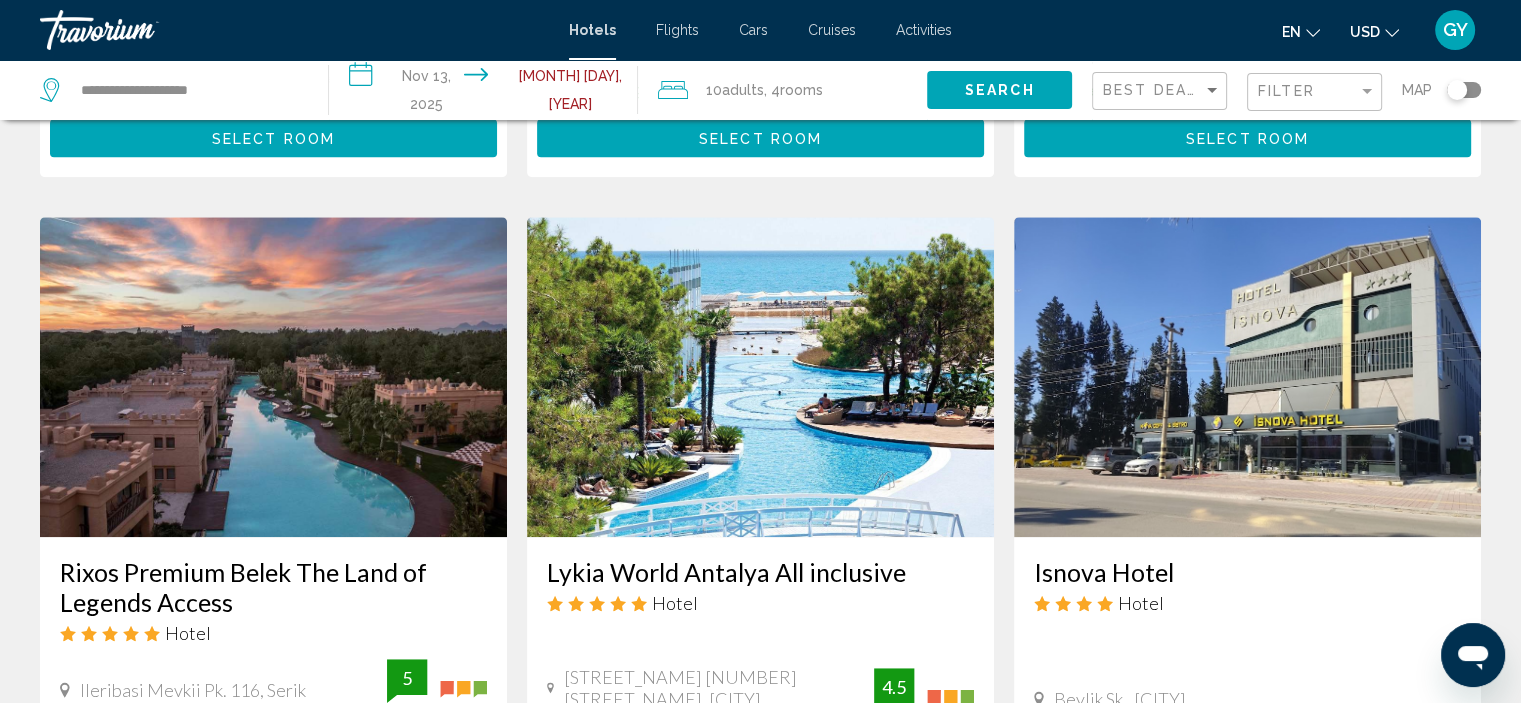 scroll, scrollTop: 1447, scrollLeft: 0, axis: vertical 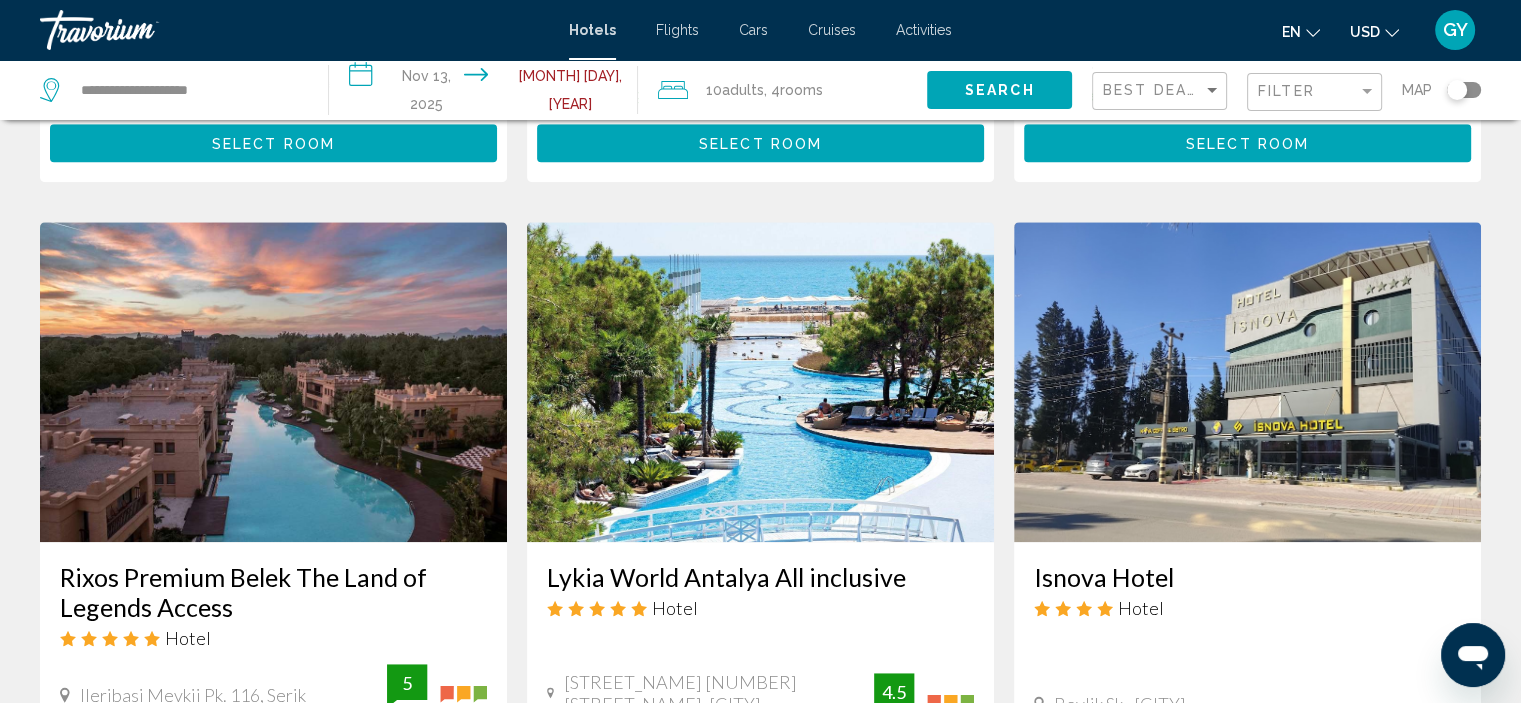 click at bounding box center [760, 382] 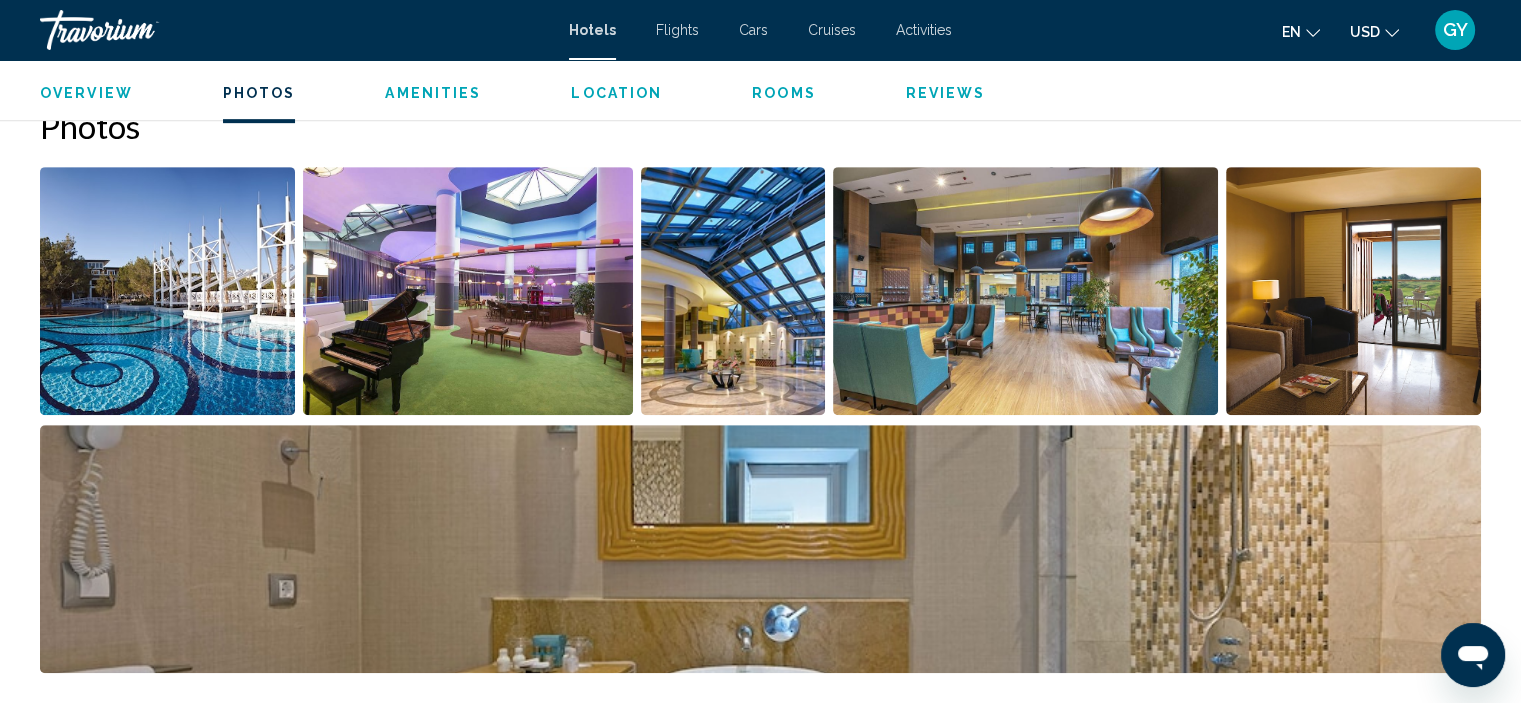 scroll, scrollTop: 1011, scrollLeft: 0, axis: vertical 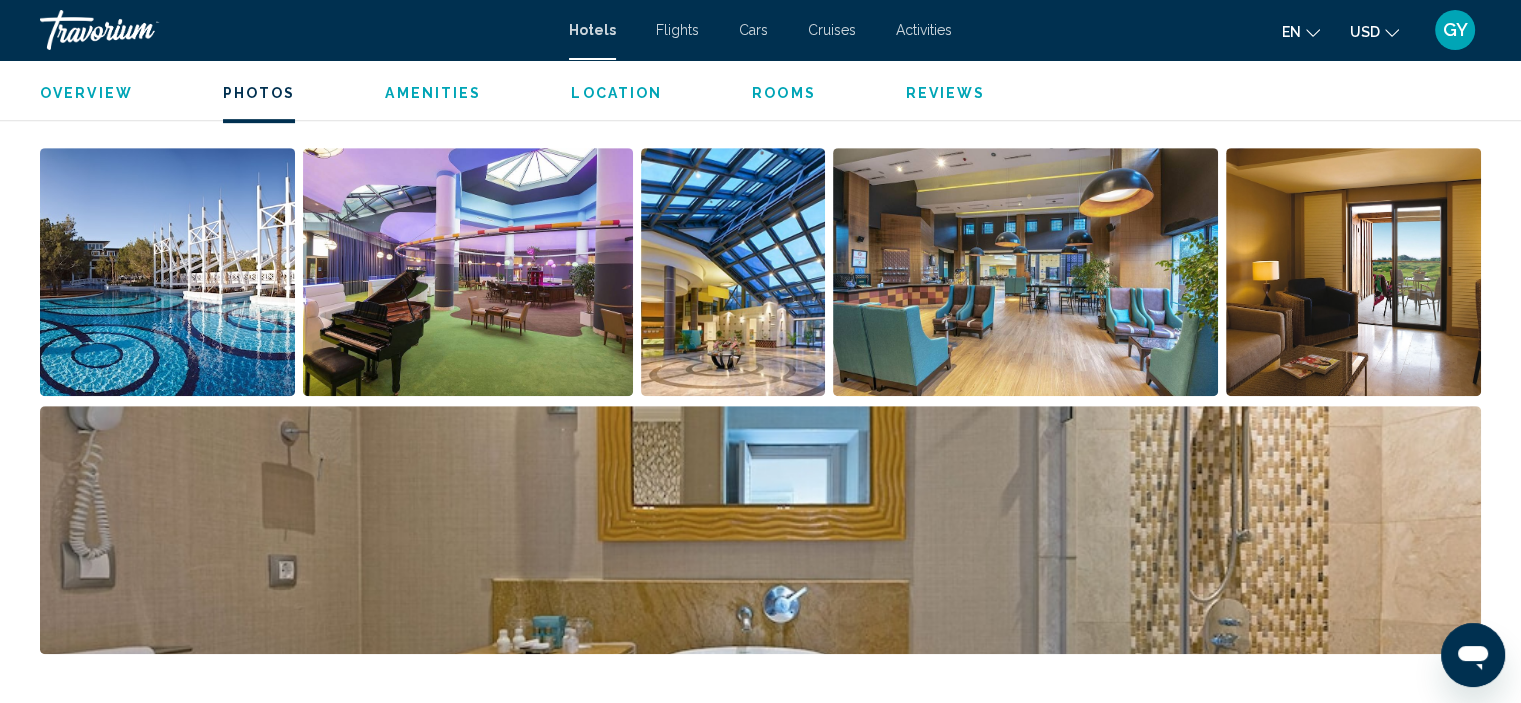 click at bounding box center (167, 272) 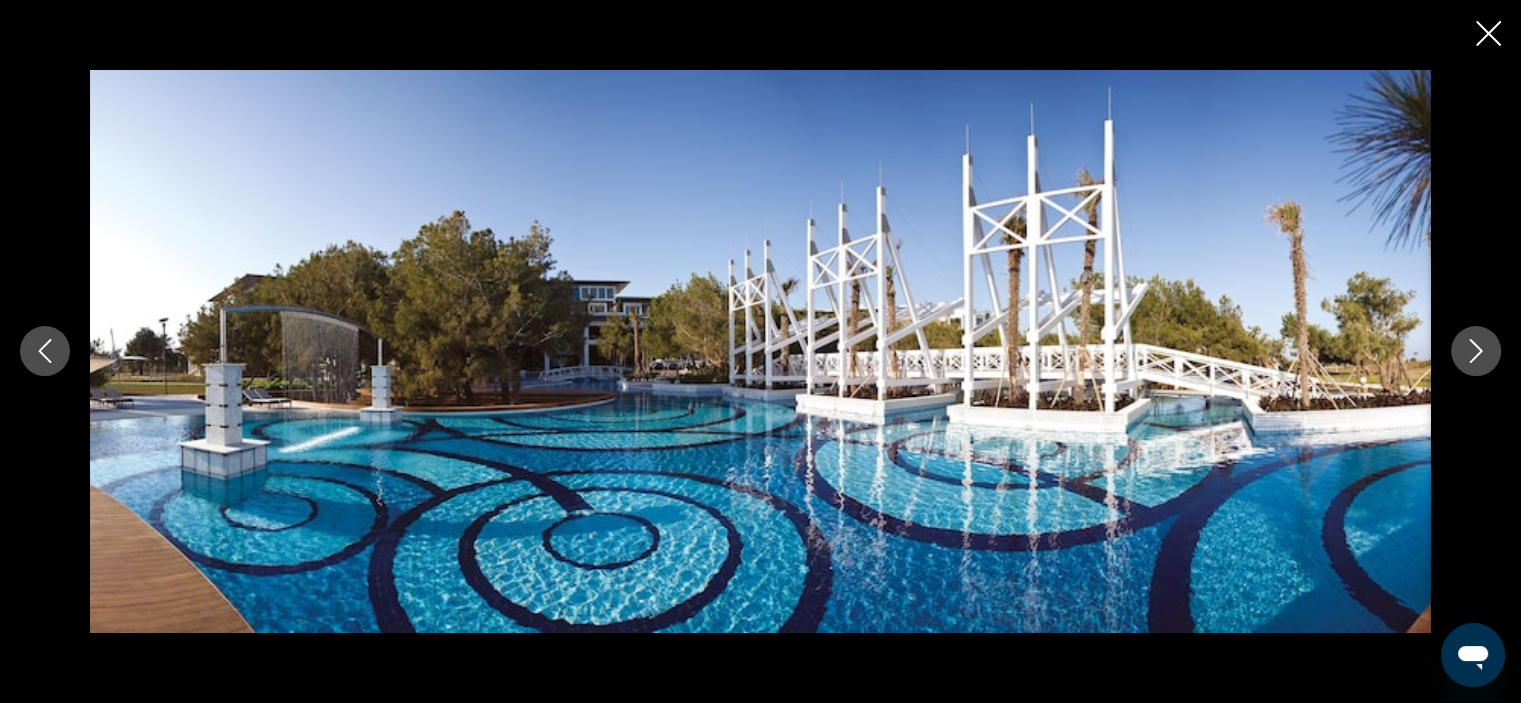 click 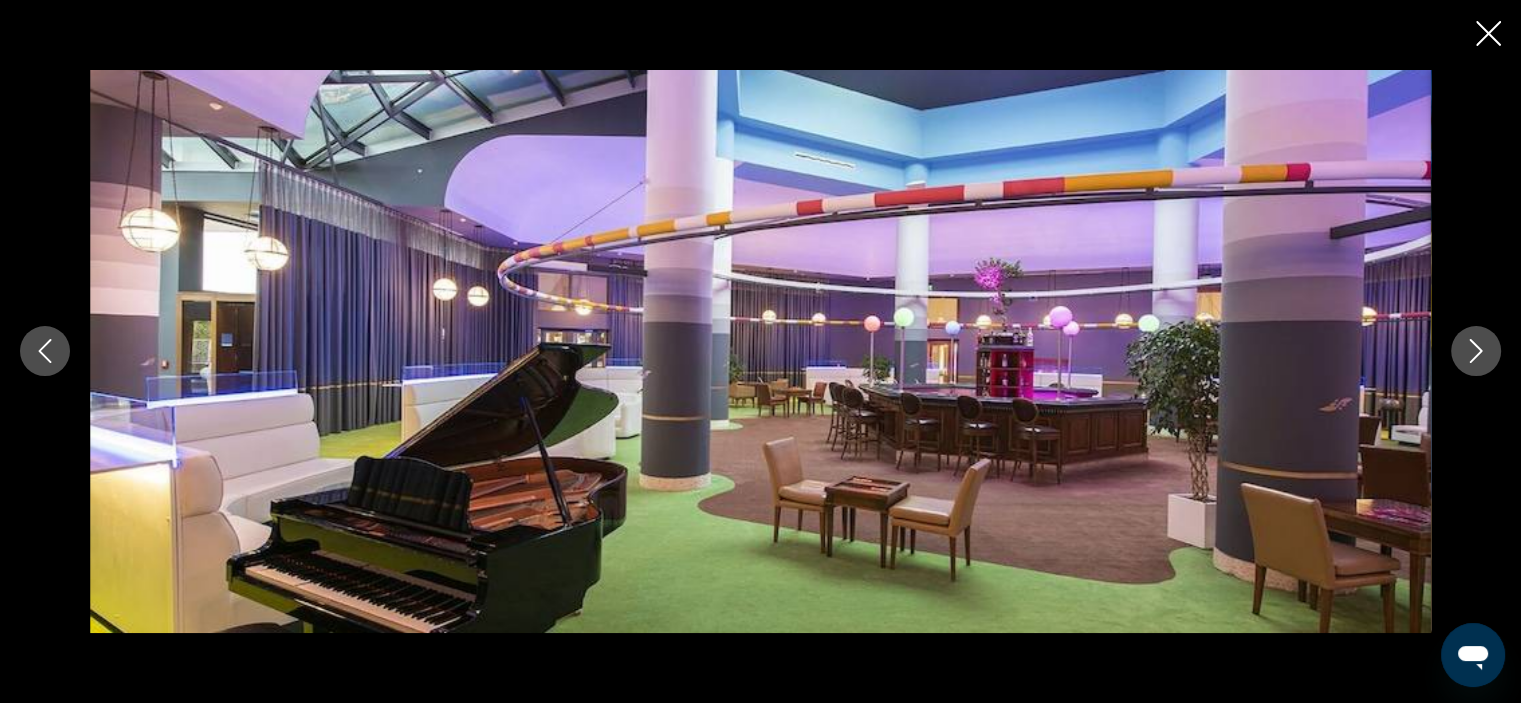 click 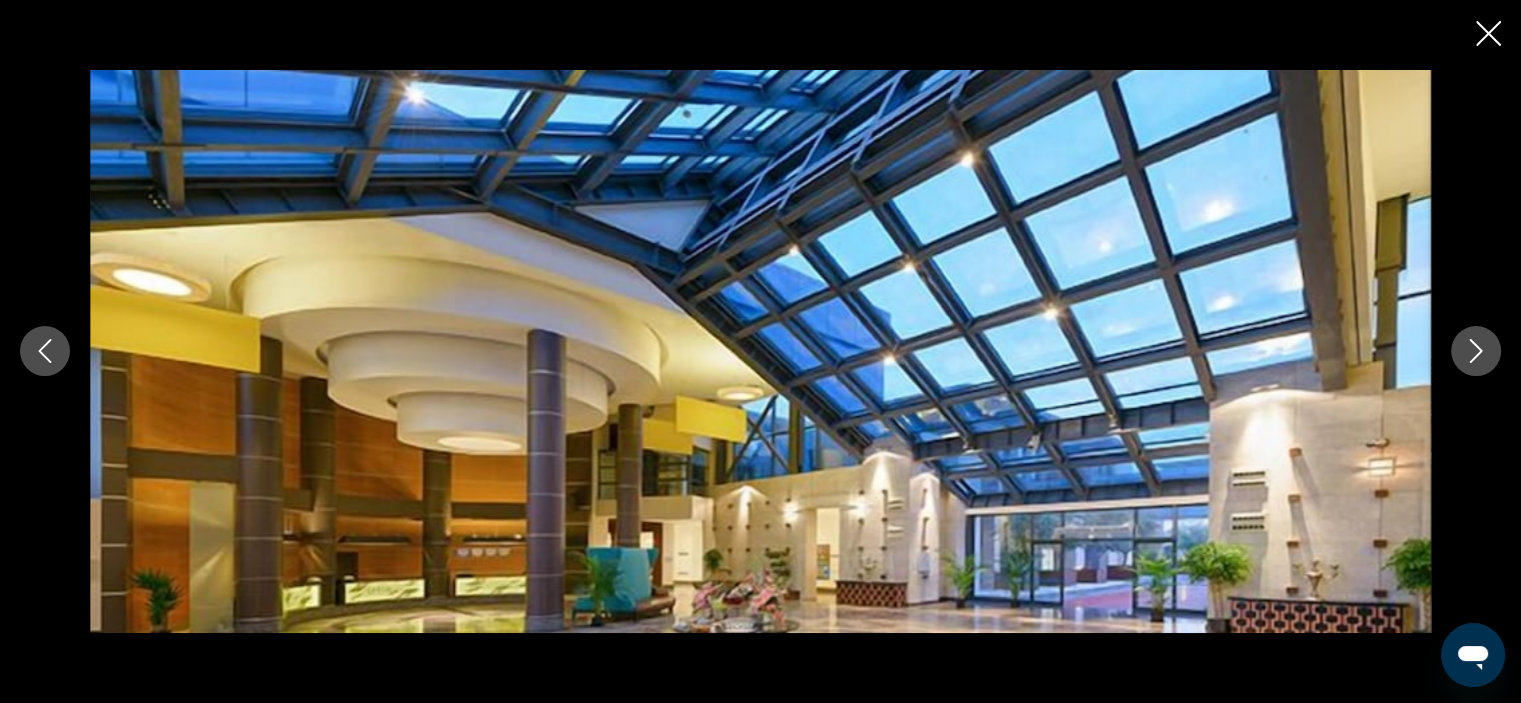 click 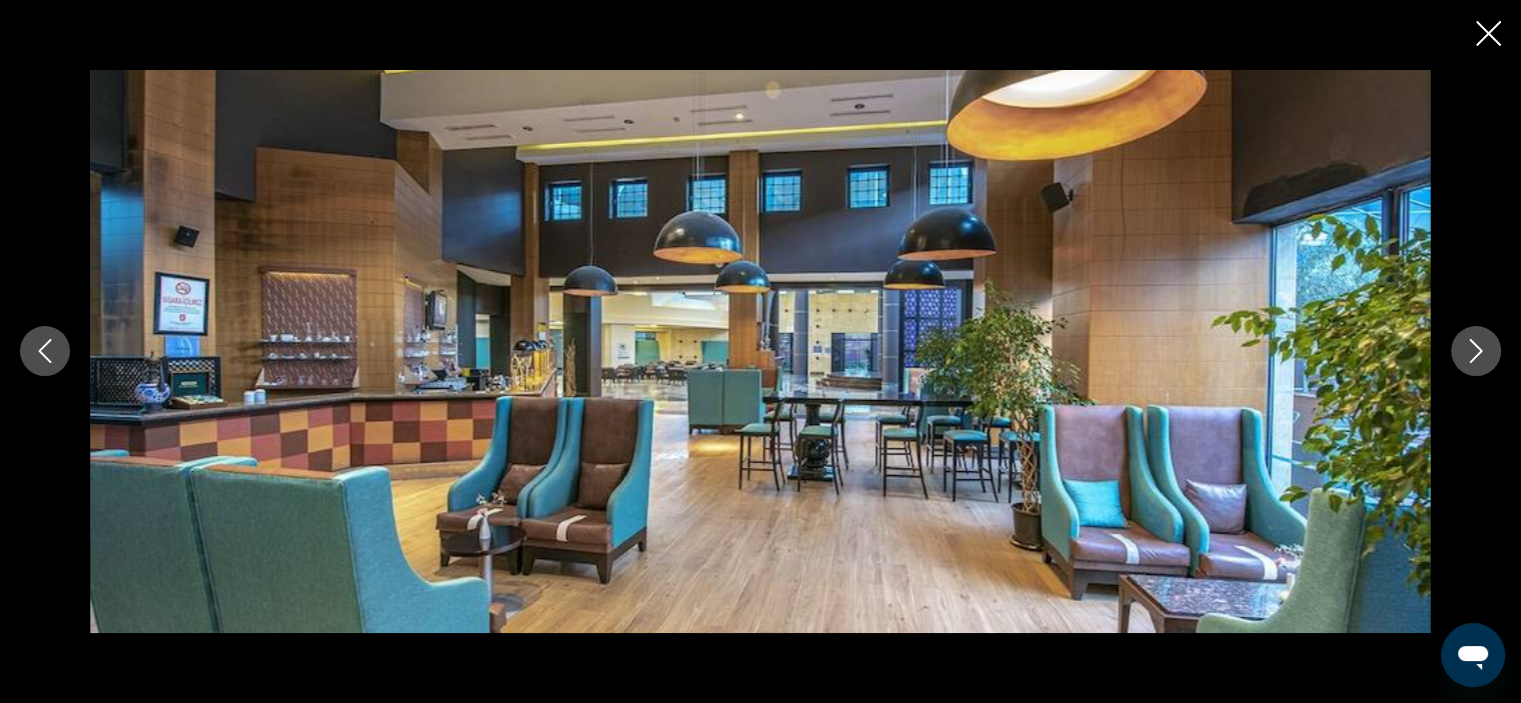 click 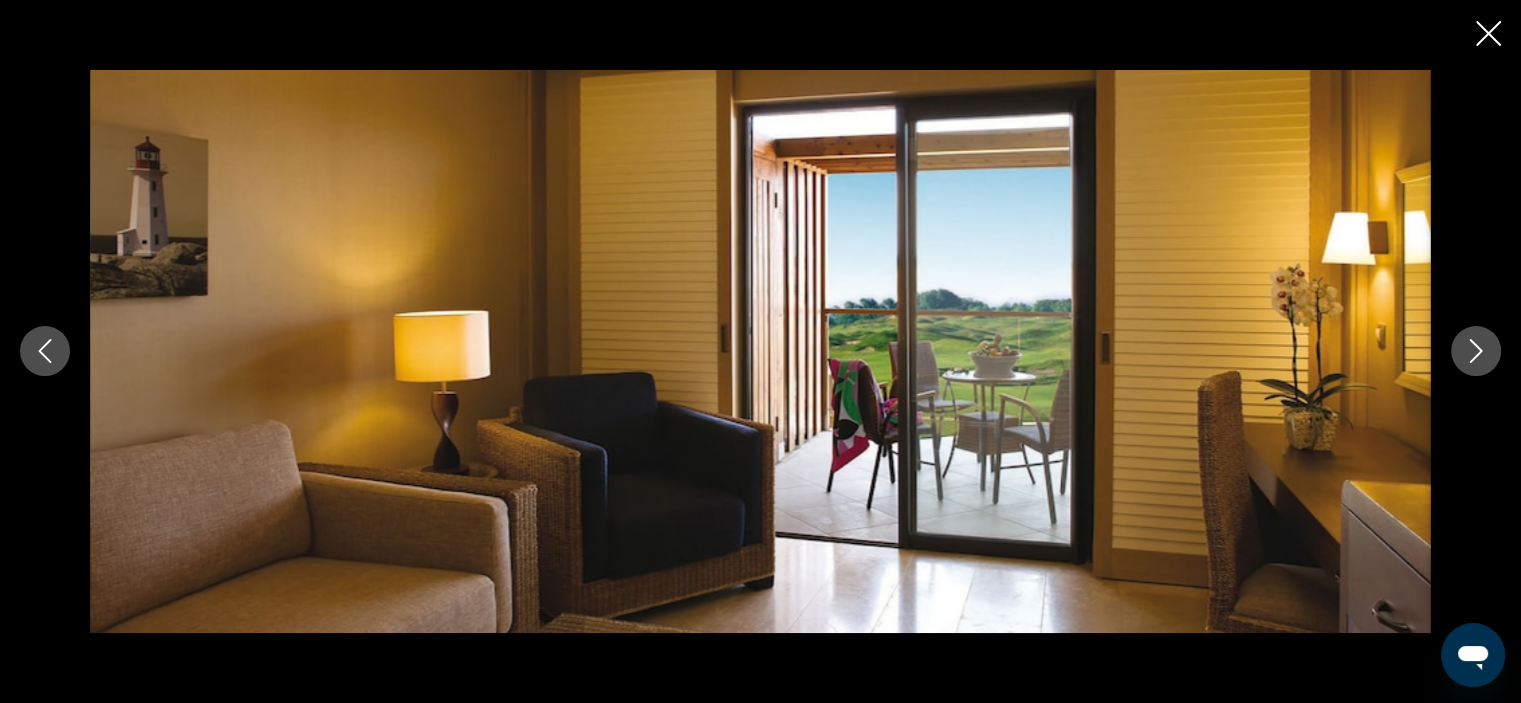 click 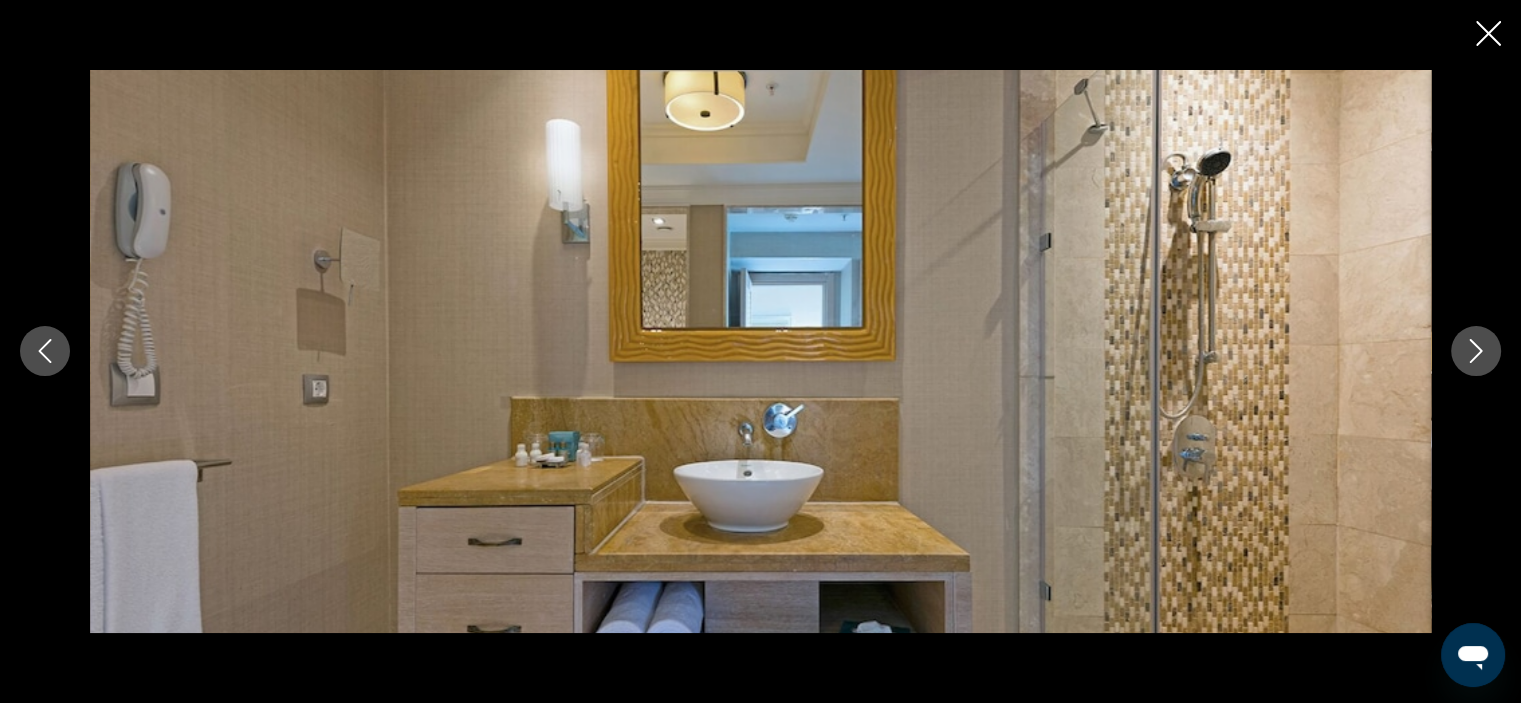 click 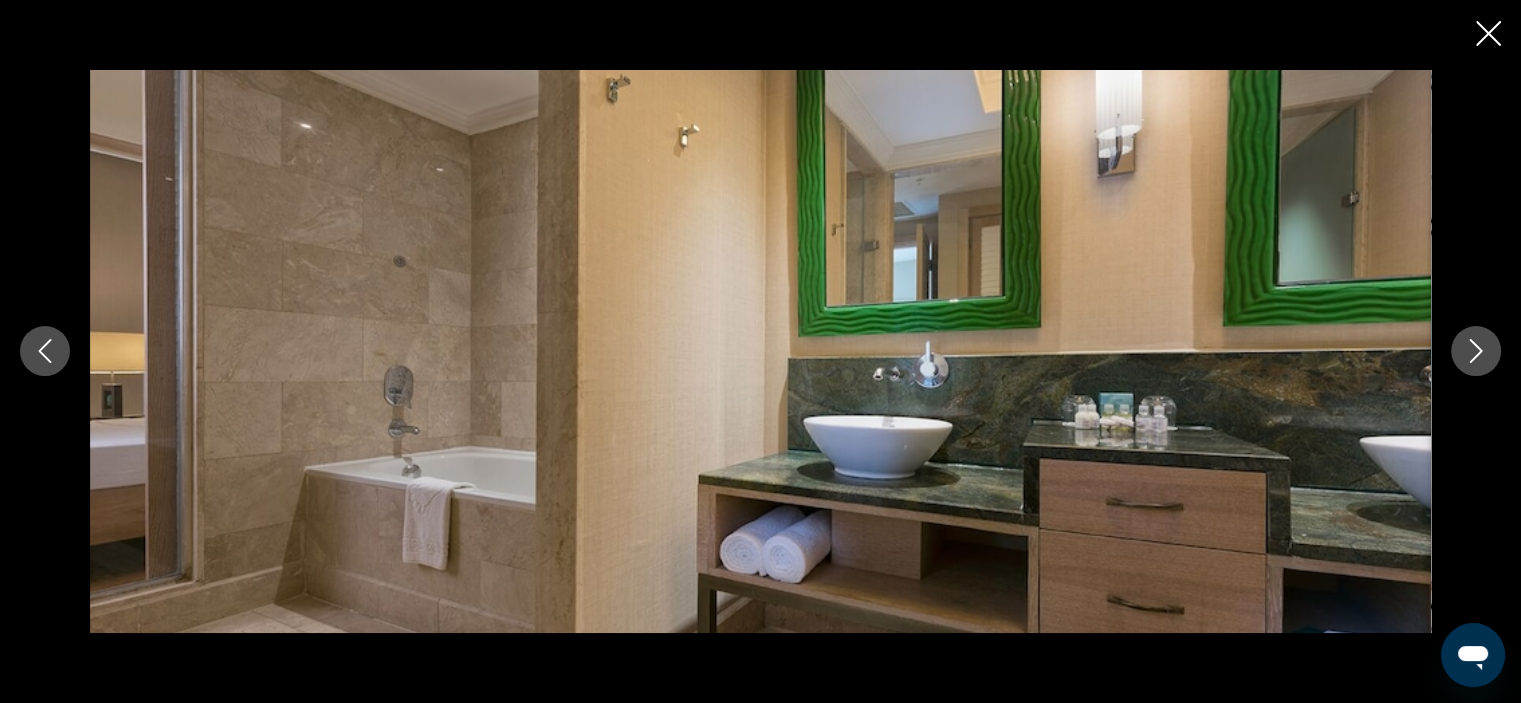 click 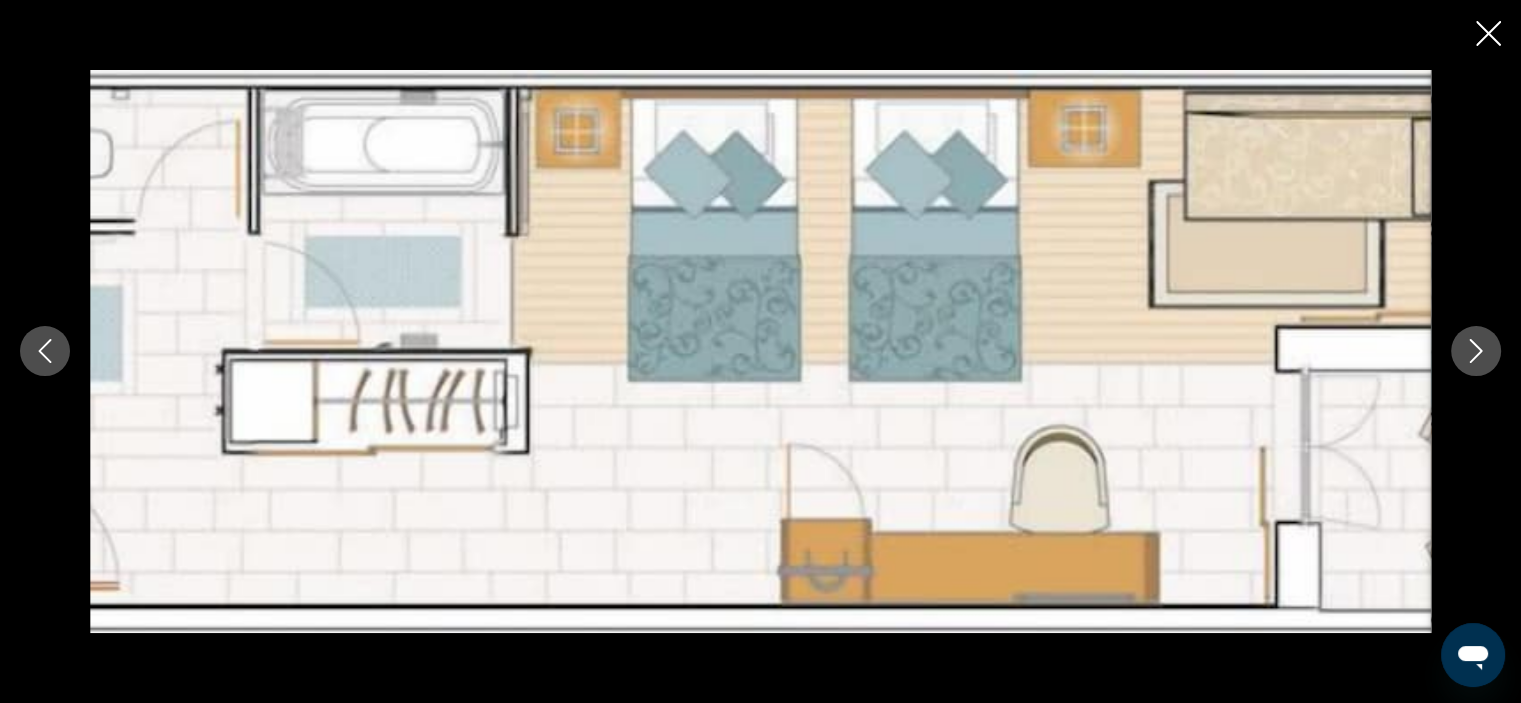 click 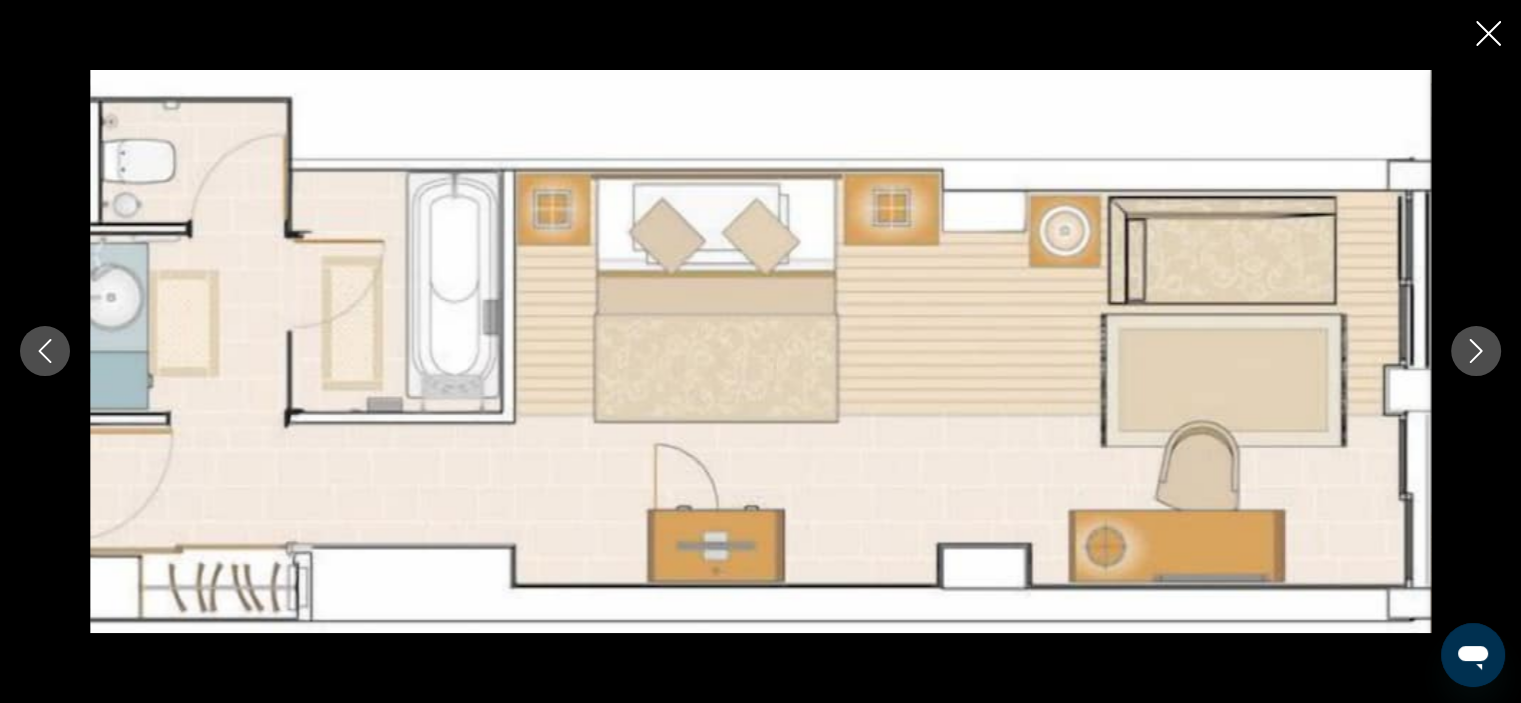 click 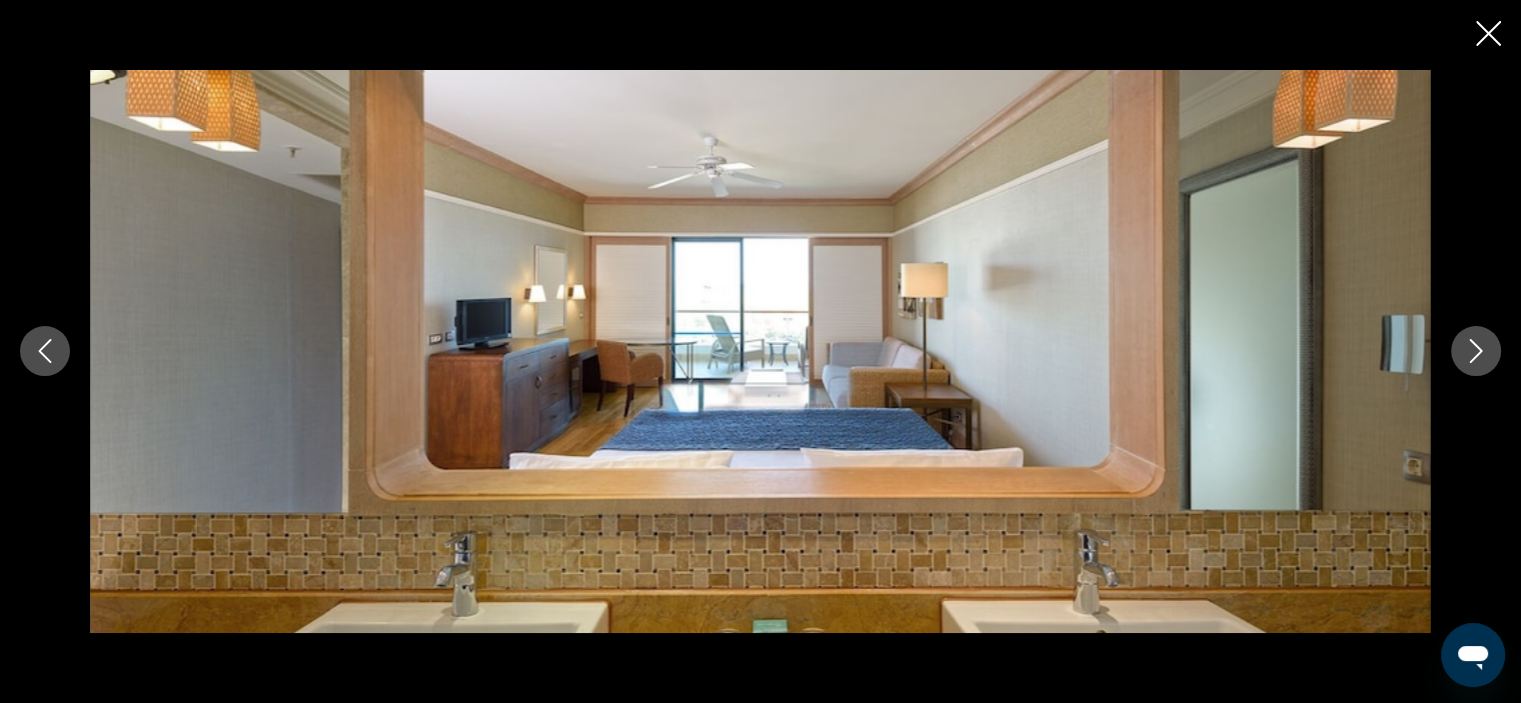 click 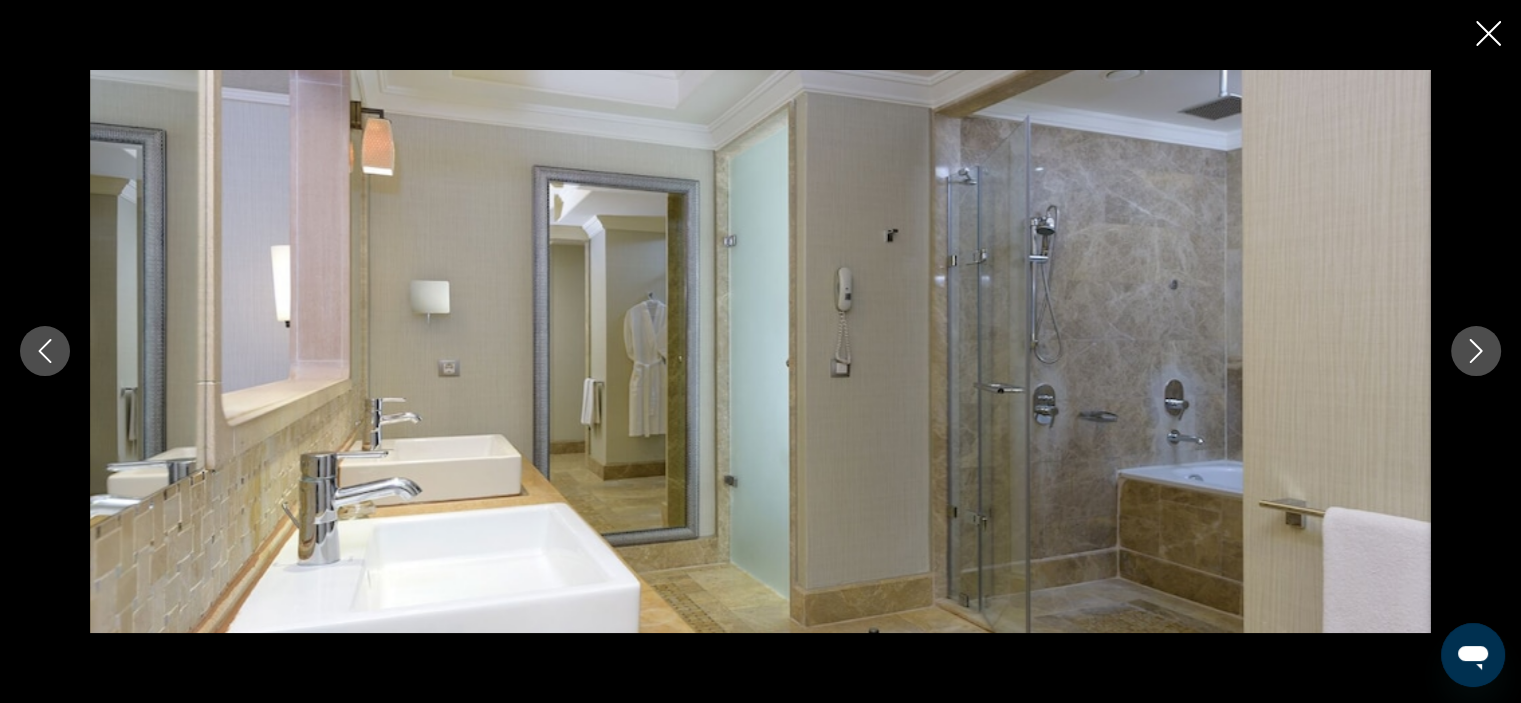 click 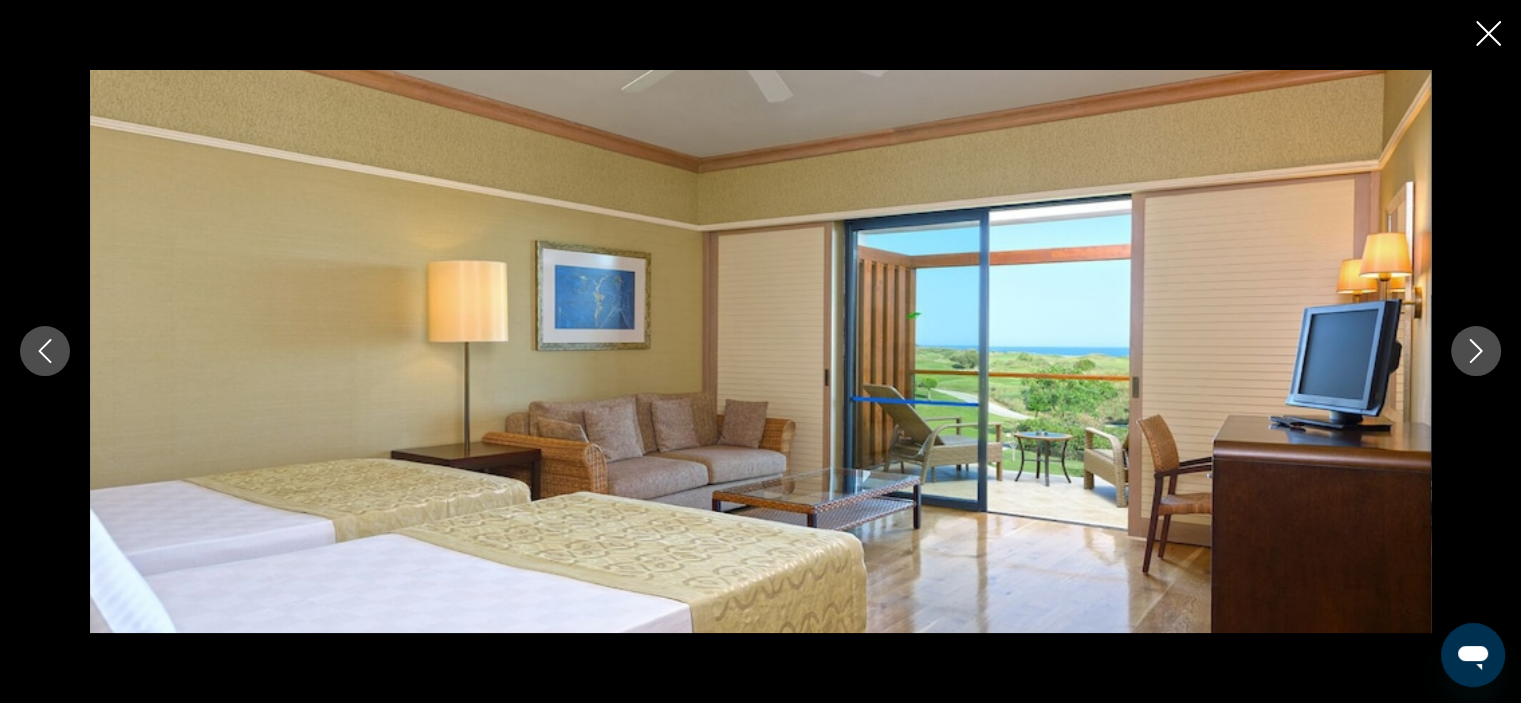 click 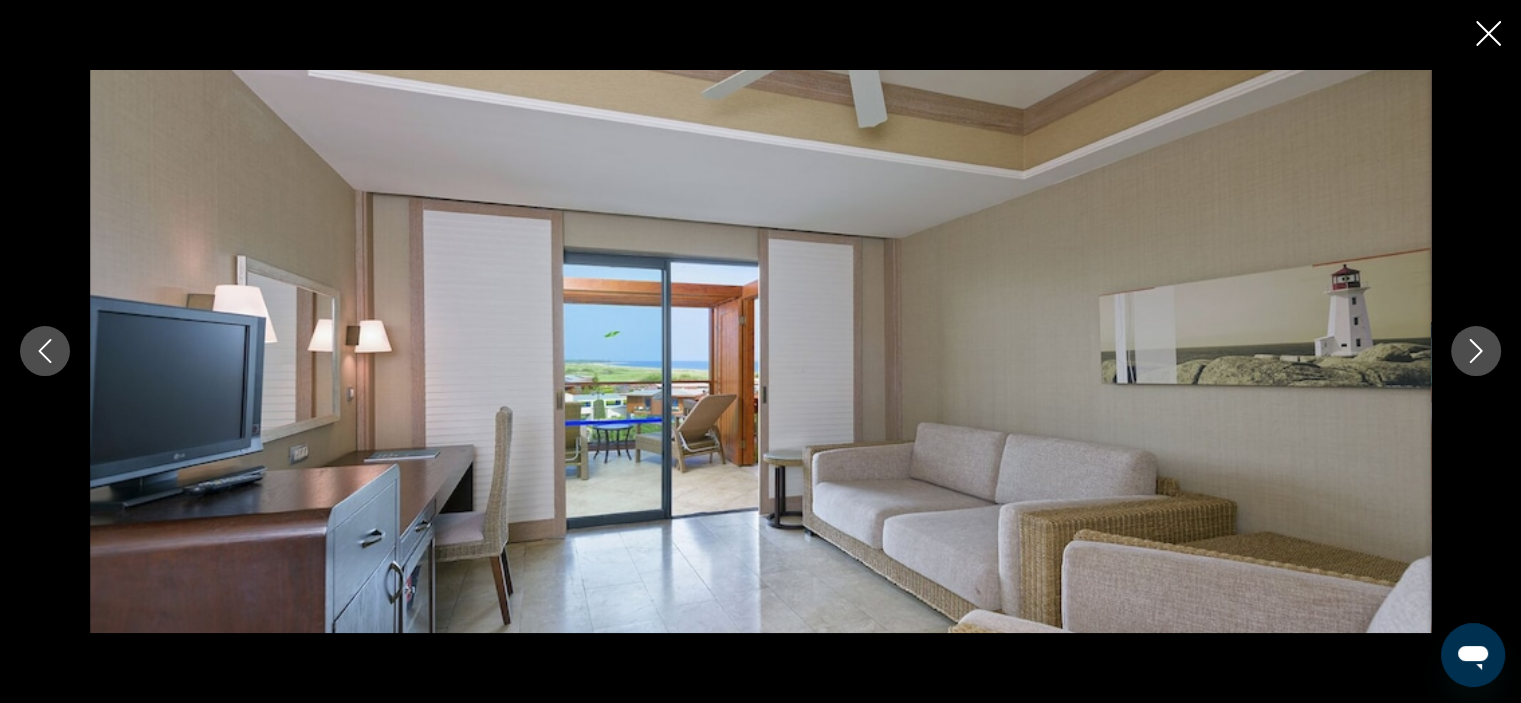 click 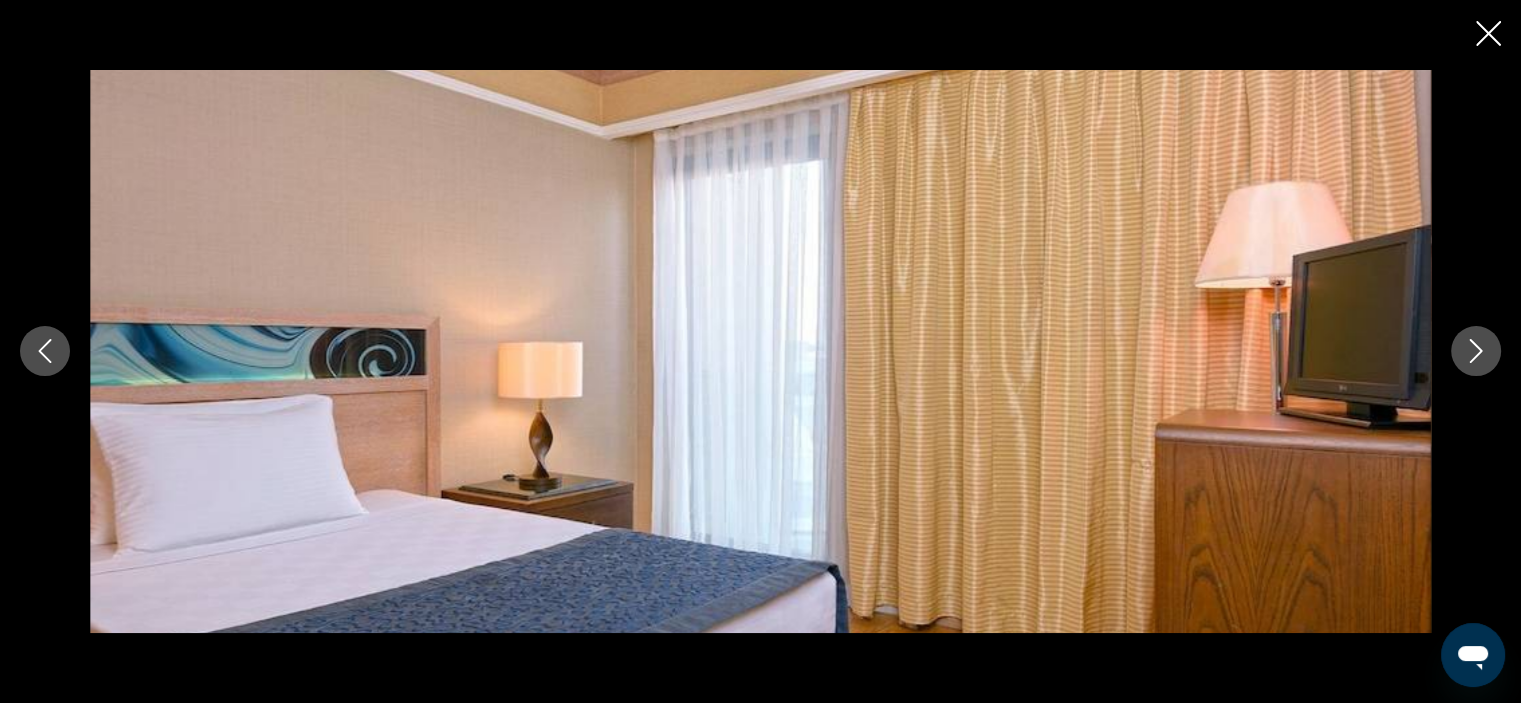click 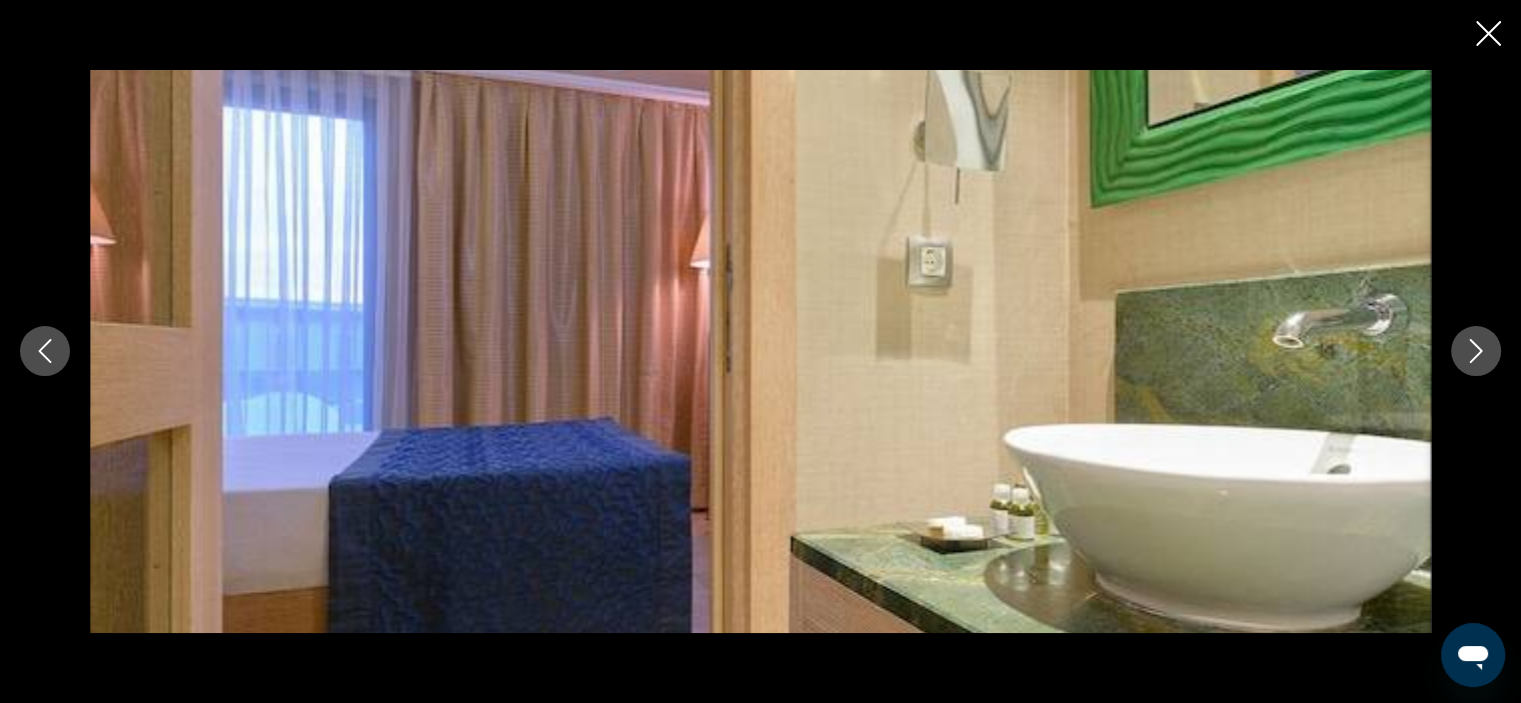 click 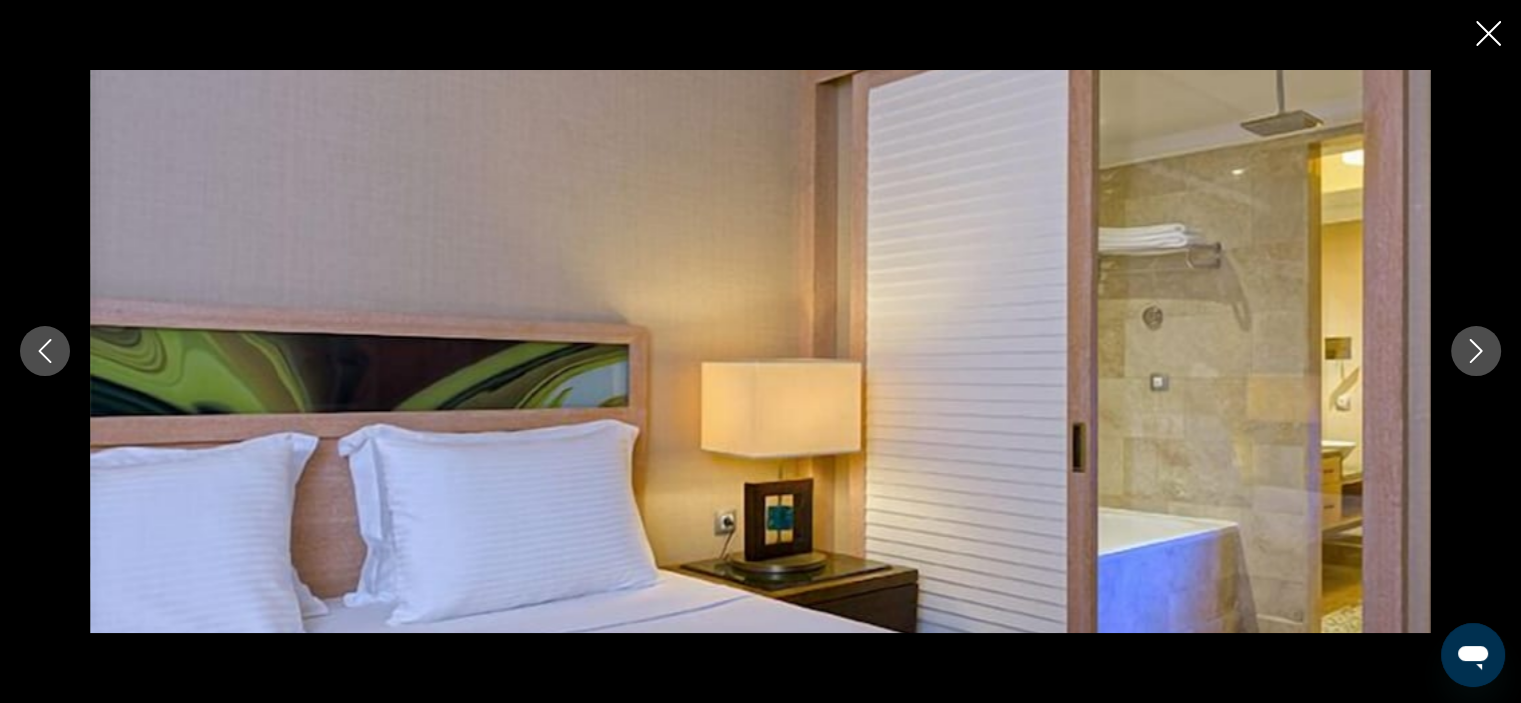 click 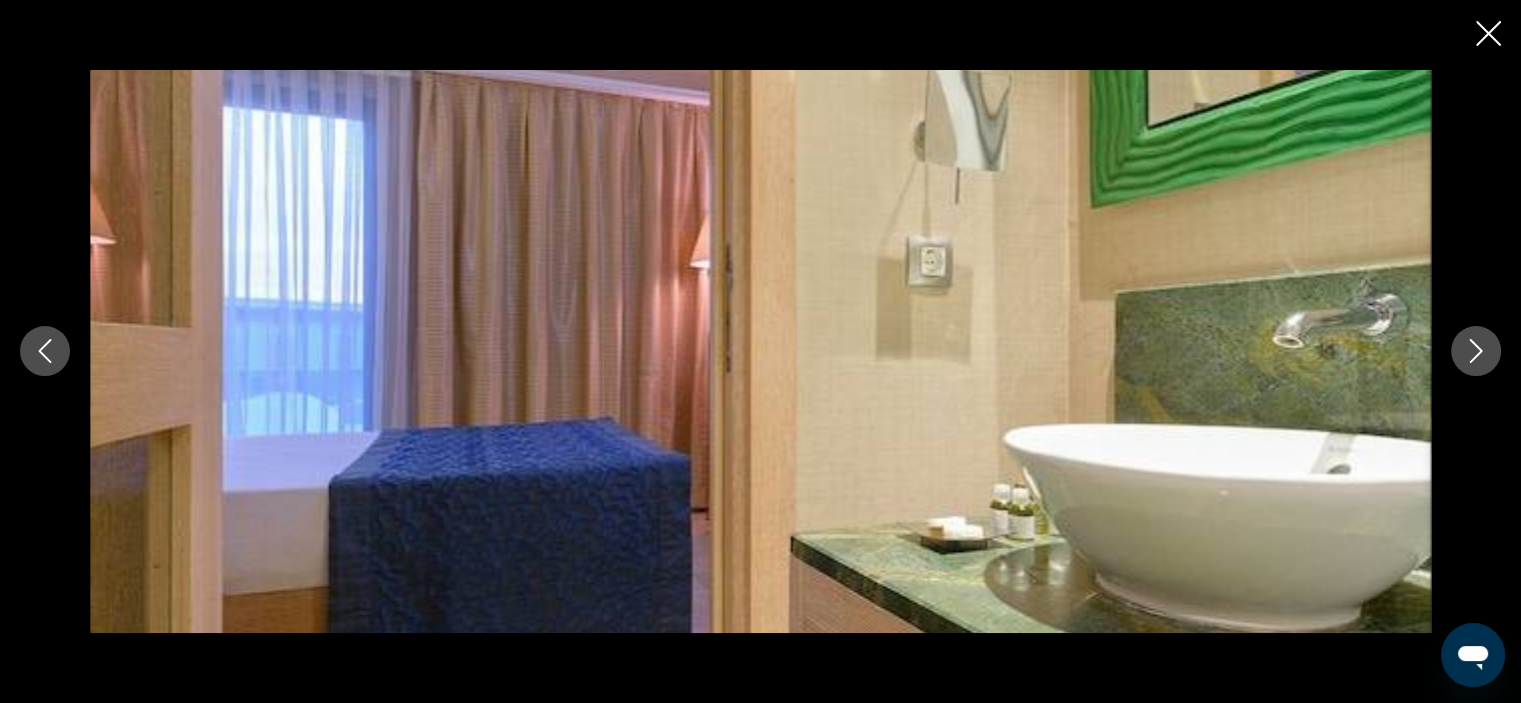 click 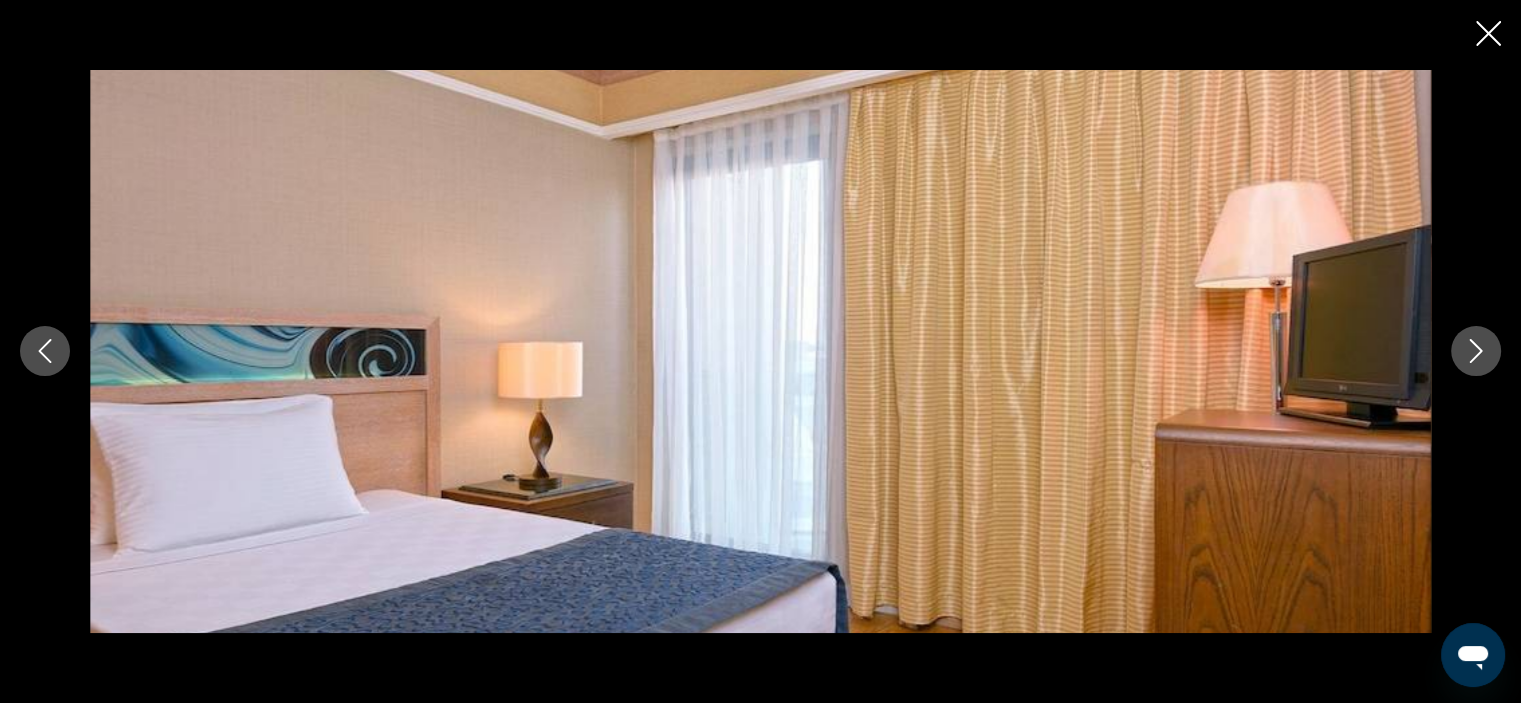 click 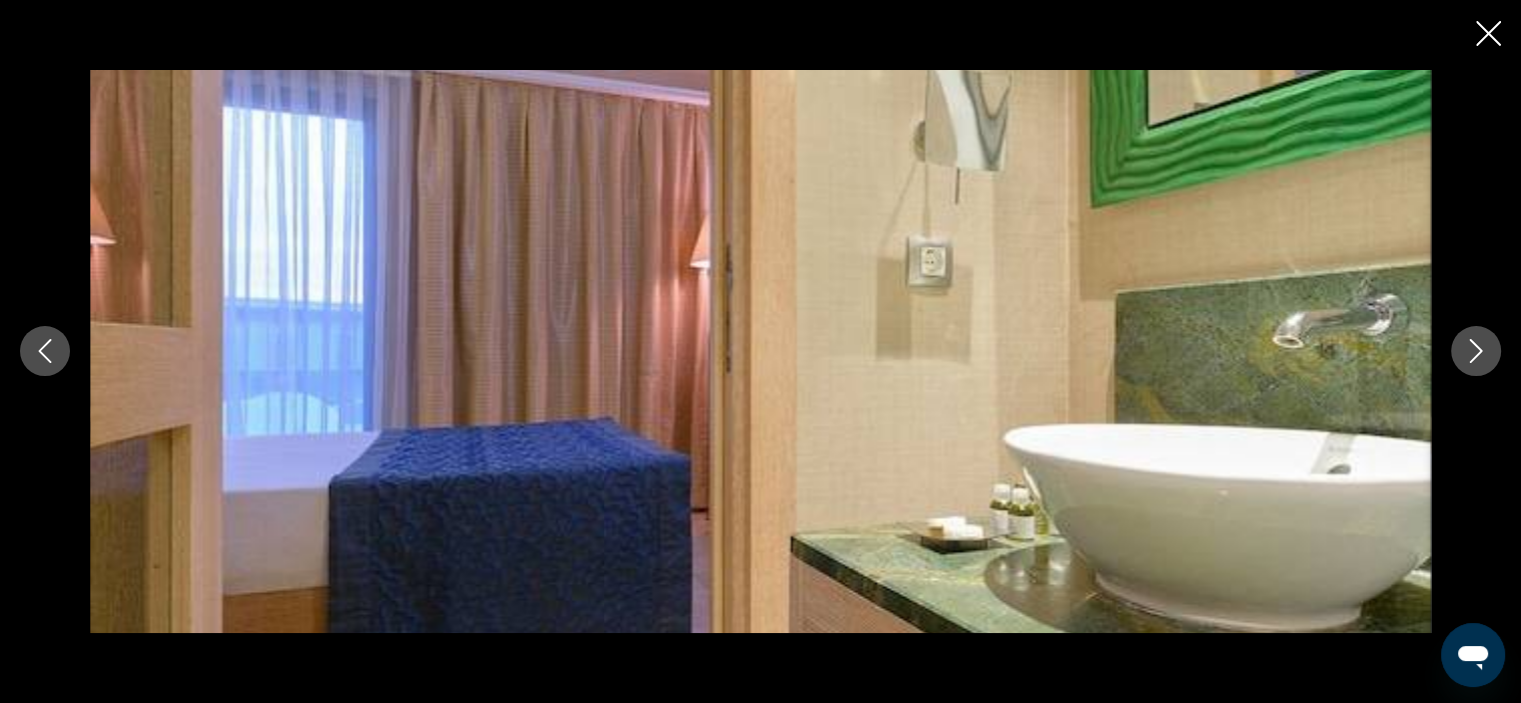 click 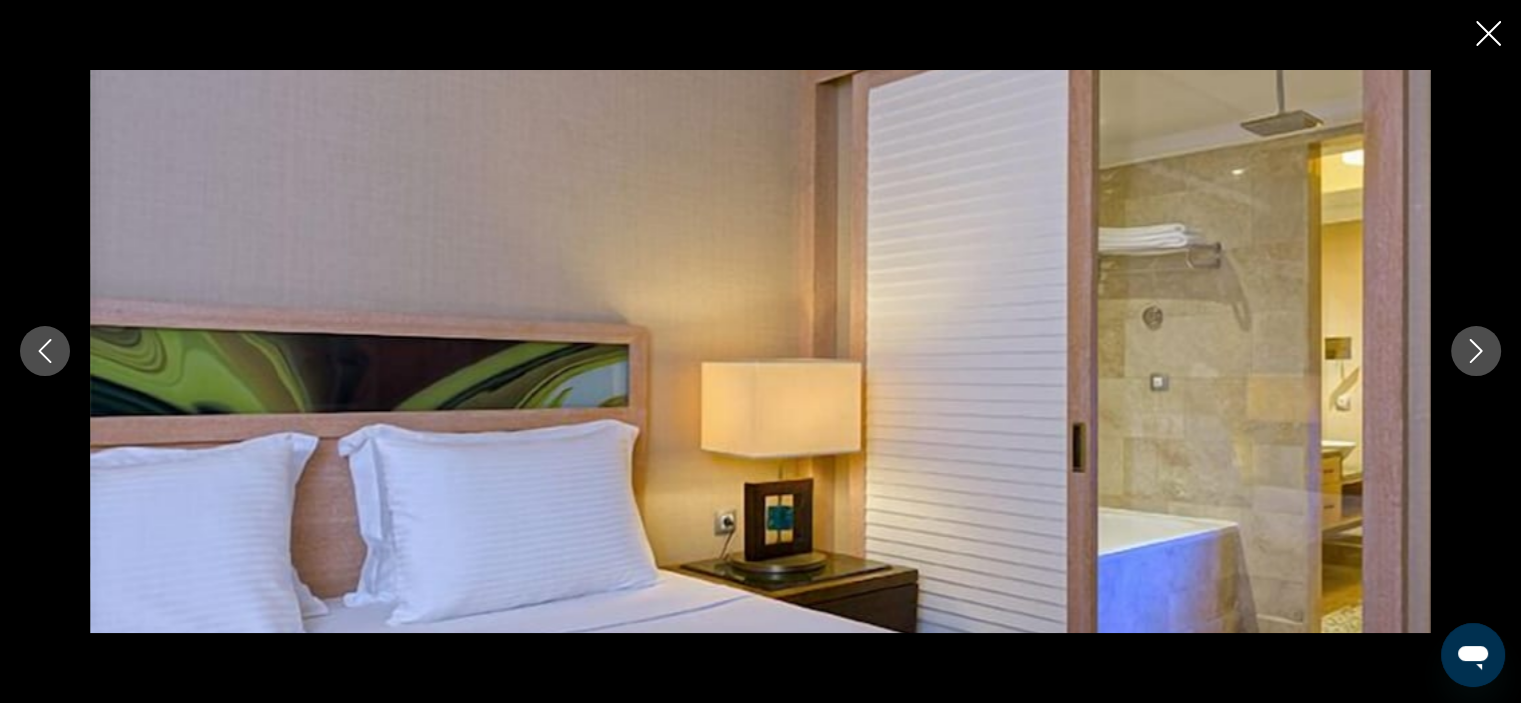 click 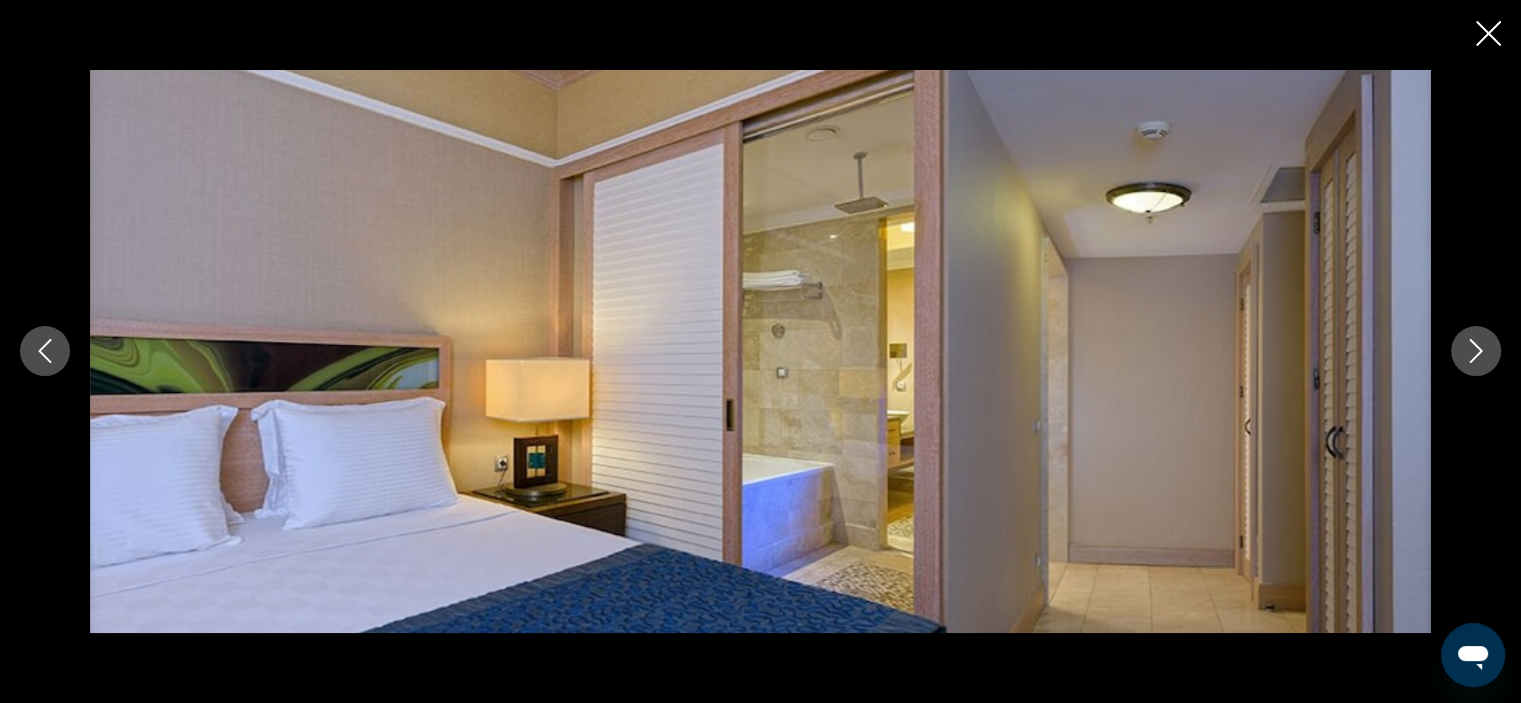 click 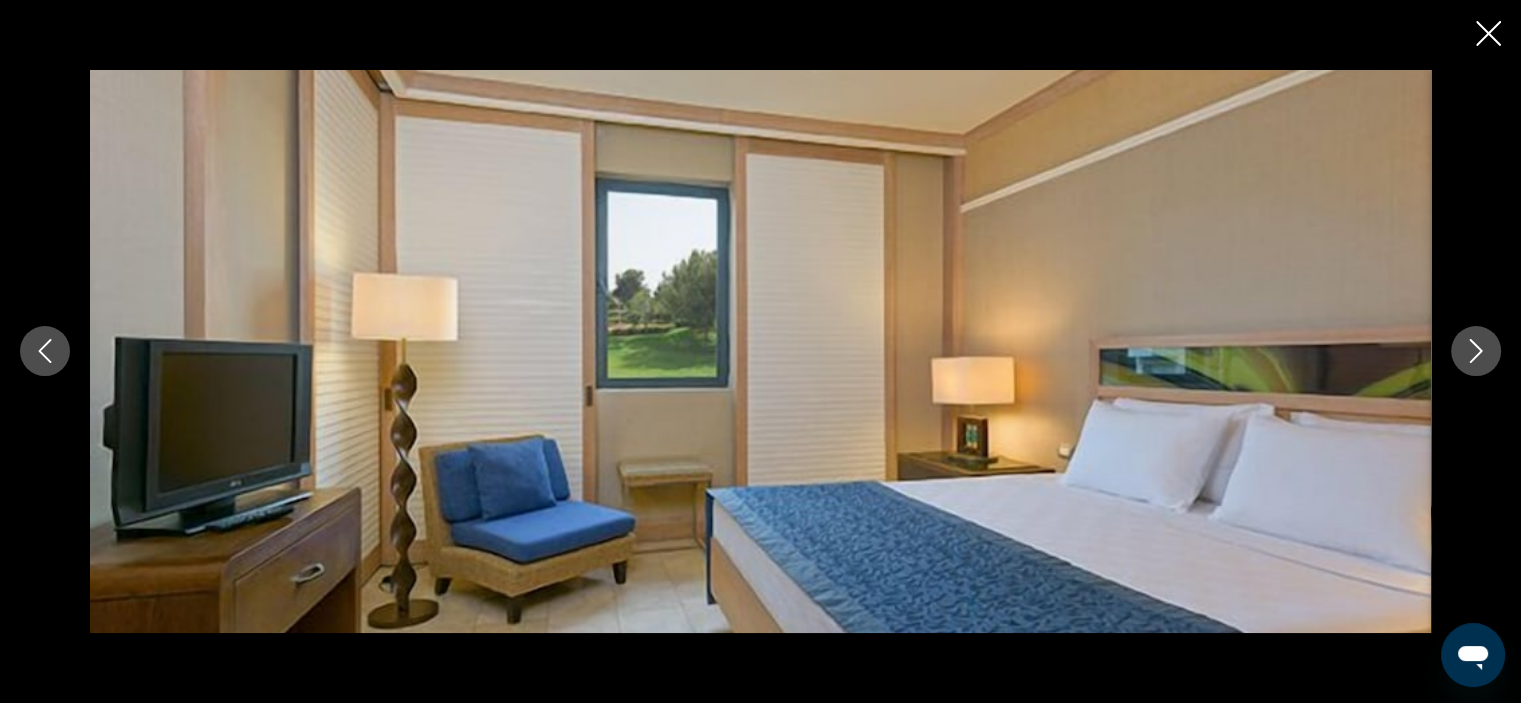 click 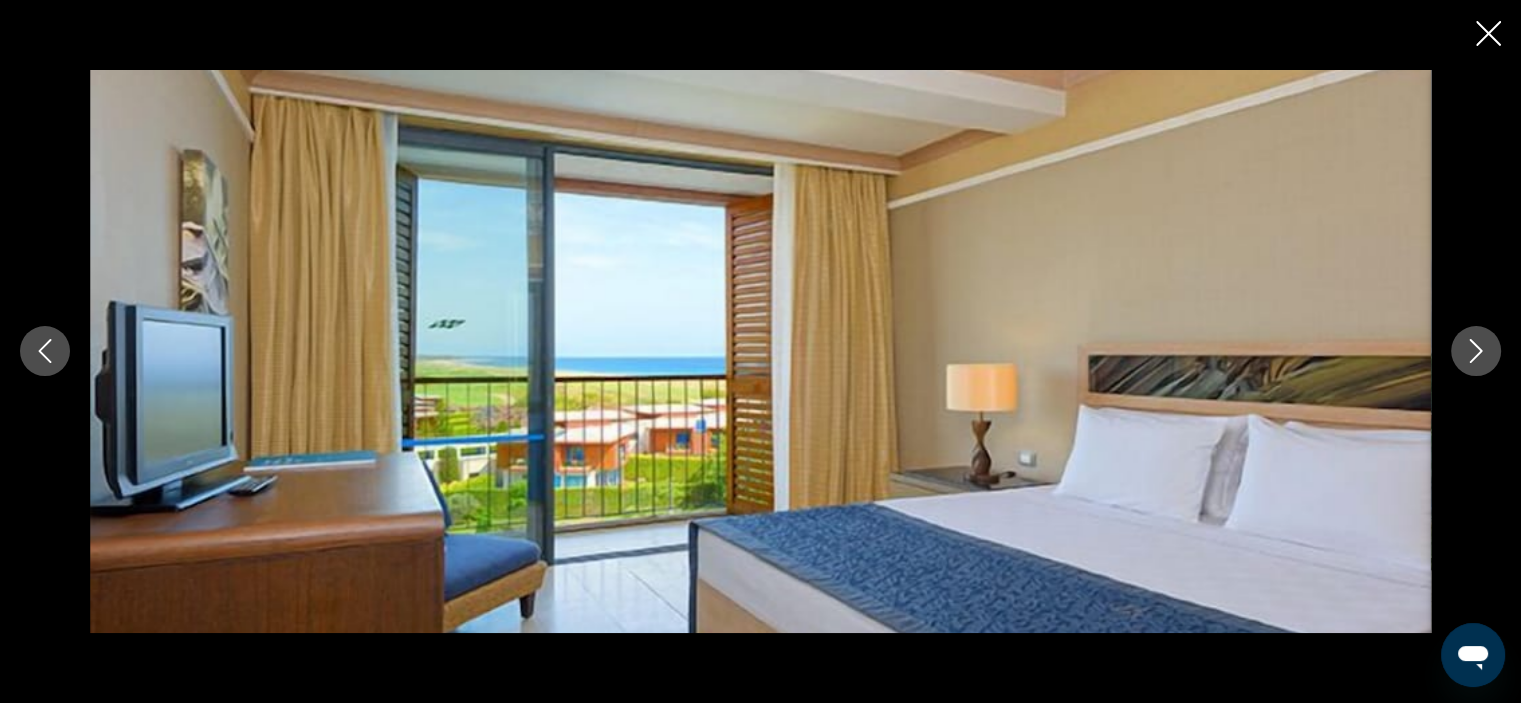 click 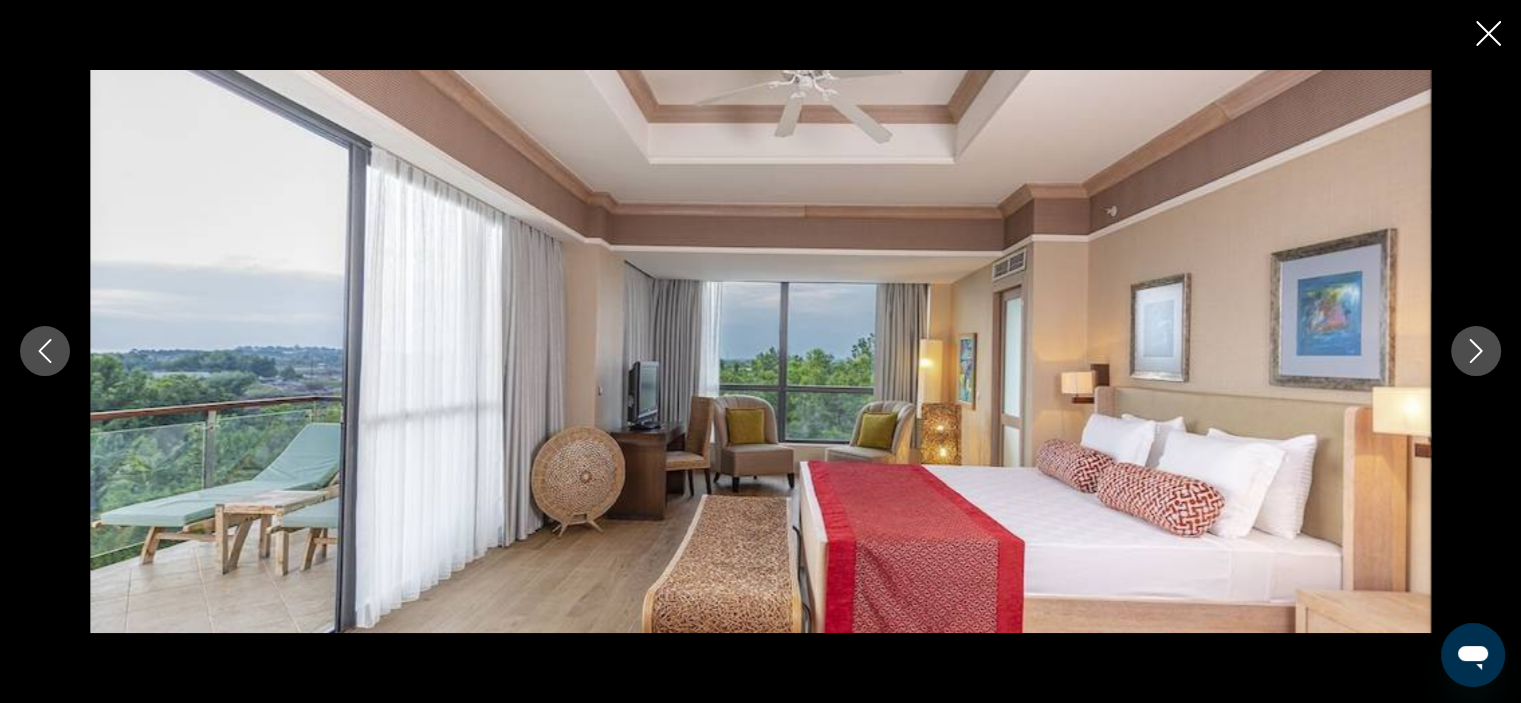 click 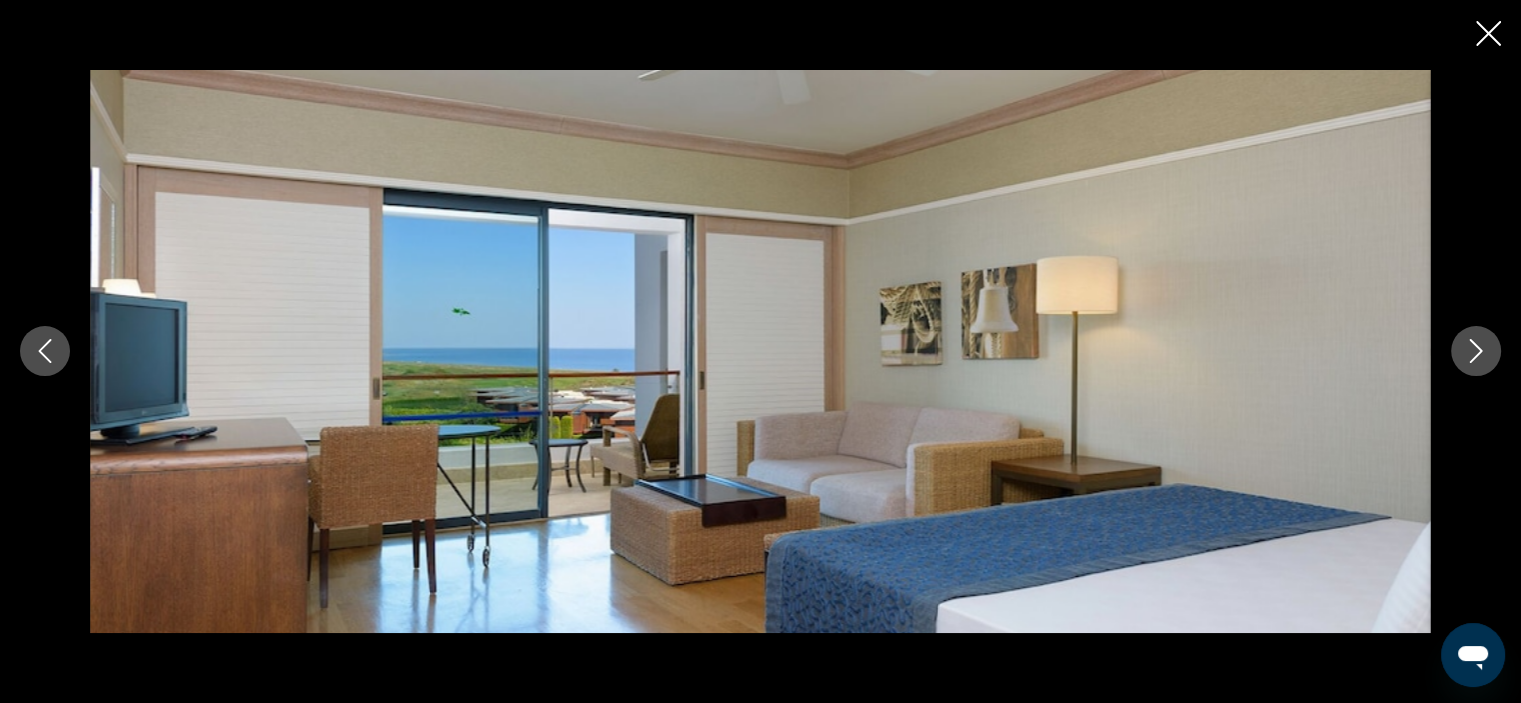 click 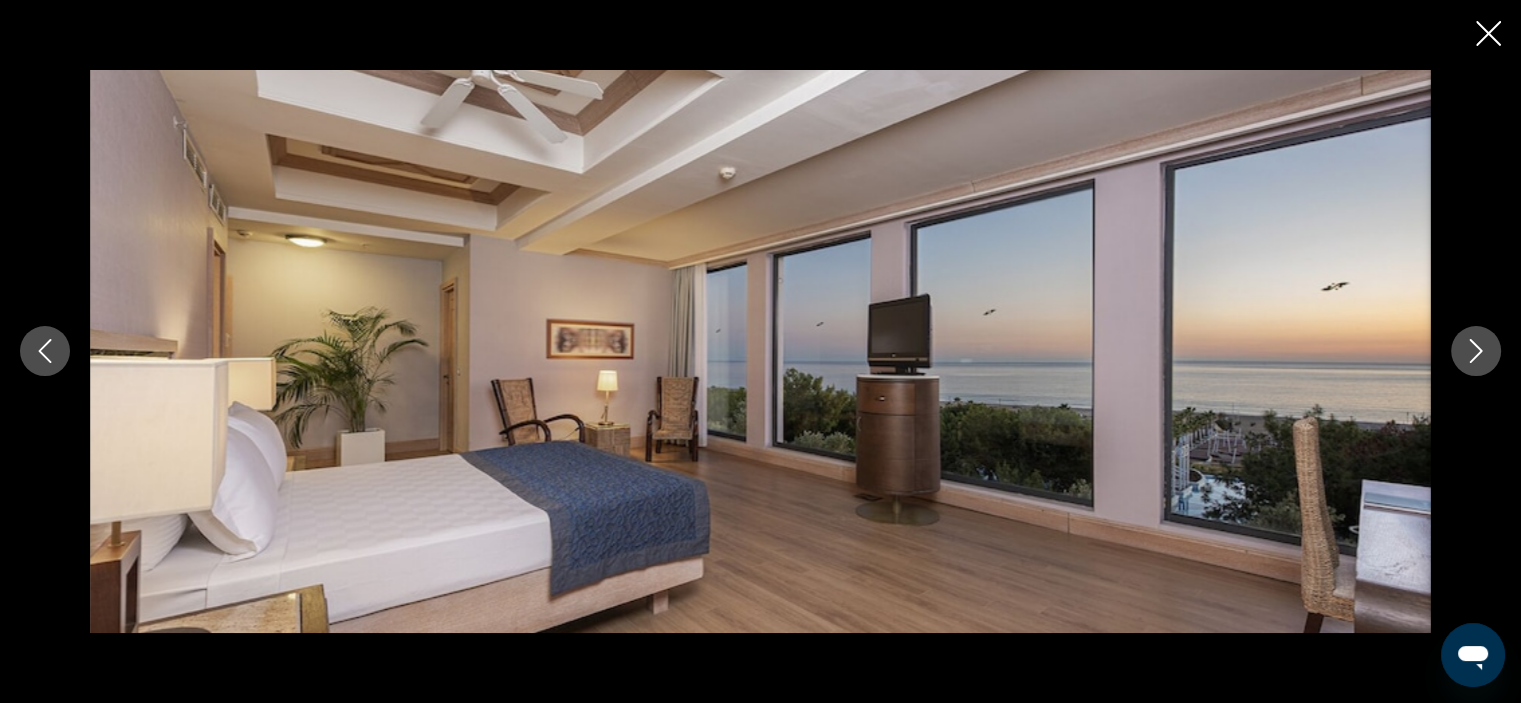 click 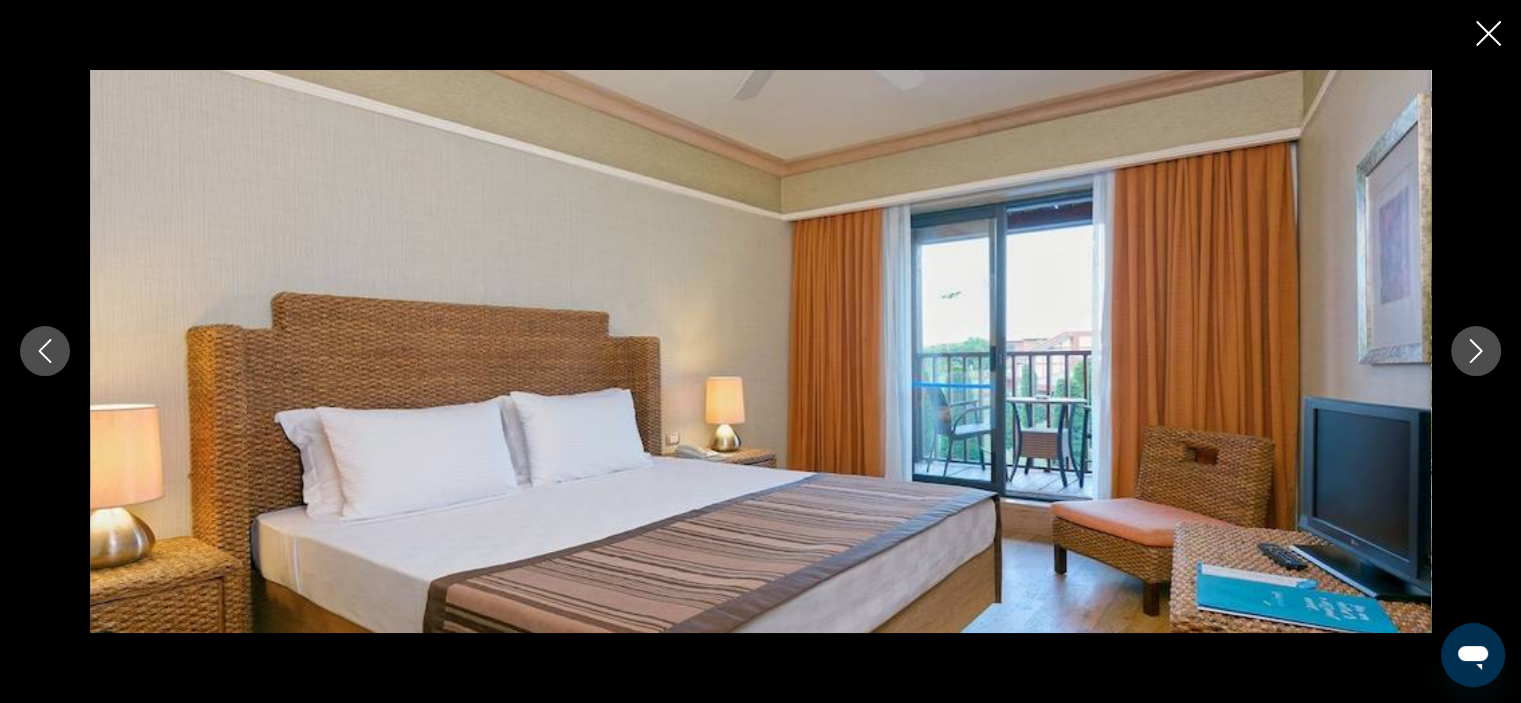 click 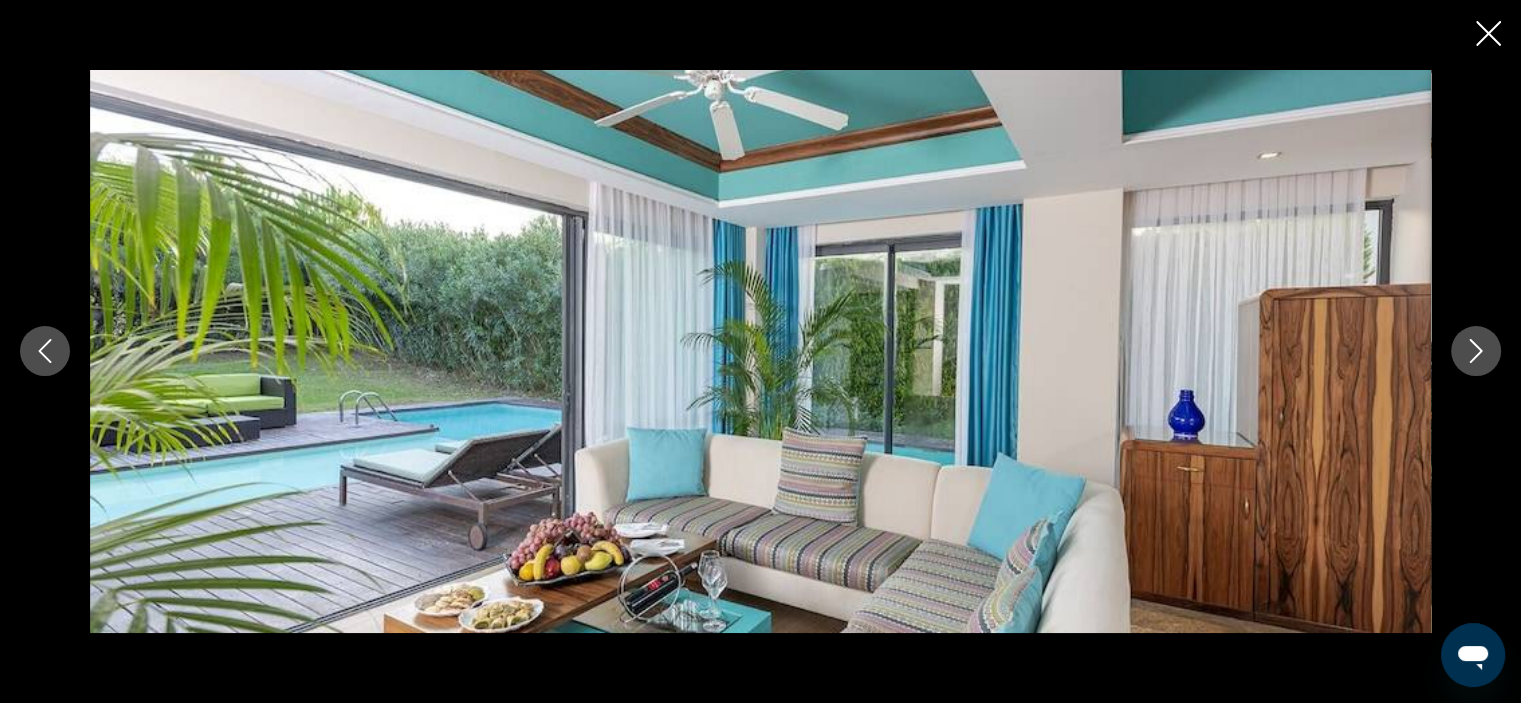 click 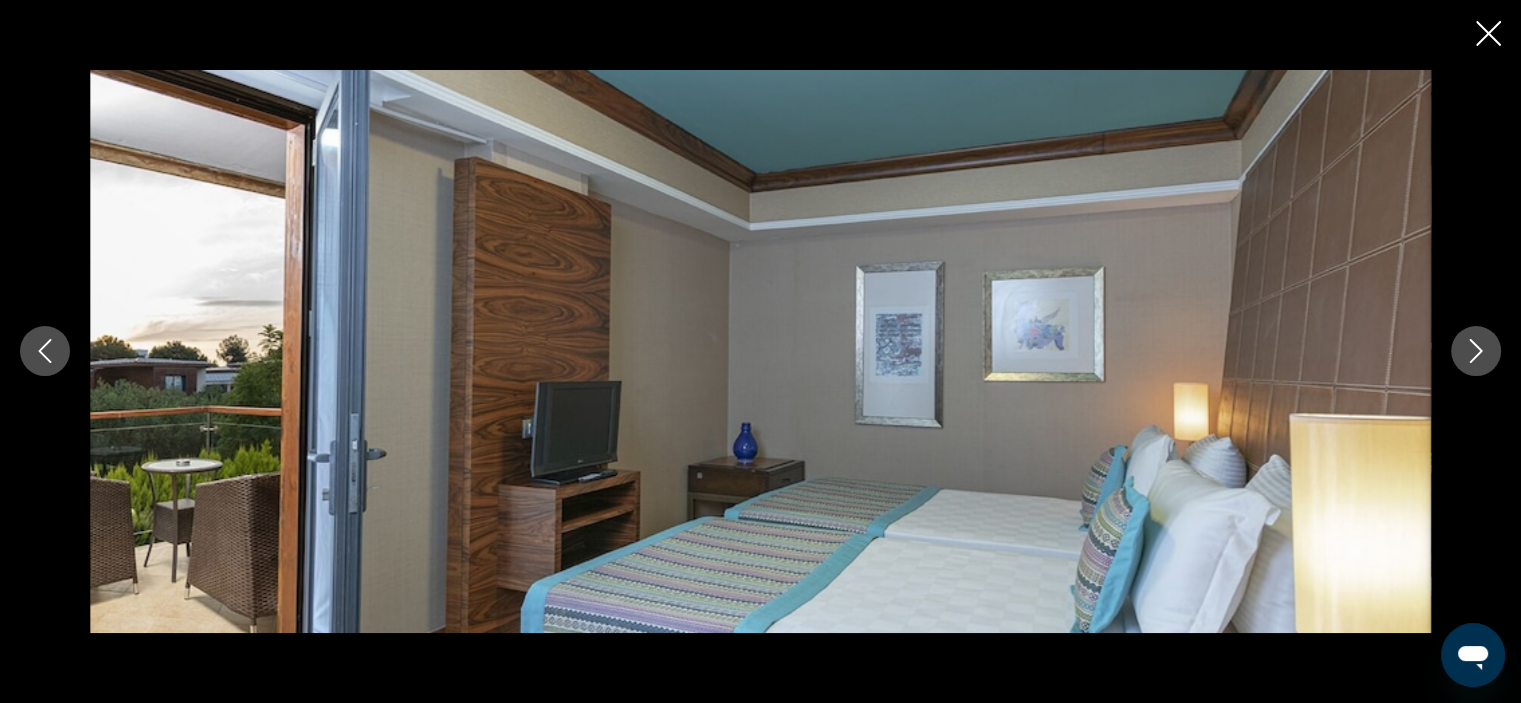 click 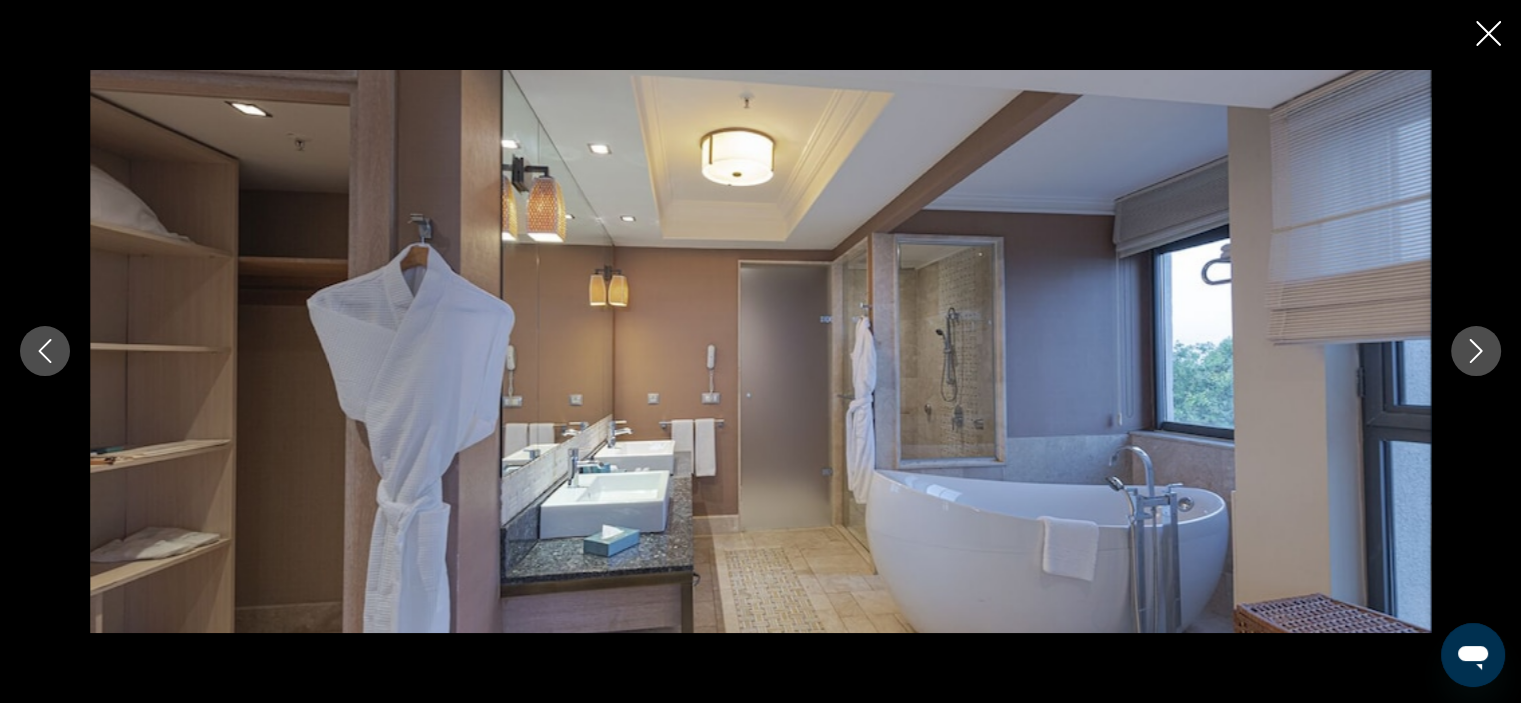 click 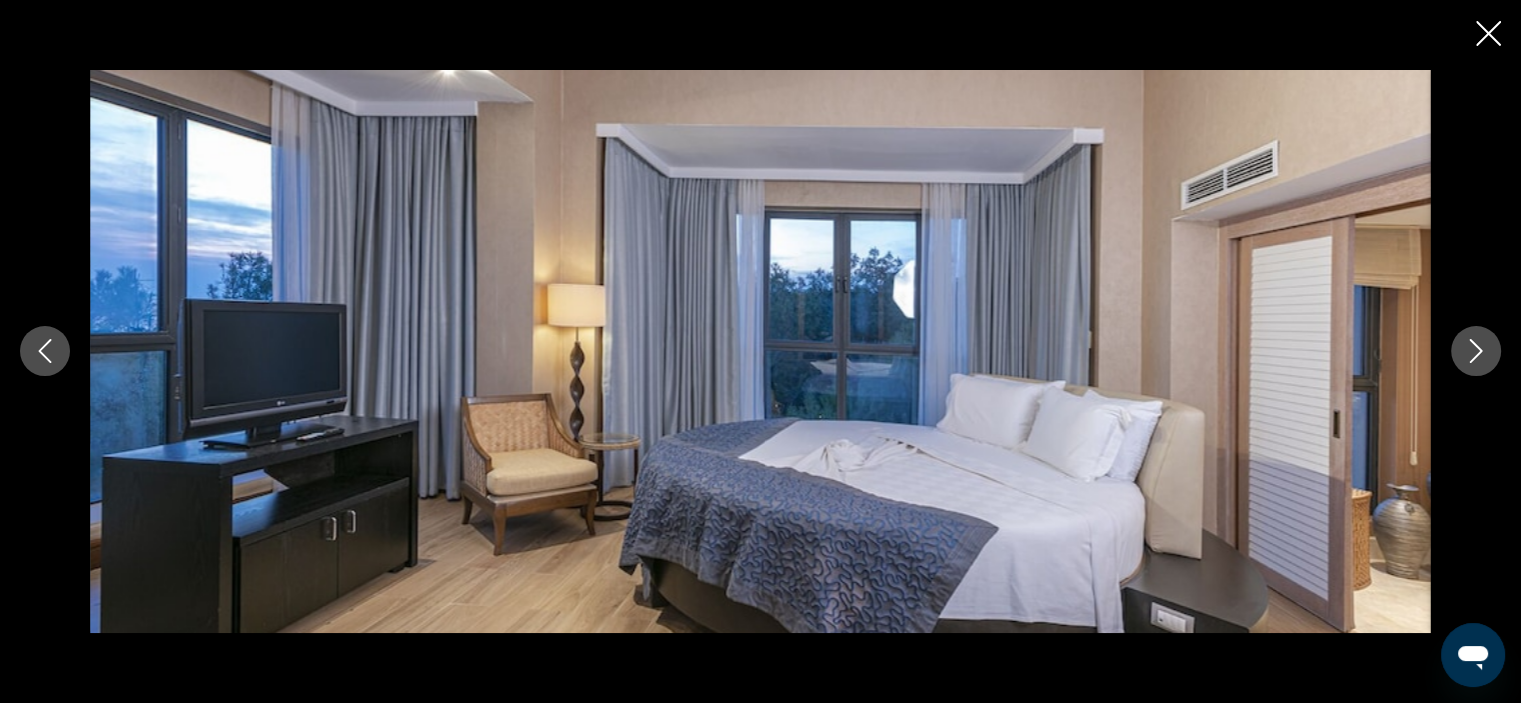 click 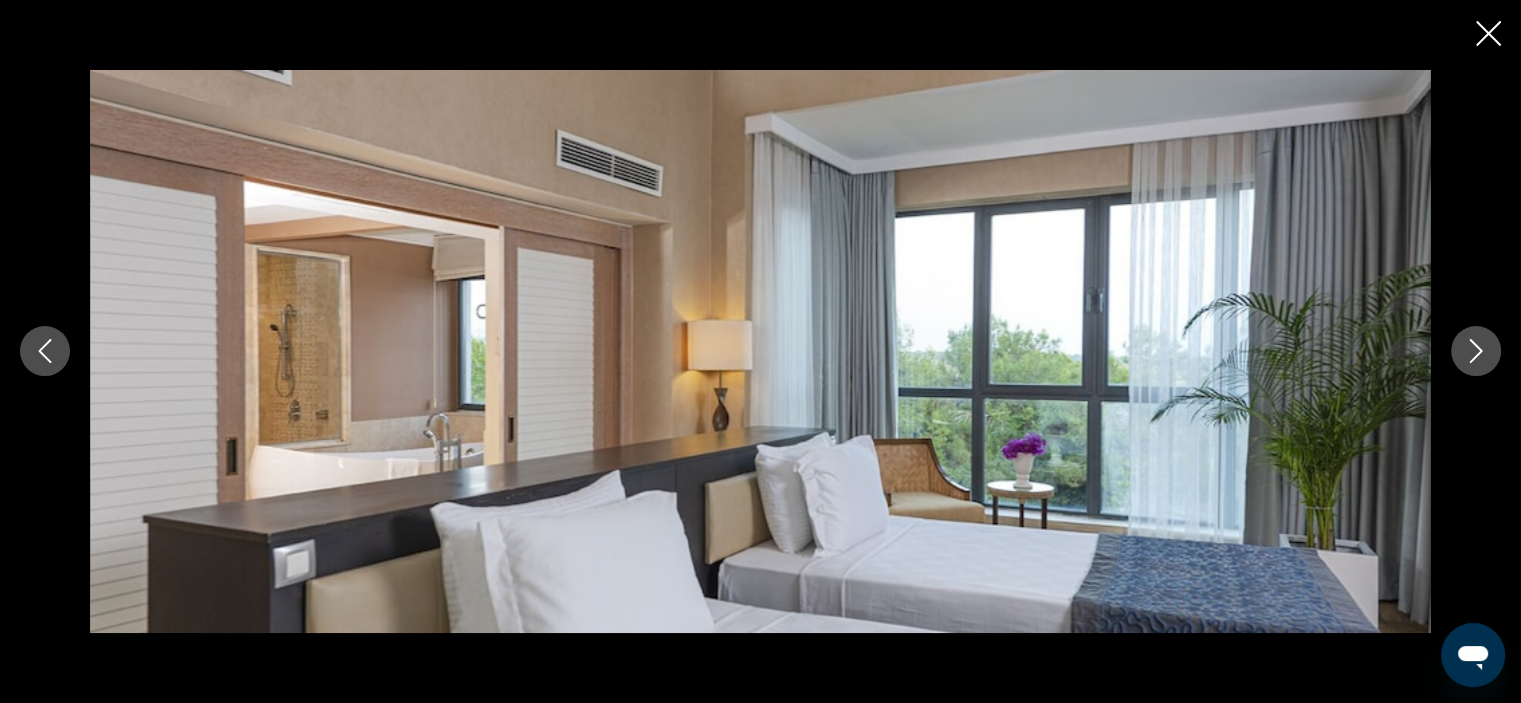 click 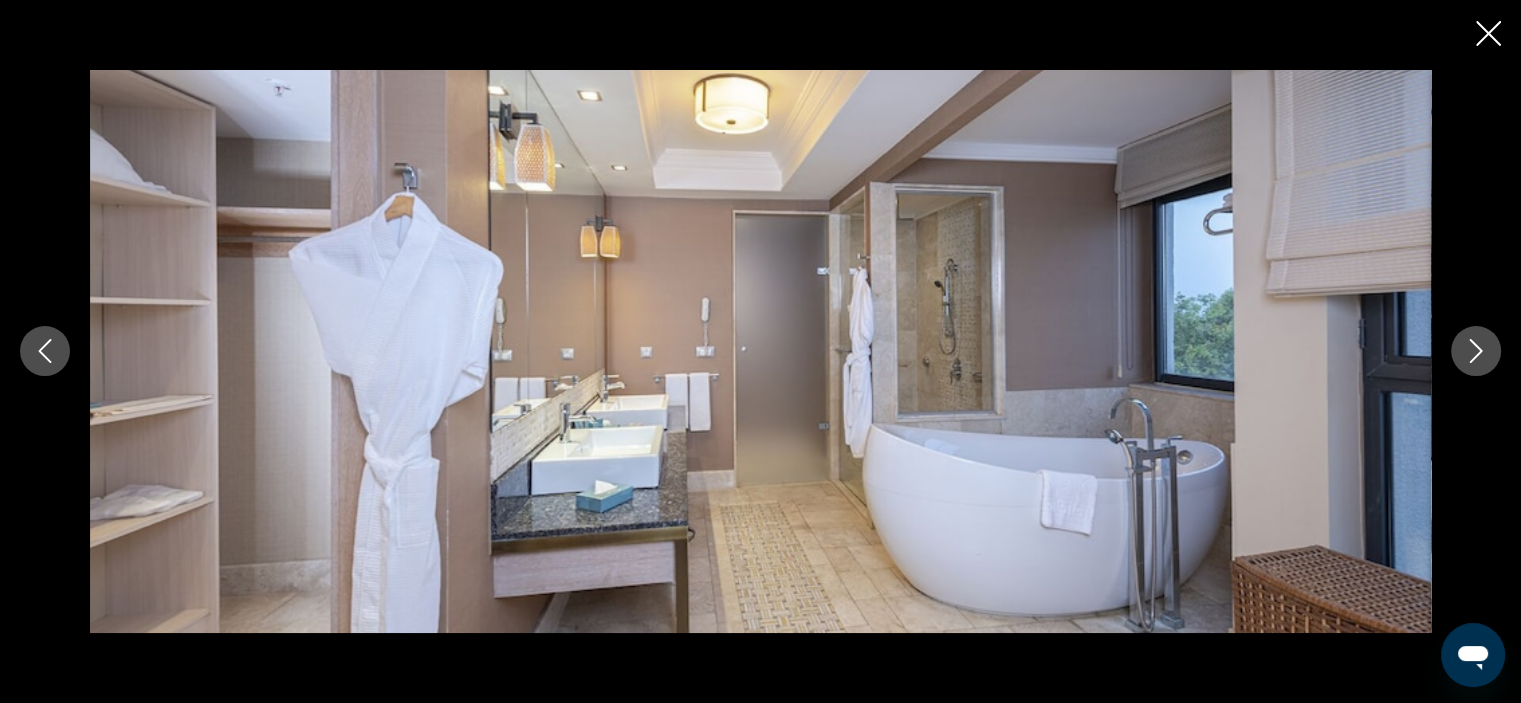 click 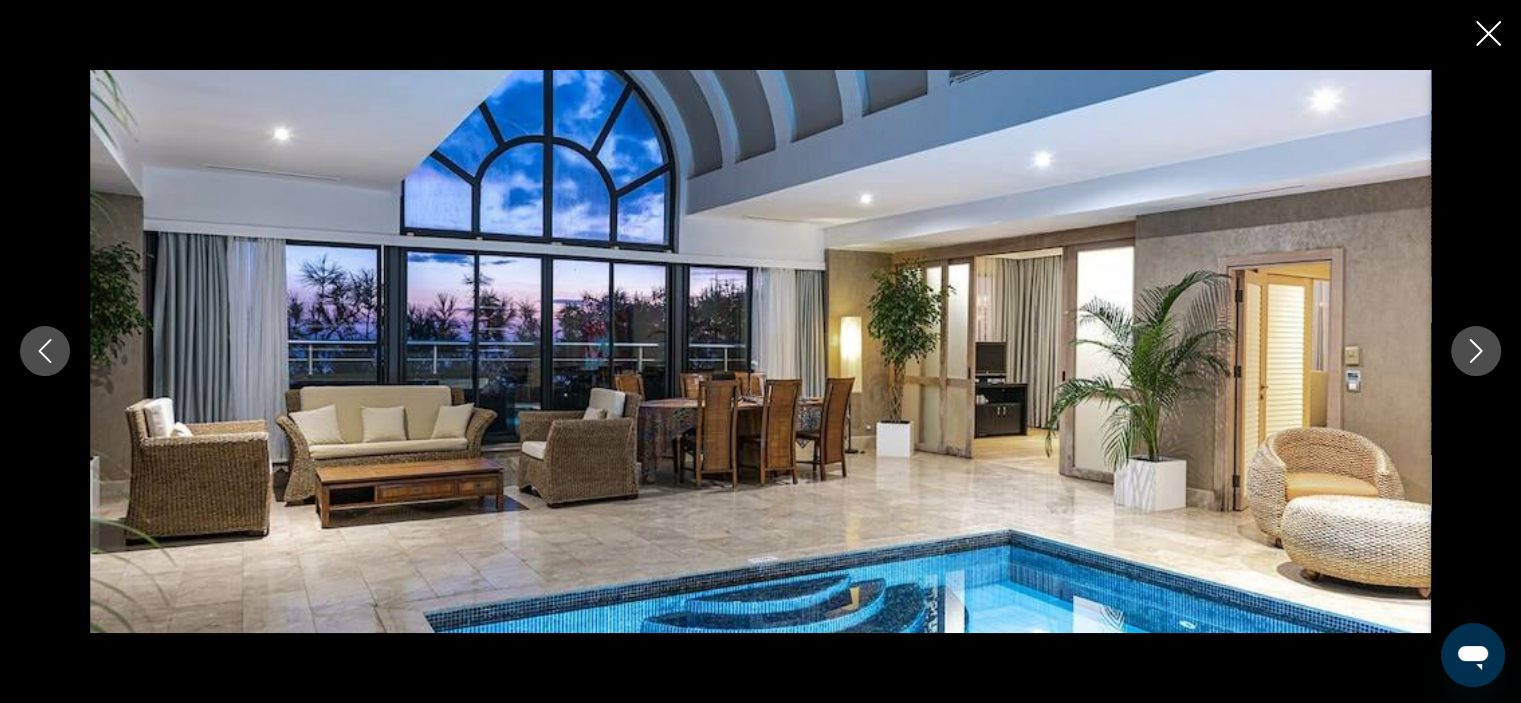 click 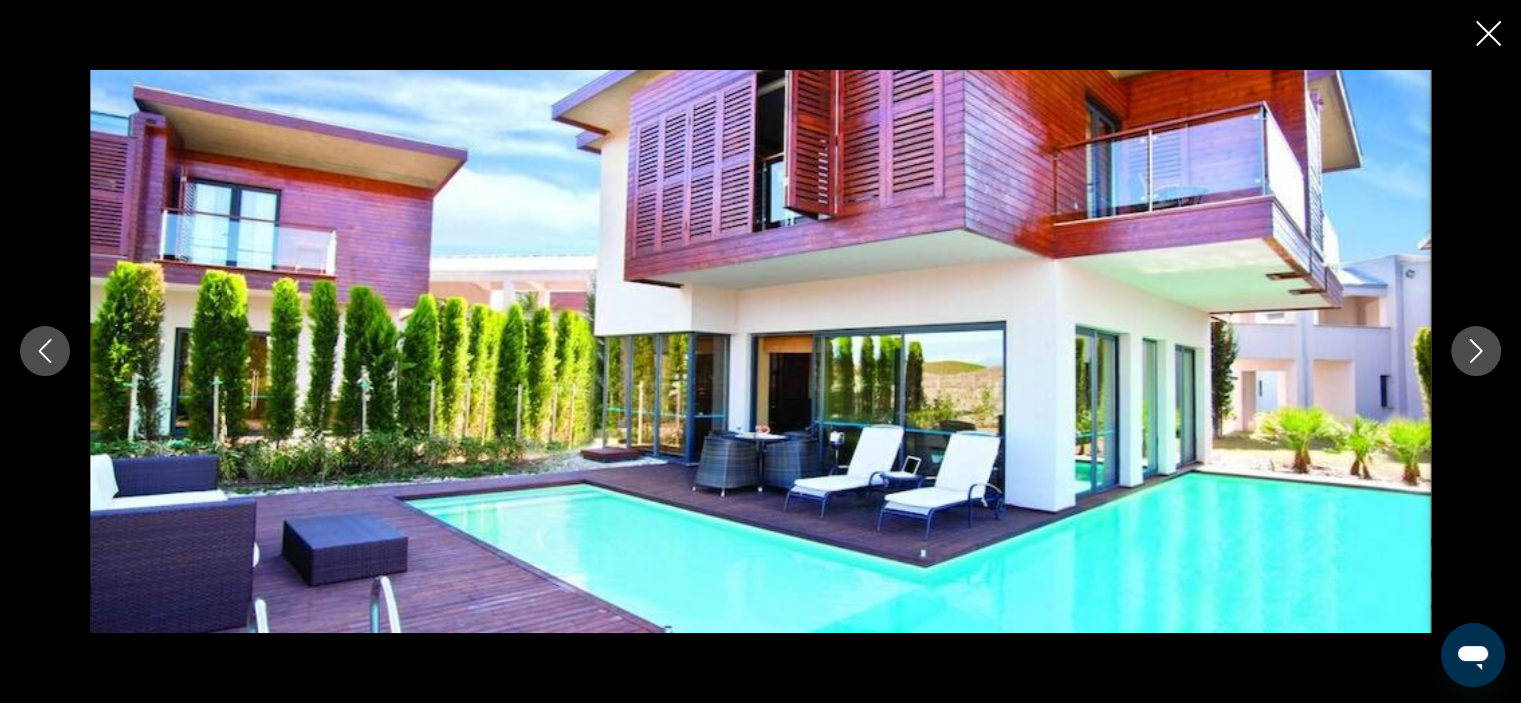 click 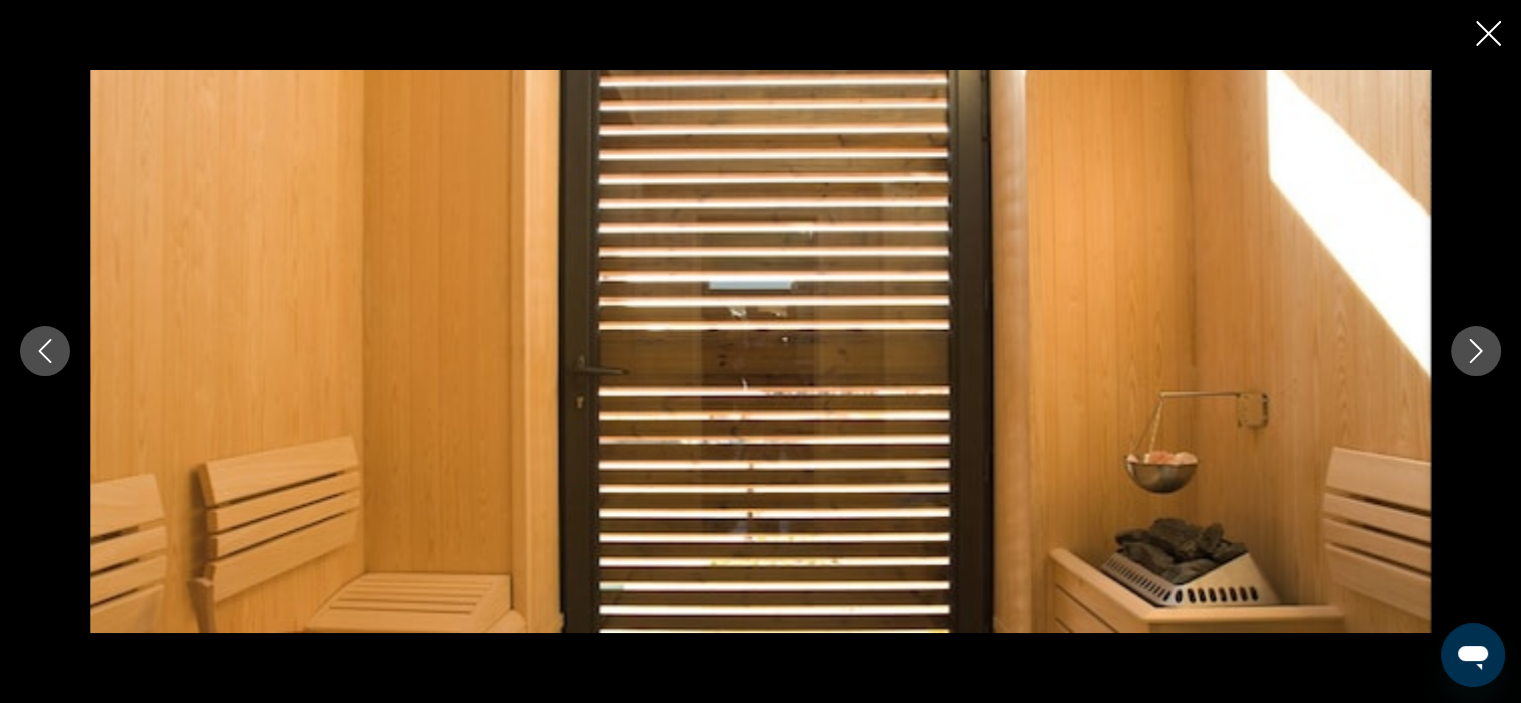 click 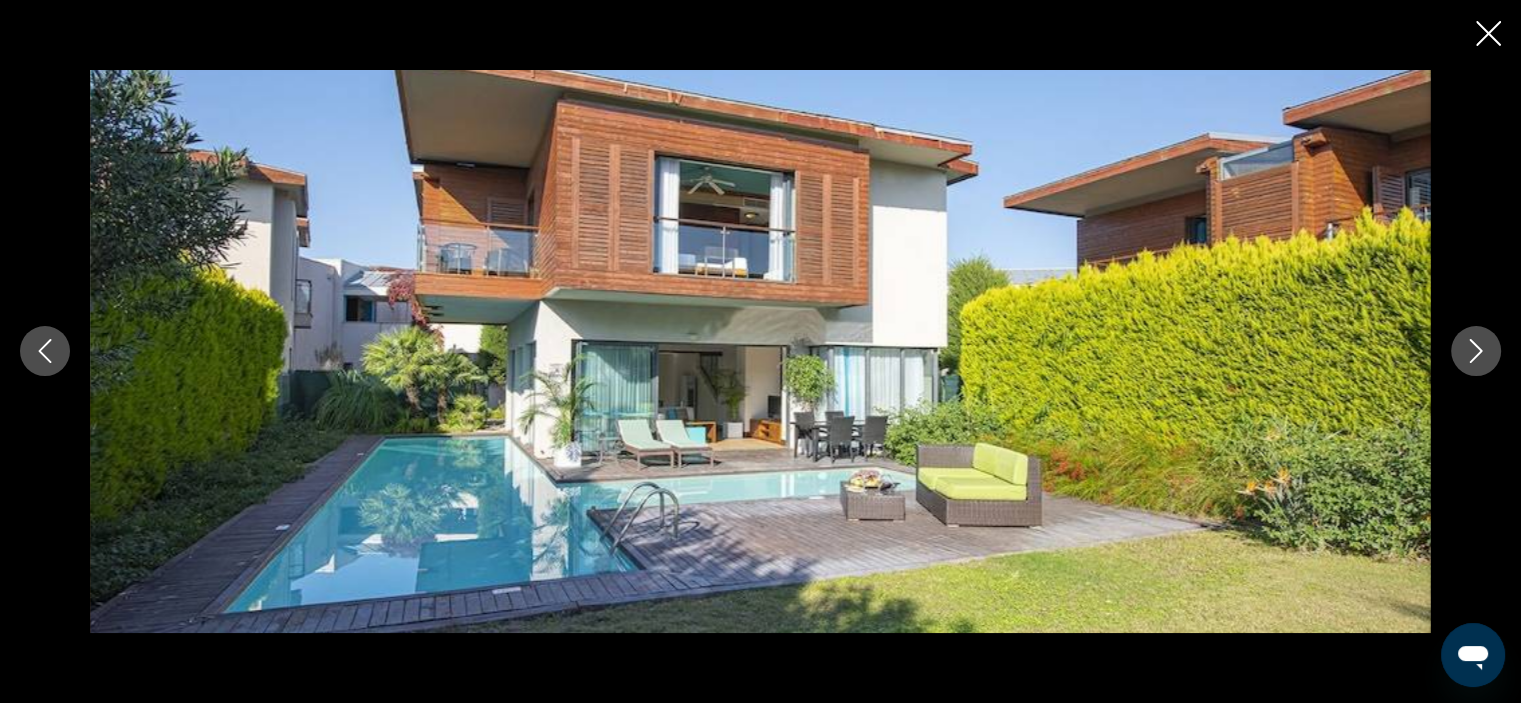 click 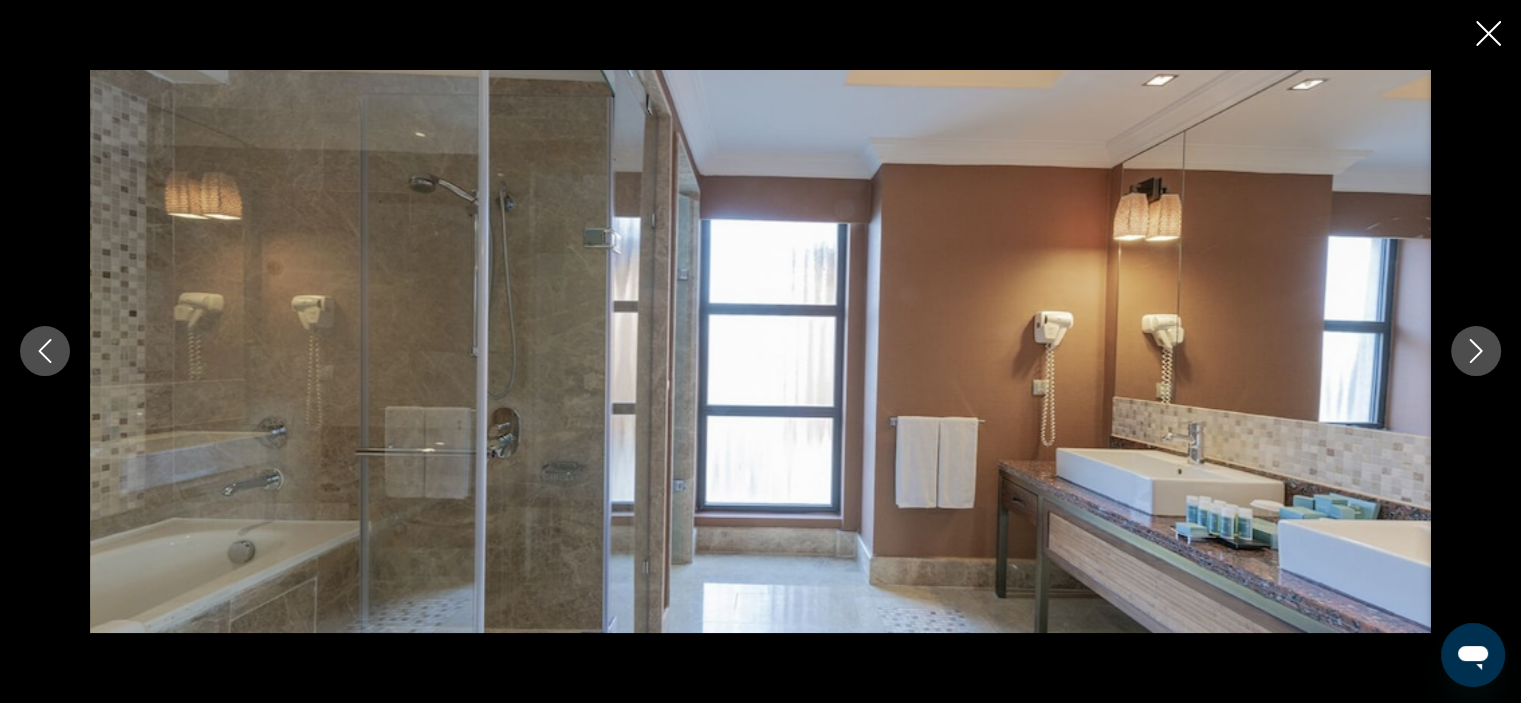 click 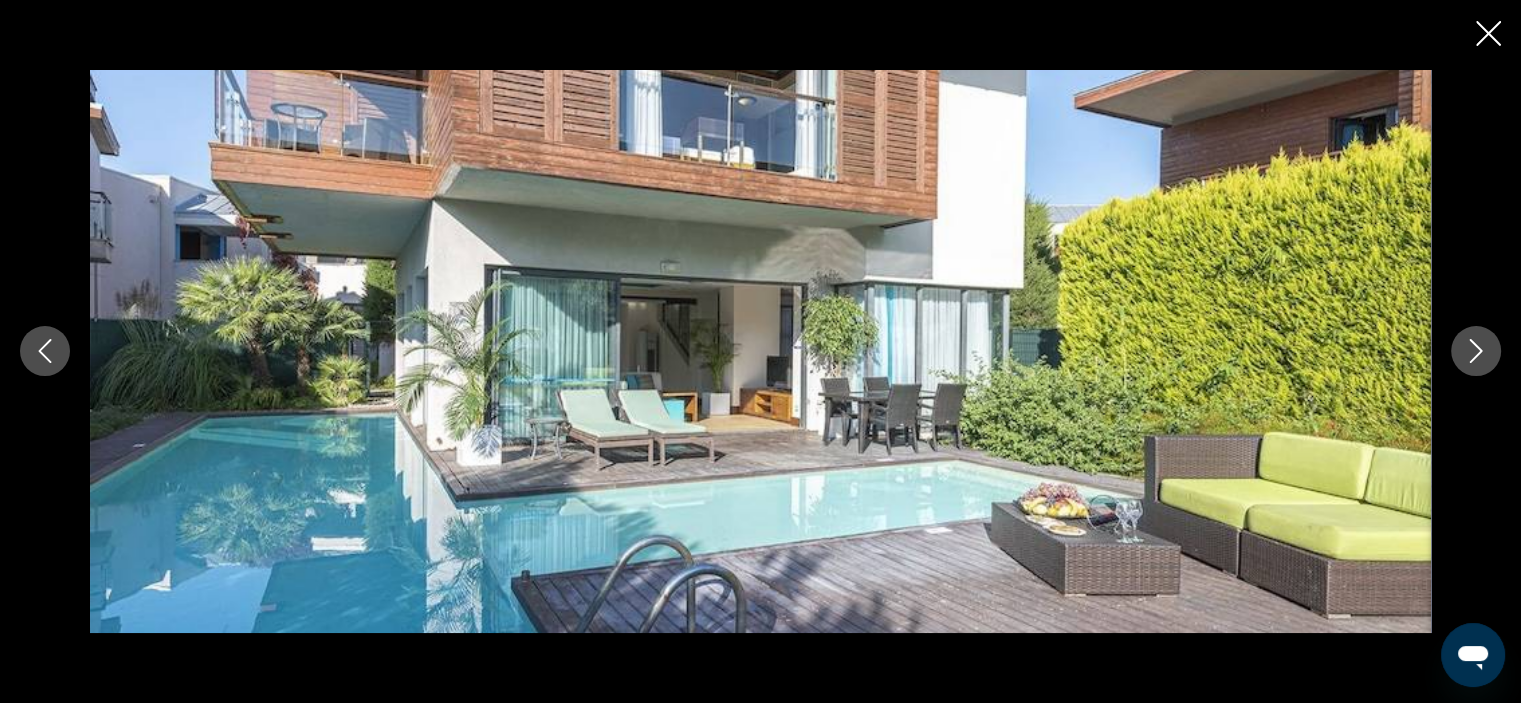 click 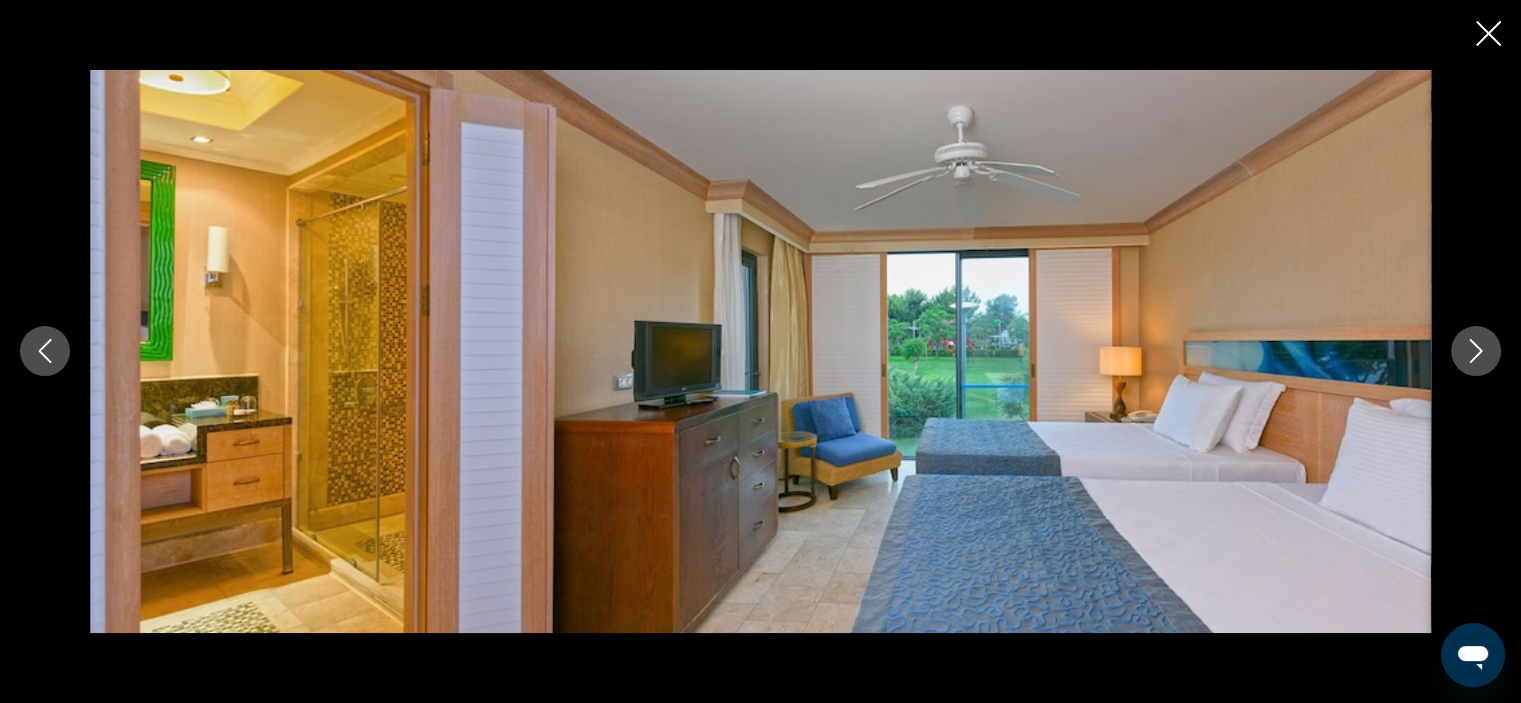click 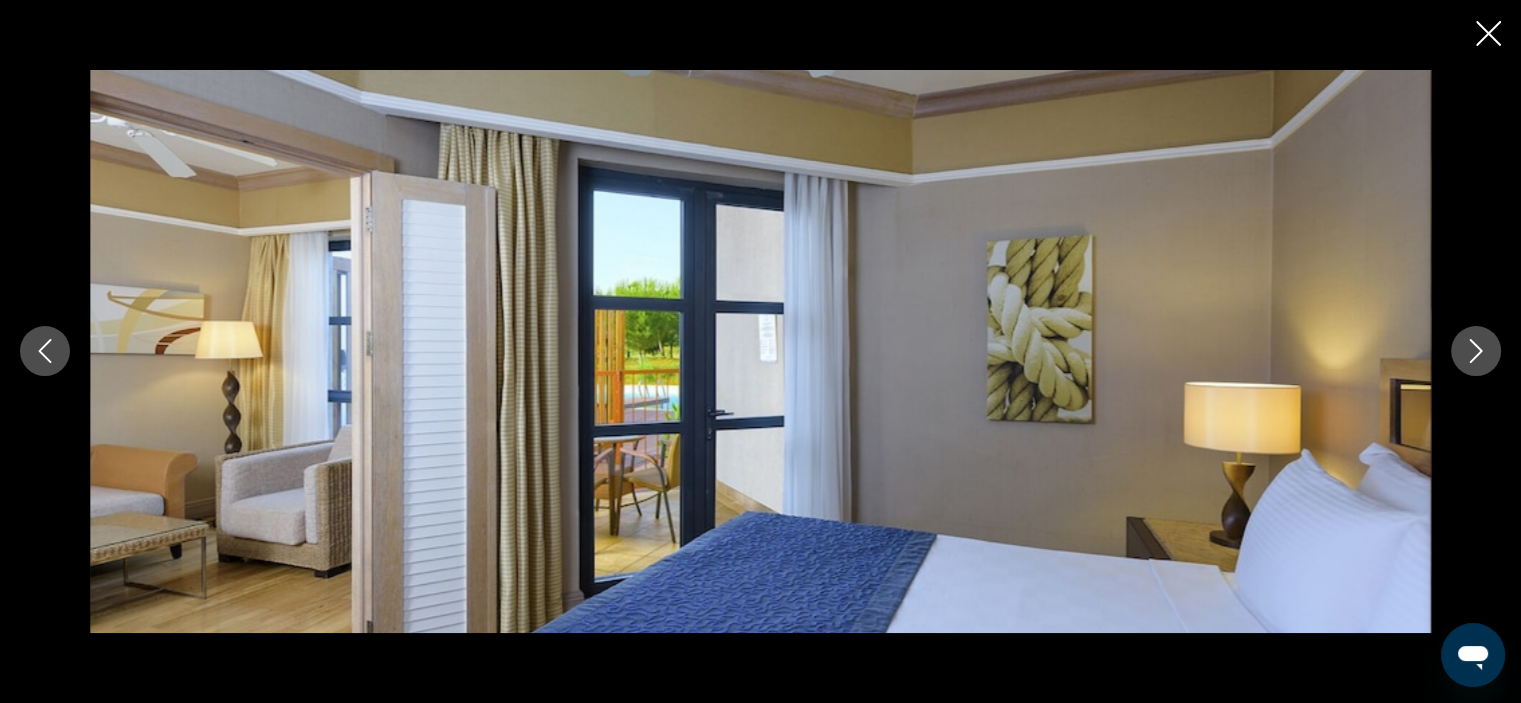 click 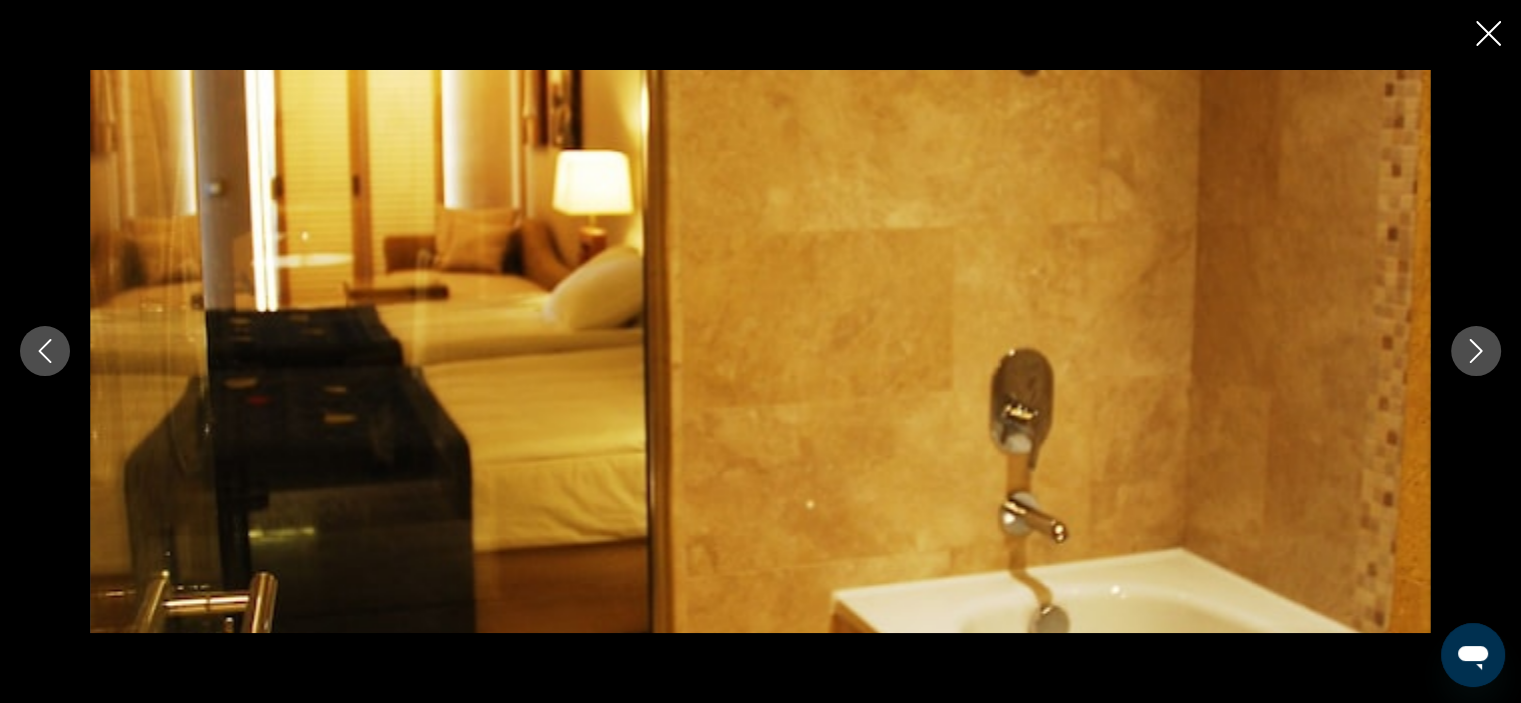 click 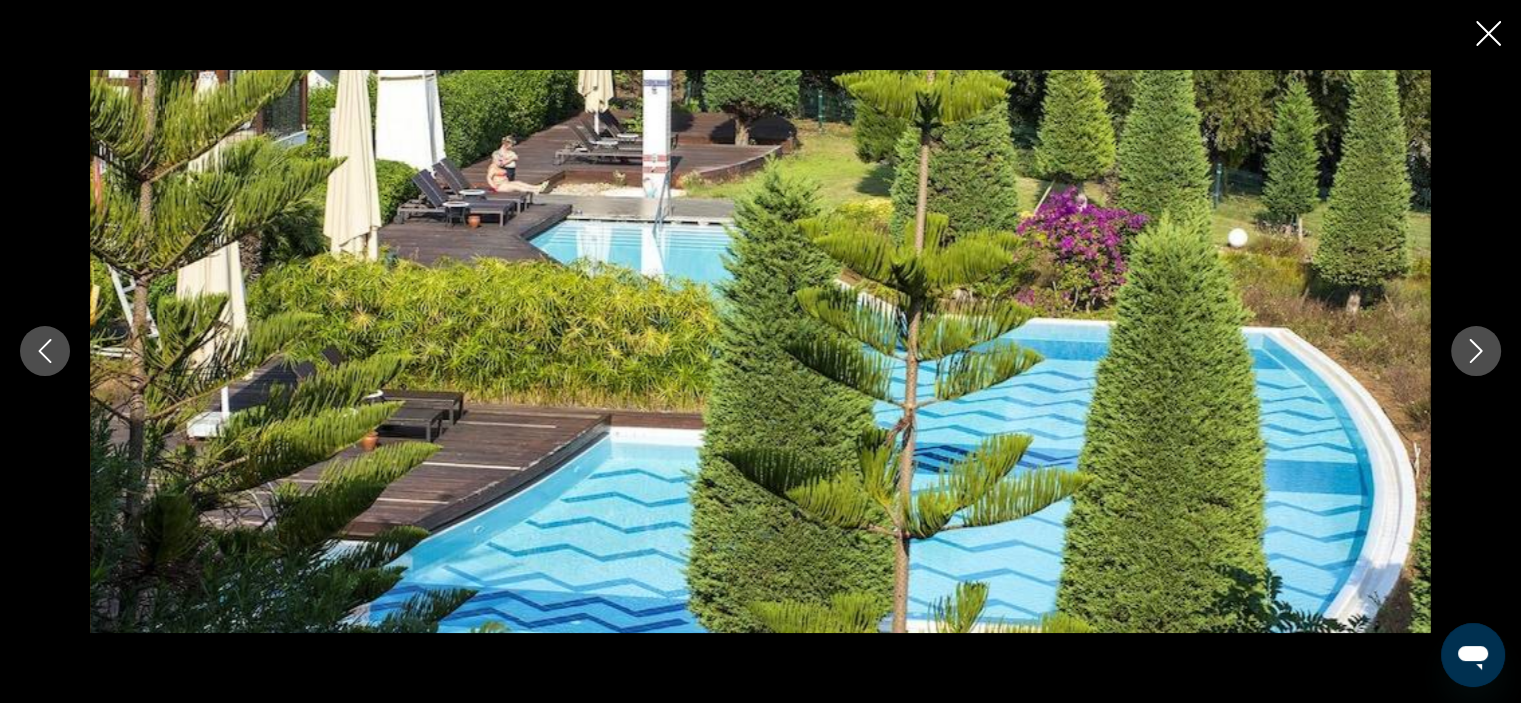 click 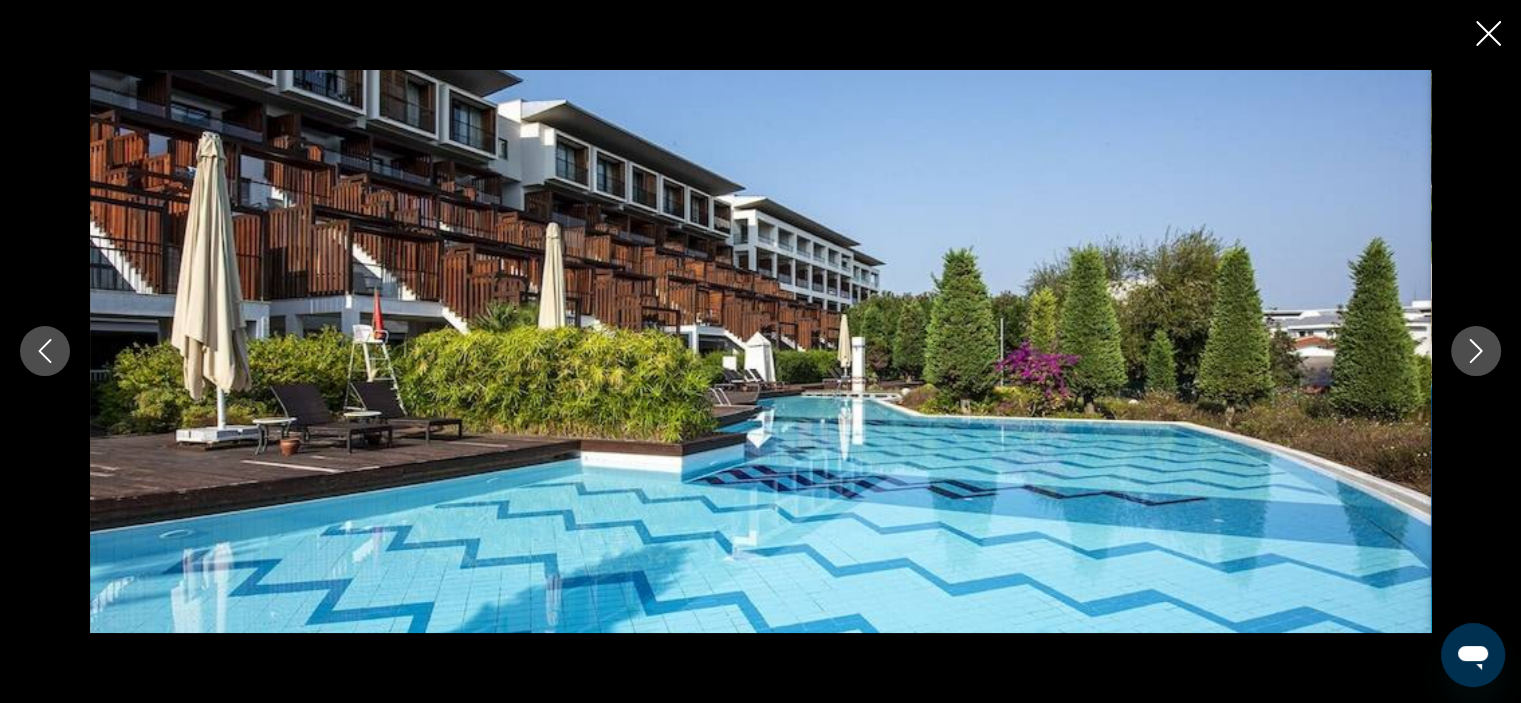 click 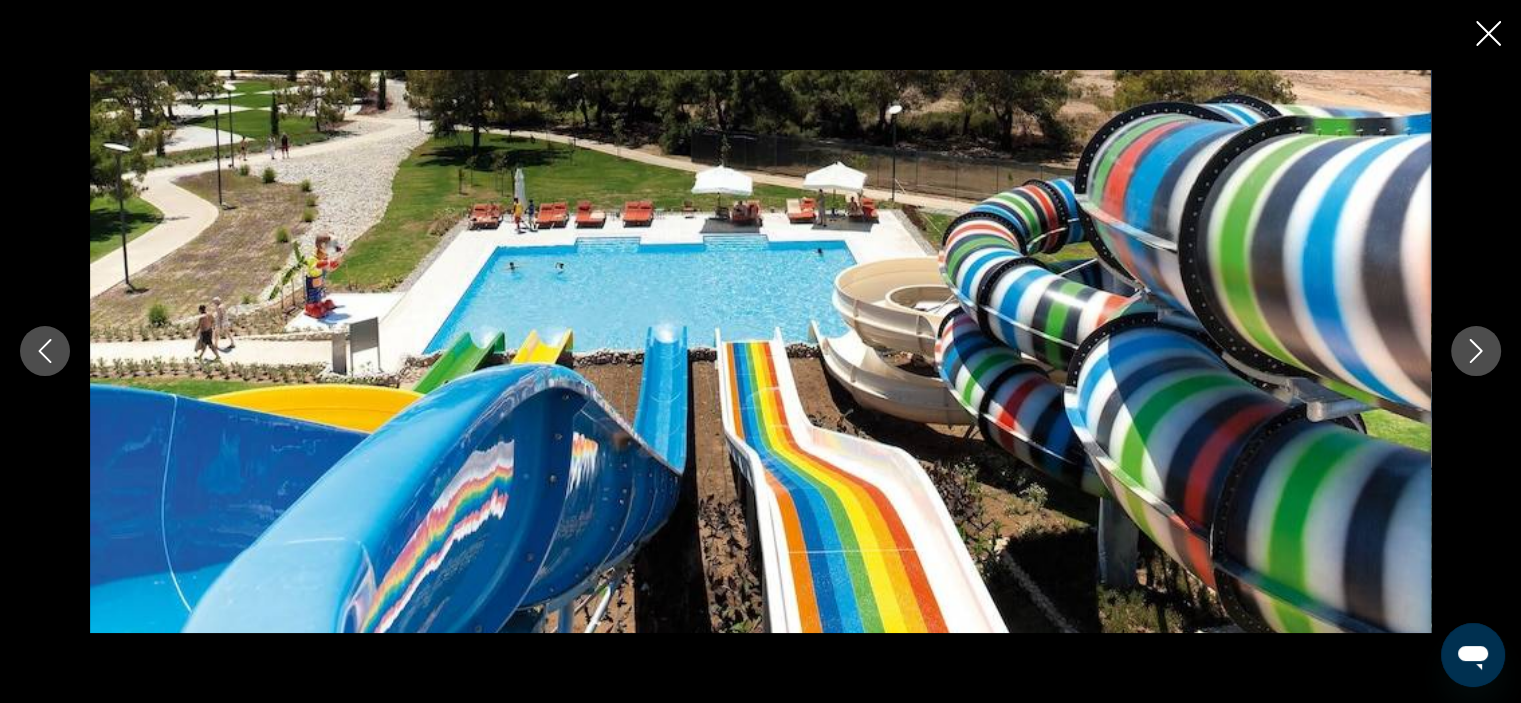 click 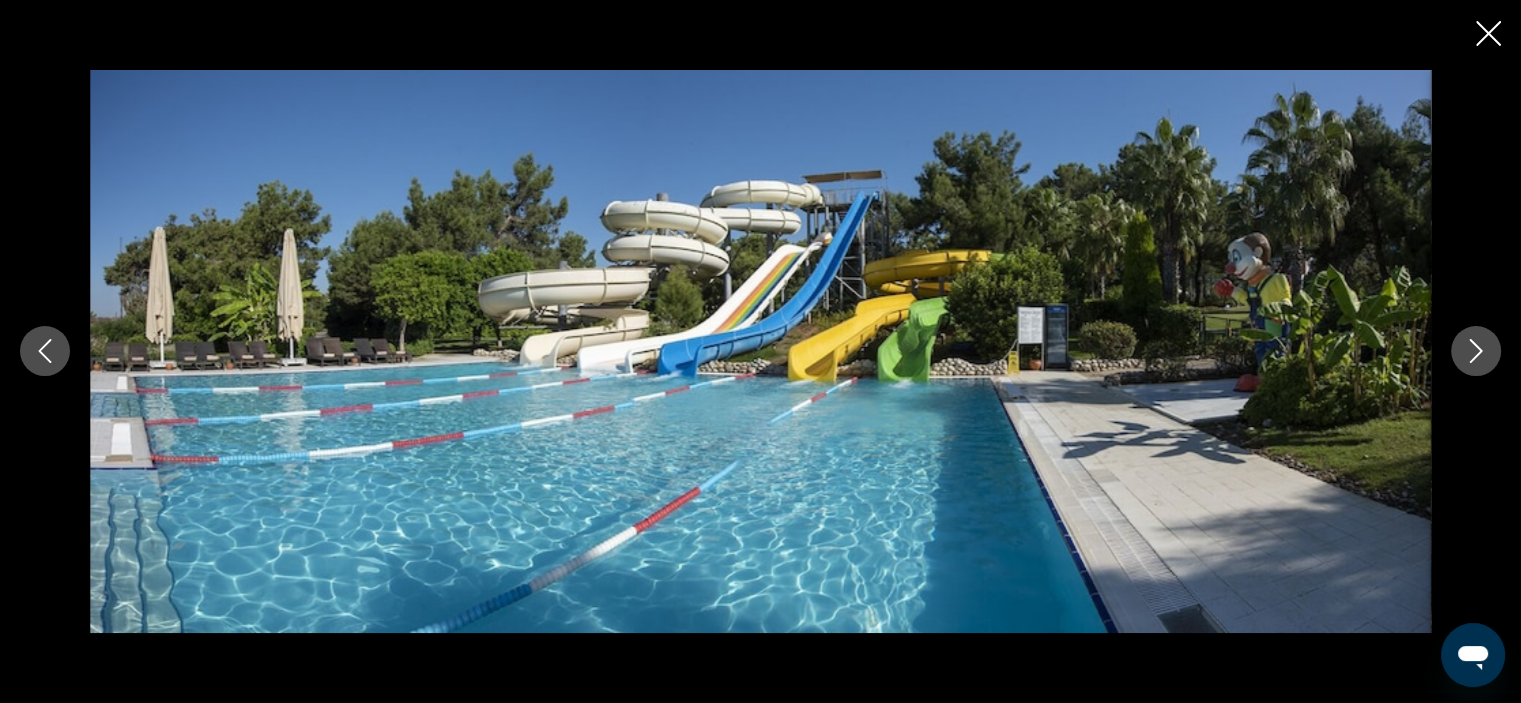 click 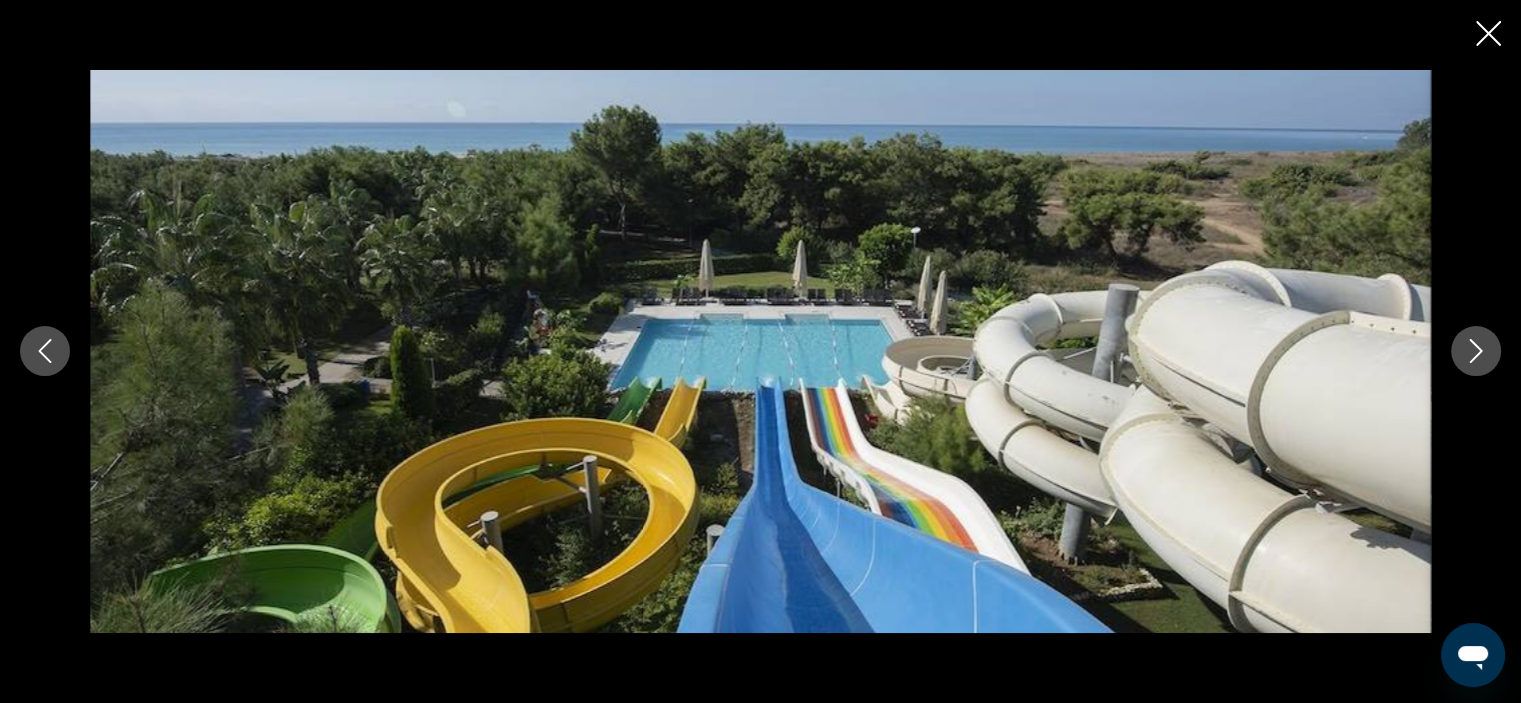click 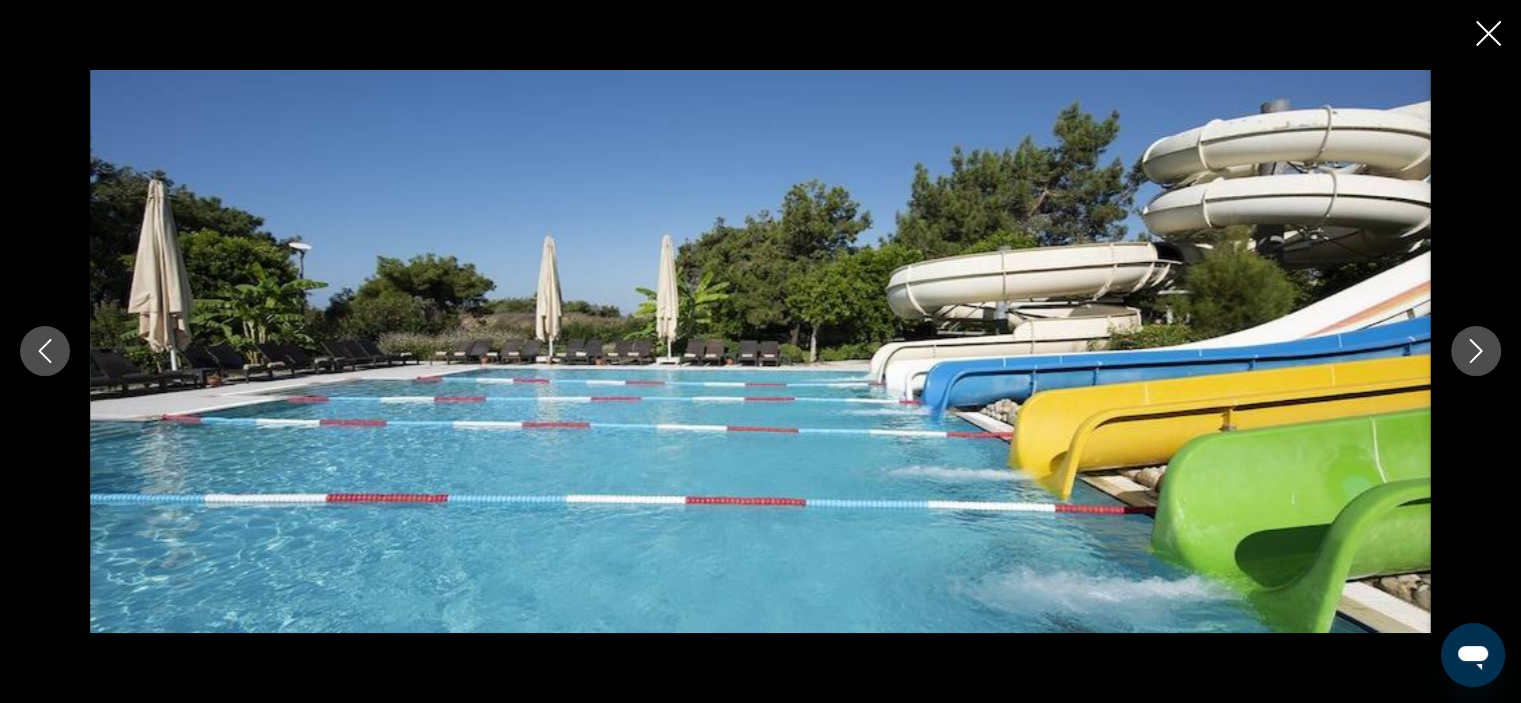 click 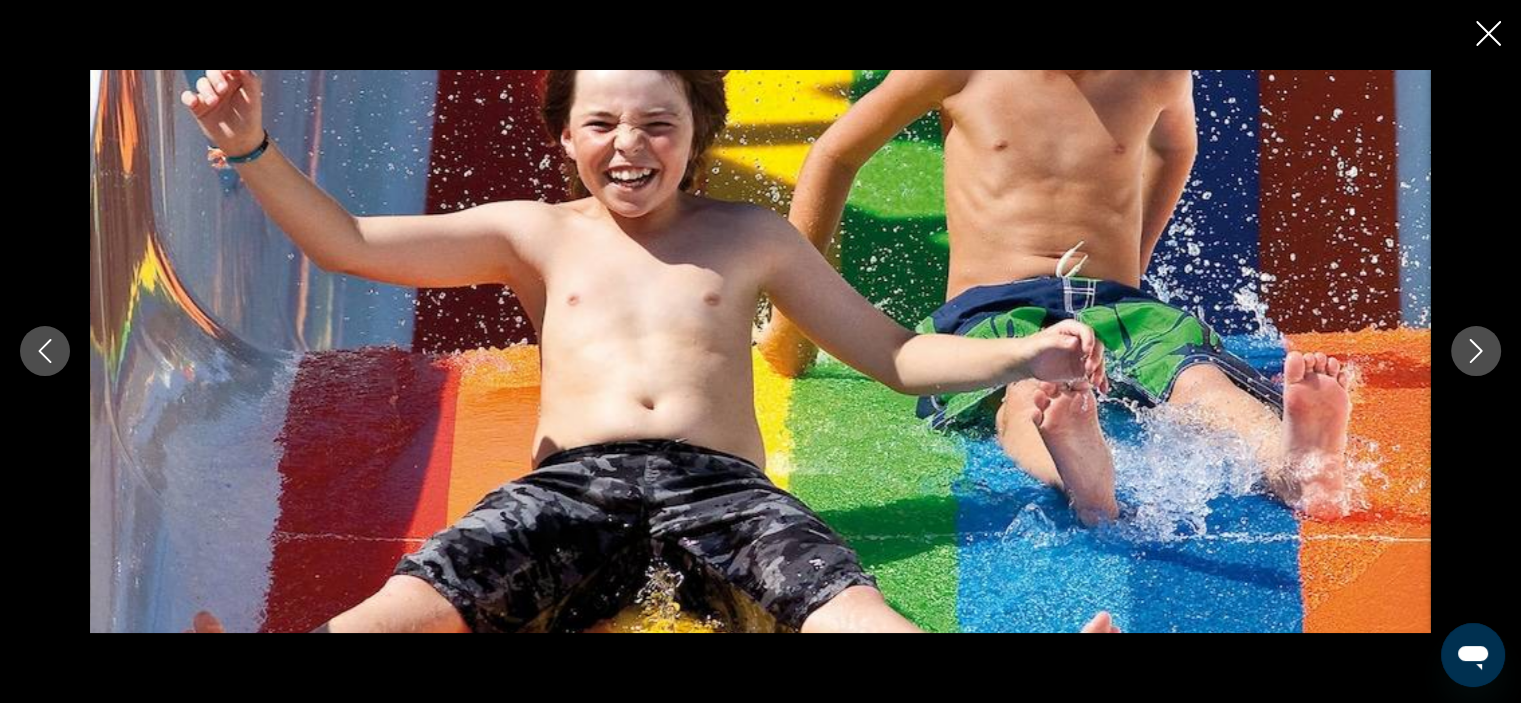 click 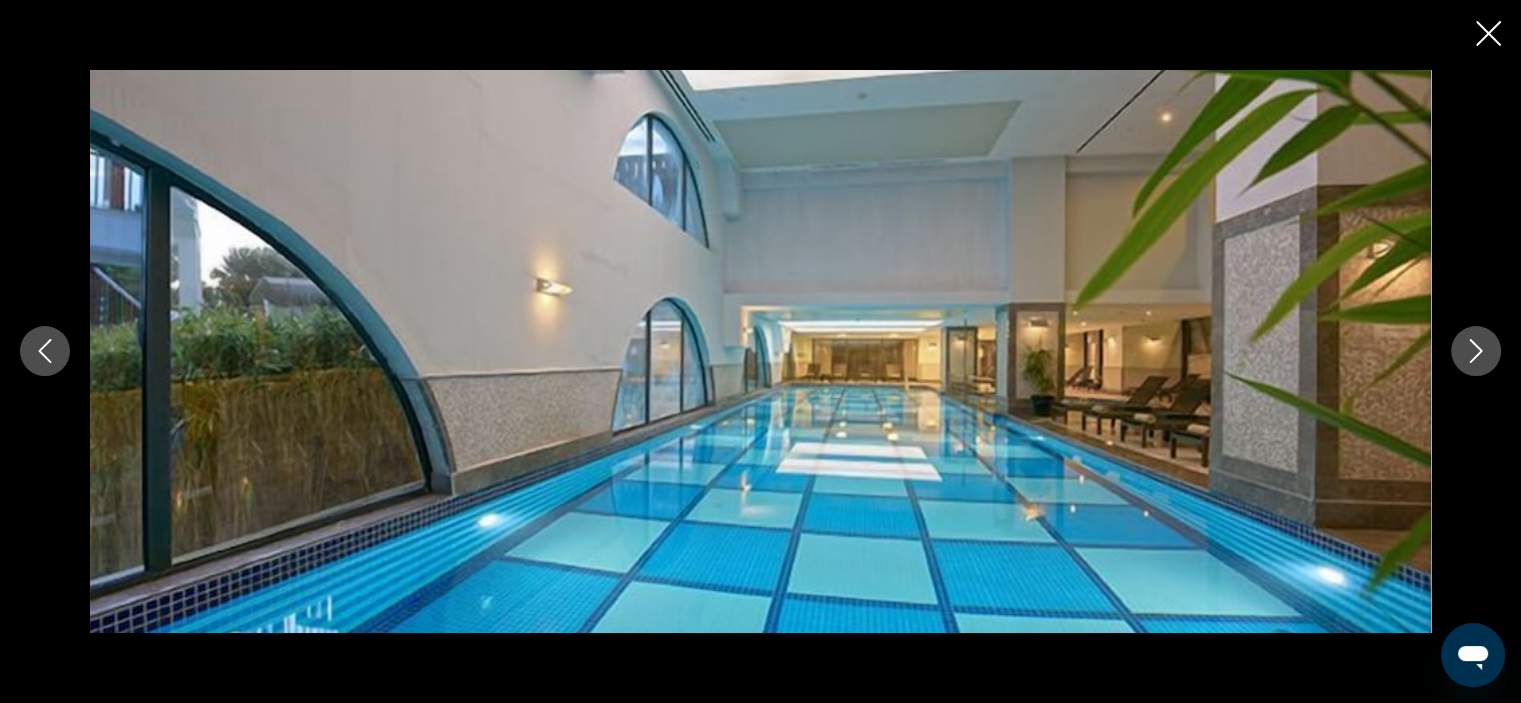 click 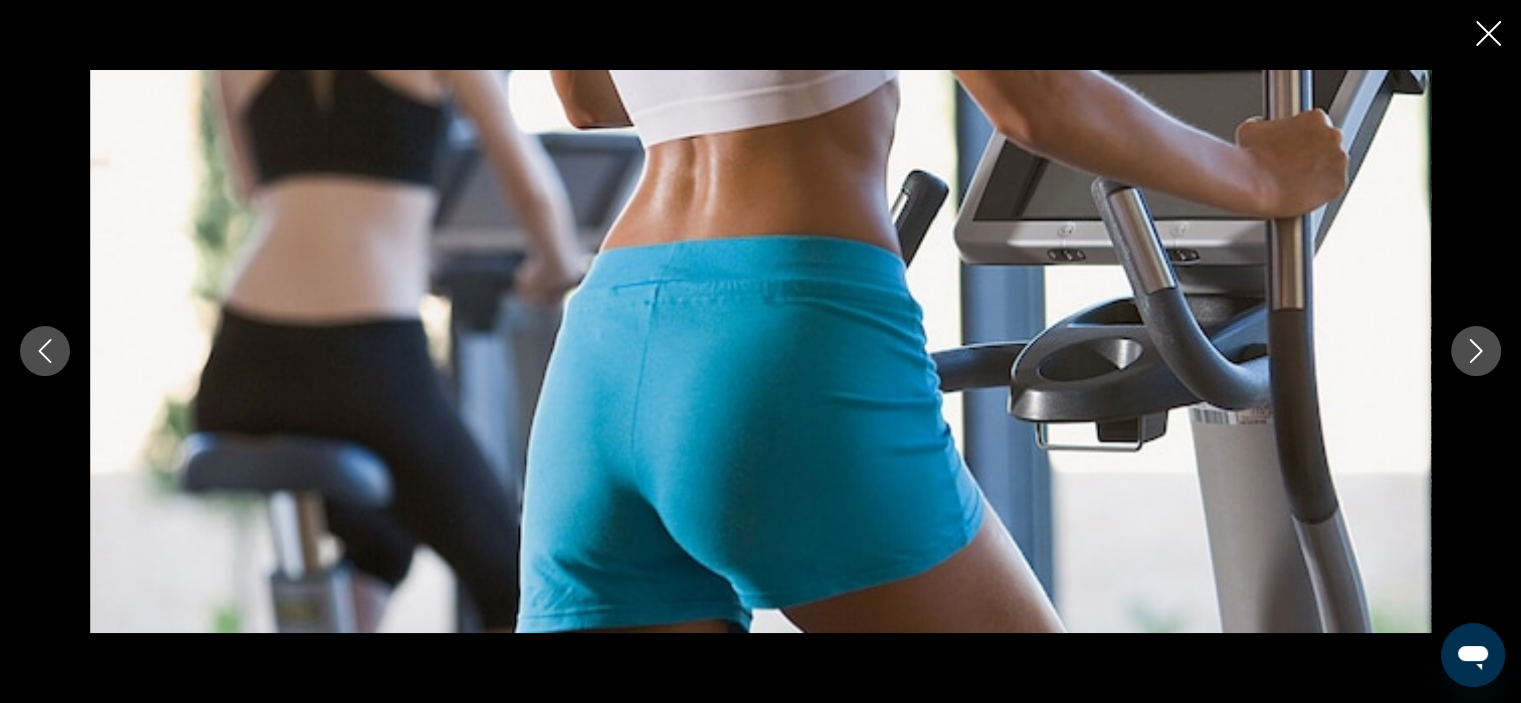 click 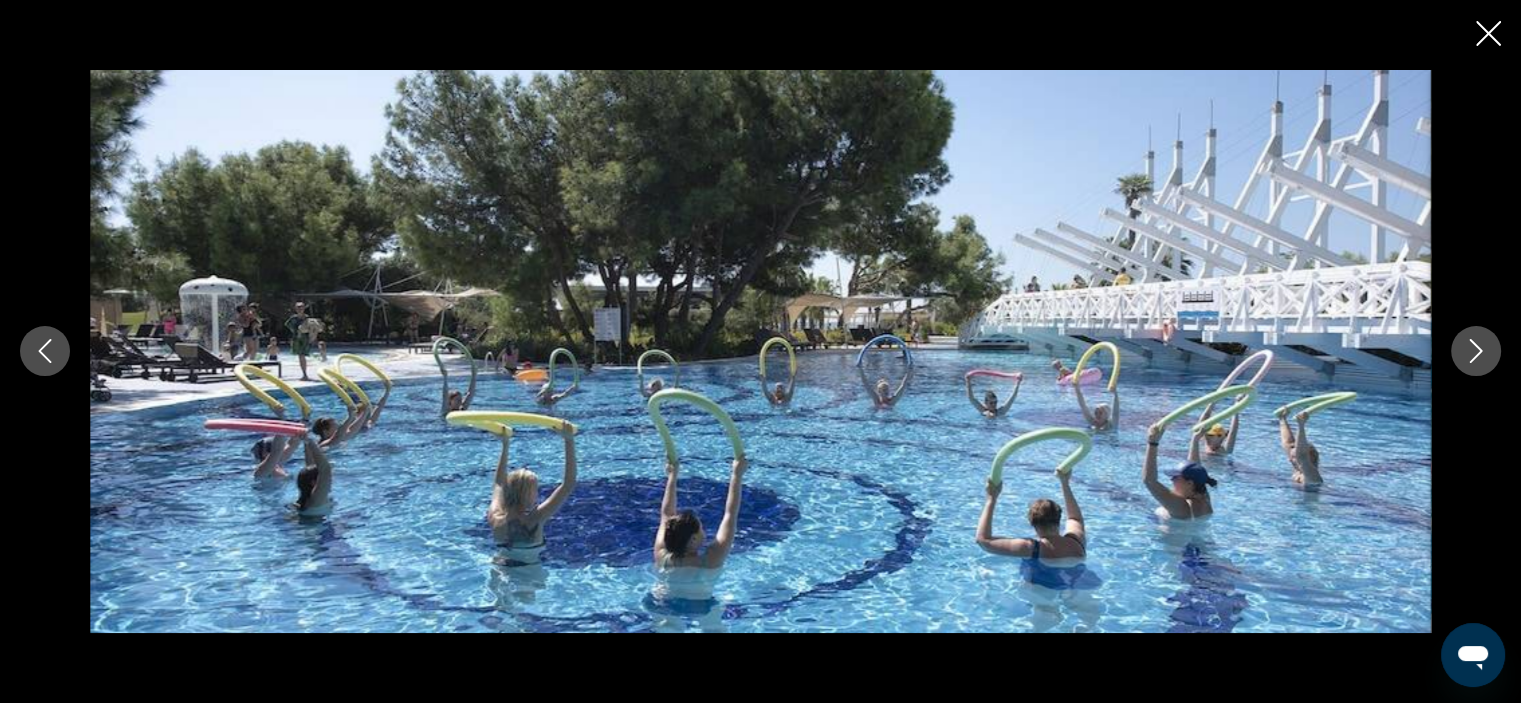 click 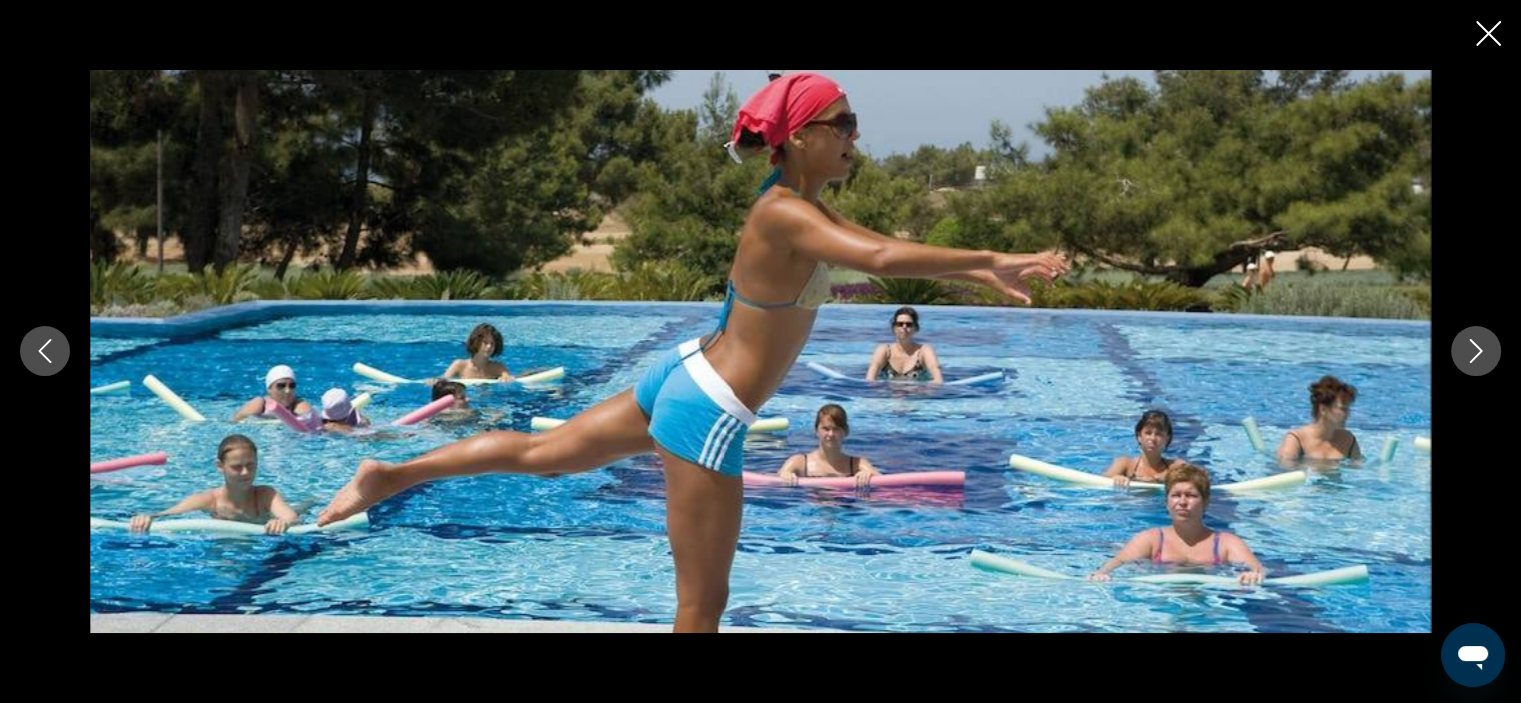 click 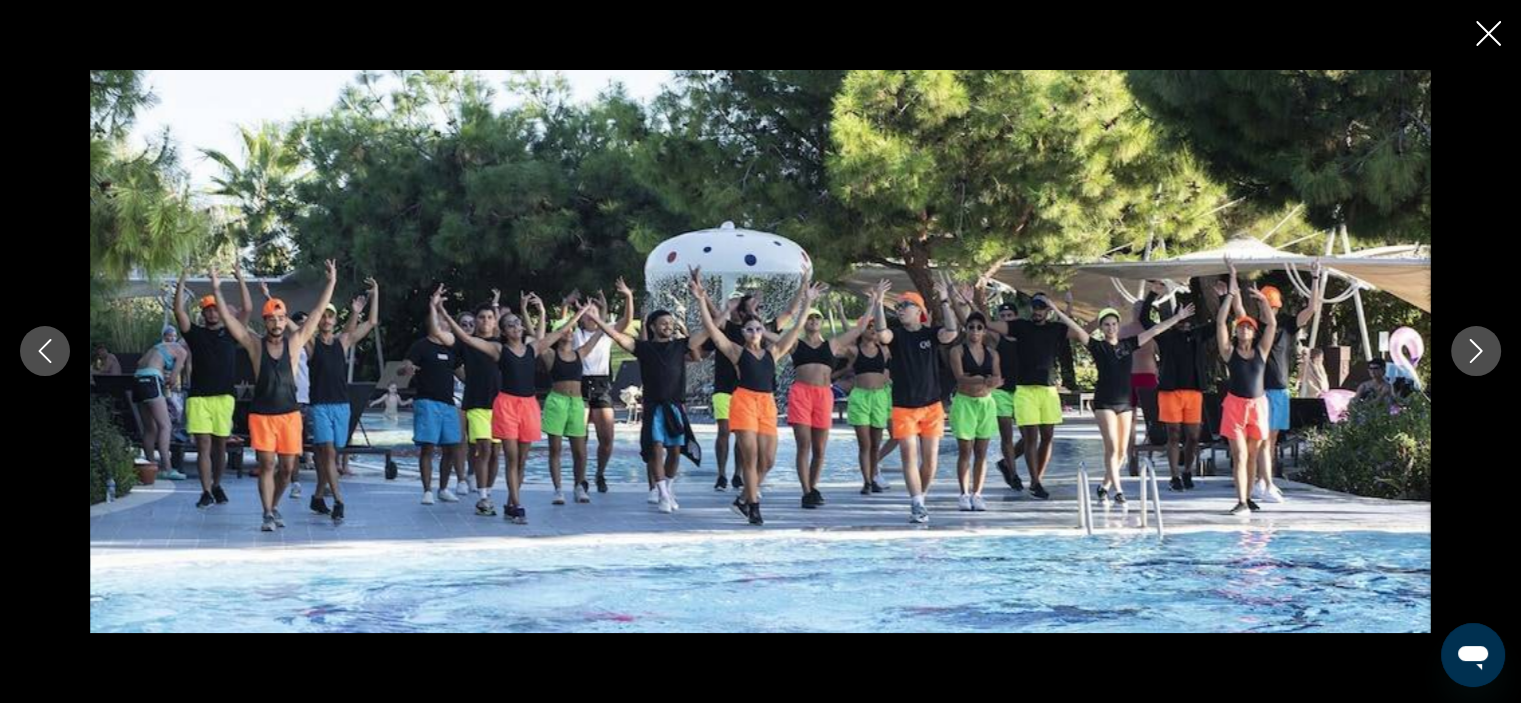 click 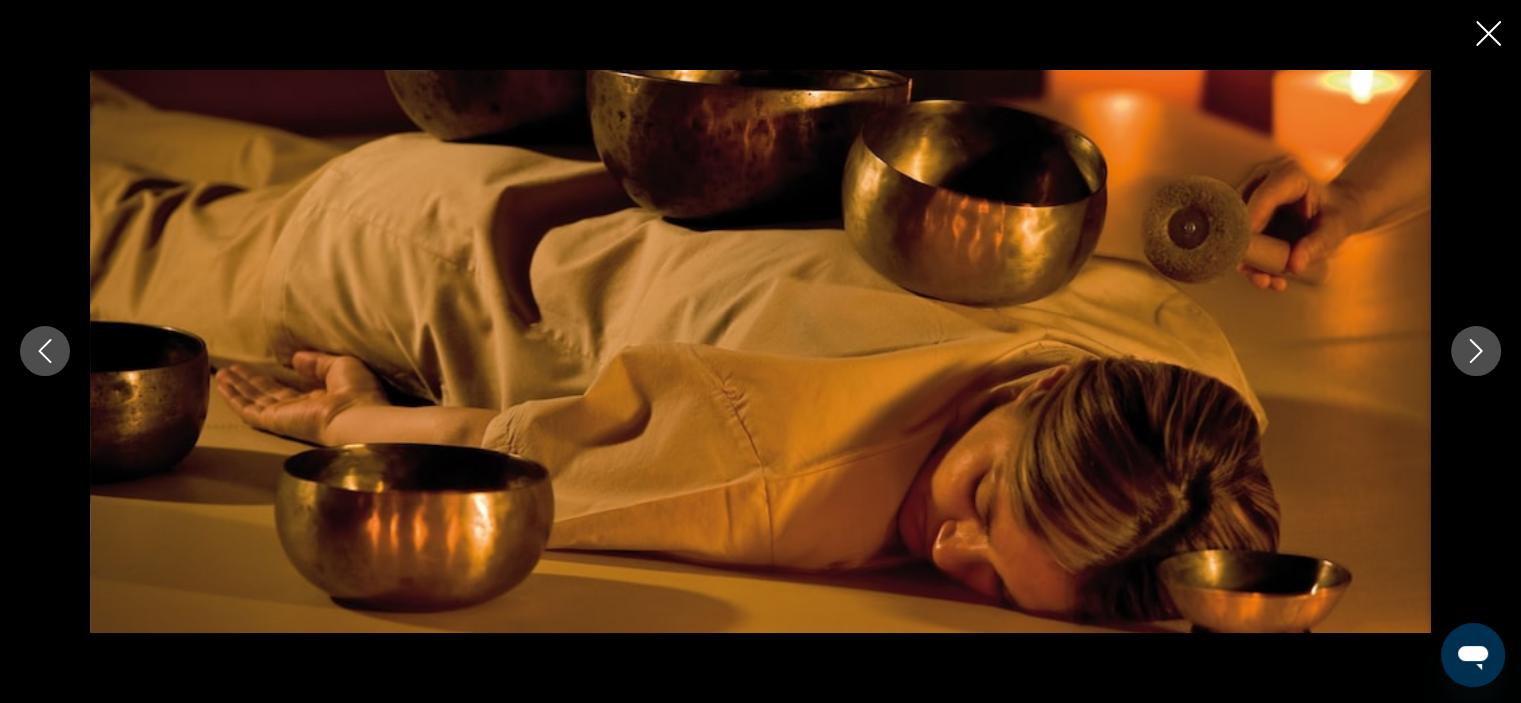 click 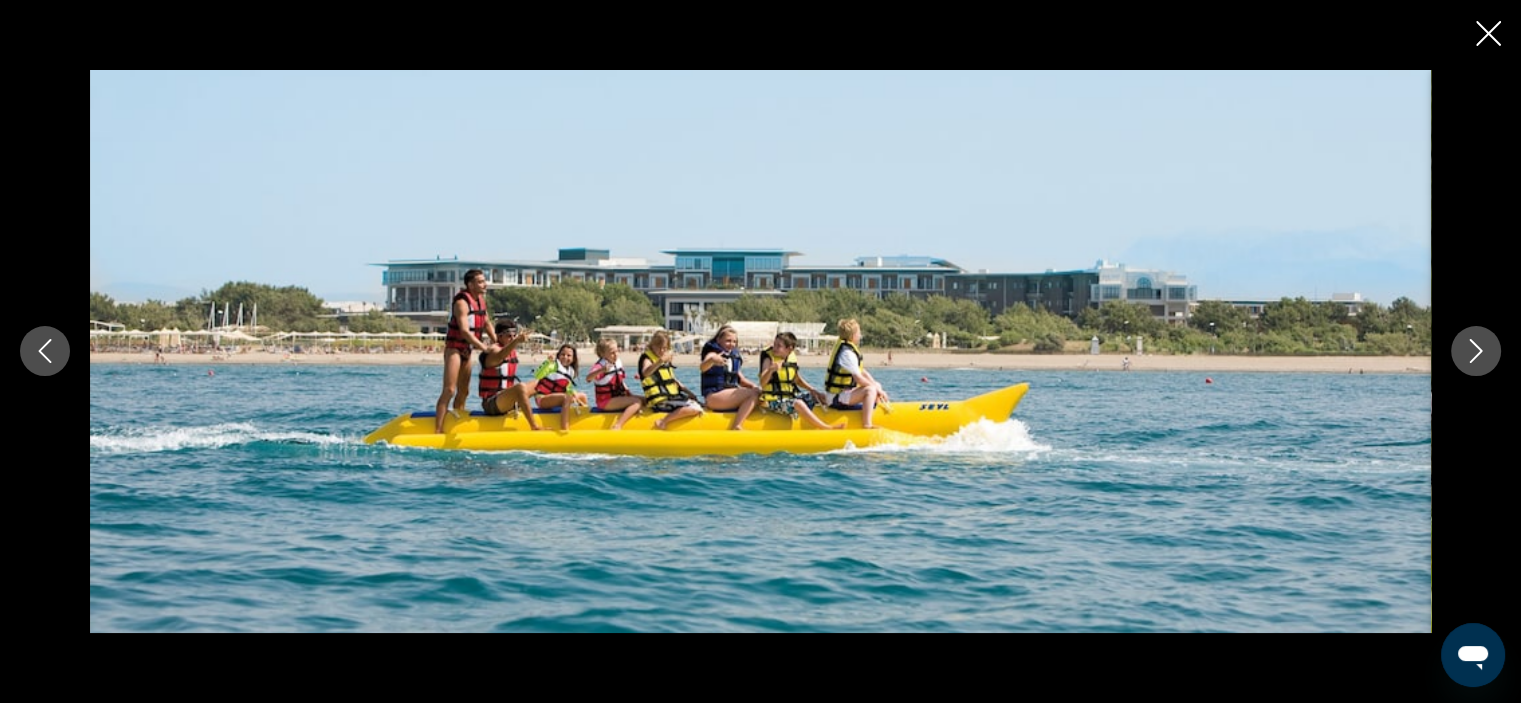click 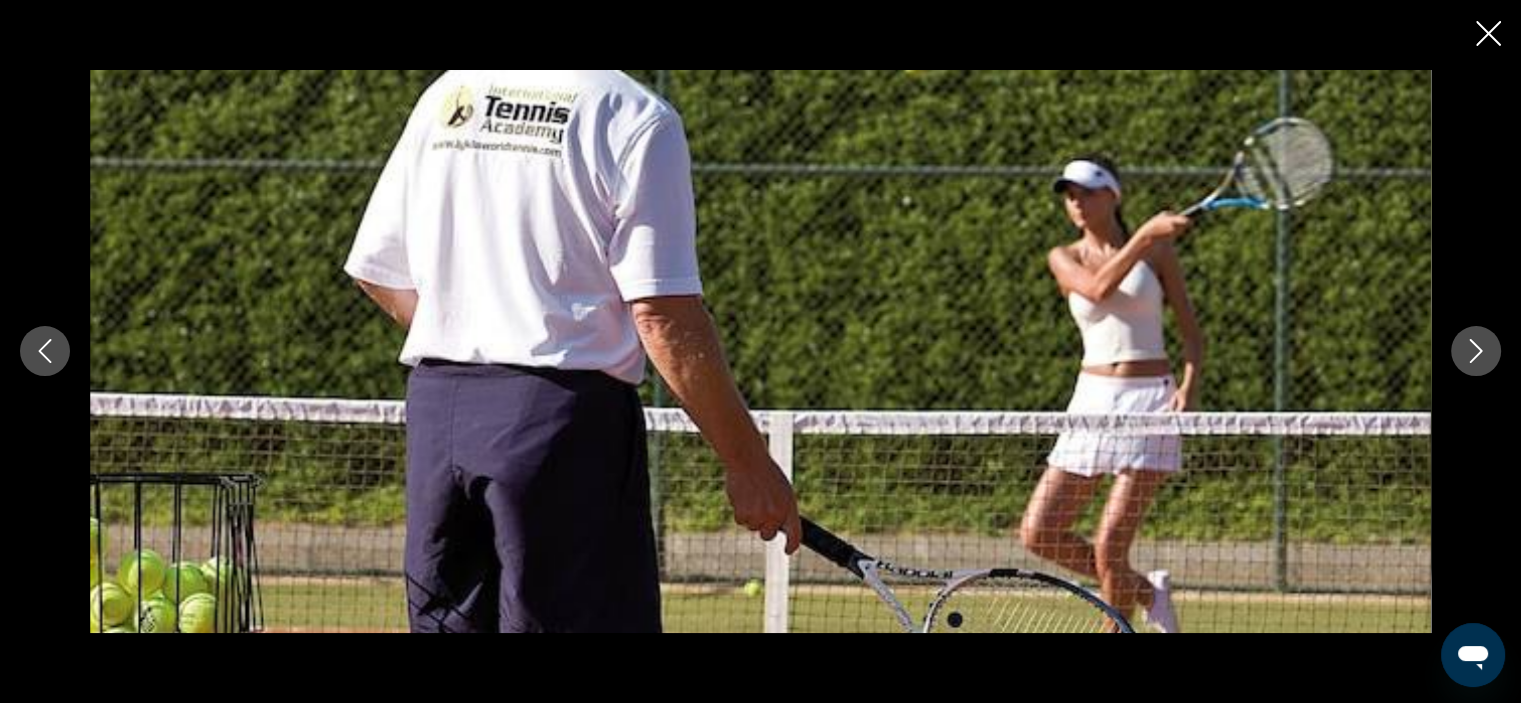 click 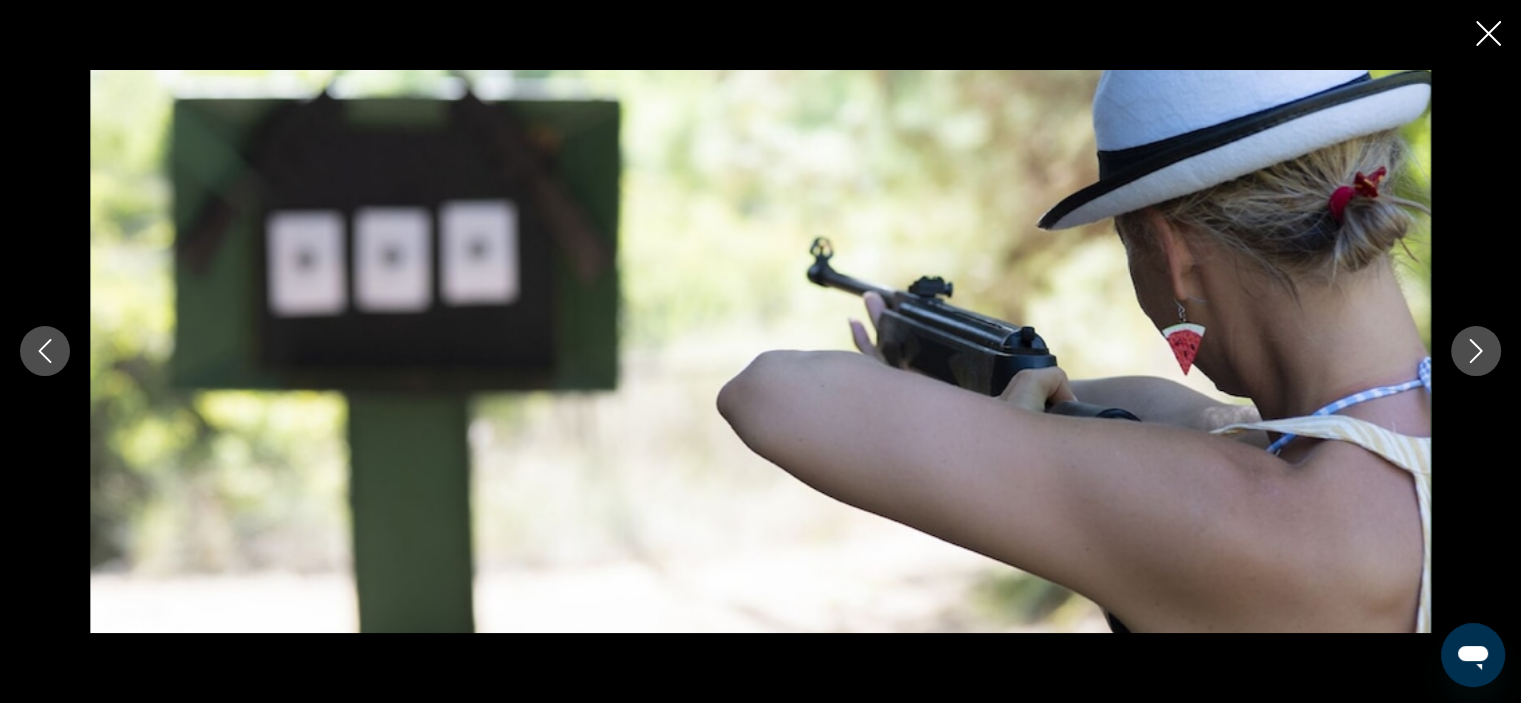 click 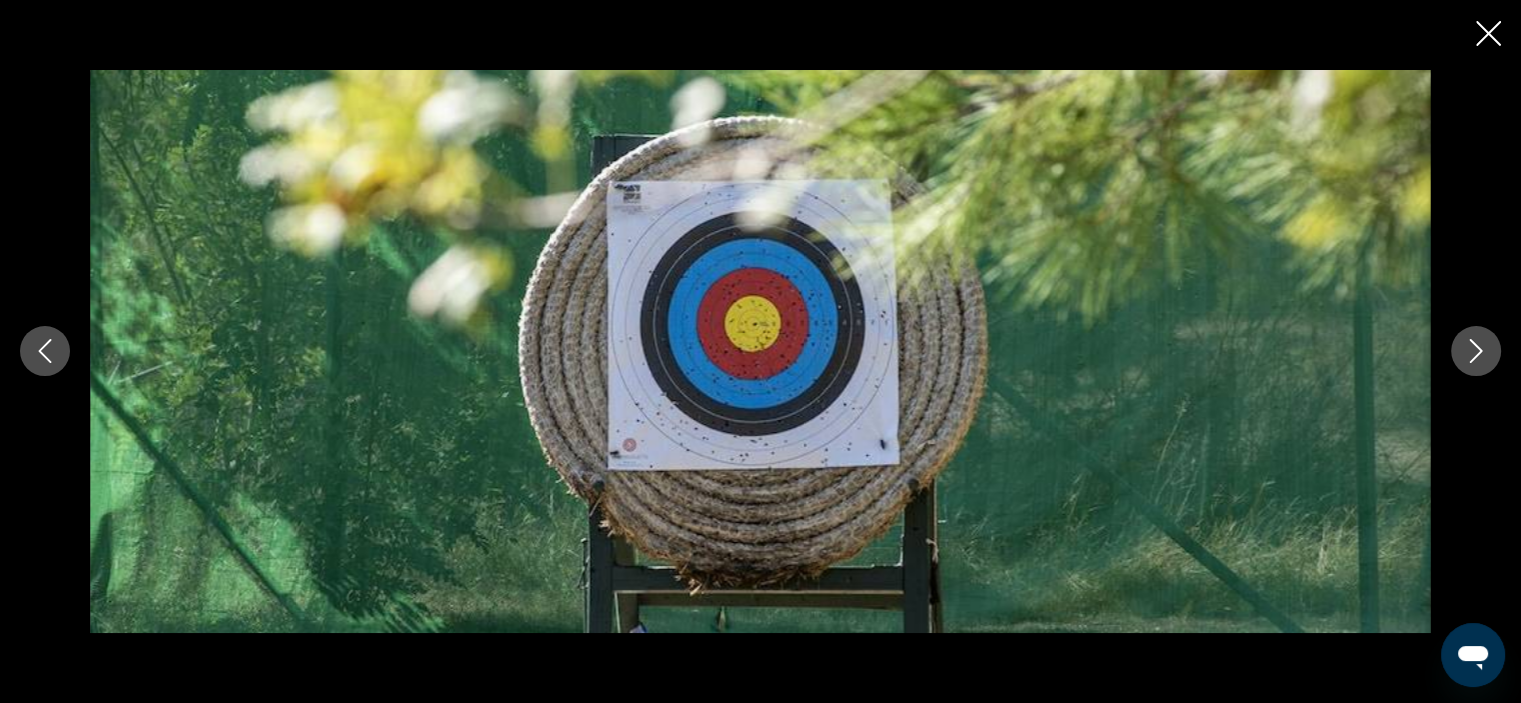 click 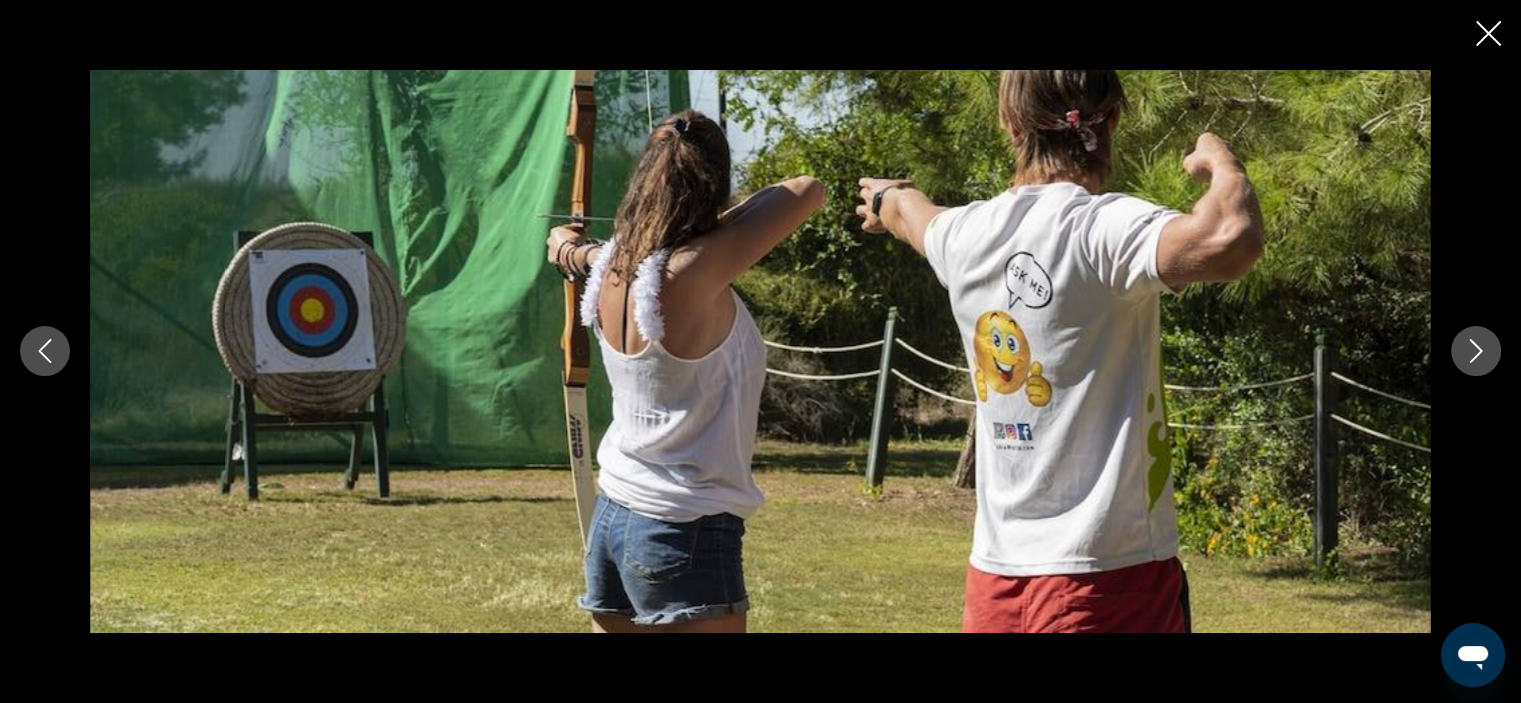 click 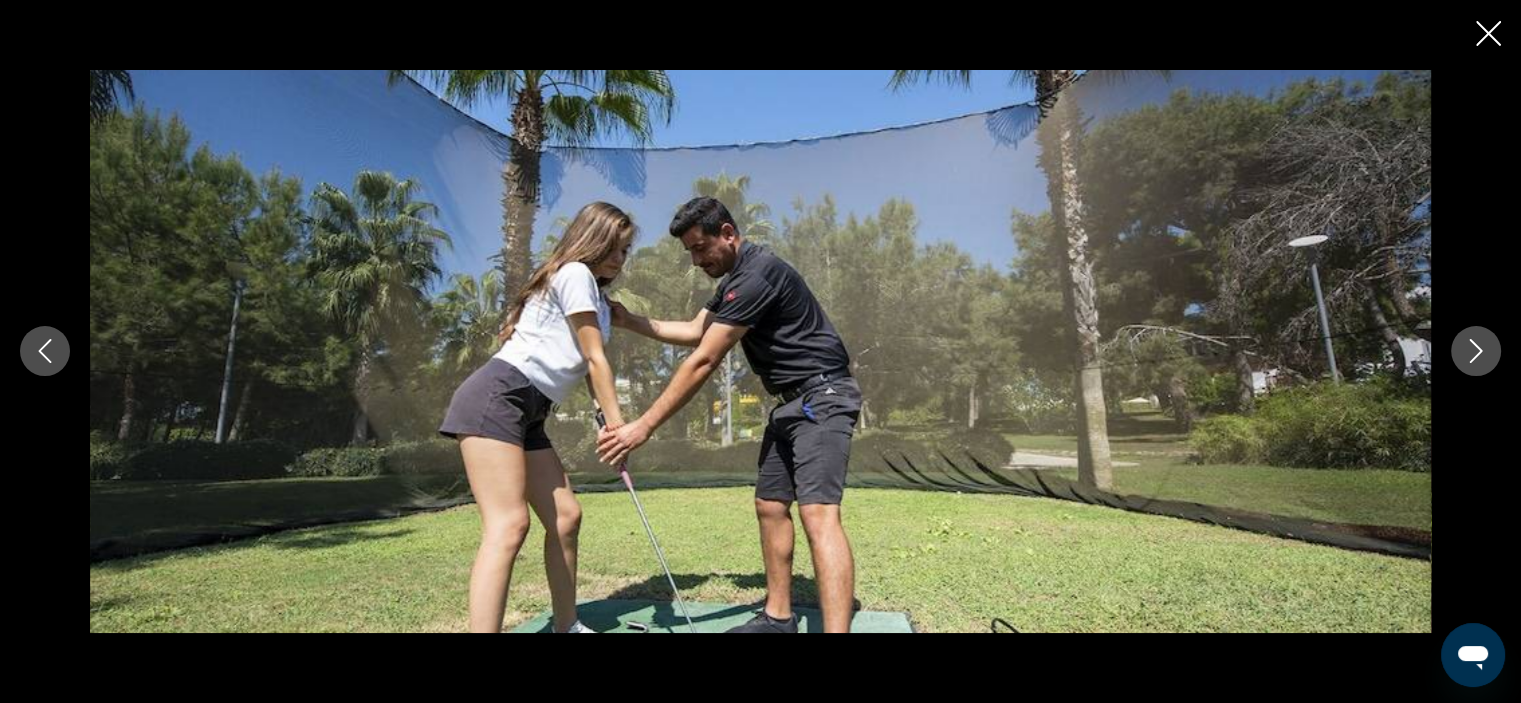 click 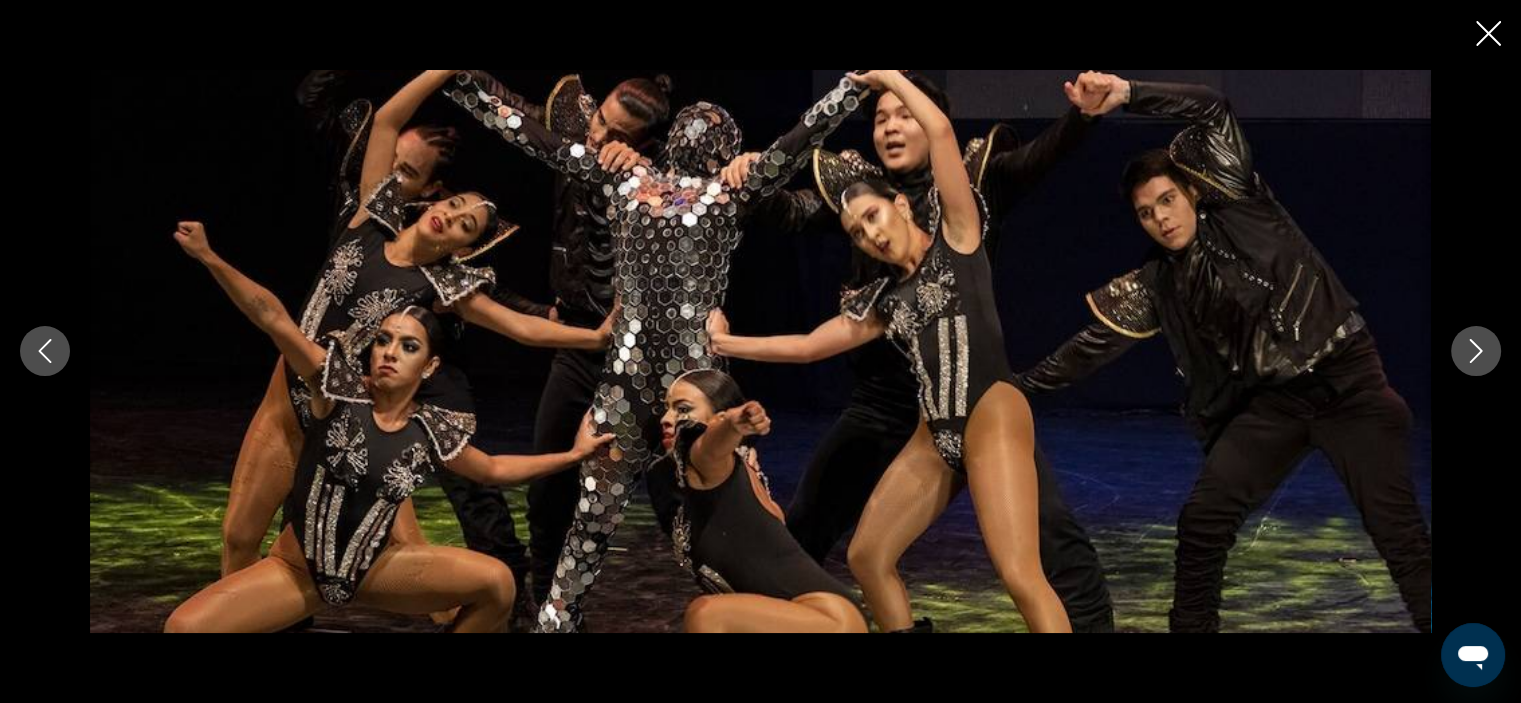 click 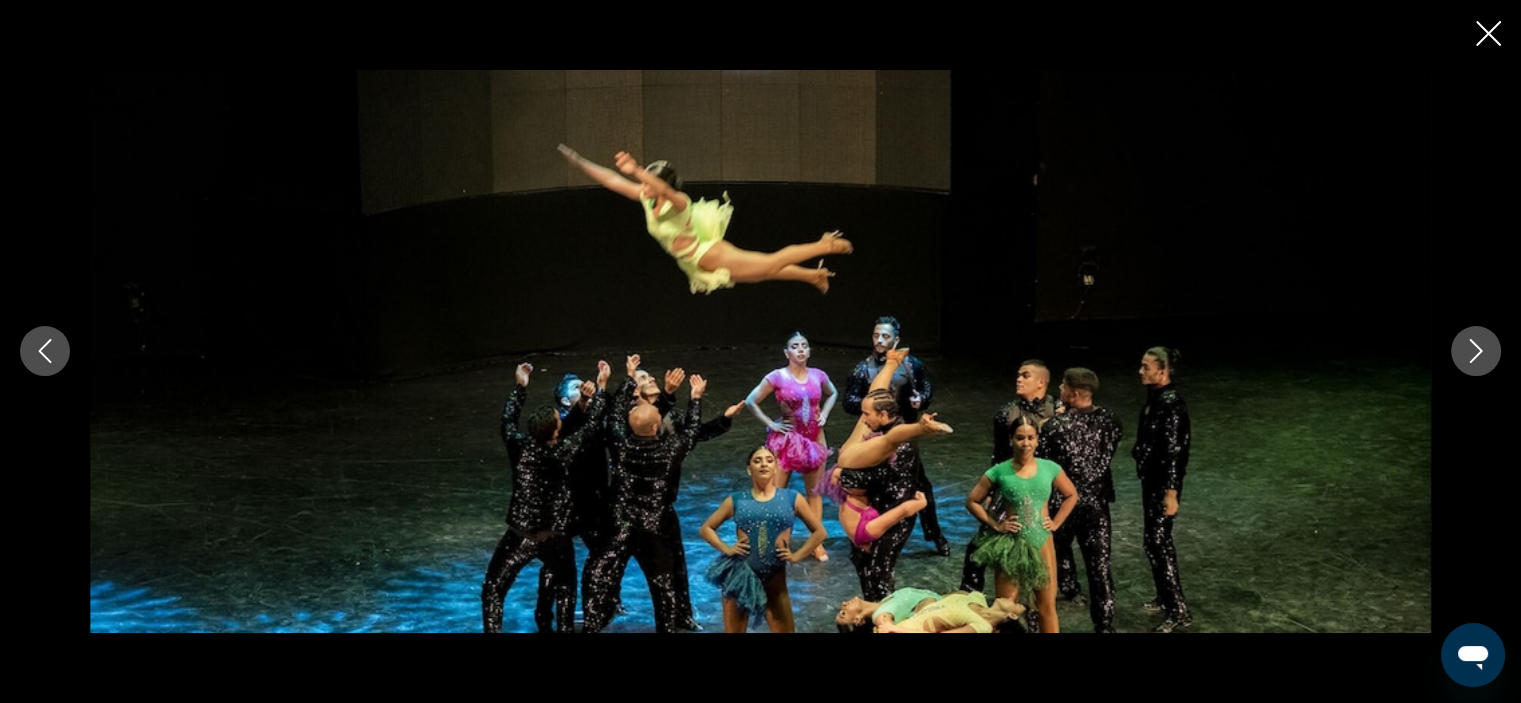 click 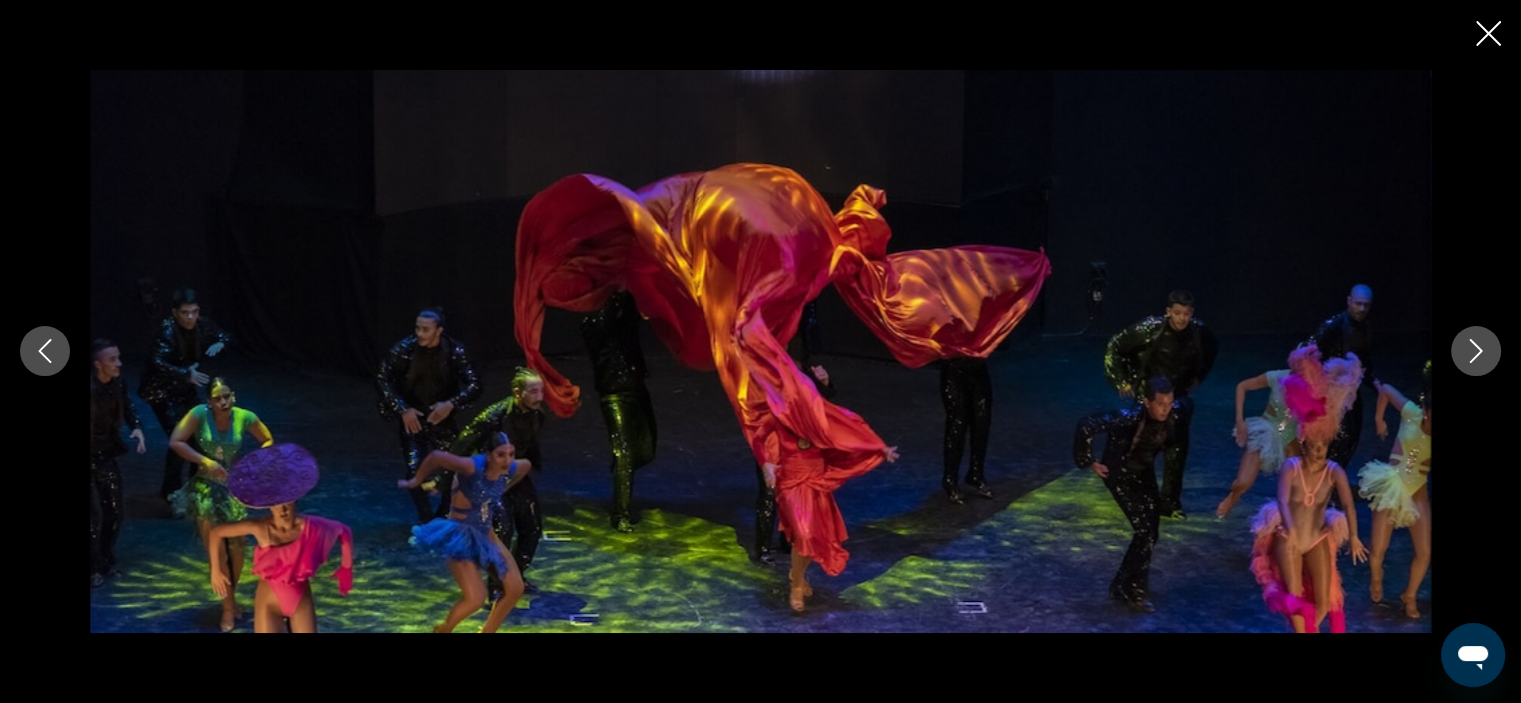 click 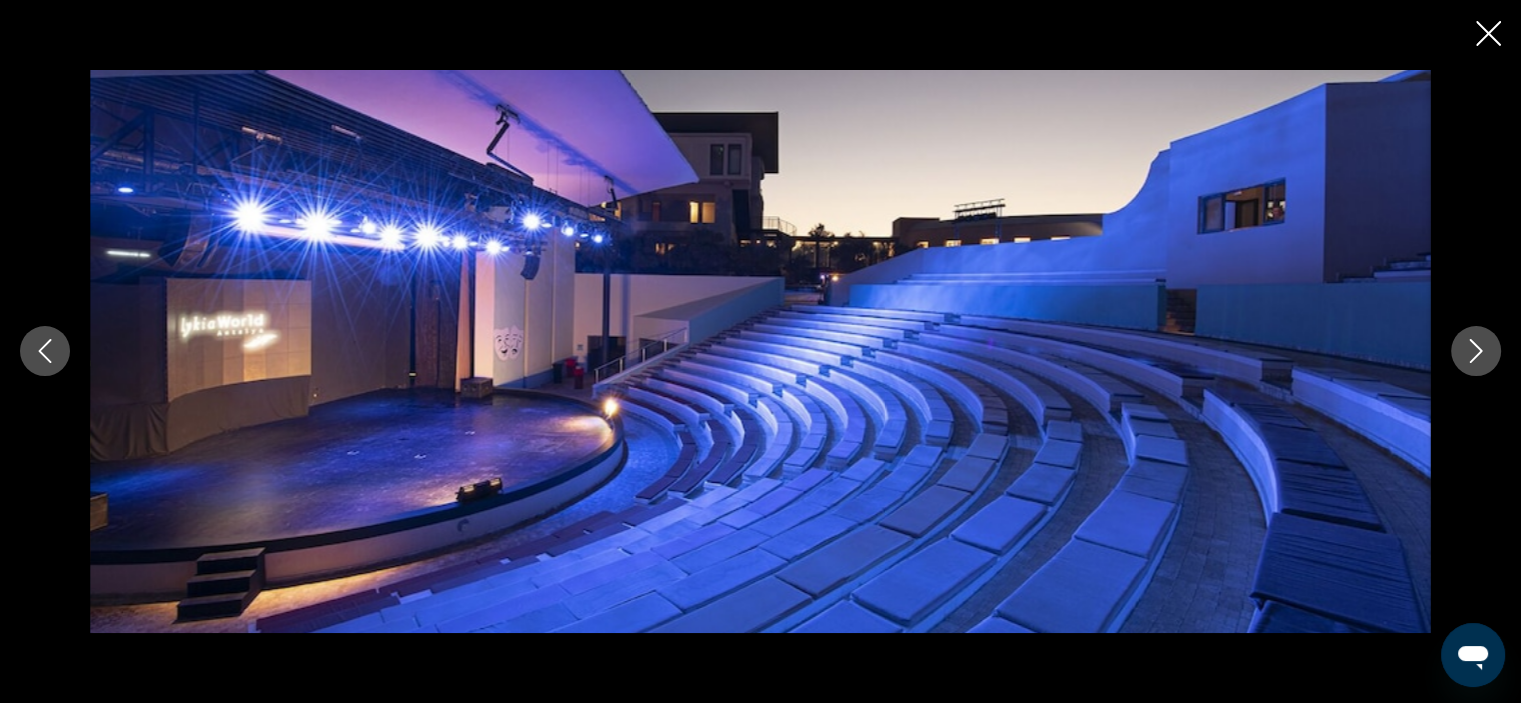 click 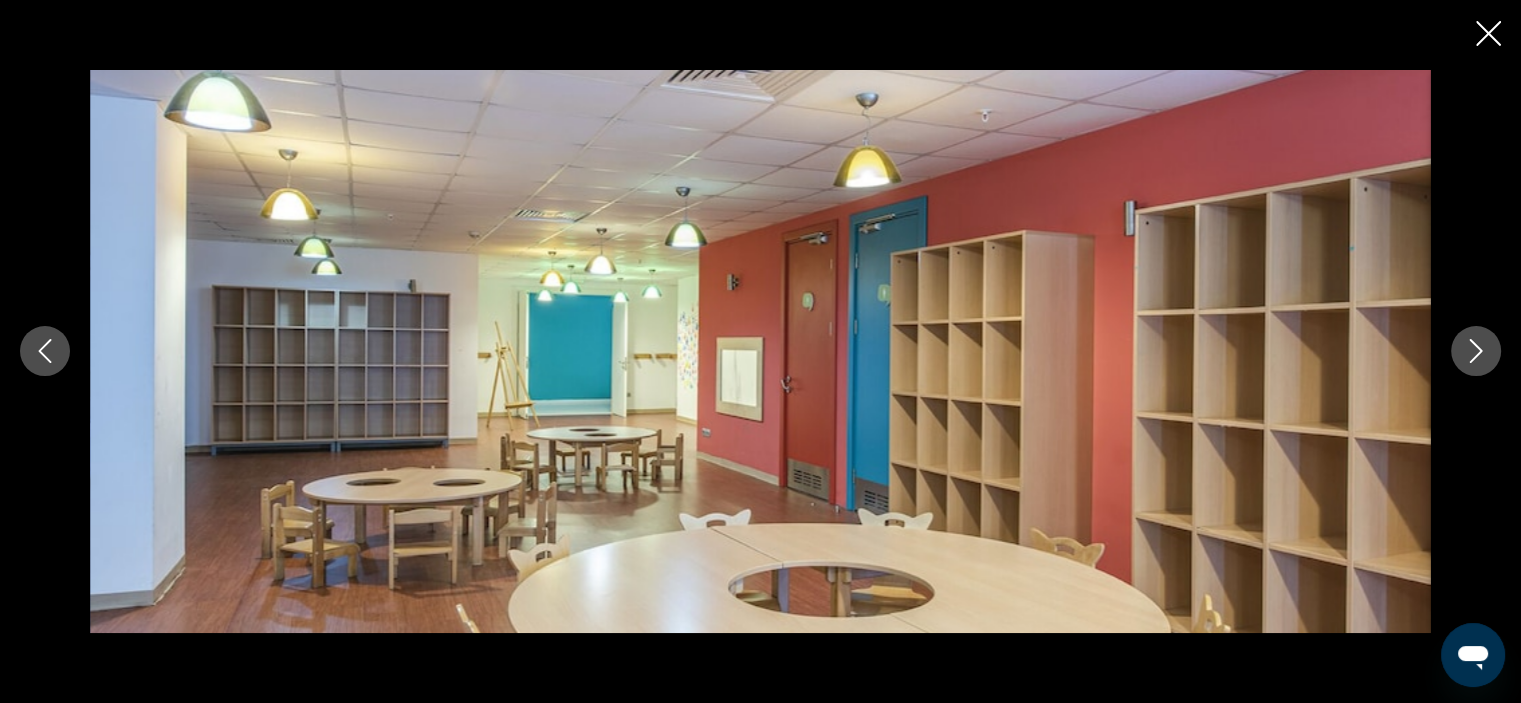 click 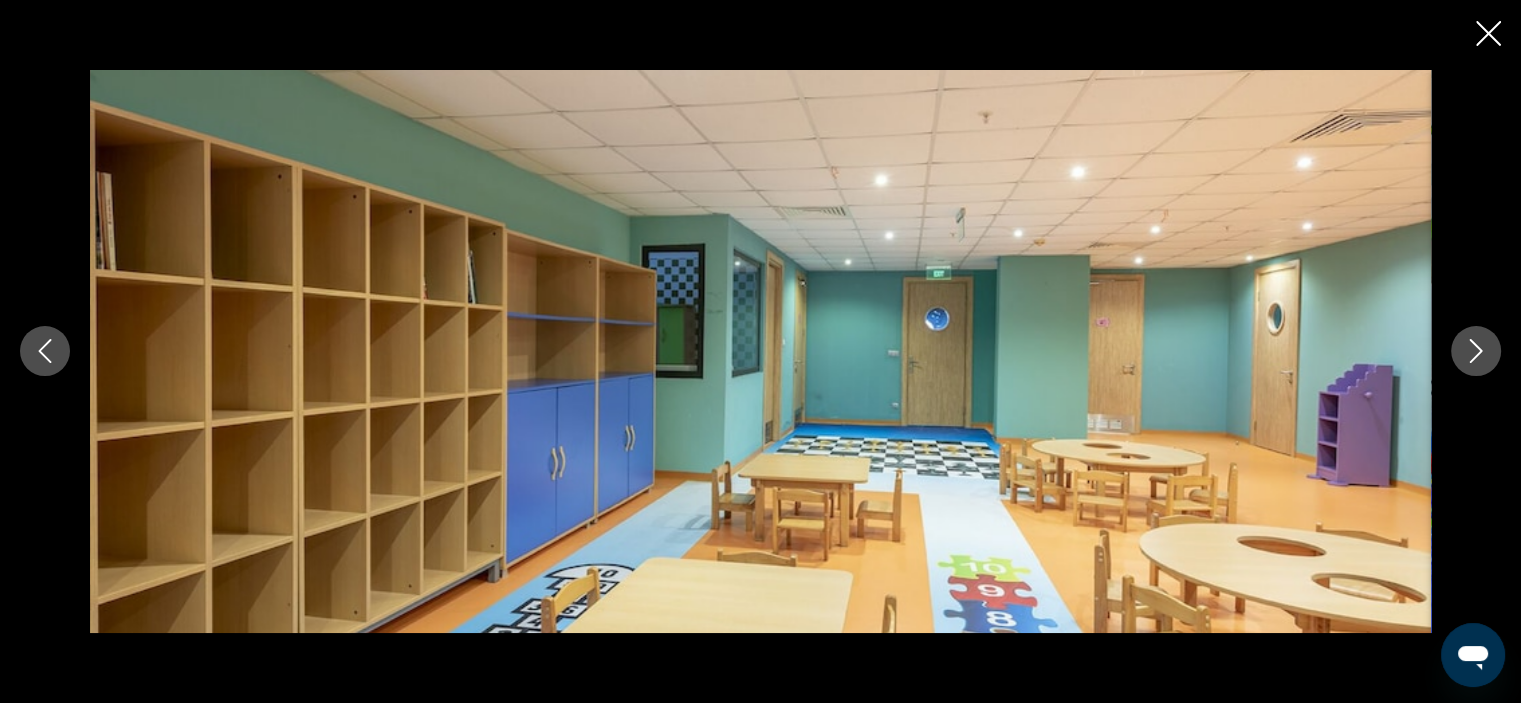 click 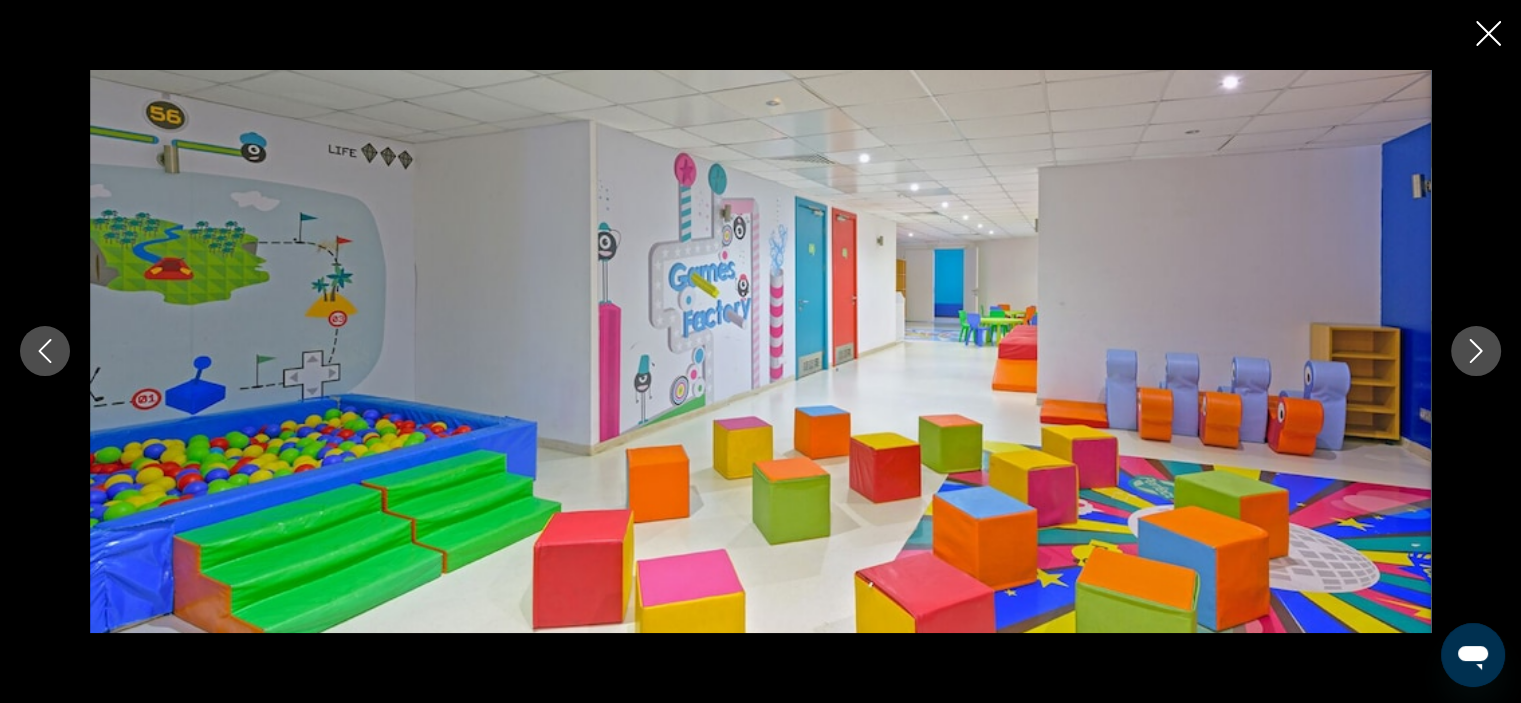 click 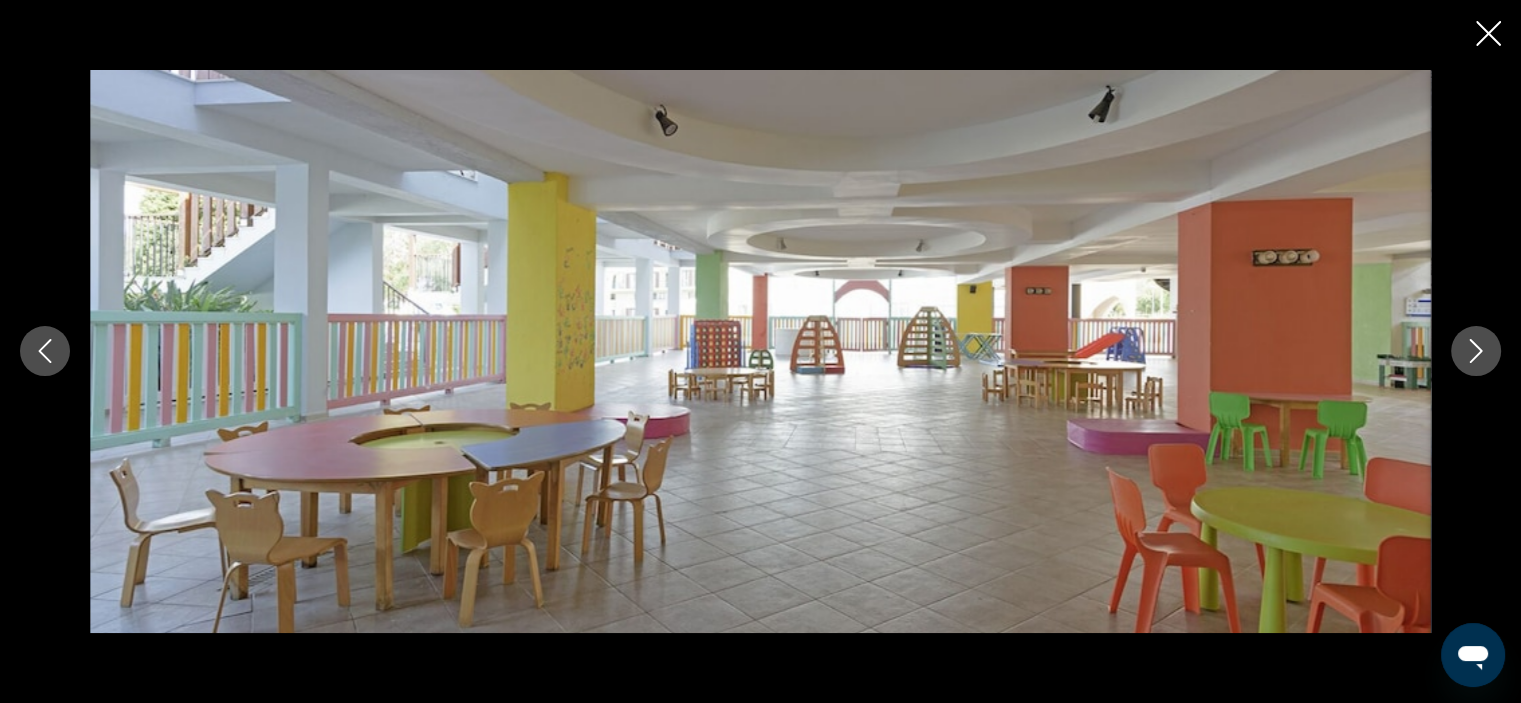 click 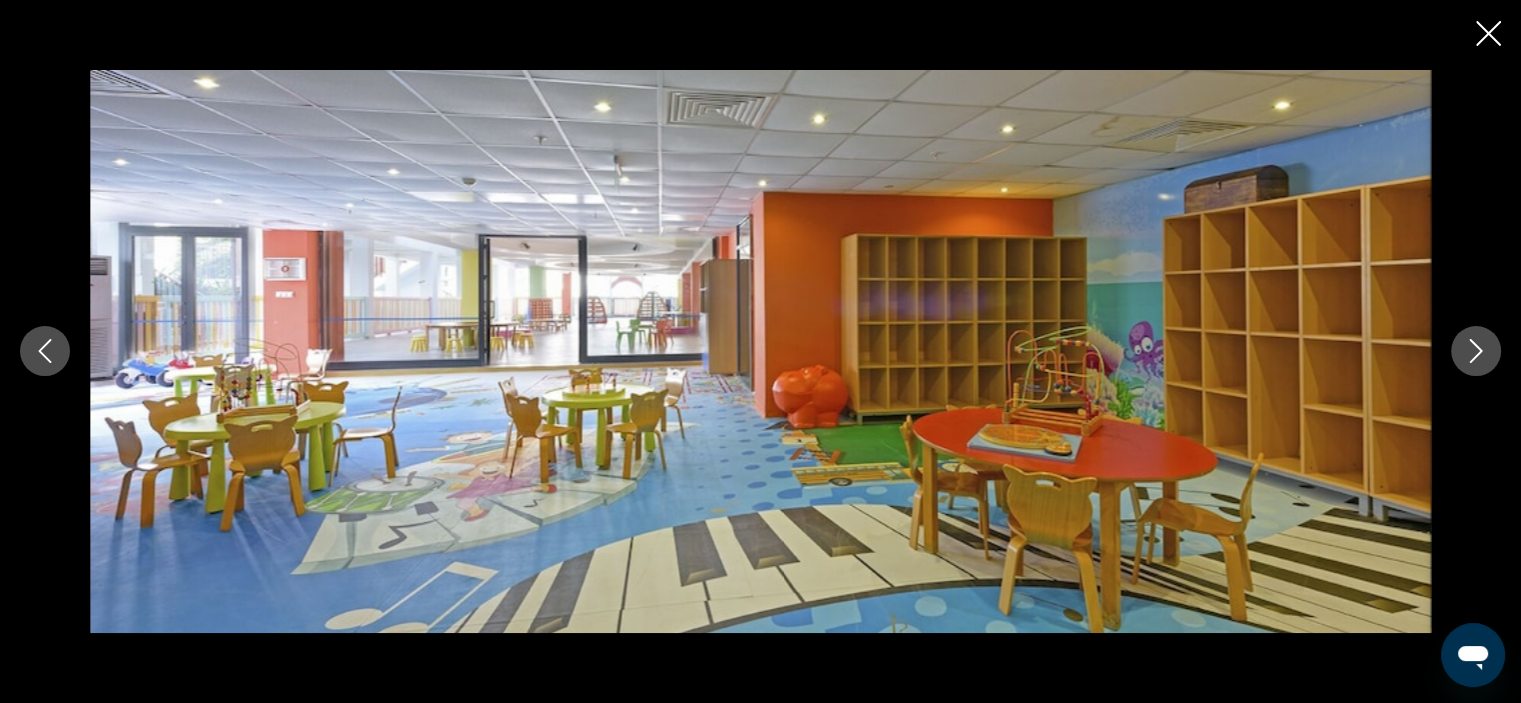 click 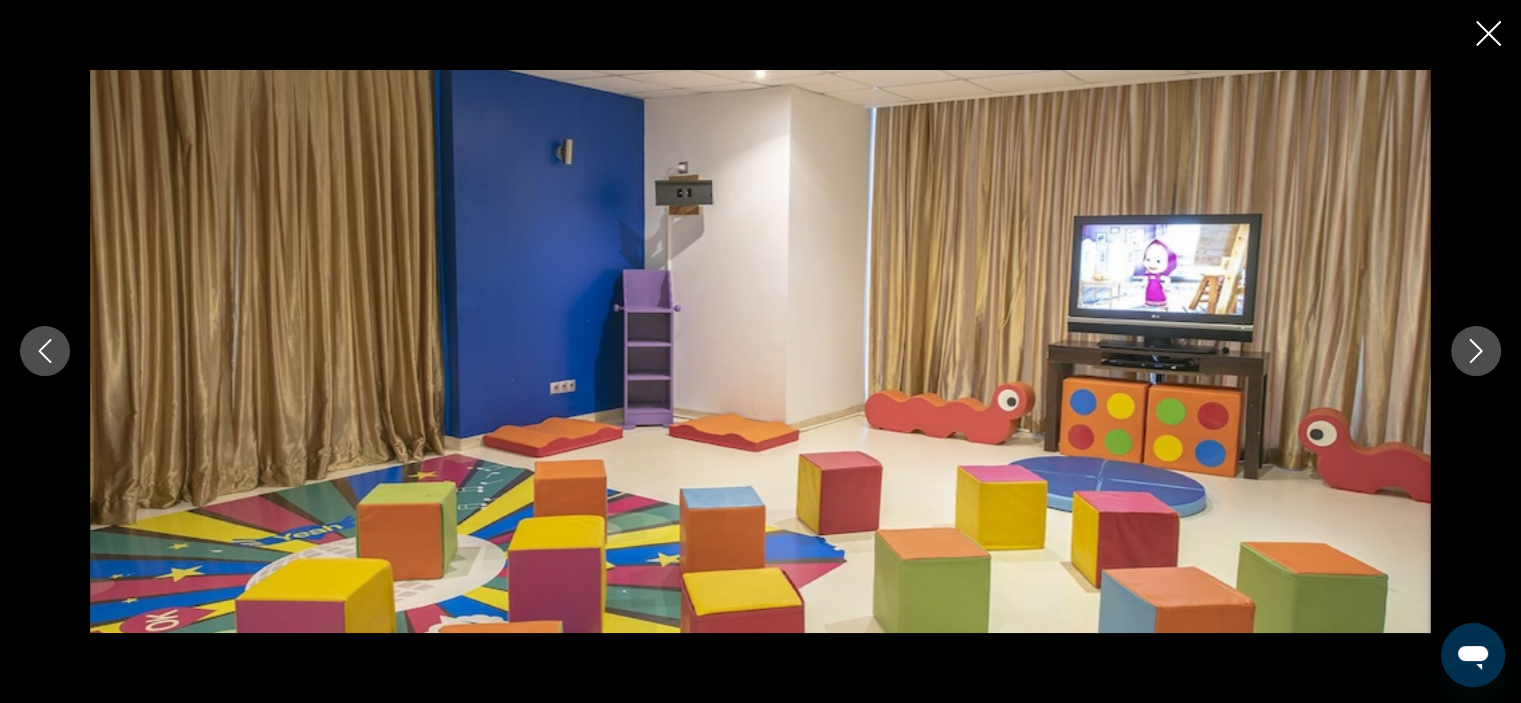 click 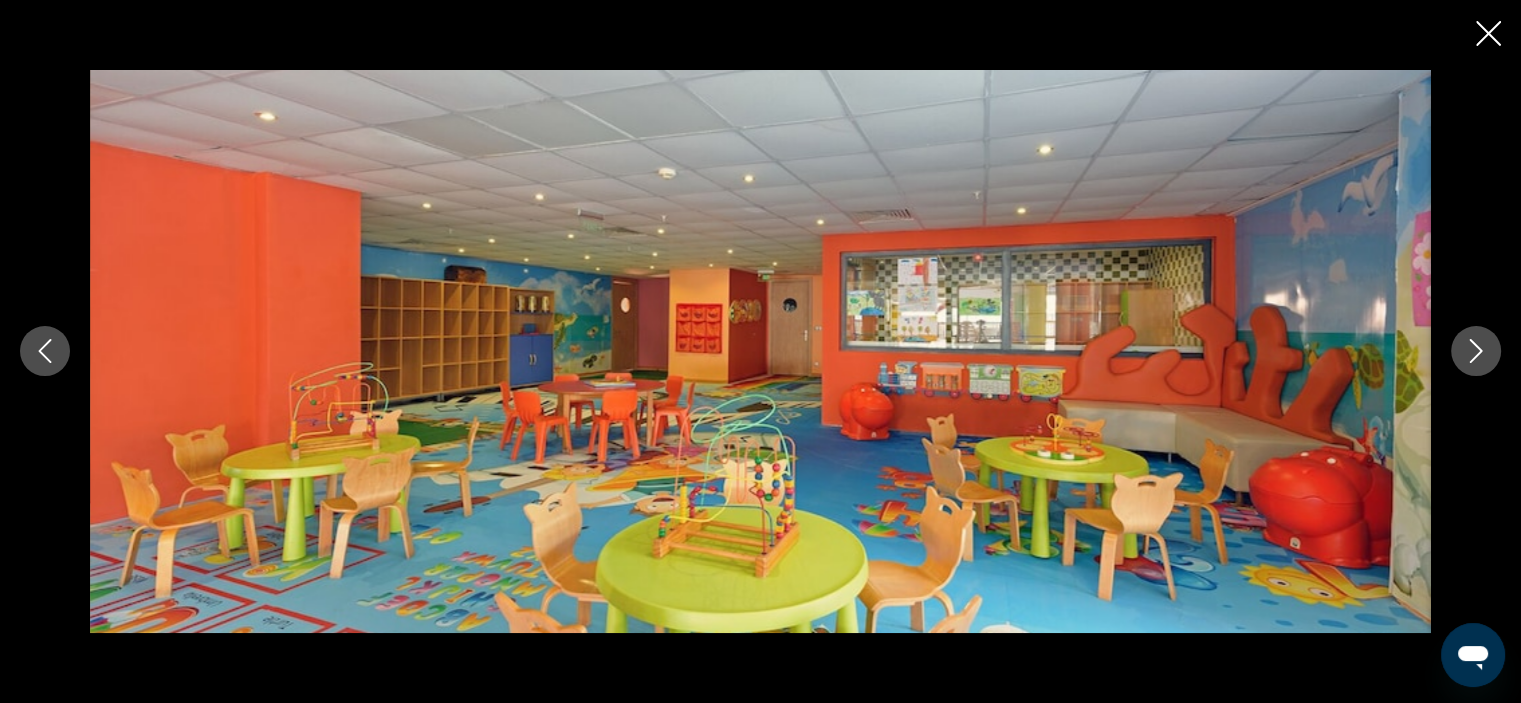 click 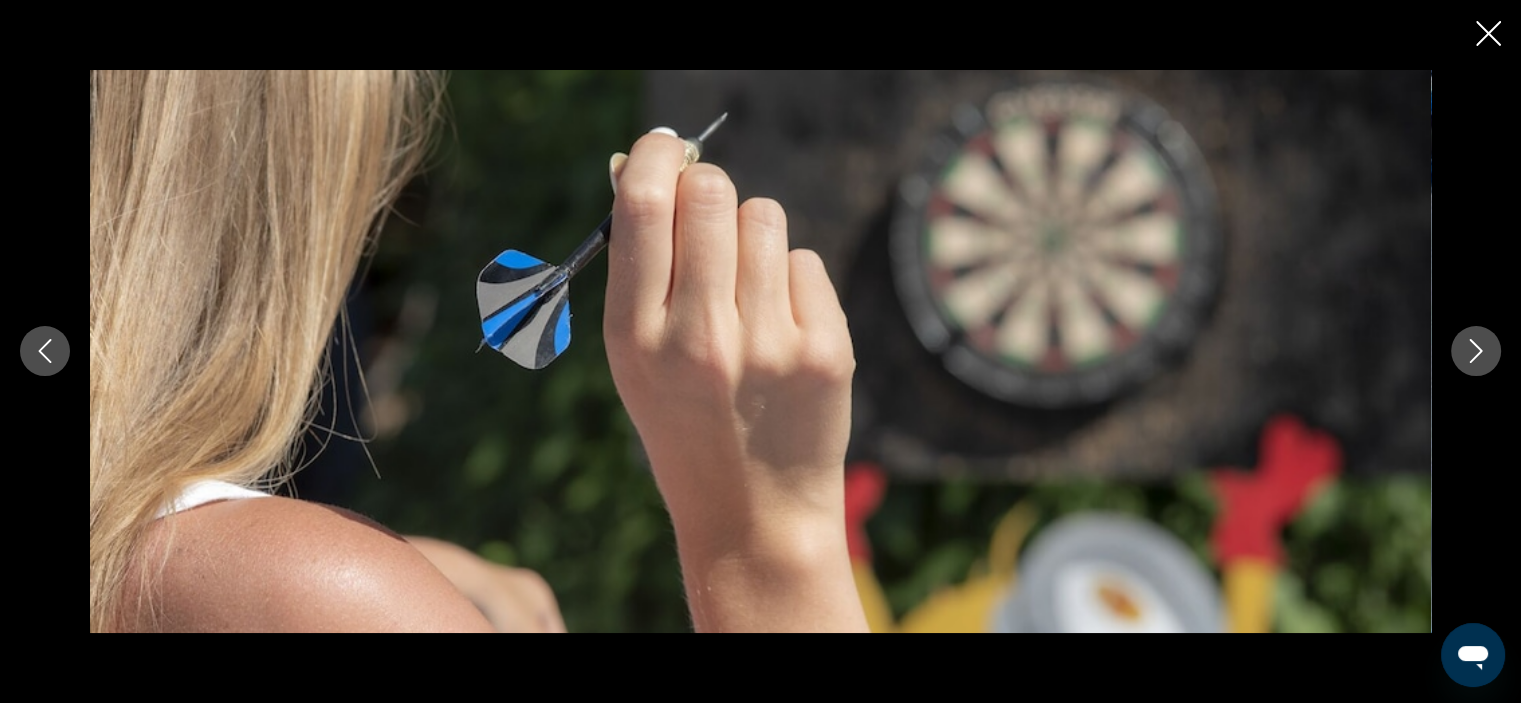 click 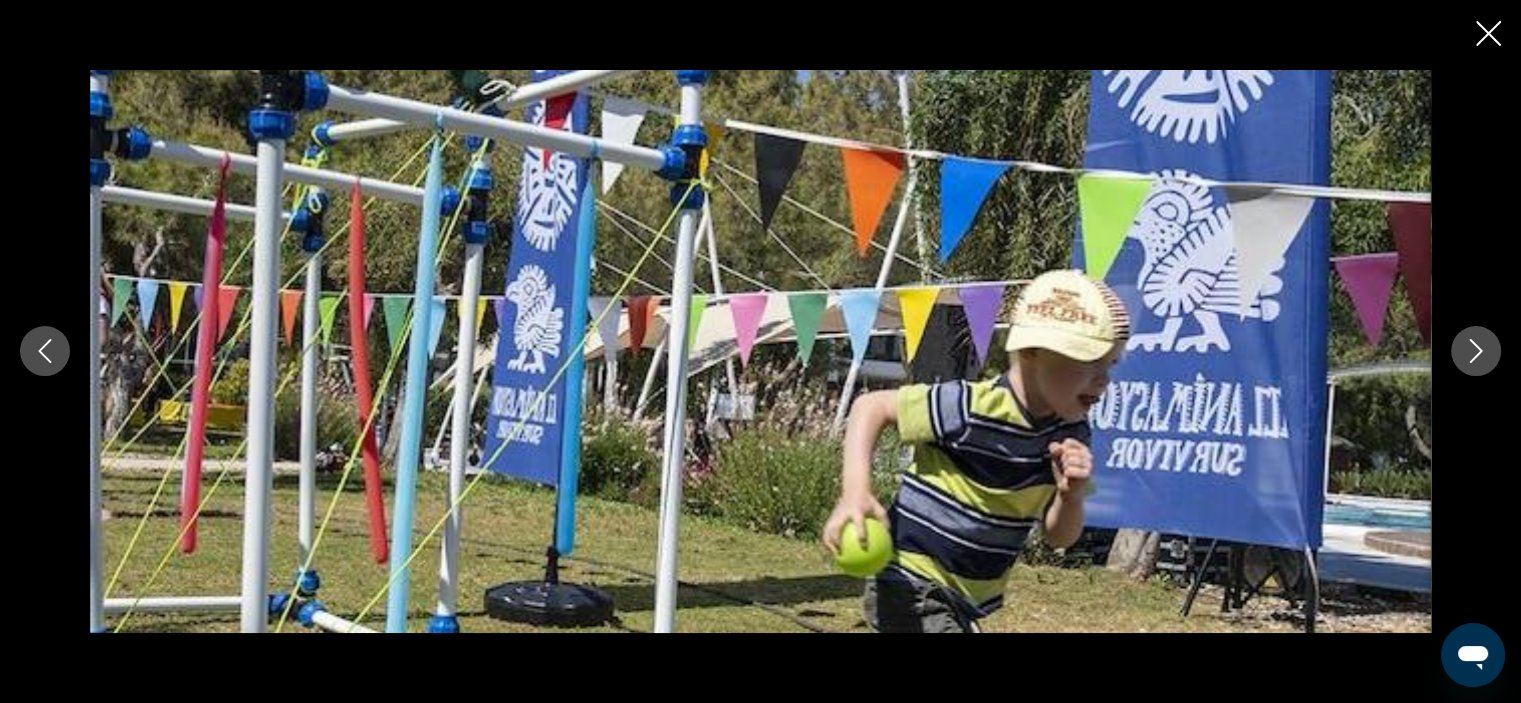 click 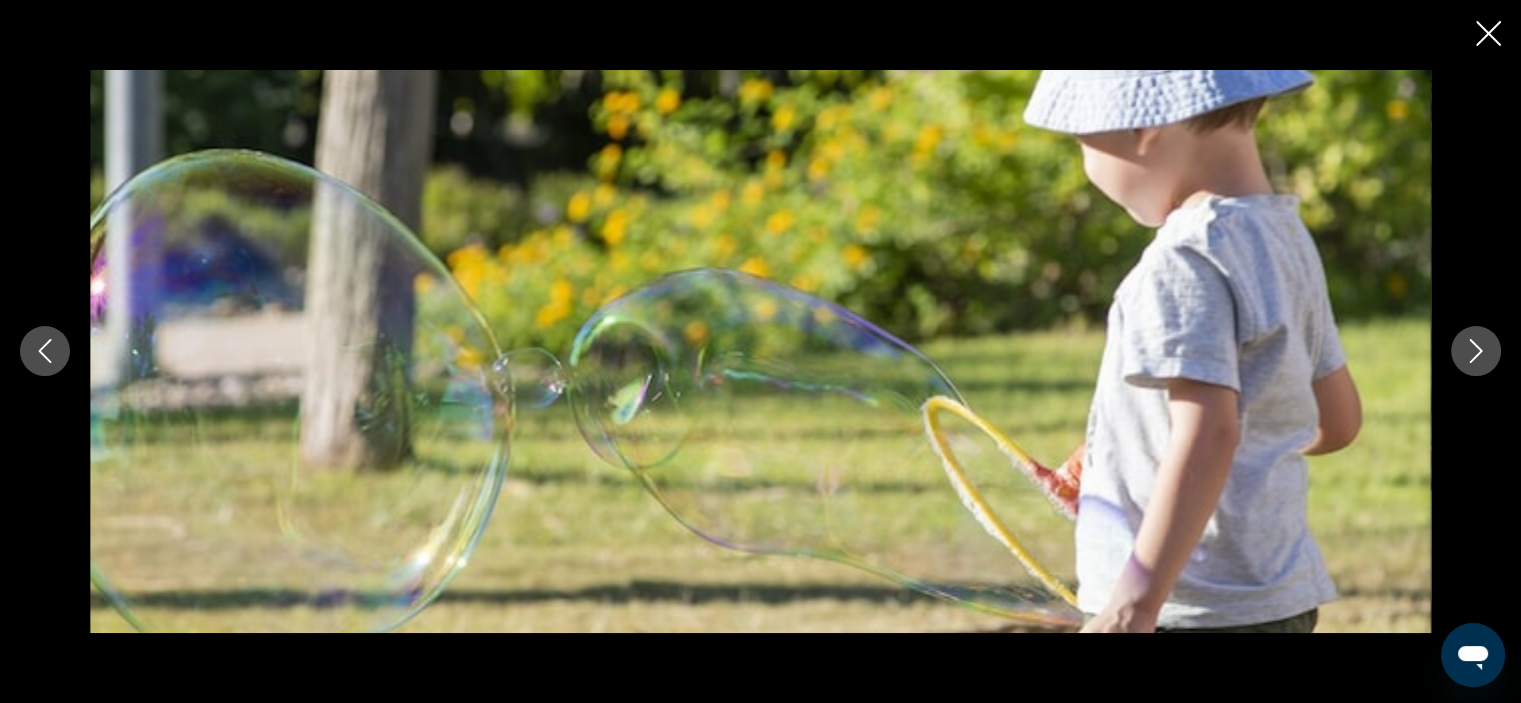 click 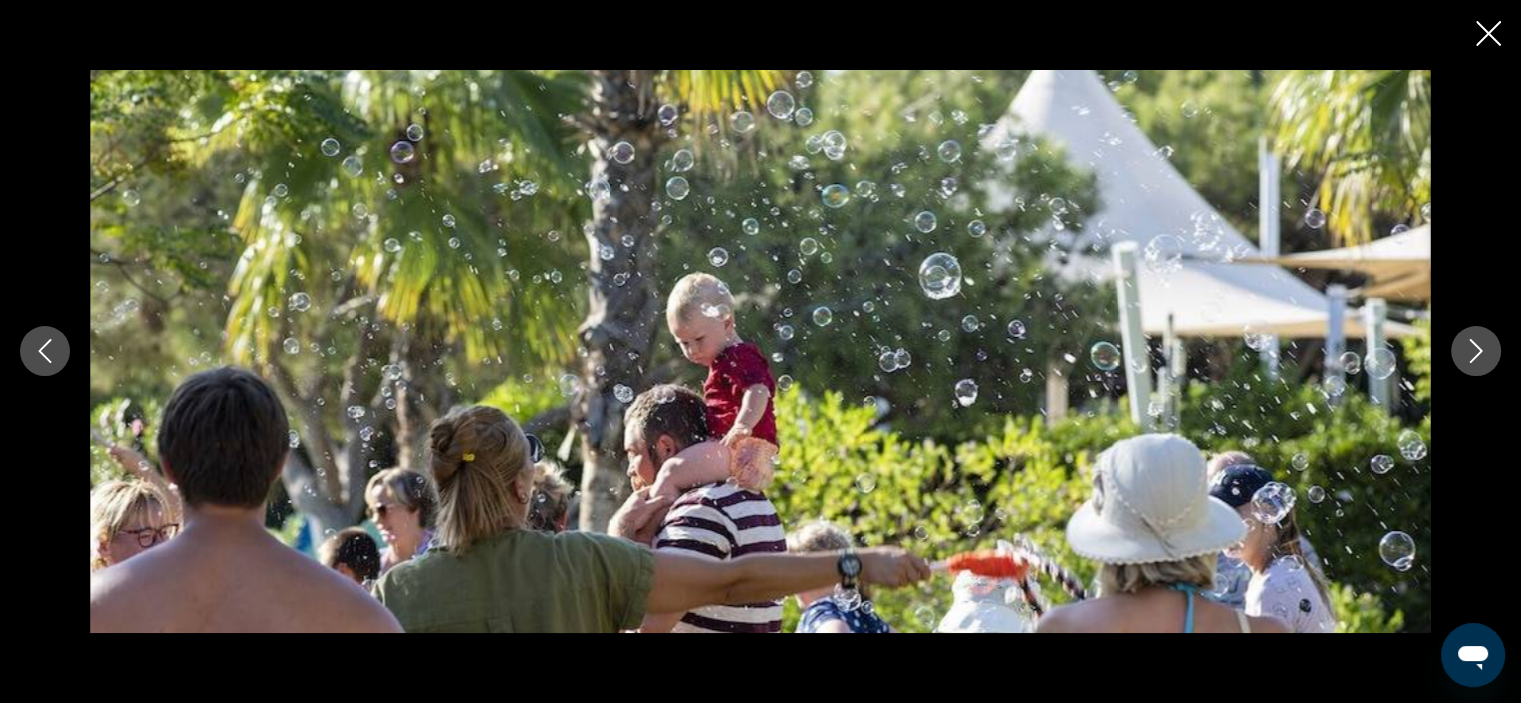 click 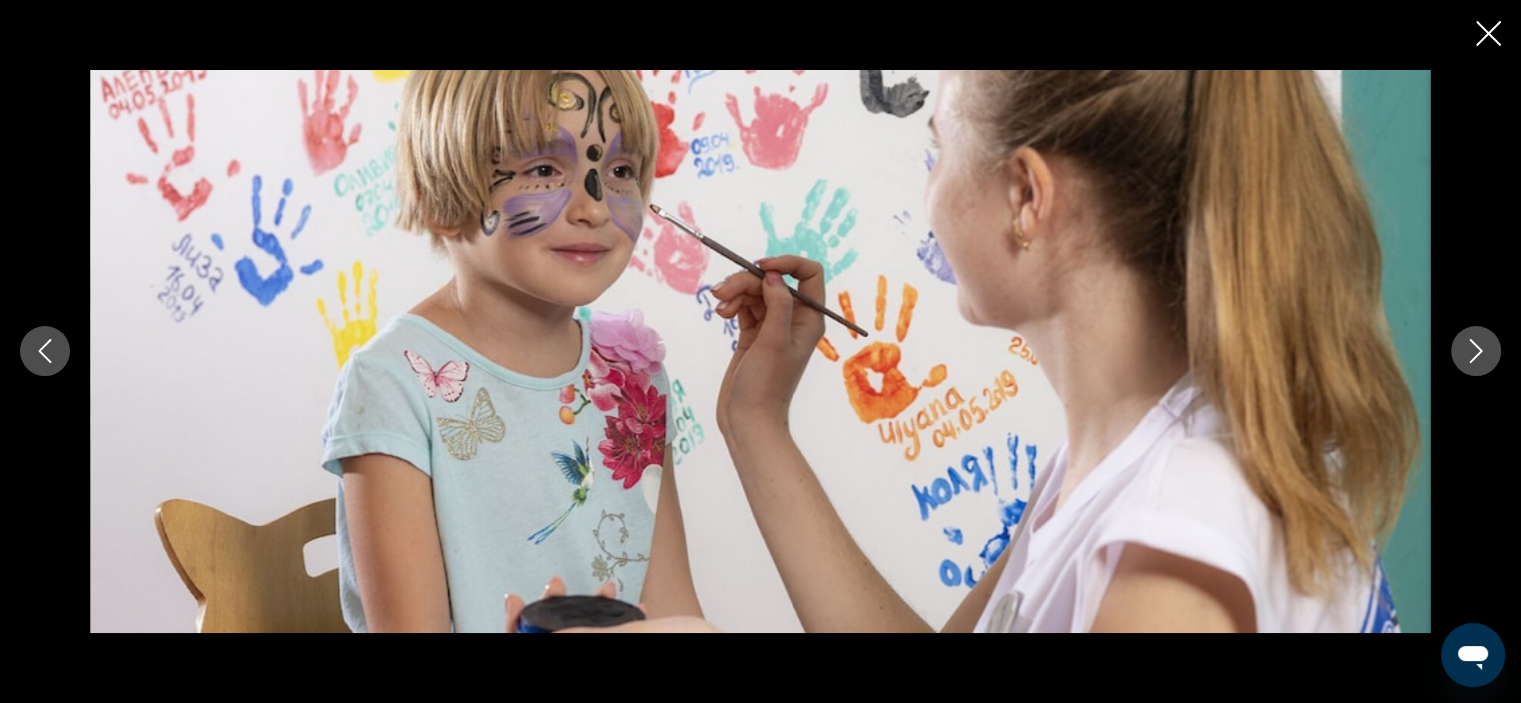 click 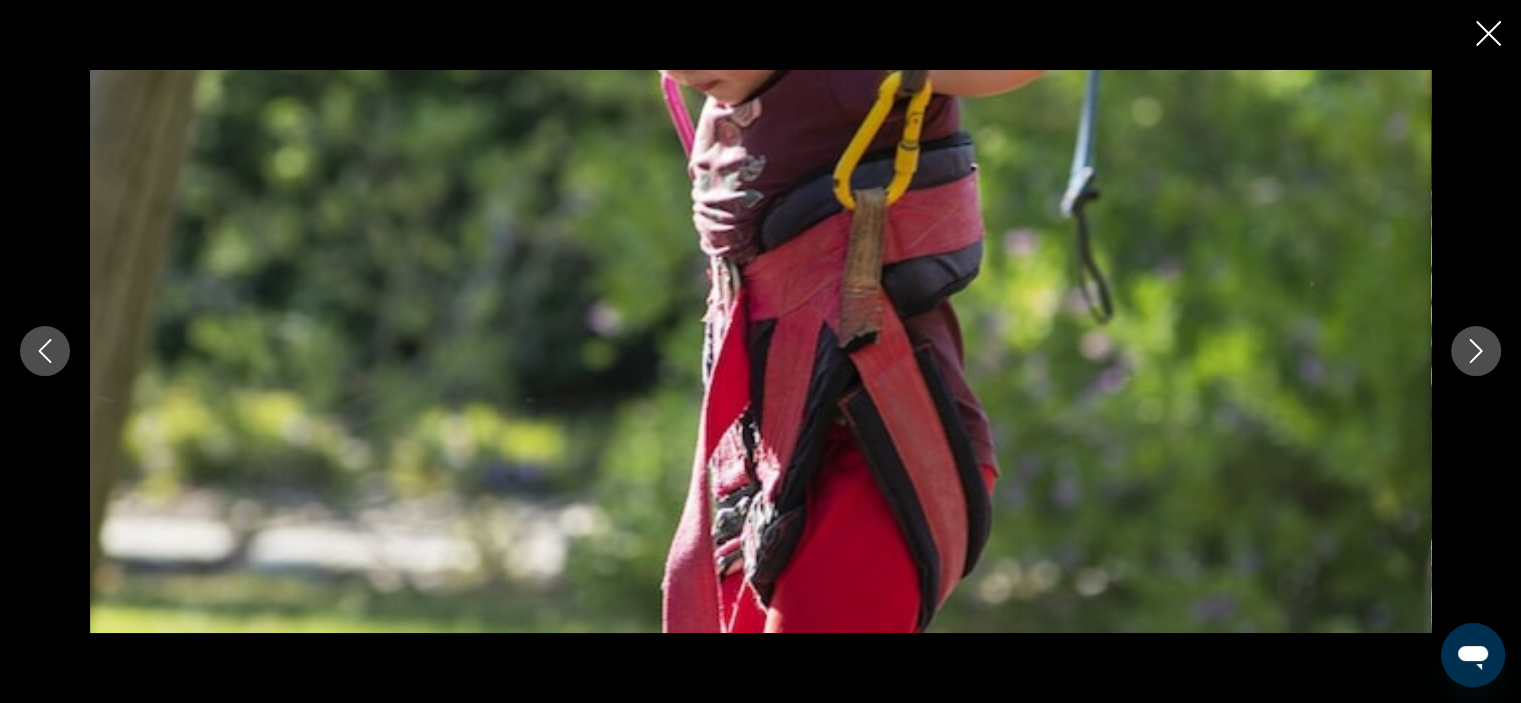 click 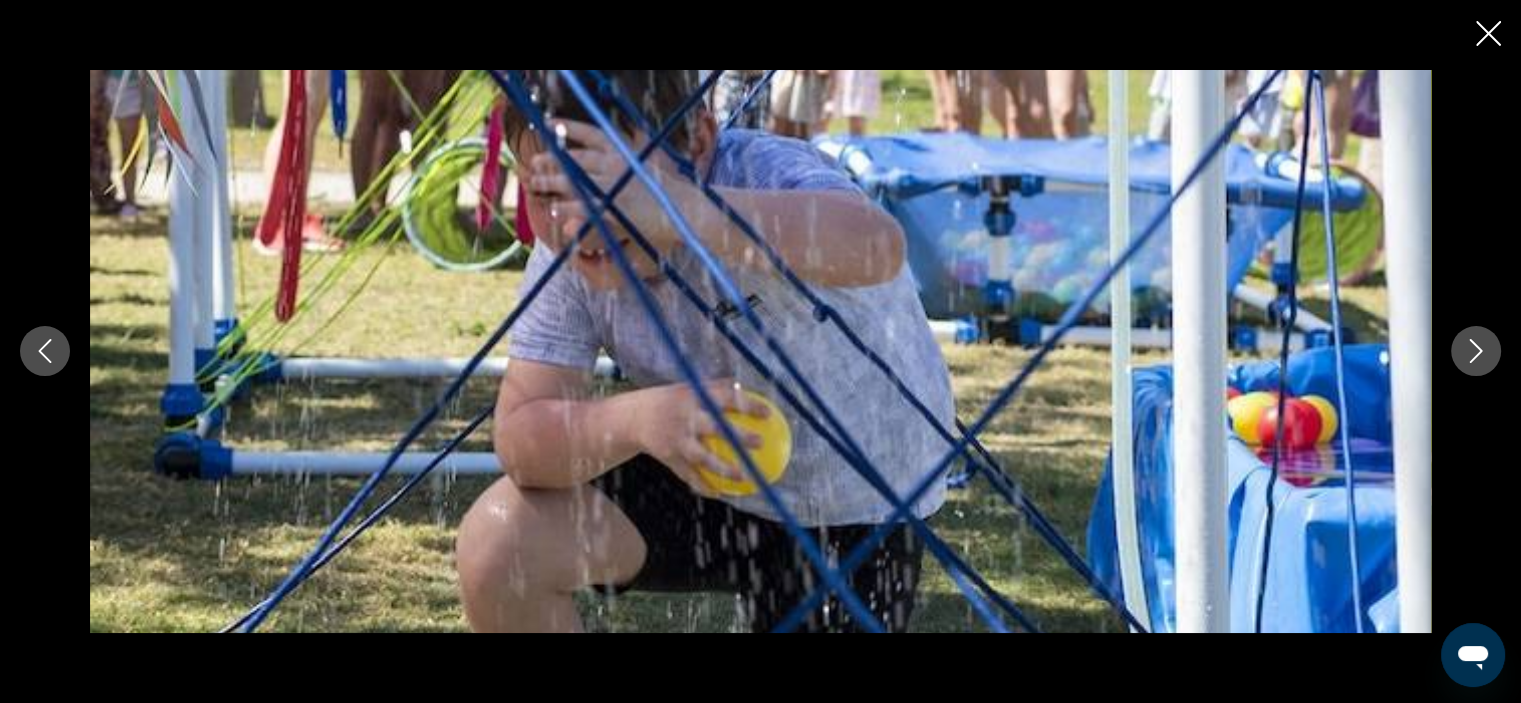 click 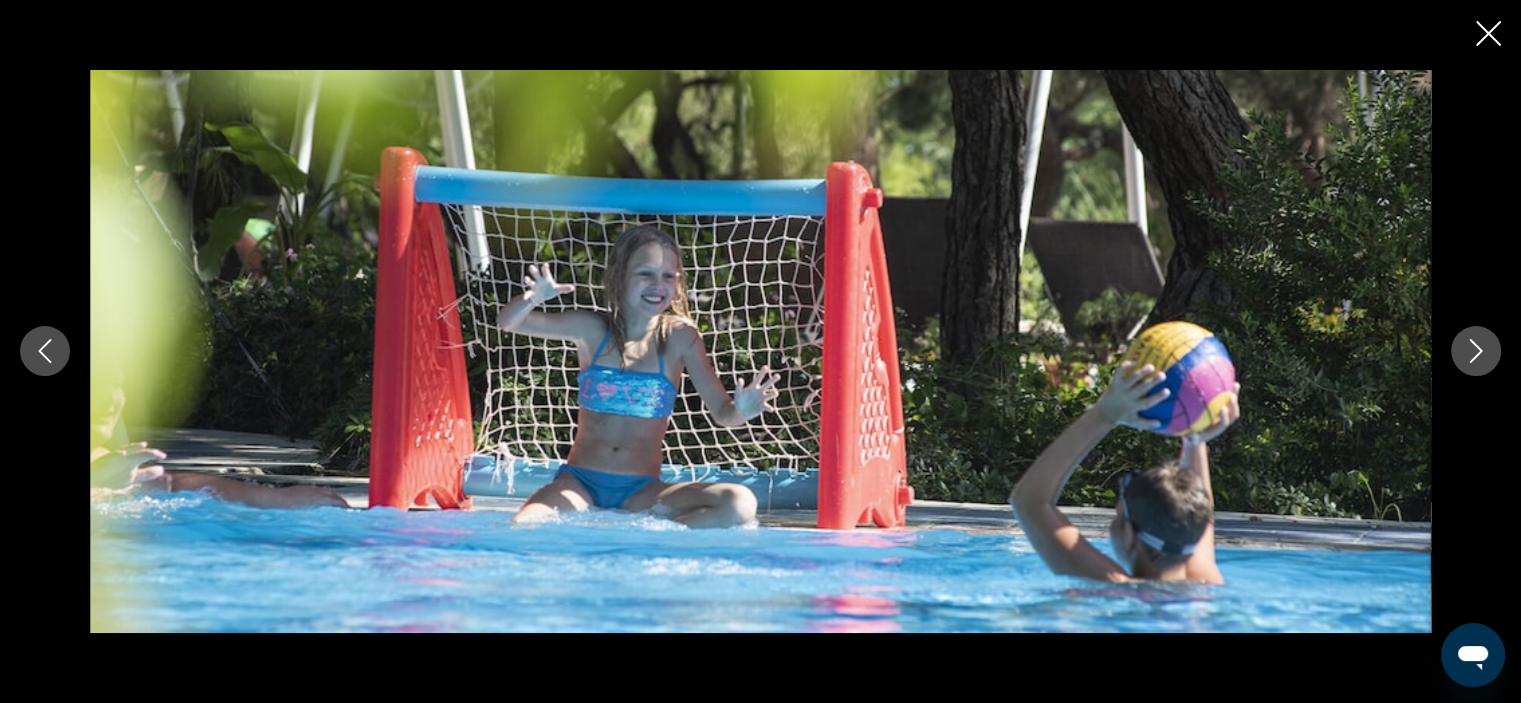 click 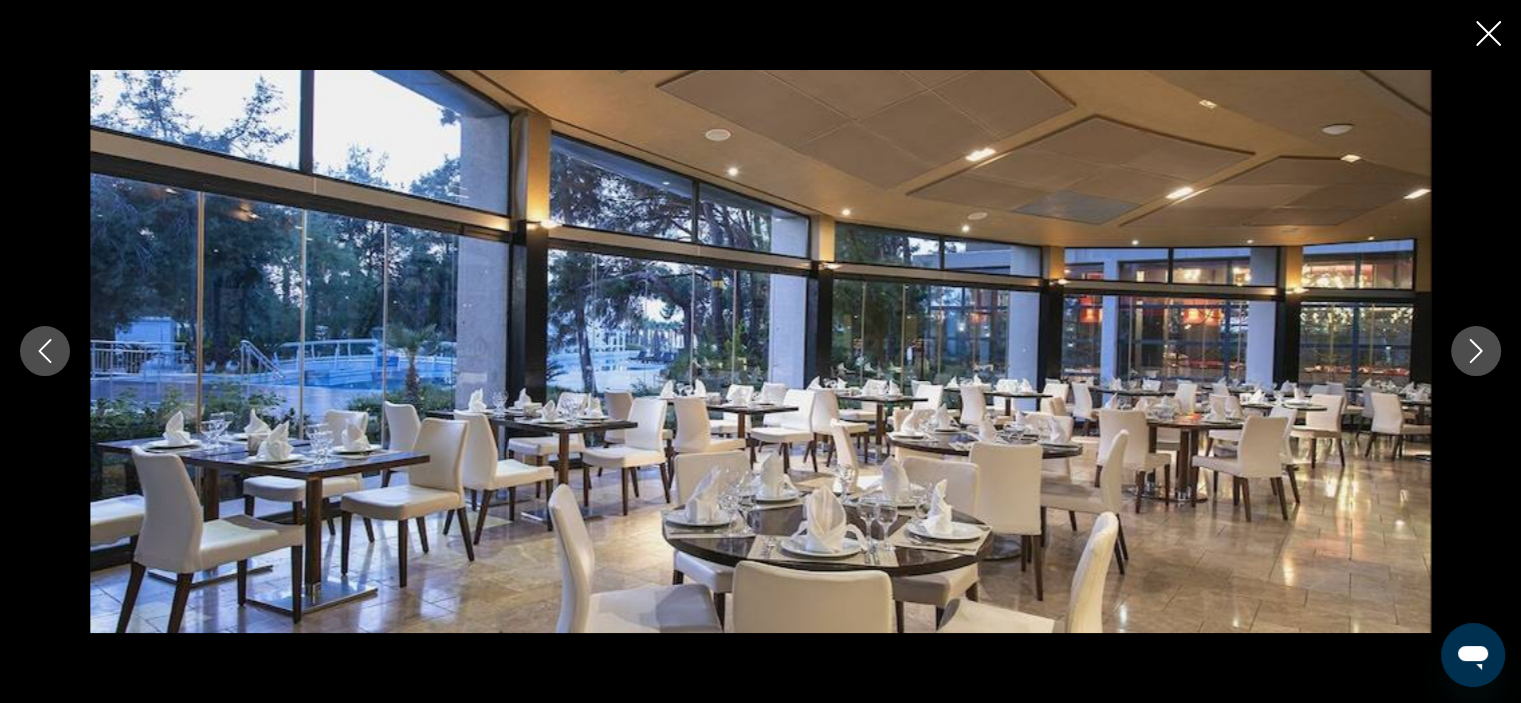 click 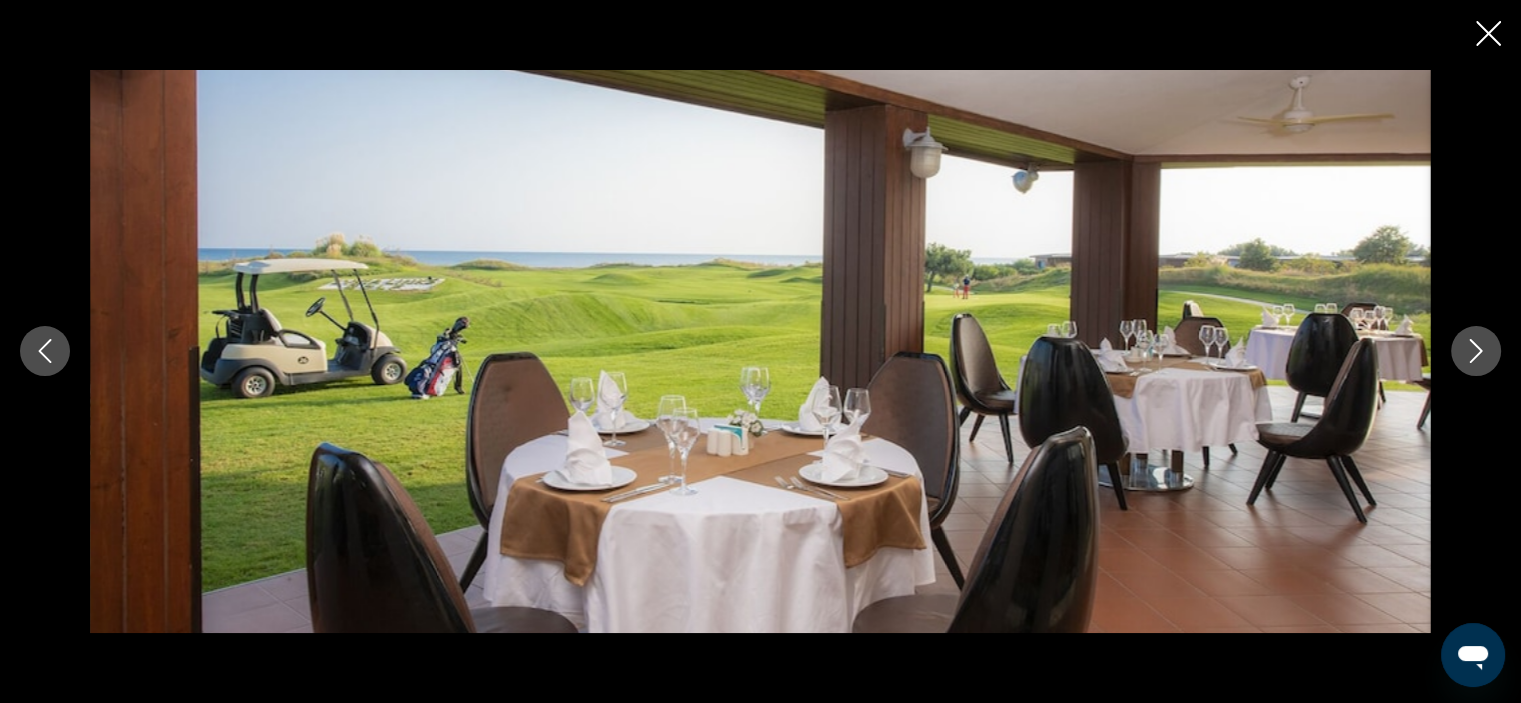 click 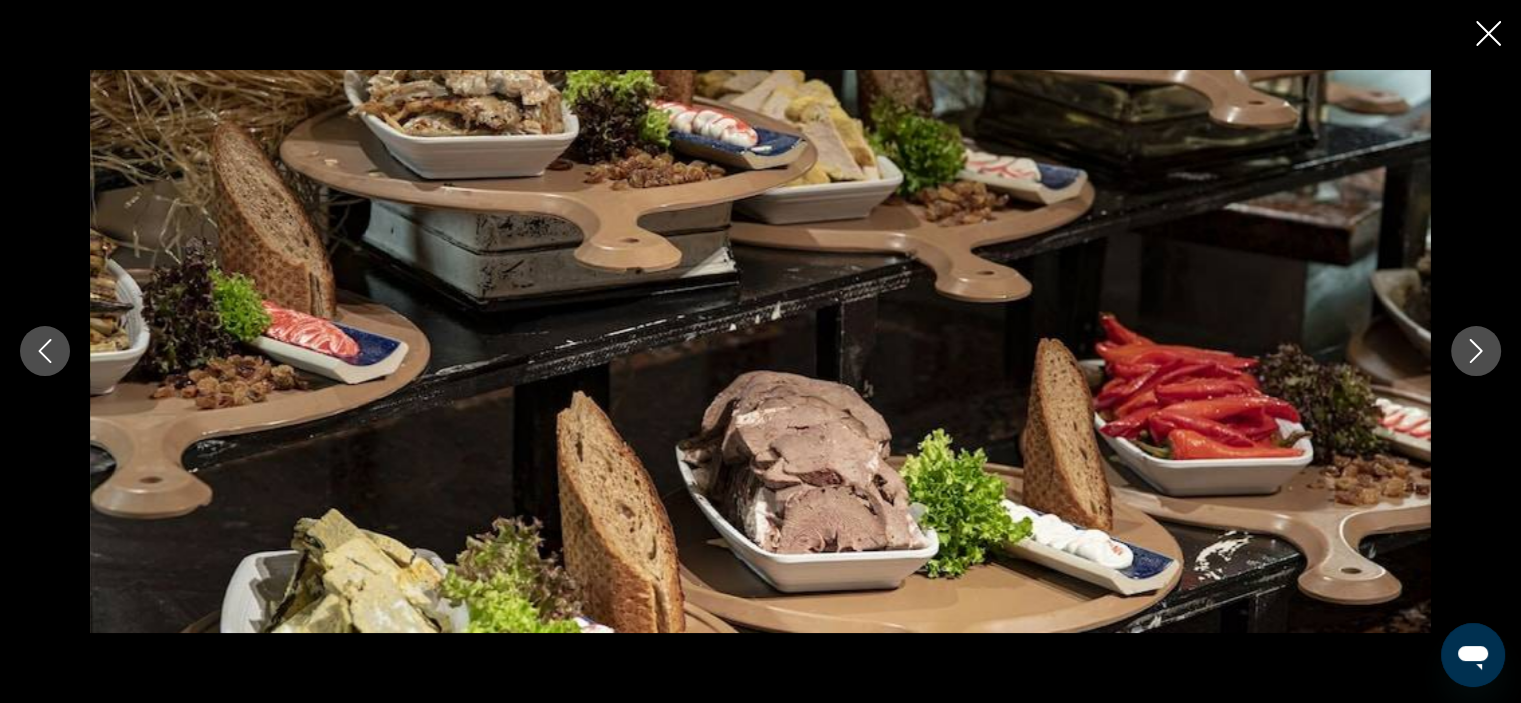 click 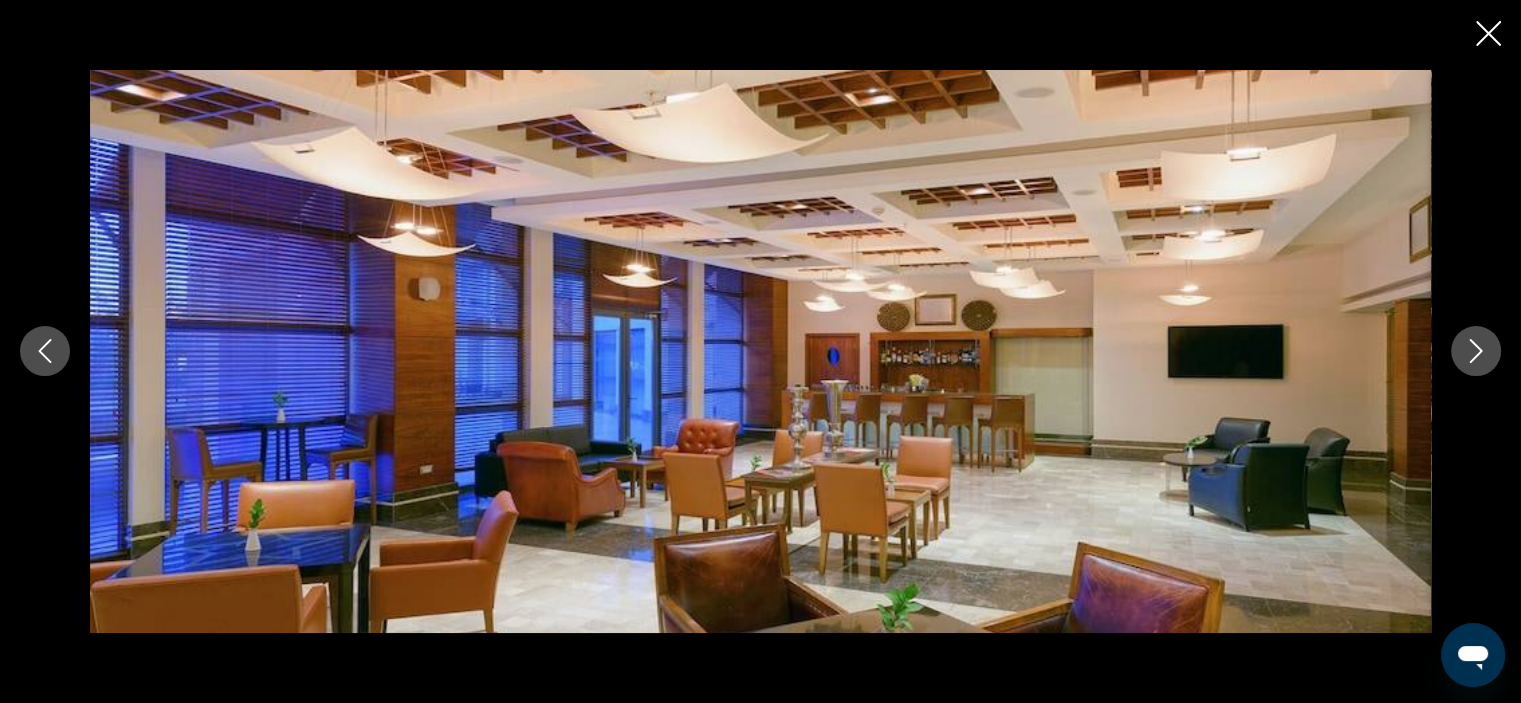 click 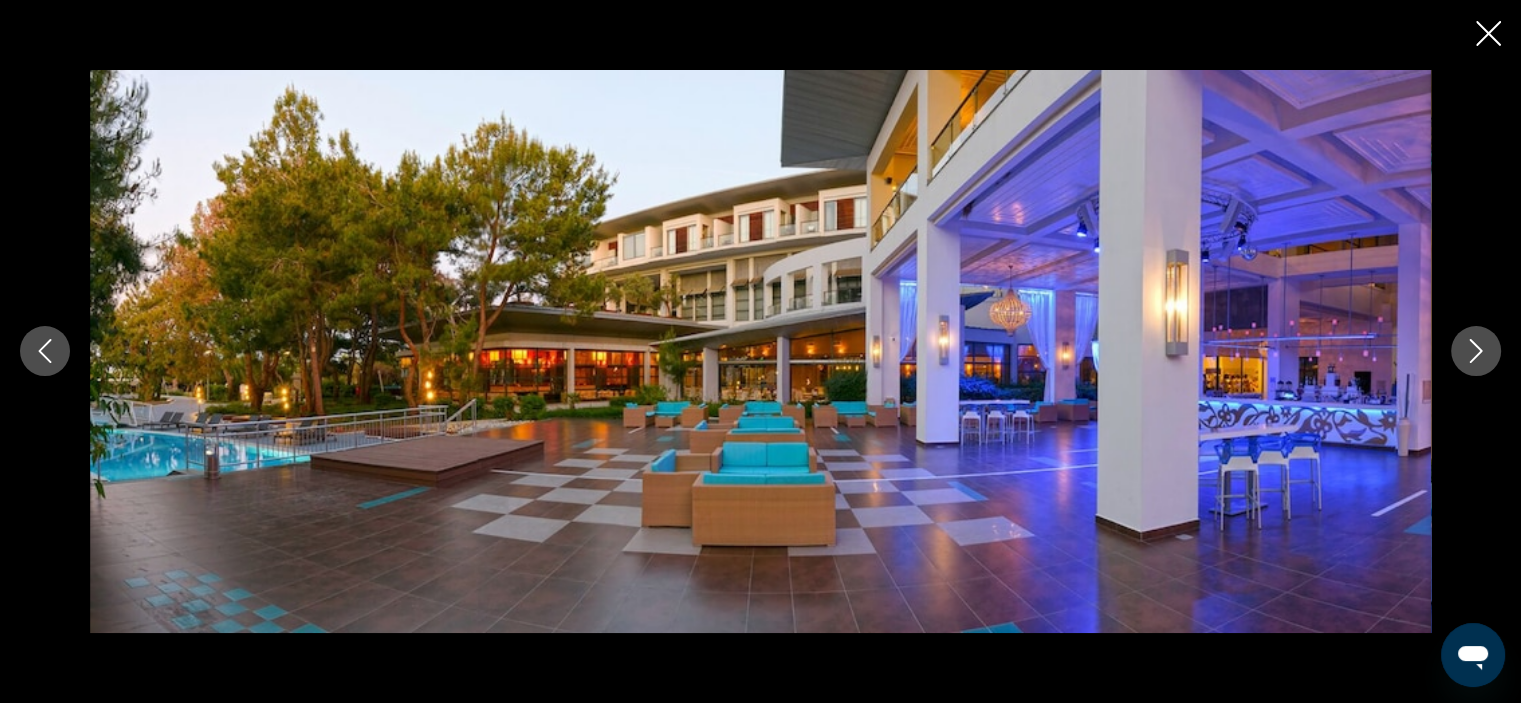 click 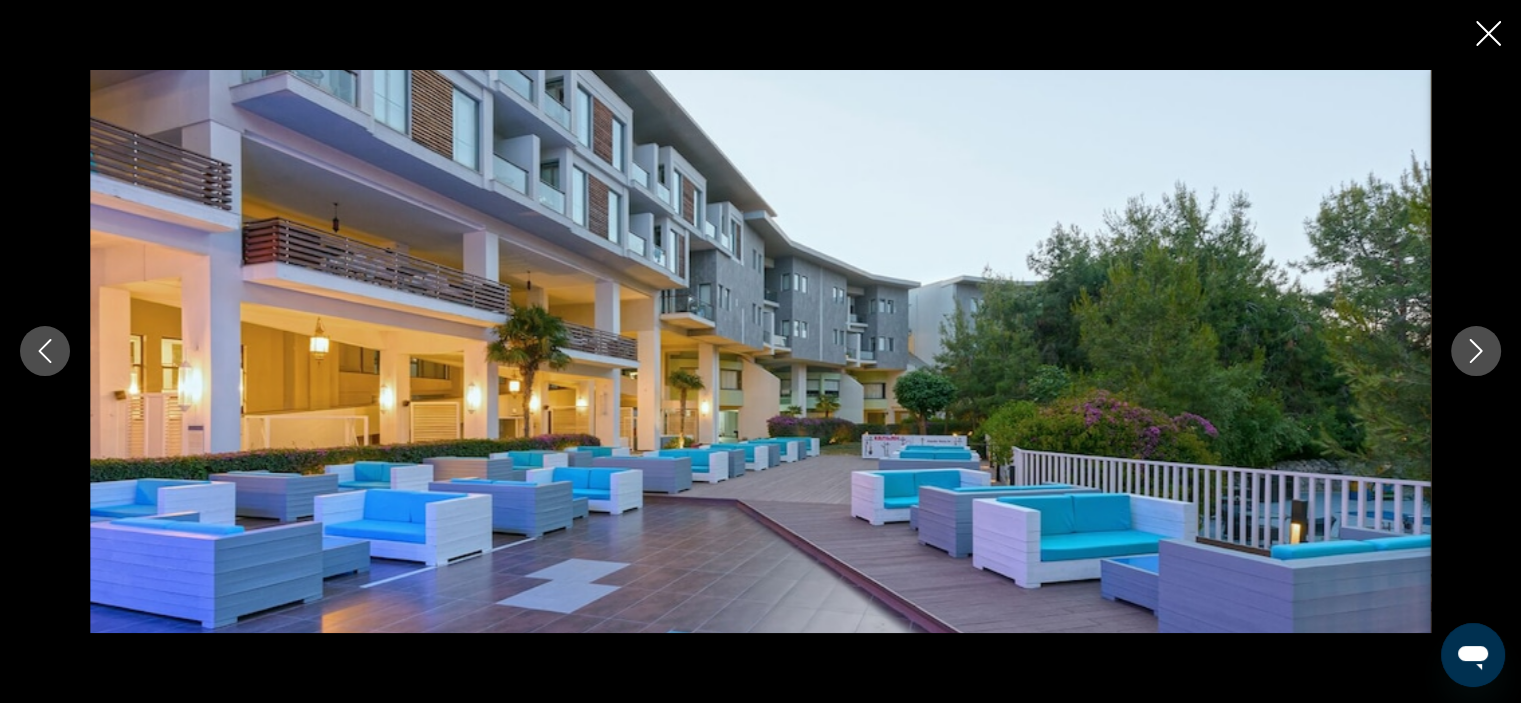 click 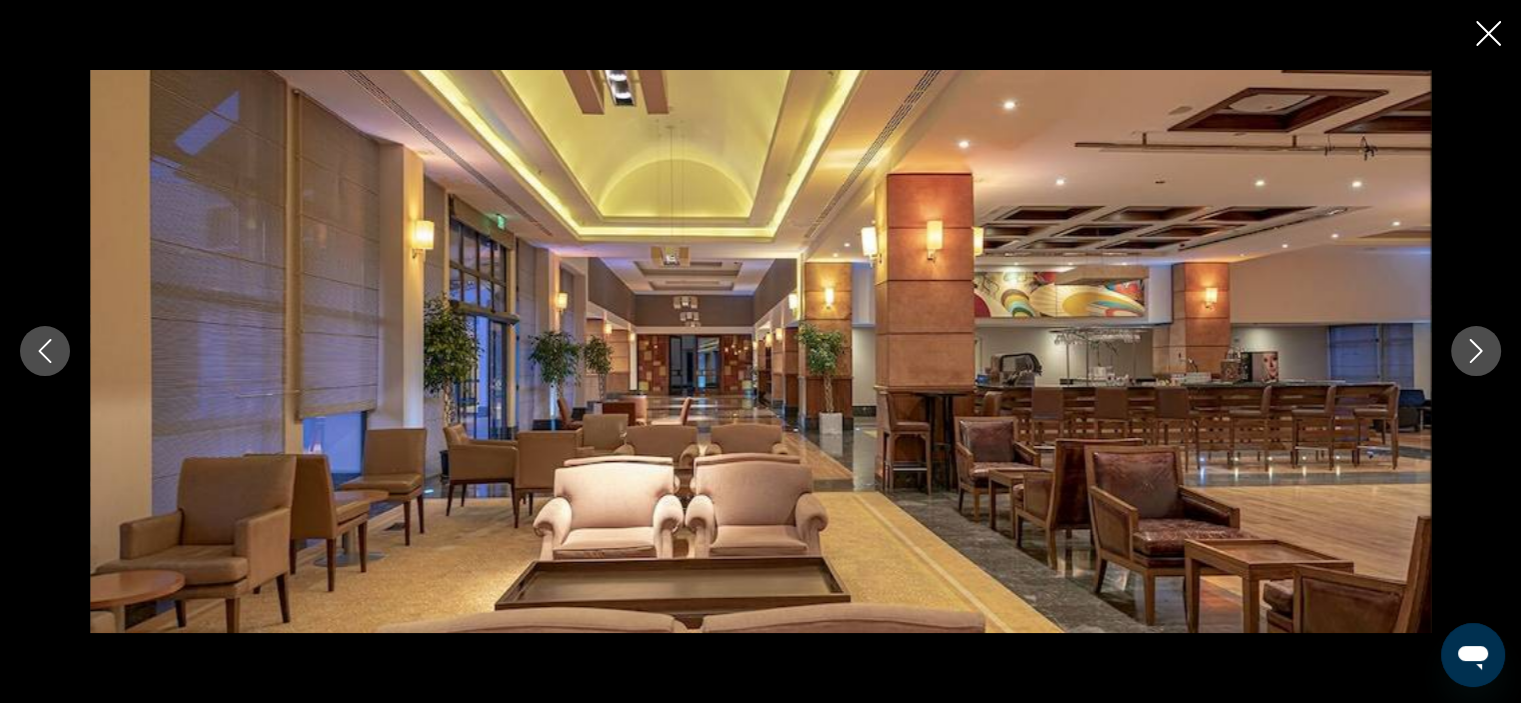 click 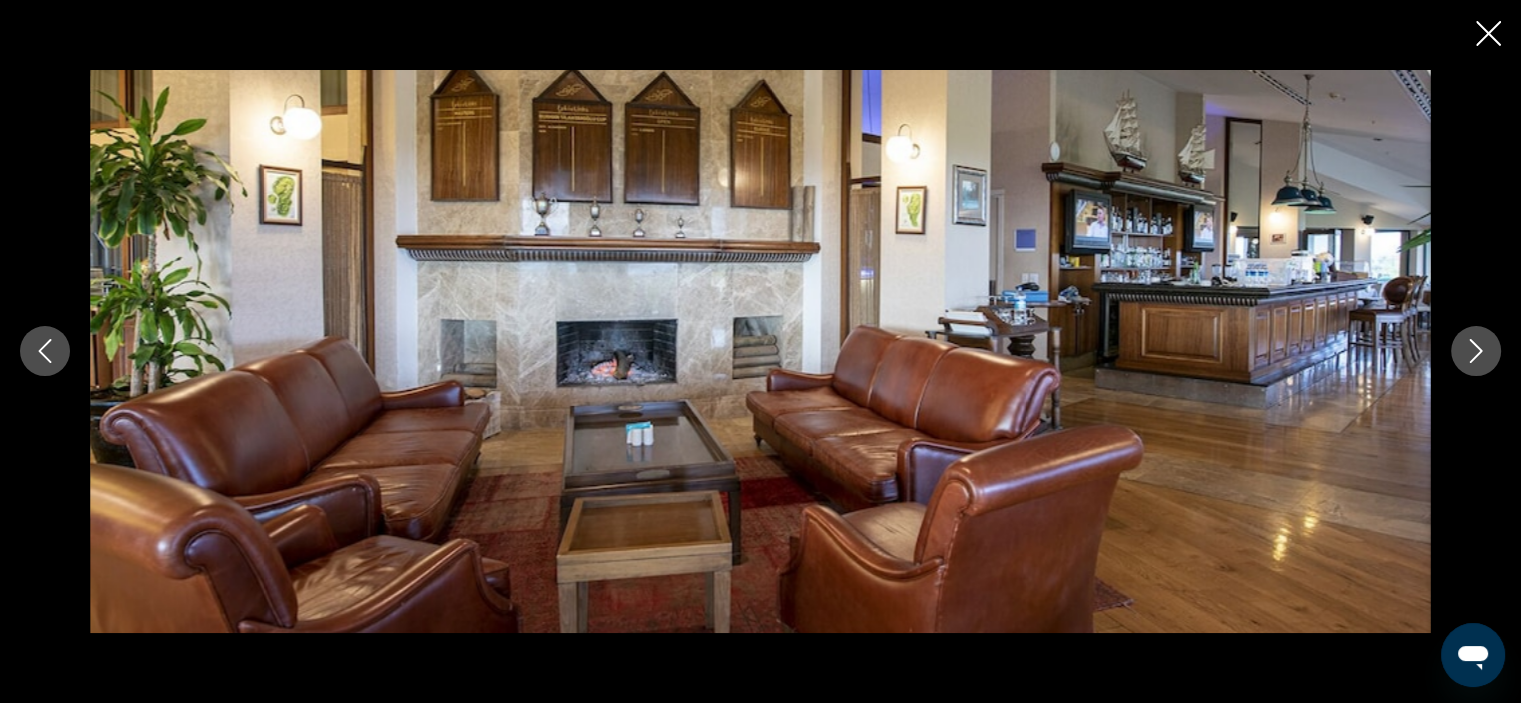 click 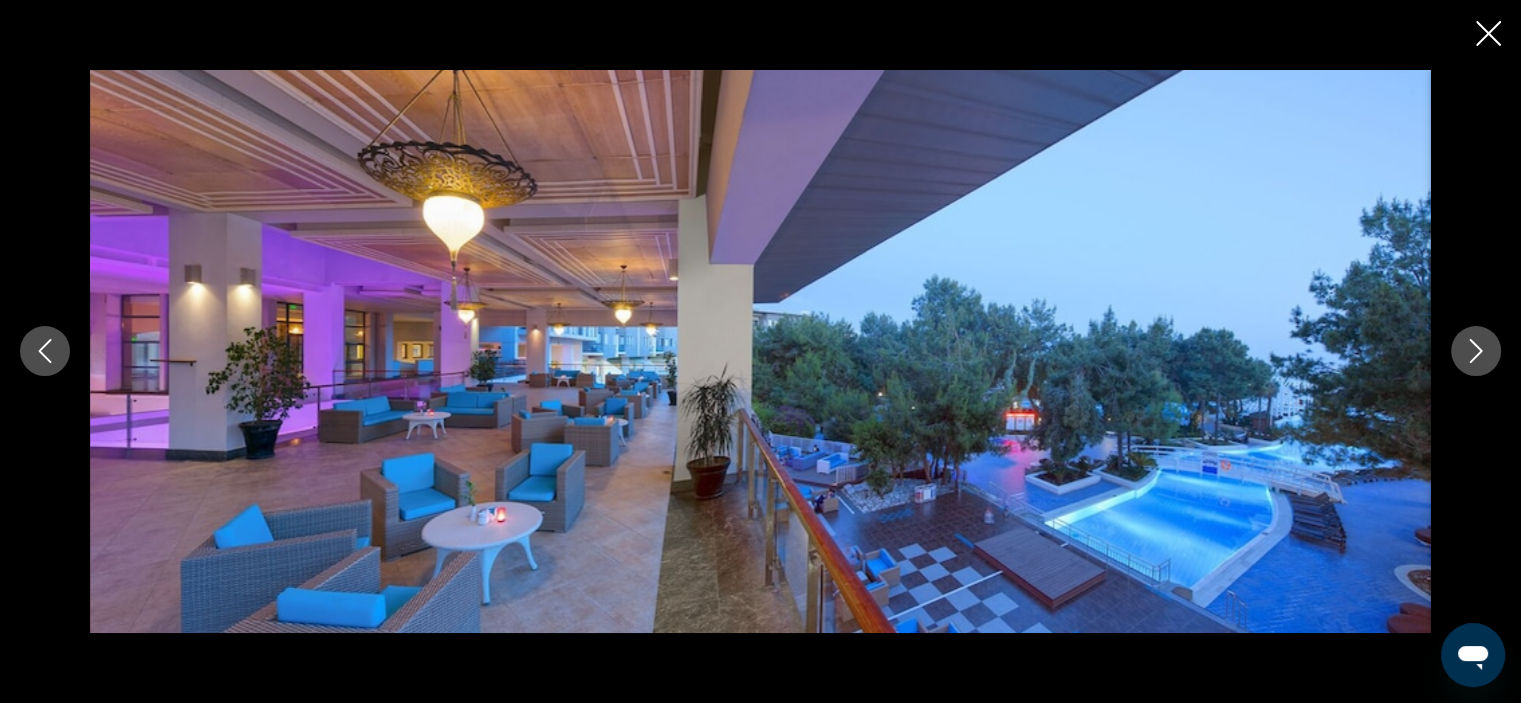 click 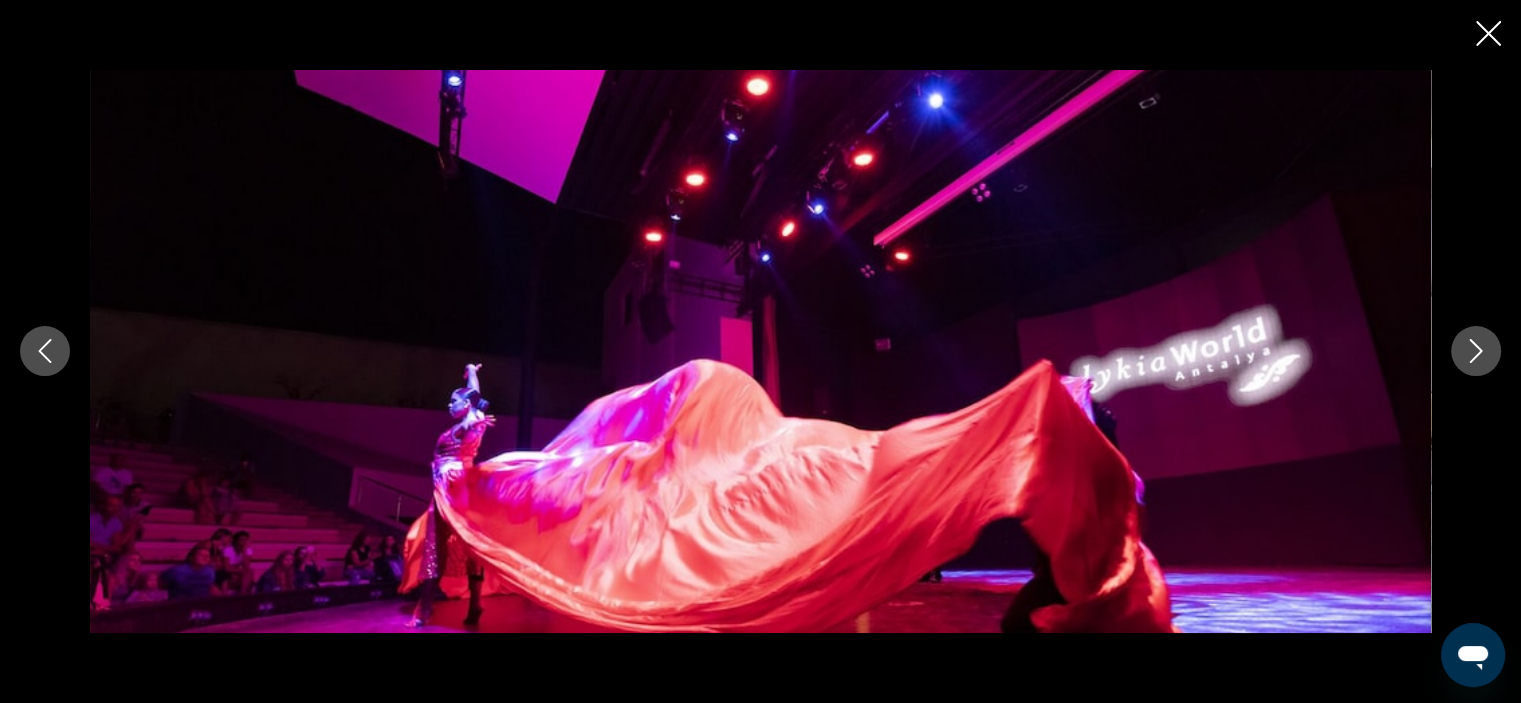 click 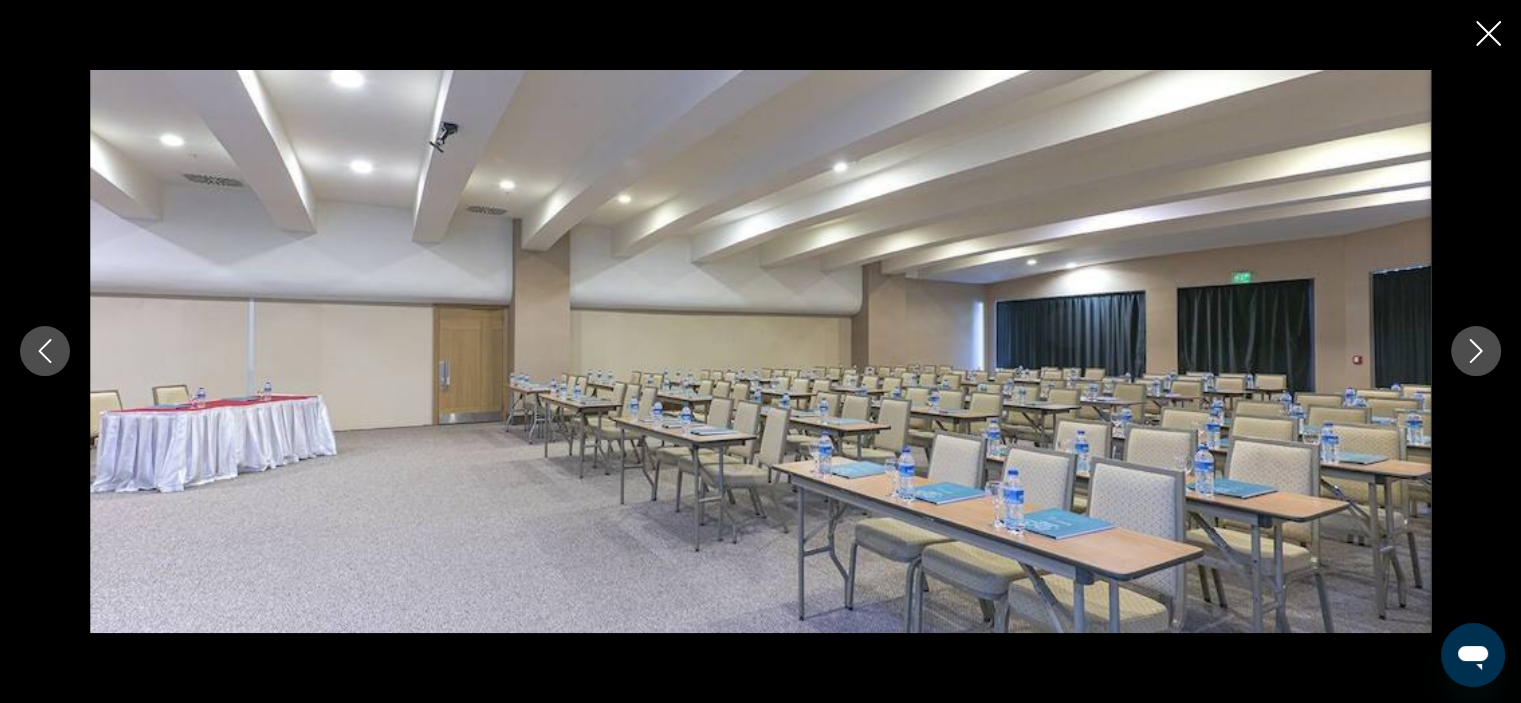 click 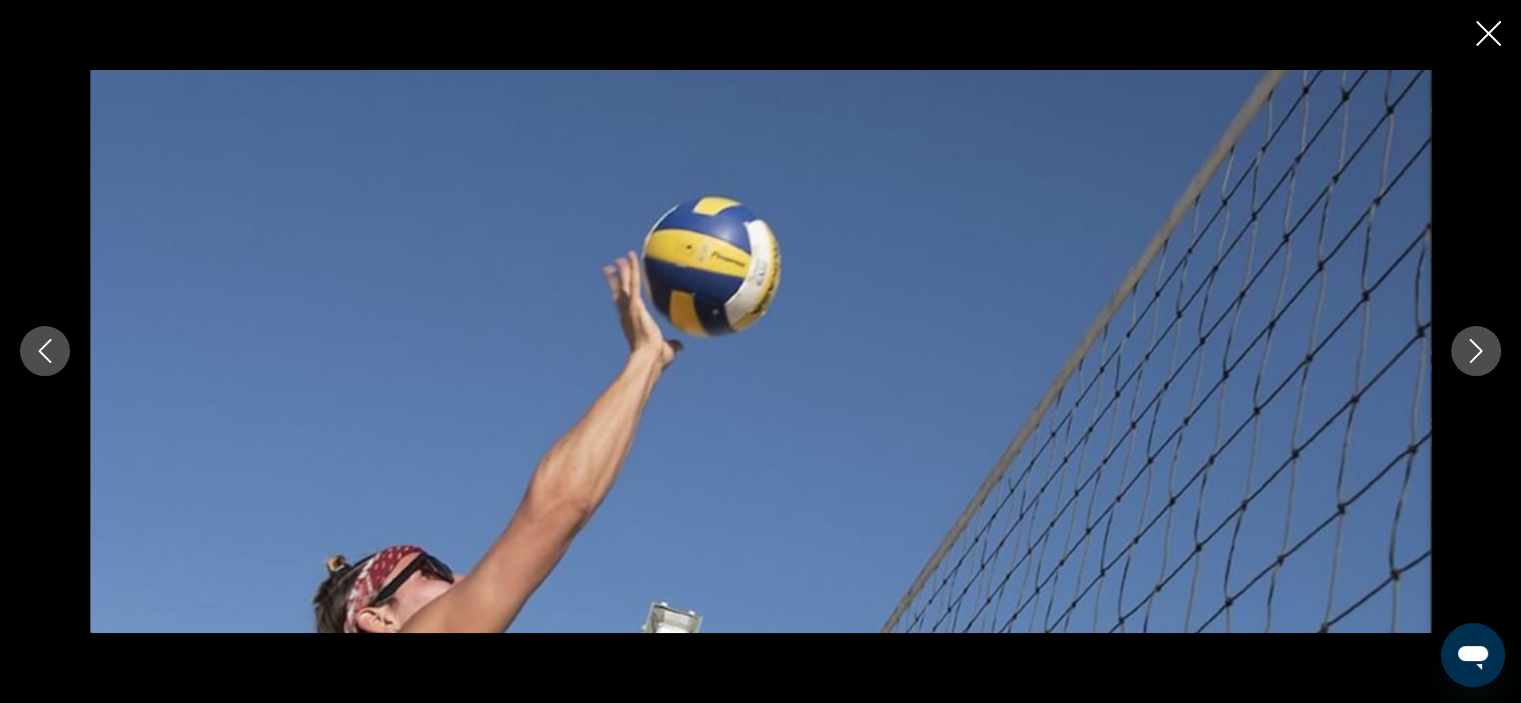 click 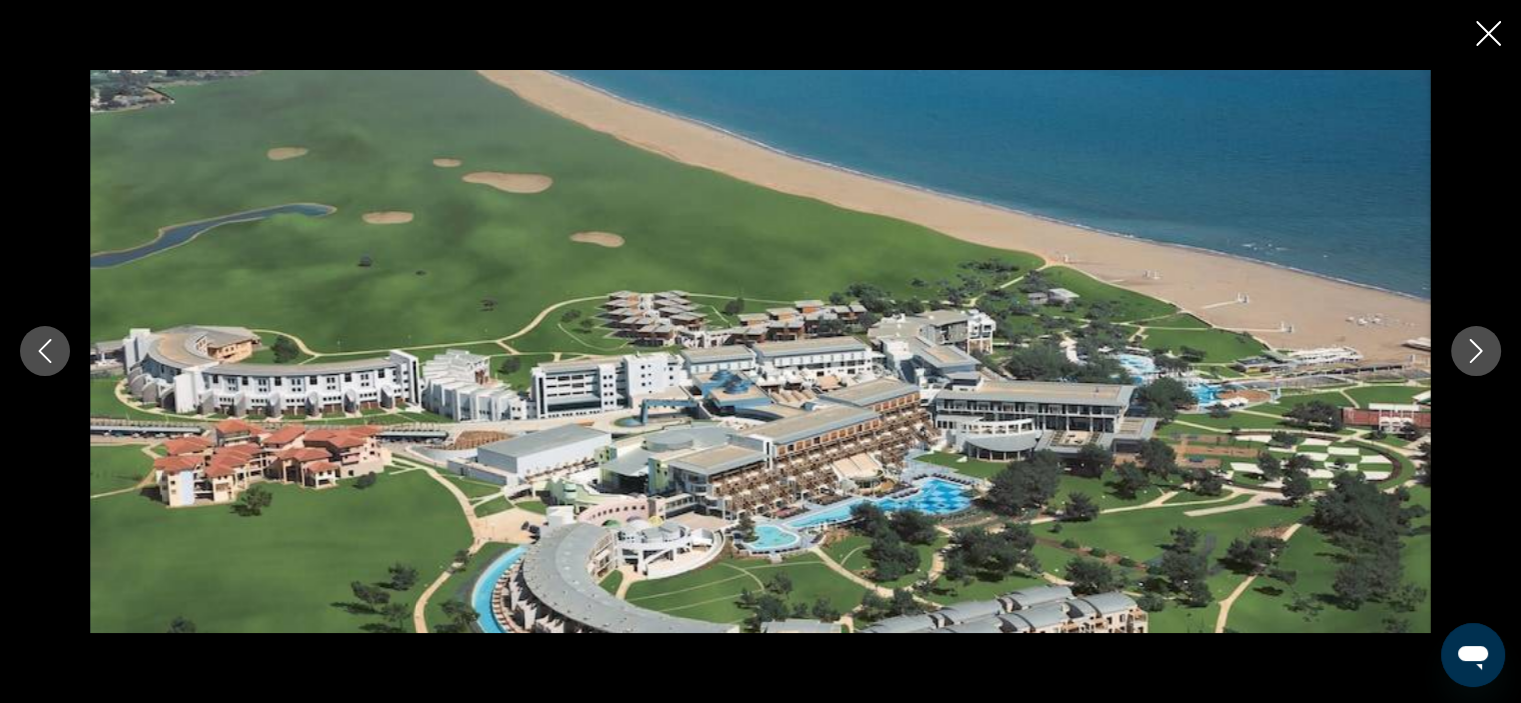 click 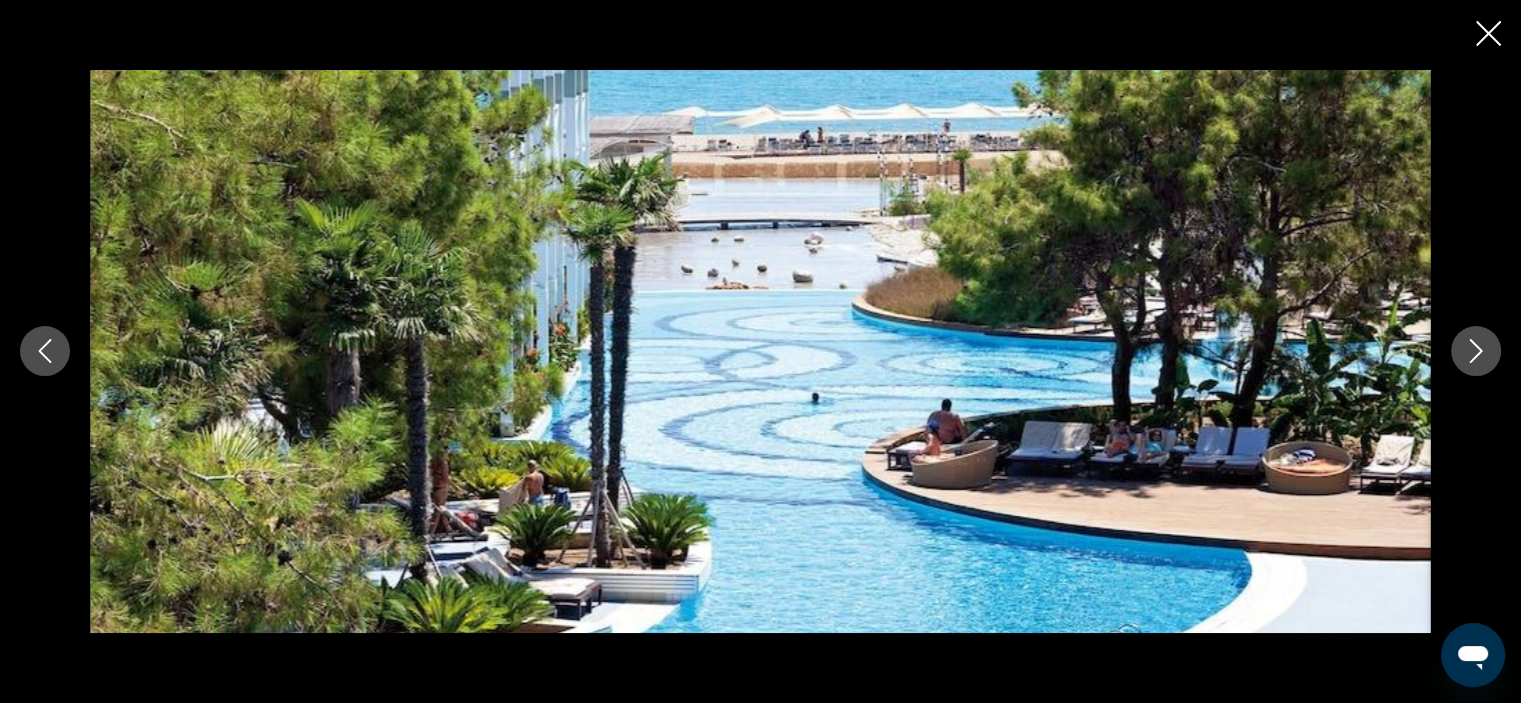 click 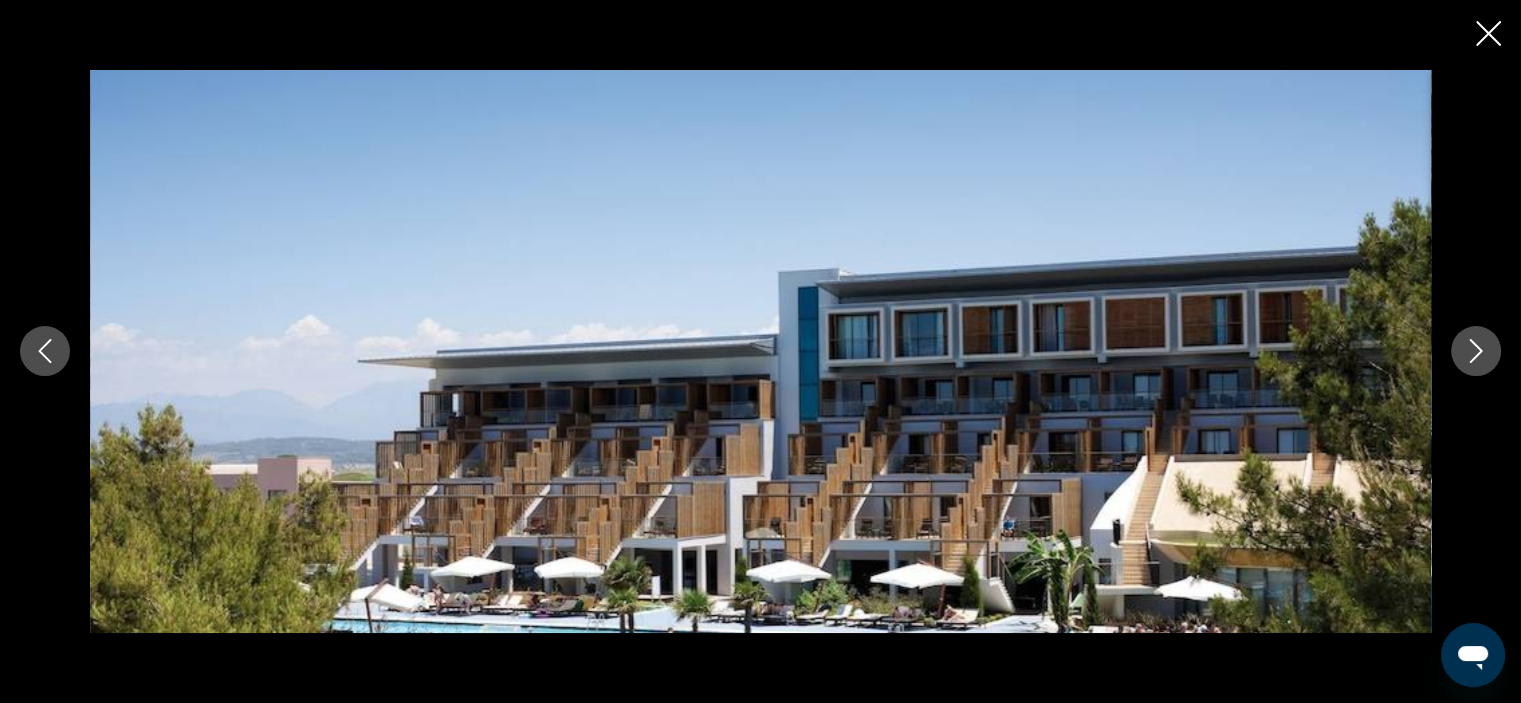 click 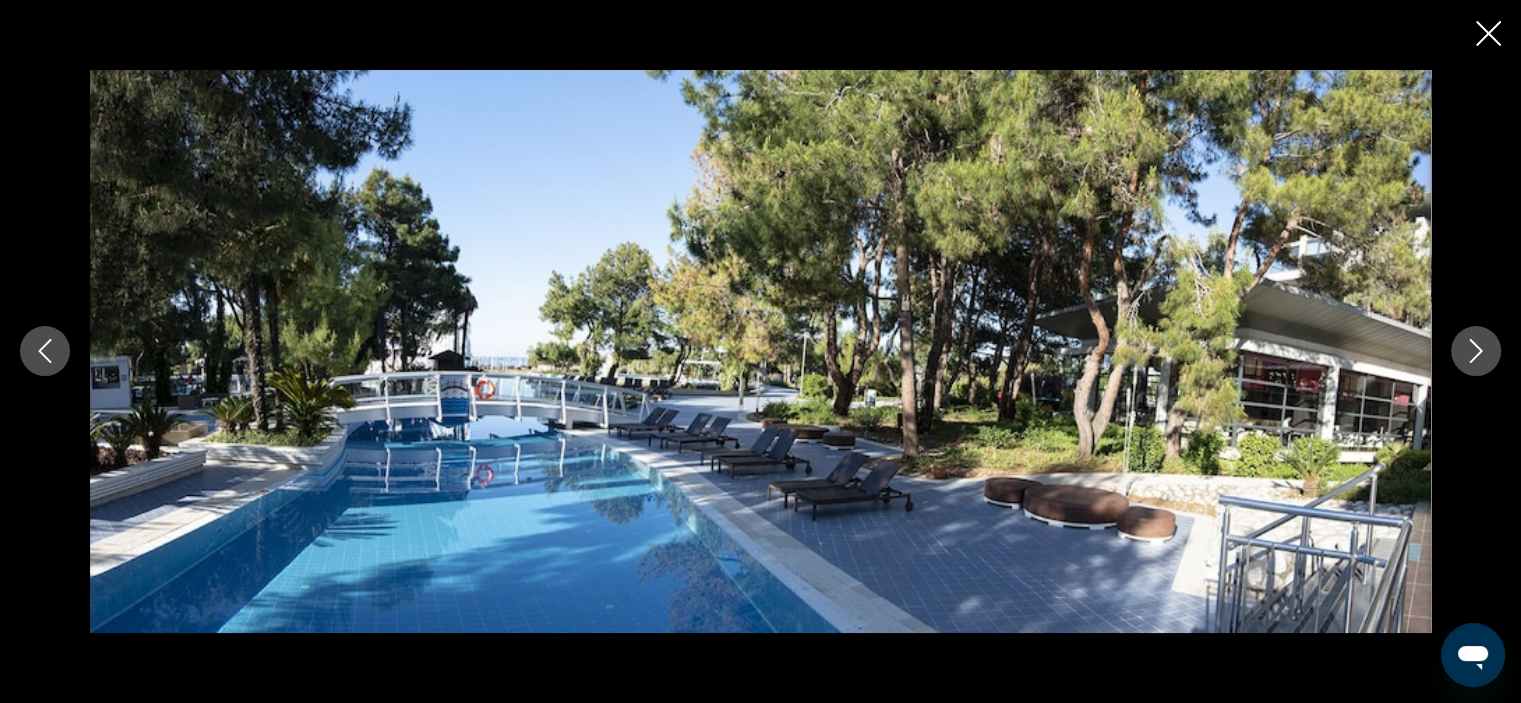 click 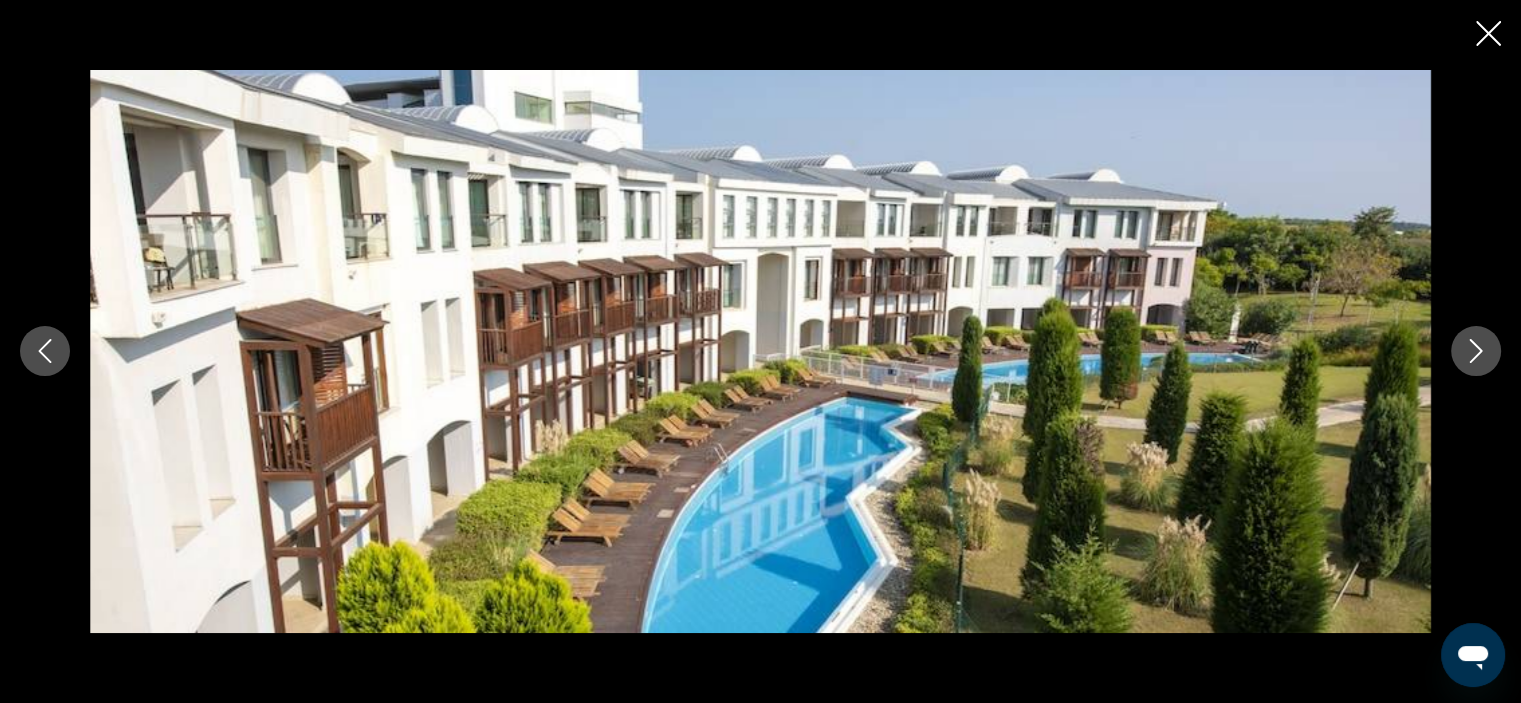 click 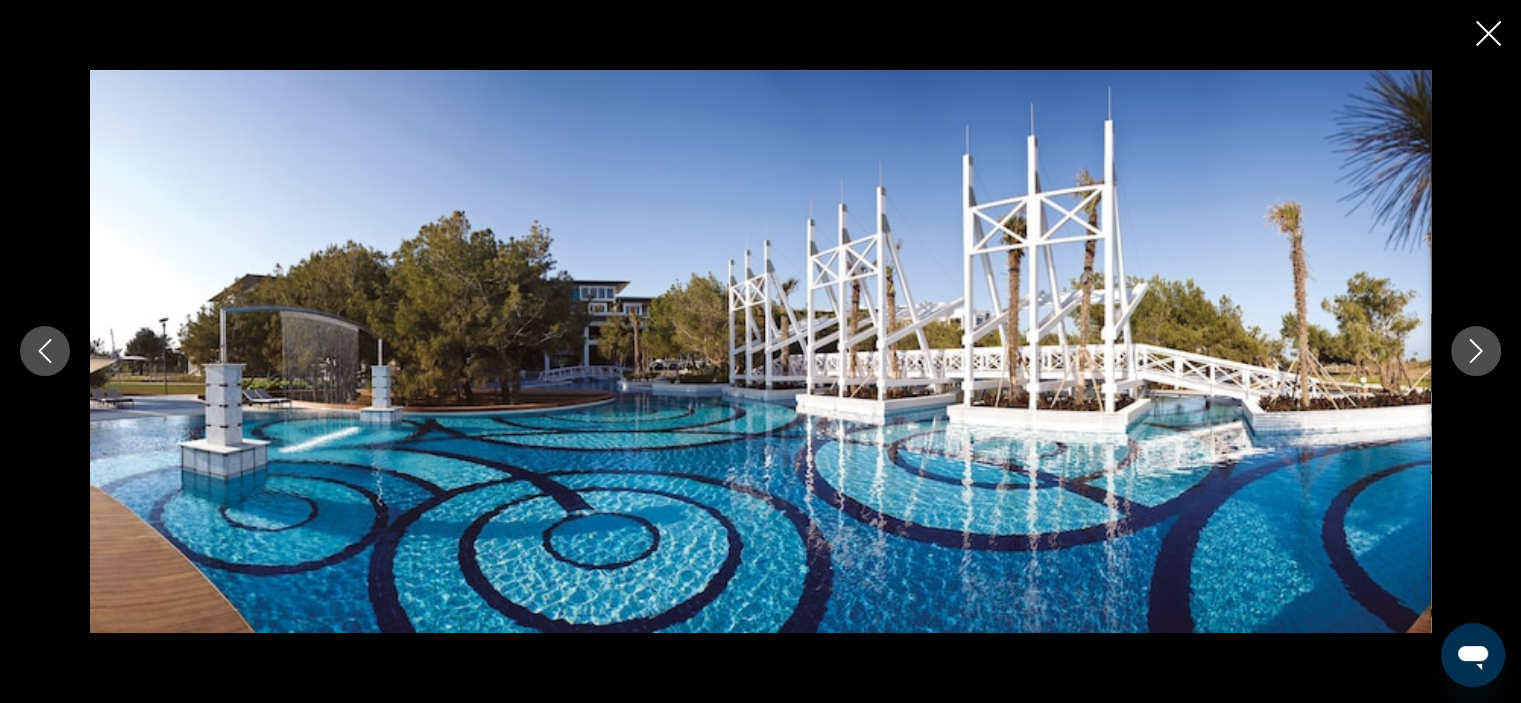 click 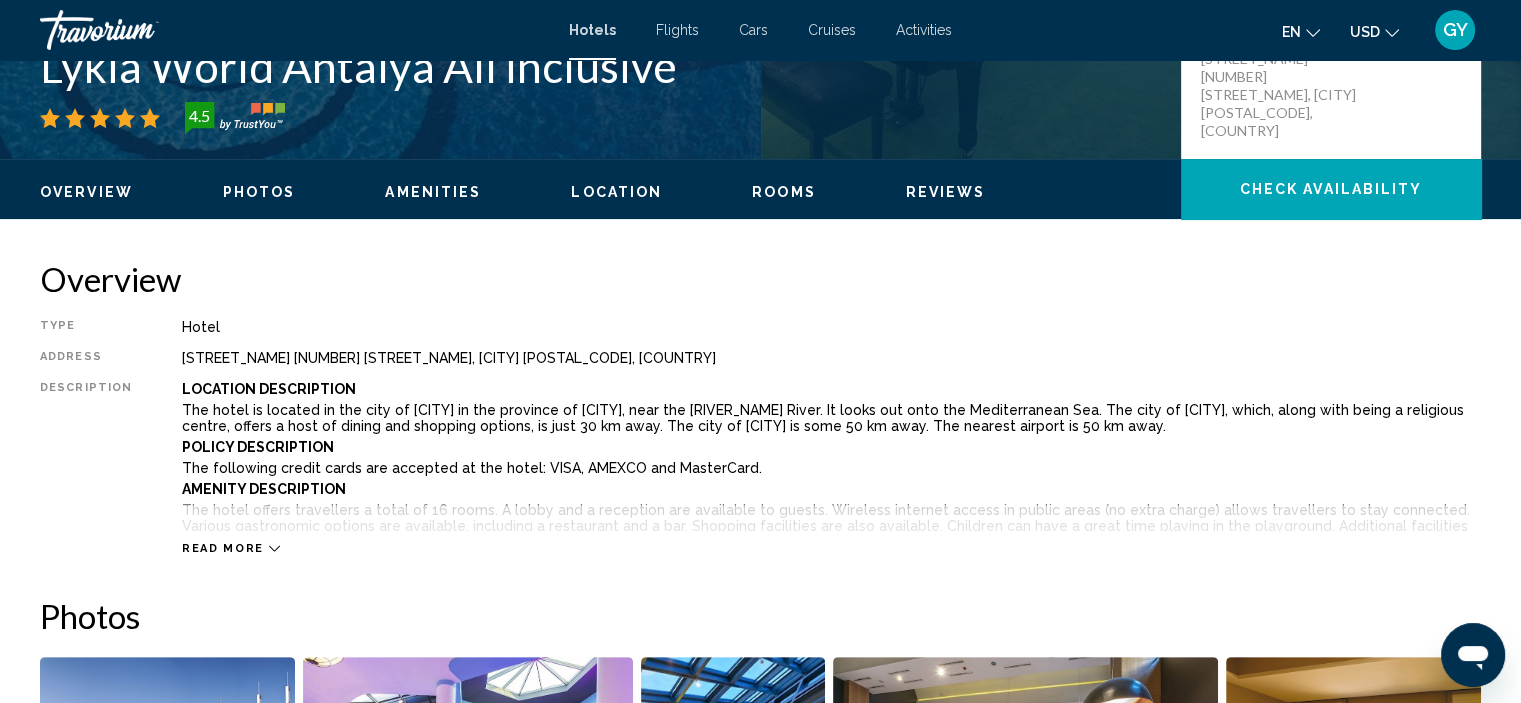 scroll, scrollTop: 500, scrollLeft: 0, axis: vertical 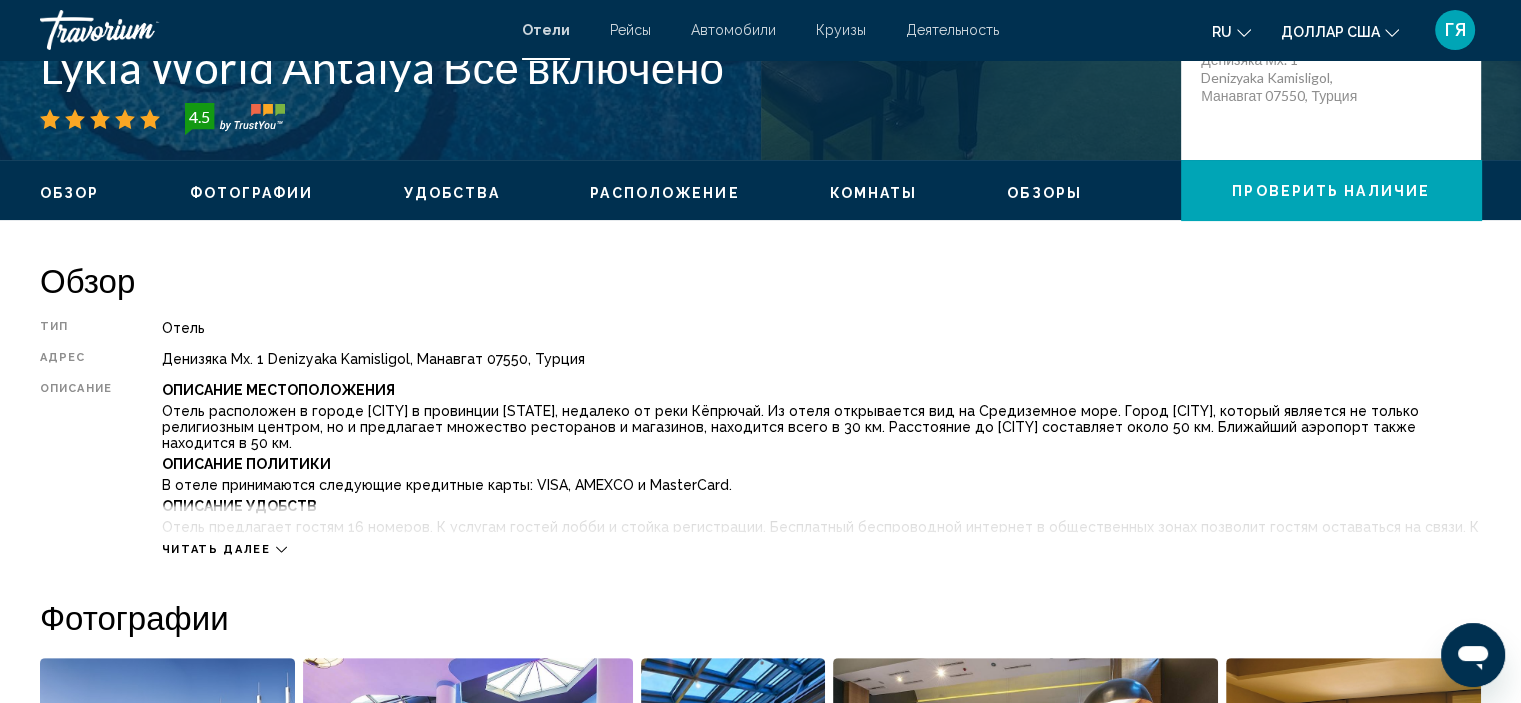 click on "Читать далее" at bounding box center [216, 549] 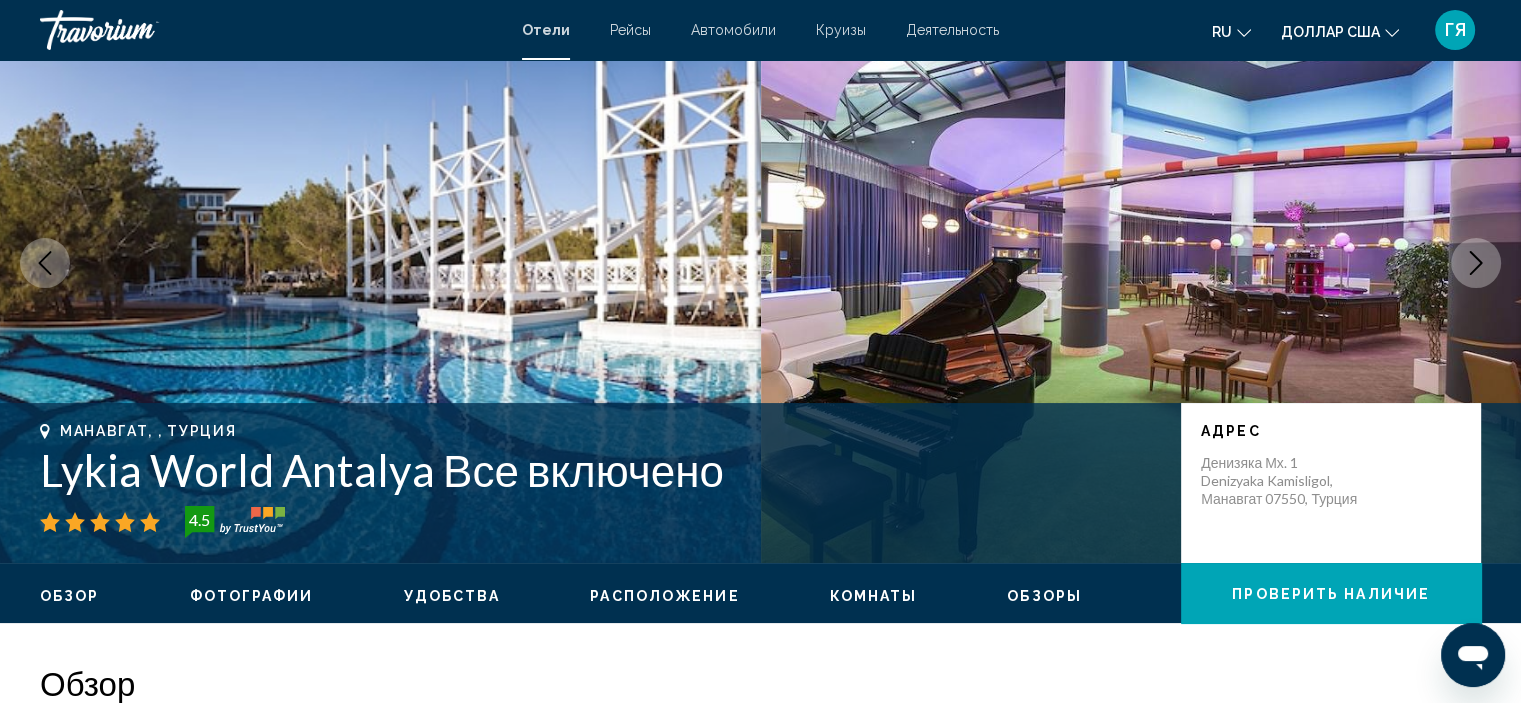 scroll, scrollTop: 0, scrollLeft: 0, axis: both 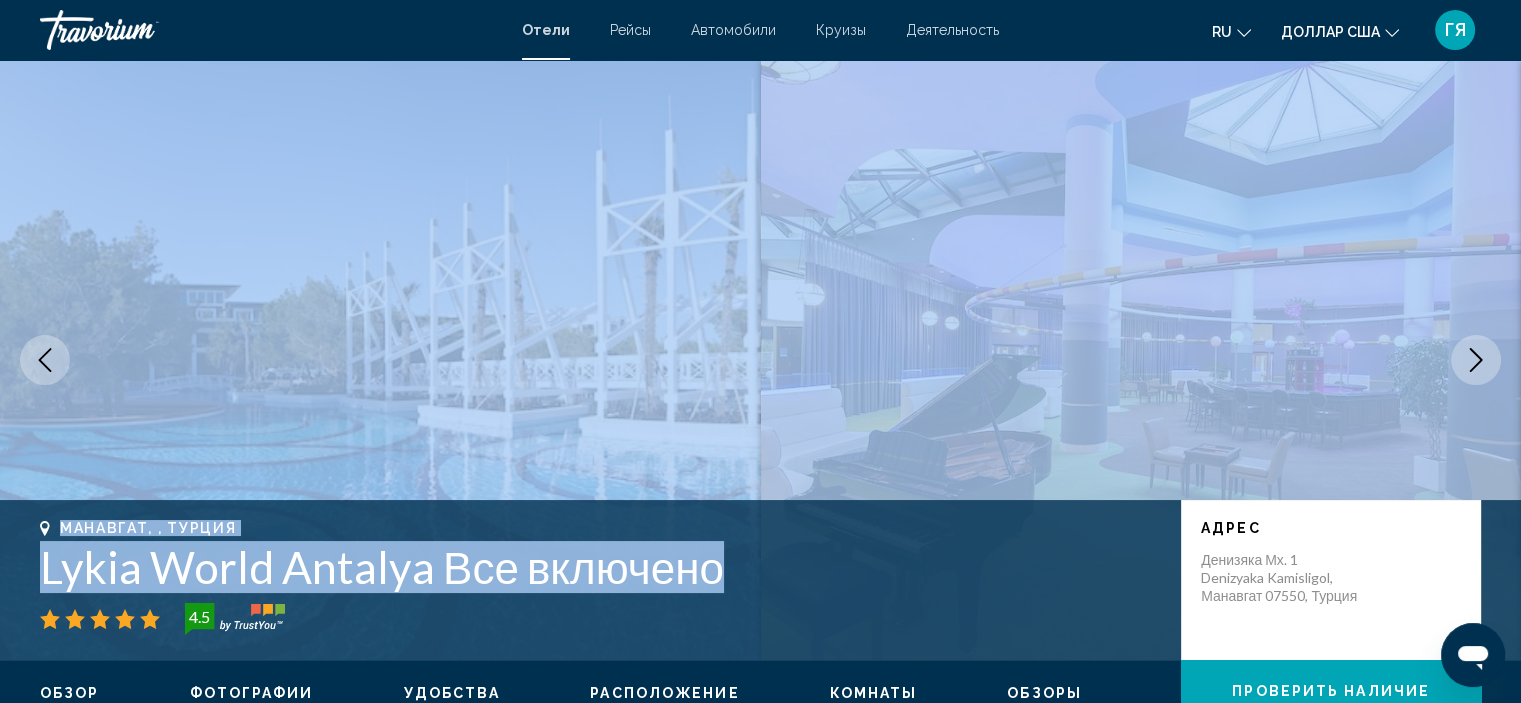 drag, startPoint x: 900, startPoint y: 573, endPoint x: 0, endPoint y: 168, distance: 986.92706 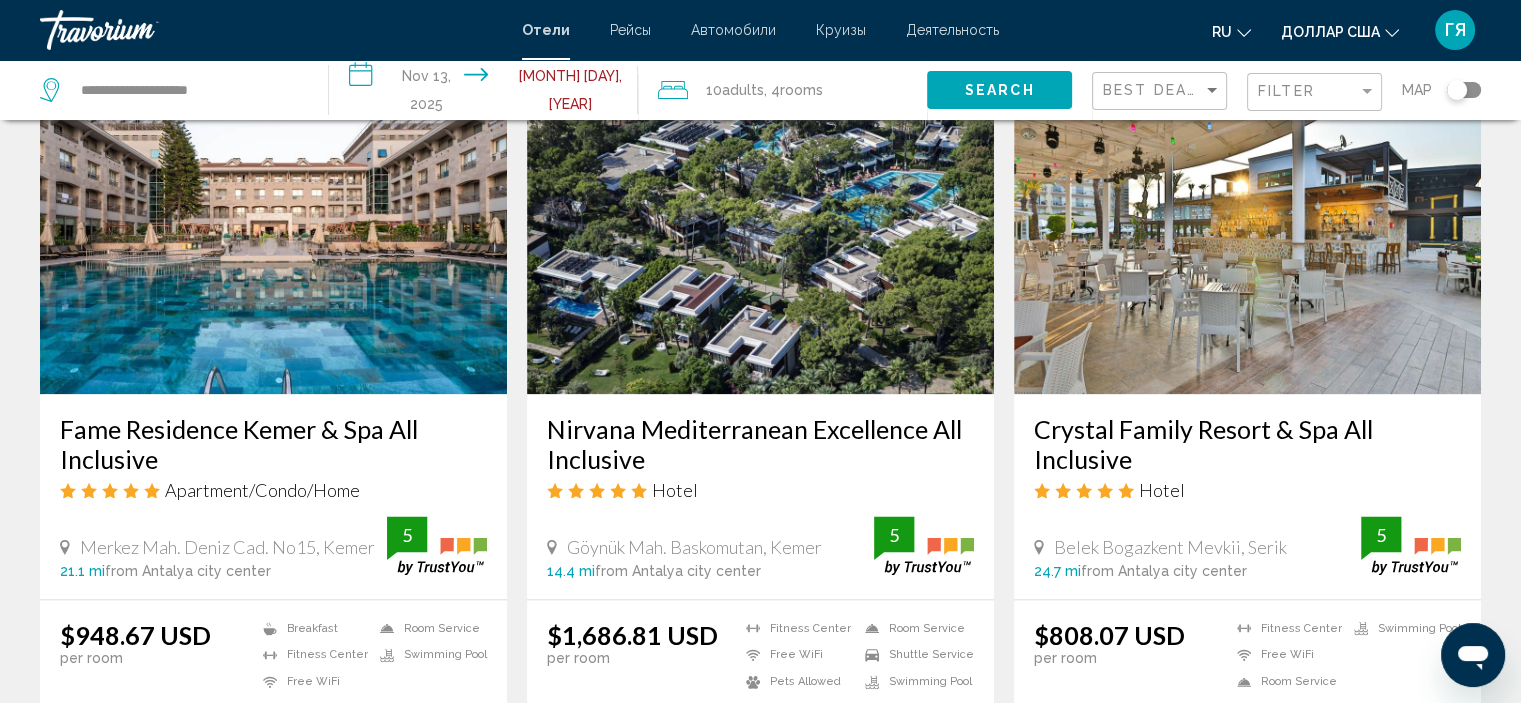 scroll, scrollTop: 2347, scrollLeft: 0, axis: vertical 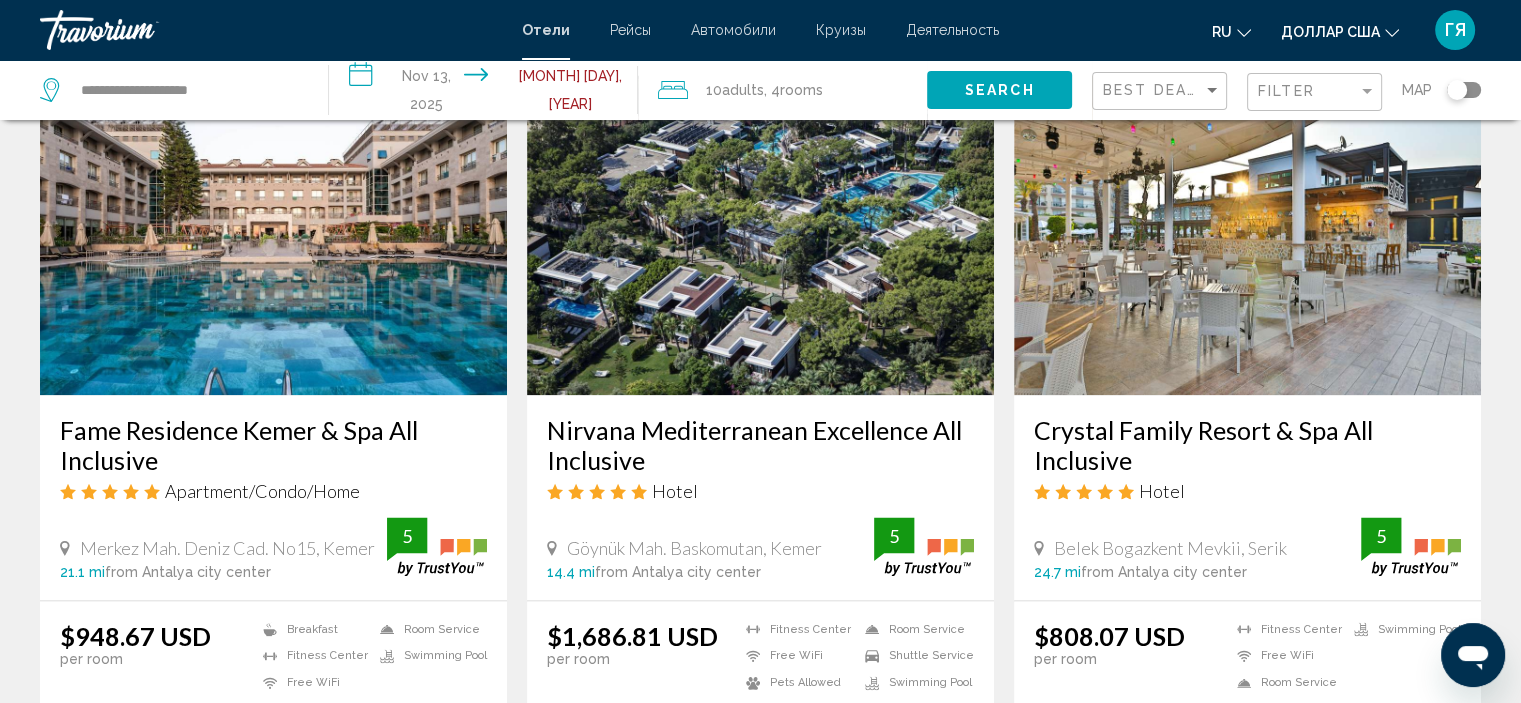 click at bounding box center [1247, 235] 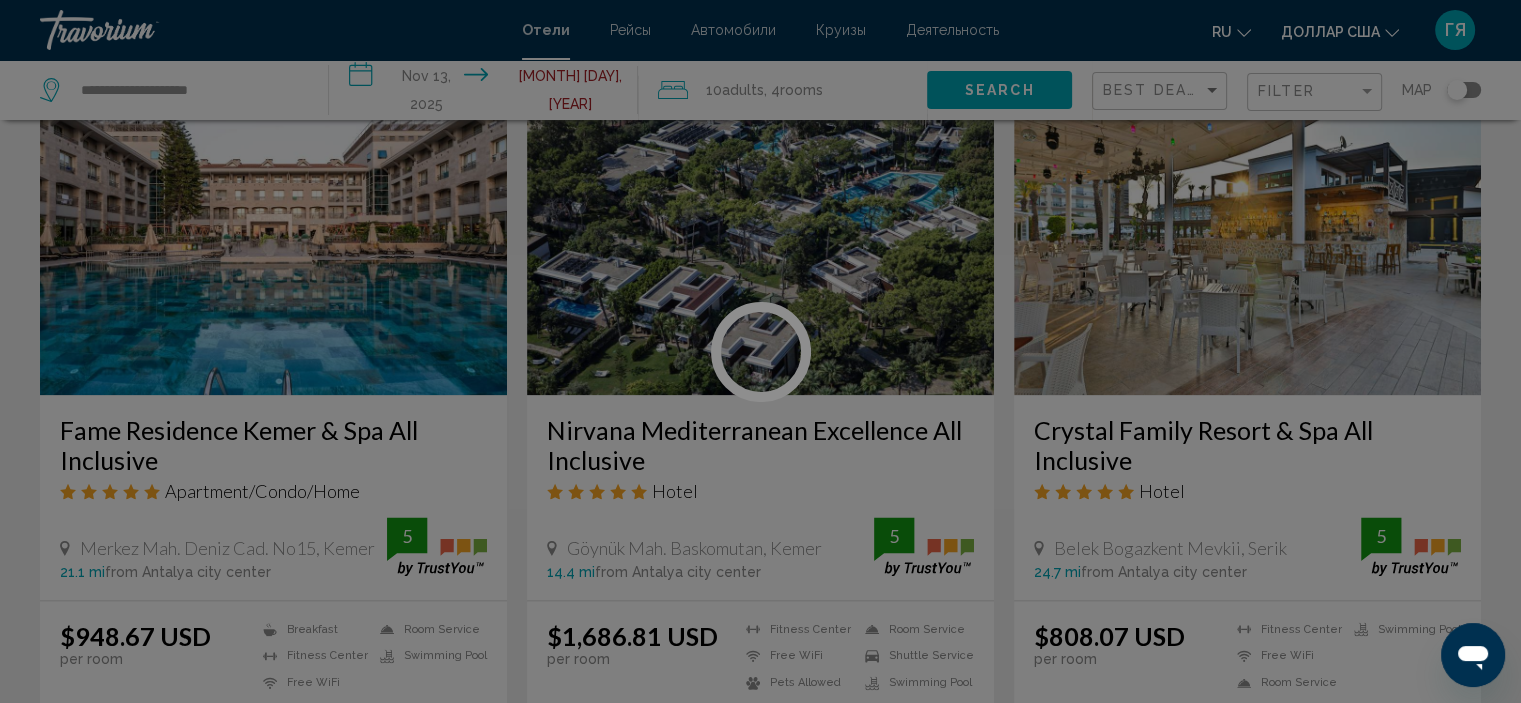 scroll, scrollTop: 0, scrollLeft: 0, axis: both 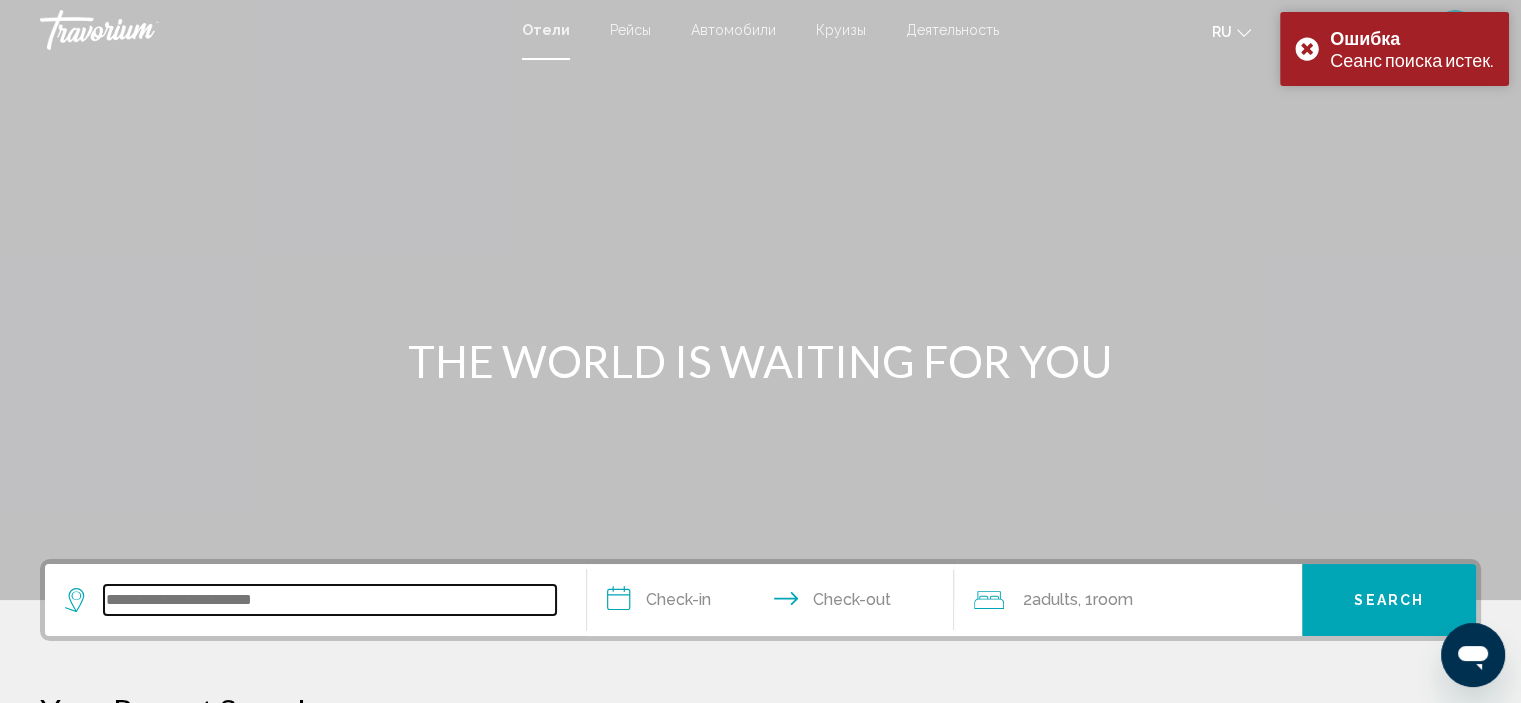 click at bounding box center (330, 600) 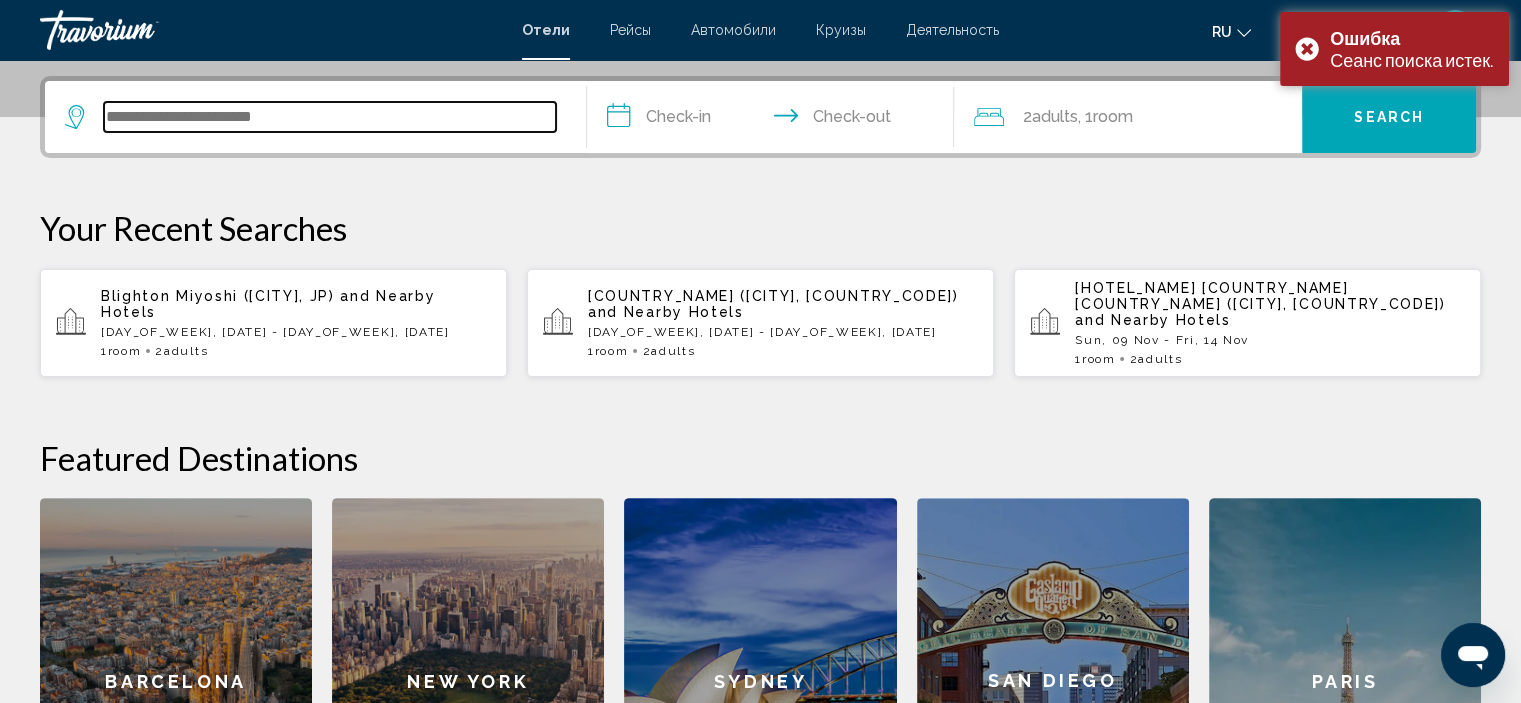 scroll, scrollTop: 493, scrollLeft: 0, axis: vertical 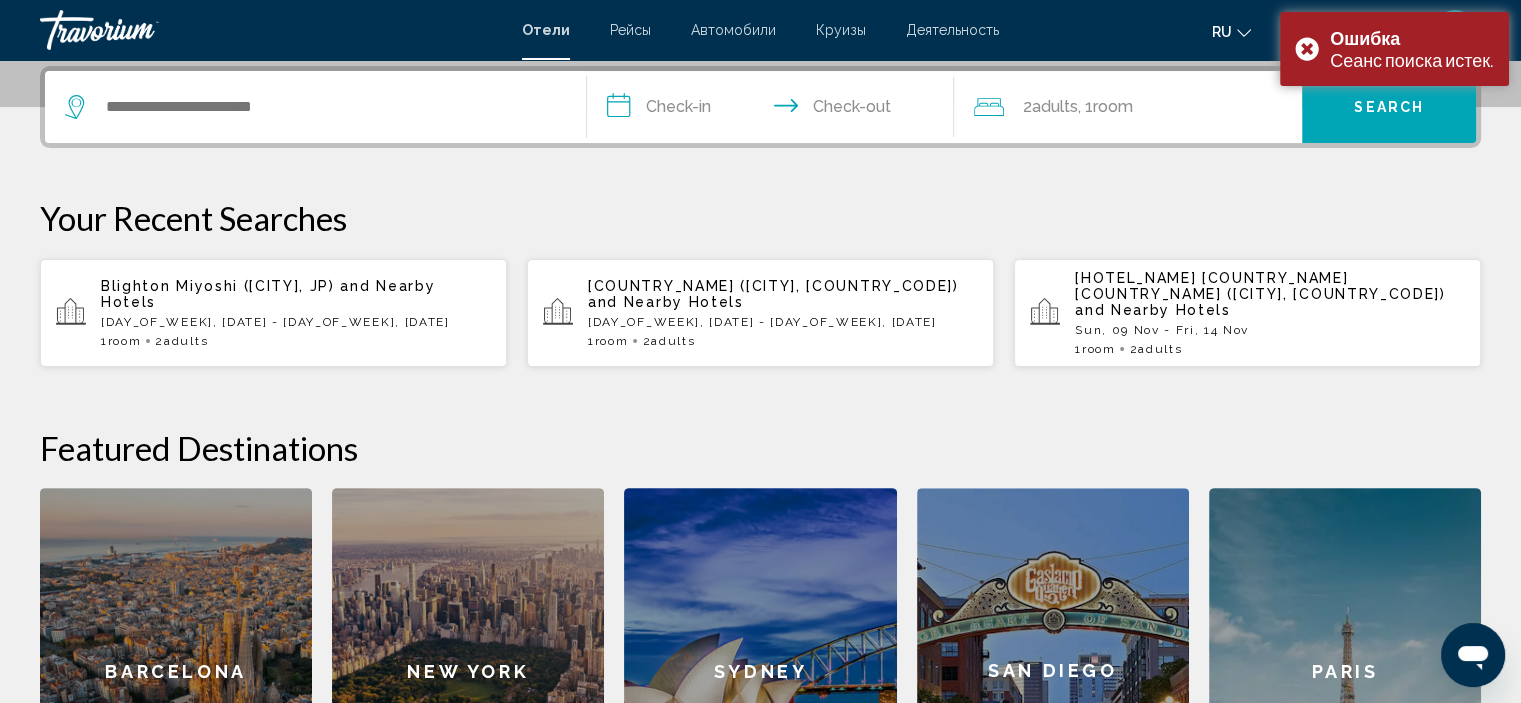 click on "Sun, 07 Sep - Thu, 11 Sep" at bounding box center (783, 322) 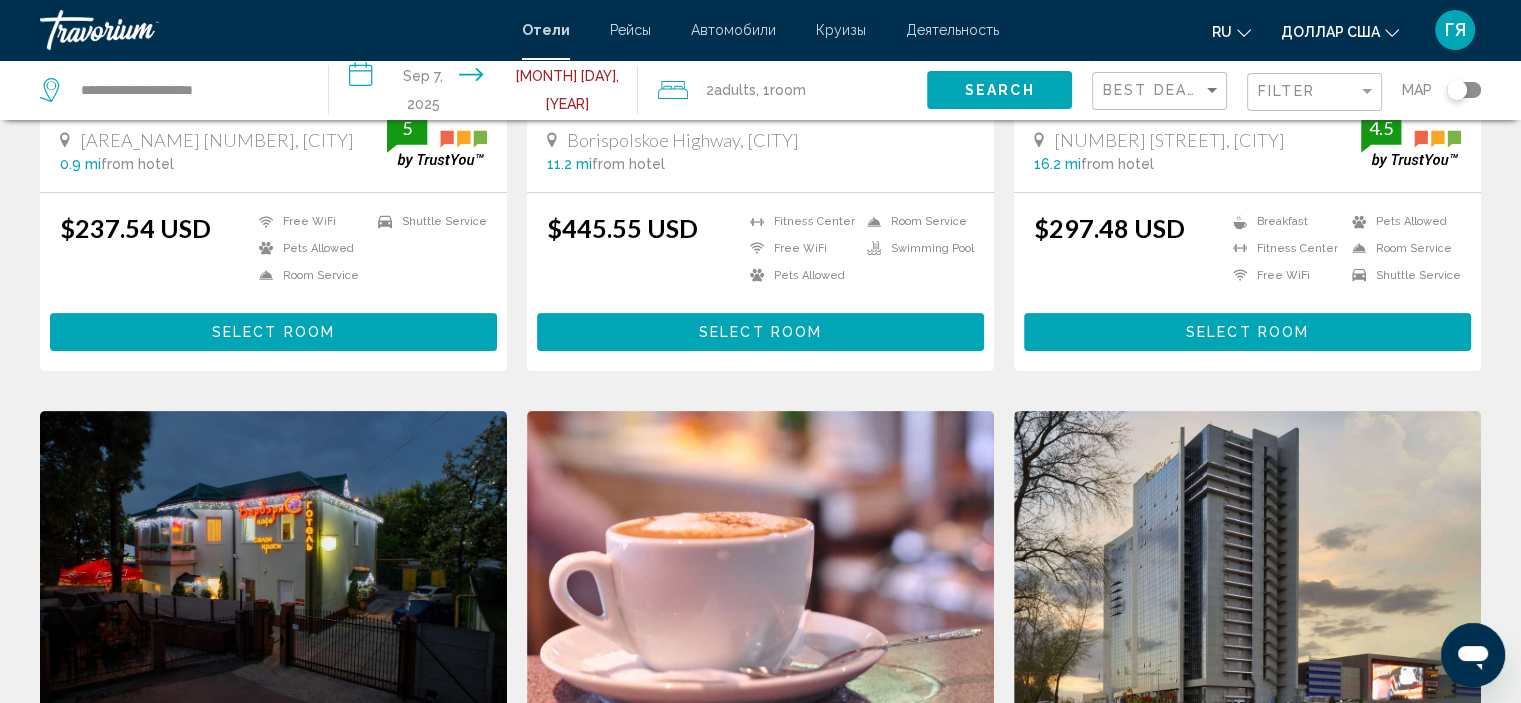 scroll, scrollTop: 0, scrollLeft: 0, axis: both 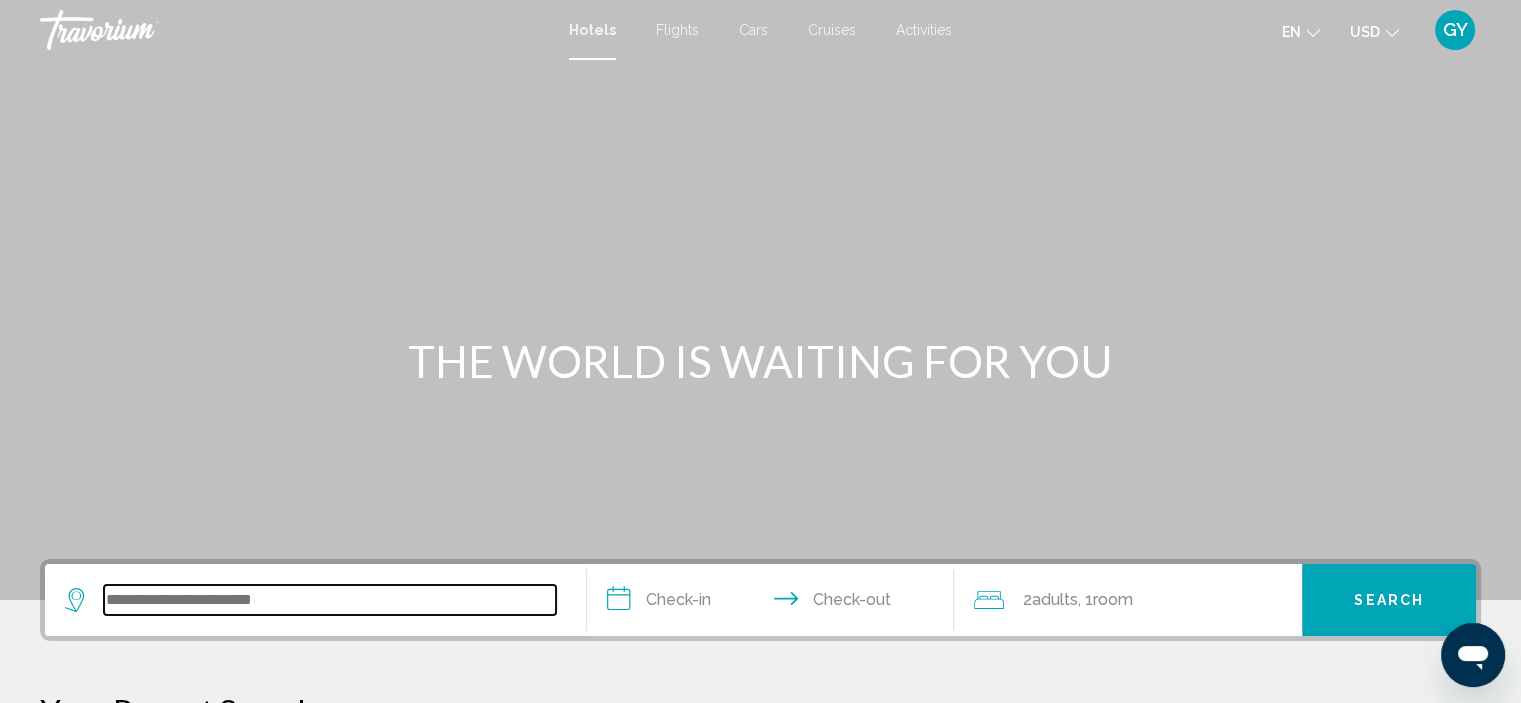 click at bounding box center (330, 600) 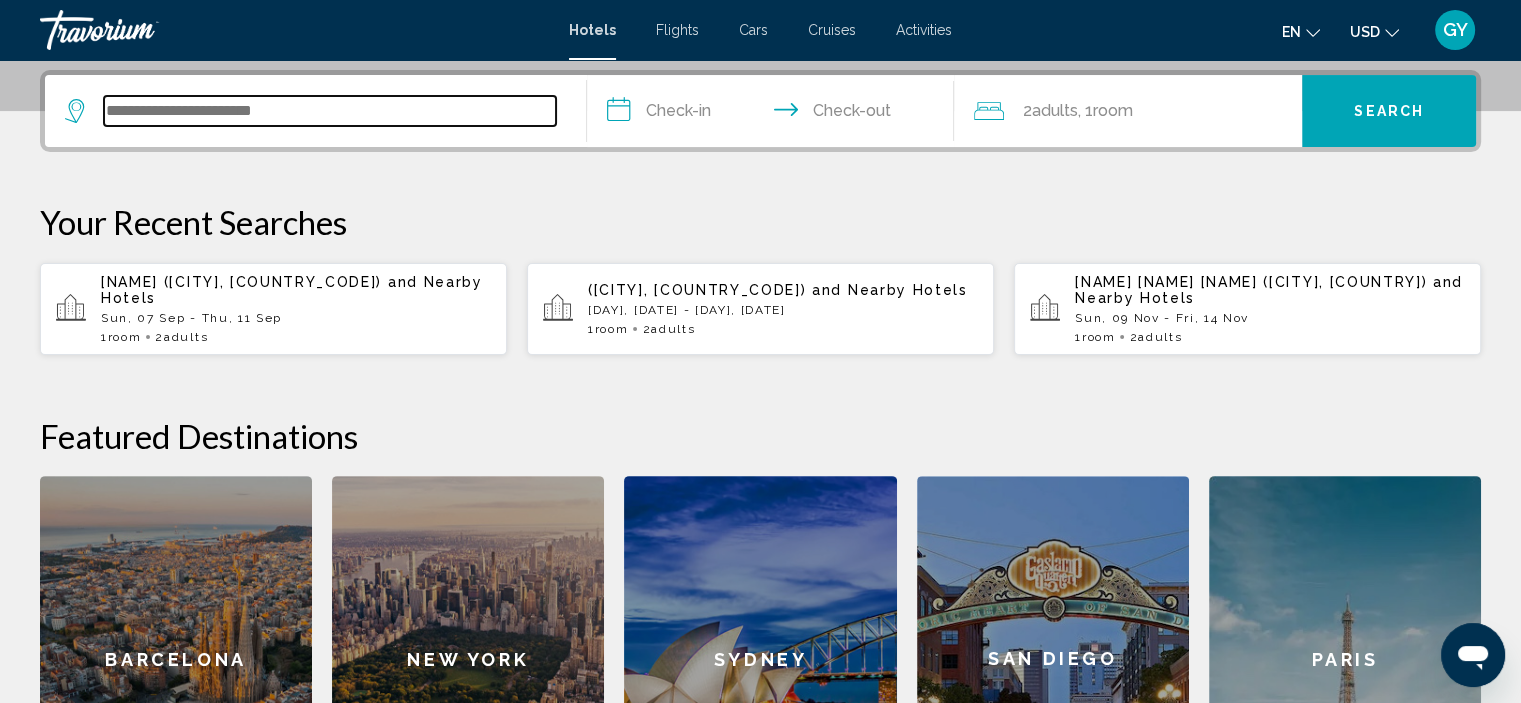 scroll, scrollTop: 493, scrollLeft: 0, axis: vertical 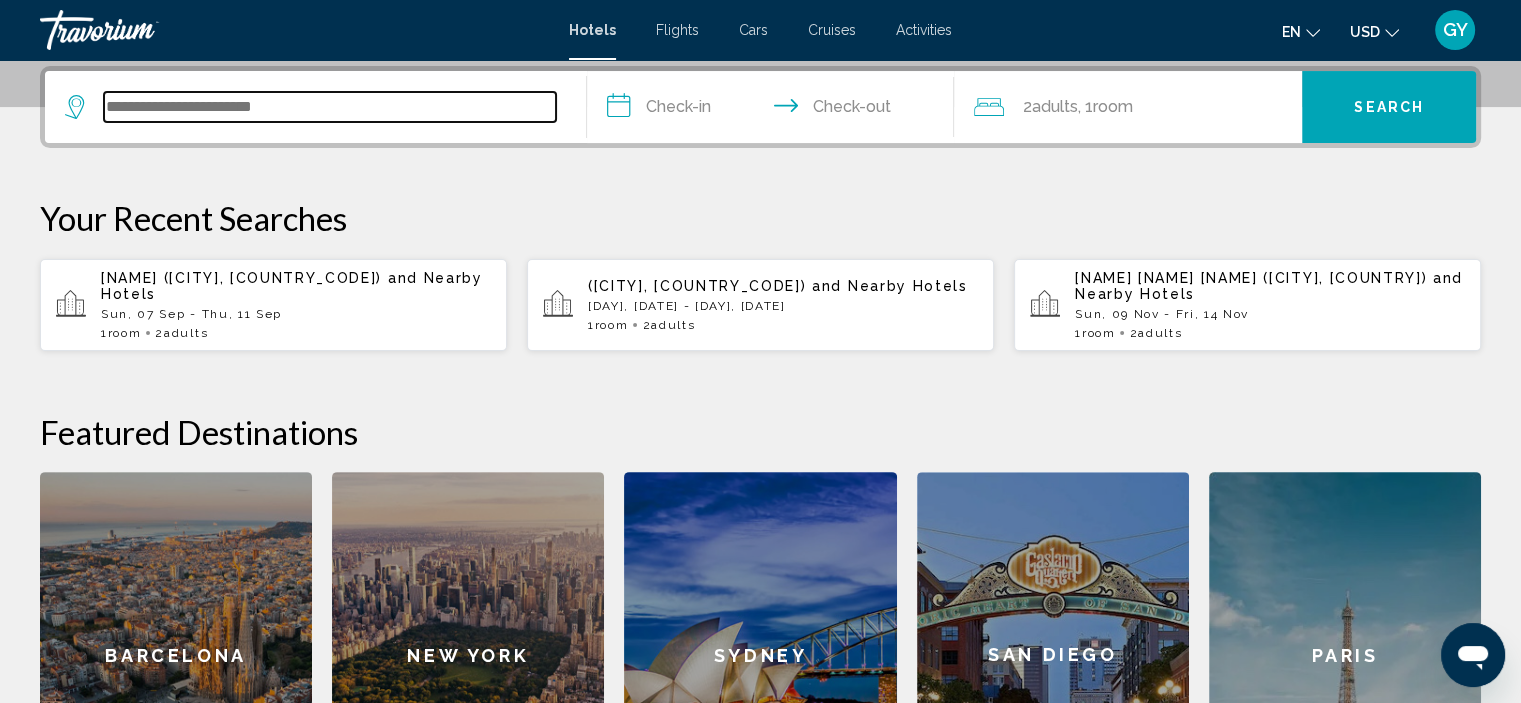 click at bounding box center (330, 107) 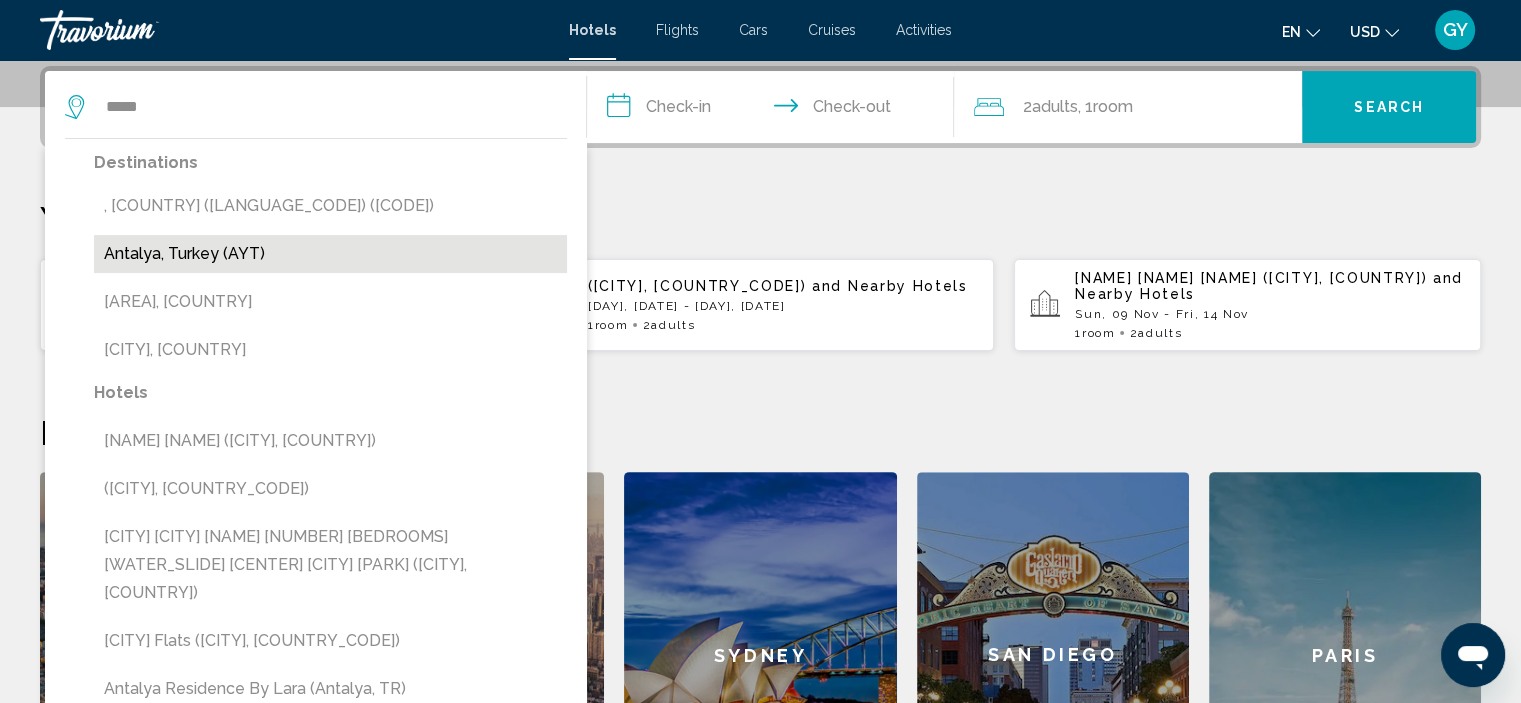 click on "Antalya, Turkey (AYT)" at bounding box center [330, 254] 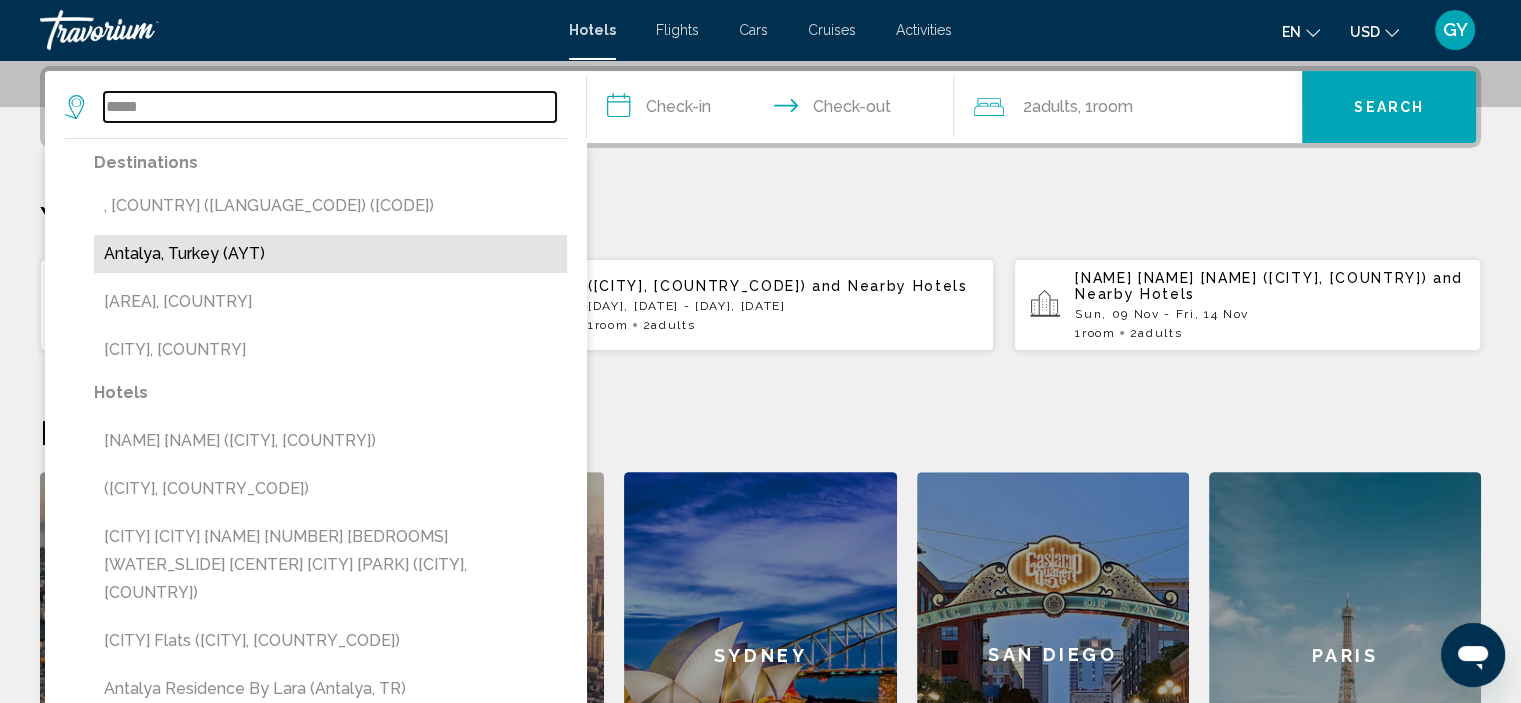 type on "**********" 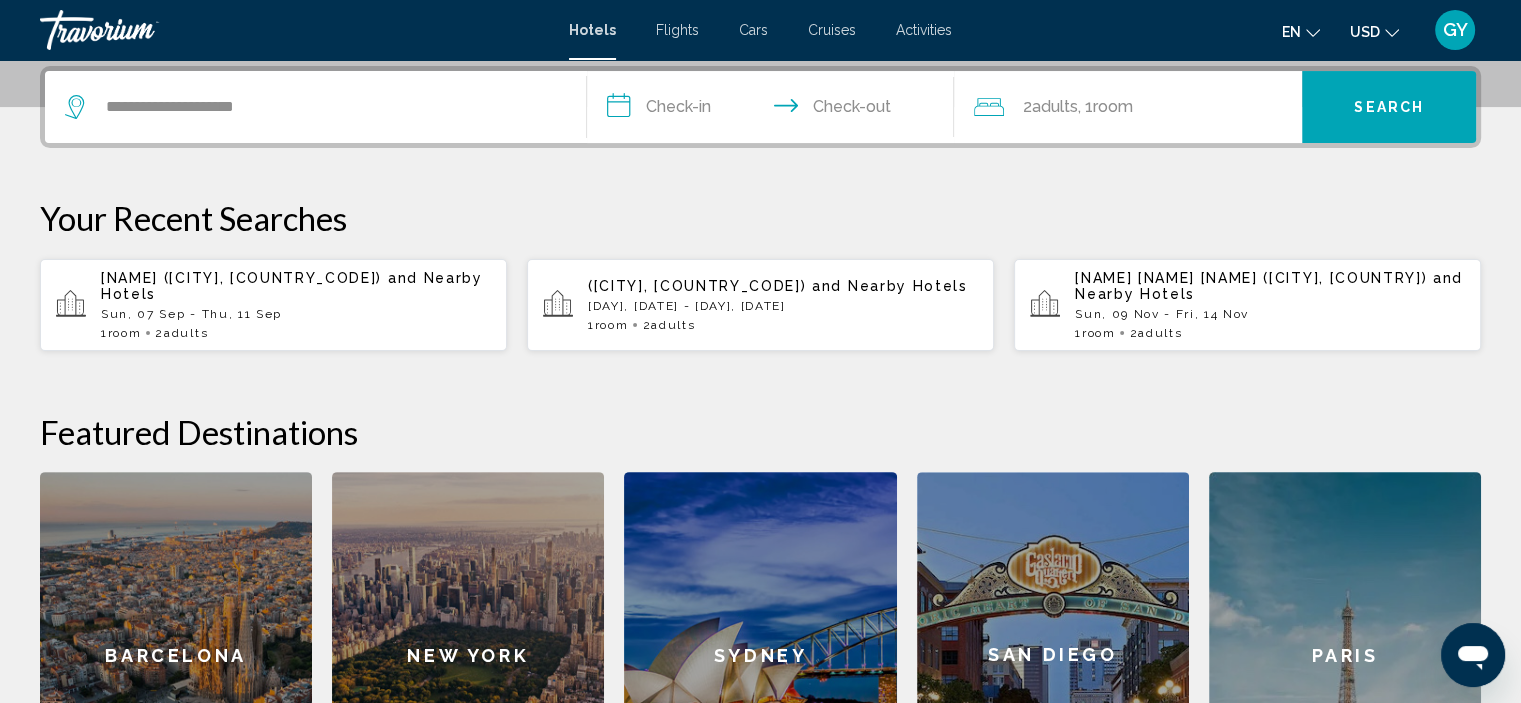 click on "**********" at bounding box center [775, 110] 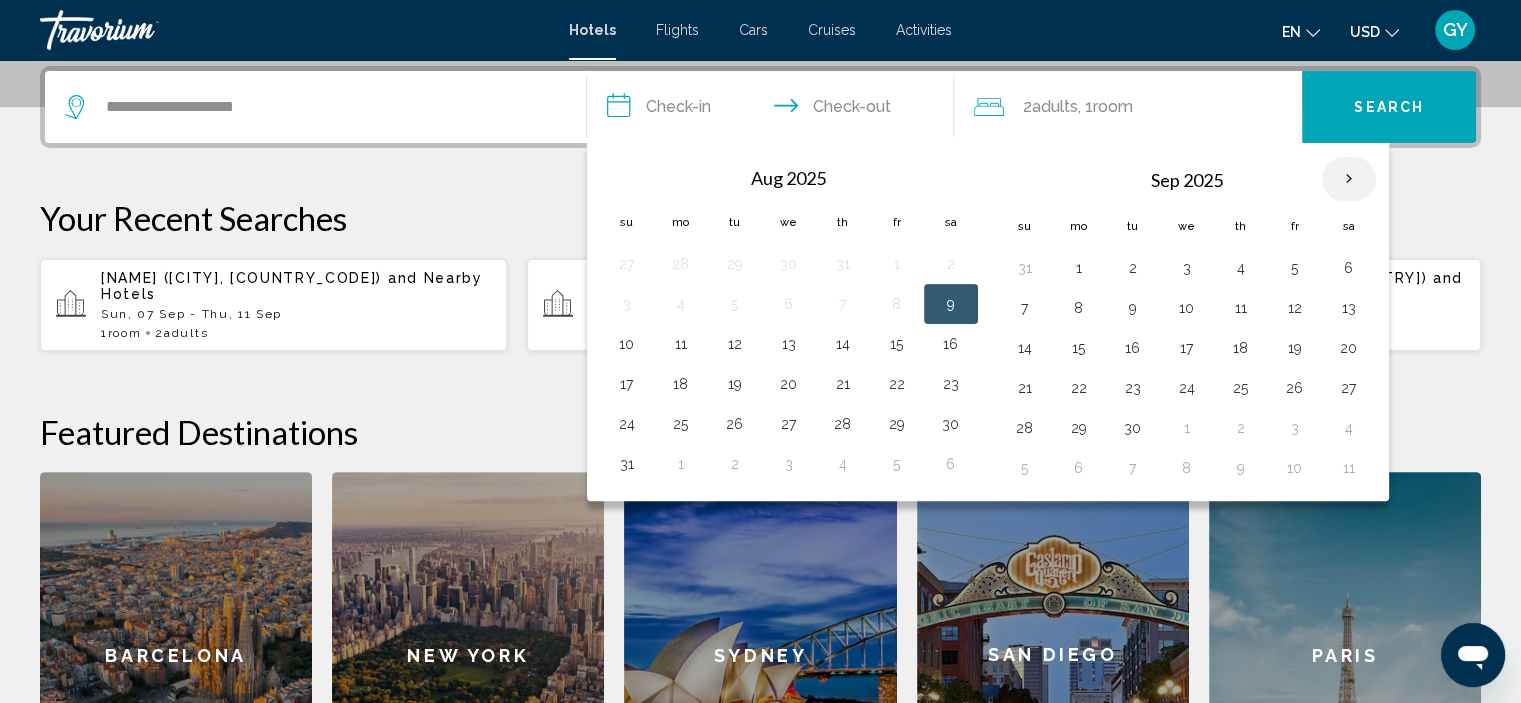 click at bounding box center (1349, 179) 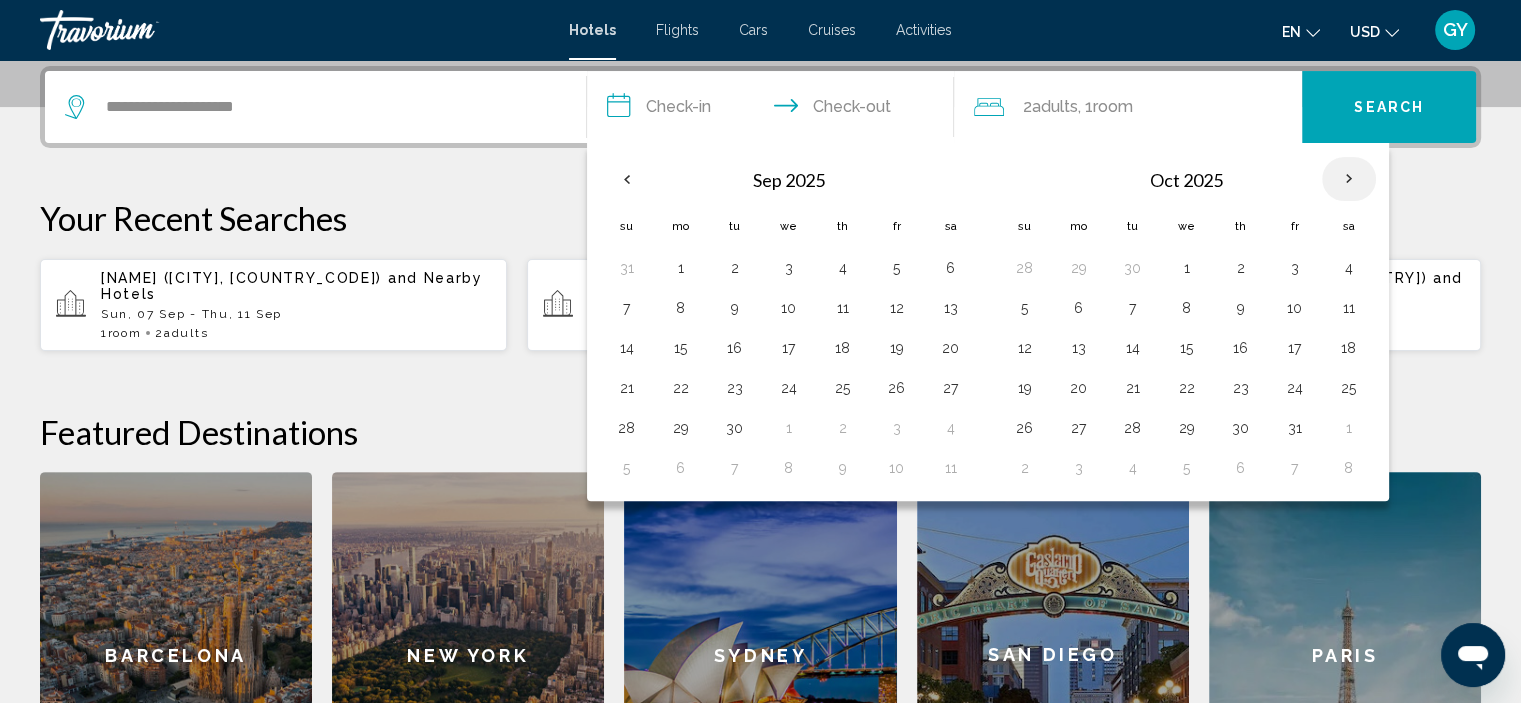 click at bounding box center (1349, 179) 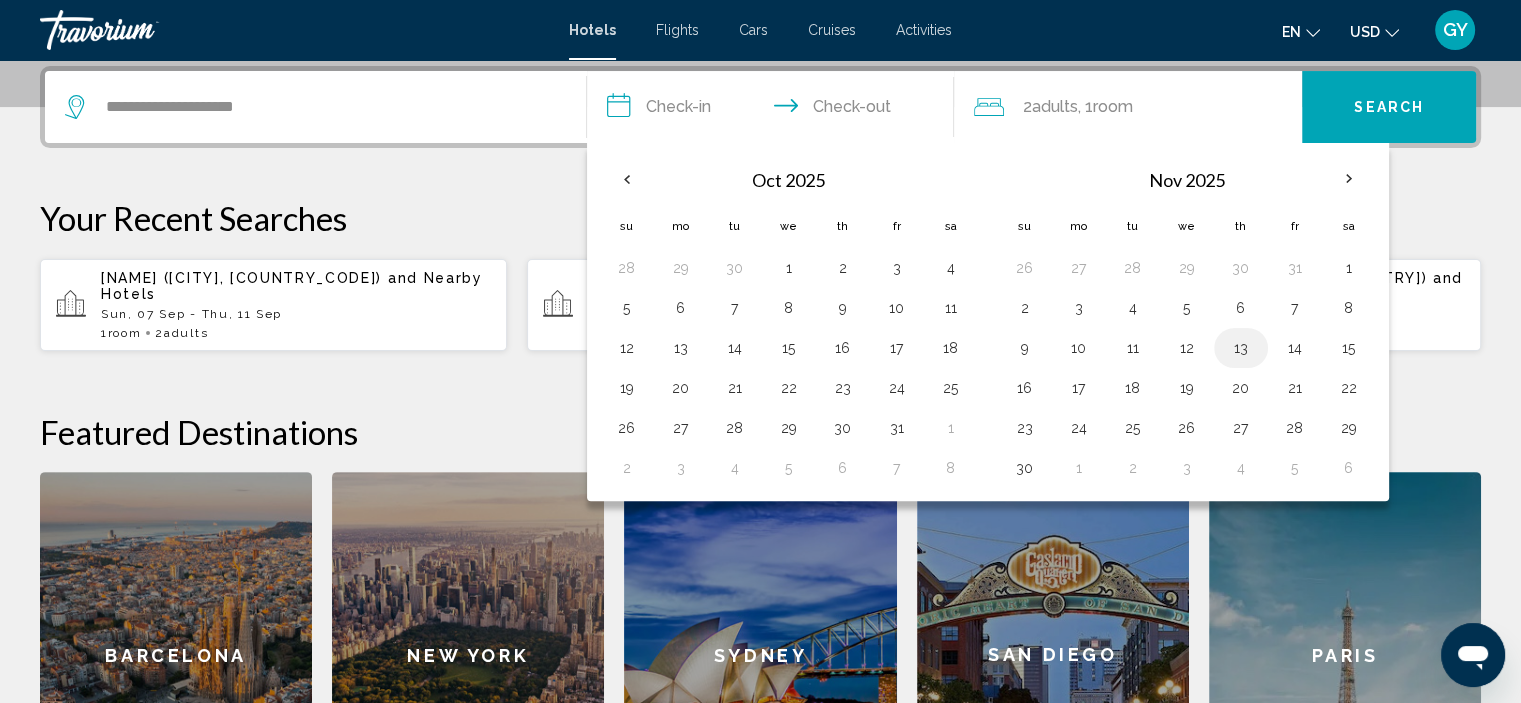 click on "13" at bounding box center [1241, 348] 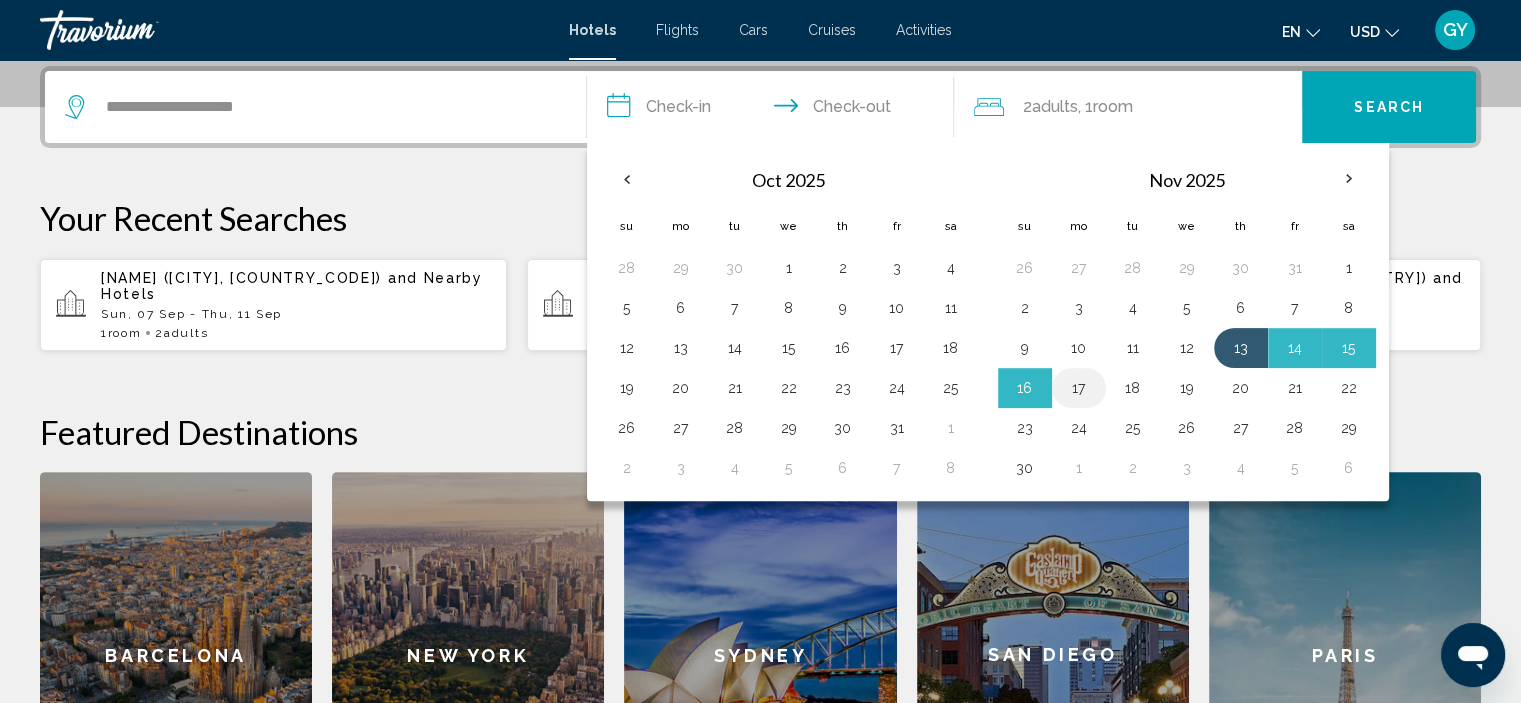 click on "17" at bounding box center (1079, 388) 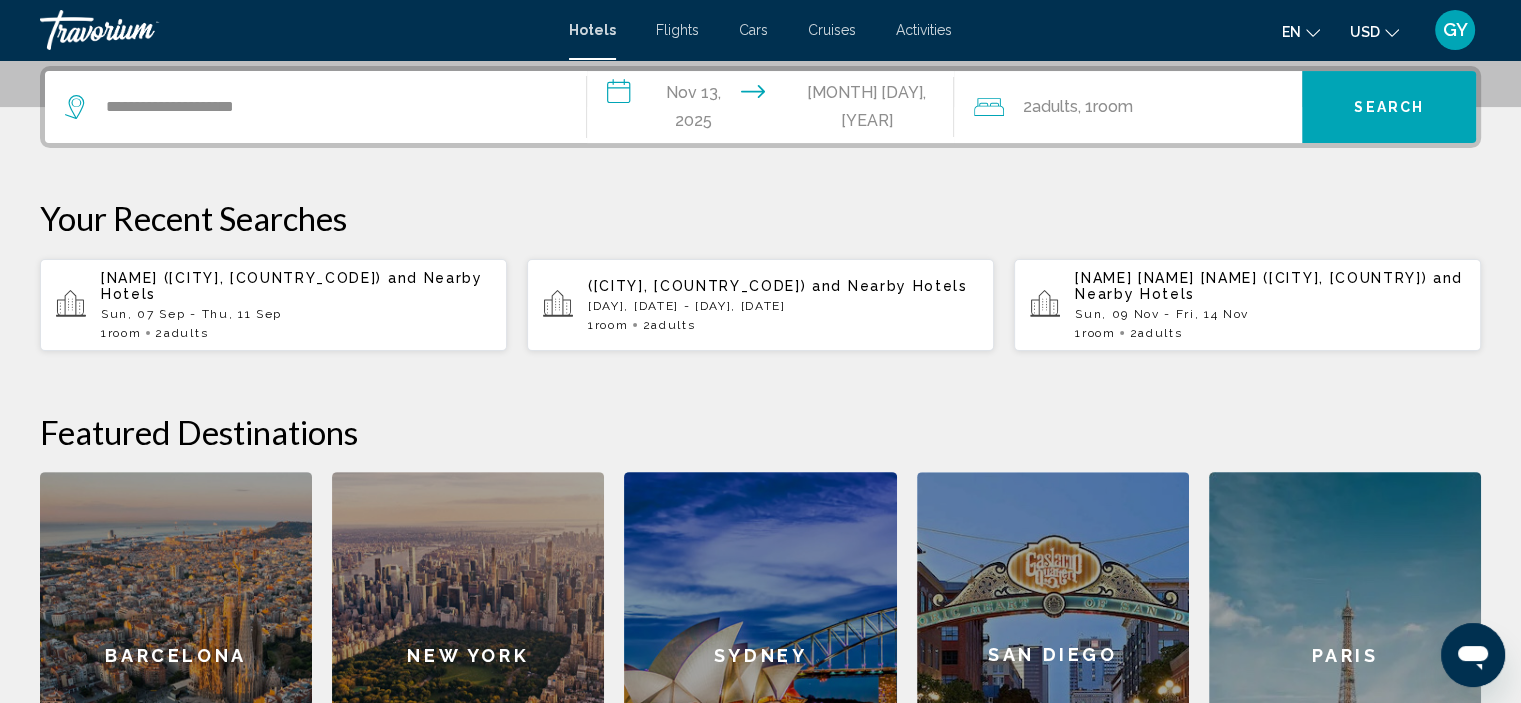 click 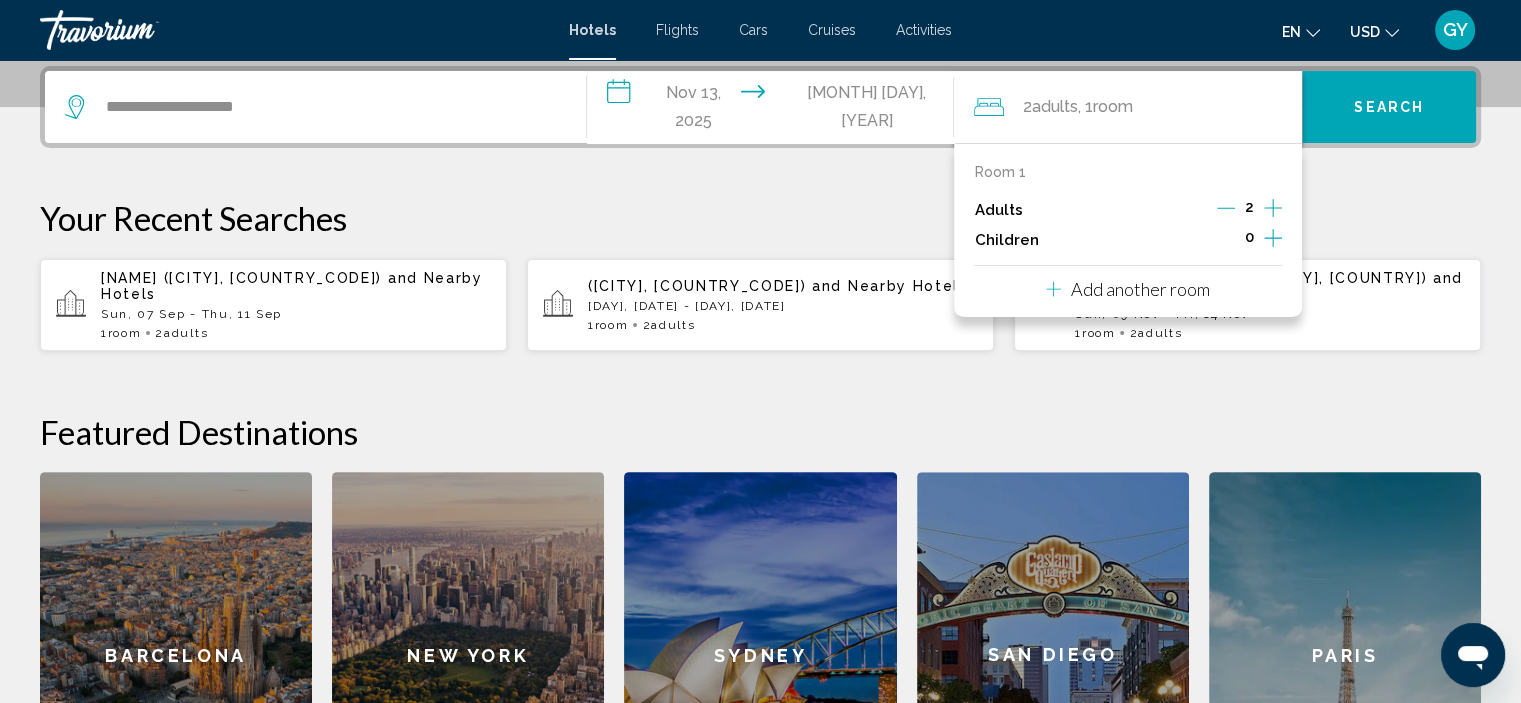 click on "Add another room" at bounding box center [1140, 289] 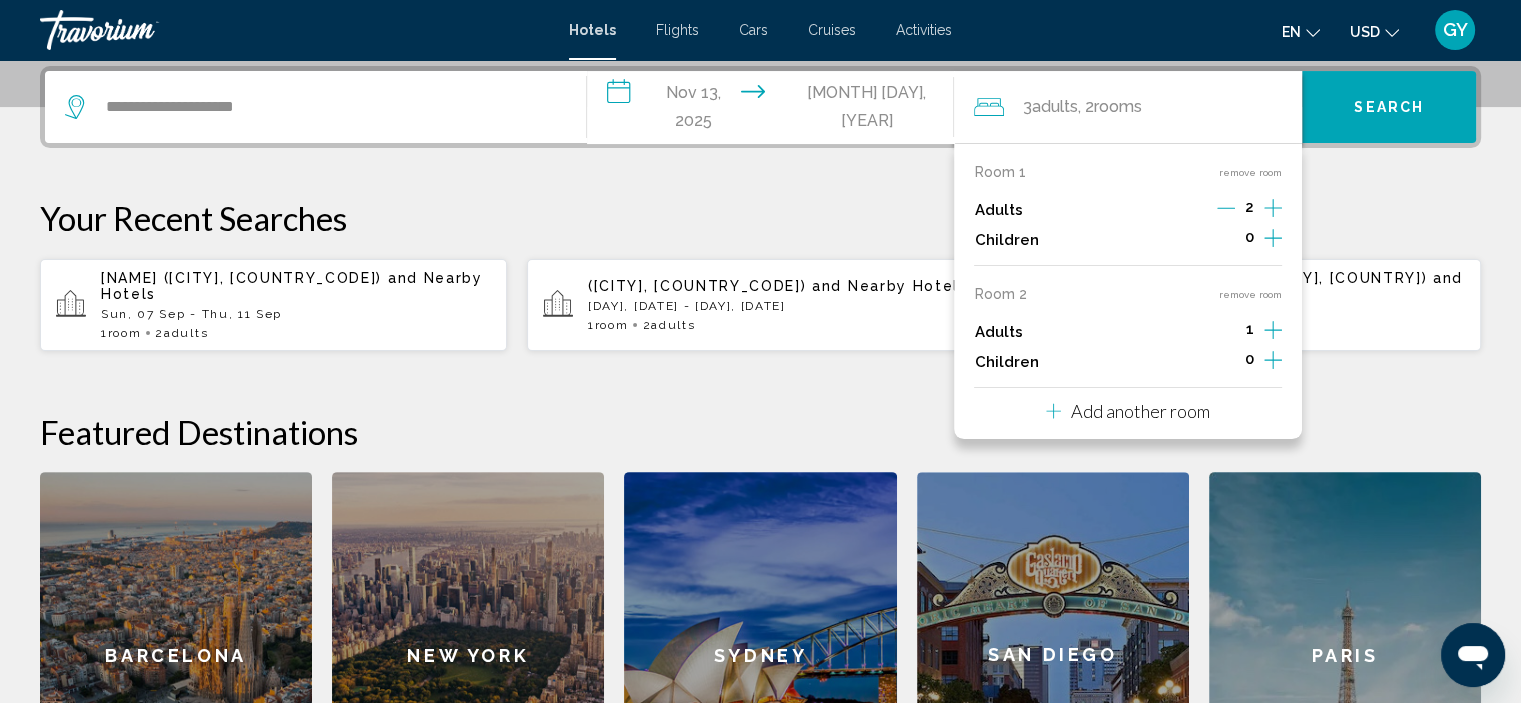 click 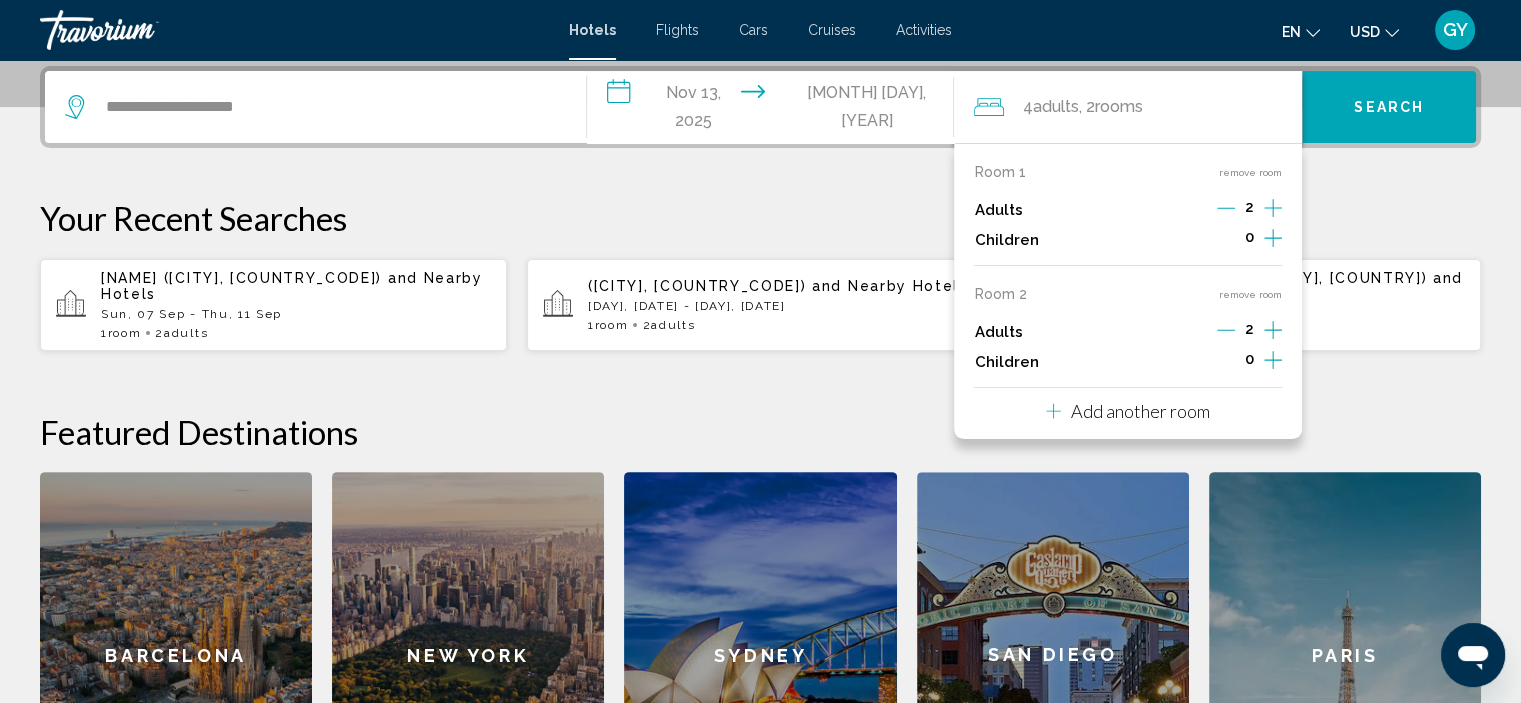 click 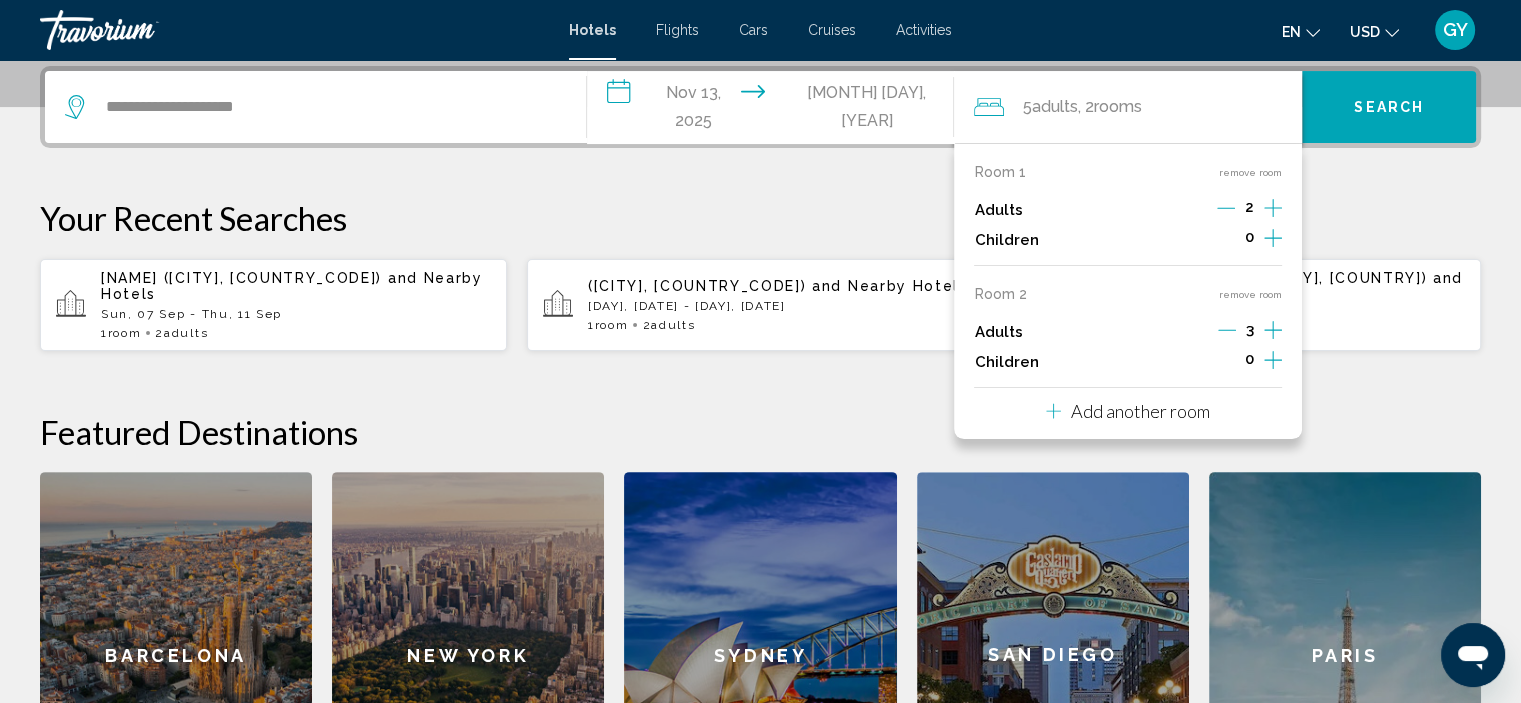 click on "Add another room" at bounding box center [1140, 411] 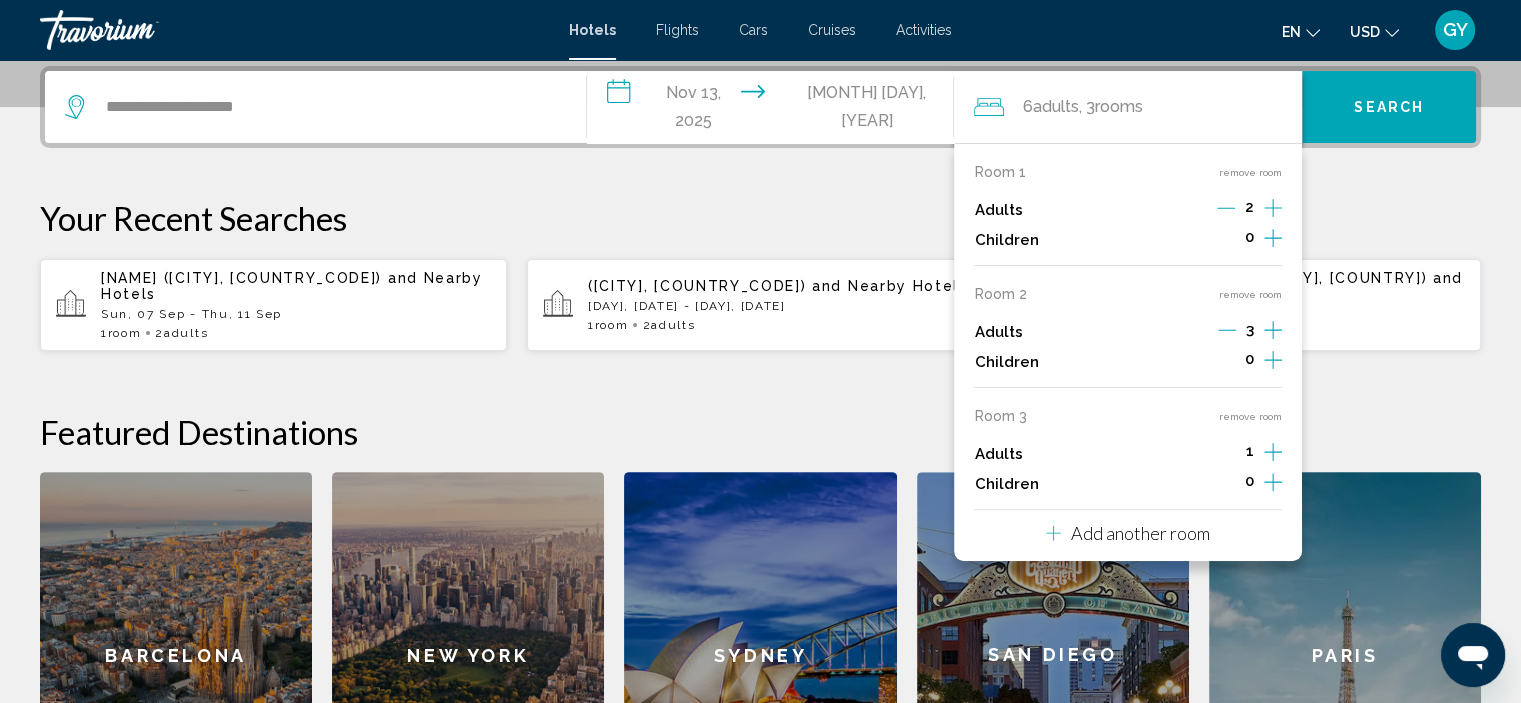 click 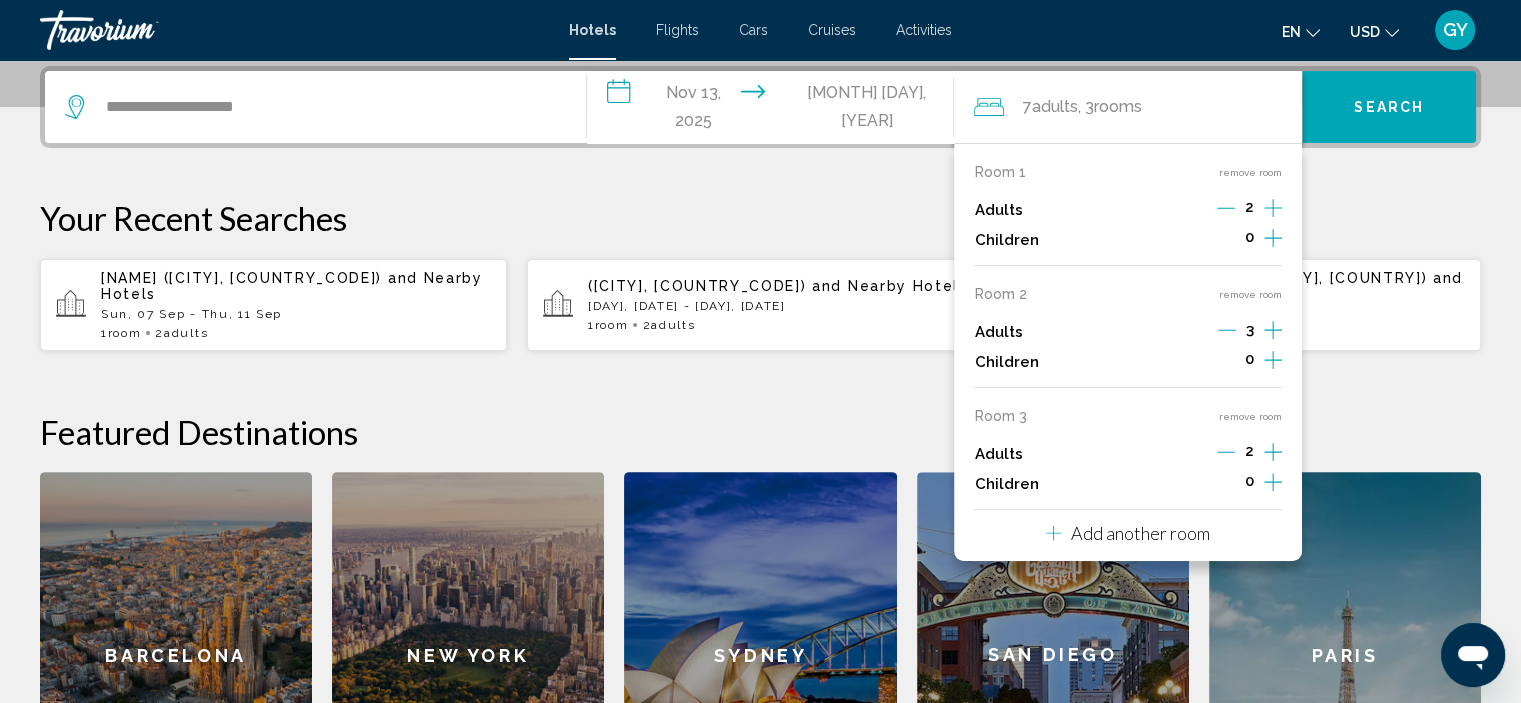 click 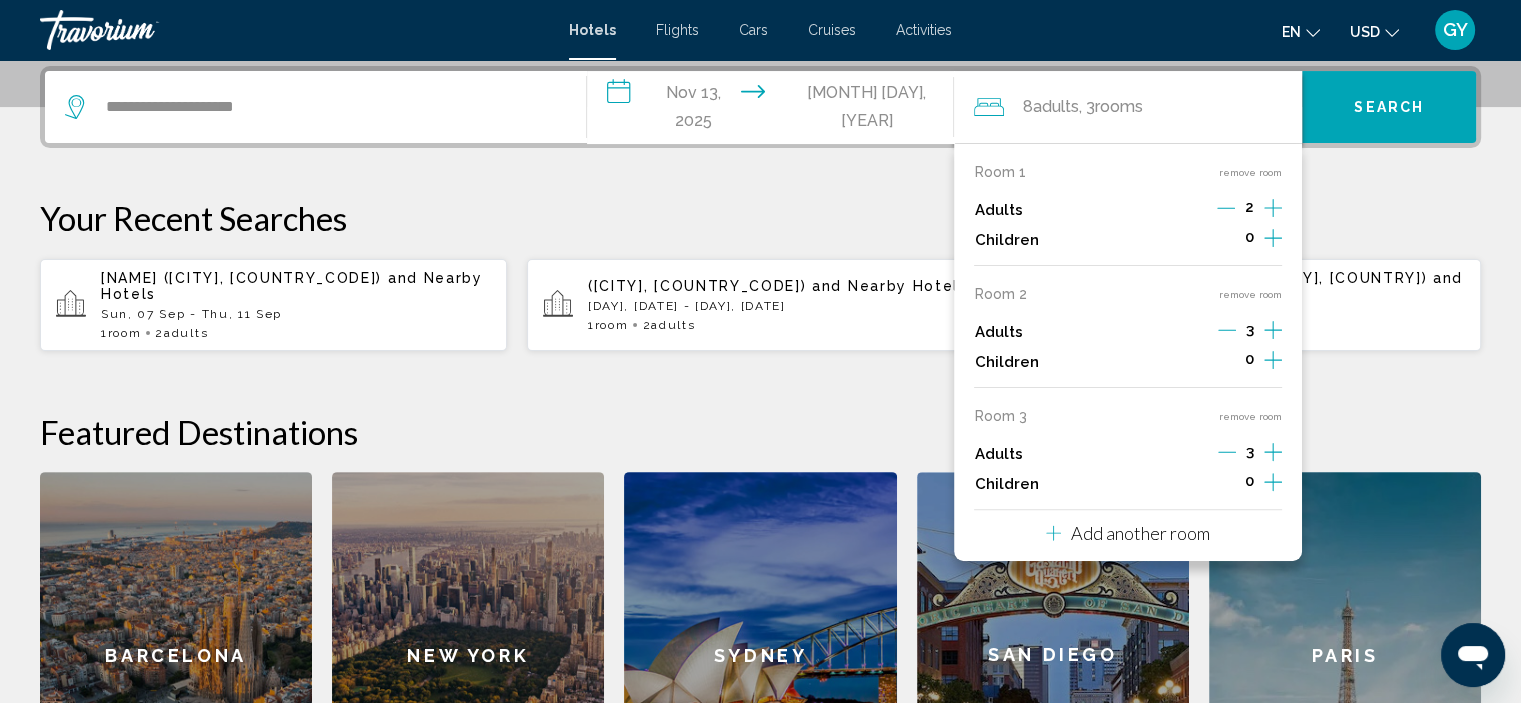 click on "Add another room" at bounding box center (1128, 530) 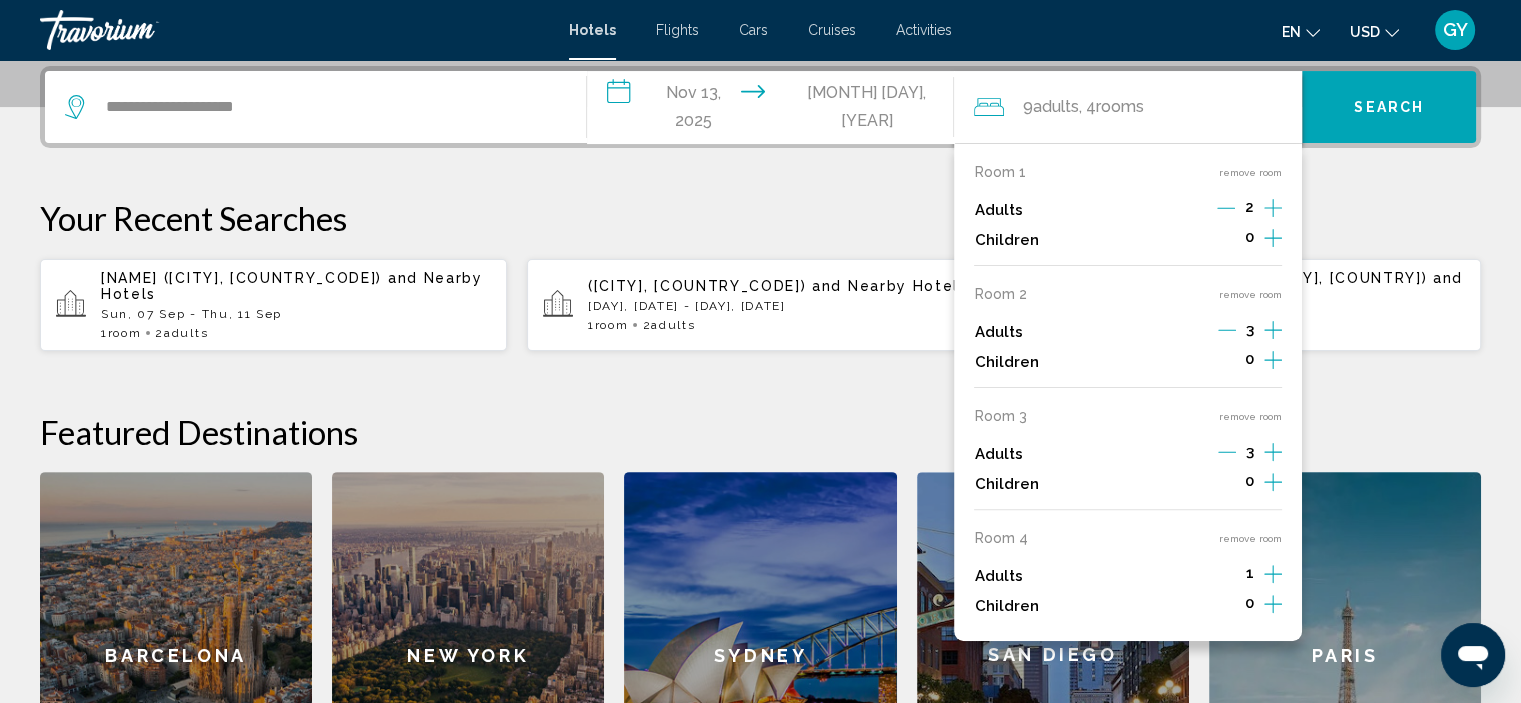 click 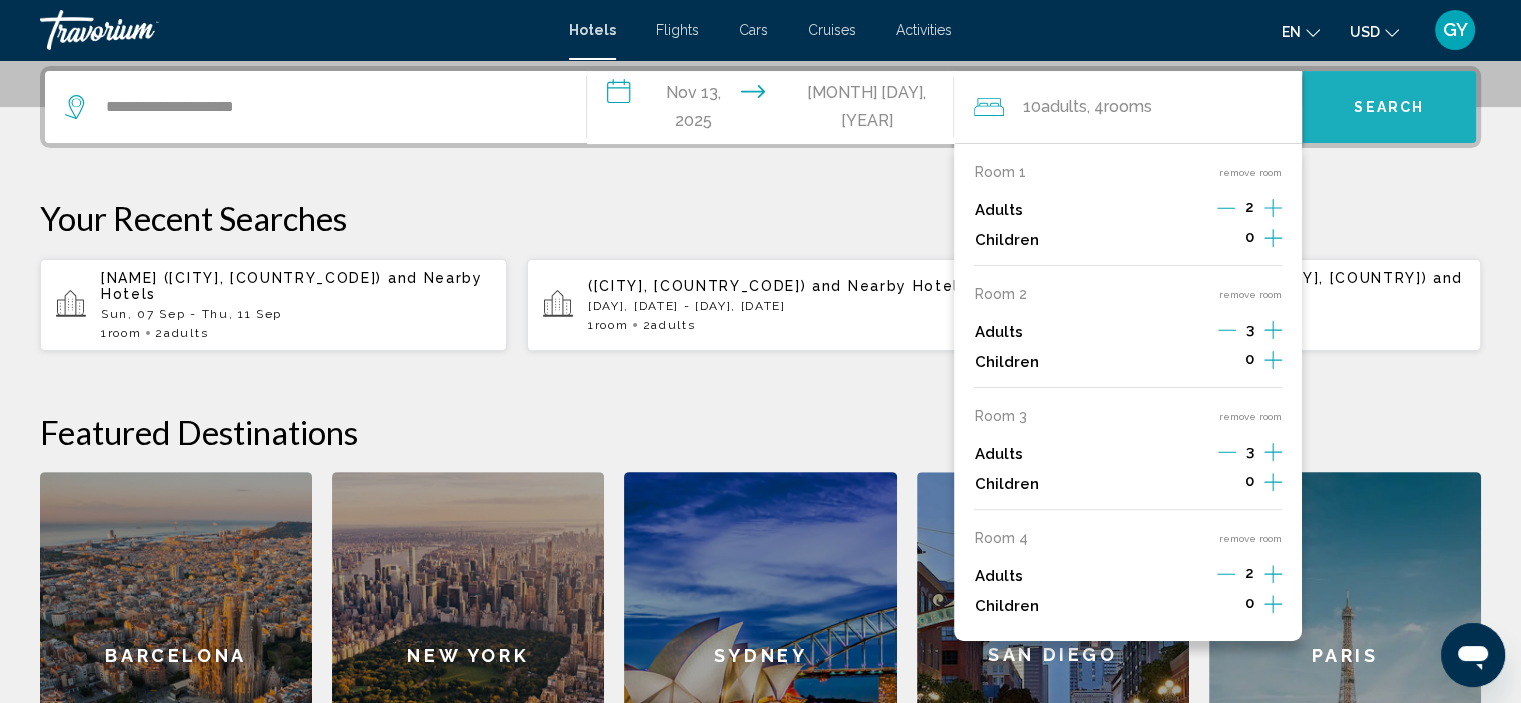 click on "Search" at bounding box center [1389, 107] 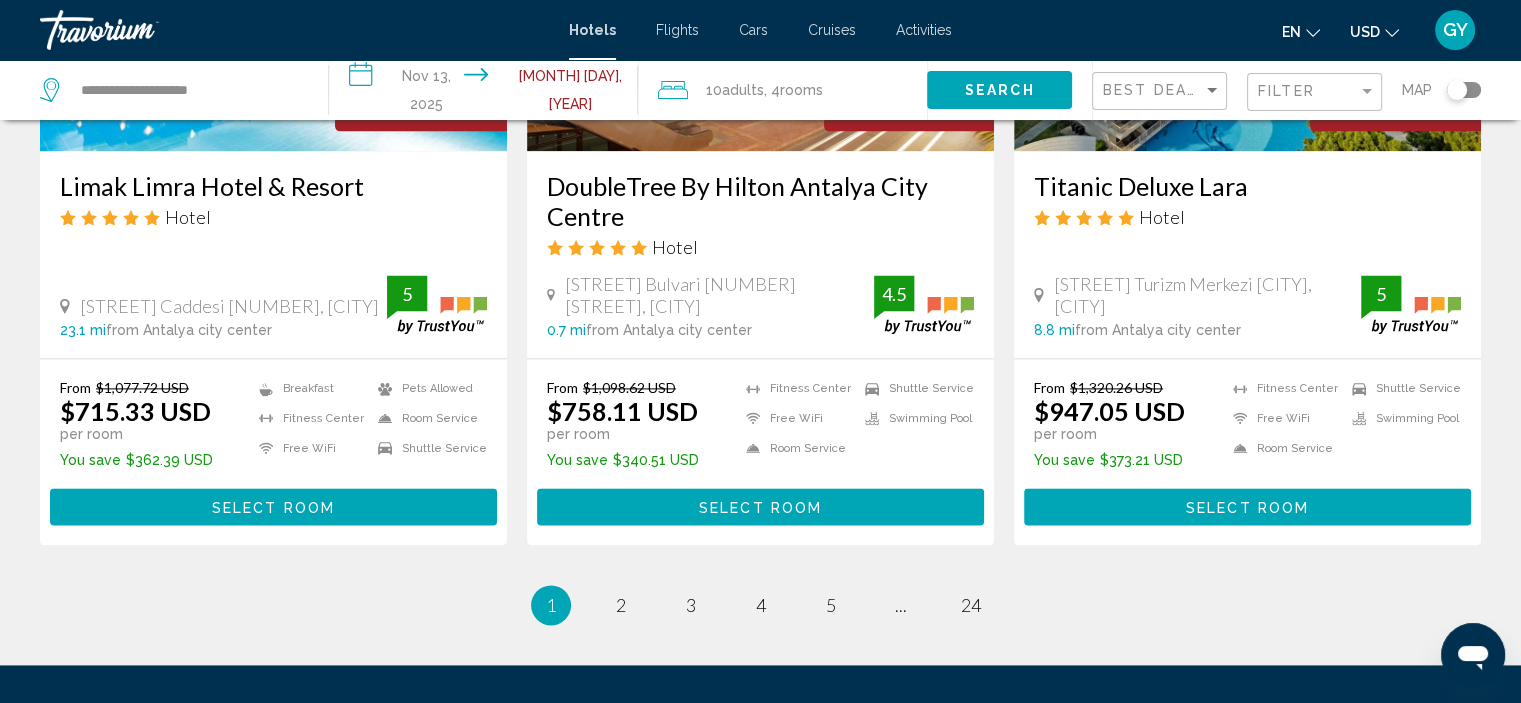 scroll, scrollTop: 2613, scrollLeft: 0, axis: vertical 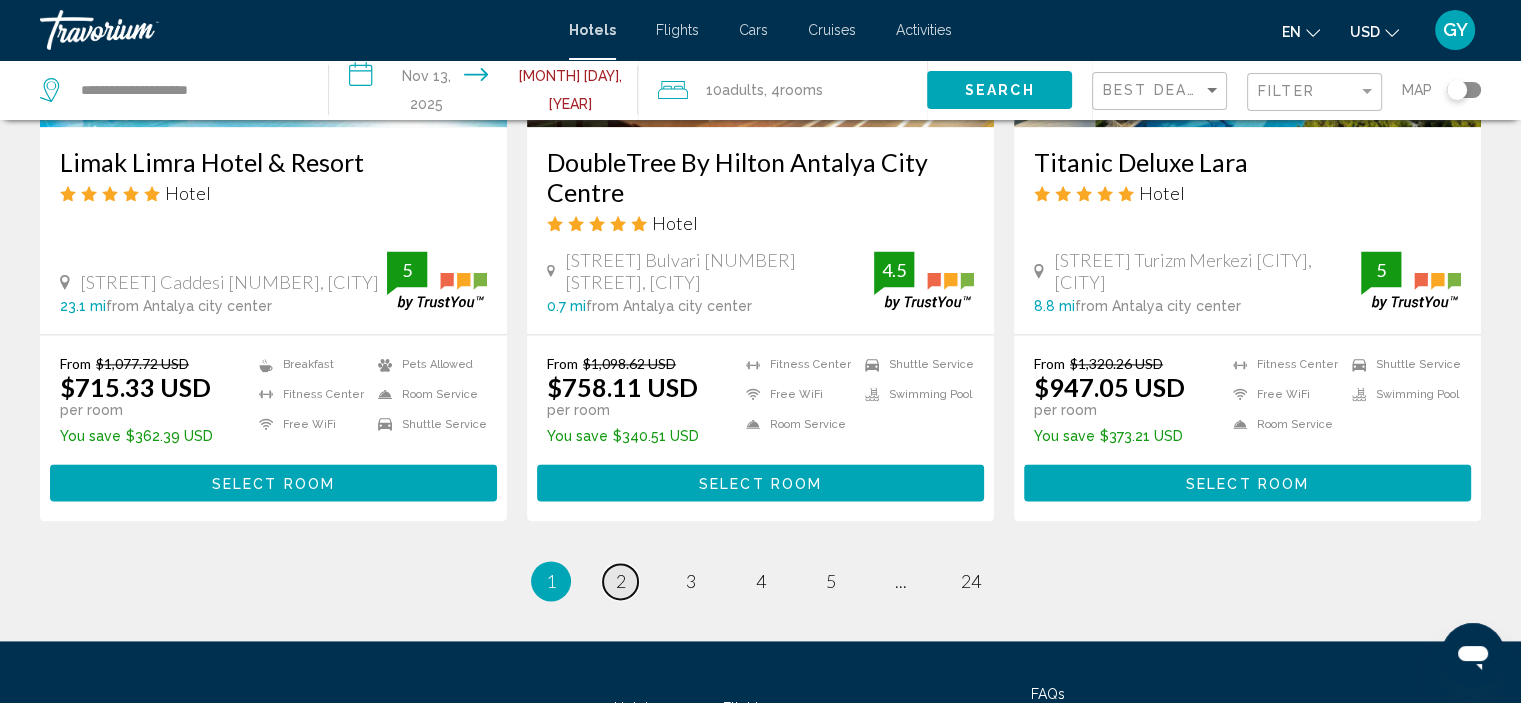 click on "2" at bounding box center (621, 581) 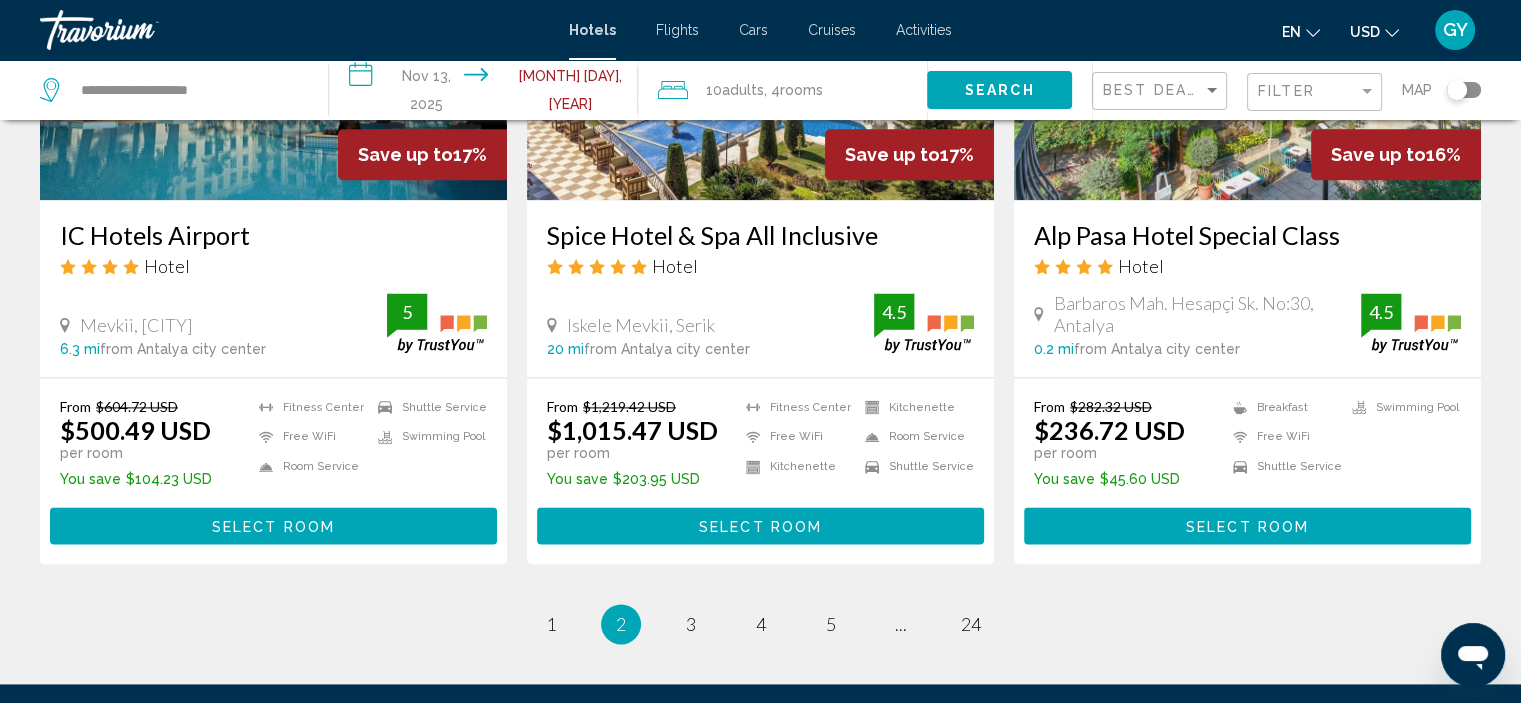 scroll, scrollTop: 2572, scrollLeft: 0, axis: vertical 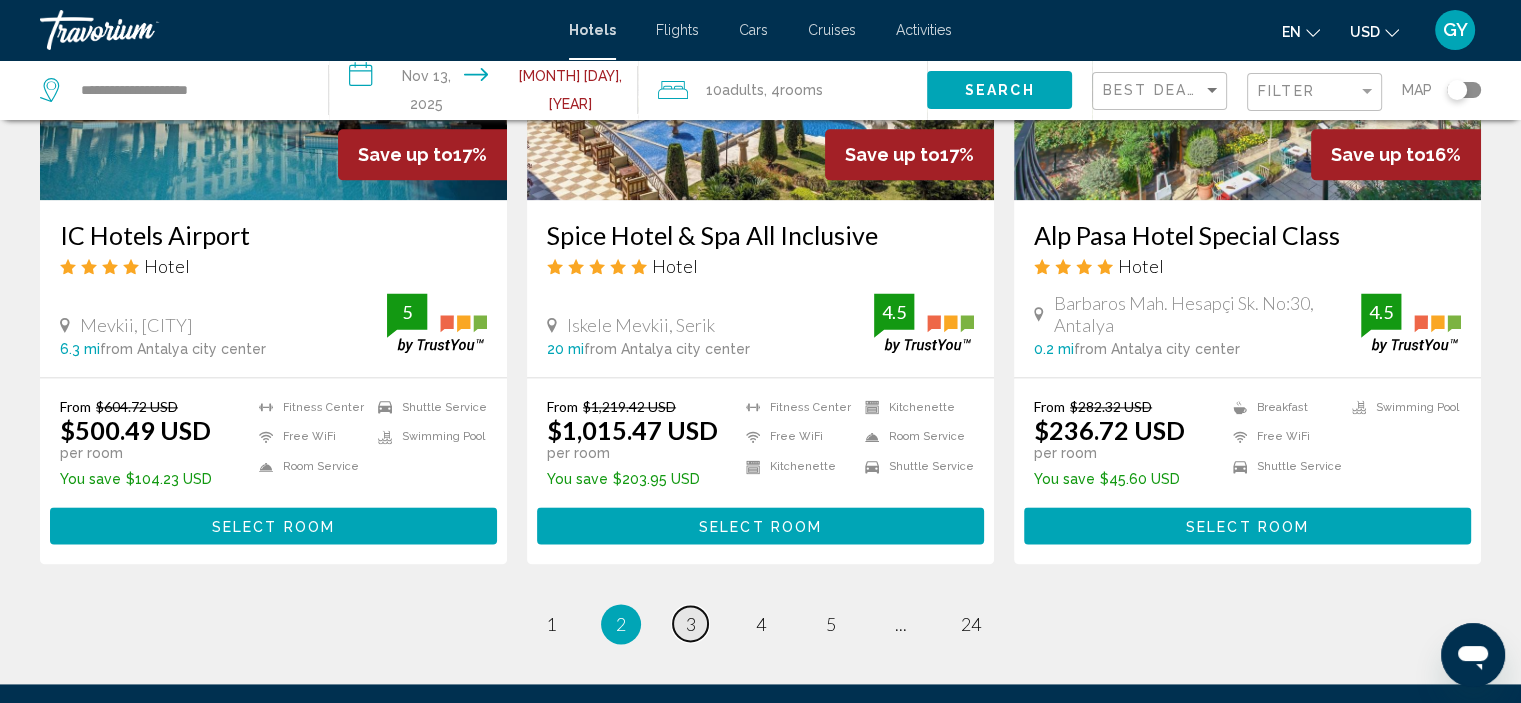 click on "3" at bounding box center (691, 624) 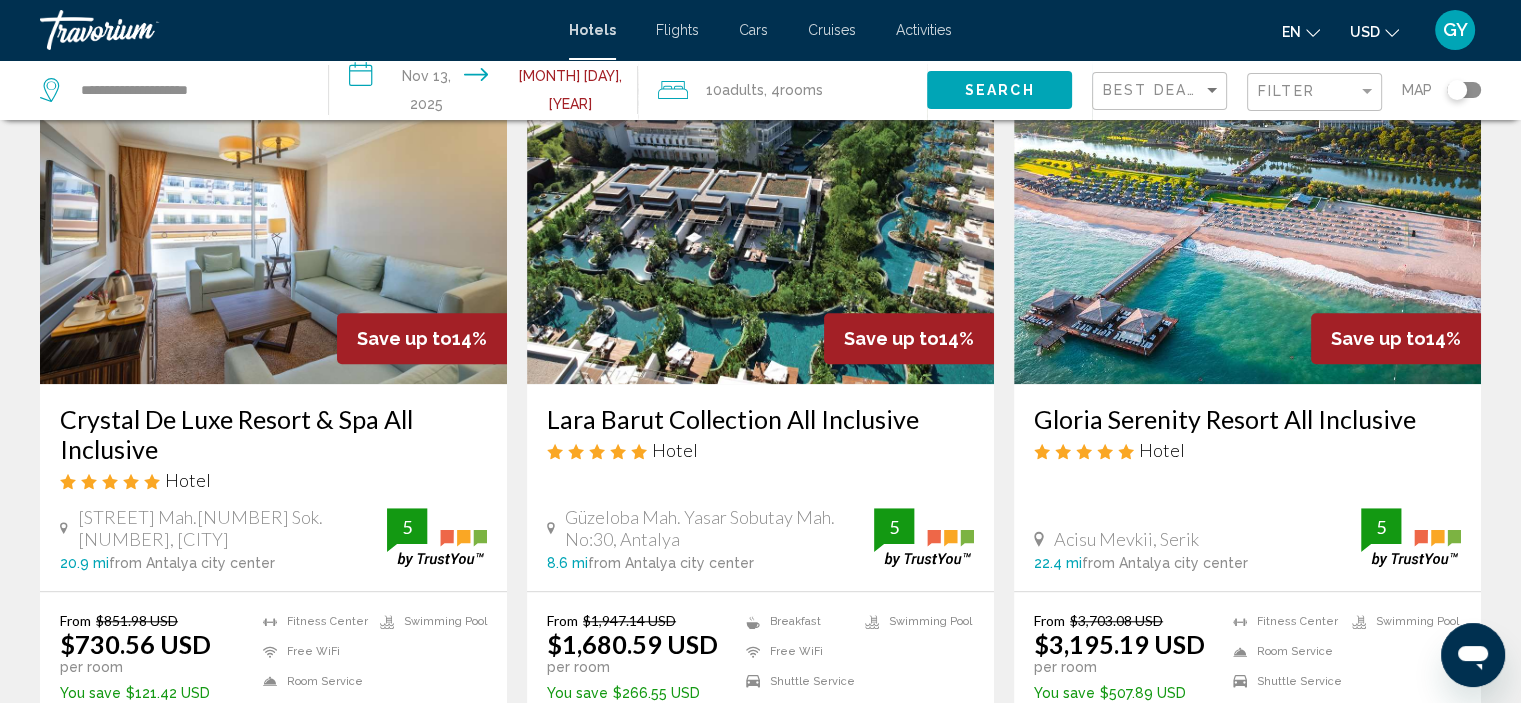 scroll, scrollTop: 1604, scrollLeft: 0, axis: vertical 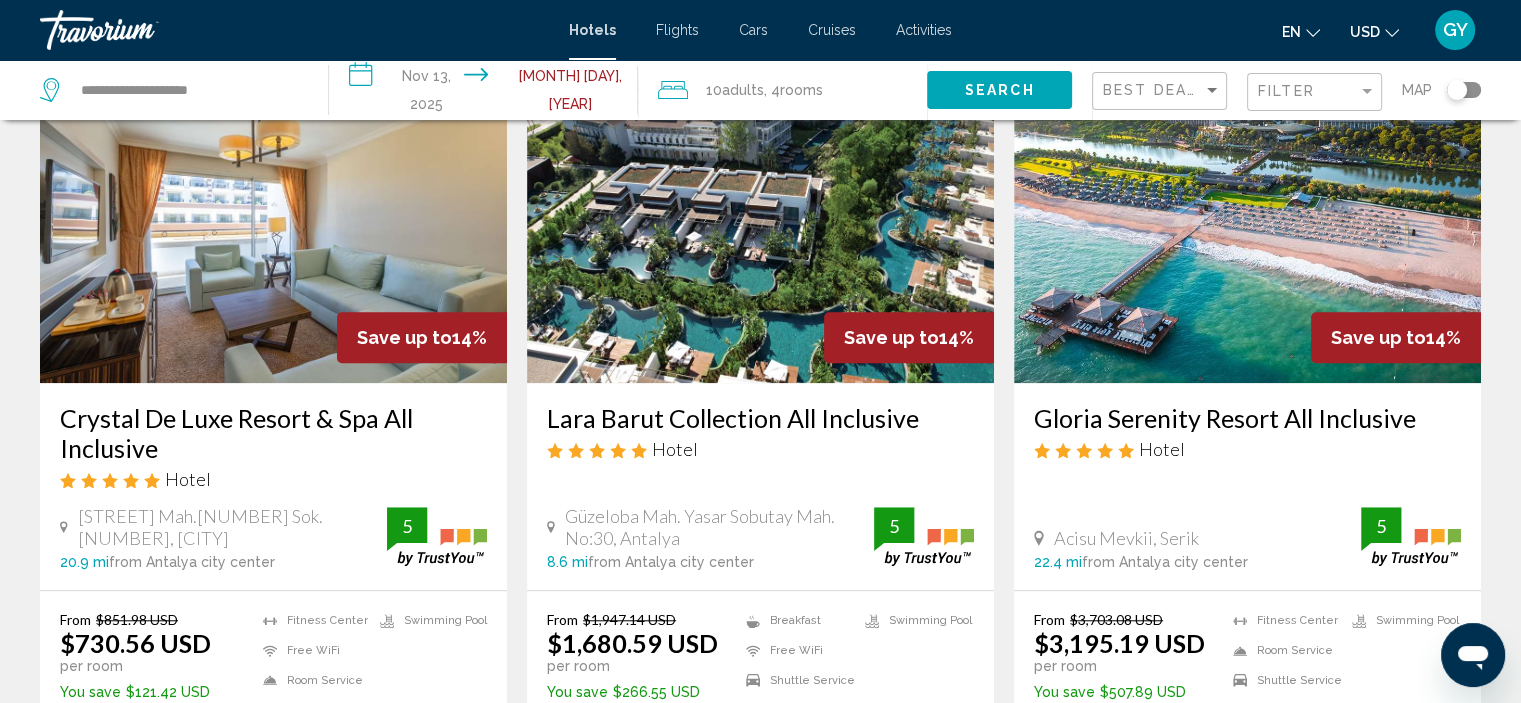 drag, startPoint x: 687, startPoint y: 620, endPoint x: 555, endPoint y: 343, distance: 306.8436 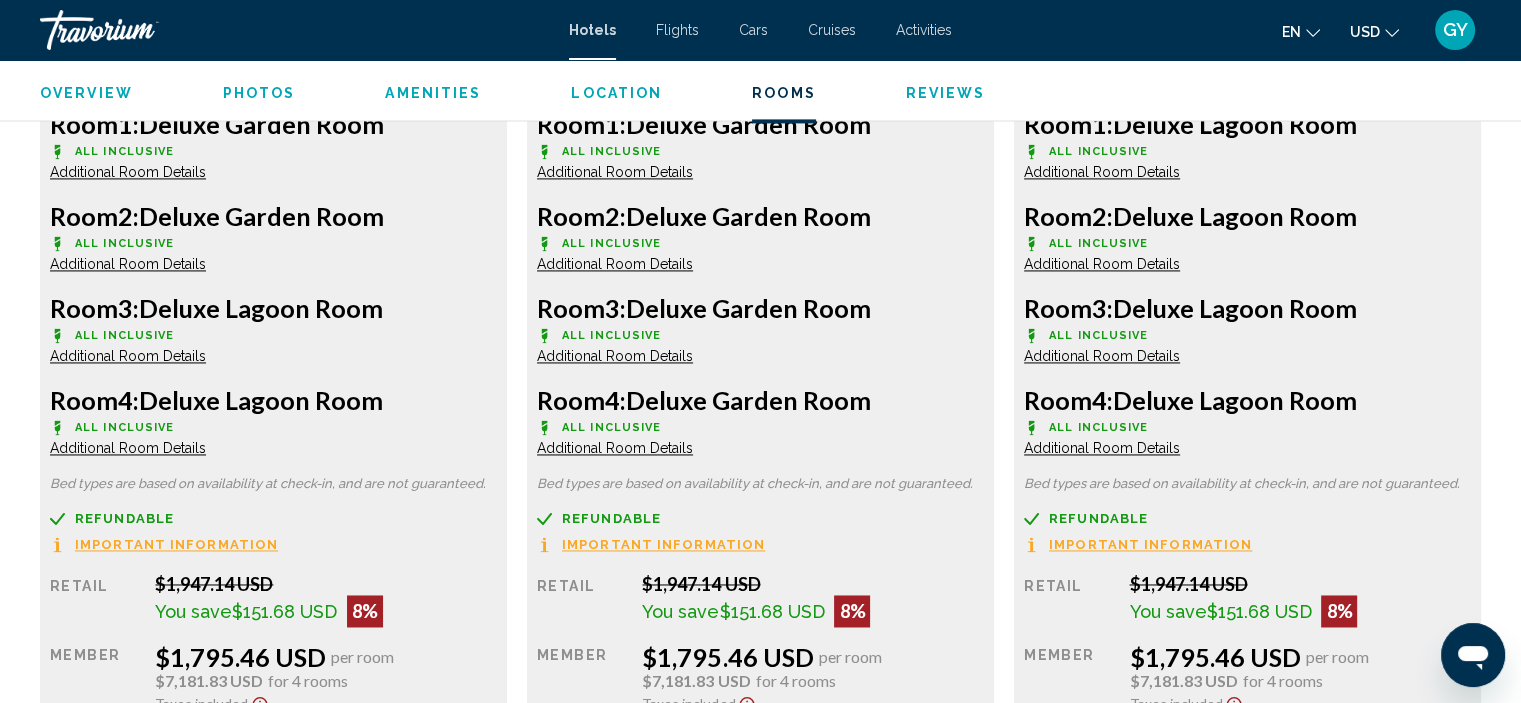 scroll, scrollTop: 2982, scrollLeft: 0, axis: vertical 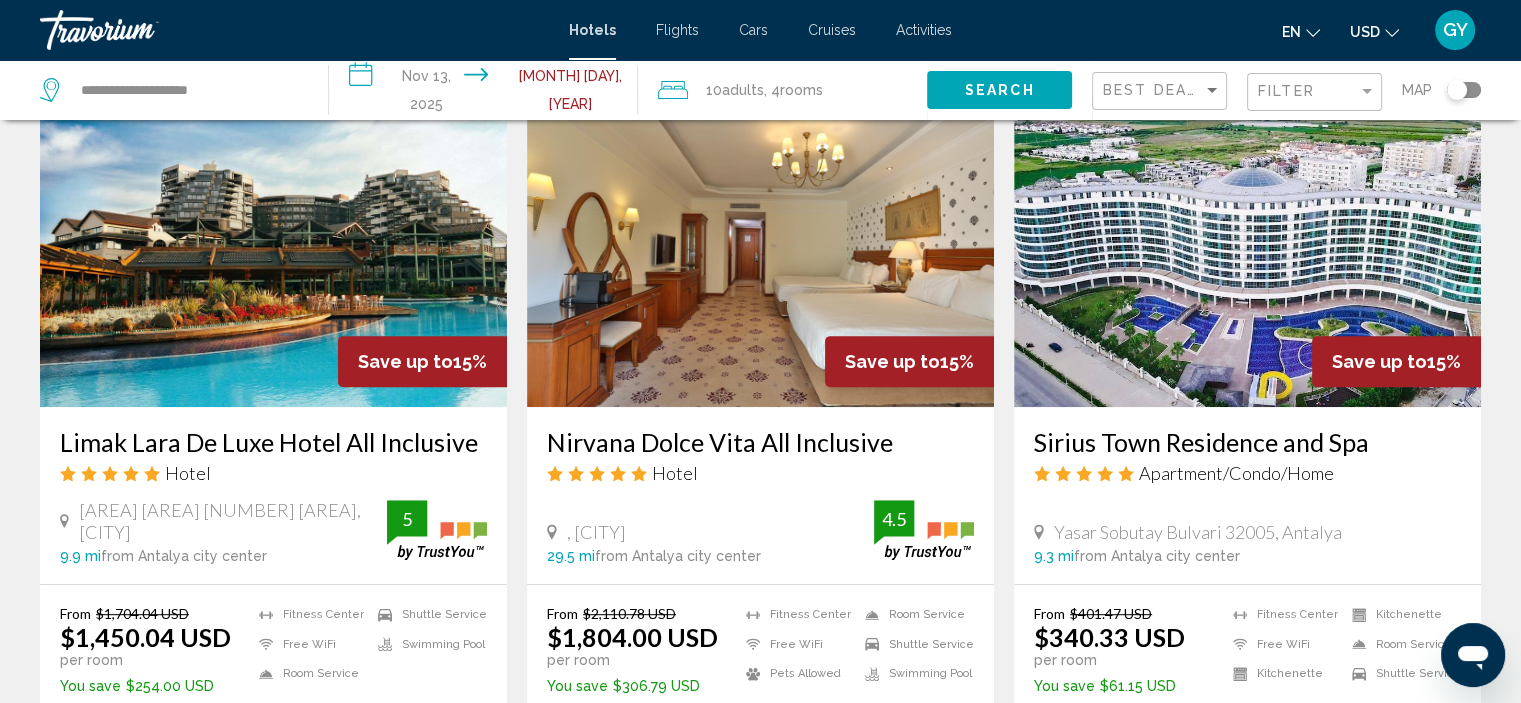 click at bounding box center (1247, 247) 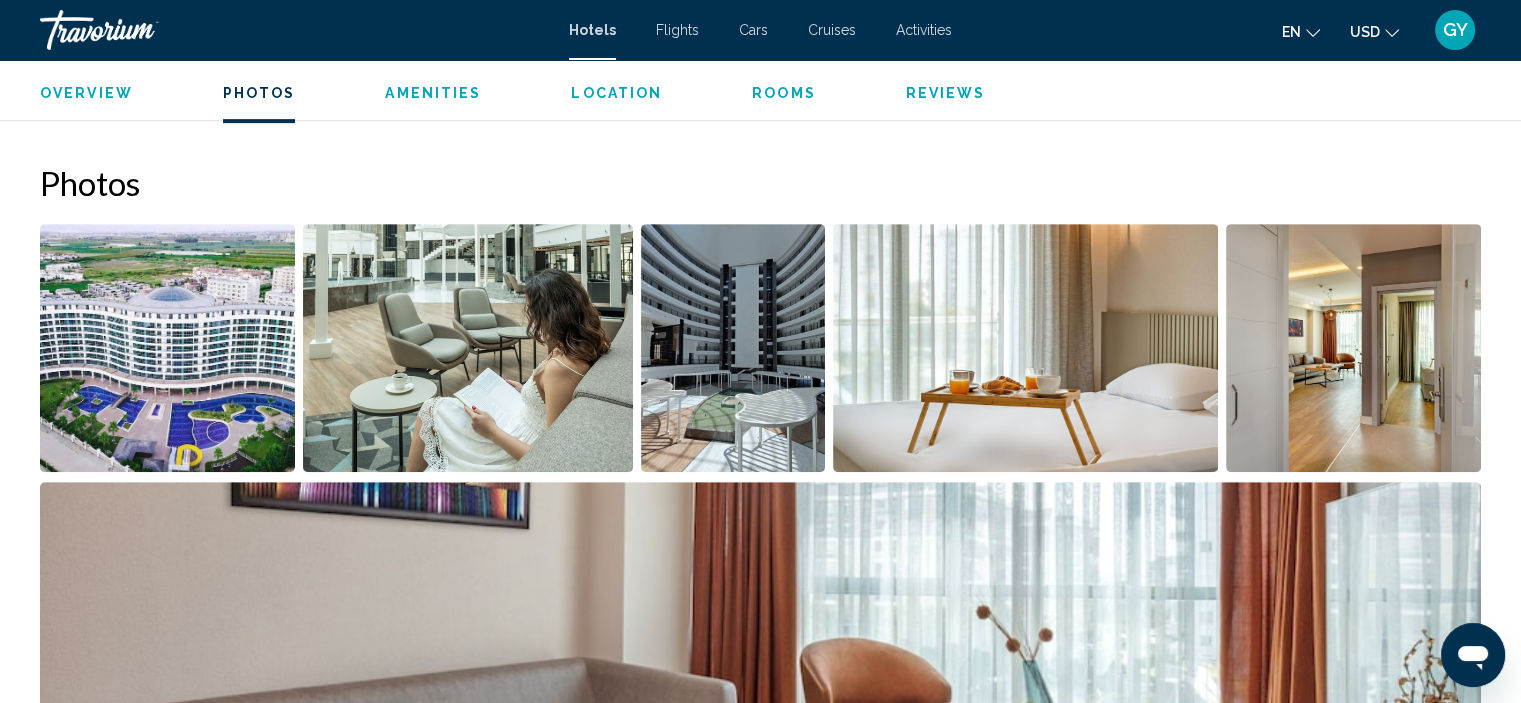 scroll, scrollTop: 868, scrollLeft: 0, axis: vertical 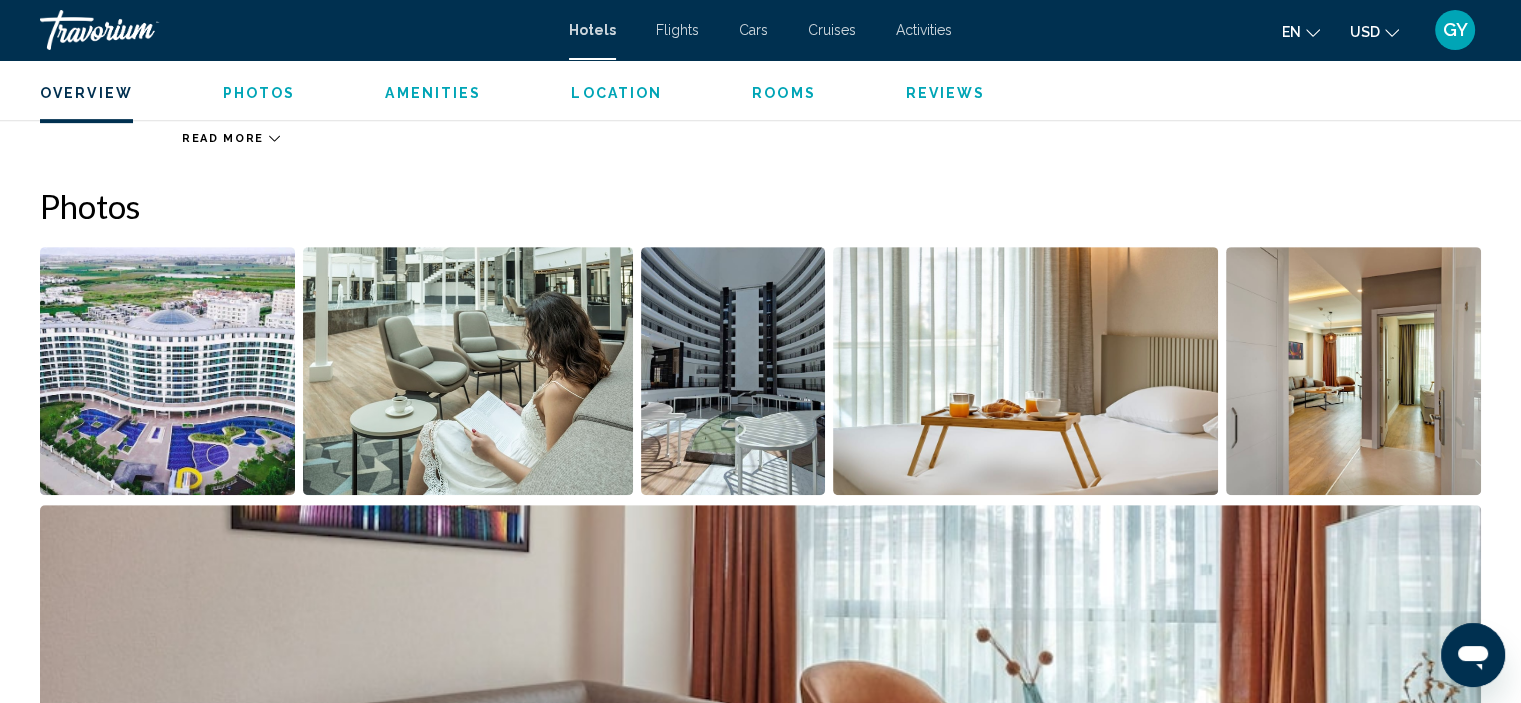 click at bounding box center (167, 371) 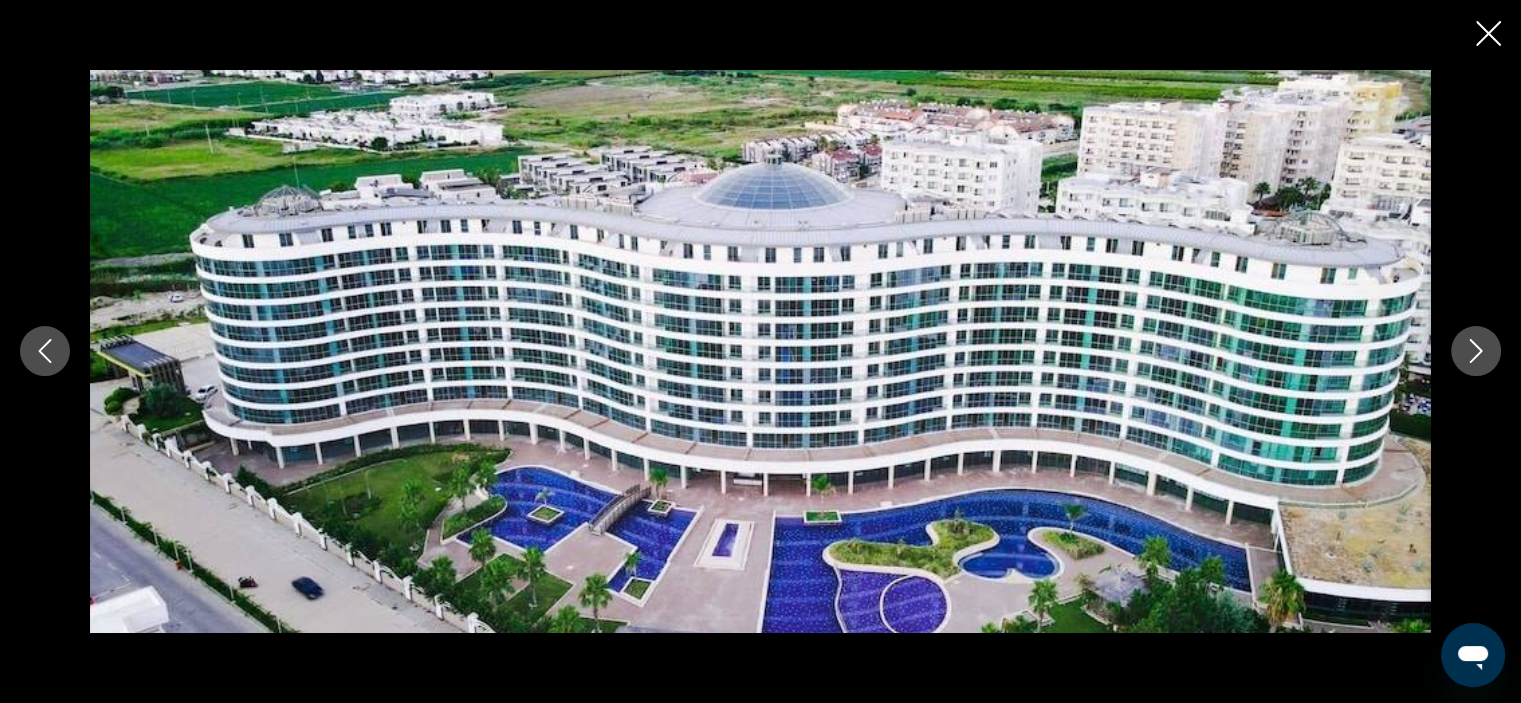 click 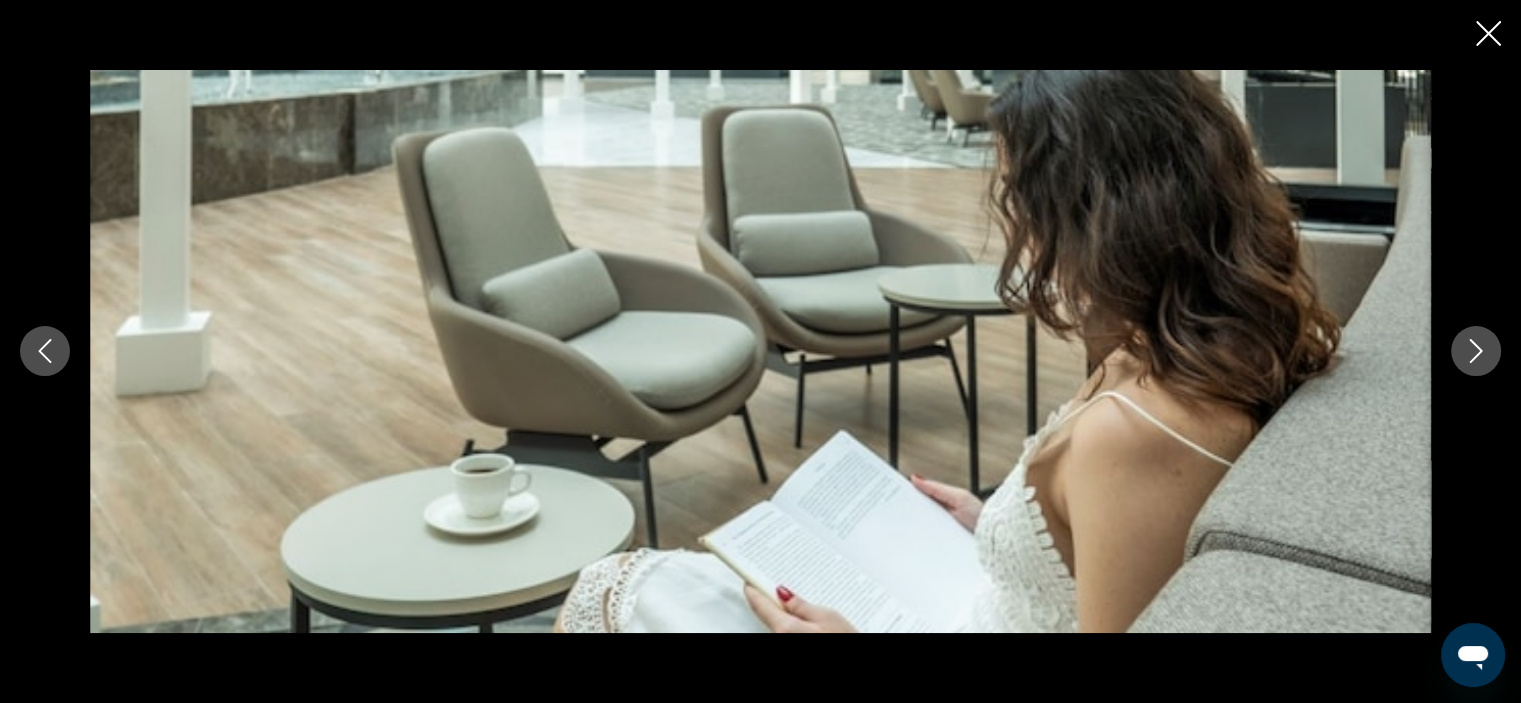 click 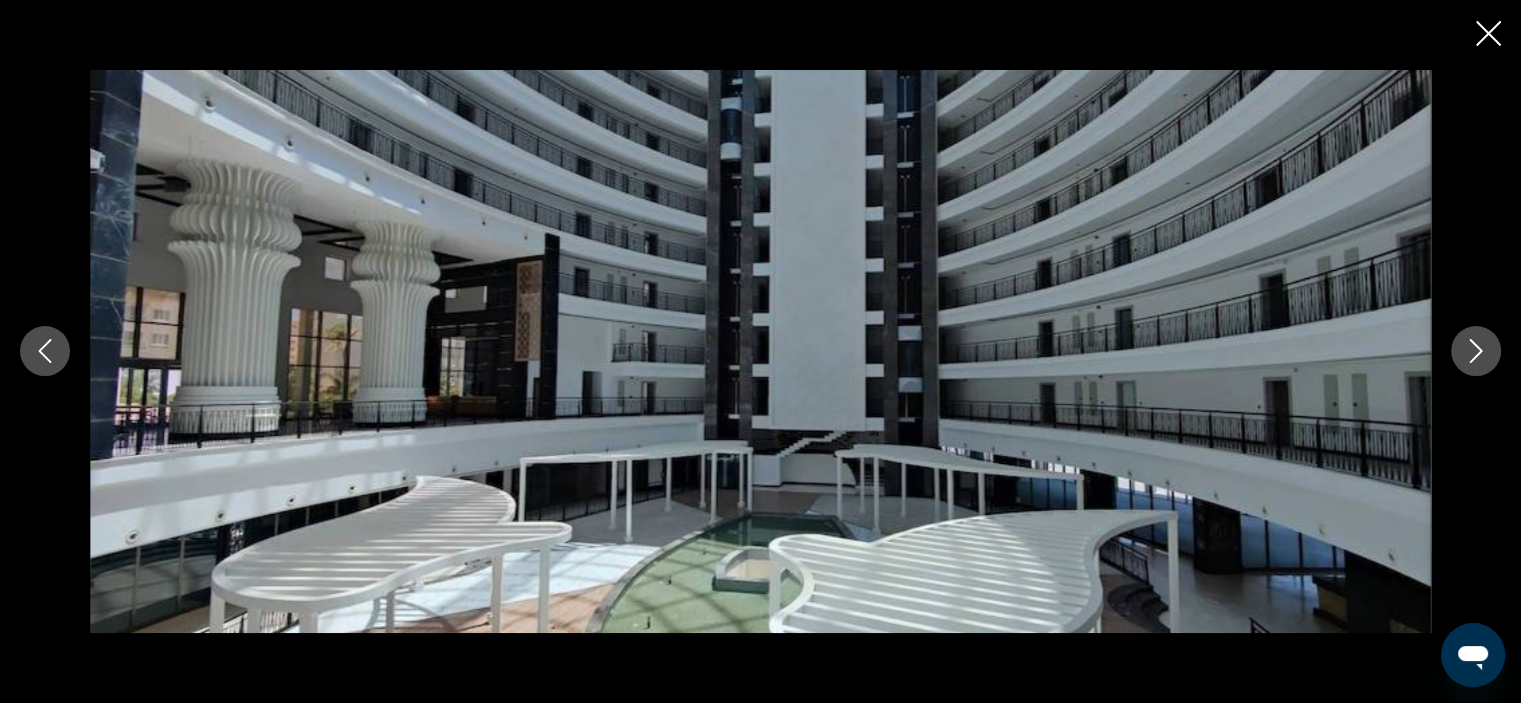 click 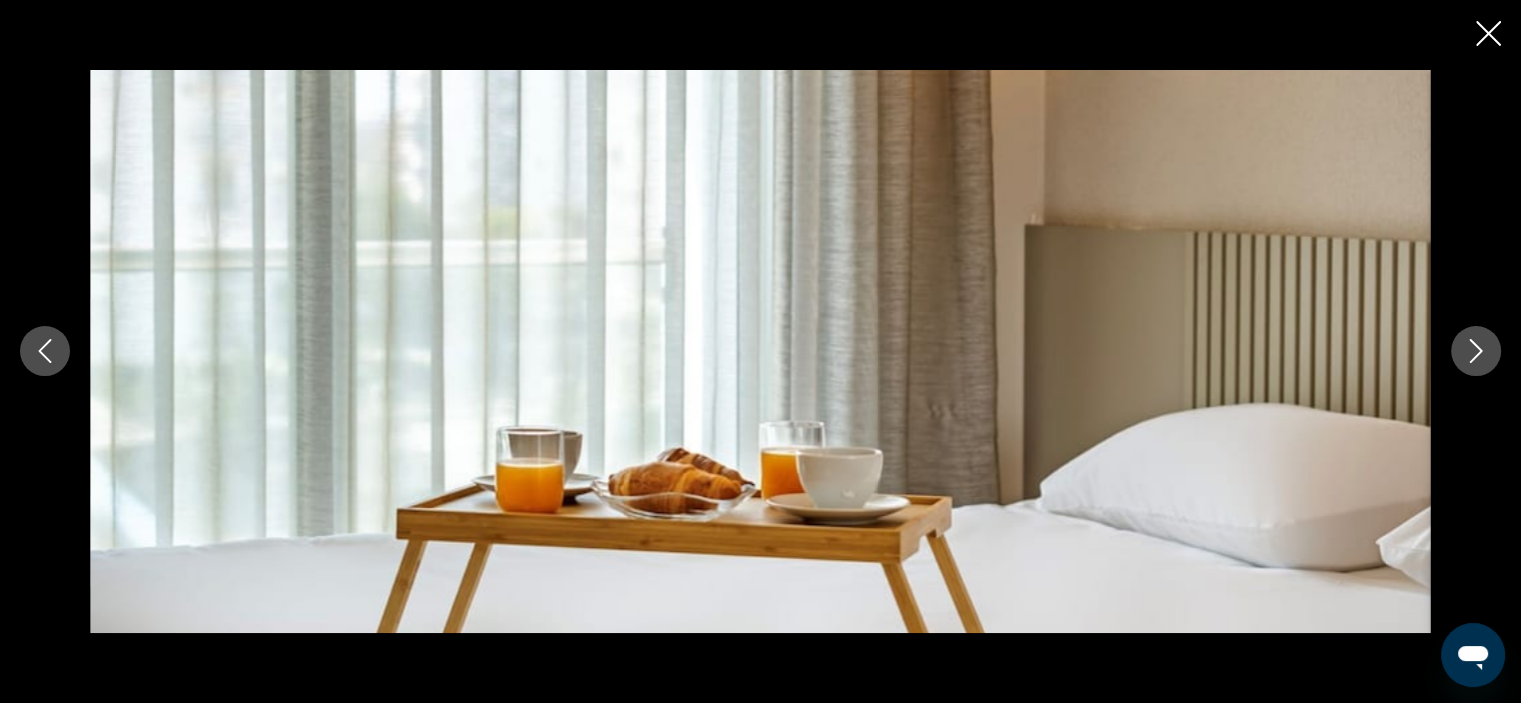 click 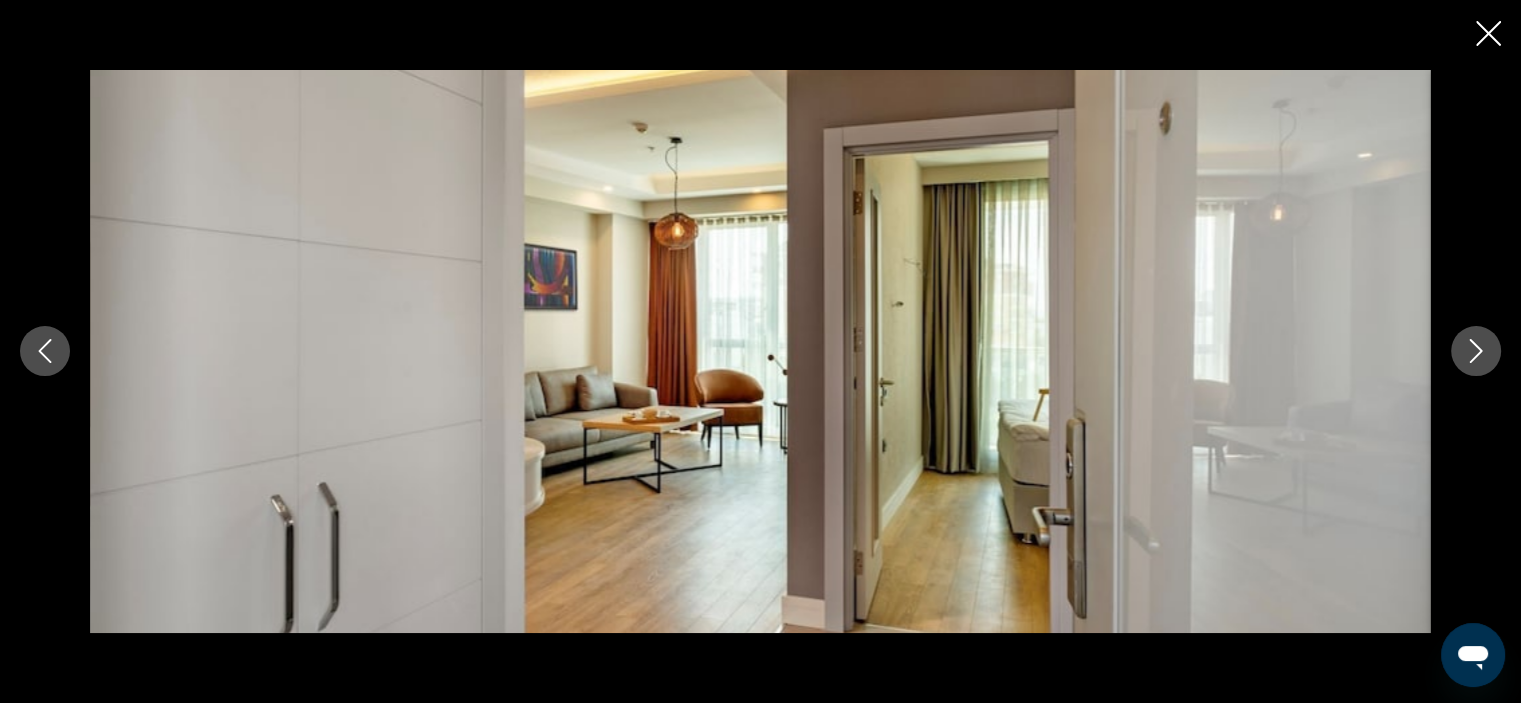 click 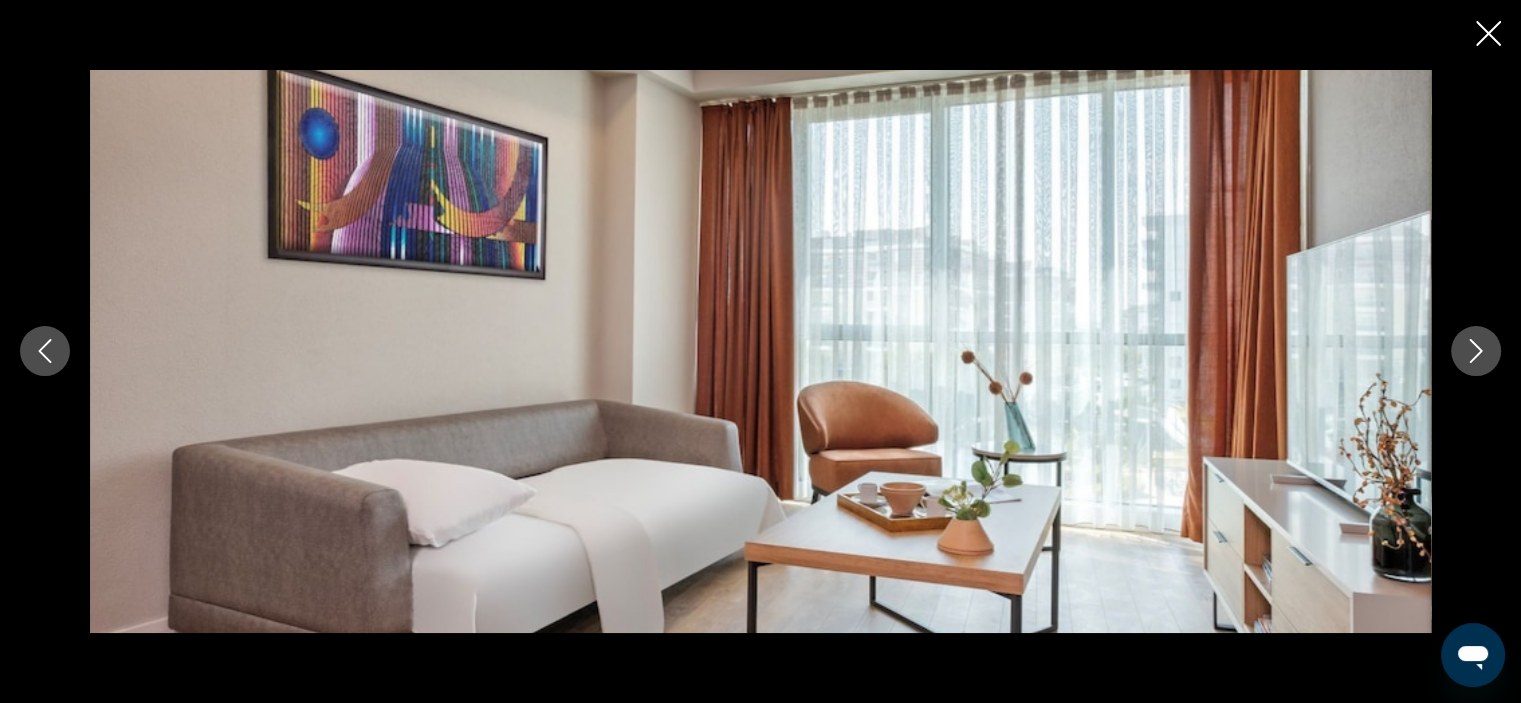 click 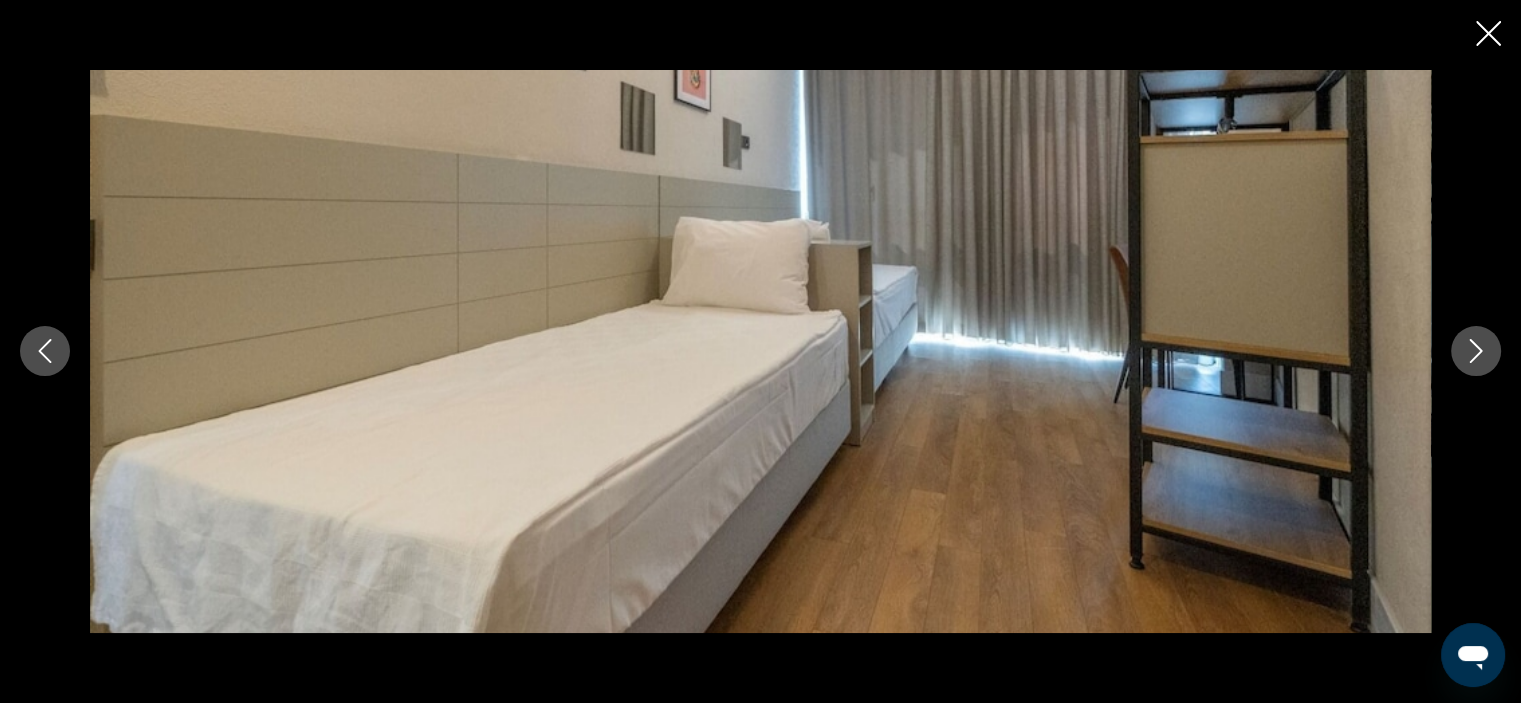 click 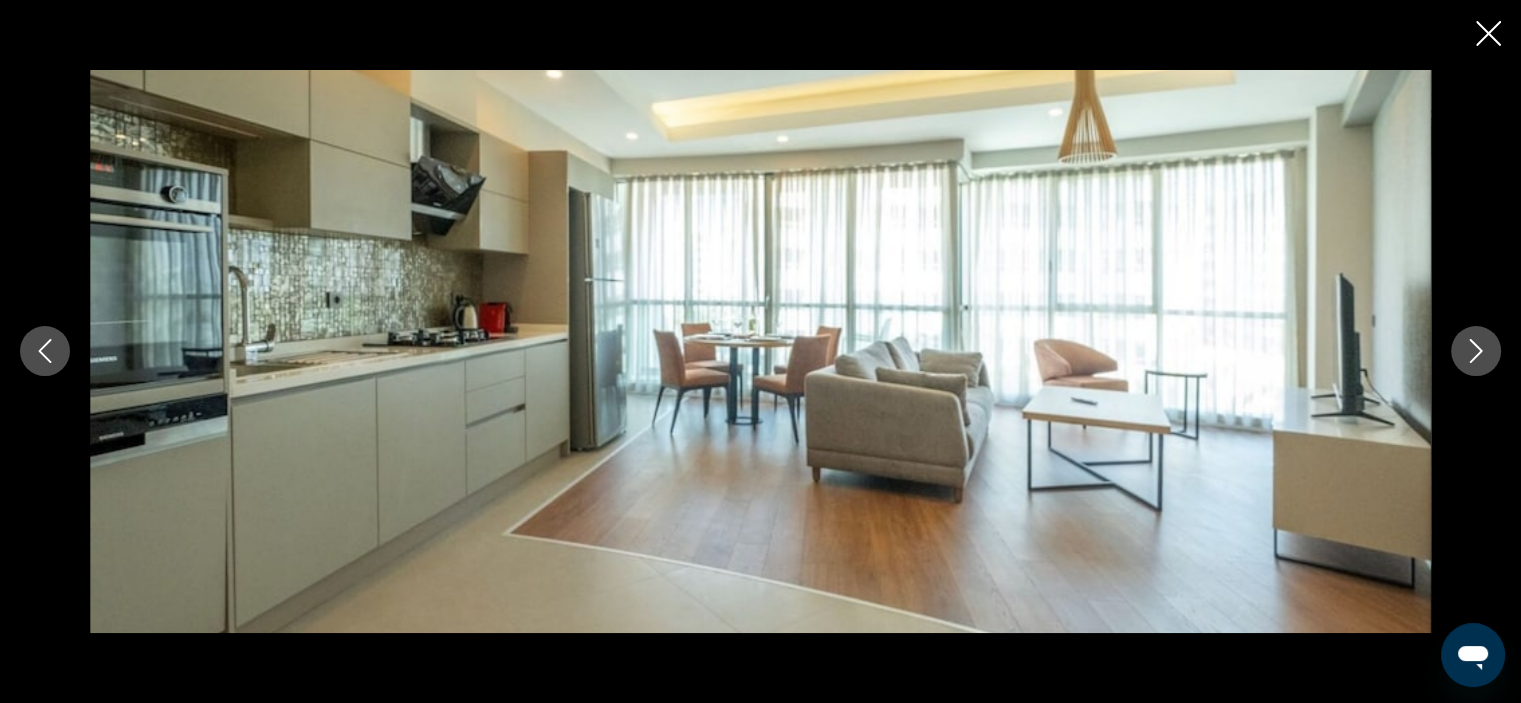 click 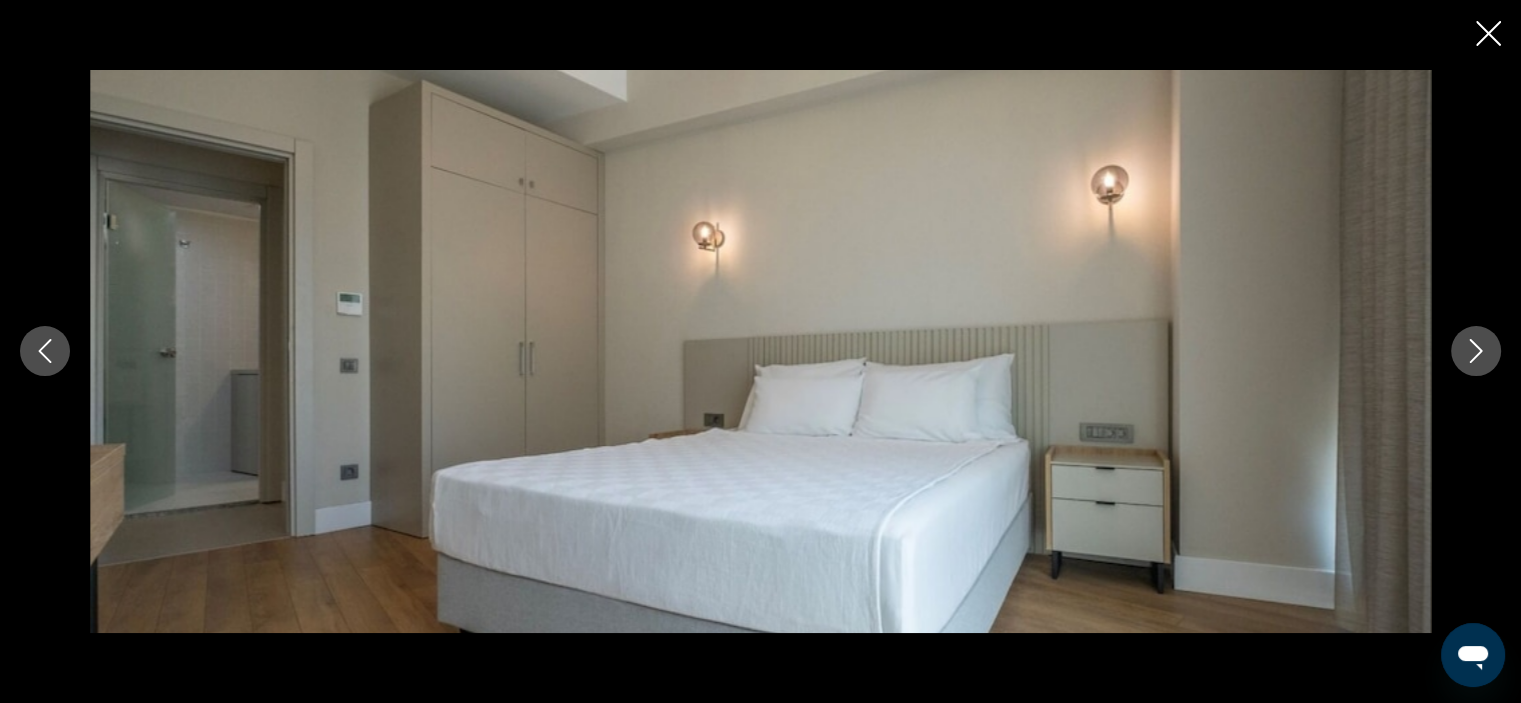 click 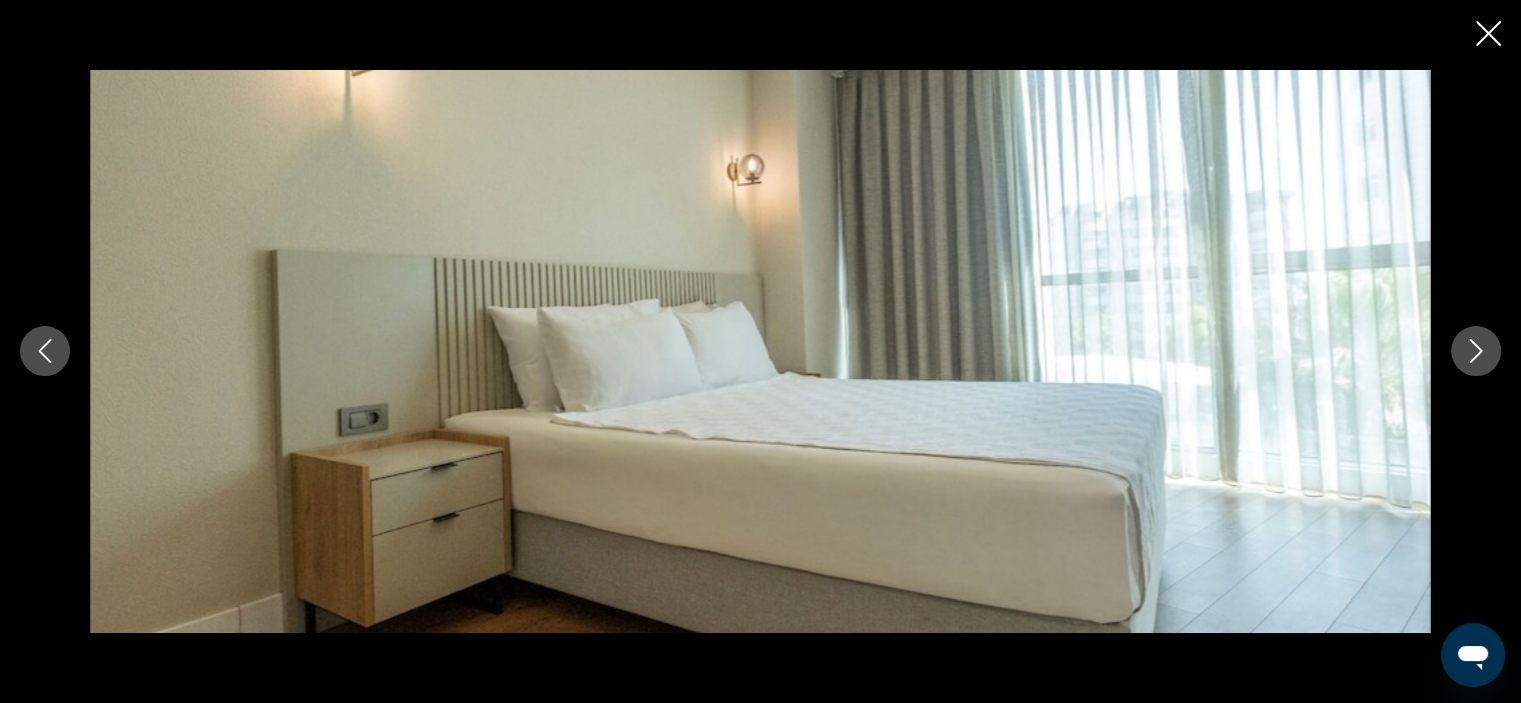 click 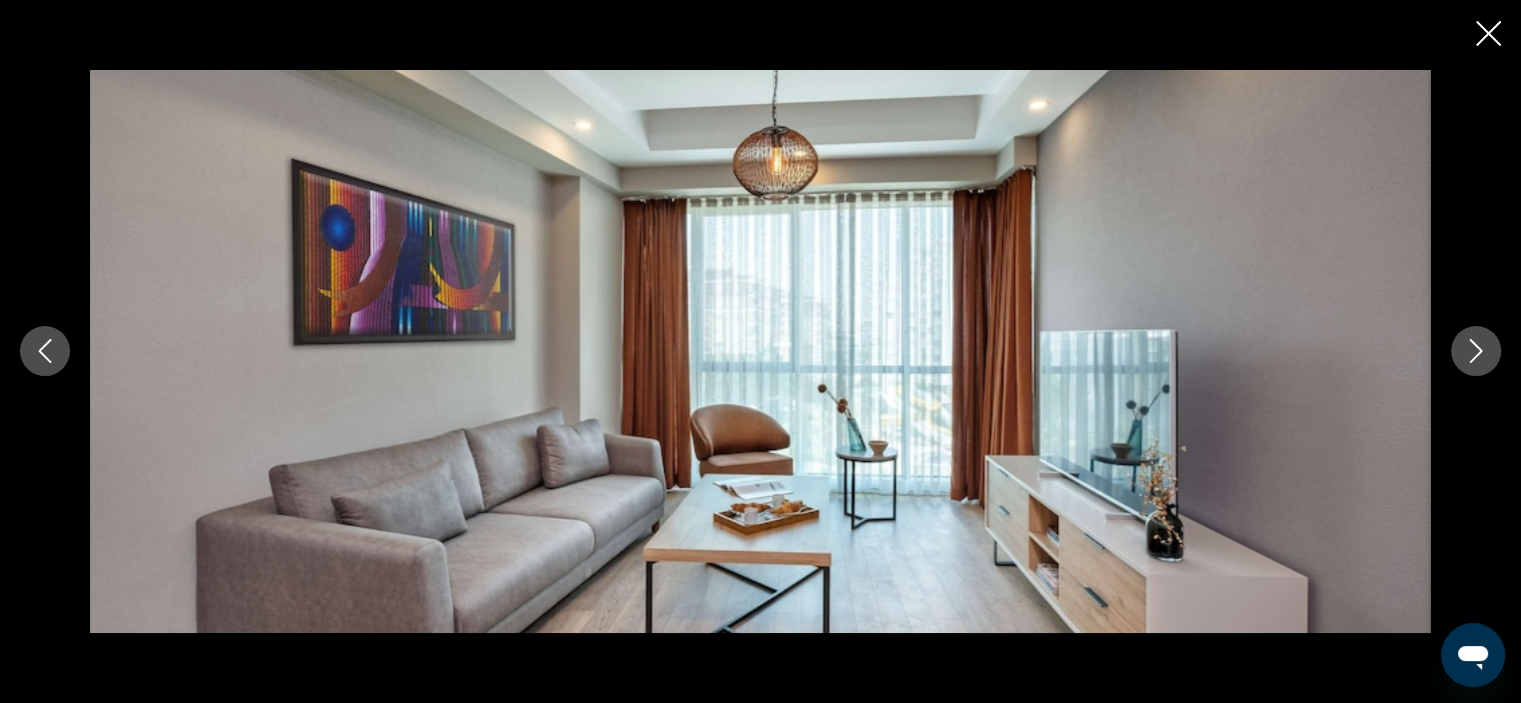click 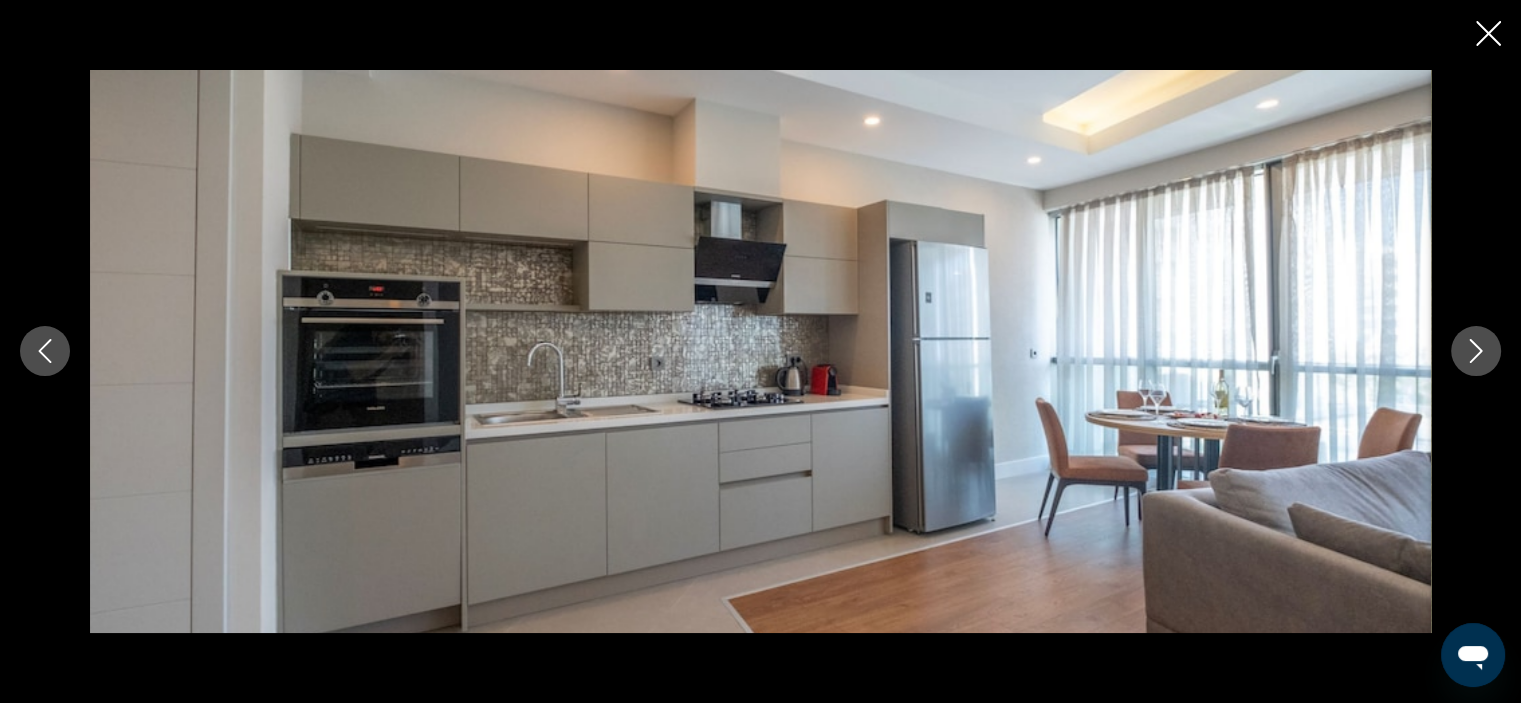 click 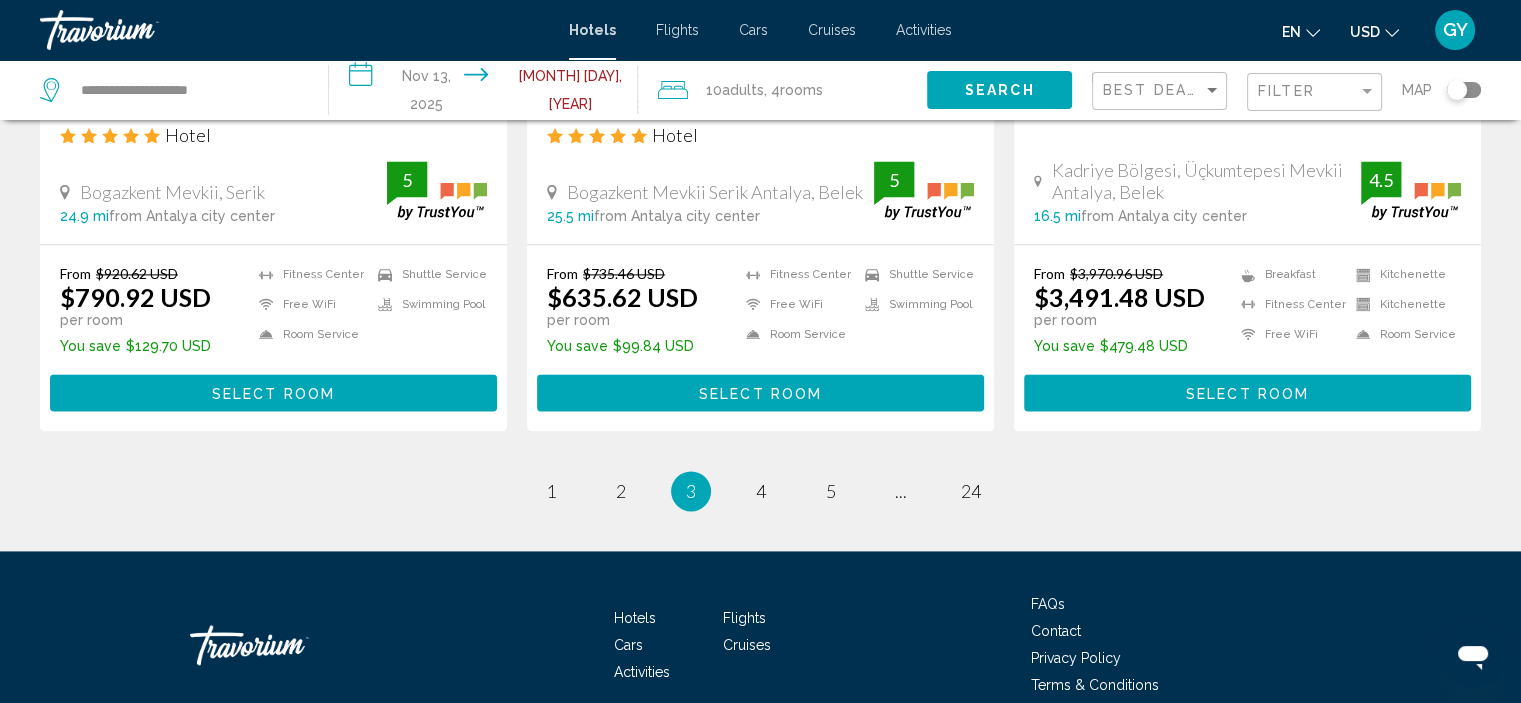 scroll, scrollTop: 2704, scrollLeft: 0, axis: vertical 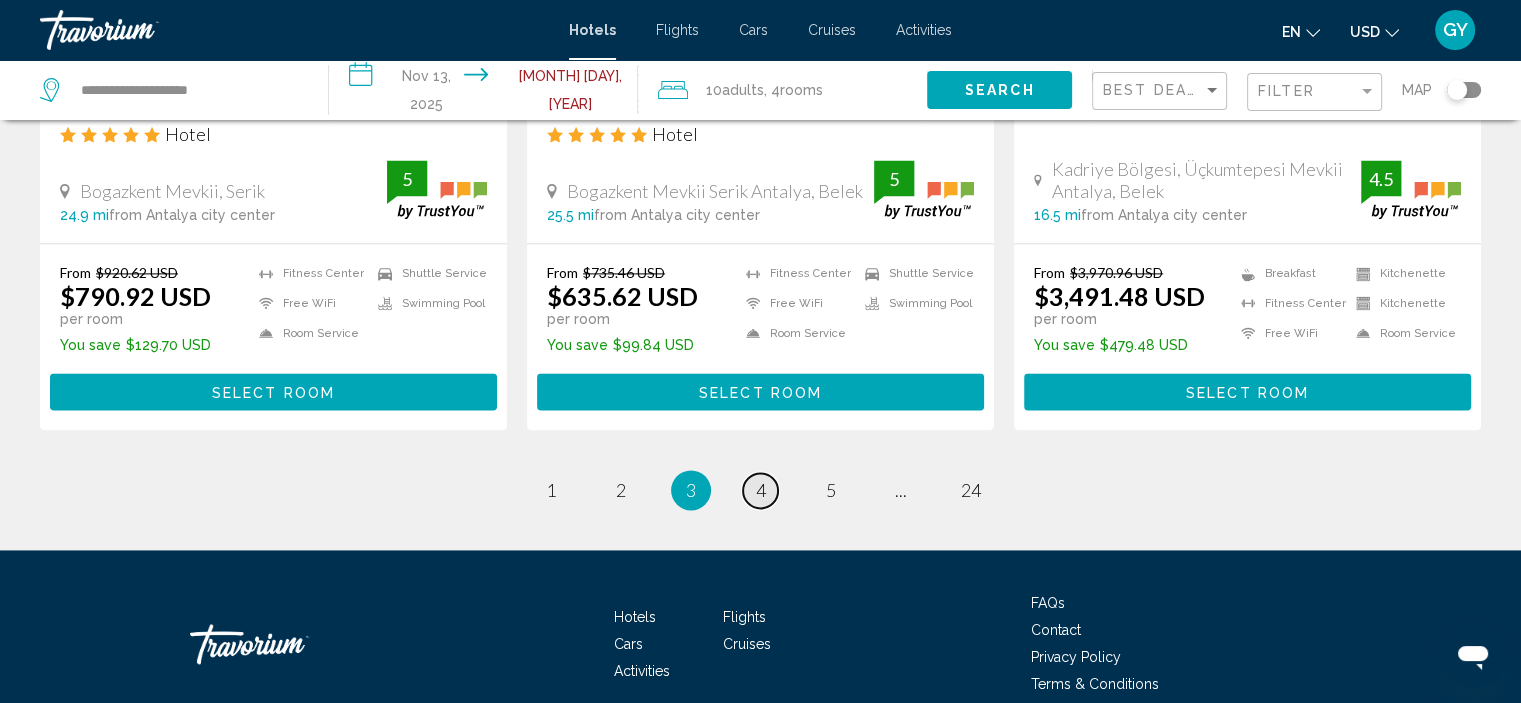 click on "4" at bounding box center (761, 490) 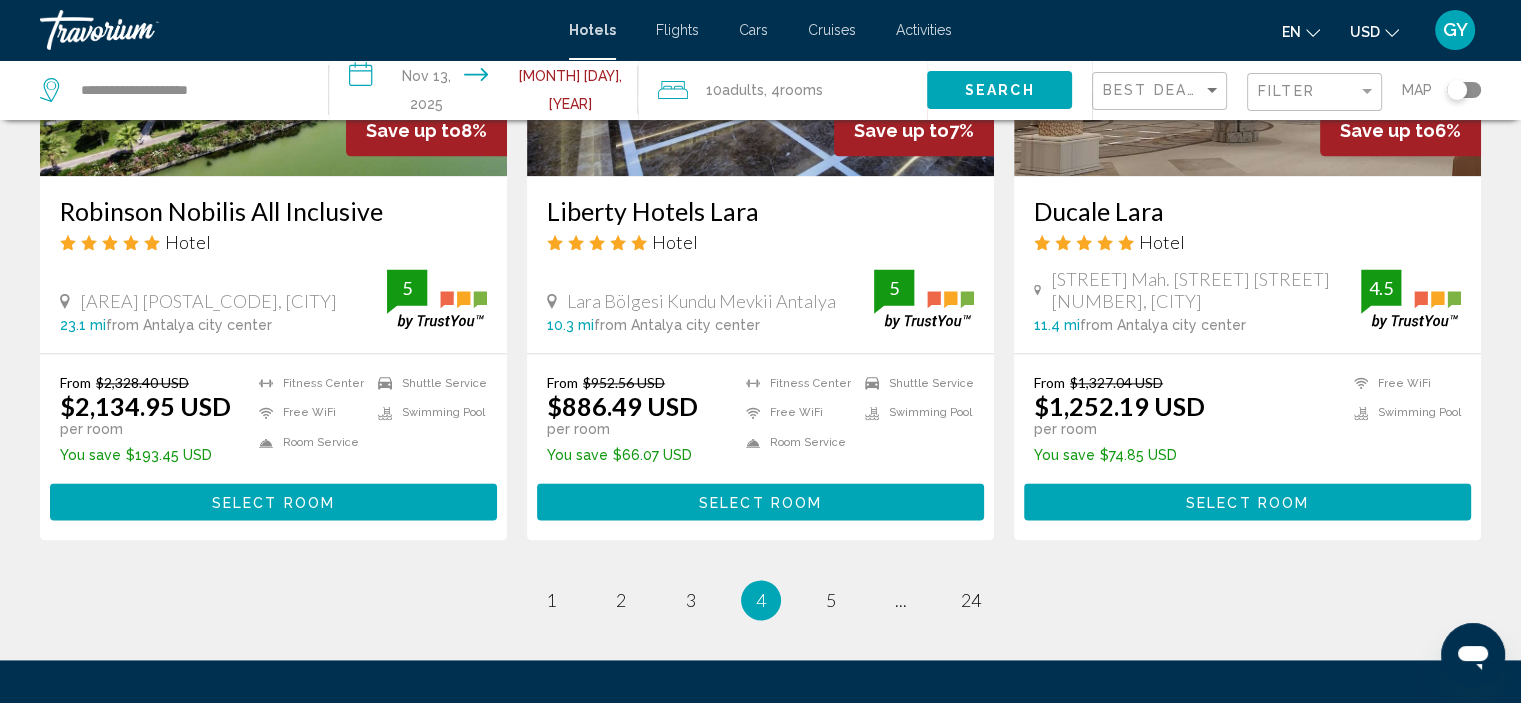 scroll, scrollTop: 2591, scrollLeft: 0, axis: vertical 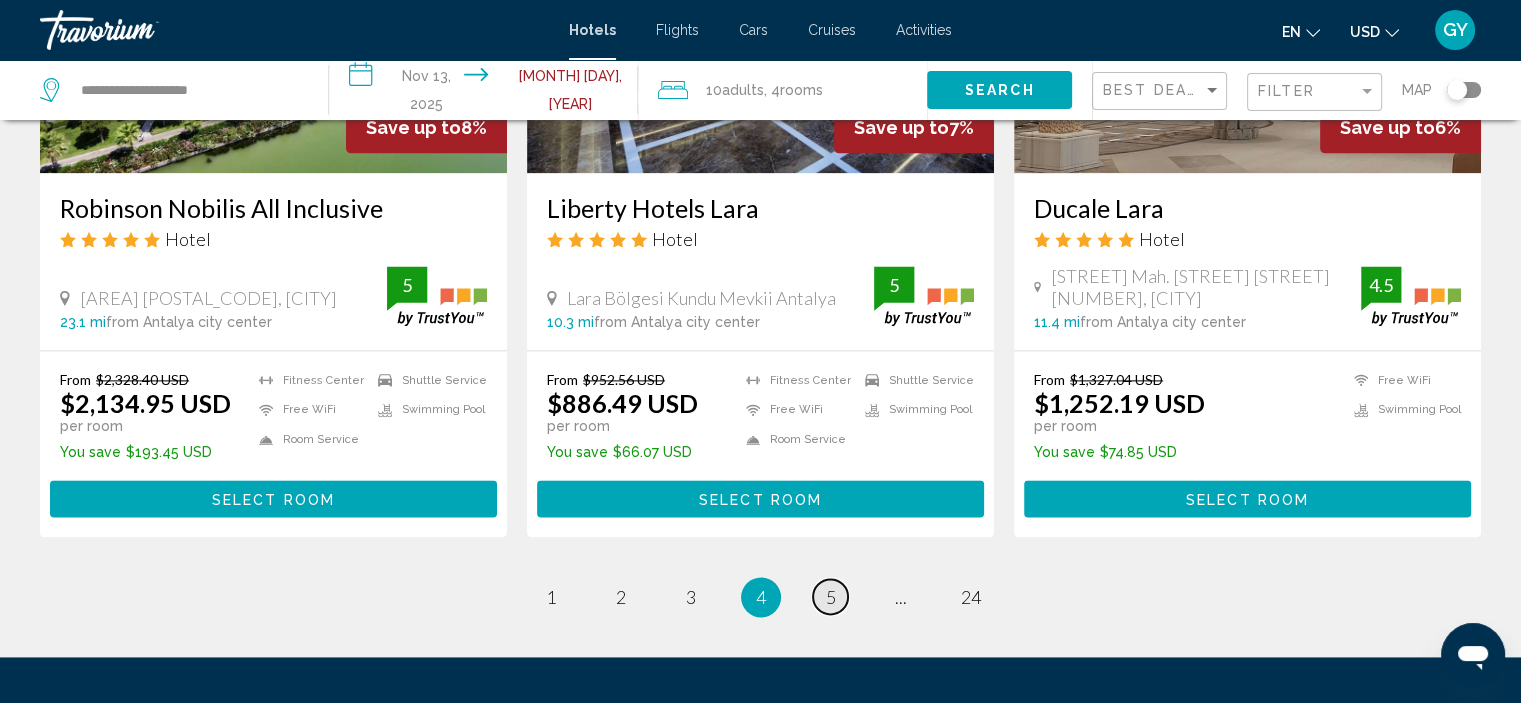 click on "5" at bounding box center (831, 597) 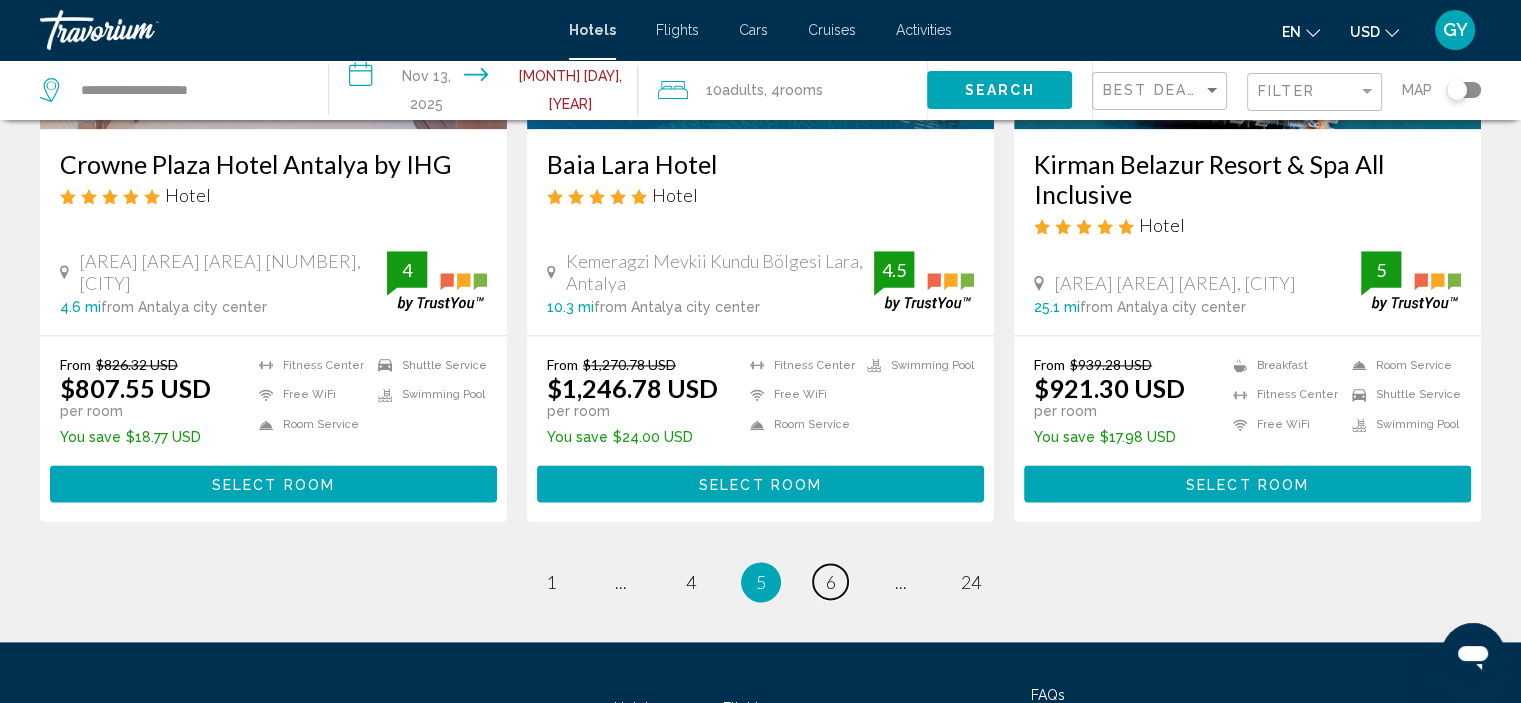 scroll, scrollTop: 2615, scrollLeft: 0, axis: vertical 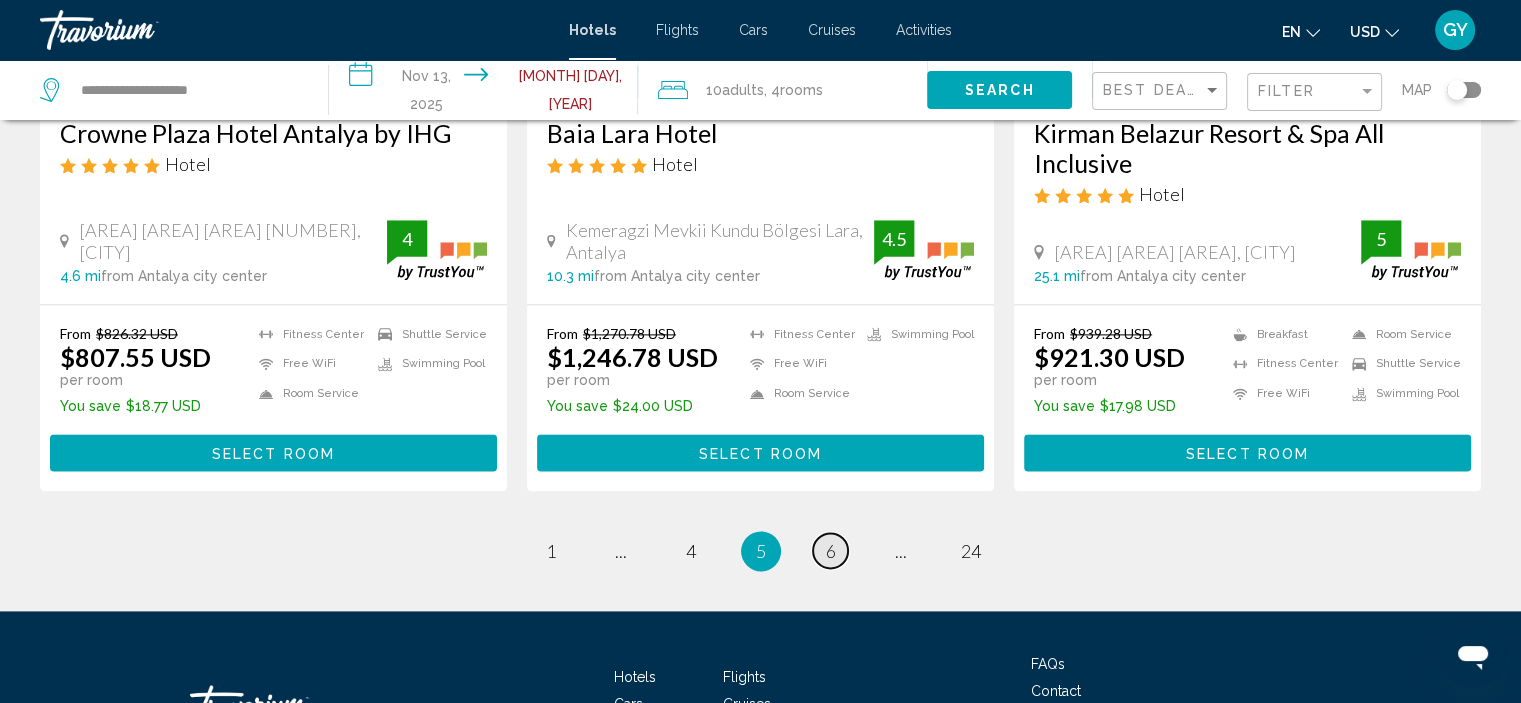 click on "6" at bounding box center [831, 551] 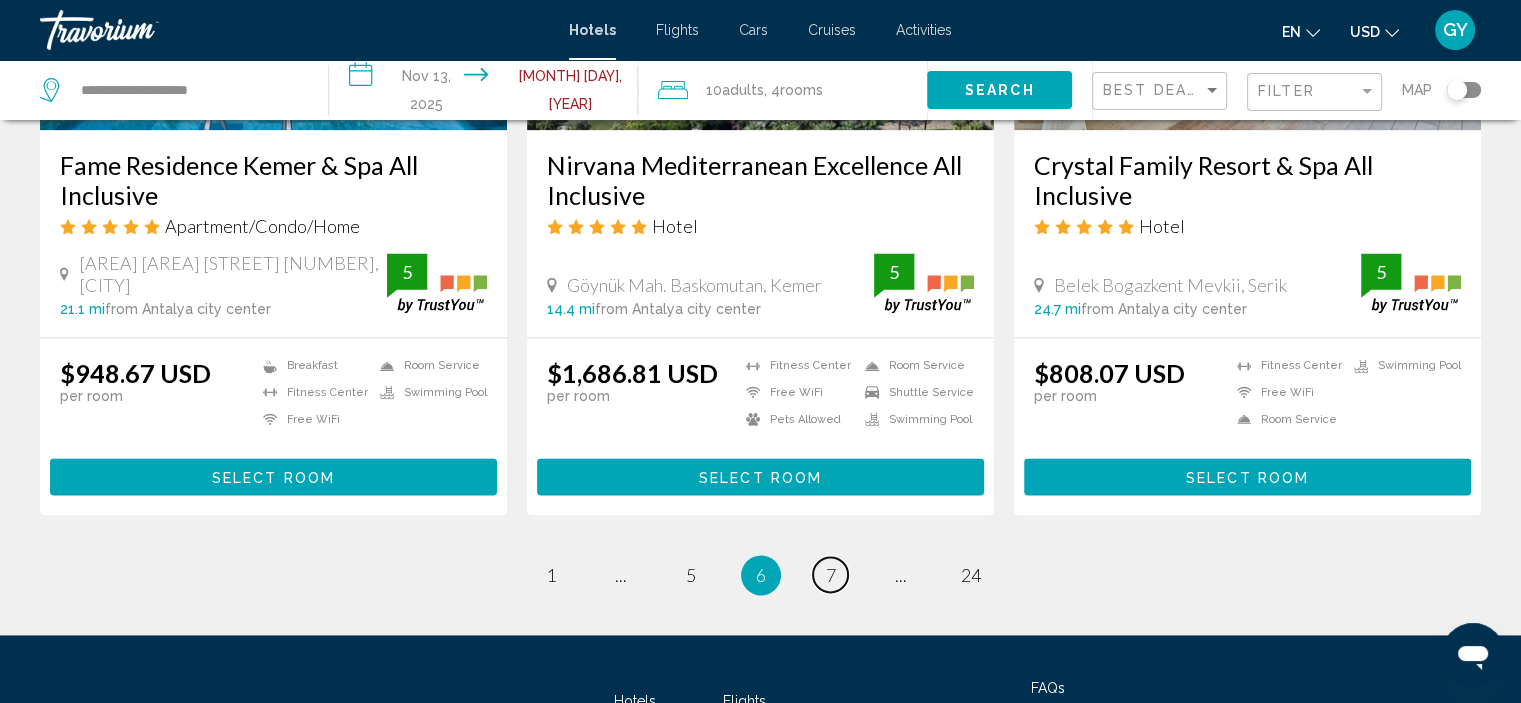 scroll, scrollTop: 2610, scrollLeft: 0, axis: vertical 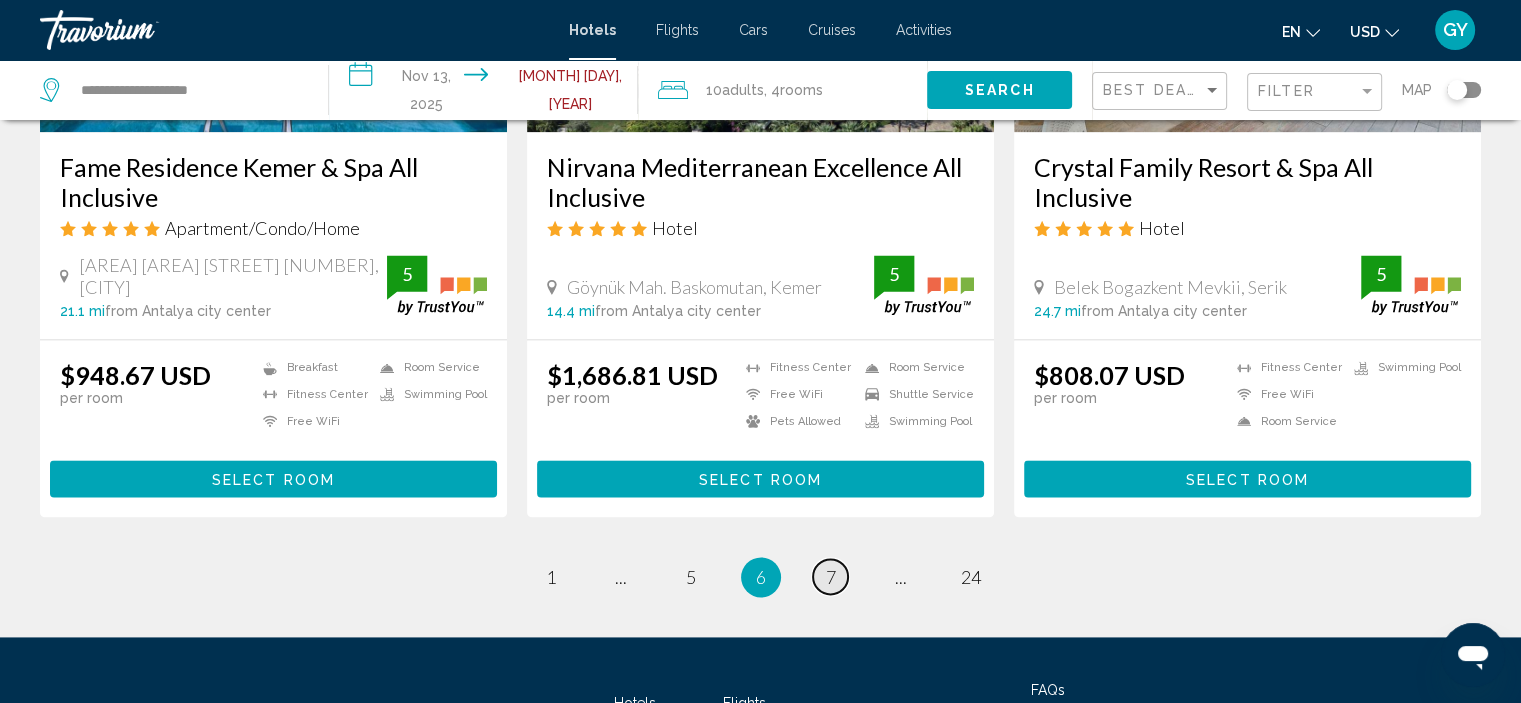 click on "7" at bounding box center [831, 577] 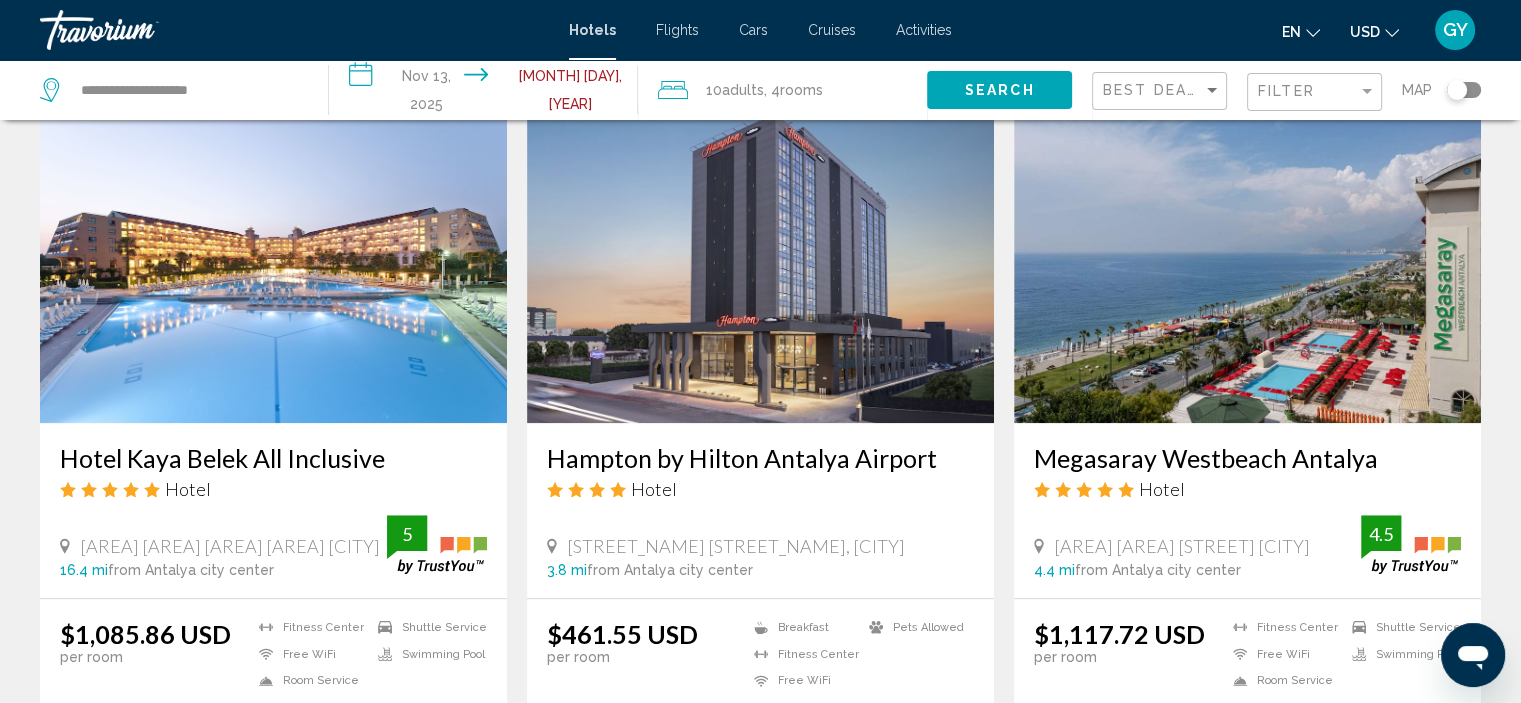 scroll, scrollTop: 1528, scrollLeft: 0, axis: vertical 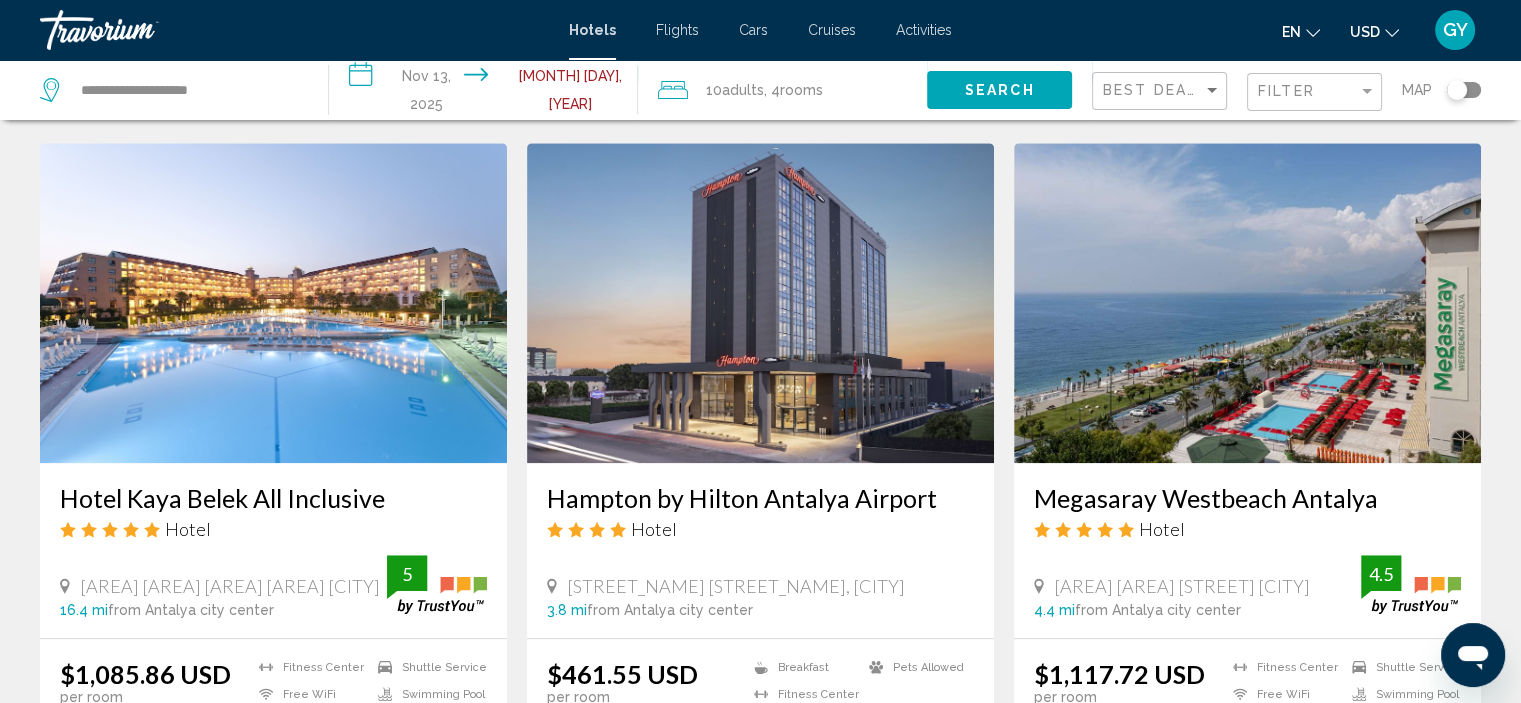 click at bounding box center [760, 303] 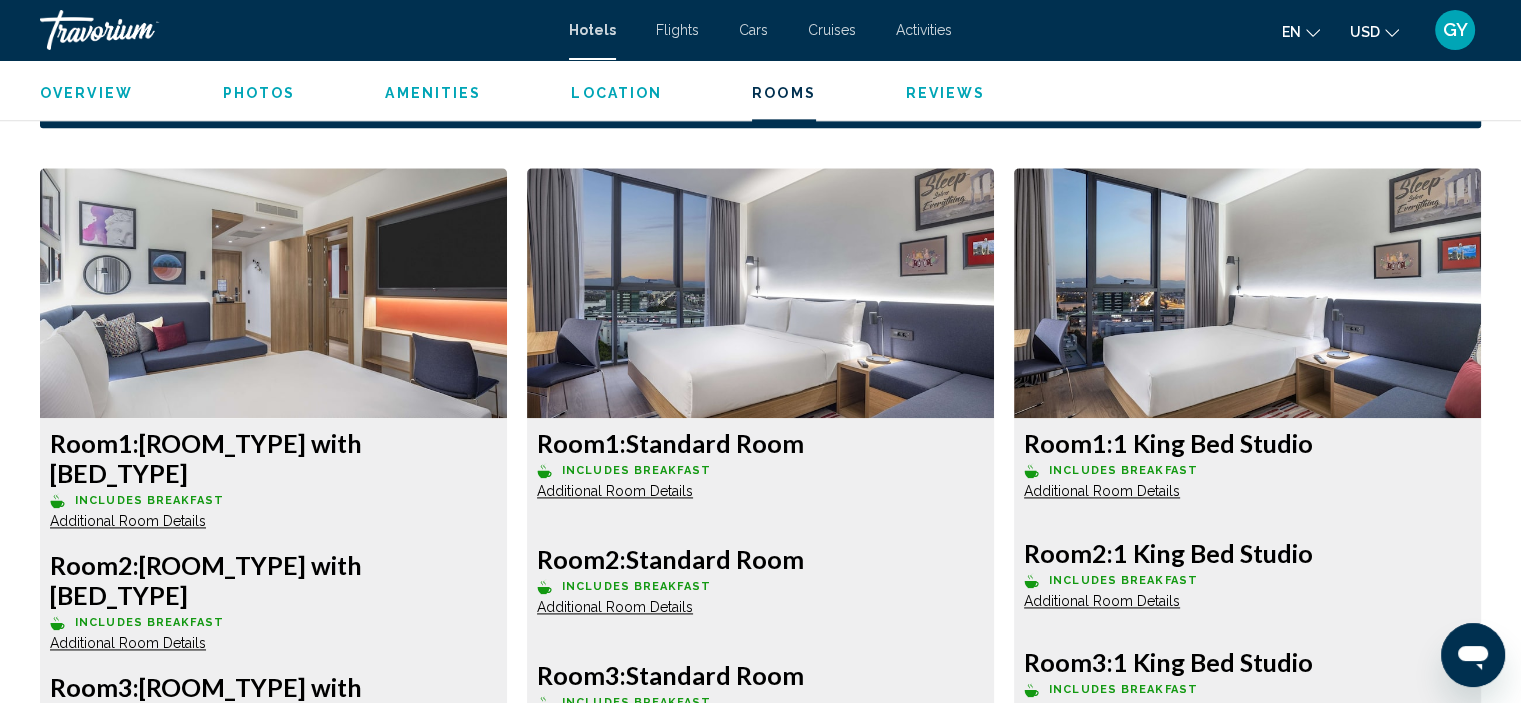 scroll, scrollTop: 2602, scrollLeft: 0, axis: vertical 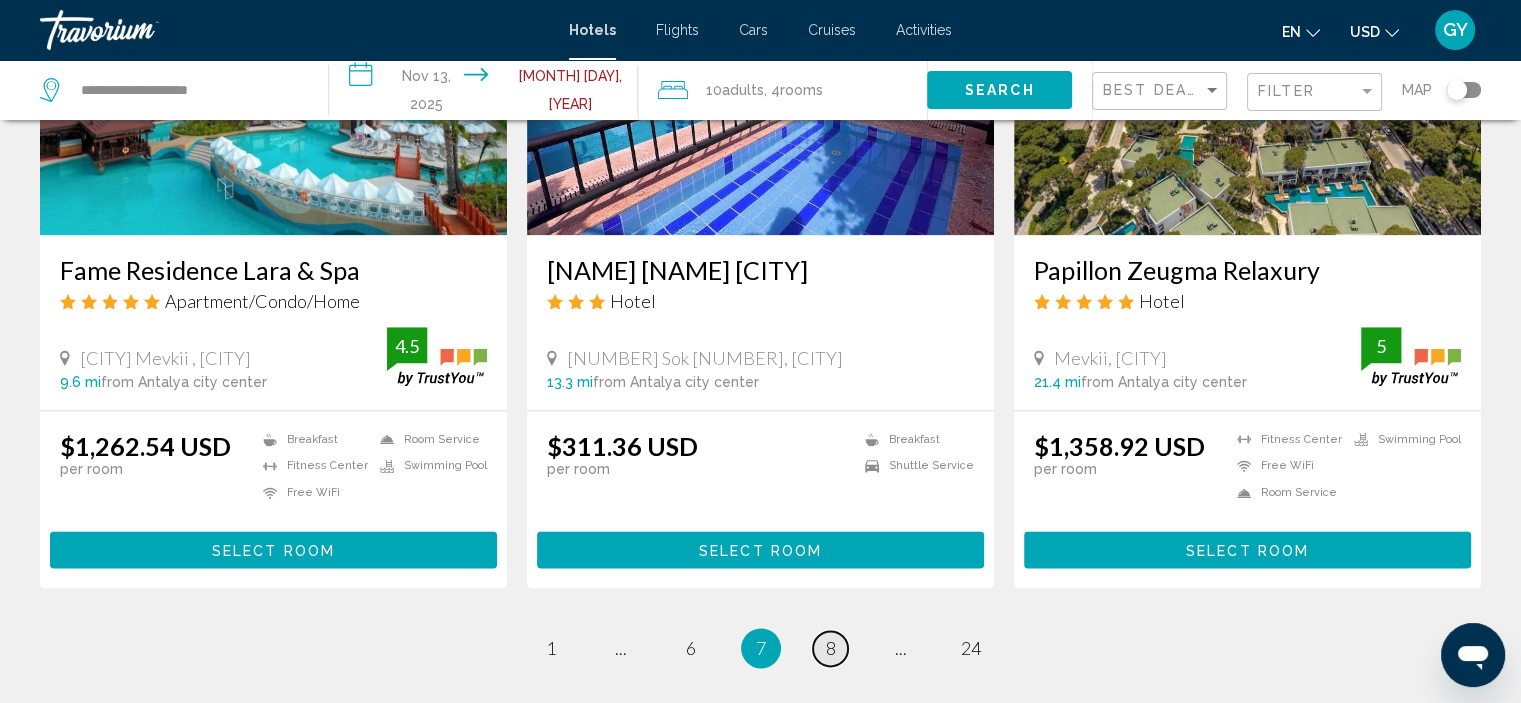 click on "page  8" at bounding box center [830, 648] 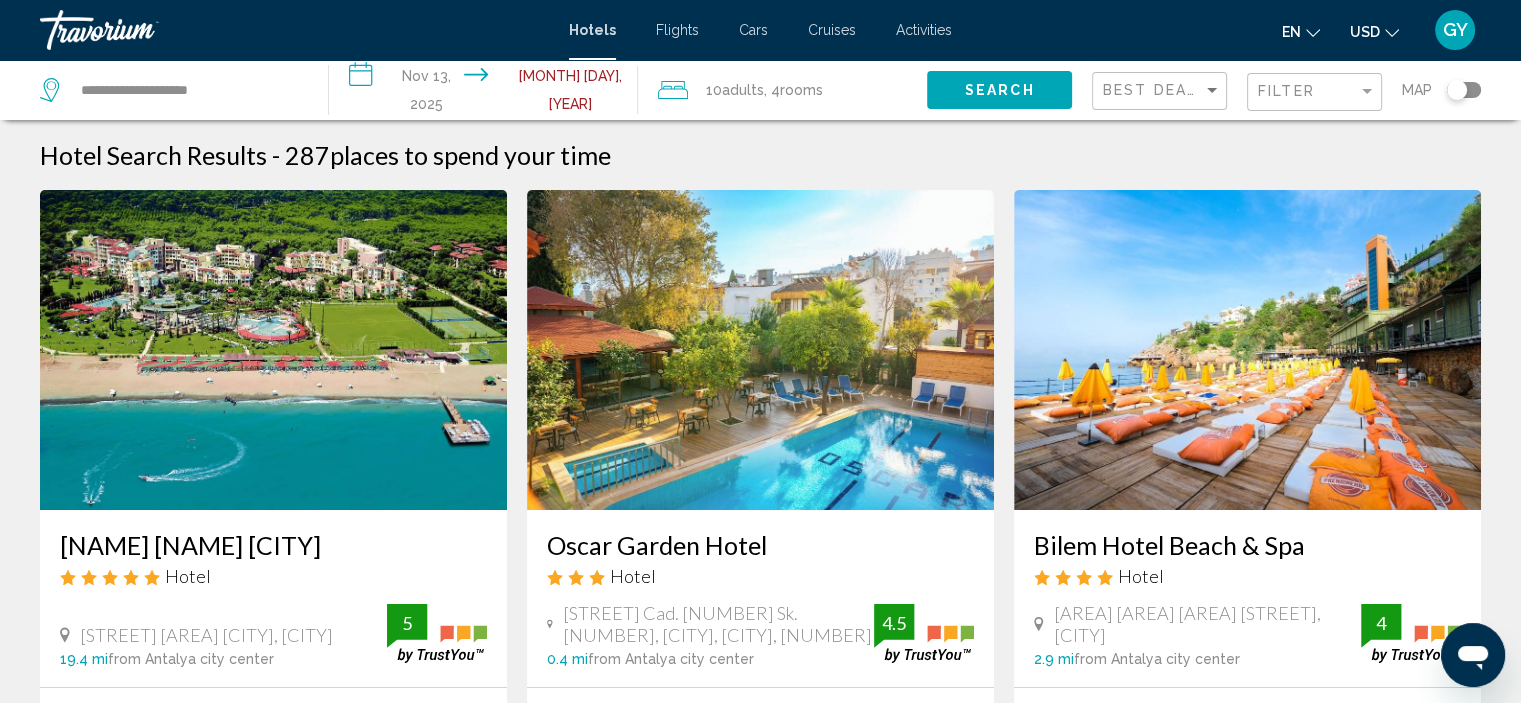scroll, scrollTop: 0, scrollLeft: 0, axis: both 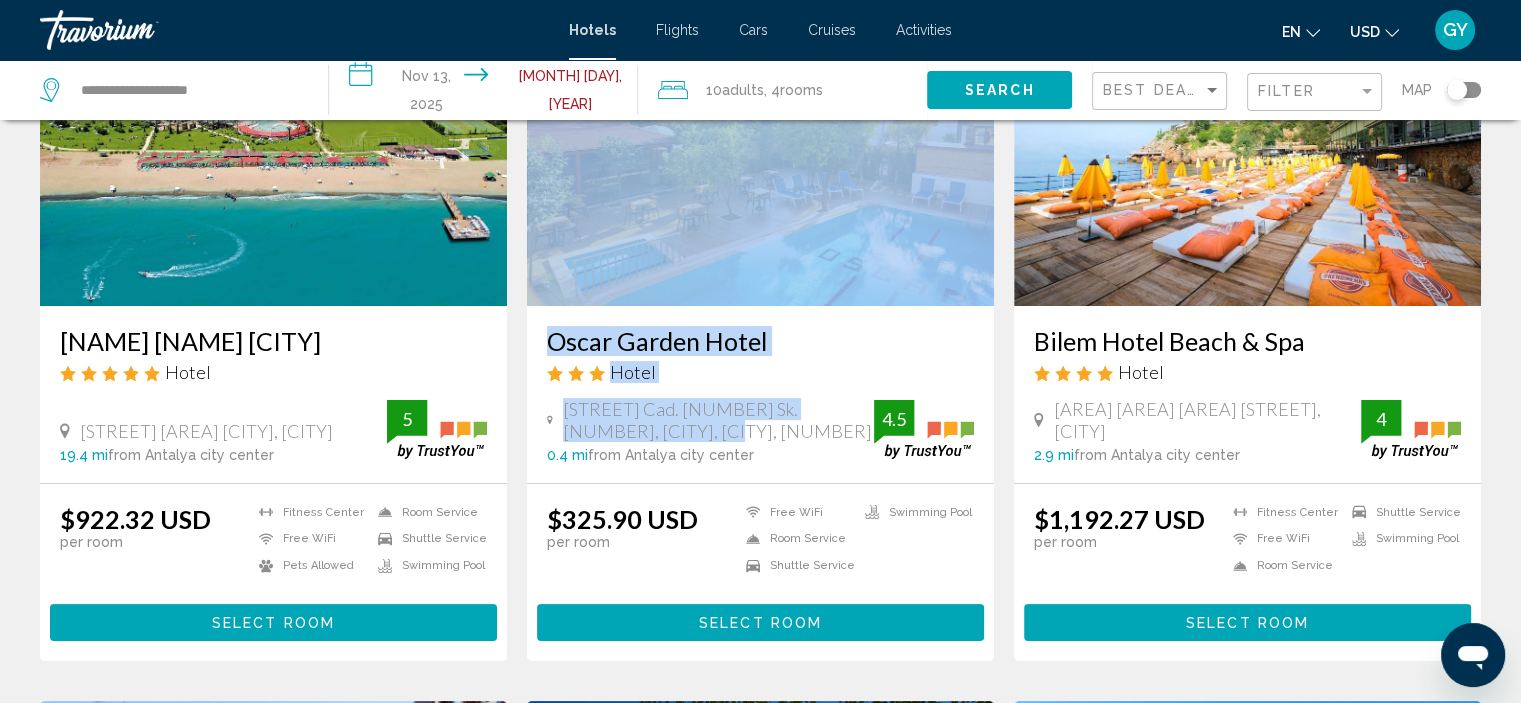 drag, startPoint x: 837, startPoint y: 643, endPoint x: 741, endPoint y: 301, distance: 355.21823 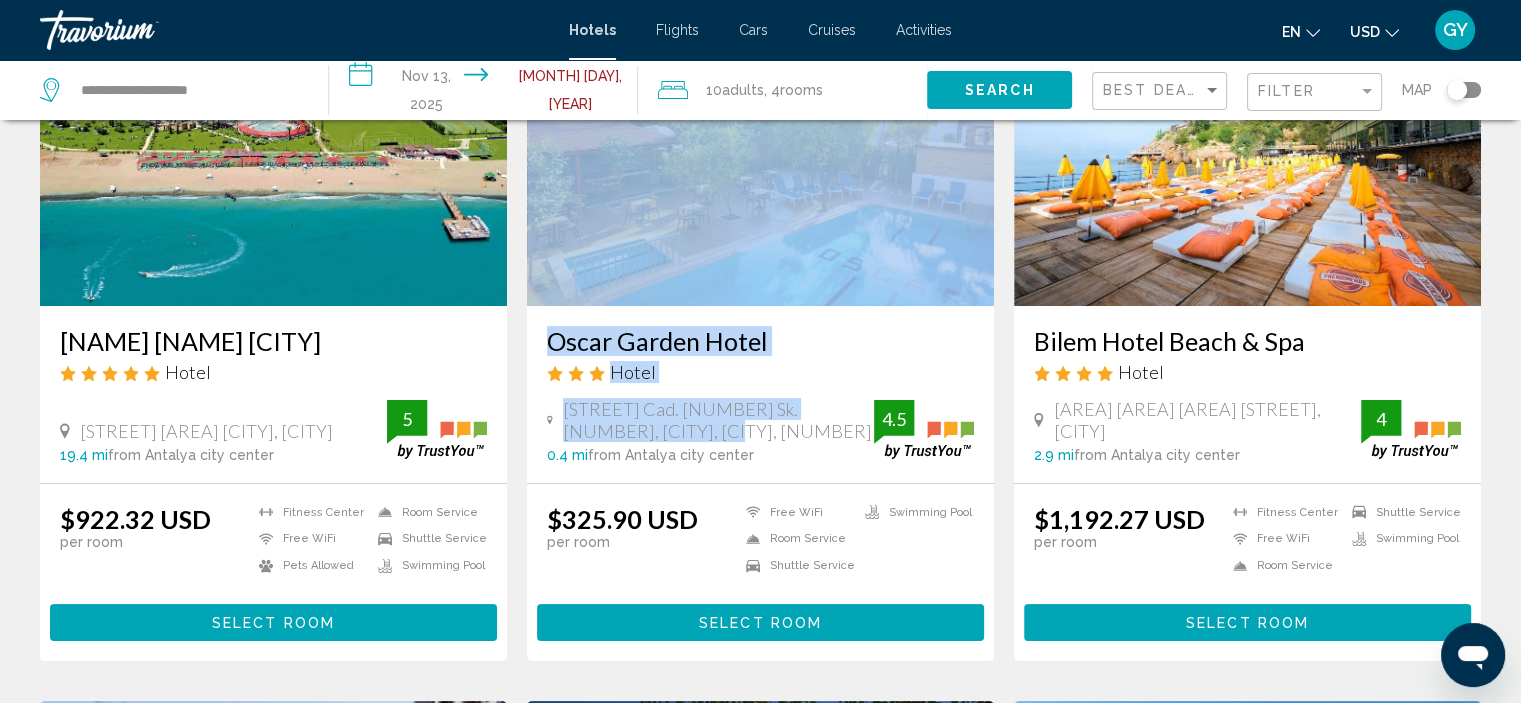 click at bounding box center (1247, 146) 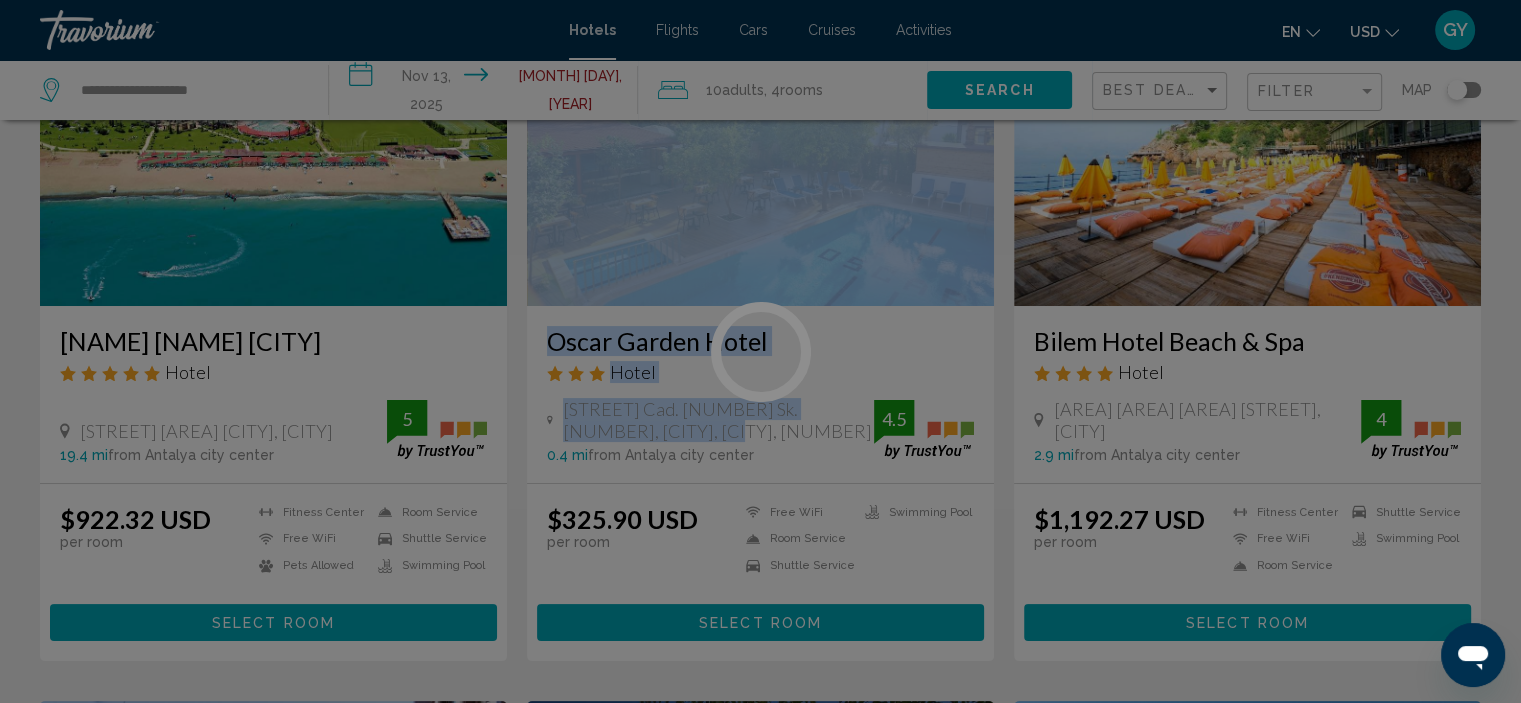 scroll, scrollTop: 8, scrollLeft: 0, axis: vertical 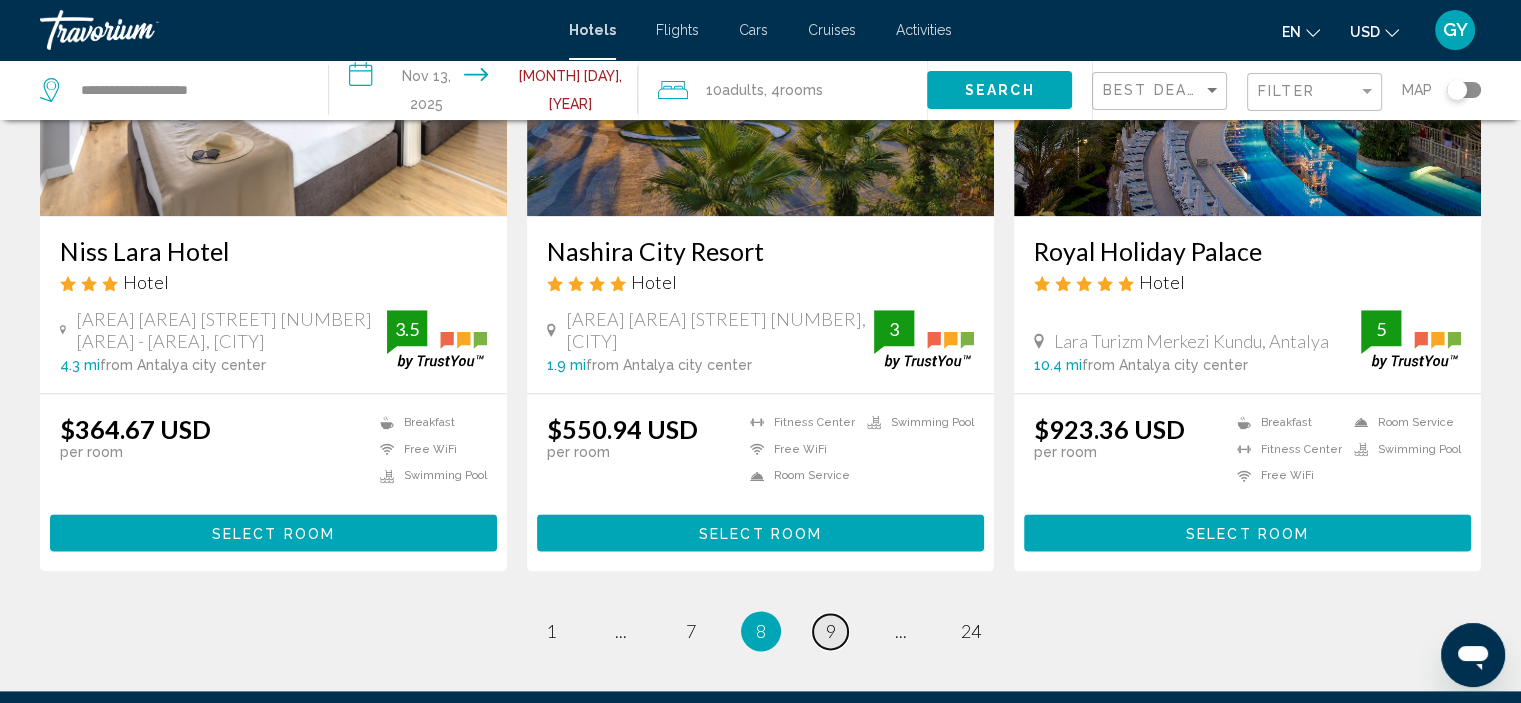click on "9" at bounding box center [831, 631] 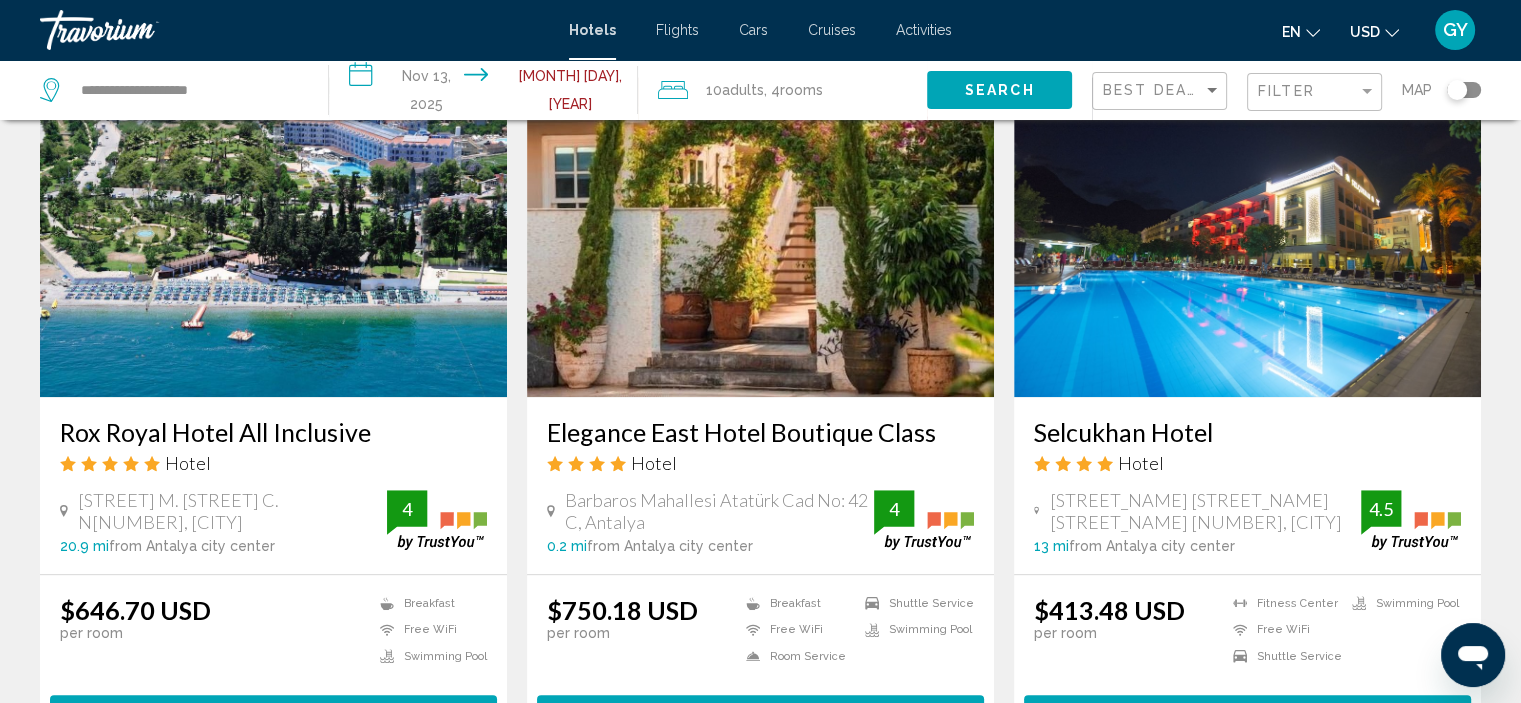 scroll, scrollTop: 1543, scrollLeft: 0, axis: vertical 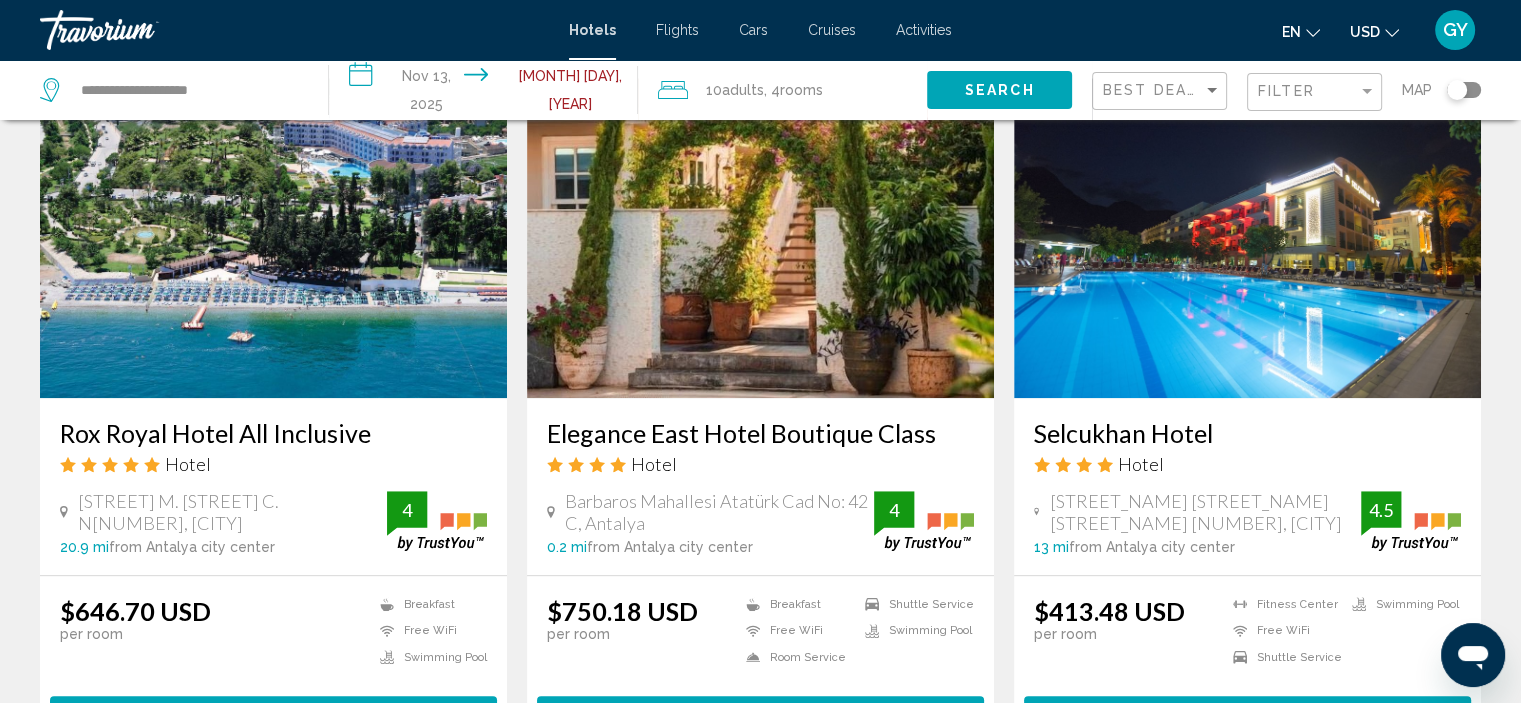 click at bounding box center [273, 238] 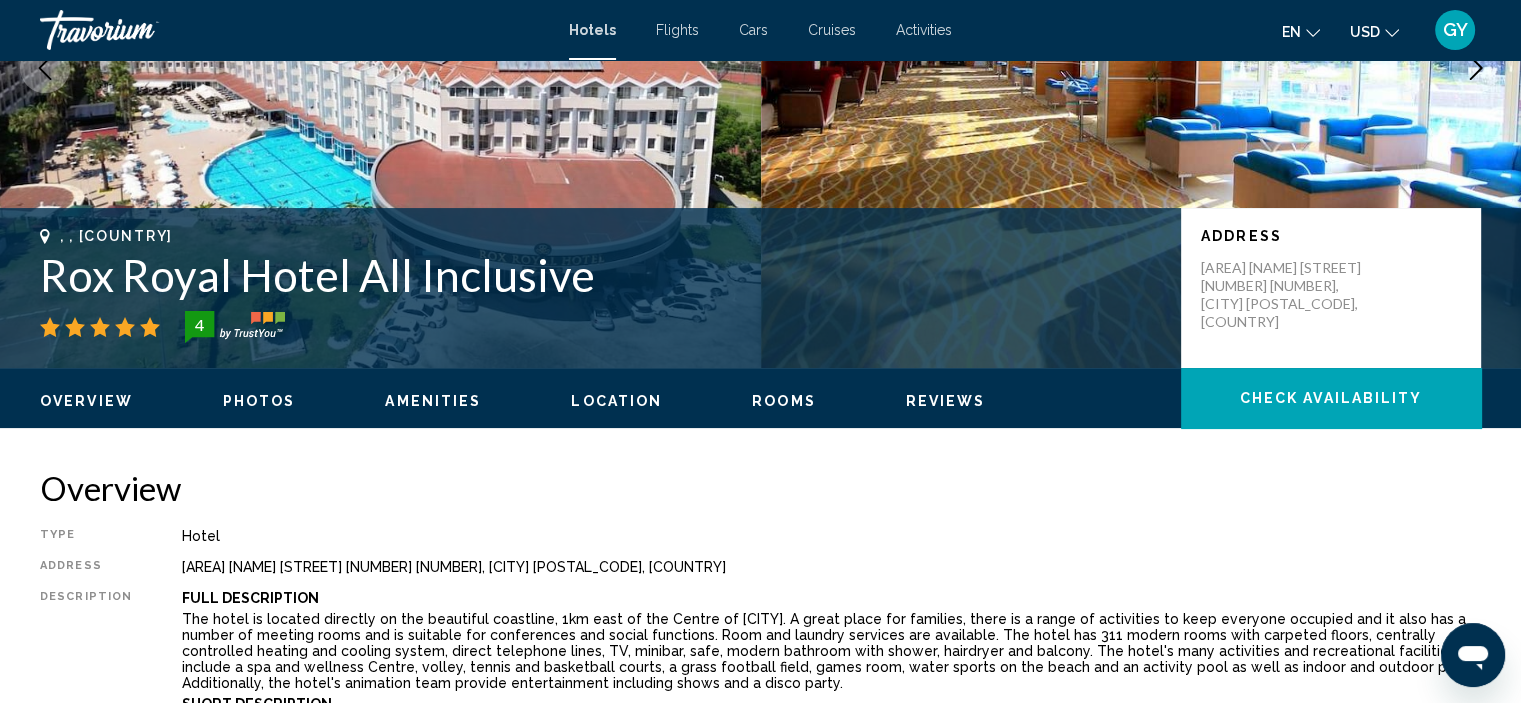scroll, scrollTop: 74, scrollLeft: 0, axis: vertical 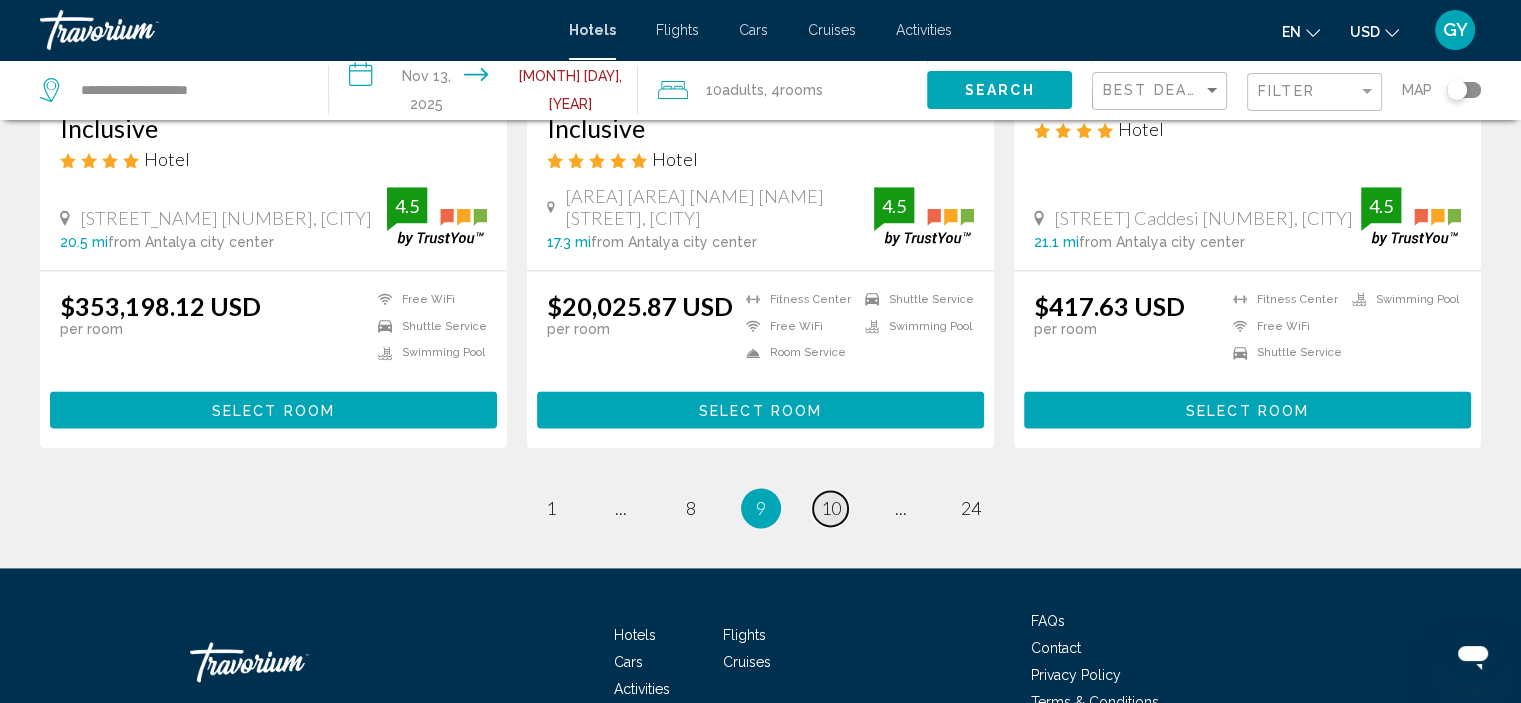 click on "10" at bounding box center (831, 508) 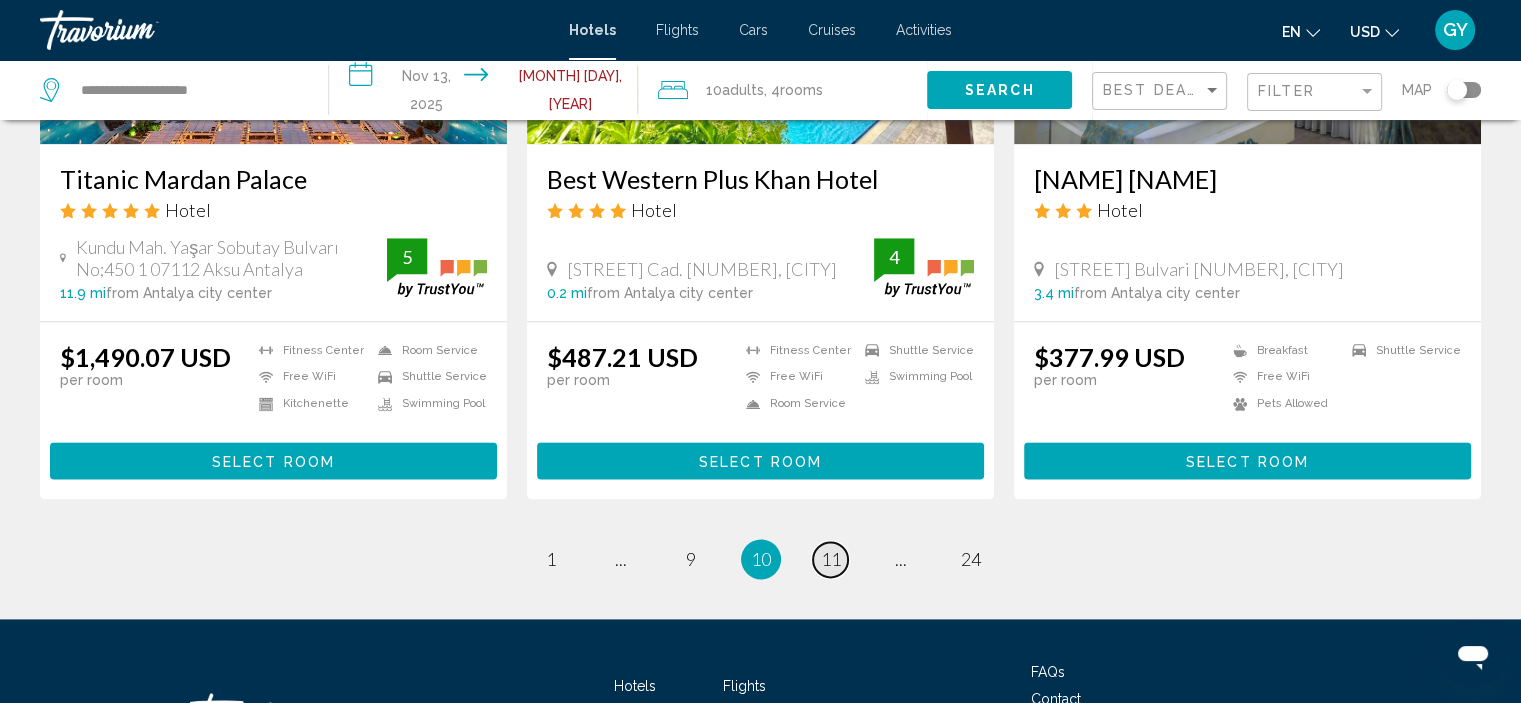 scroll, scrollTop: 2564, scrollLeft: 0, axis: vertical 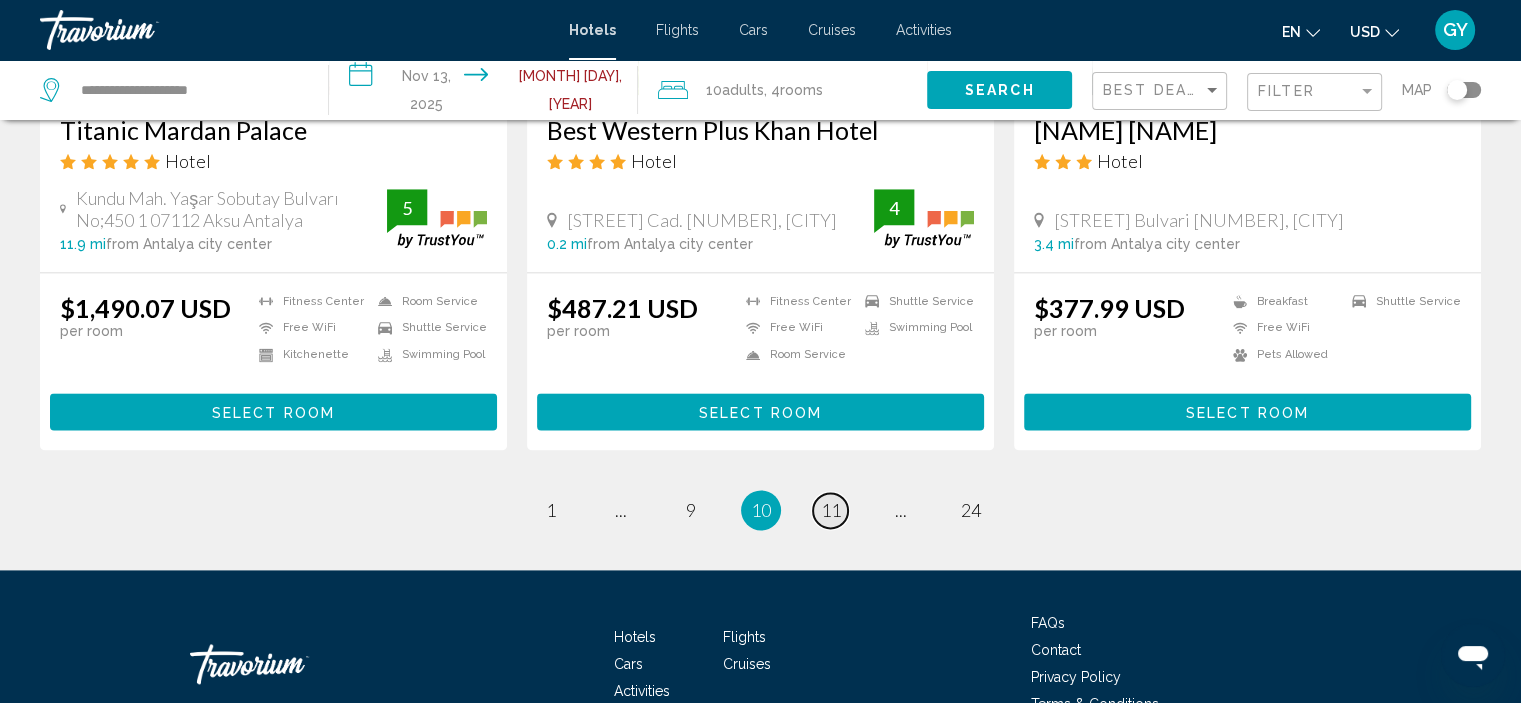 click on "11" at bounding box center (831, 510) 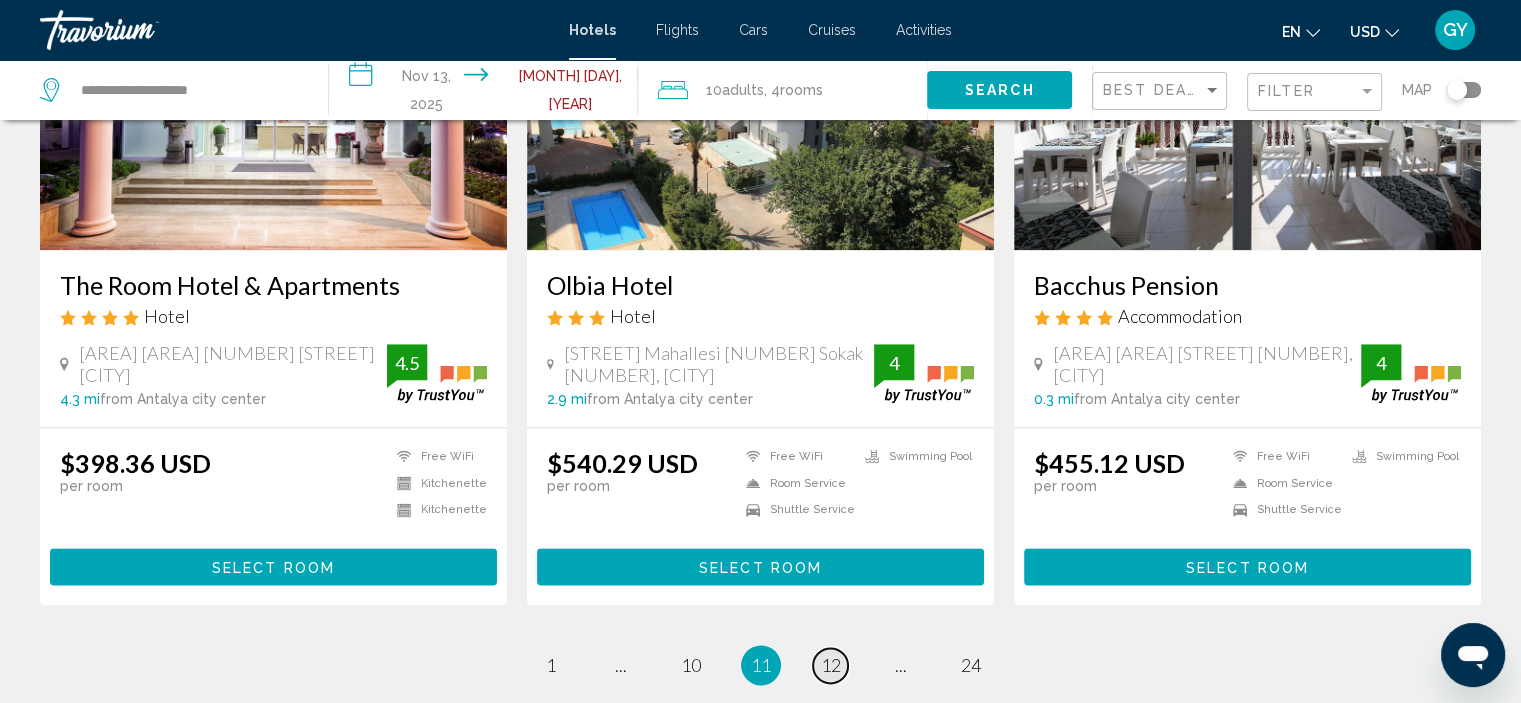 scroll, scrollTop: 2451, scrollLeft: 0, axis: vertical 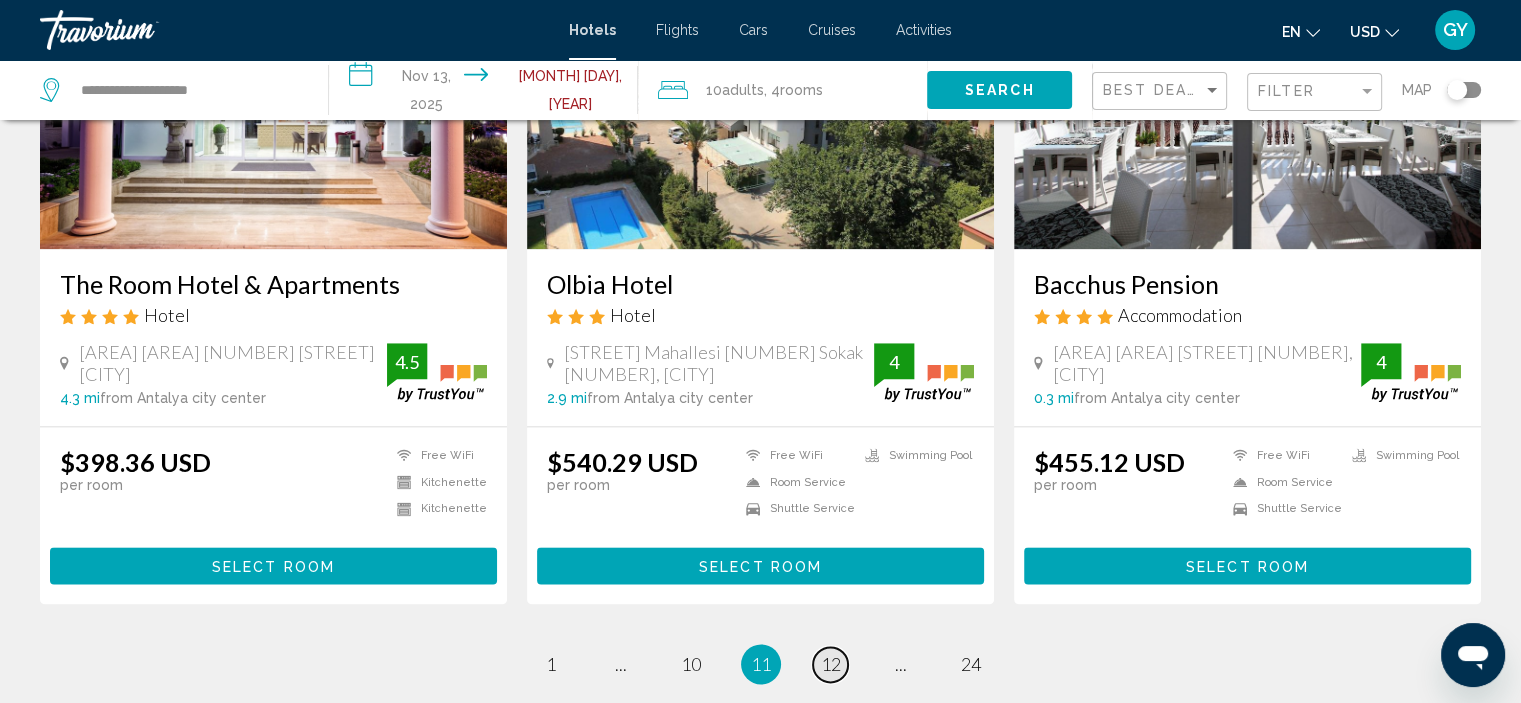 click on "12" at bounding box center [831, 664] 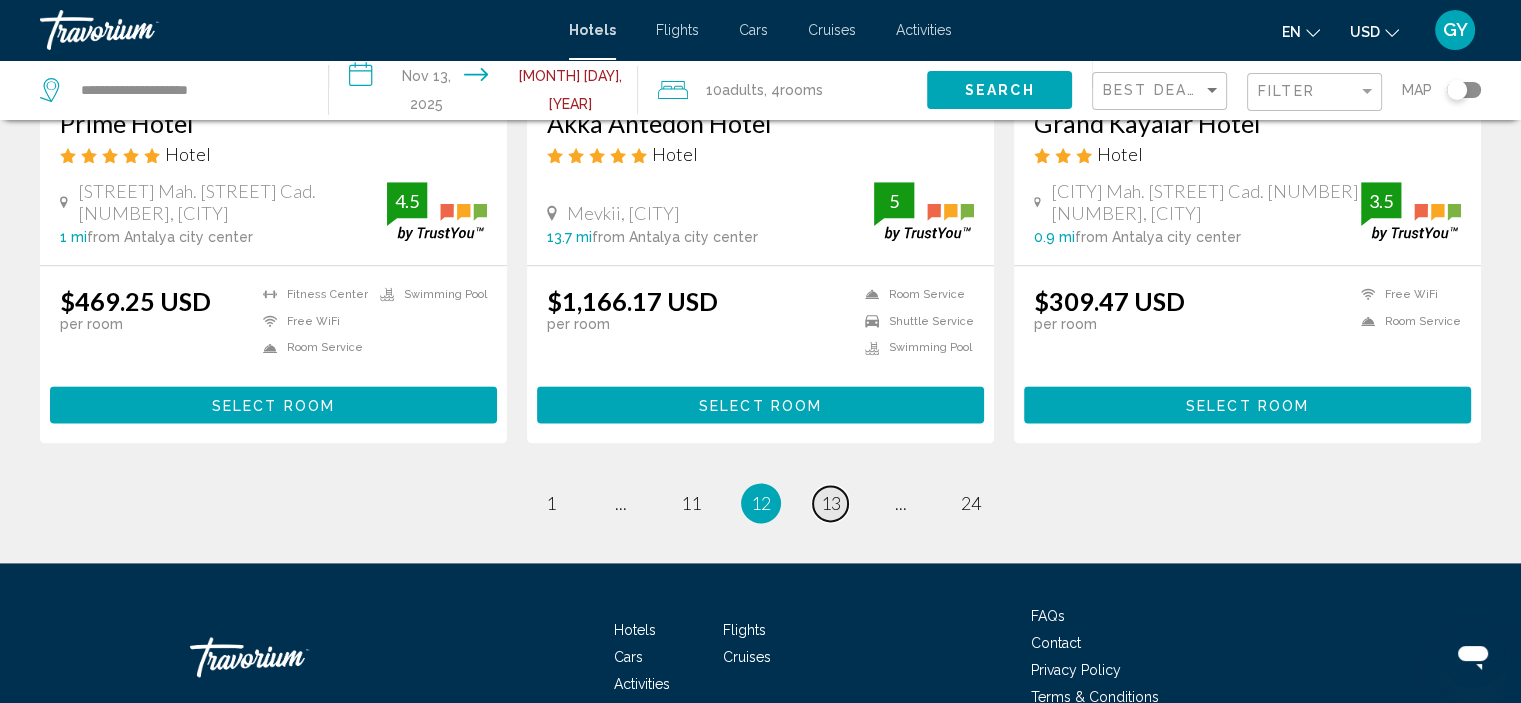 scroll, scrollTop: 2568, scrollLeft: 0, axis: vertical 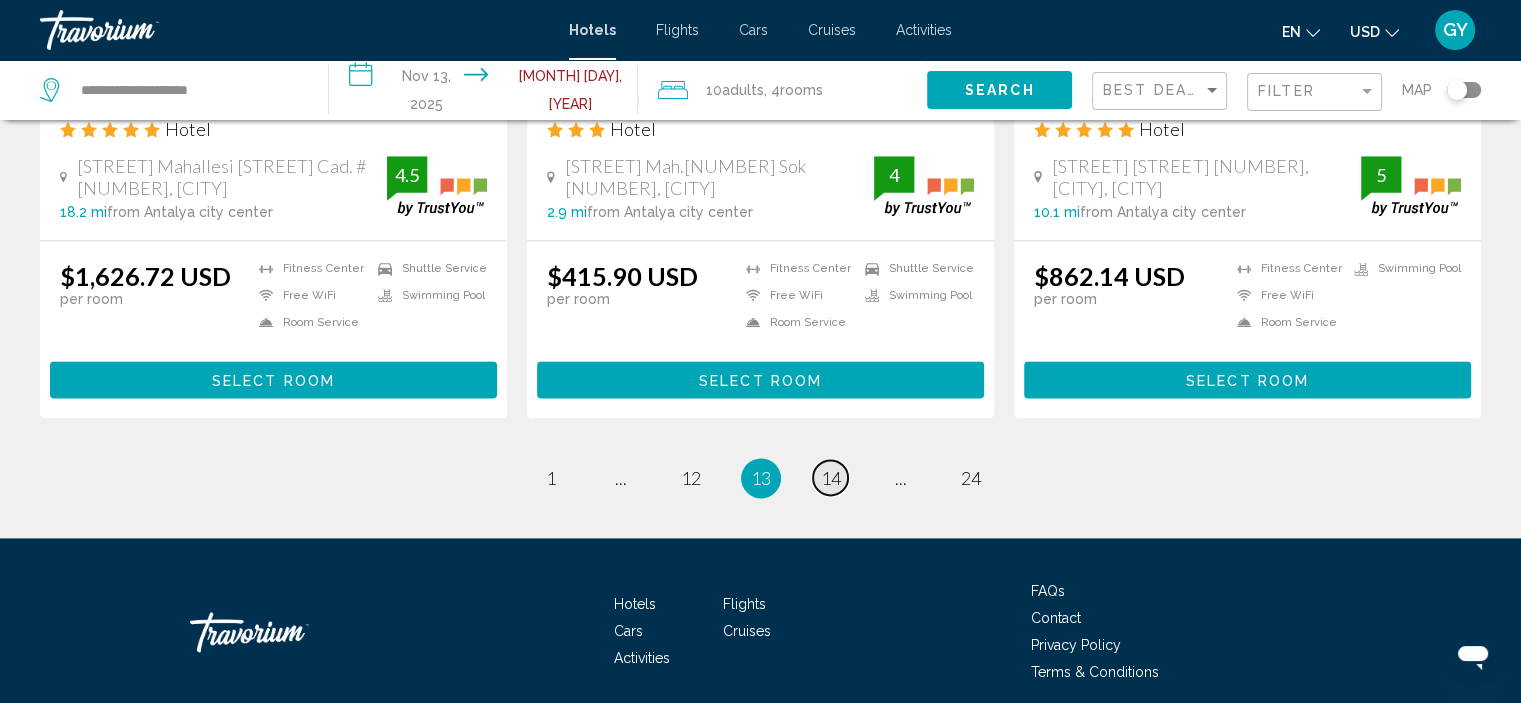 click on "14" at bounding box center [831, 478] 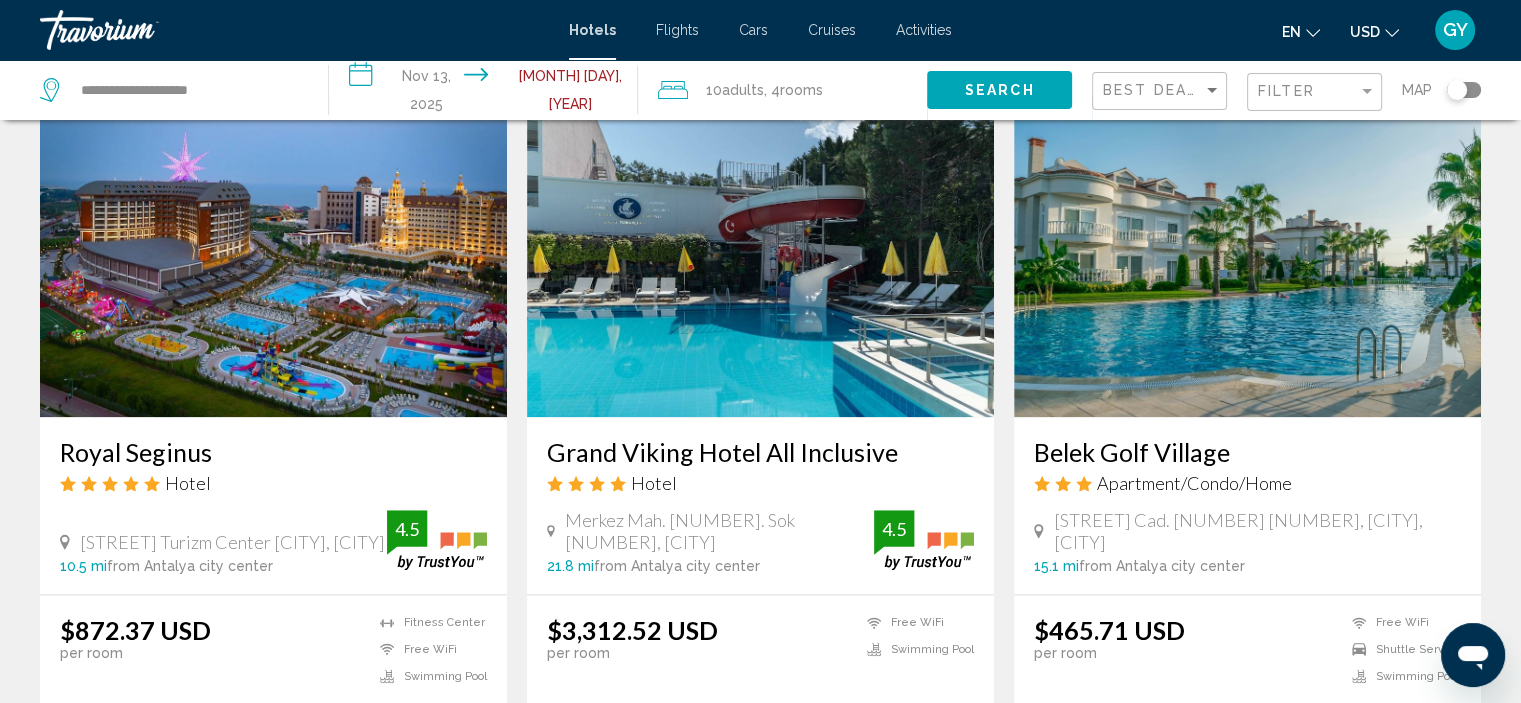 scroll, scrollTop: 2268, scrollLeft: 0, axis: vertical 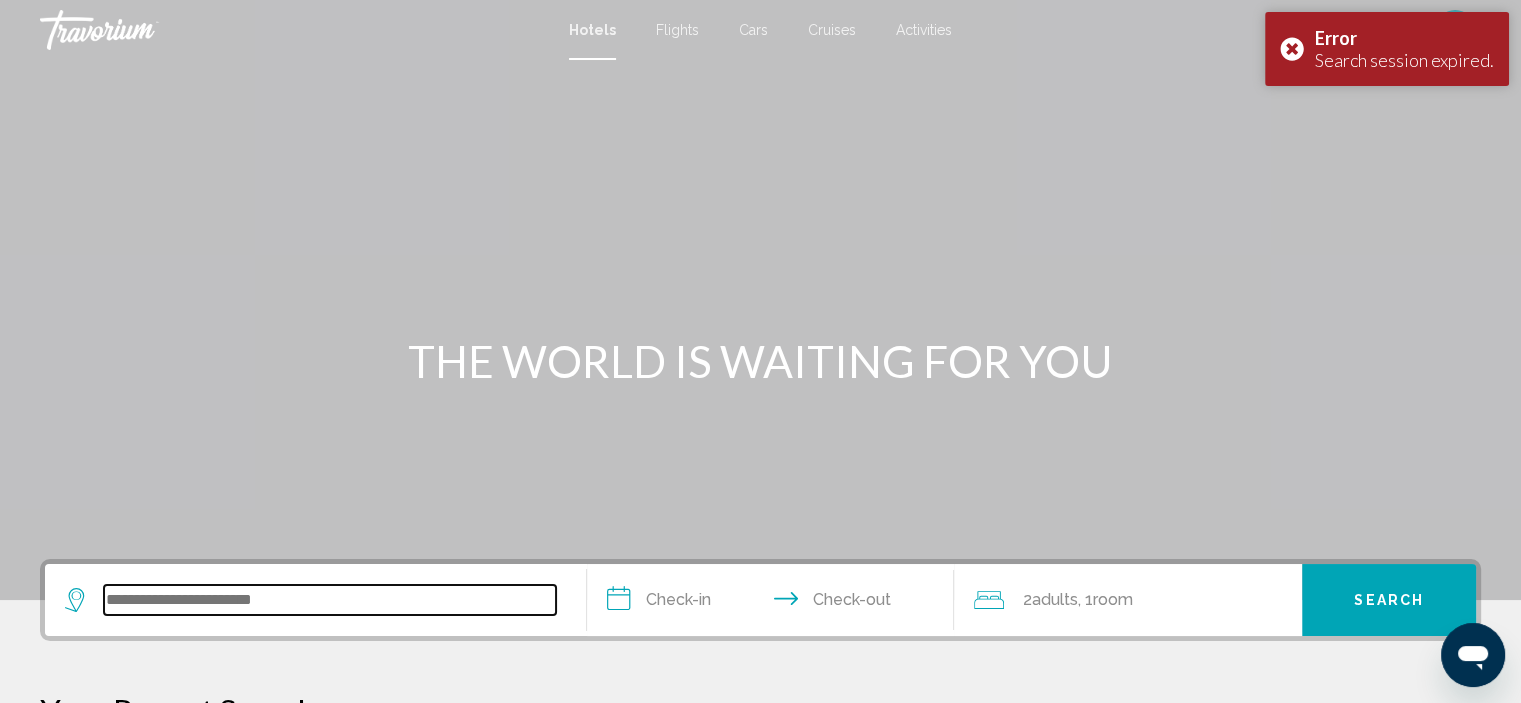 click at bounding box center [330, 600] 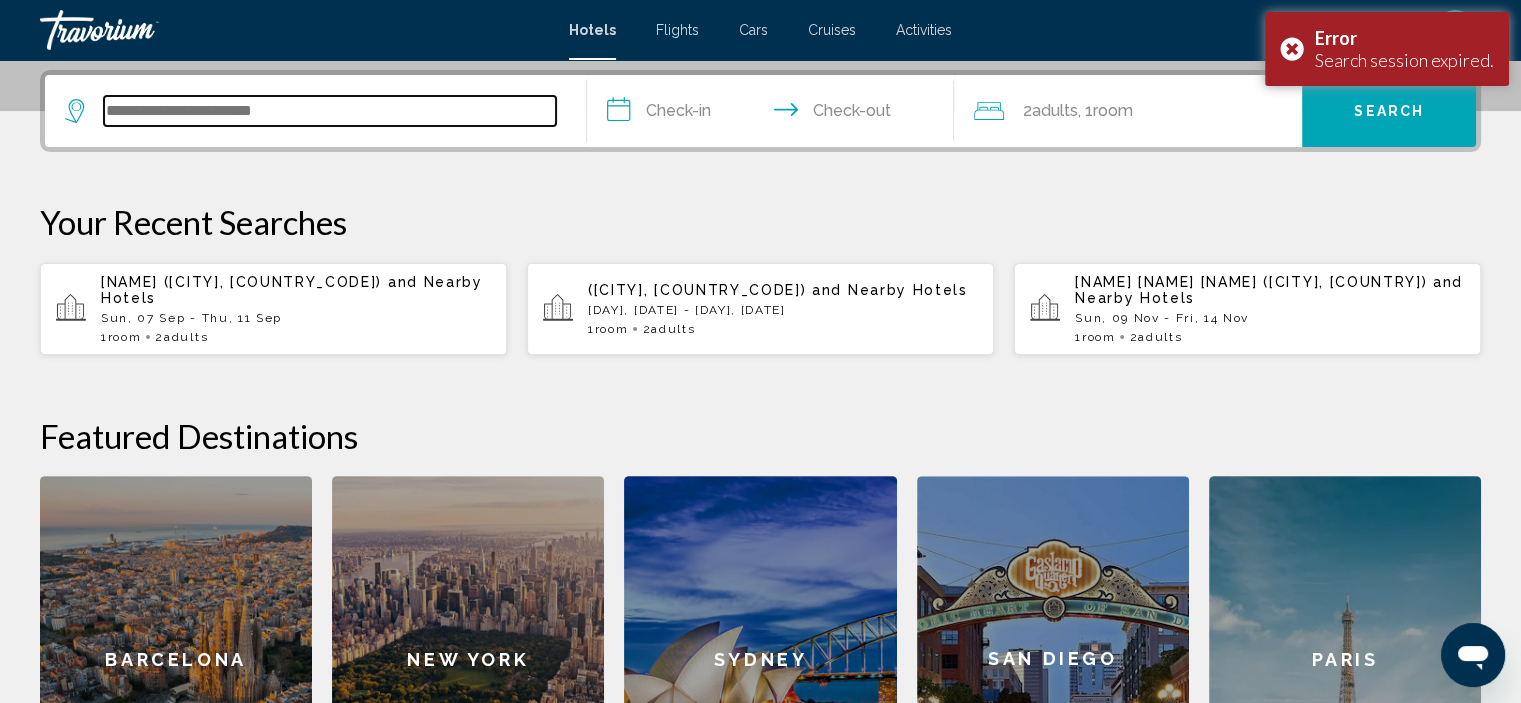scroll, scrollTop: 493, scrollLeft: 0, axis: vertical 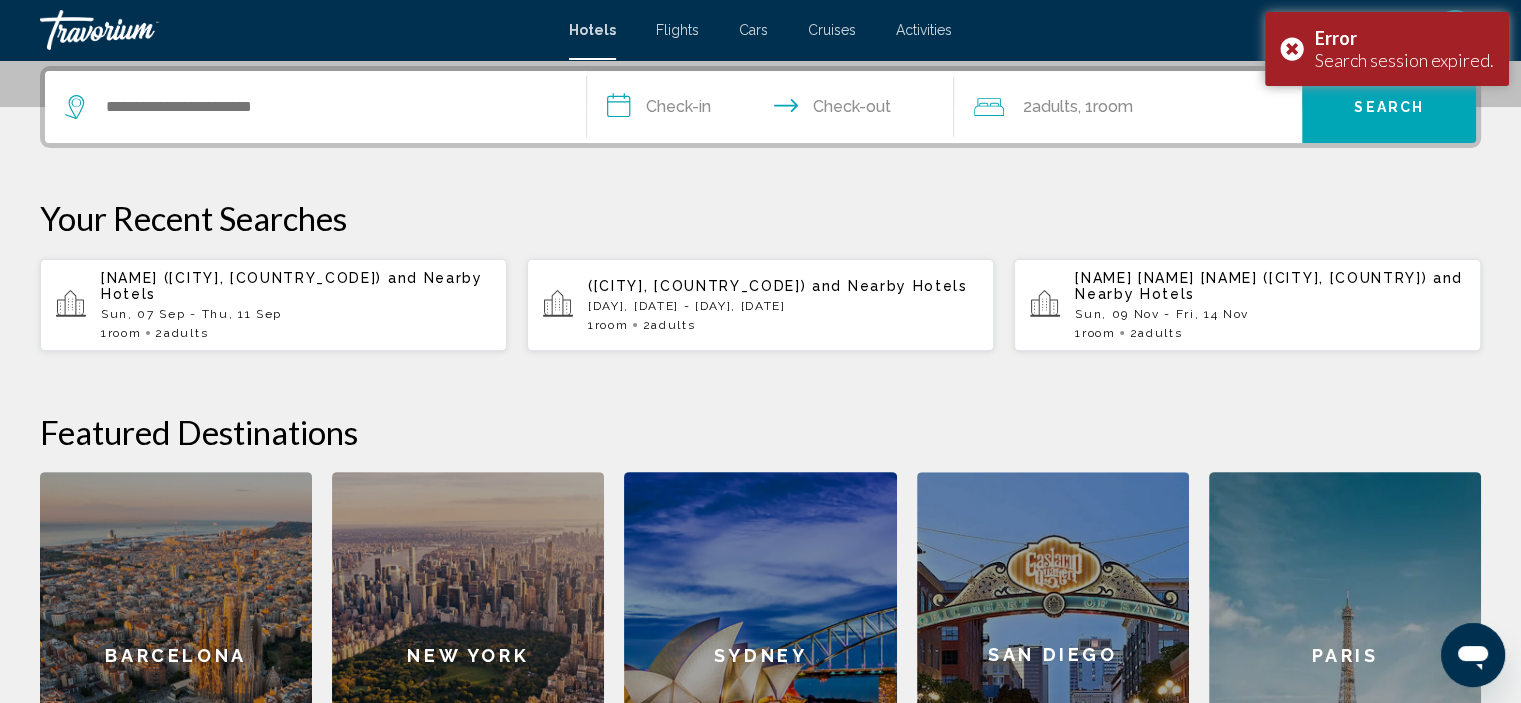 click on "and Nearby Hotels" at bounding box center (292, 286) 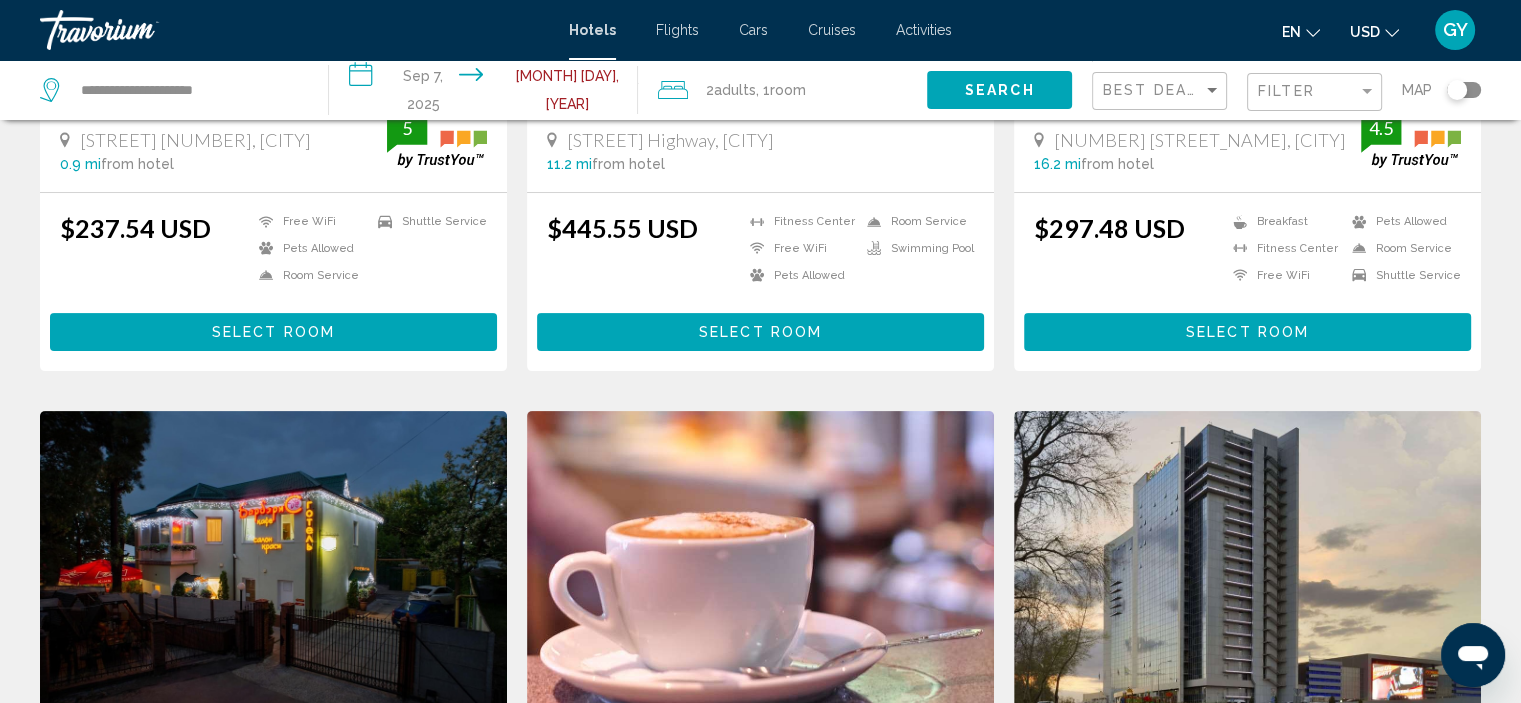 scroll, scrollTop: 0, scrollLeft: 0, axis: both 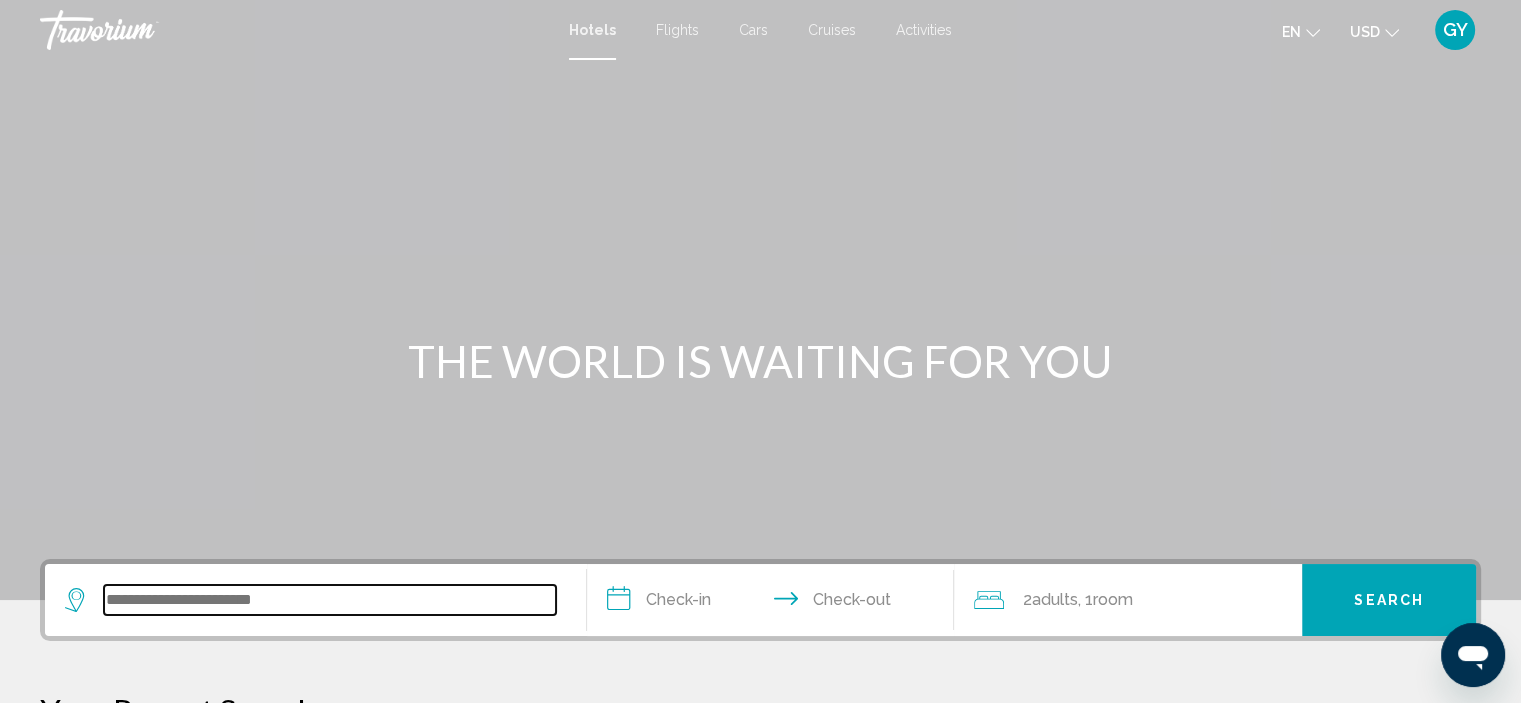 click at bounding box center [330, 600] 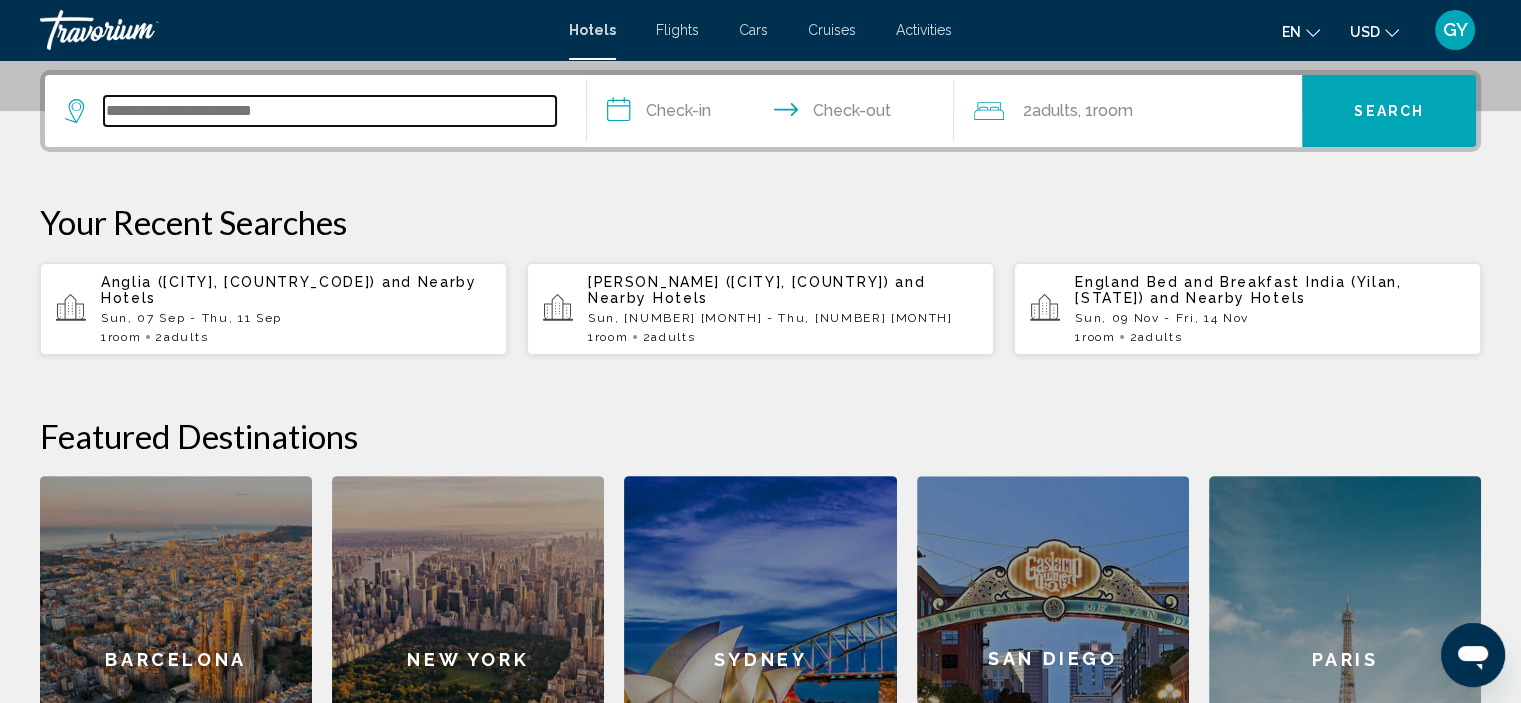 scroll, scrollTop: 493, scrollLeft: 0, axis: vertical 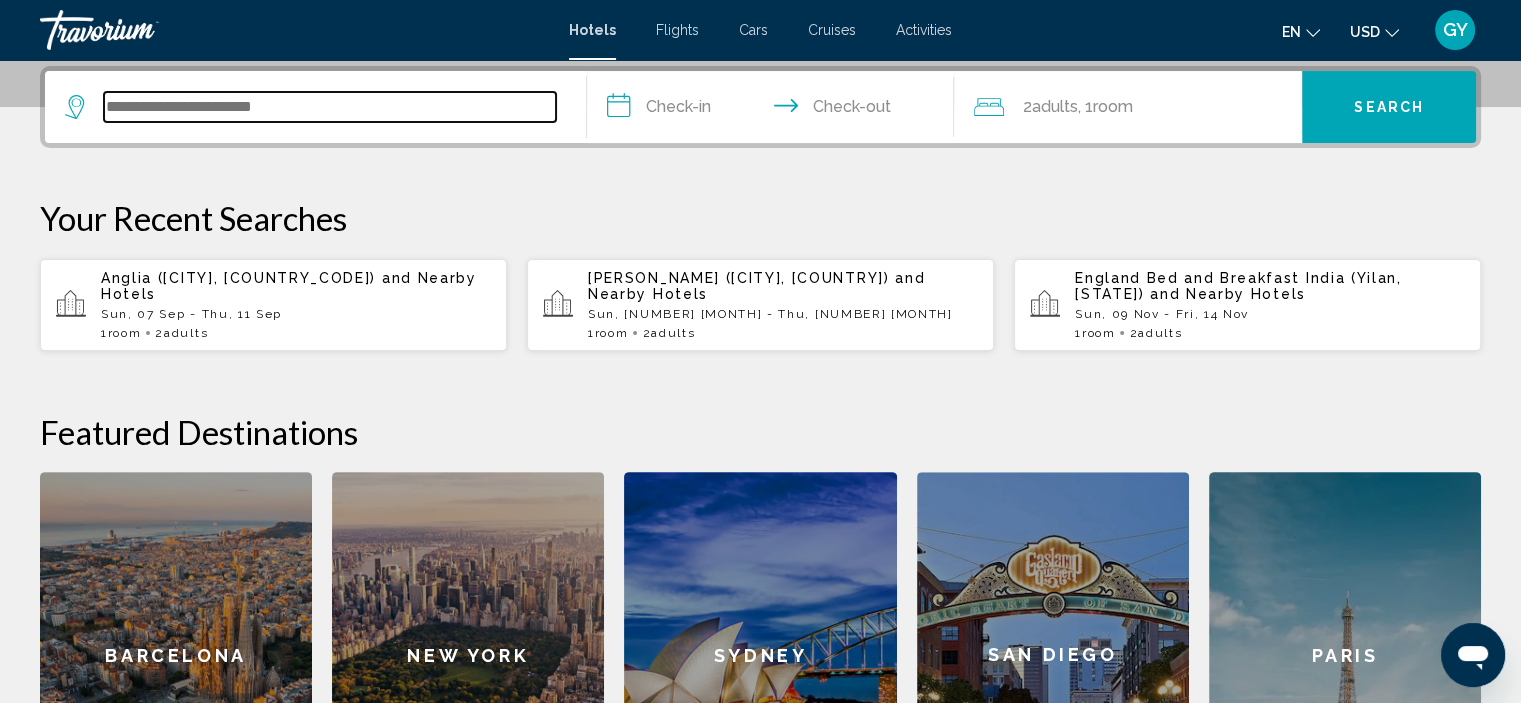 click at bounding box center (330, 107) 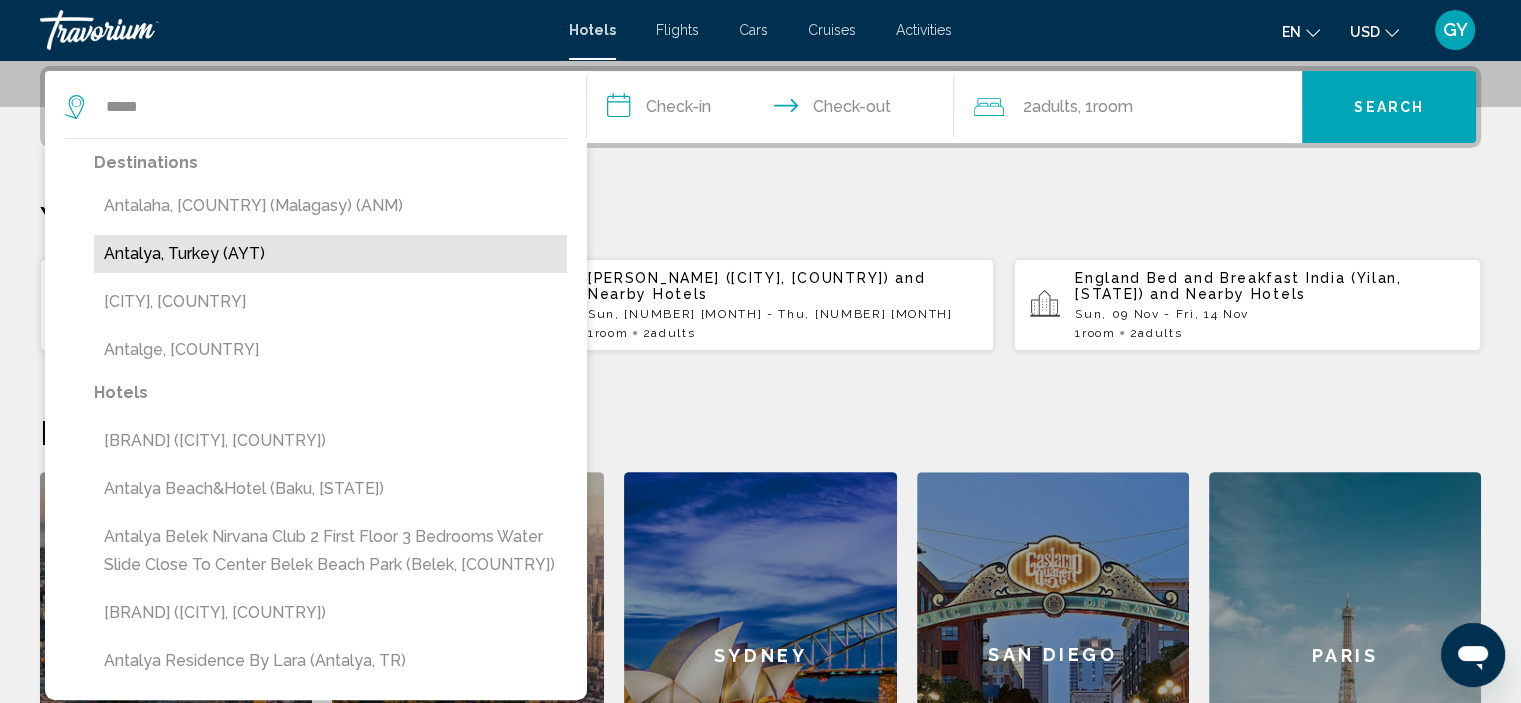 click on "Antalya, Turkey (AYT)" at bounding box center (330, 254) 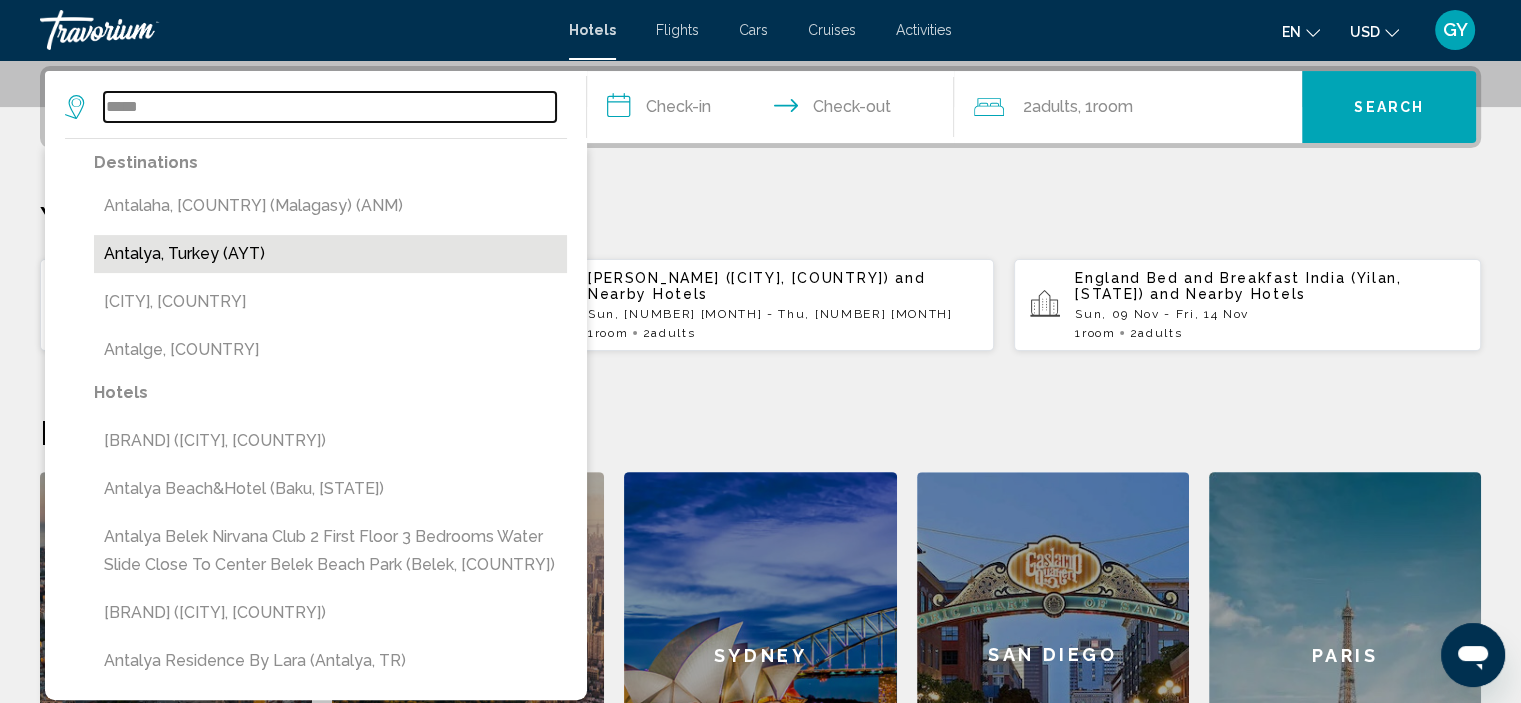 type on "**********" 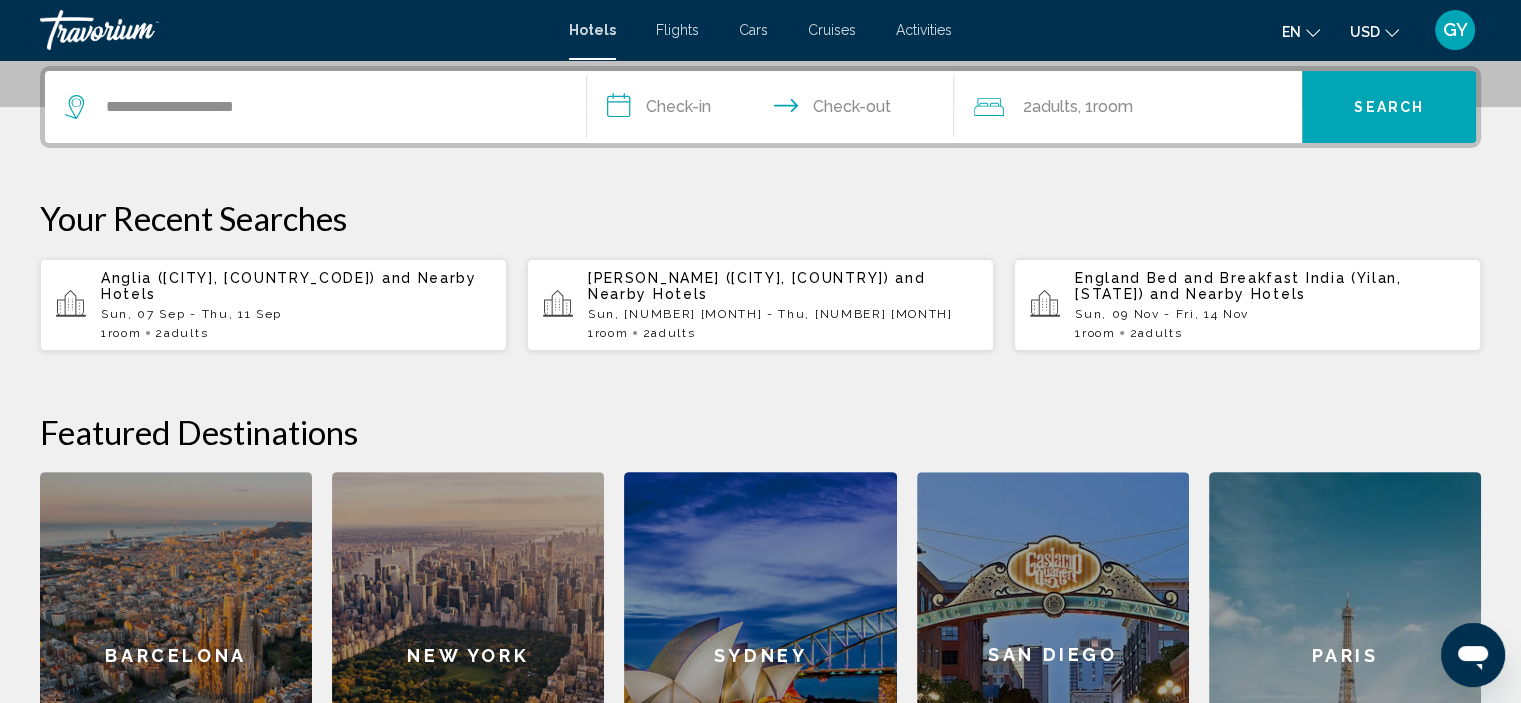 click on "**********" at bounding box center (775, 110) 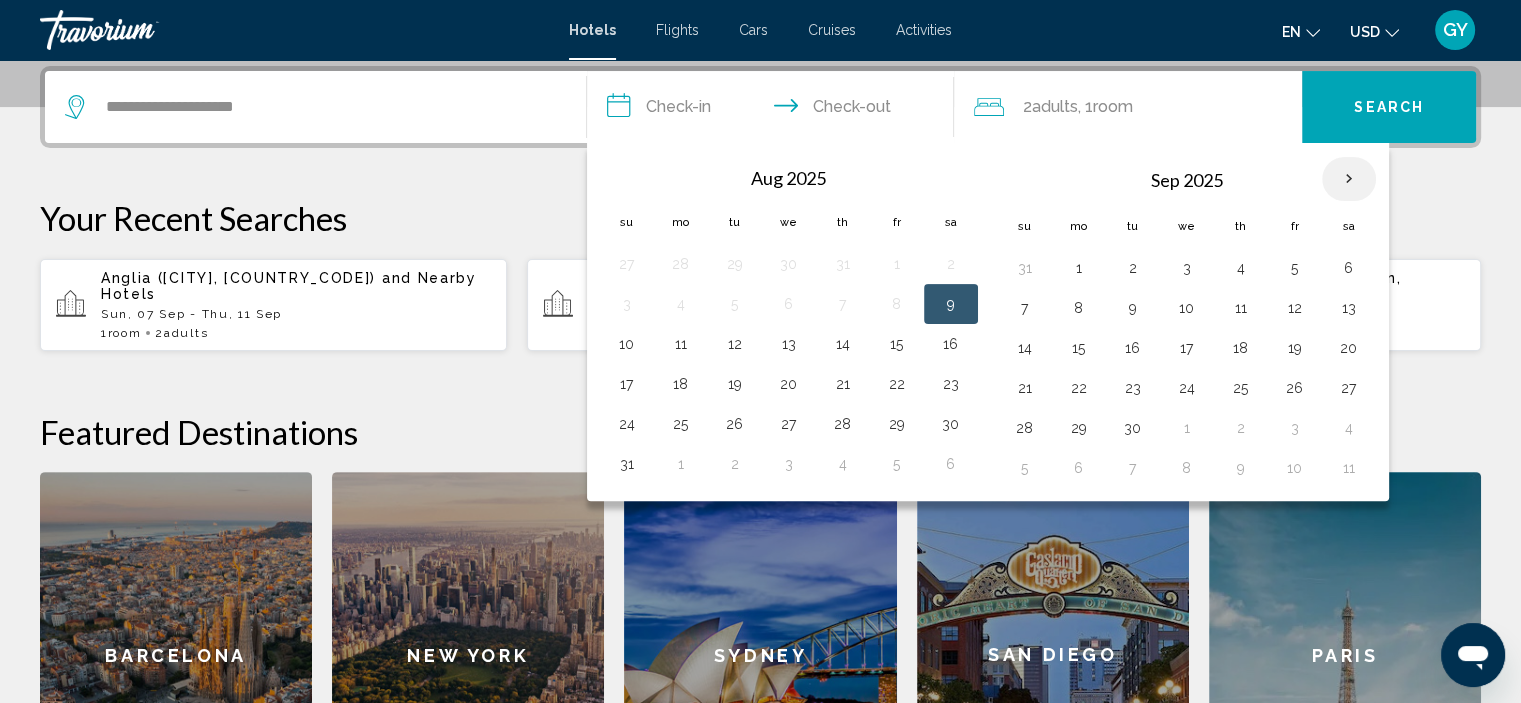 click at bounding box center (1349, 179) 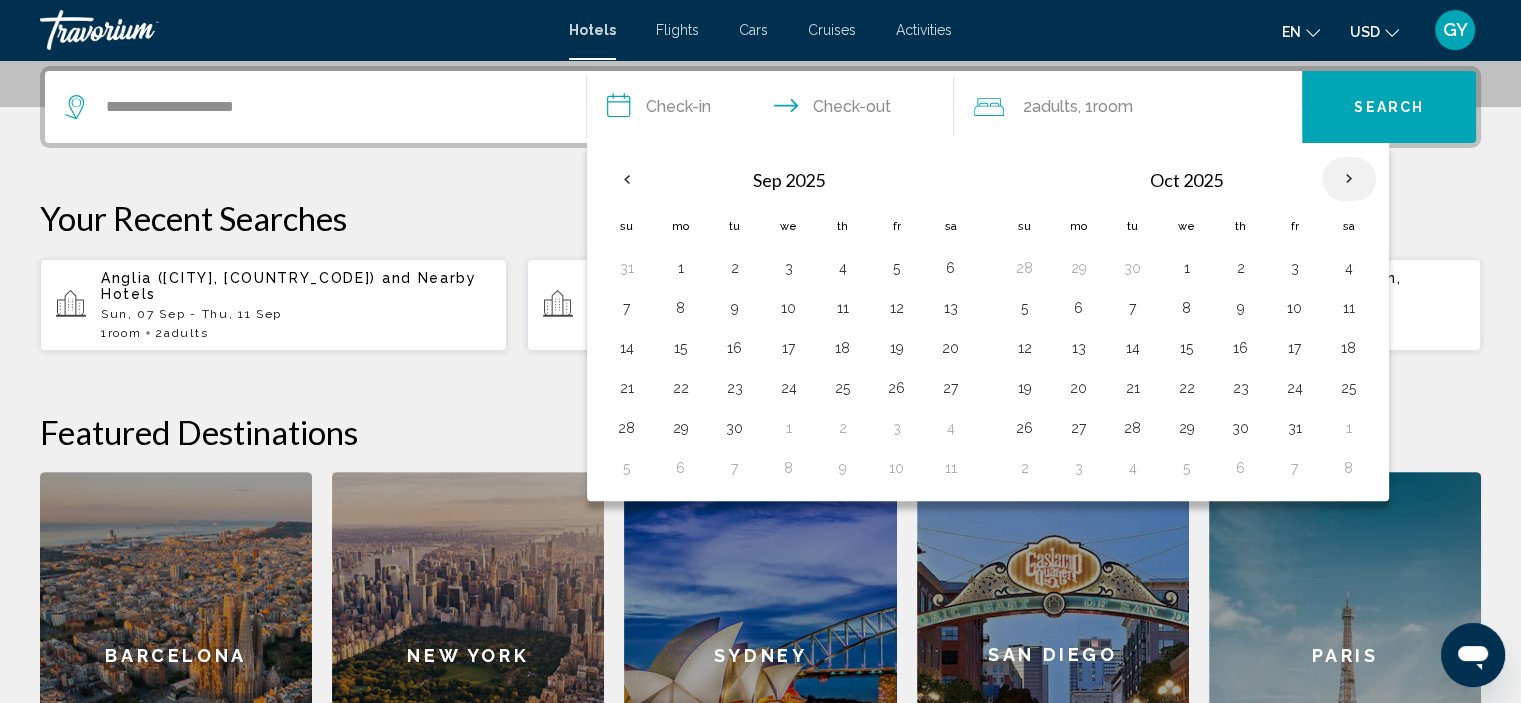 click at bounding box center (1349, 179) 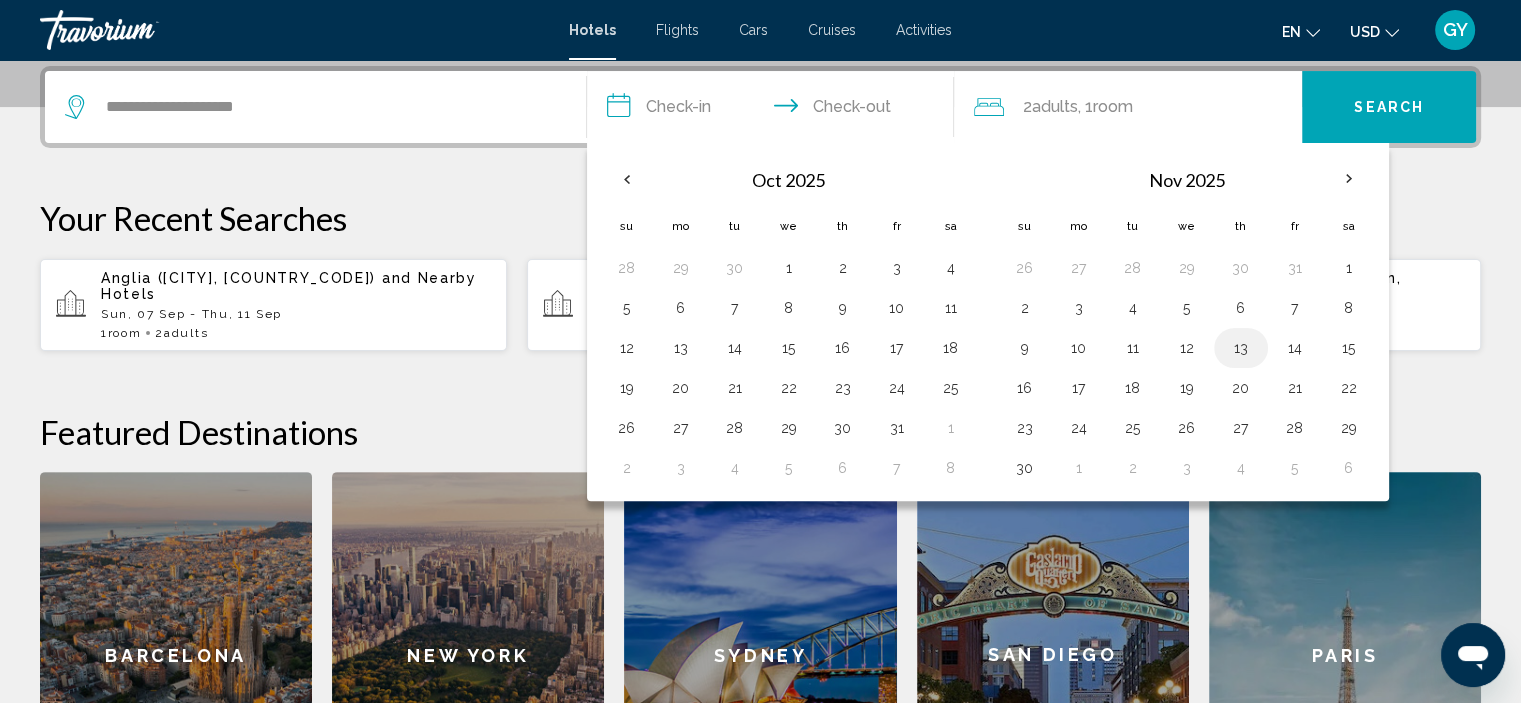 click on "13" at bounding box center (1241, 348) 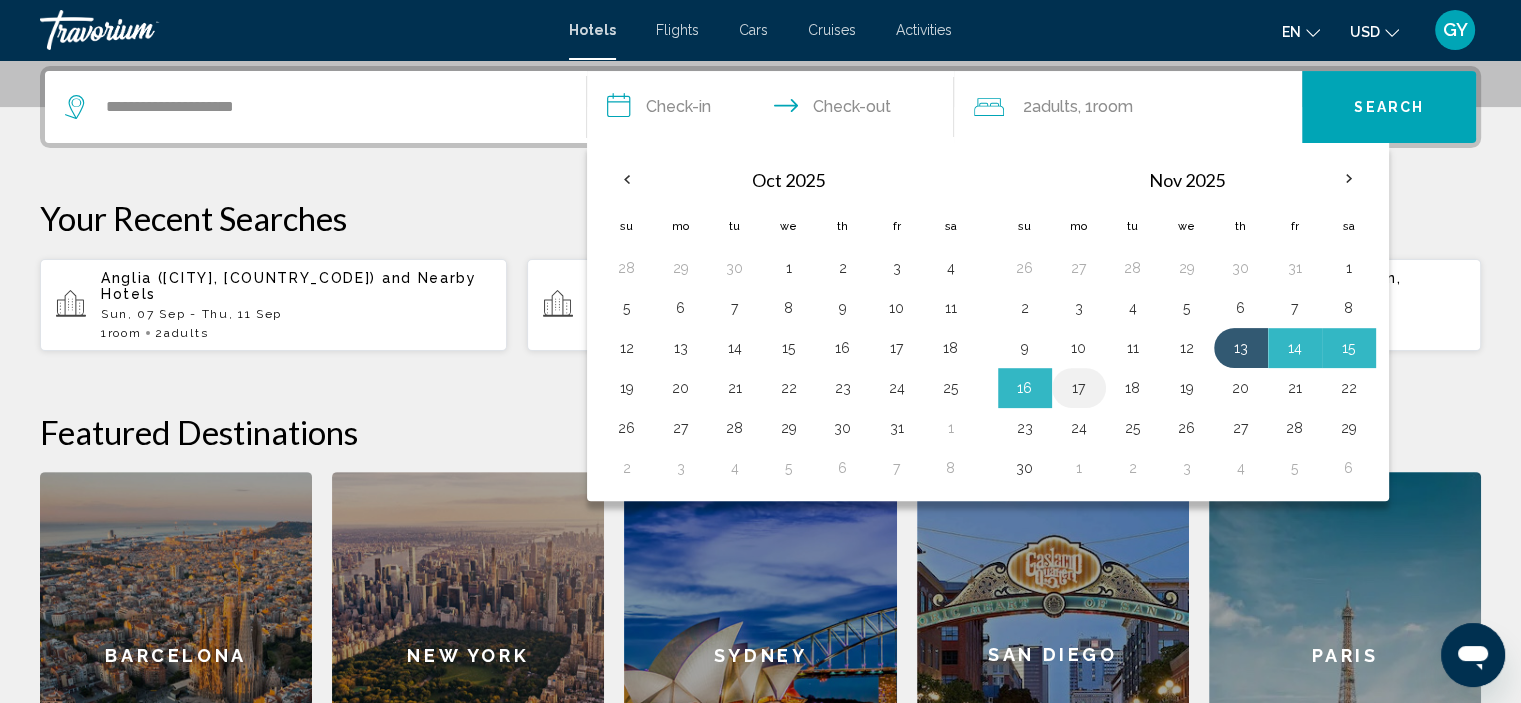 click on "17" at bounding box center [1079, 388] 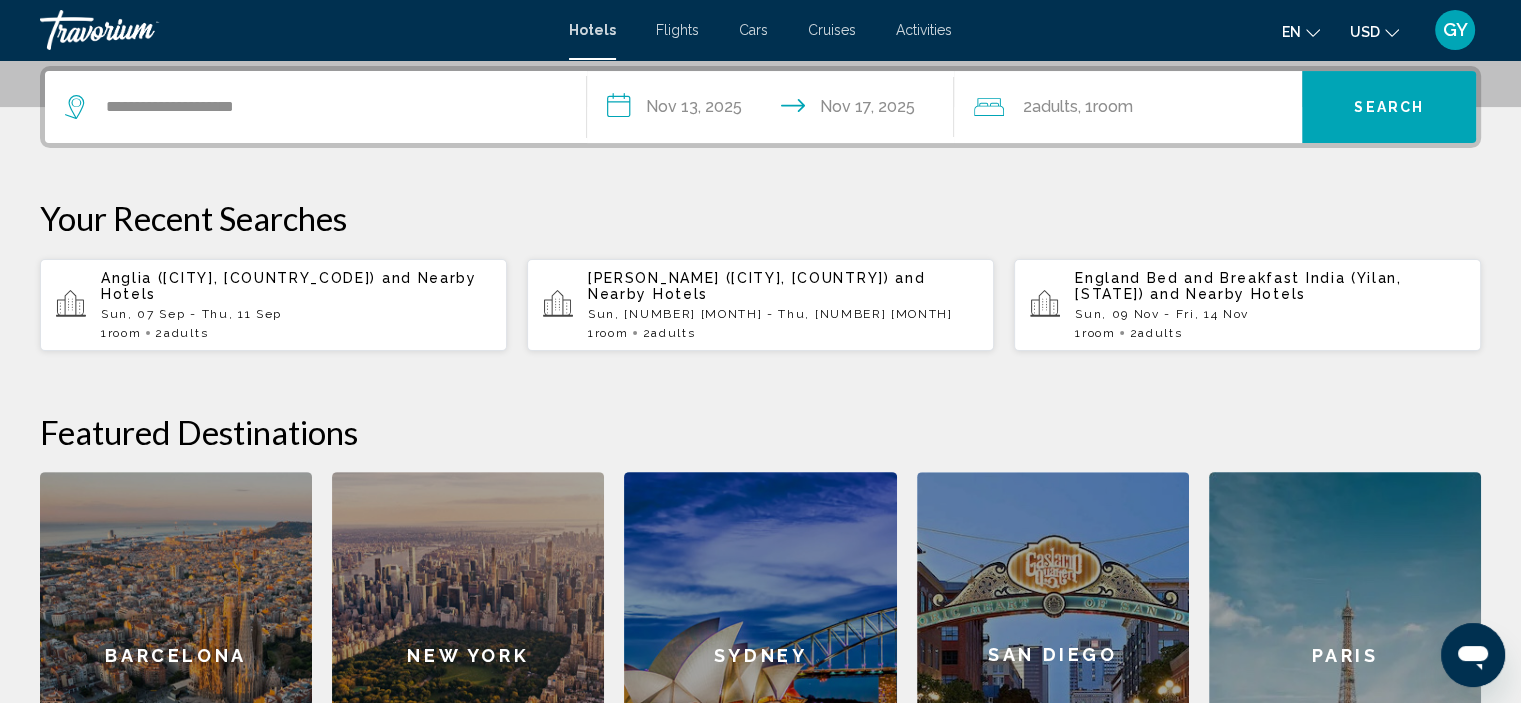 click 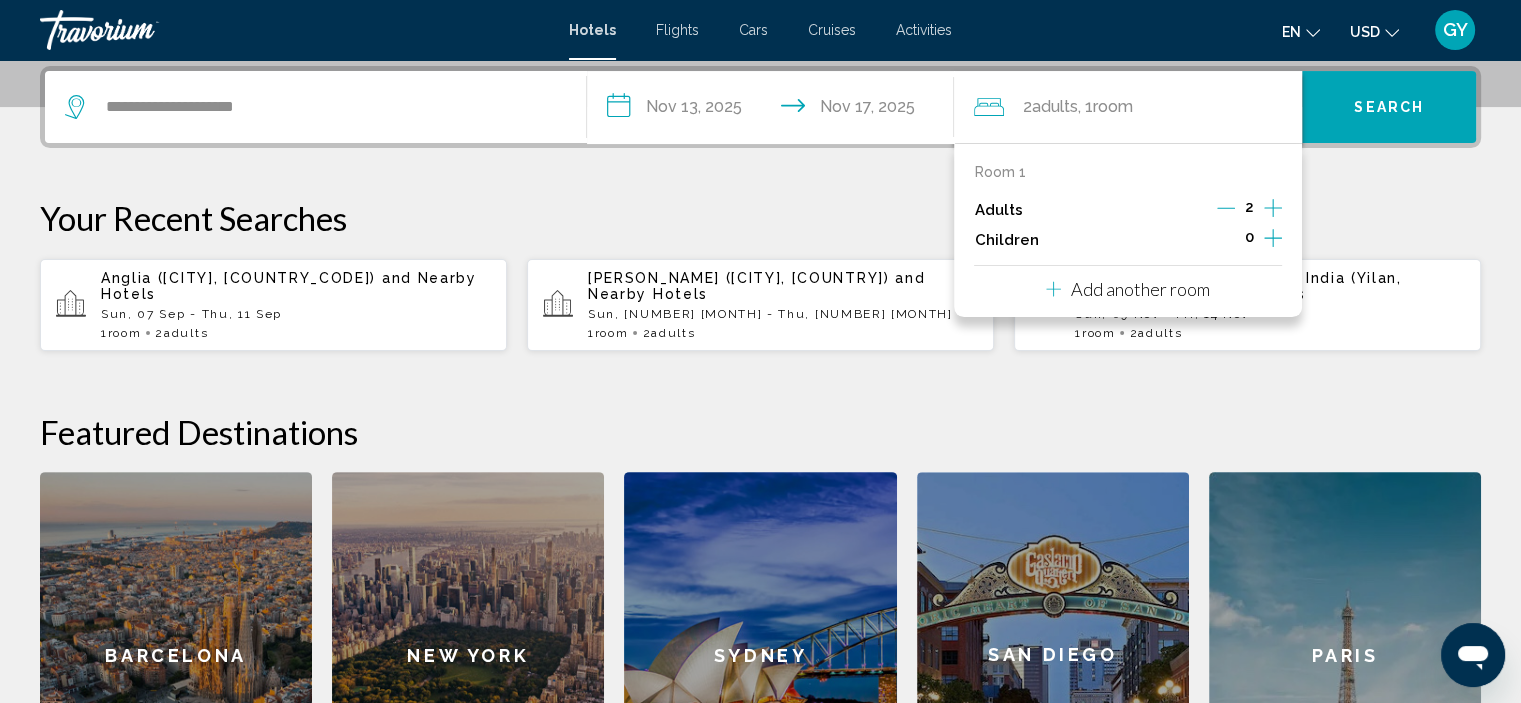 click on "Add another room" at bounding box center (1140, 289) 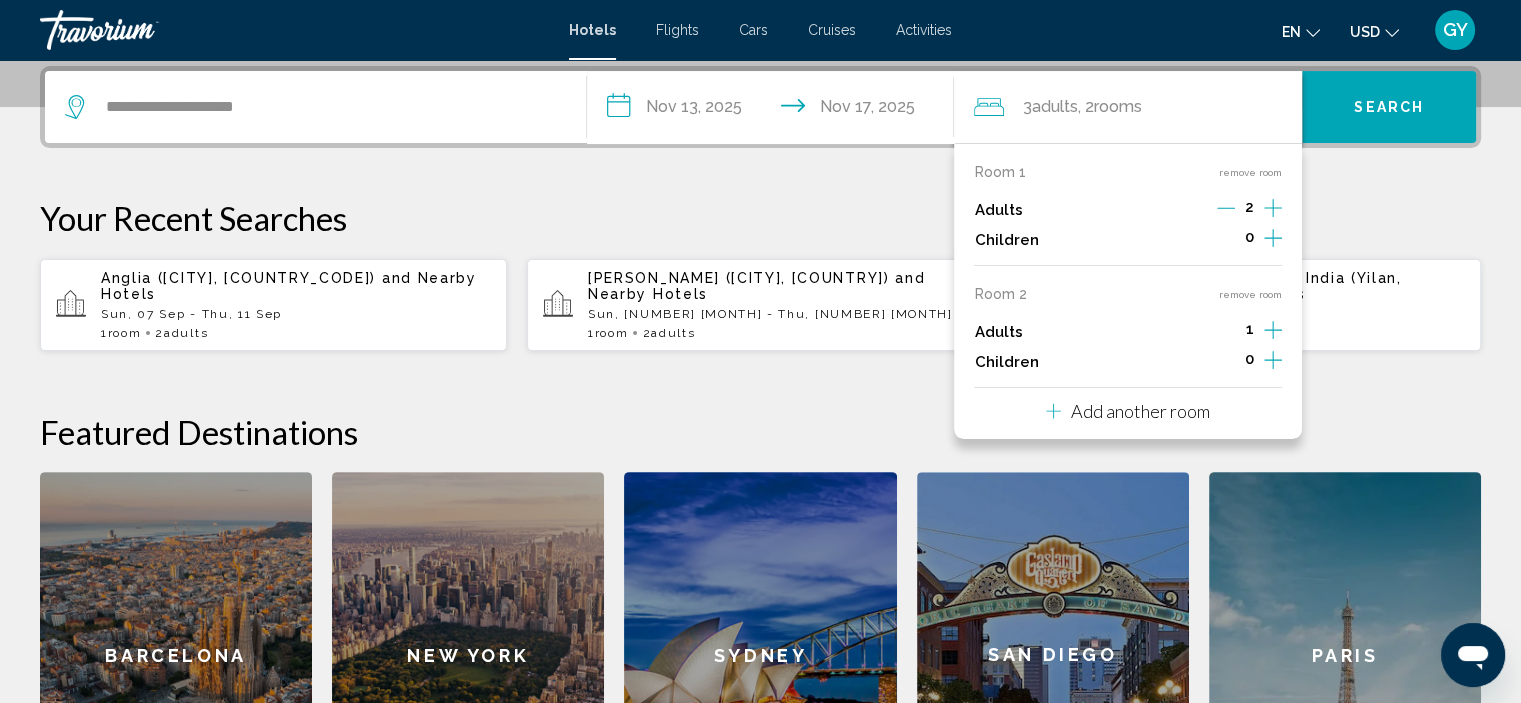 click 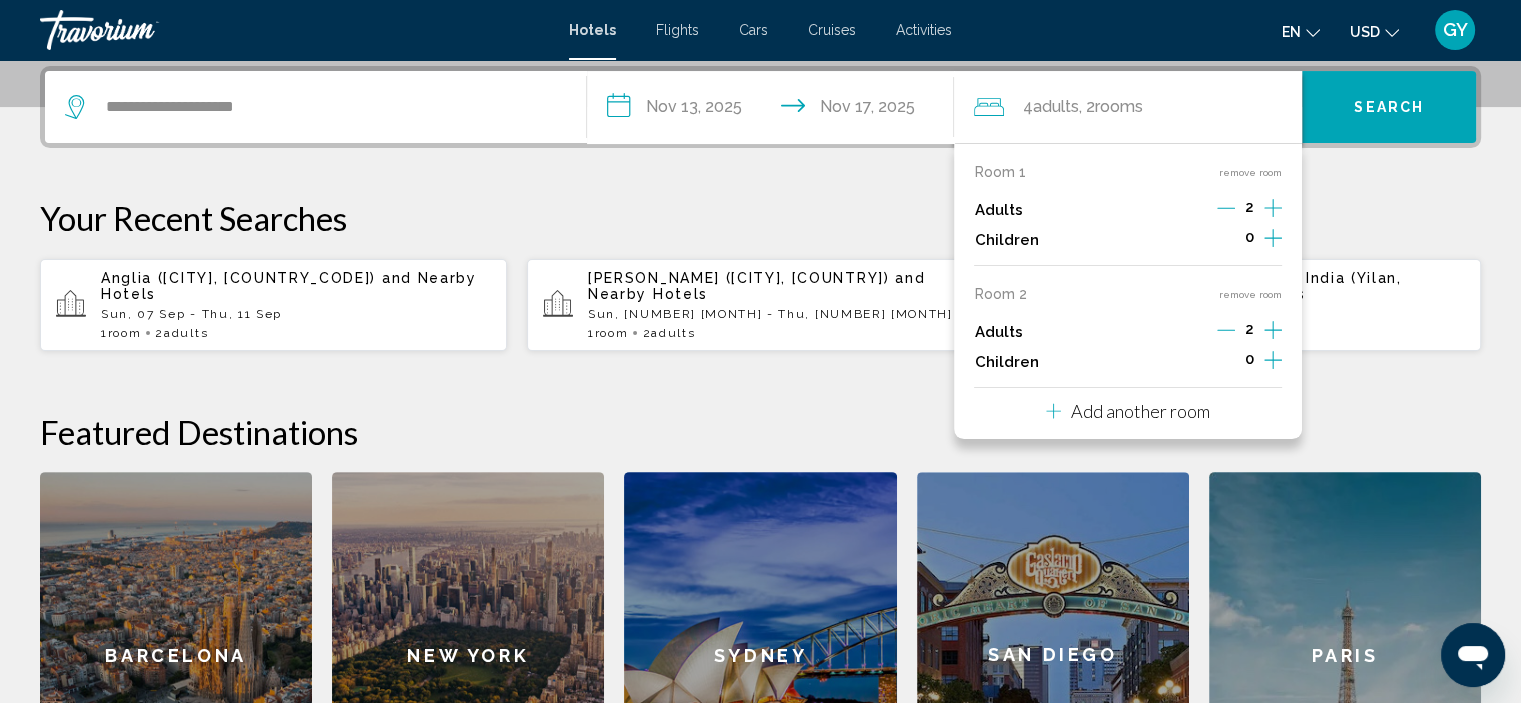 click 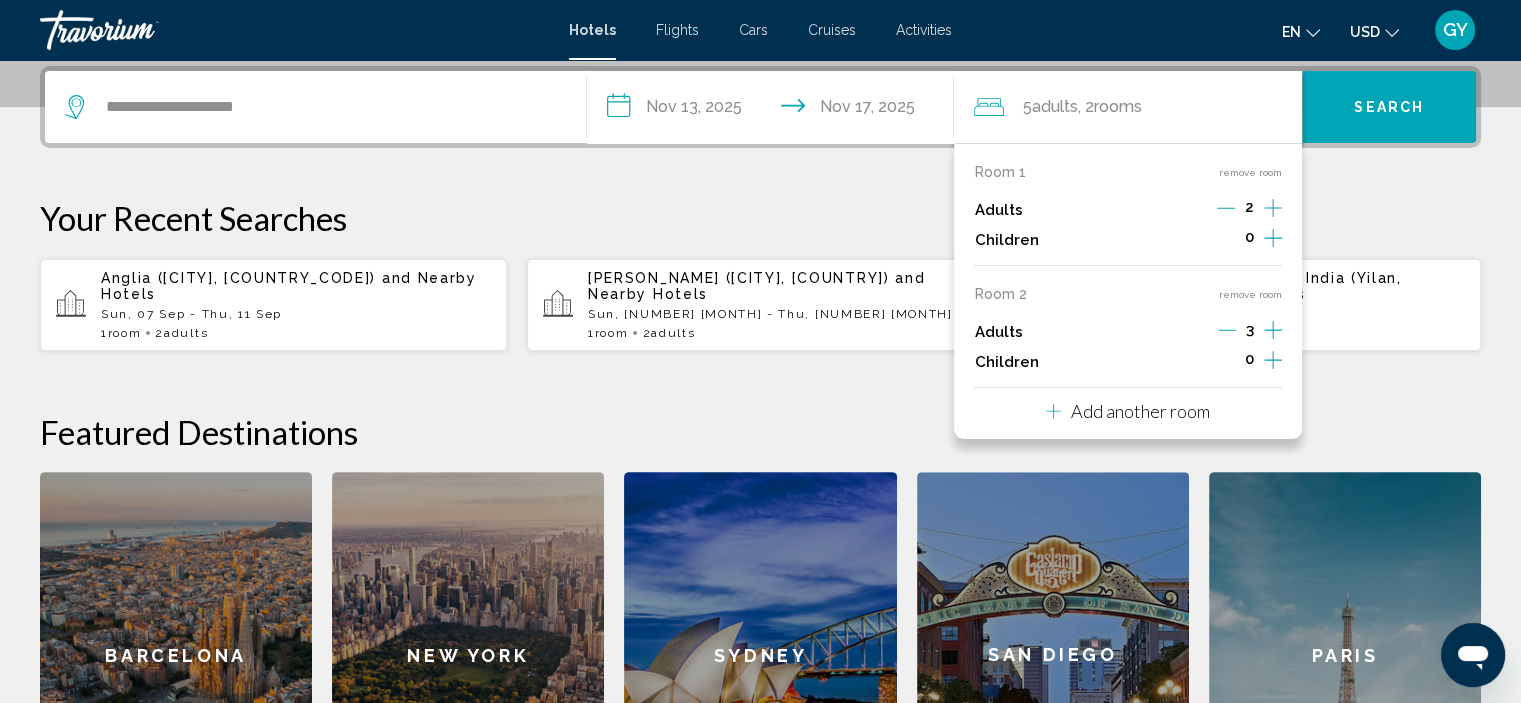 click on "Add another room" at bounding box center (1140, 411) 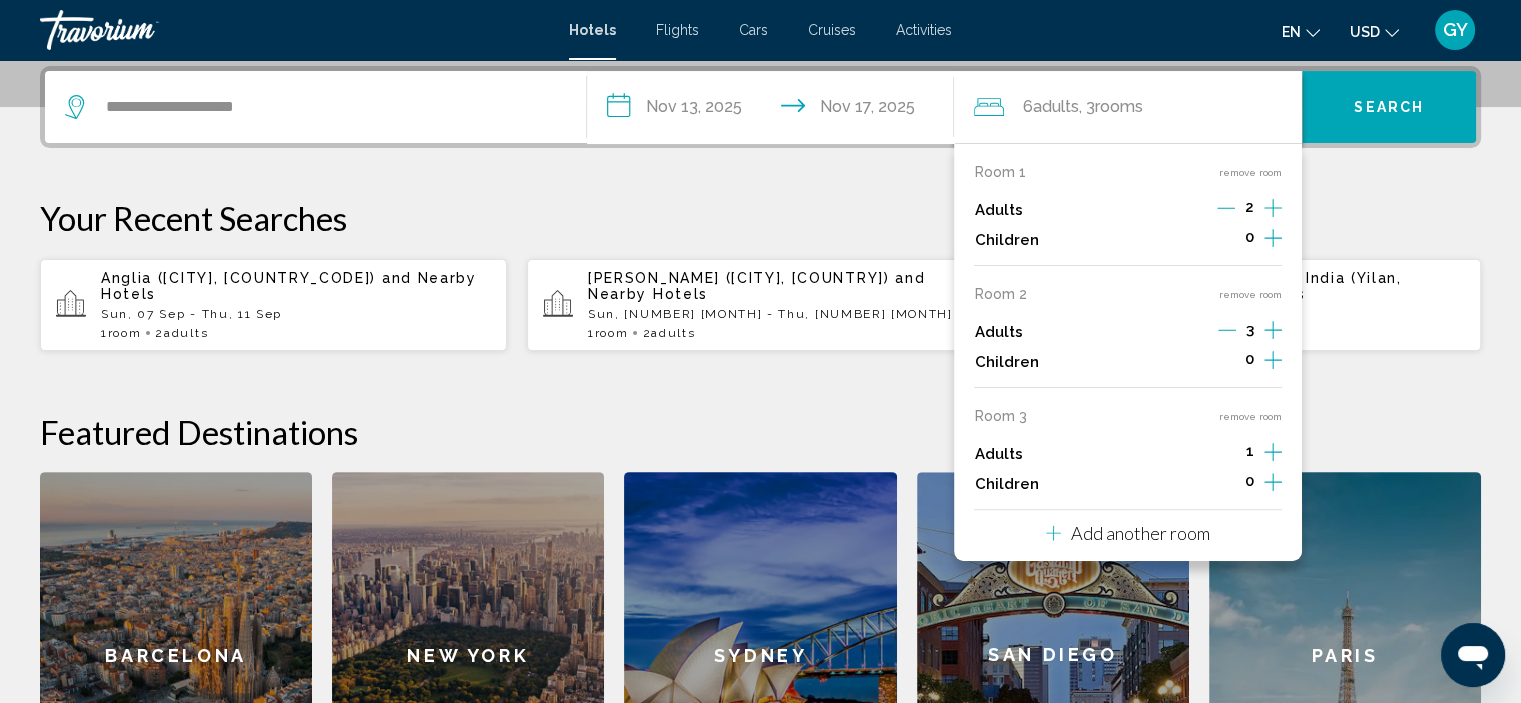 click 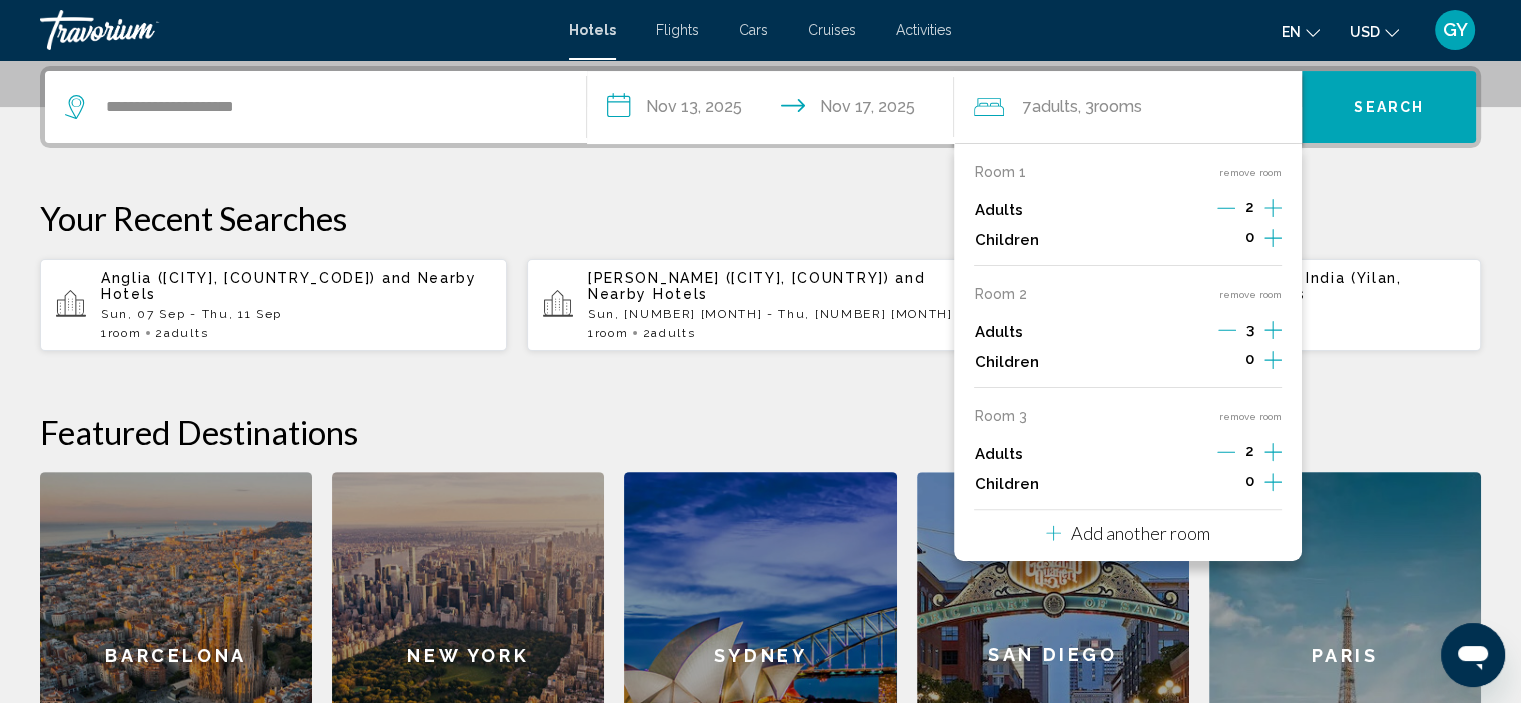 click 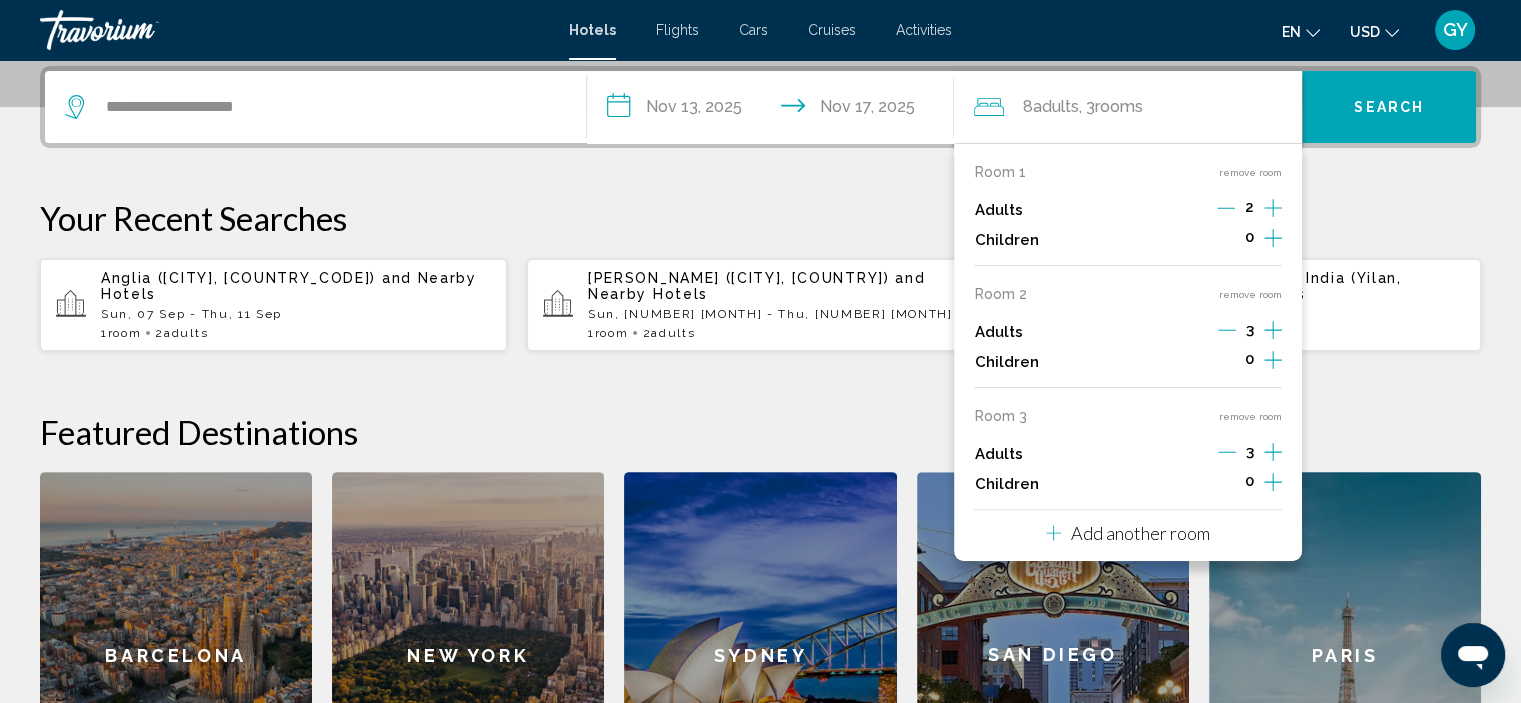 click on "Add another room" at bounding box center (1140, 533) 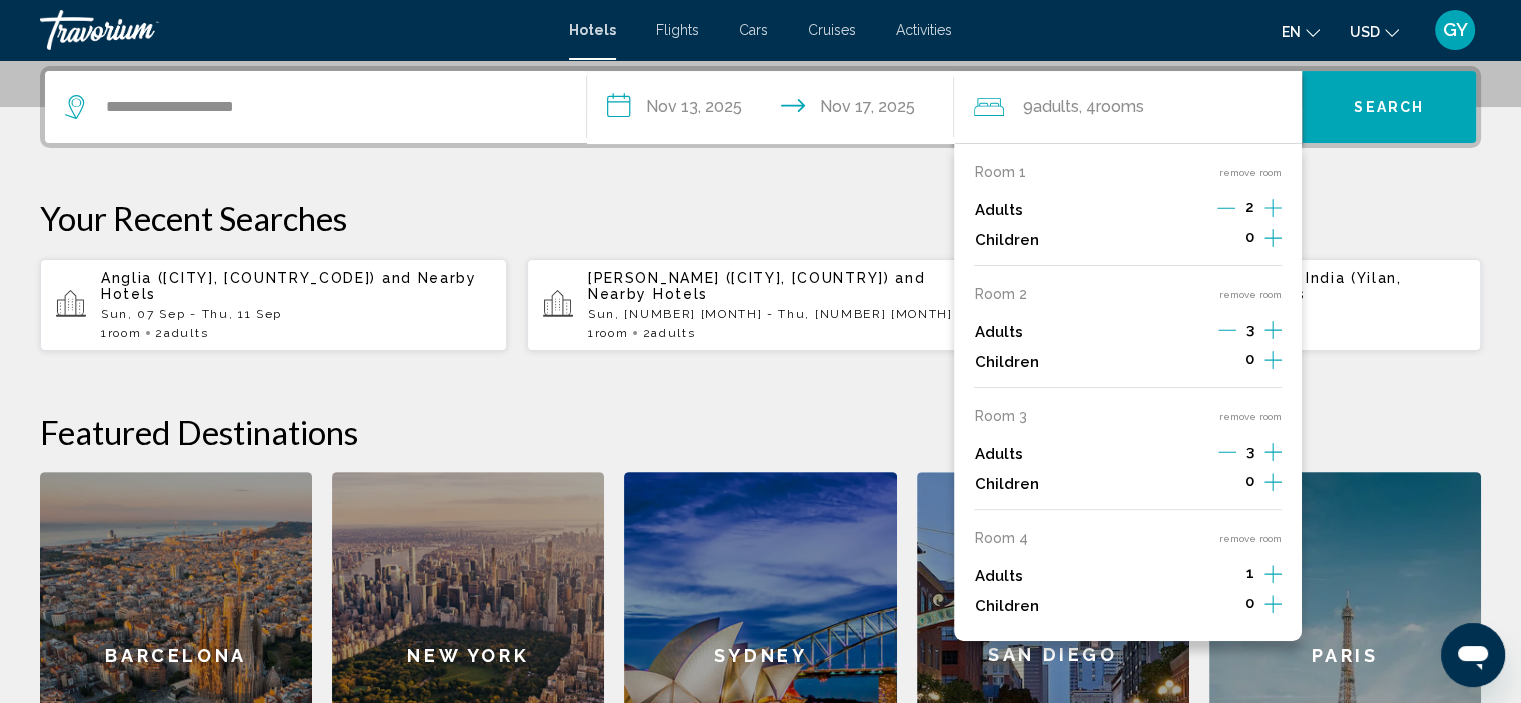 click on "1" at bounding box center [1250, 576] 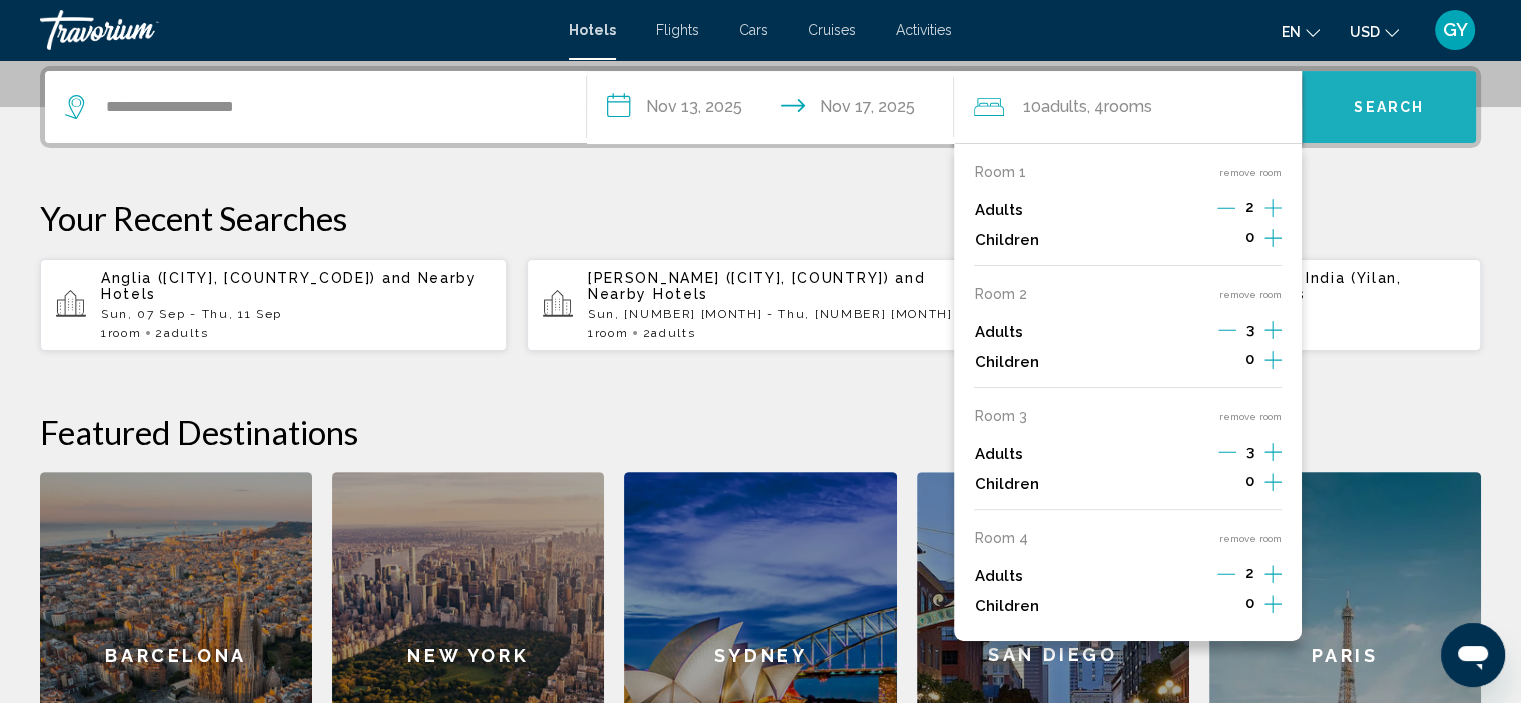 click on "Search" at bounding box center [1389, 107] 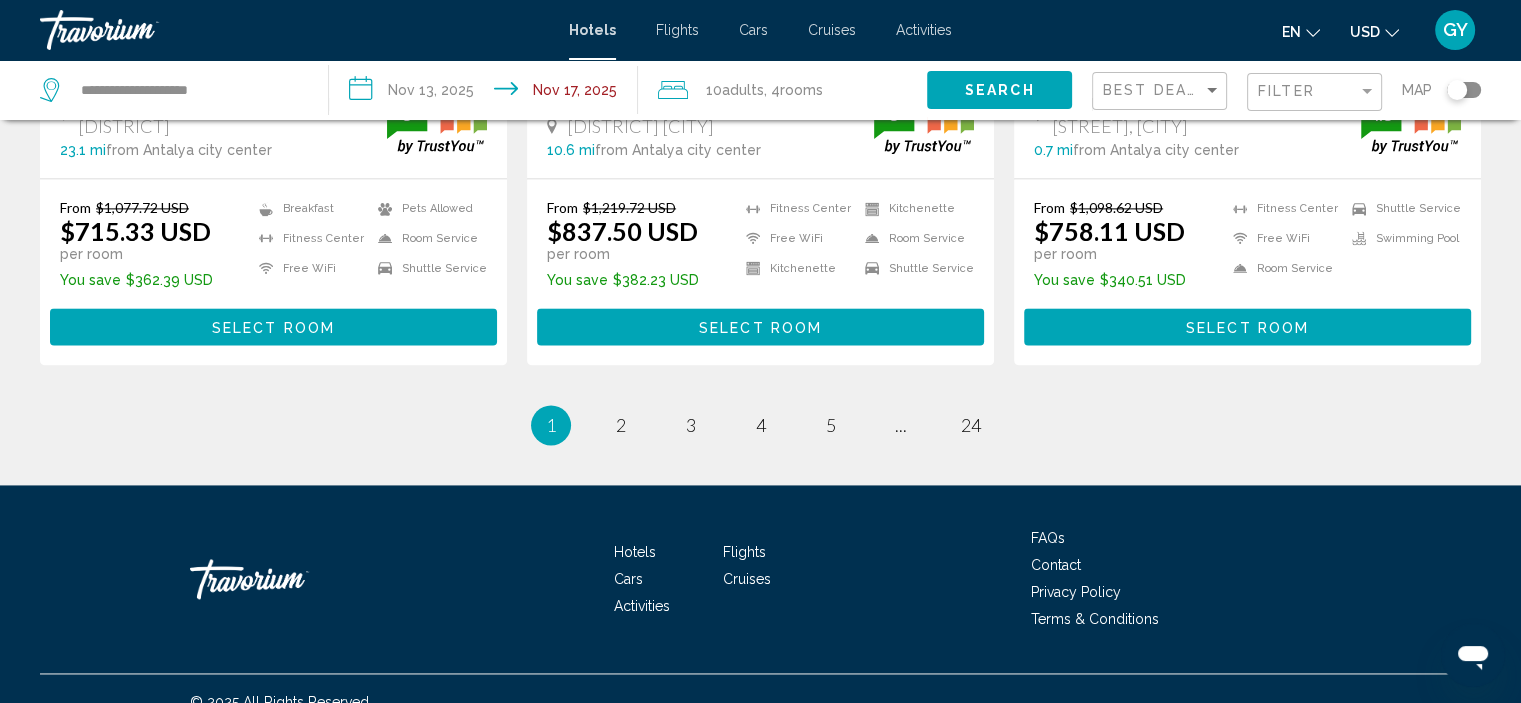 scroll, scrollTop: 2770, scrollLeft: 0, axis: vertical 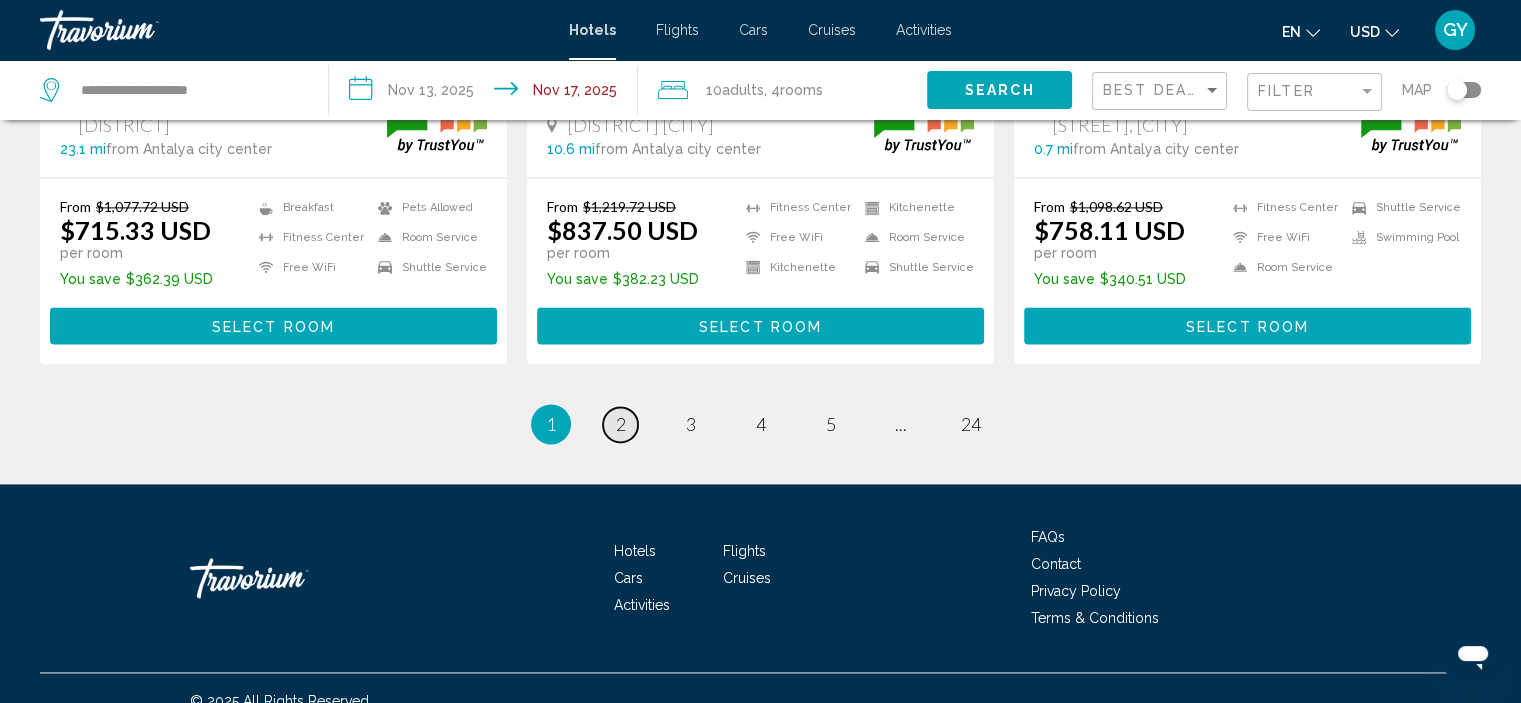 click on "2" at bounding box center (621, 424) 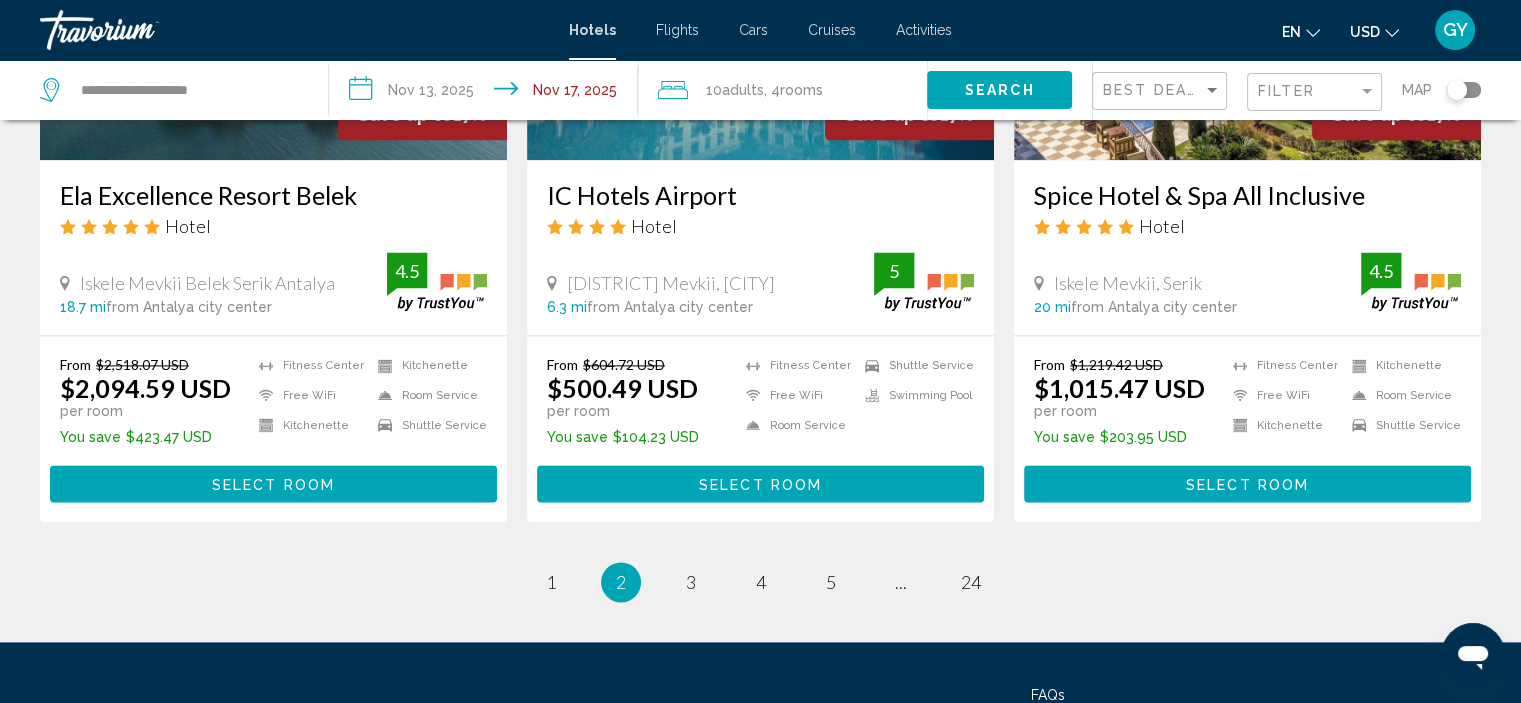 scroll, scrollTop: 2616, scrollLeft: 0, axis: vertical 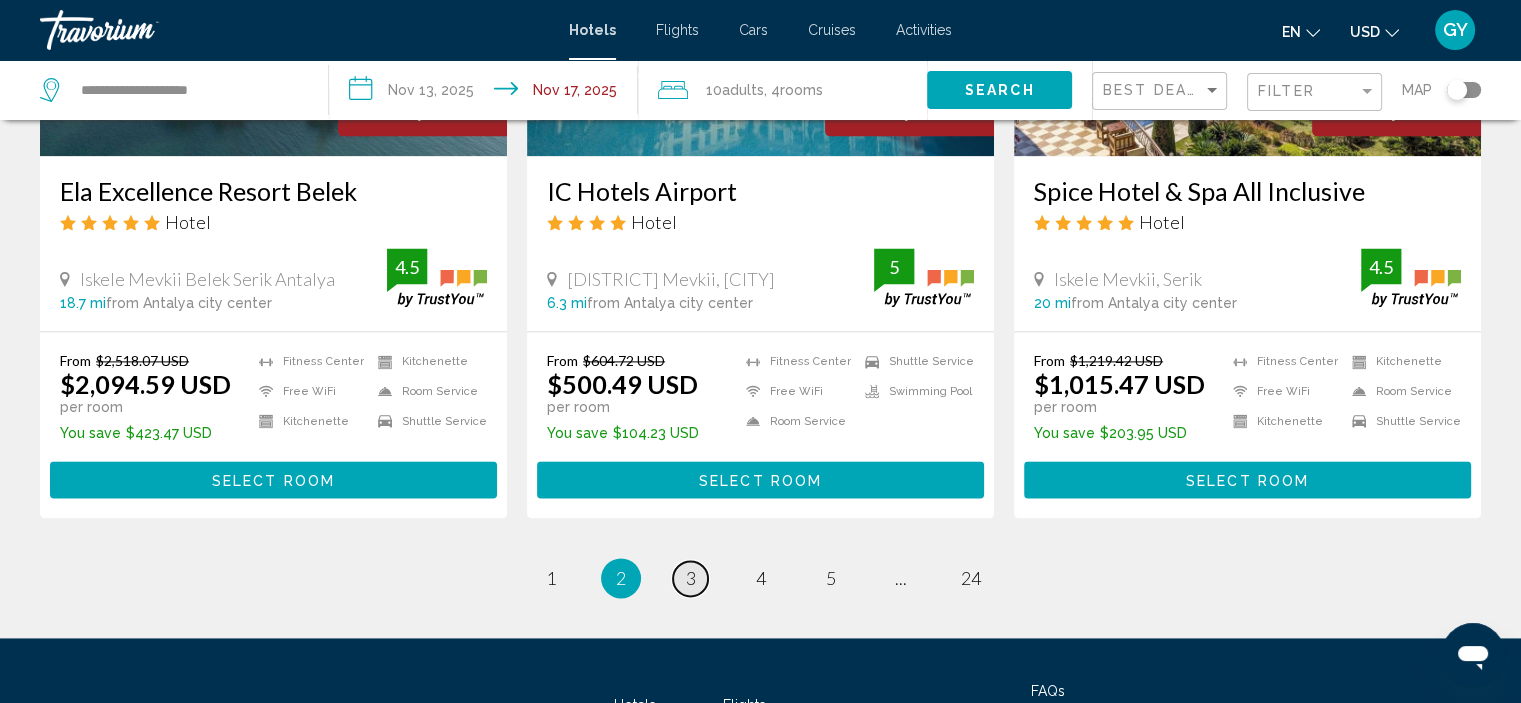click on "3" at bounding box center [691, 578] 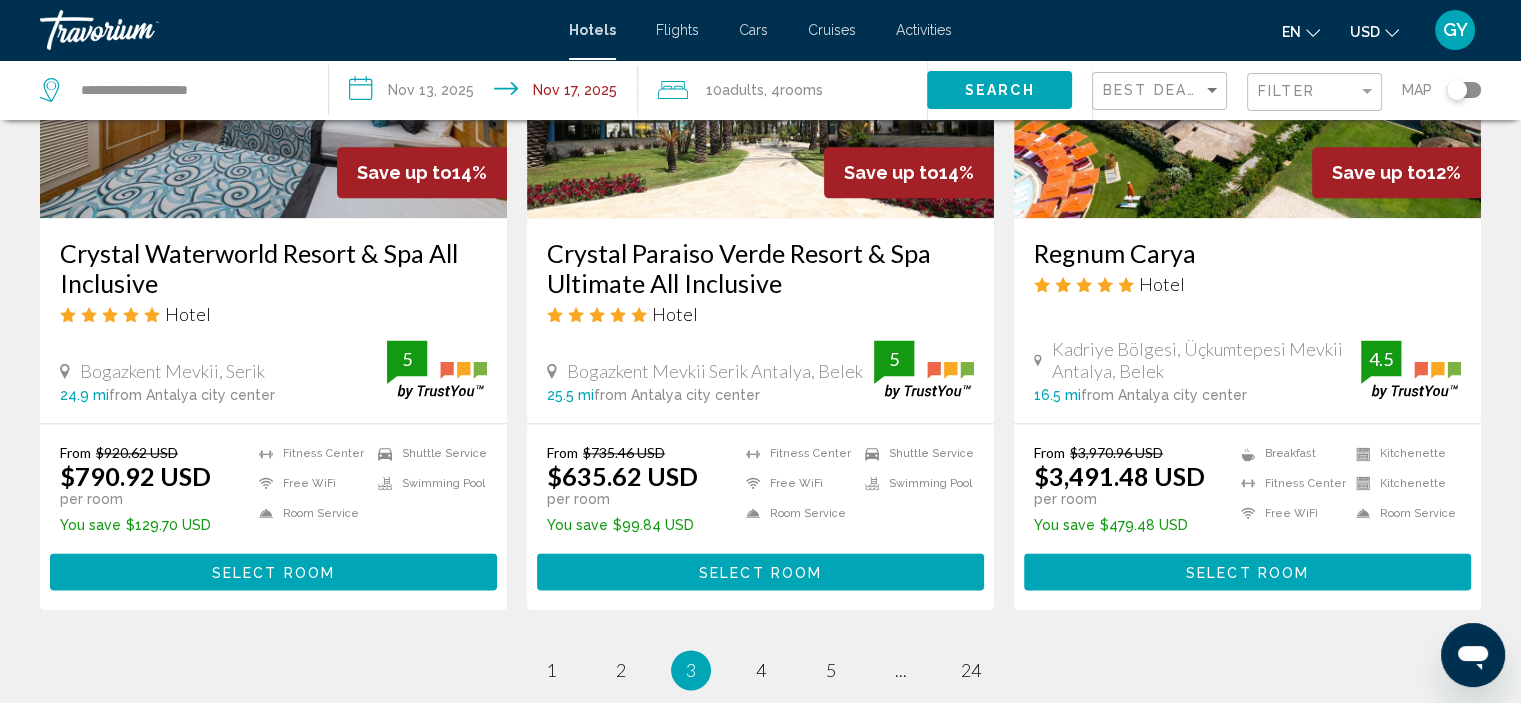 scroll, scrollTop: 2534, scrollLeft: 0, axis: vertical 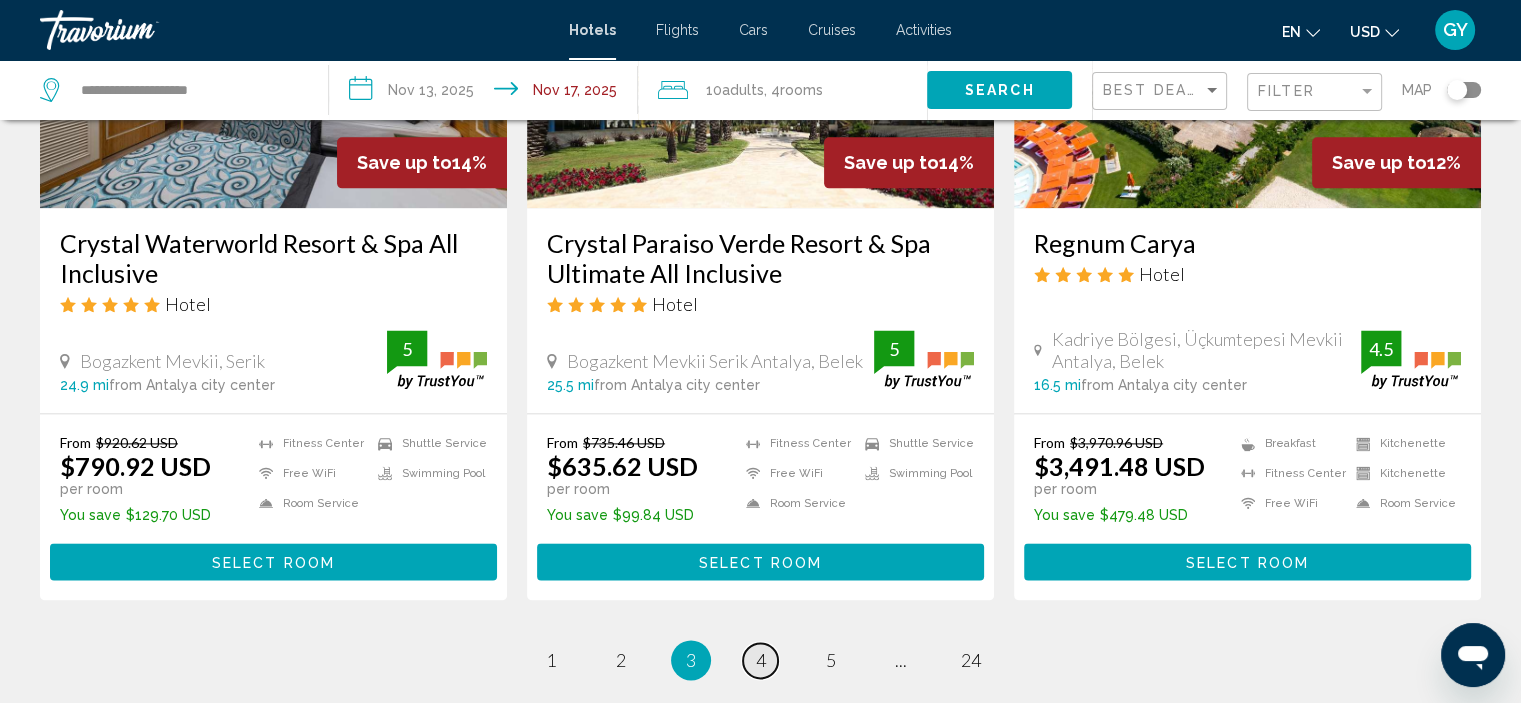 click on "page  4" at bounding box center [760, 660] 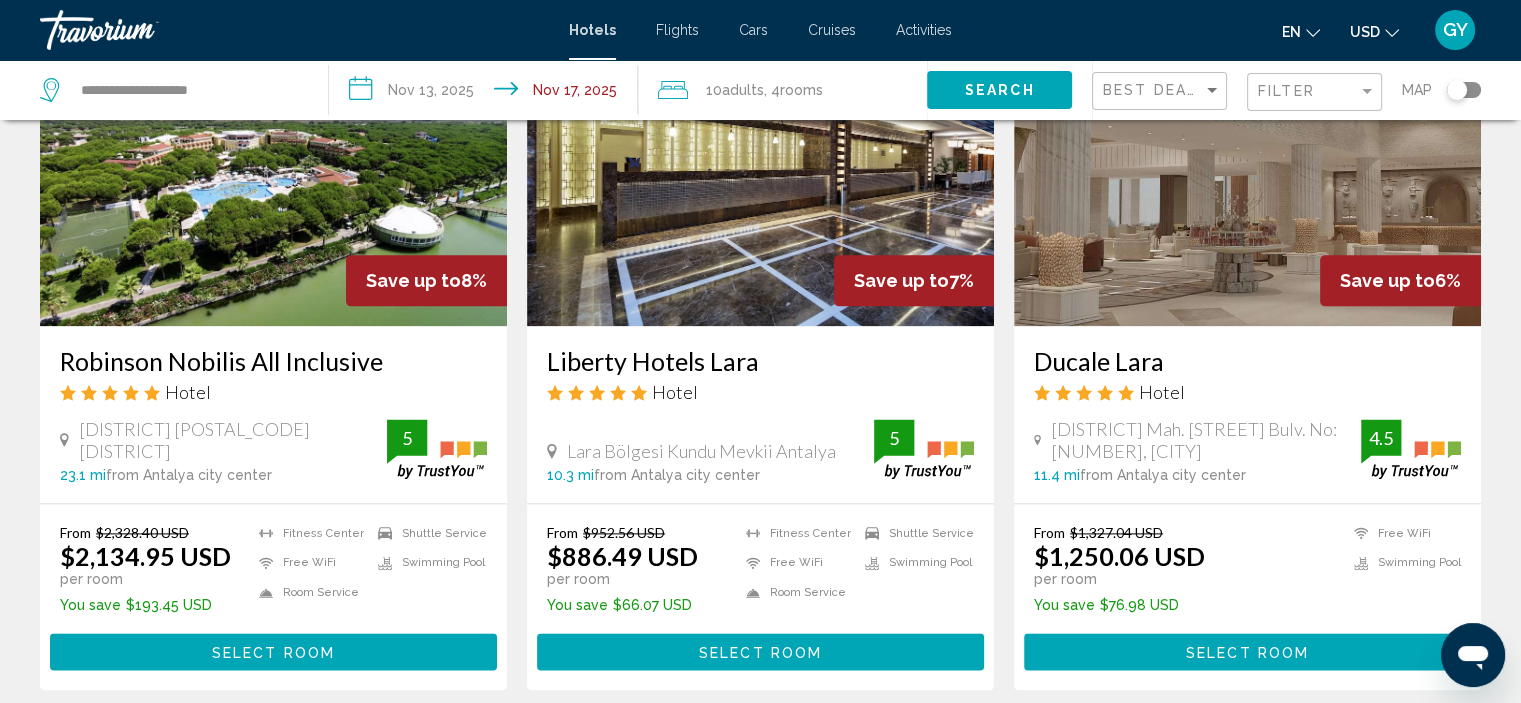 scroll, scrollTop: 2574, scrollLeft: 0, axis: vertical 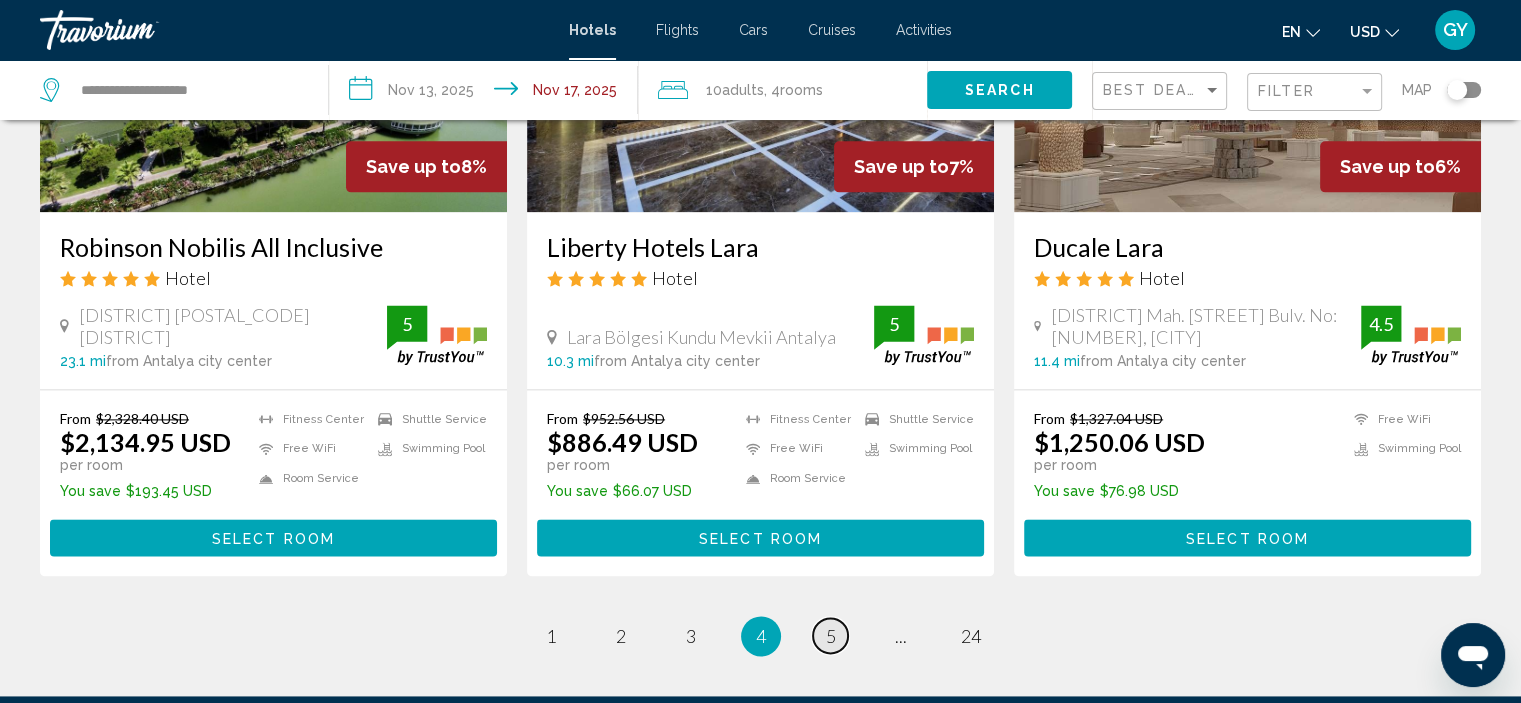 click on "5" at bounding box center [831, 636] 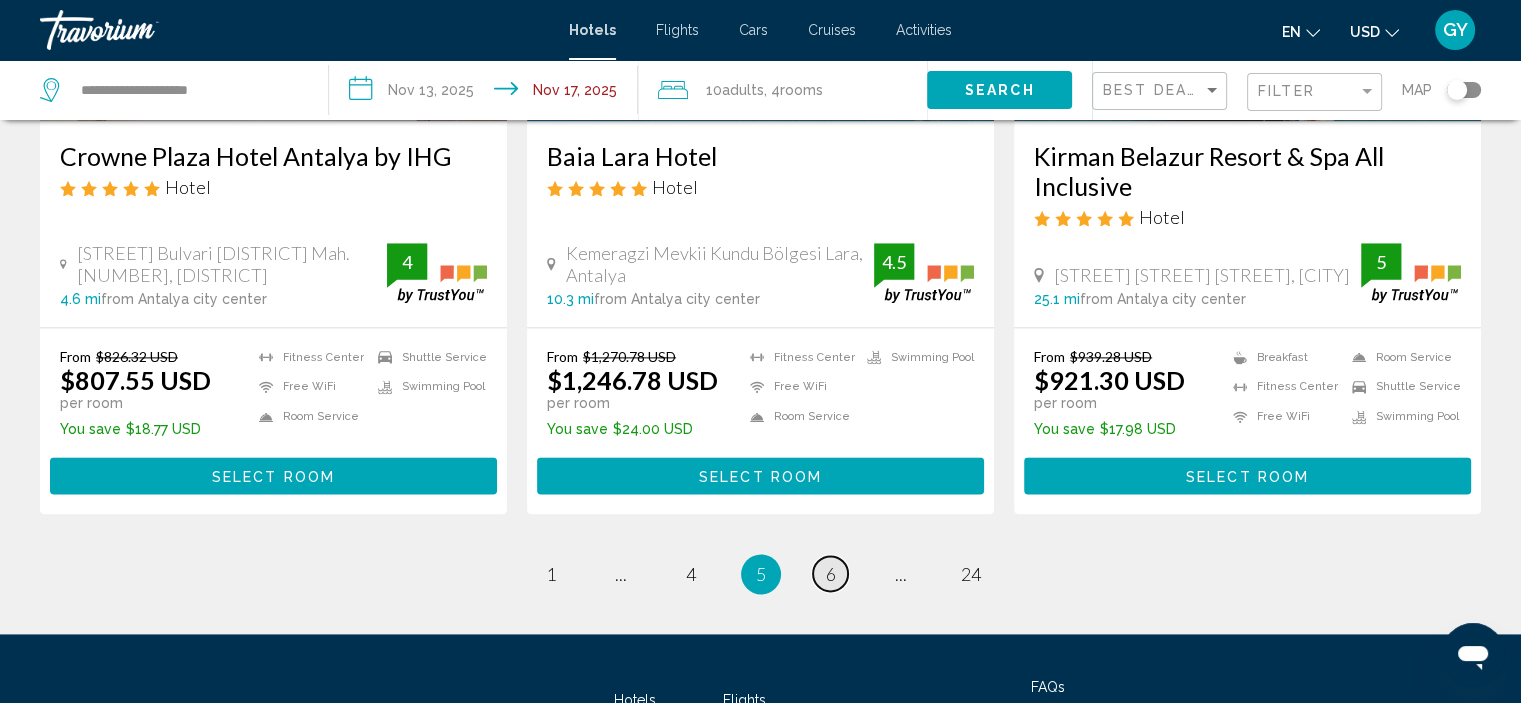 scroll, scrollTop: 2596, scrollLeft: 0, axis: vertical 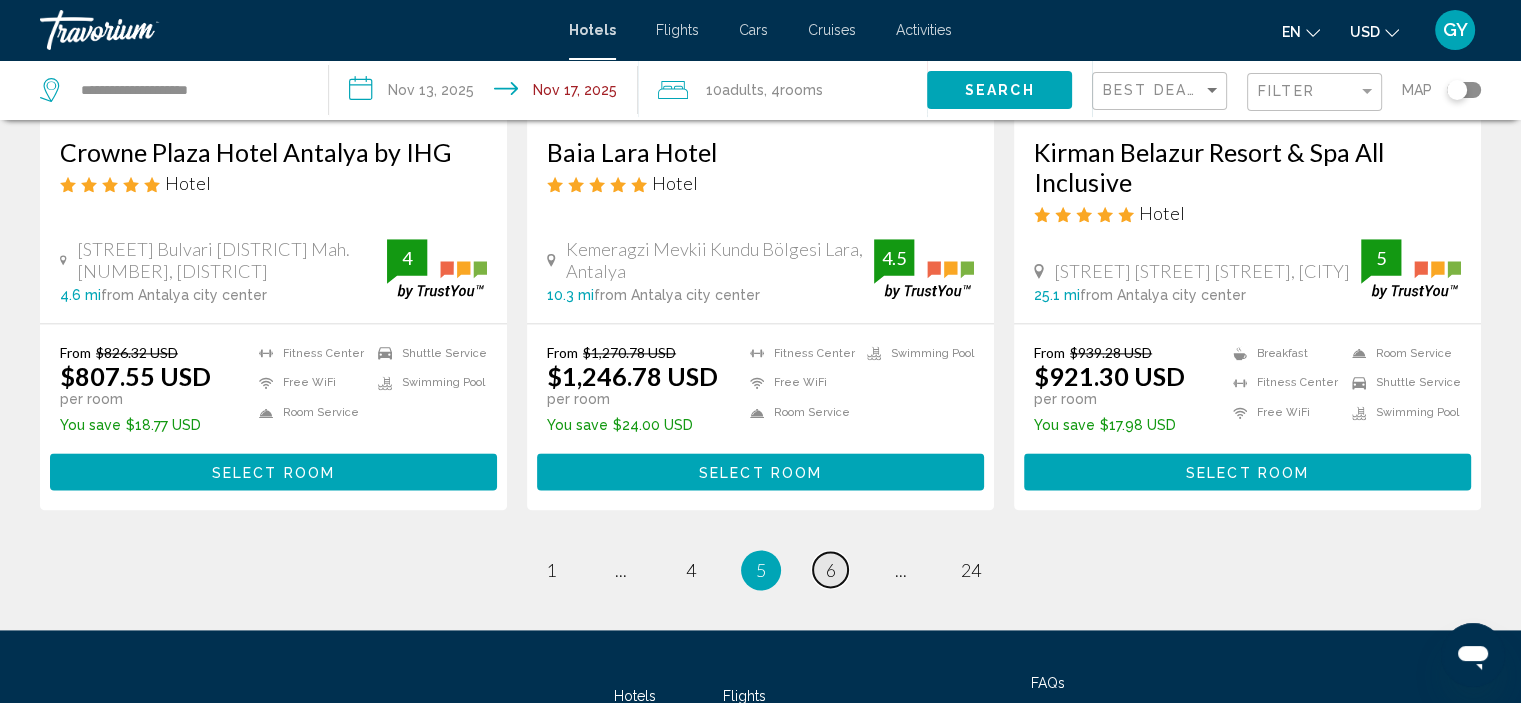 click on "6" at bounding box center [831, 570] 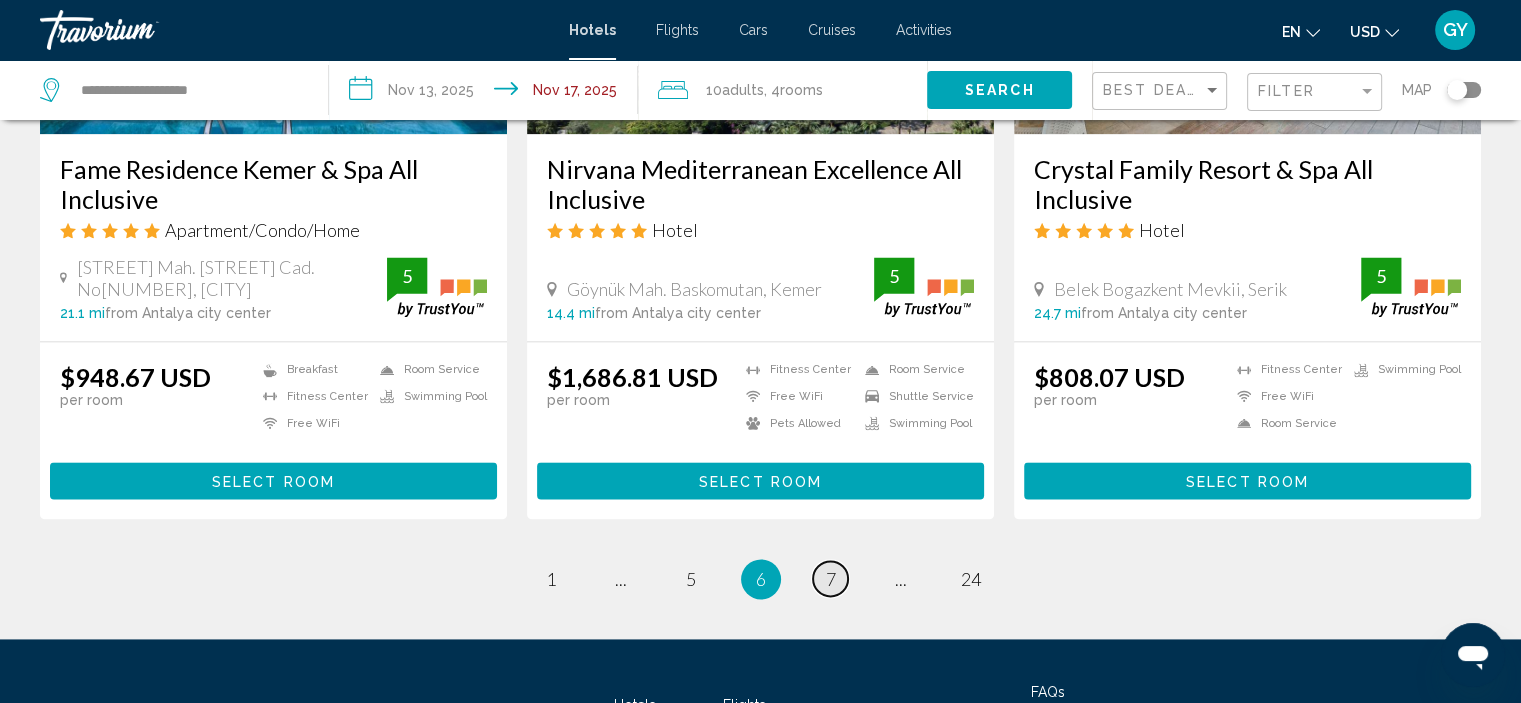 scroll, scrollTop: 2610, scrollLeft: 0, axis: vertical 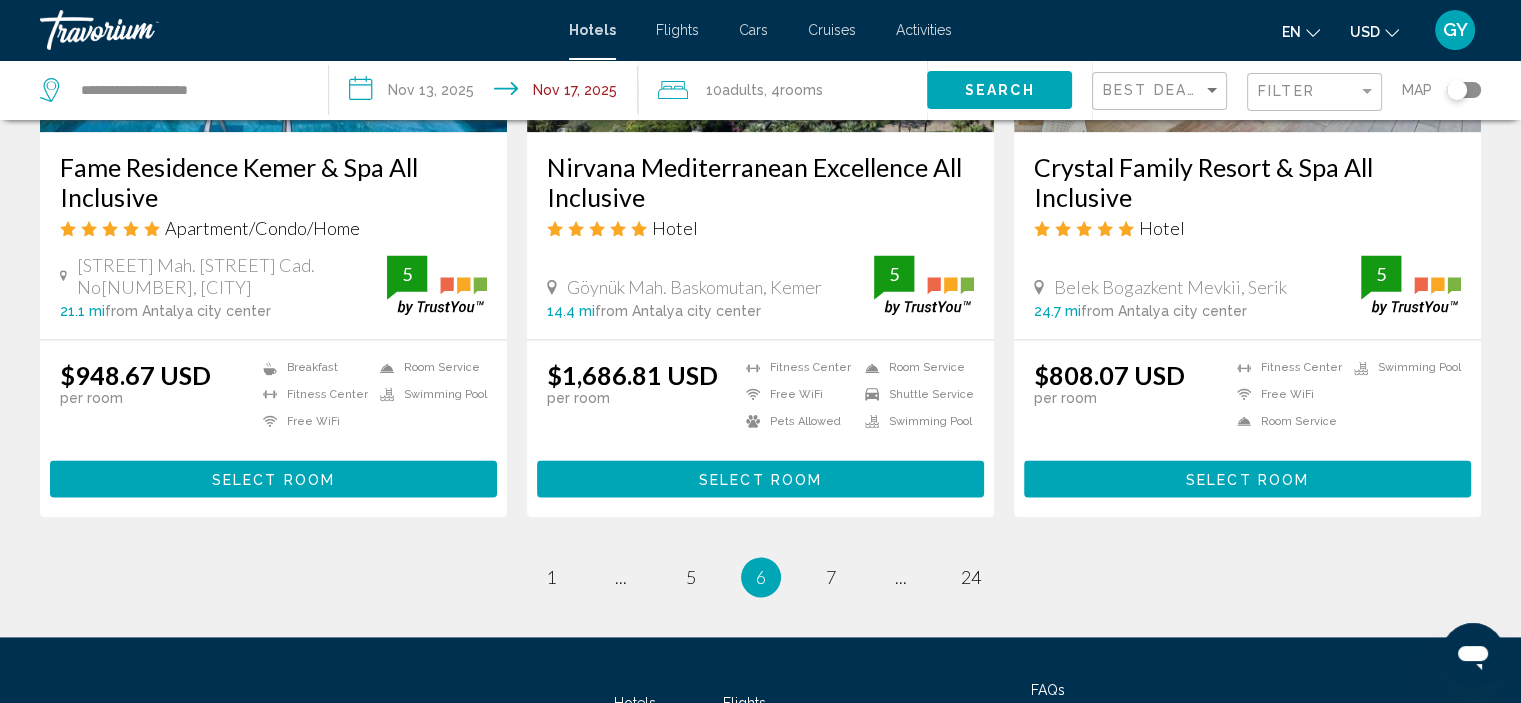 drag, startPoint x: 832, startPoint y: 566, endPoint x: 790, endPoint y: 525, distance: 58.694122 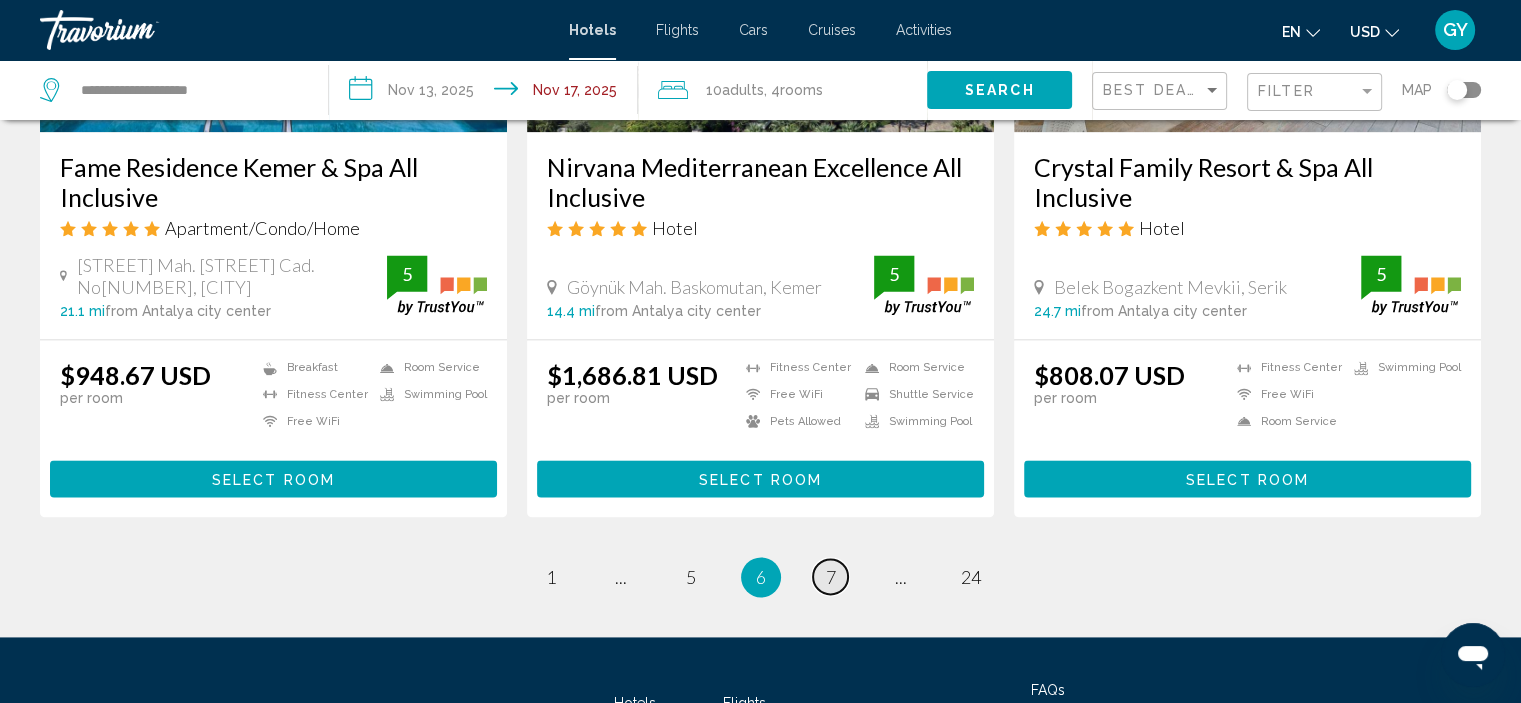 click on "7" at bounding box center [831, 577] 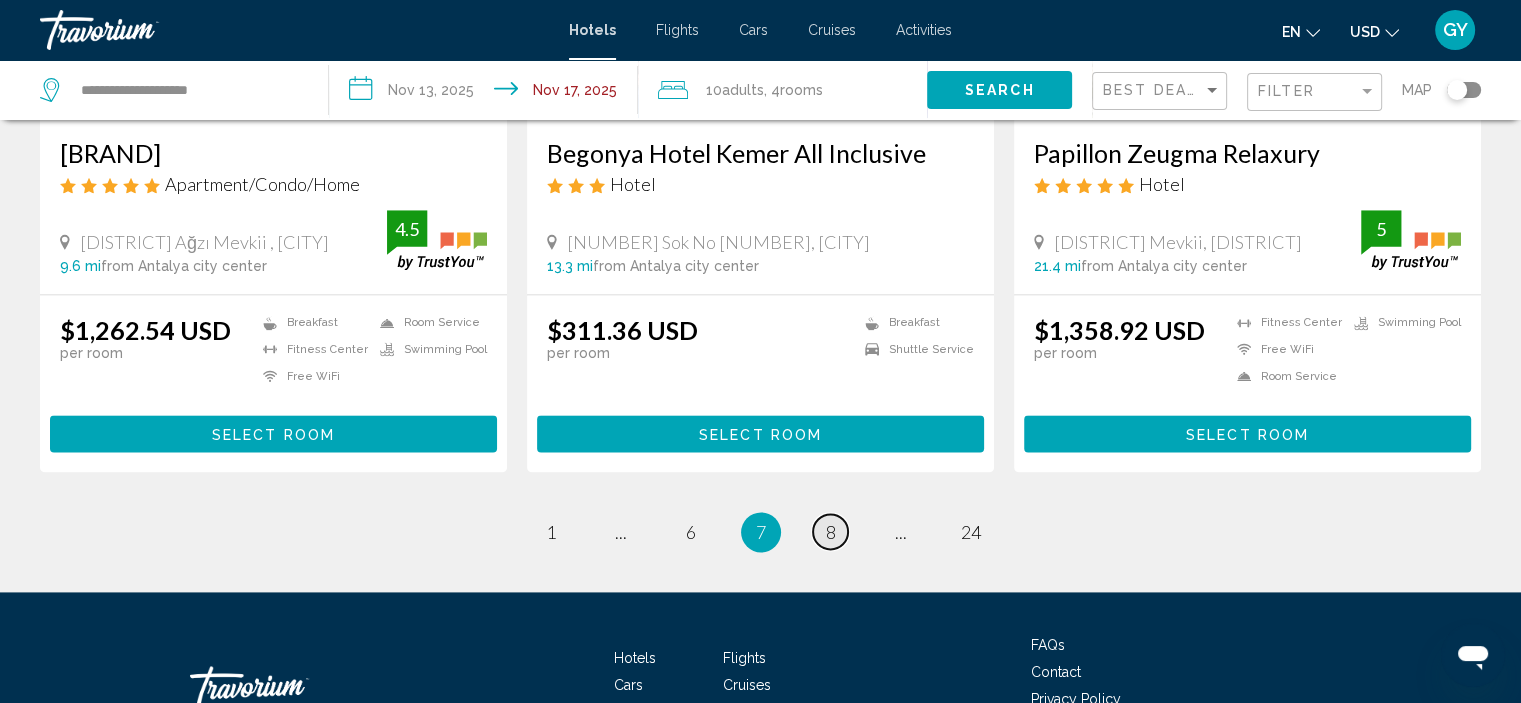 scroll, scrollTop: 2588, scrollLeft: 0, axis: vertical 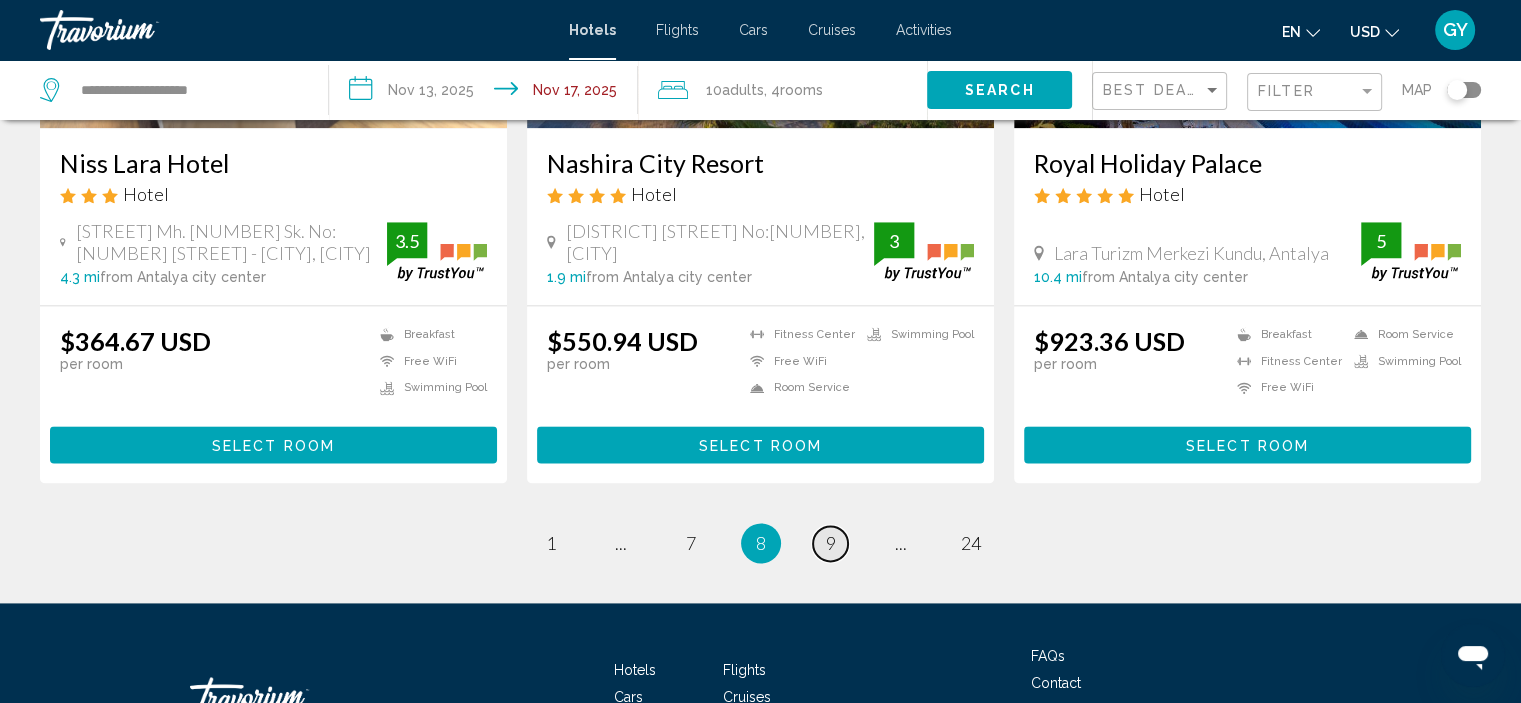 click on "page  9" at bounding box center [830, 543] 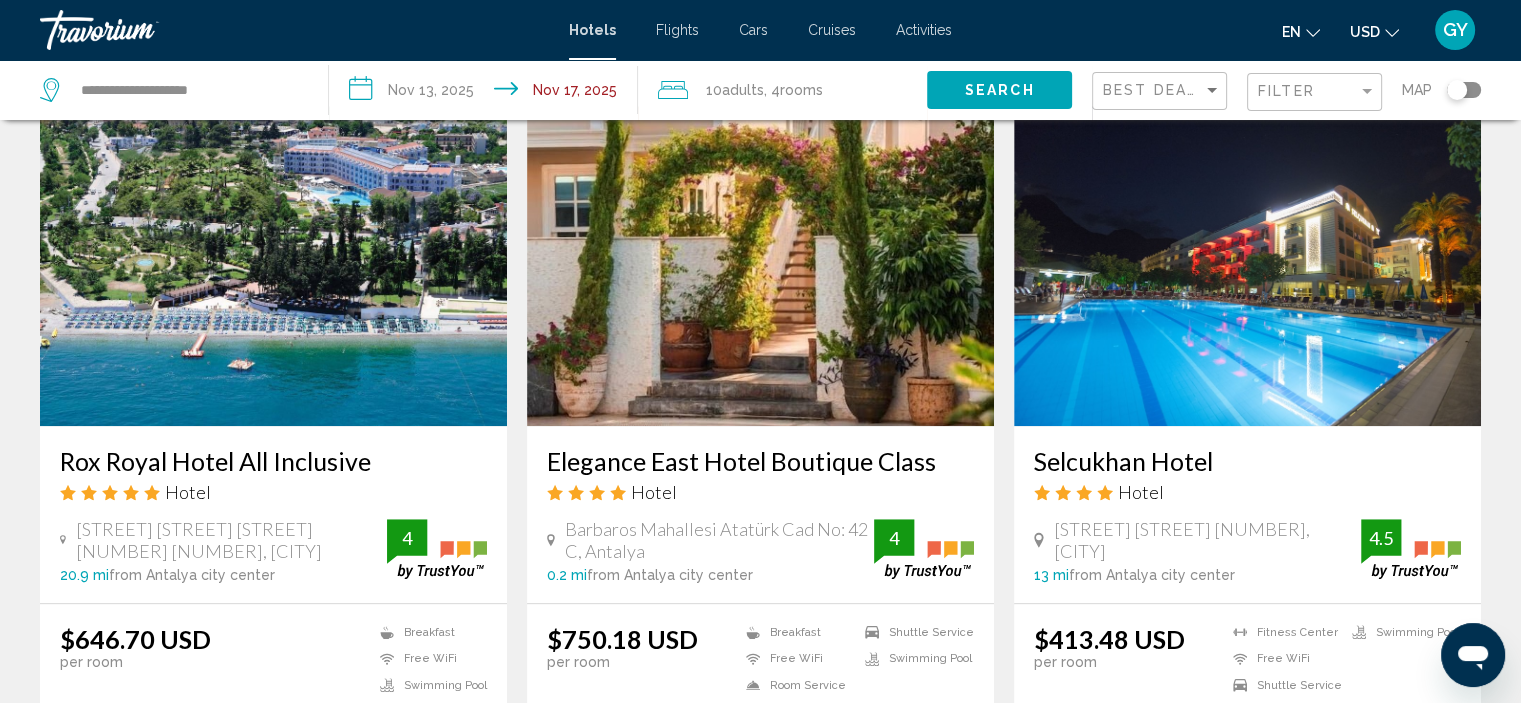 scroll, scrollTop: 1516, scrollLeft: 0, axis: vertical 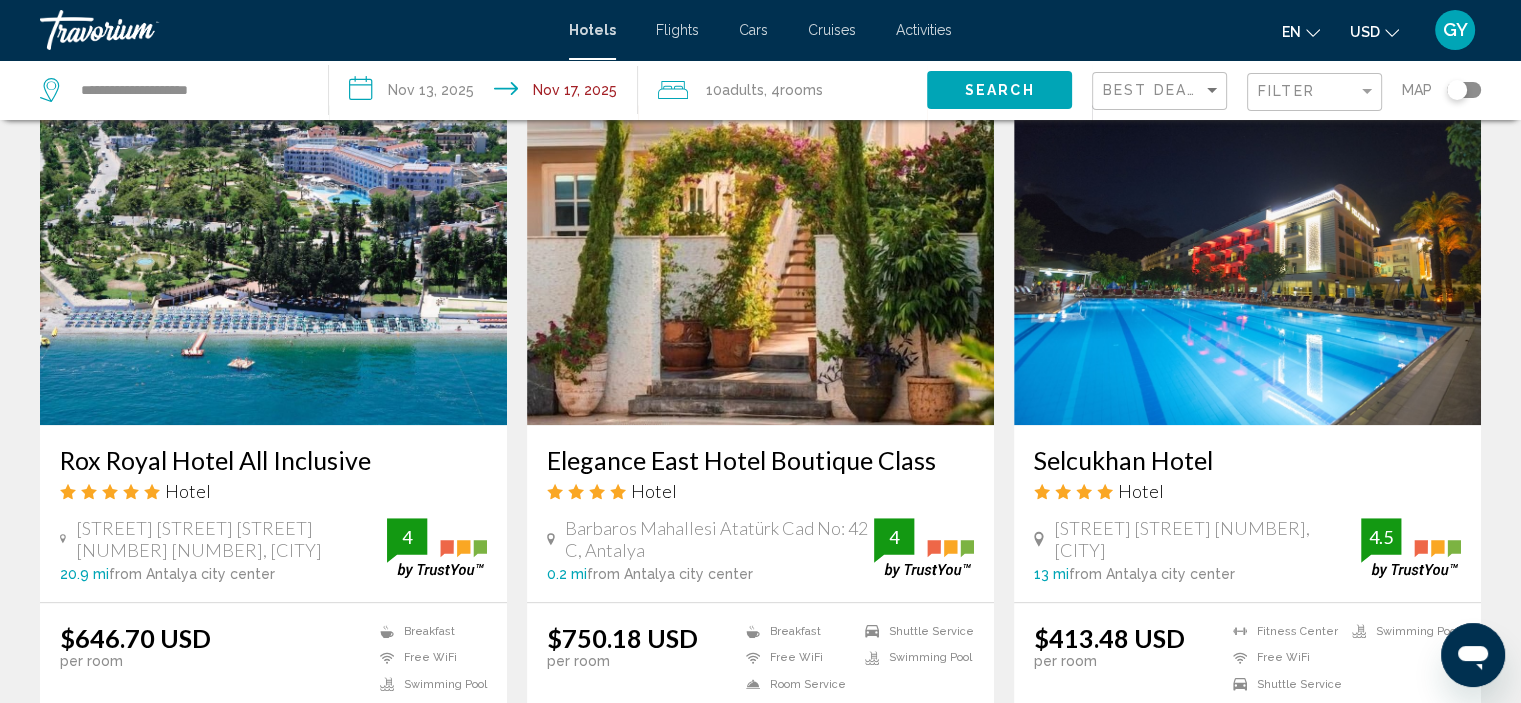 click at bounding box center (273, 265) 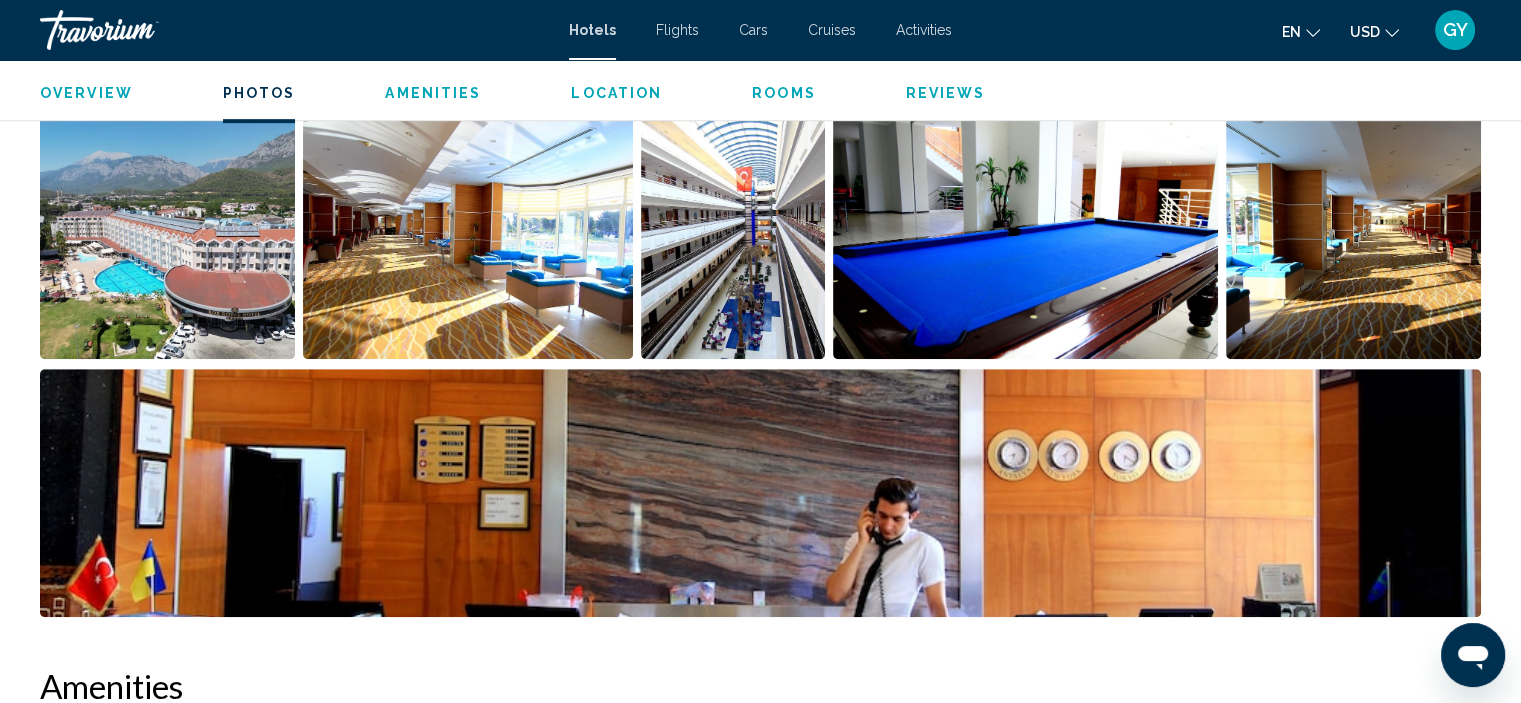scroll, scrollTop: 1000, scrollLeft: 0, axis: vertical 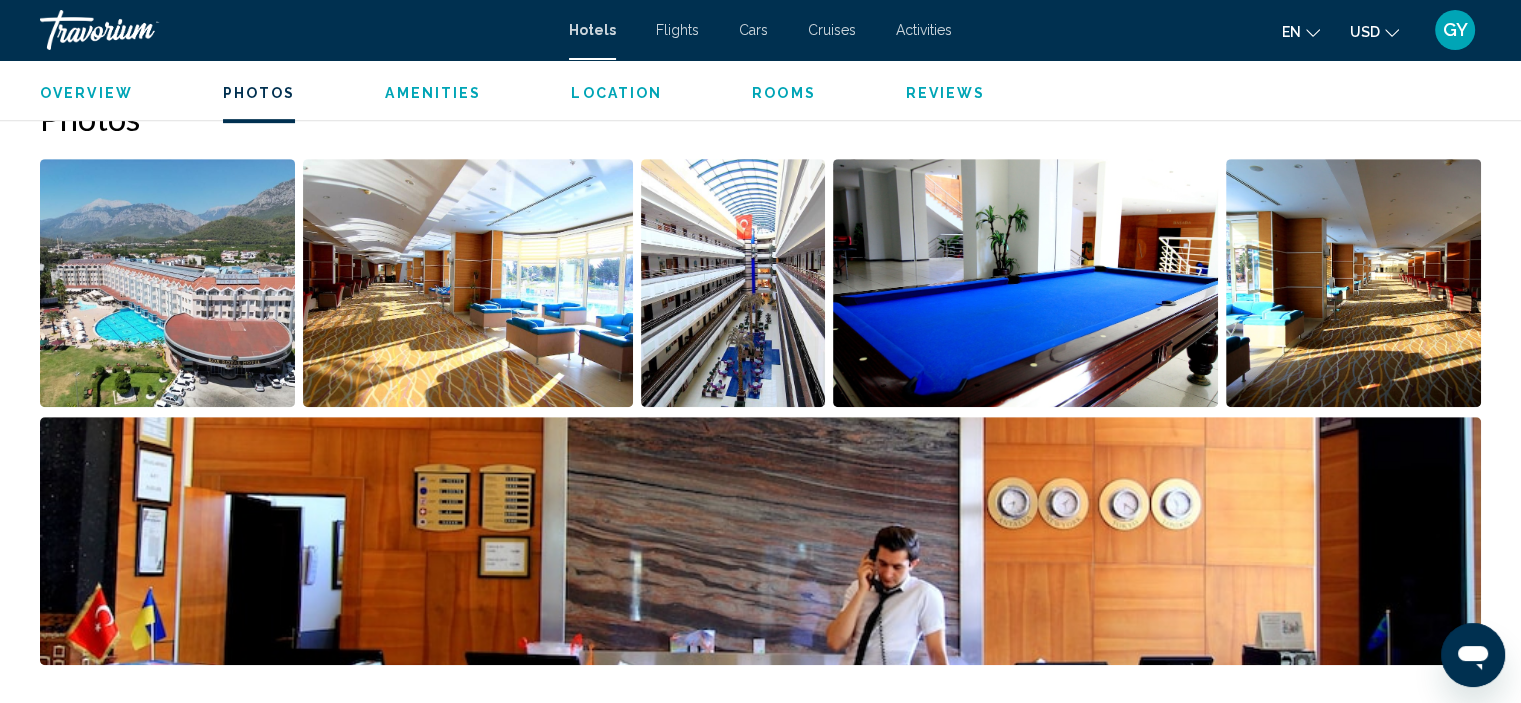click at bounding box center (167, 283) 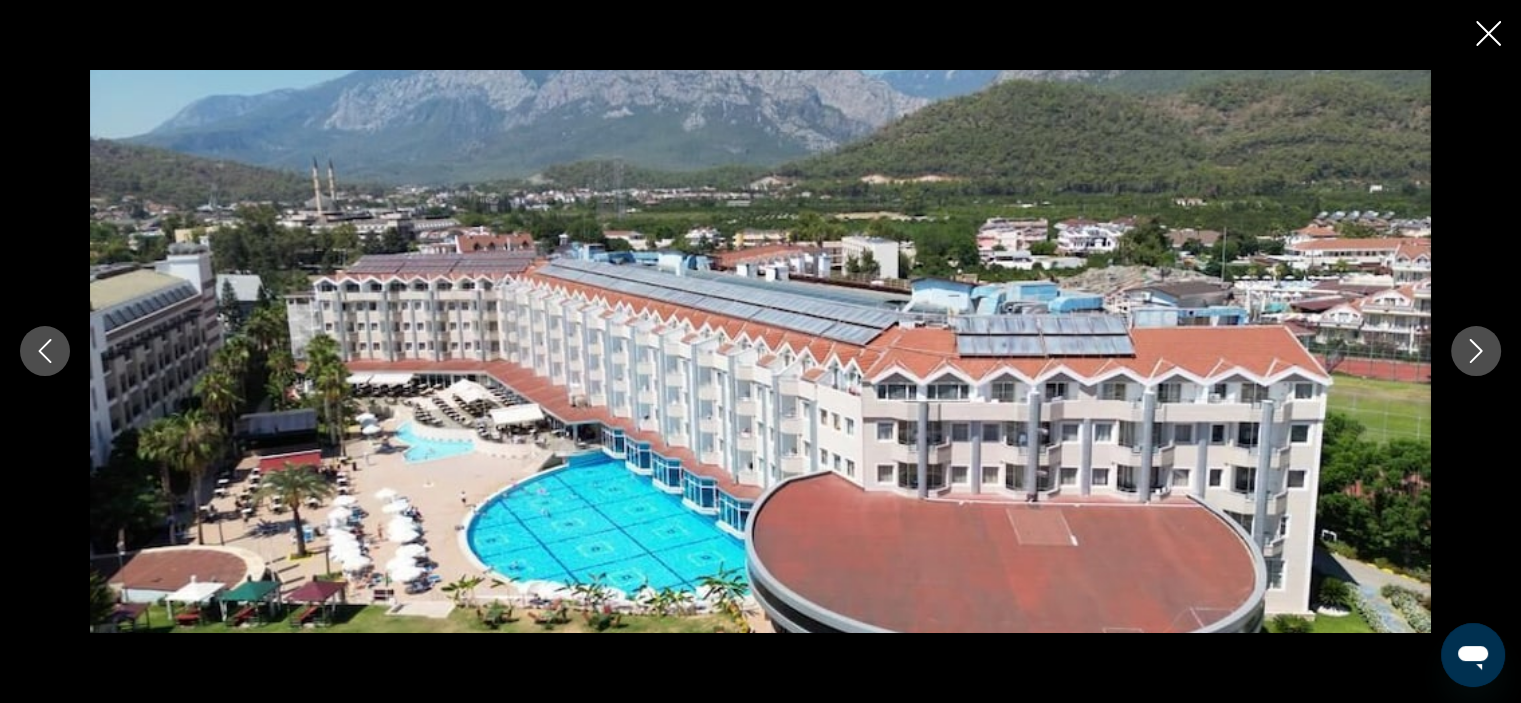 click 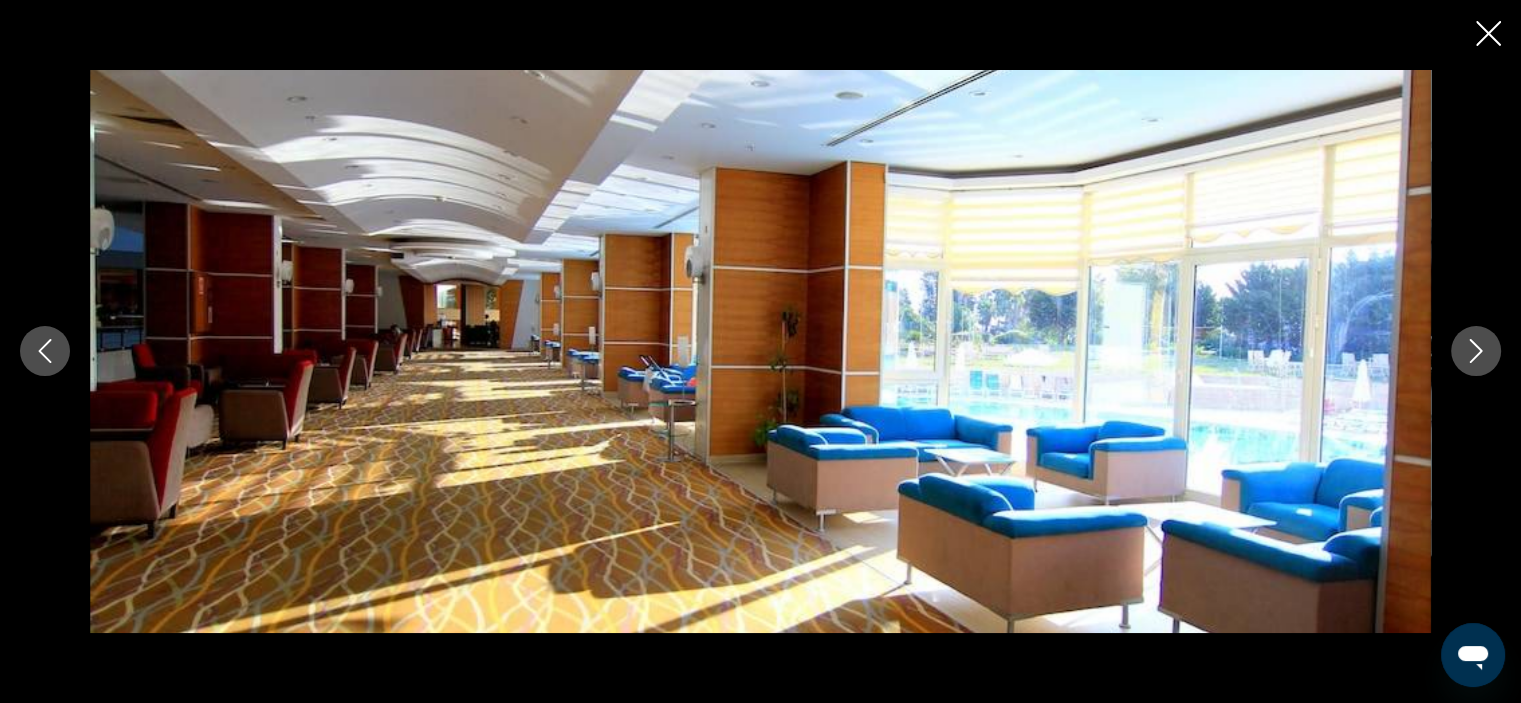 click 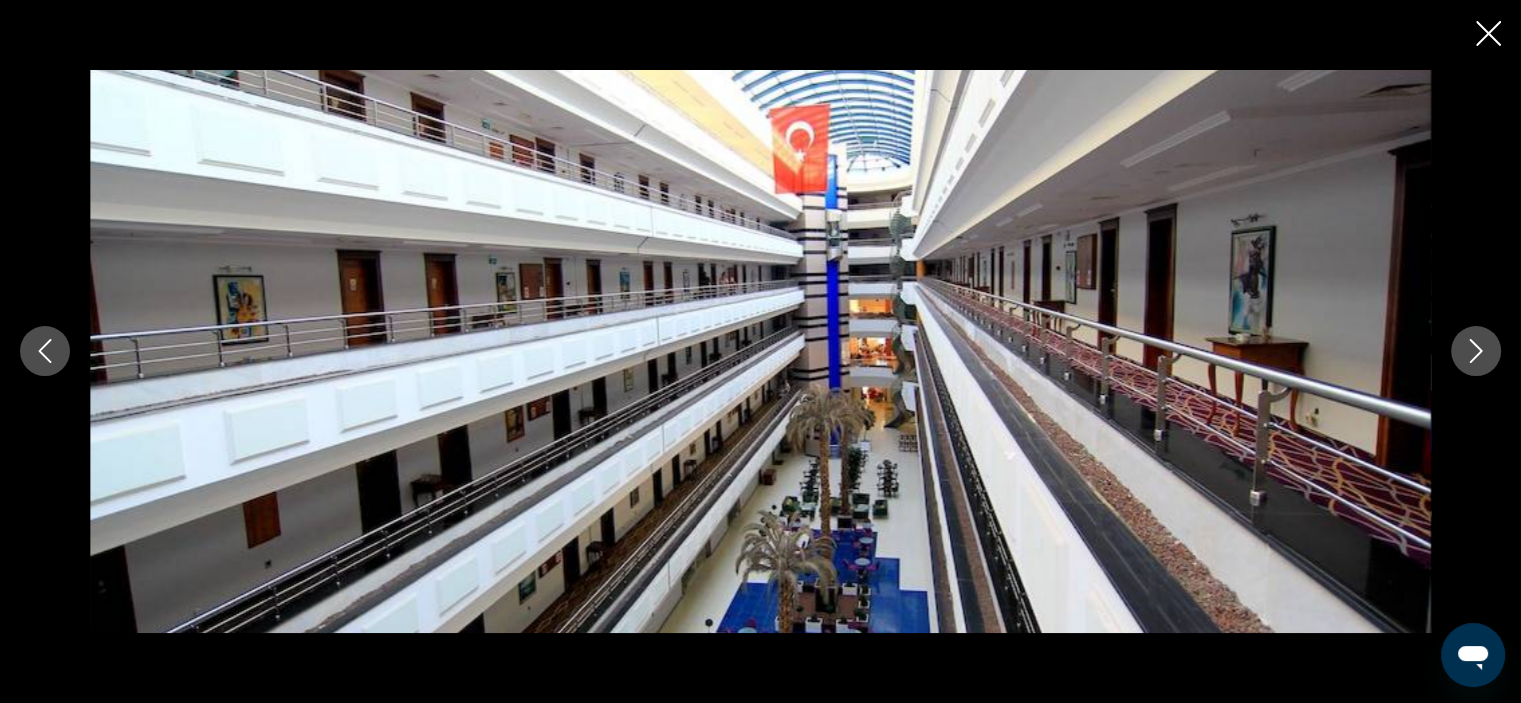 click 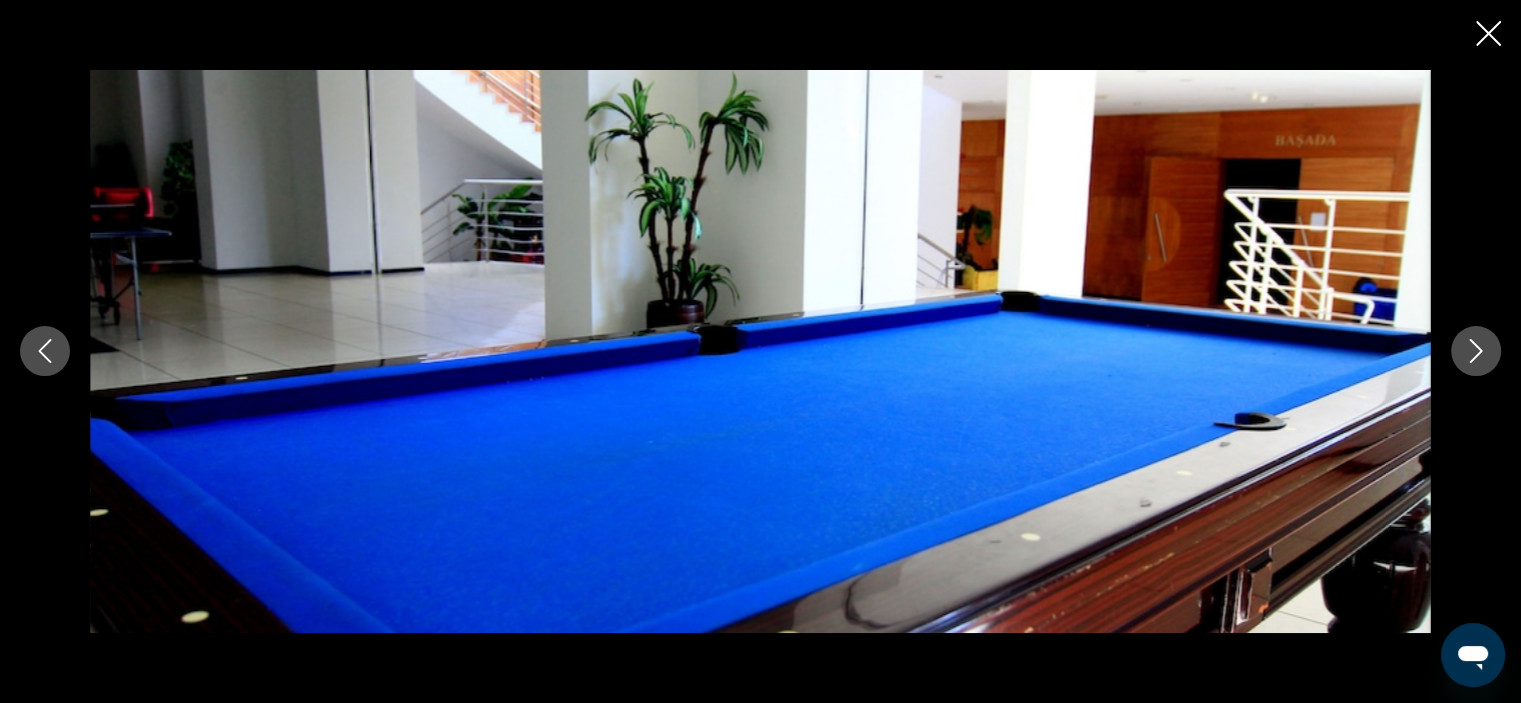 click 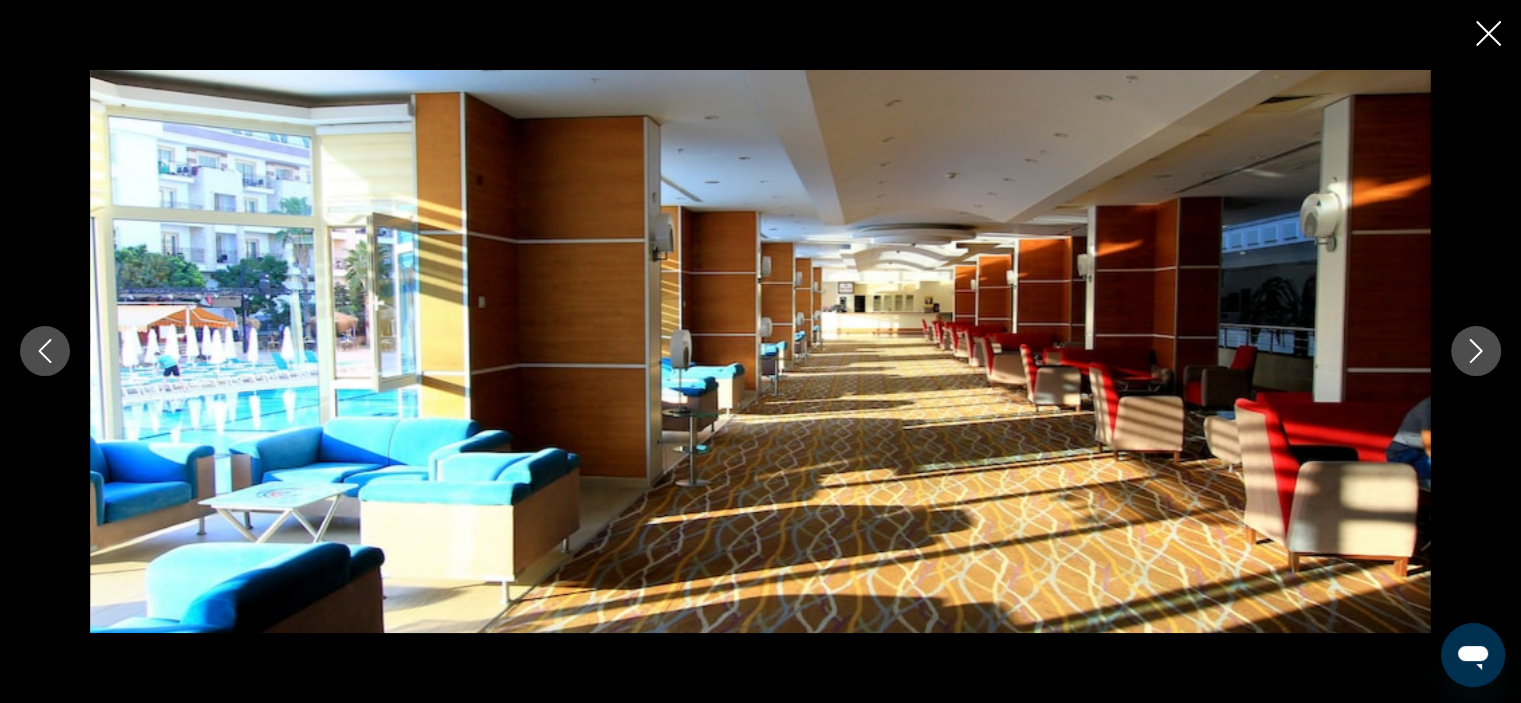 click 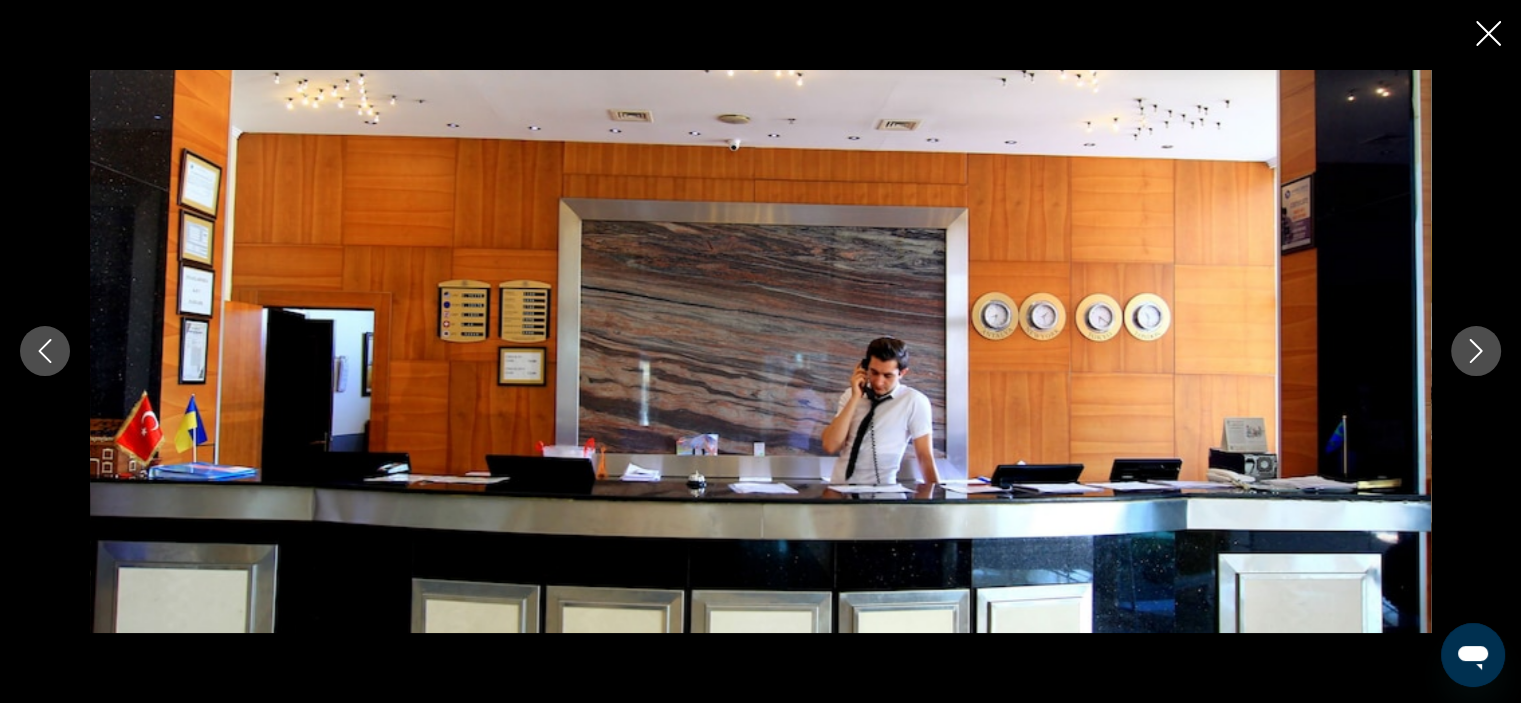 click 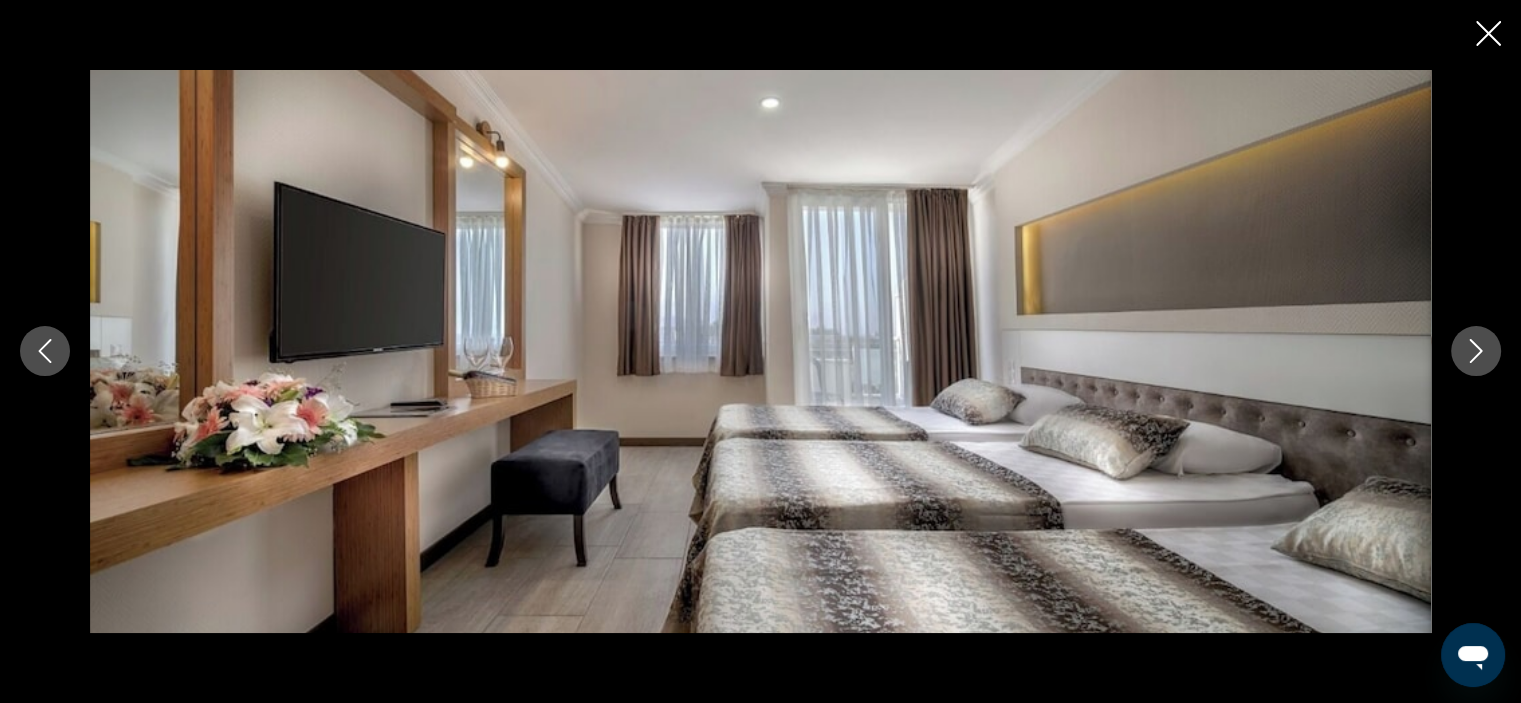 click 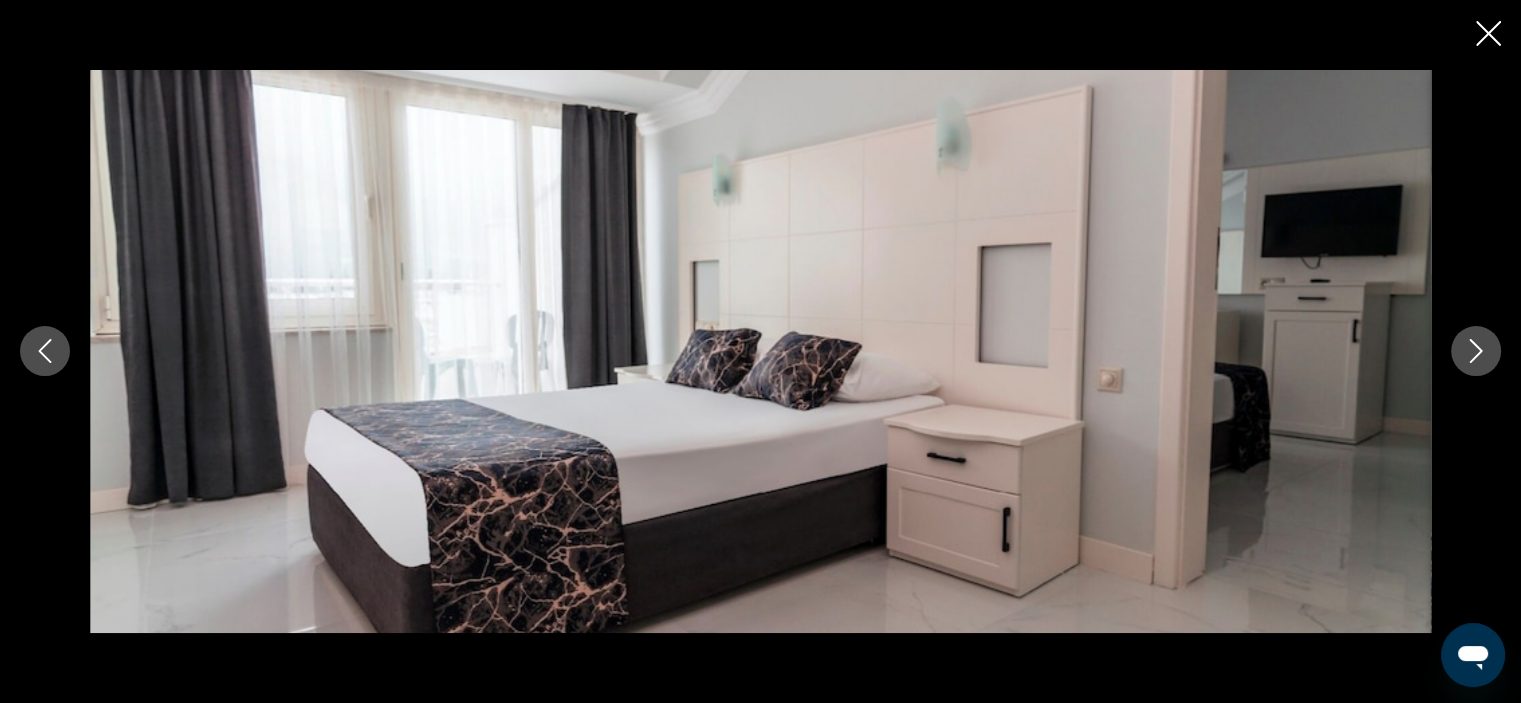 click 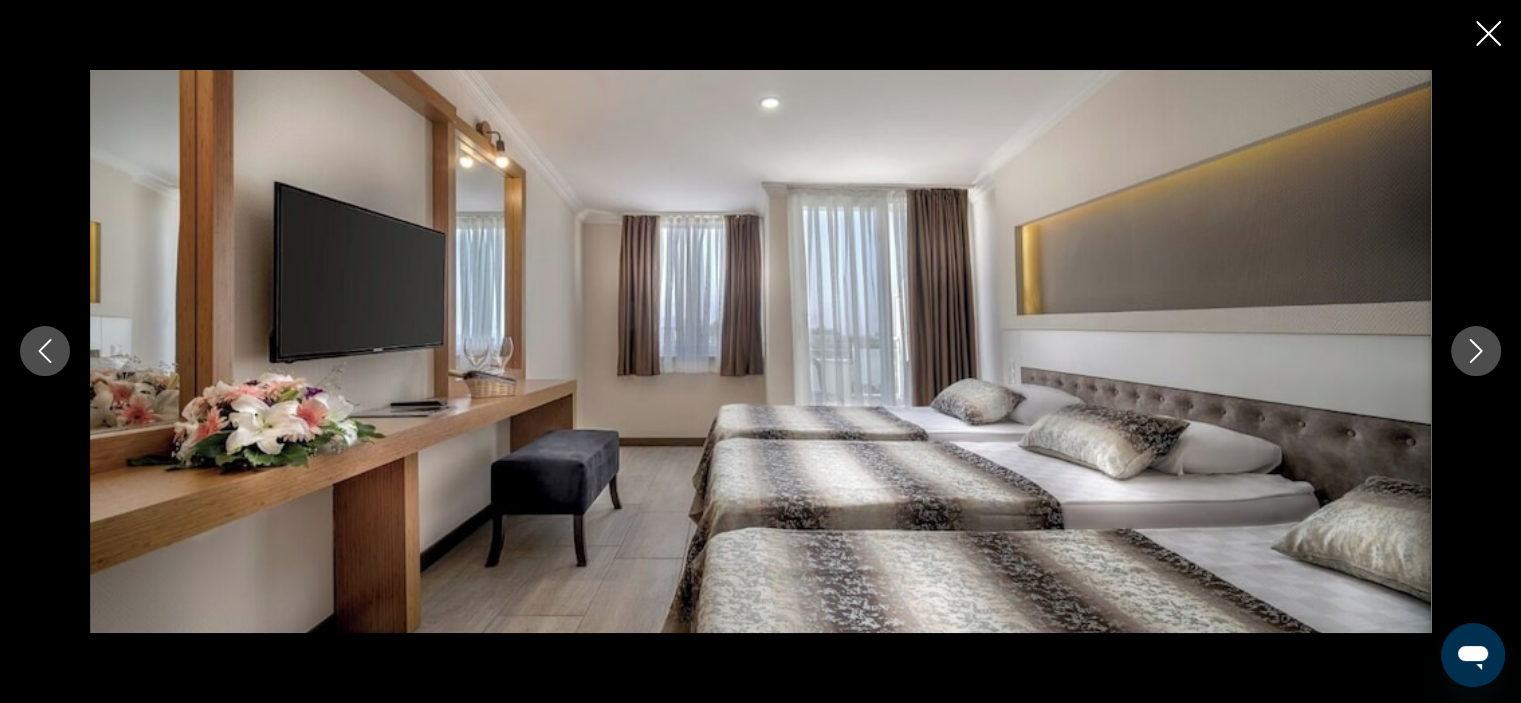 click 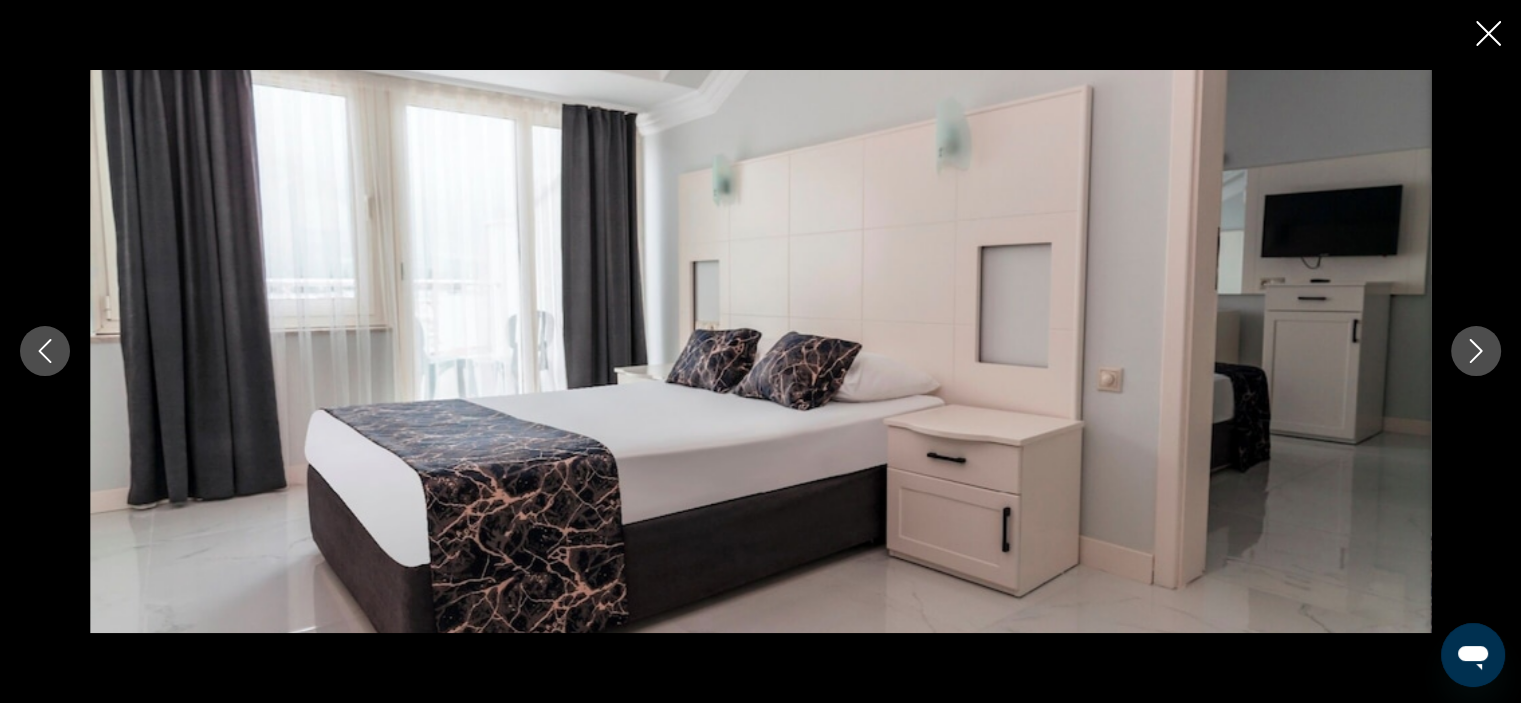 click 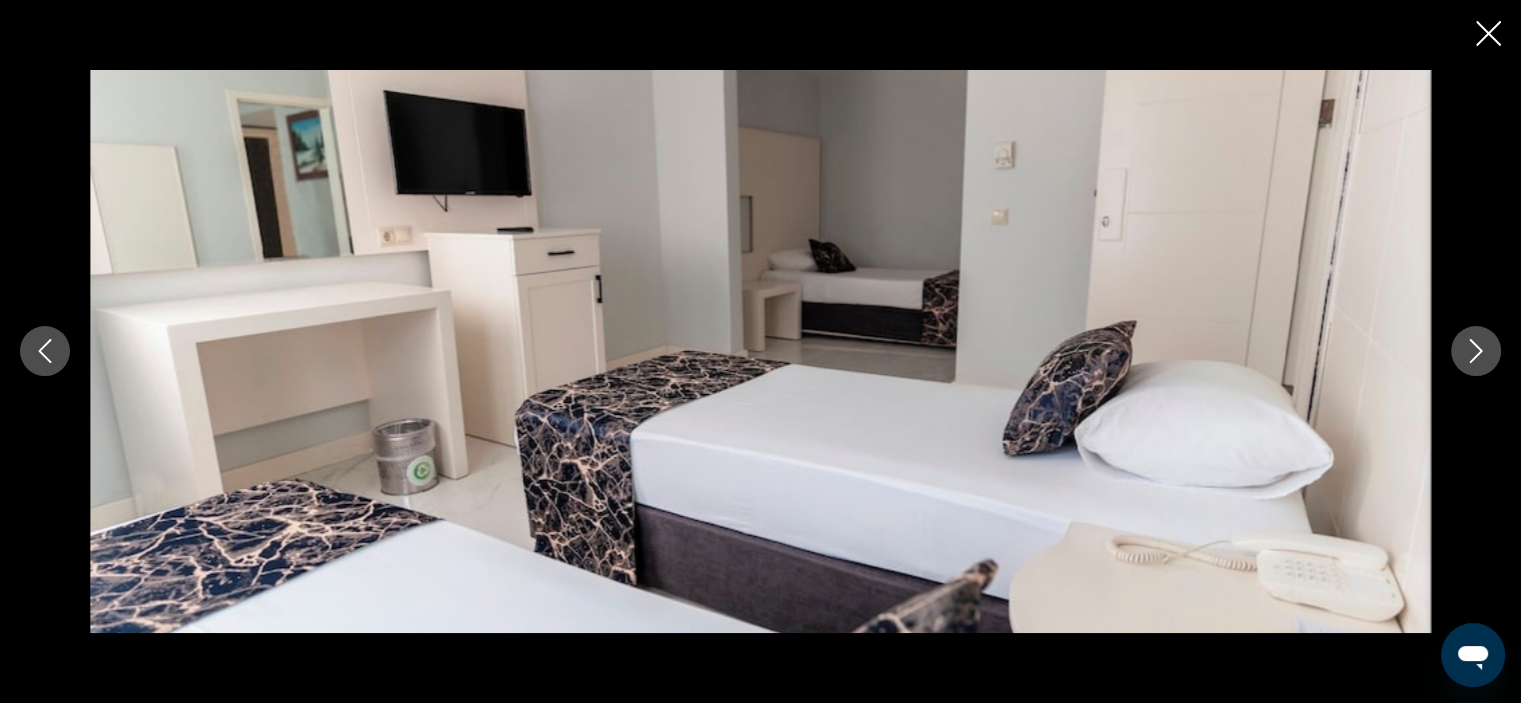 click 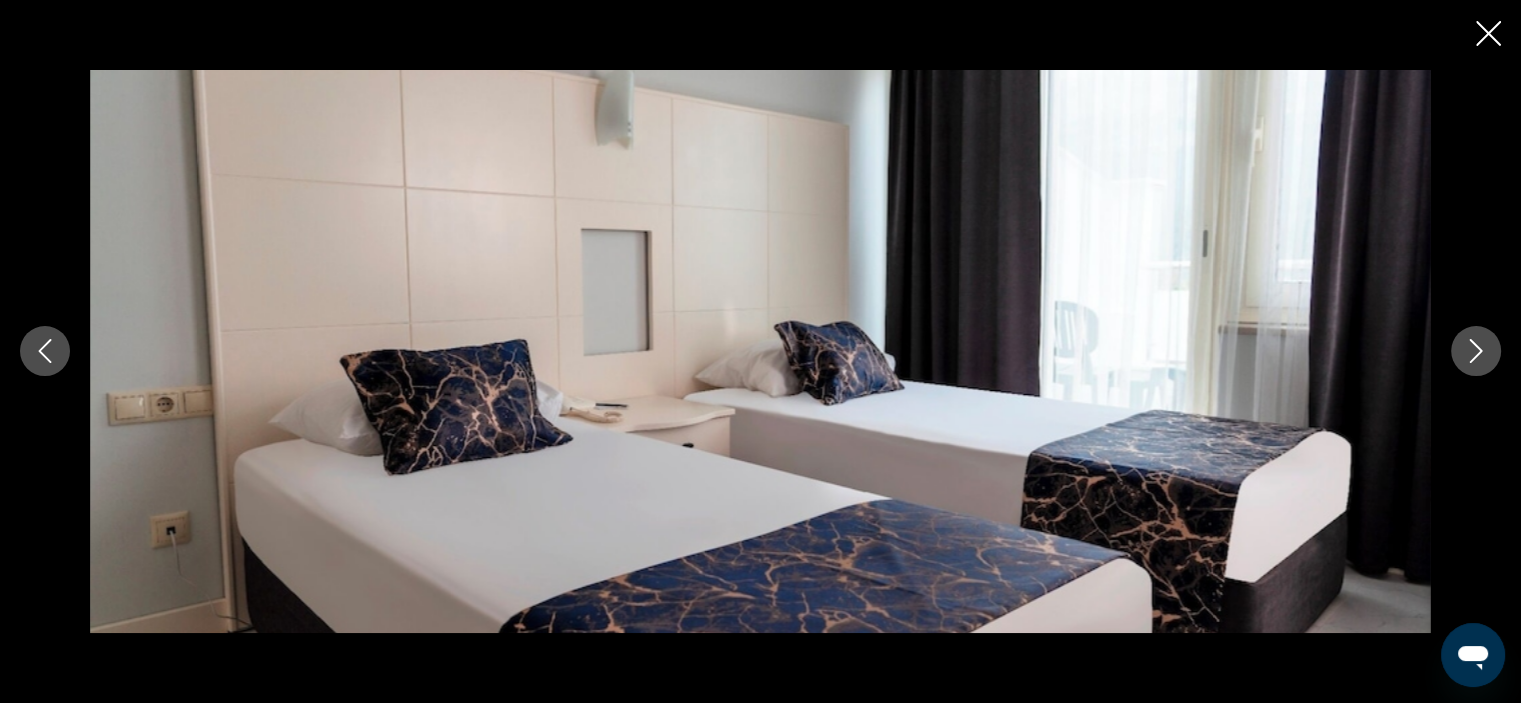 click 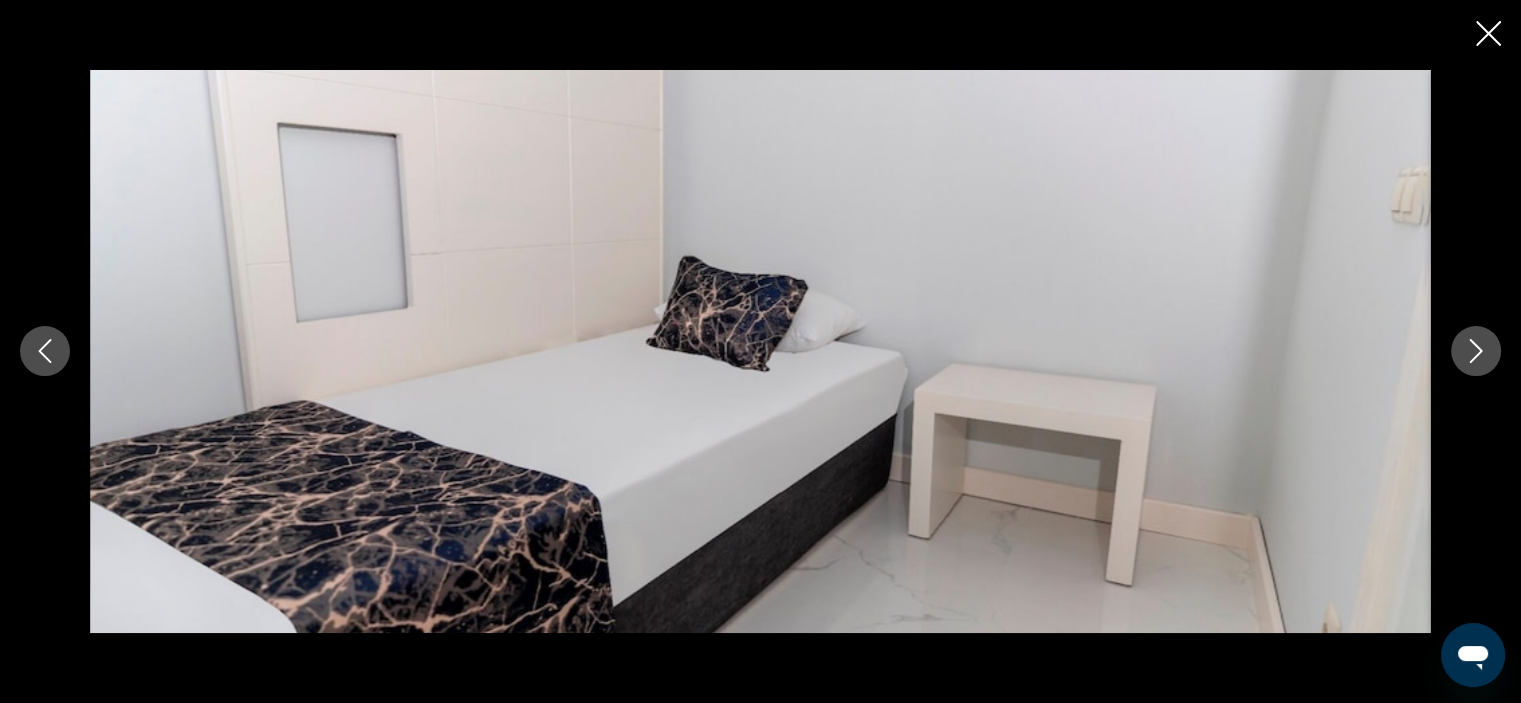 click 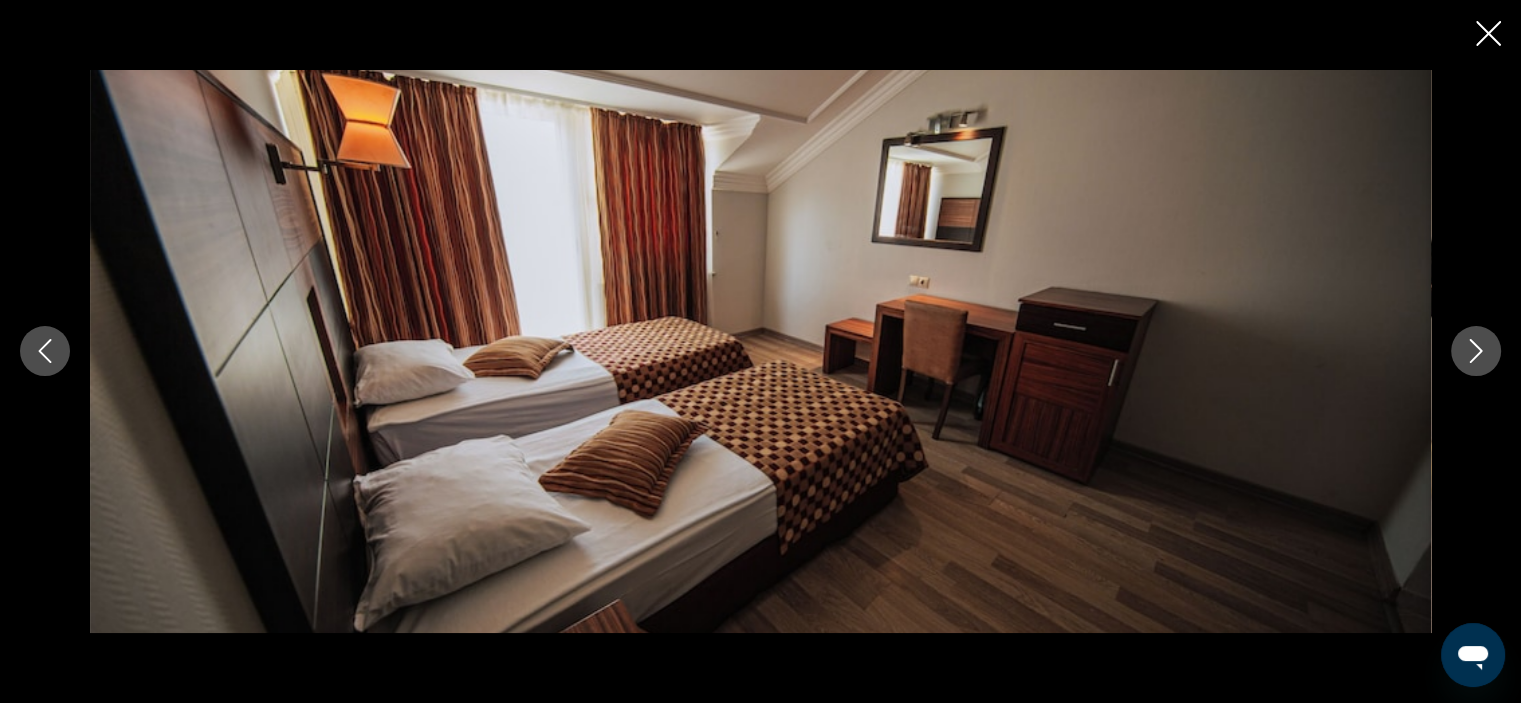 click 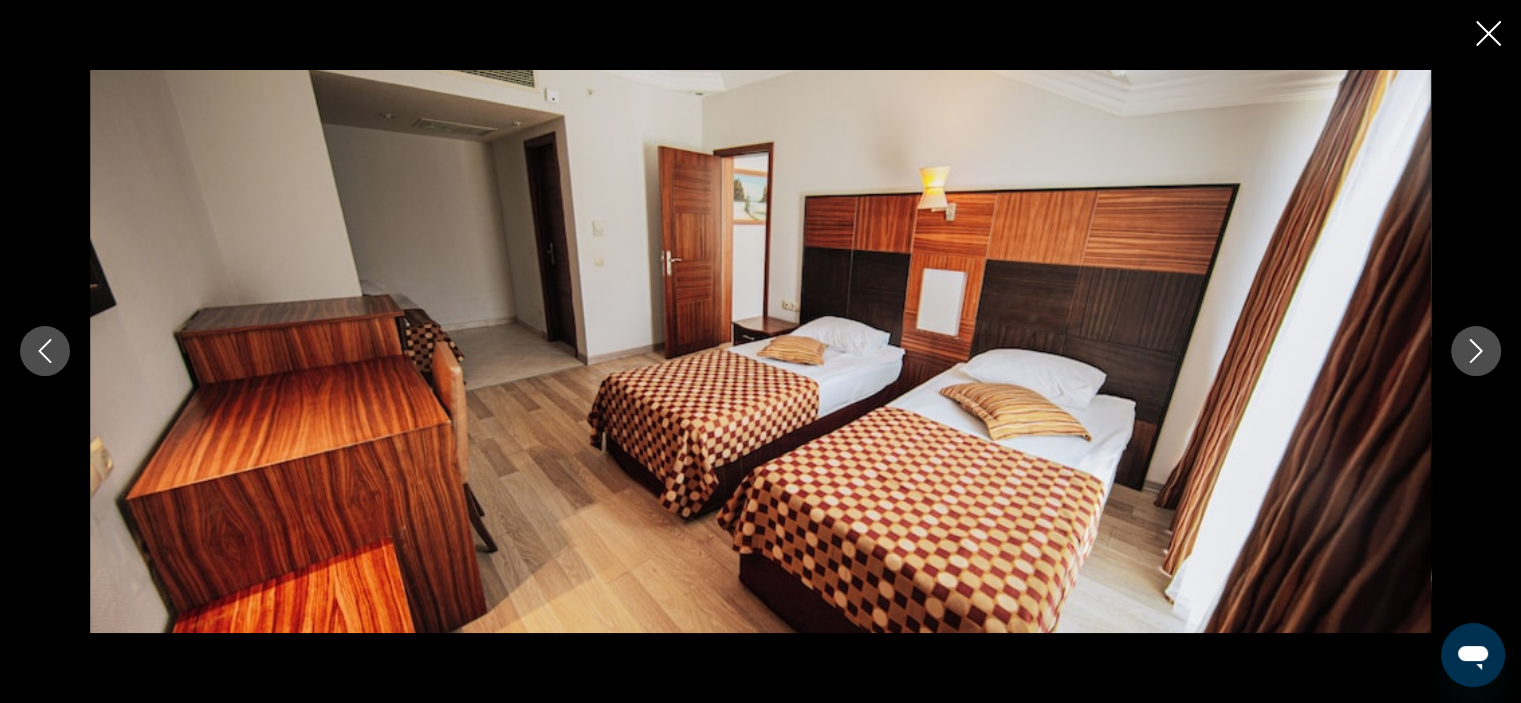click 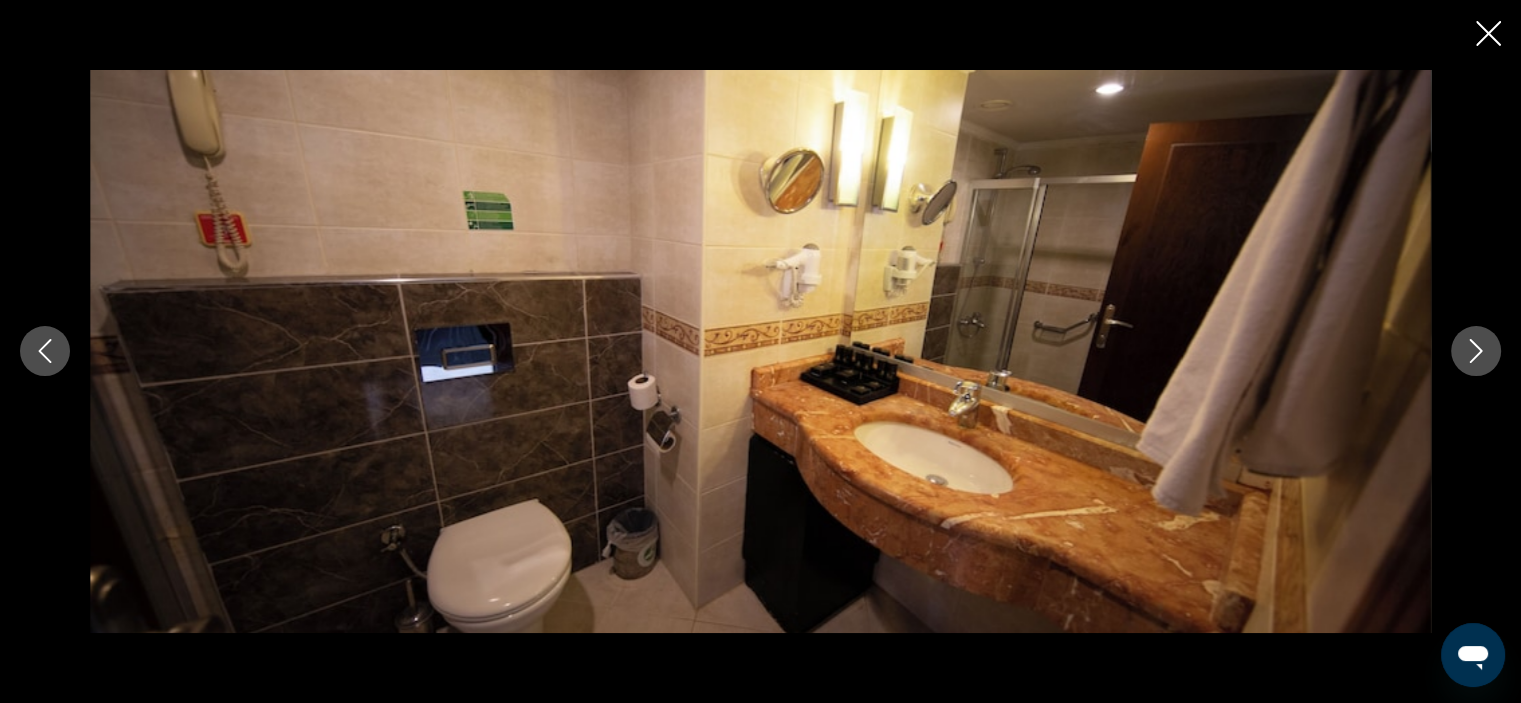 click 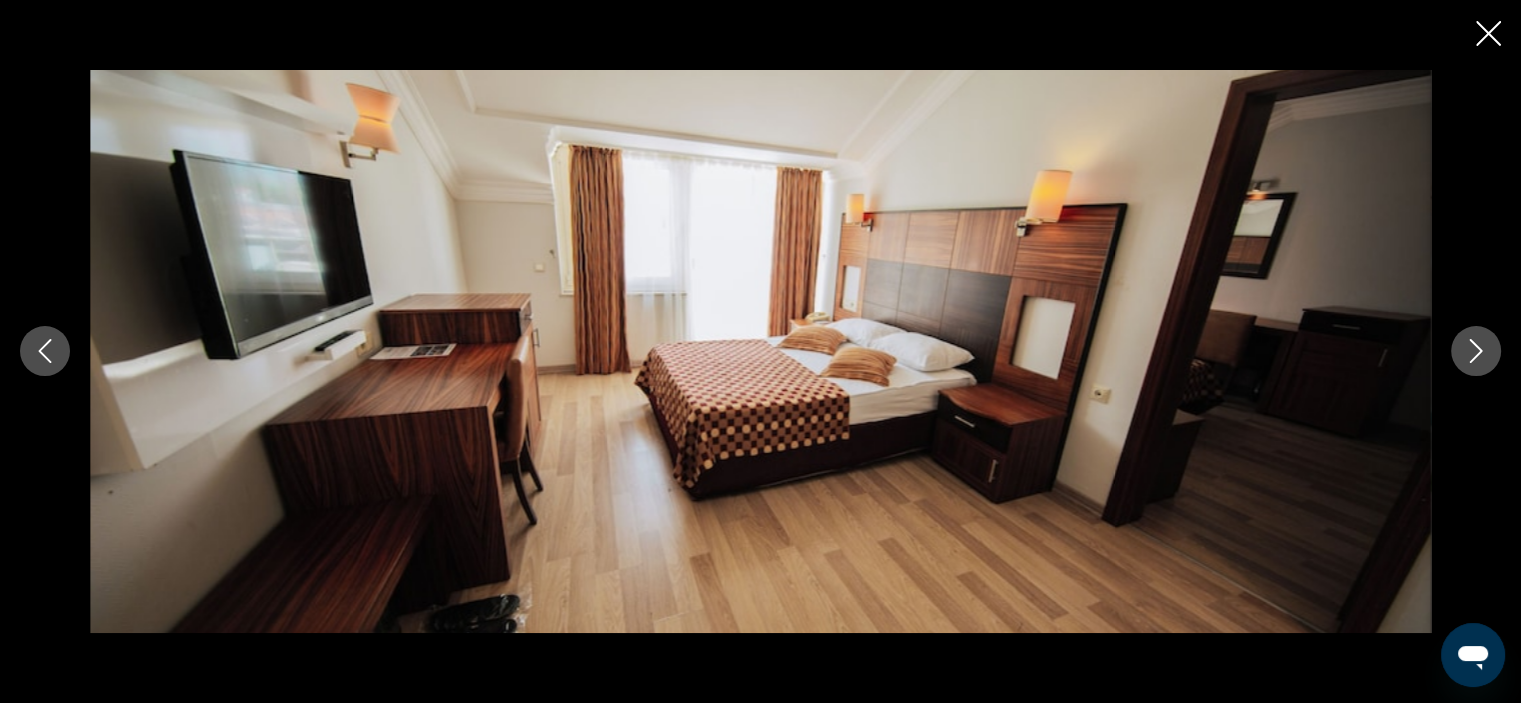 click 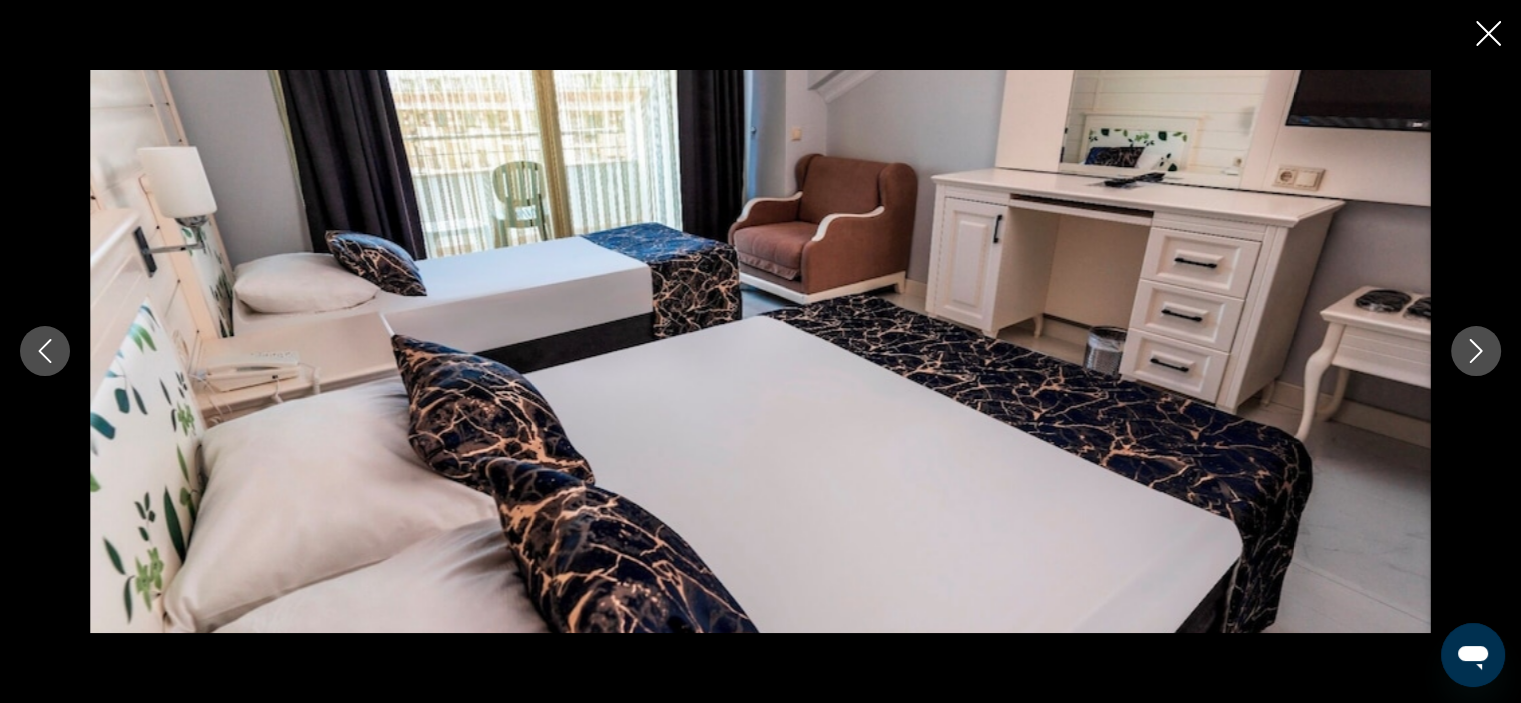 click 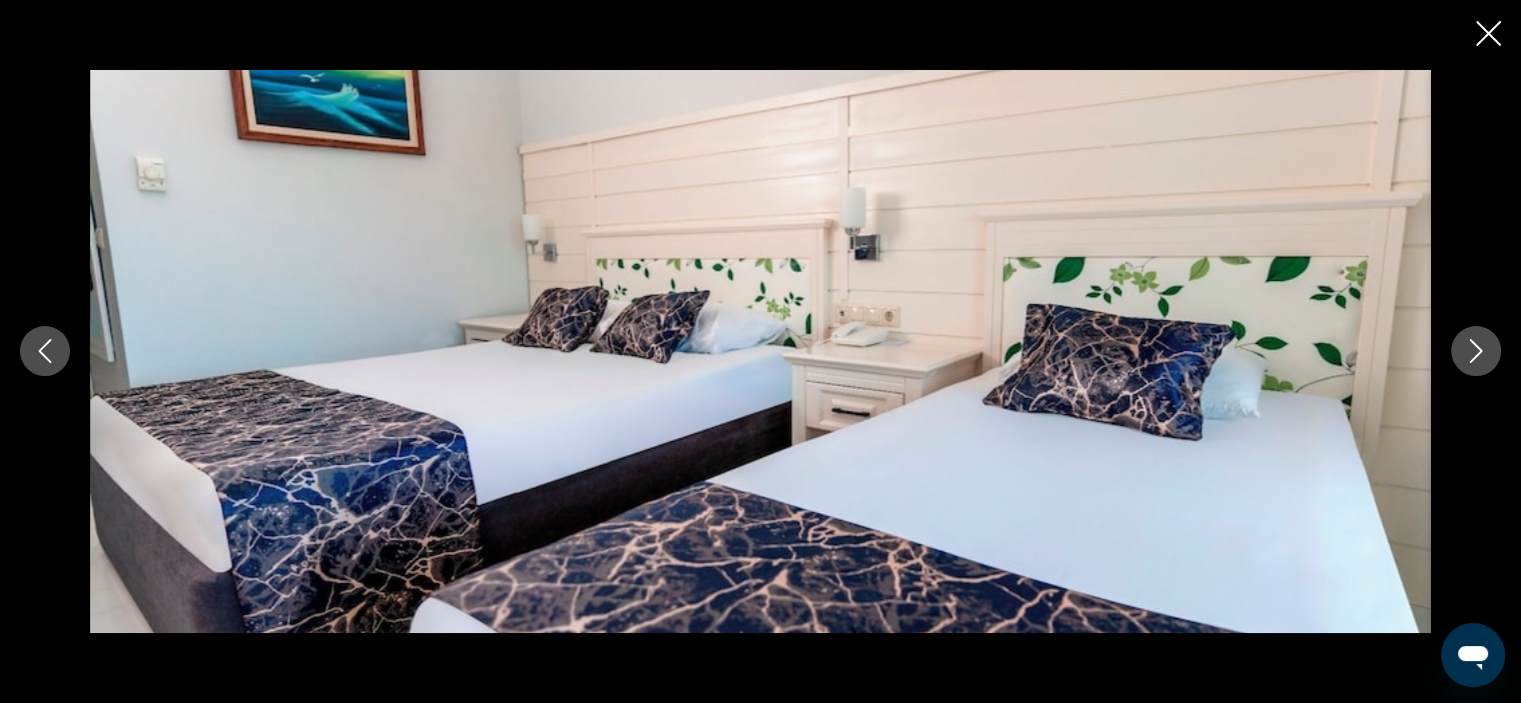 click 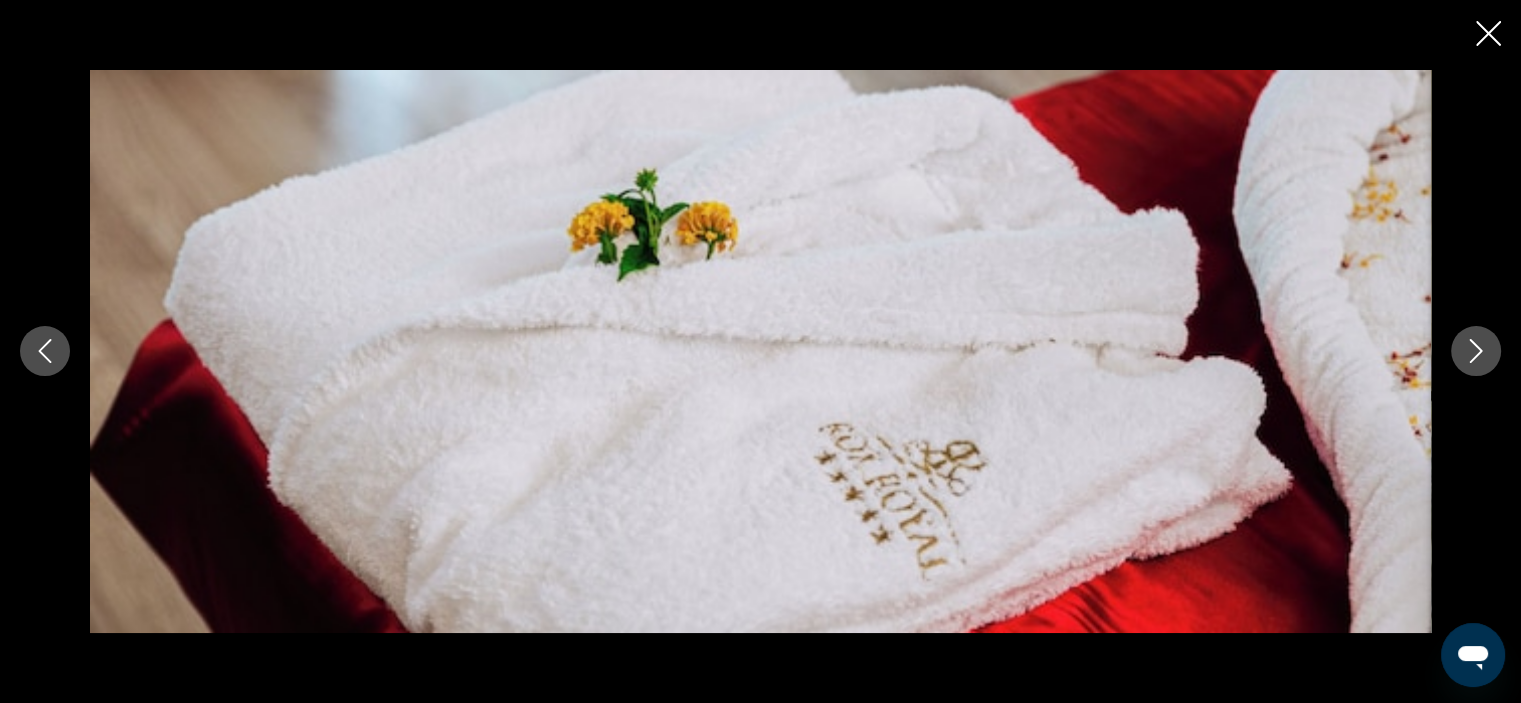 click 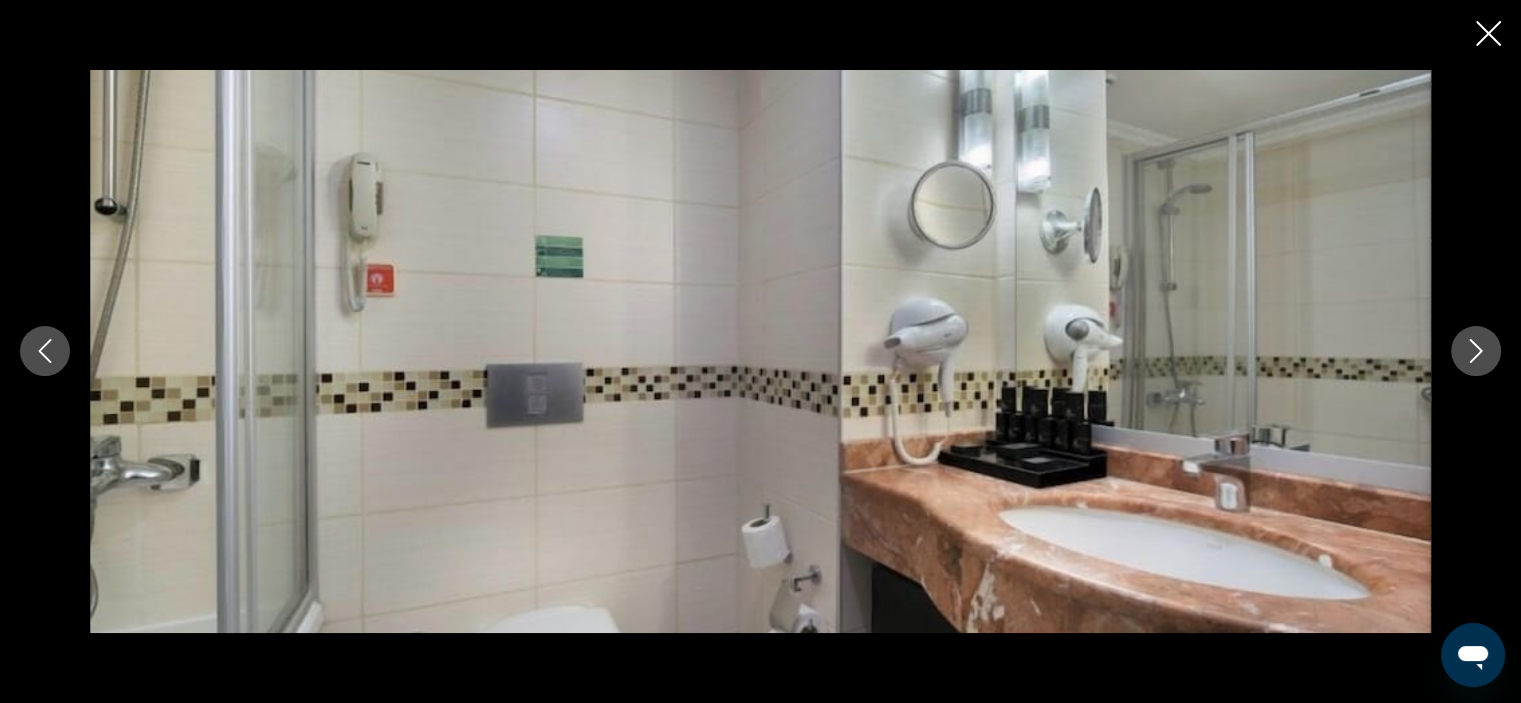 click 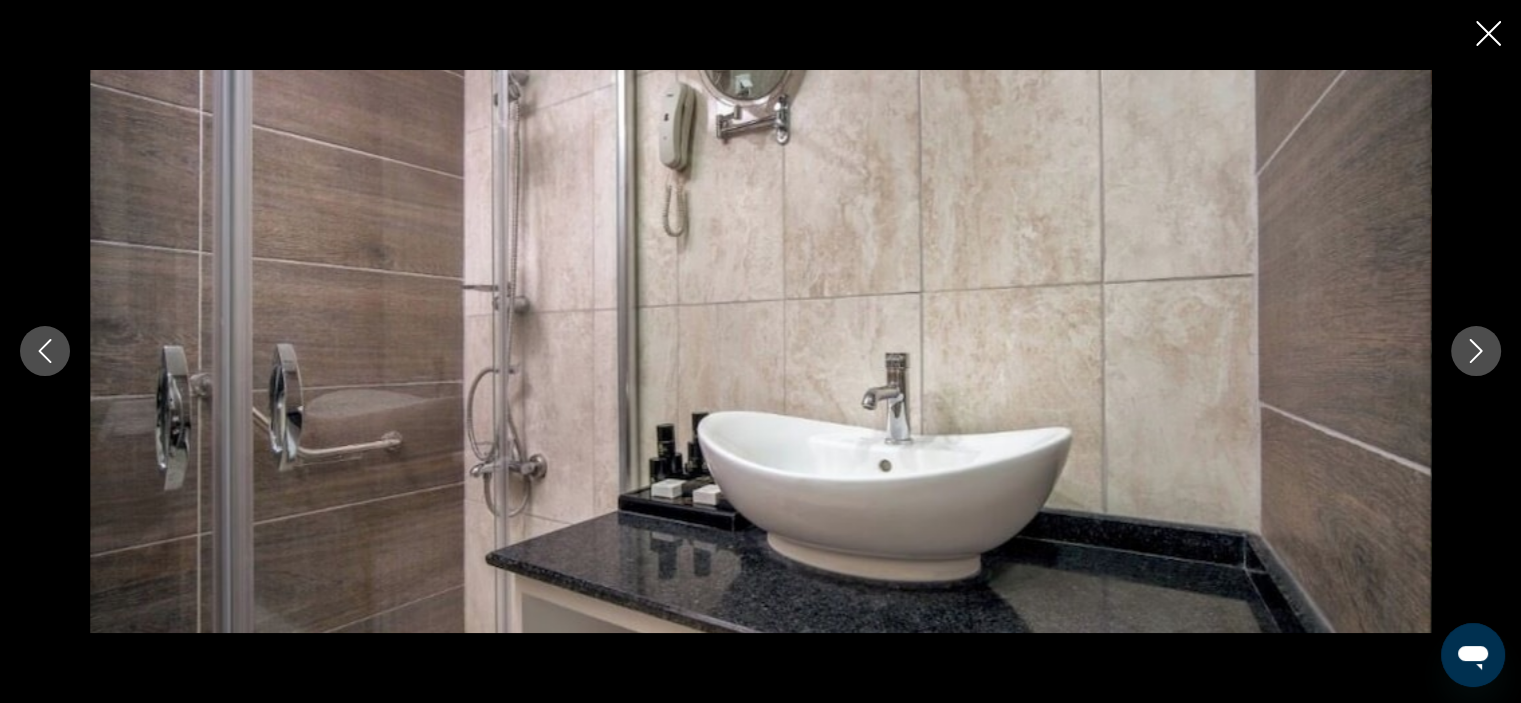 click 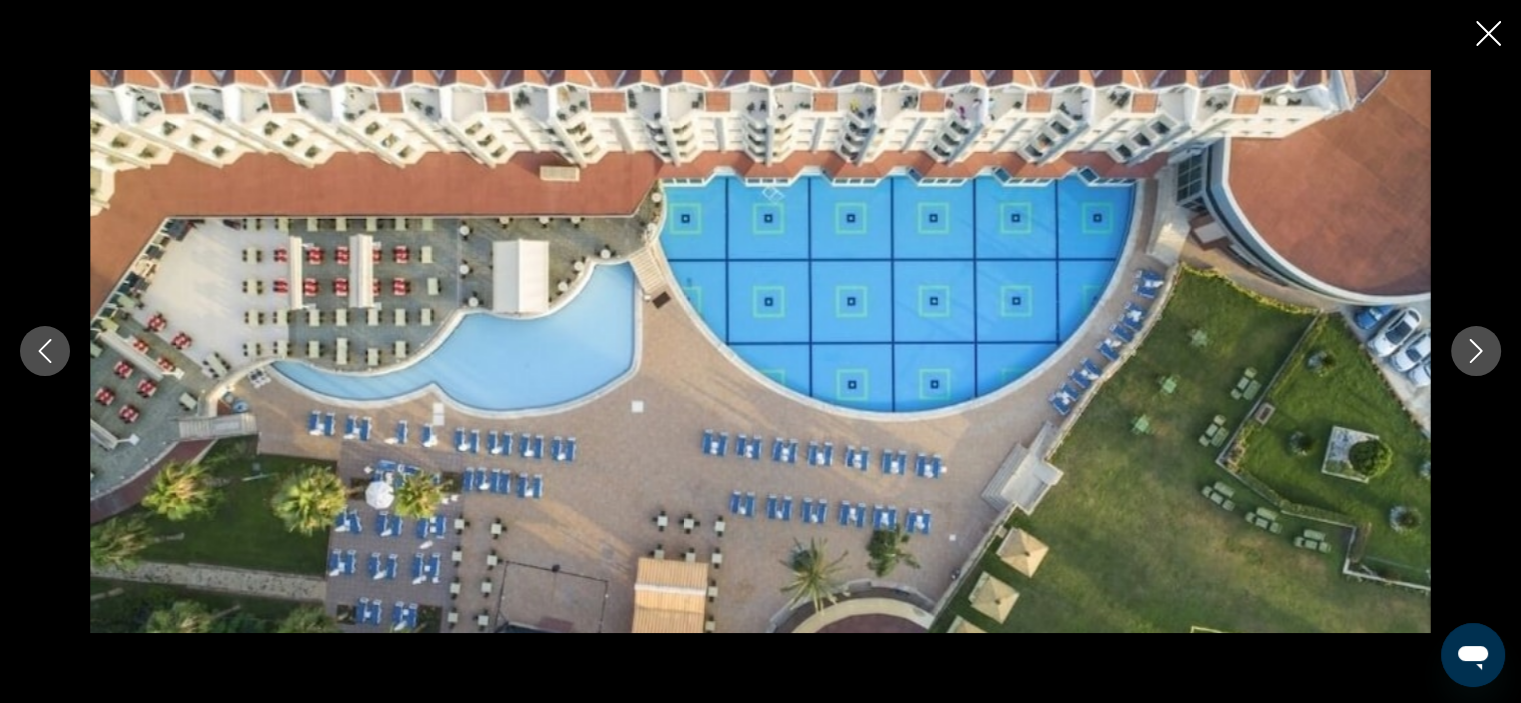 click 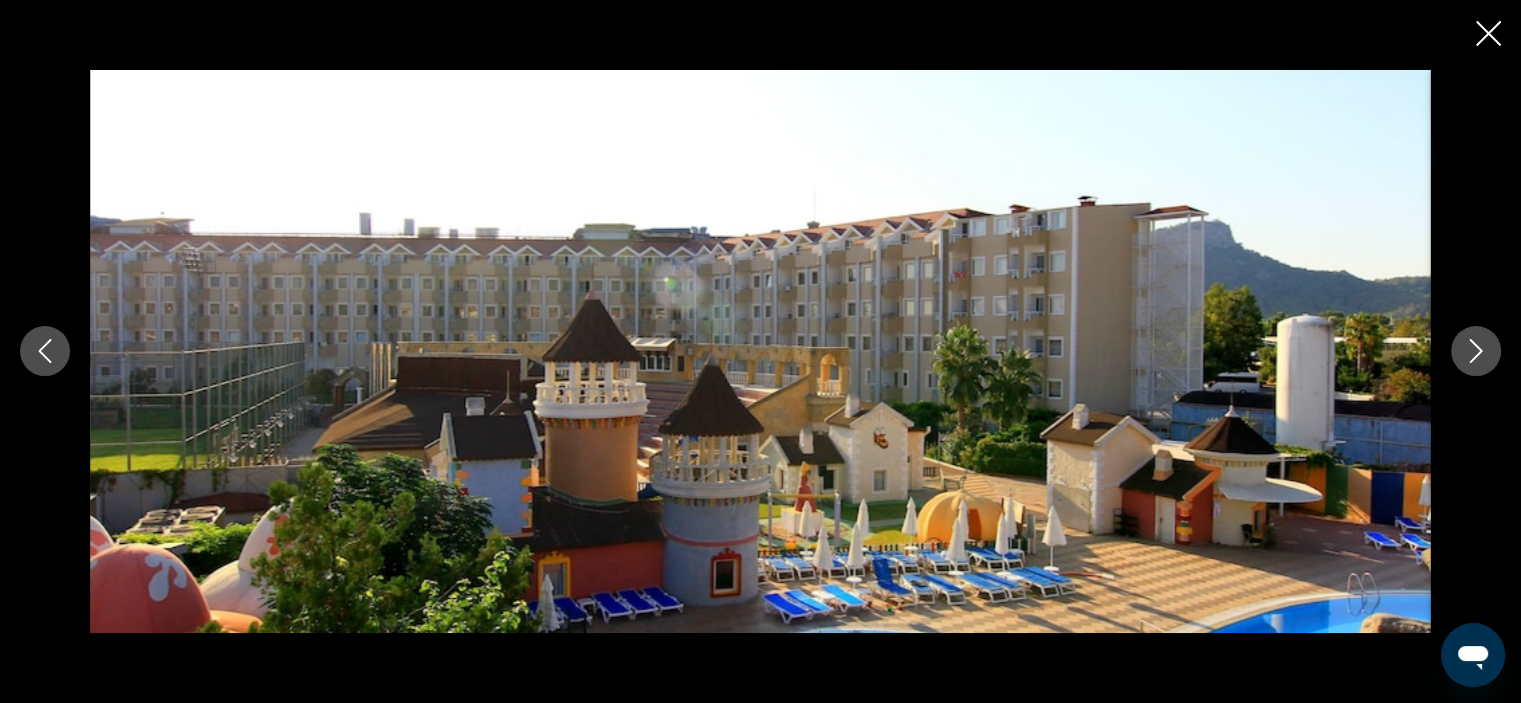 click 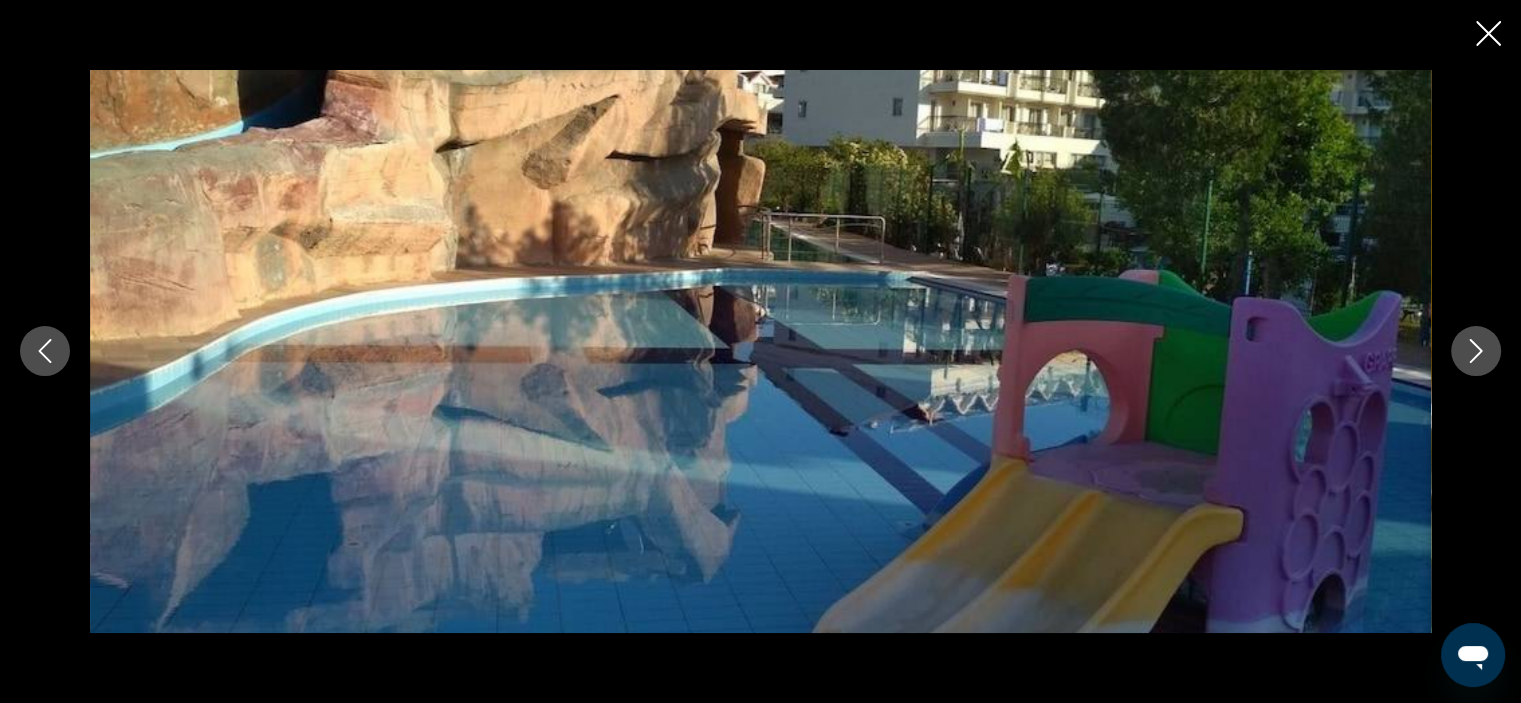 click 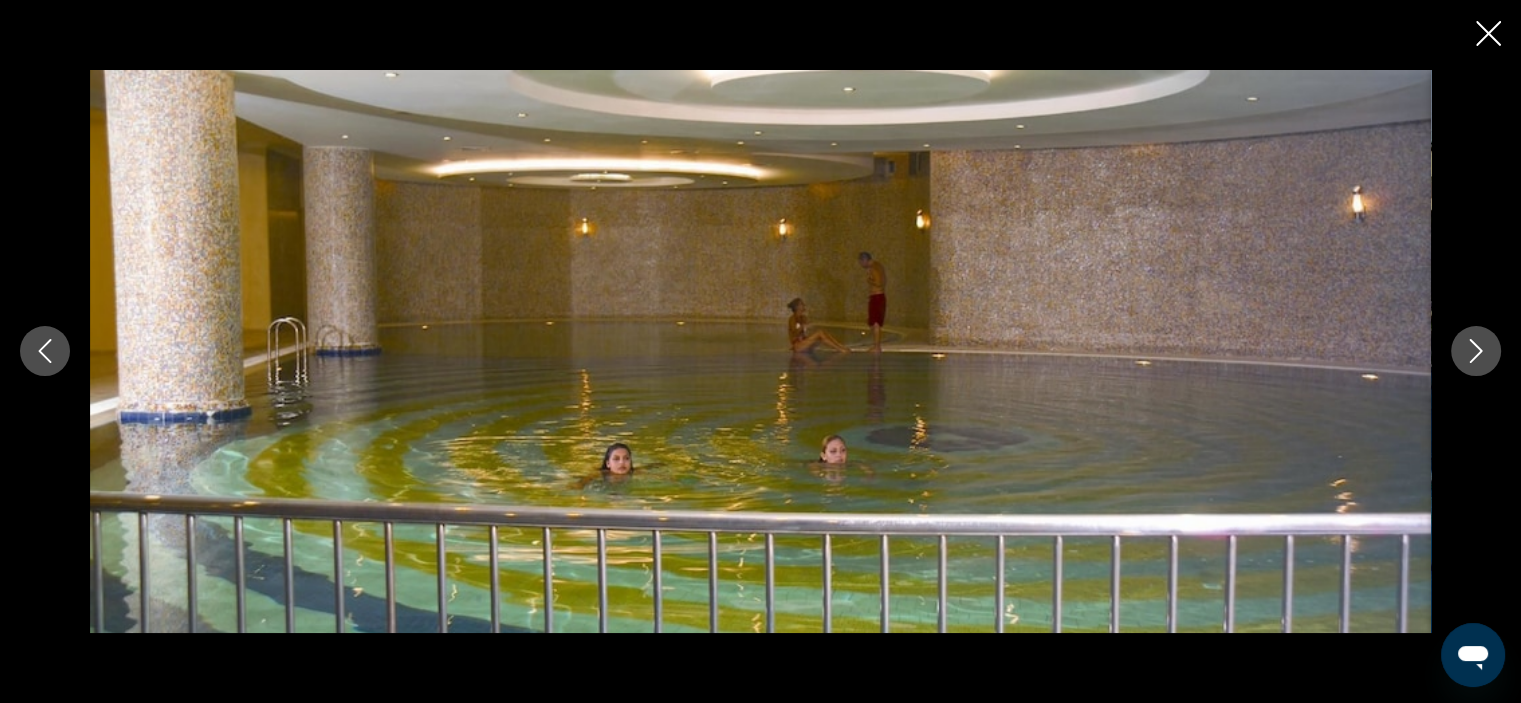 click 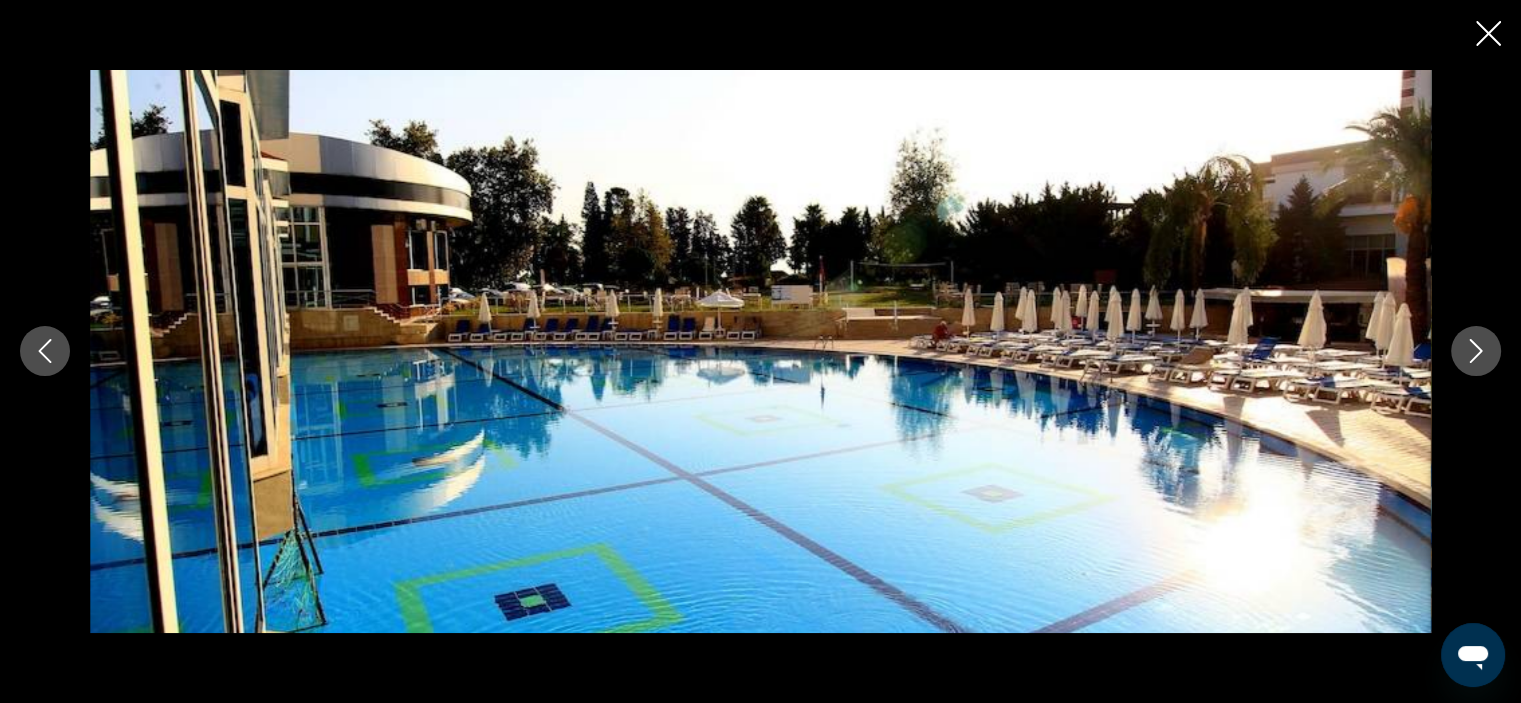 click 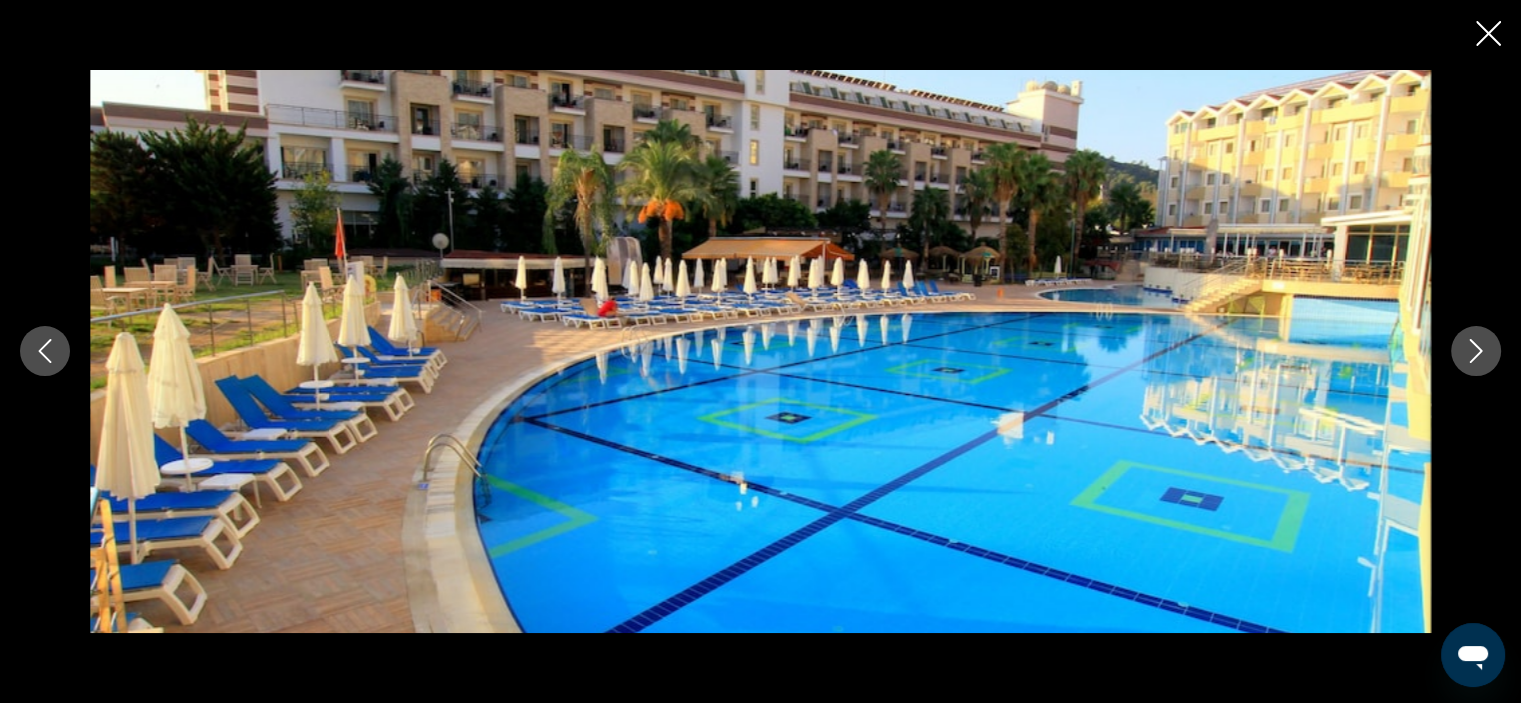click 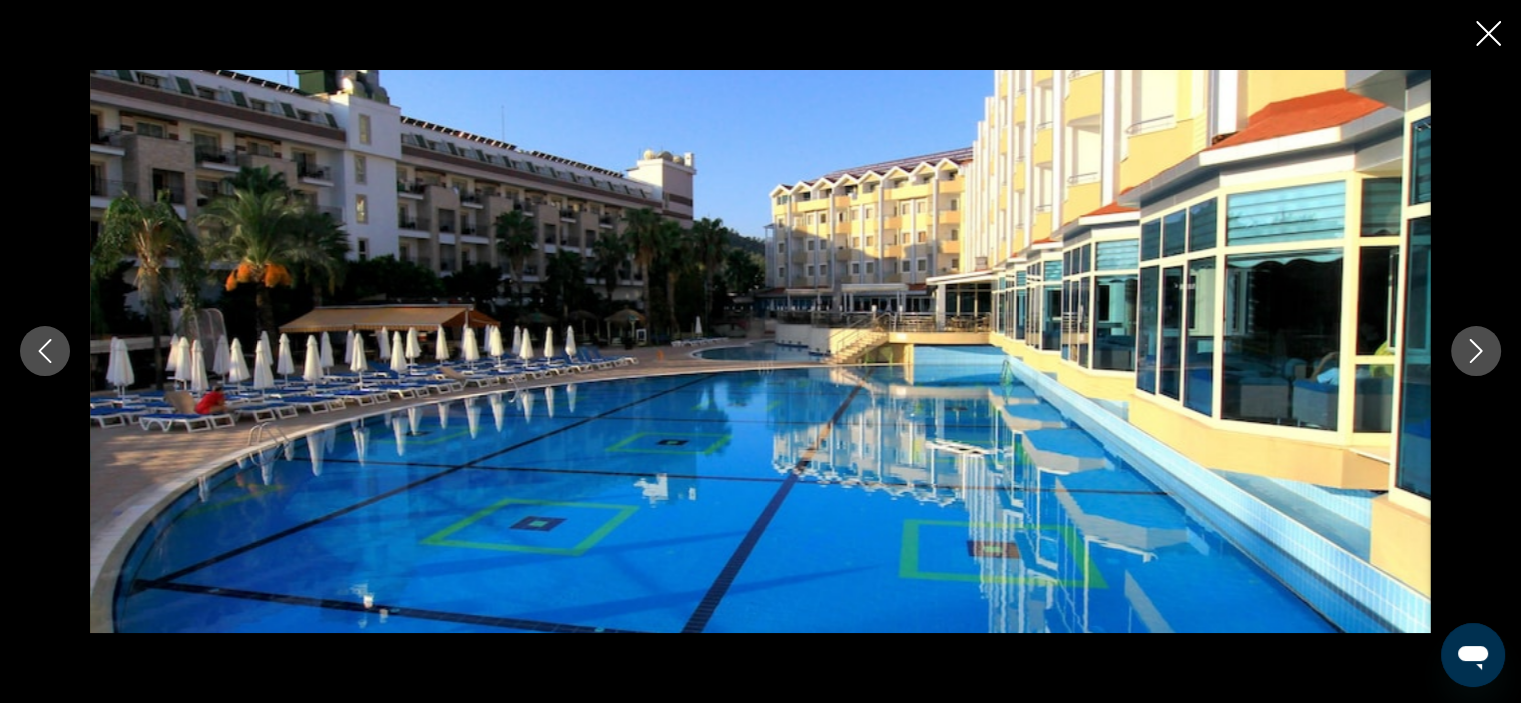 click 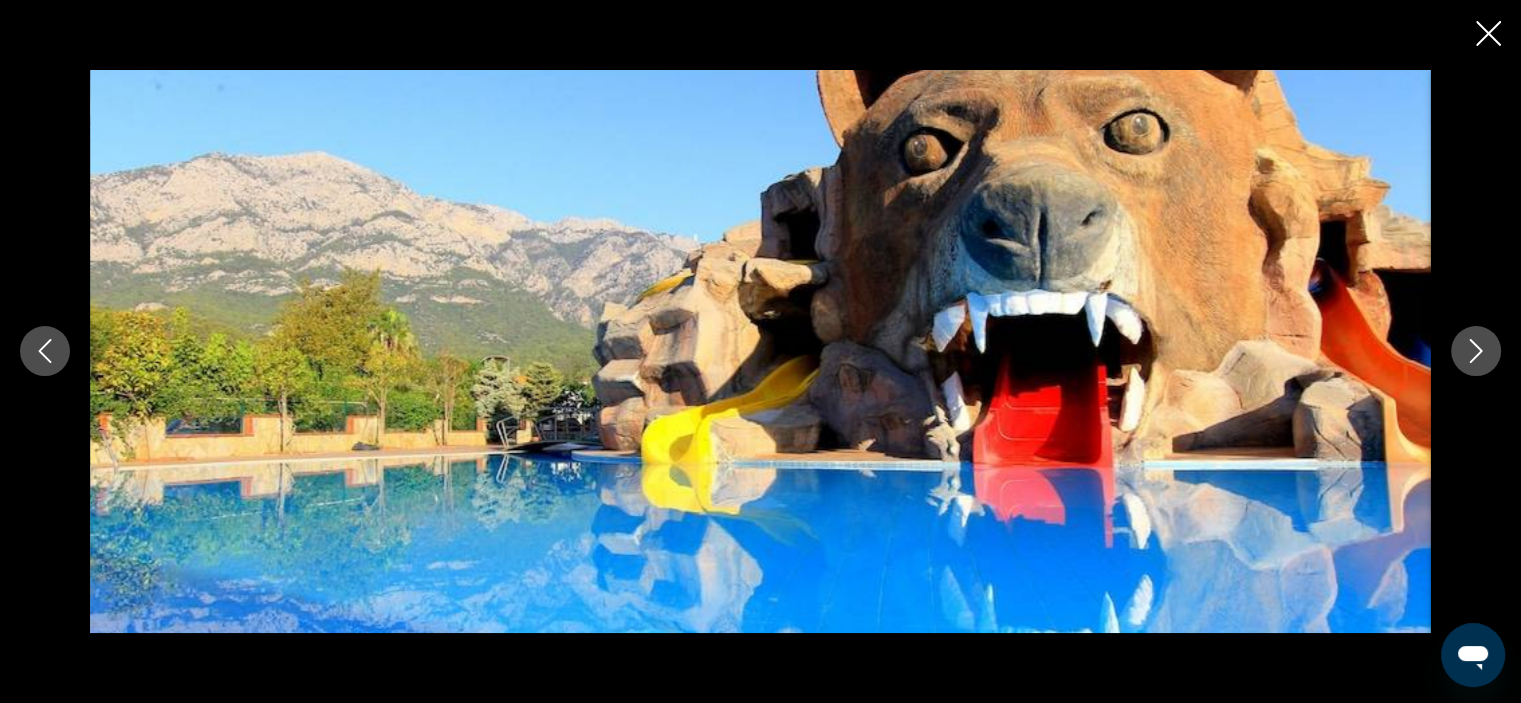 click 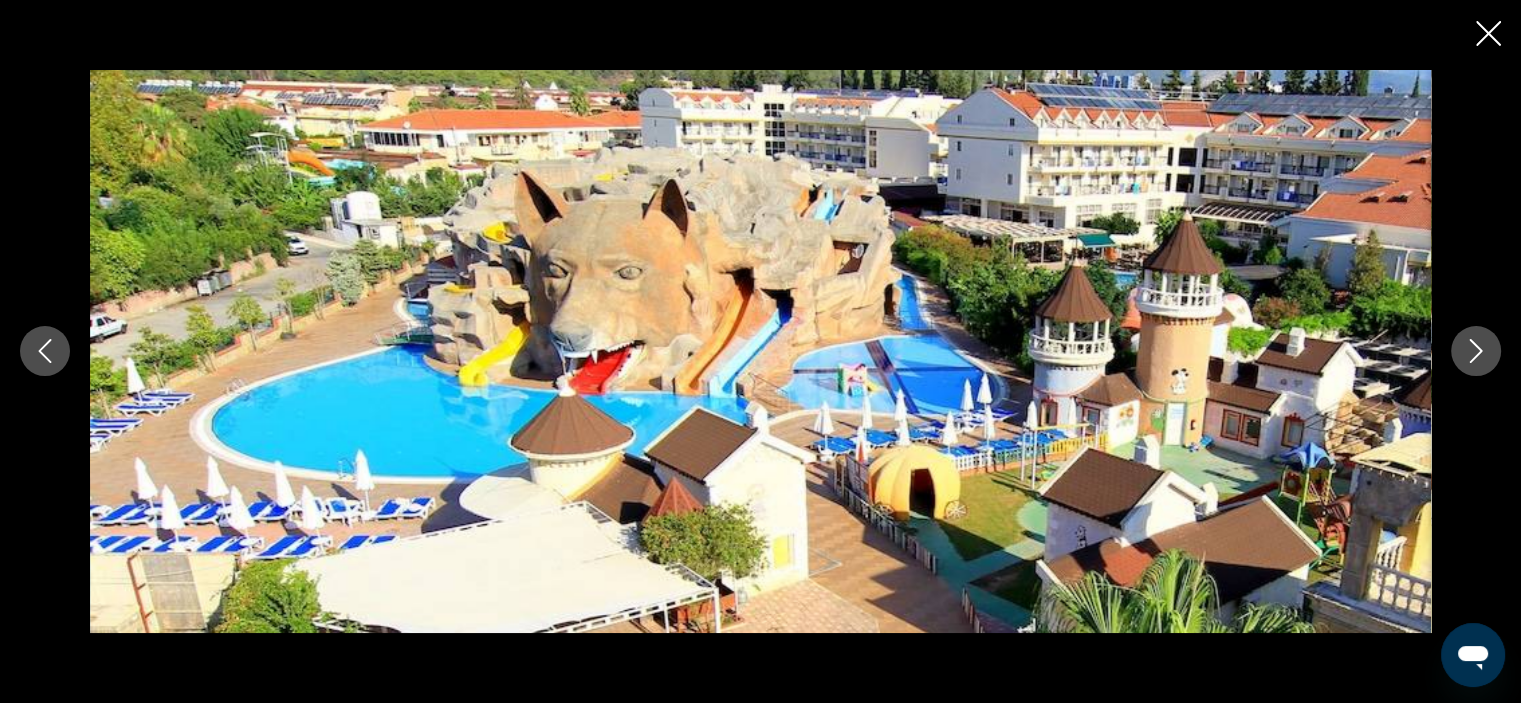 click 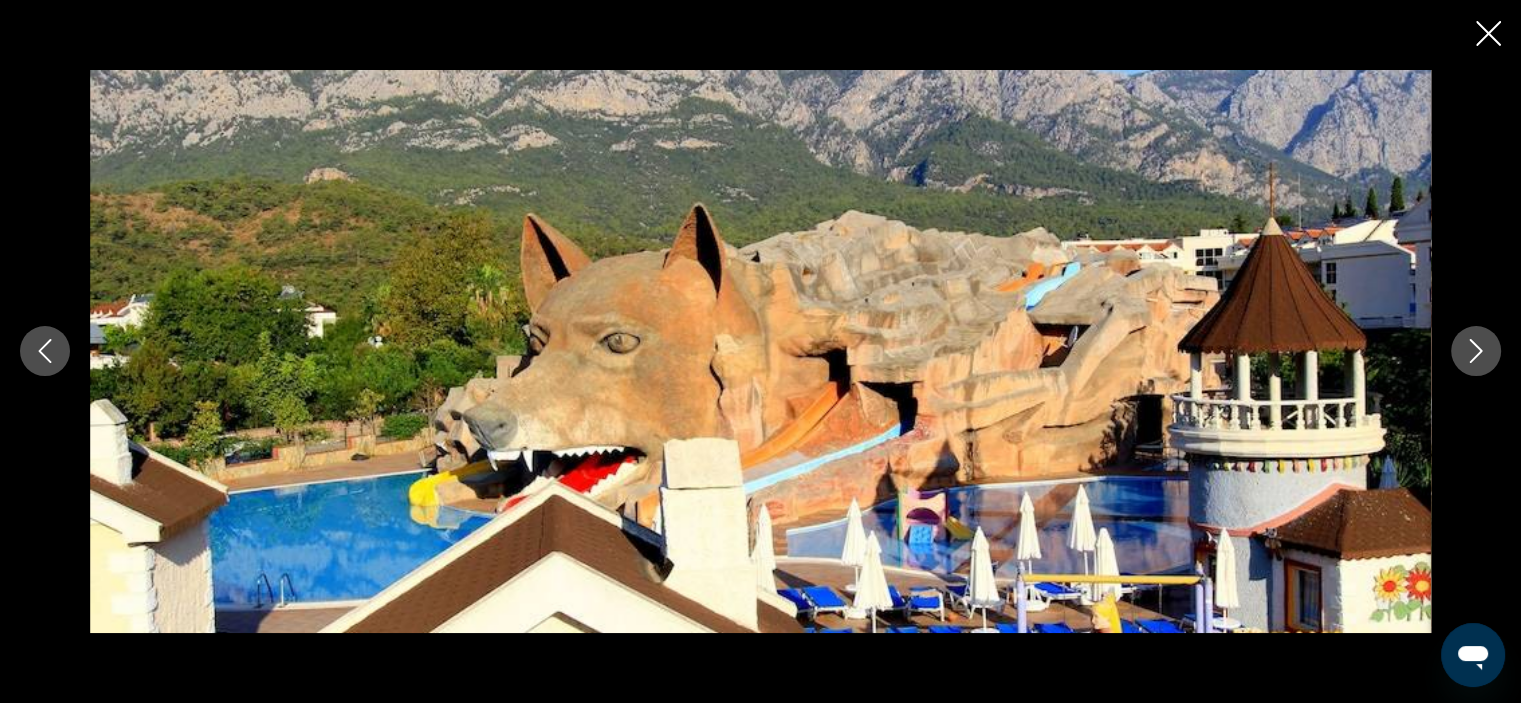 click 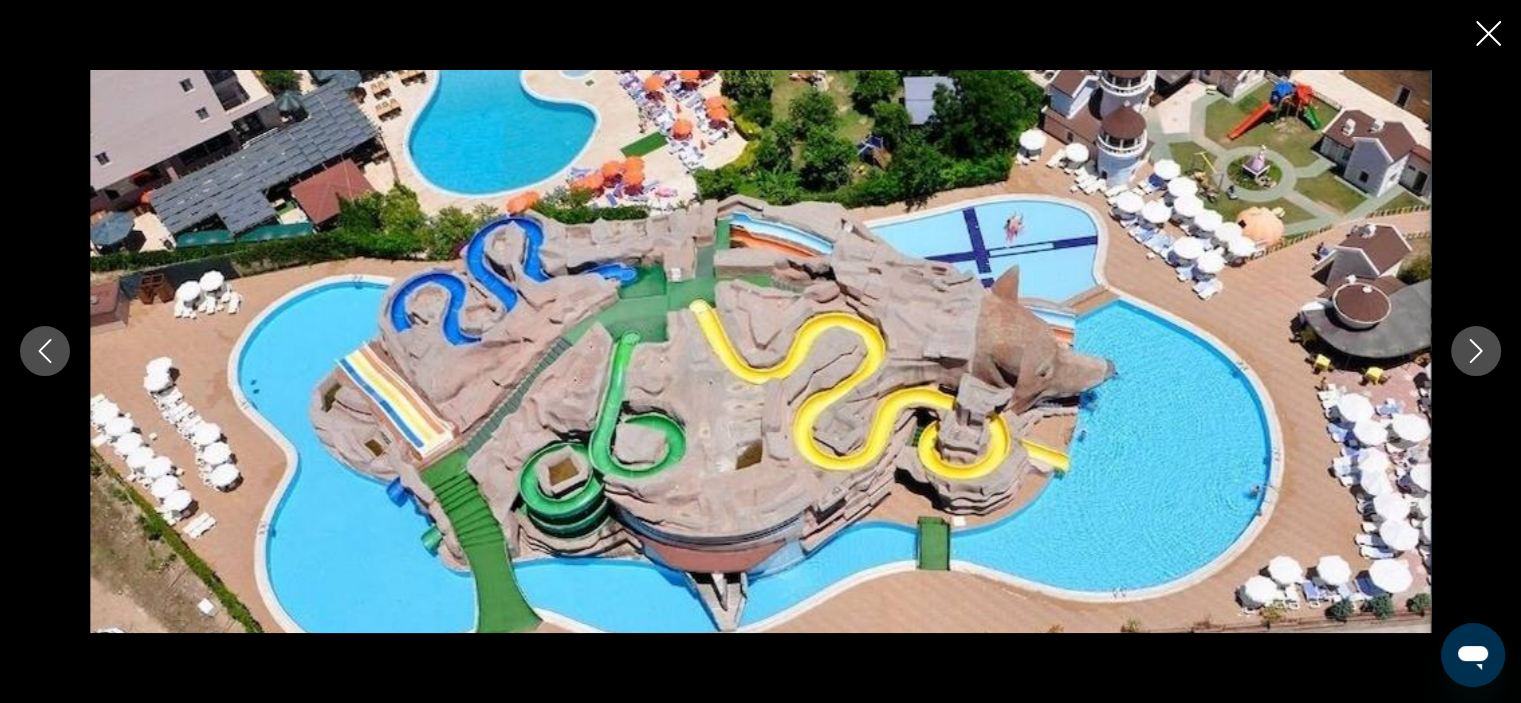 click 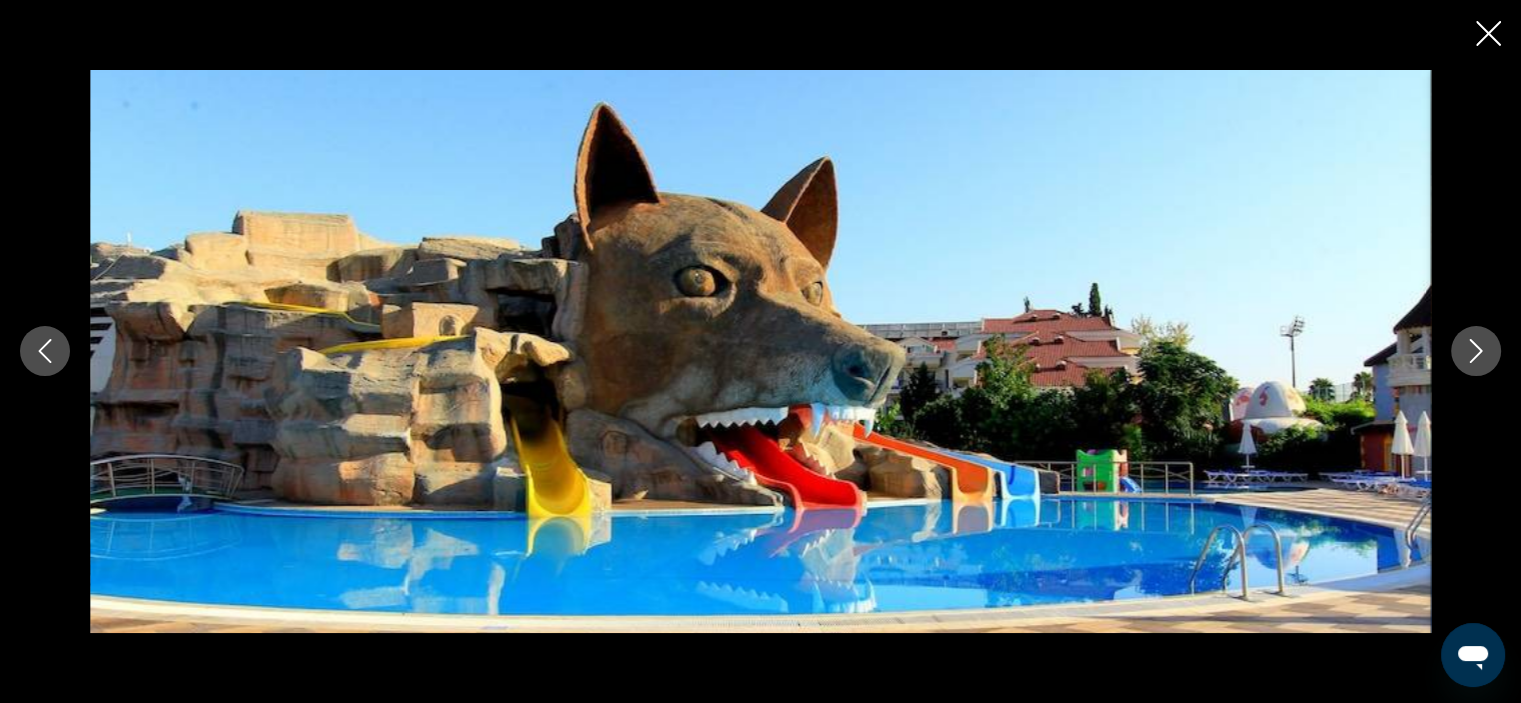 click 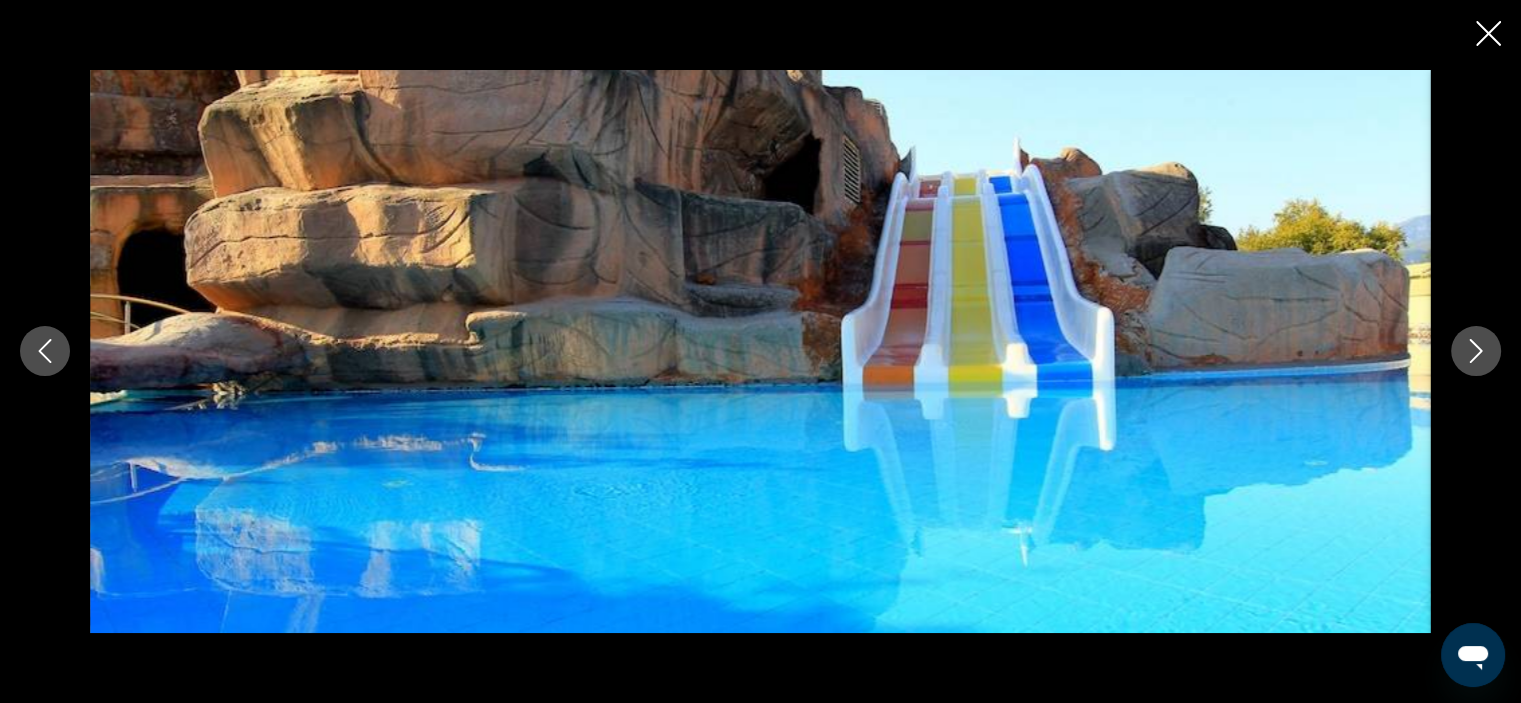 click 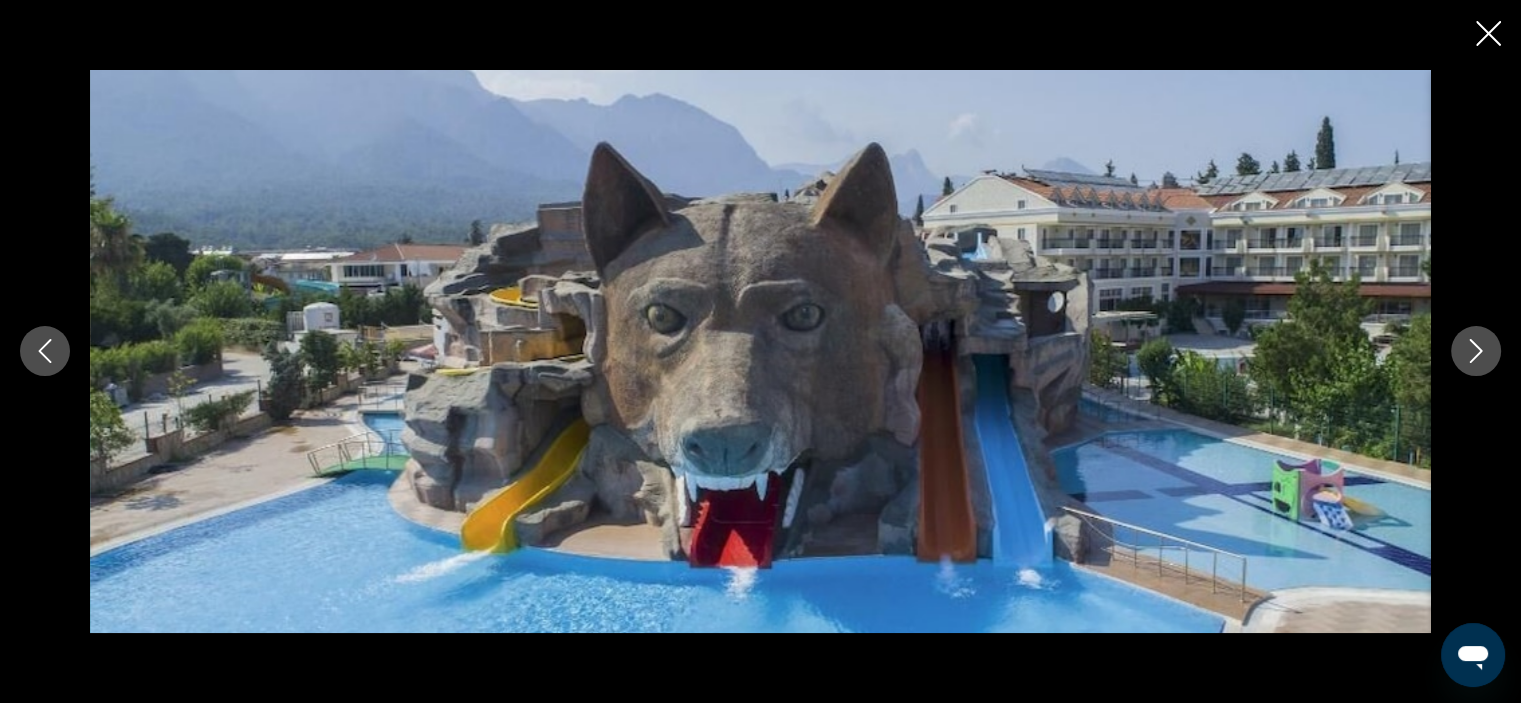 click 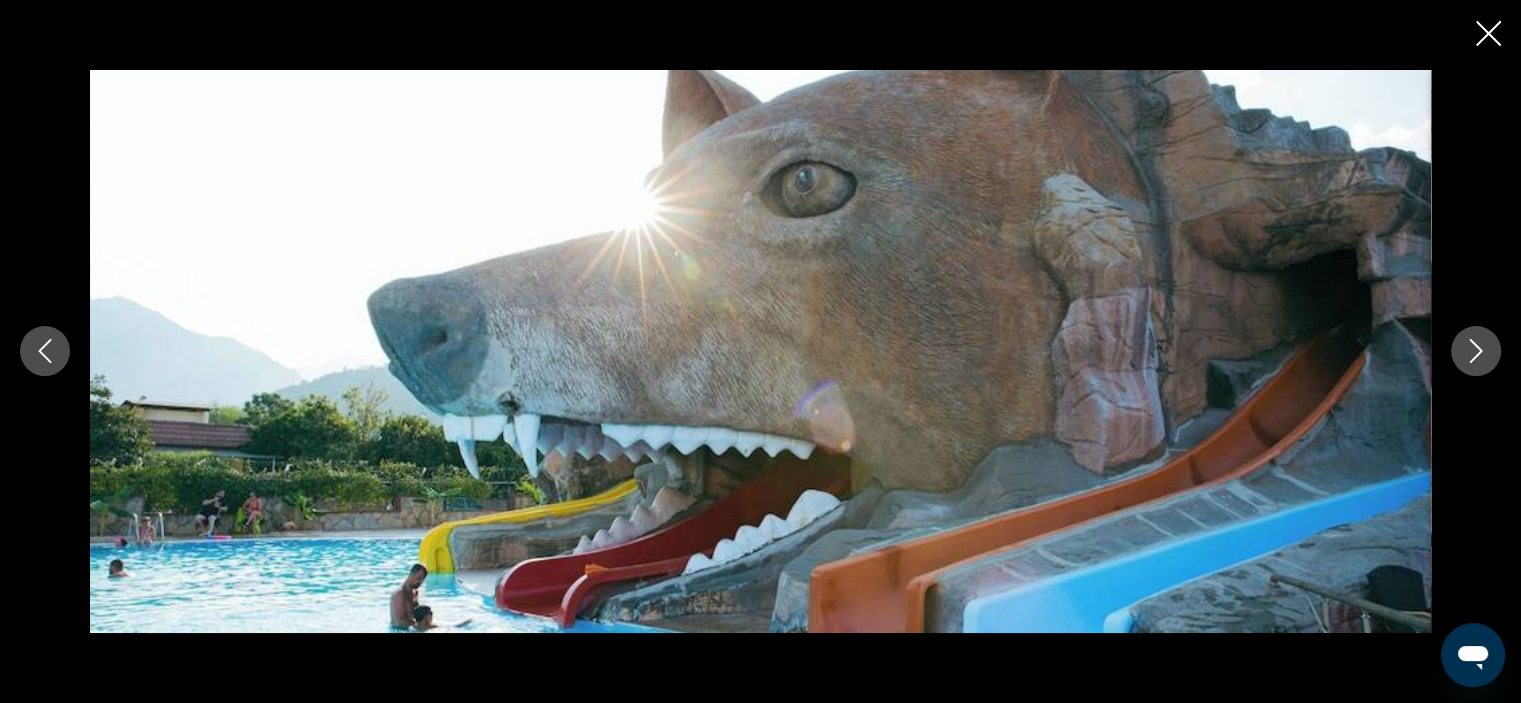 click 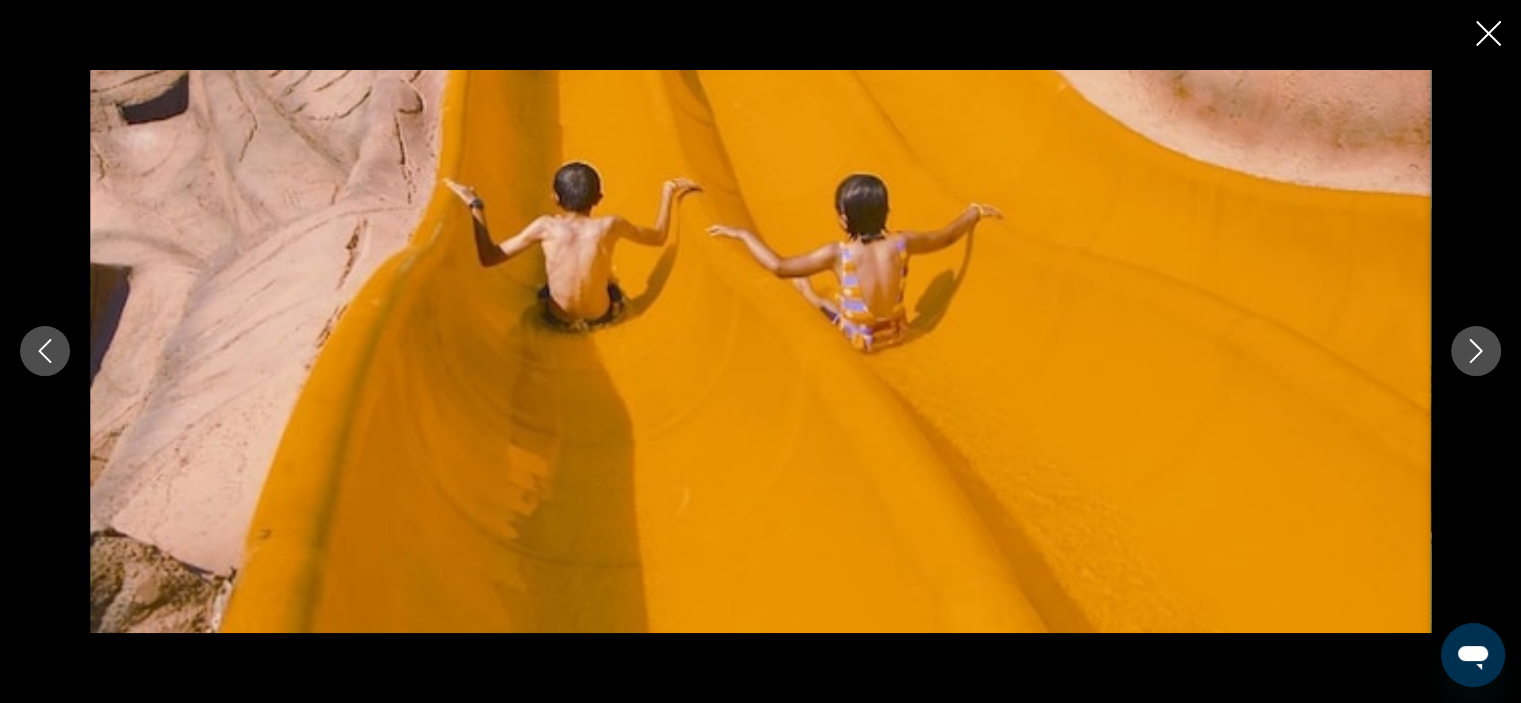 click 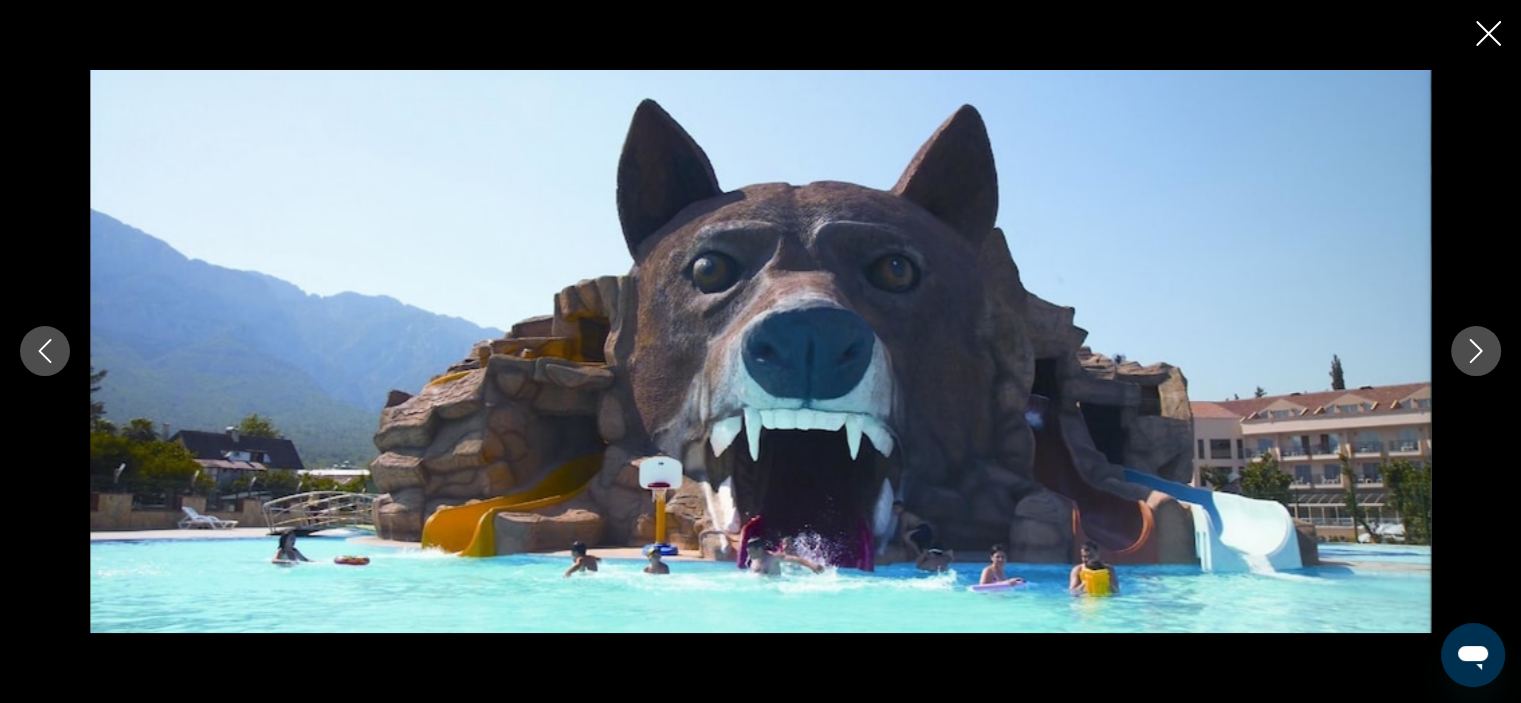 click 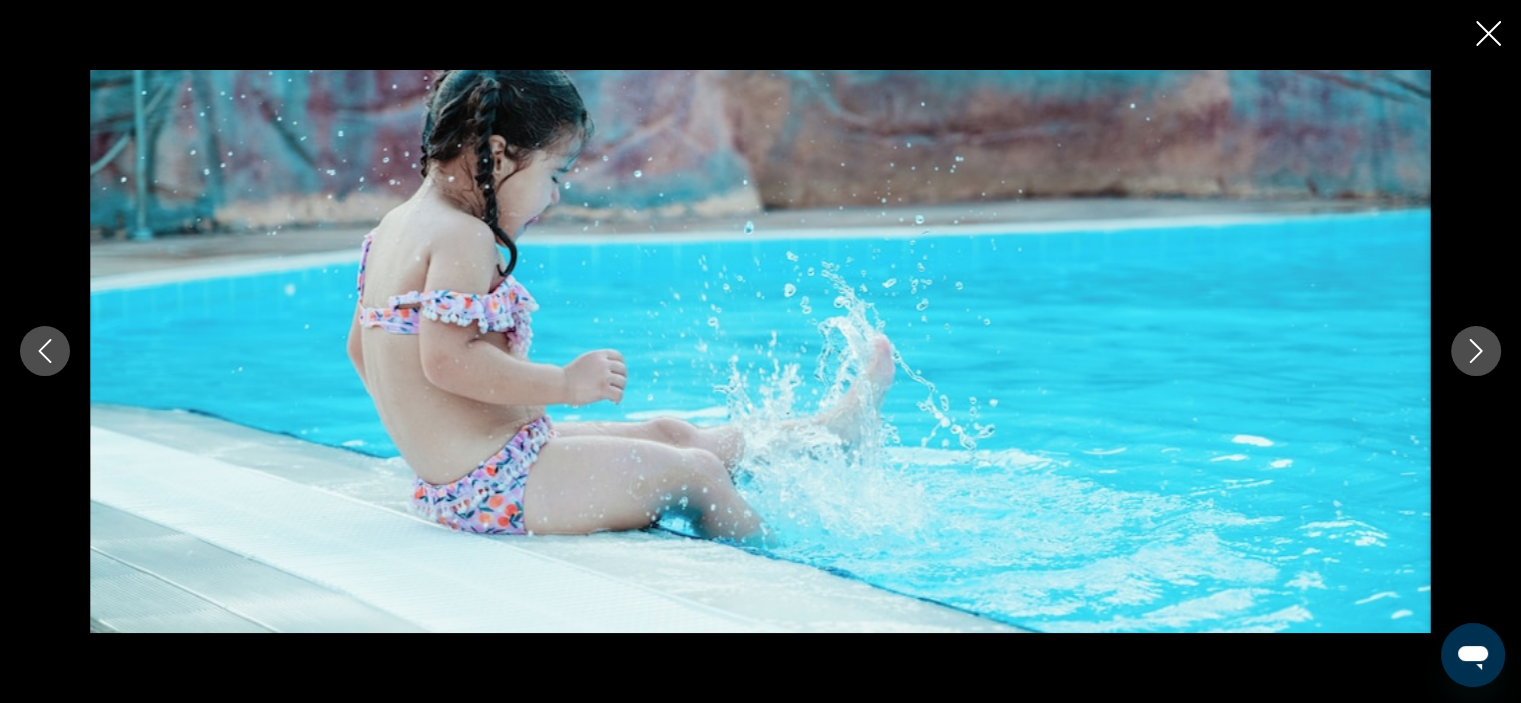 click 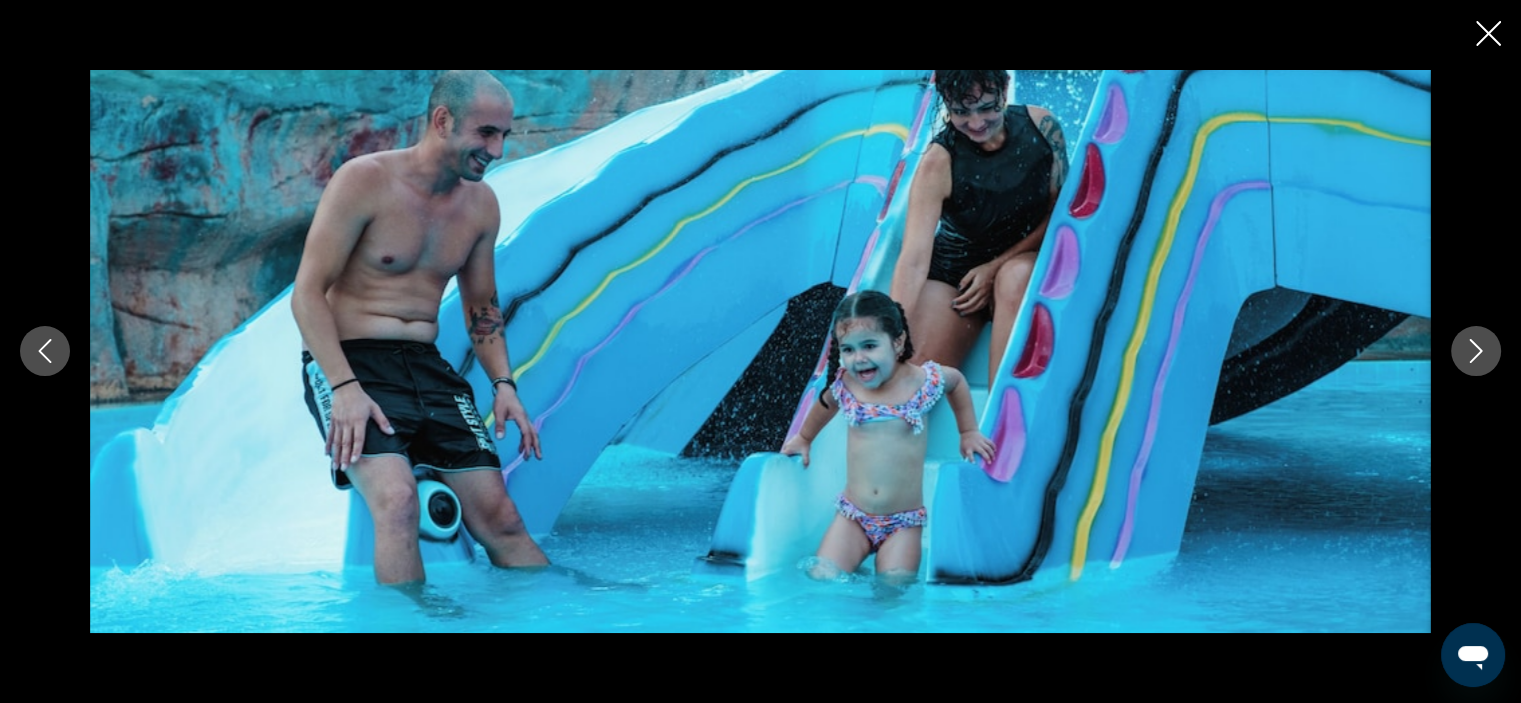 click 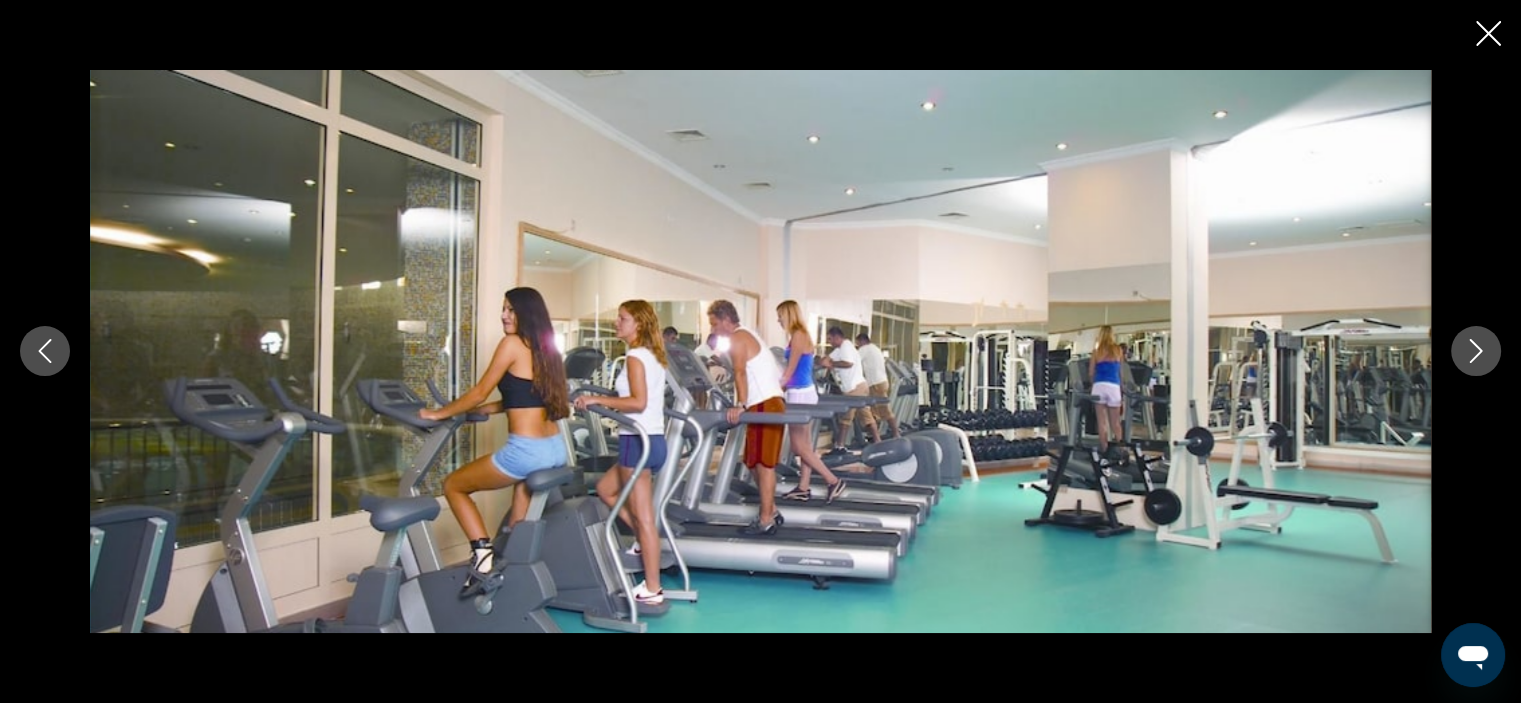 click 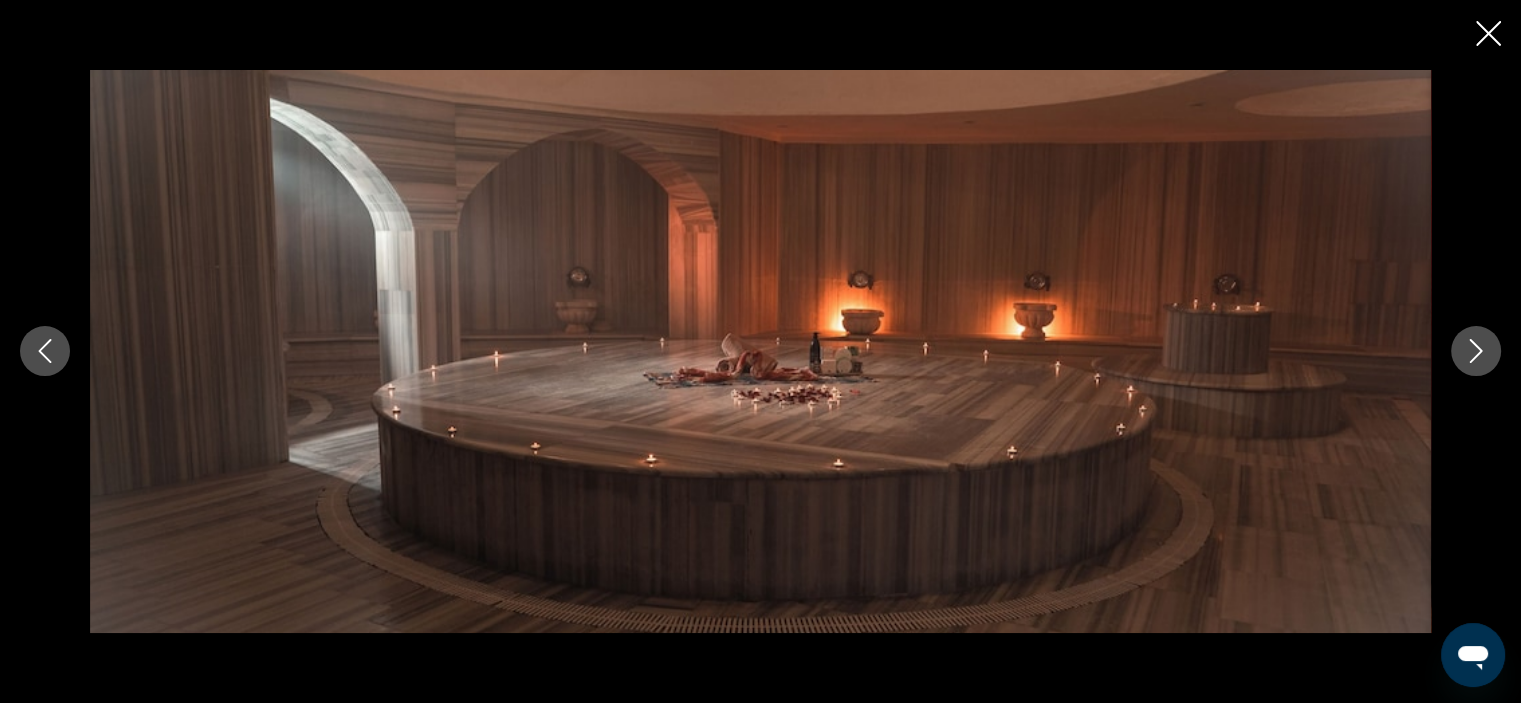 click 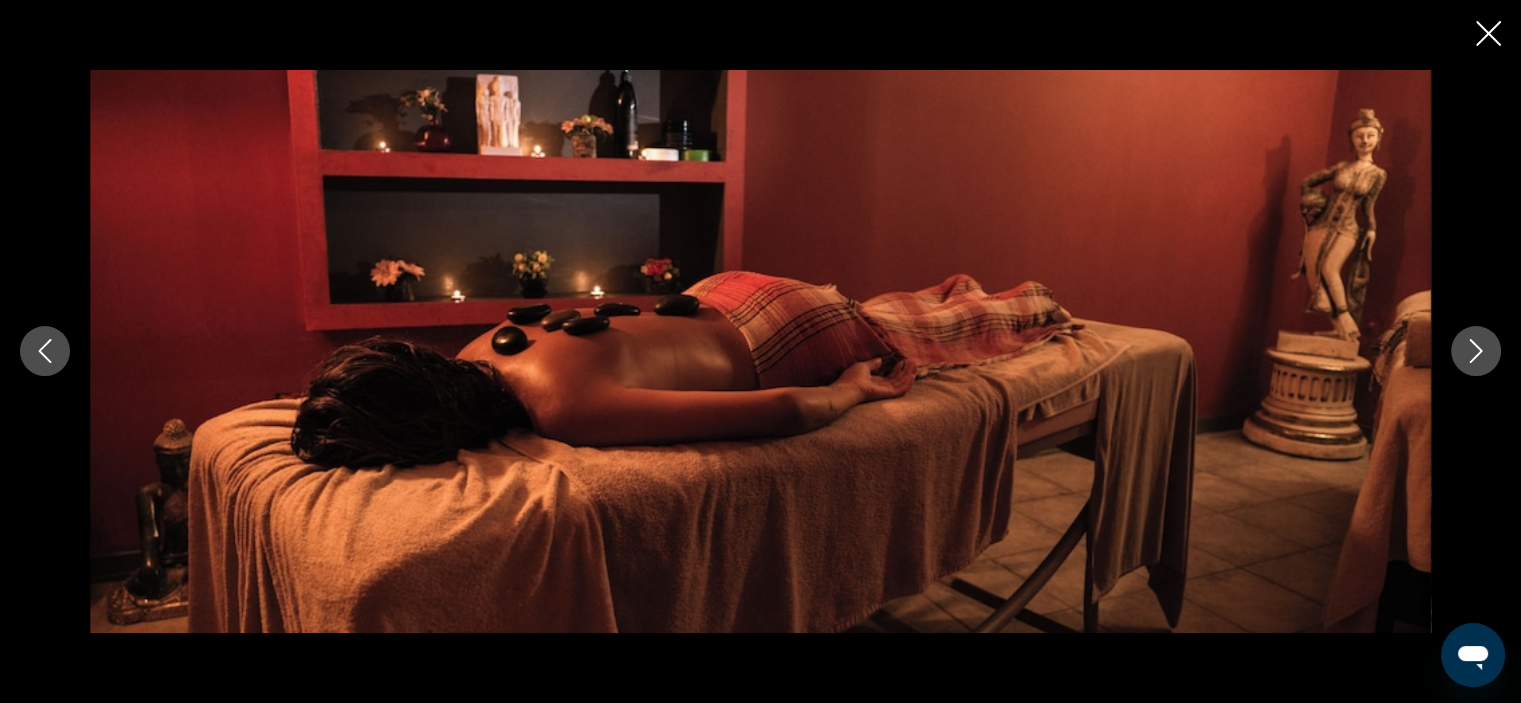 click 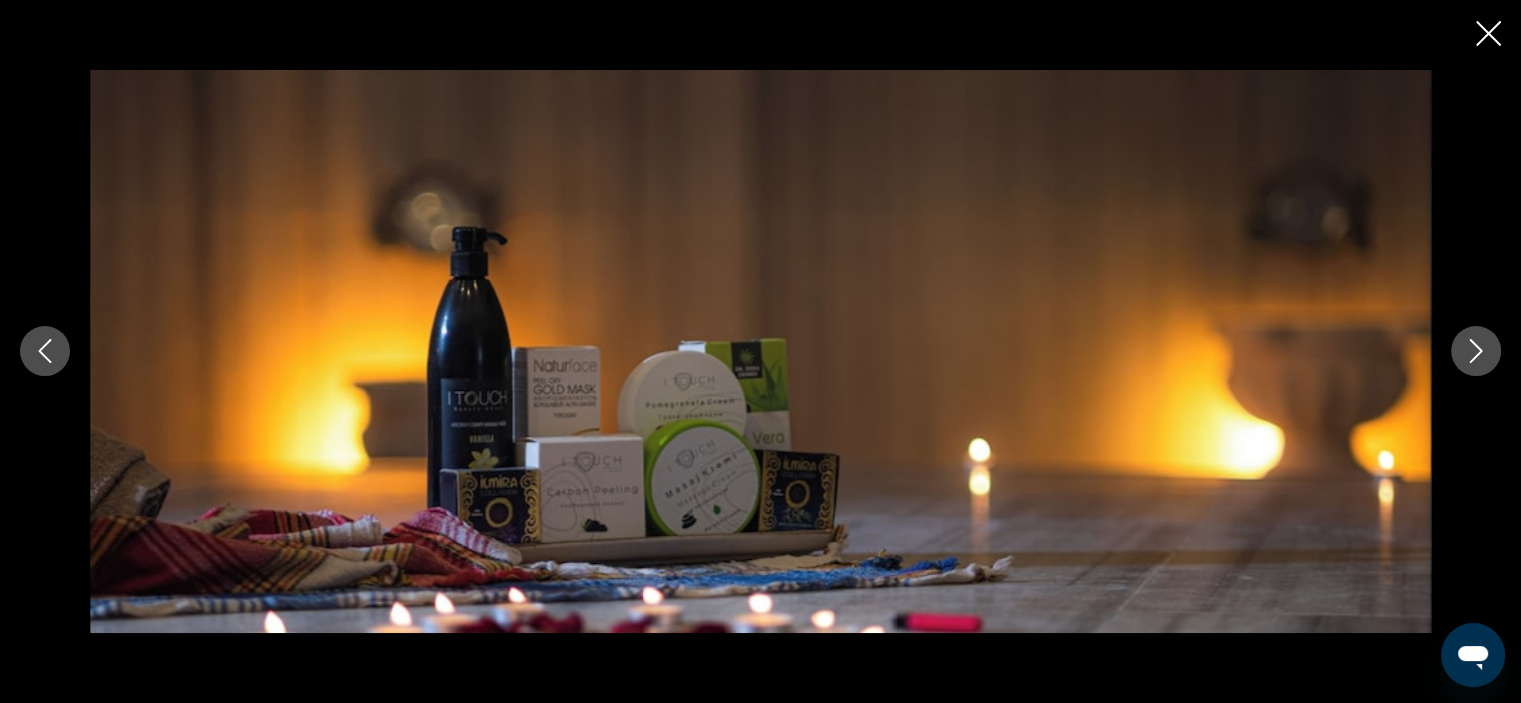 click 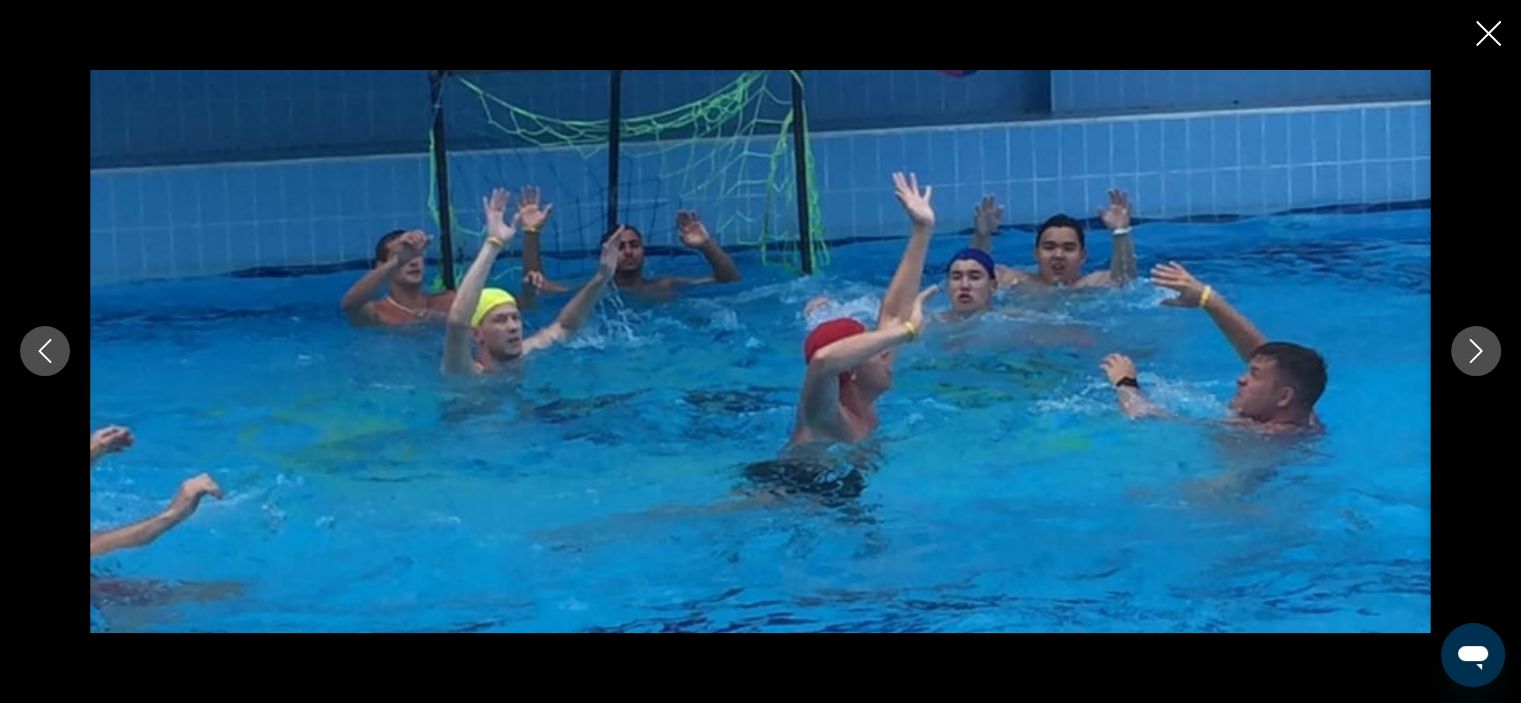click 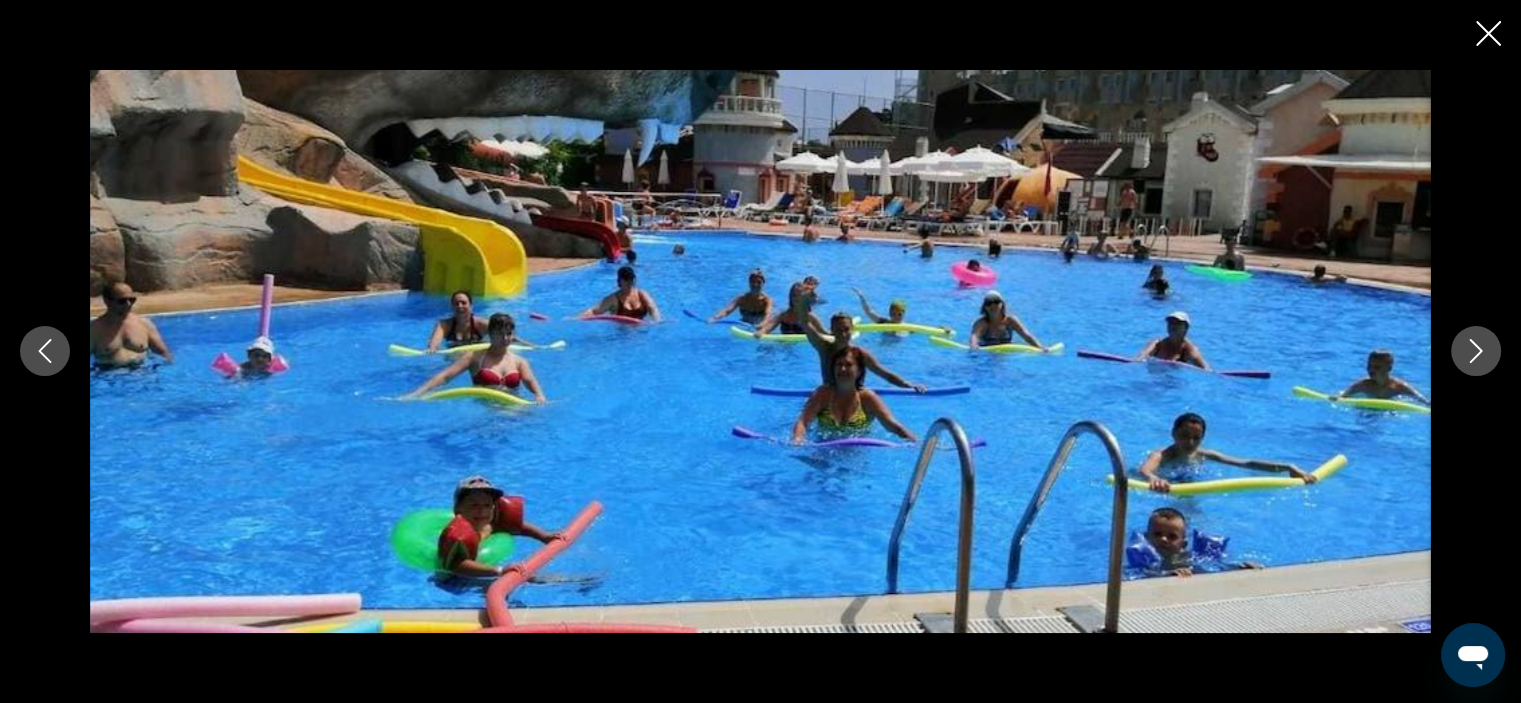 click 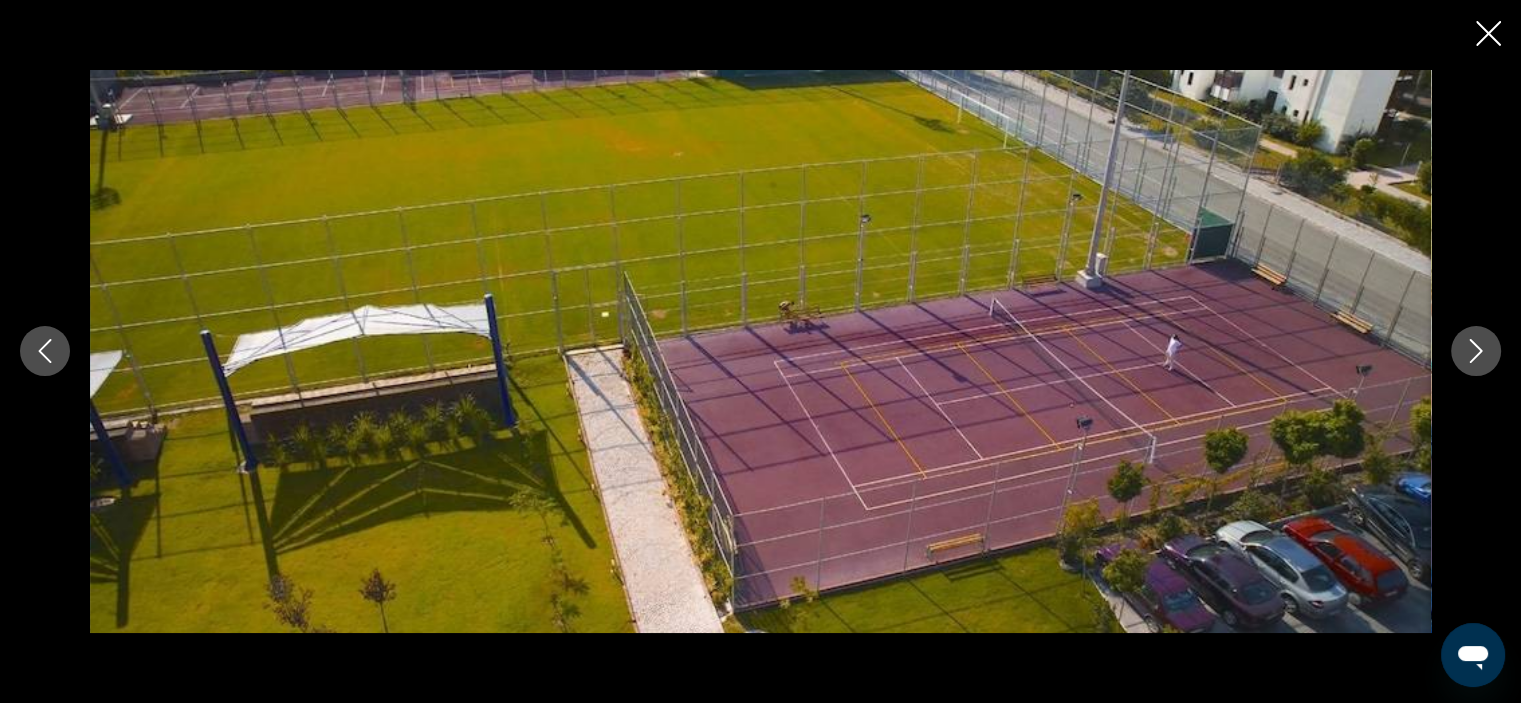 click 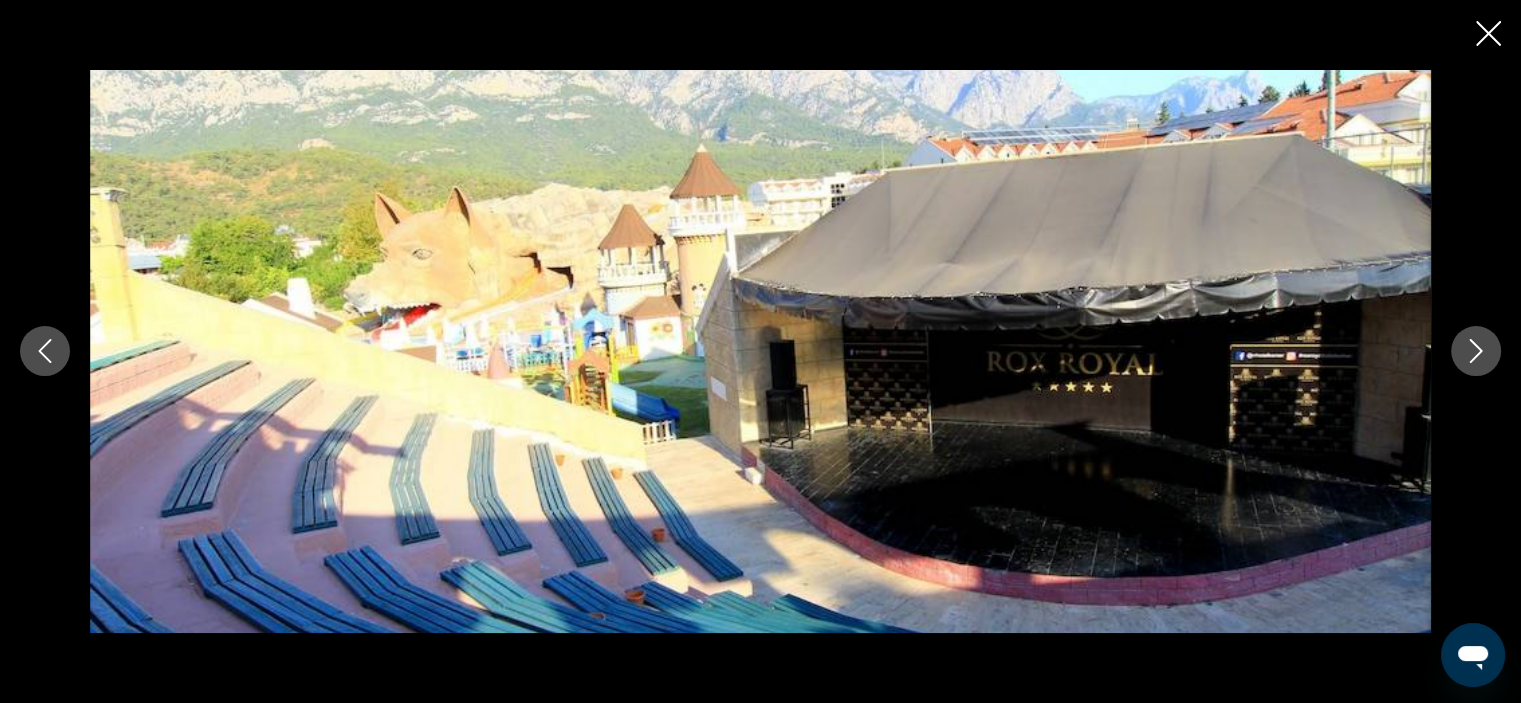 click 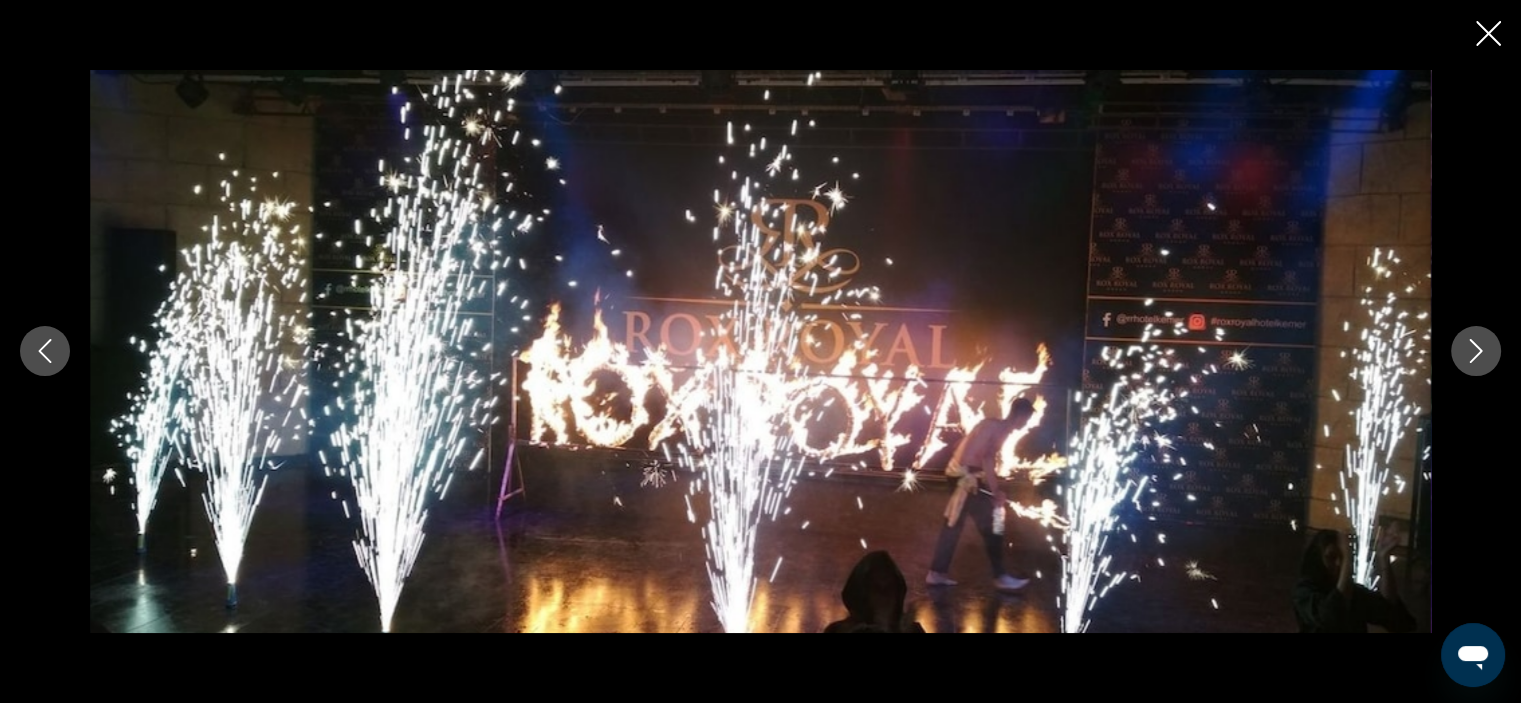 click 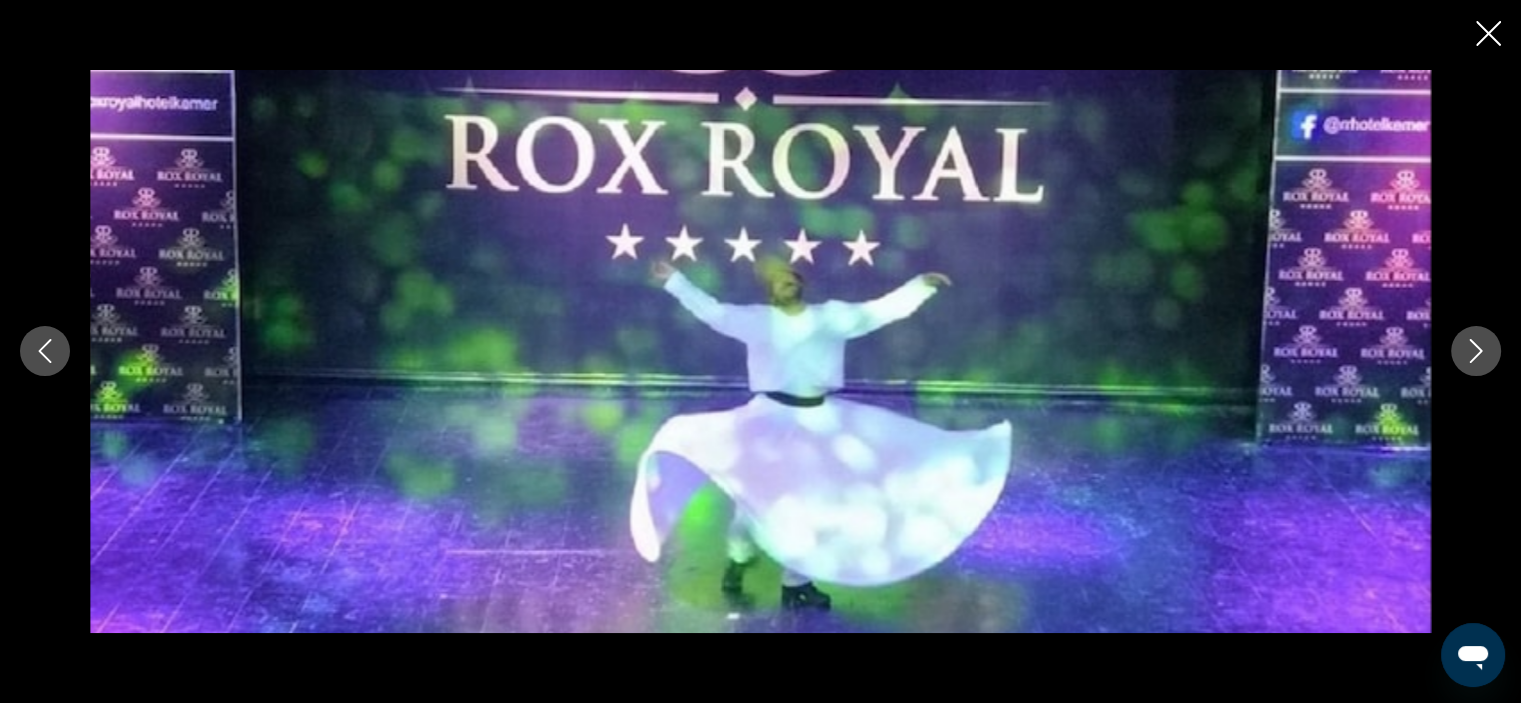 click 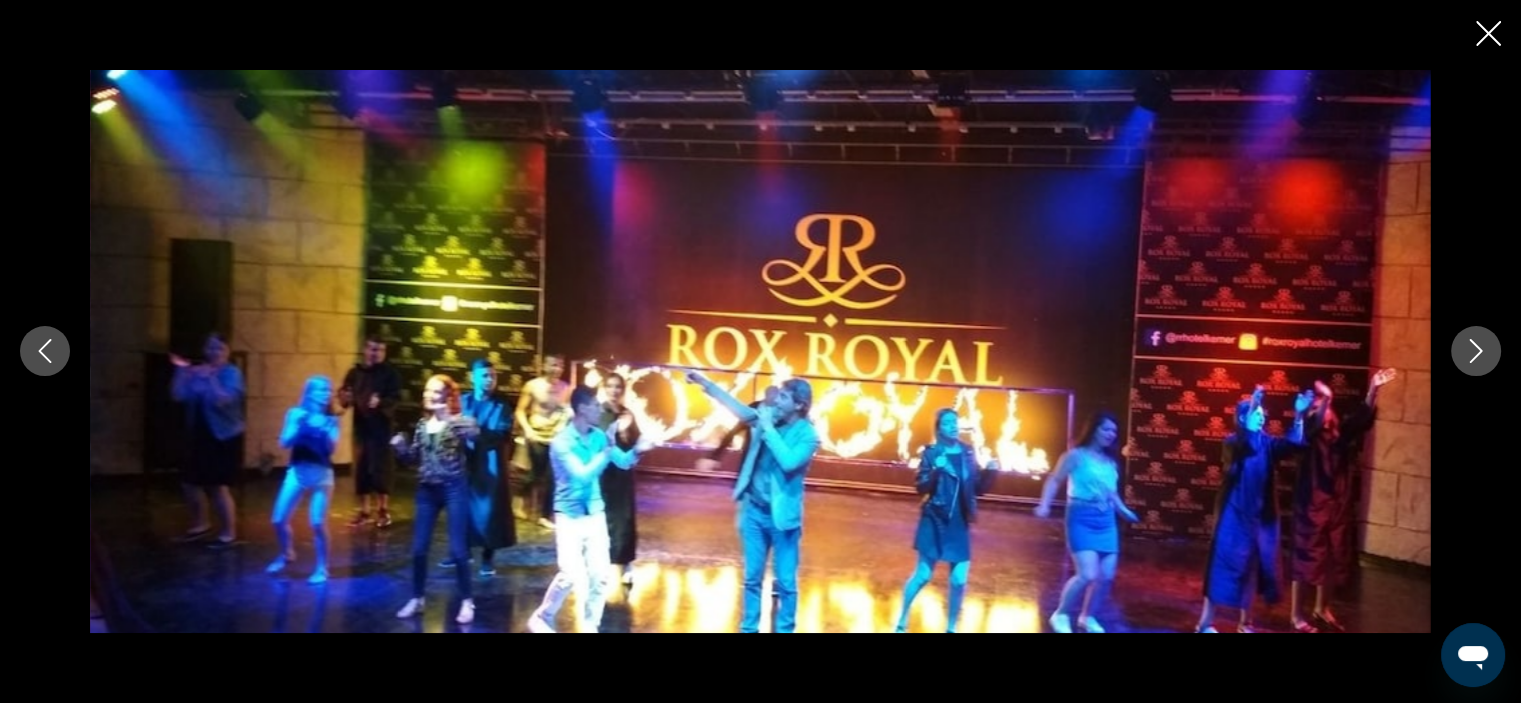 click 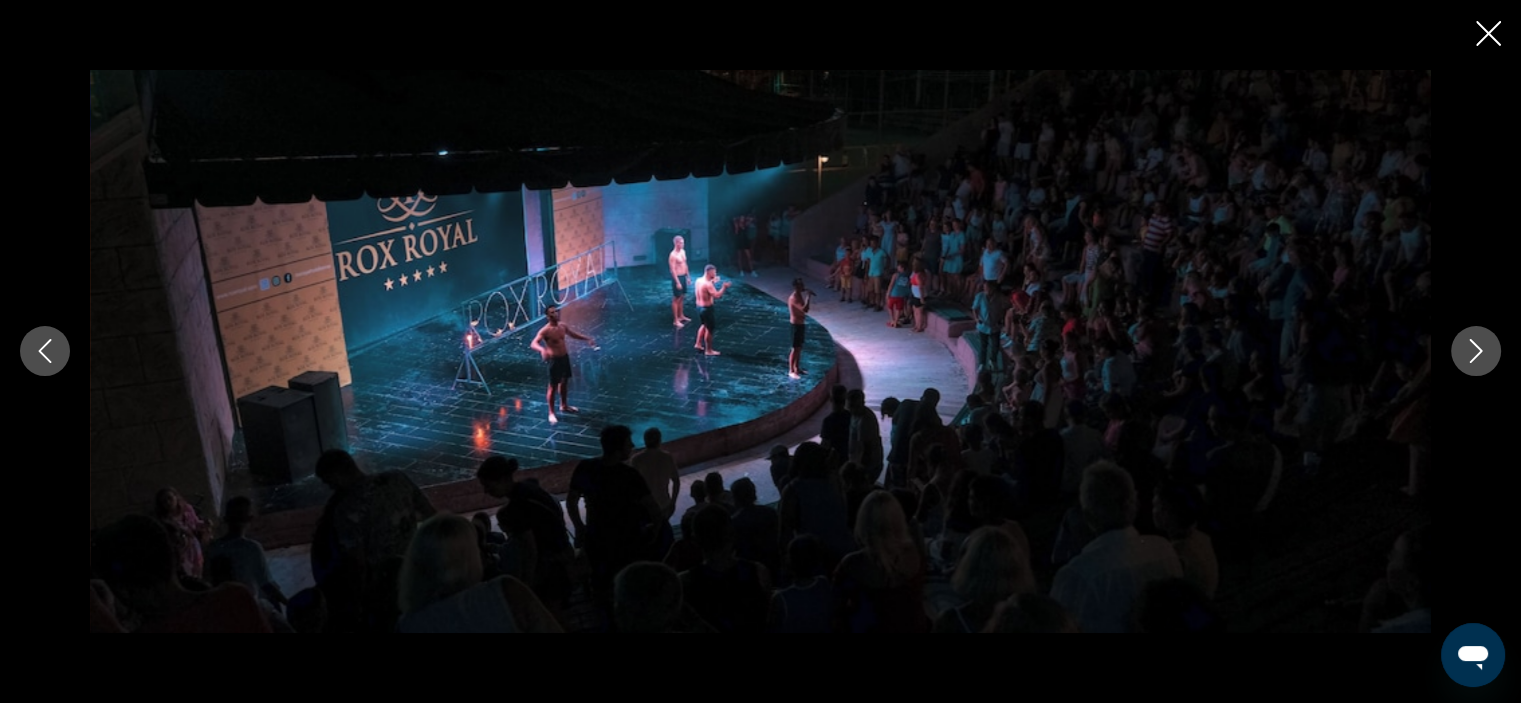 click 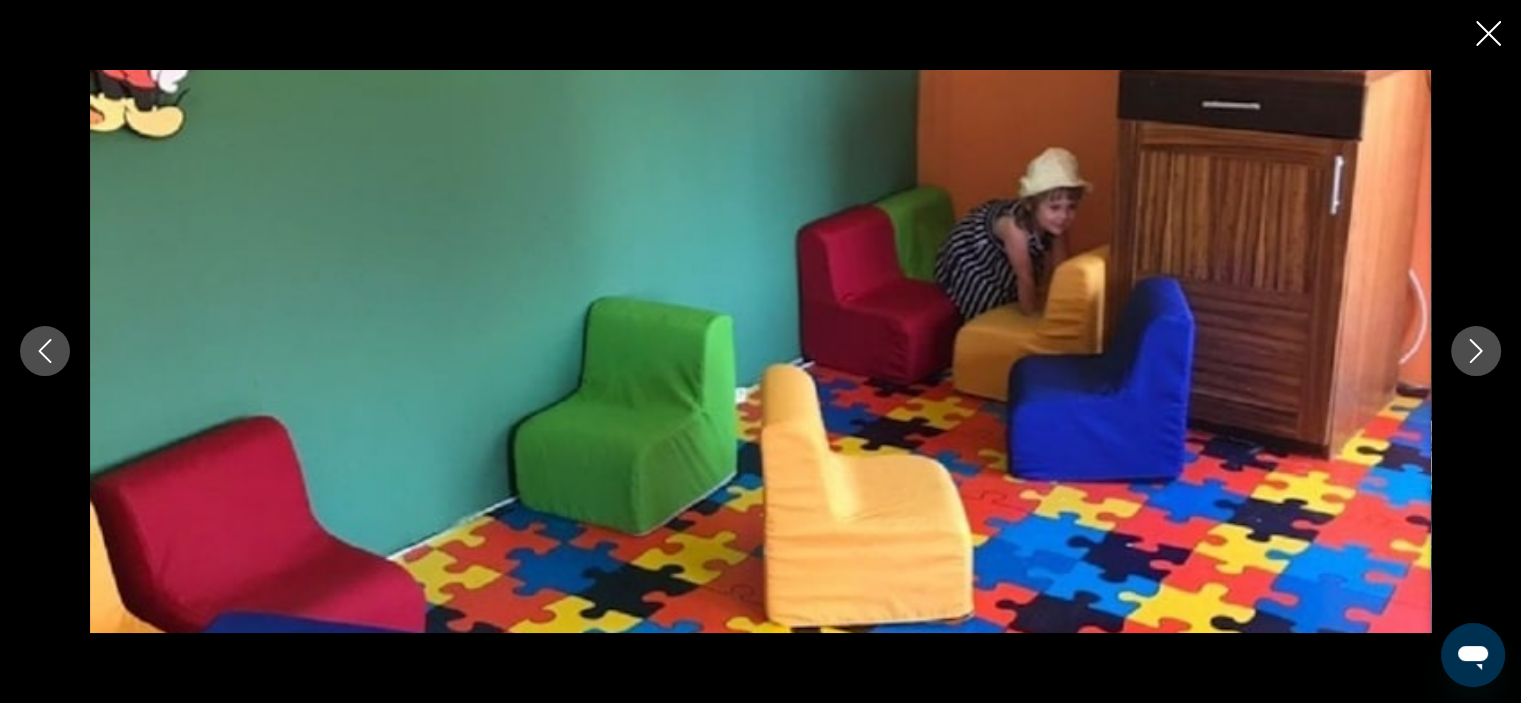 click 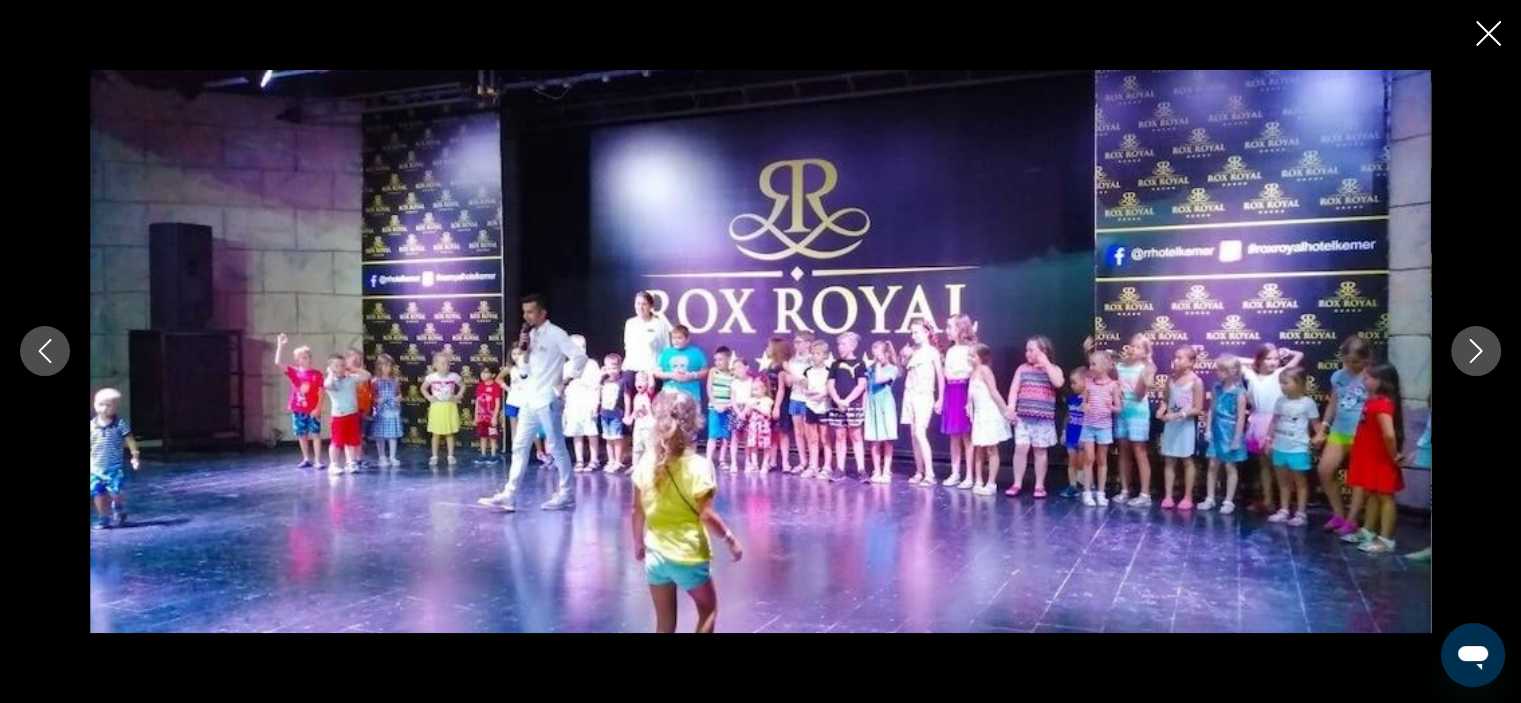 click 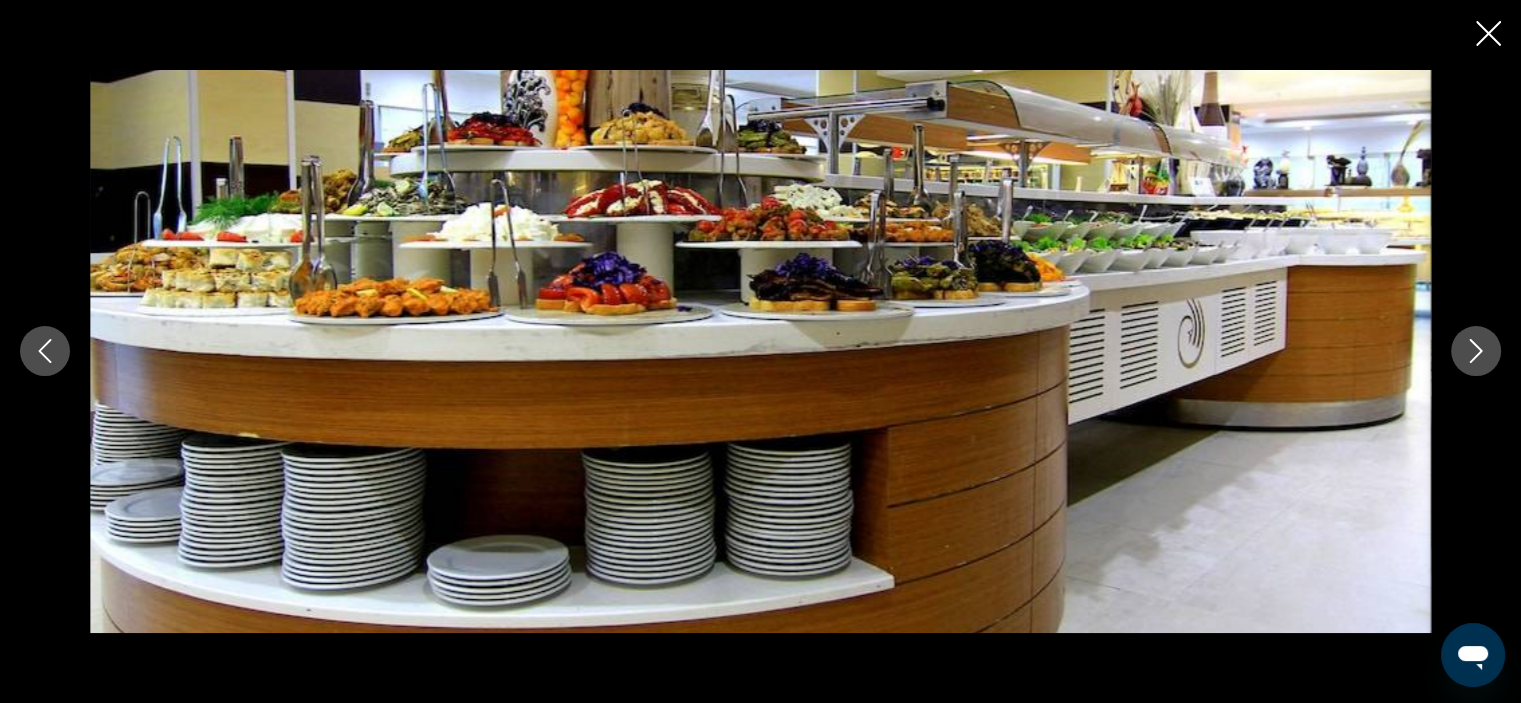 click 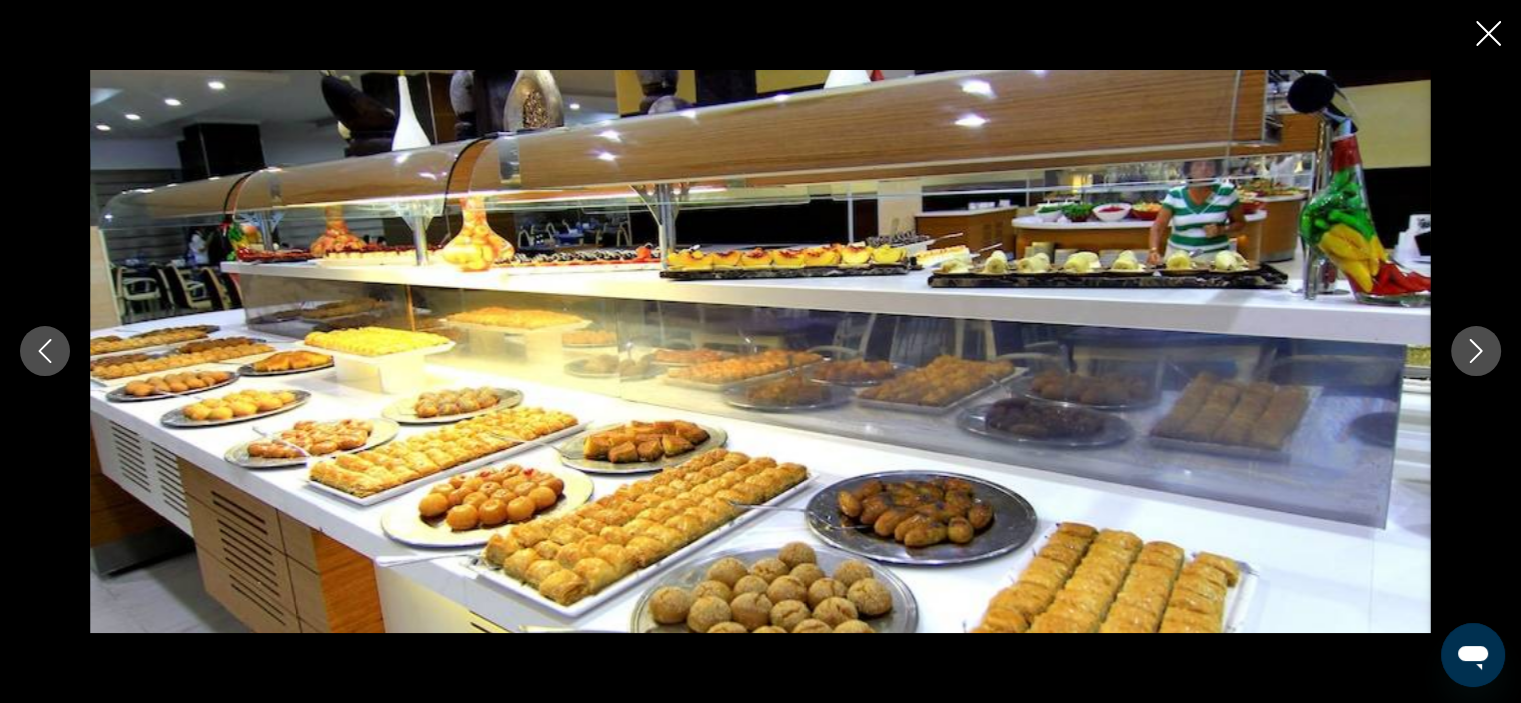 click 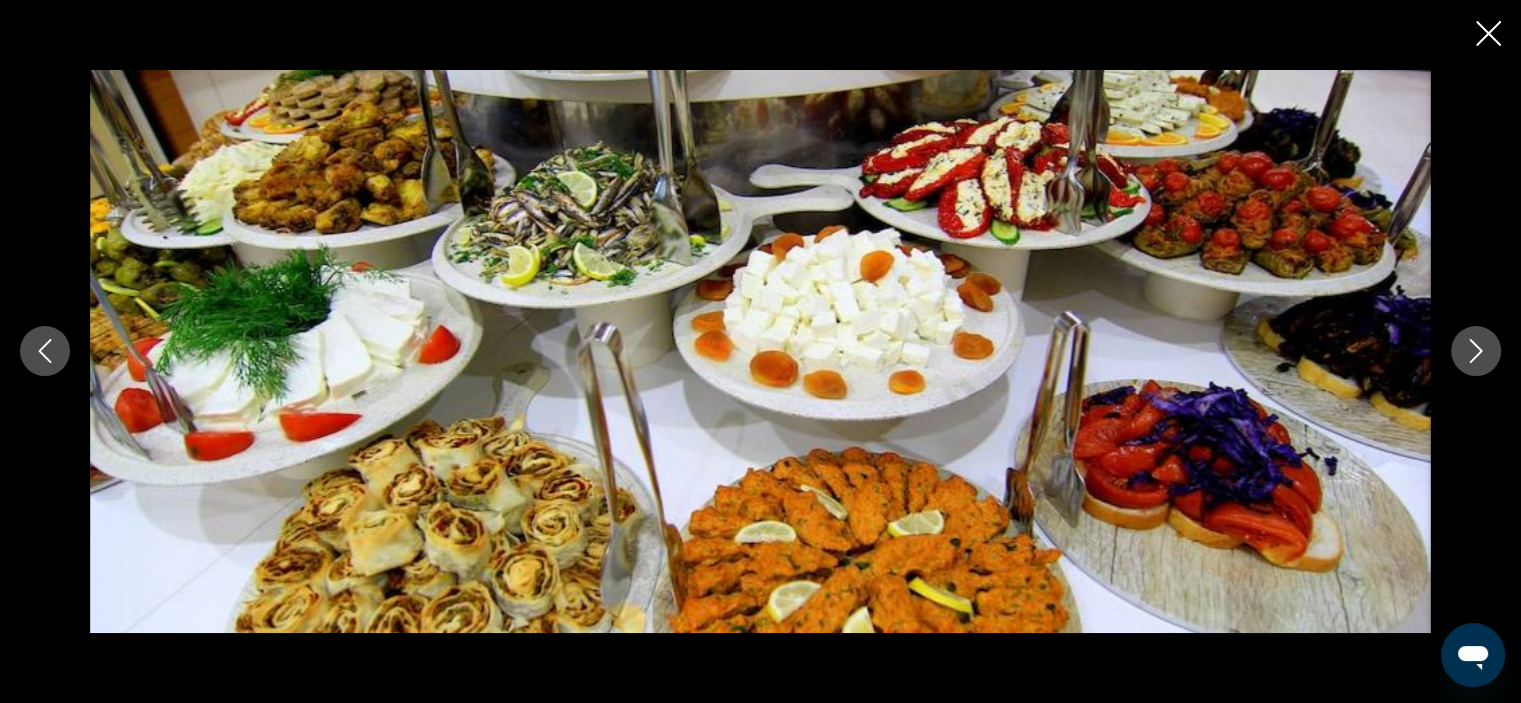click 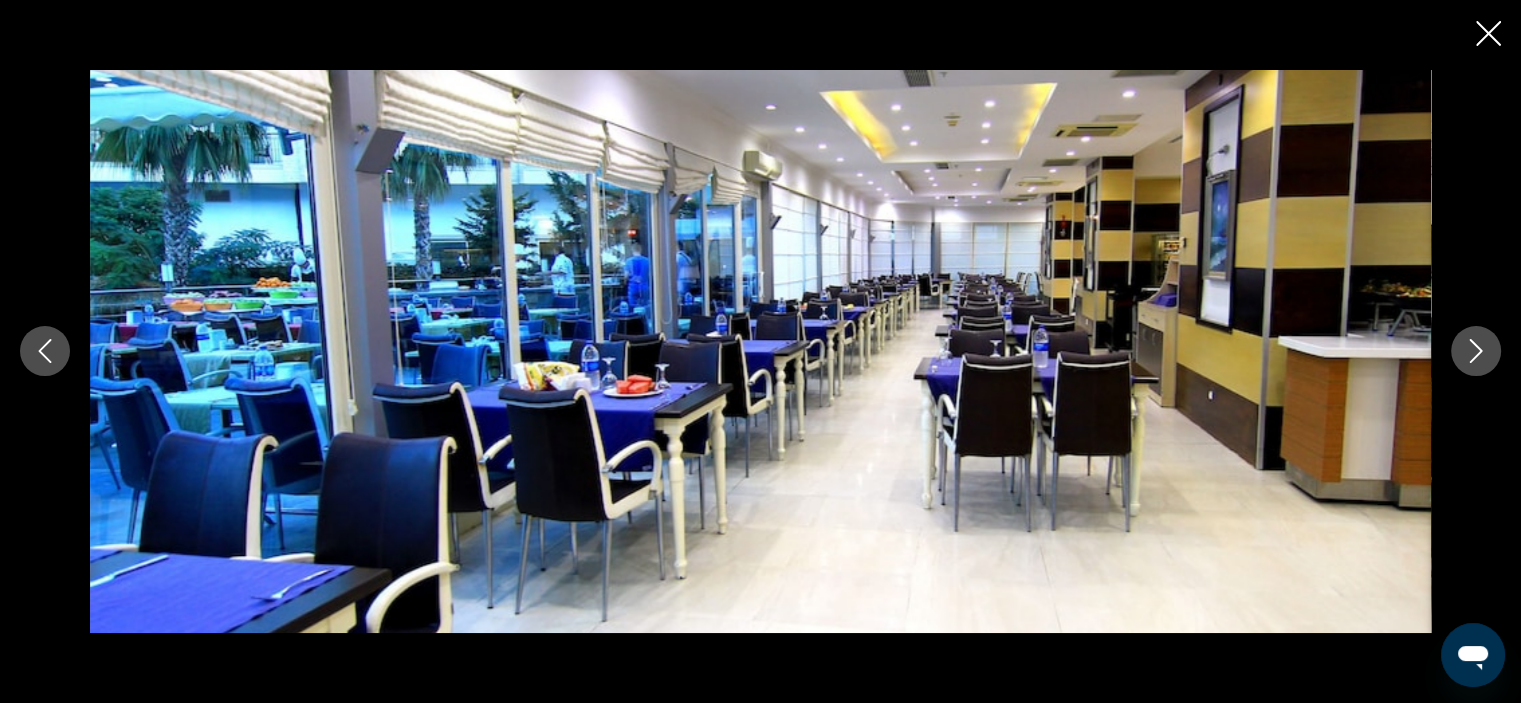 click 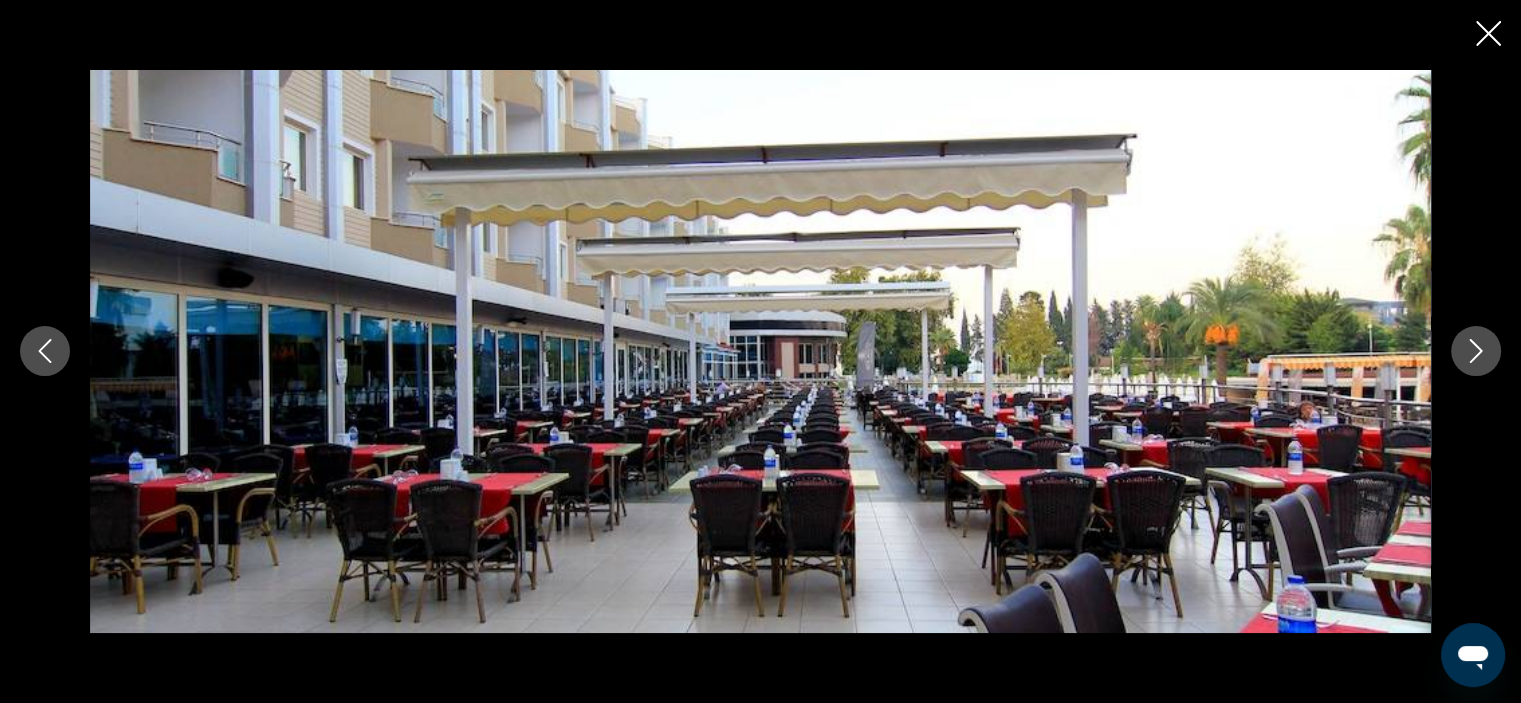 click 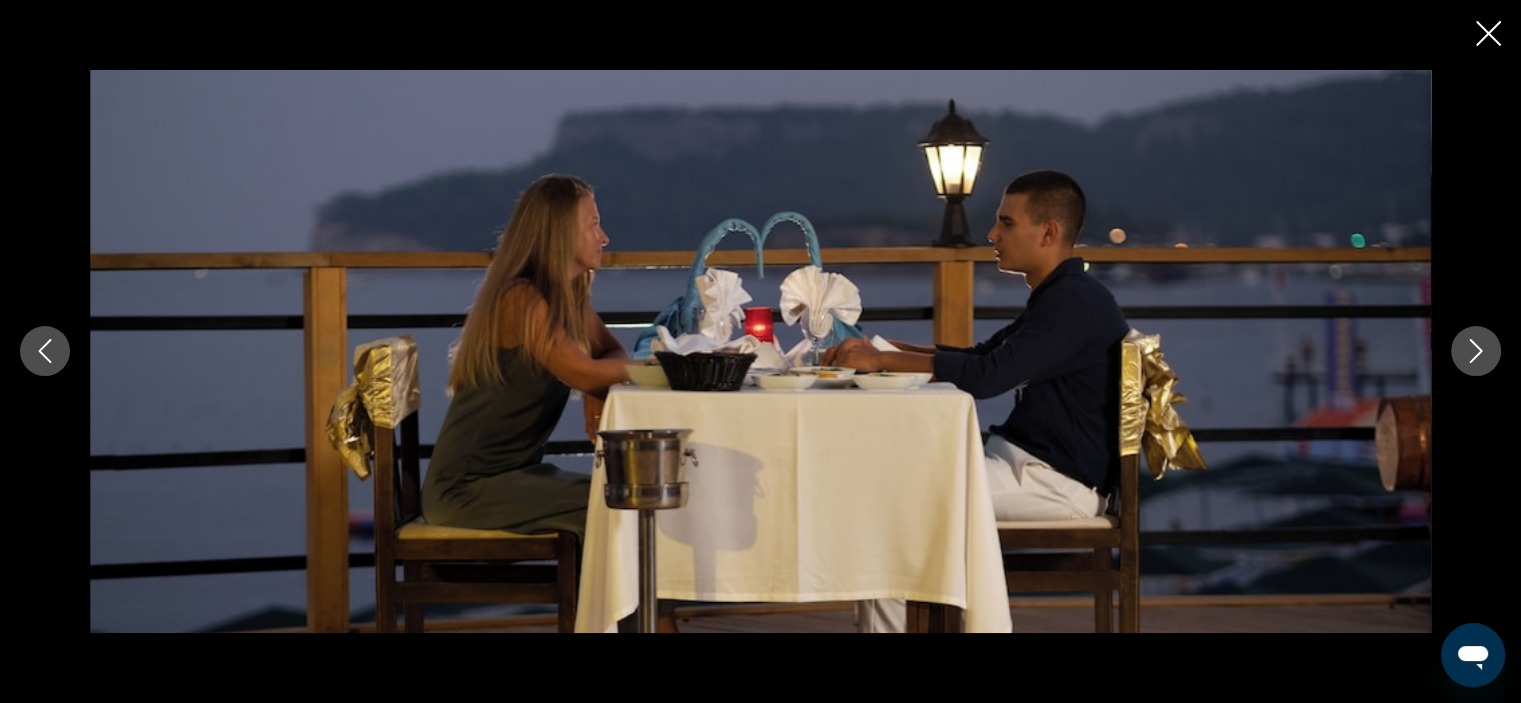 click 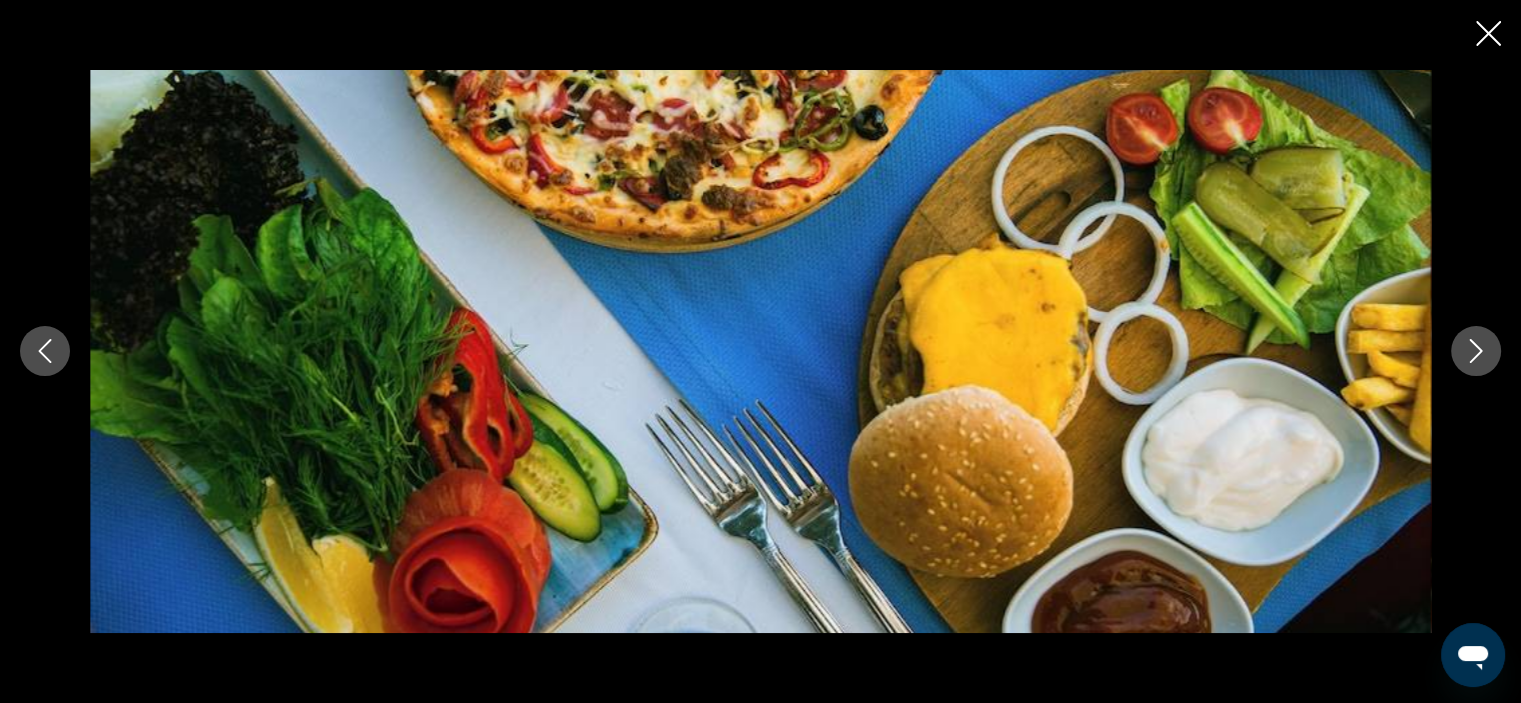 click 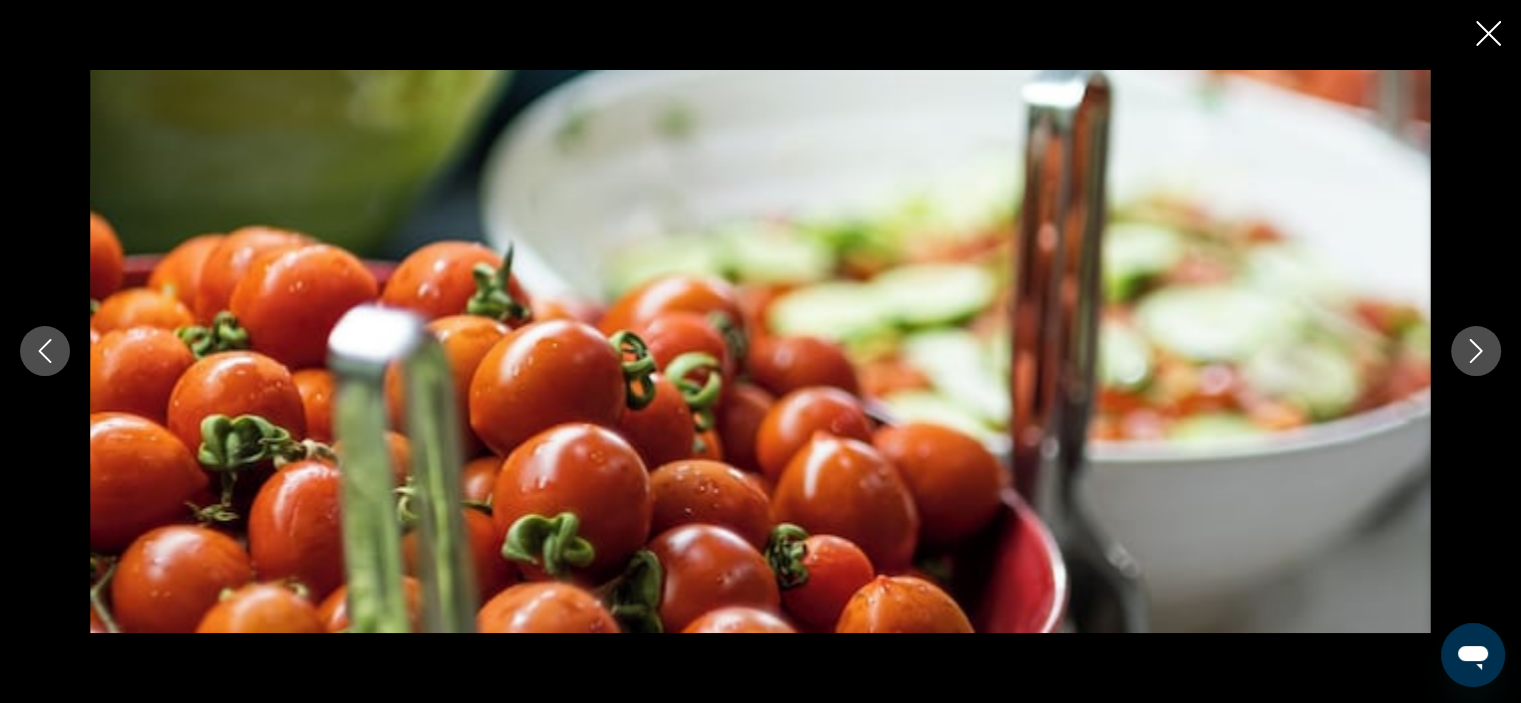 click 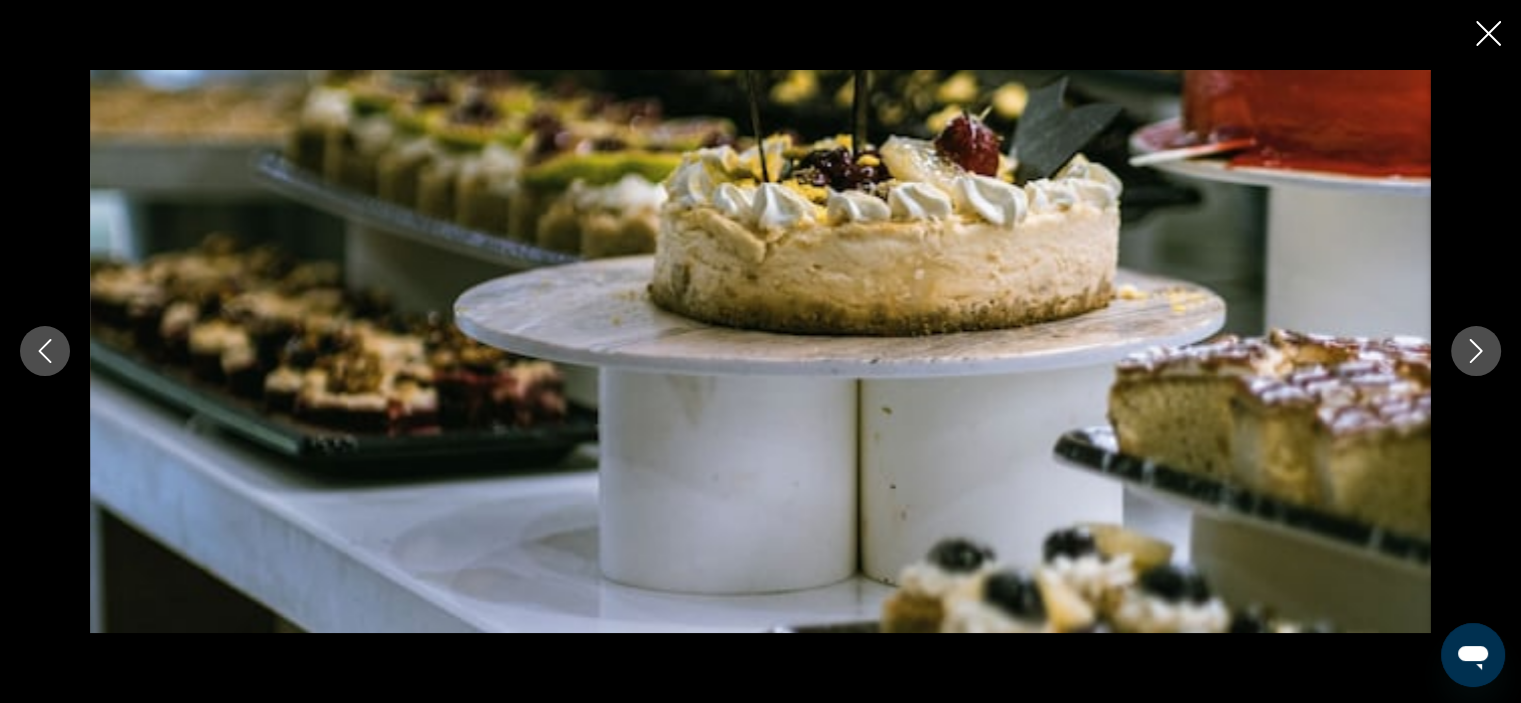 click 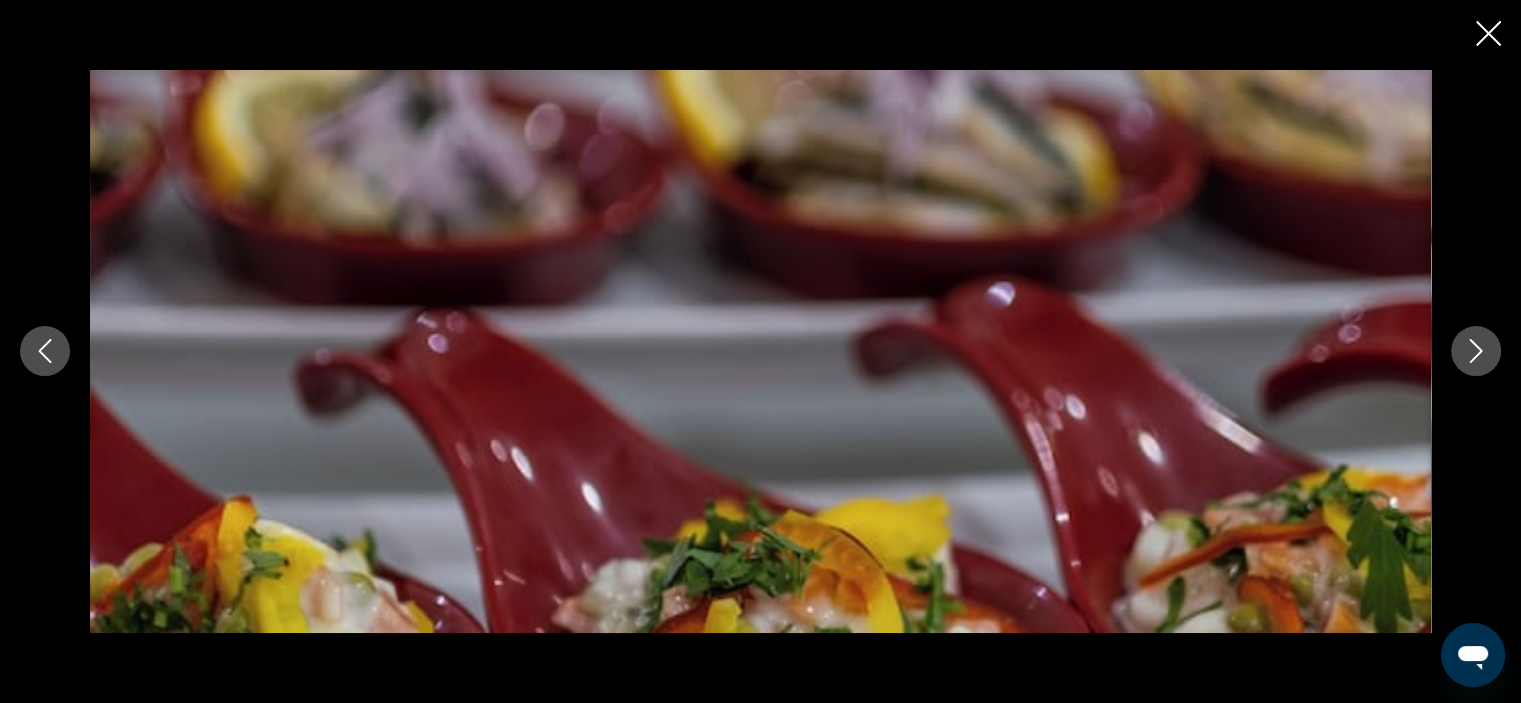 click 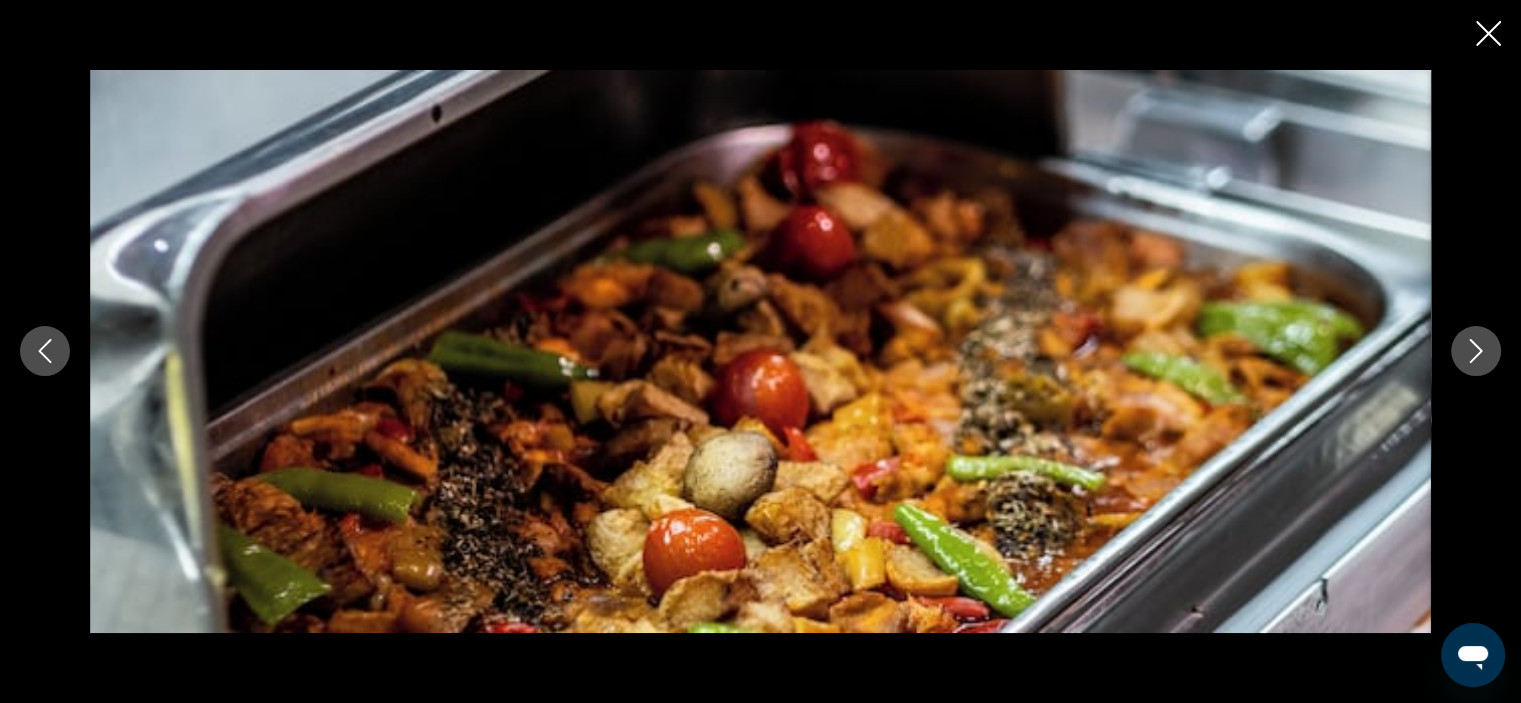 click 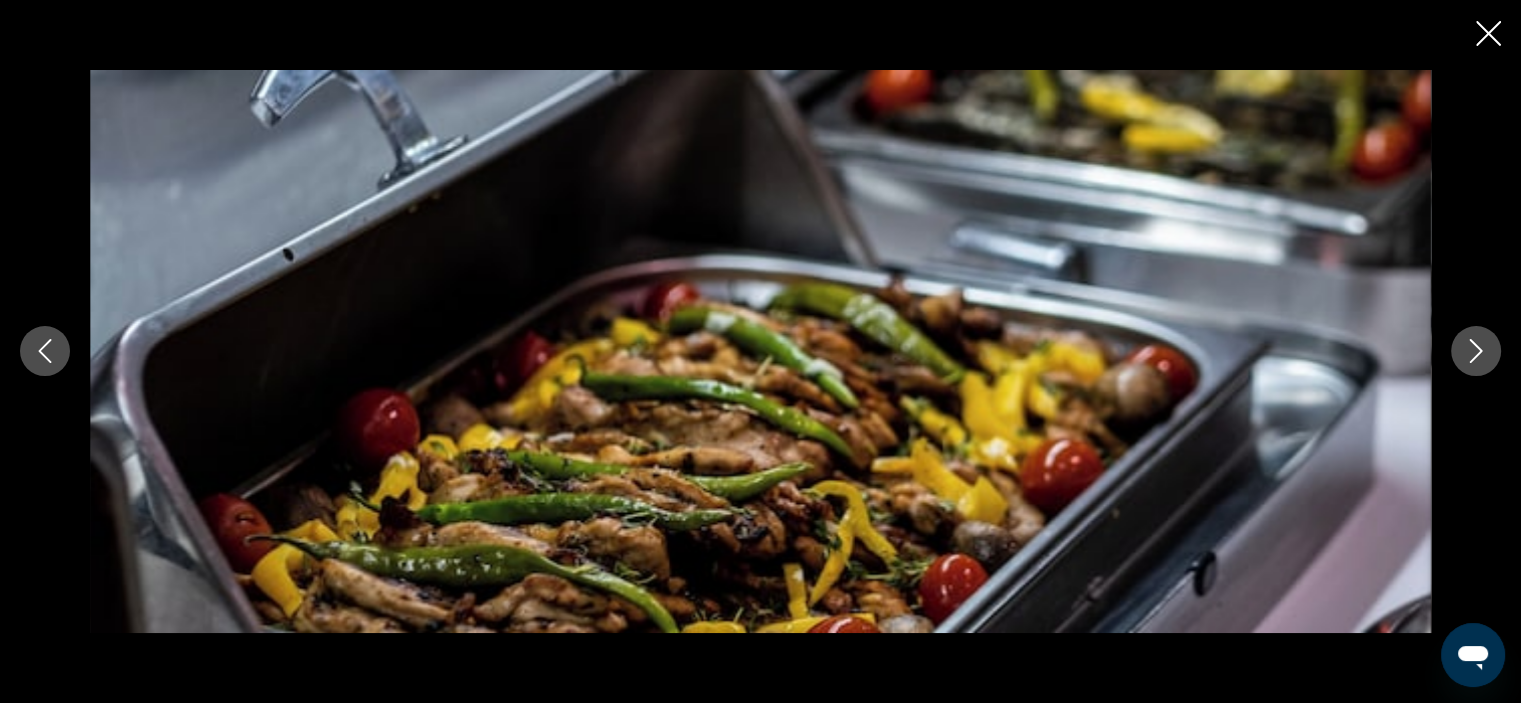 click 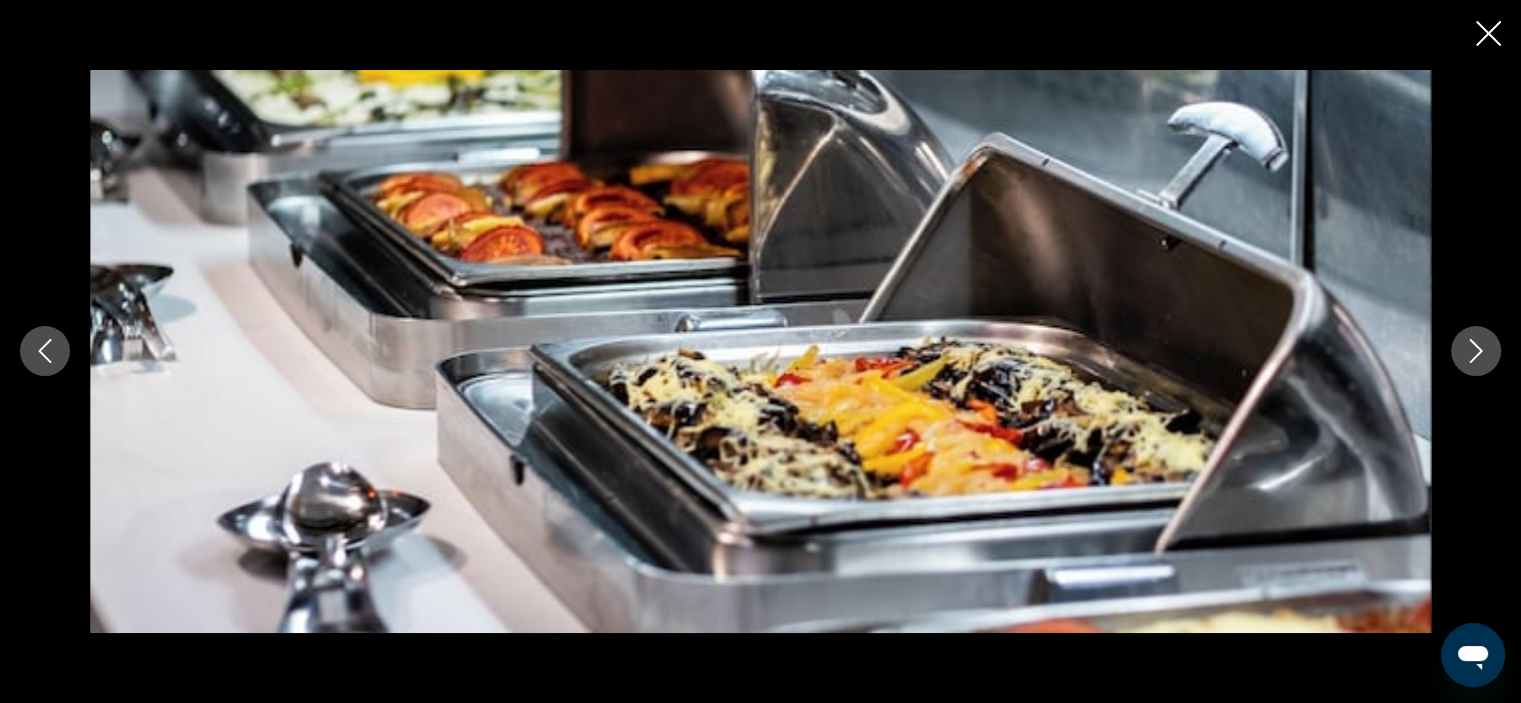 click 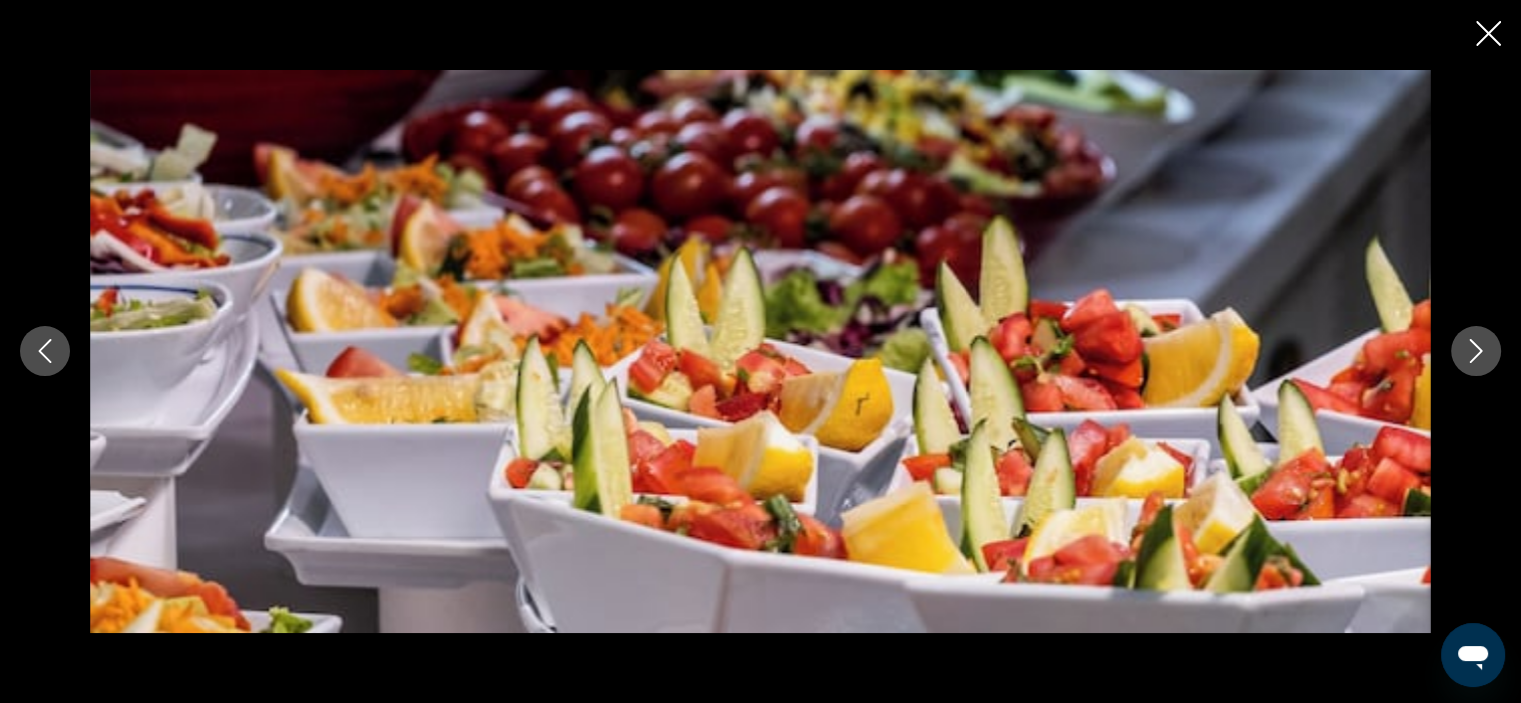 click 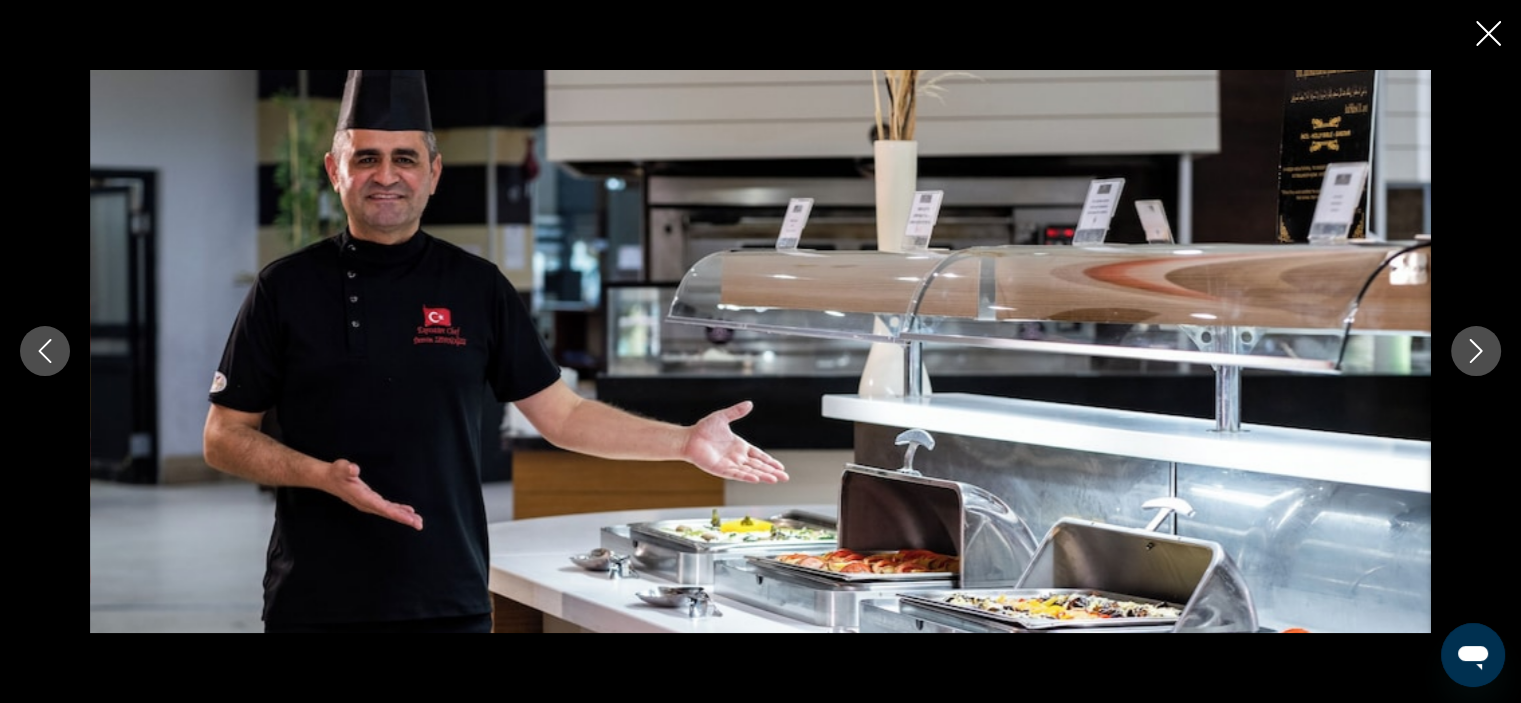 click 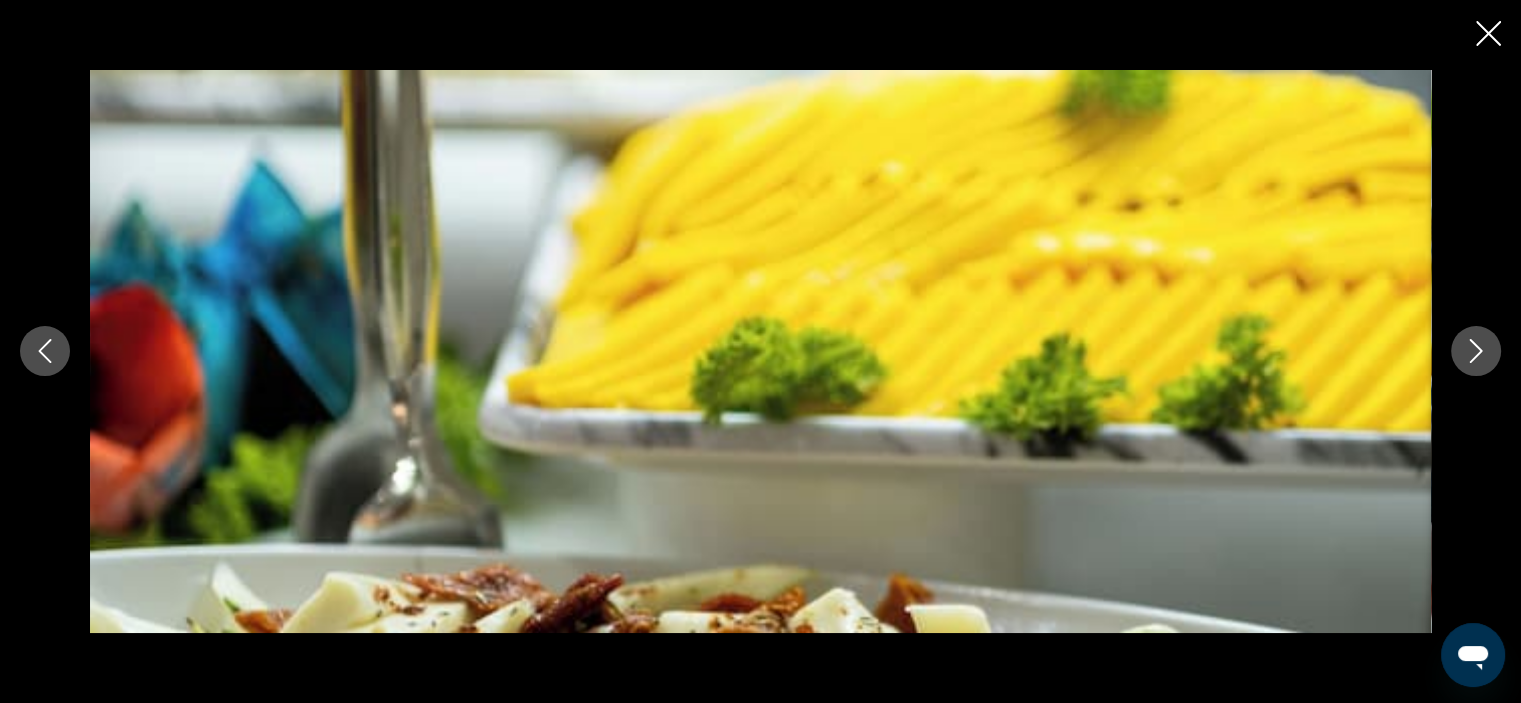 click 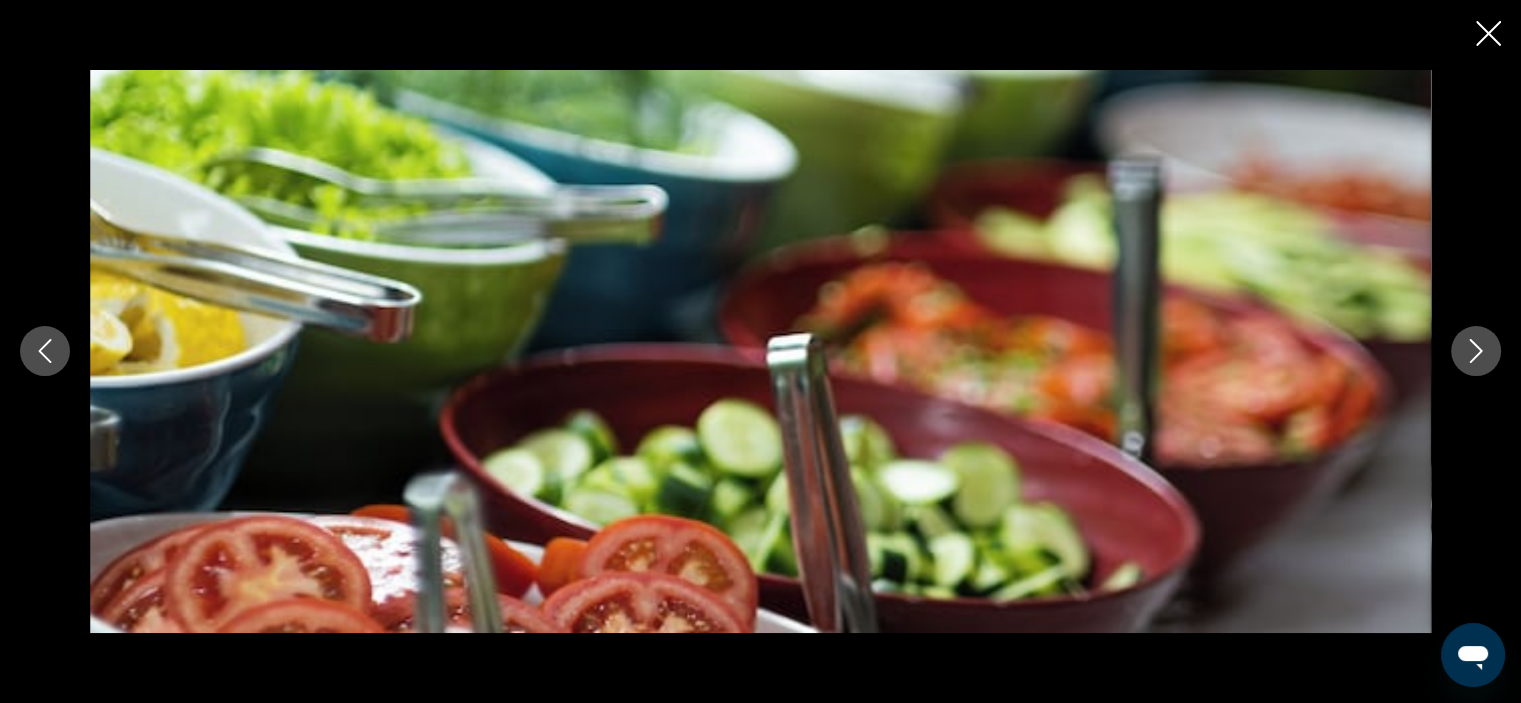 click 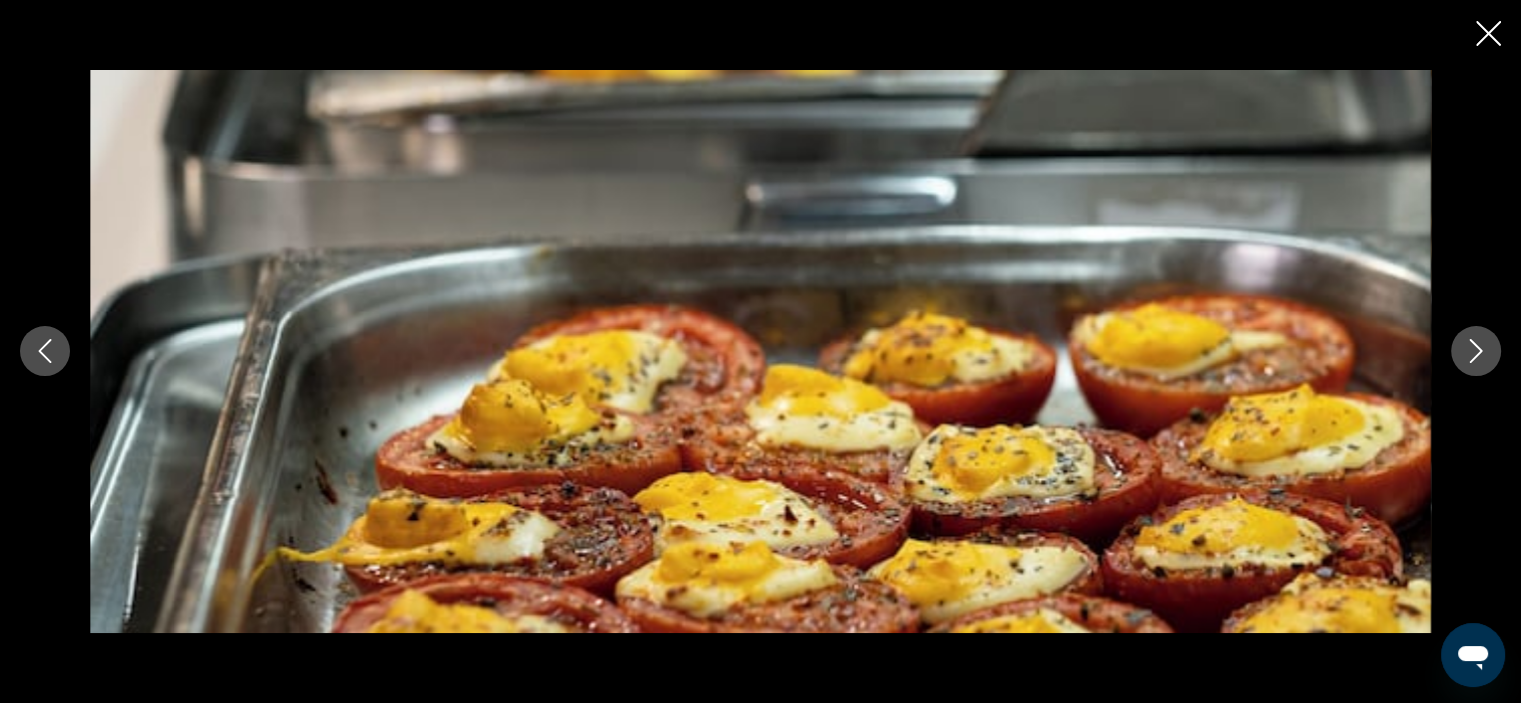 click 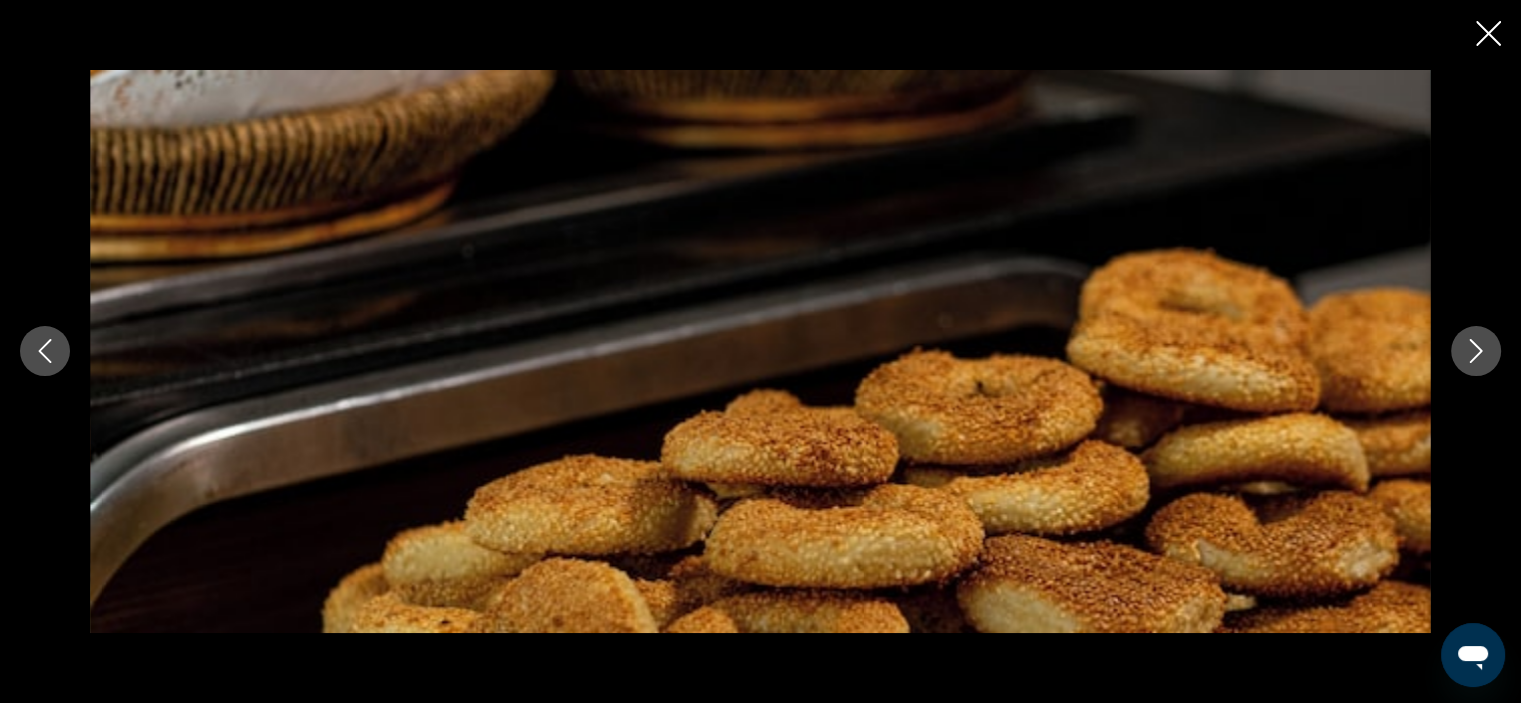 click 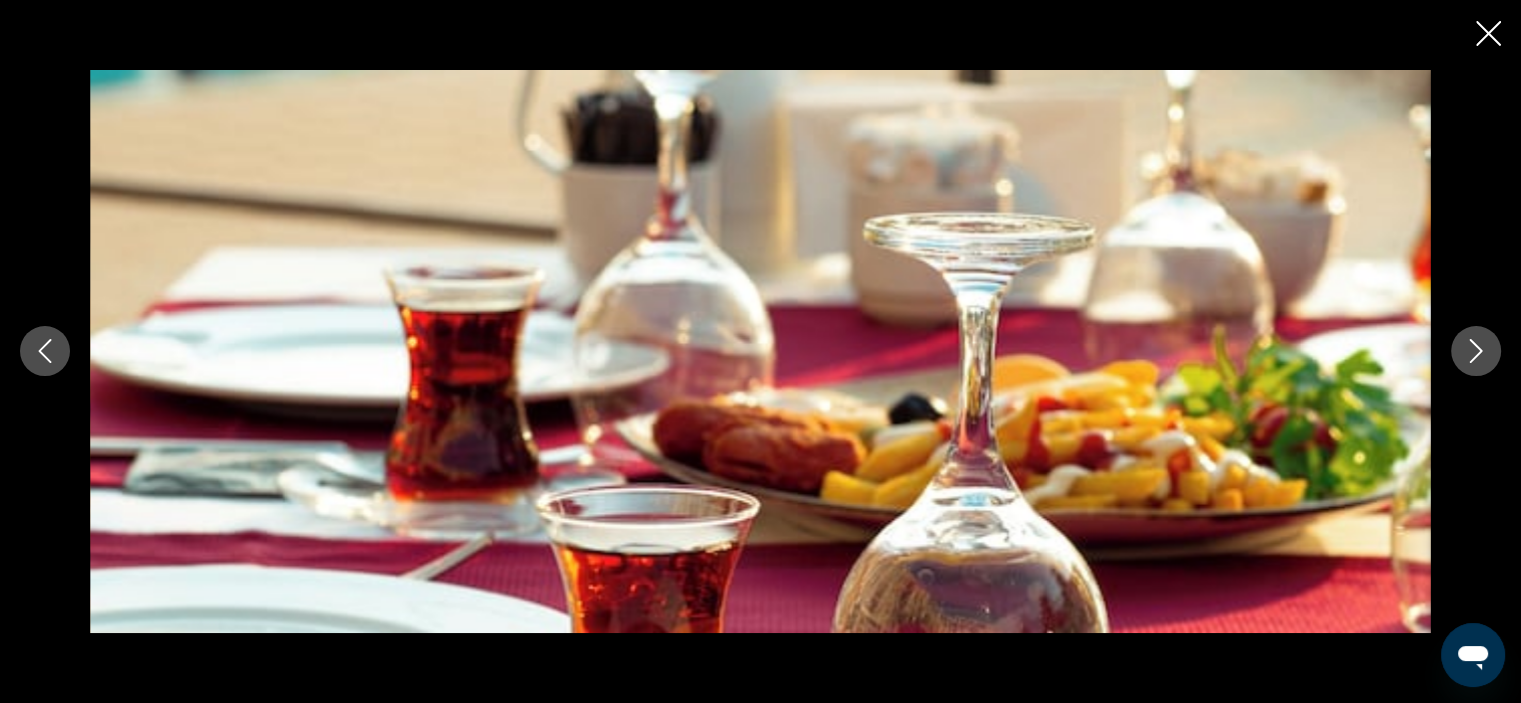 click 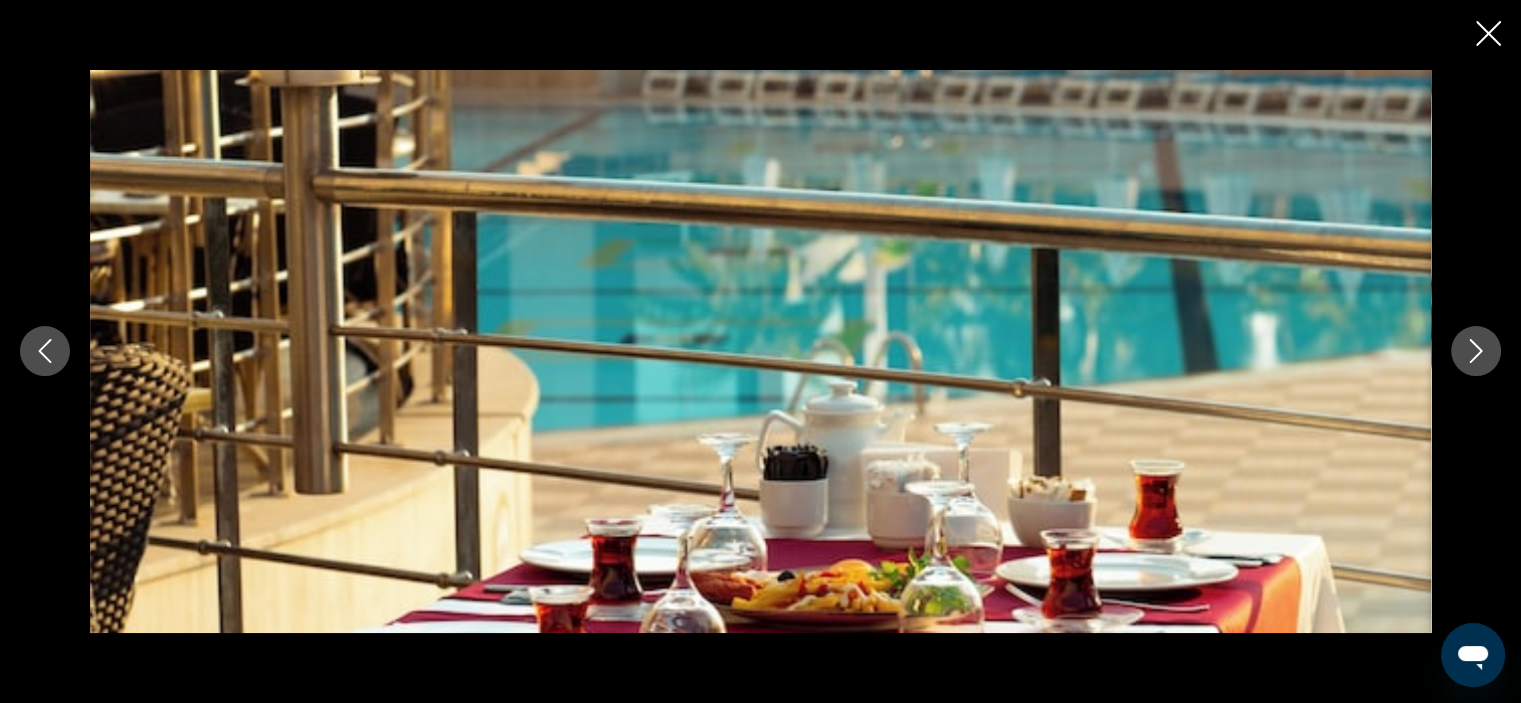 click 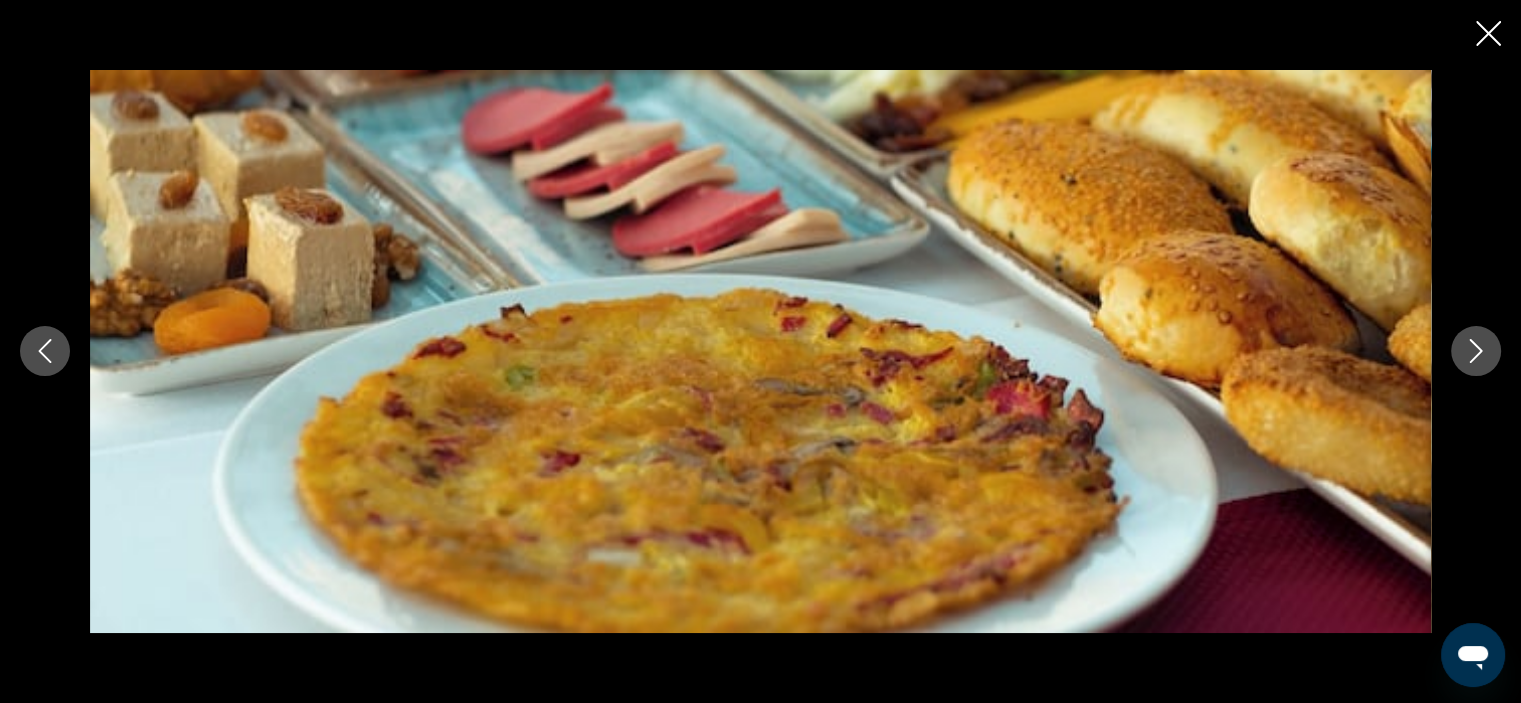 click 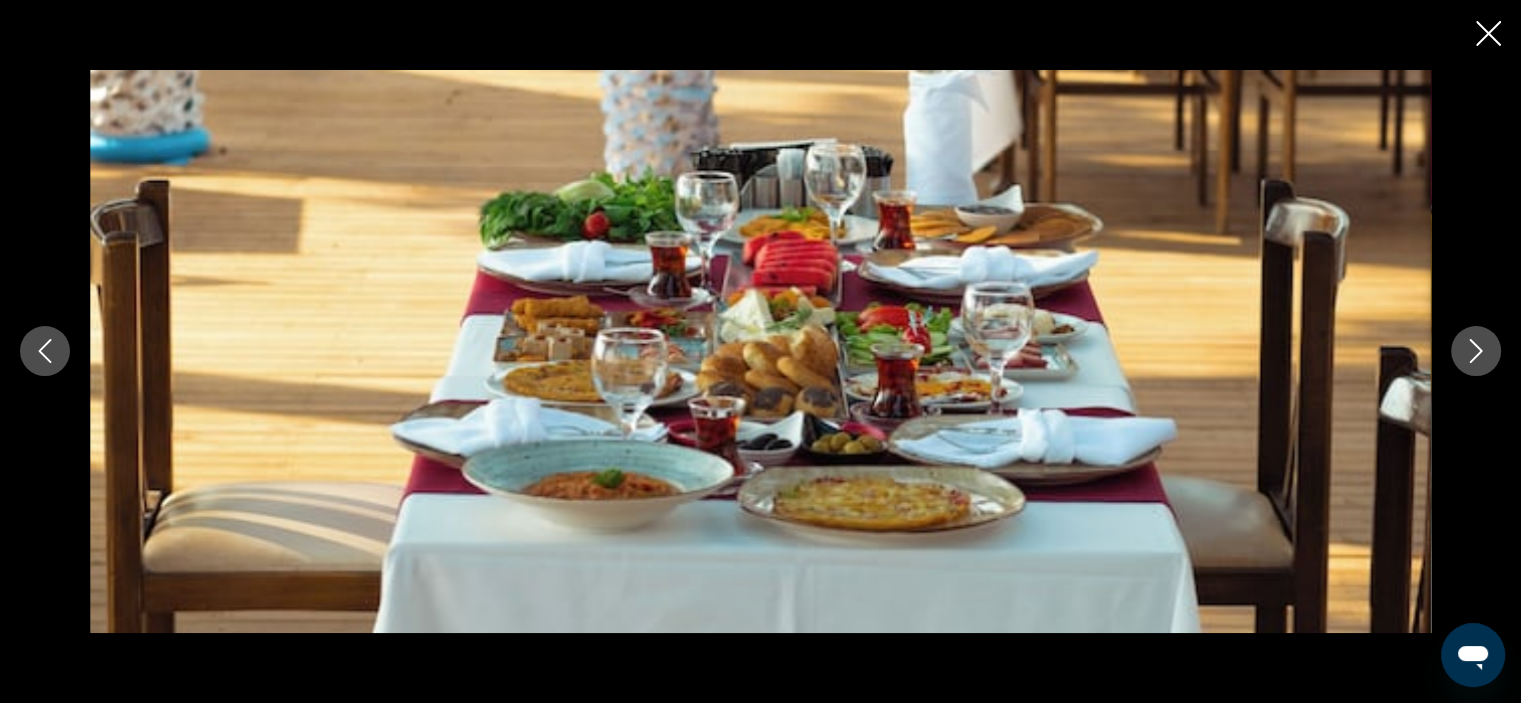 click 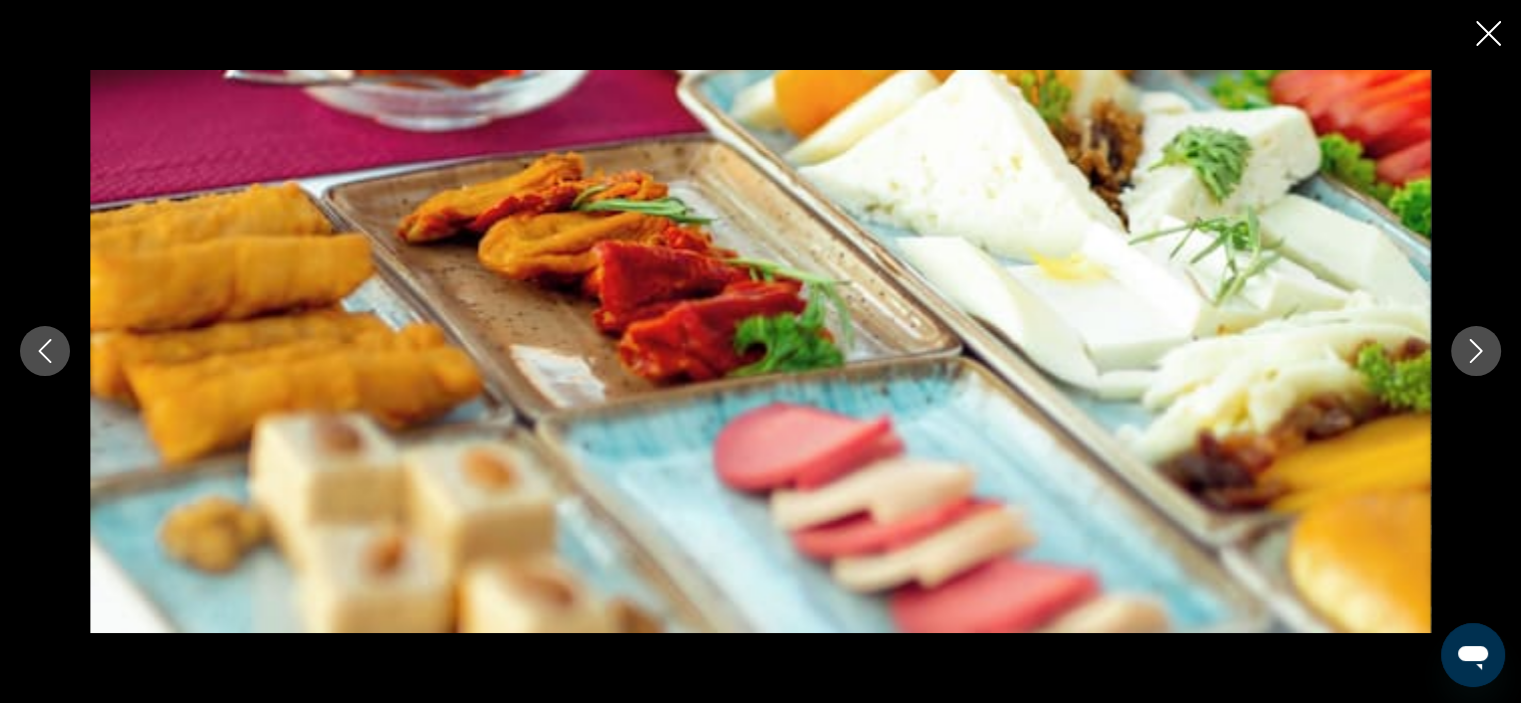 click 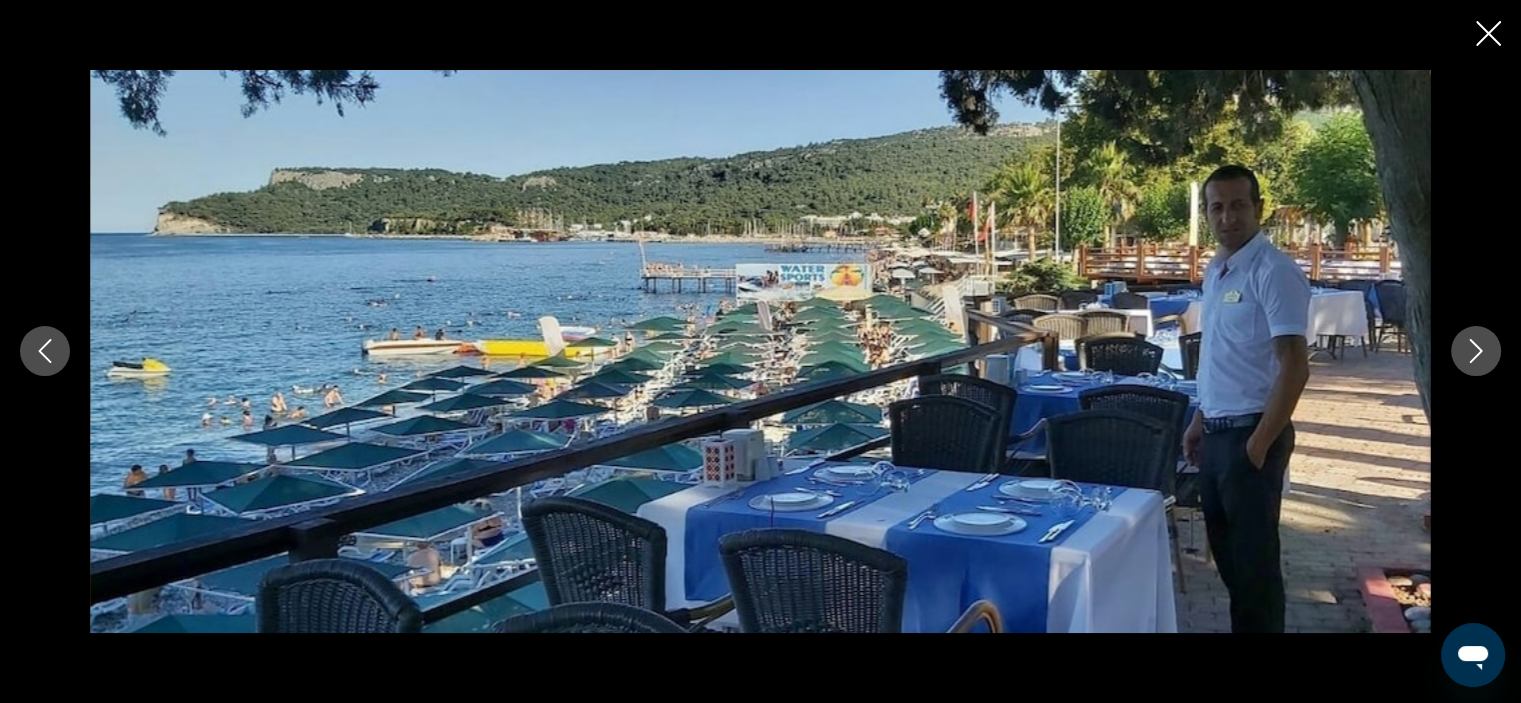 click 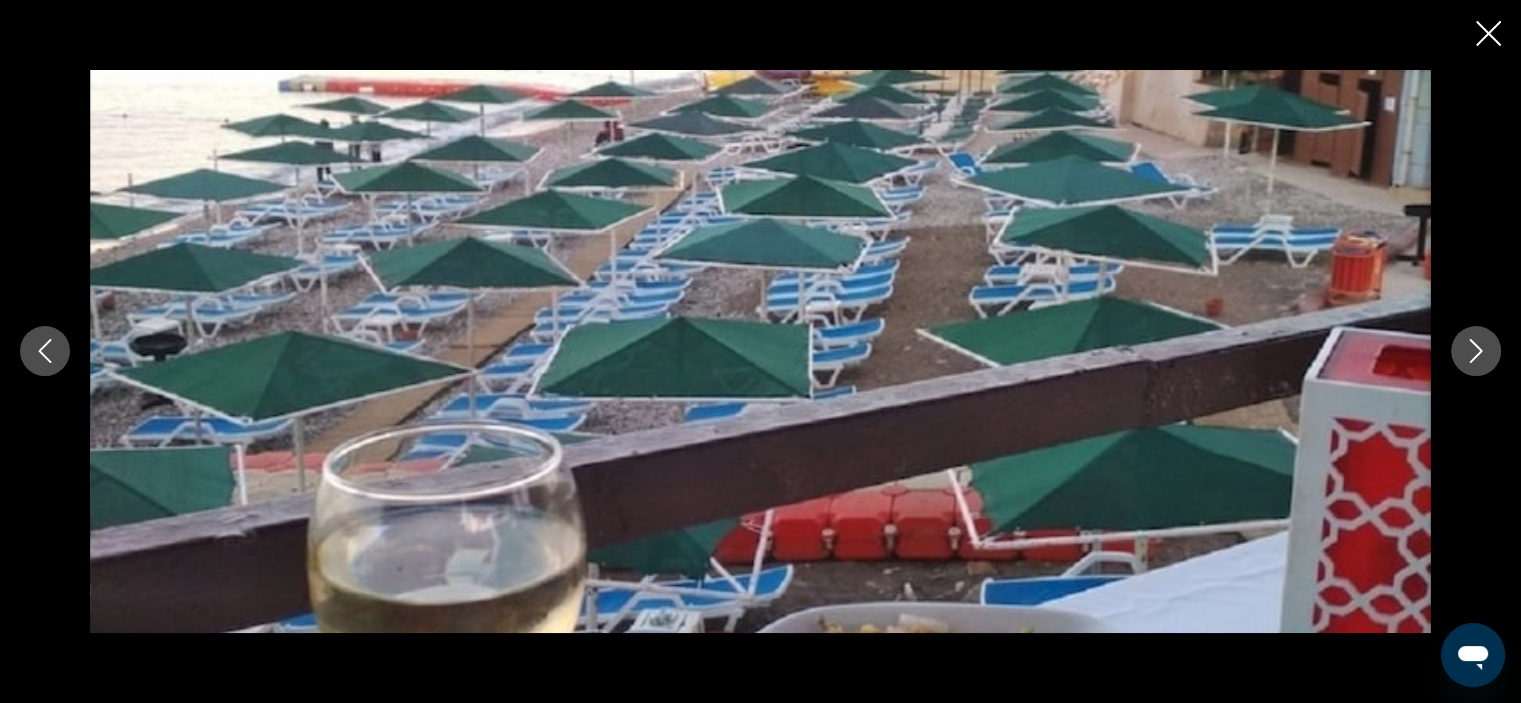 click 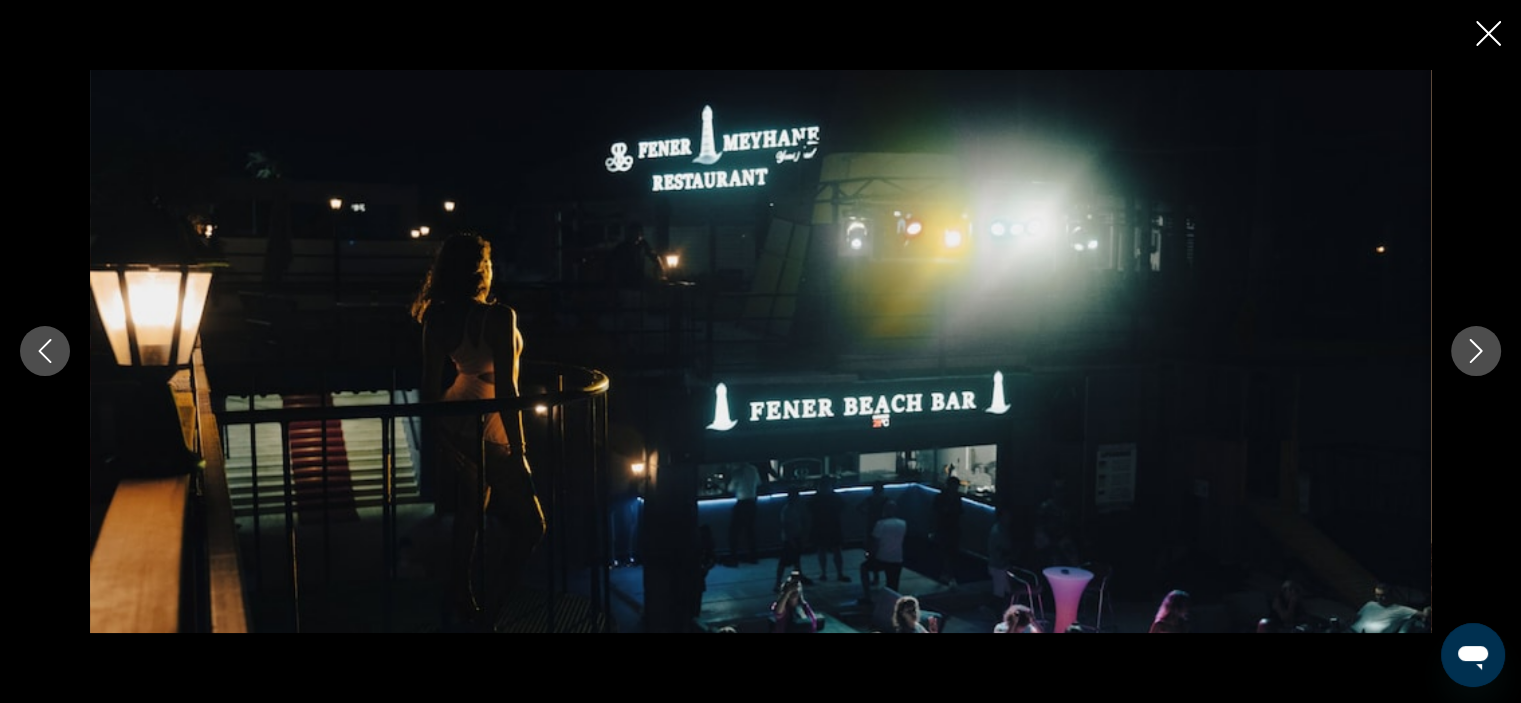 click 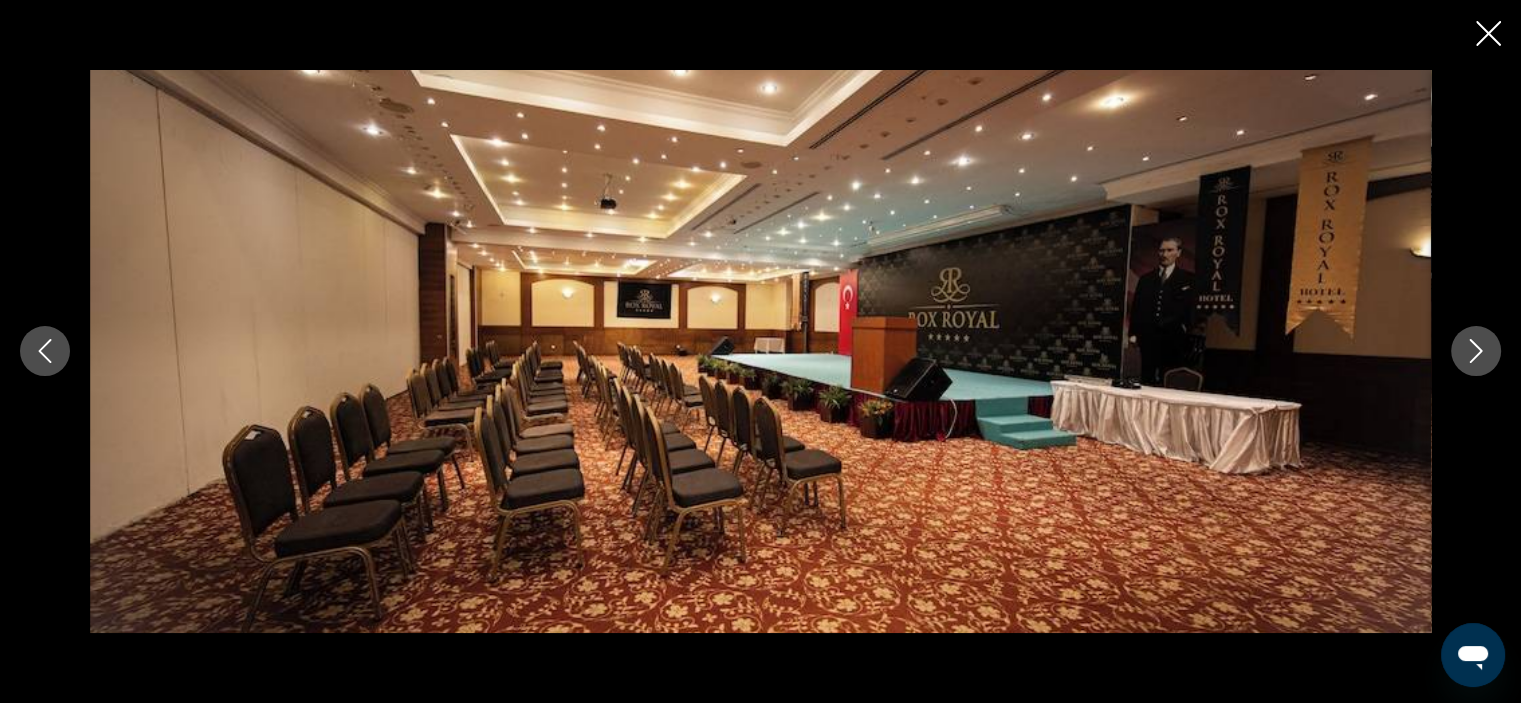 click 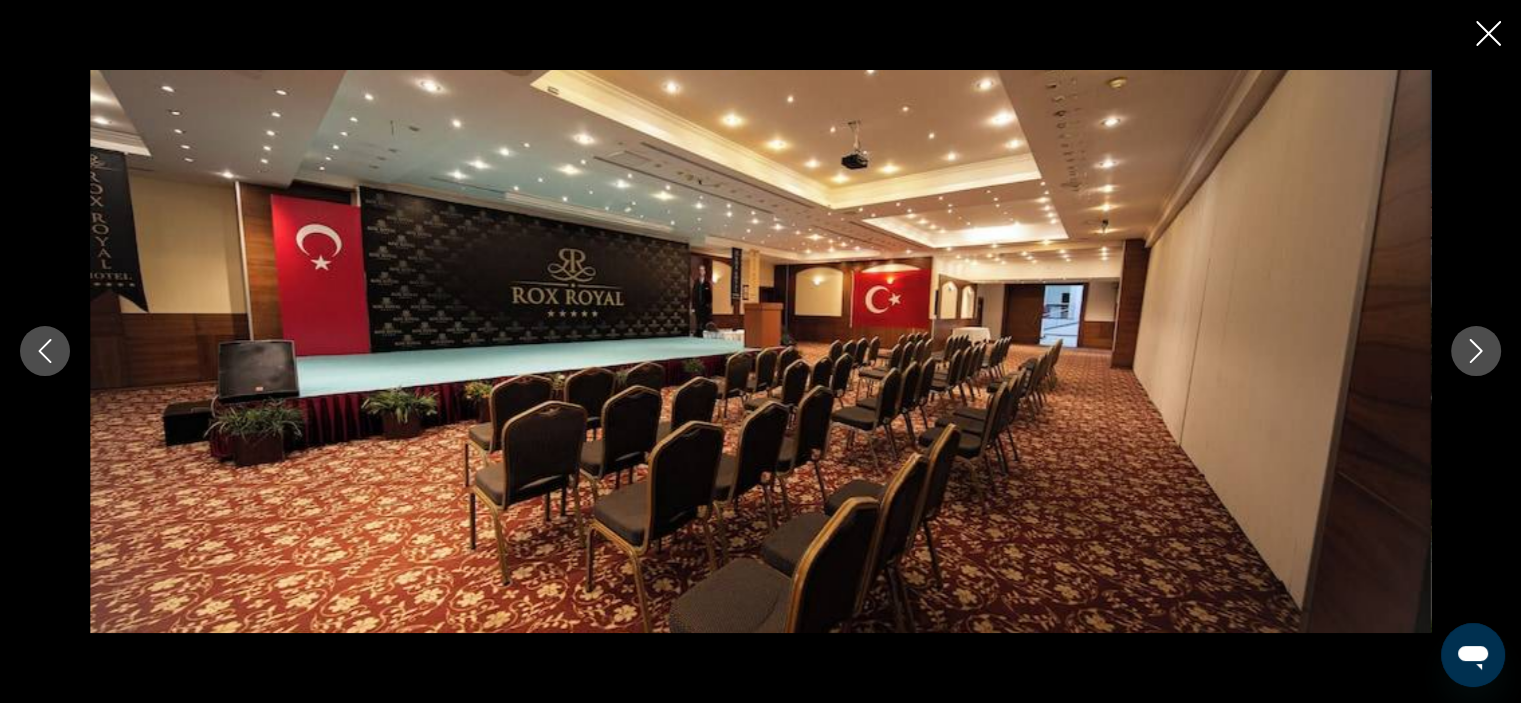 click 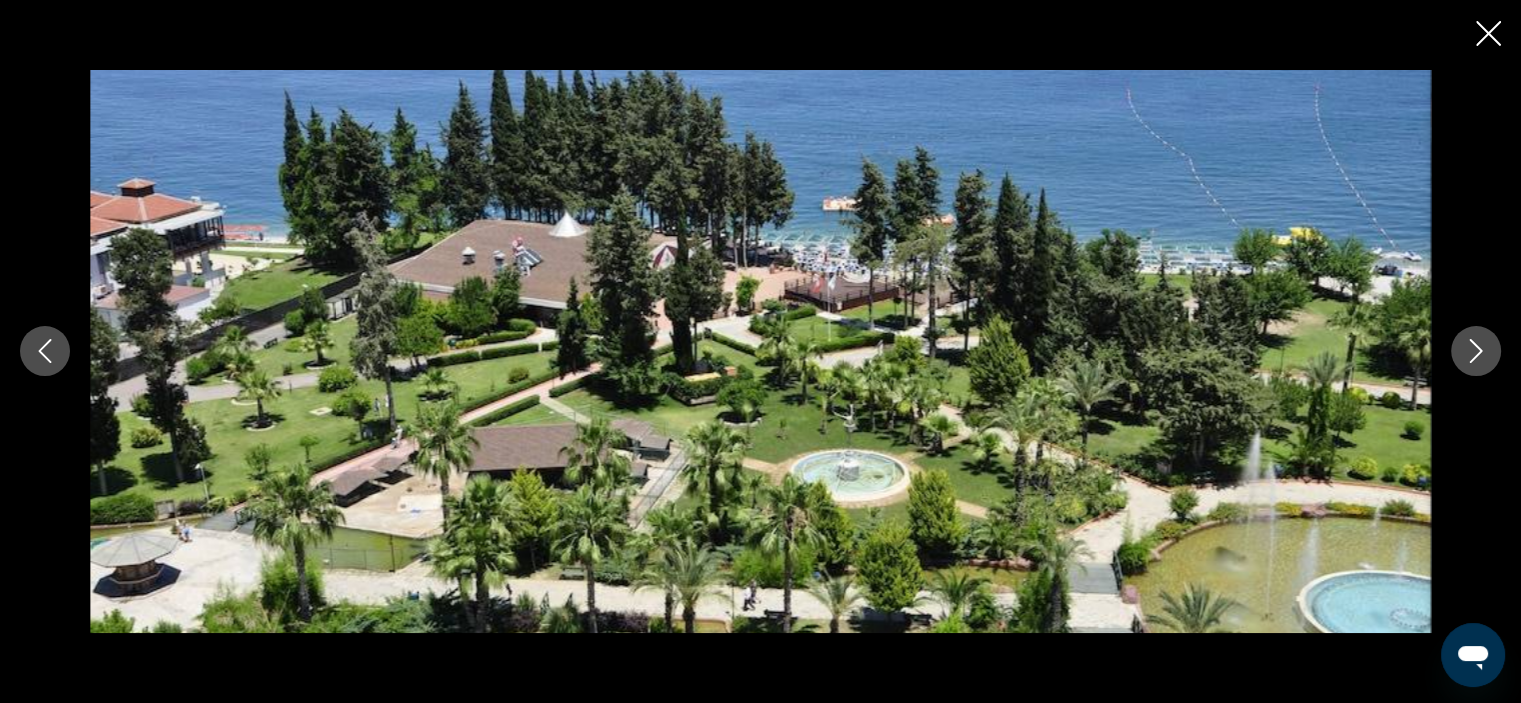 click 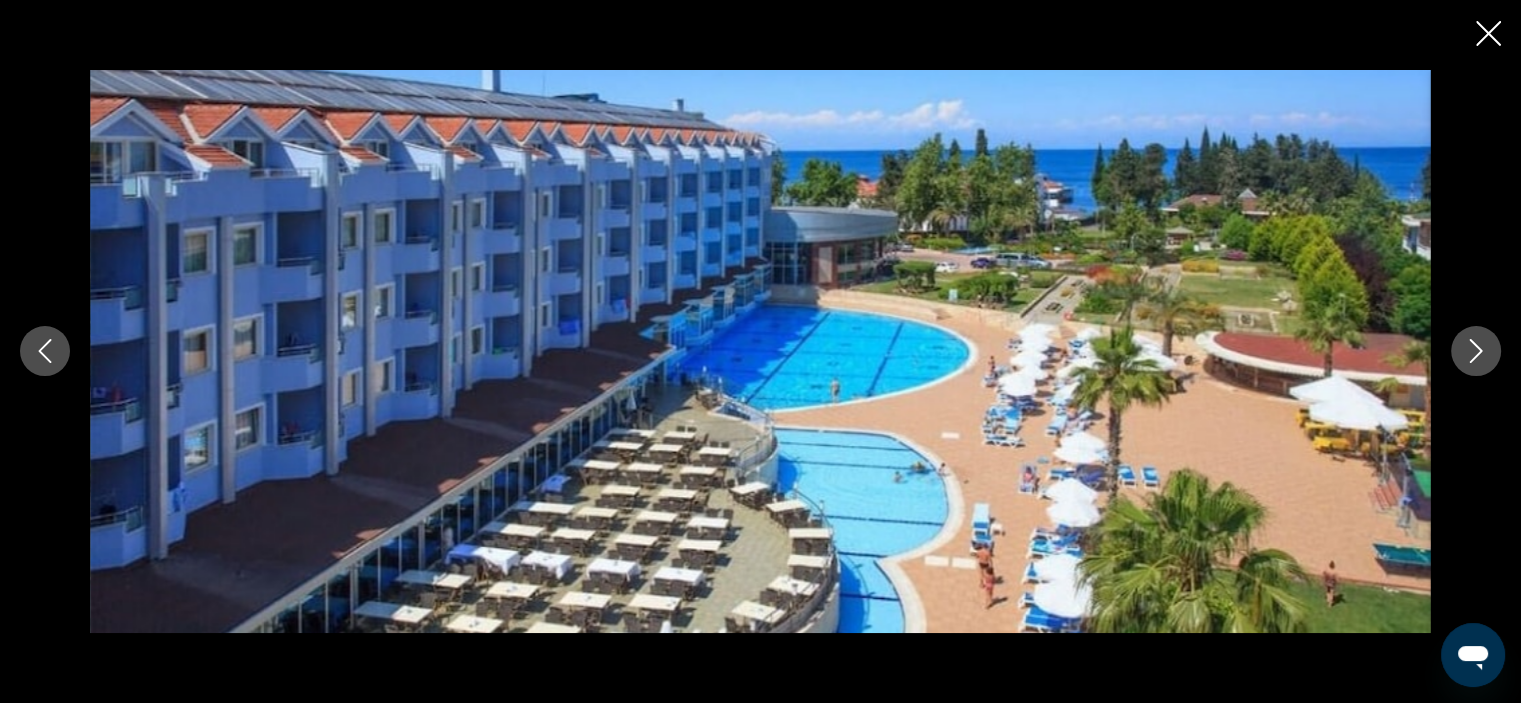 click 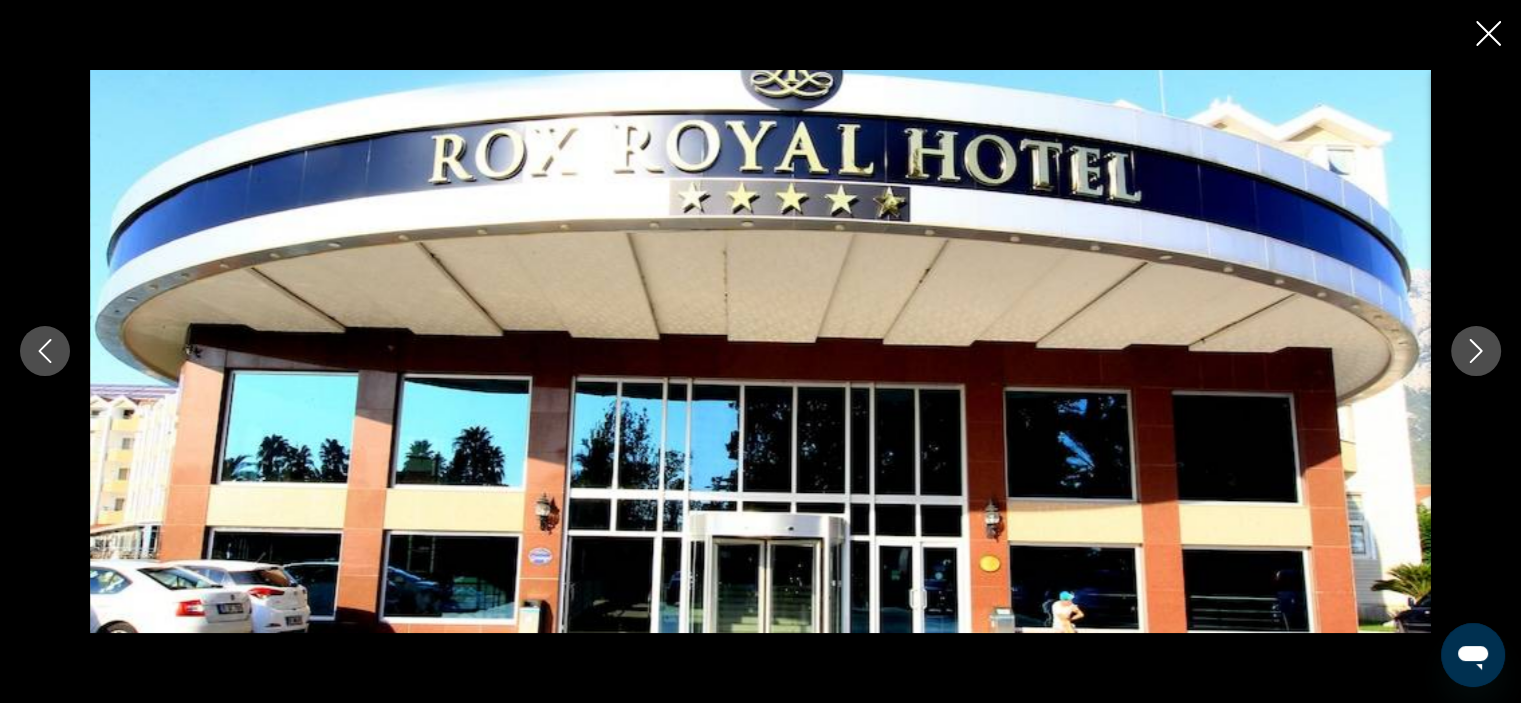click 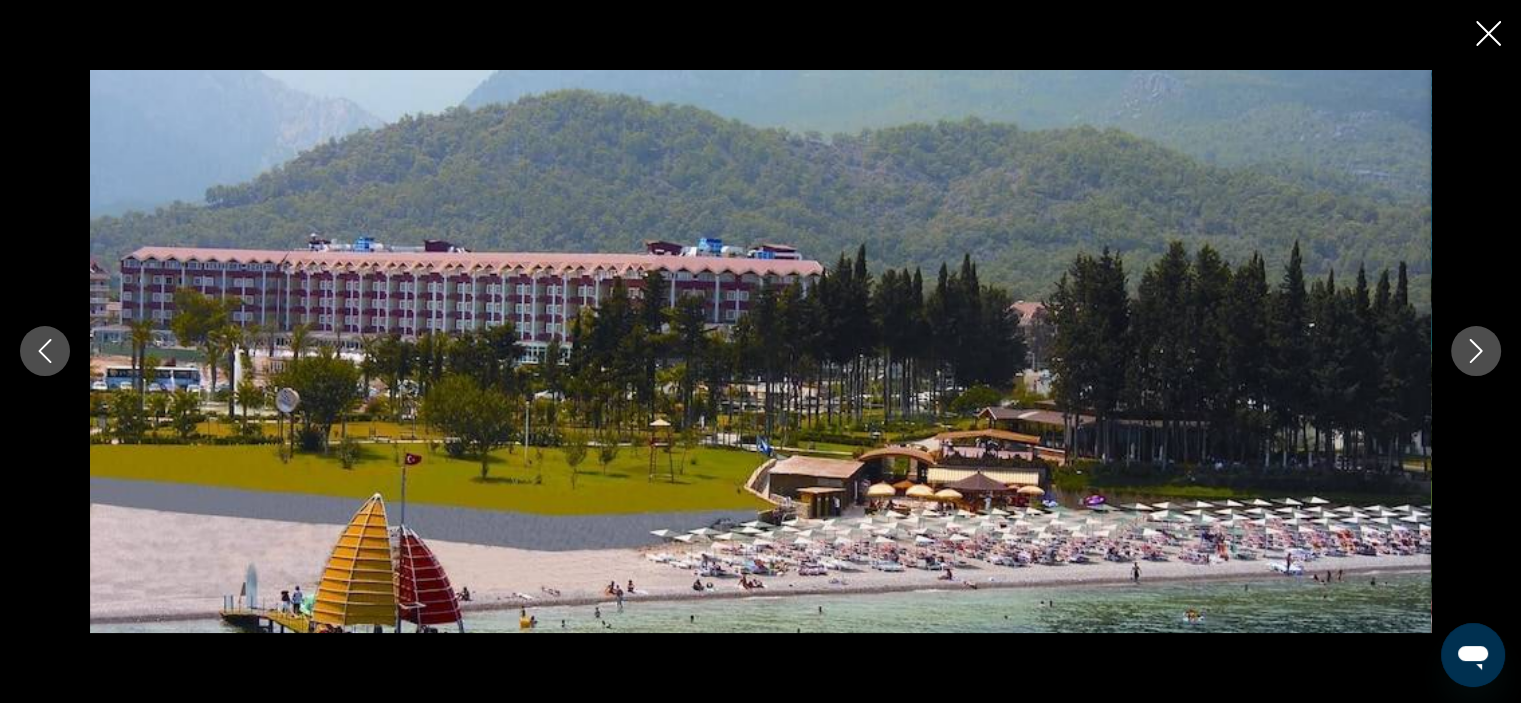 click 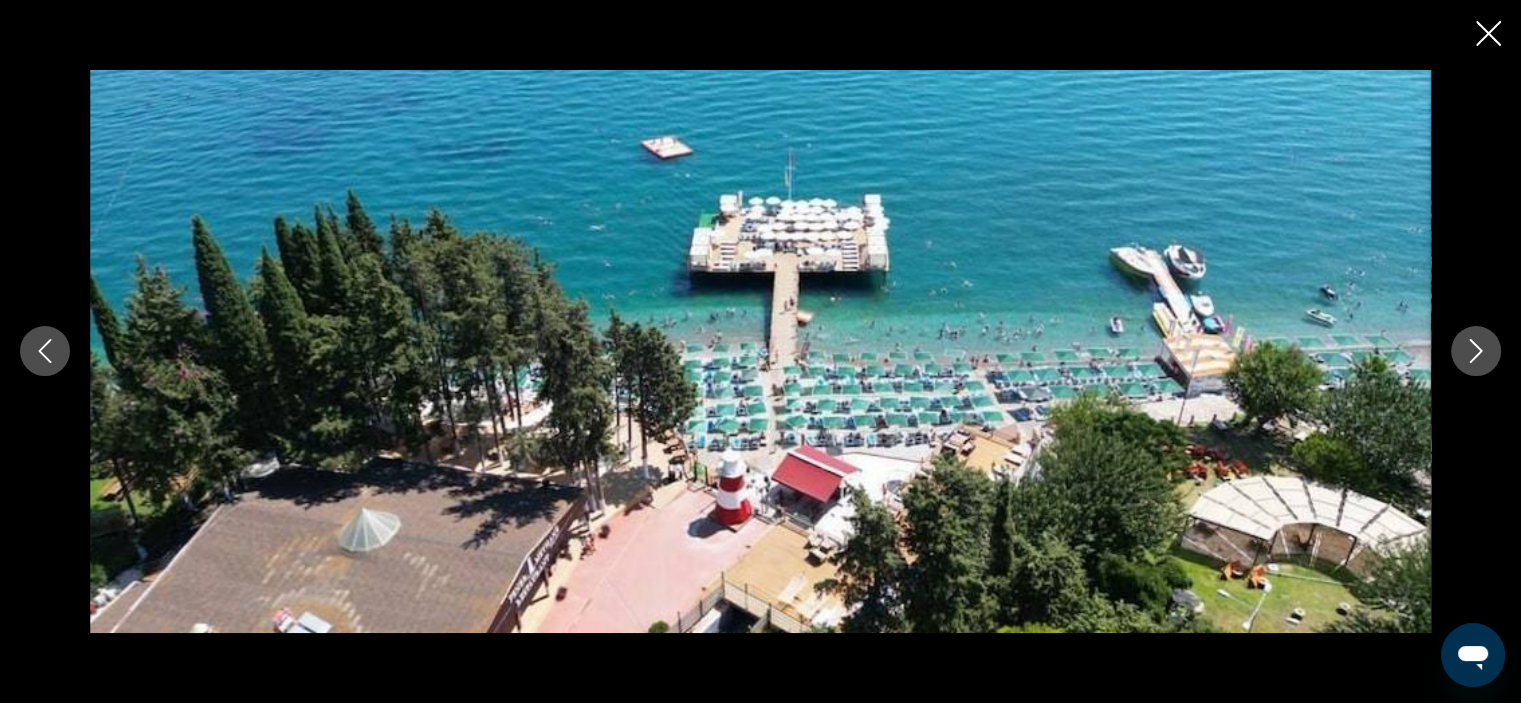 click 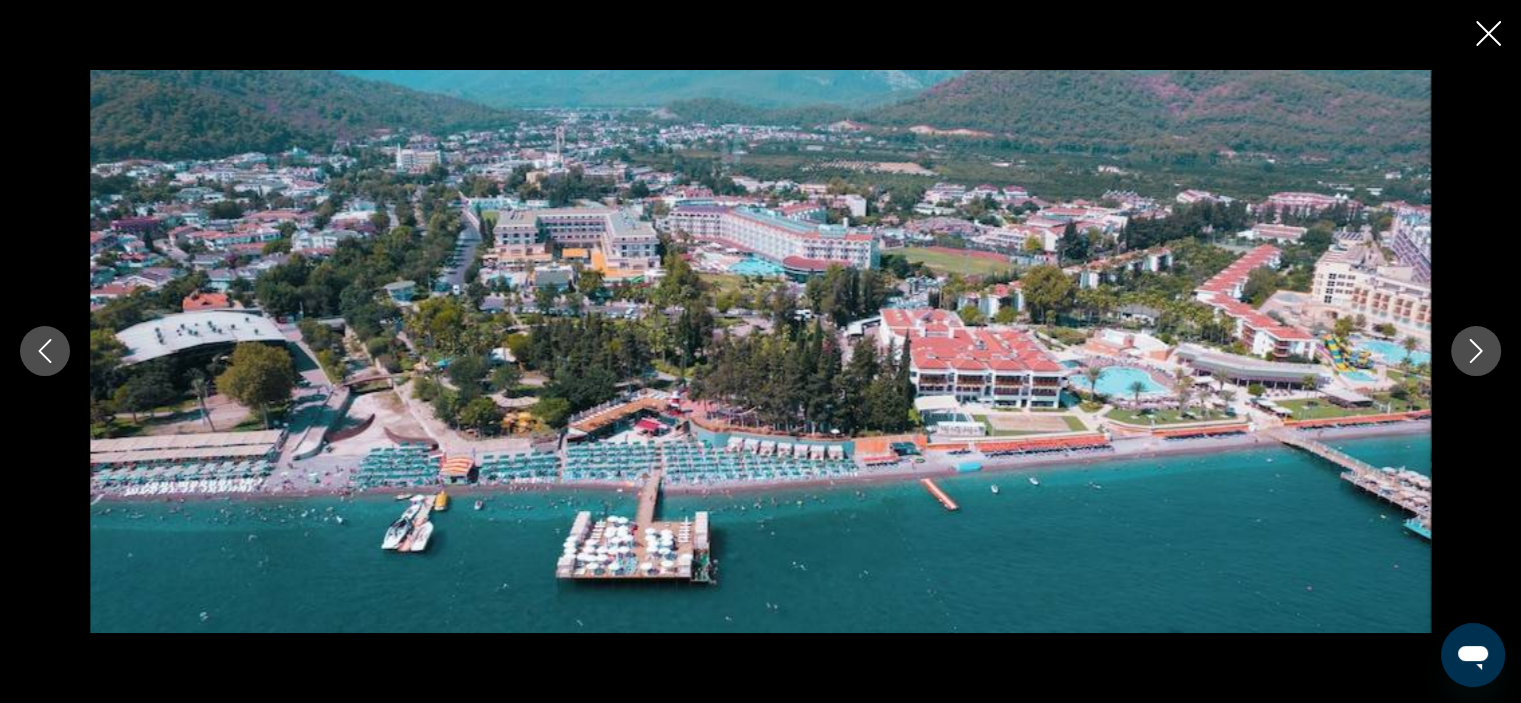 click 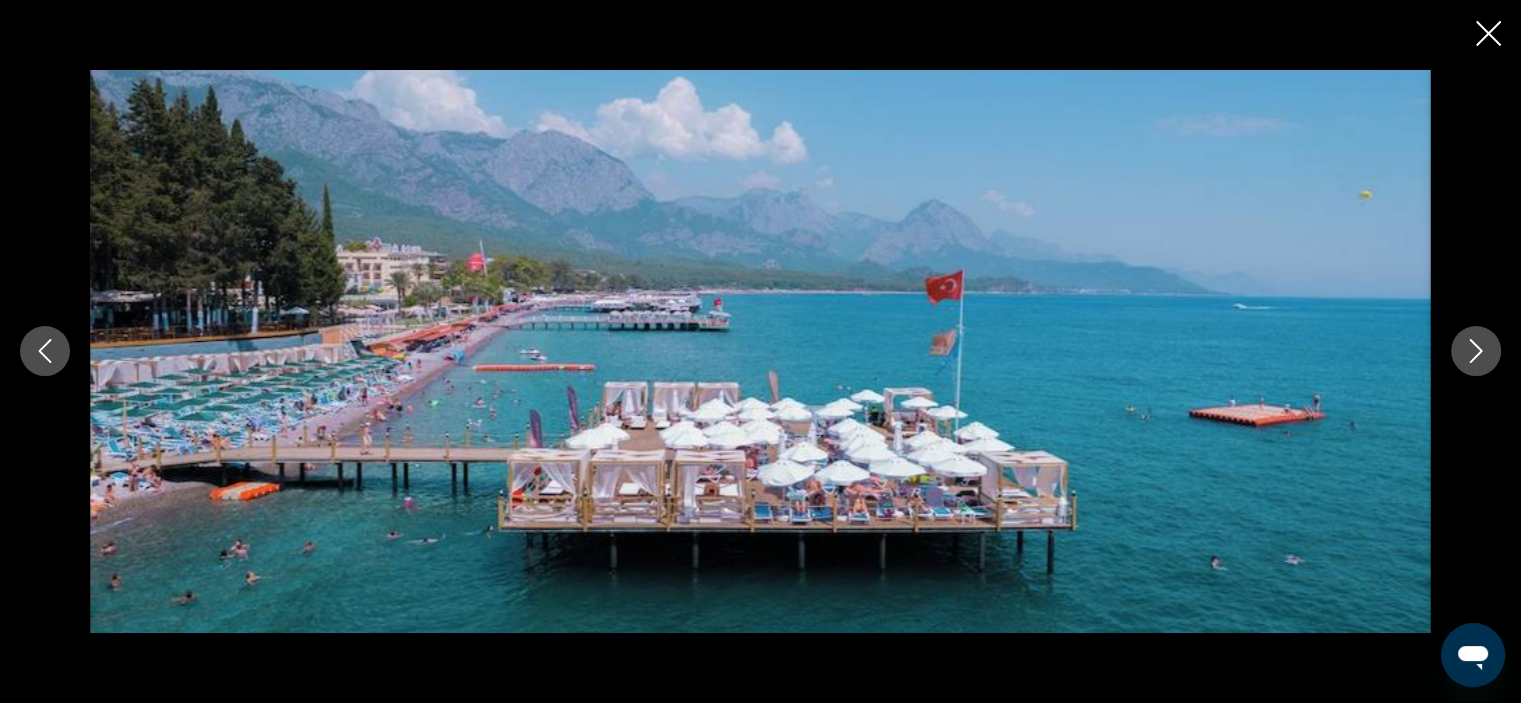 click 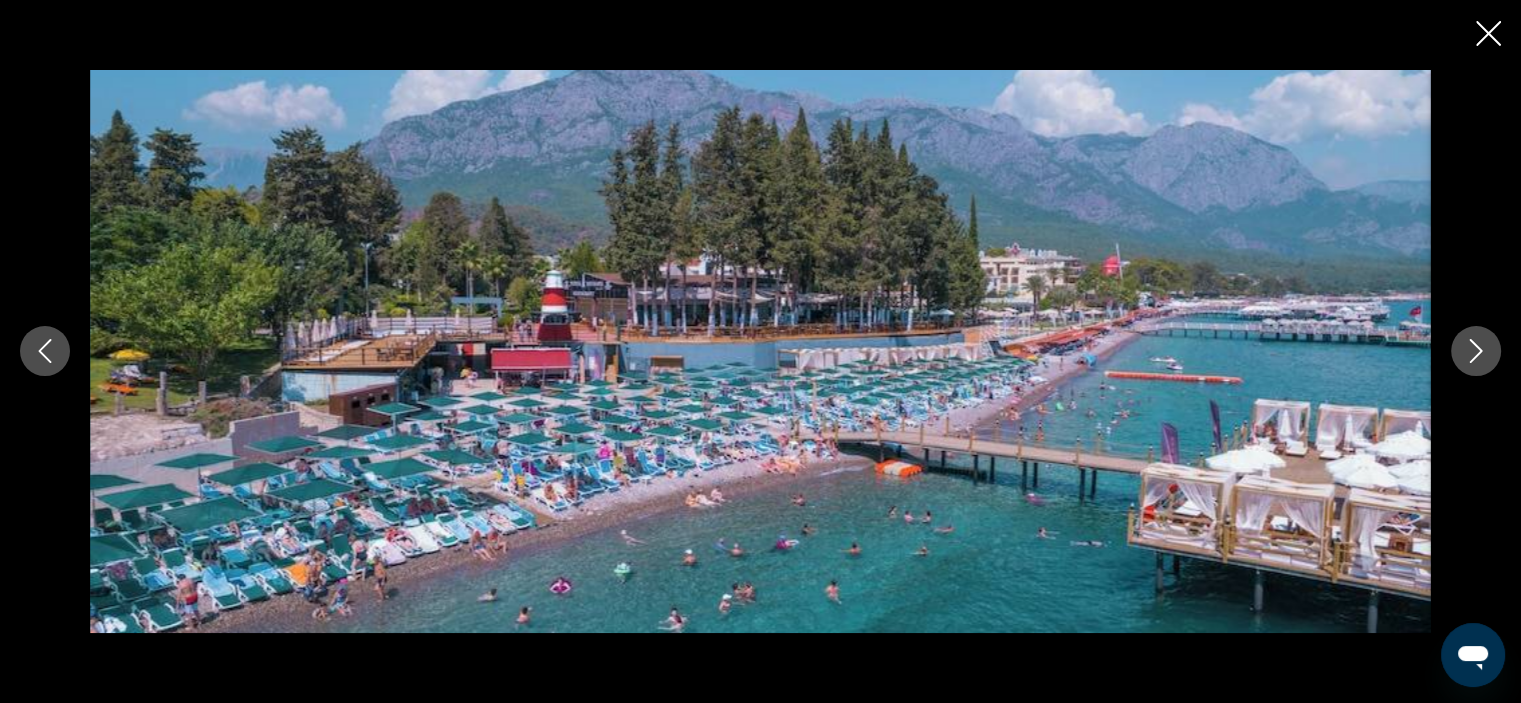 click 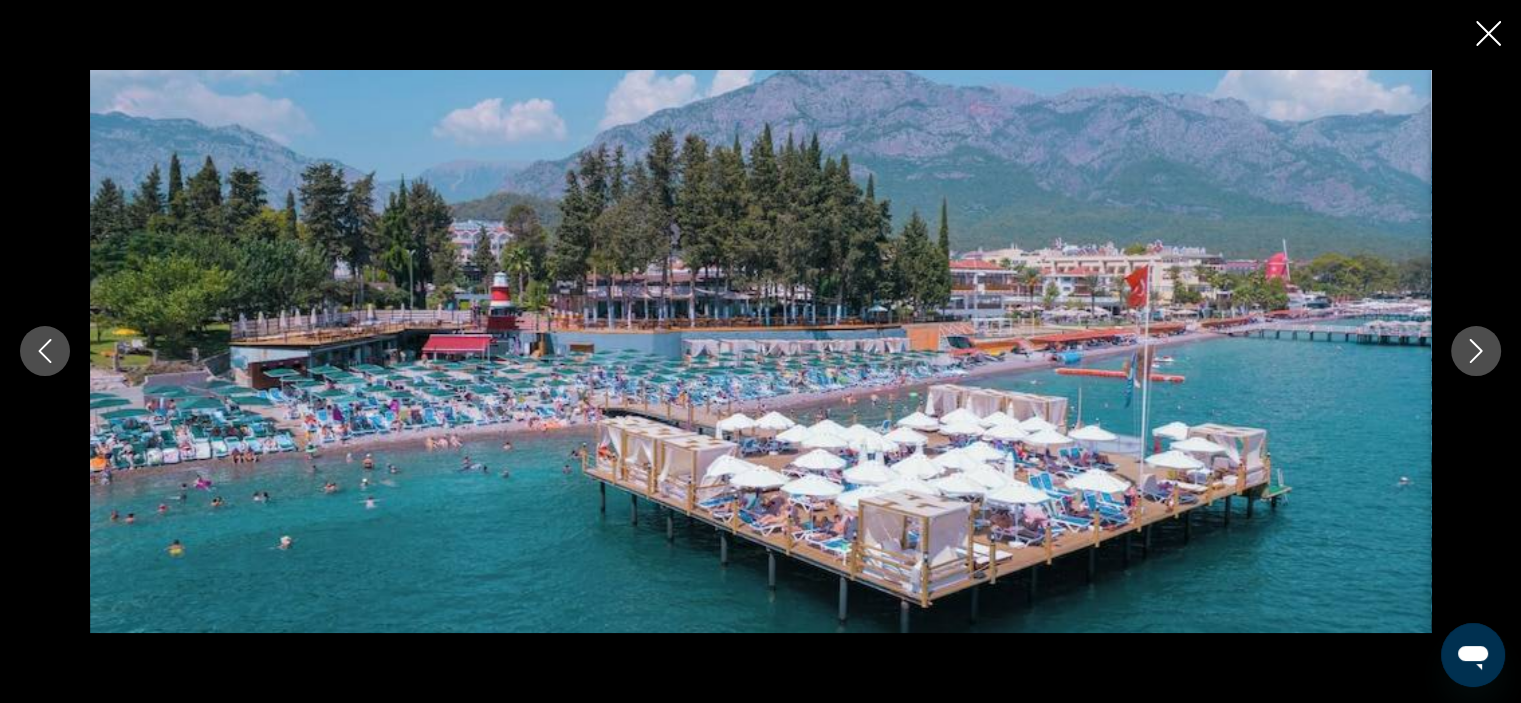 click 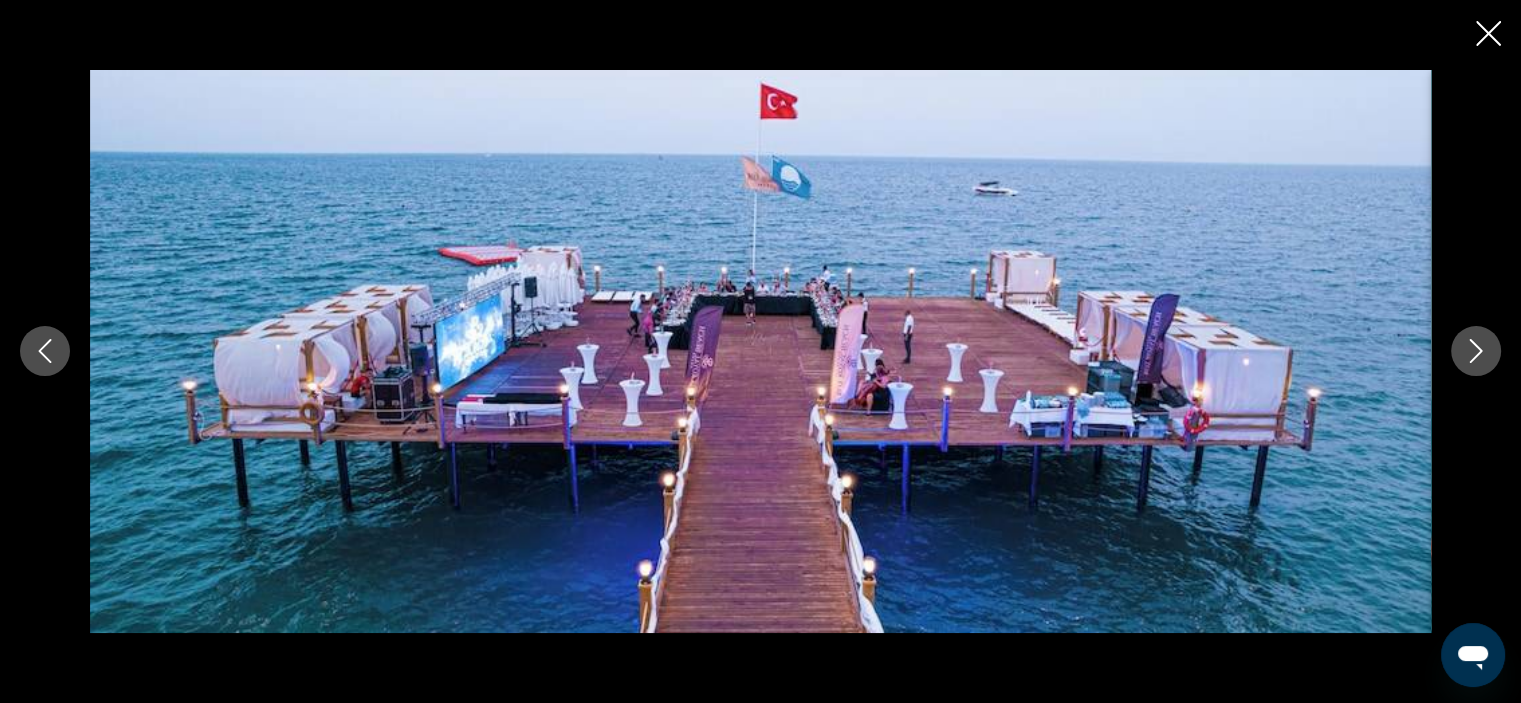 click 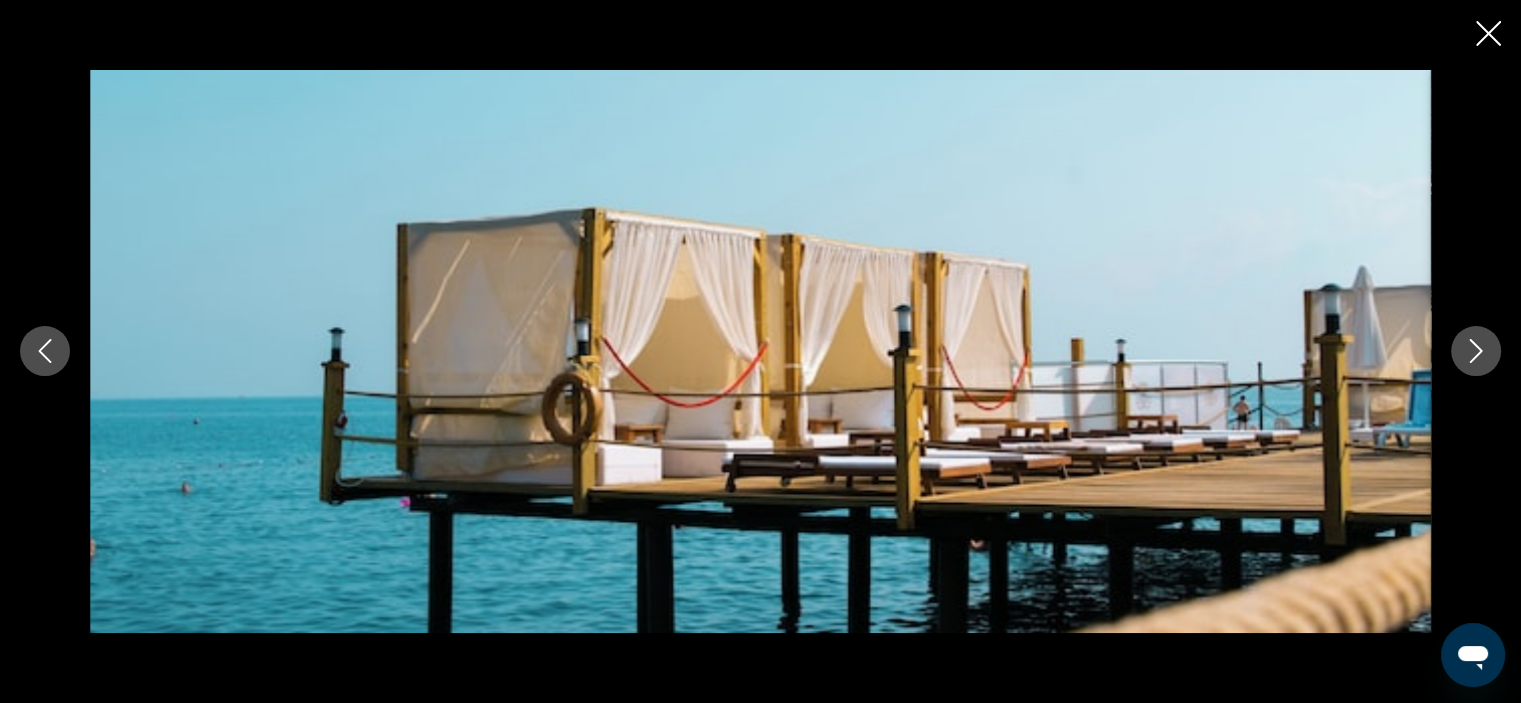 click 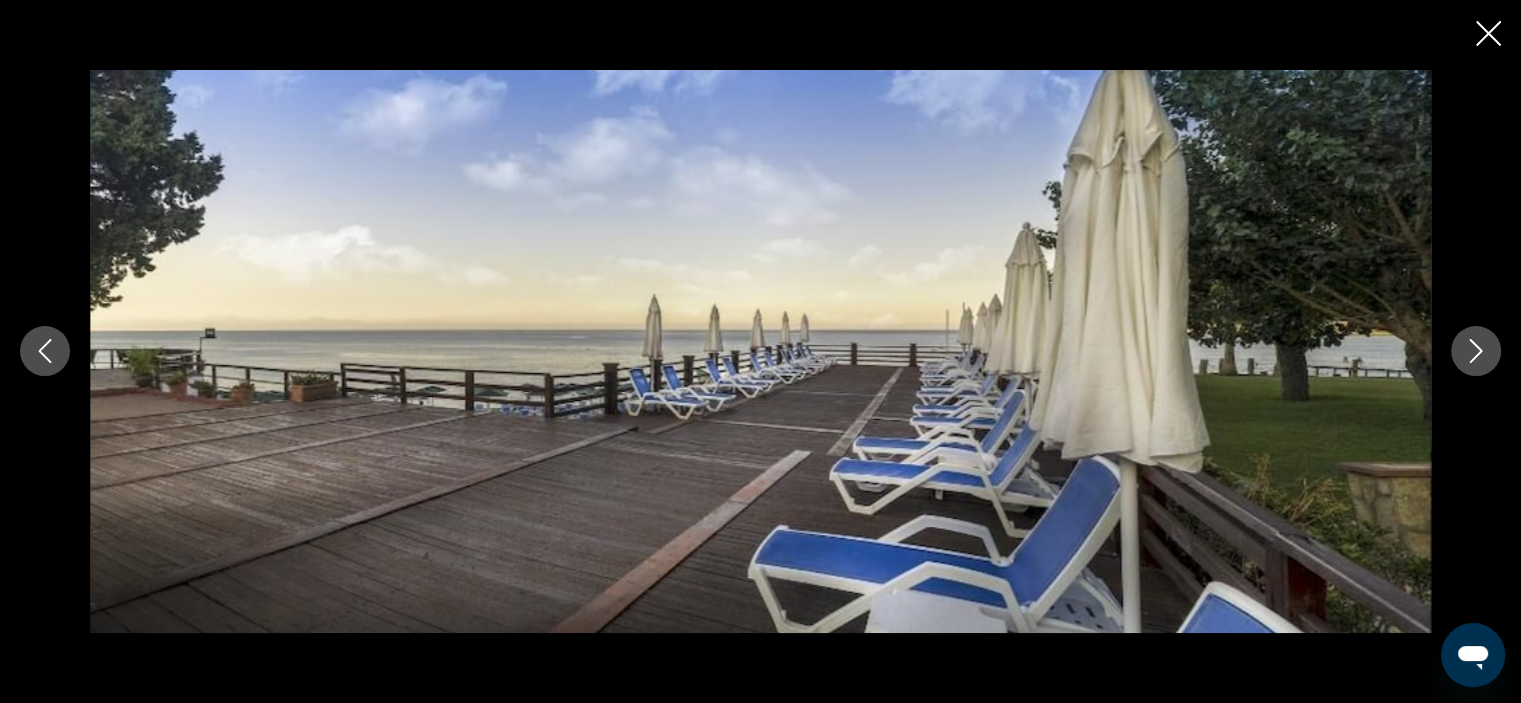click 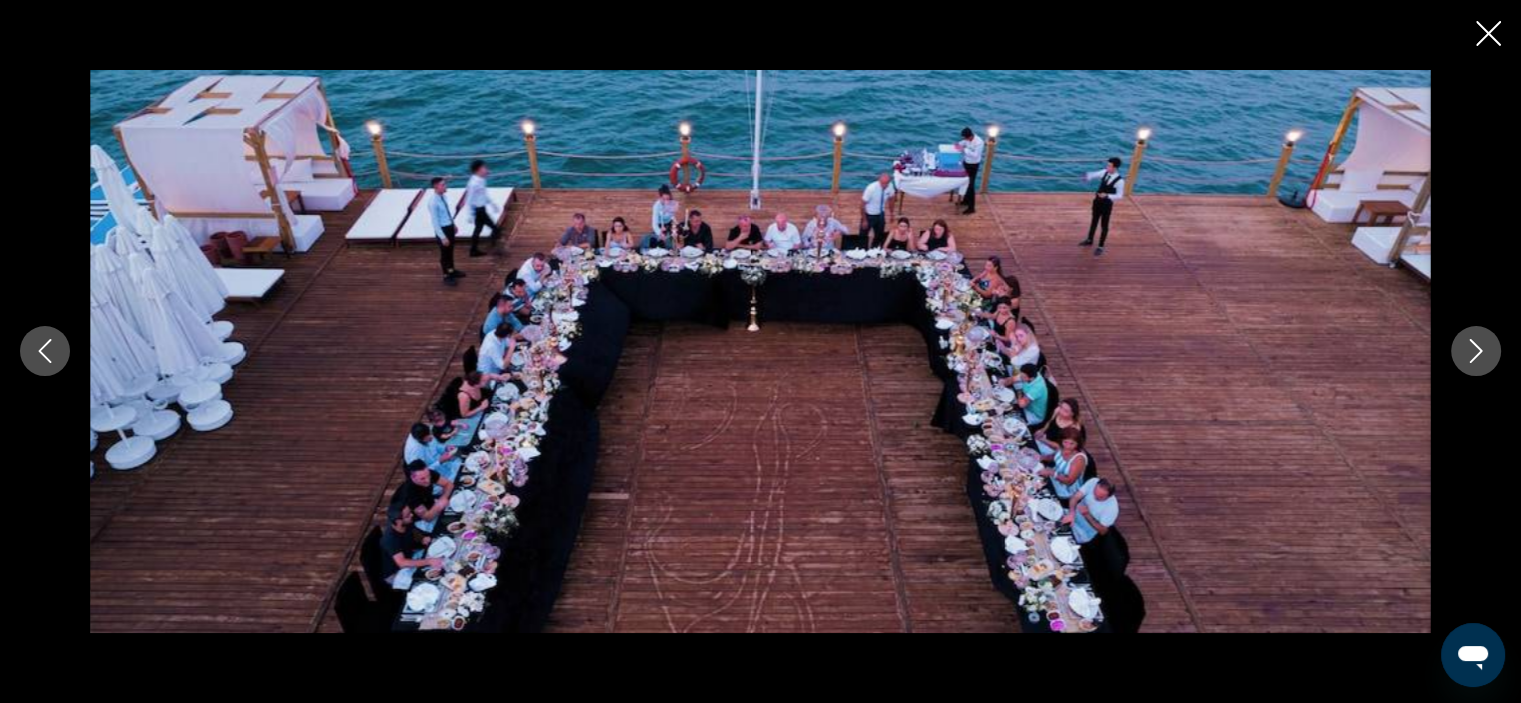 click 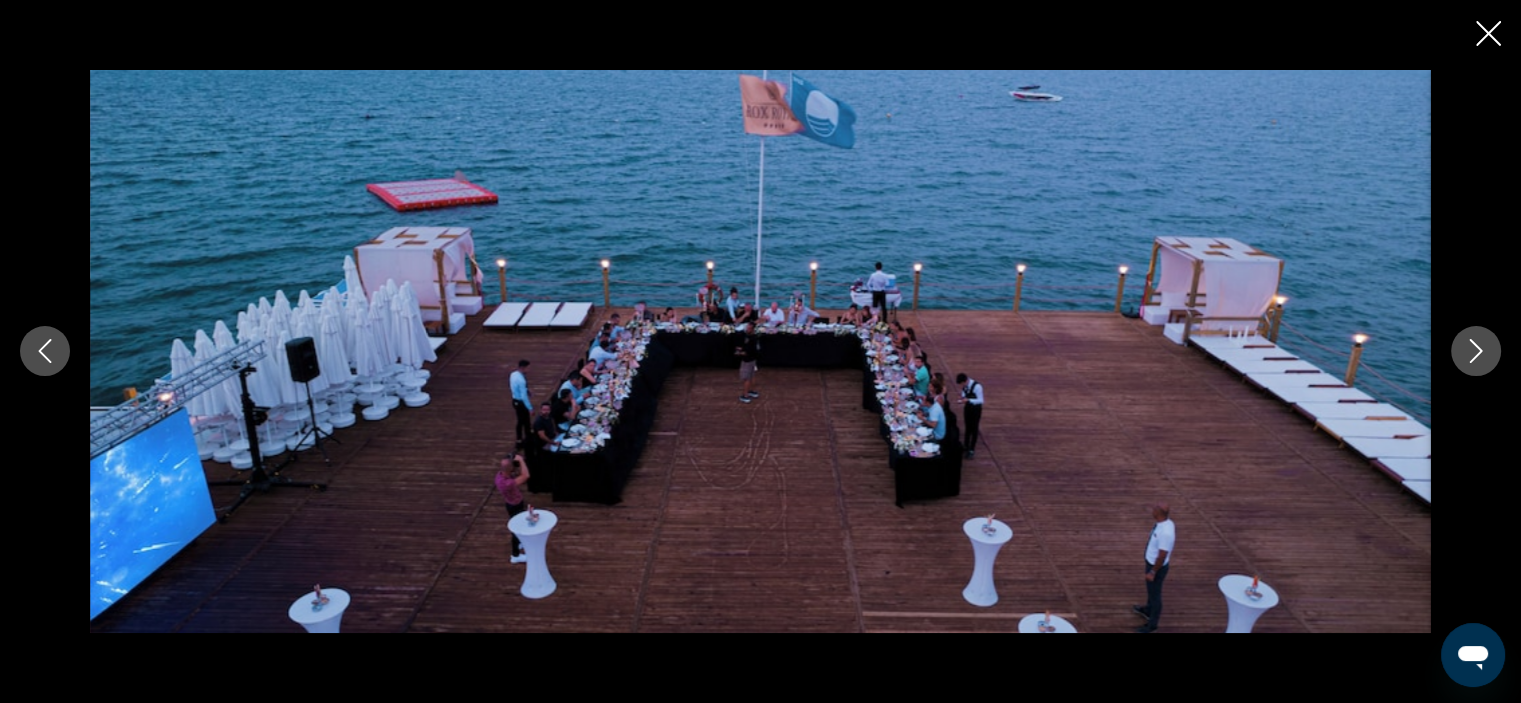 click 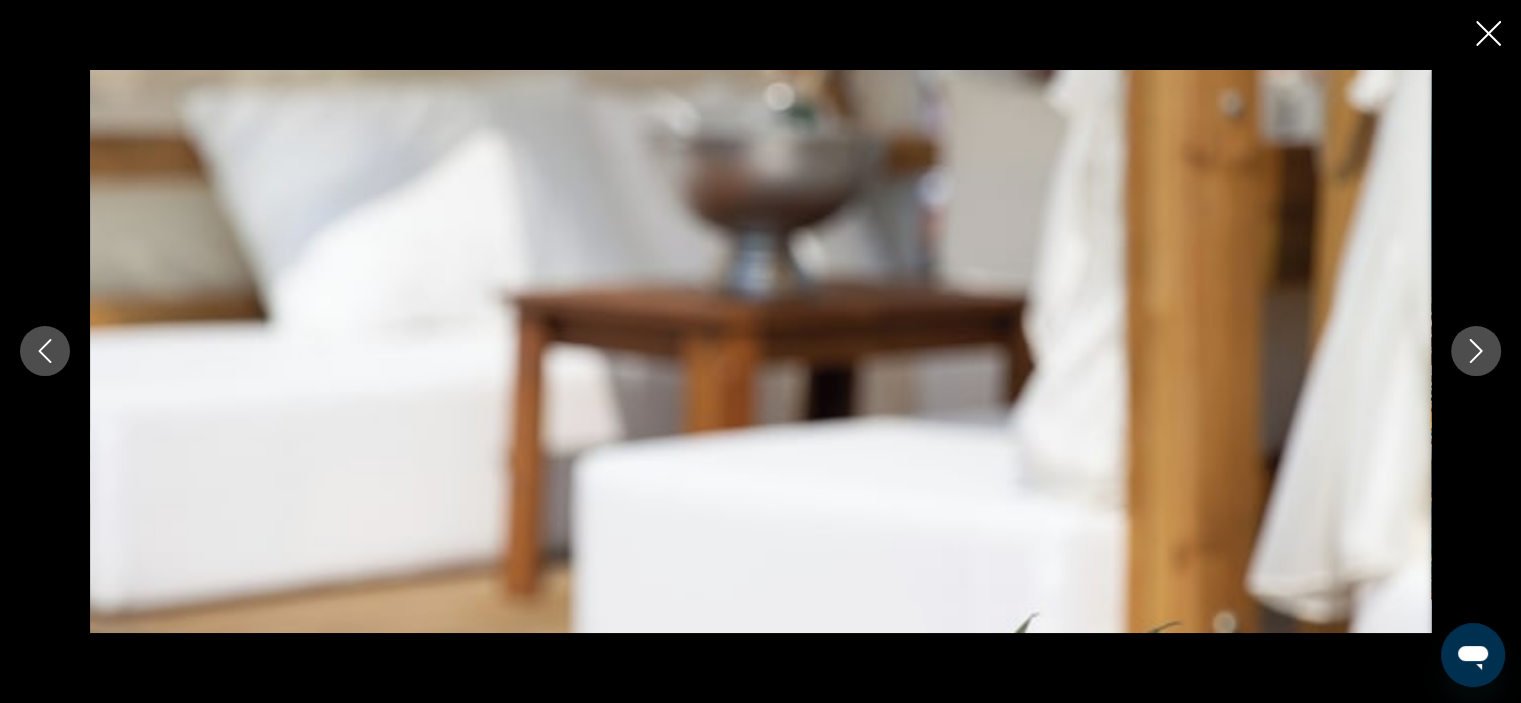 click 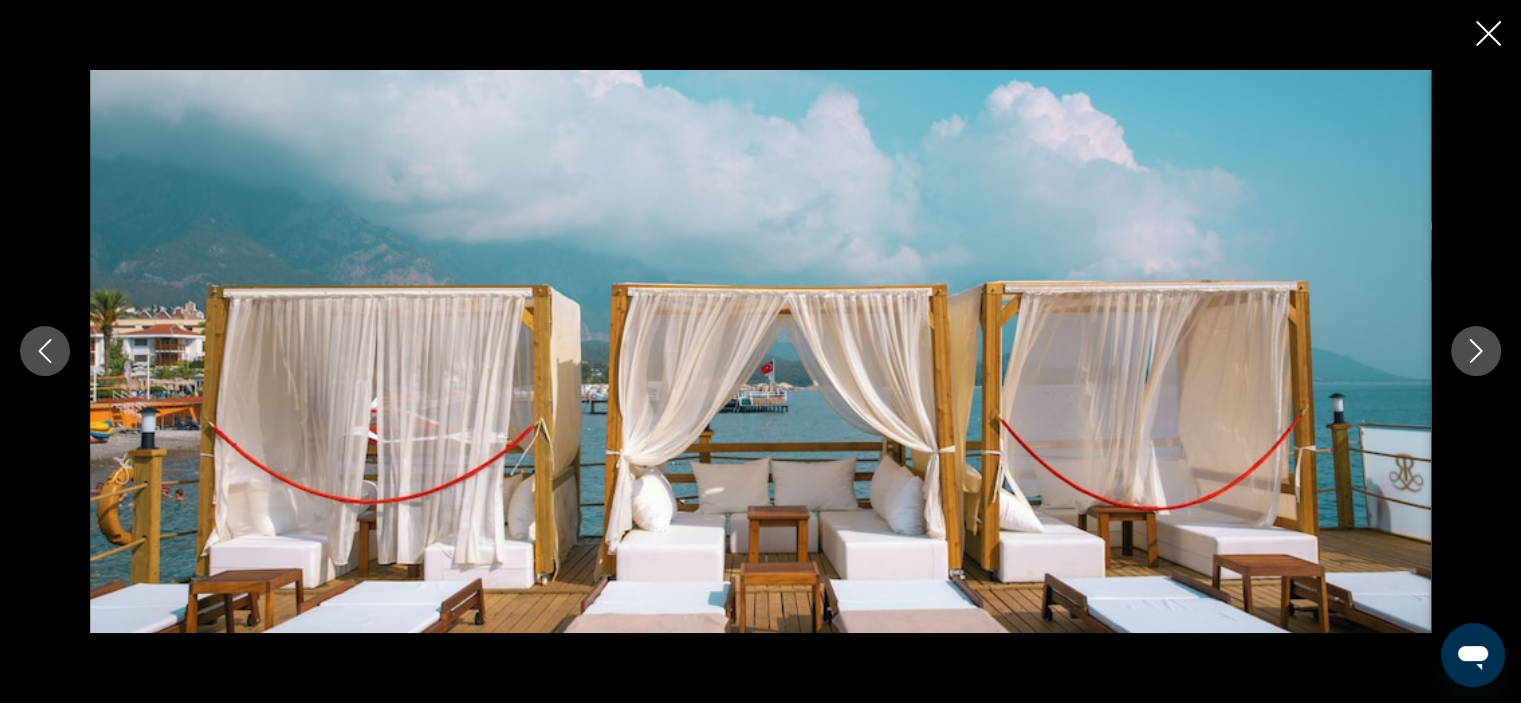 click 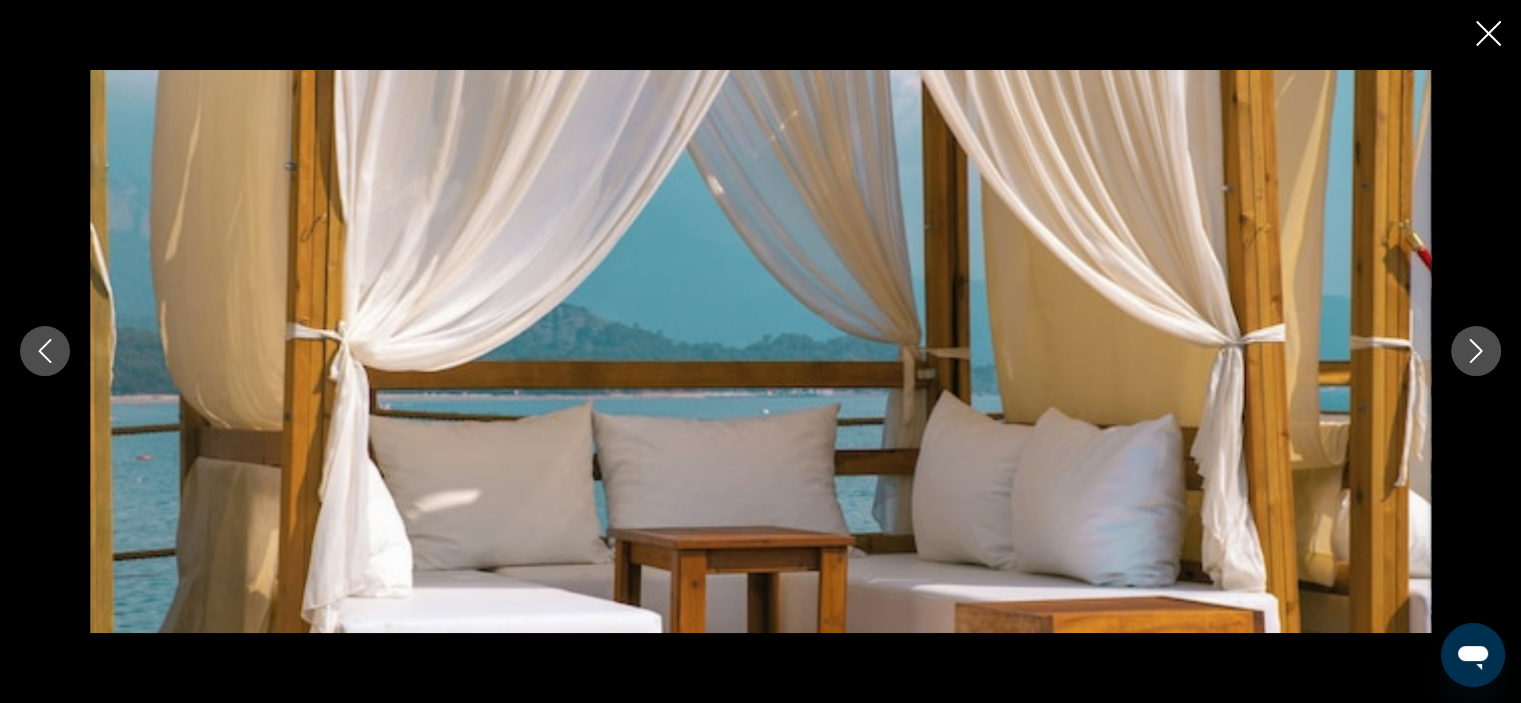 click 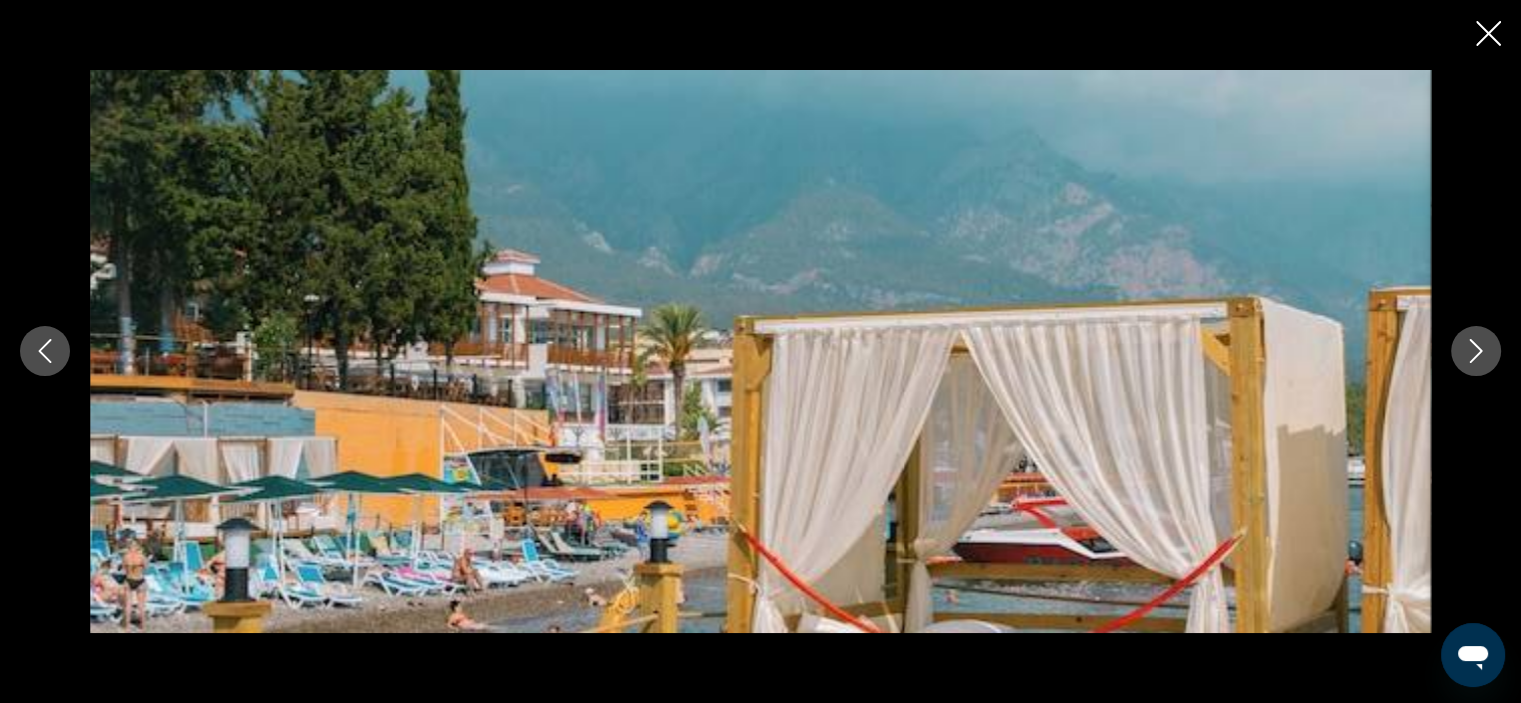 click 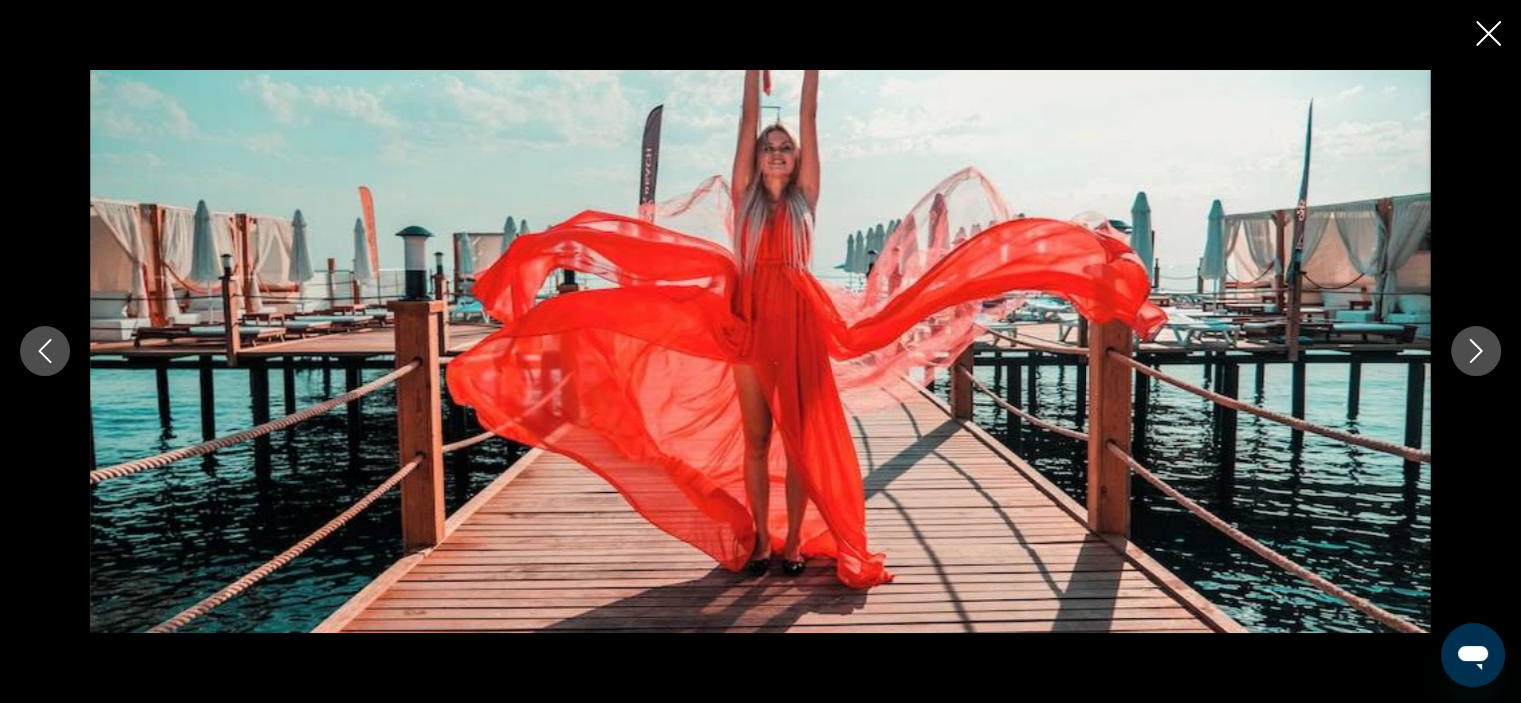 click 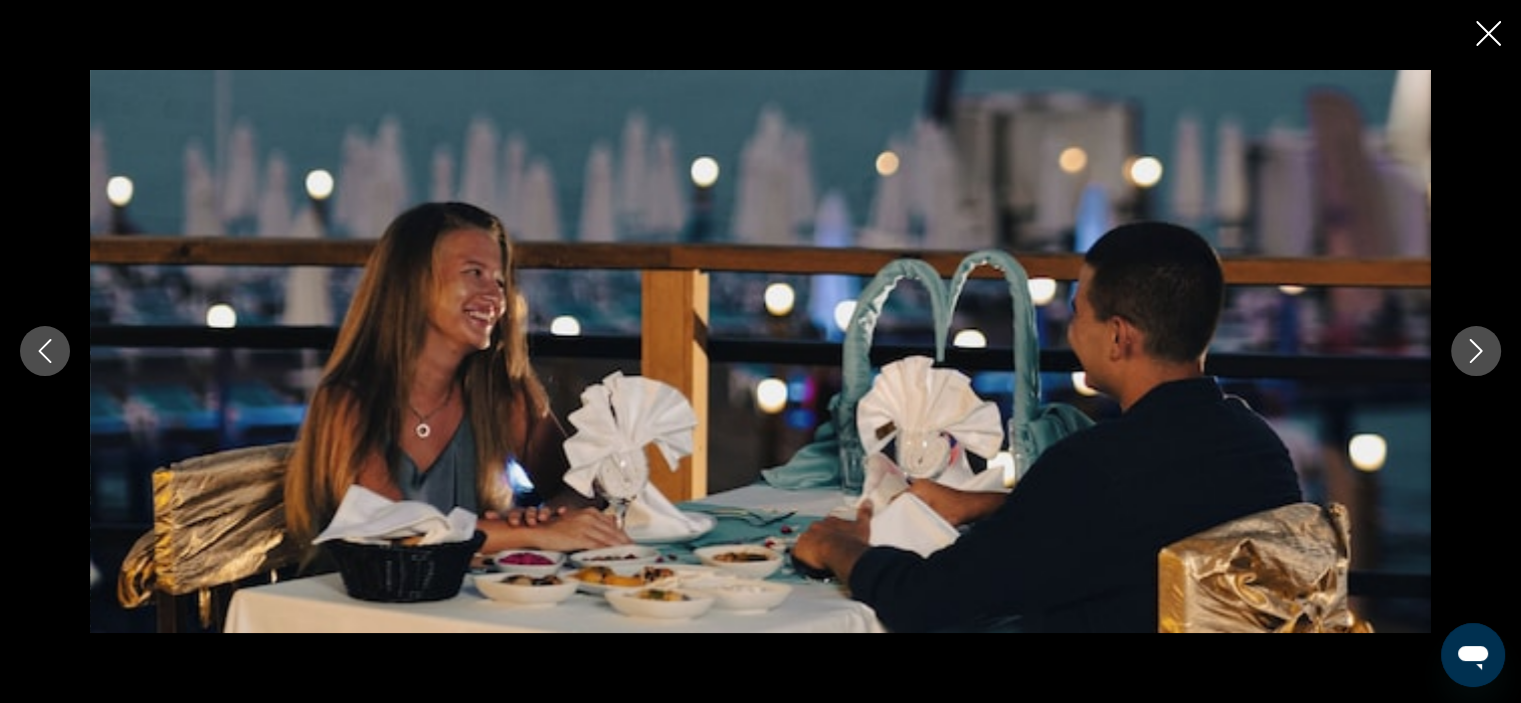 click 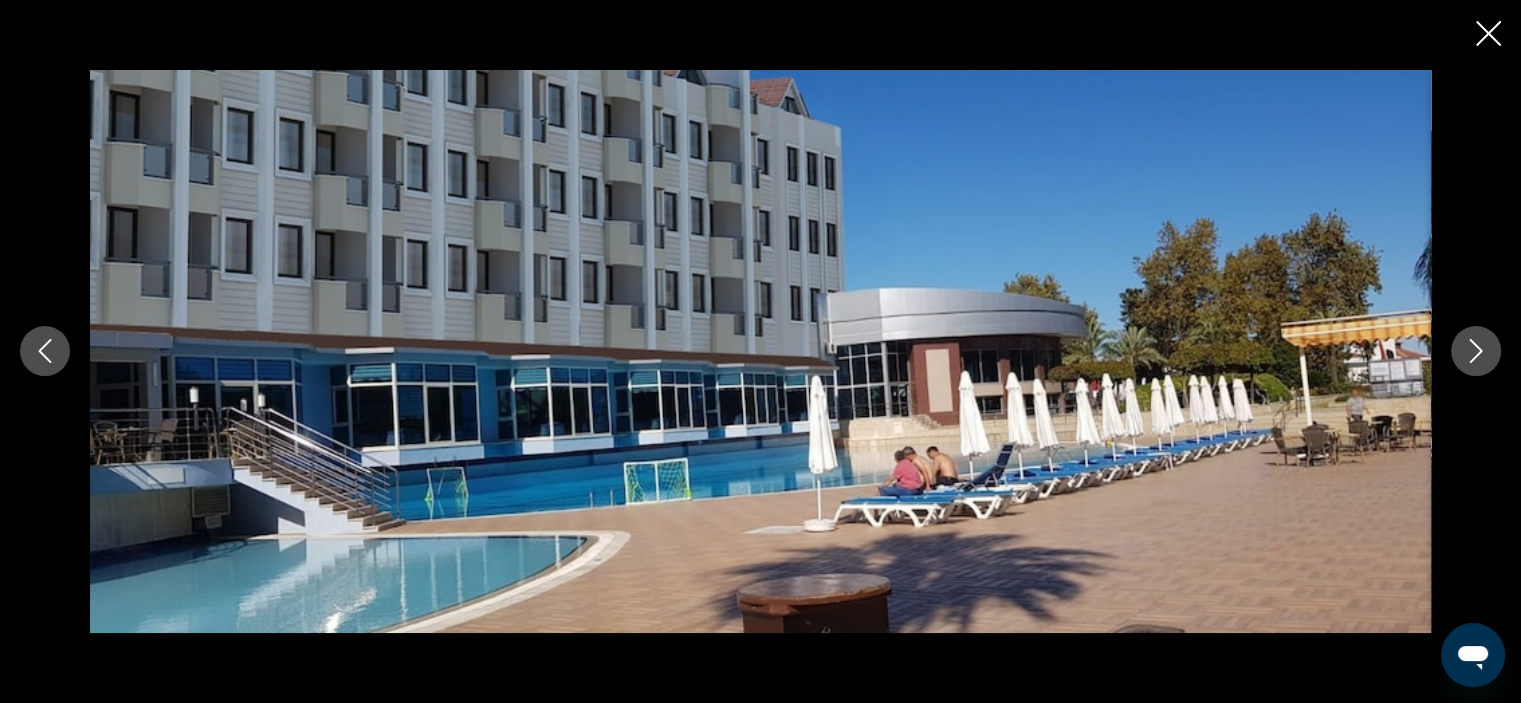 click 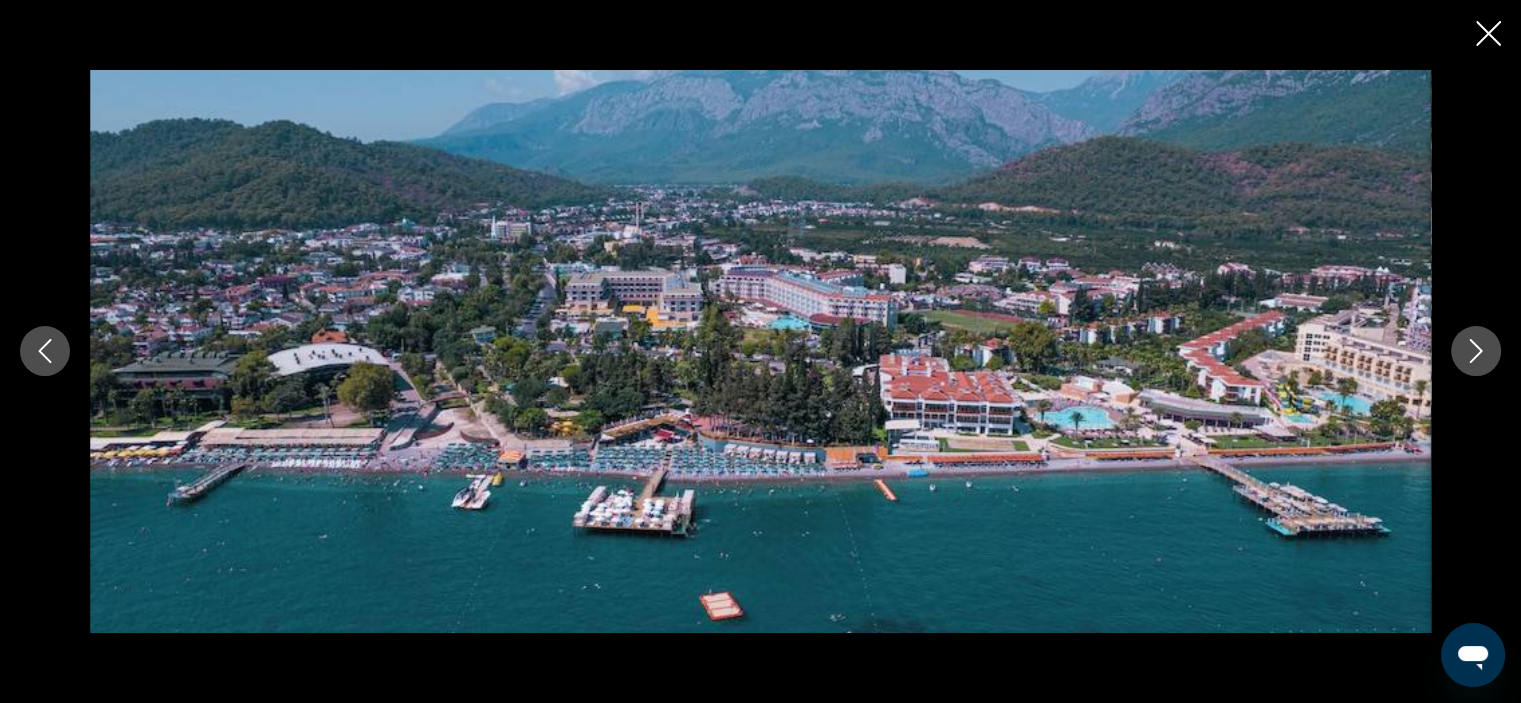 click 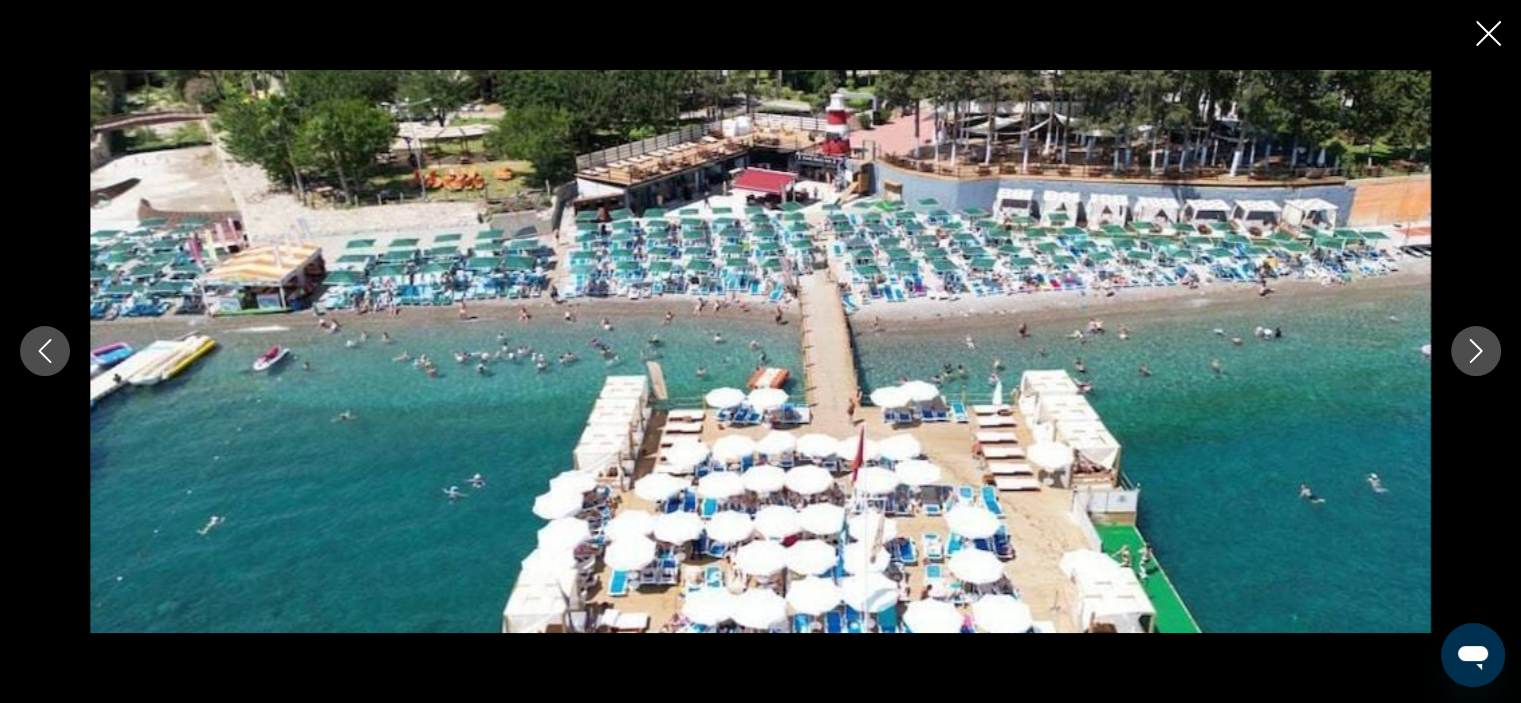 click 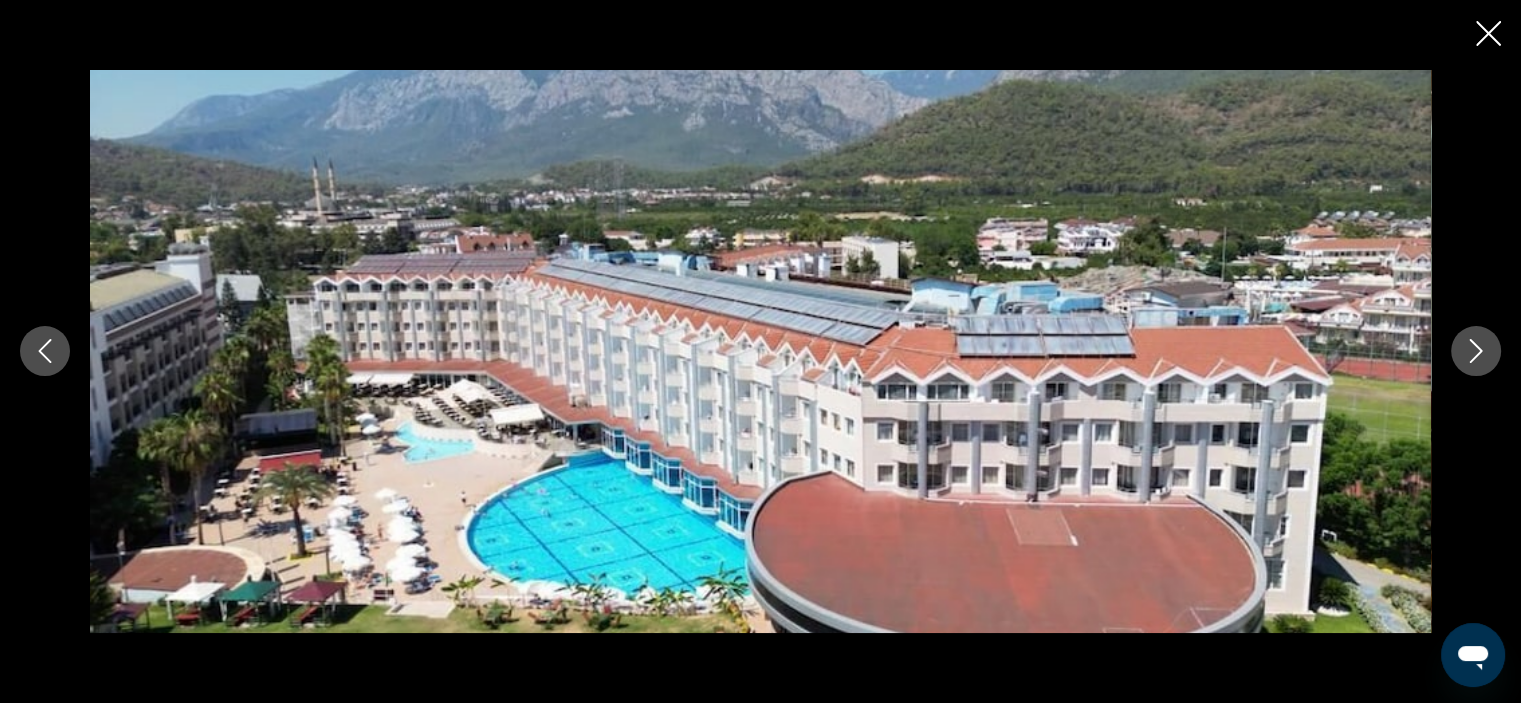 click 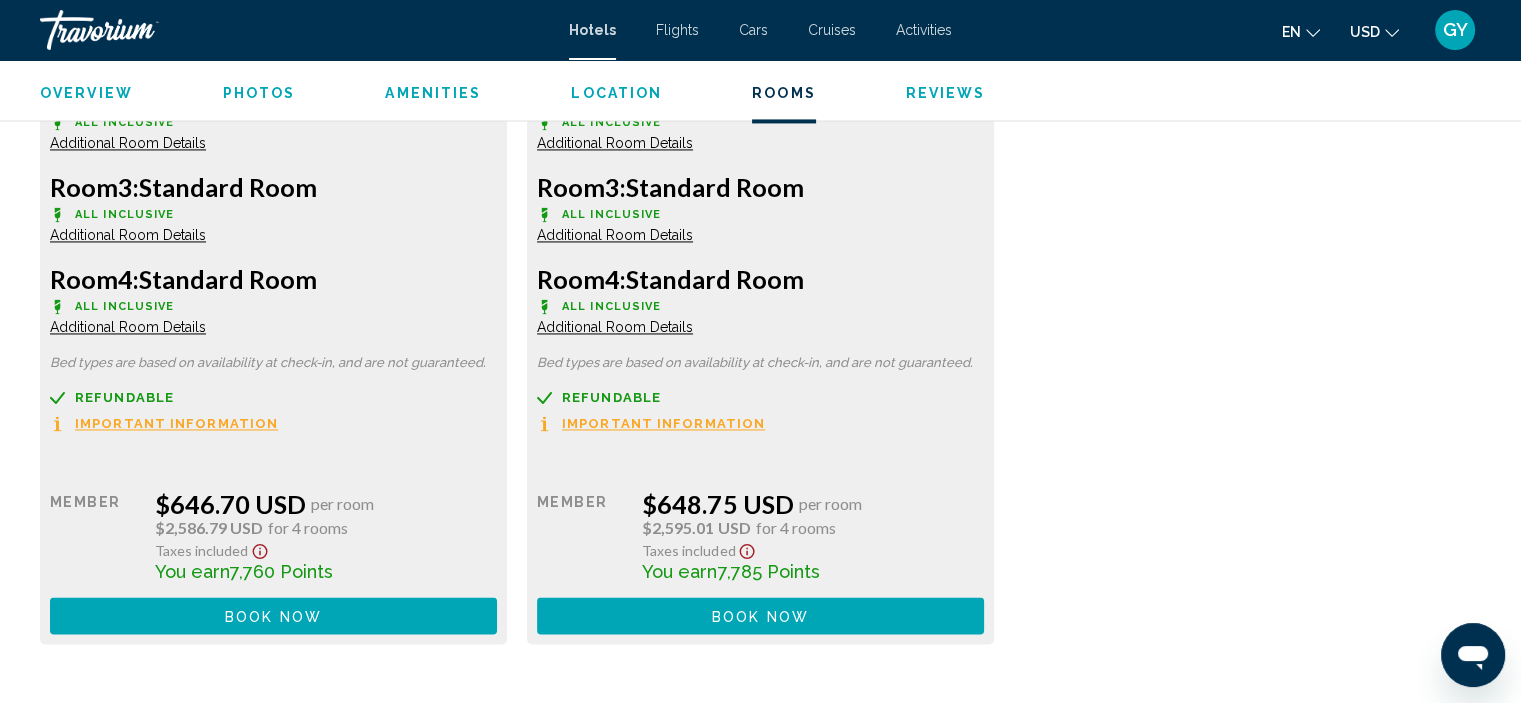 scroll, scrollTop: 3104, scrollLeft: 0, axis: vertical 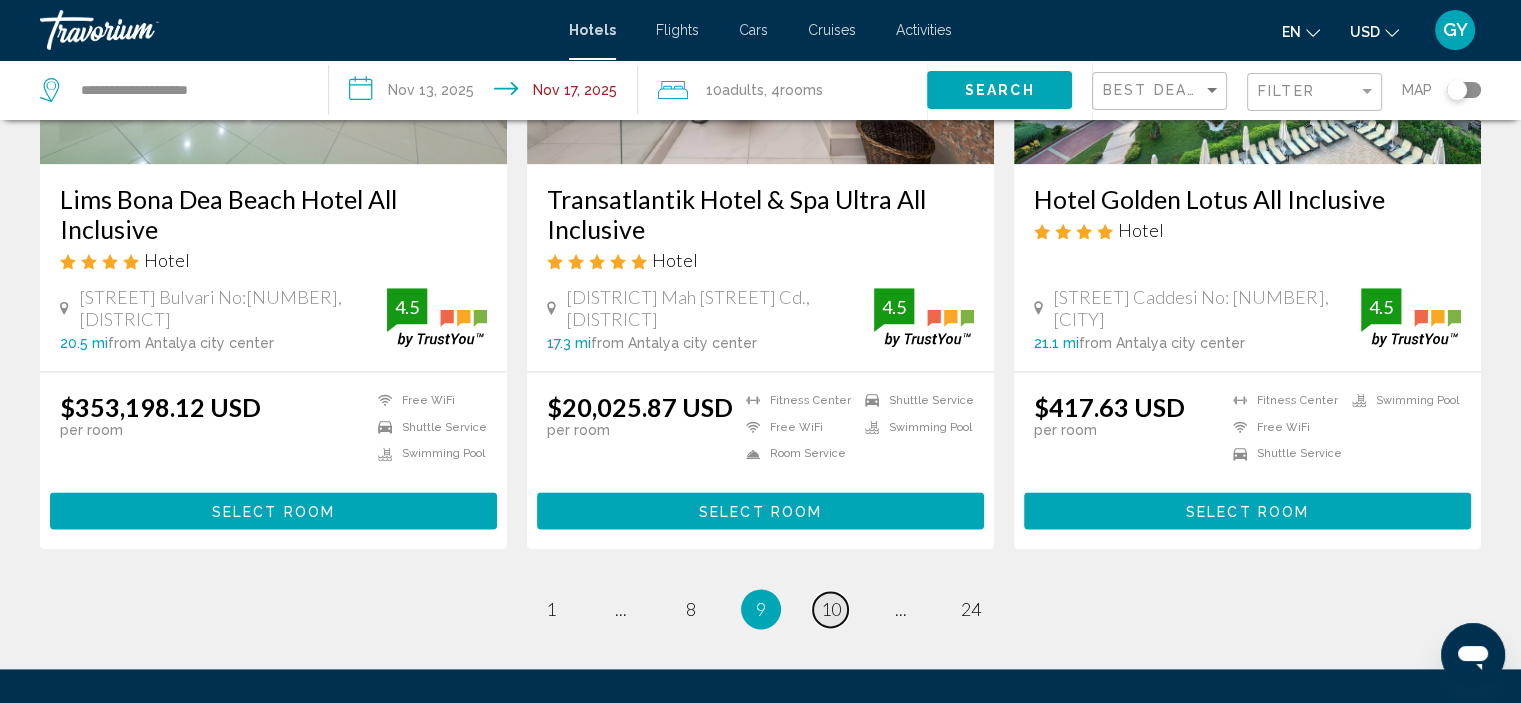 click on "10" at bounding box center (831, 609) 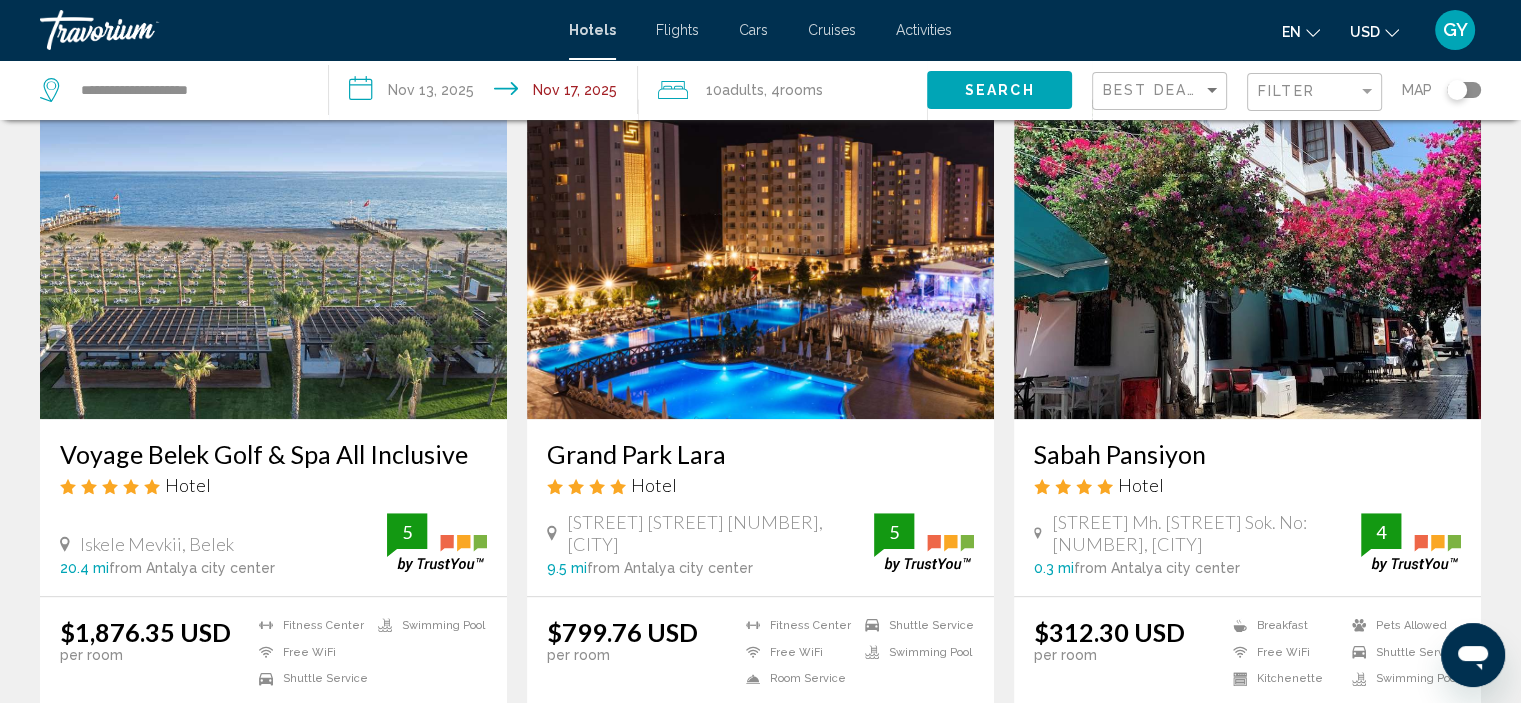 scroll, scrollTop: 1551, scrollLeft: 0, axis: vertical 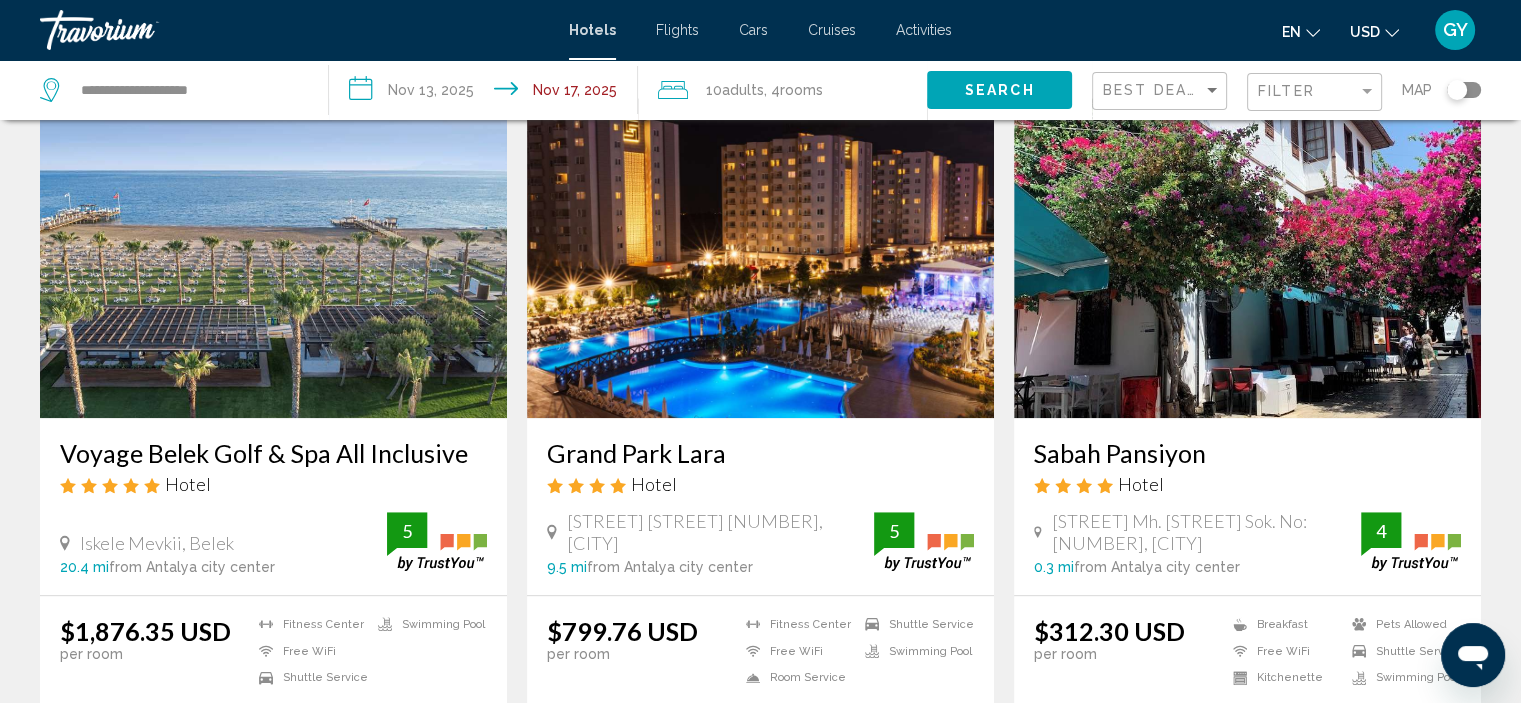 click at bounding box center [760, 258] 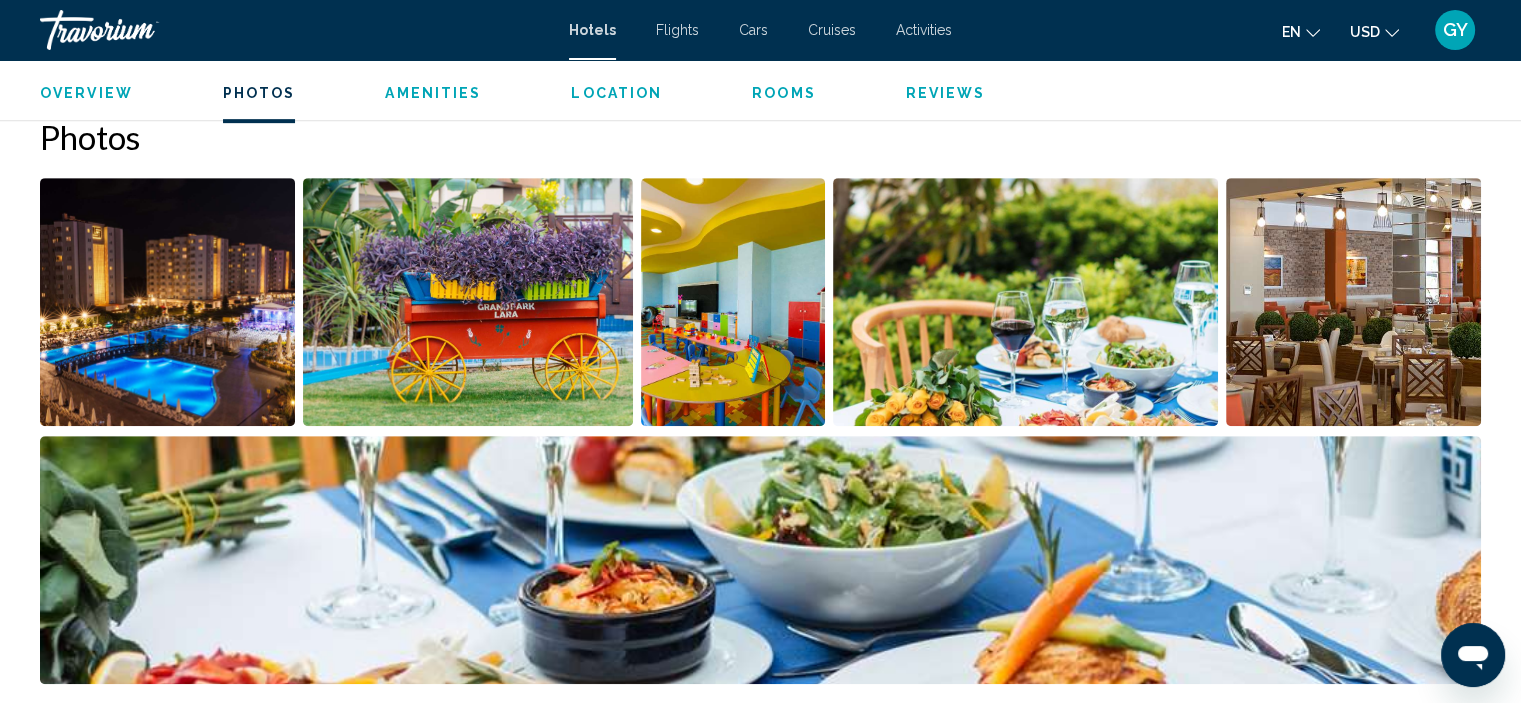 scroll, scrollTop: 972, scrollLeft: 0, axis: vertical 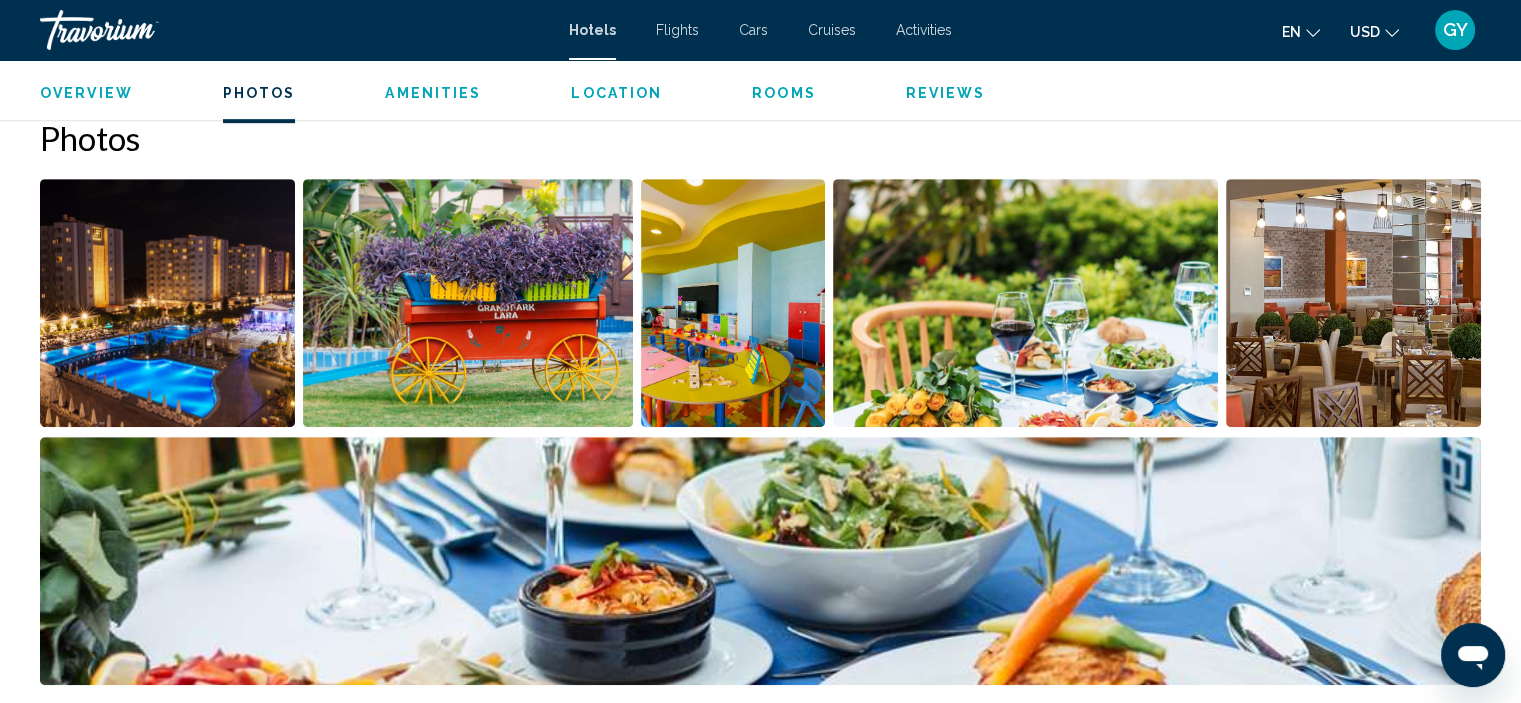 click at bounding box center [167, 303] 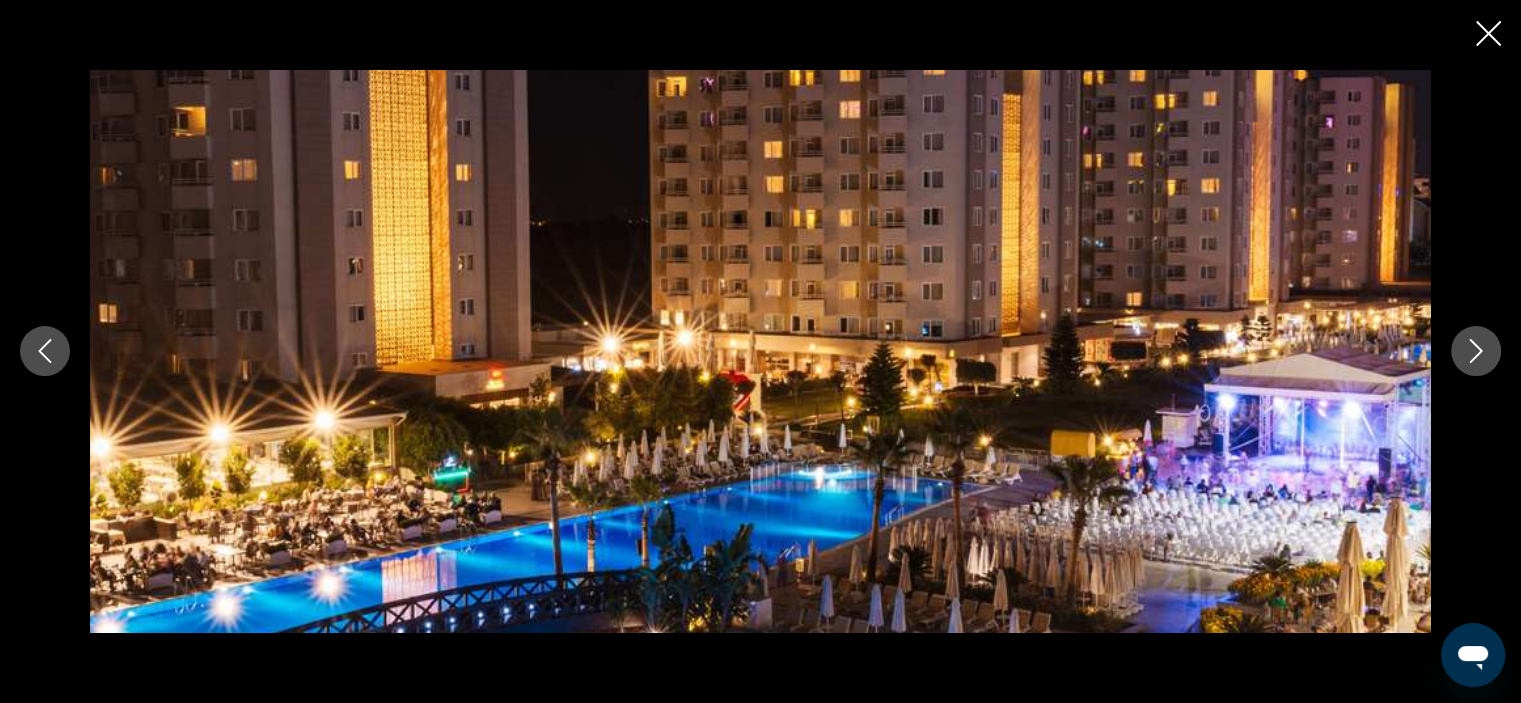 click 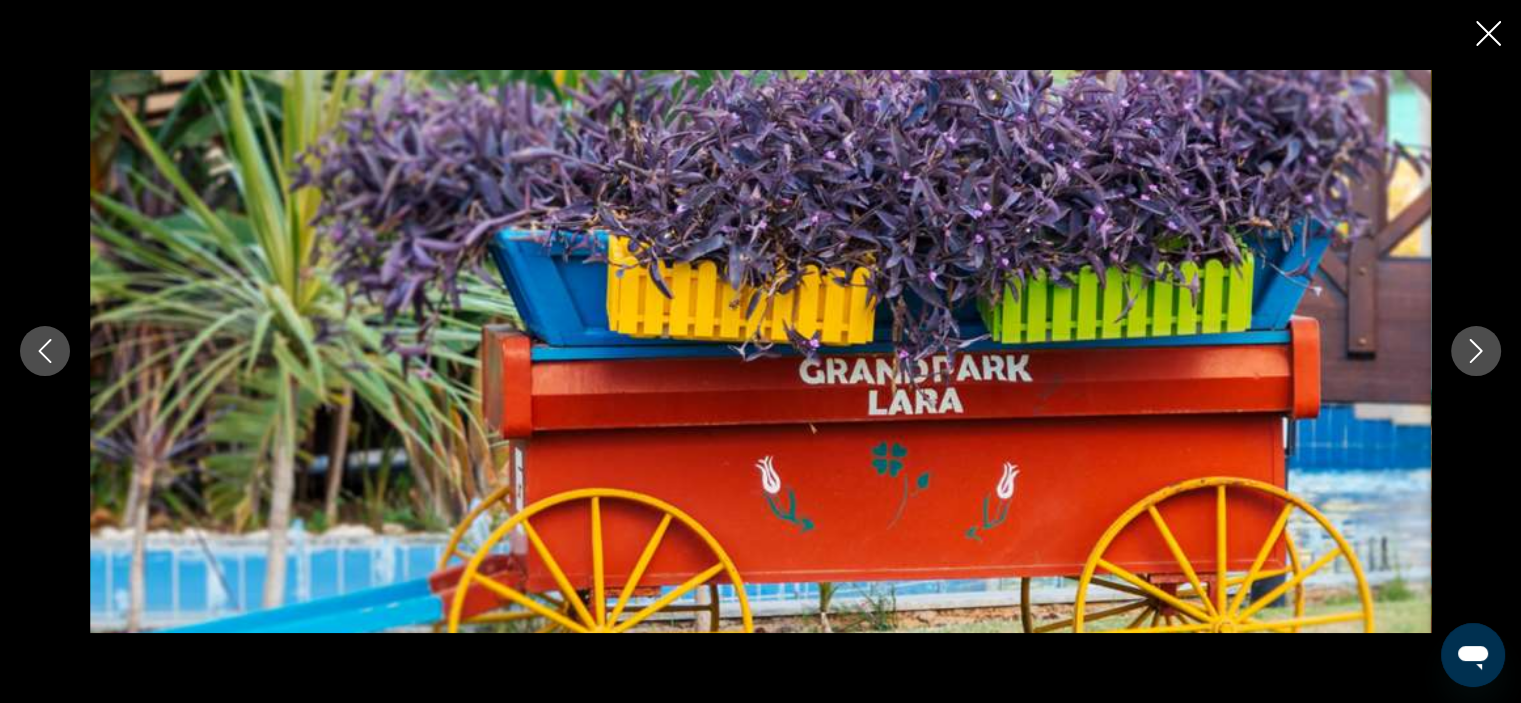 click 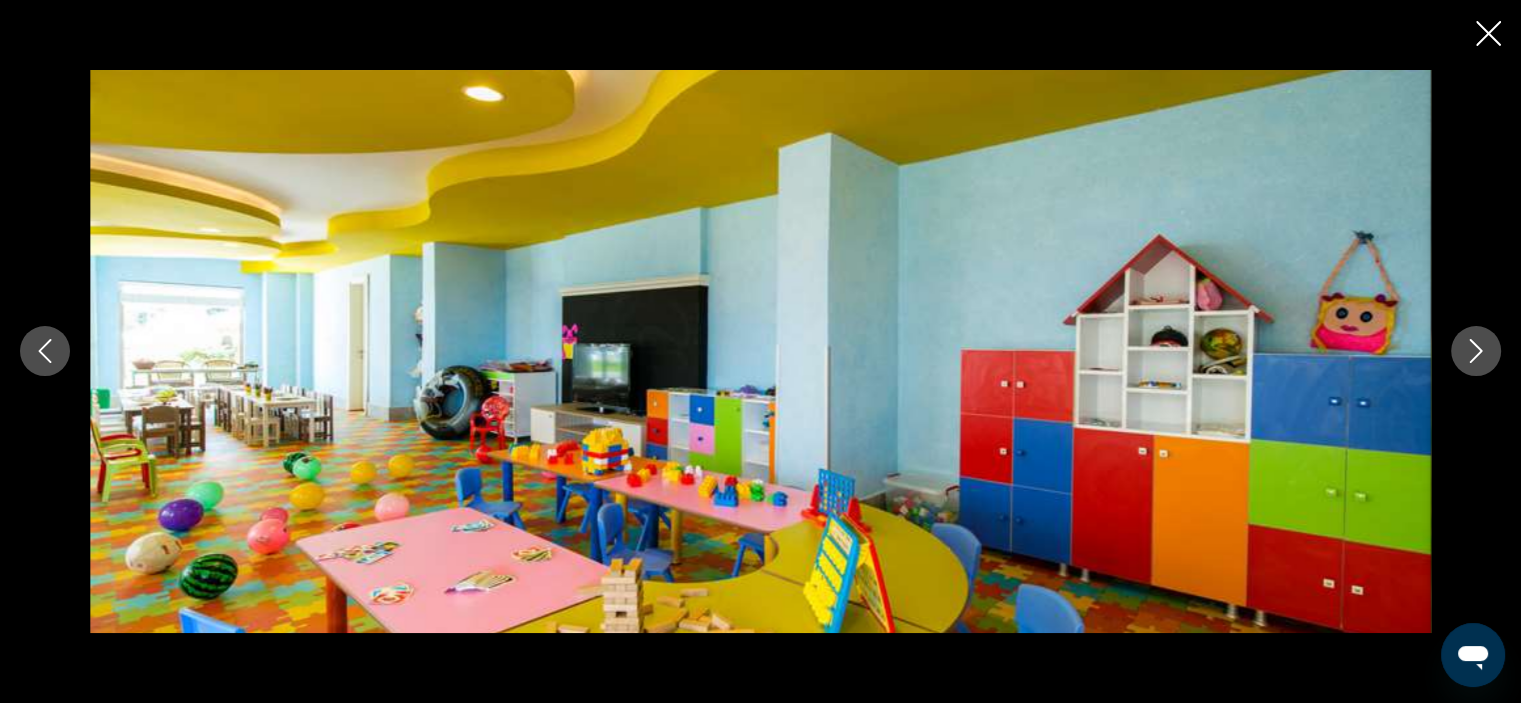 click 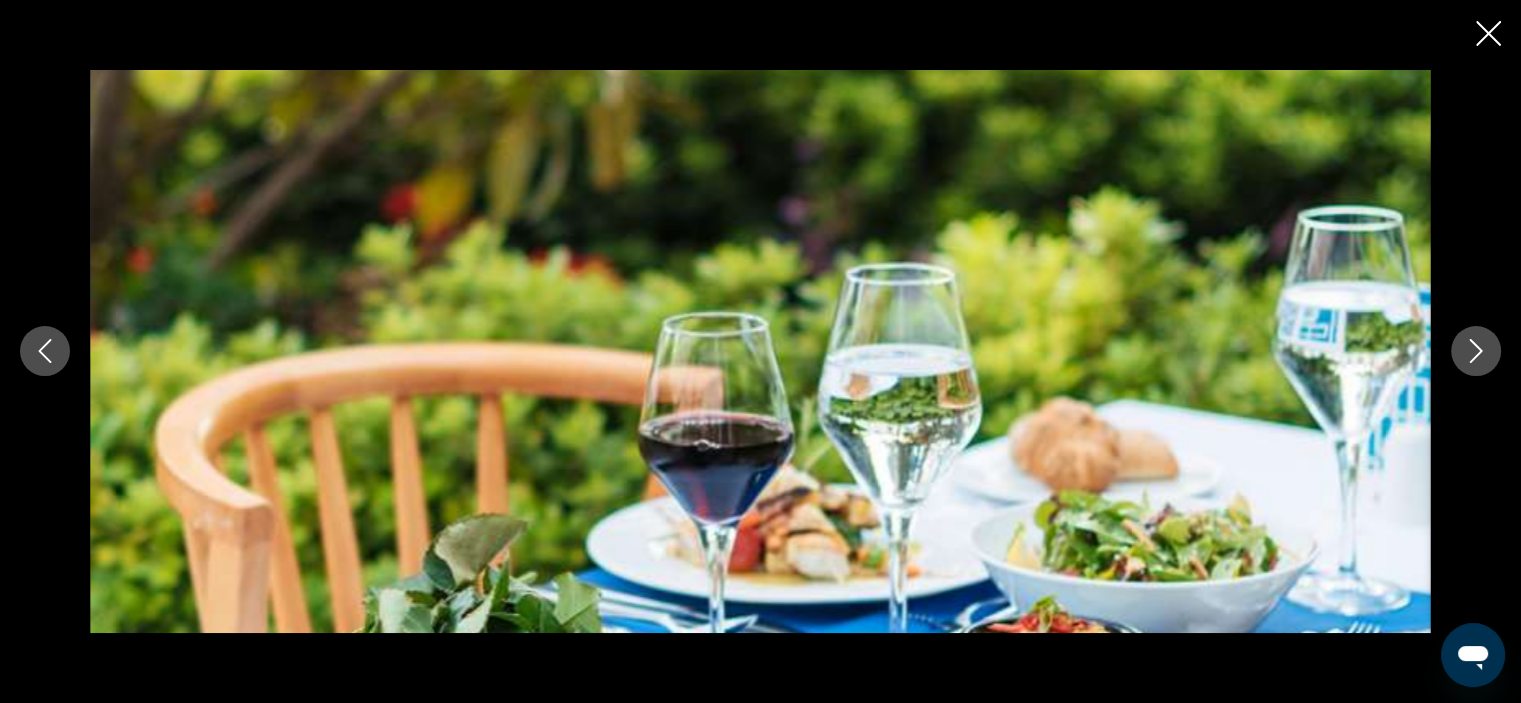 click 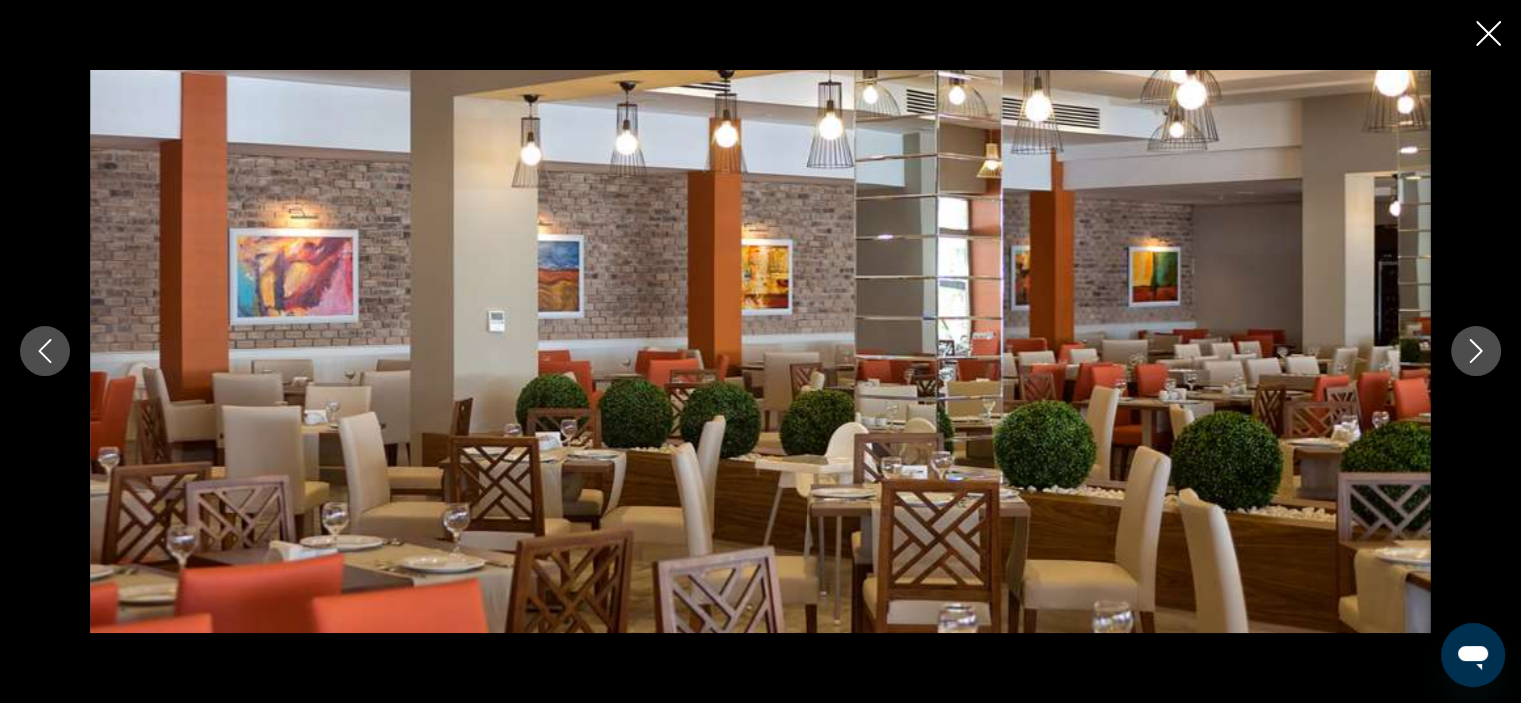 click 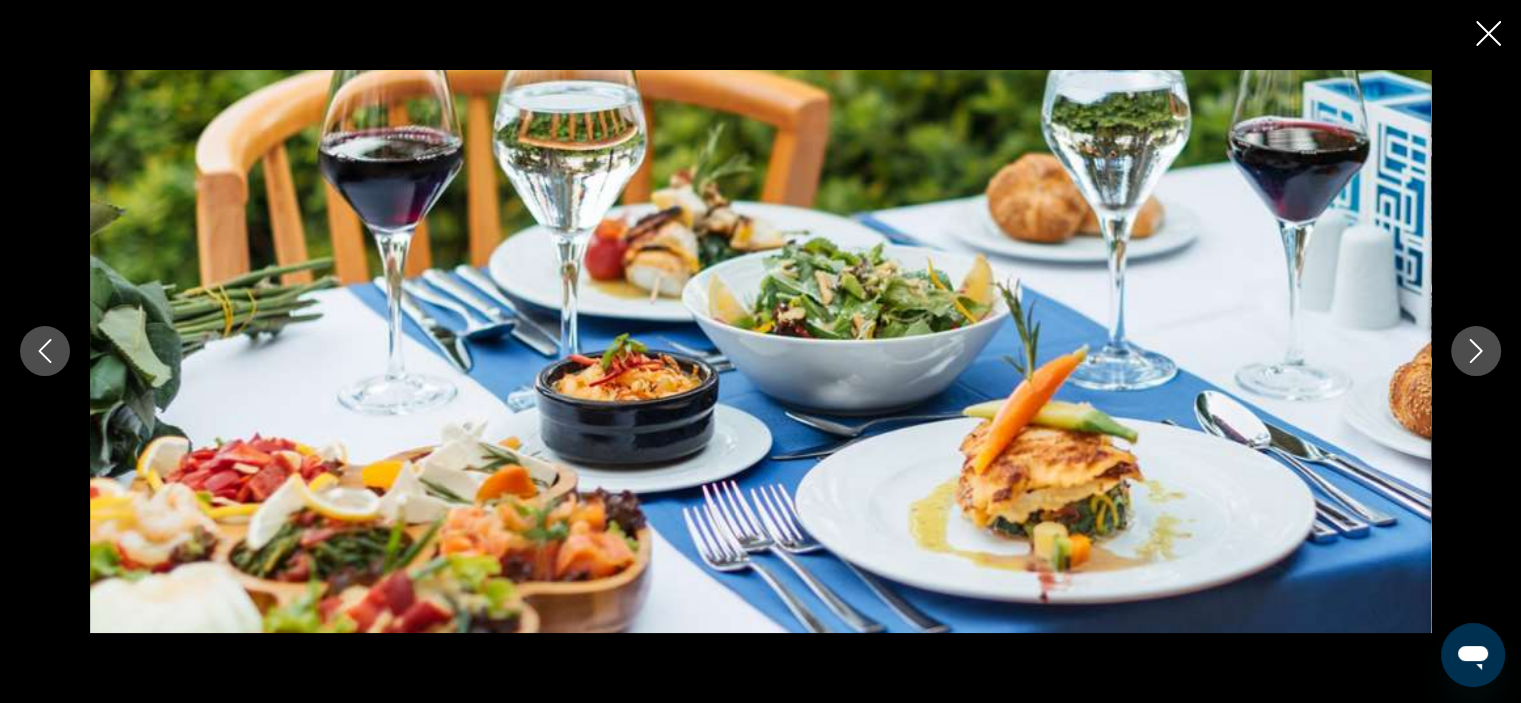click 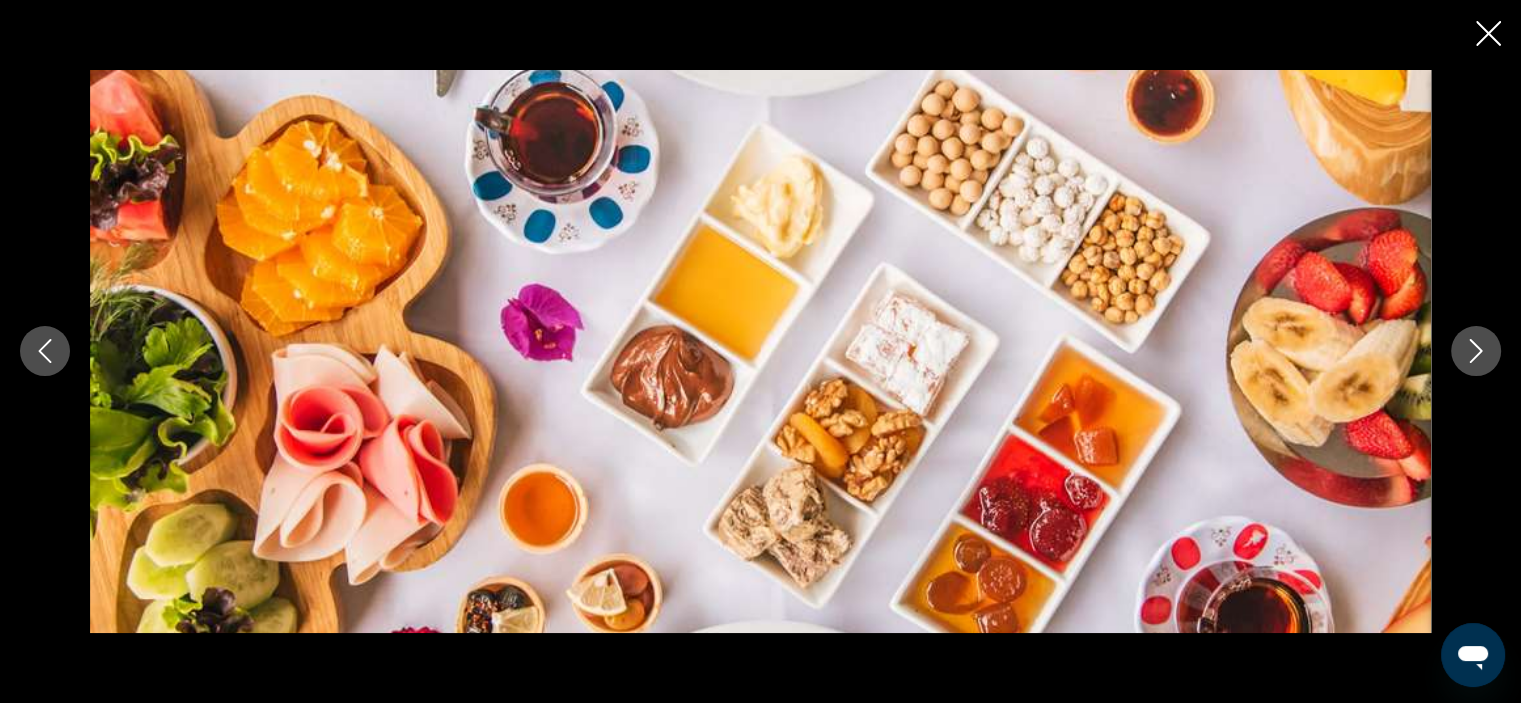 click 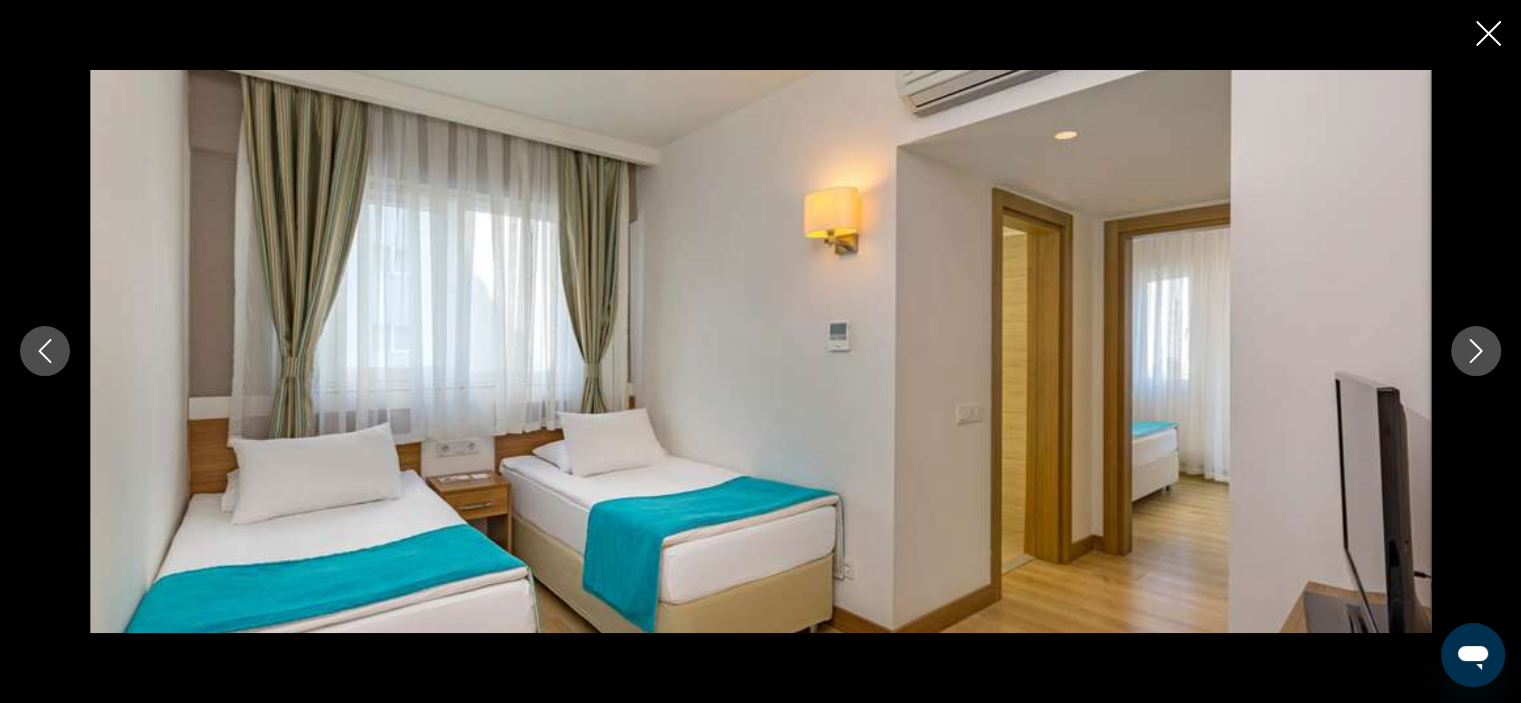 click 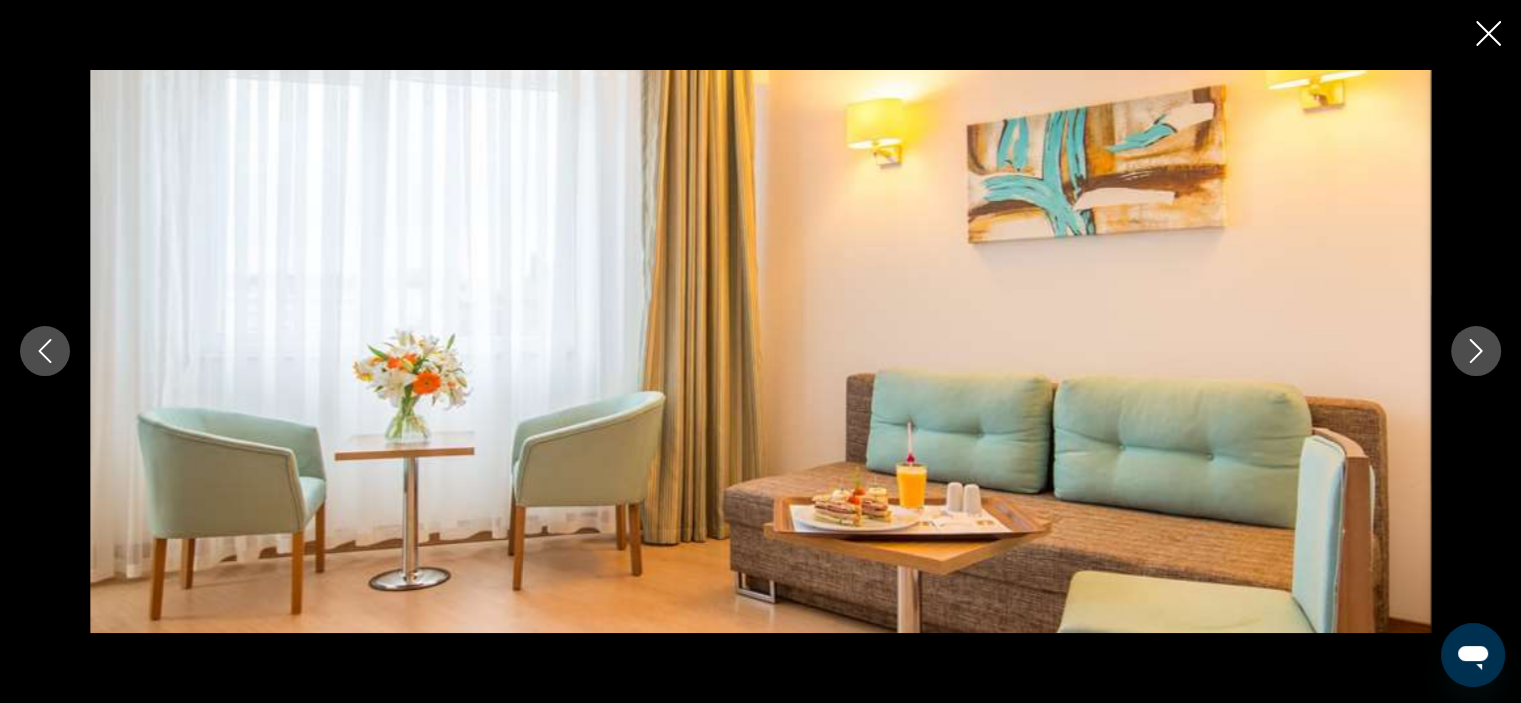 click 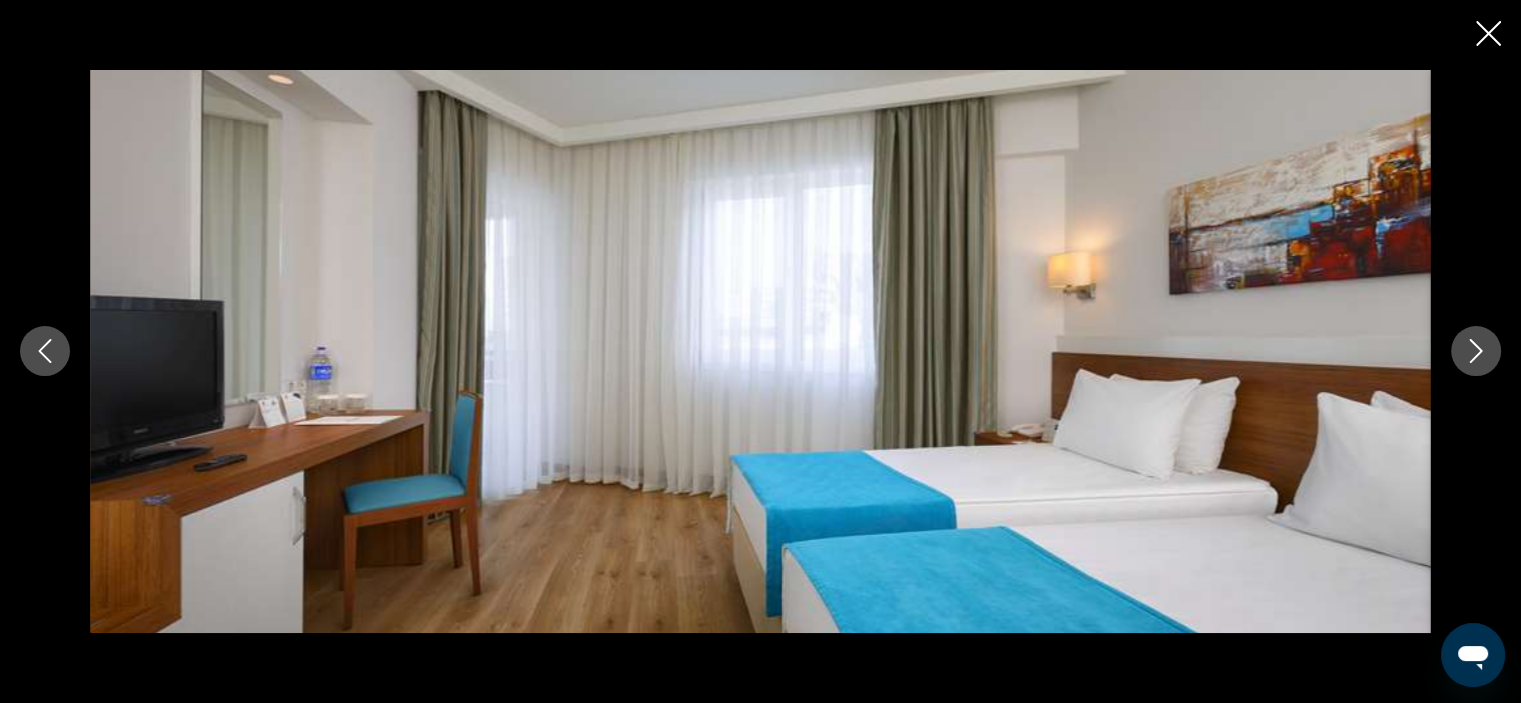 click 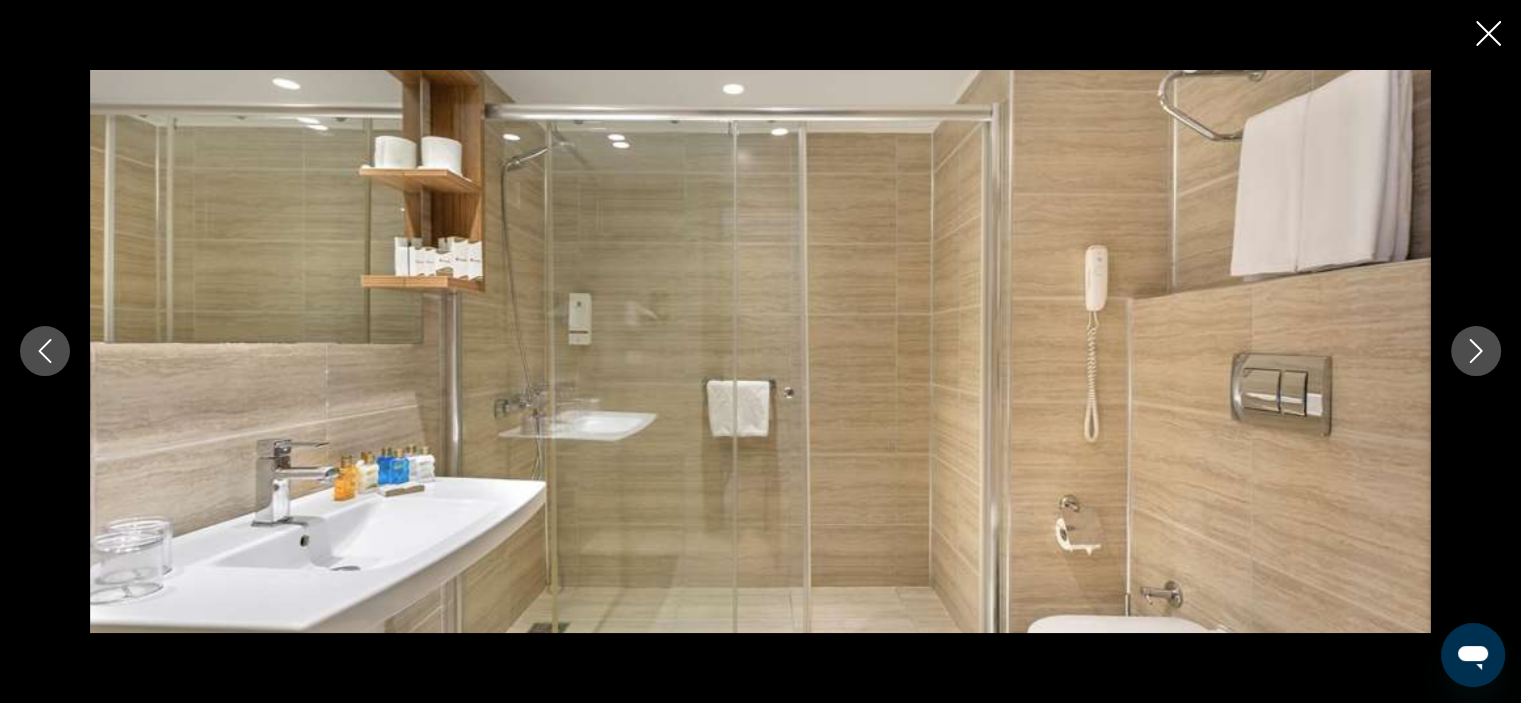 click 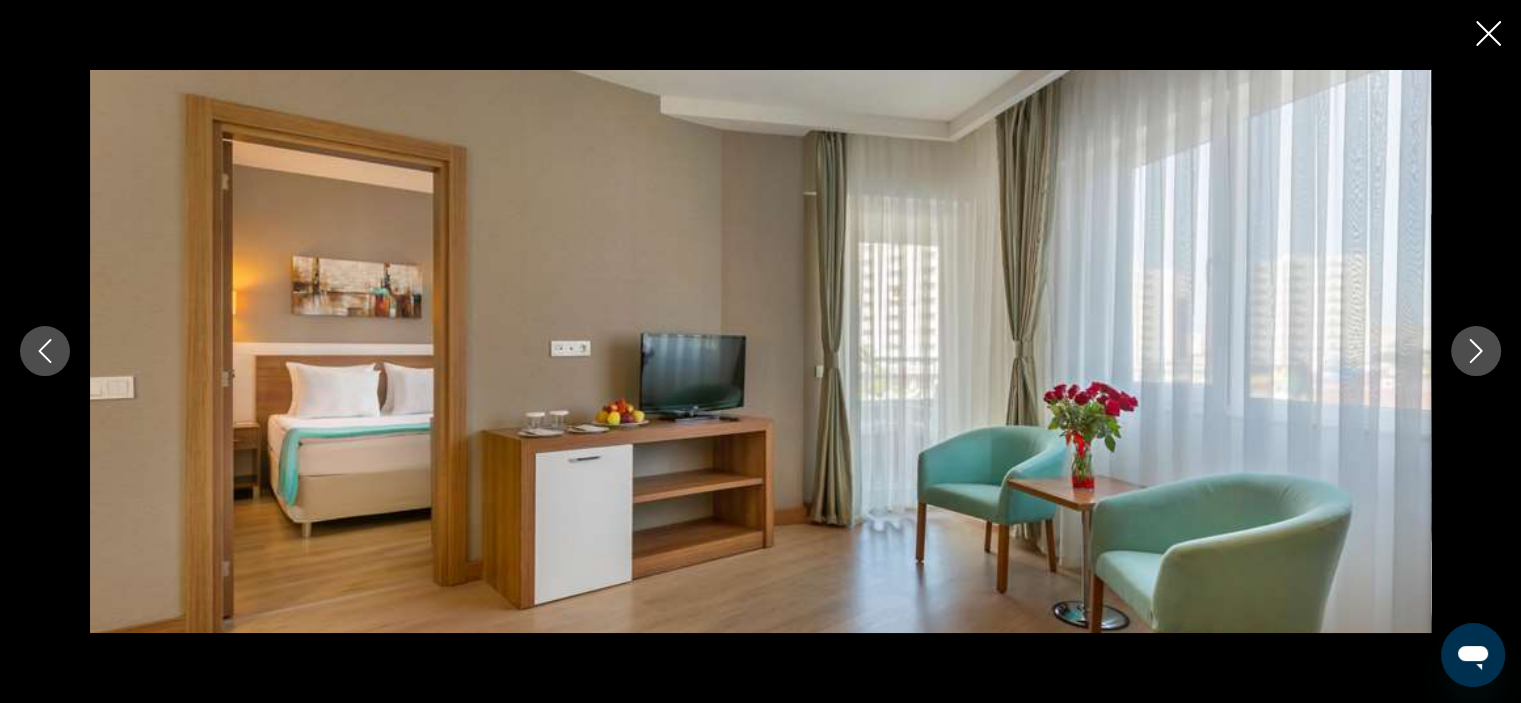click 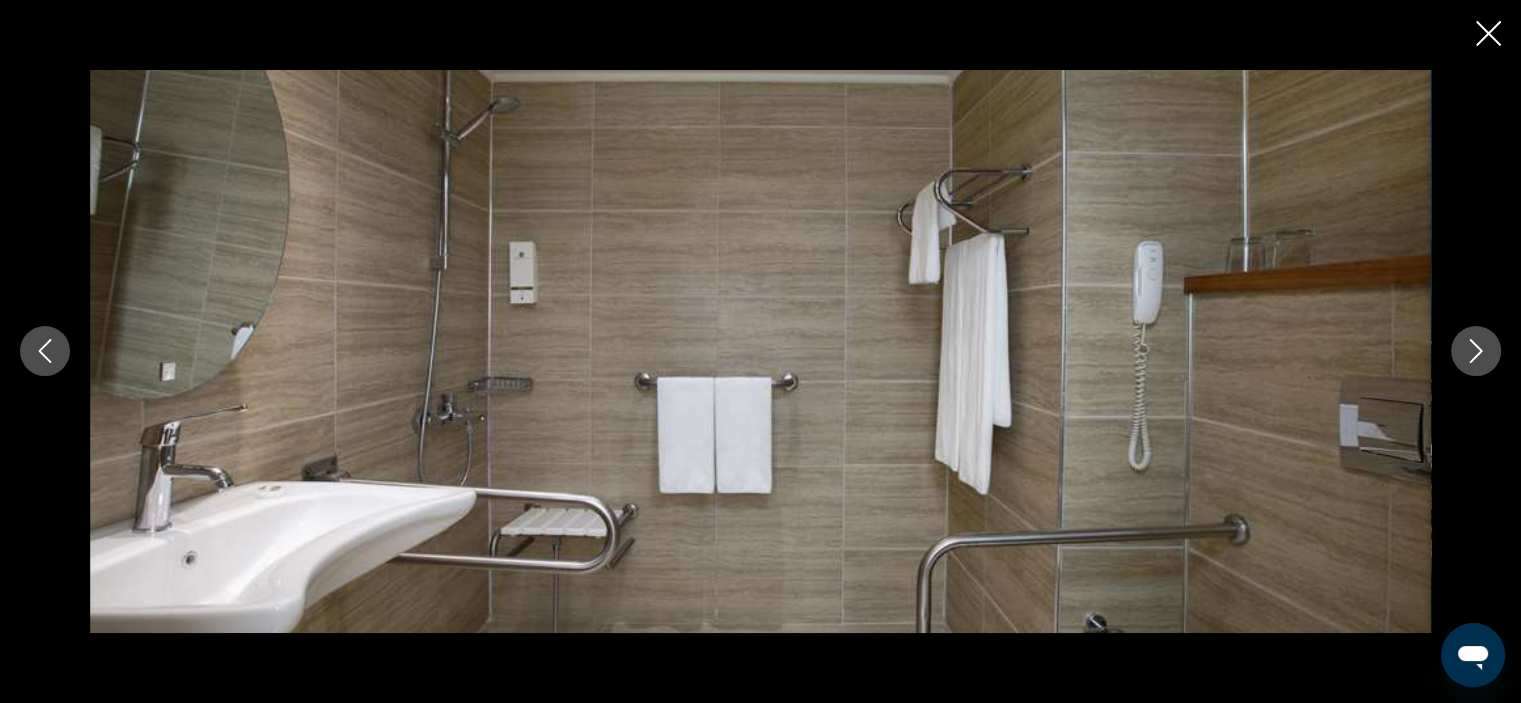 click 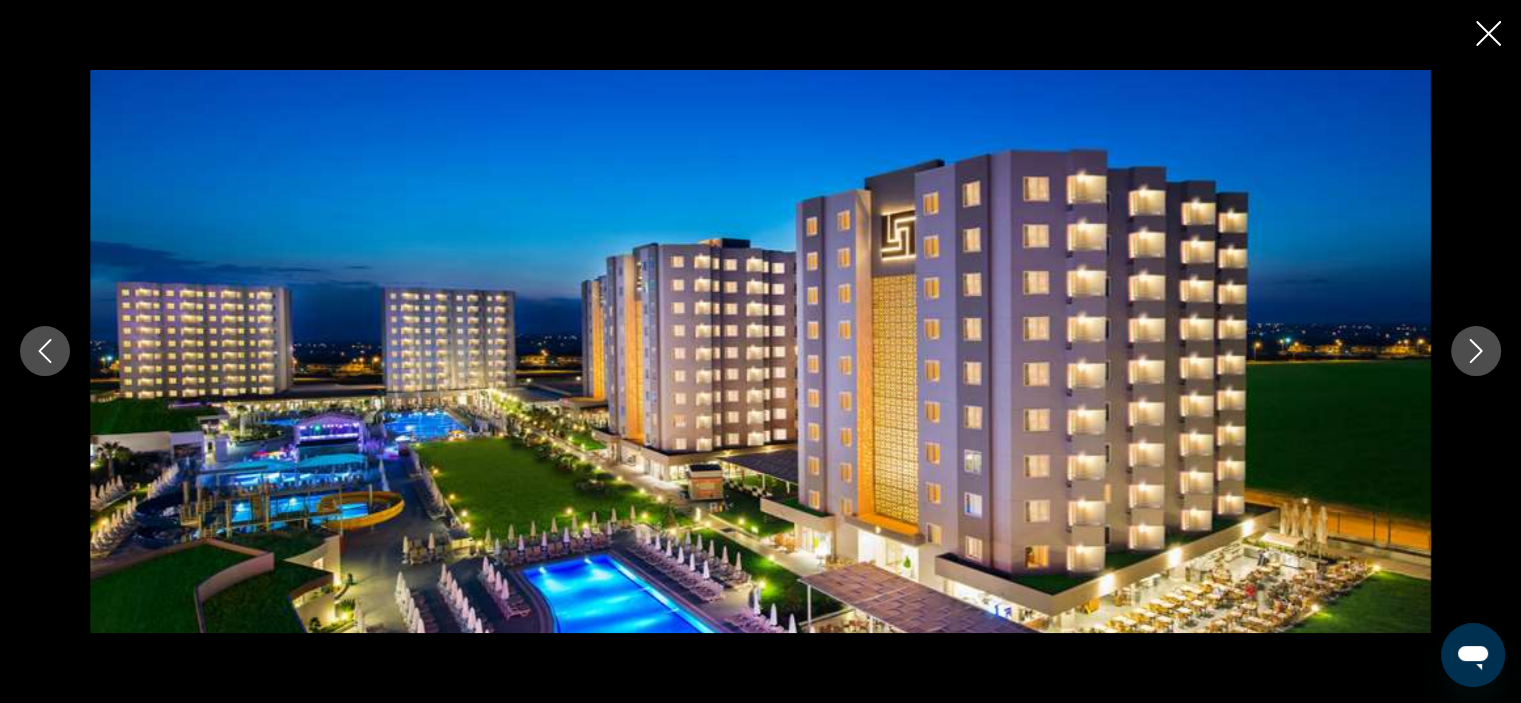 click 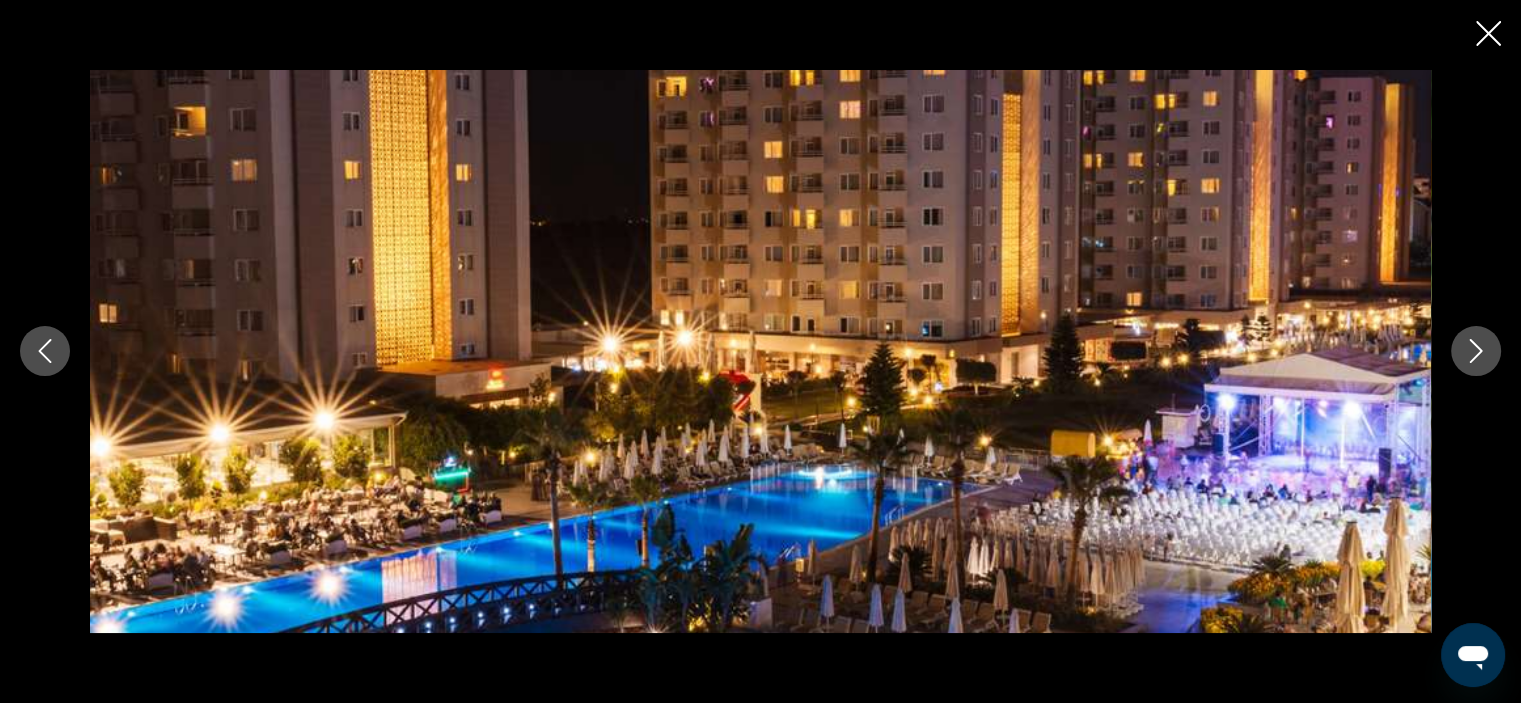 click 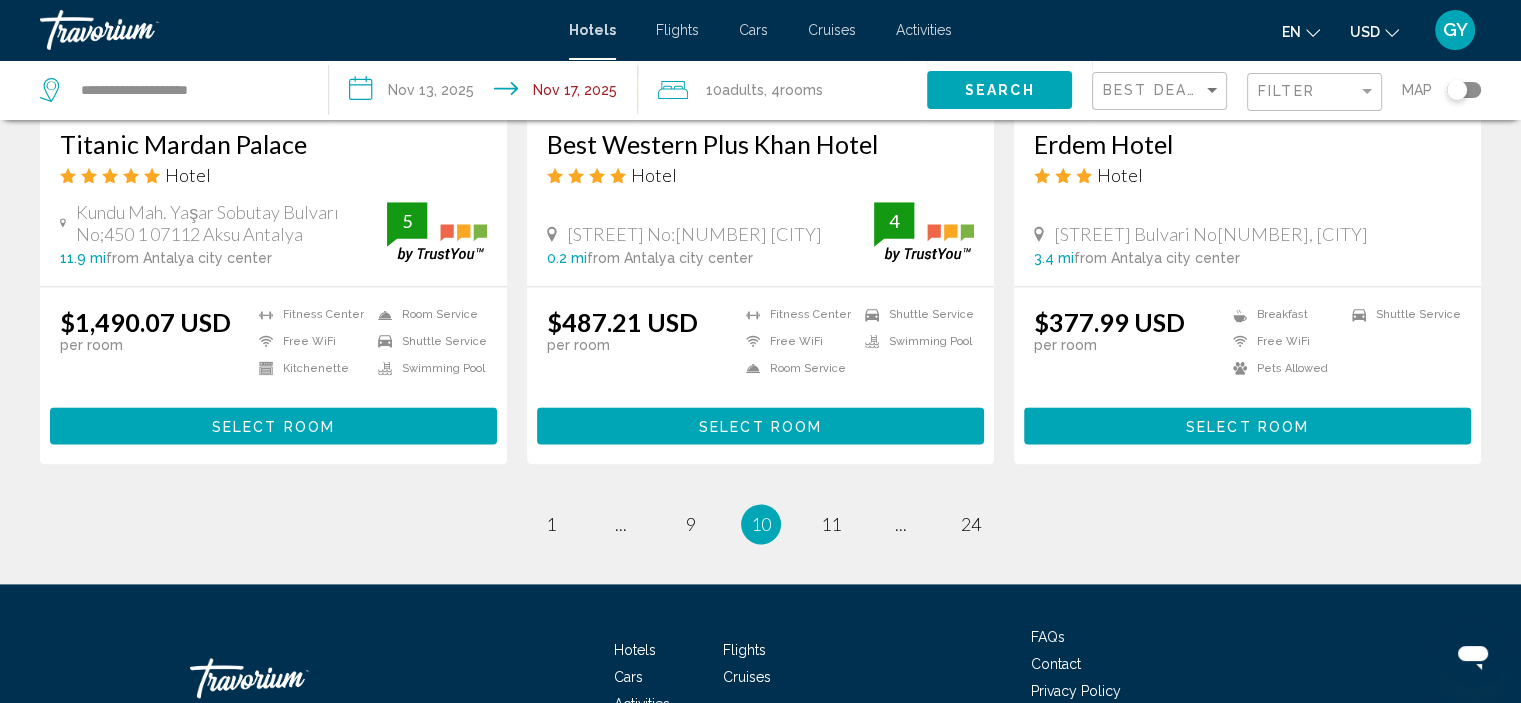 scroll, scrollTop: 2580, scrollLeft: 0, axis: vertical 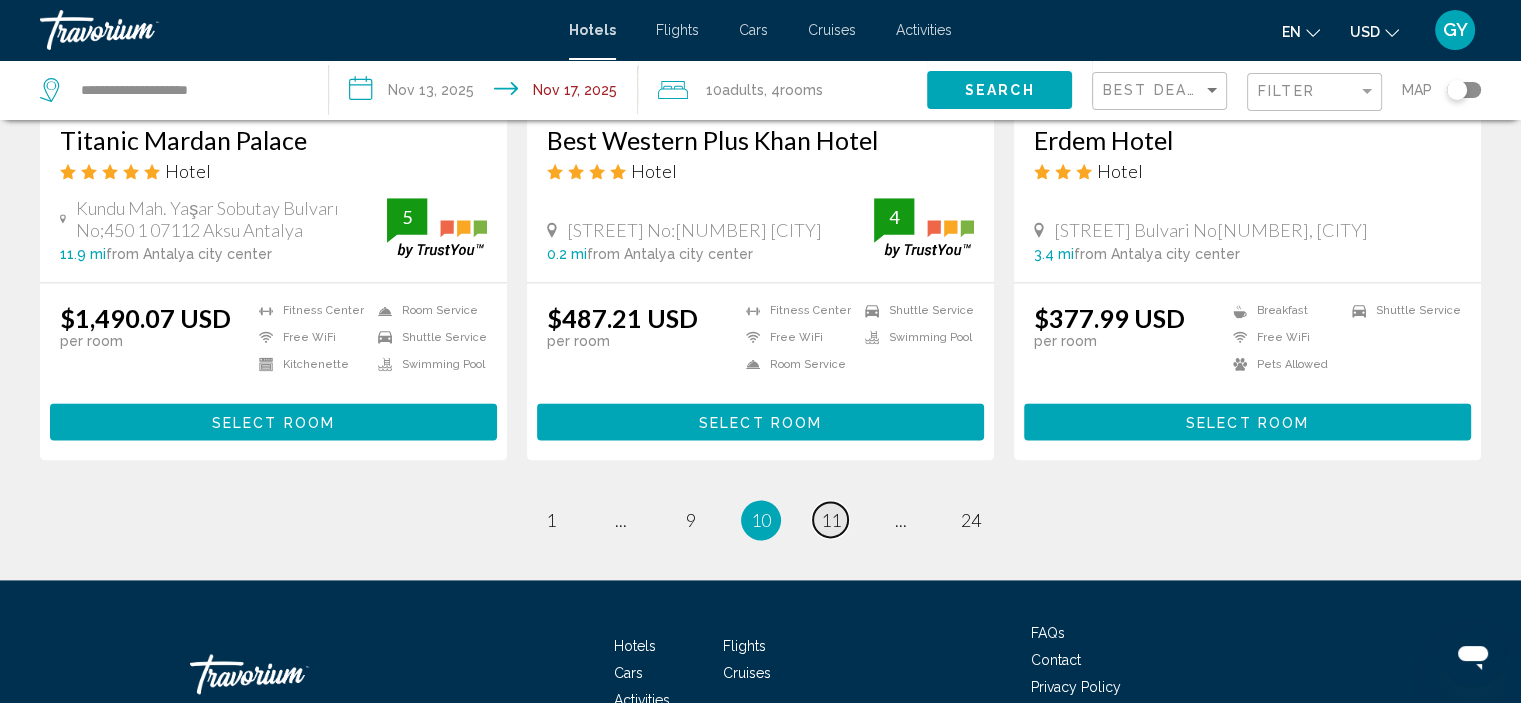 click on "11" at bounding box center [831, 520] 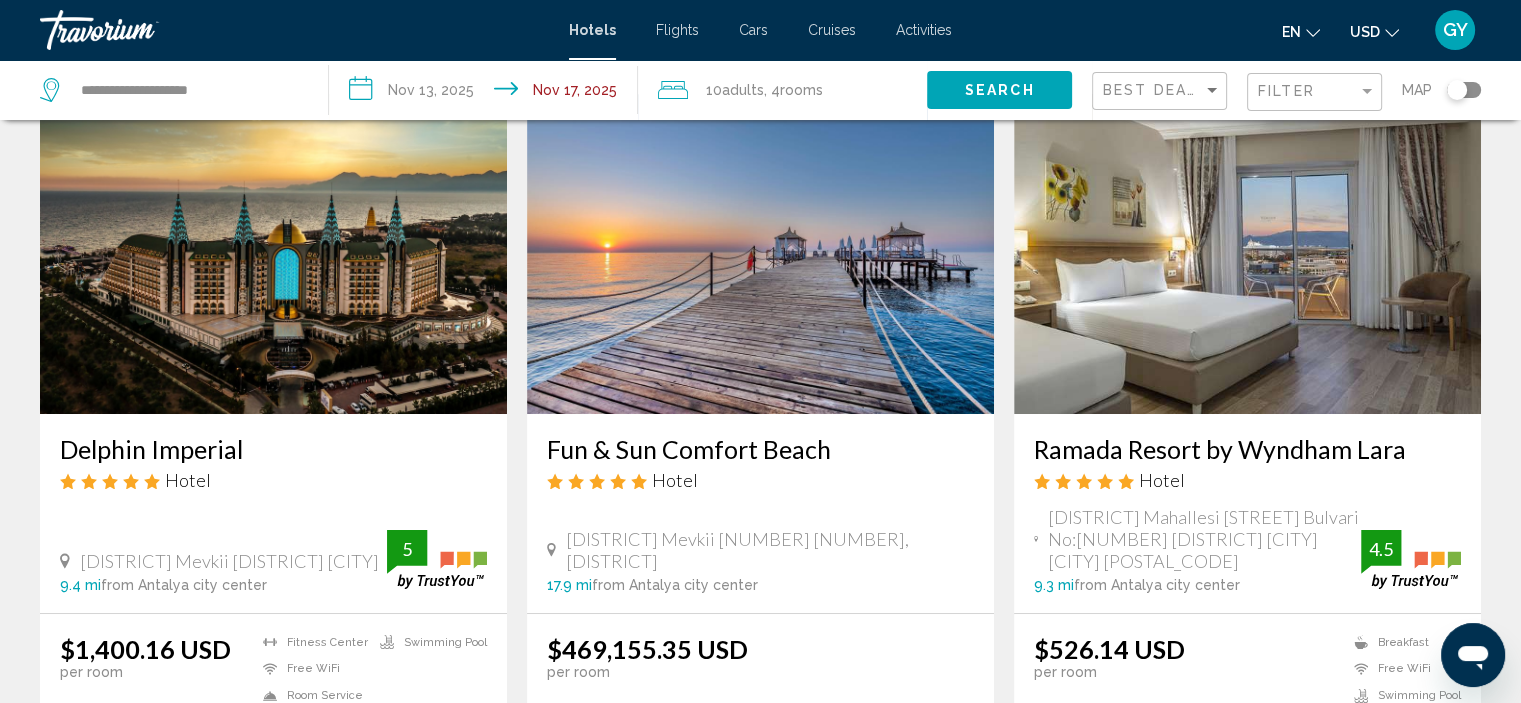 scroll, scrollTop: 106, scrollLeft: 0, axis: vertical 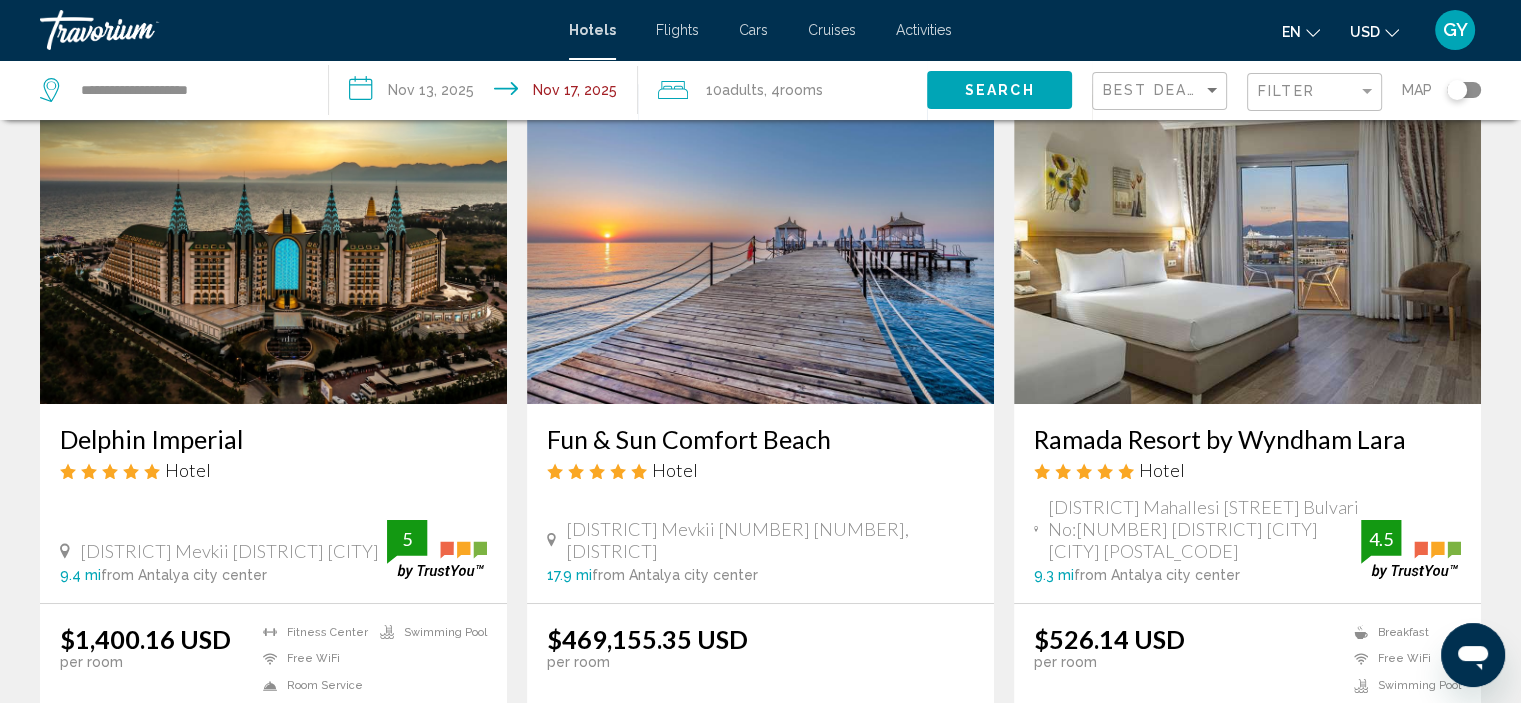 click at bounding box center [1247, 244] 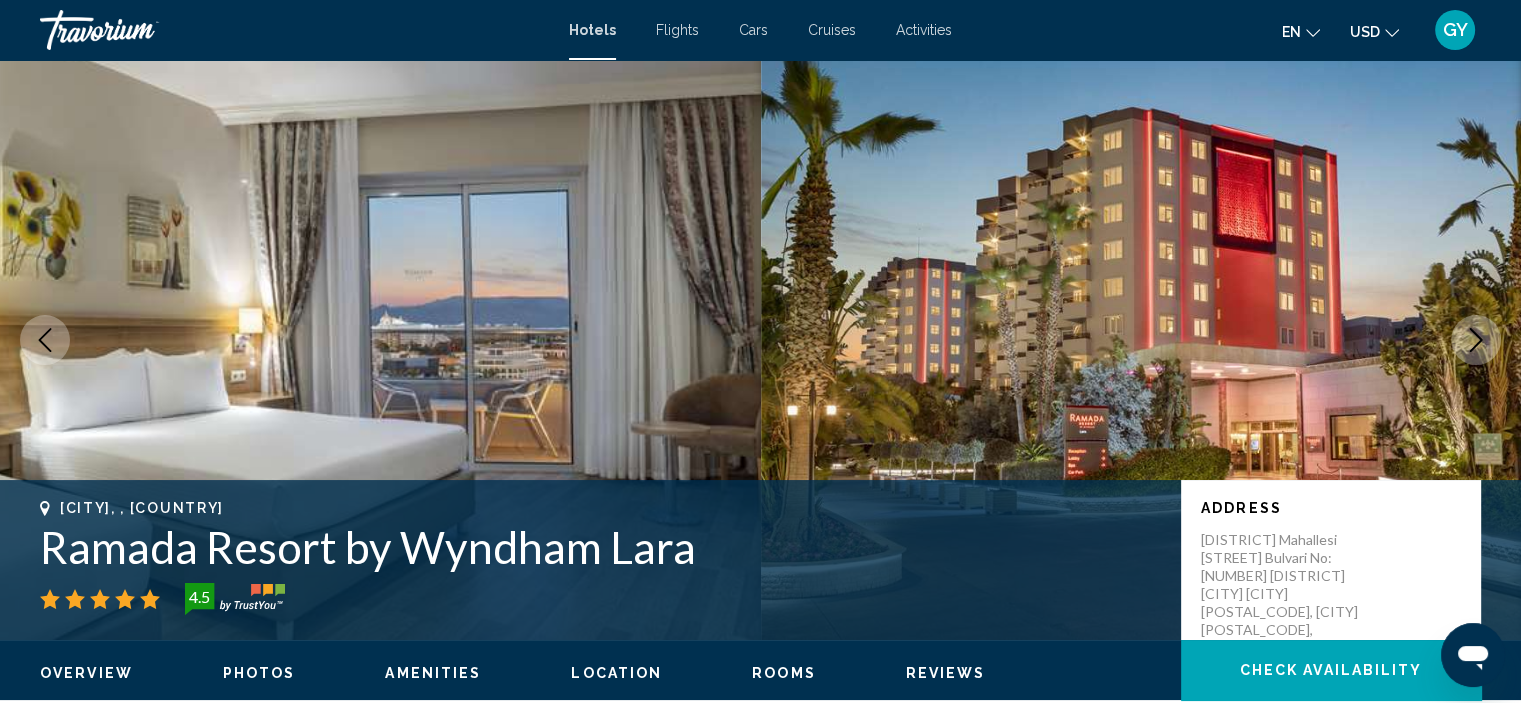 scroll, scrollTop: 16, scrollLeft: 0, axis: vertical 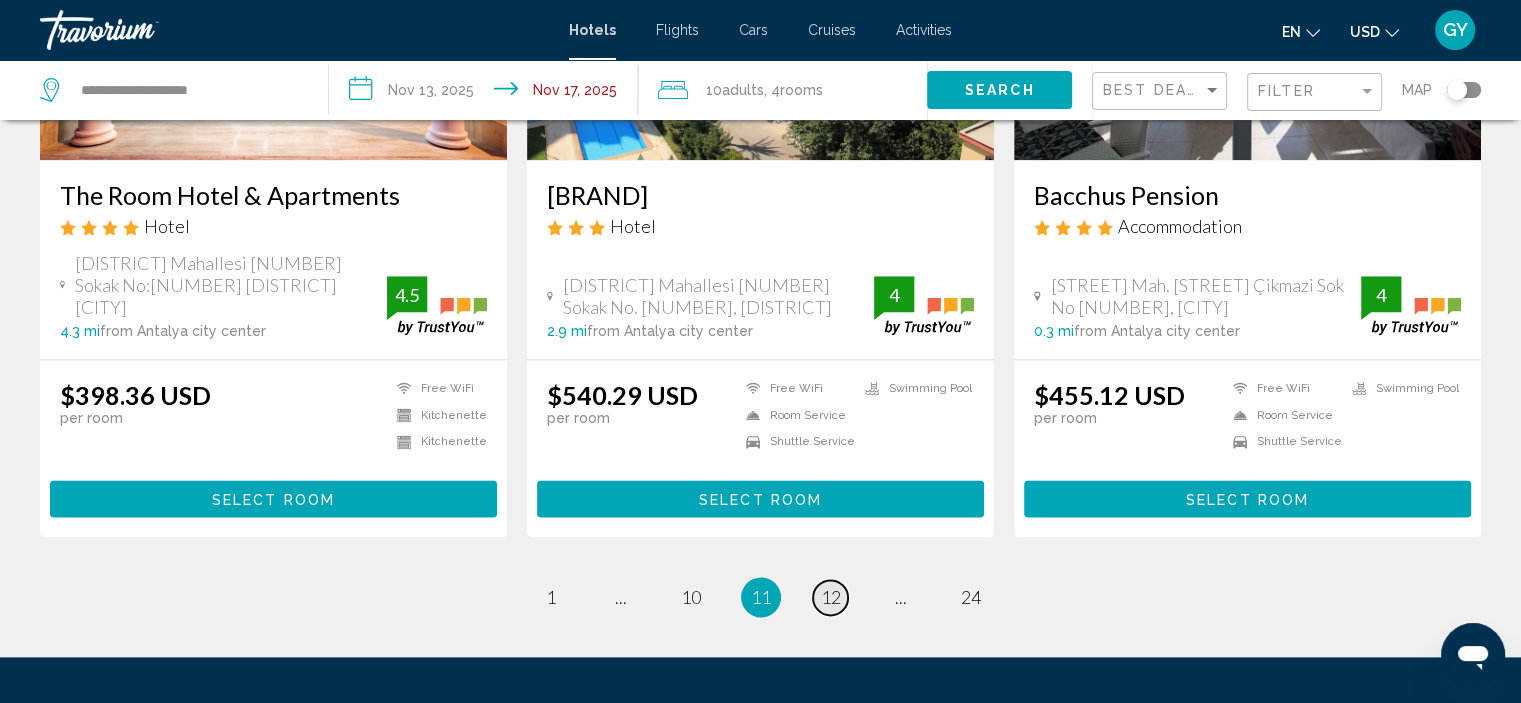 click on "12" at bounding box center (831, 597) 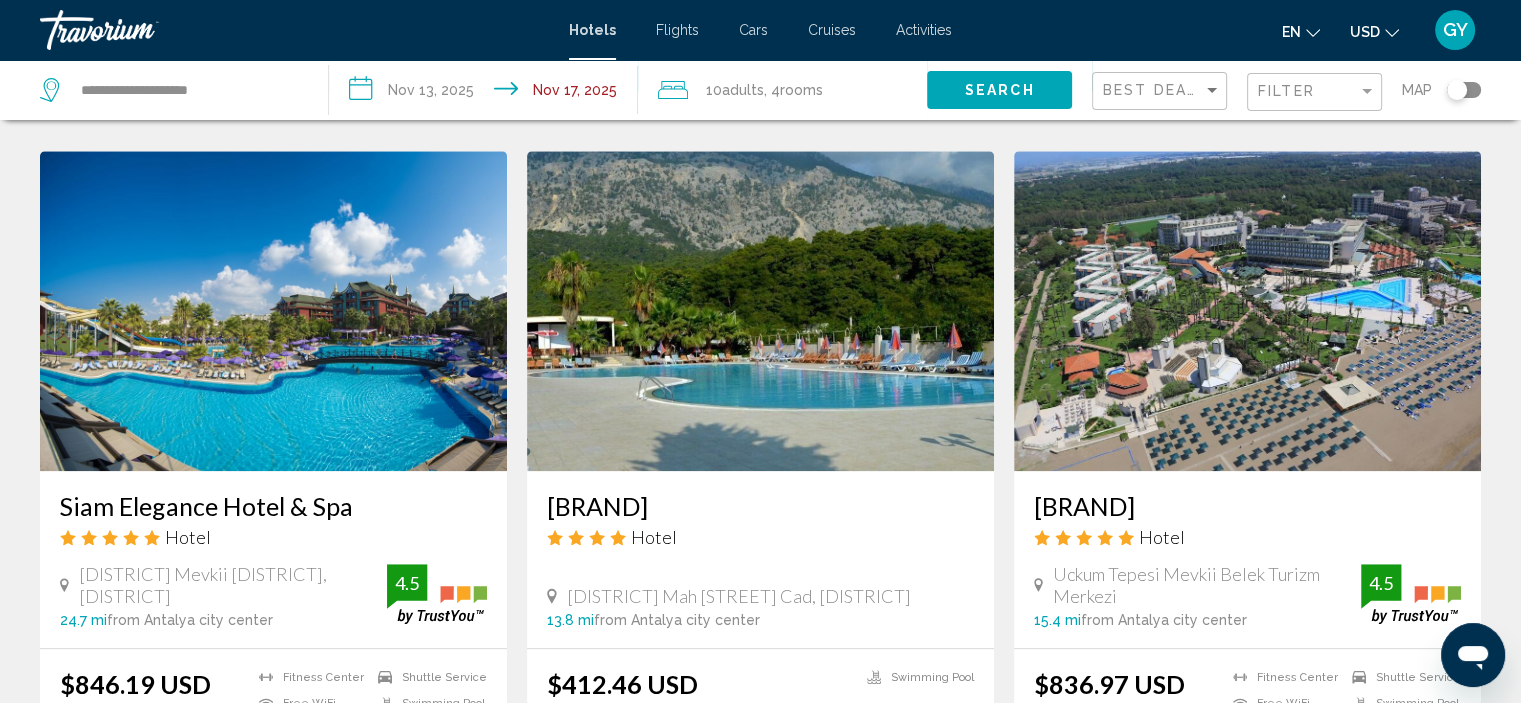 scroll, scrollTop: 1496, scrollLeft: 0, axis: vertical 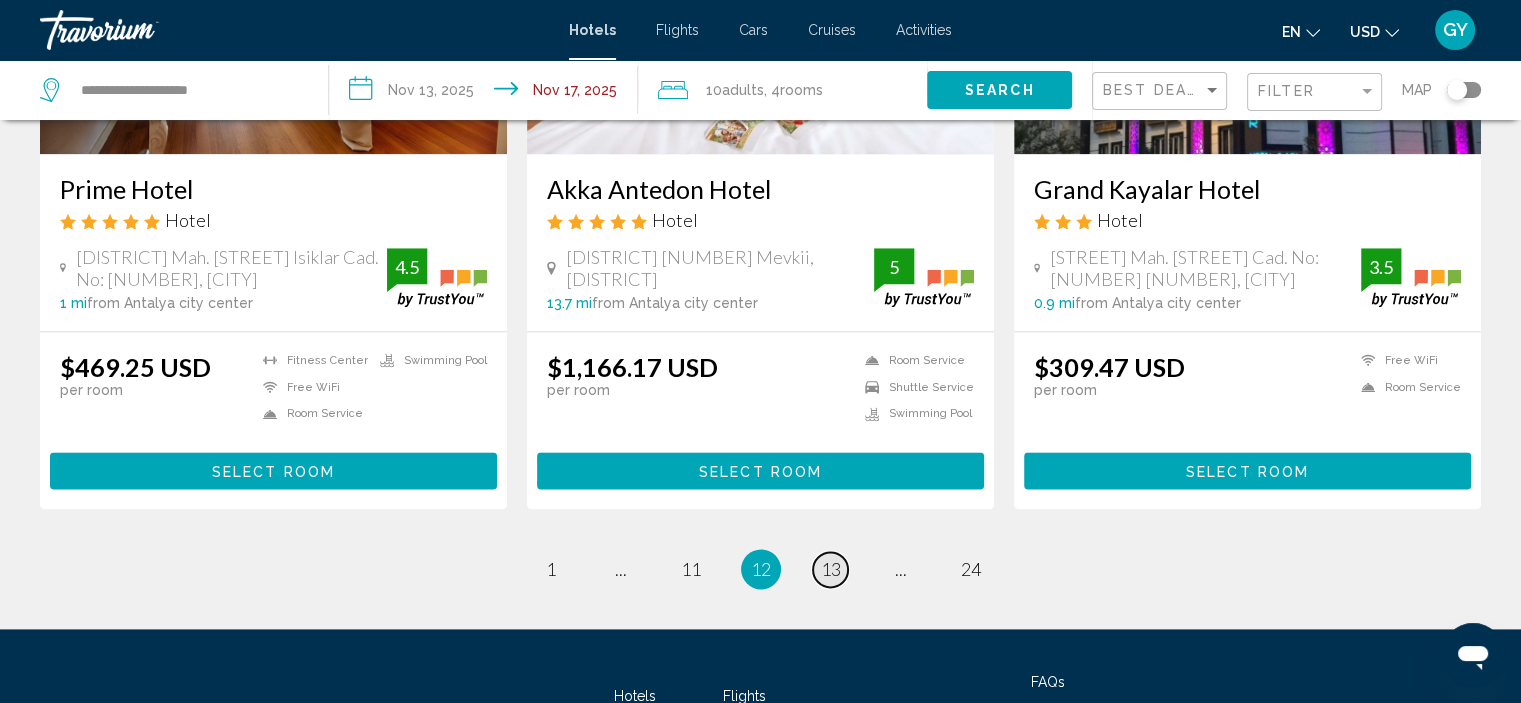 click on "13" at bounding box center (831, 569) 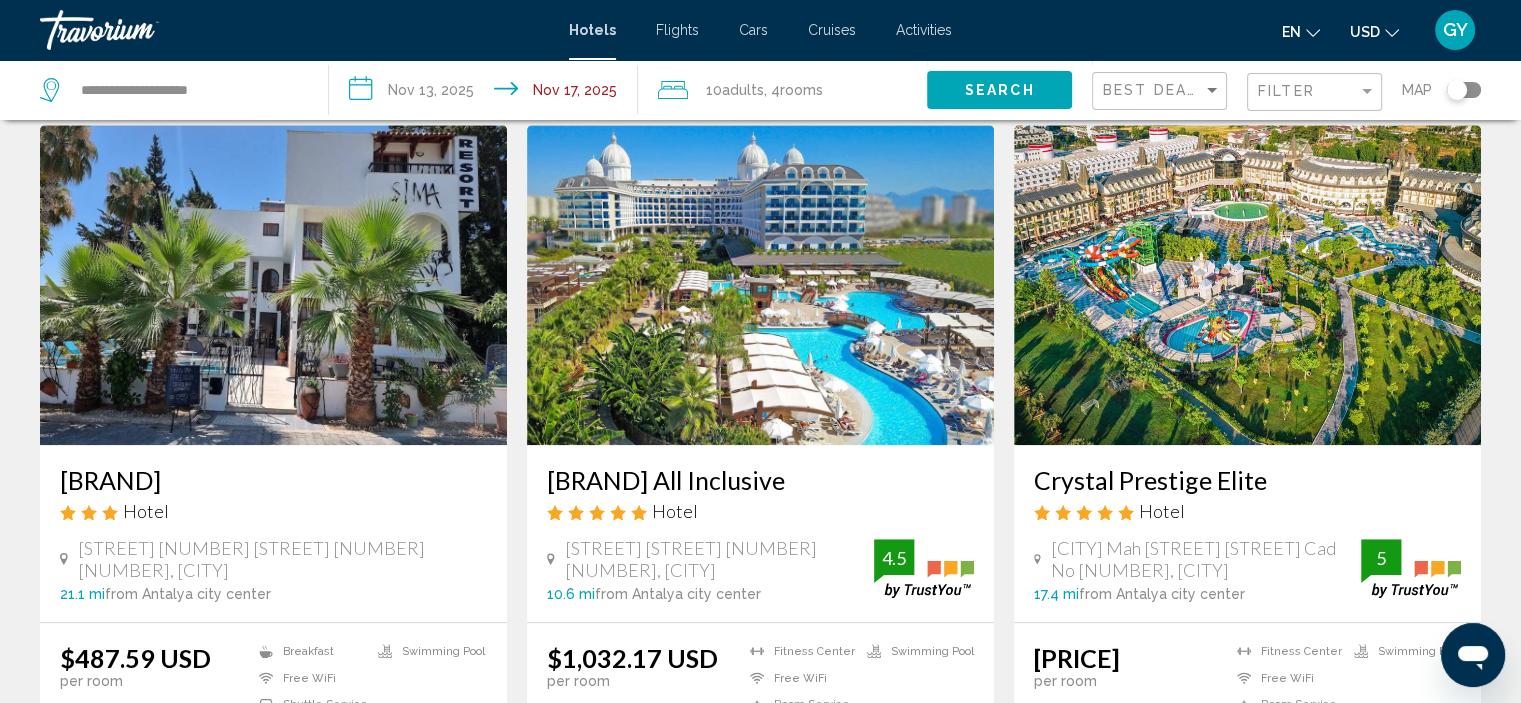 scroll, scrollTop: 1522, scrollLeft: 0, axis: vertical 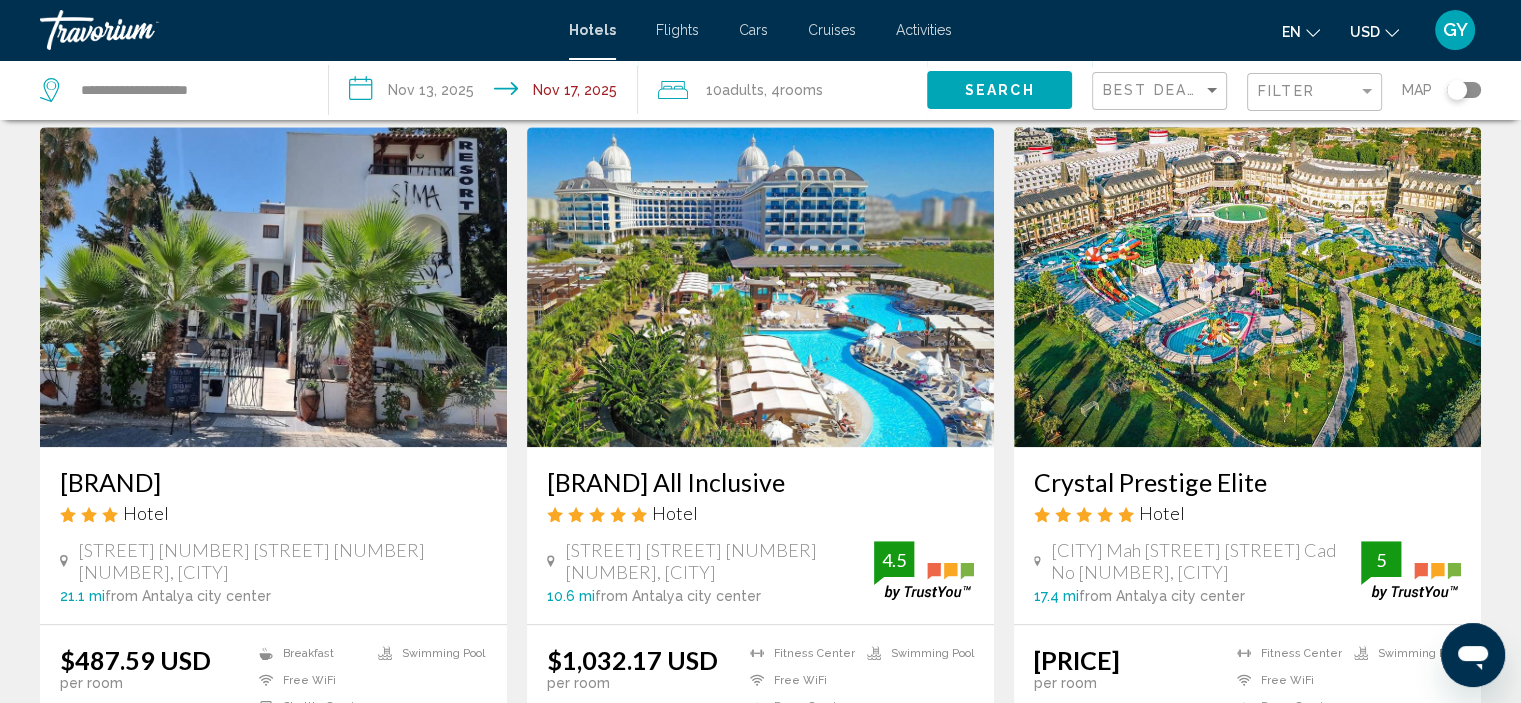 click at bounding box center [1247, 287] 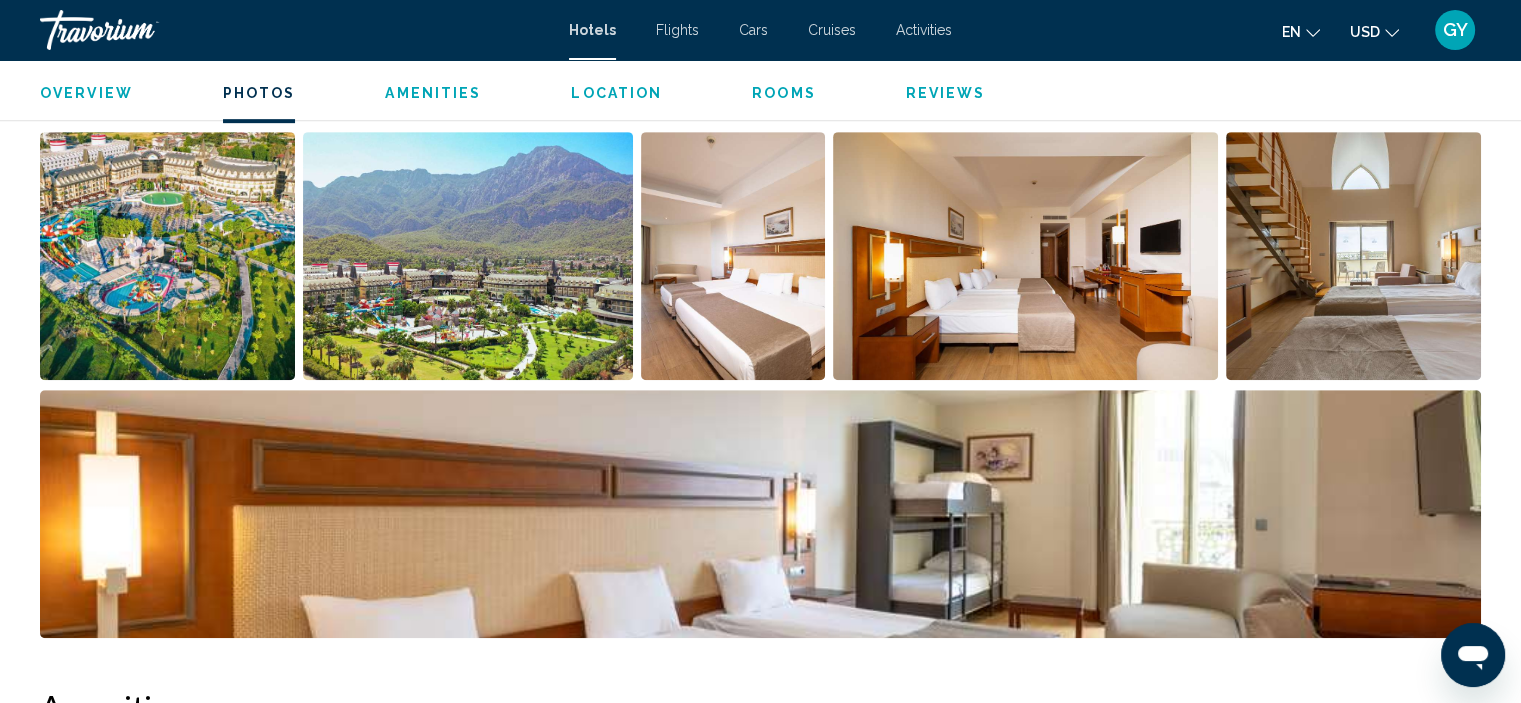 scroll, scrollTop: 1023, scrollLeft: 0, axis: vertical 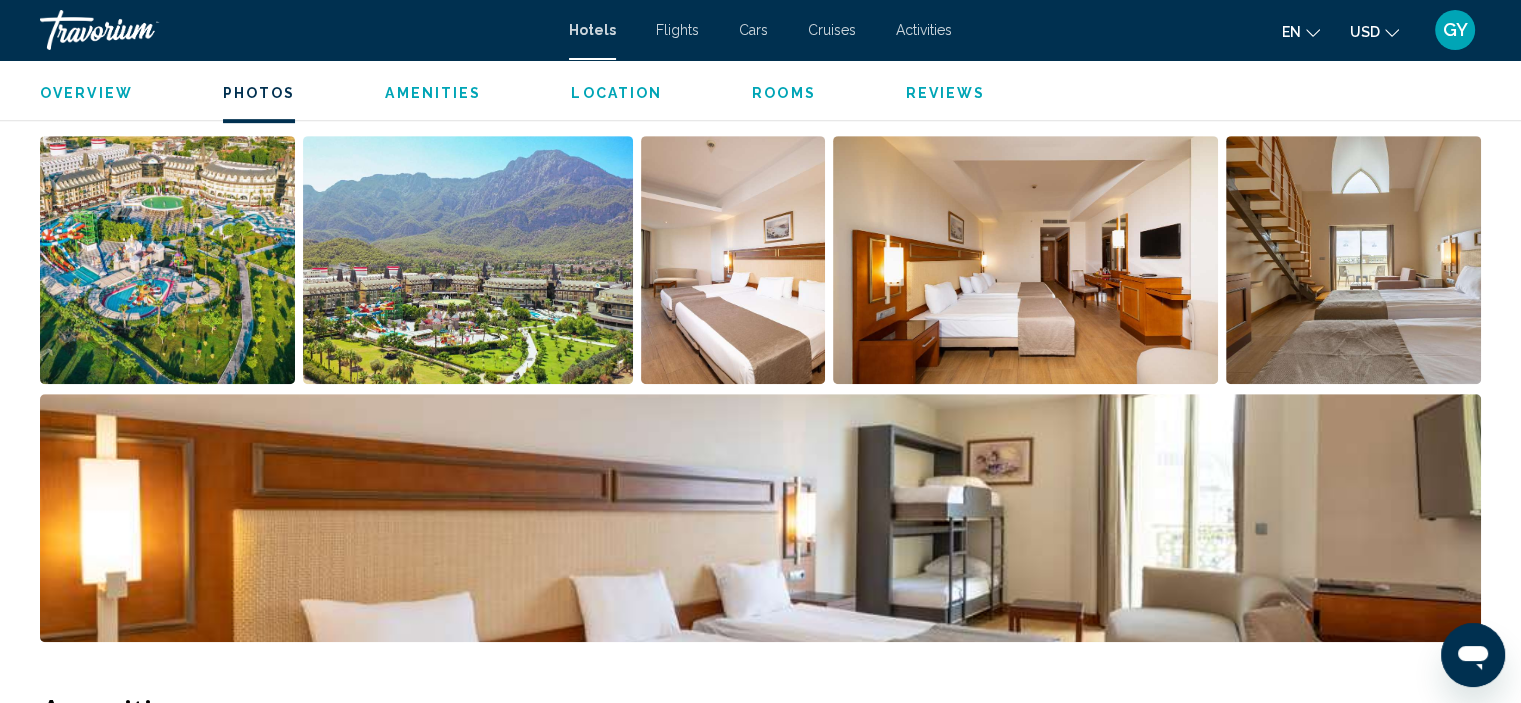 click at bounding box center (167, 260) 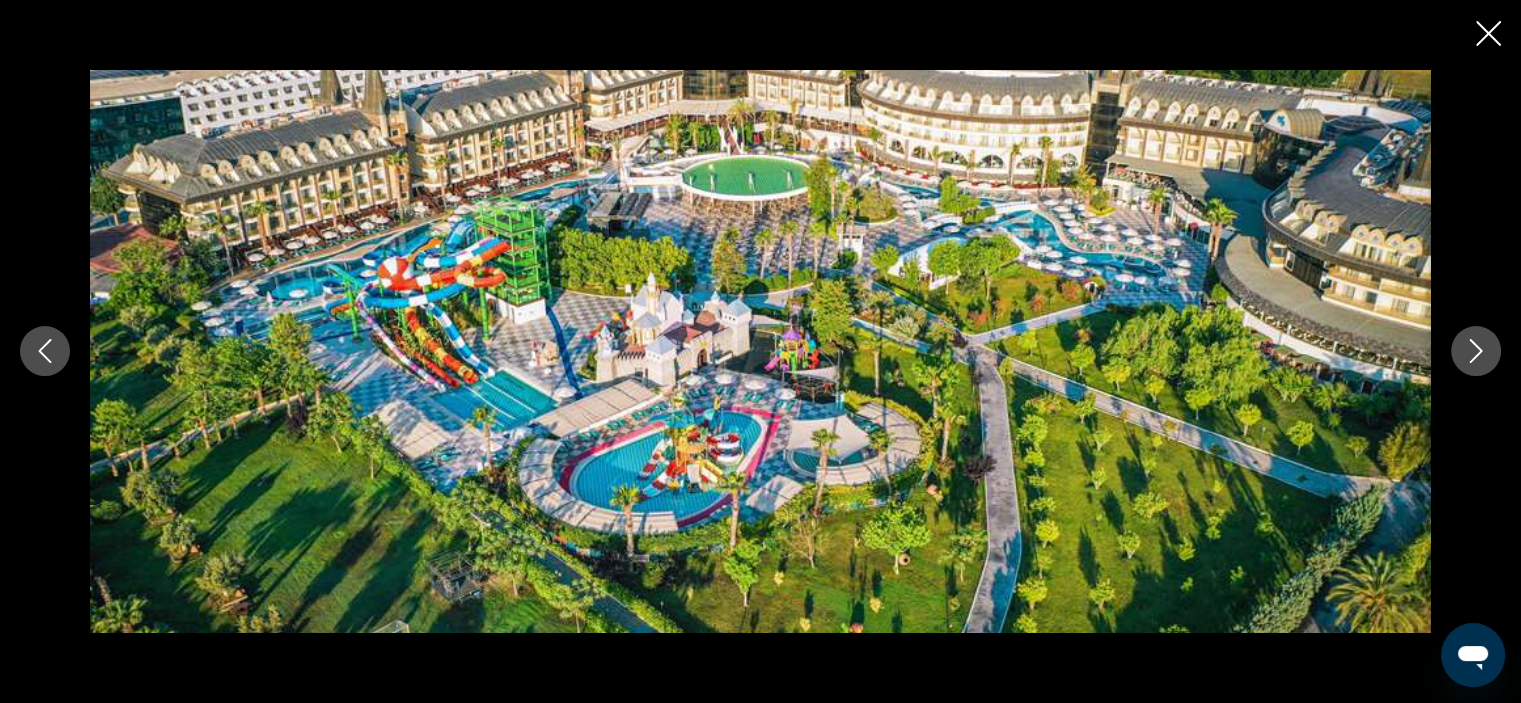 click 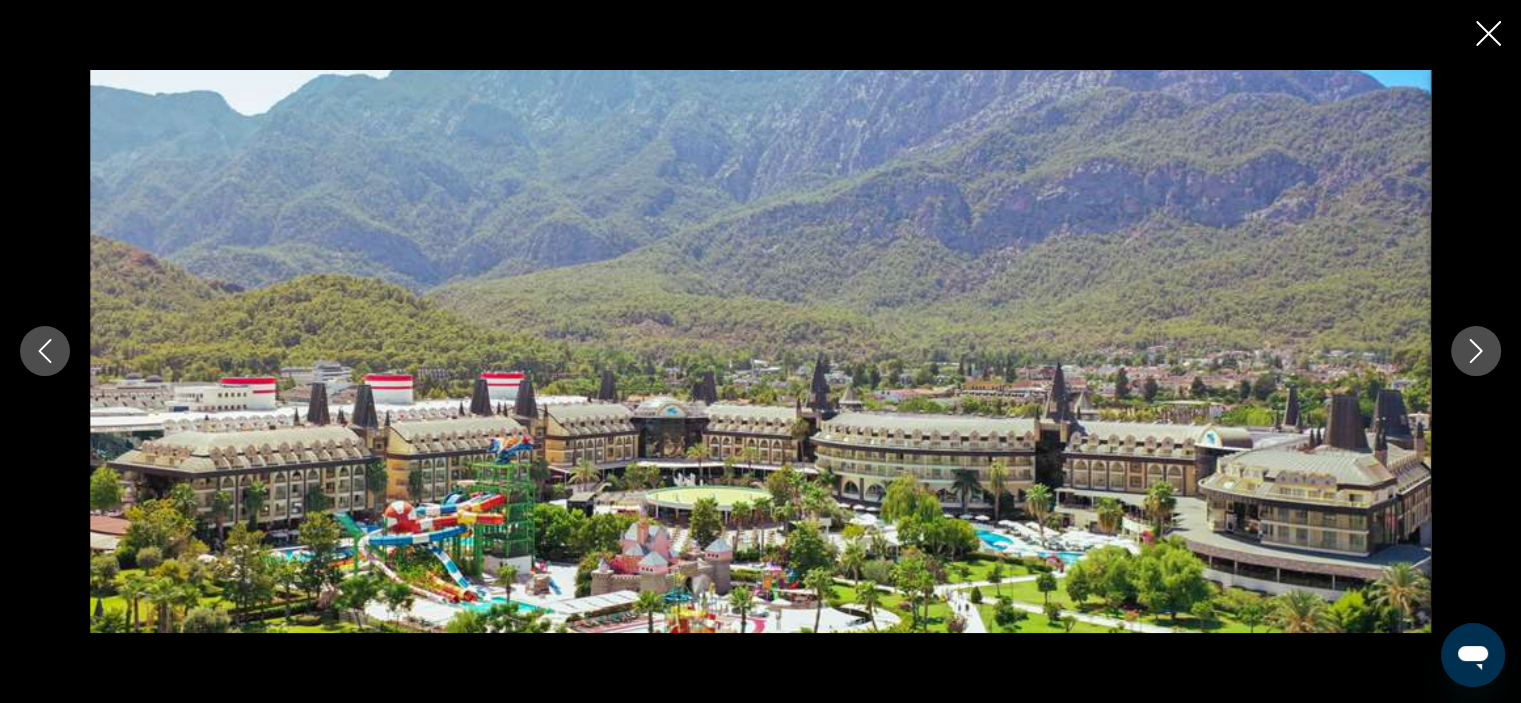 click 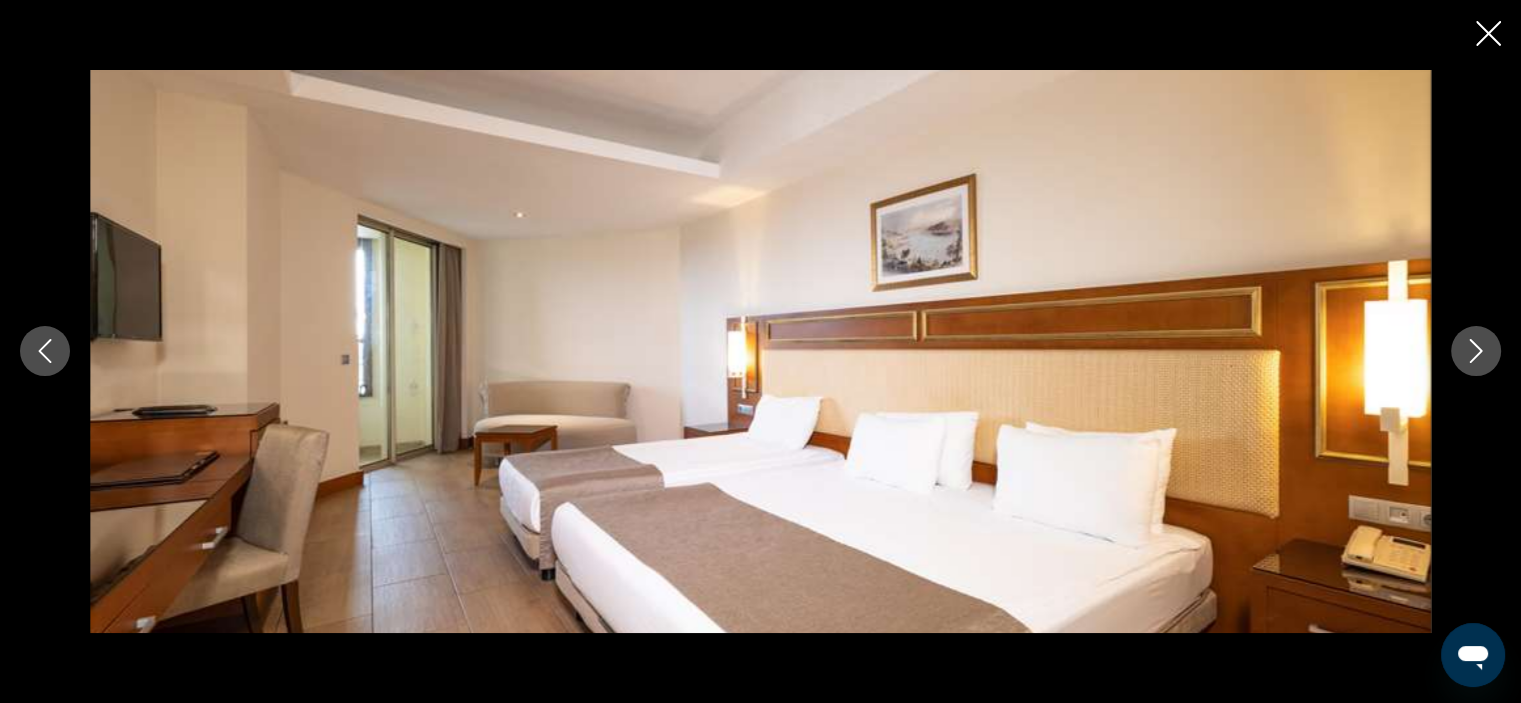 click 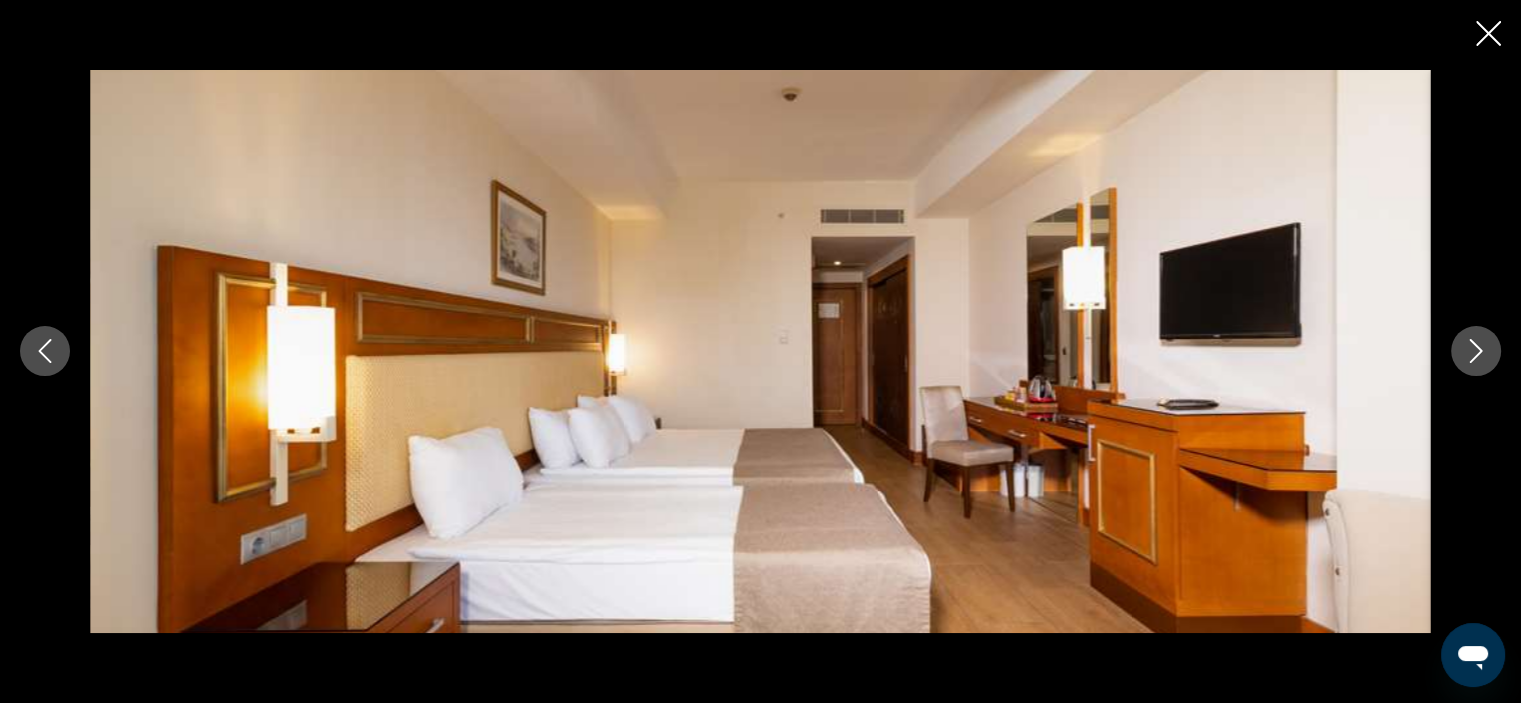 click 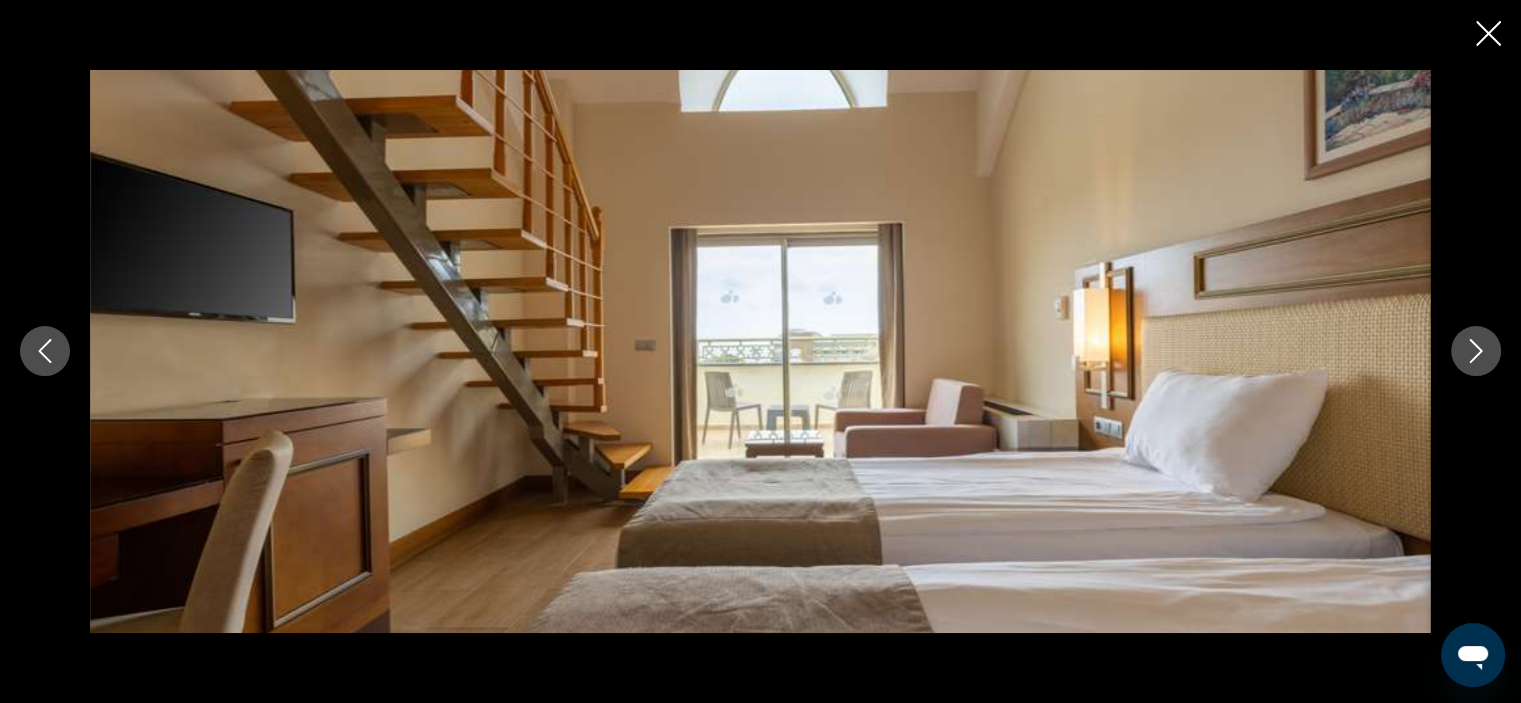 click 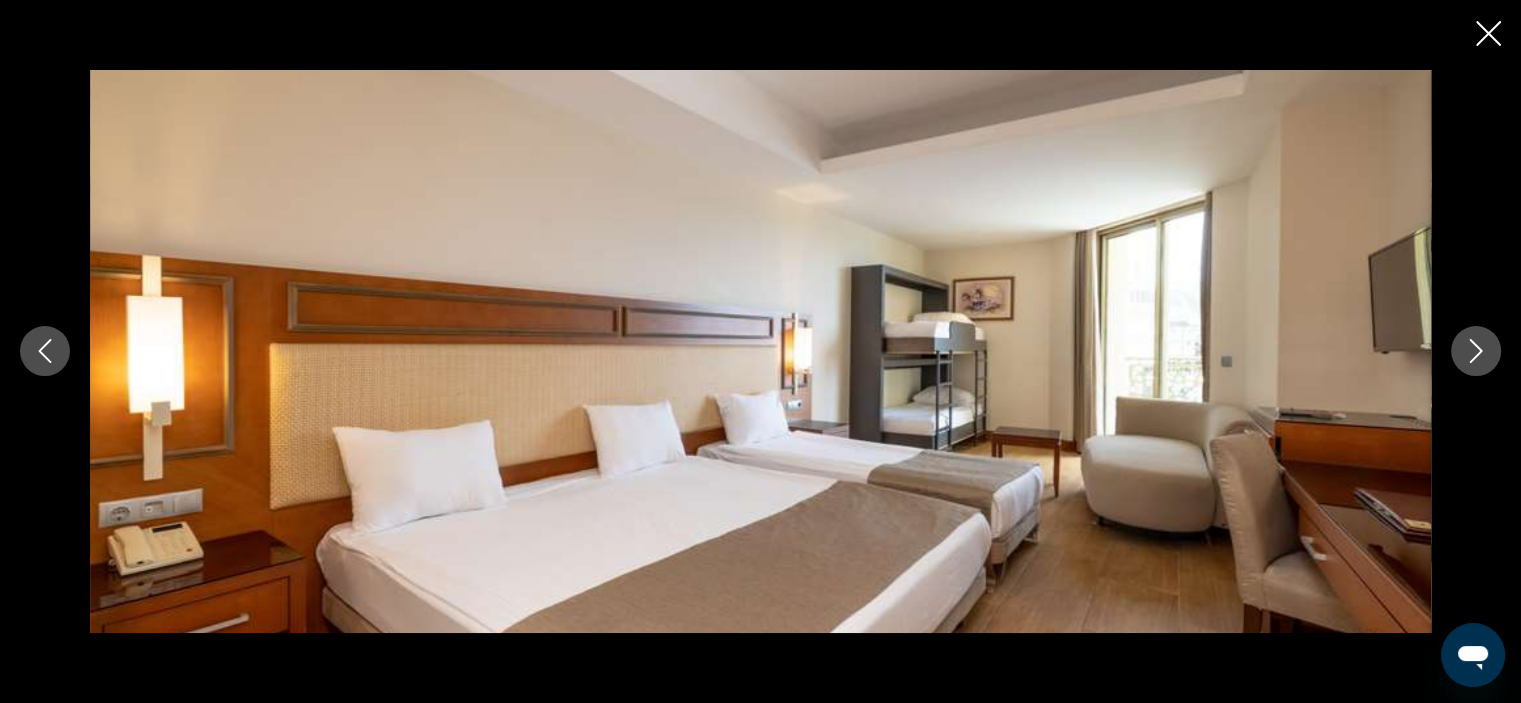 click 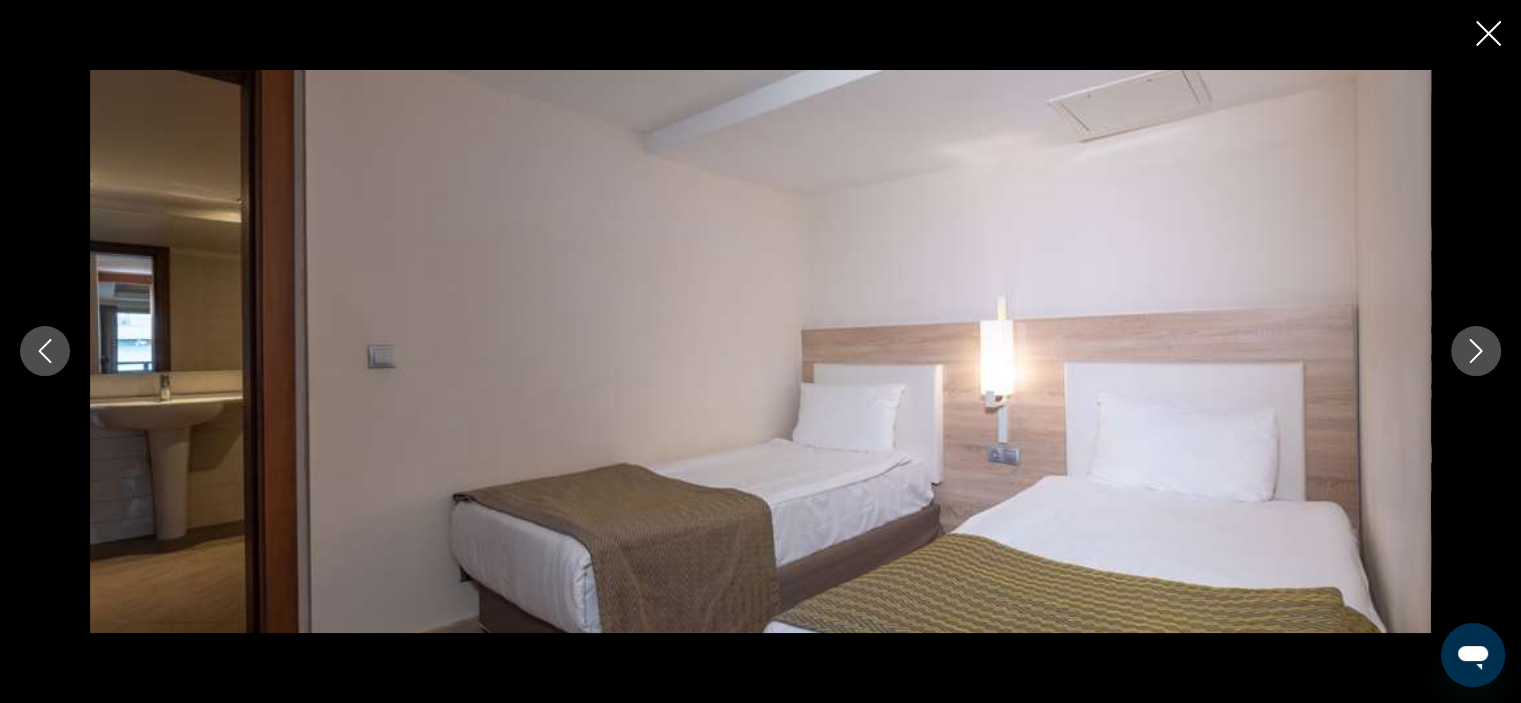 click 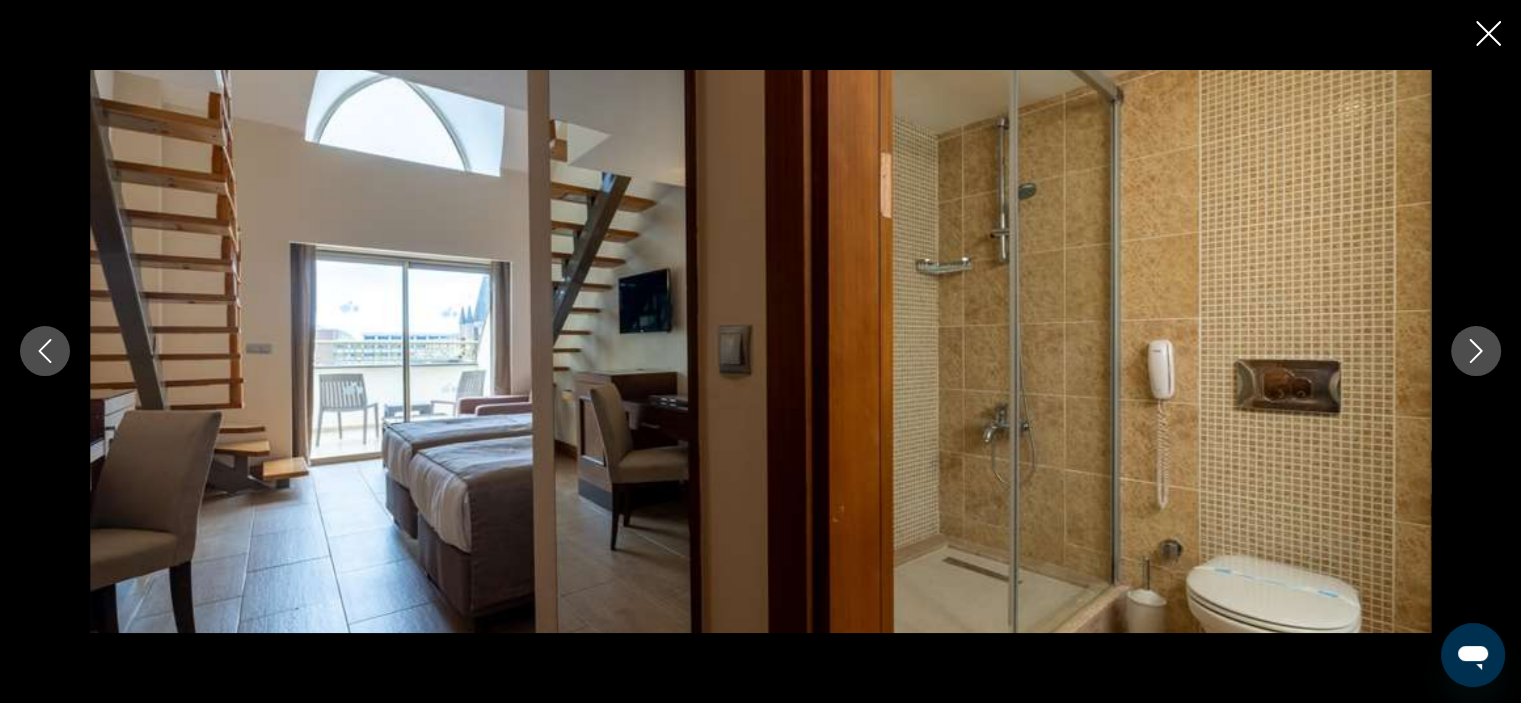 click 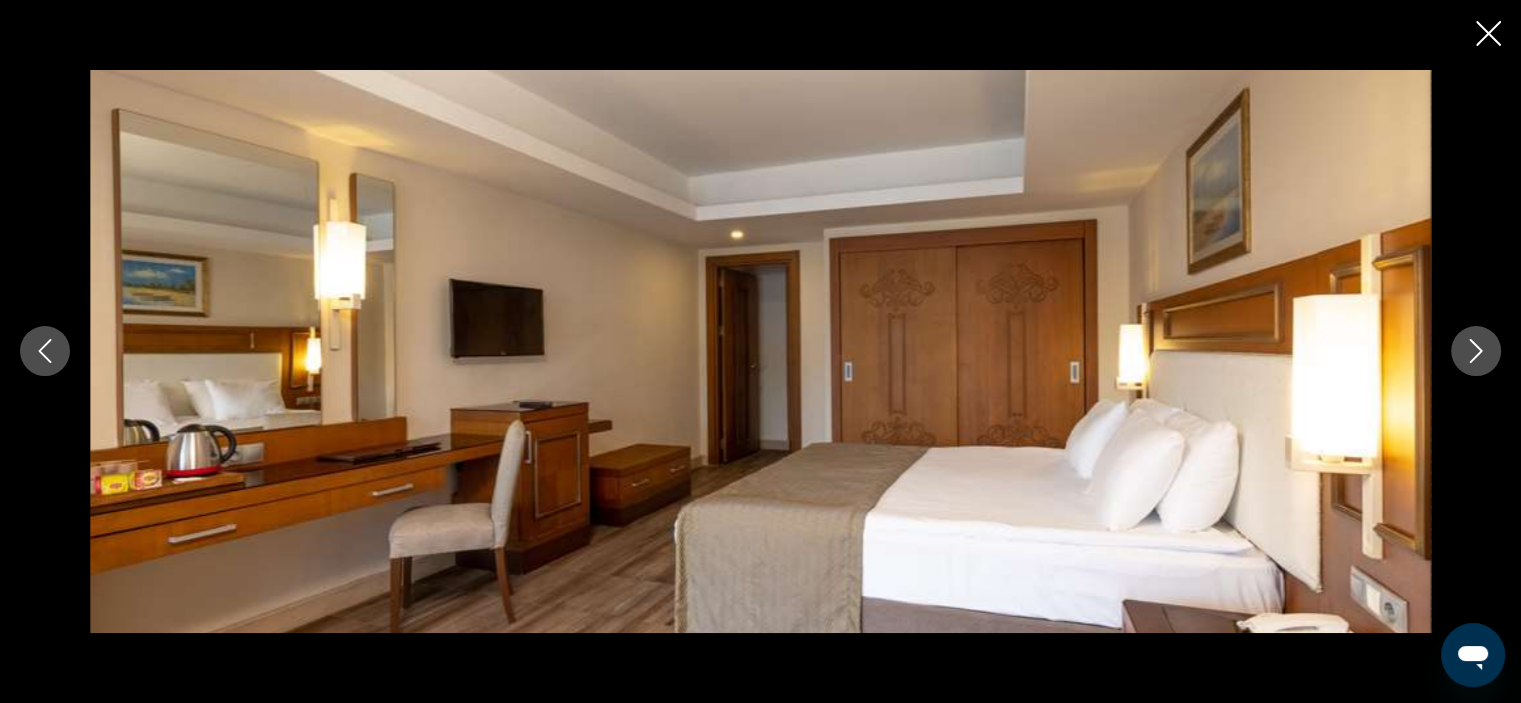 click 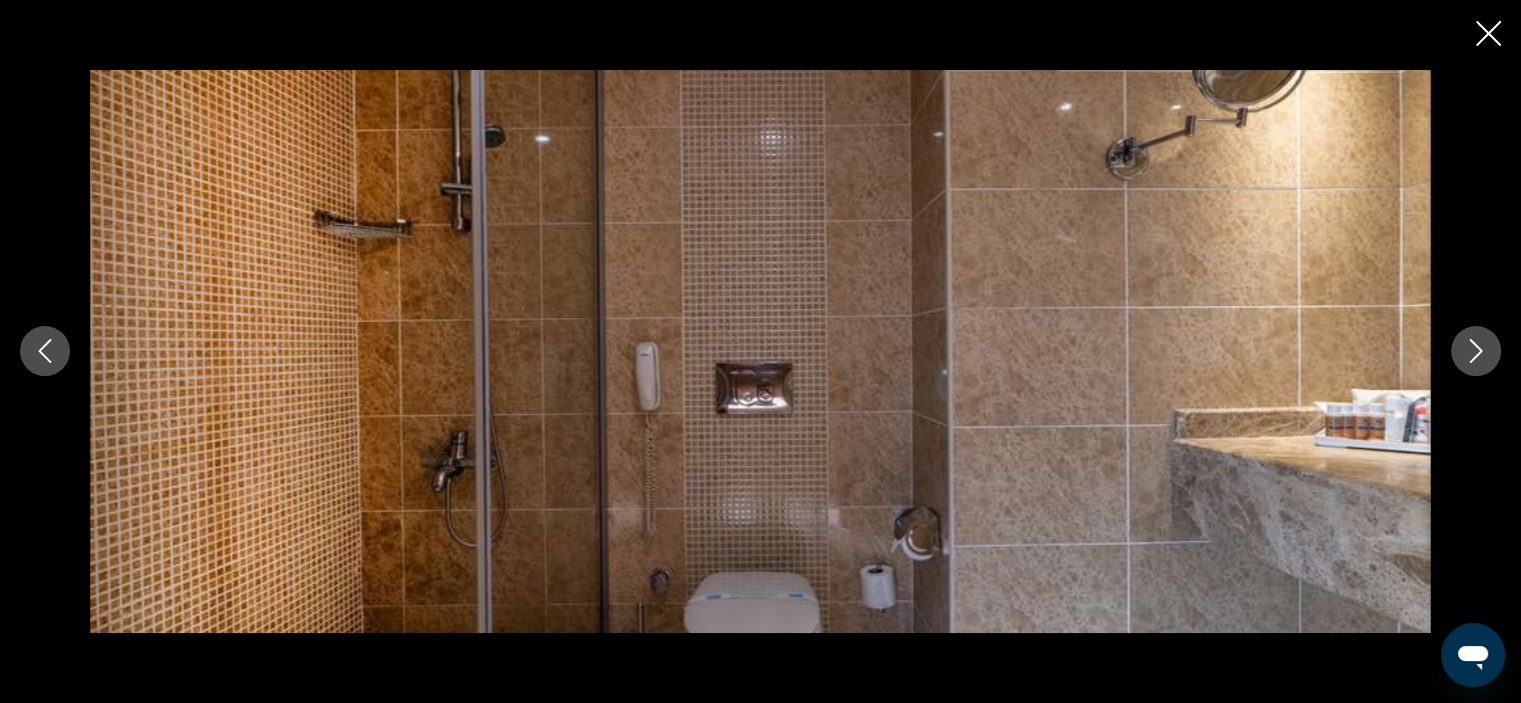 click 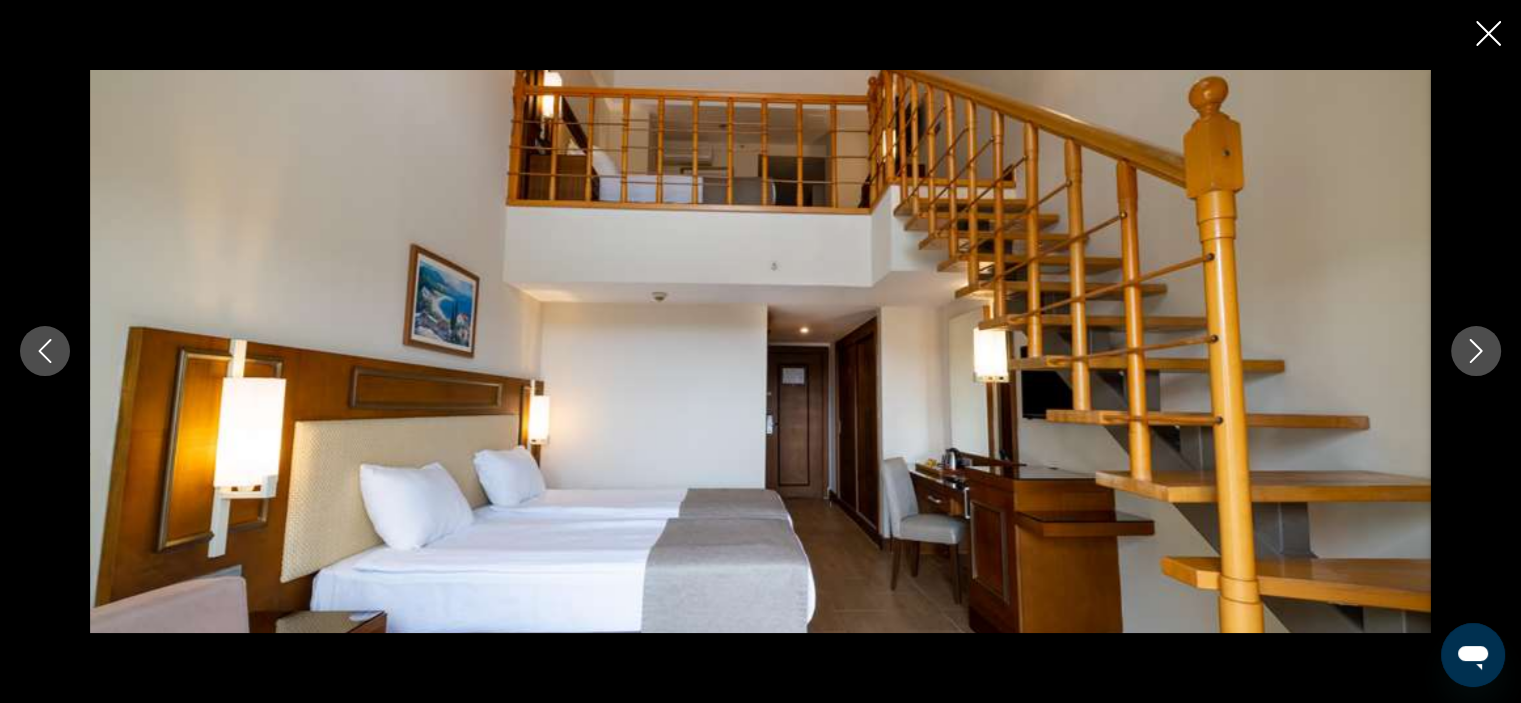 click 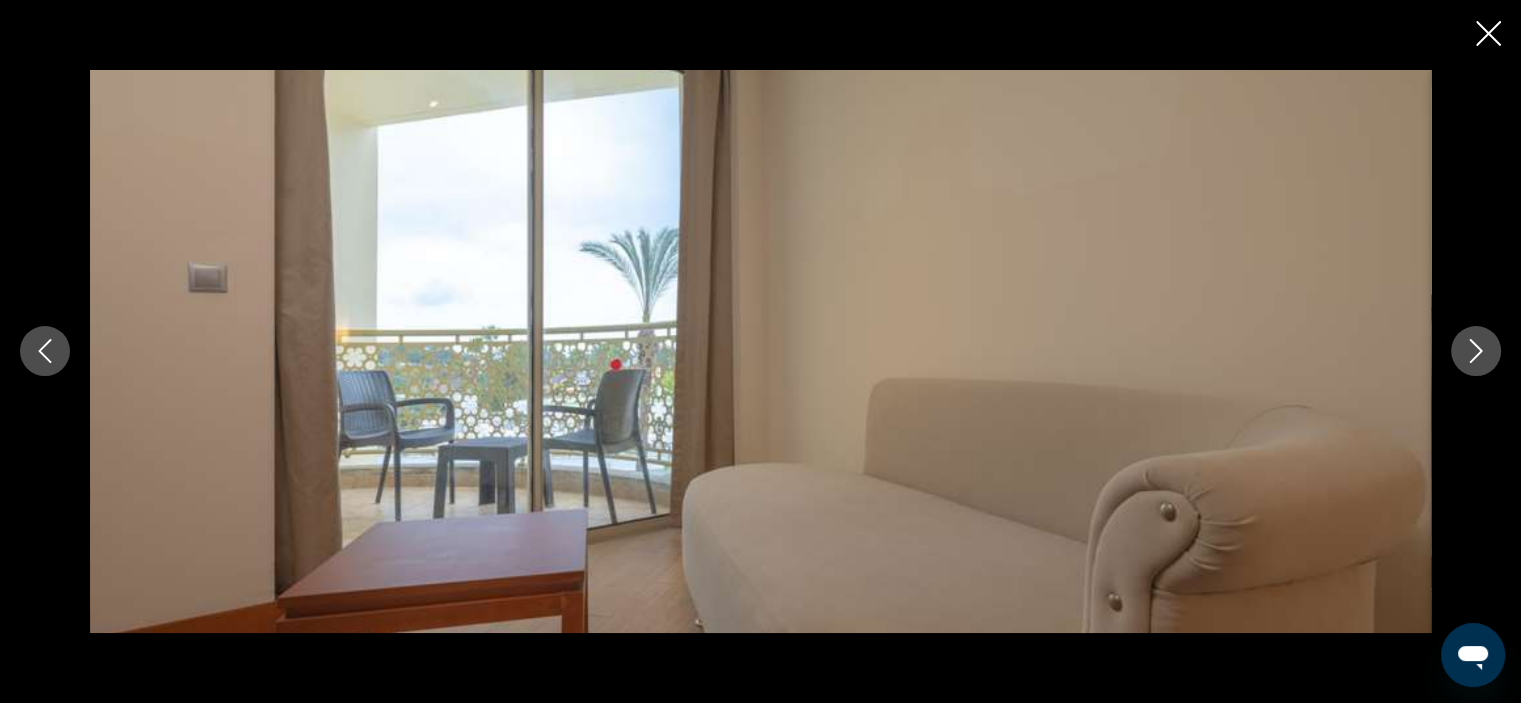 click 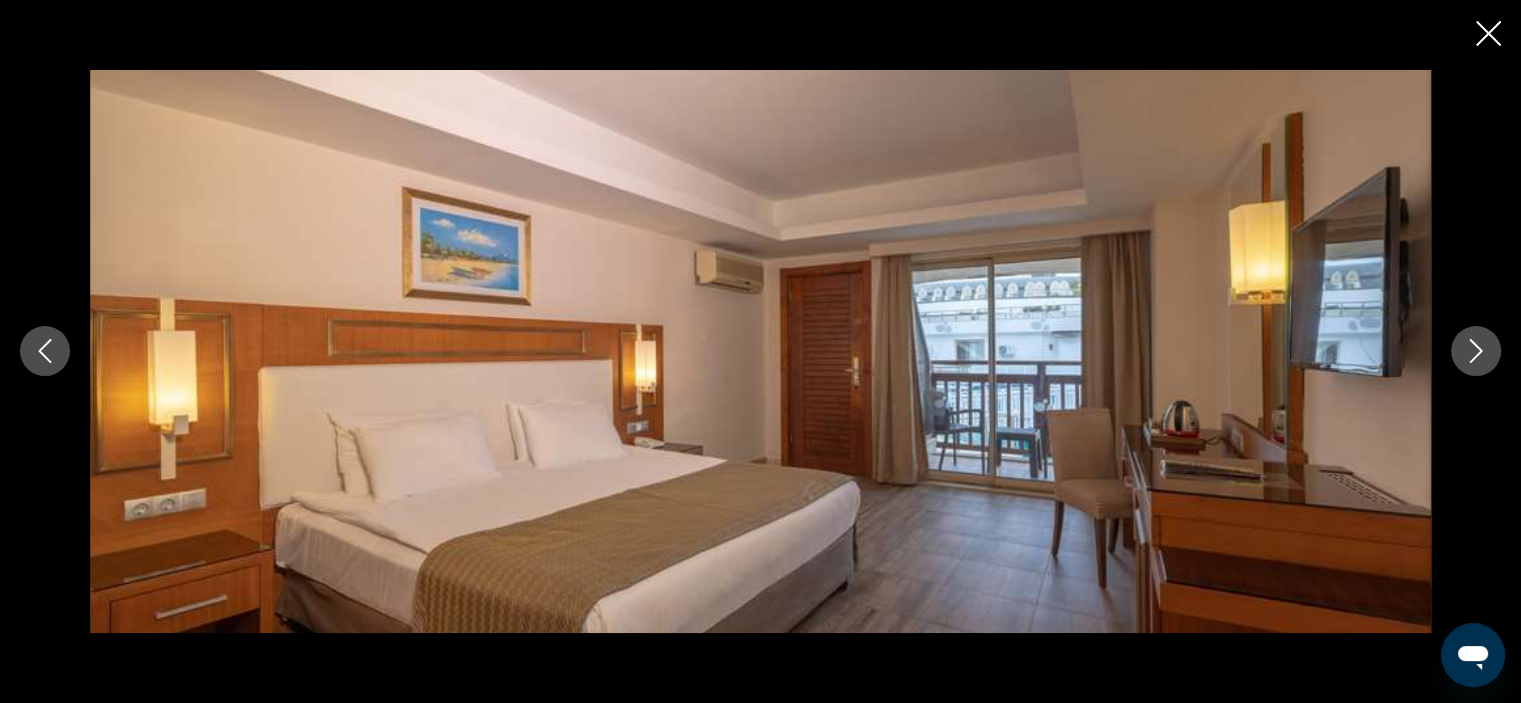 click 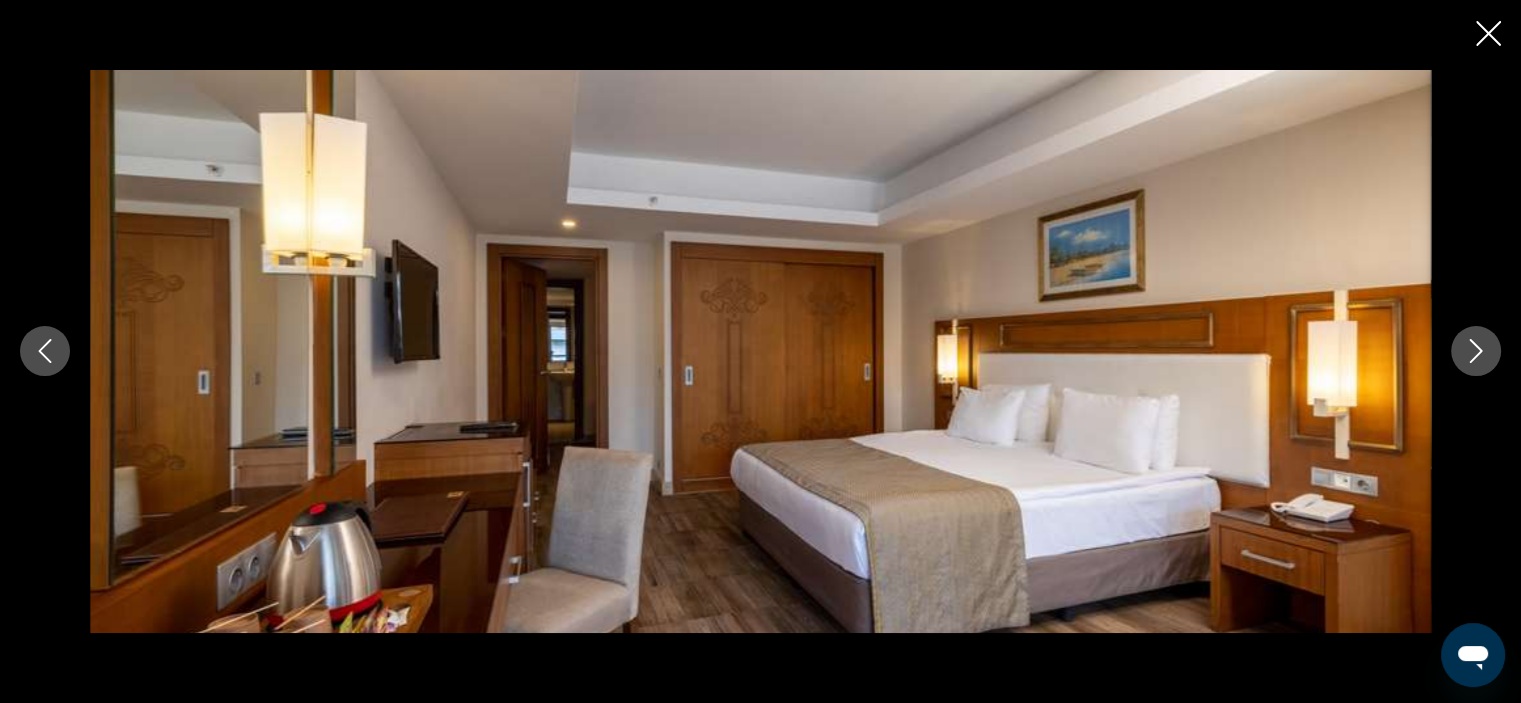 click 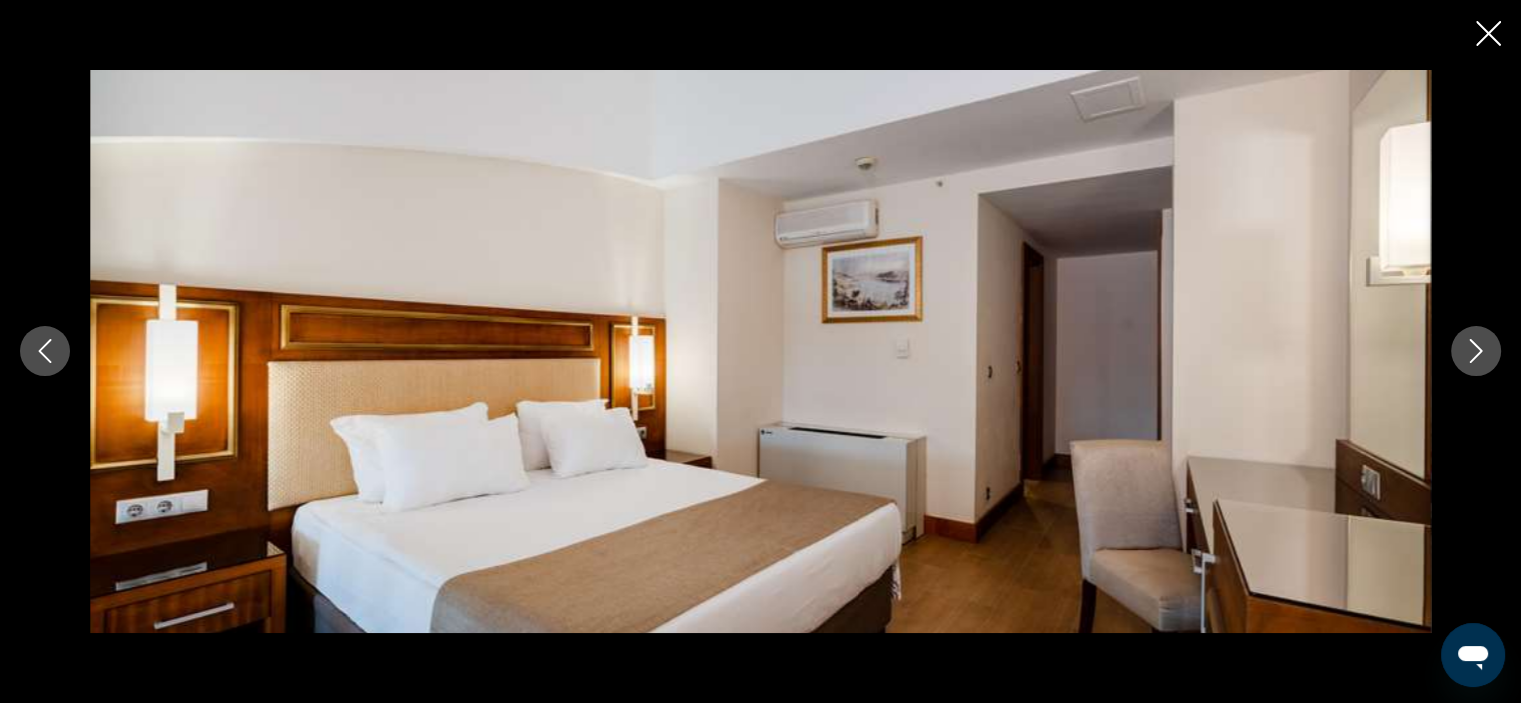 click 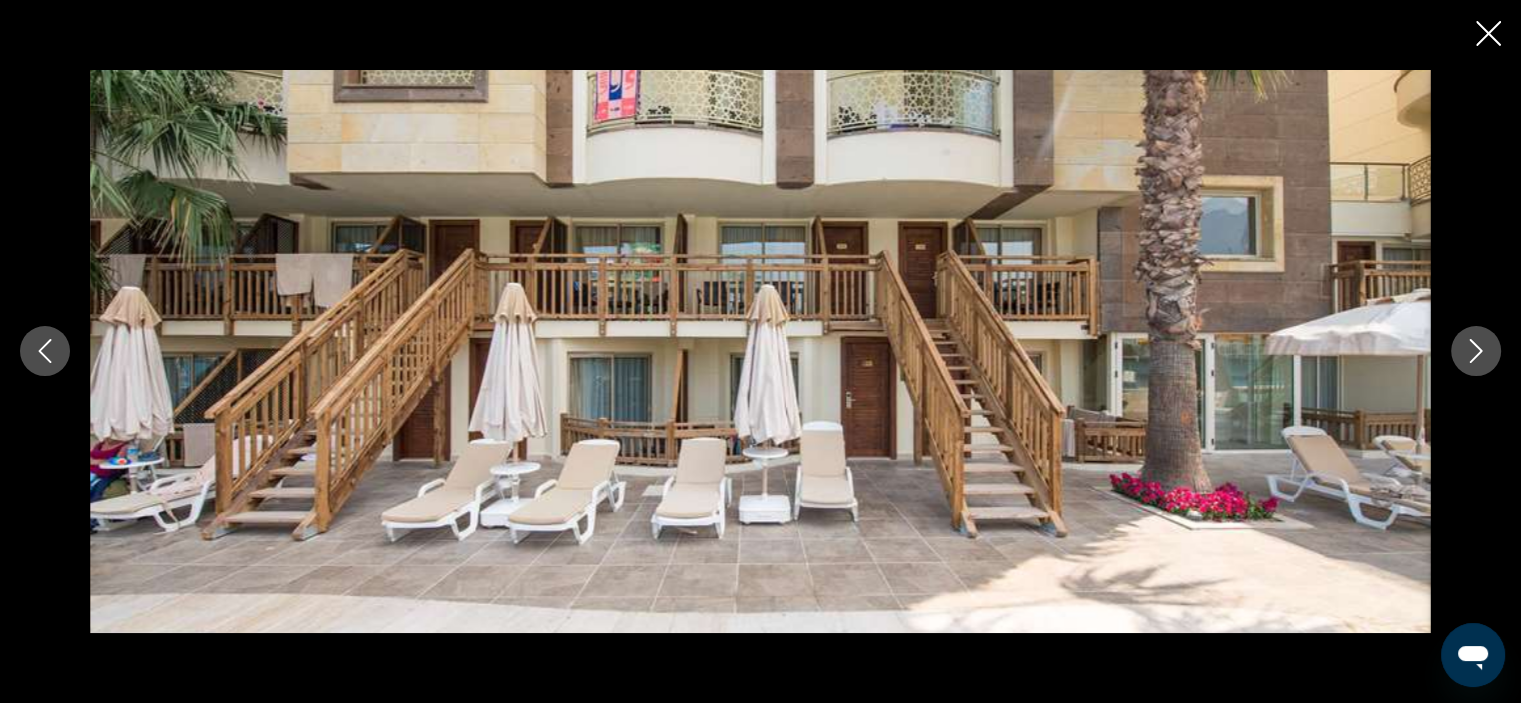 click 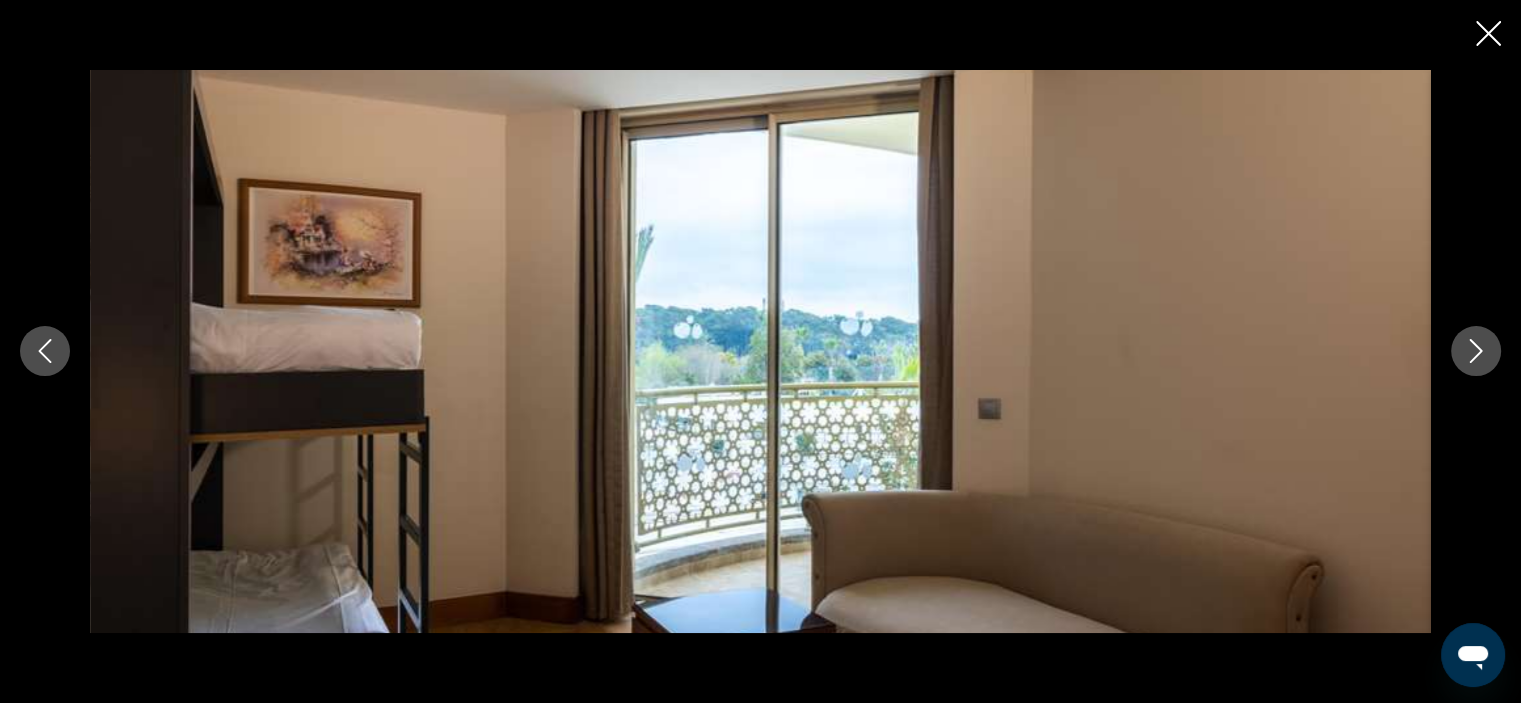 click 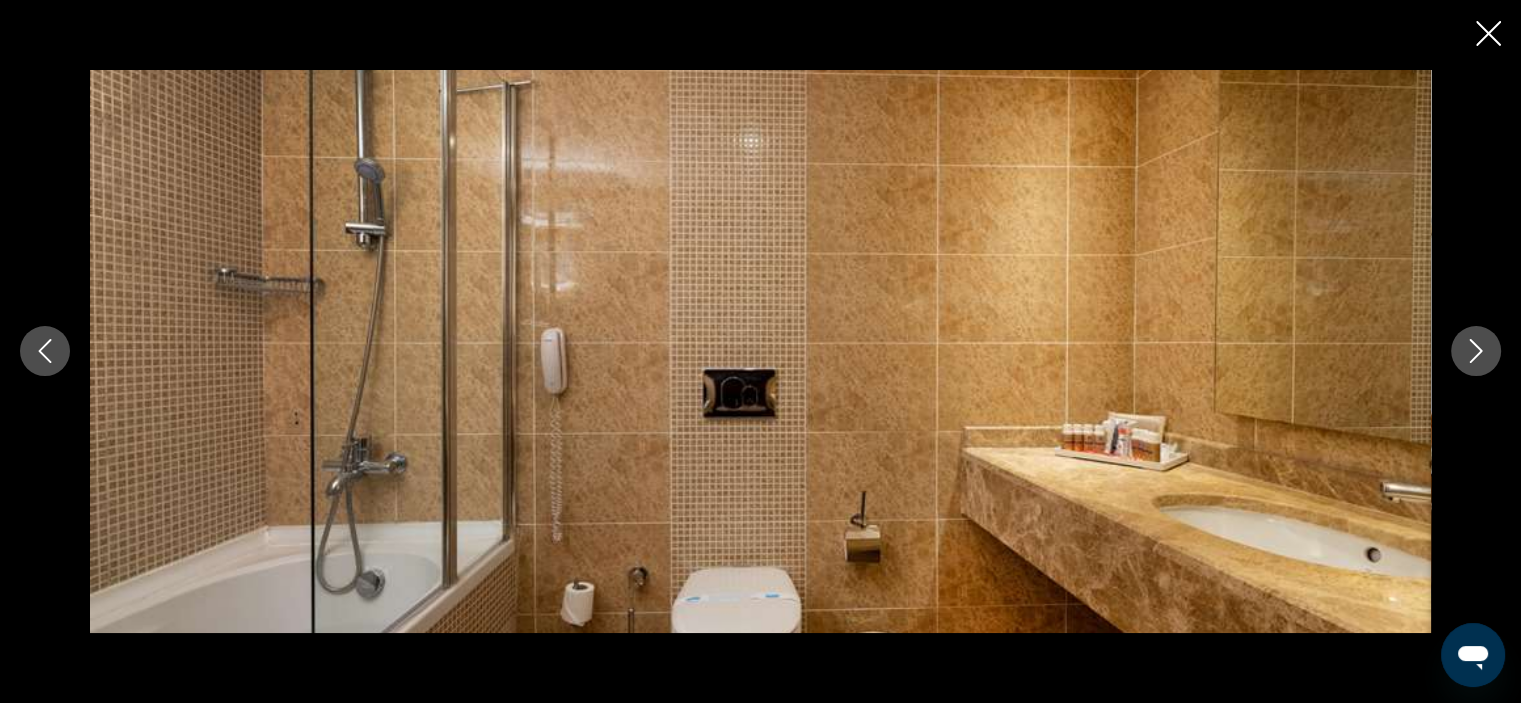 click 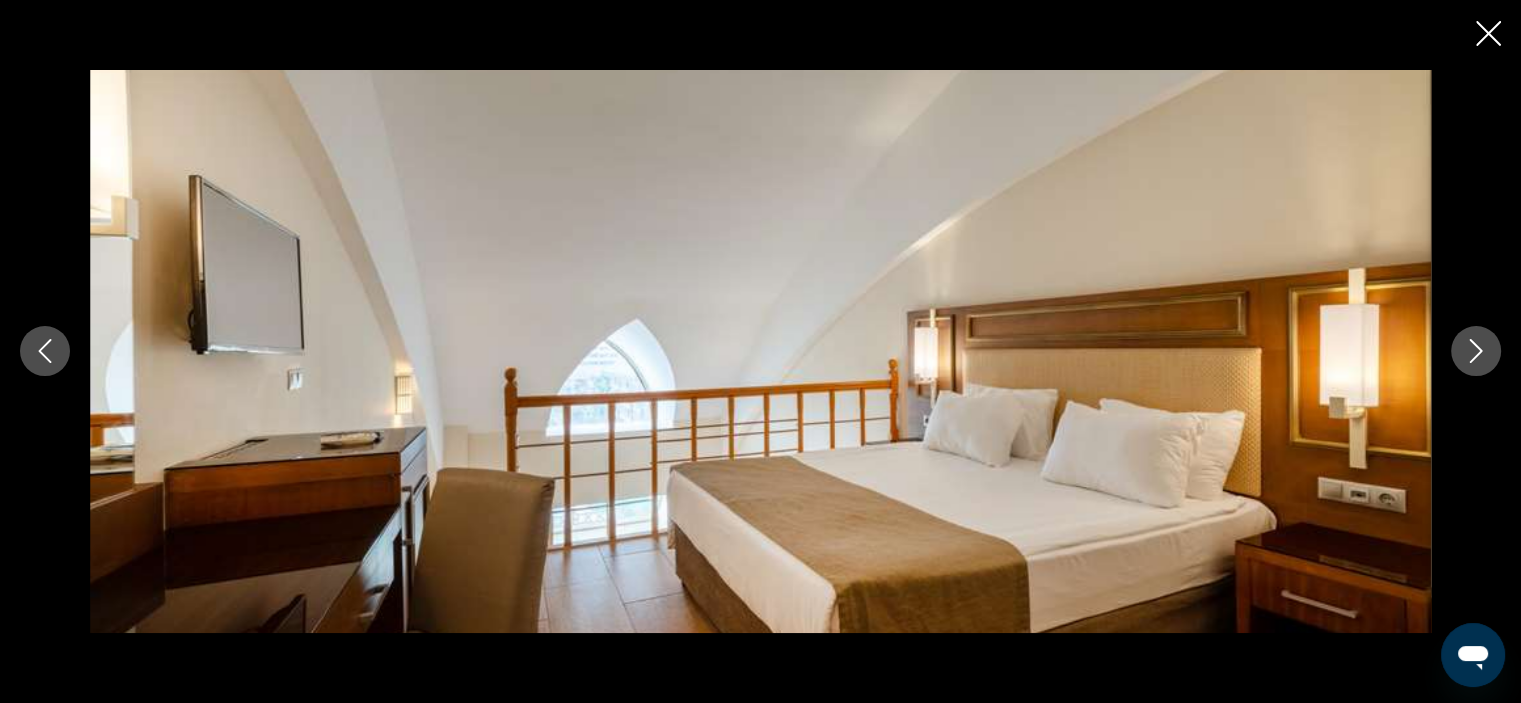 click 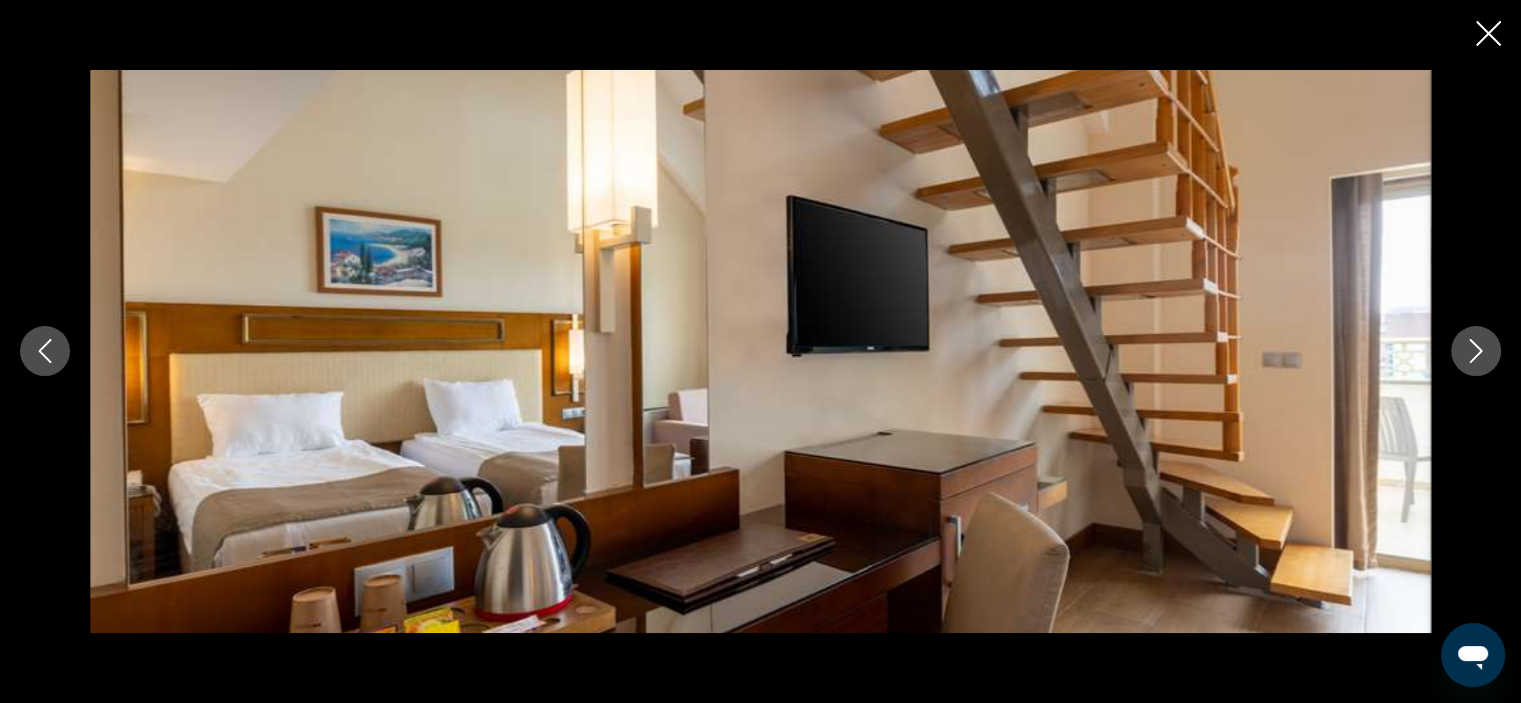 click 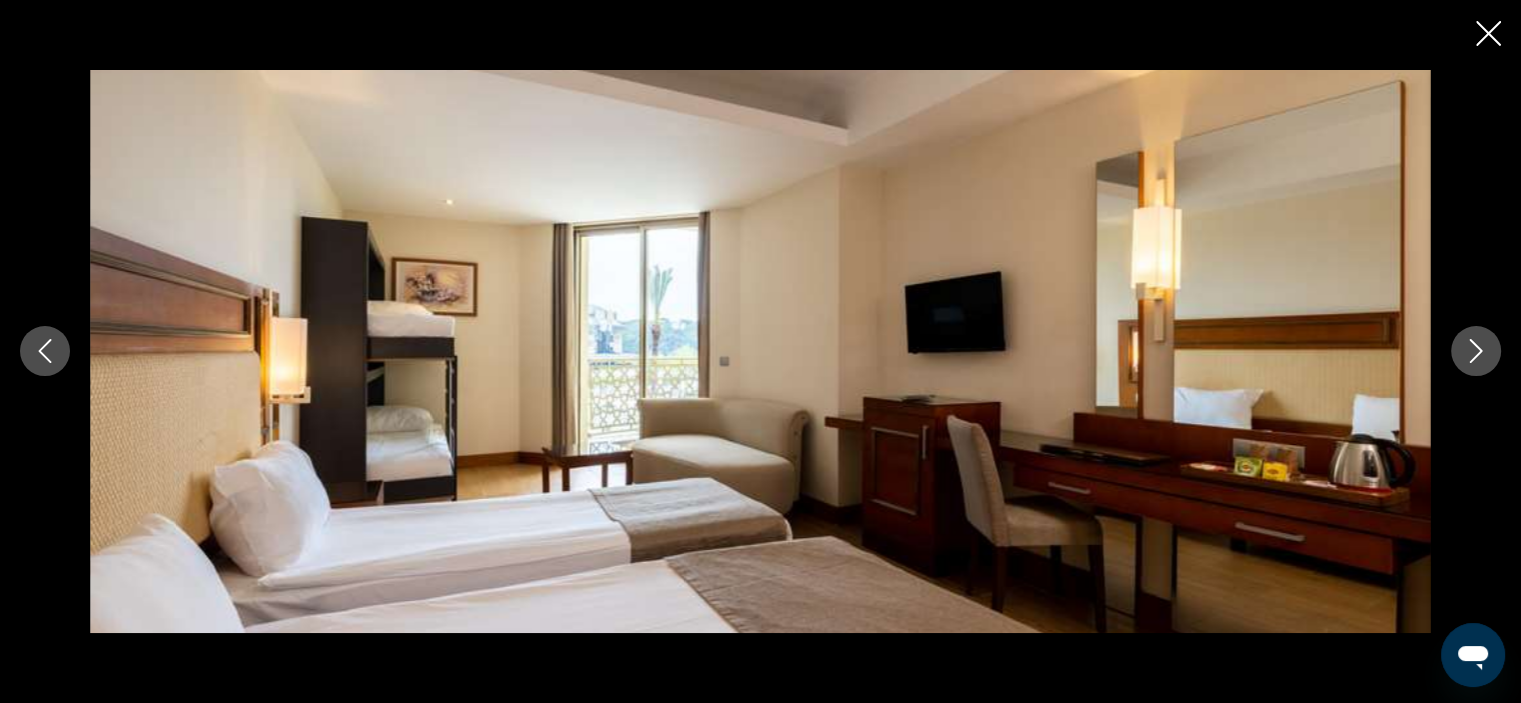 click 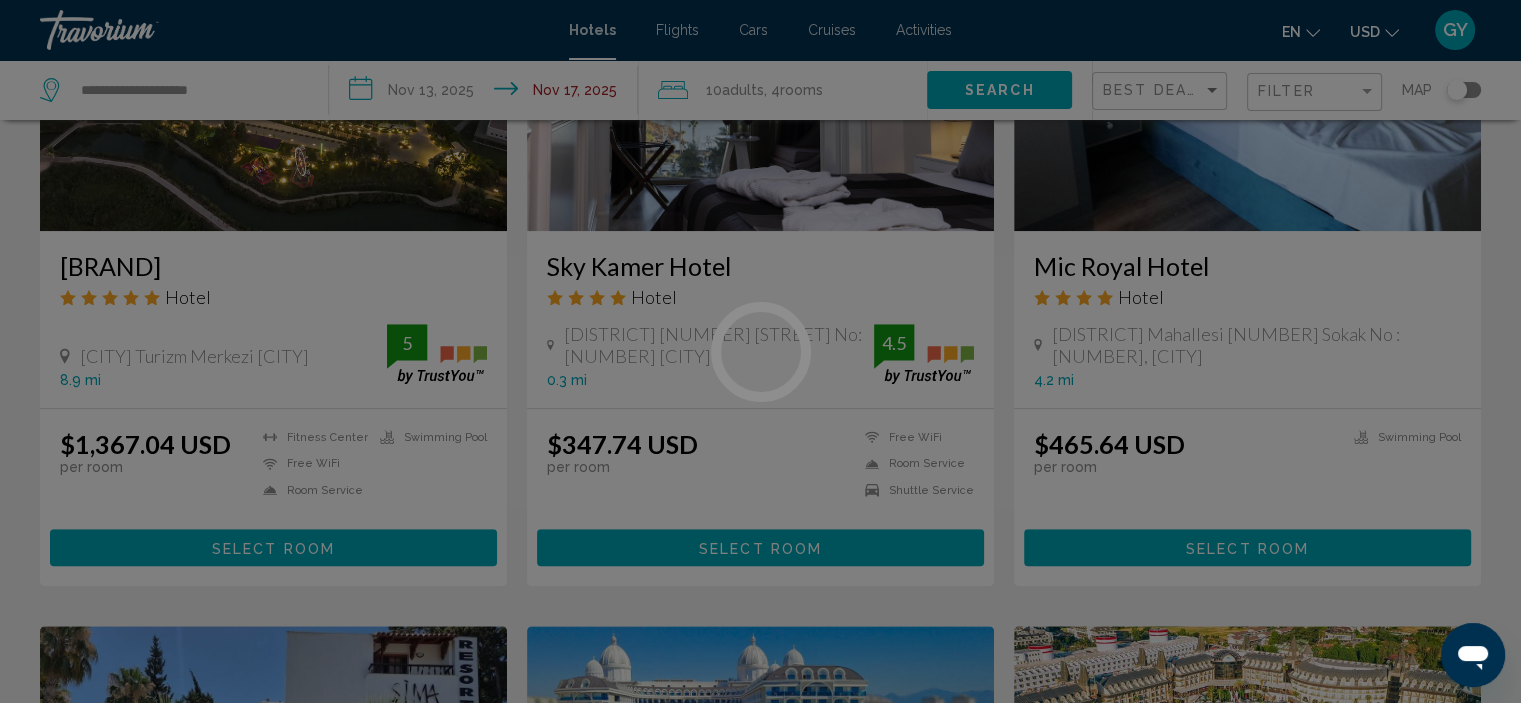 scroll, scrollTop: 0, scrollLeft: 0, axis: both 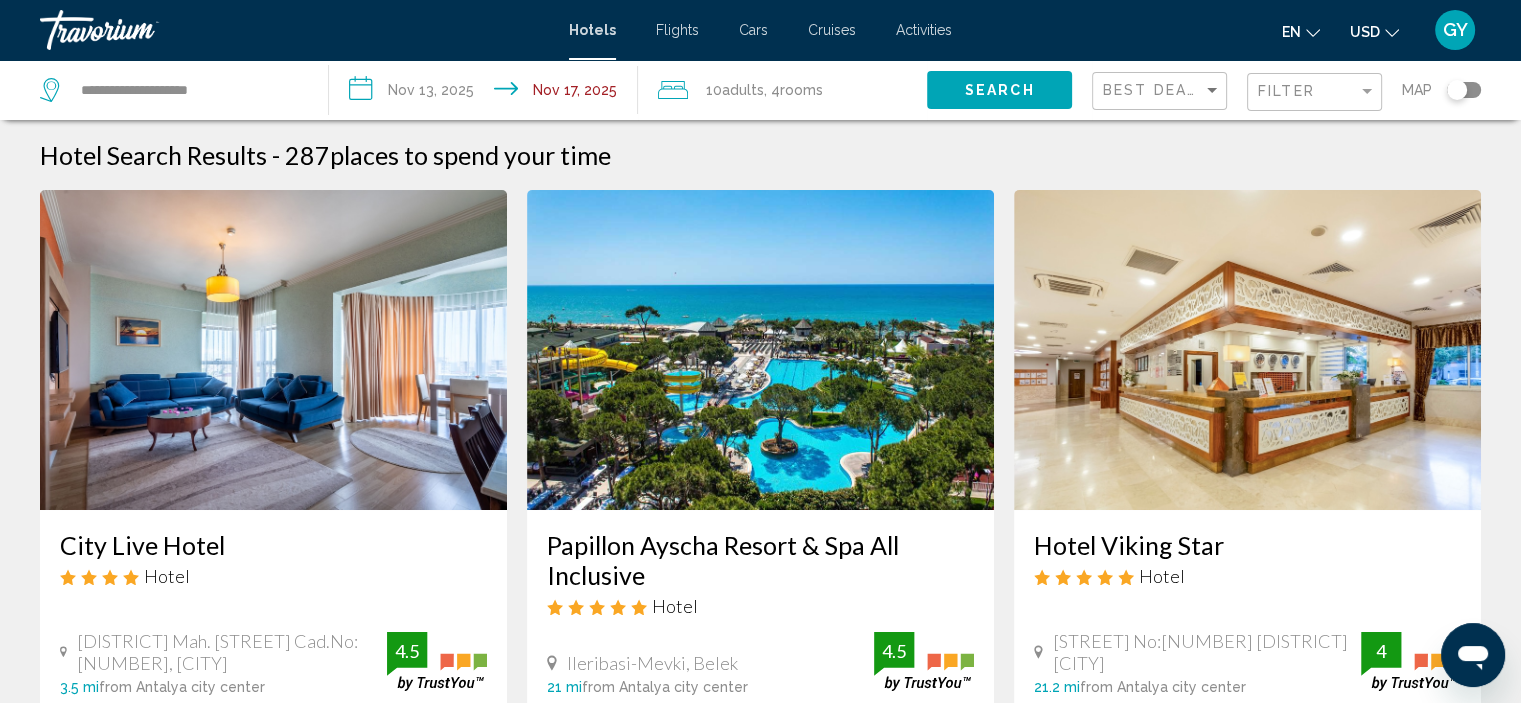 click at bounding box center (760, 350) 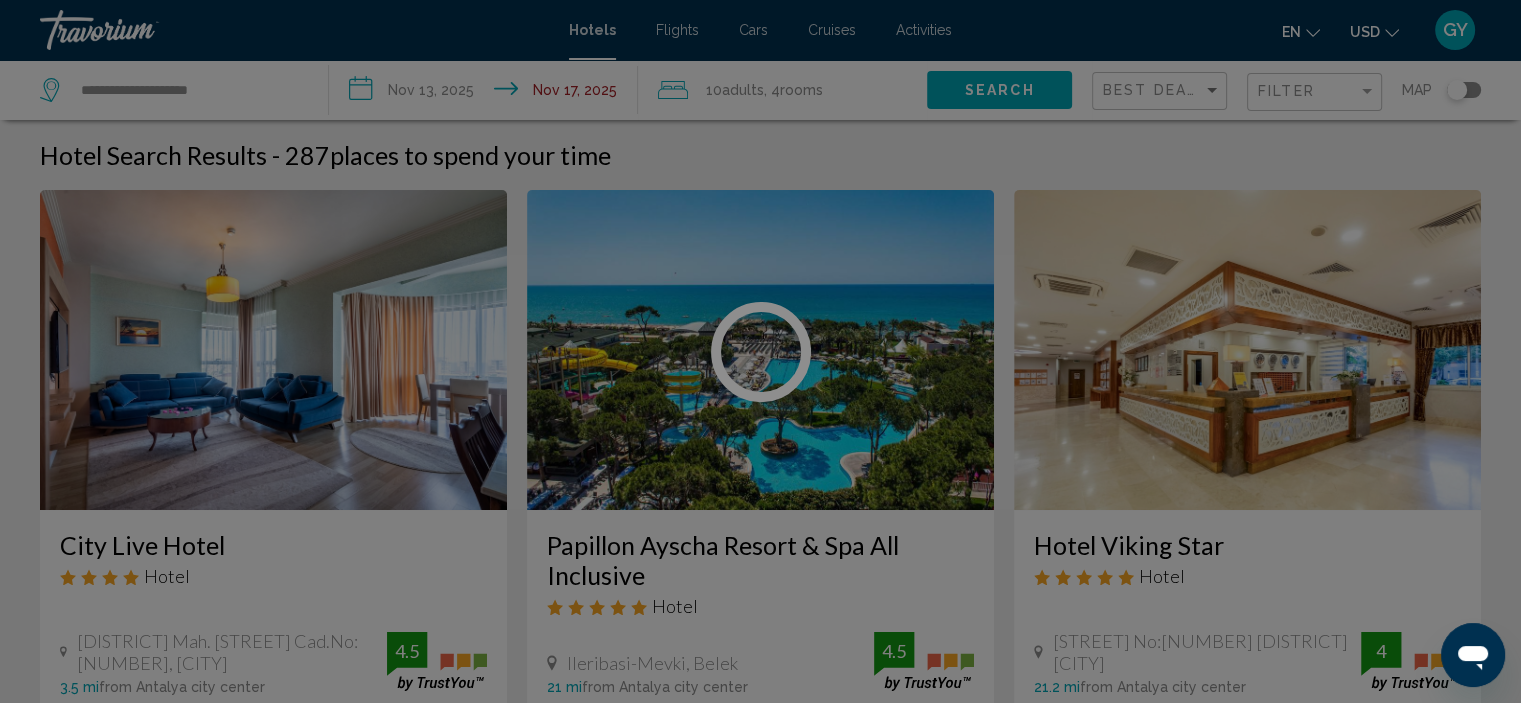 scroll, scrollTop: 122, scrollLeft: 0, axis: vertical 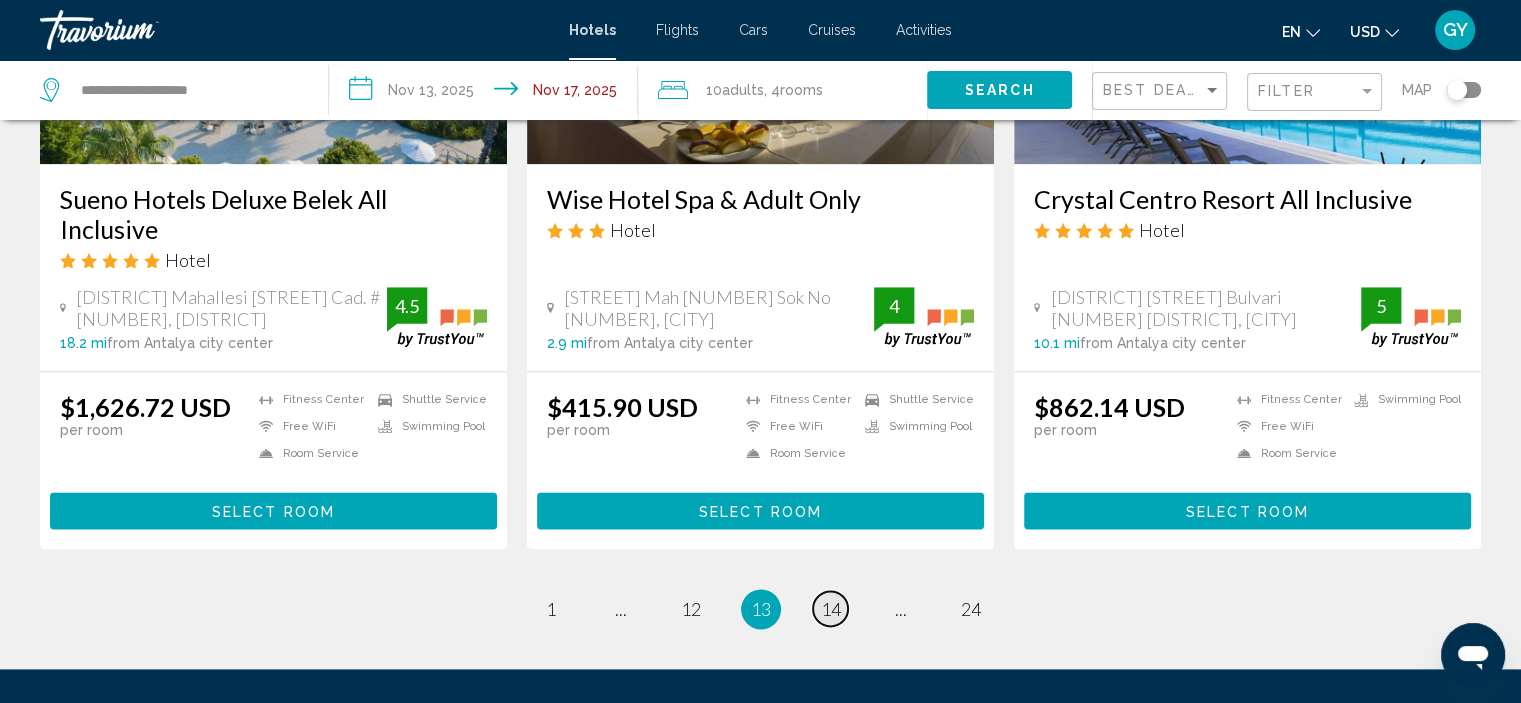 click on "14" at bounding box center [831, 609] 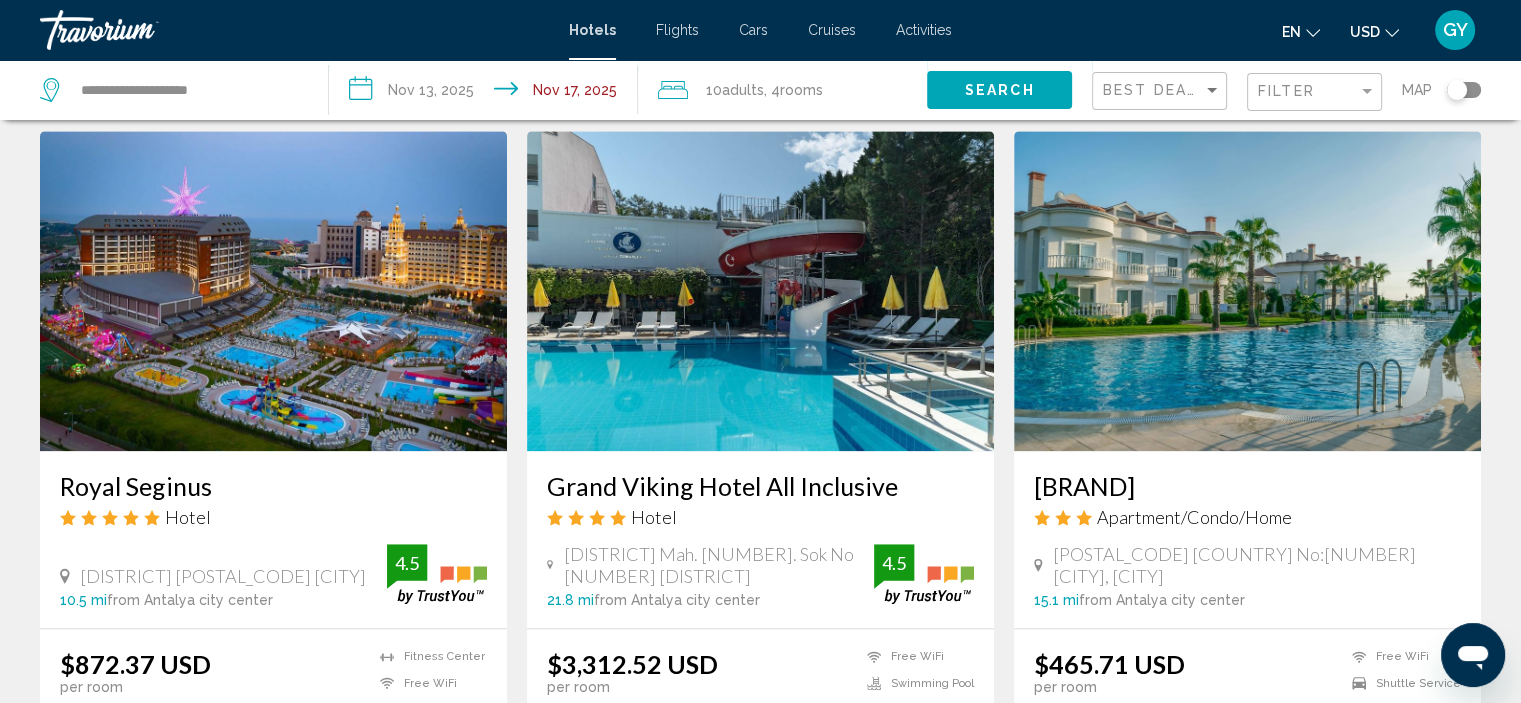 scroll, scrollTop: 2280, scrollLeft: 0, axis: vertical 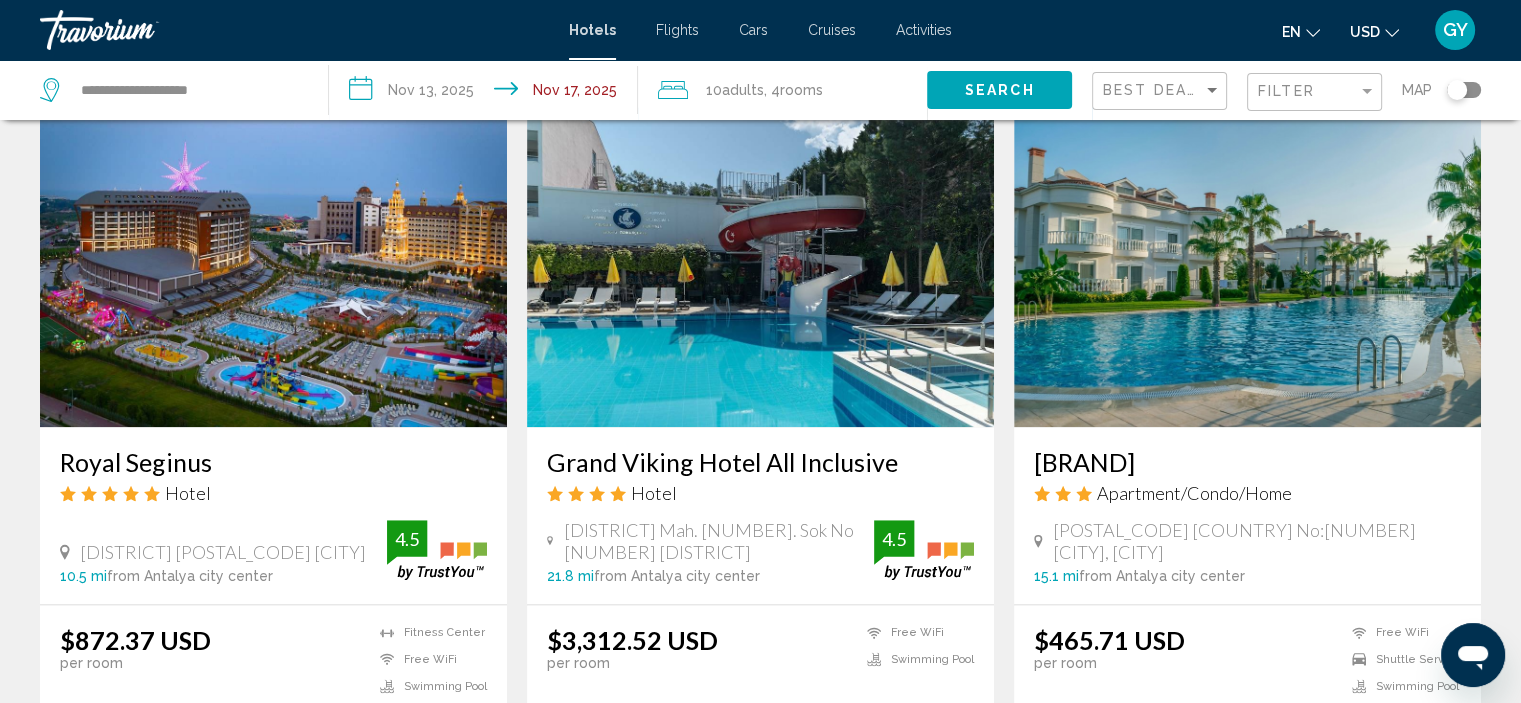 click at bounding box center (273, 267) 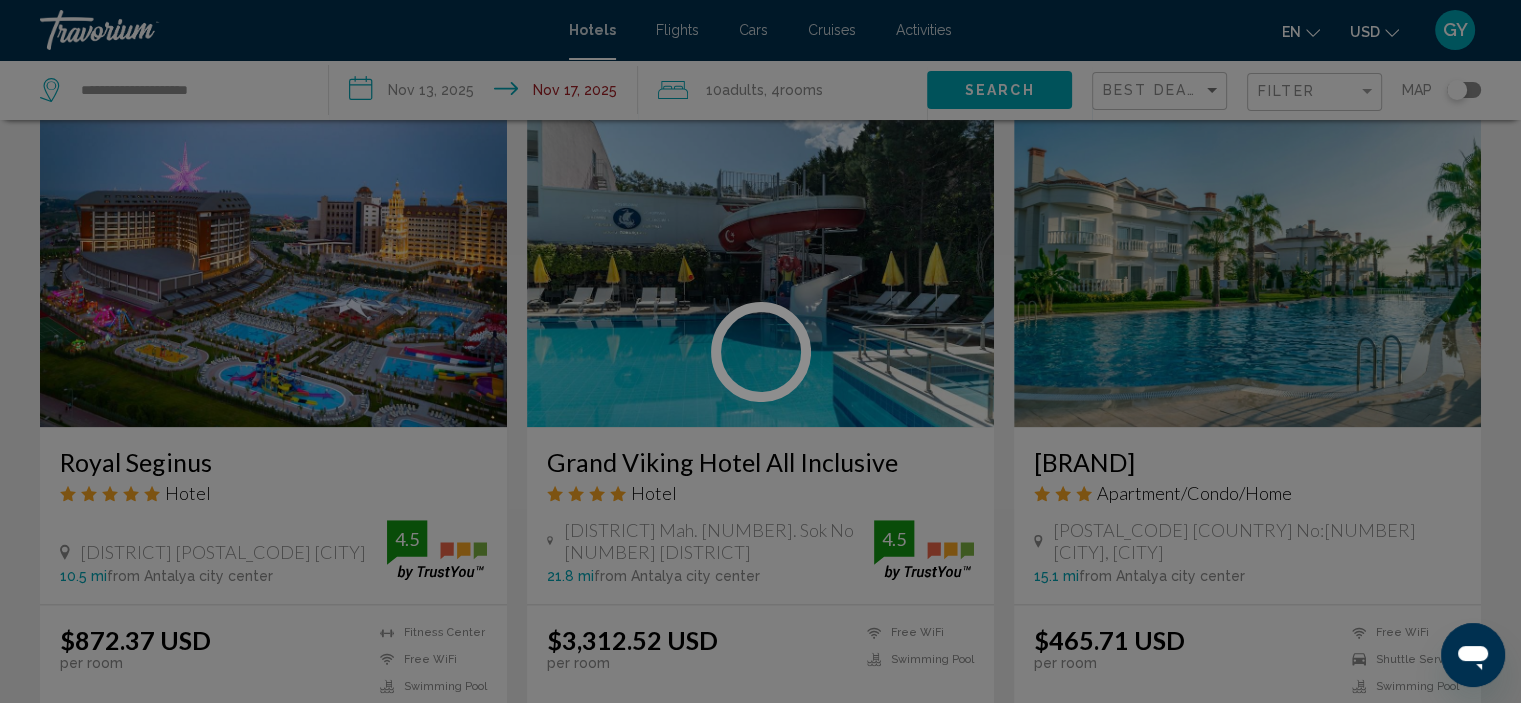 scroll, scrollTop: 0, scrollLeft: 0, axis: both 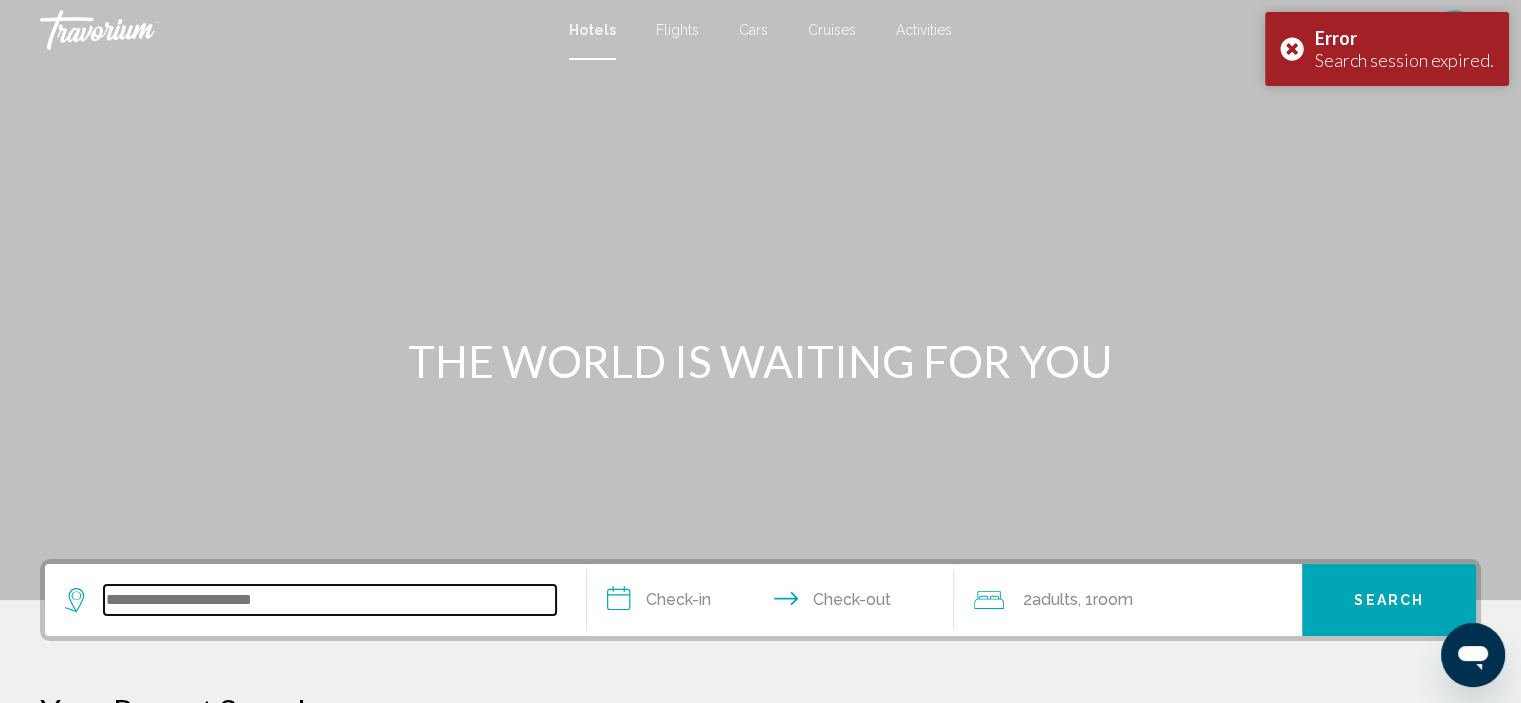 click at bounding box center (330, 600) 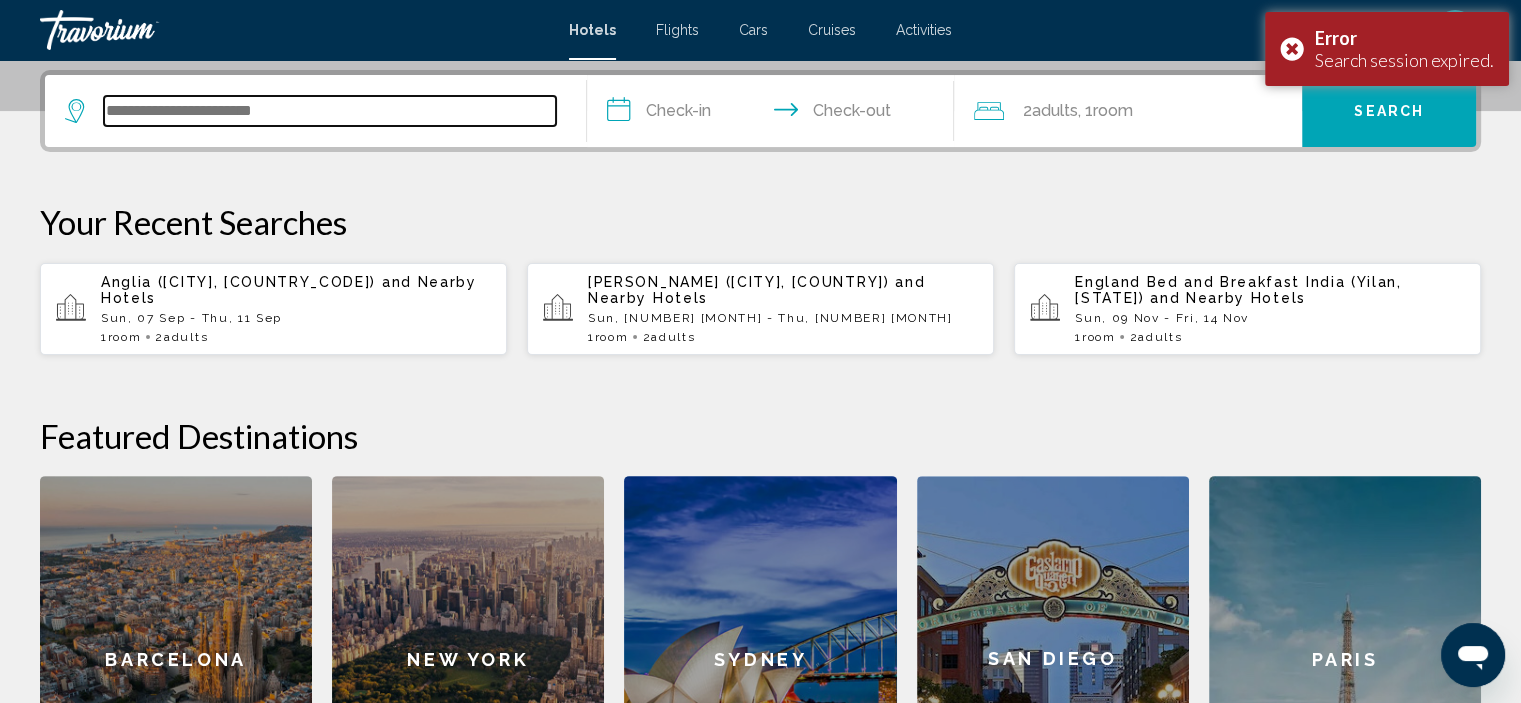 scroll, scrollTop: 493, scrollLeft: 0, axis: vertical 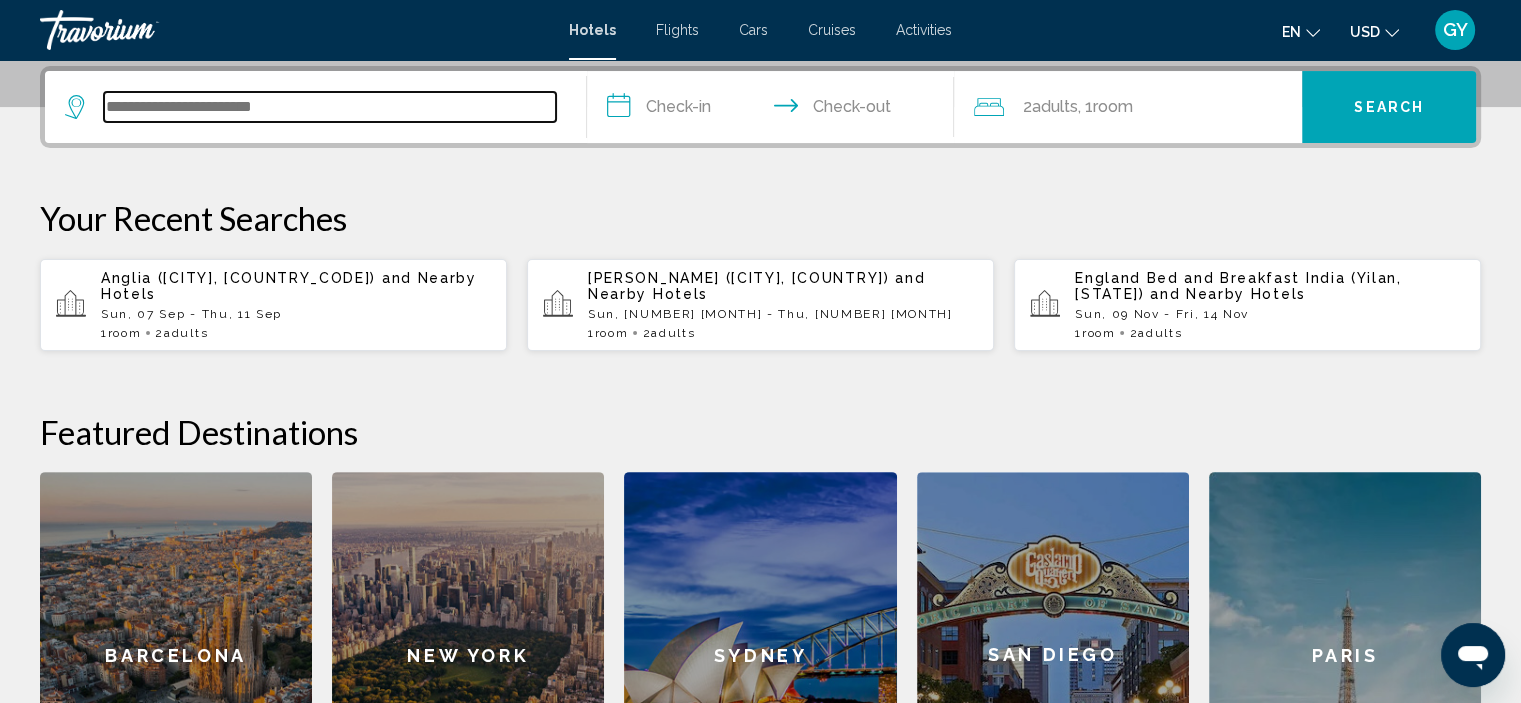 click at bounding box center (330, 107) 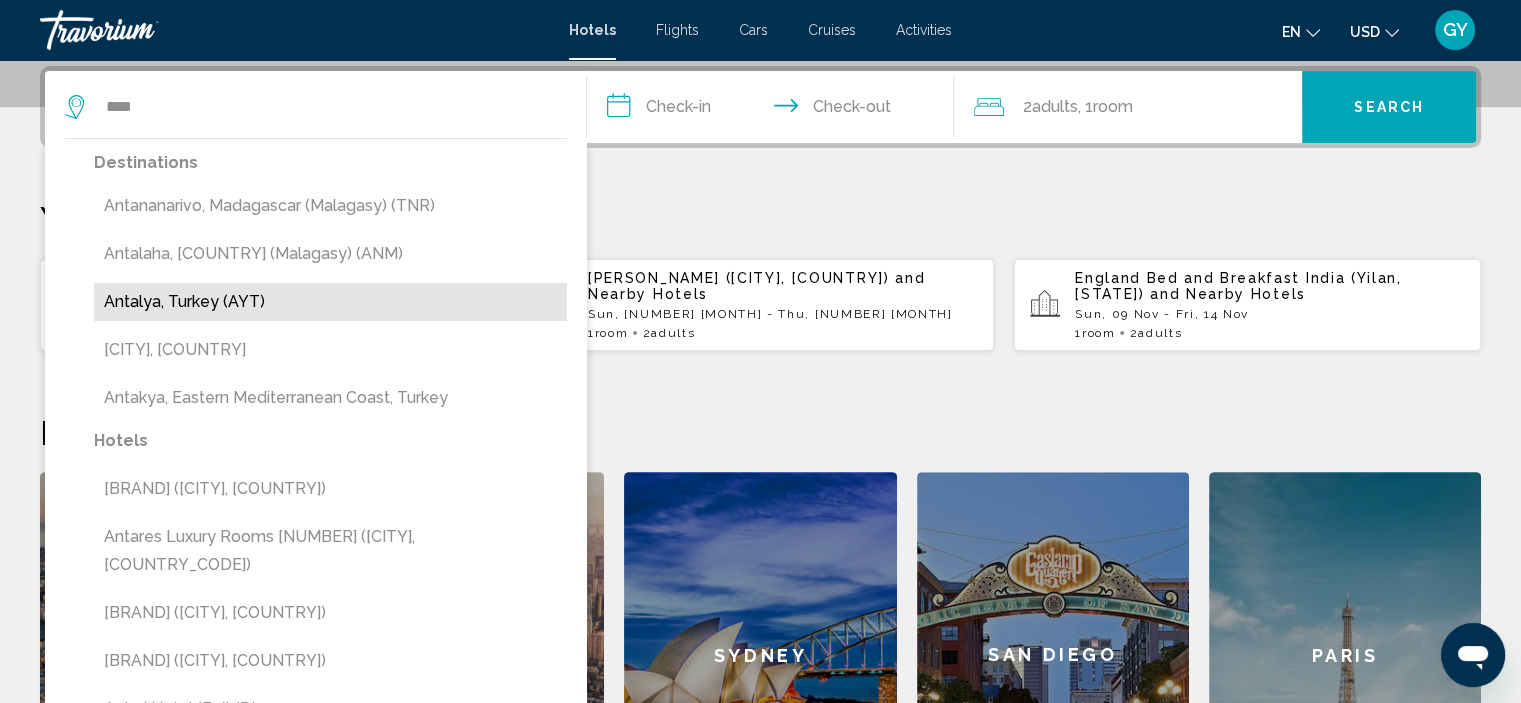 click on "Antalya, Turkey (AYT)" at bounding box center [330, 302] 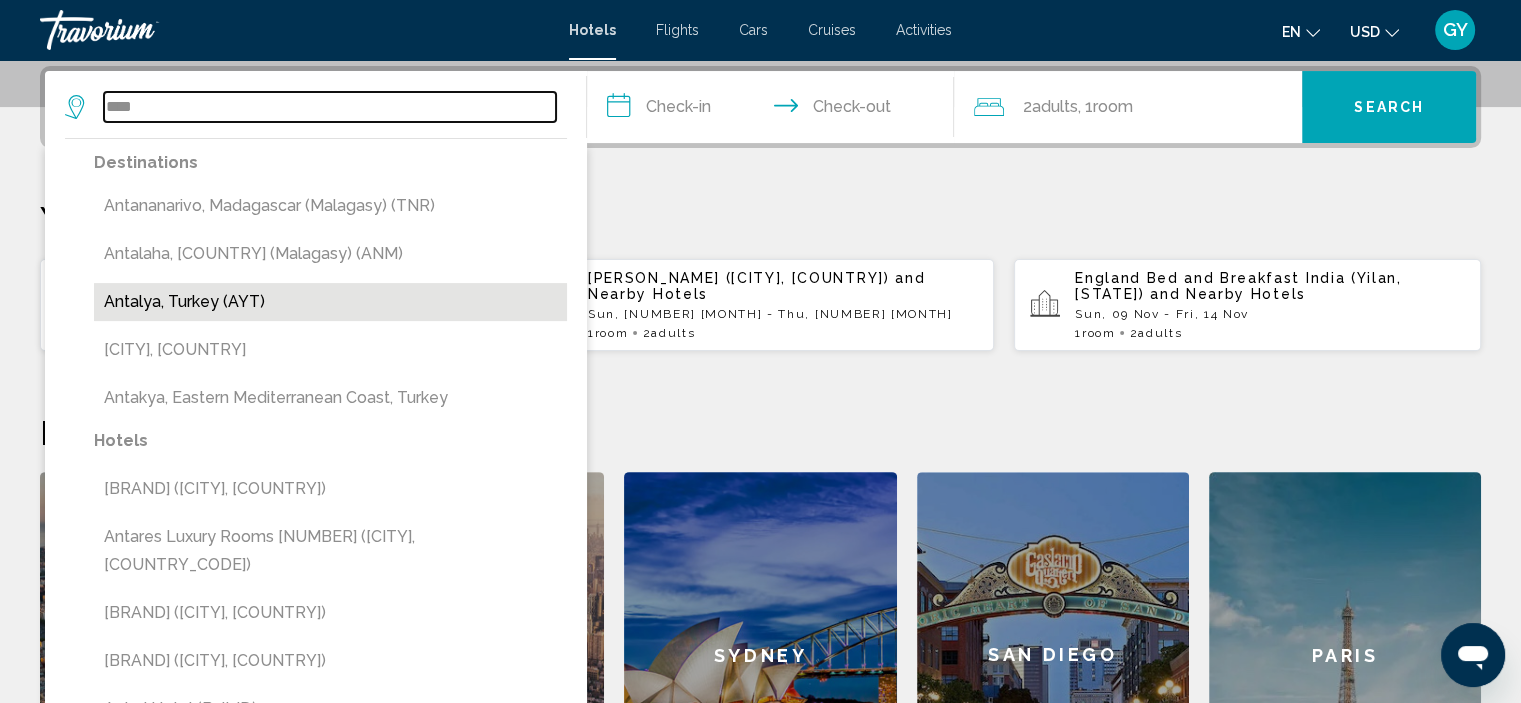 type on "**********" 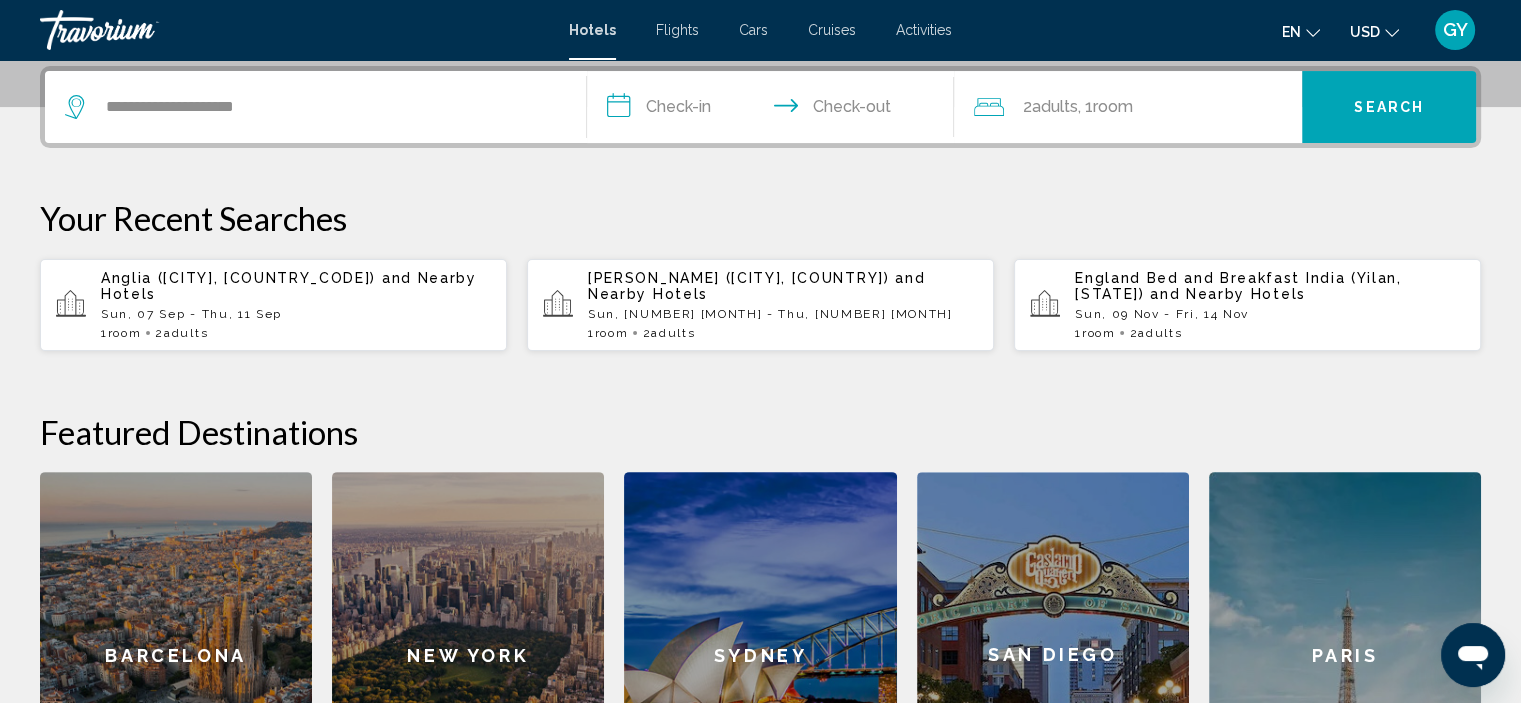 click on "**********" at bounding box center [775, 110] 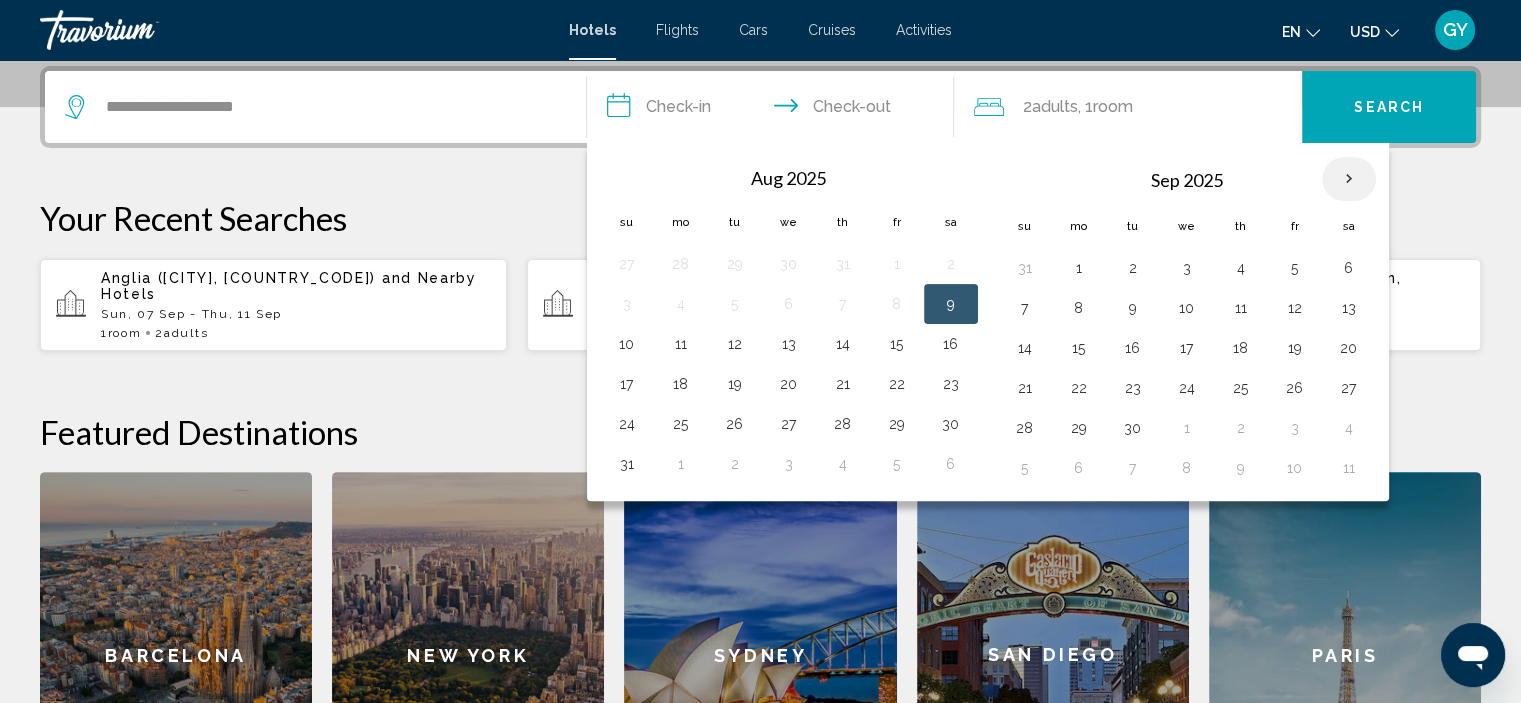 click at bounding box center (1349, 179) 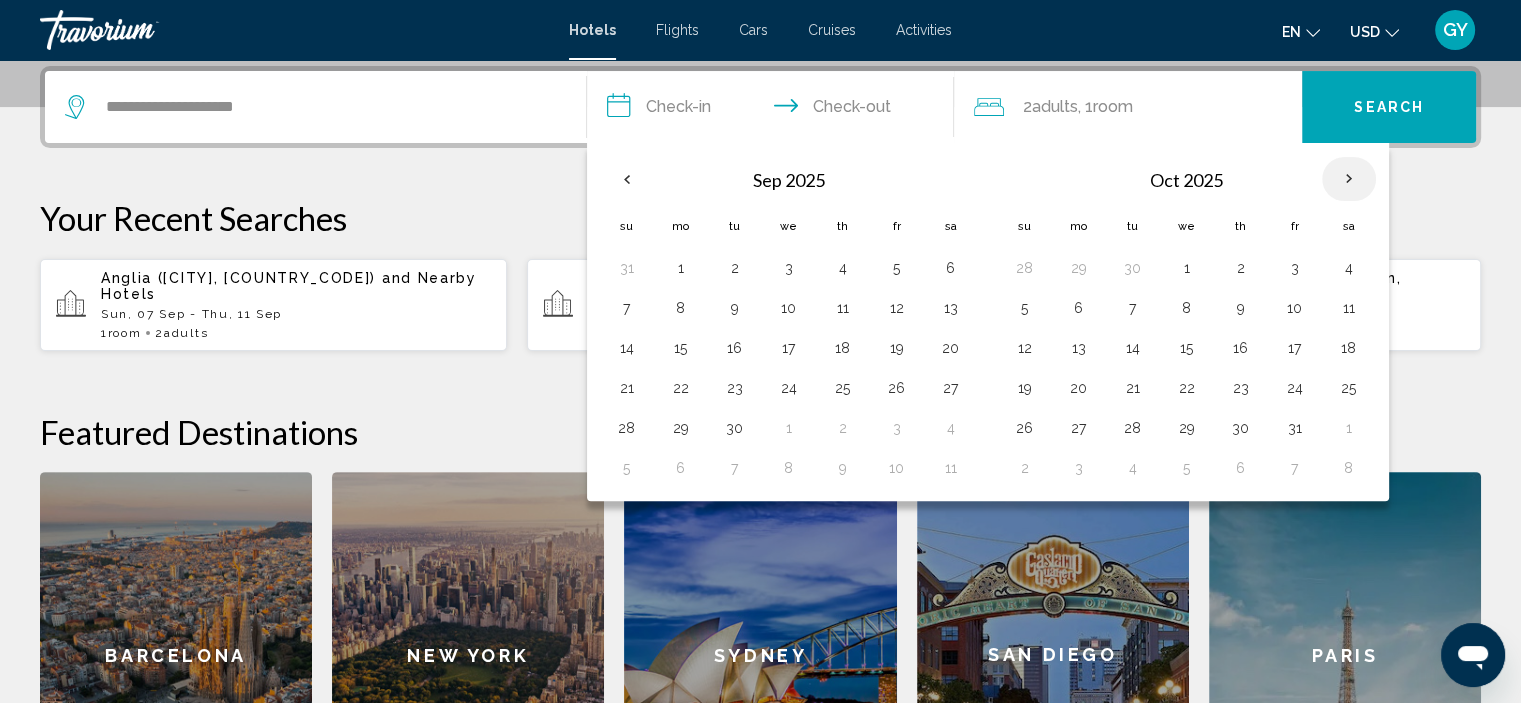 click at bounding box center (1349, 179) 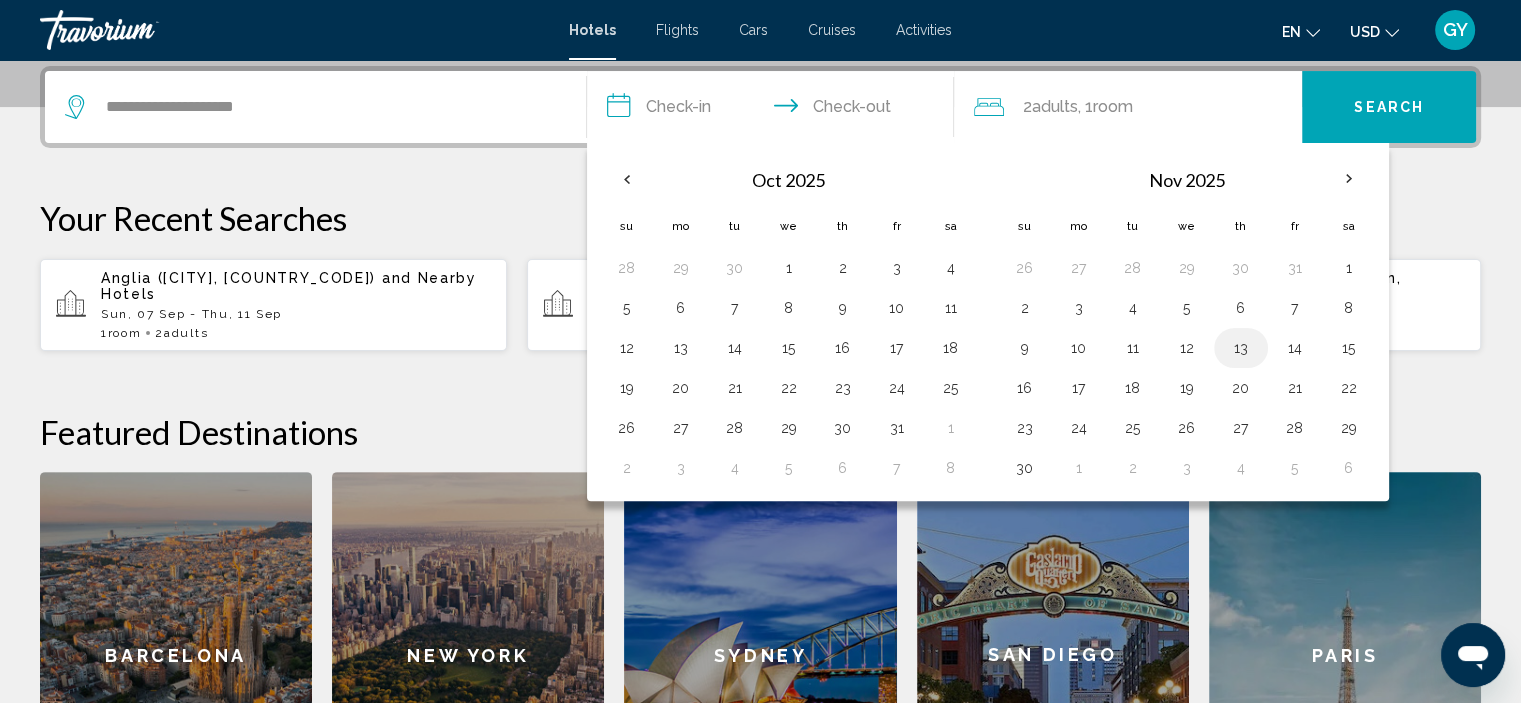 click on "13" at bounding box center (1241, 348) 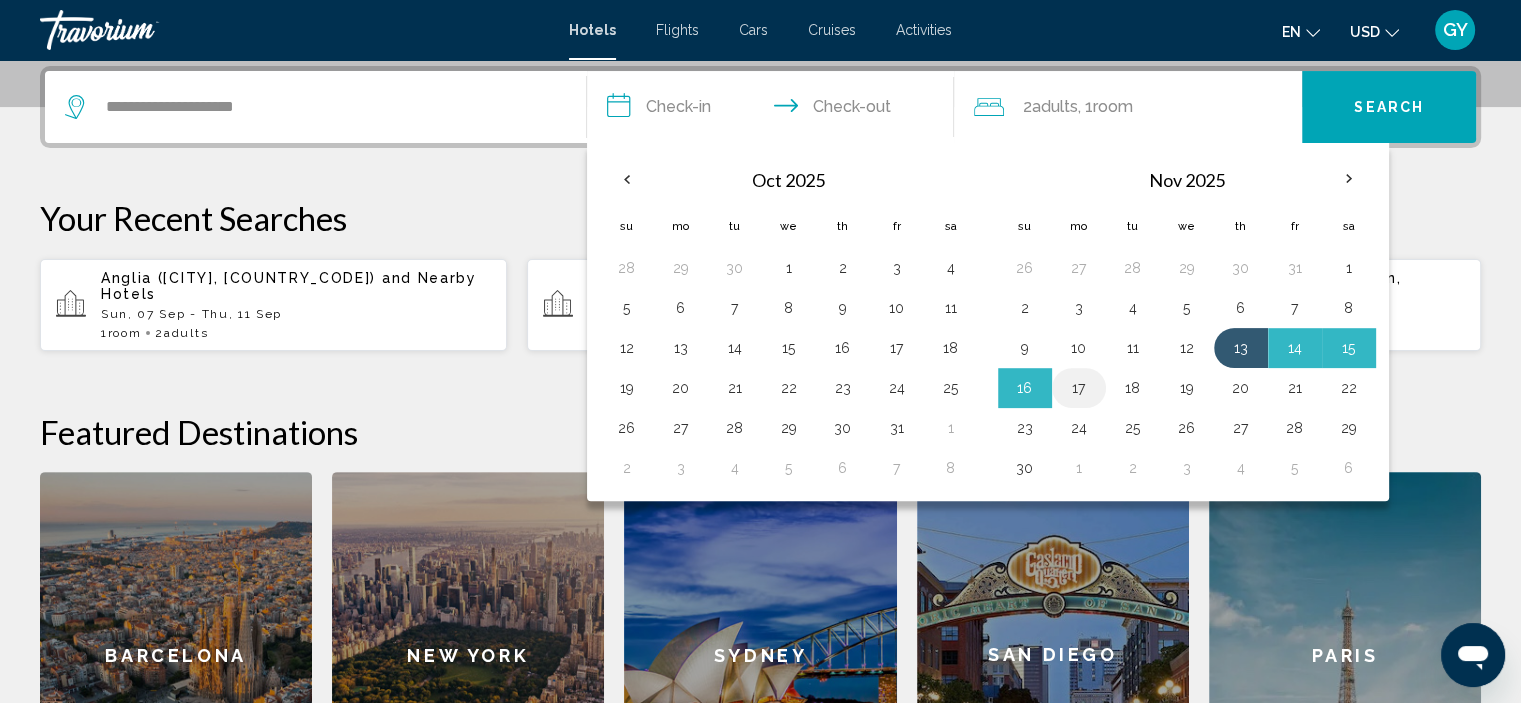click on "17" at bounding box center (1079, 388) 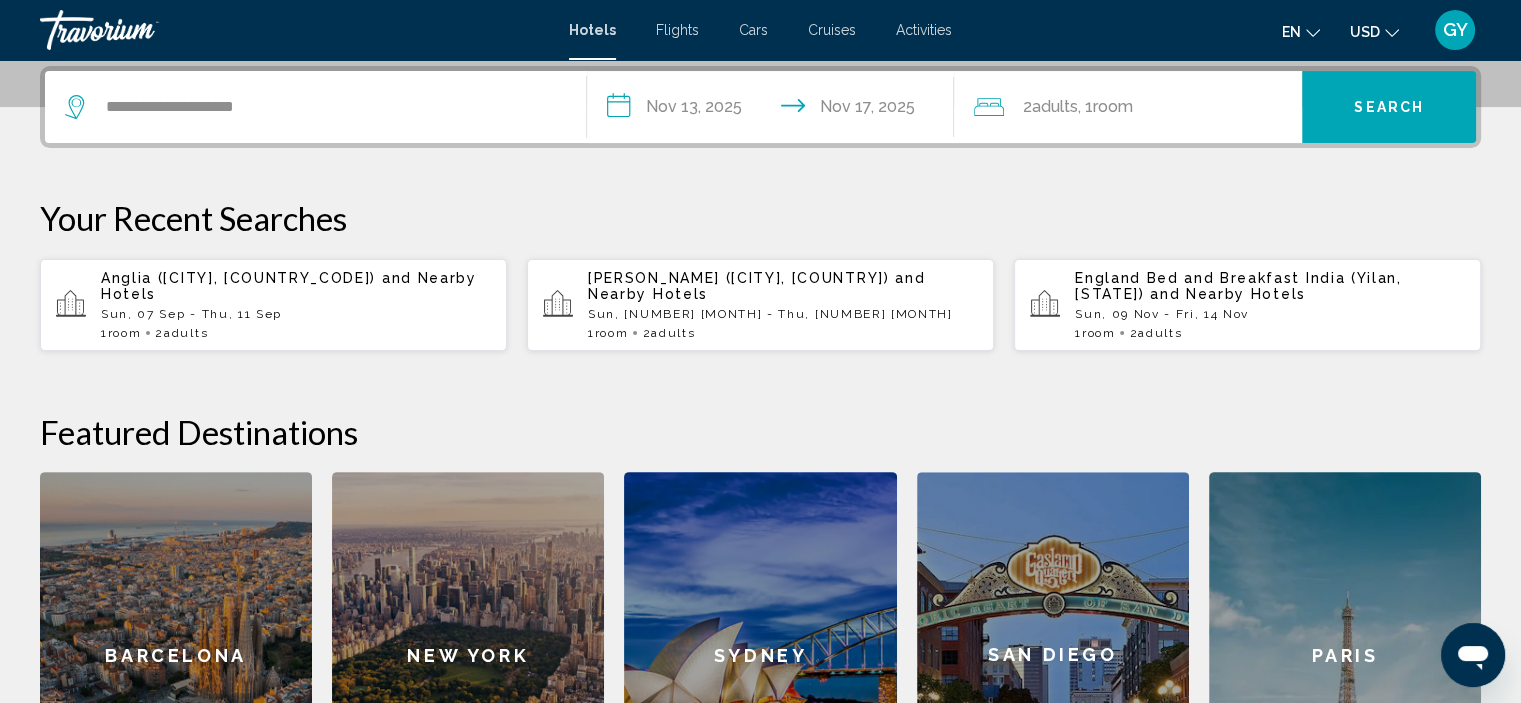 click on "2  Adult Adults , 1  Room rooms" 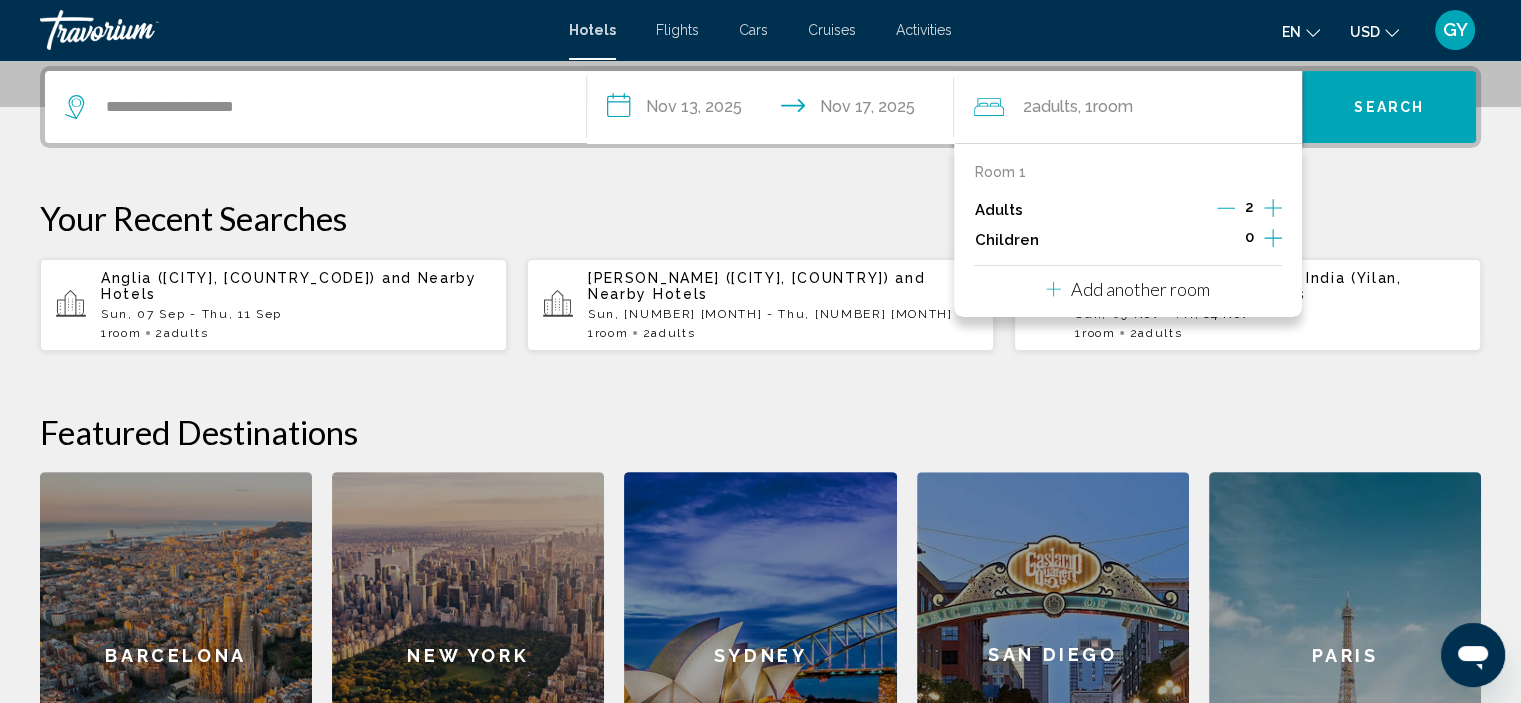 click on "Add another room" at bounding box center [1140, 289] 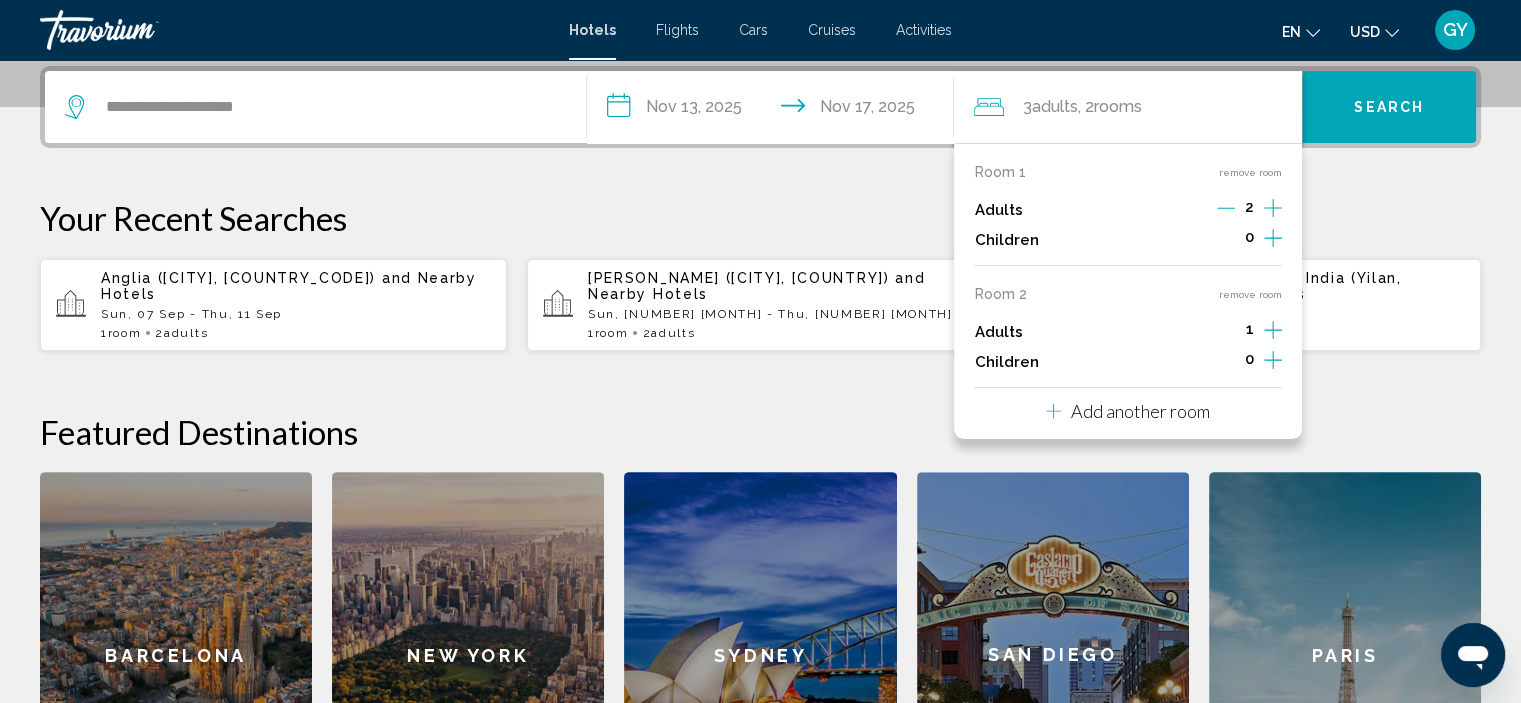 click 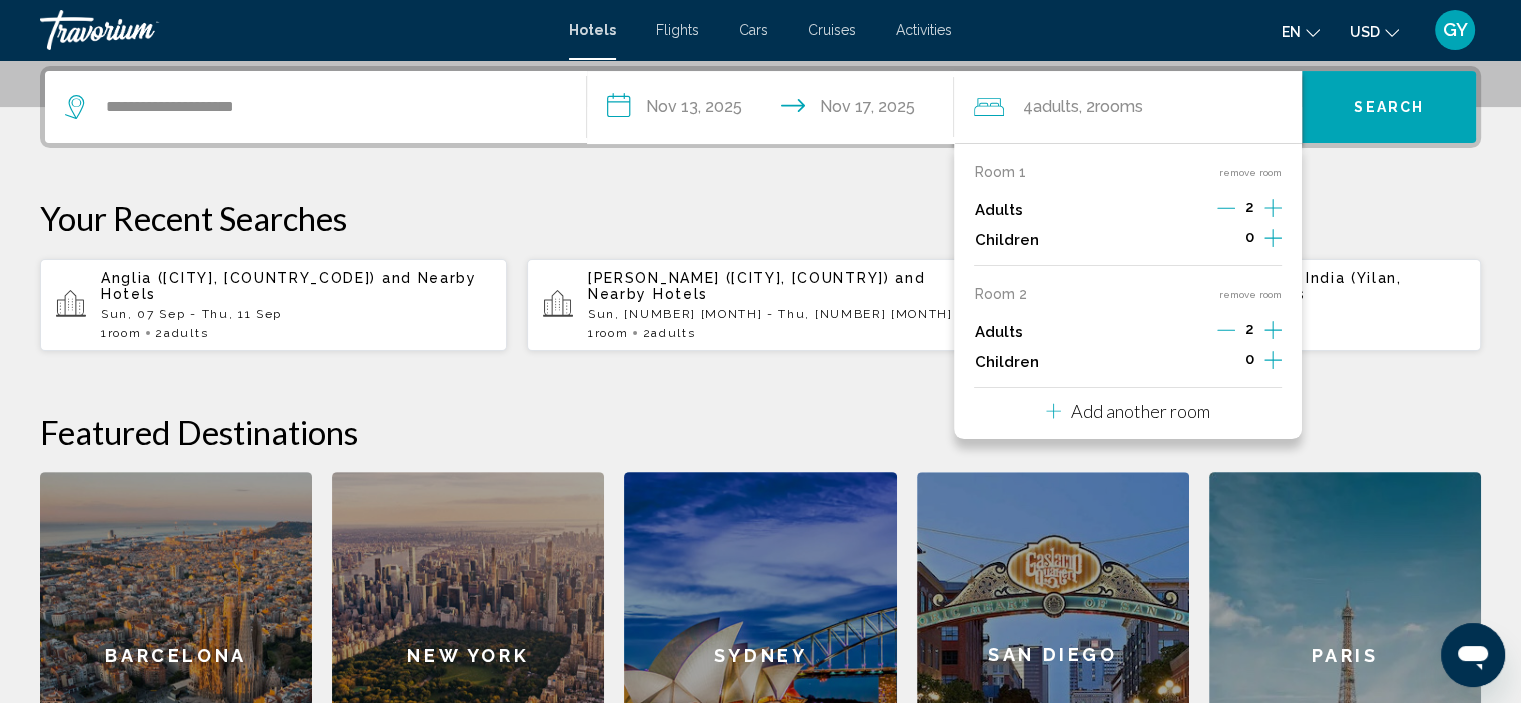 click 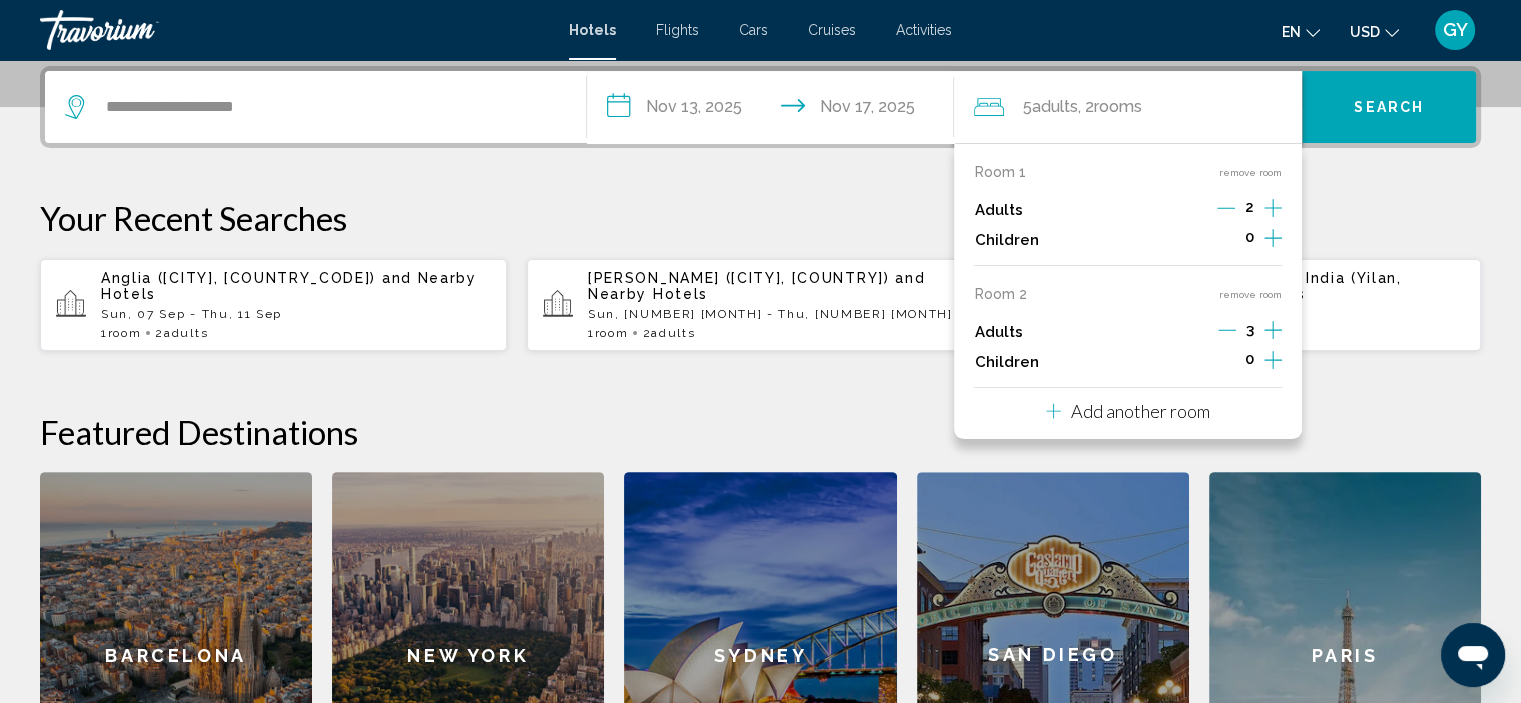 click on "Add another room" at bounding box center [1140, 411] 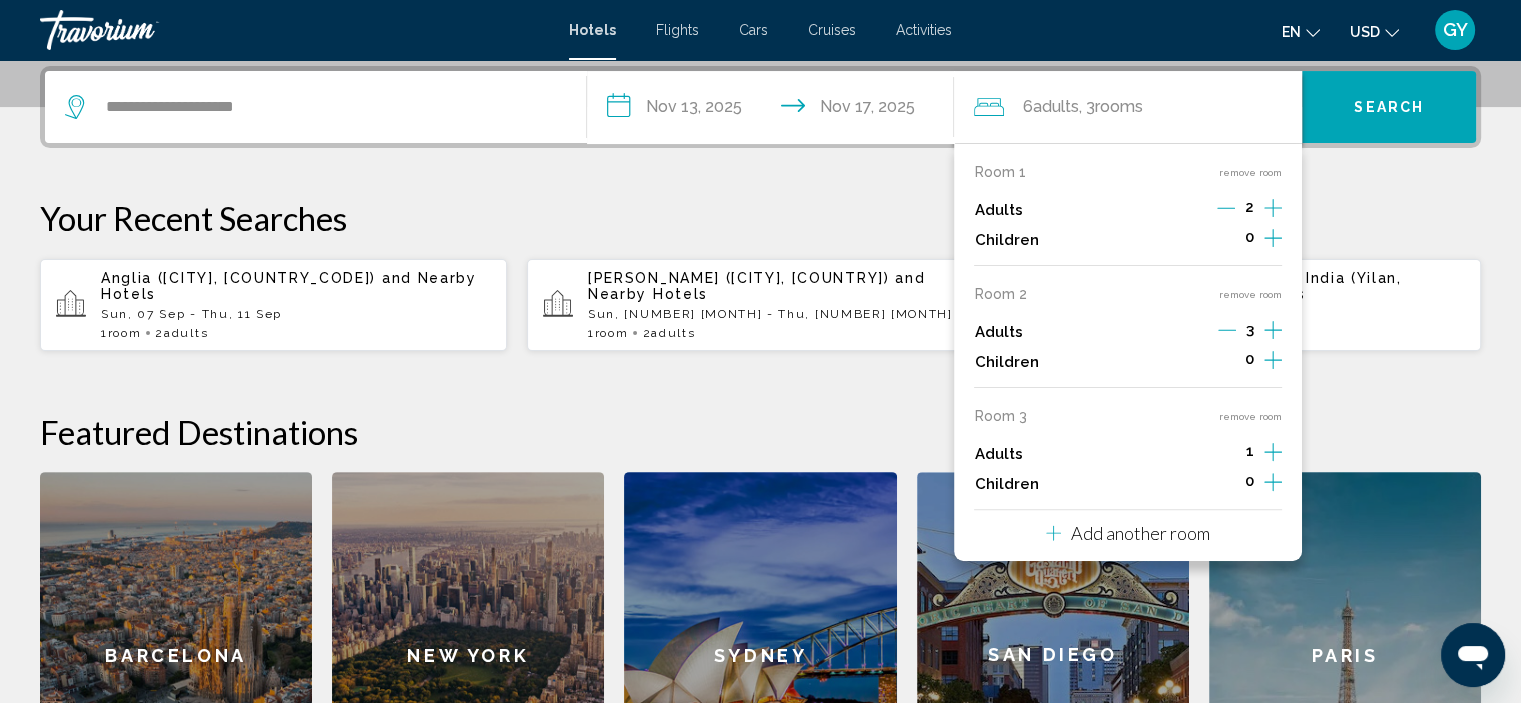 click 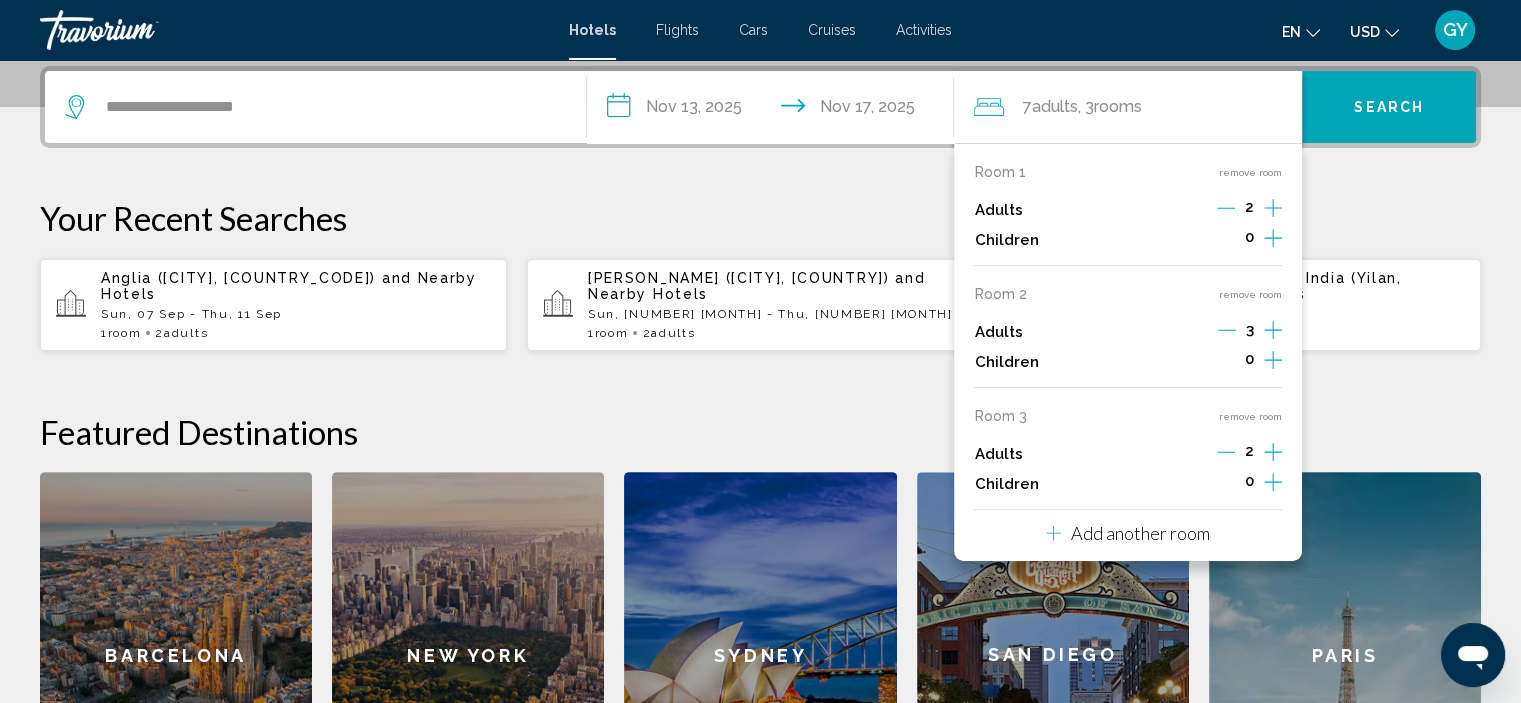 click 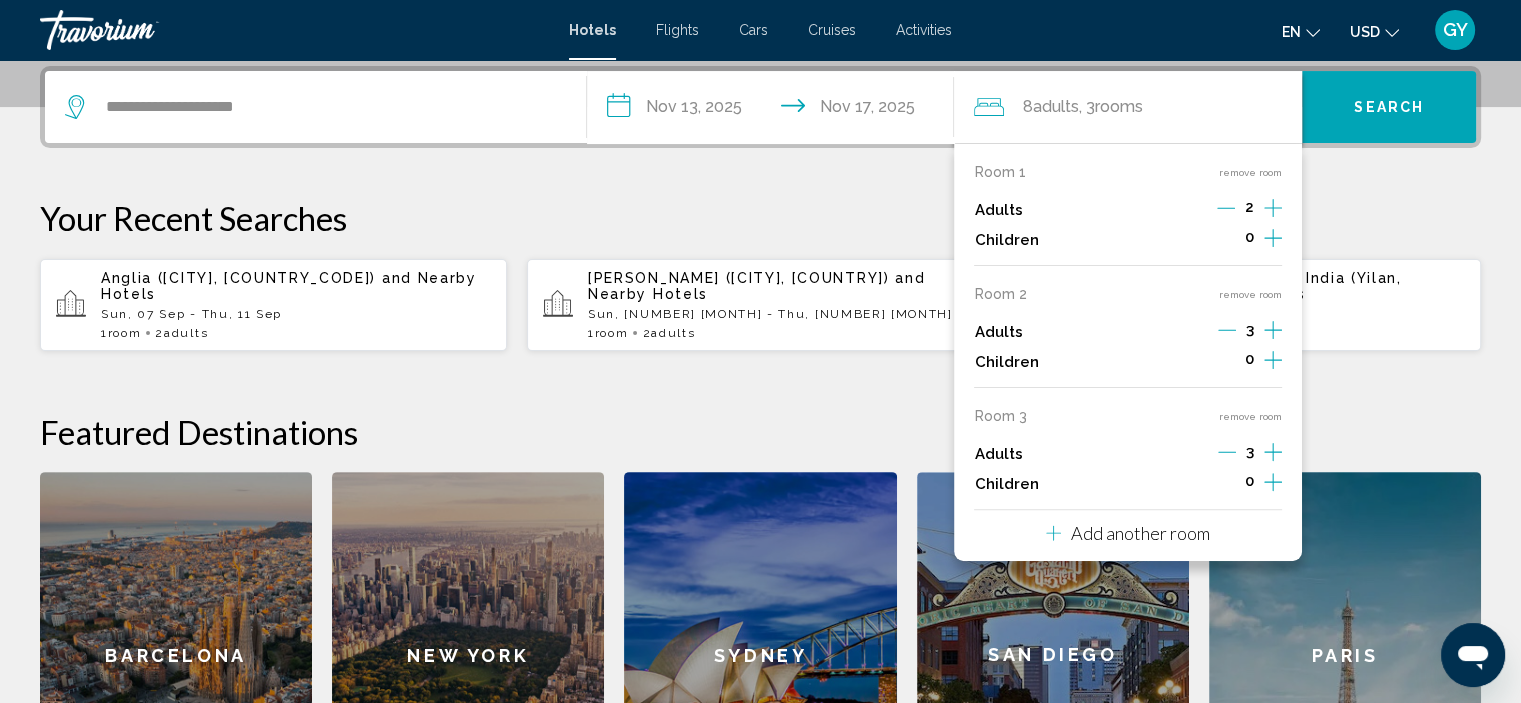click on "Add another room" at bounding box center (1140, 533) 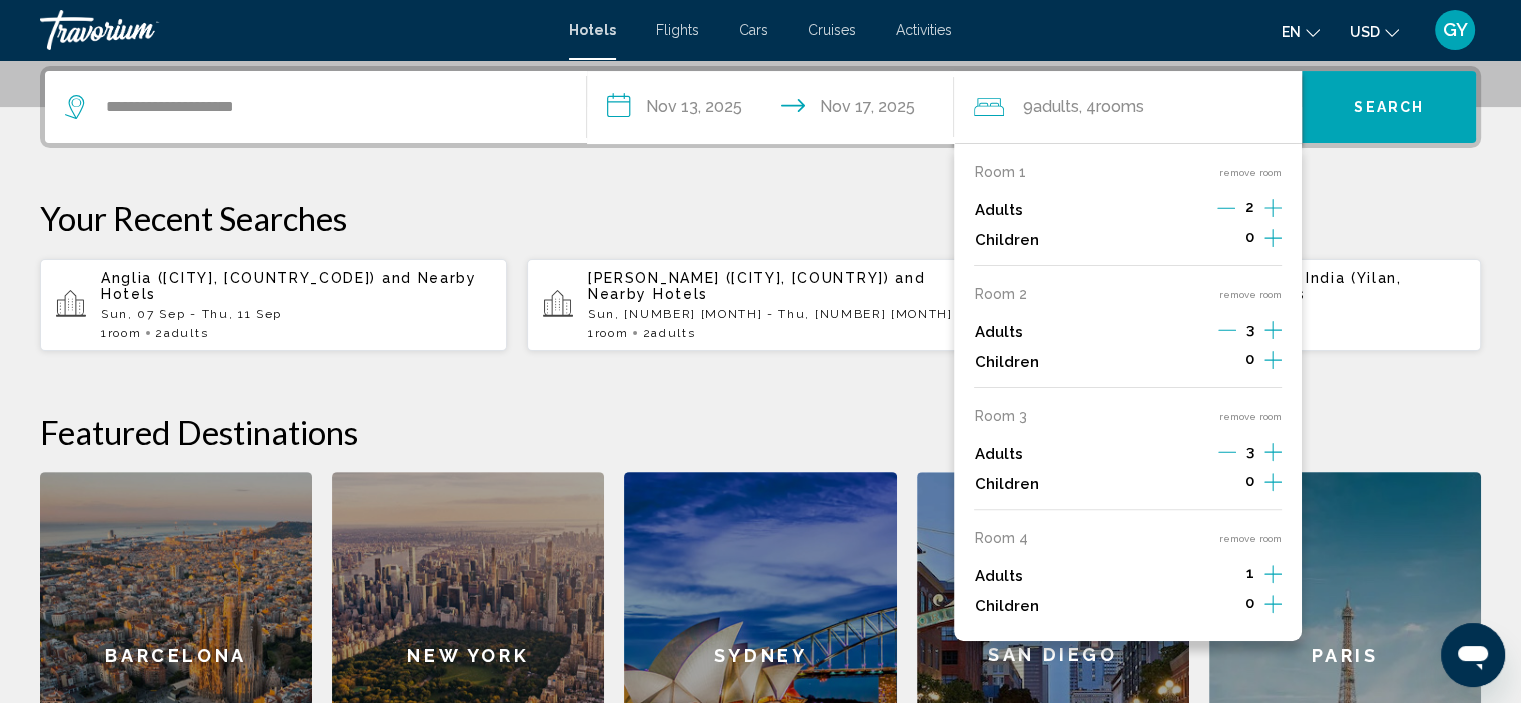 click 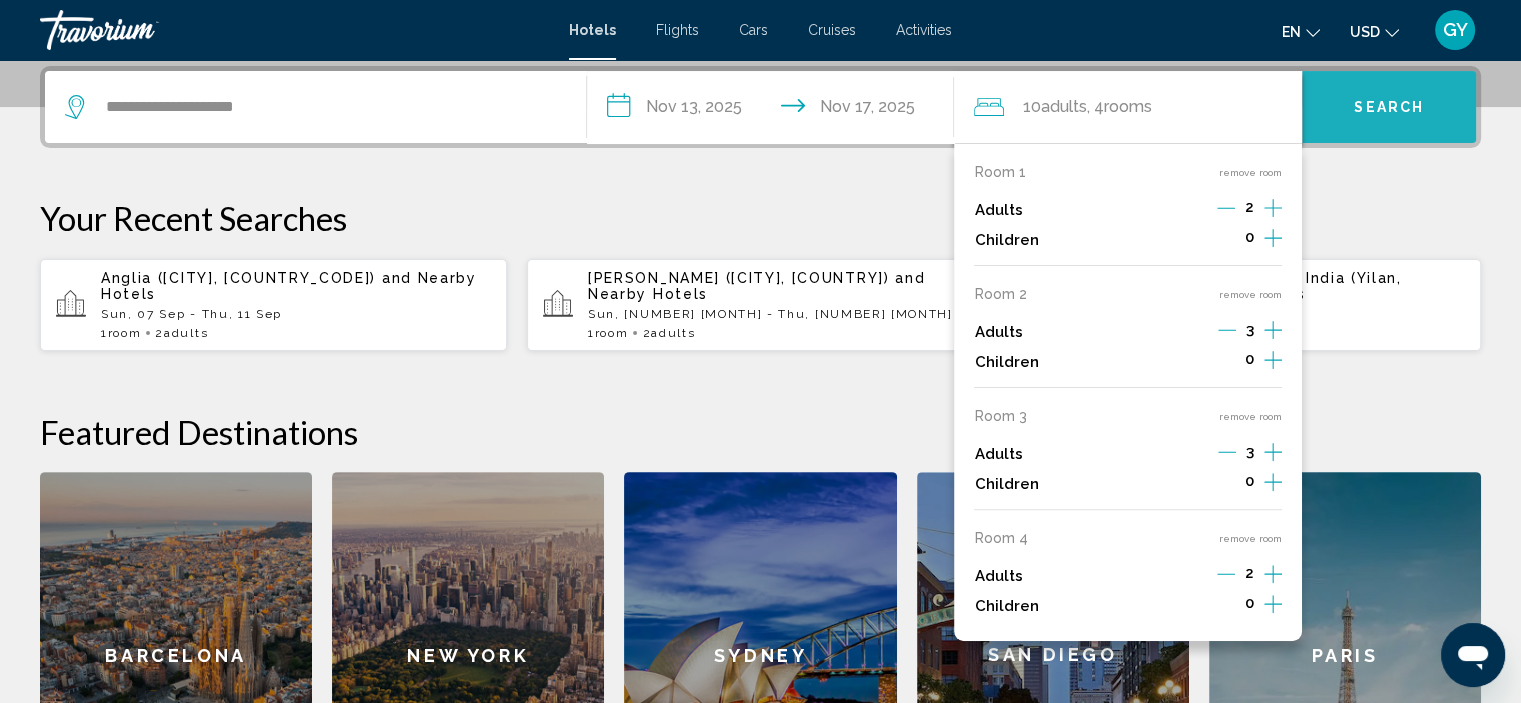 click on "Search" at bounding box center [1389, 107] 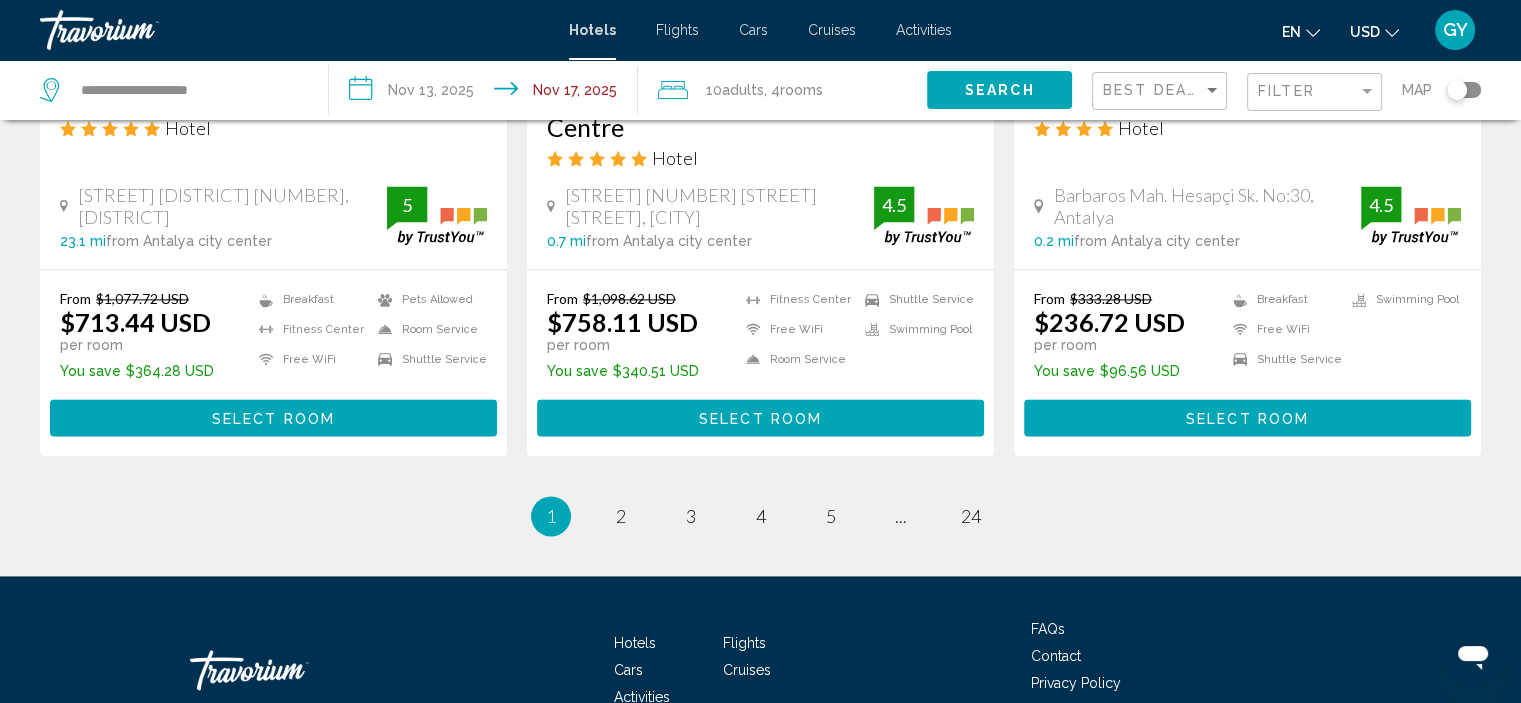 scroll, scrollTop: 2690, scrollLeft: 0, axis: vertical 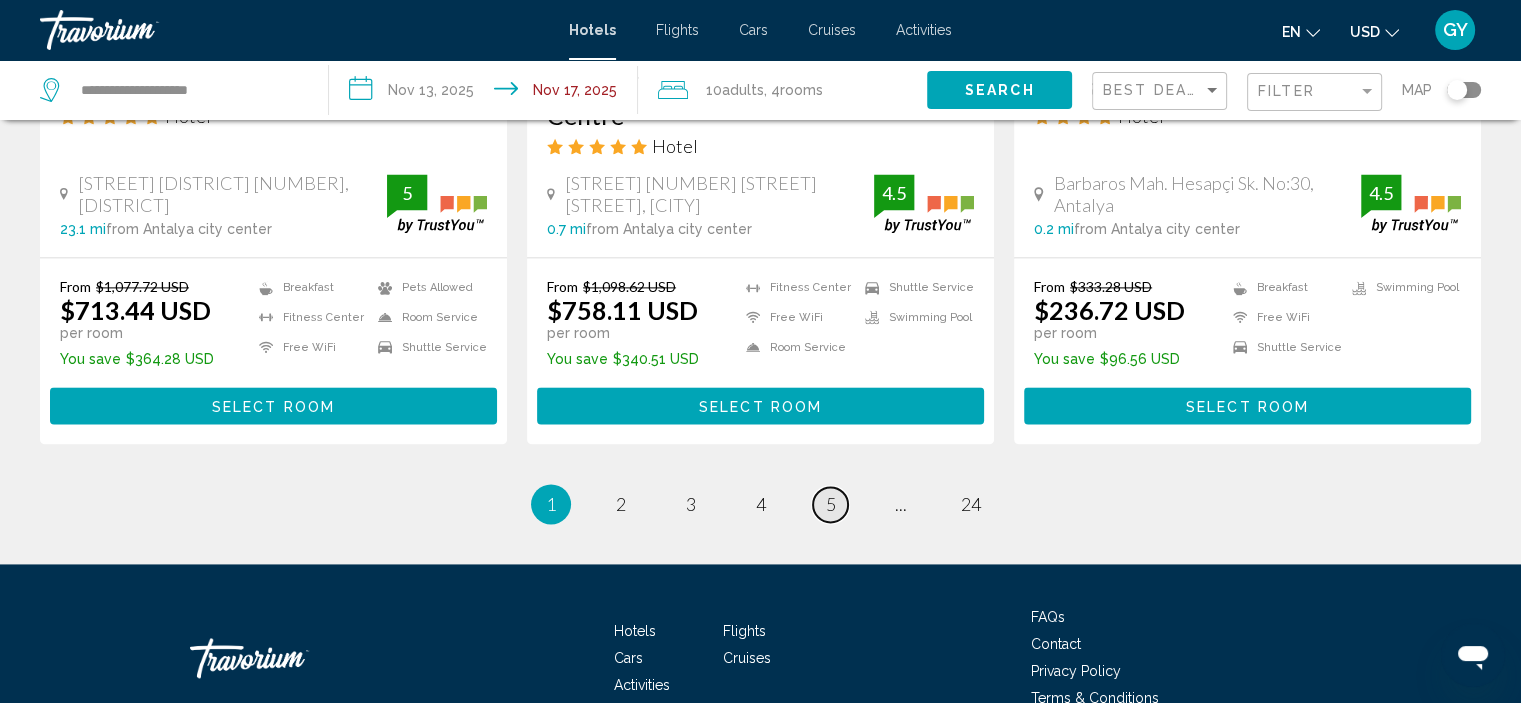 click on "5" at bounding box center [831, 504] 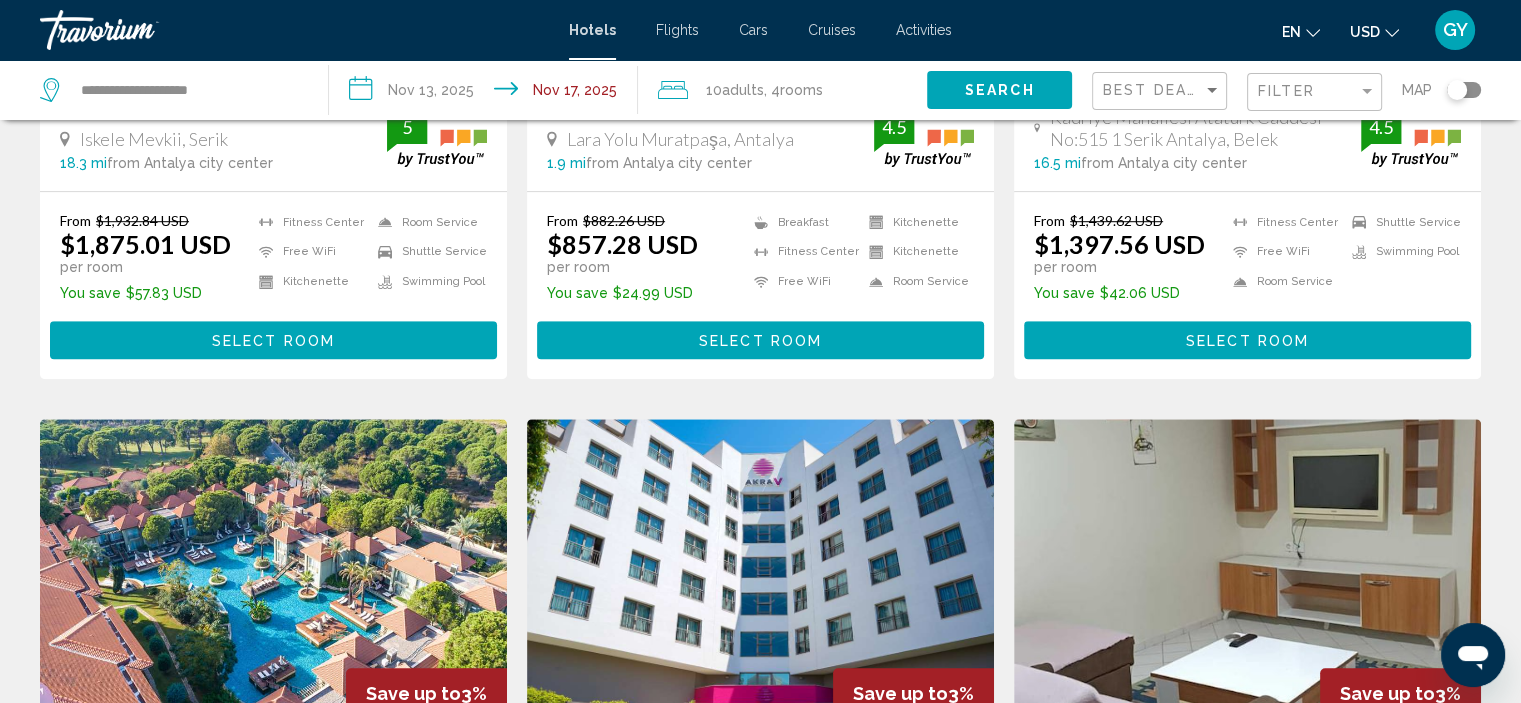 scroll, scrollTop: 1192, scrollLeft: 0, axis: vertical 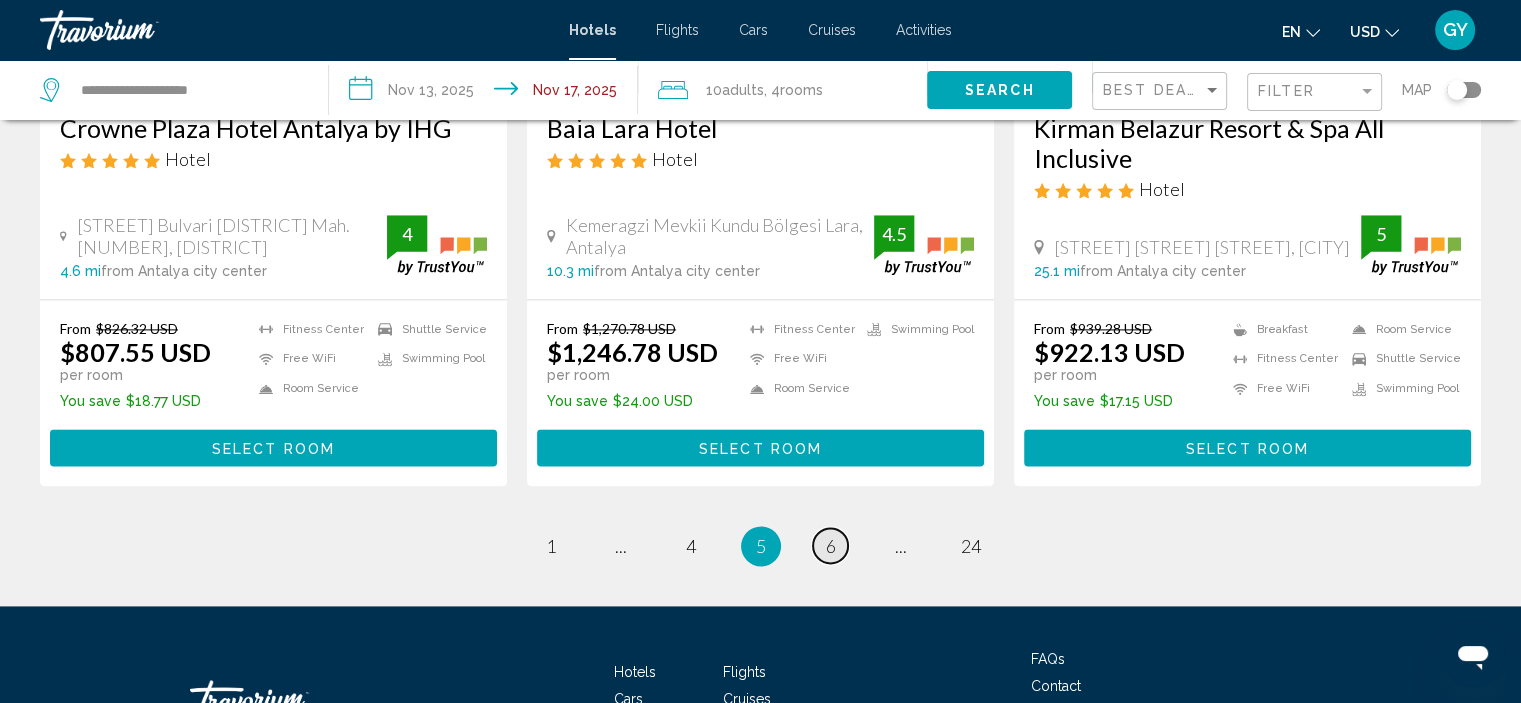 click on "page  6" at bounding box center (830, 545) 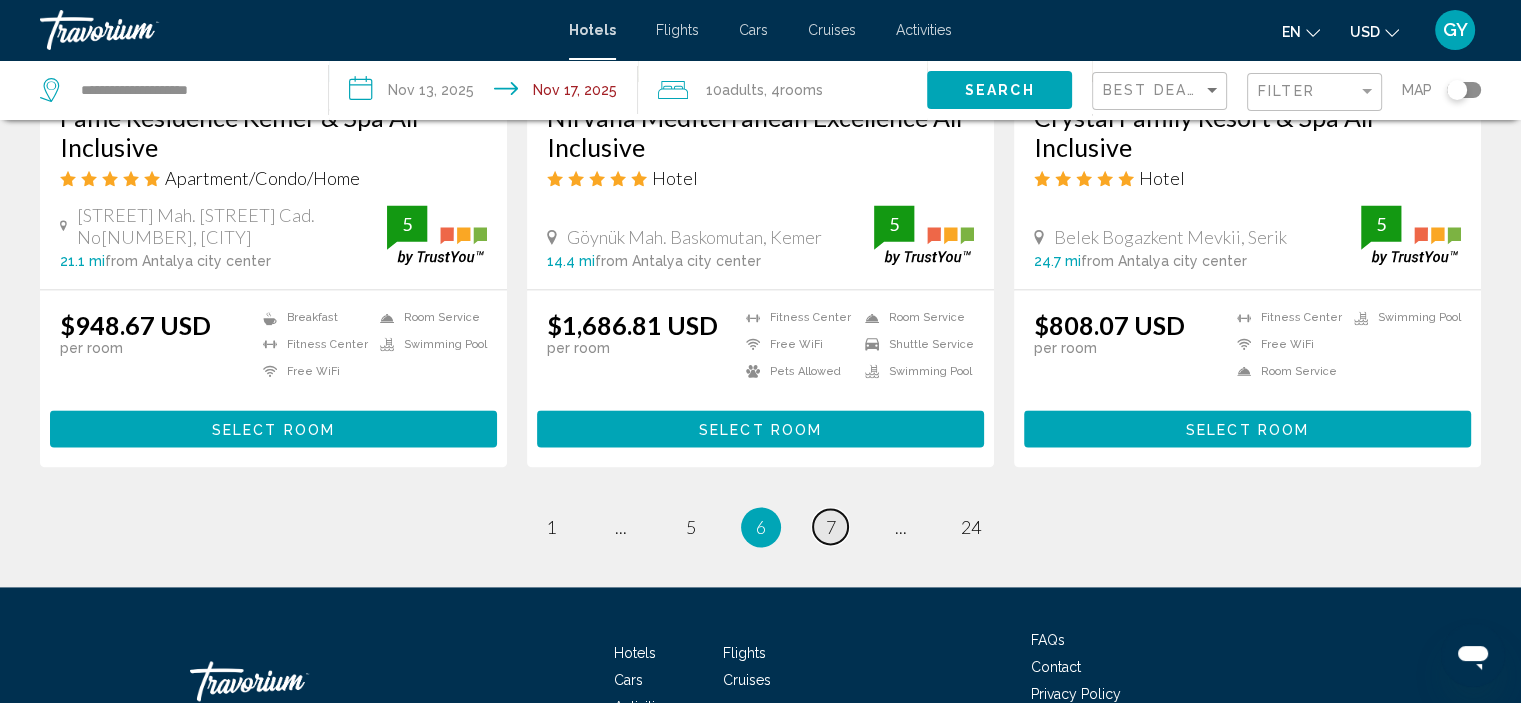 scroll, scrollTop: 2660, scrollLeft: 0, axis: vertical 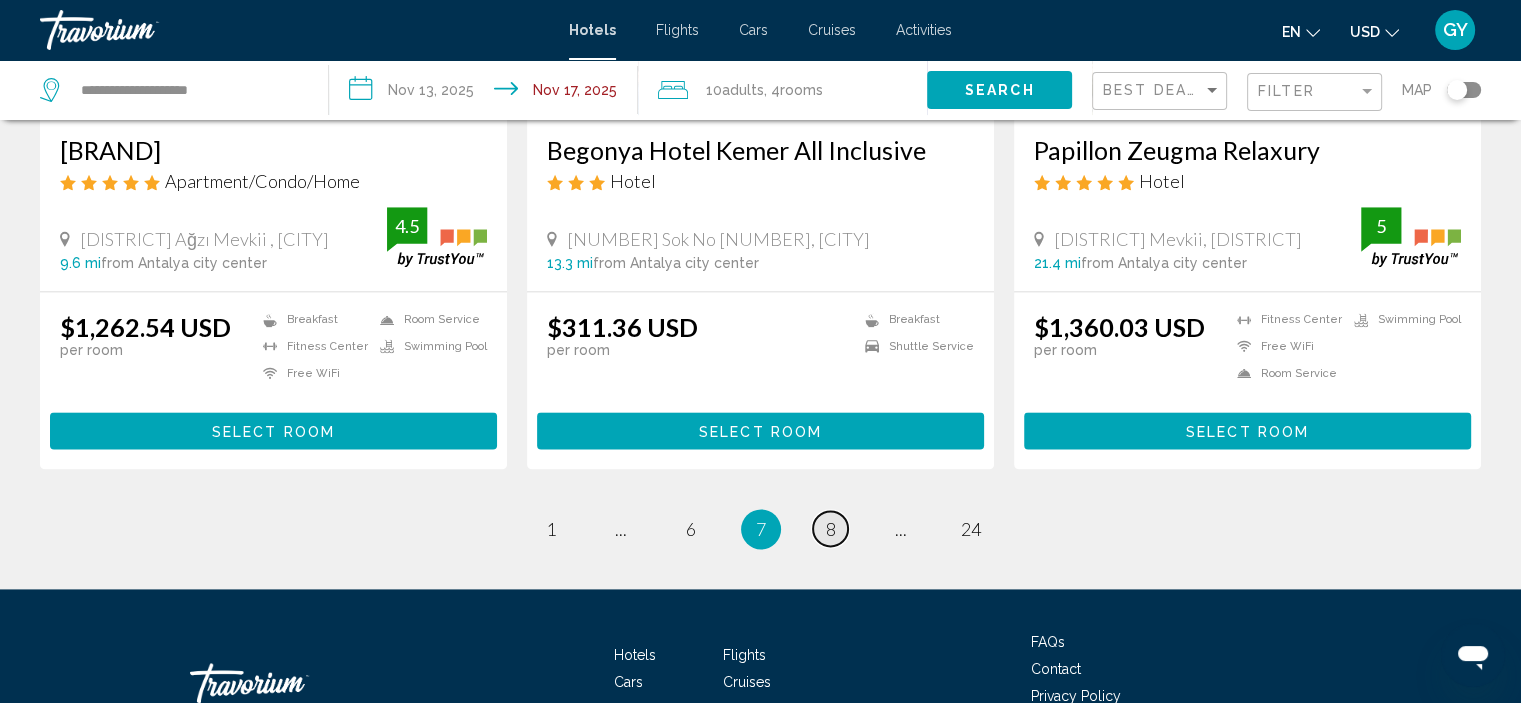 click on "8" at bounding box center [831, 529] 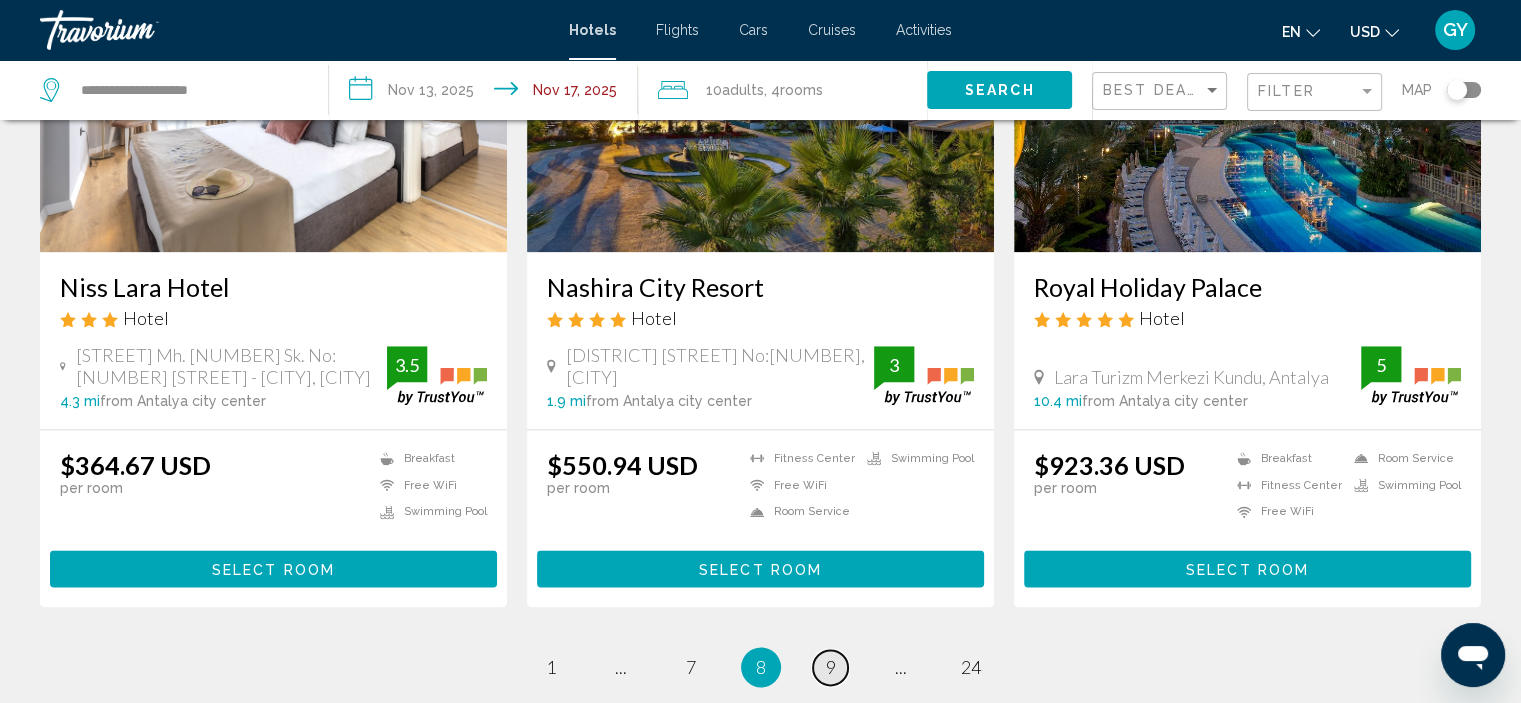 scroll, scrollTop: 2459, scrollLeft: 0, axis: vertical 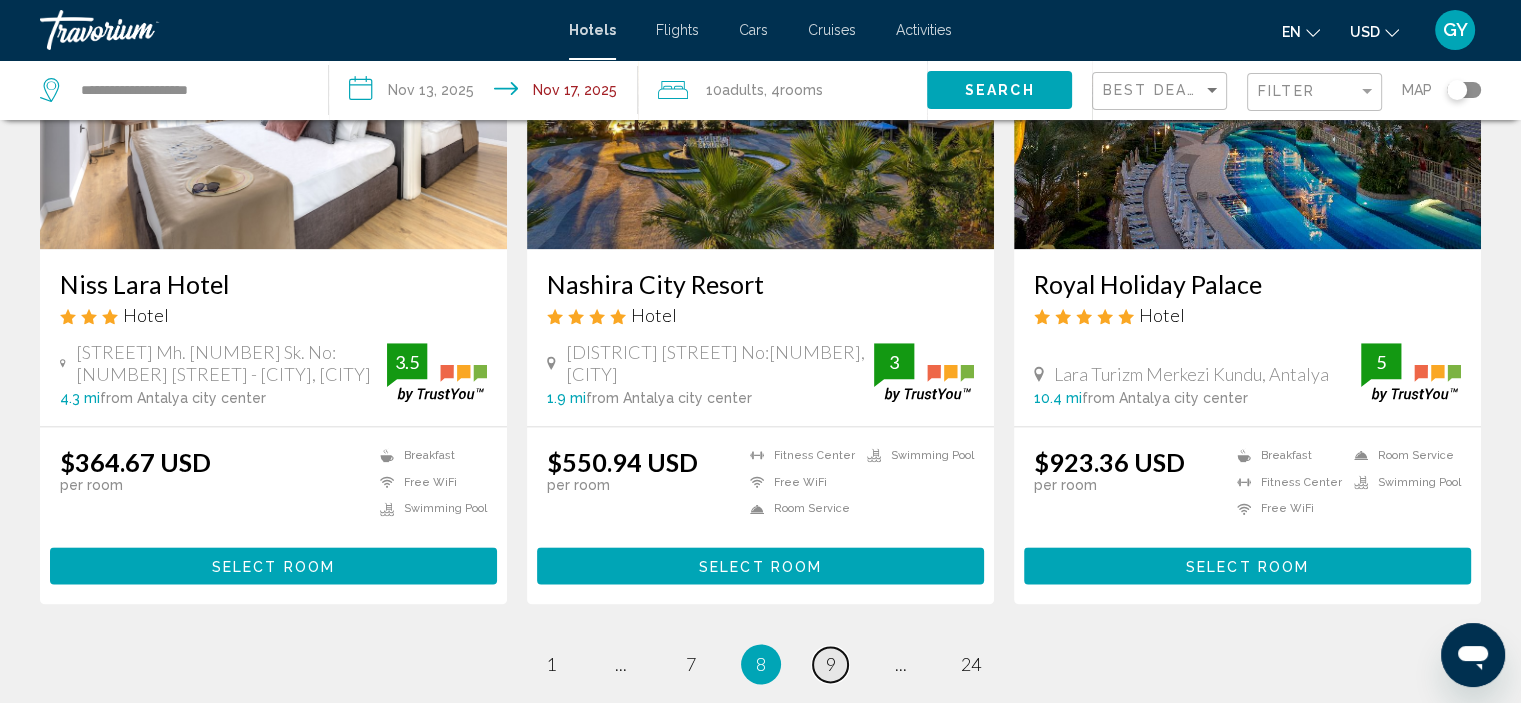 click on "page  9" at bounding box center [830, 664] 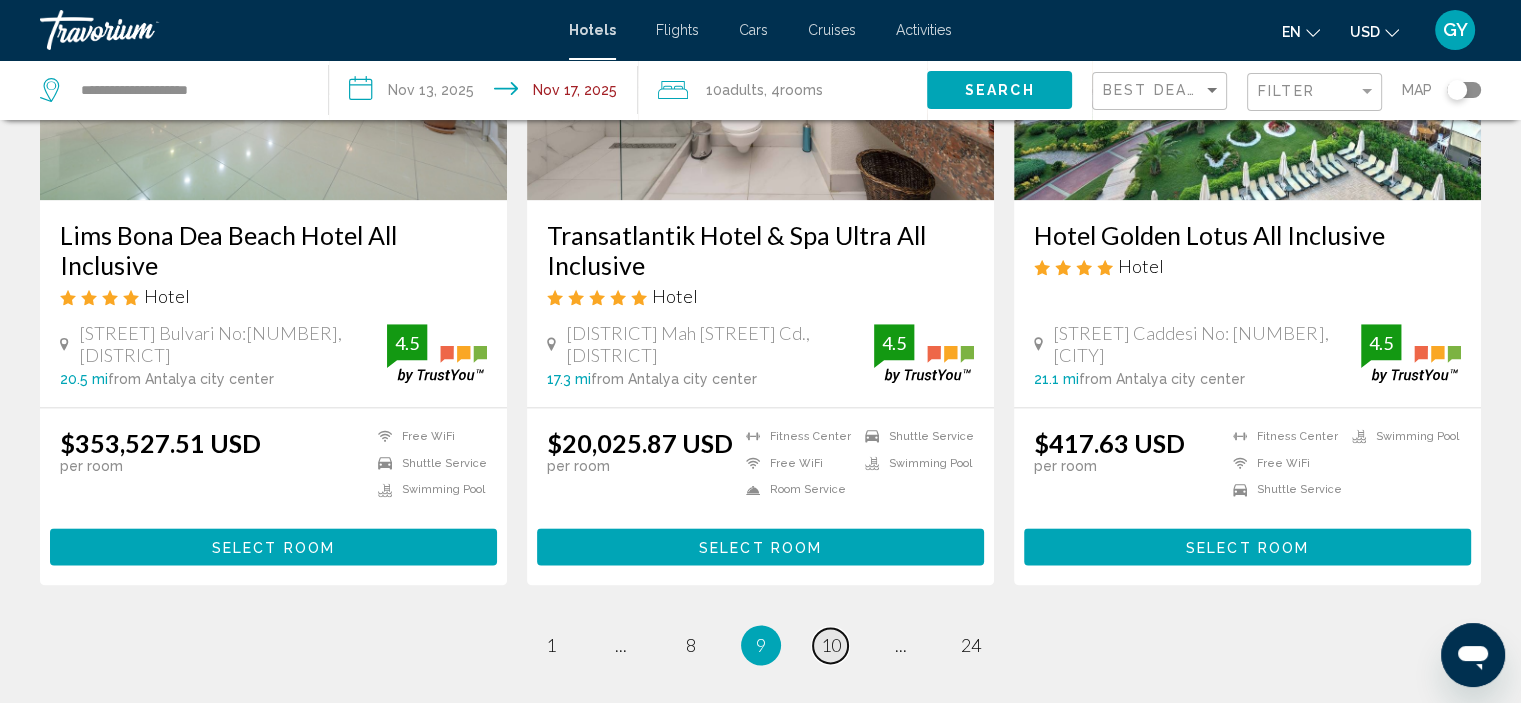 scroll, scrollTop: 2458, scrollLeft: 0, axis: vertical 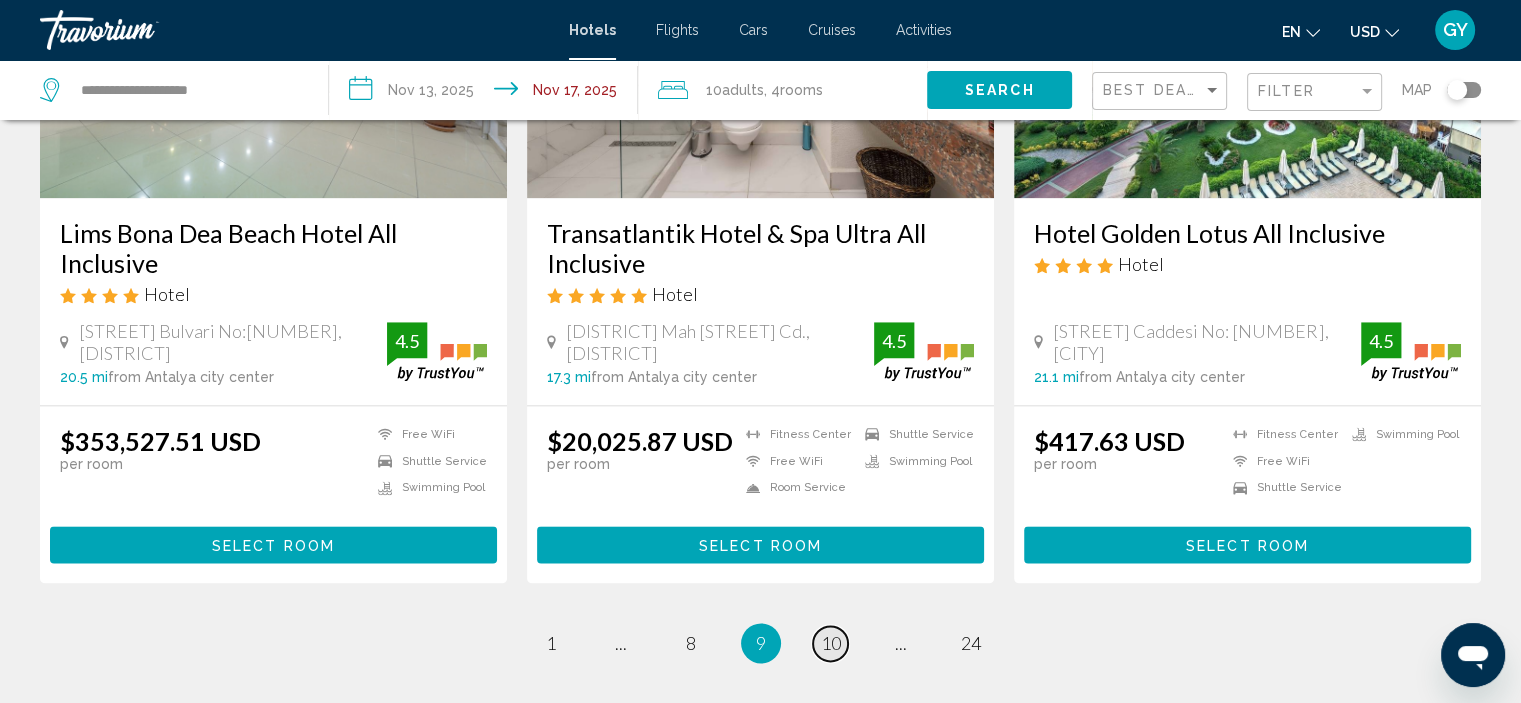 click on "10" at bounding box center (831, 643) 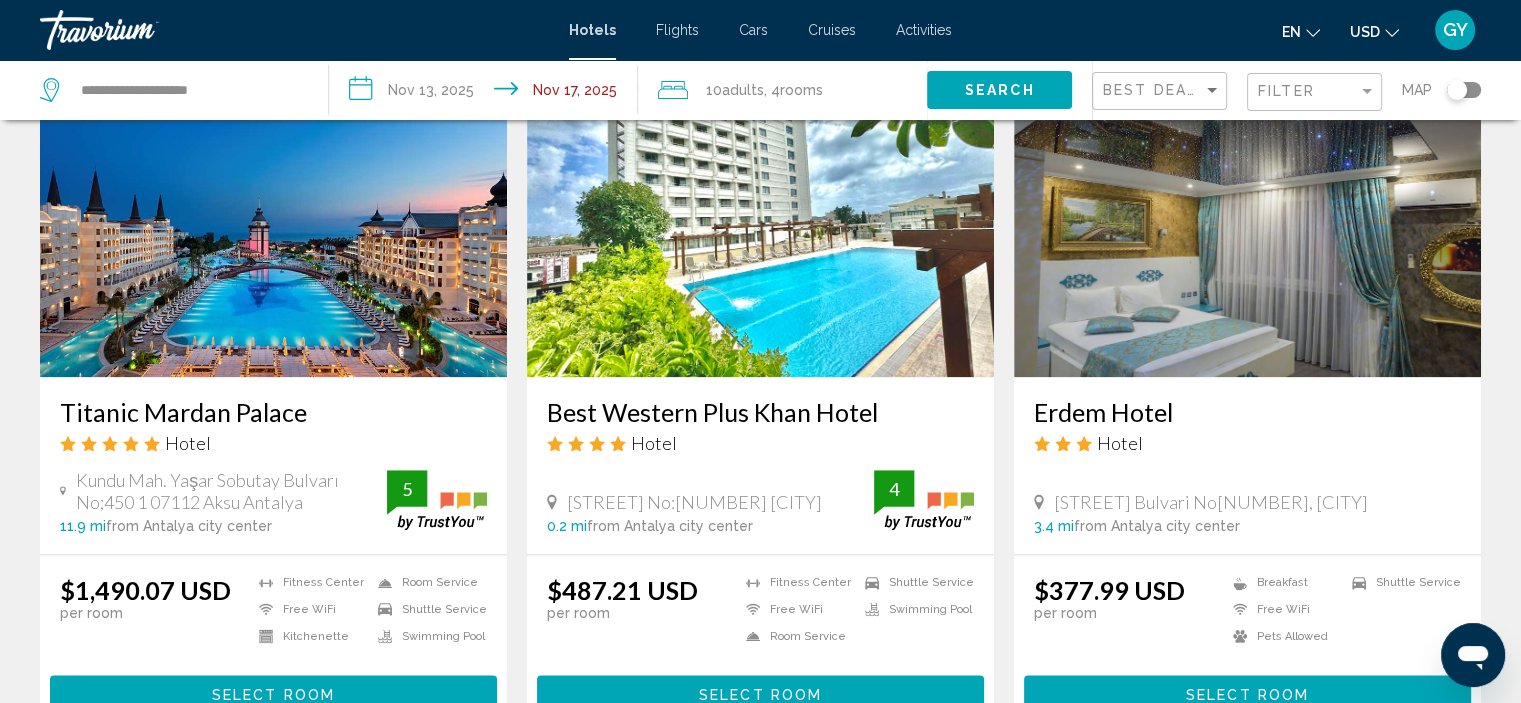 scroll, scrollTop: 2308, scrollLeft: 0, axis: vertical 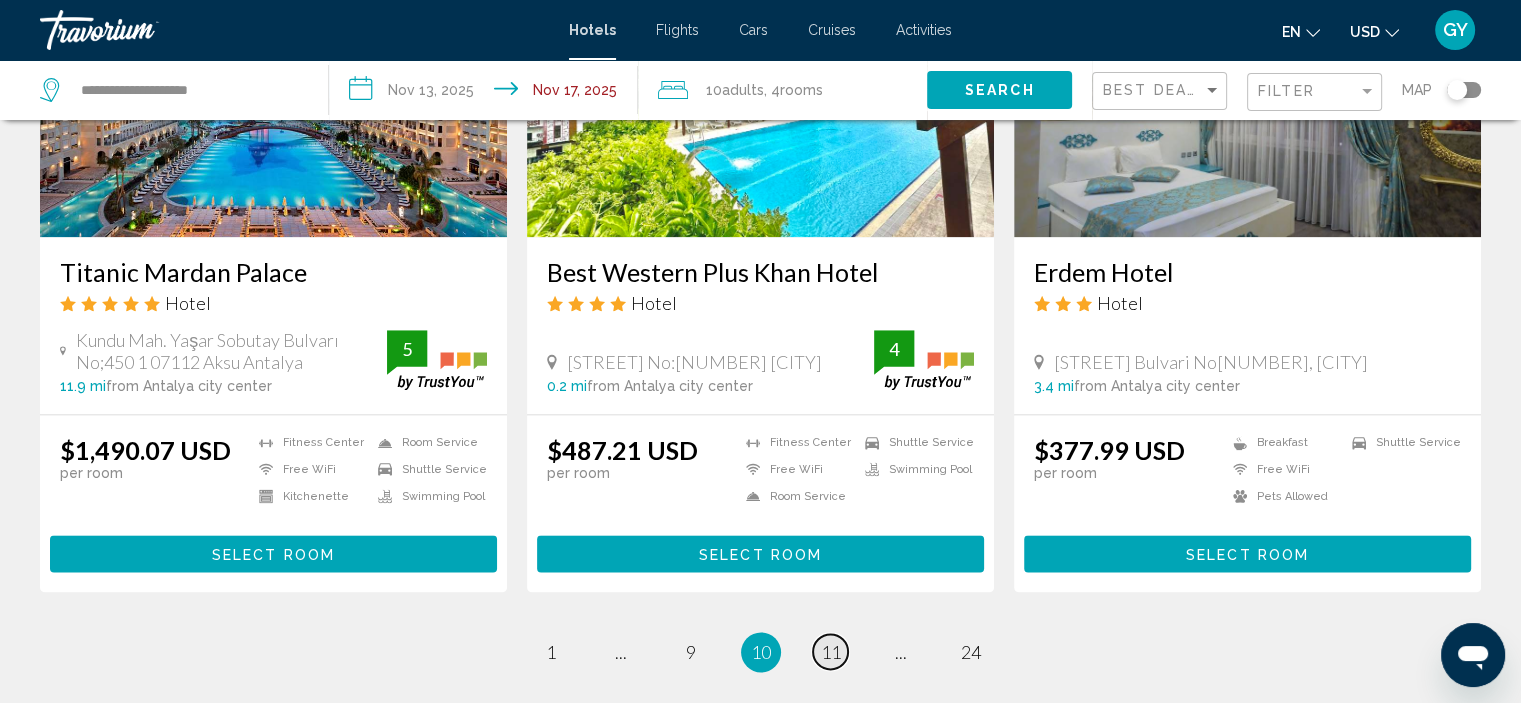 click on "11" at bounding box center [831, 652] 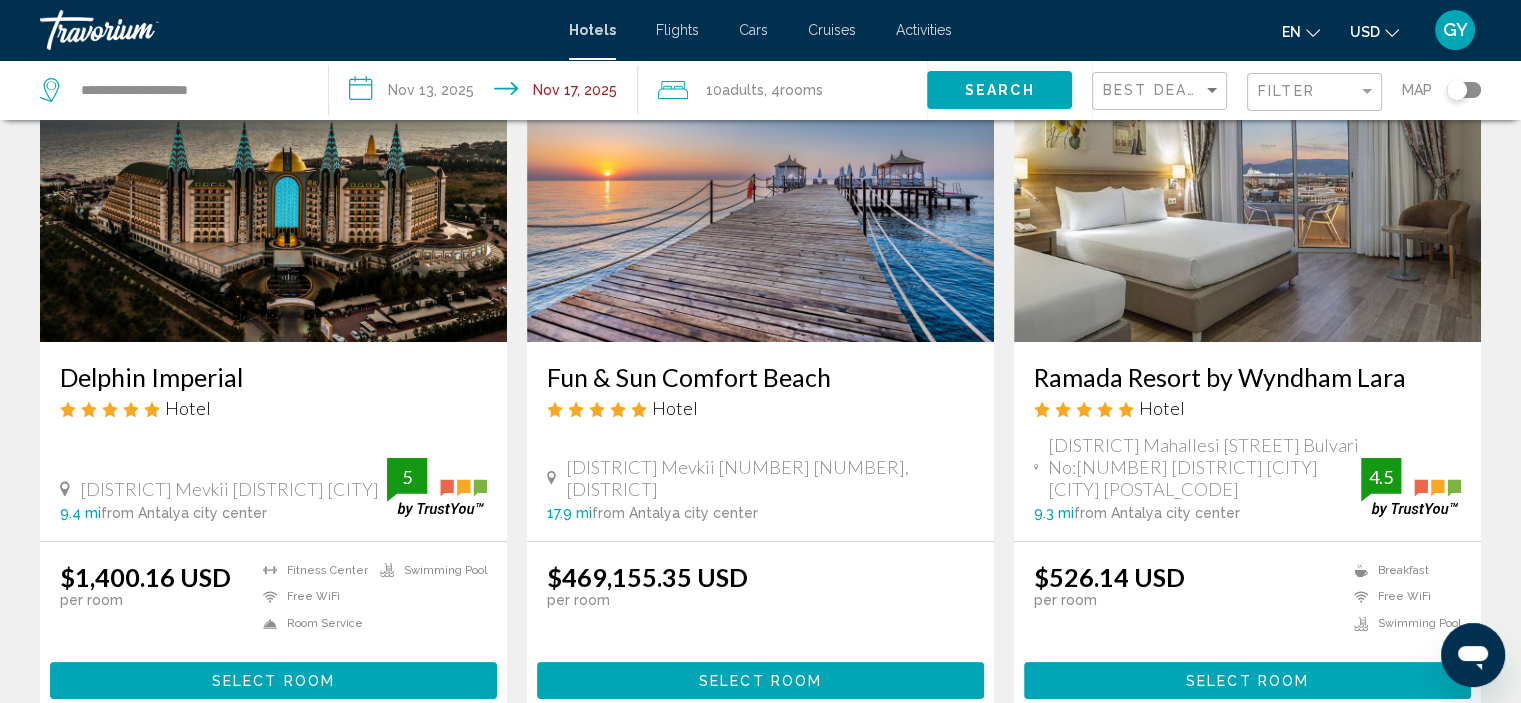 scroll, scrollTop: 172, scrollLeft: 0, axis: vertical 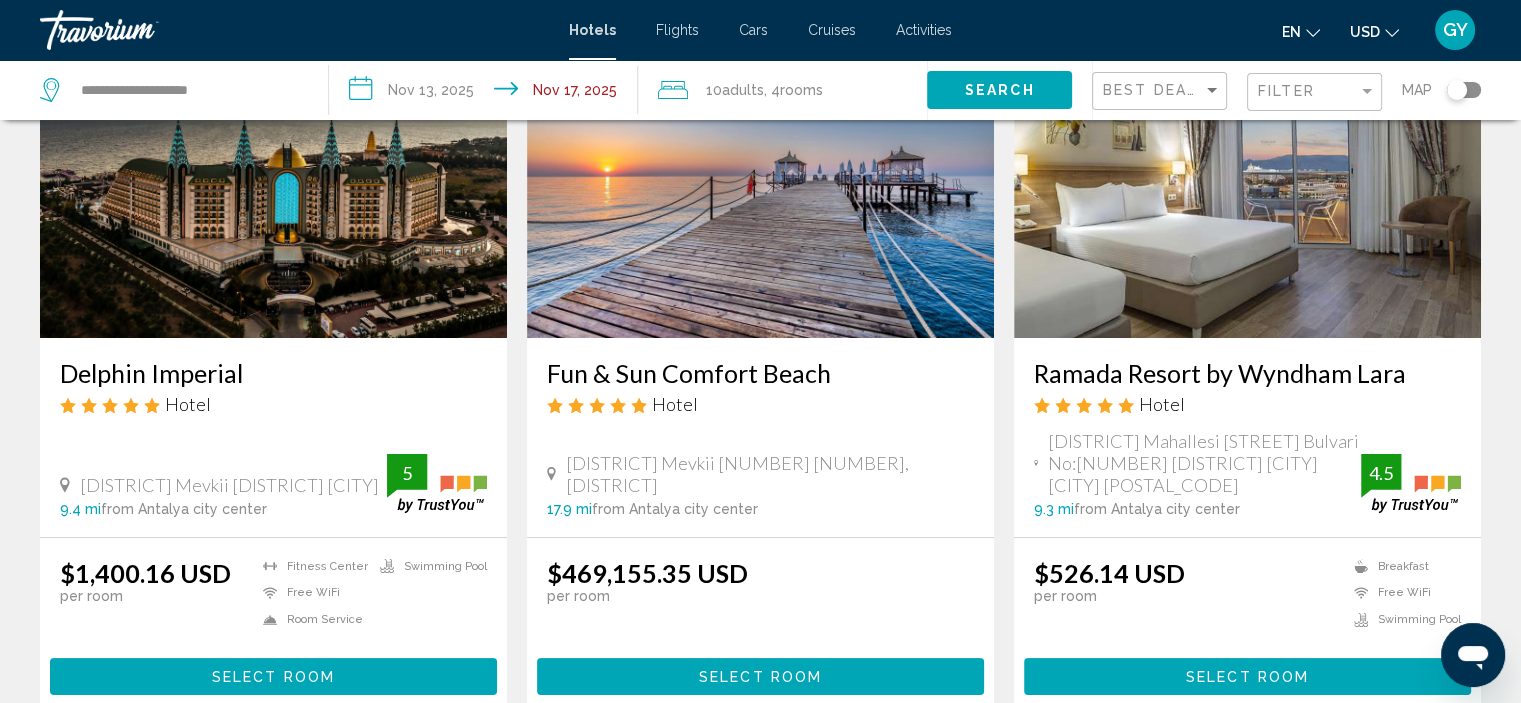 click at bounding box center (1247, 178) 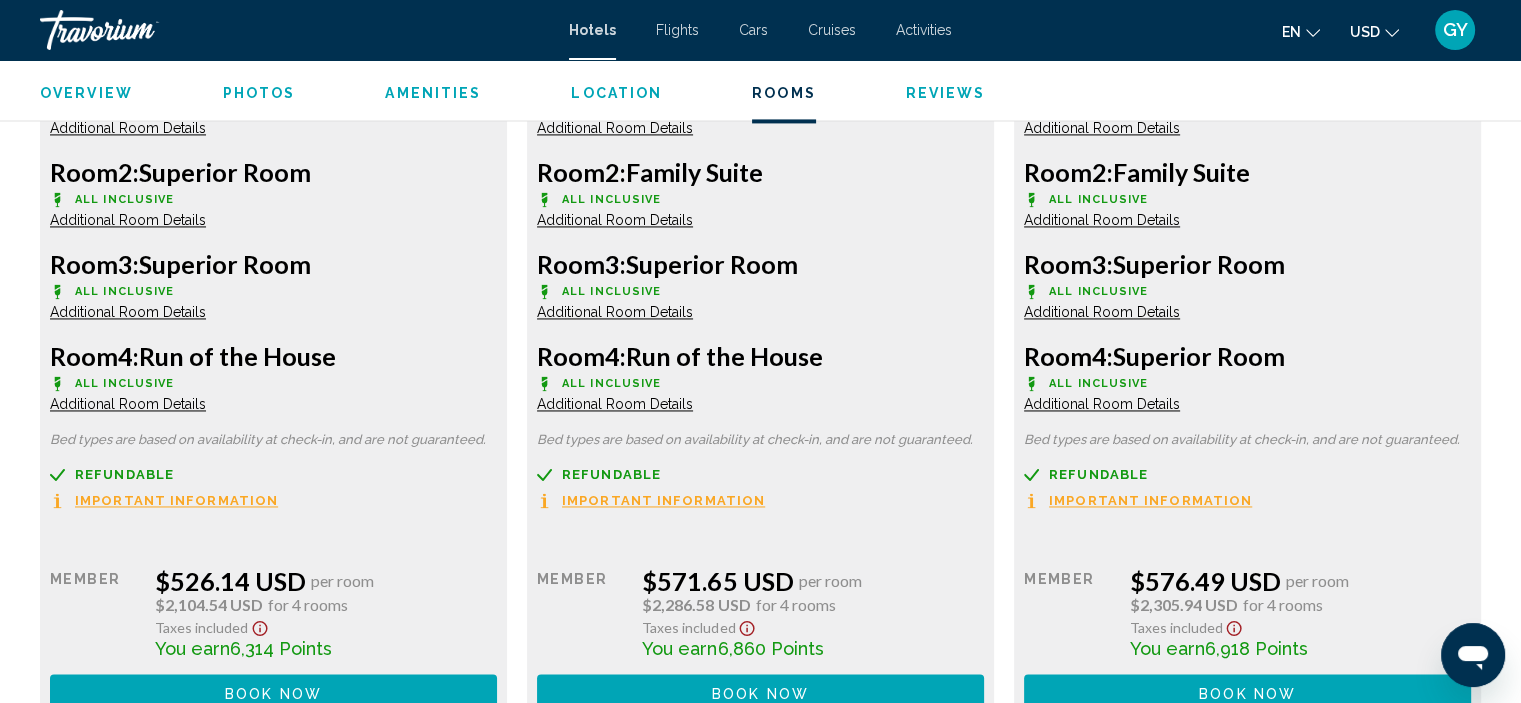 scroll, scrollTop: 3036, scrollLeft: 0, axis: vertical 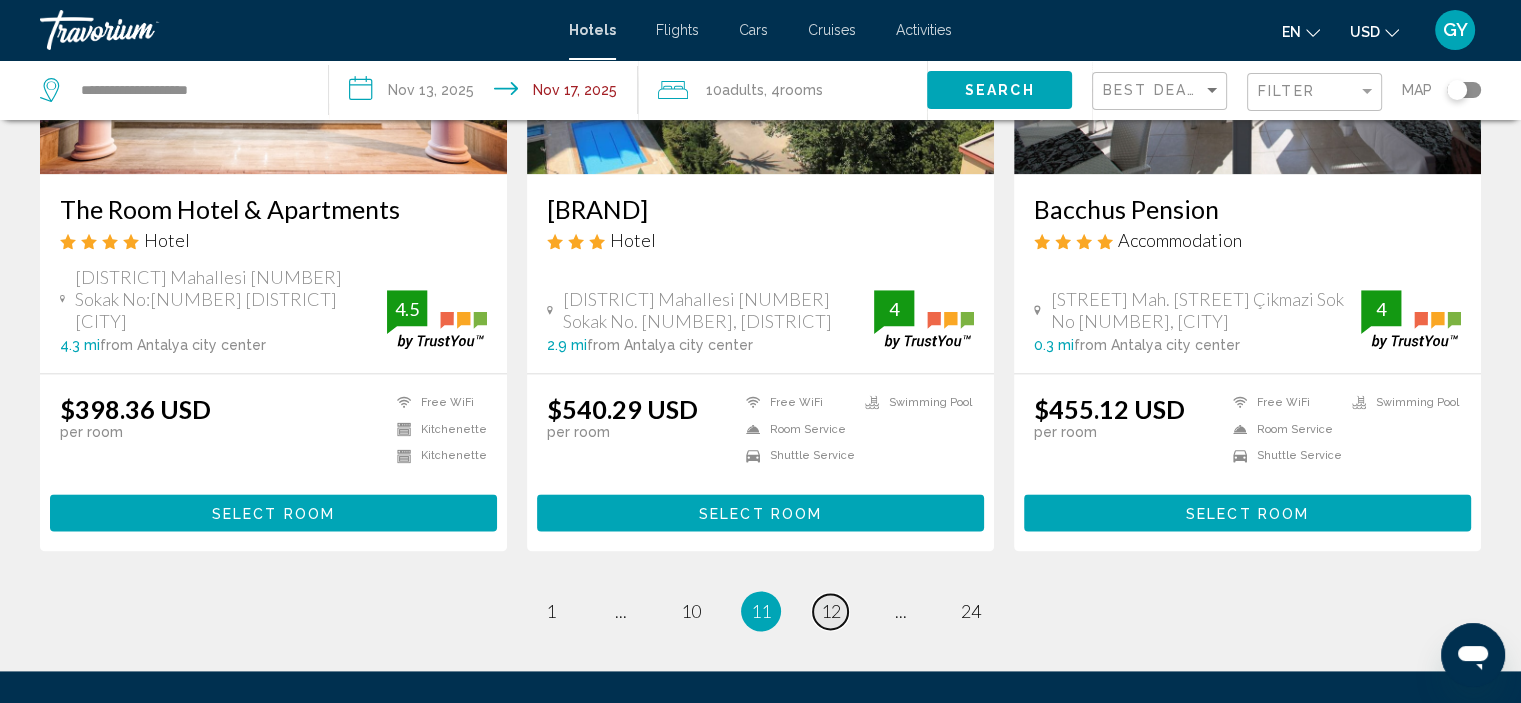 click on "12" at bounding box center (831, 611) 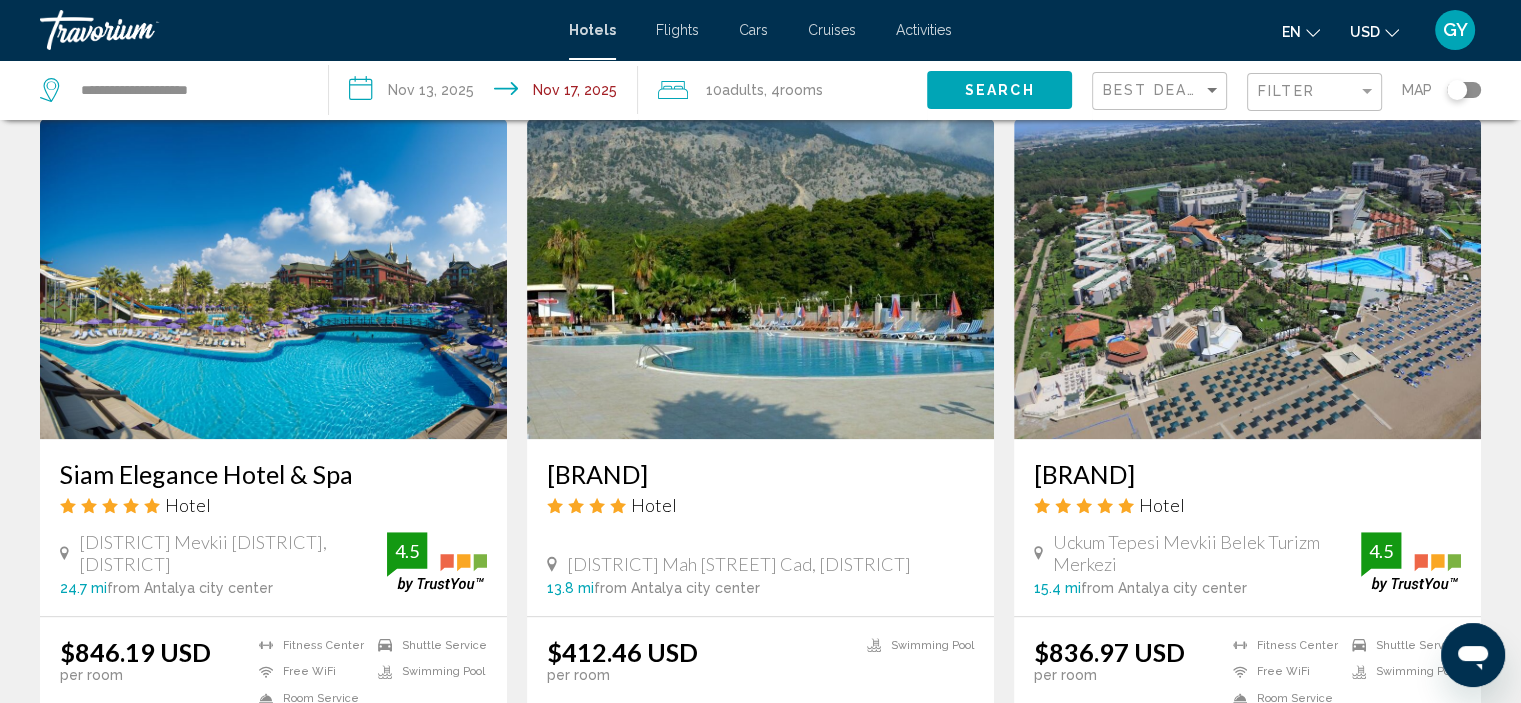 scroll, scrollTop: 1524, scrollLeft: 0, axis: vertical 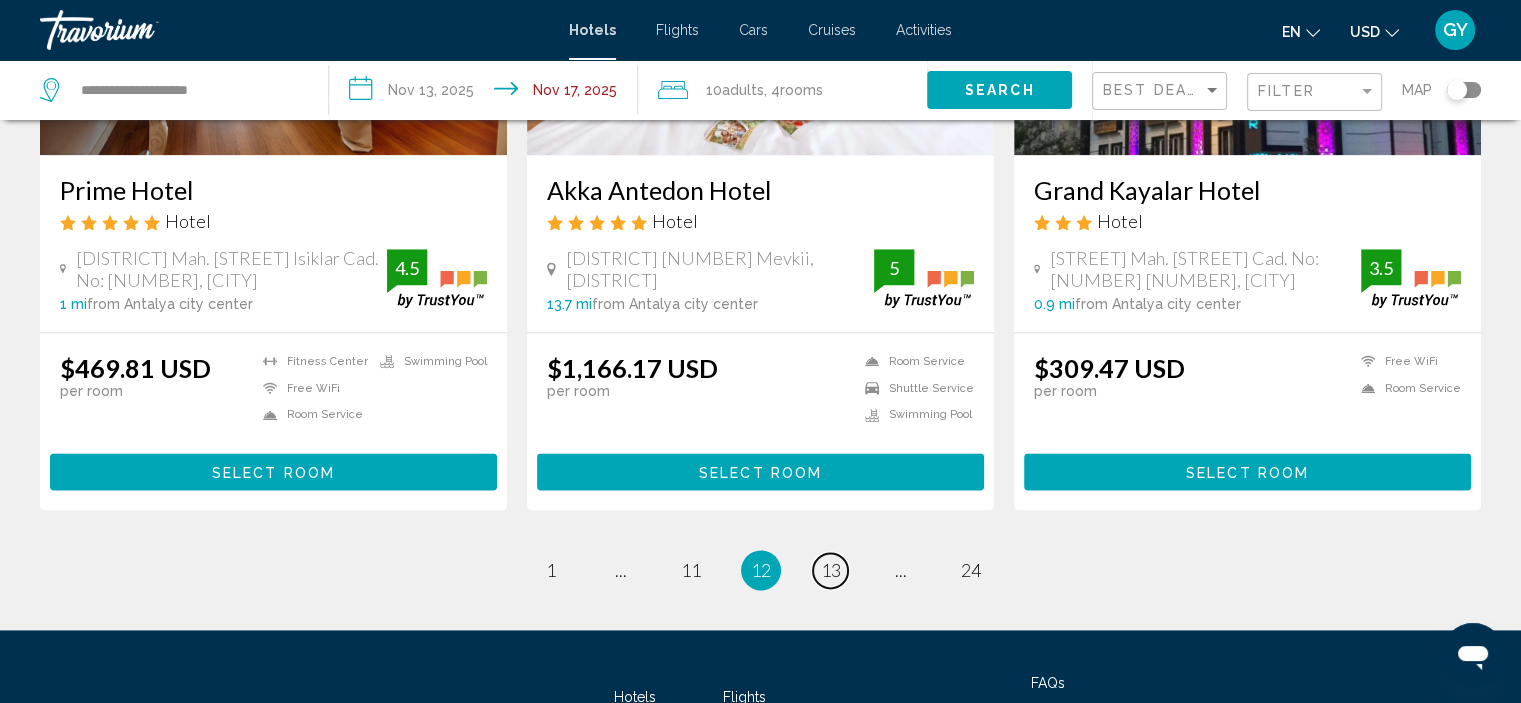 click on "13" at bounding box center [831, 570] 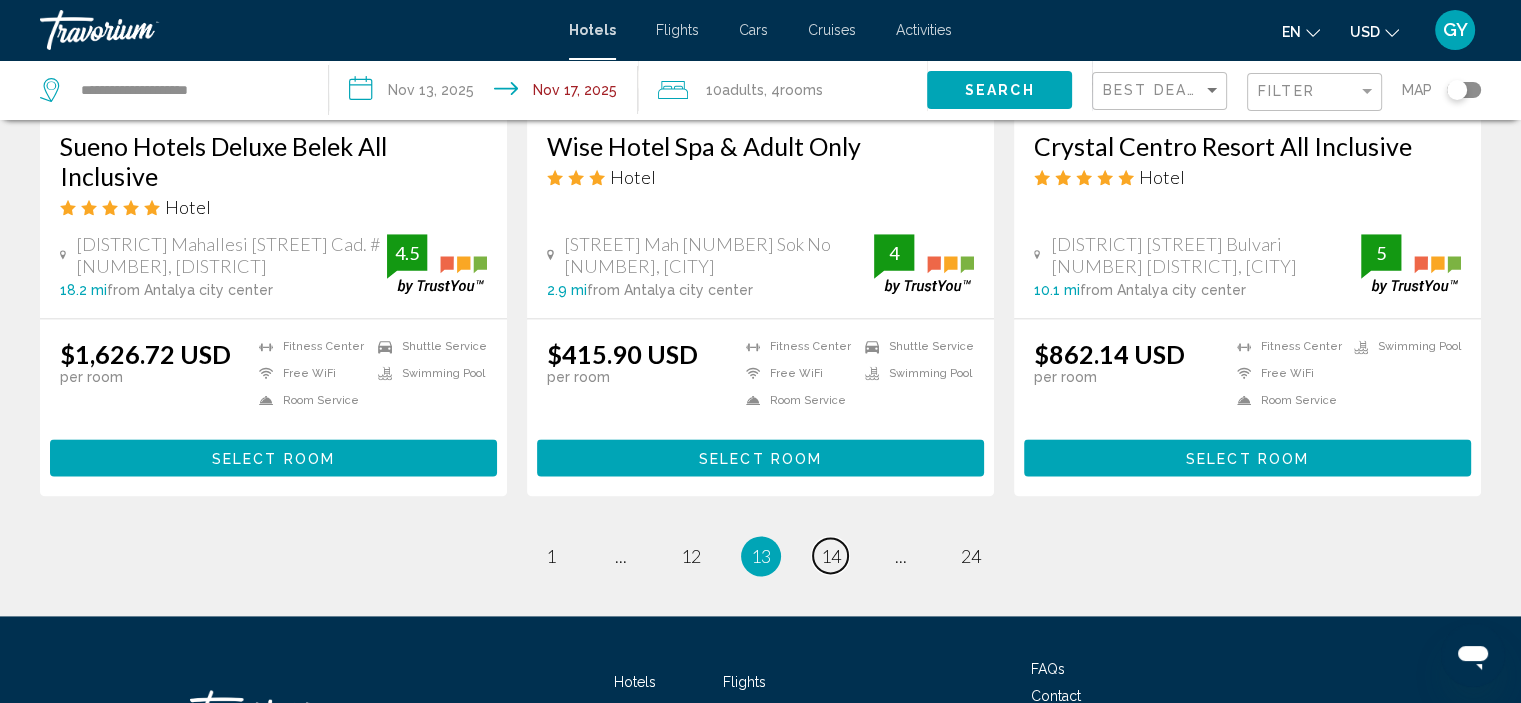 scroll, scrollTop: 2575, scrollLeft: 0, axis: vertical 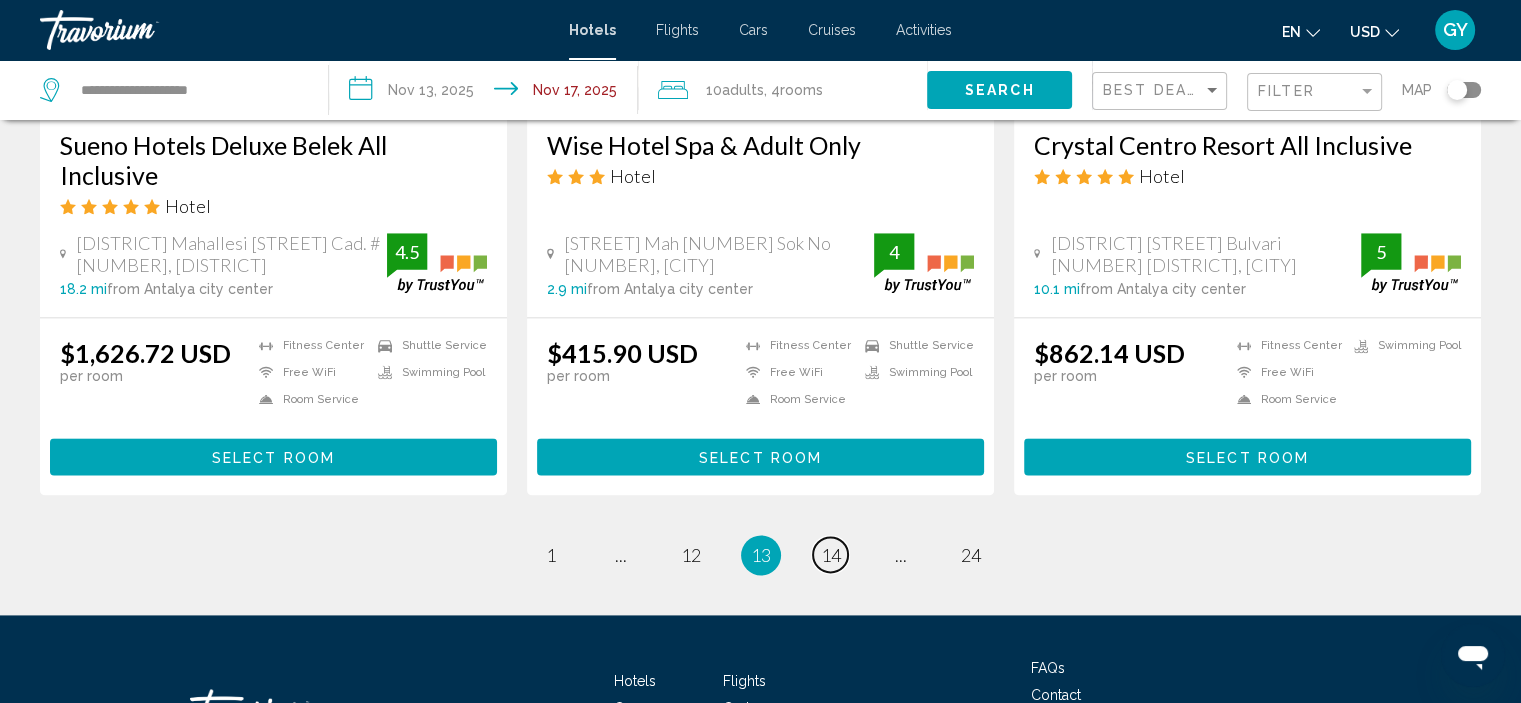 click on "14" at bounding box center (831, 555) 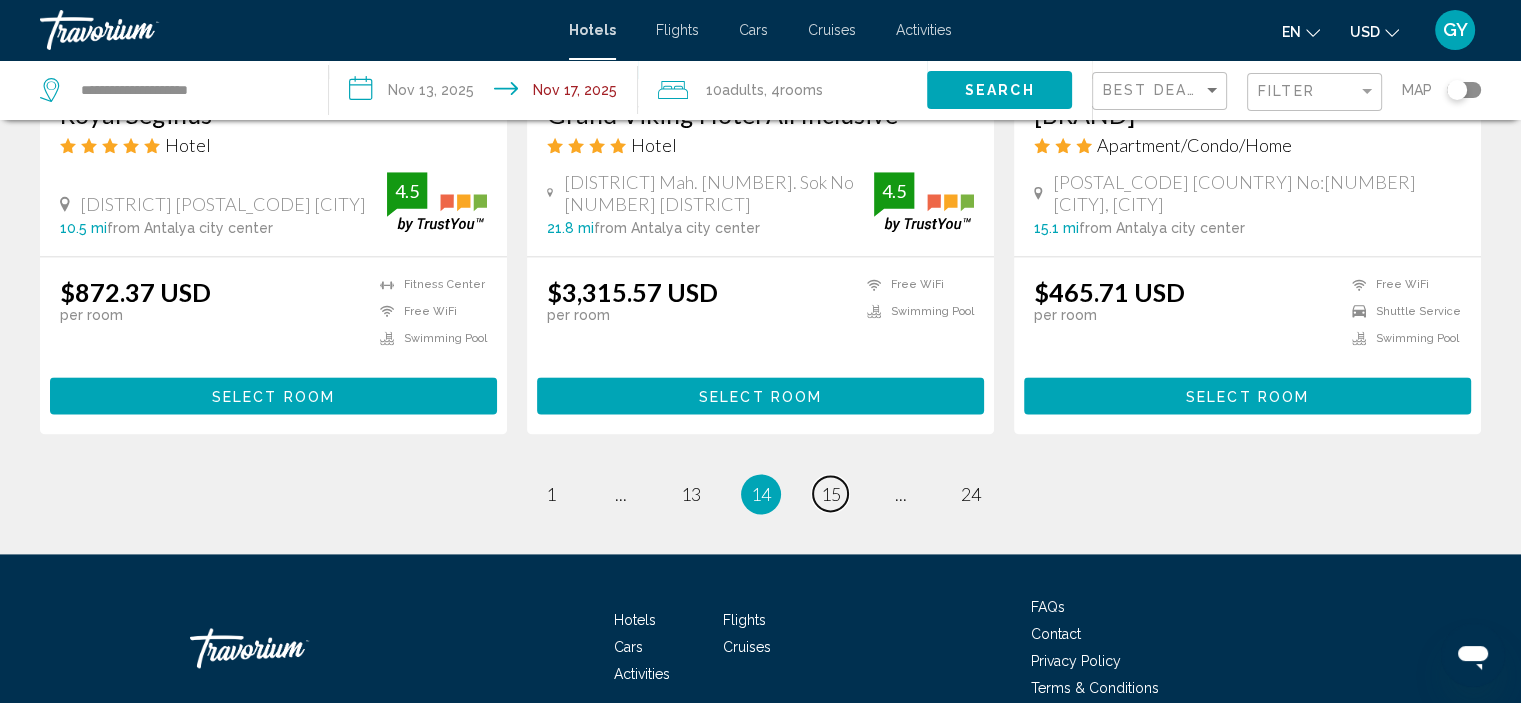 scroll, scrollTop: 2626, scrollLeft: 0, axis: vertical 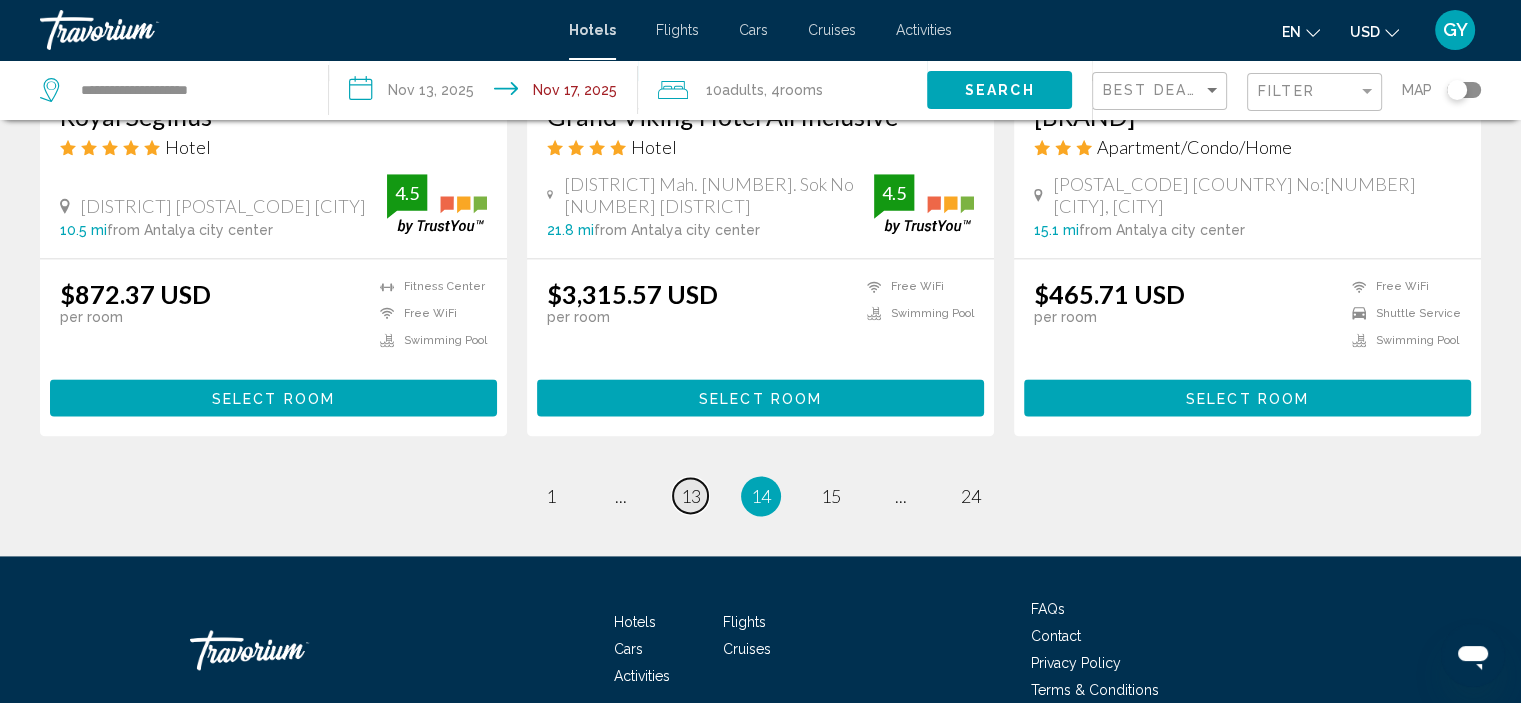 click on "13" at bounding box center [691, 496] 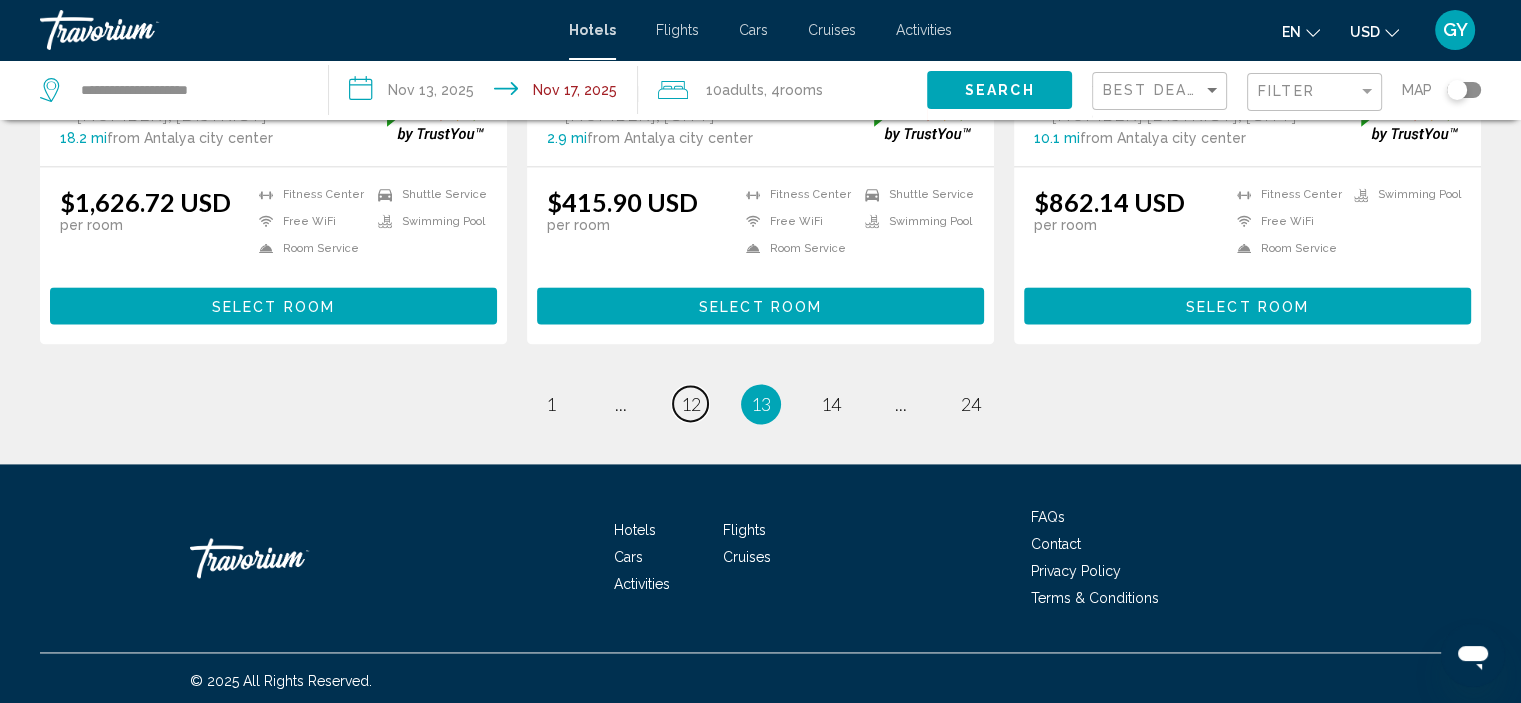 scroll, scrollTop: 2725, scrollLeft: 0, axis: vertical 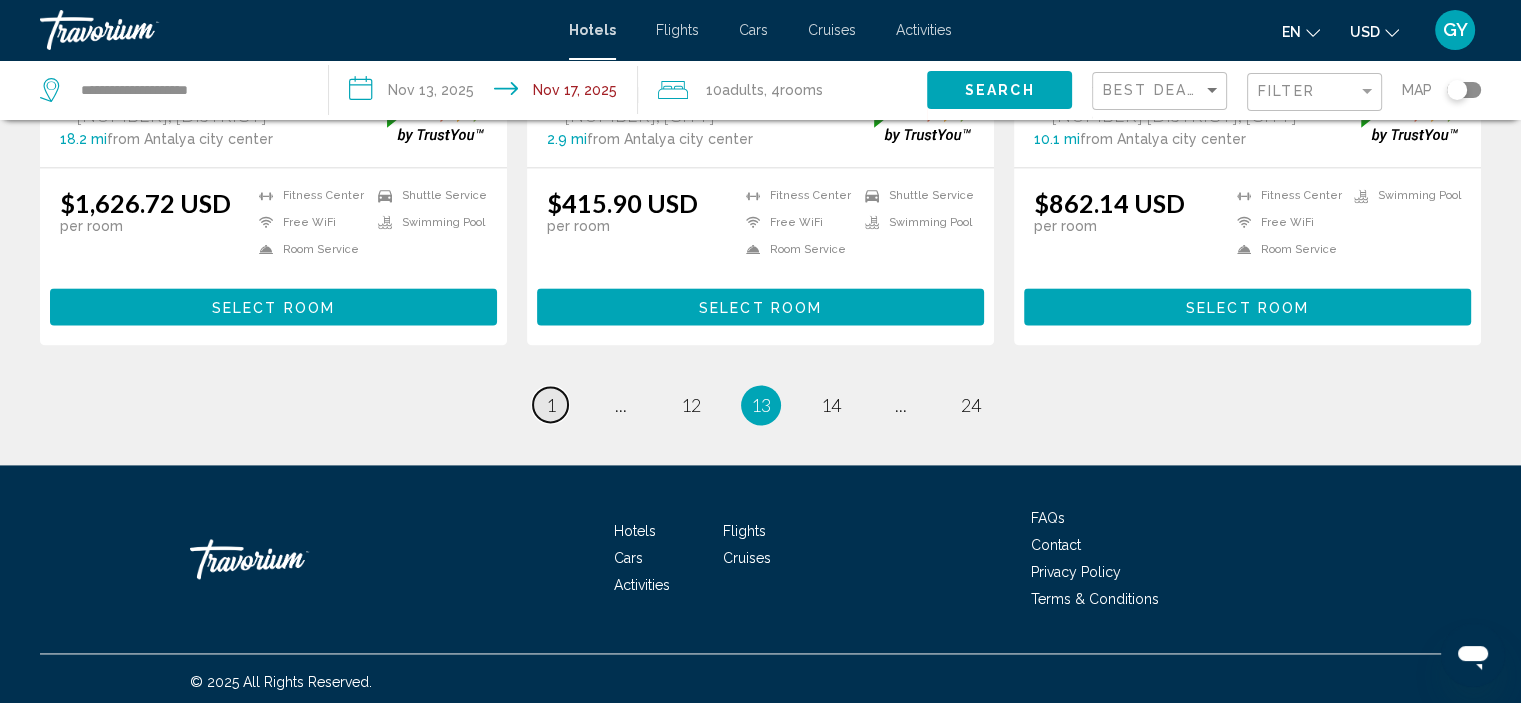 click on "1" at bounding box center [551, 405] 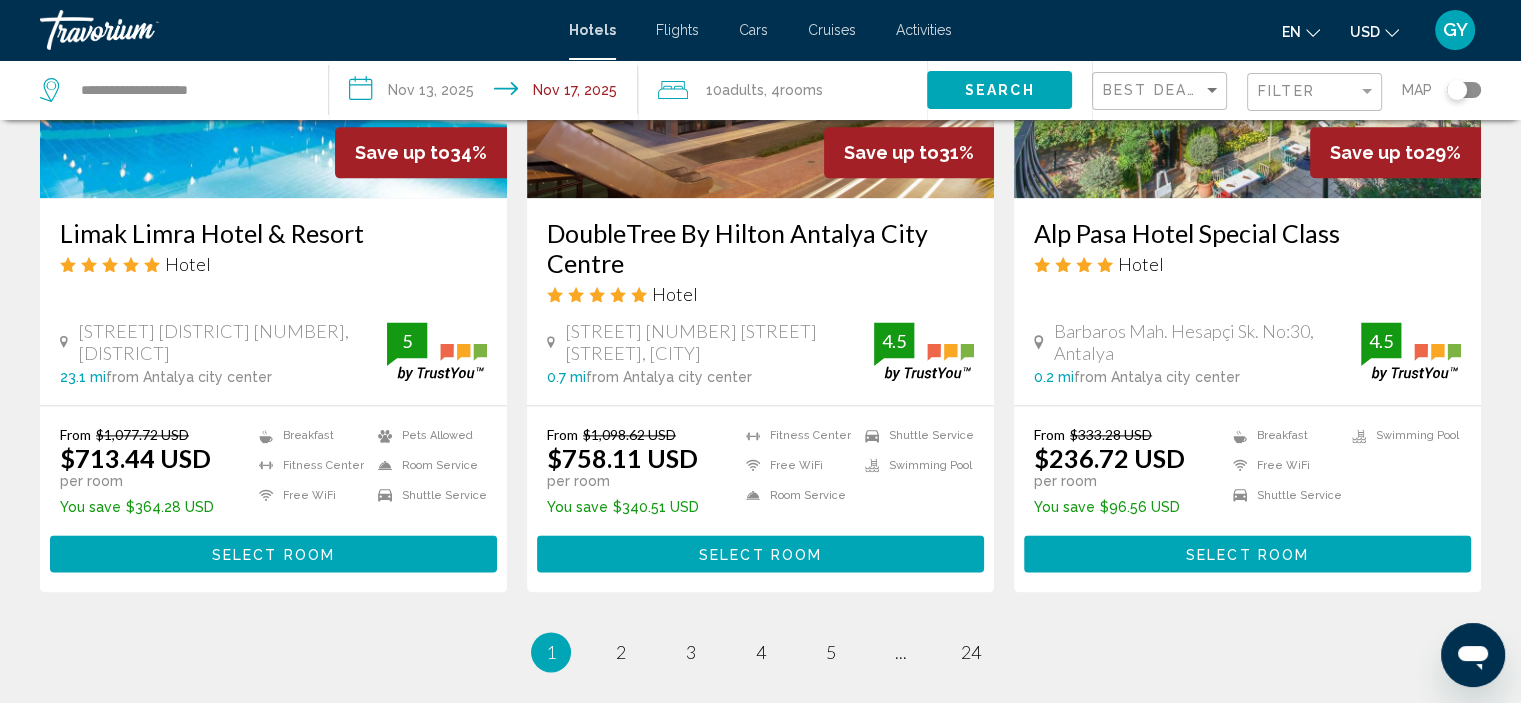 scroll, scrollTop: 2544, scrollLeft: 0, axis: vertical 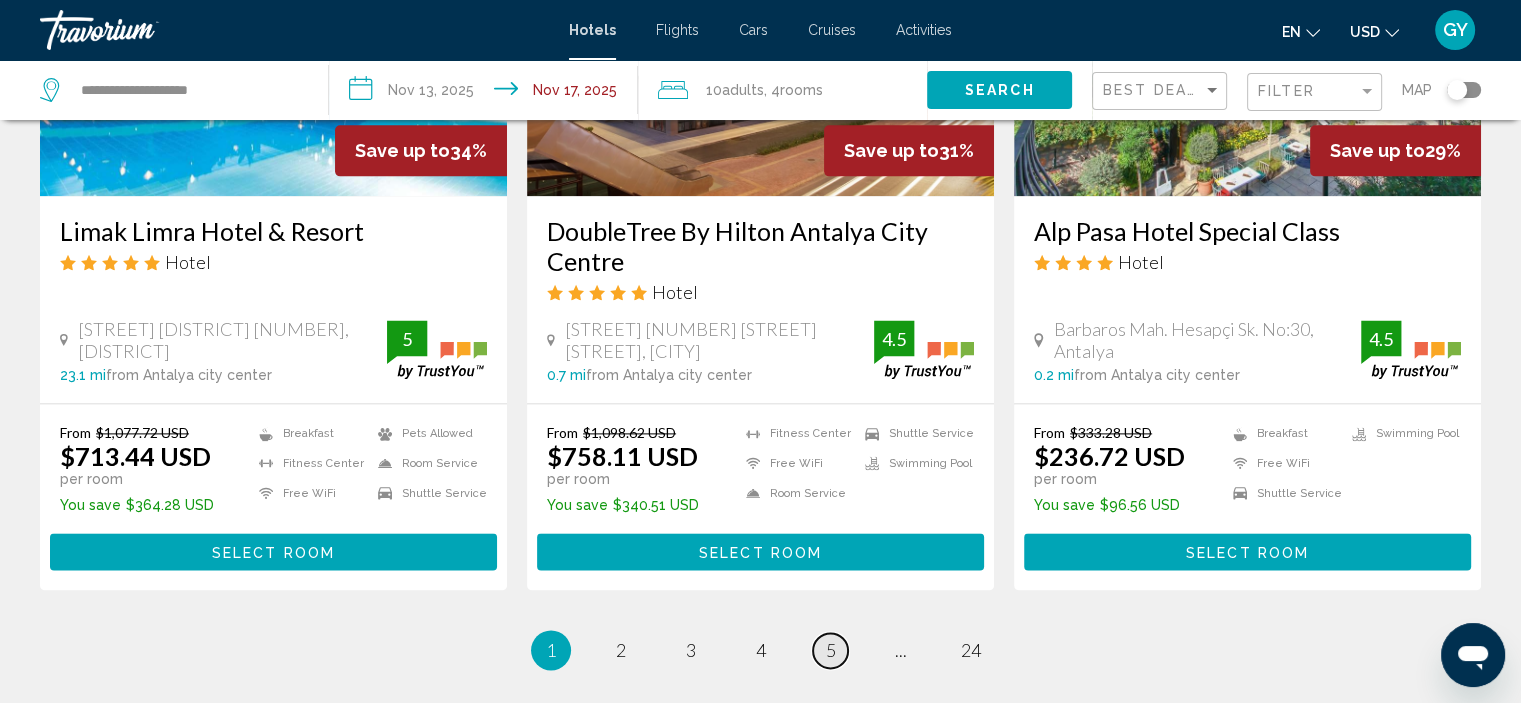 click on "5" at bounding box center (831, 650) 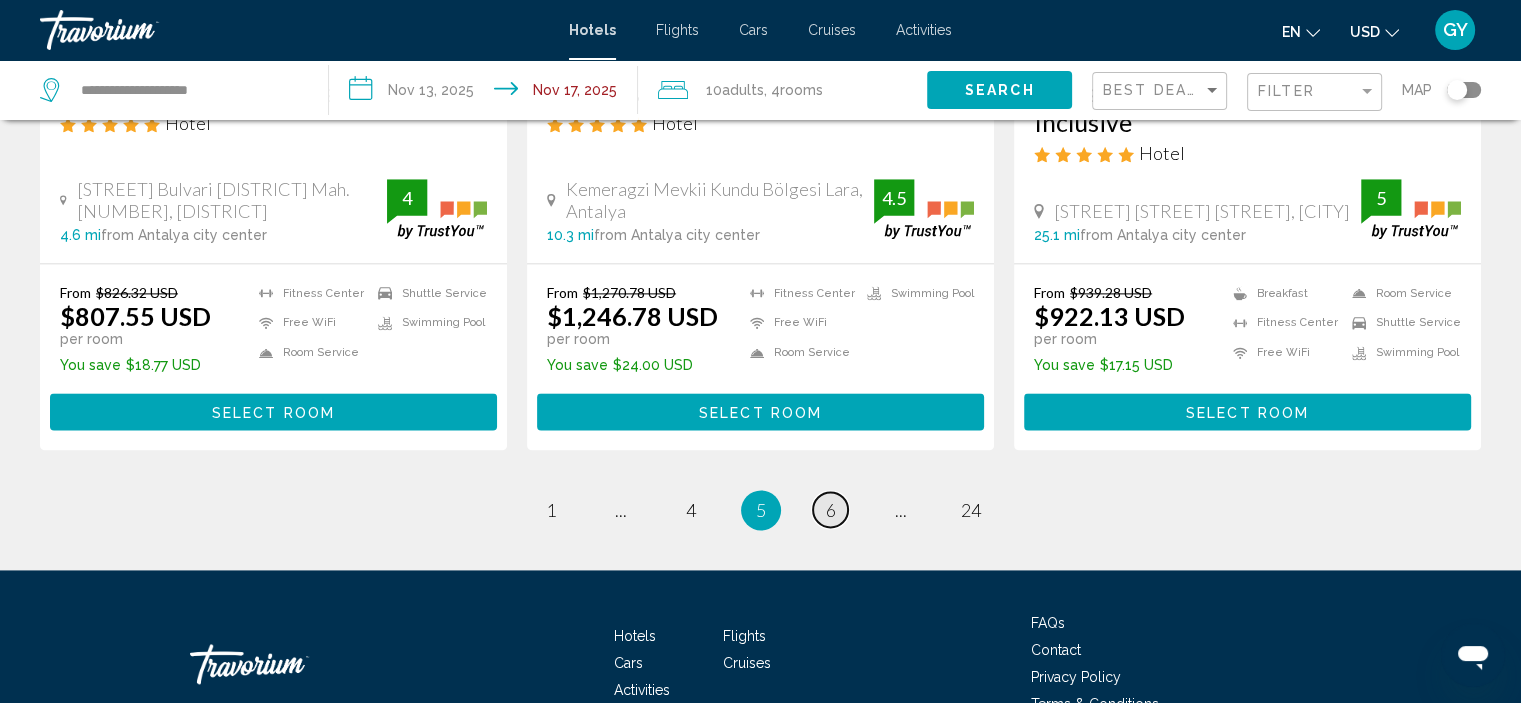 scroll, scrollTop: 2765, scrollLeft: 0, axis: vertical 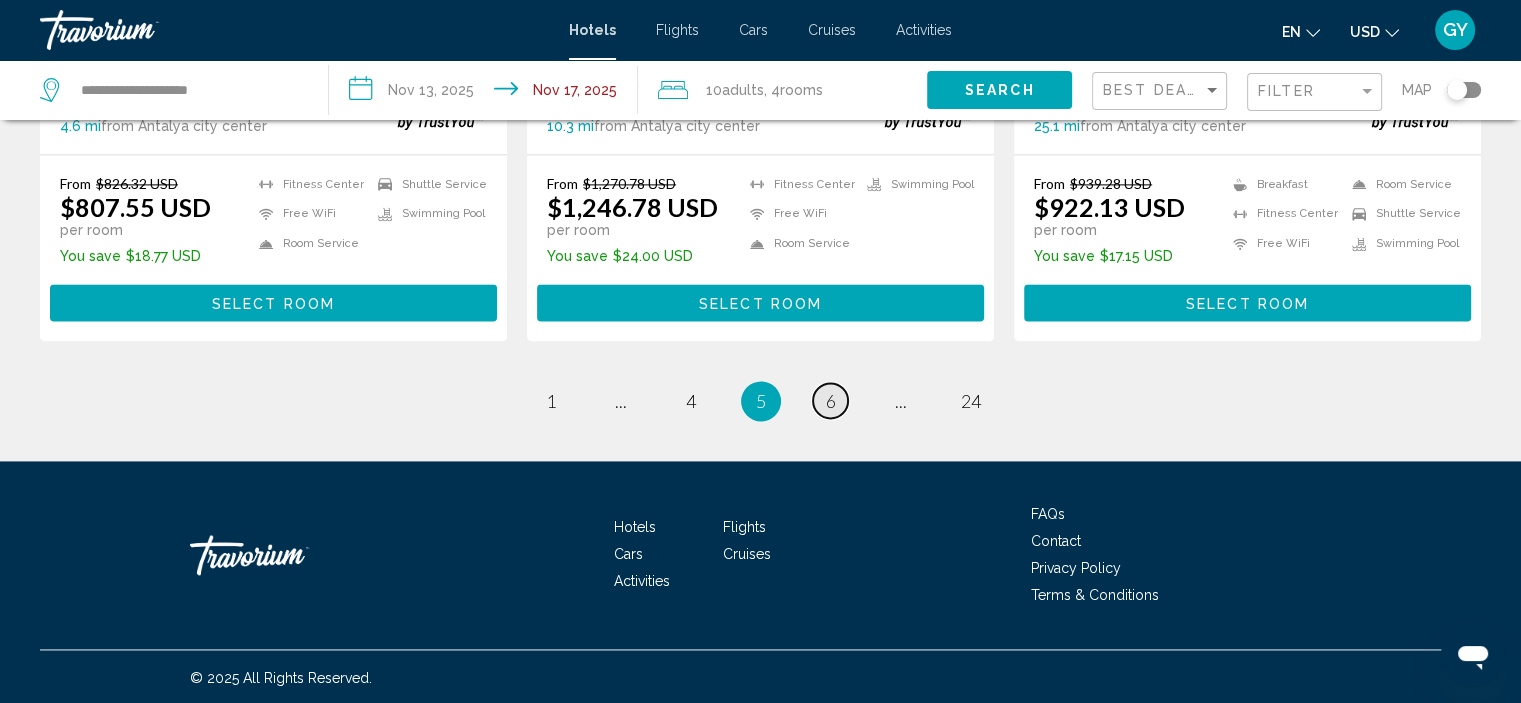 click on "6" at bounding box center (831, 401) 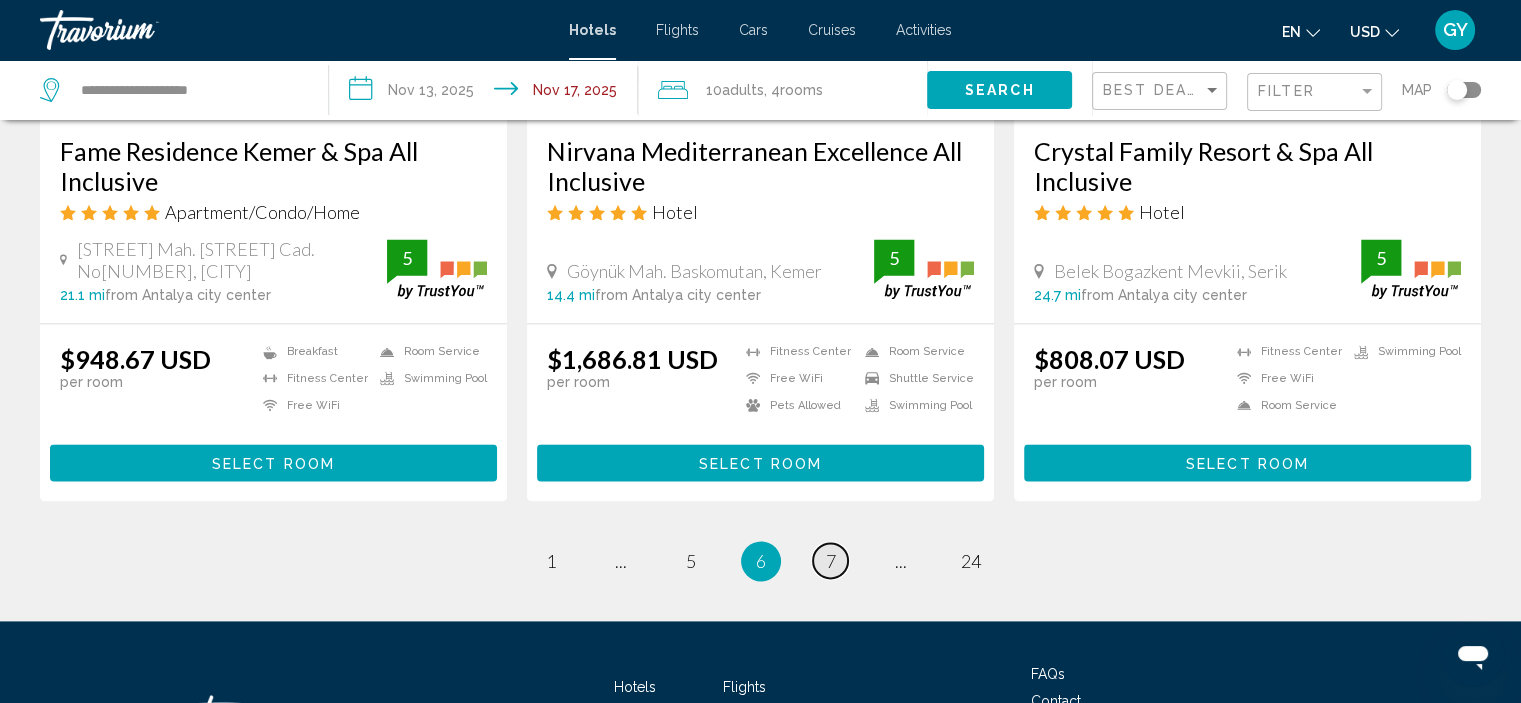 scroll, scrollTop: 2655, scrollLeft: 0, axis: vertical 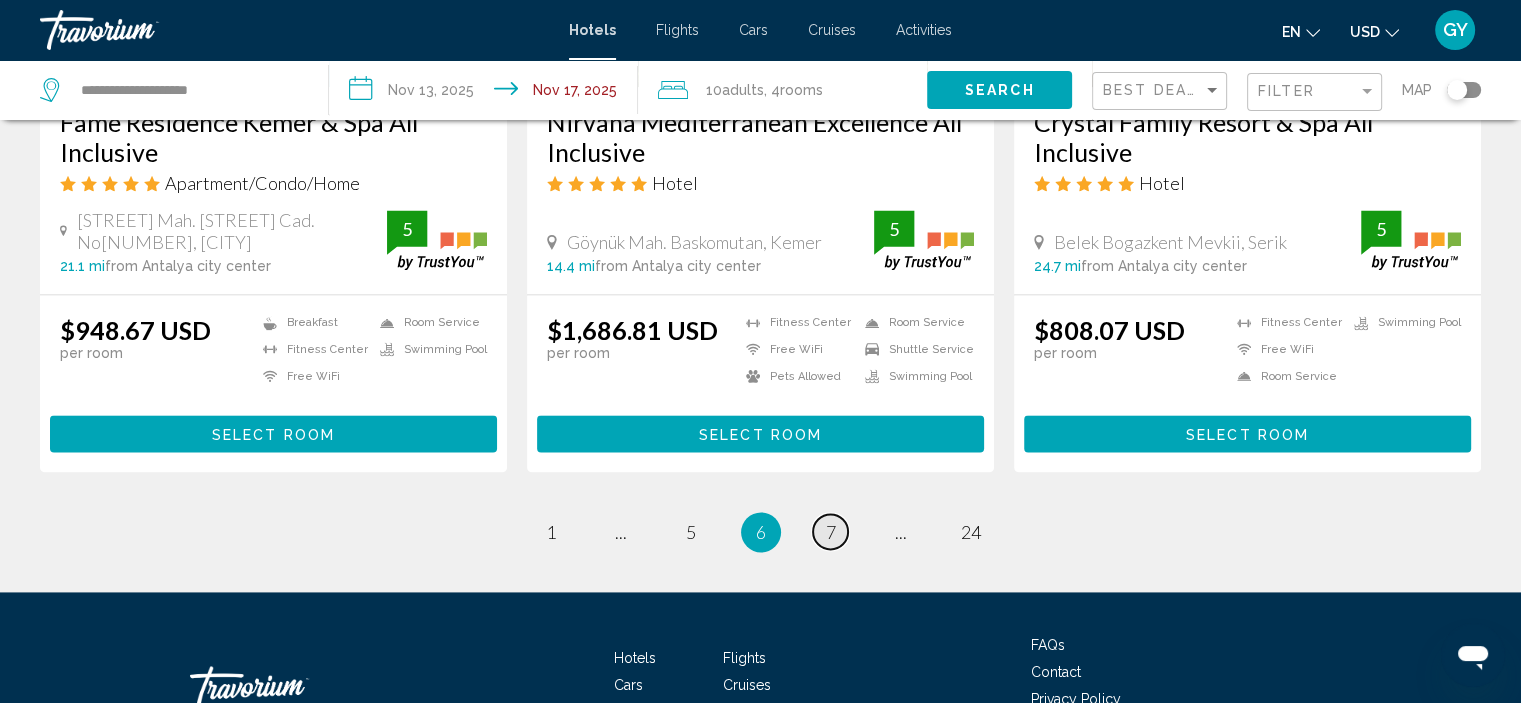 click on "7" at bounding box center (831, 532) 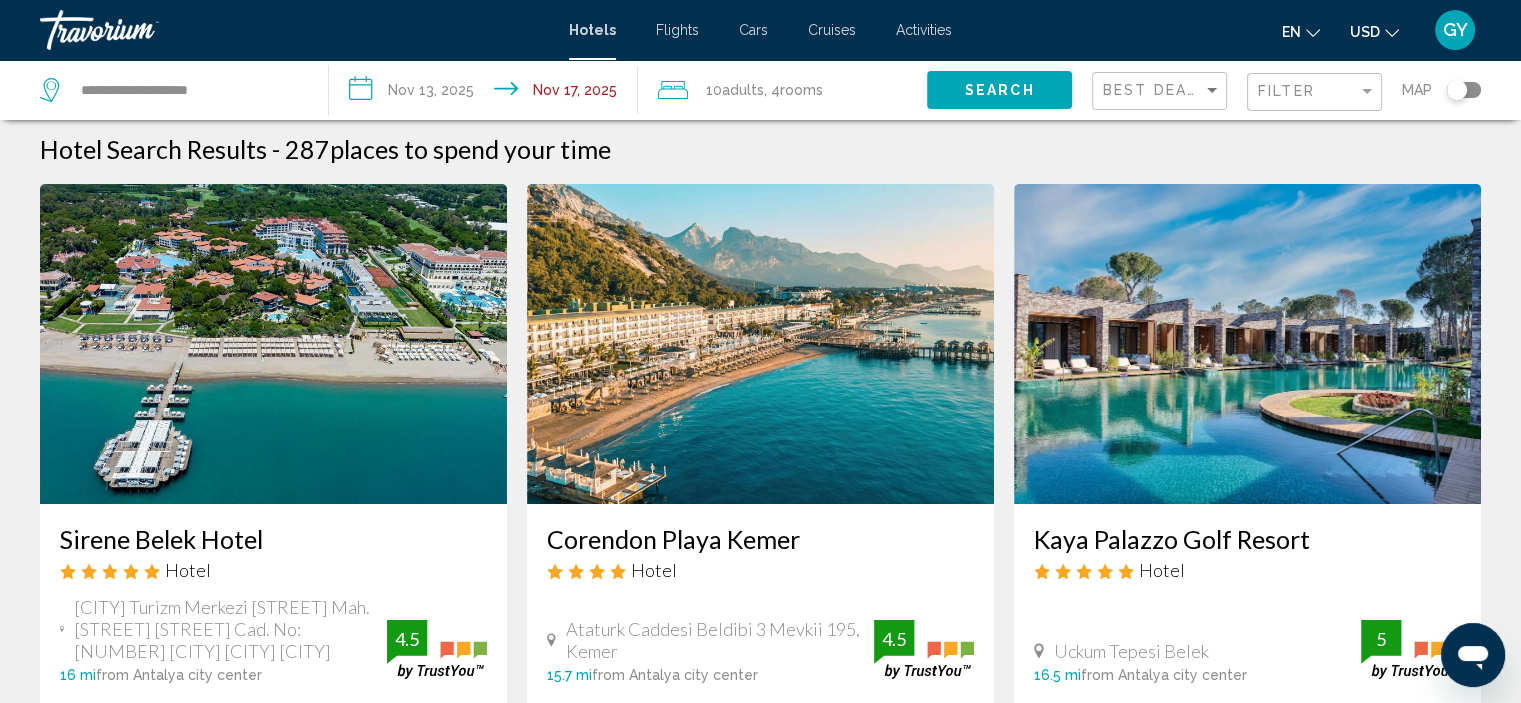 scroll, scrollTop: 0, scrollLeft: 0, axis: both 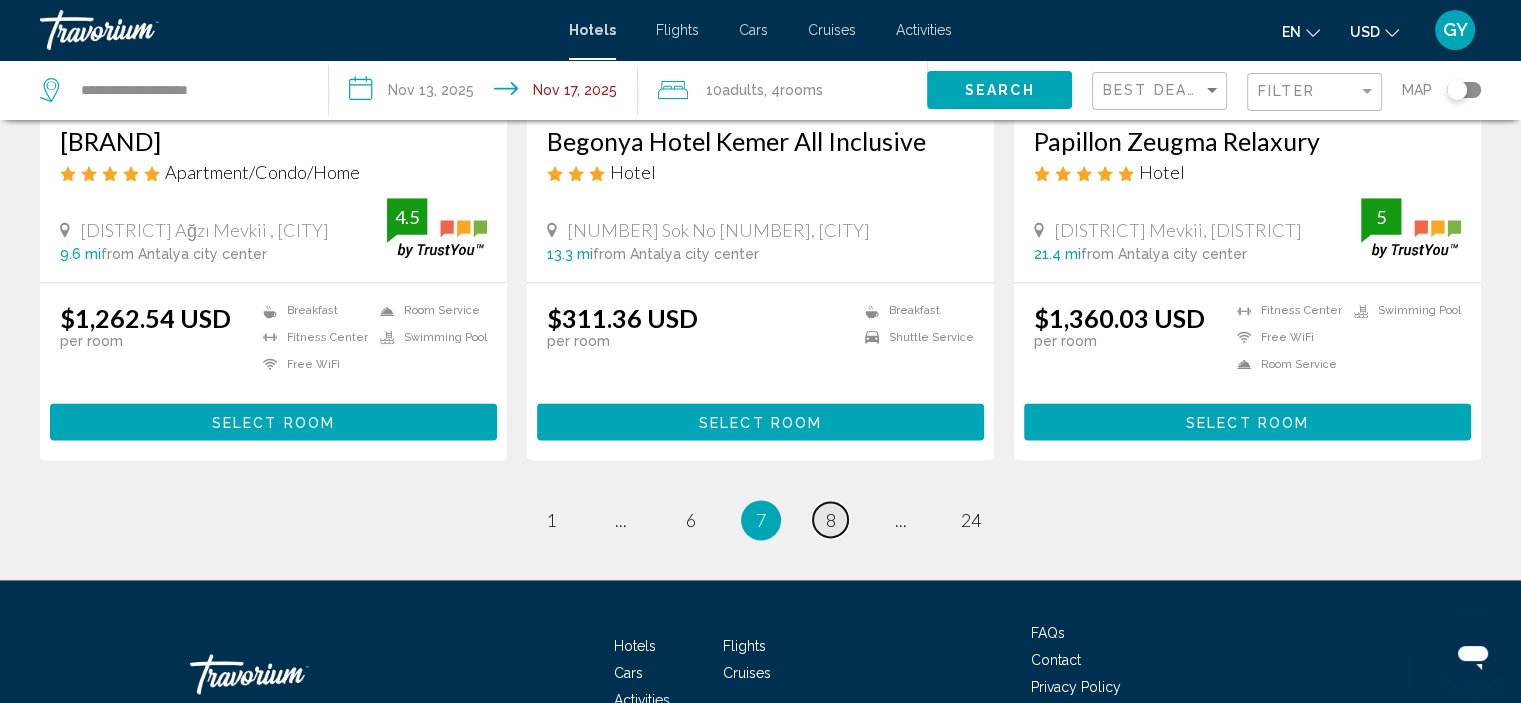 click on "8" at bounding box center (831, 520) 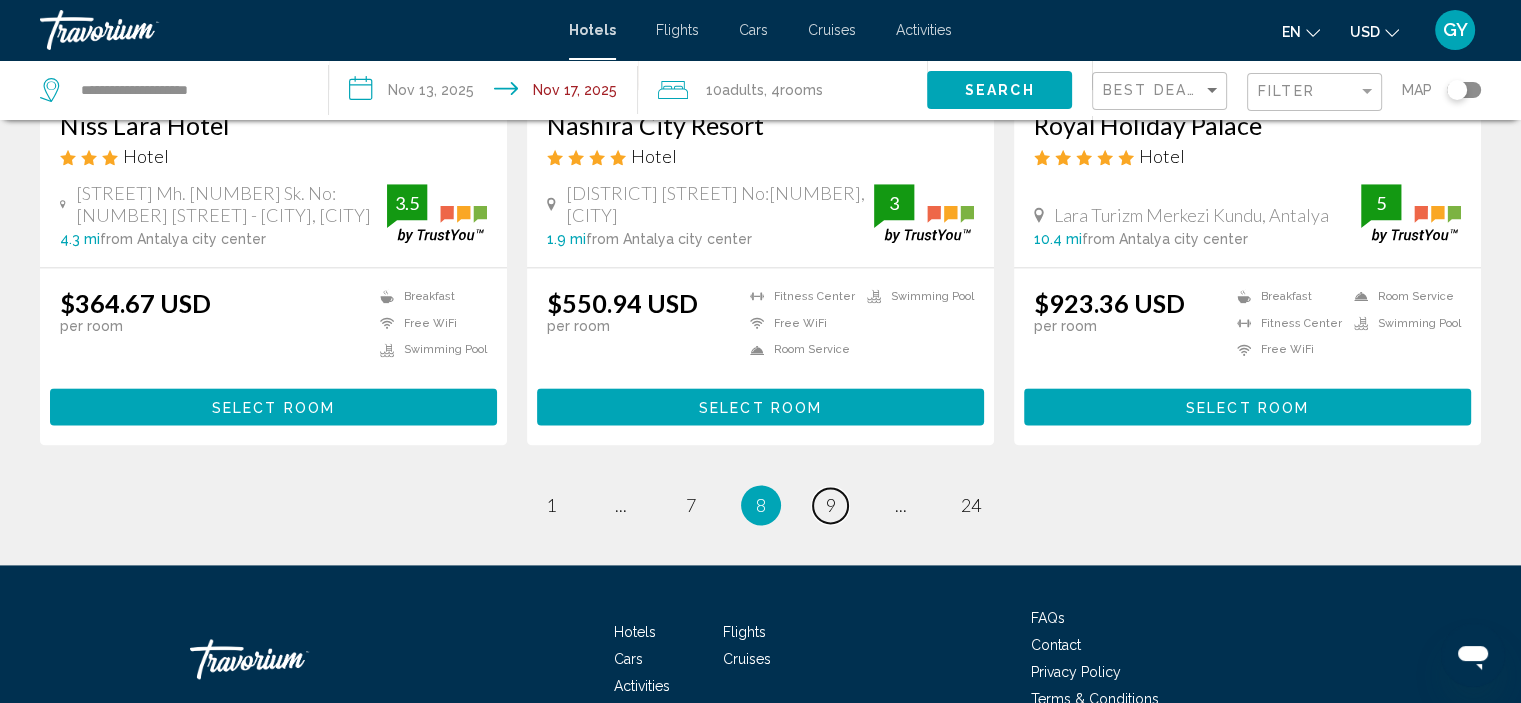 scroll, scrollTop: 2616, scrollLeft: 0, axis: vertical 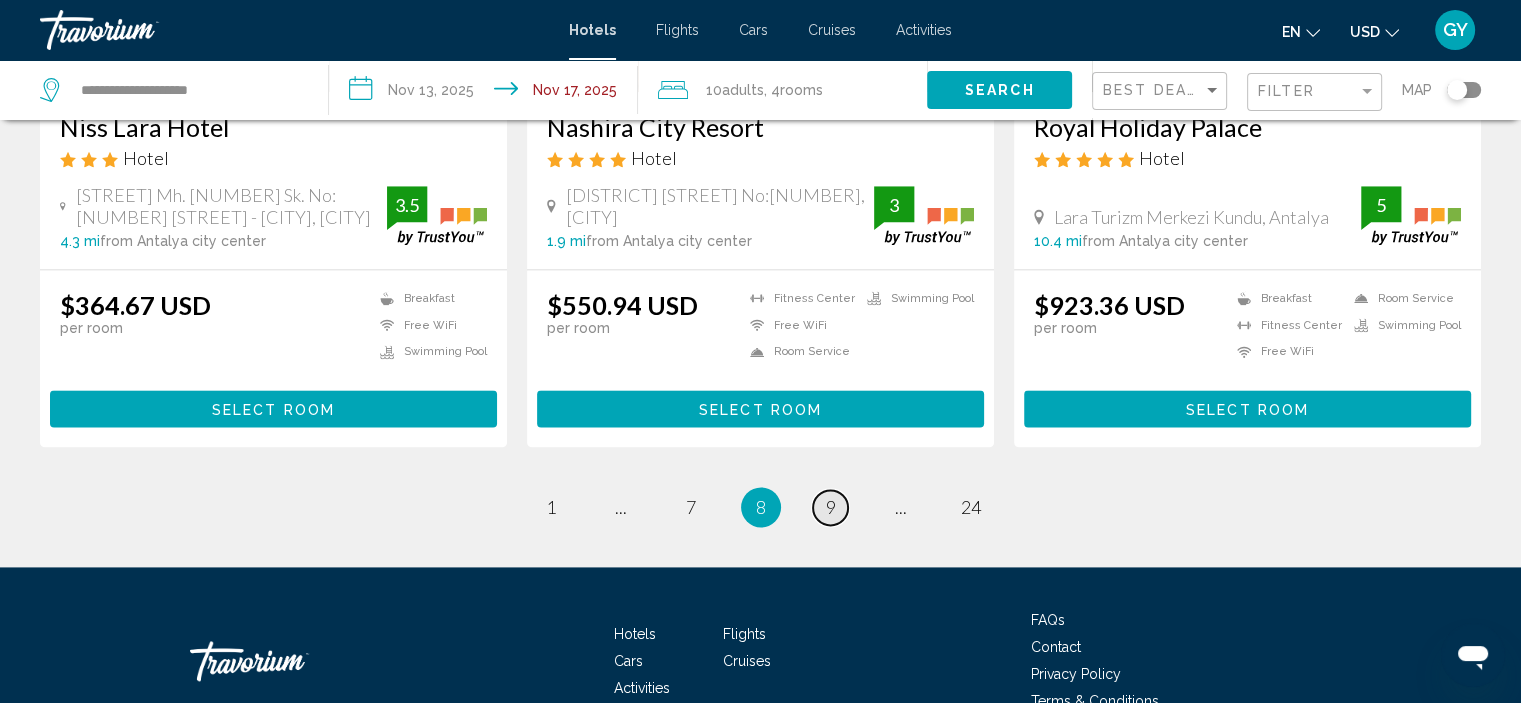 click on "page  9" at bounding box center [830, 507] 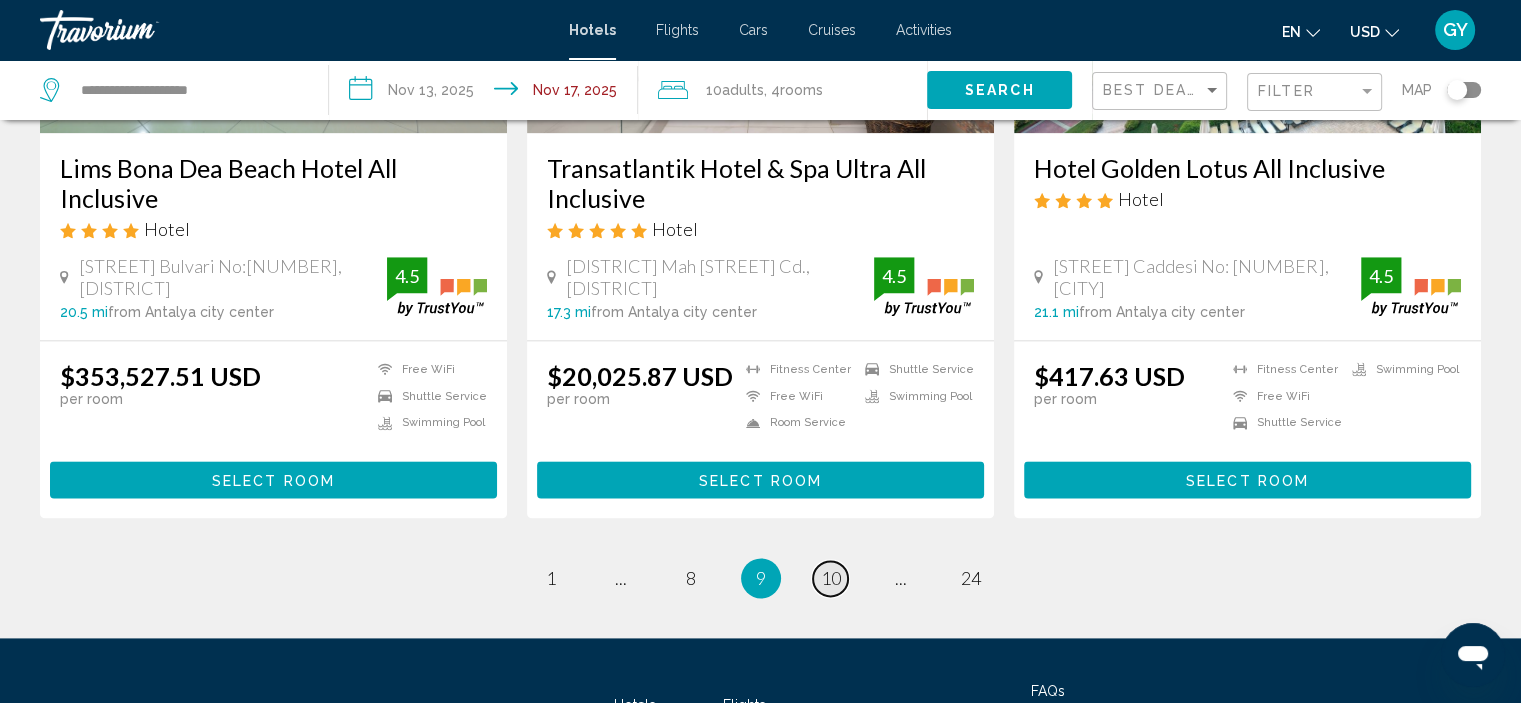 scroll, scrollTop: 2536, scrollLeft: 0, axis: vertical 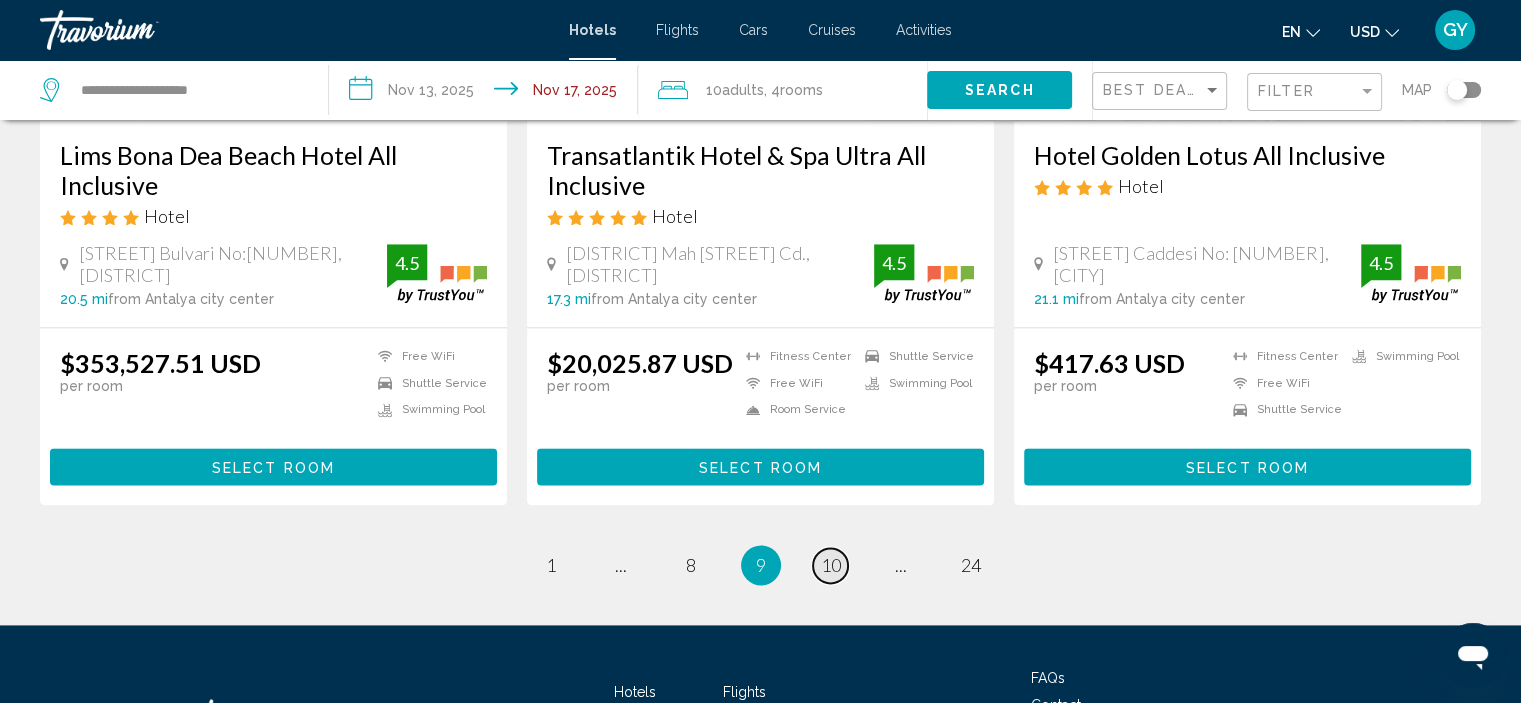 click on "10" at bounding box center [831, 565] 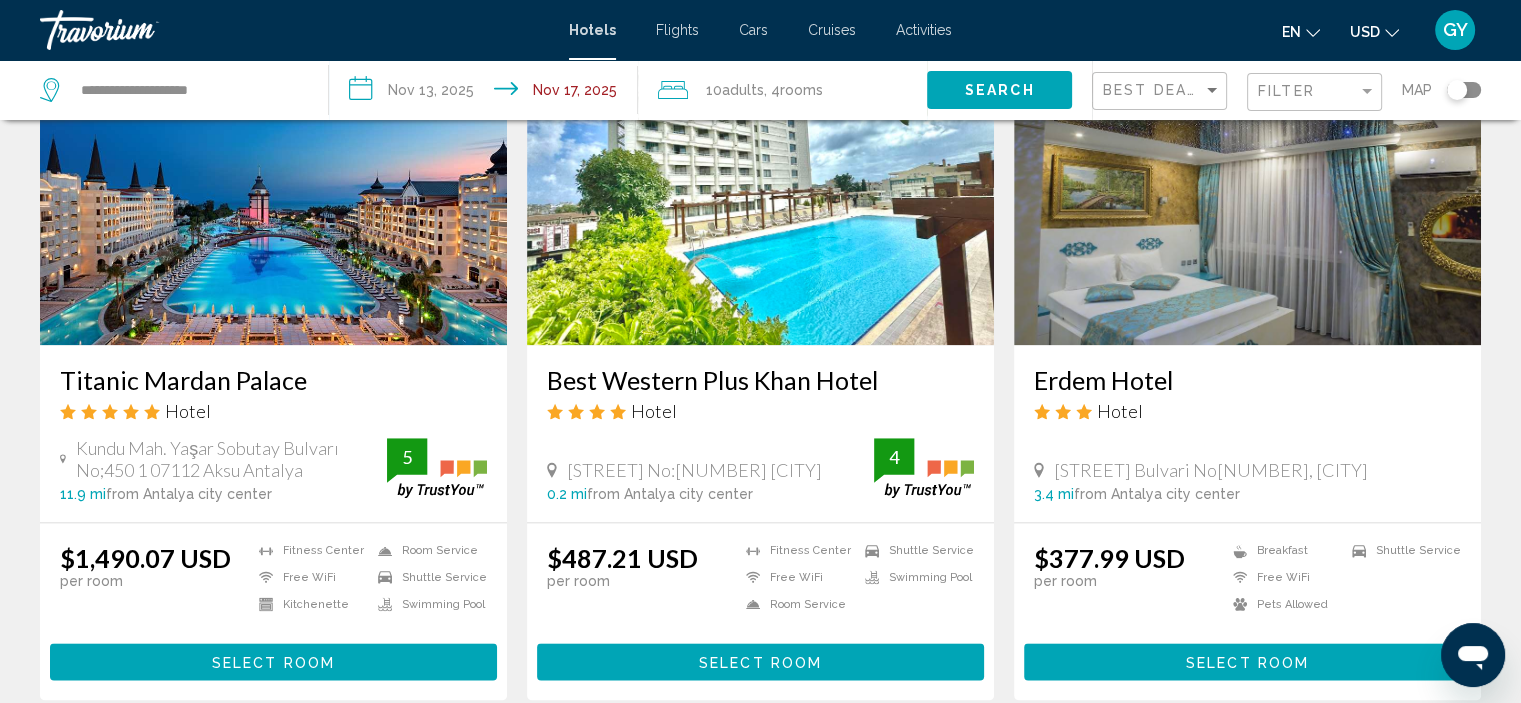 scroll, scrollTop: 2697, scrollLeft: 0, axis: vertical 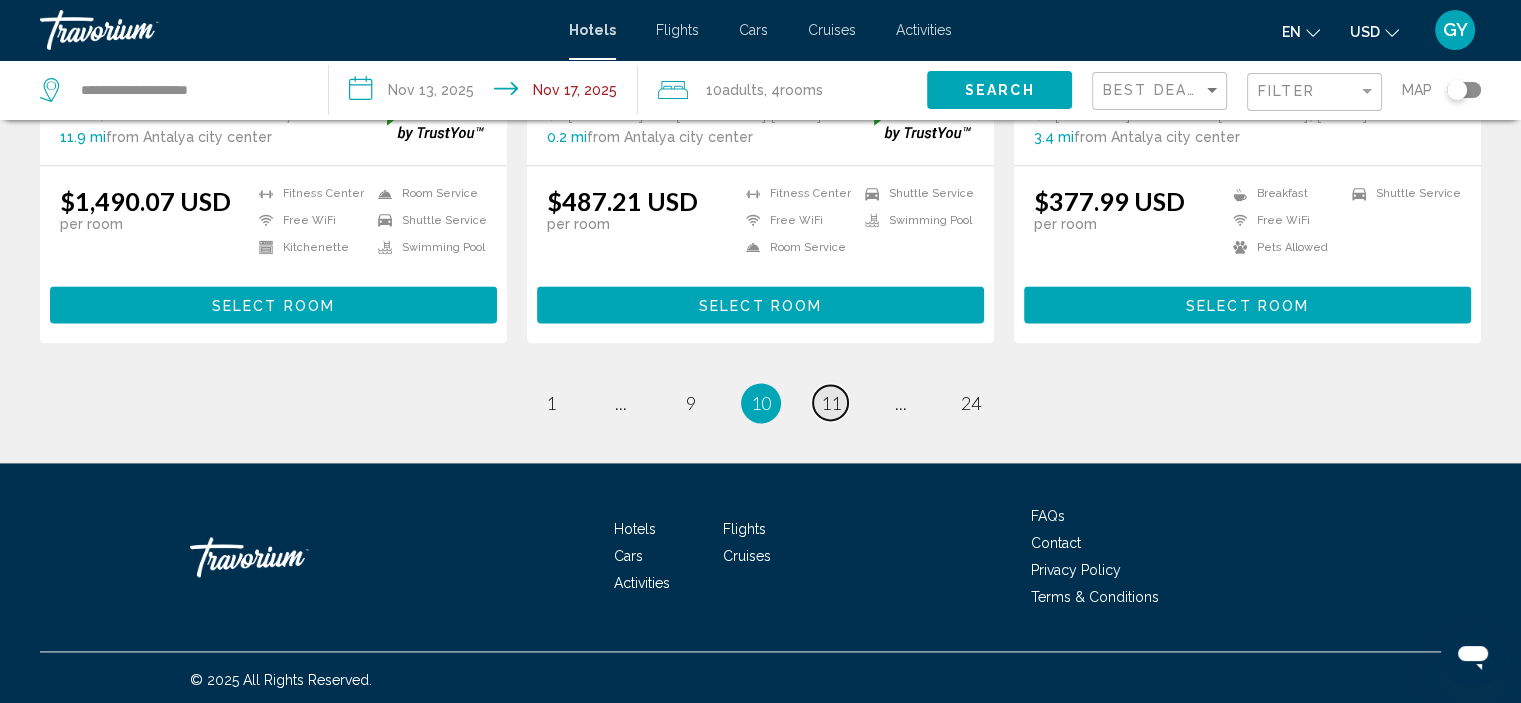 click on "11" at bounding box center (831, 403) 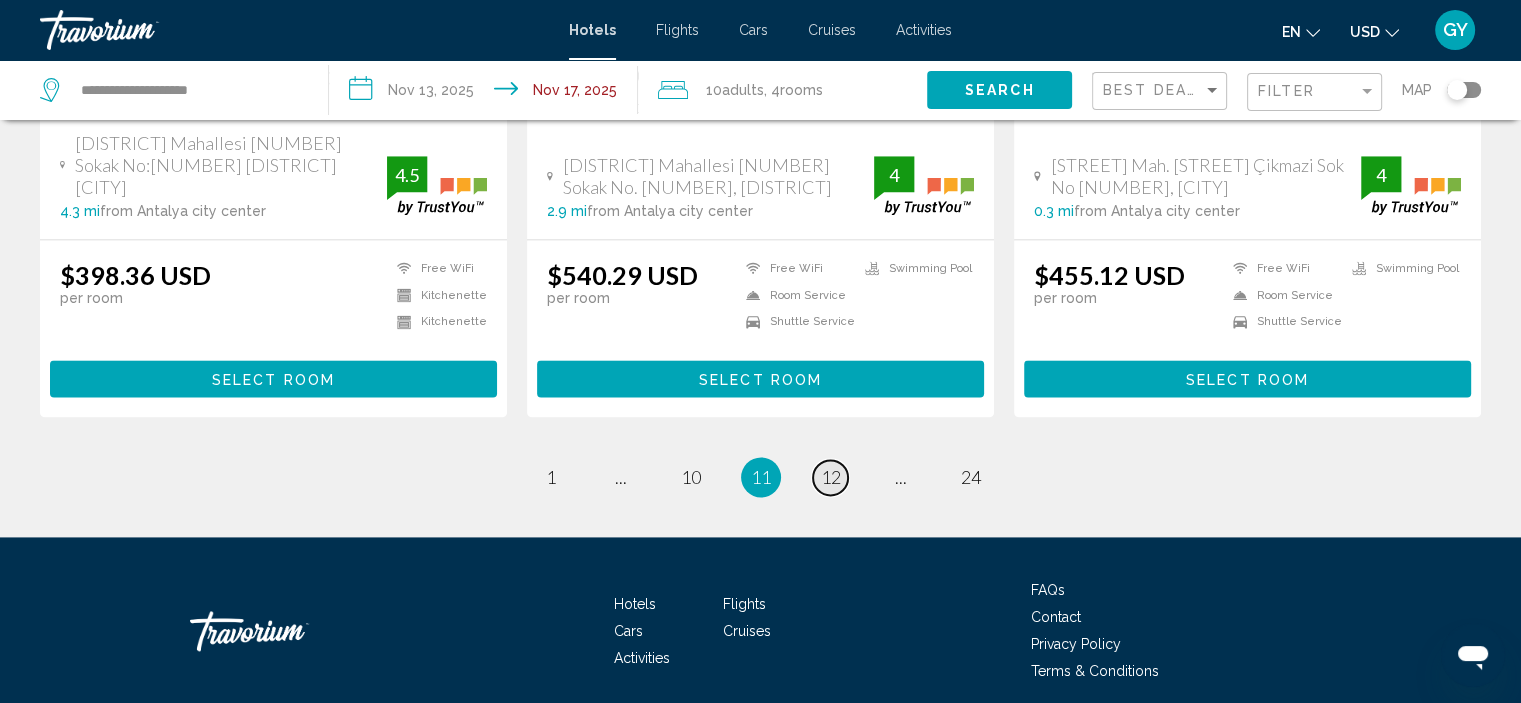 scroll, scrollTop: 2692, scrollLeft: 0, axis: vertical 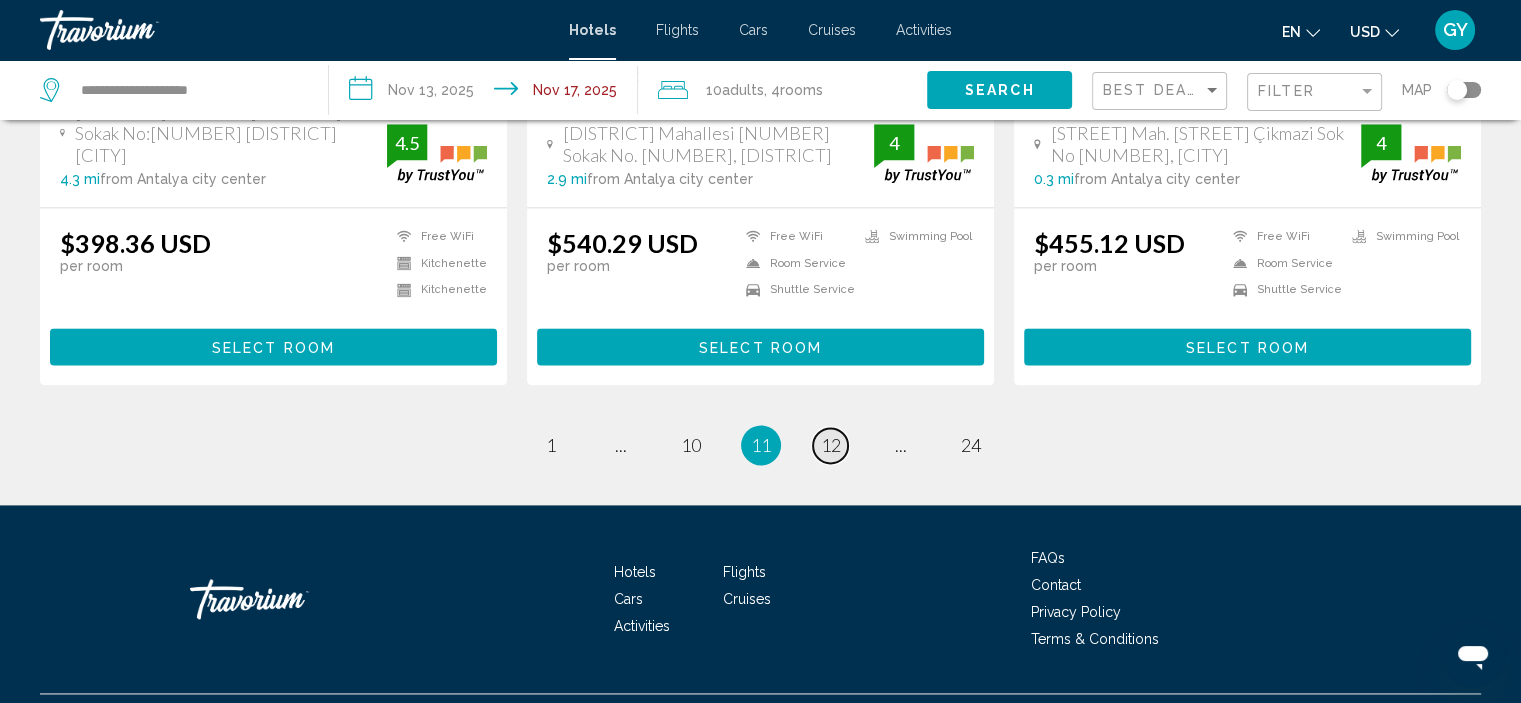 click on "12" at bounding box center [831, 445] 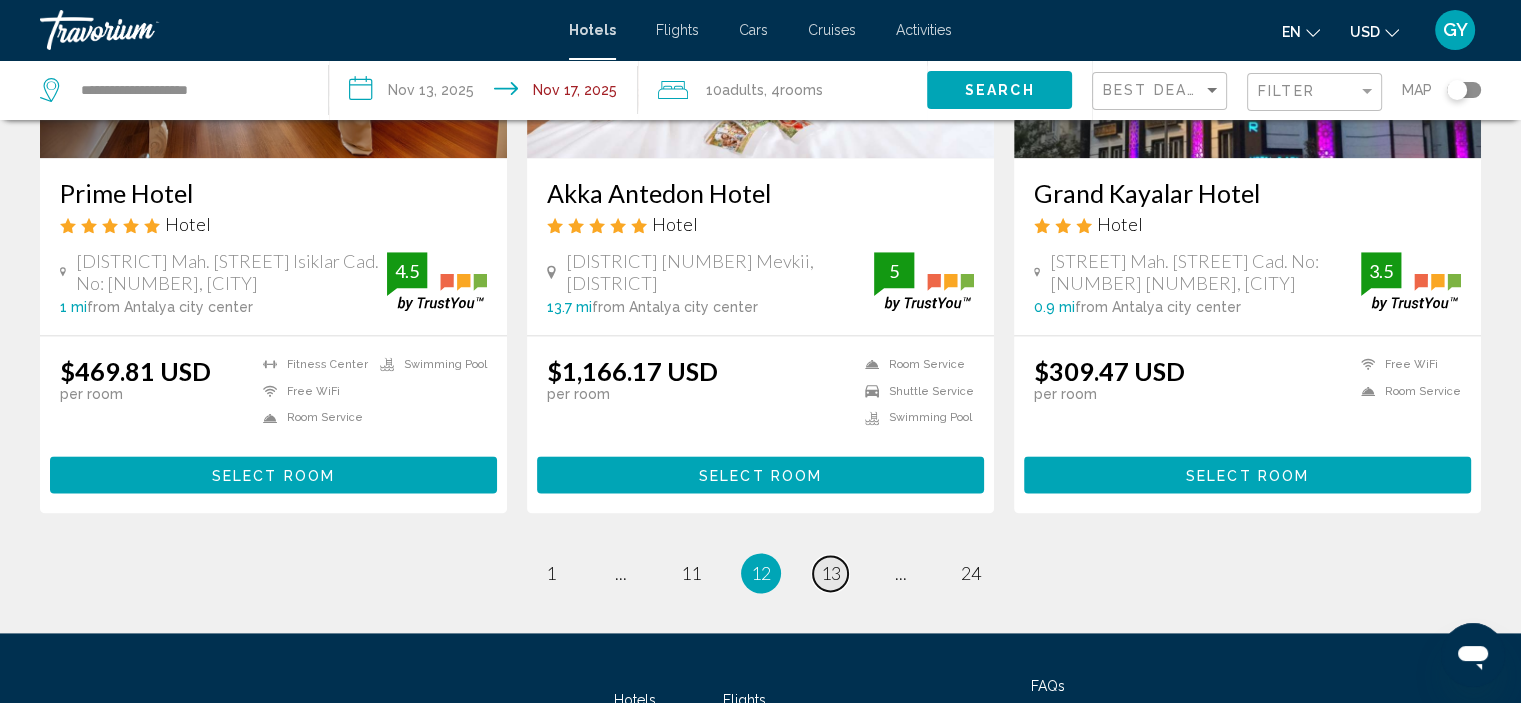 scroll, scrollTop: 2534, scrollLeft: 0, axis: vertical 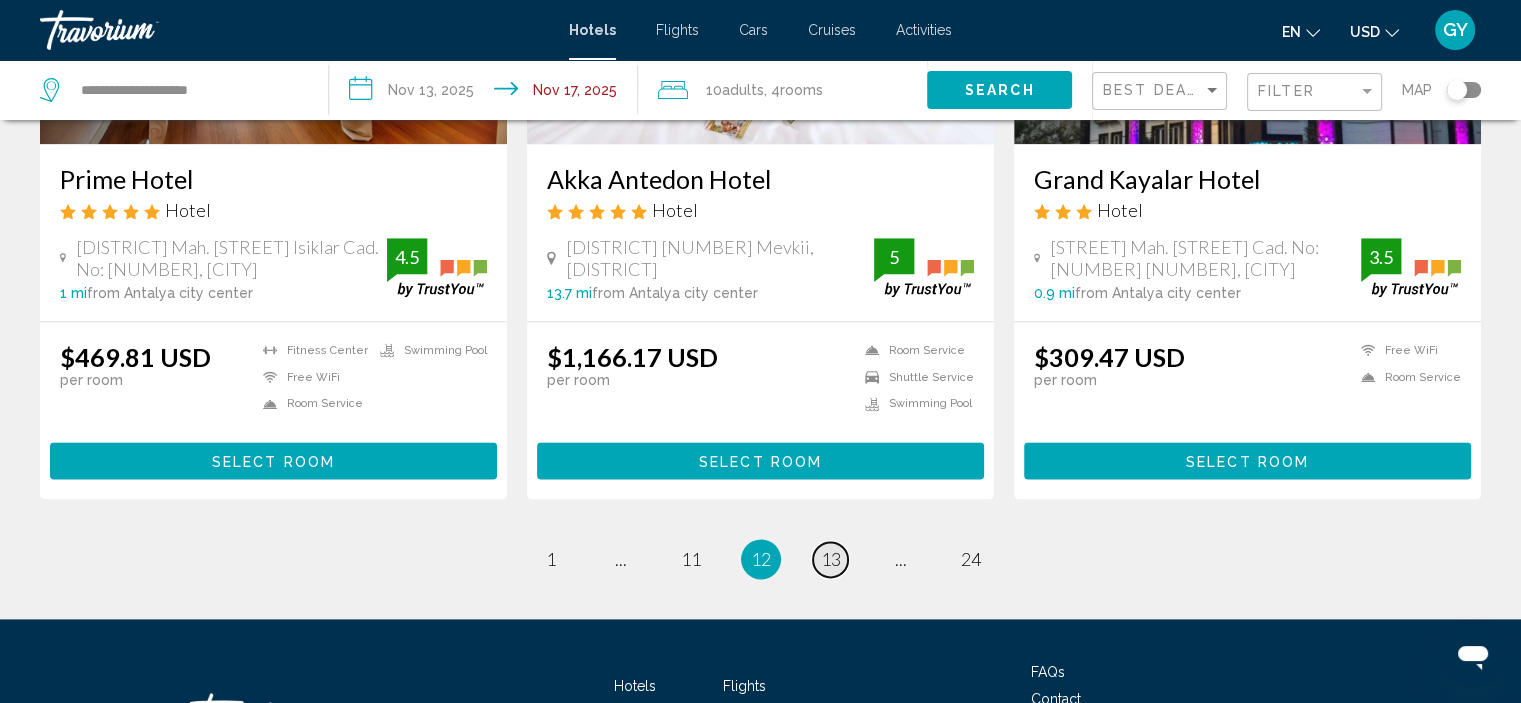 click on "13" at bounding box center [831, 559] 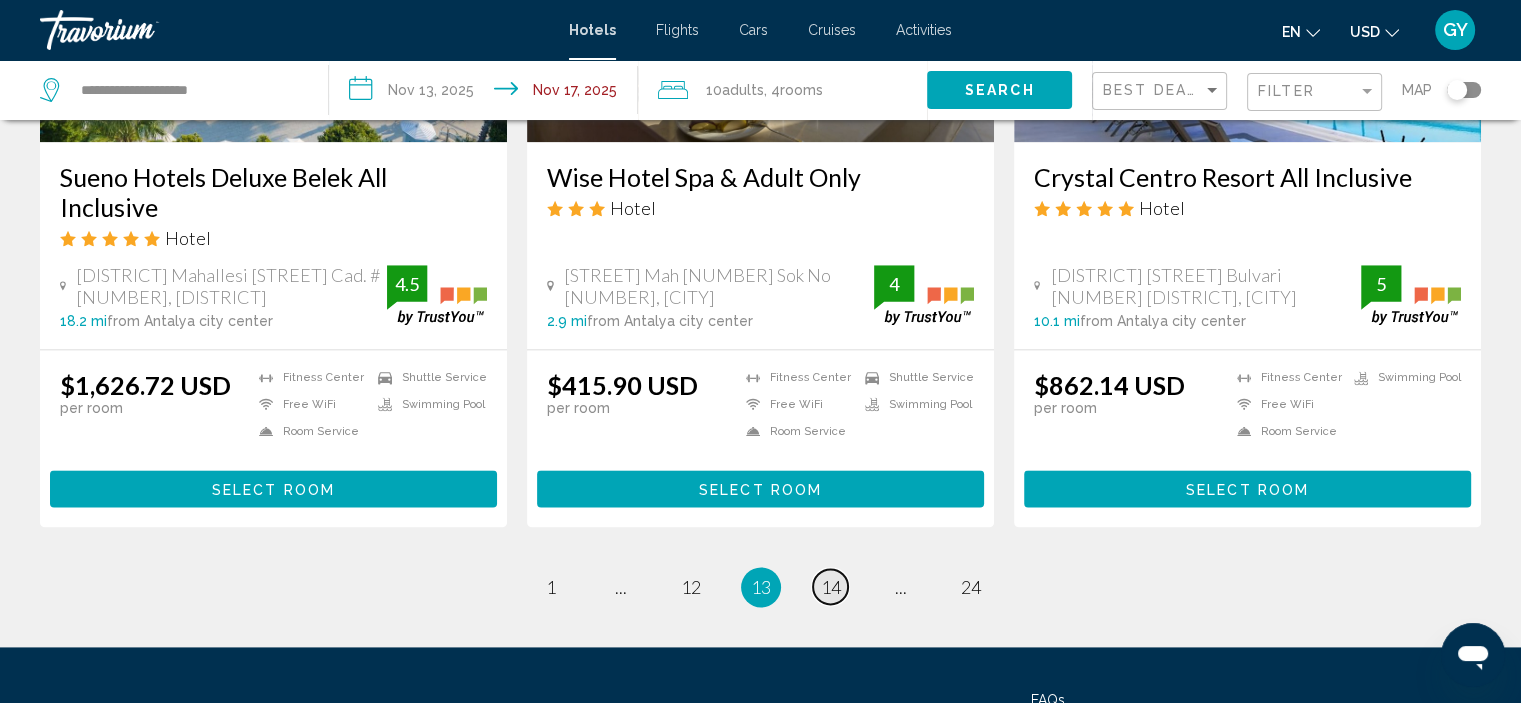 scroll, scrollTop: 2542, scrollLeft: 0, axis: vertical 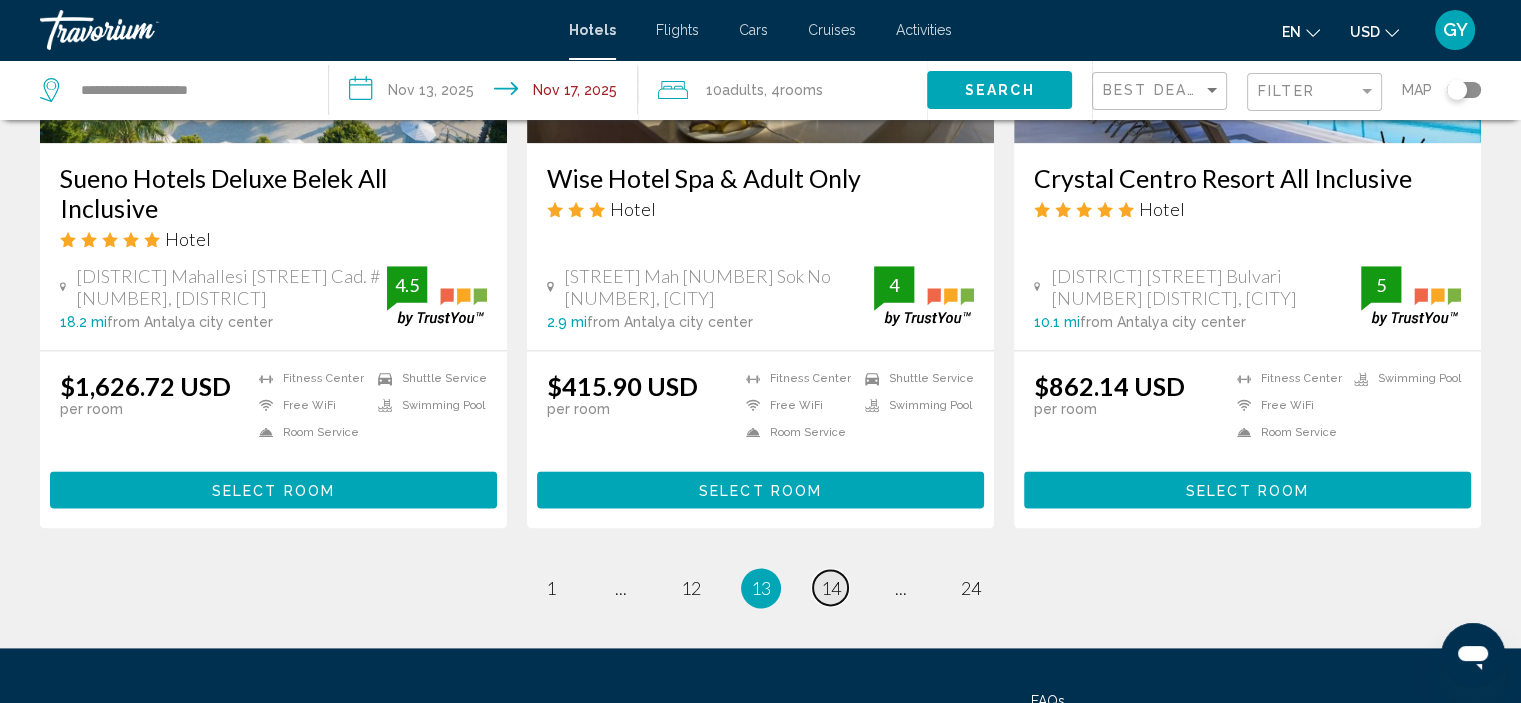 click on "14" at bounding box center [831, 588] 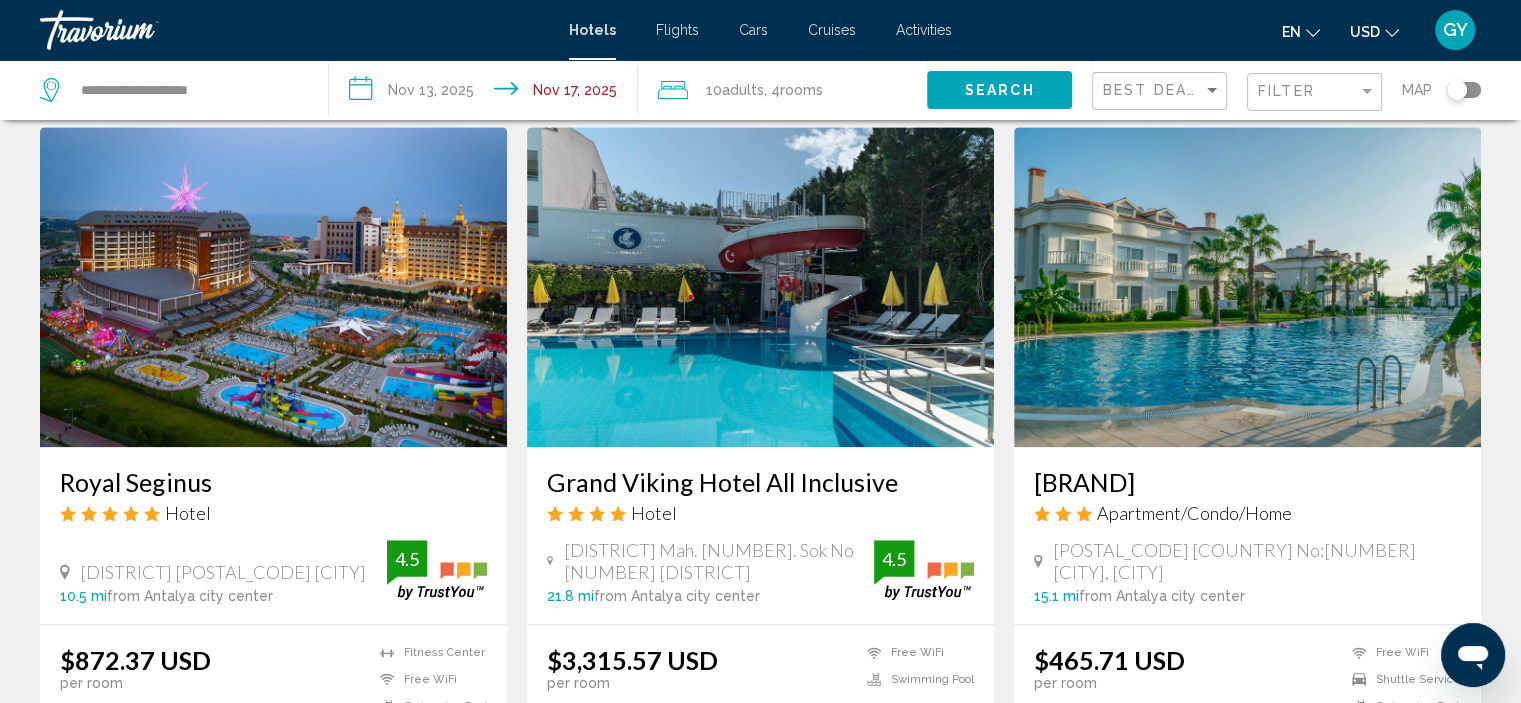 scroll, scrollTop: 2280, scrollLeft: 0, axis: vertical 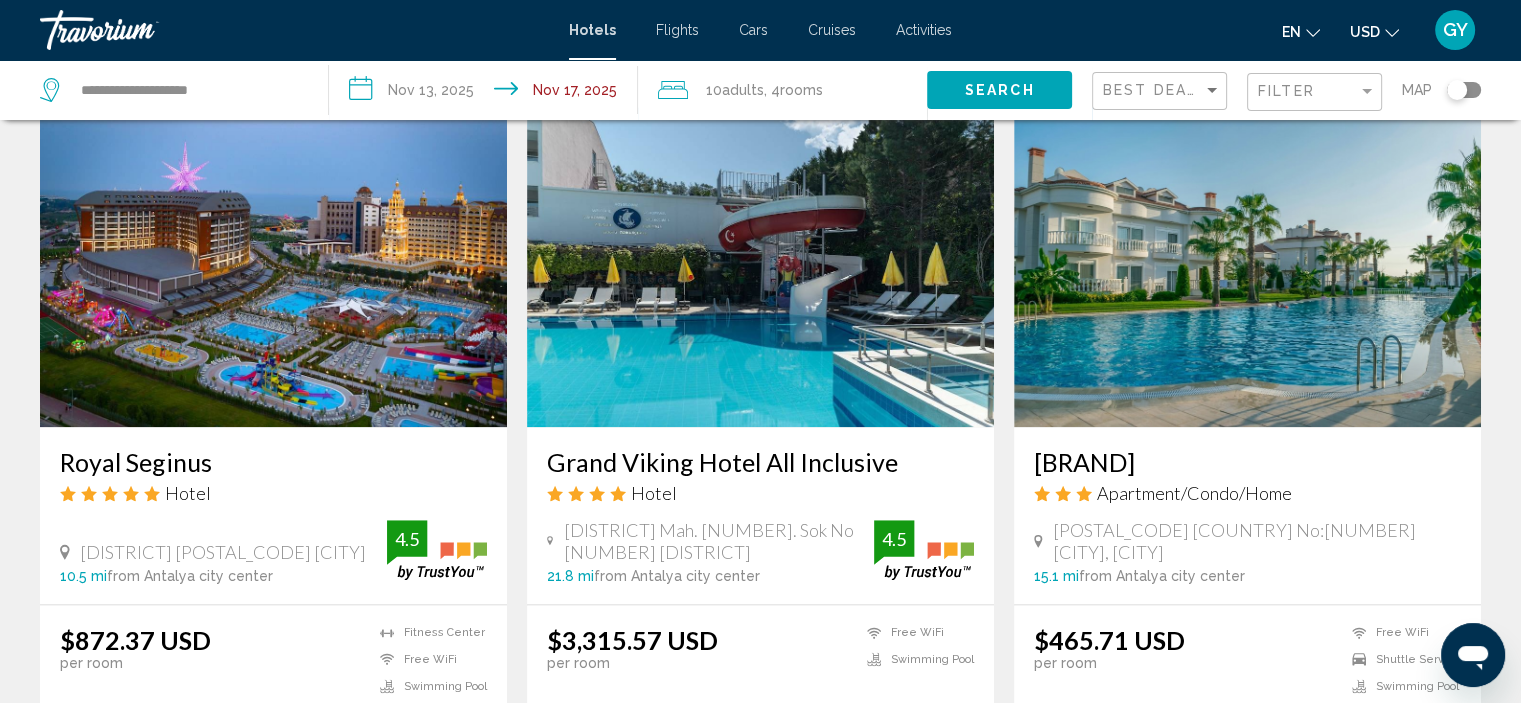 click at bounding box center [273, 267] 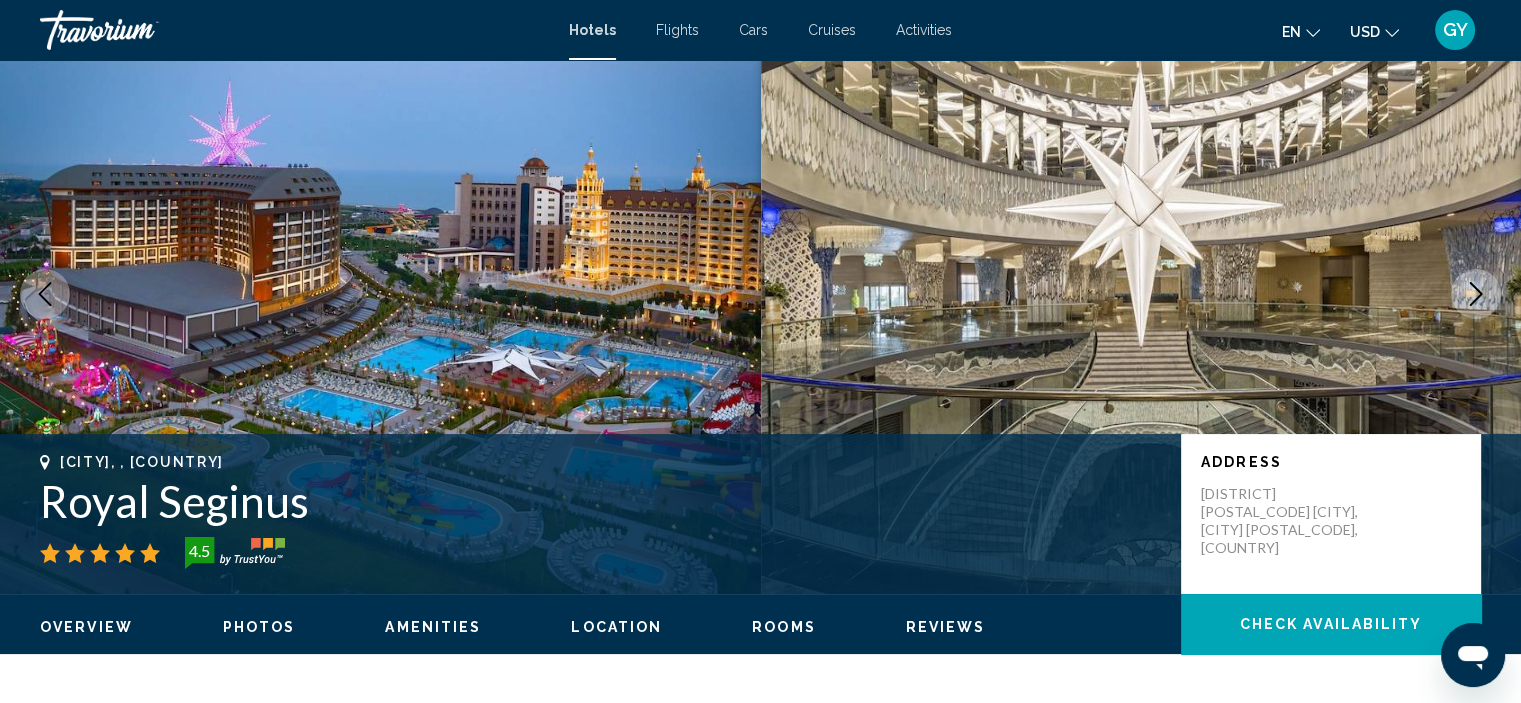 scroll, scrollTop: 95, scrollLeft: 0, axis: vertical 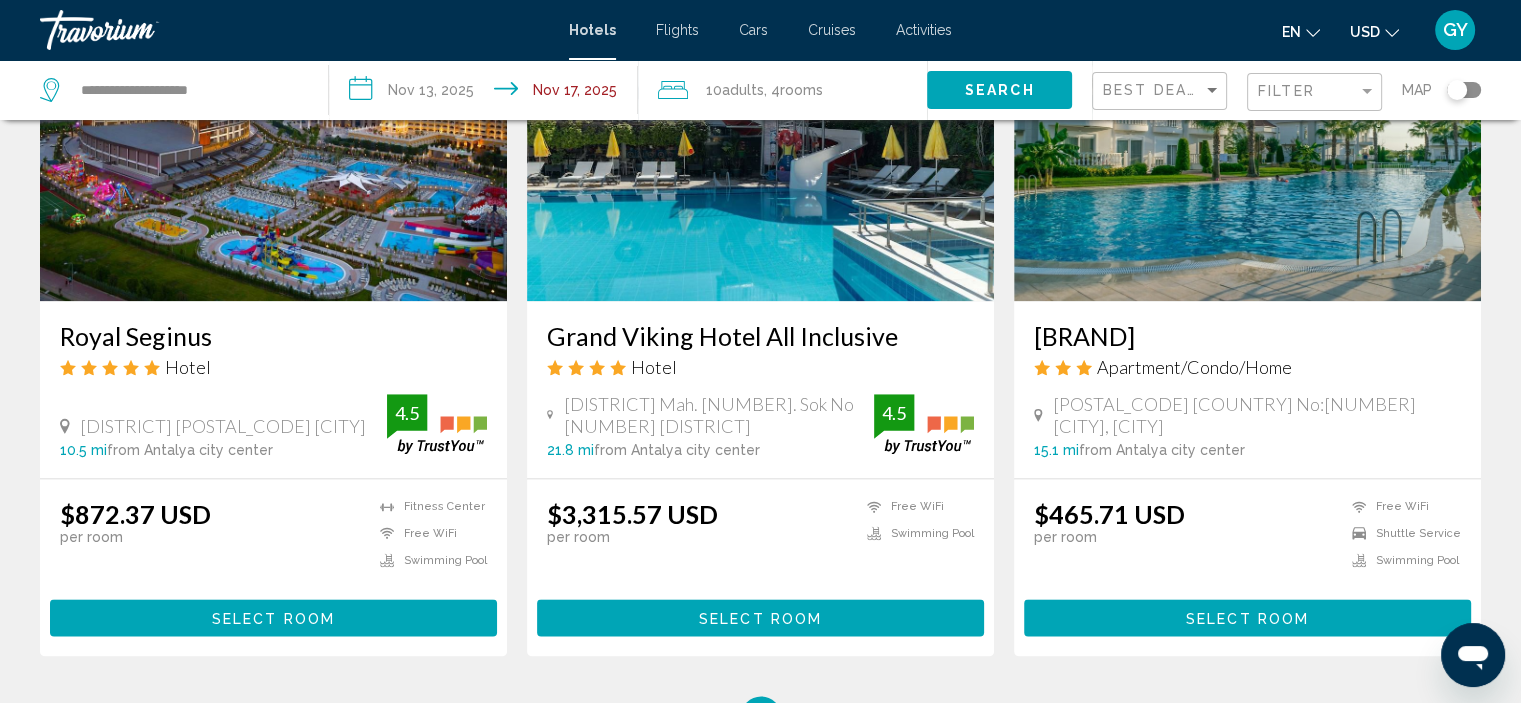 drag, startPoint x: 643, startPoint y: 427, endPoint x: 766, endPoint y: 528, distance: 159.154 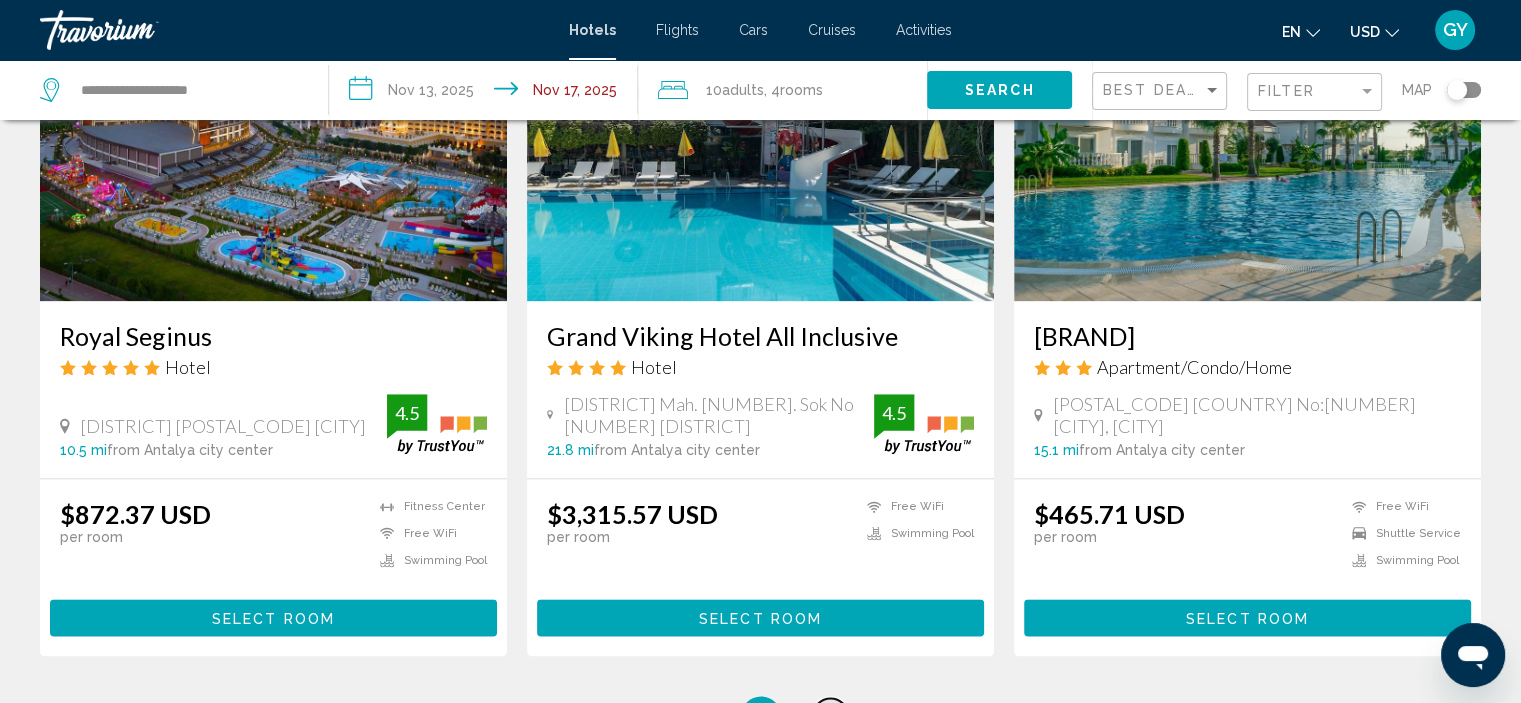 click on "15" at bounding box center (831, 716) 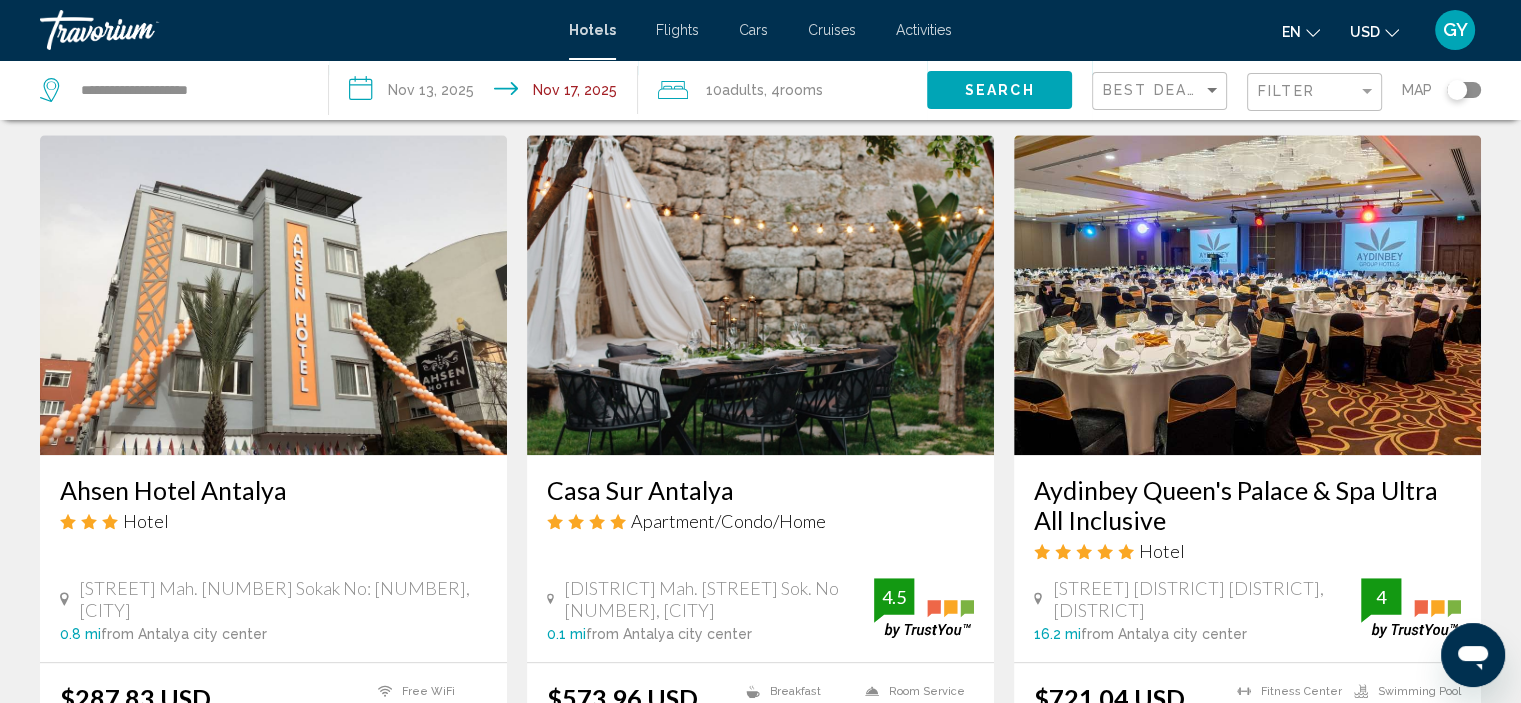 scroll, scrollTop: 1516, scrollLeft: 0, axis: vertical 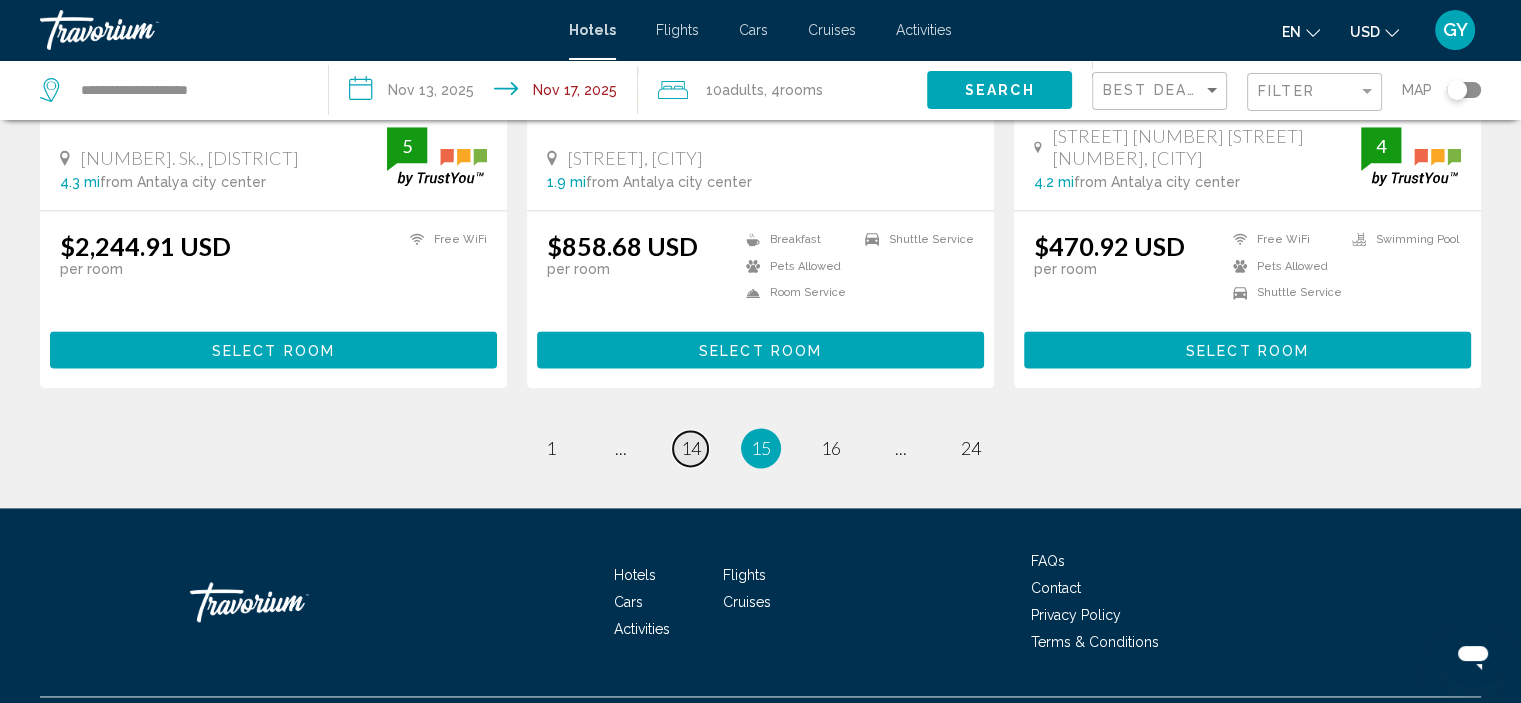 click on "14" at bounding box center [691, 448] 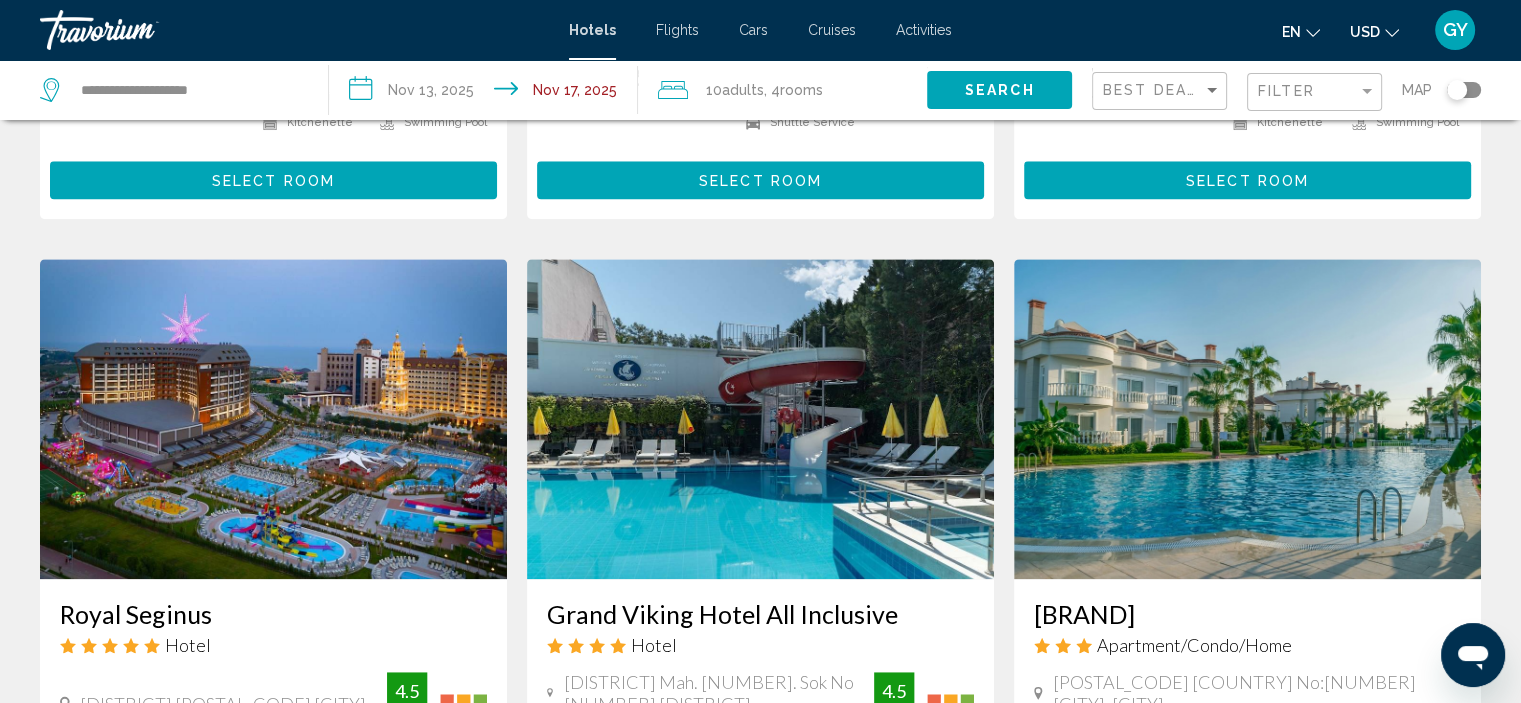 scroll, scrollTop: 2128, scrollLeft: 0, axis: vertical 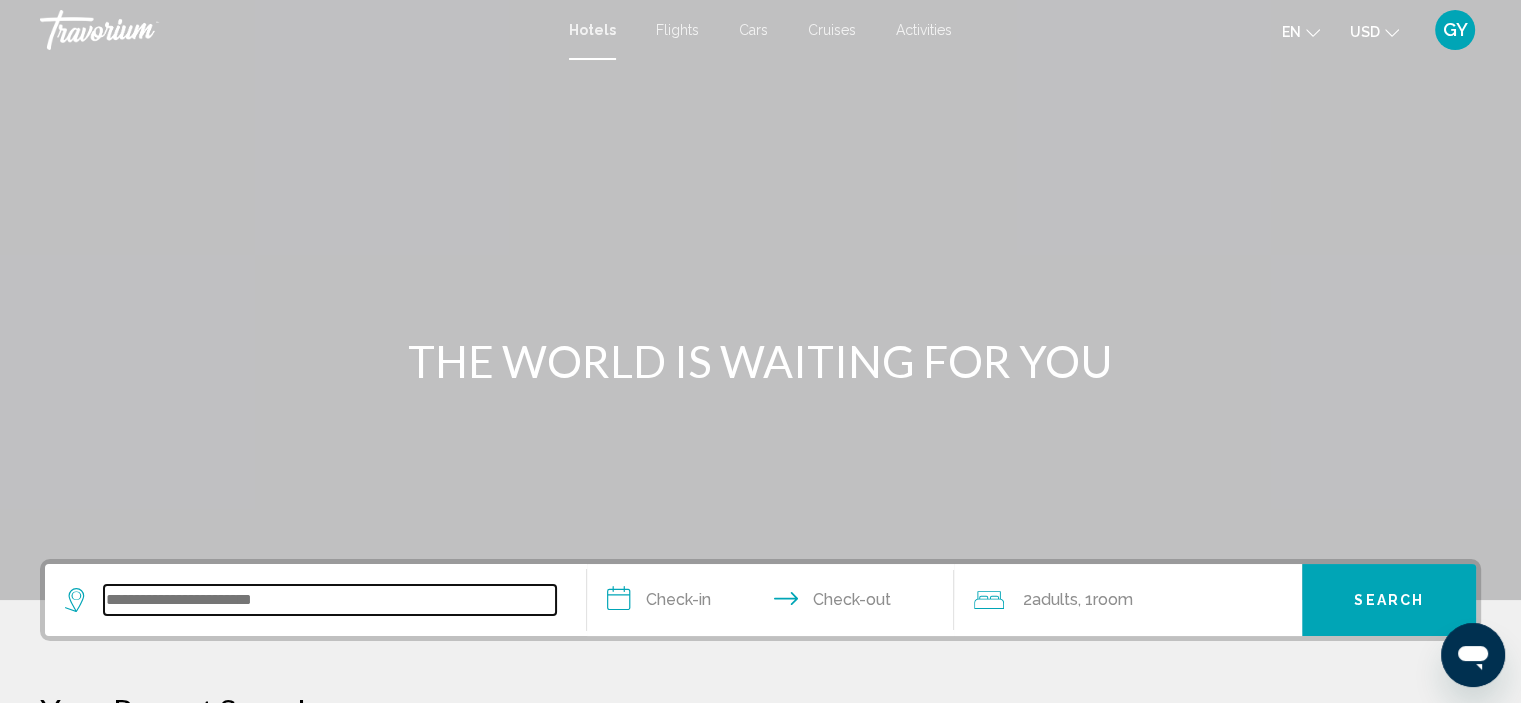 click at bounding box center (330, 600) 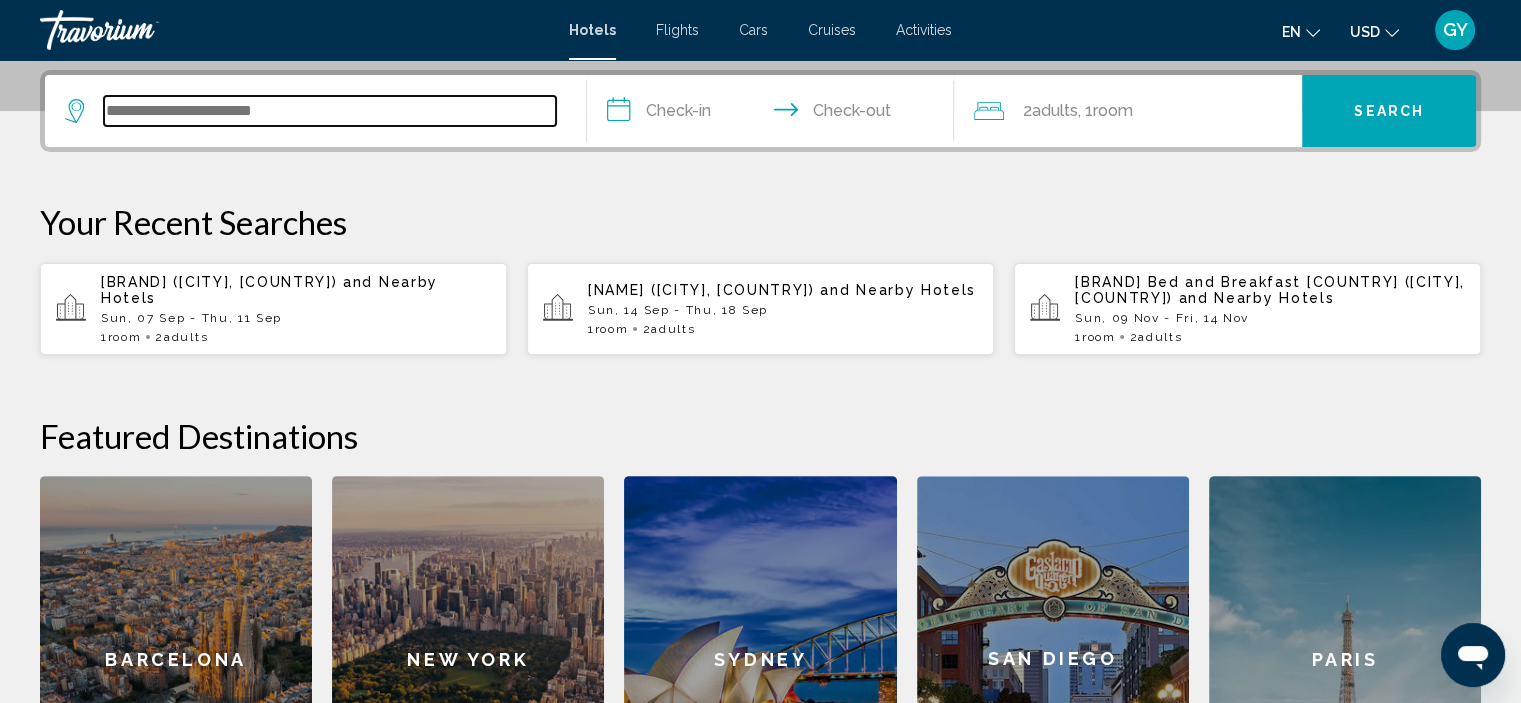 scroll, scrollTop: 493, scrollLeft: 0, axis: vertical 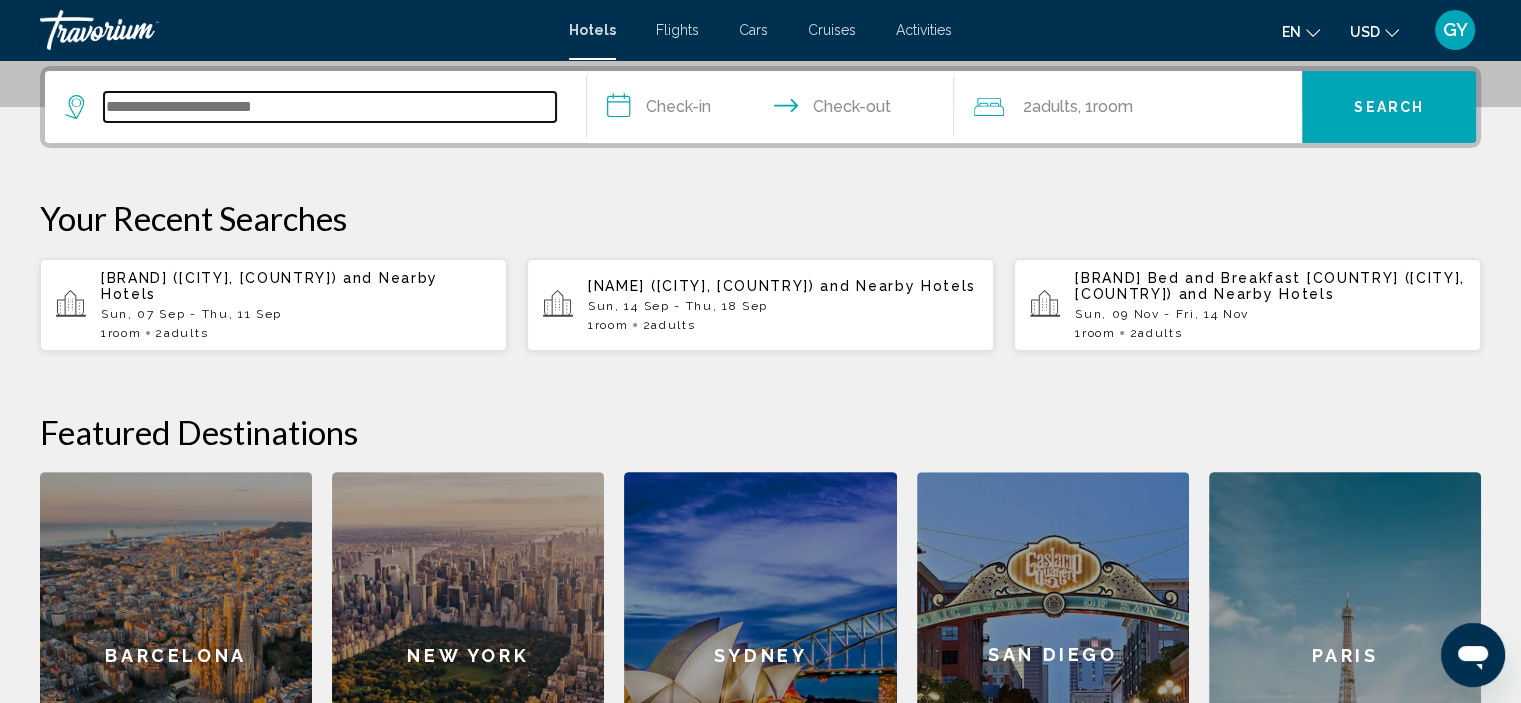 click at bounding box center (330, 107) 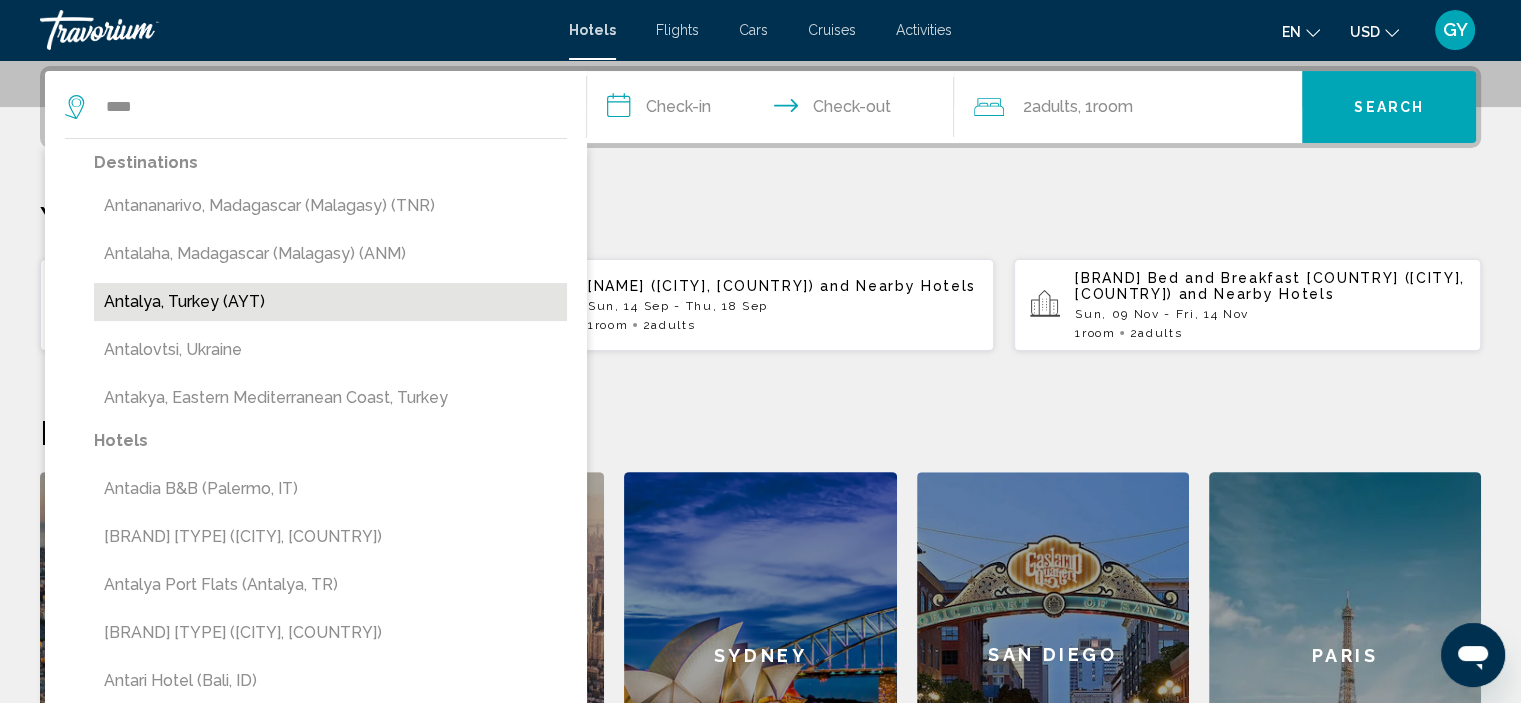 click on "Antalya, Turkey (AYT)" at bounding box center (330, 302) 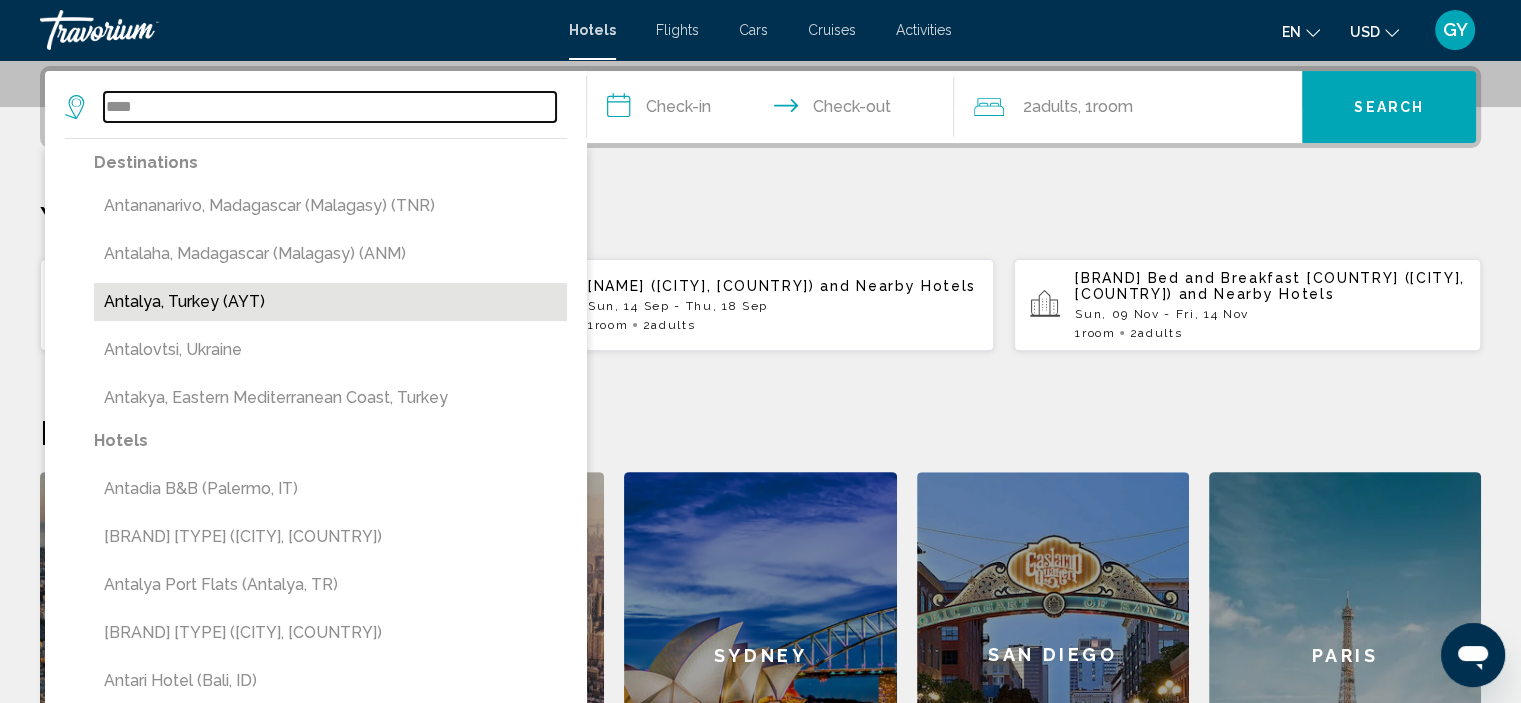 type on "**********" 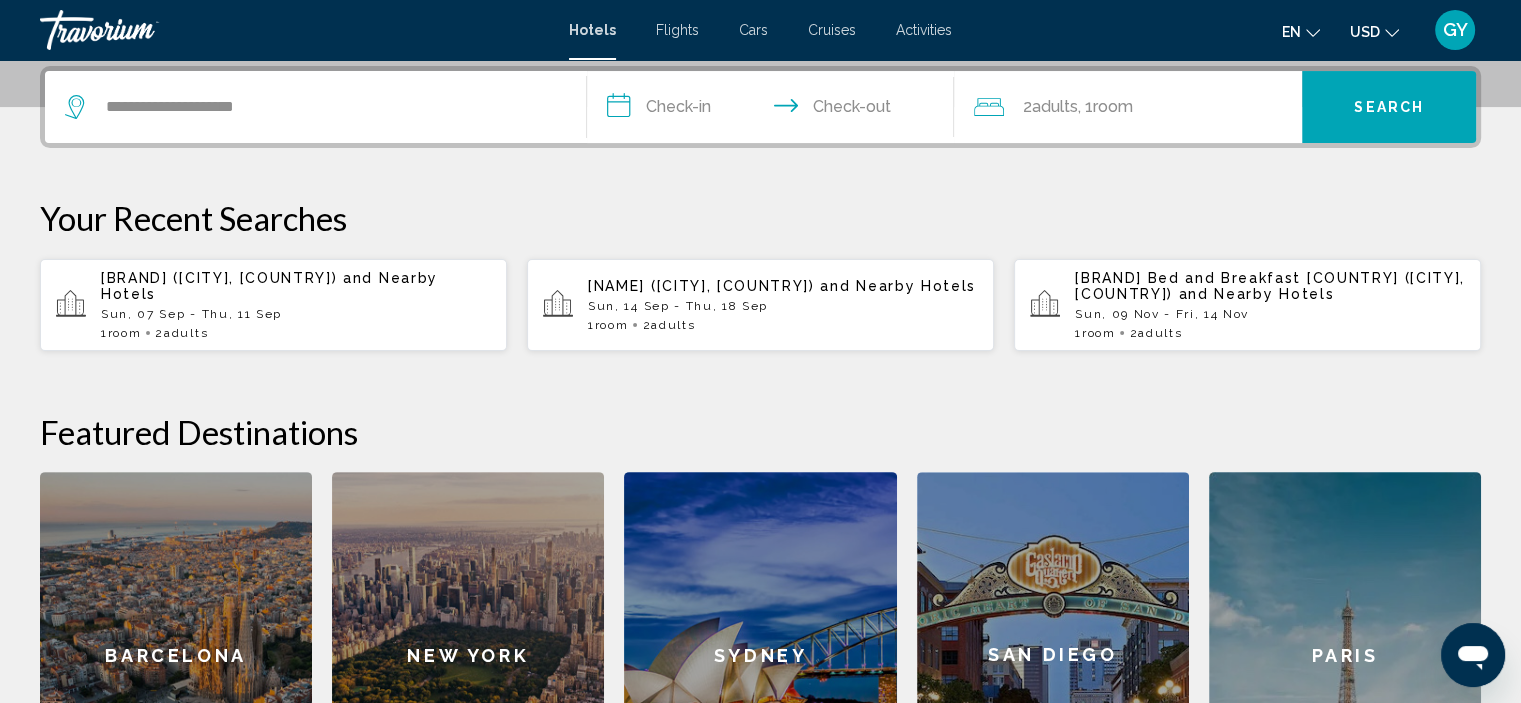 click on "**********" at bounding box center [775, 110] 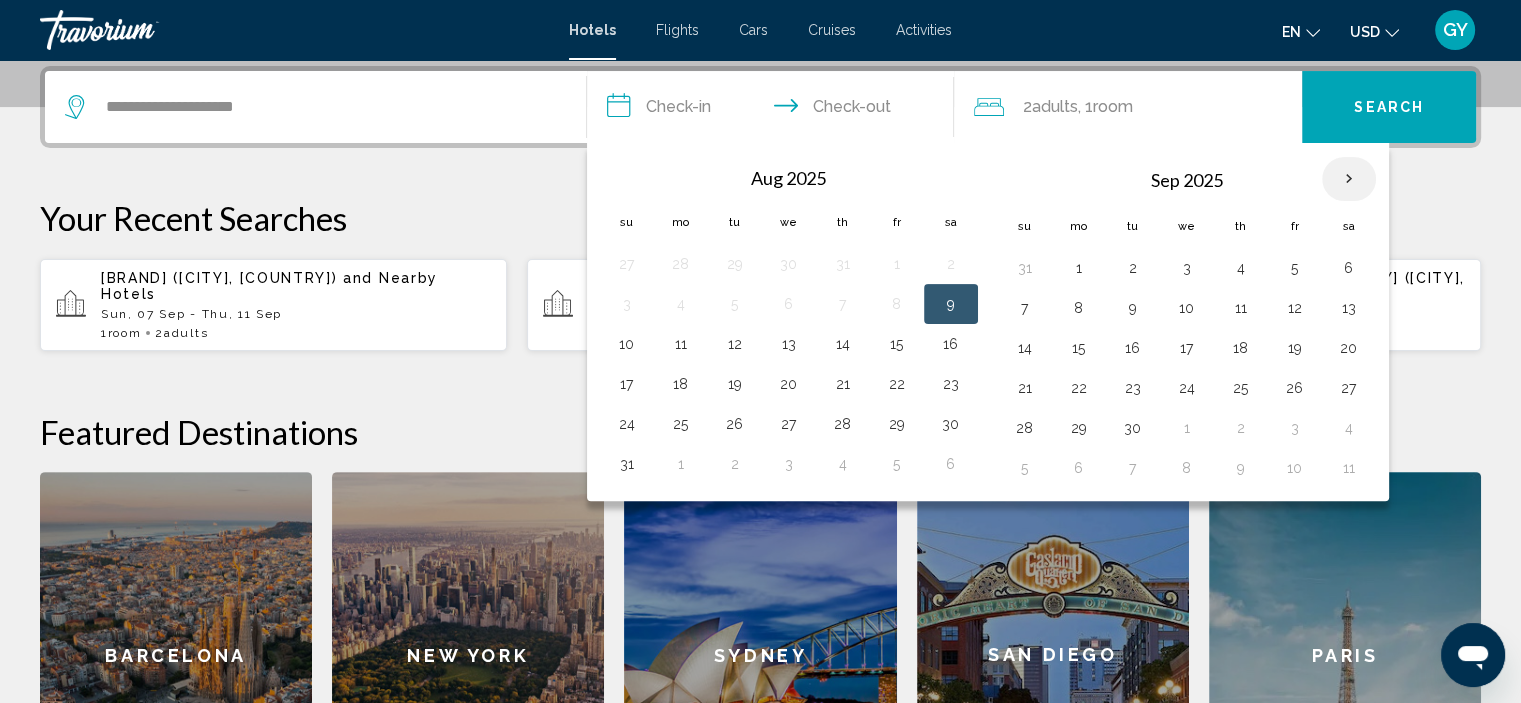 click at bounding box center [1349, 179] 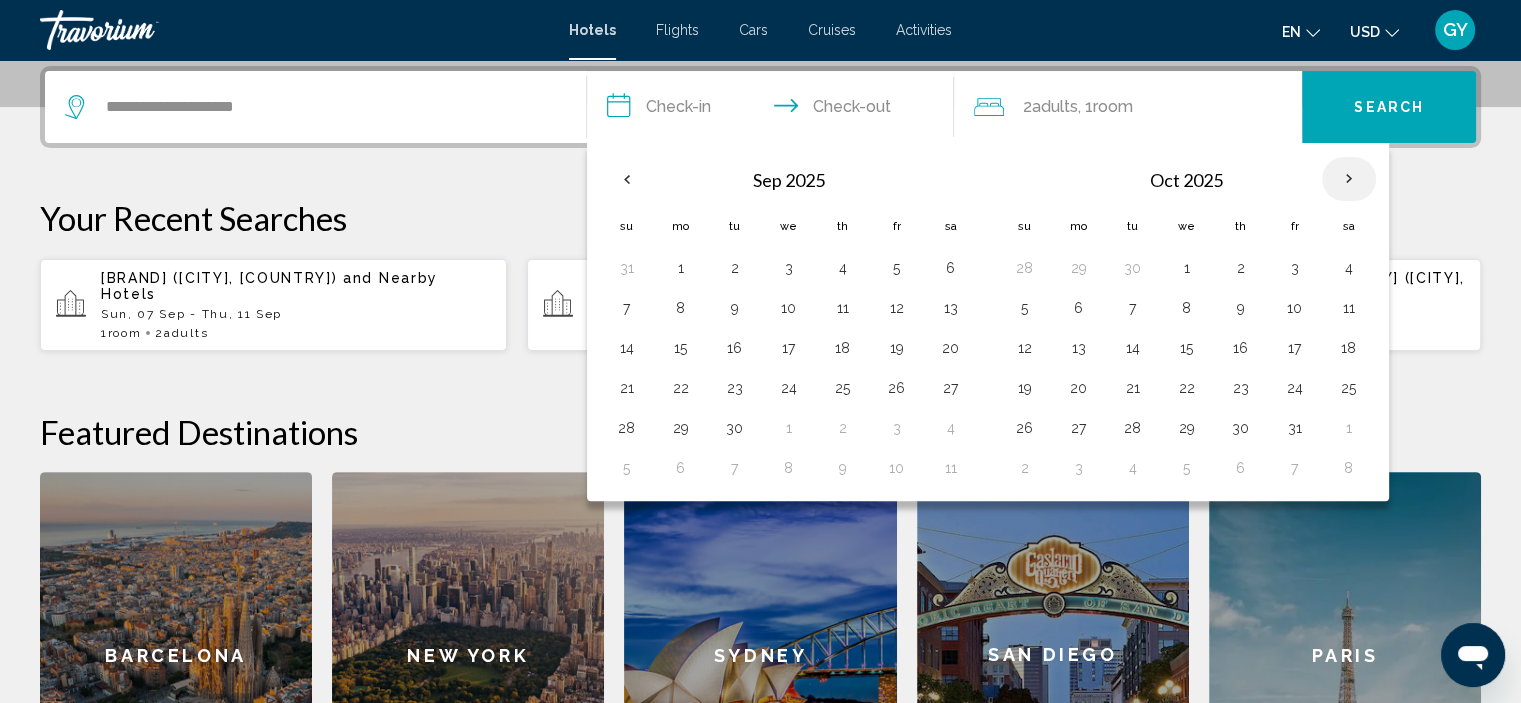 click at bounding box center [1349, 179] 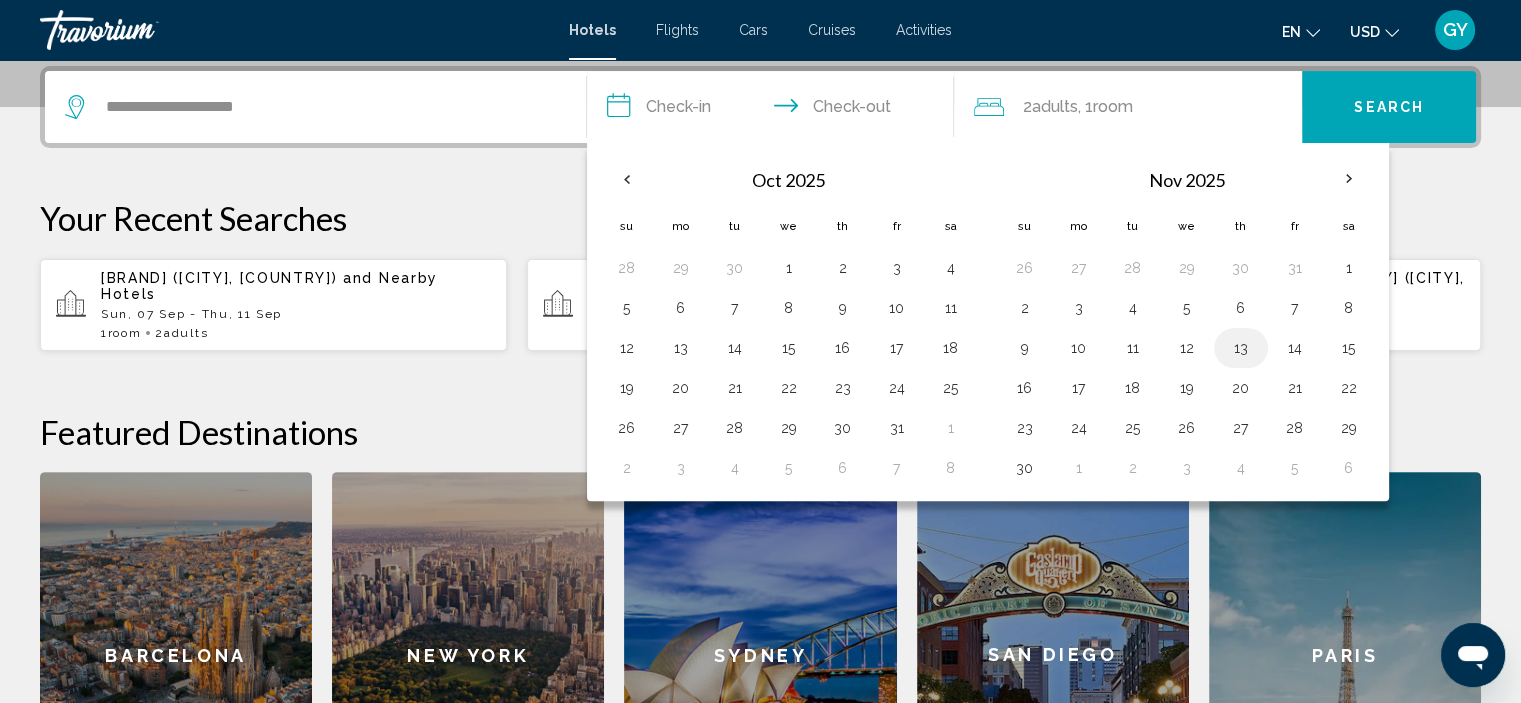 click on "13" at bounding box center (1241, 348) 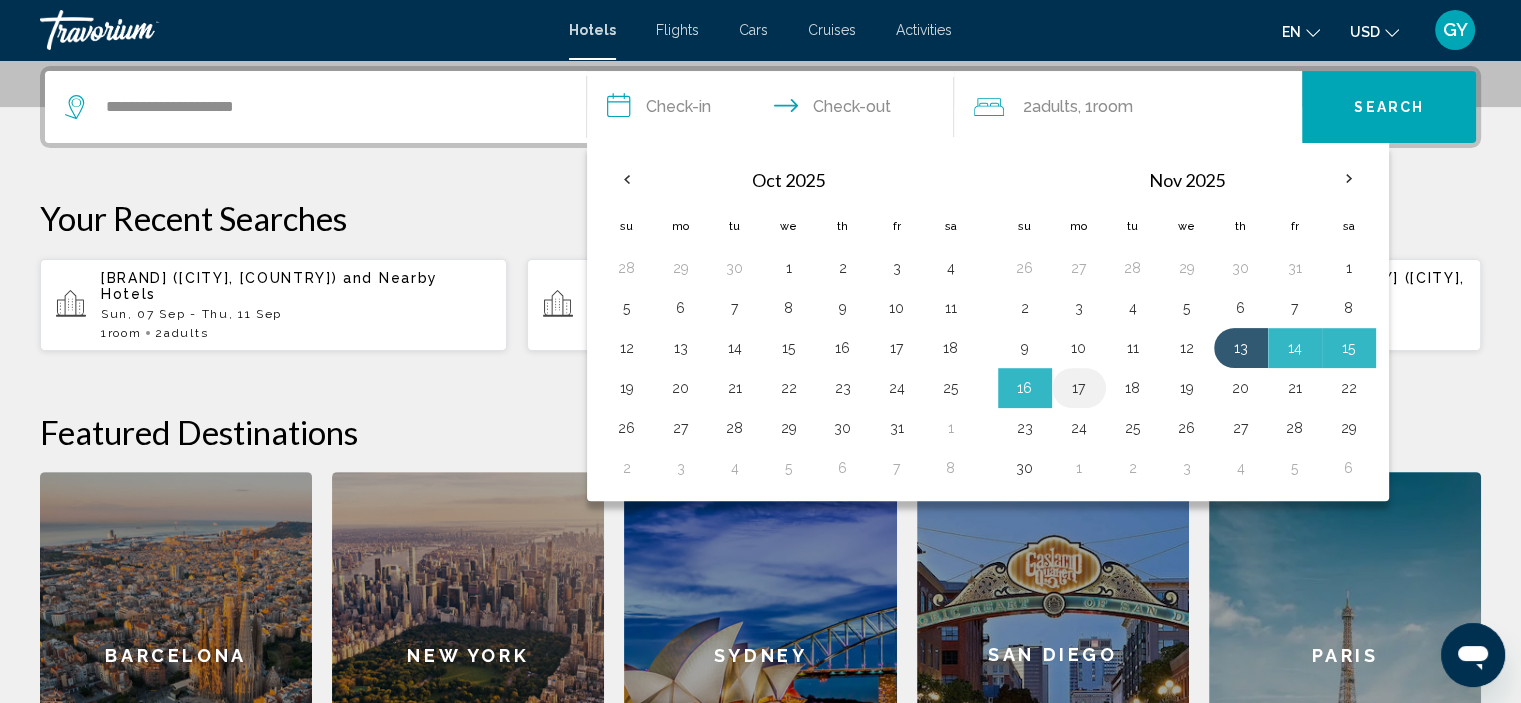 click on "17" at bounding box center [1079, 388] 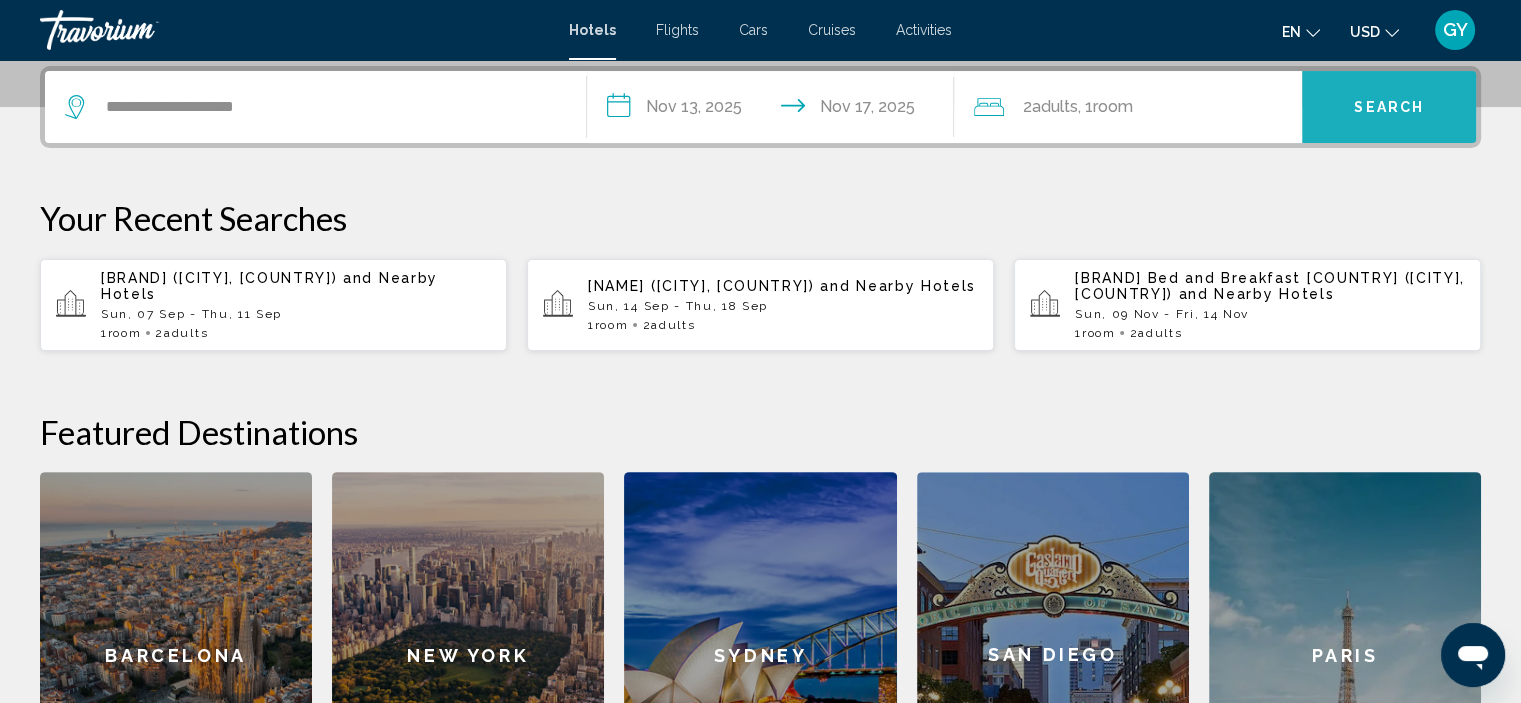 click on "Search" at bounding box center (1389, 107) 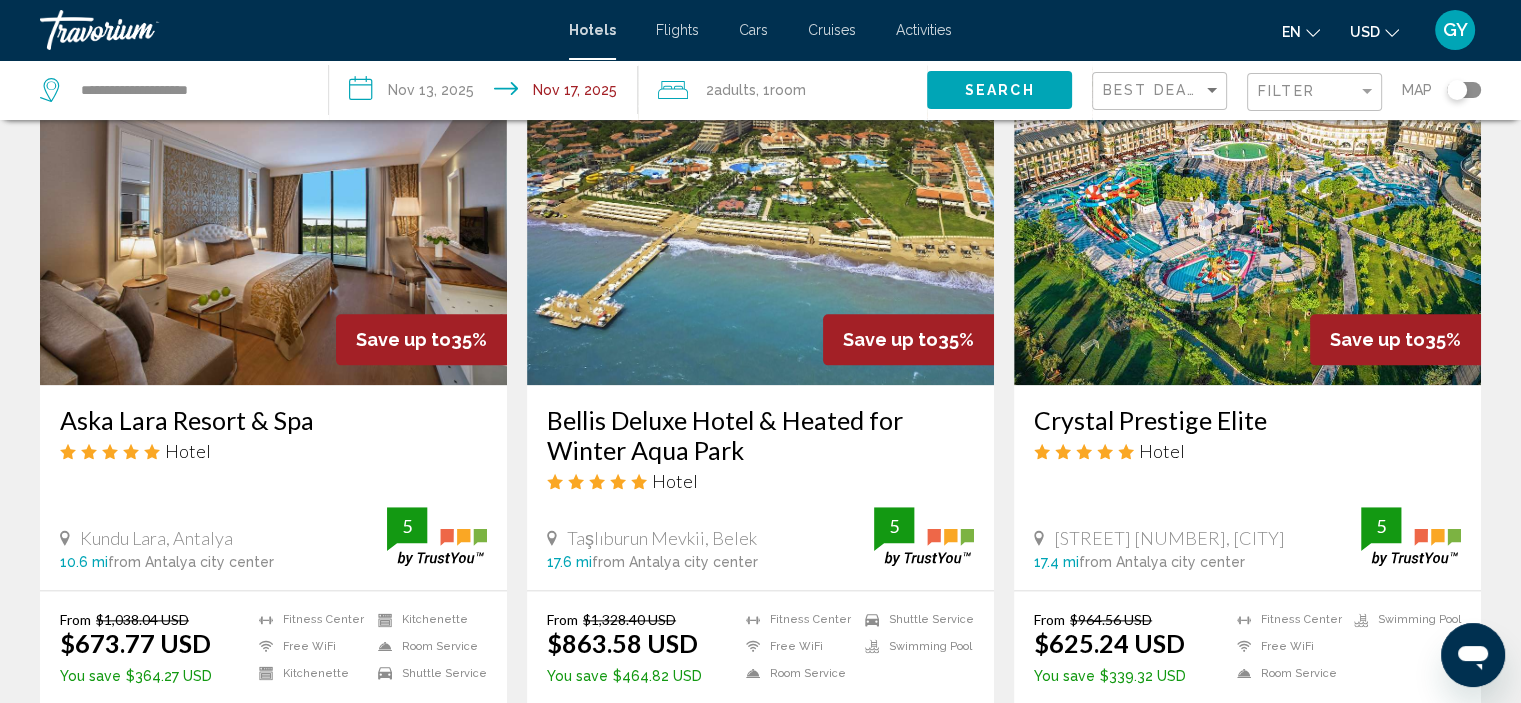 scroll, scrollTop: 2276, scrollLeft: 0, axis: vertical 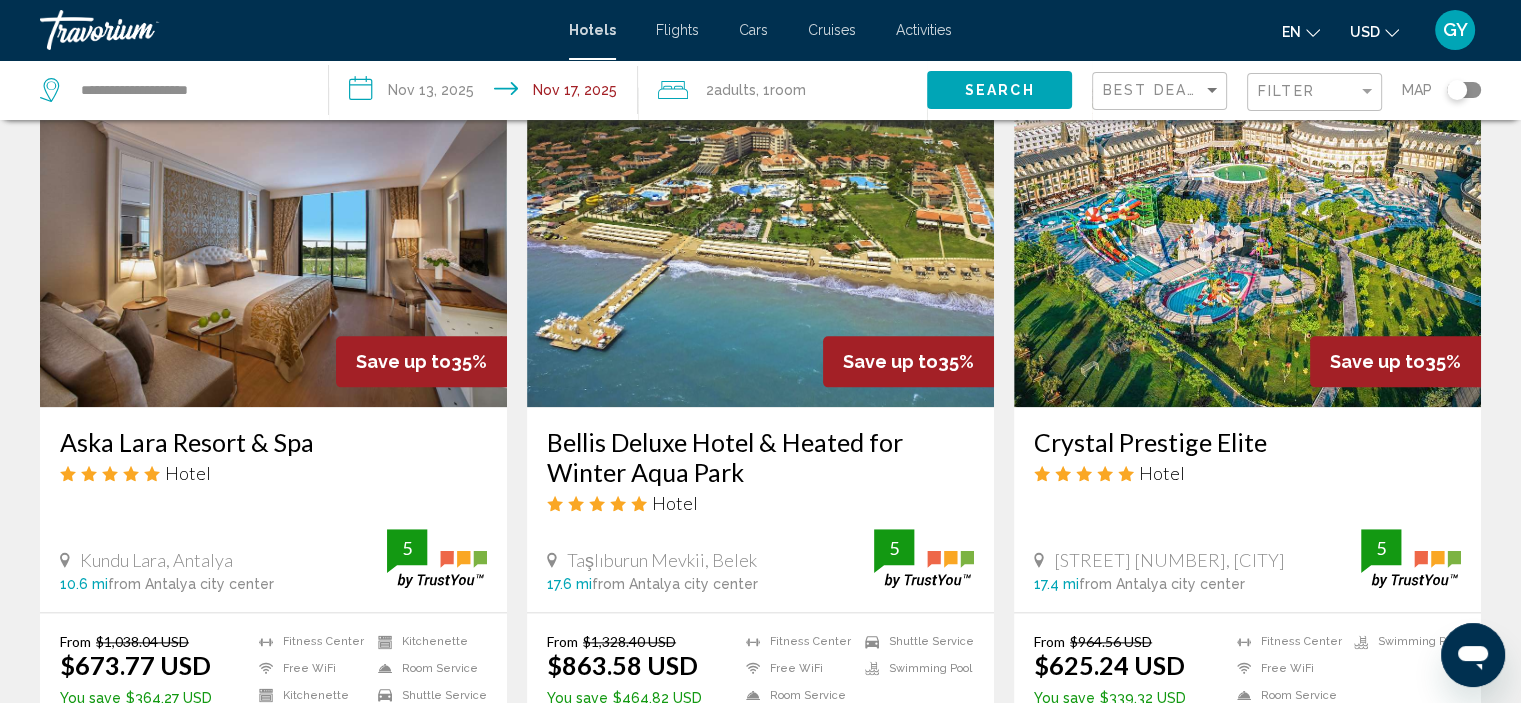 click at bounding box center [273, 247] 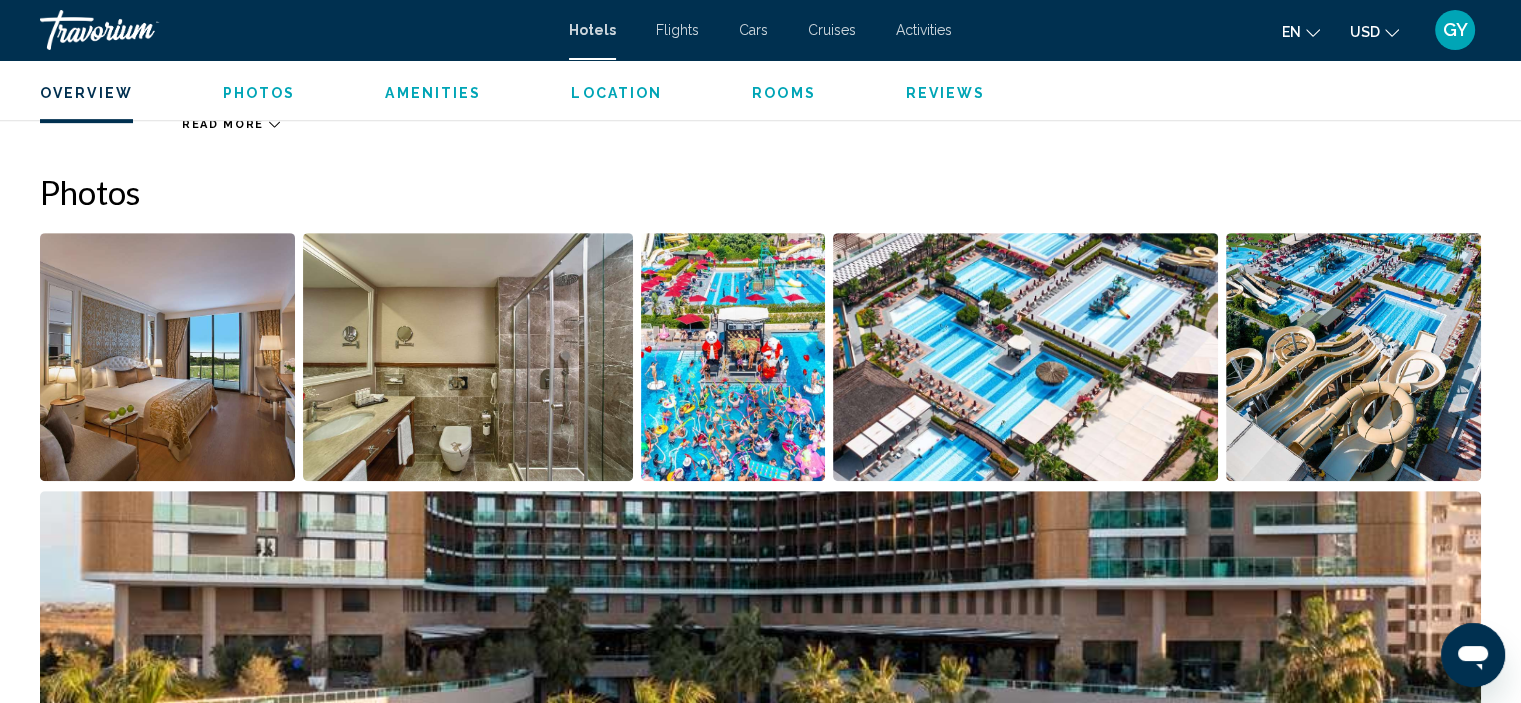 scroll, scrollTop: 927, scrollLeft: 0, axis: vertical 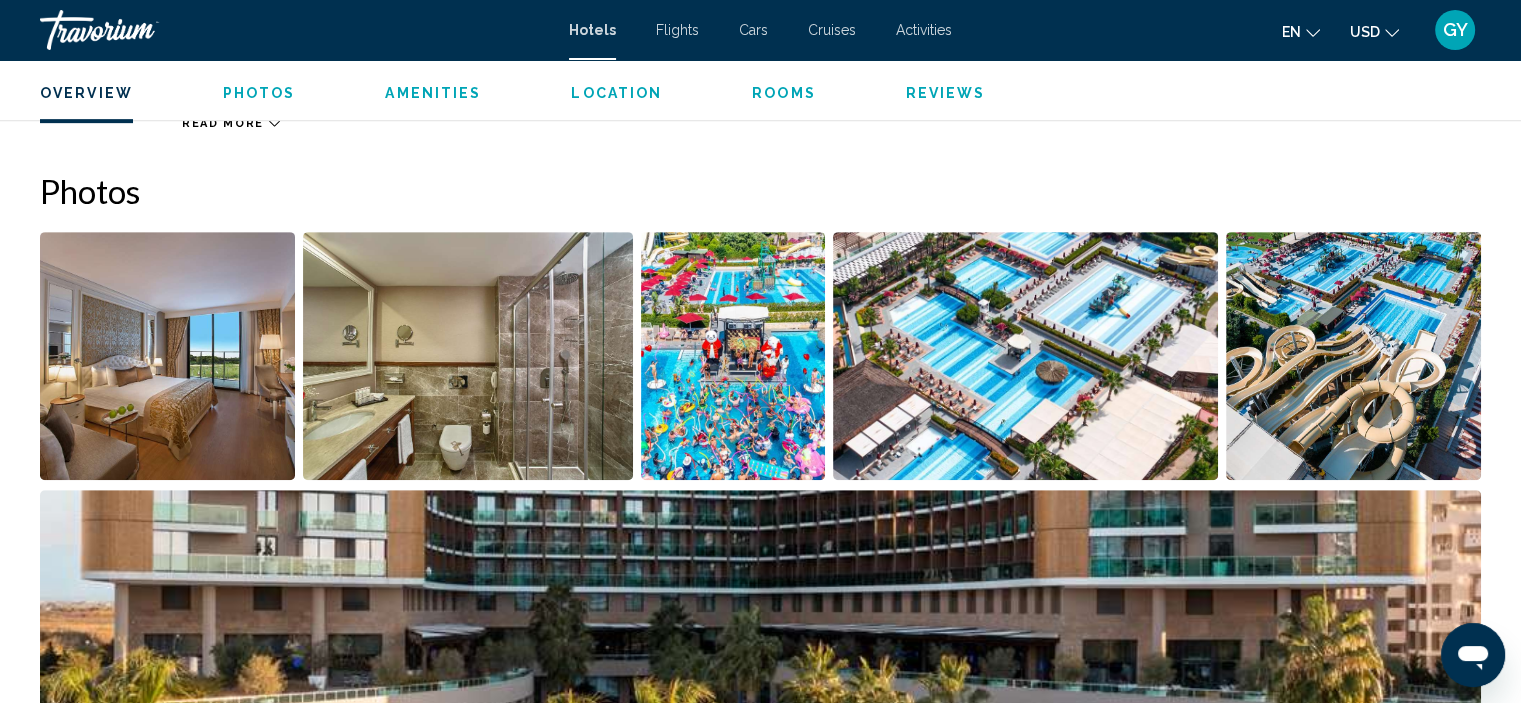 click at bounding box center [167, 356] 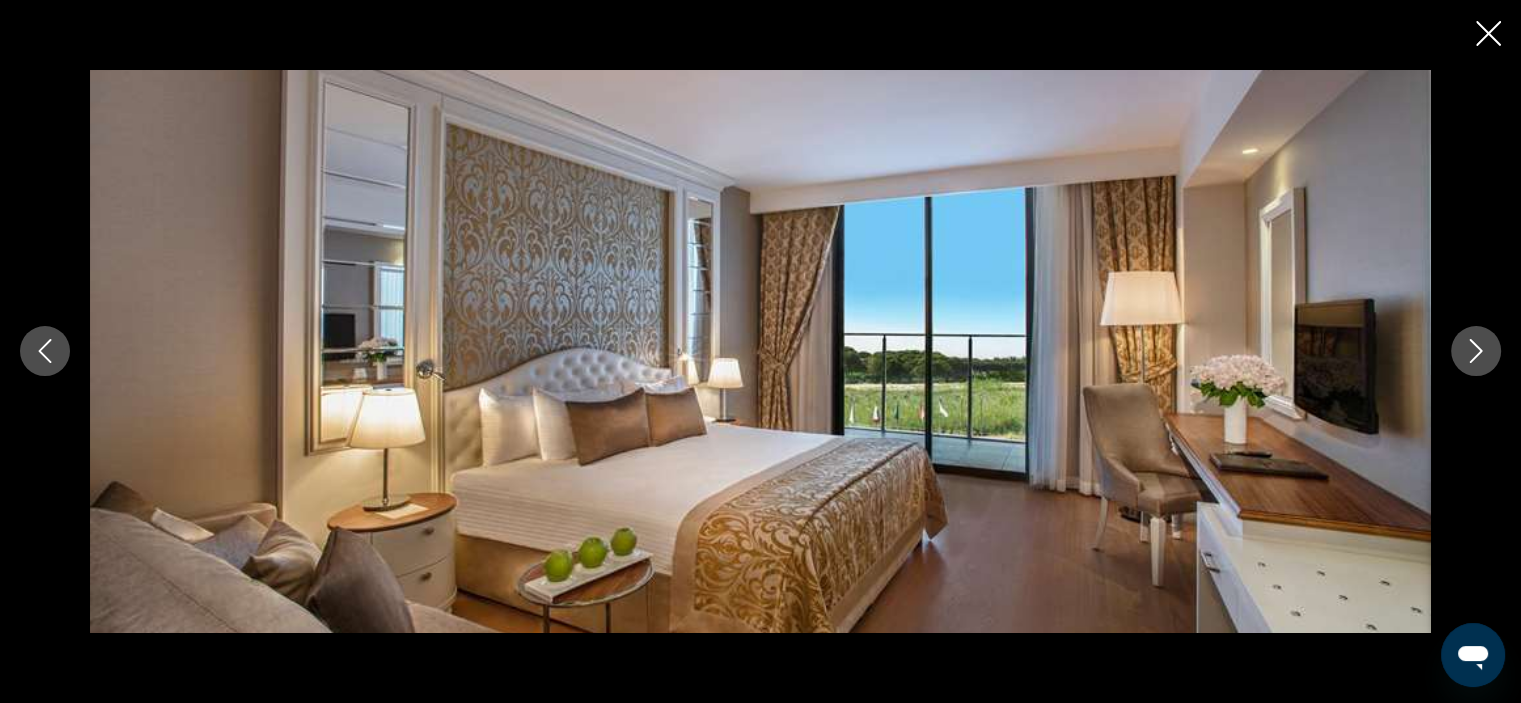 click at bounding box center (1476, 351) 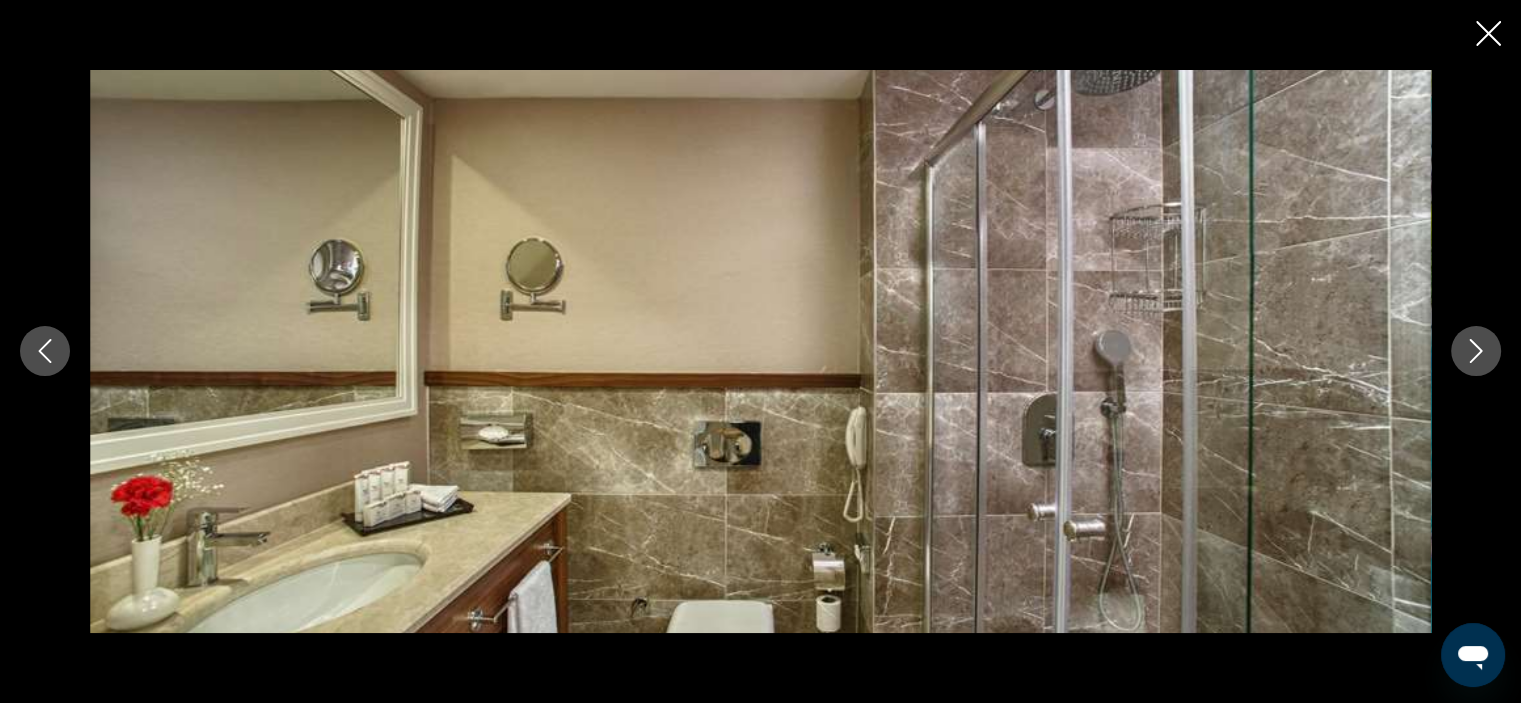 click at bounding box center [1476, 351] 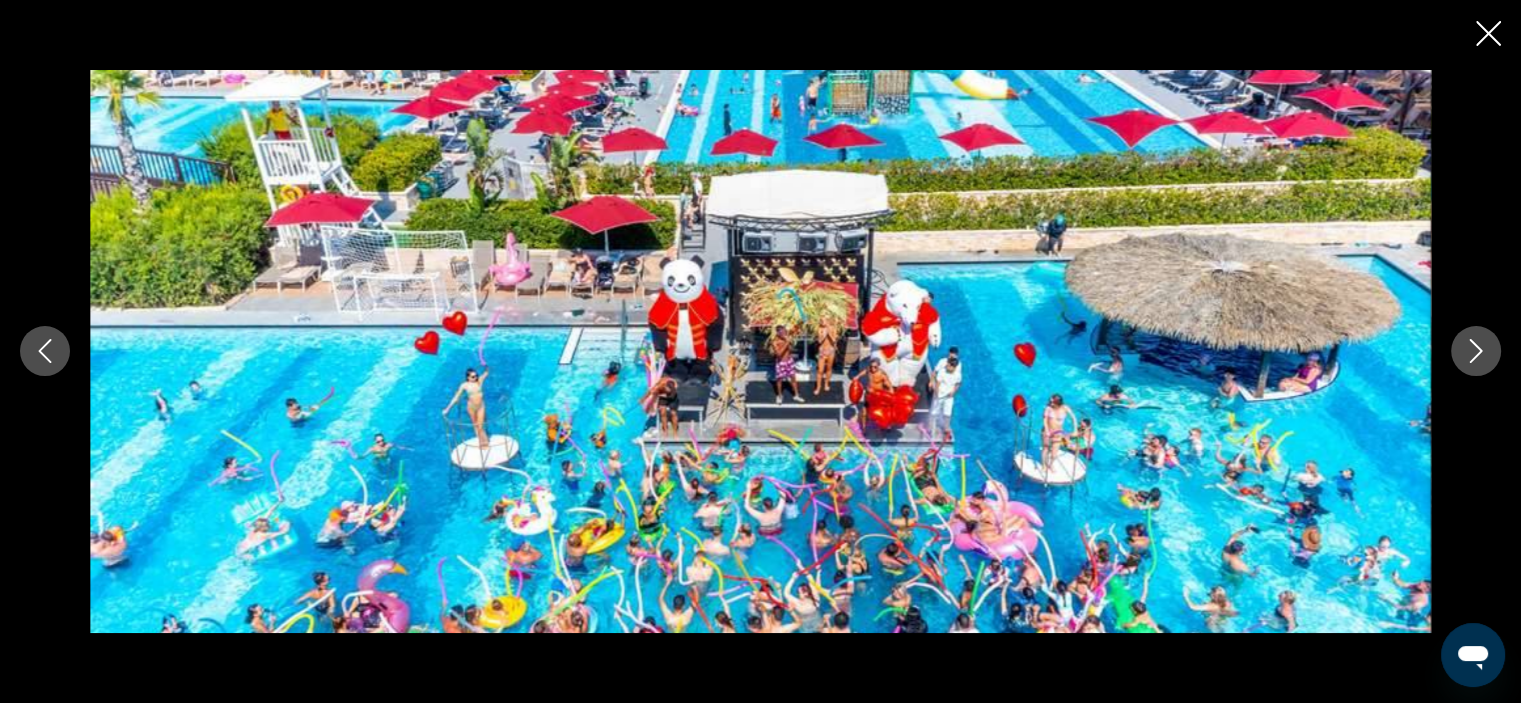 click at bounding box center [1476, 351] 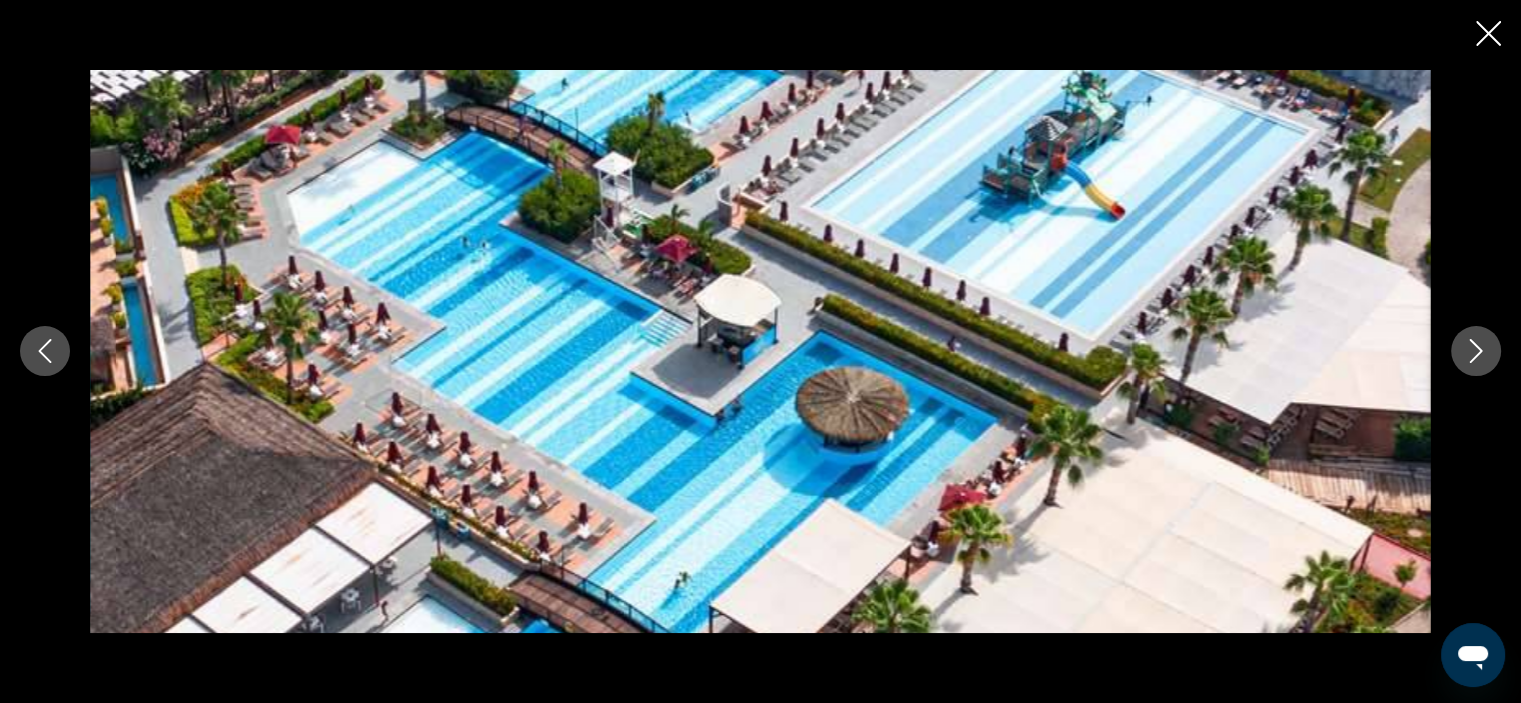 click at bounding box center [1476, 351] 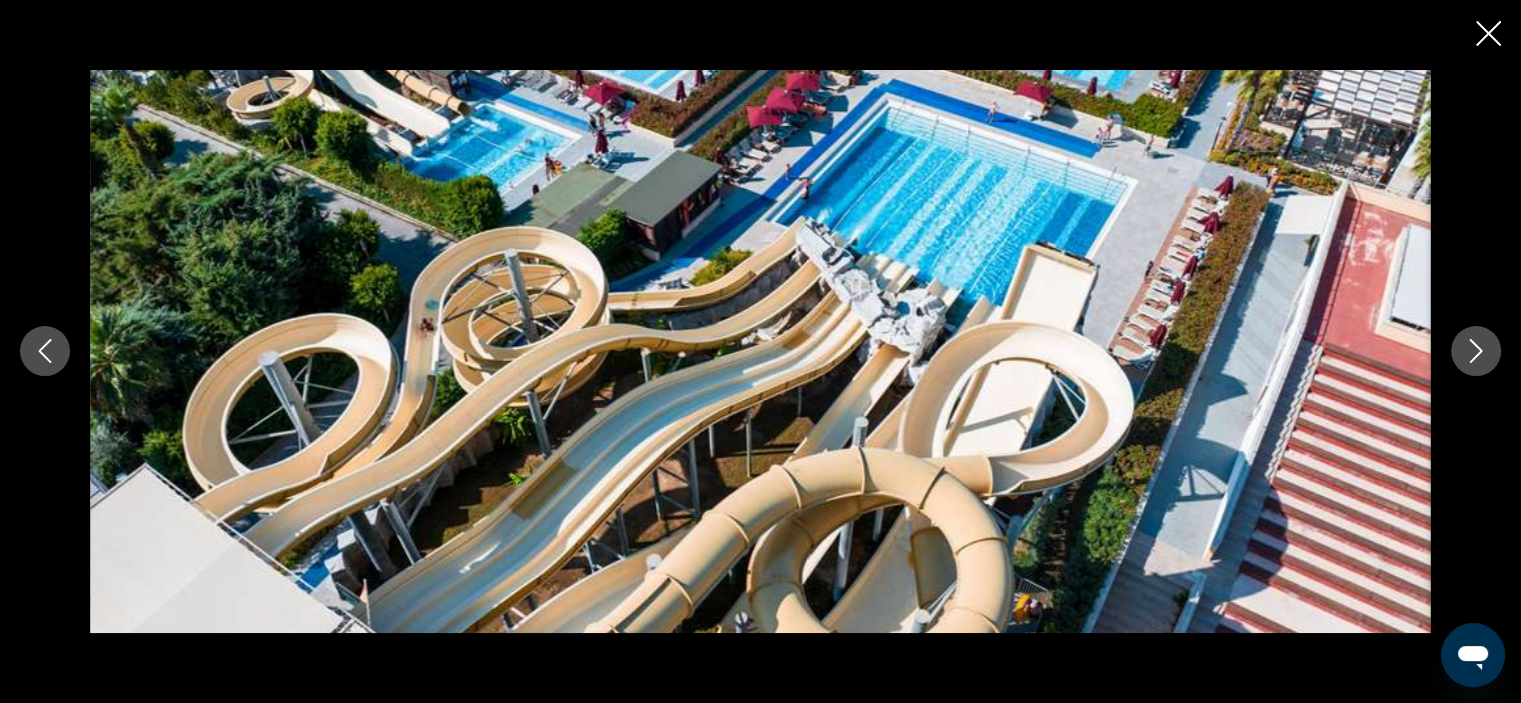 click at bounding box center [1476, 351] 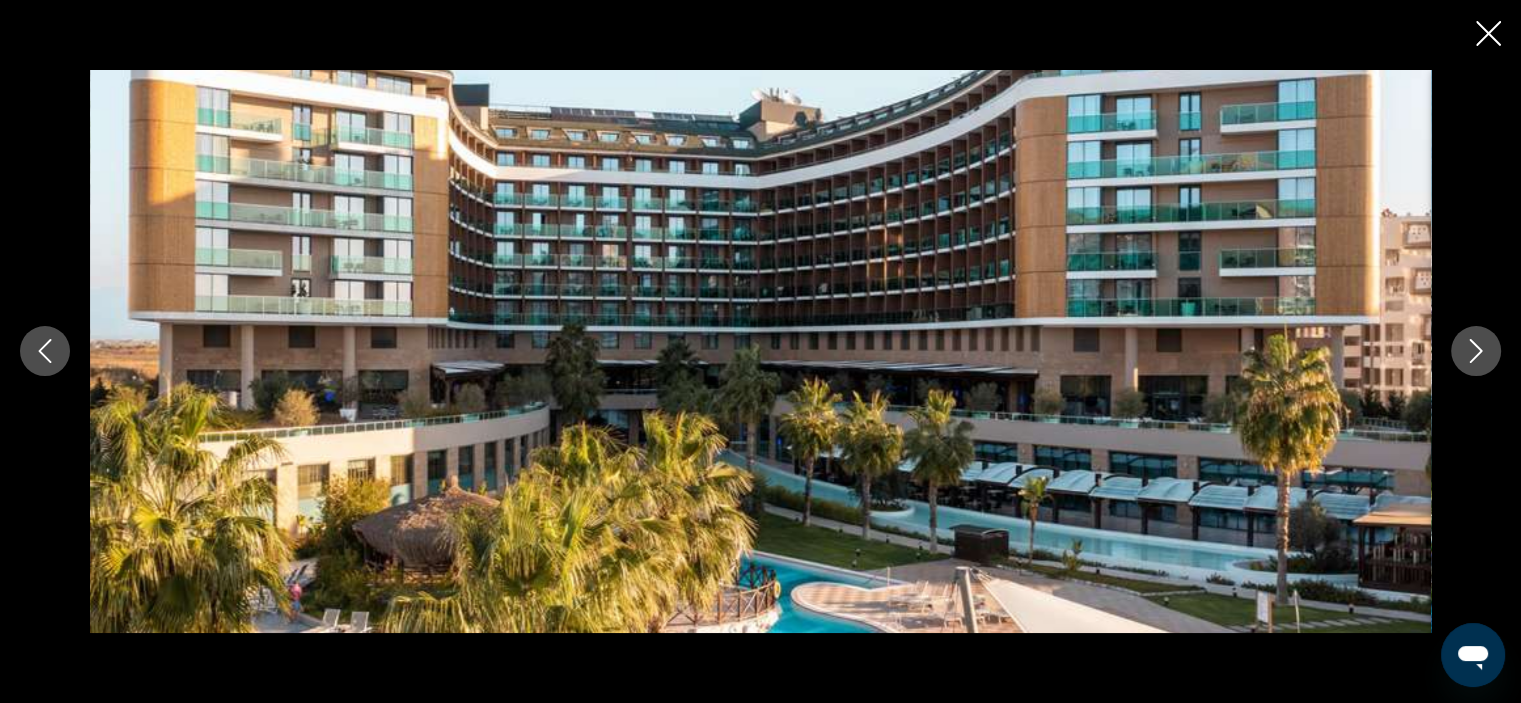 click at bounding box center (1476, 351) 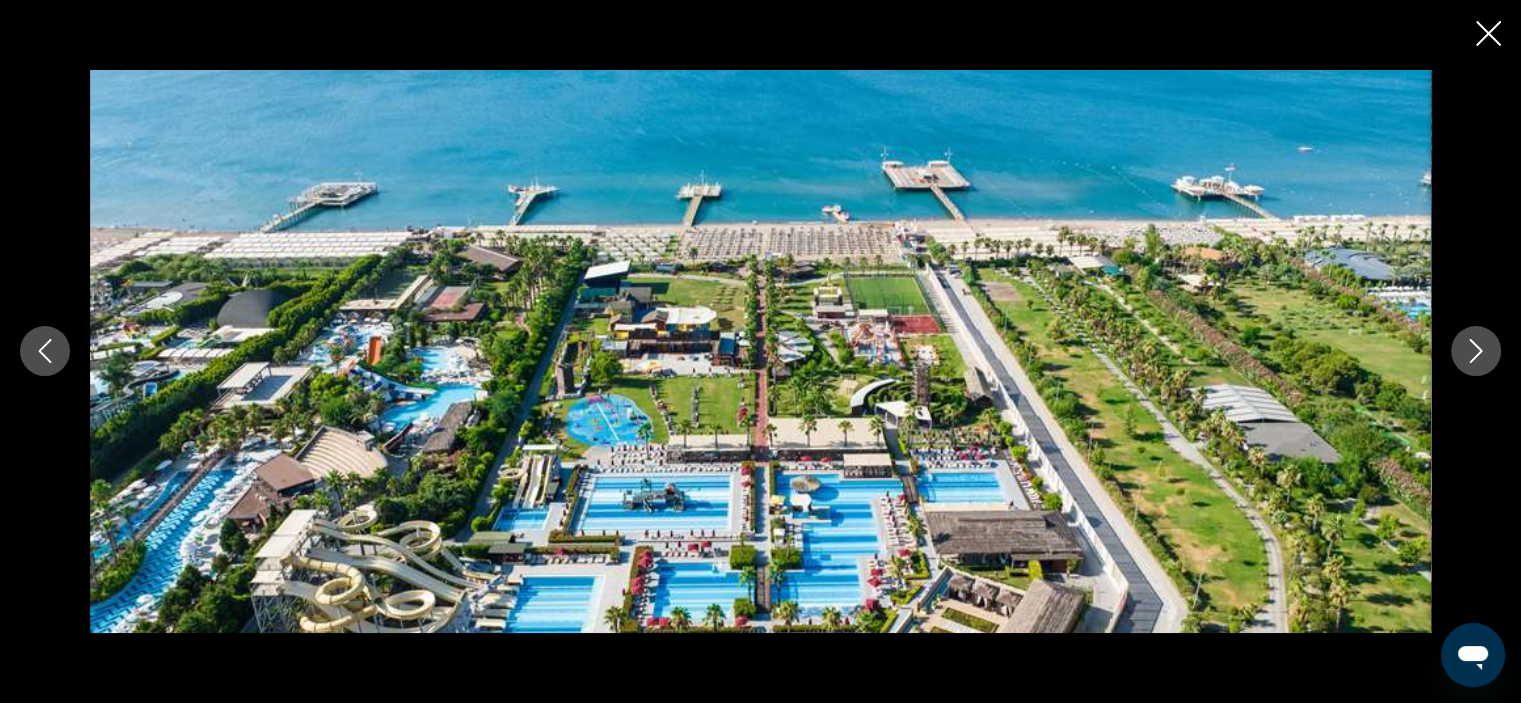 click 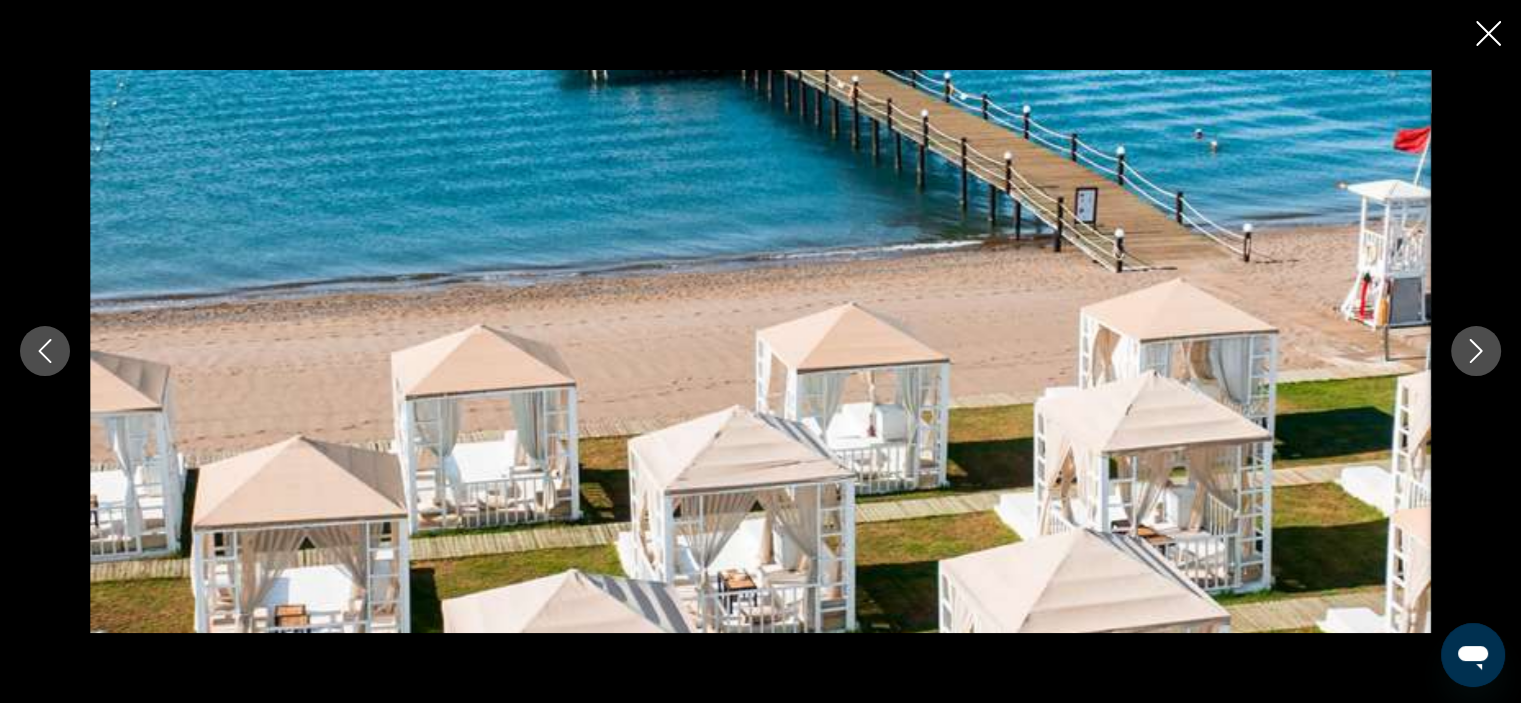 click 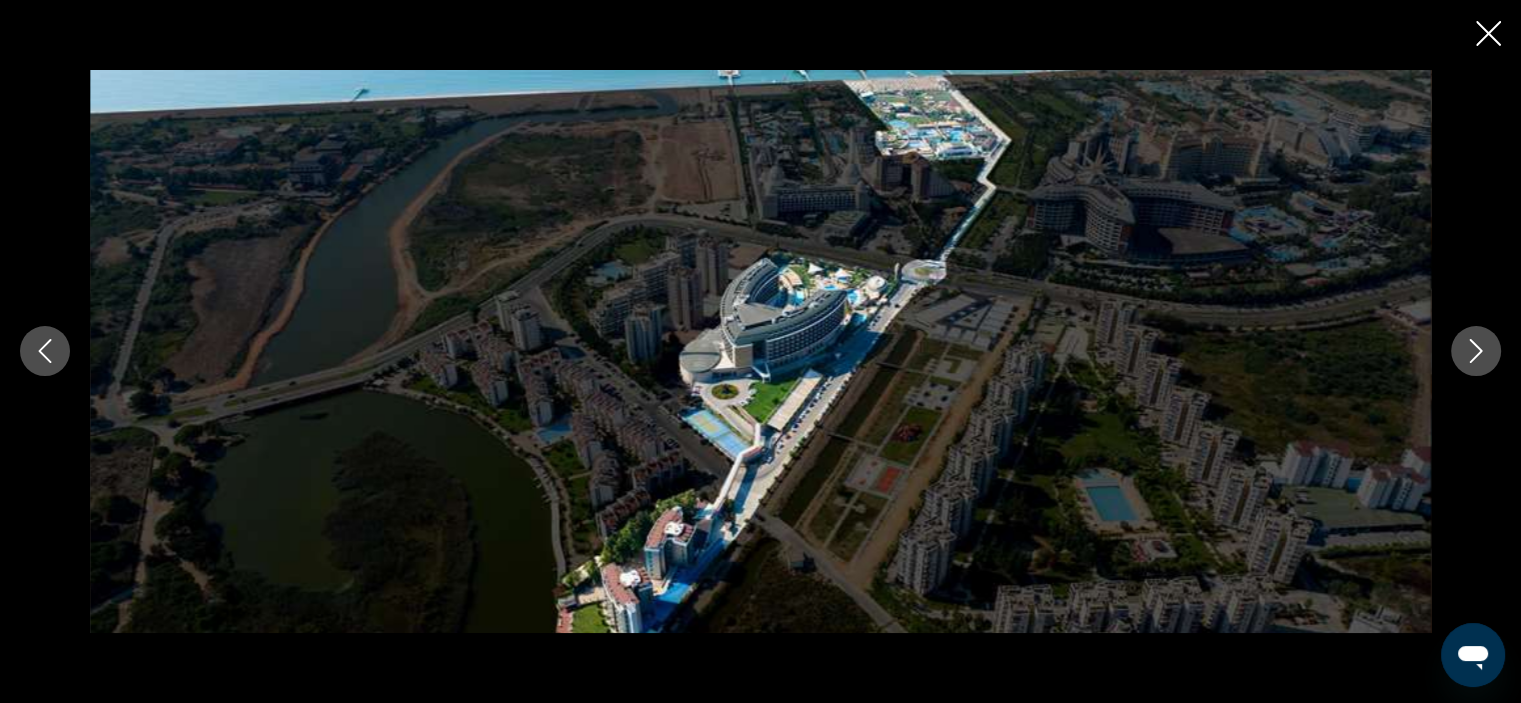 click 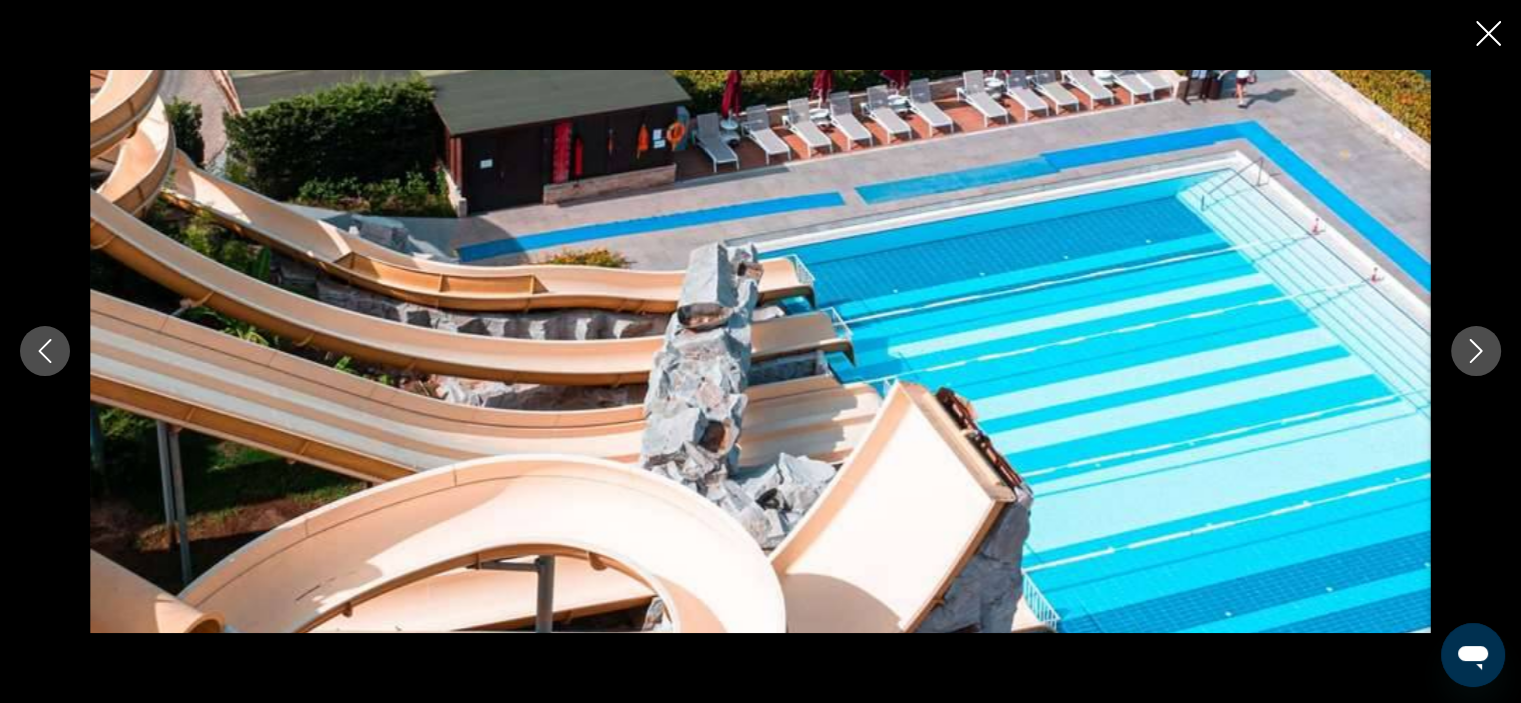 click 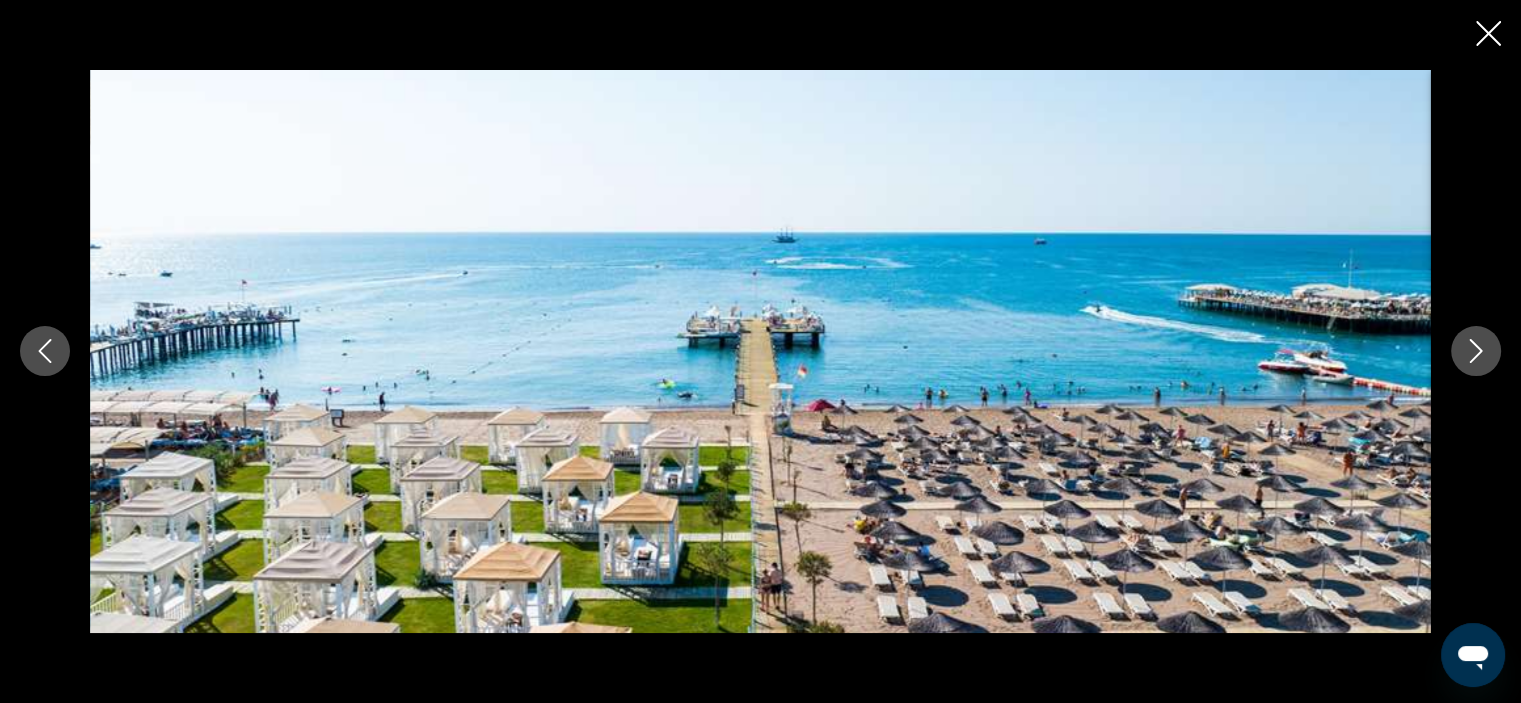 click 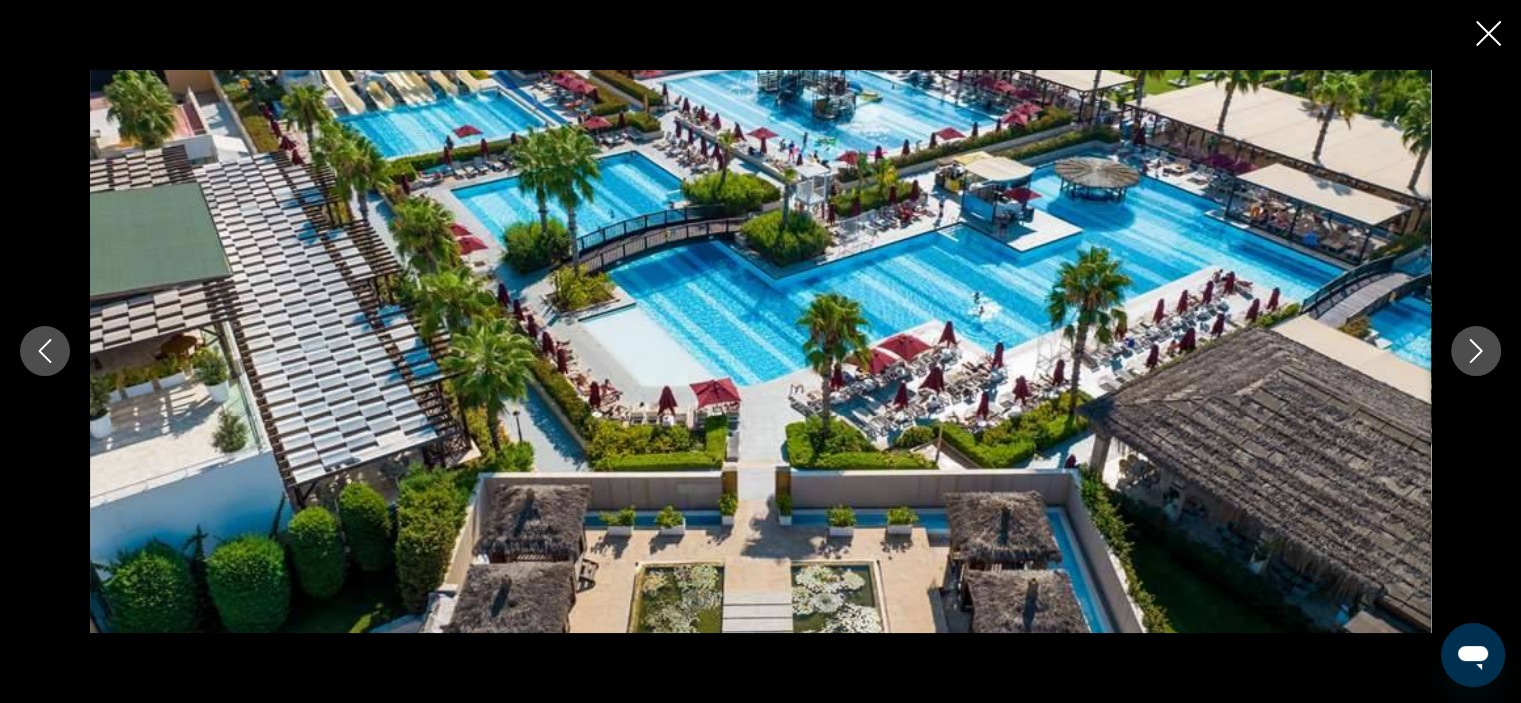 click 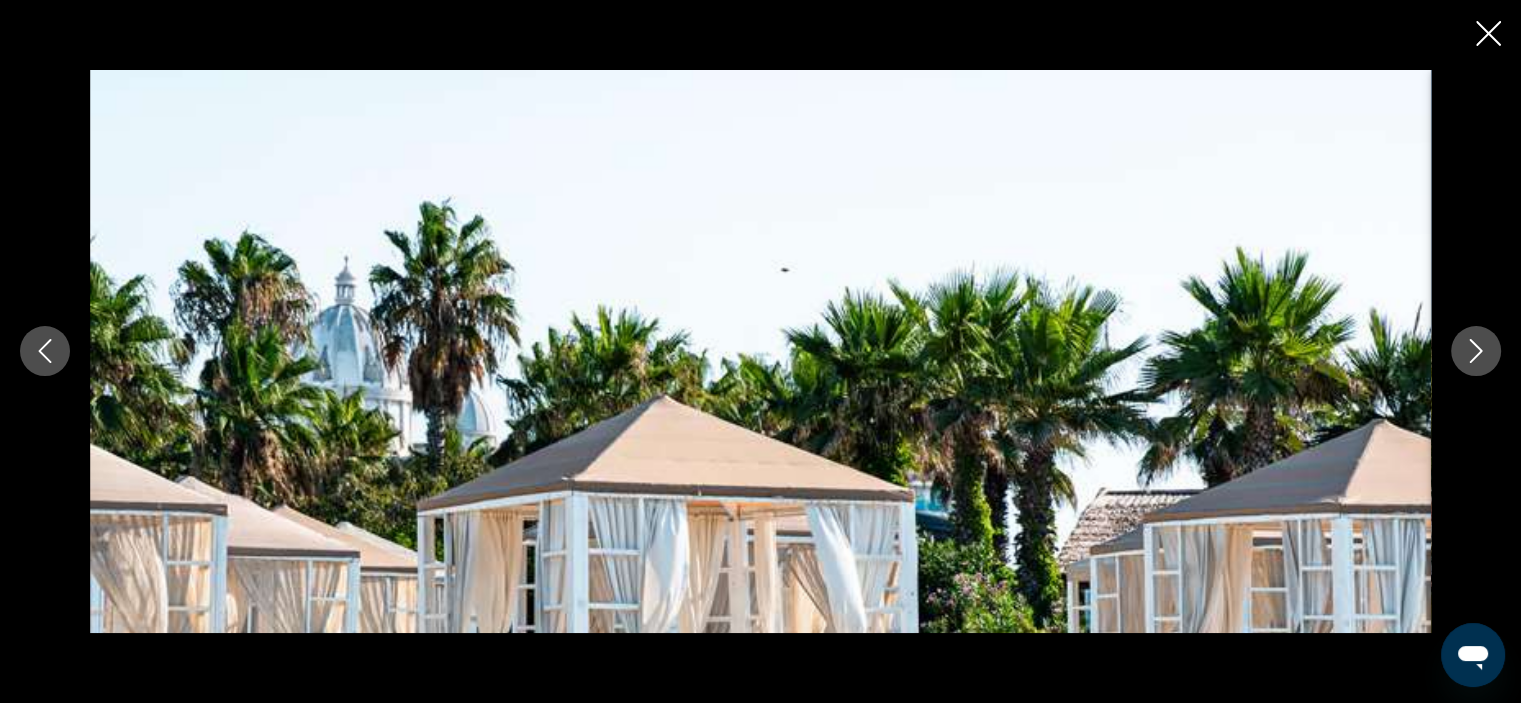 click 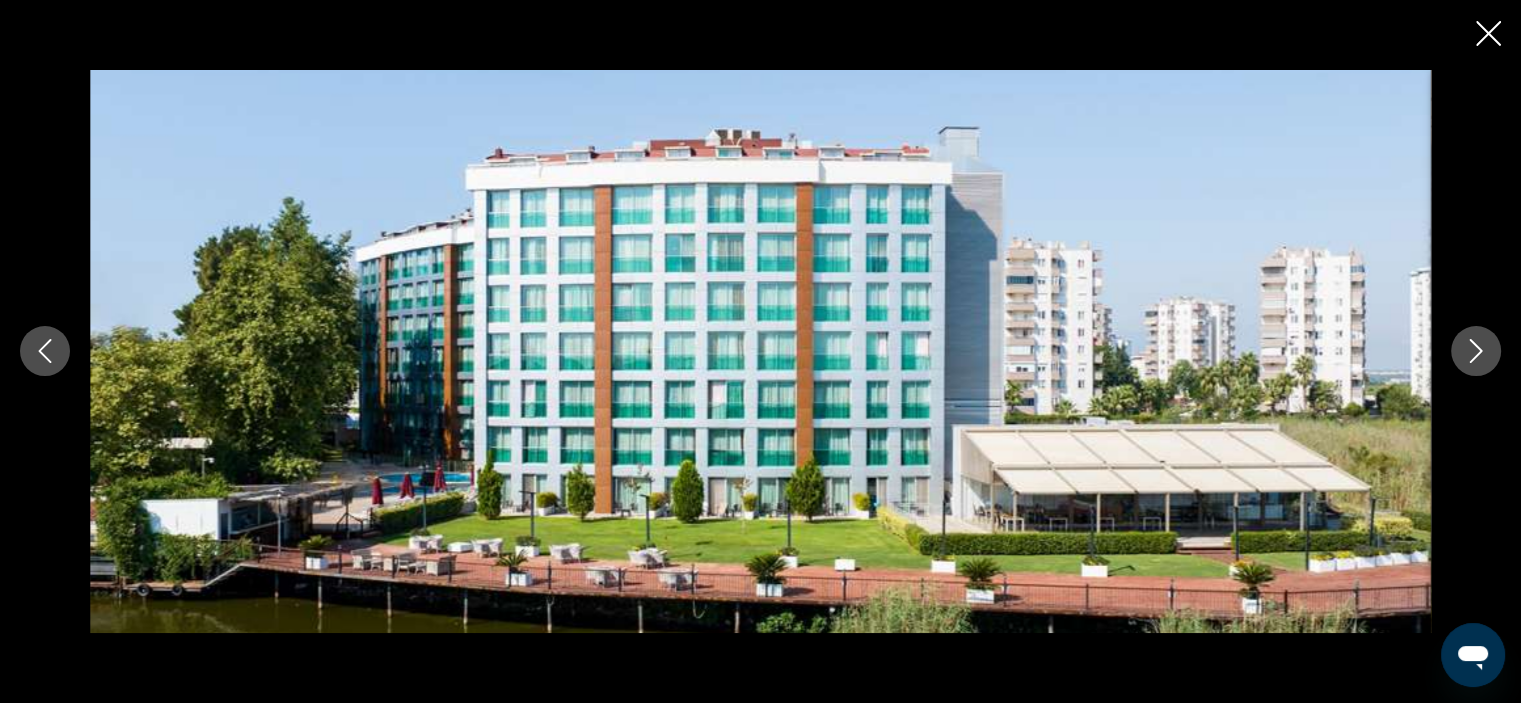 click 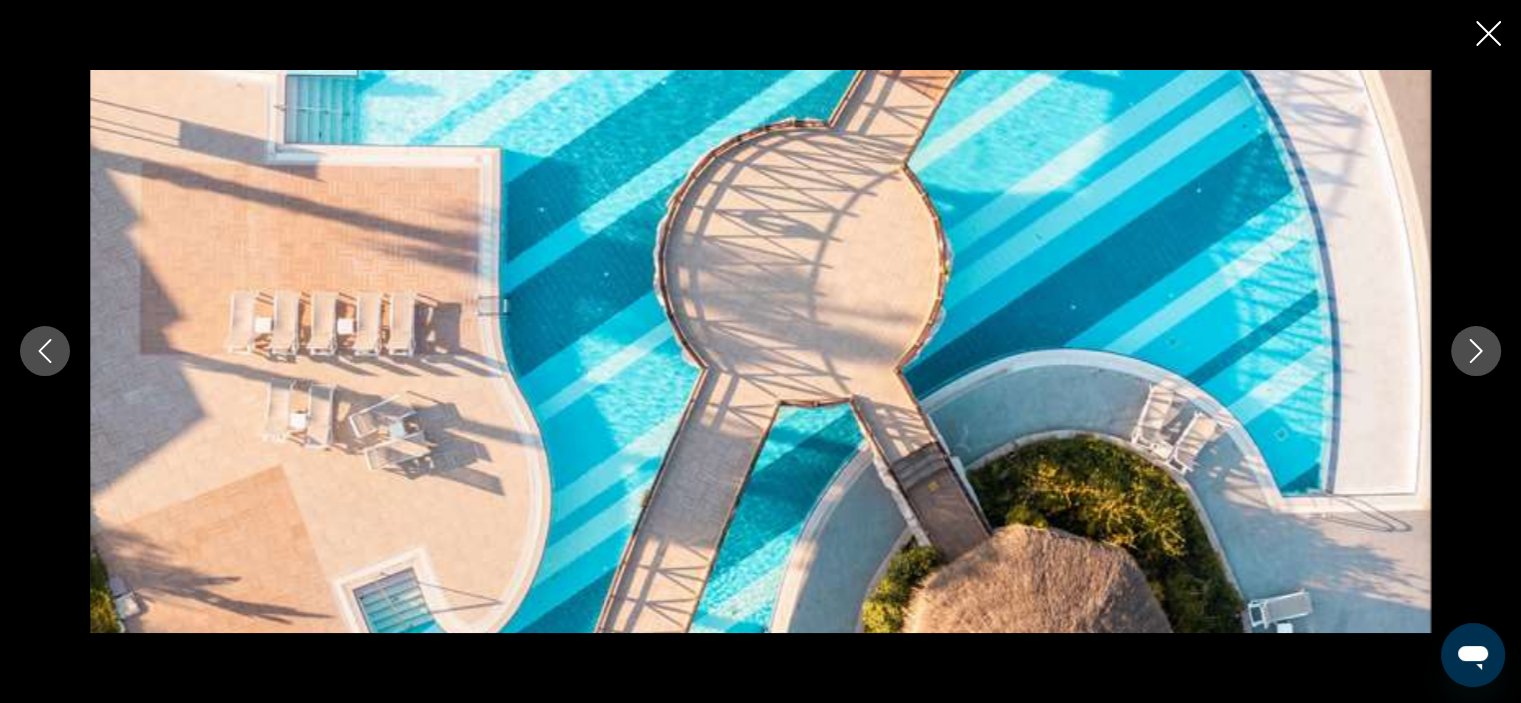 click 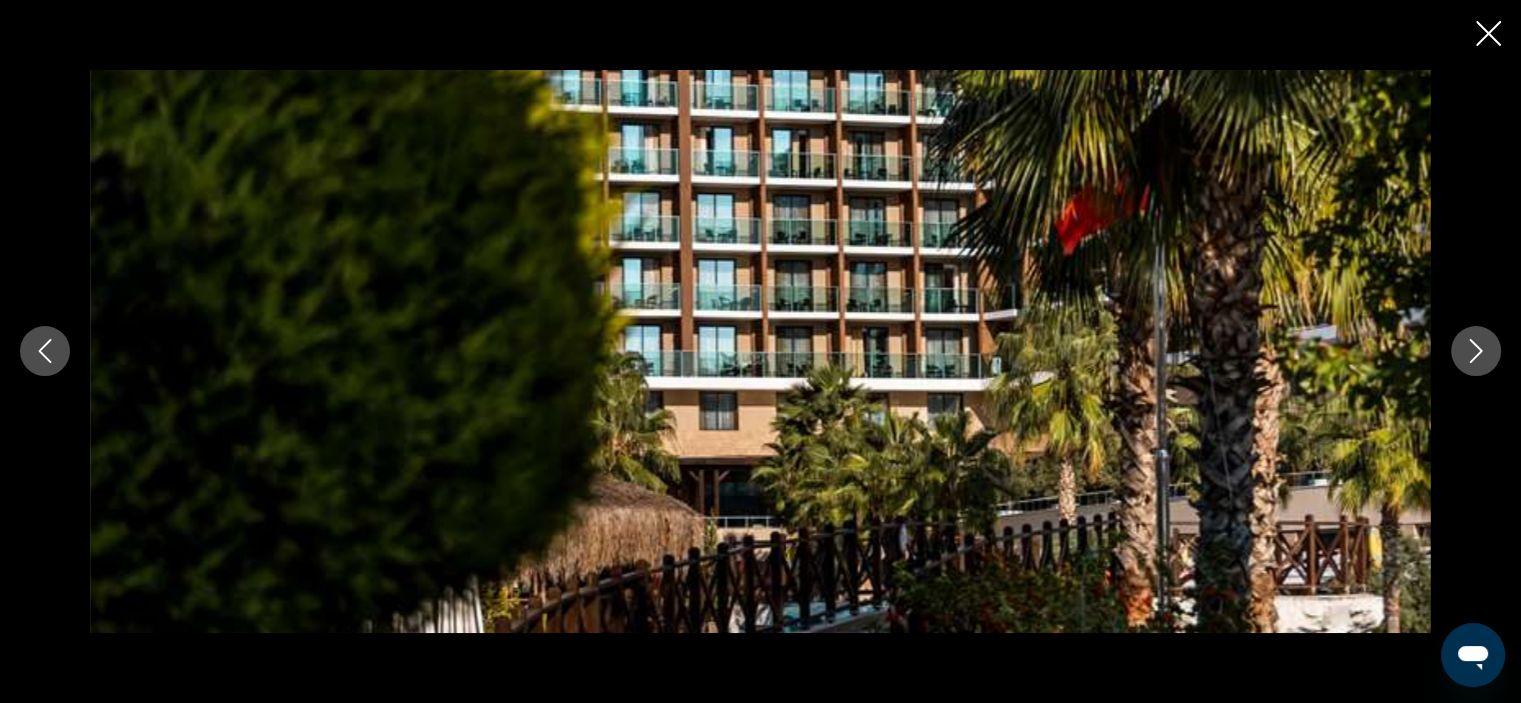 click 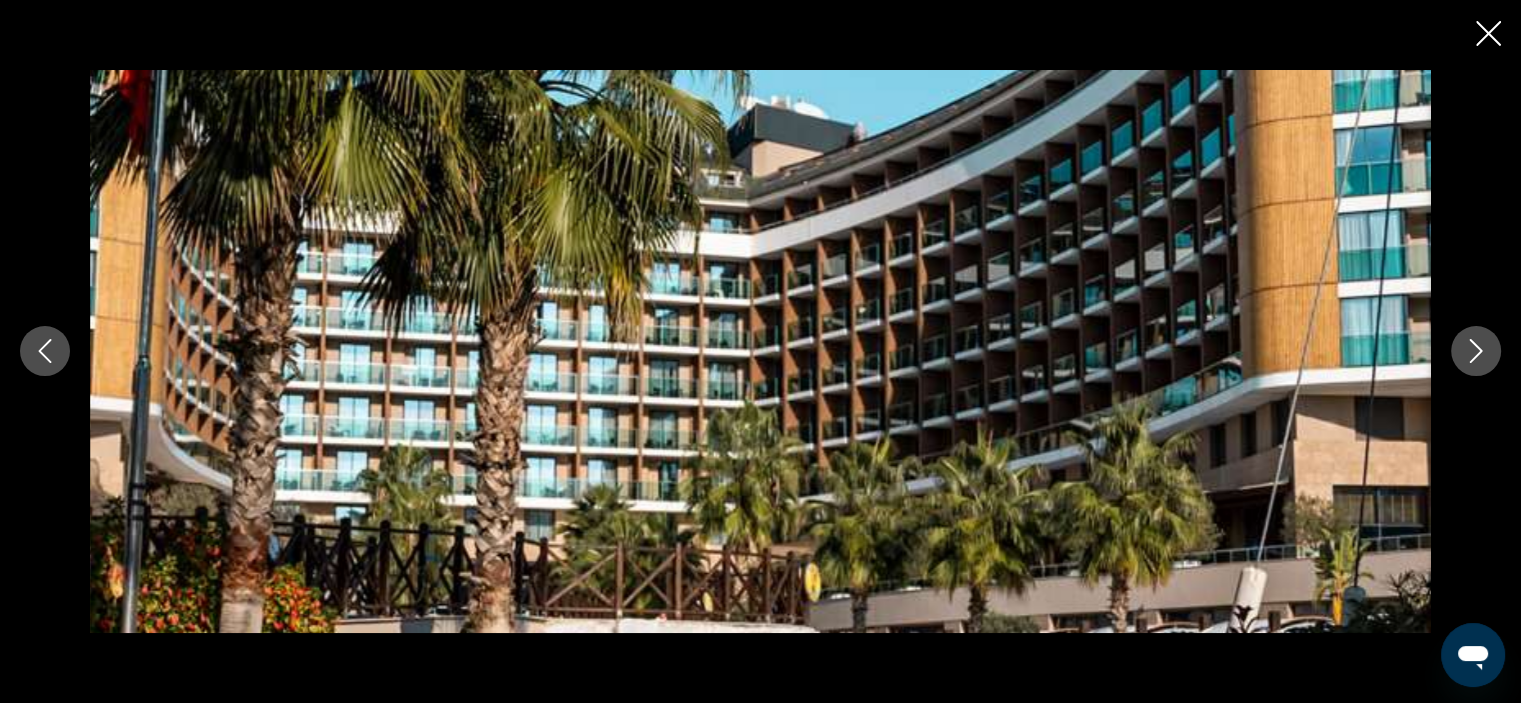 click 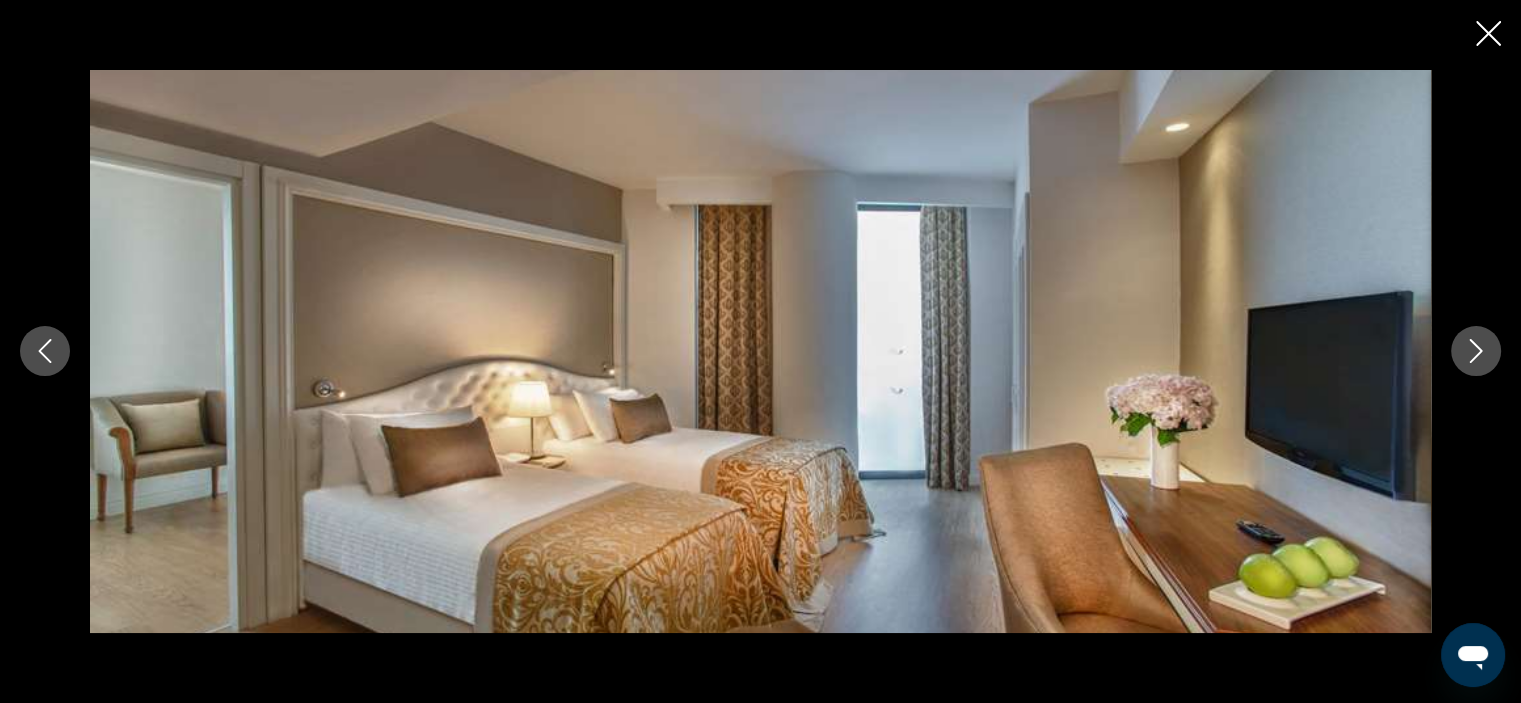 click 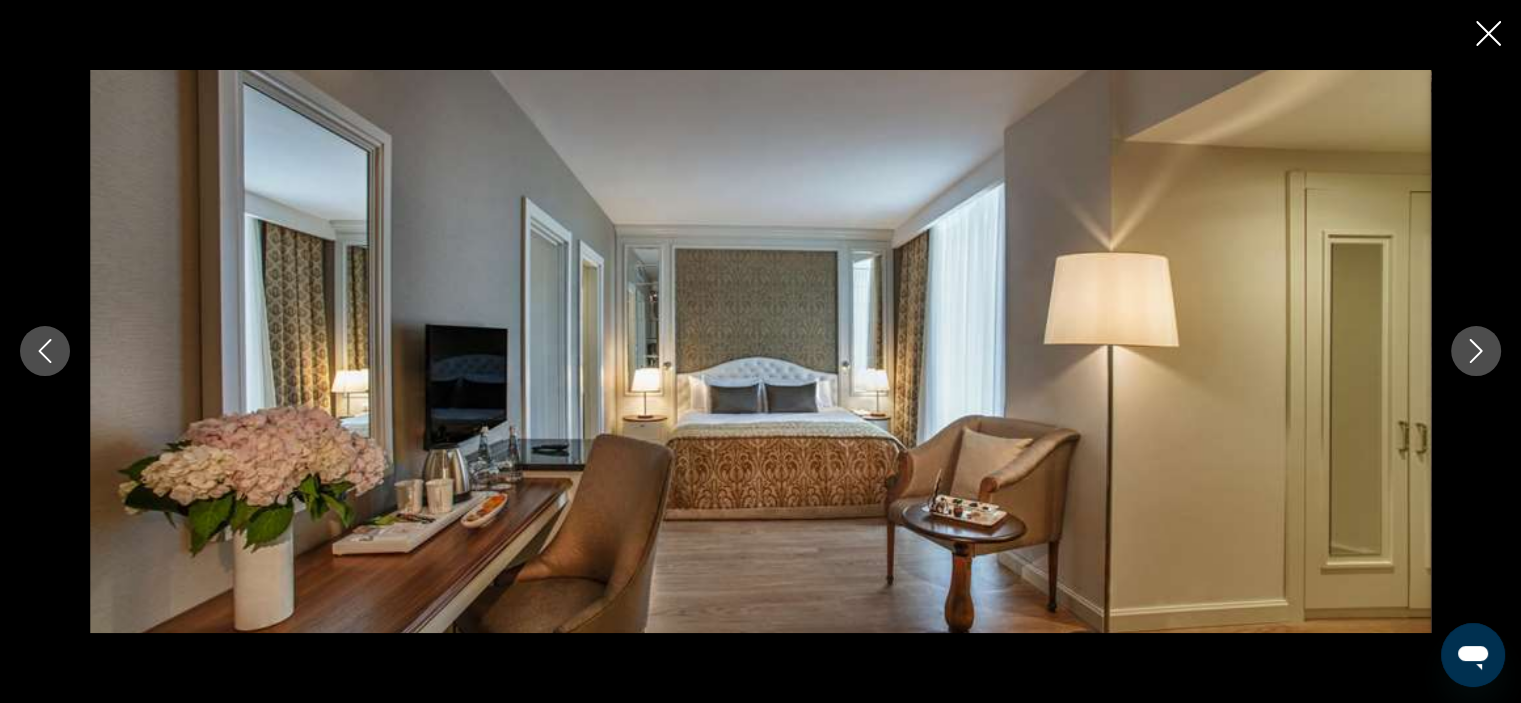 click 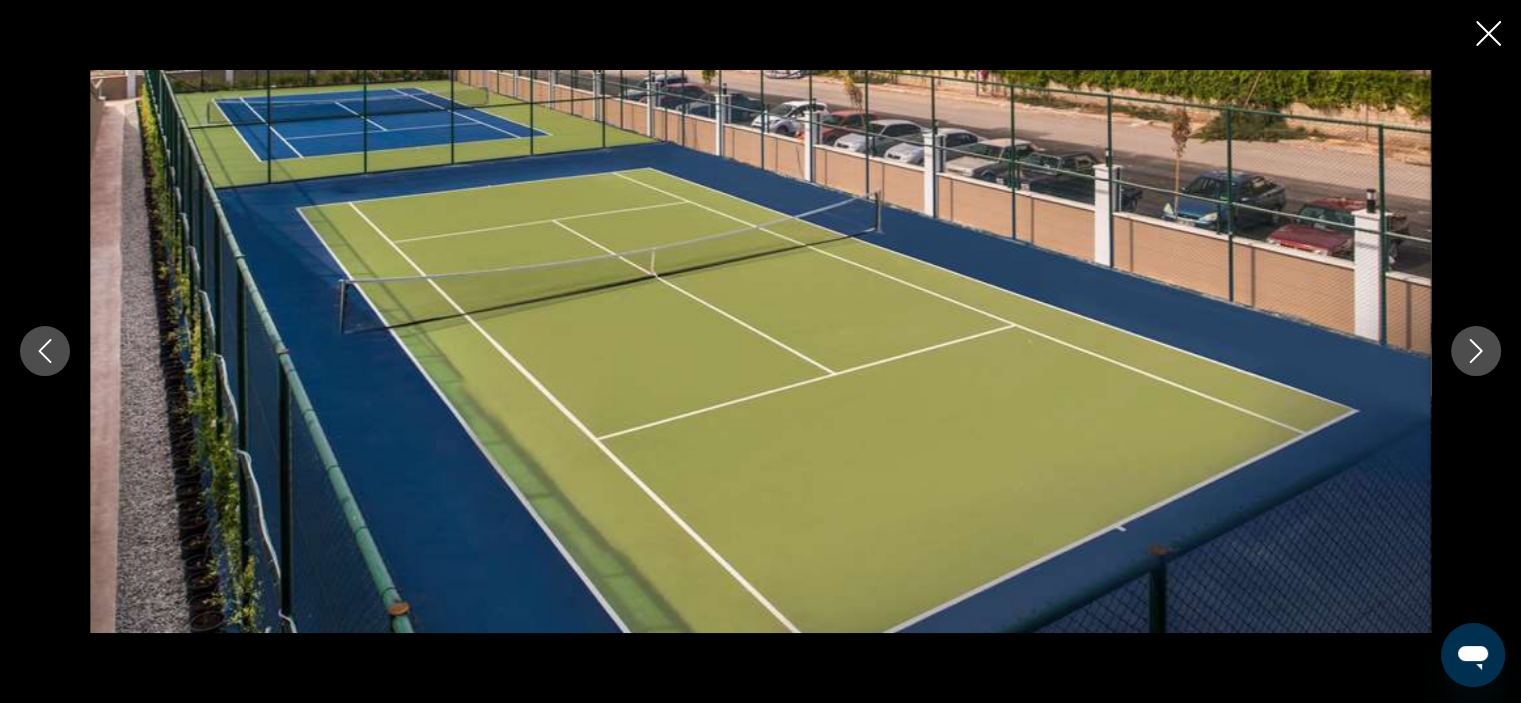 click 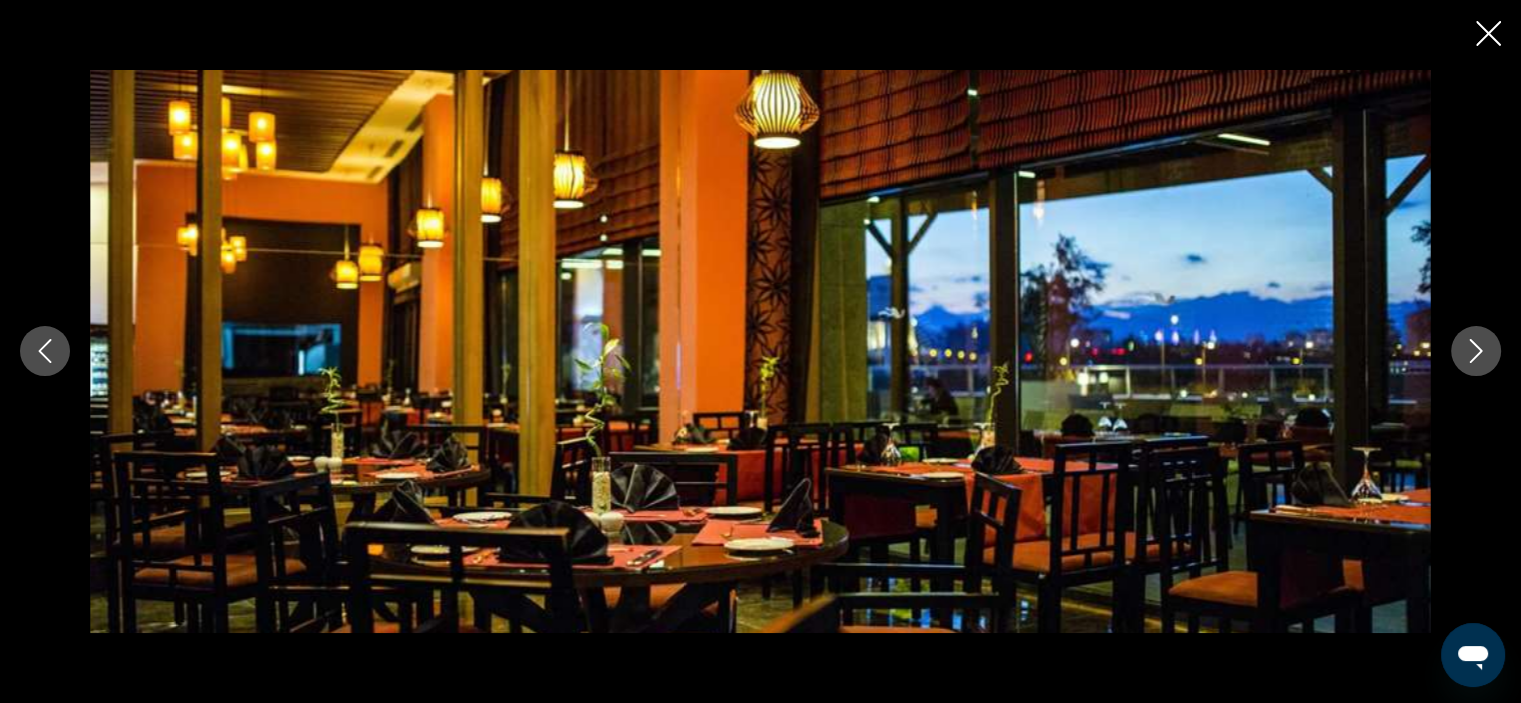 click 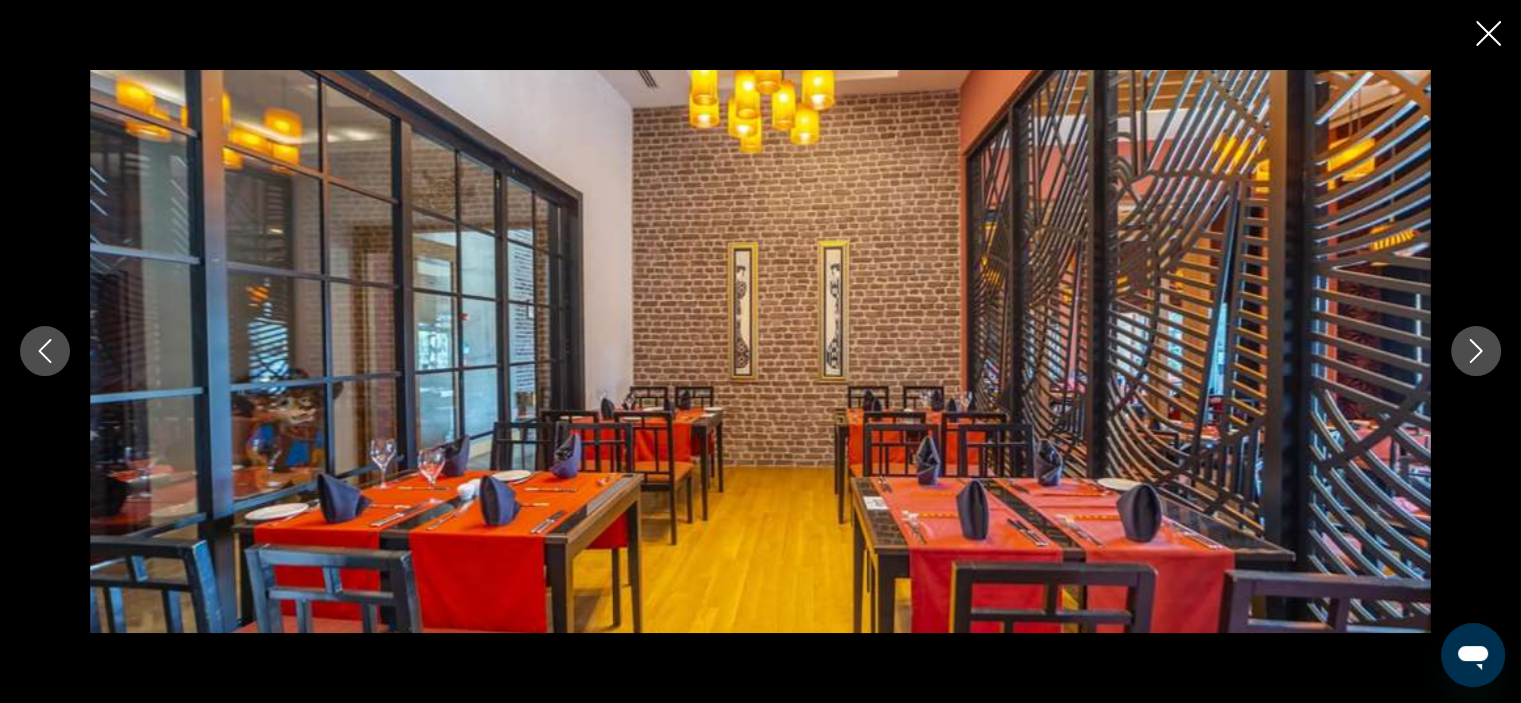 click 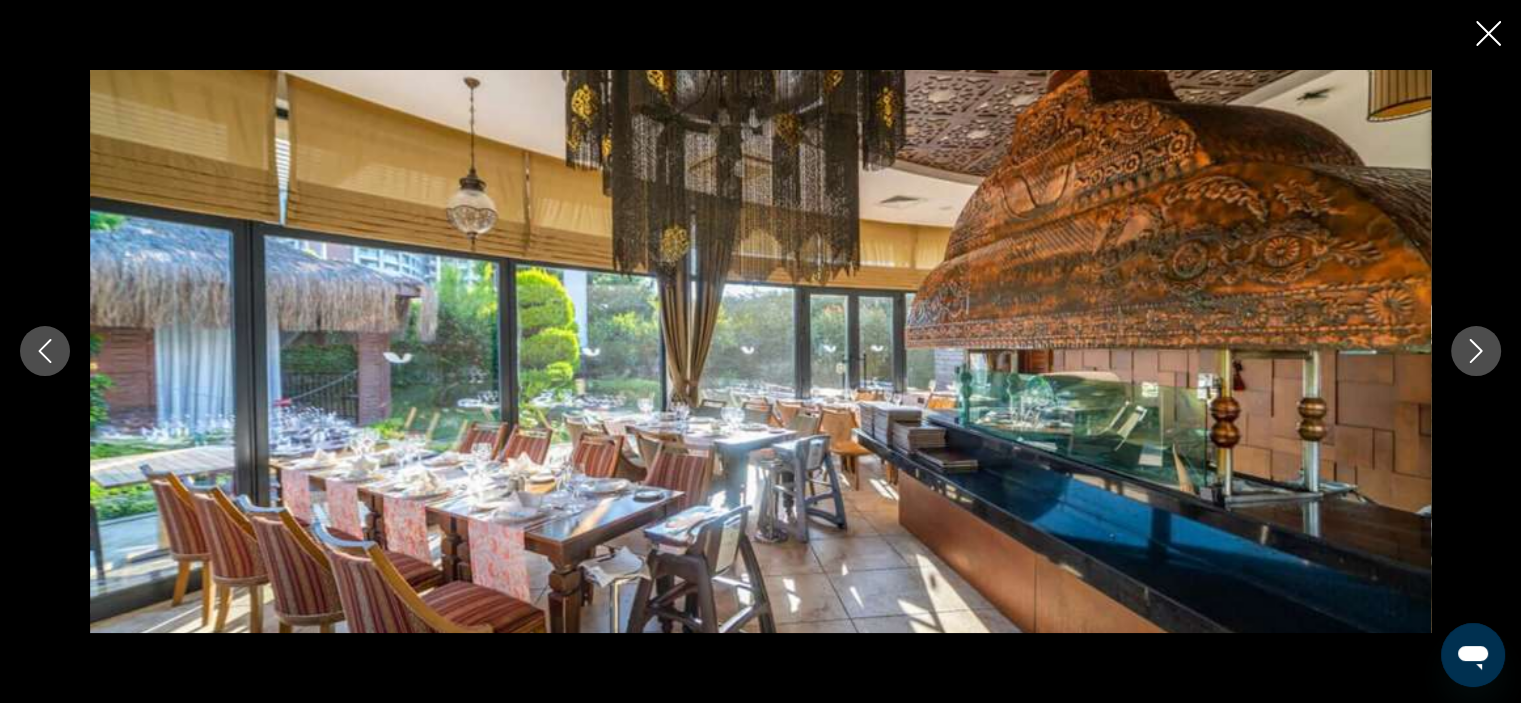 click 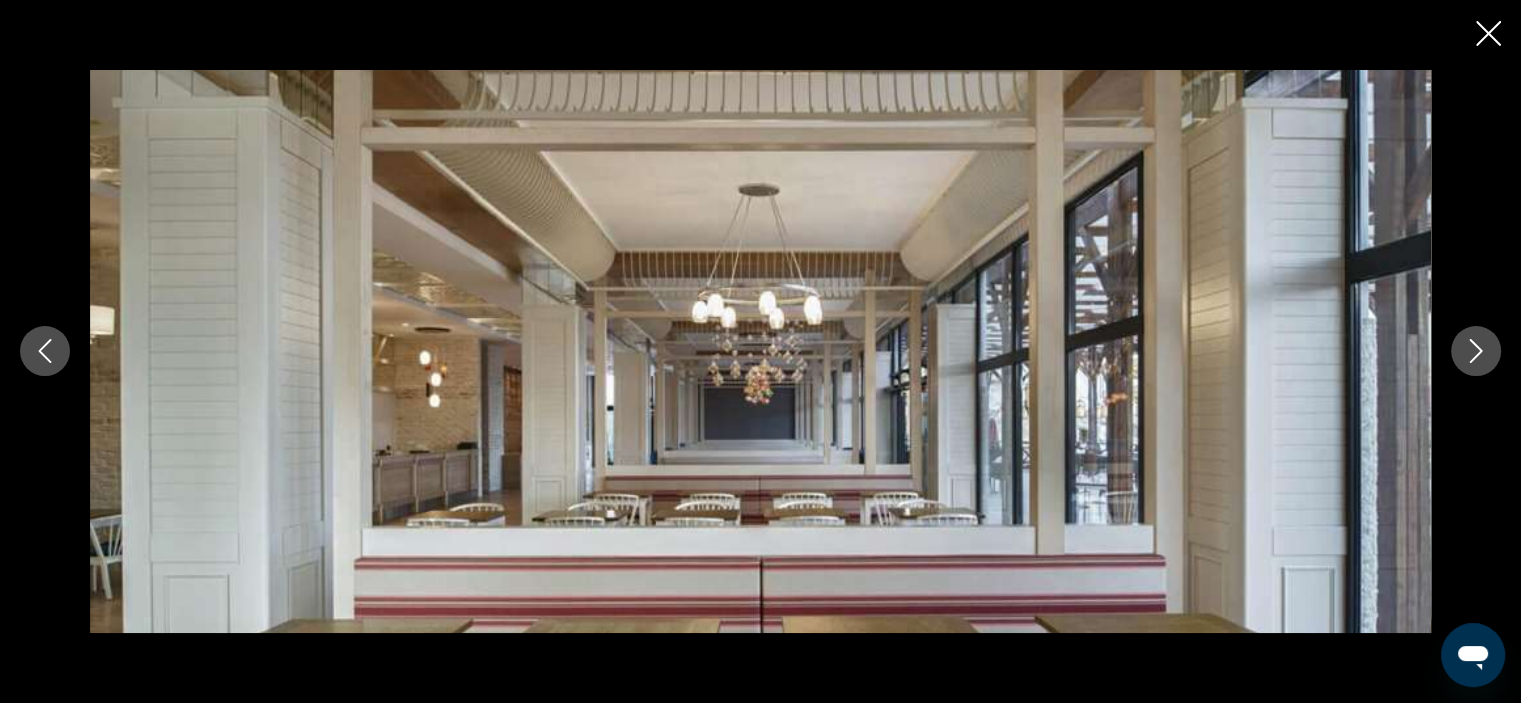 click 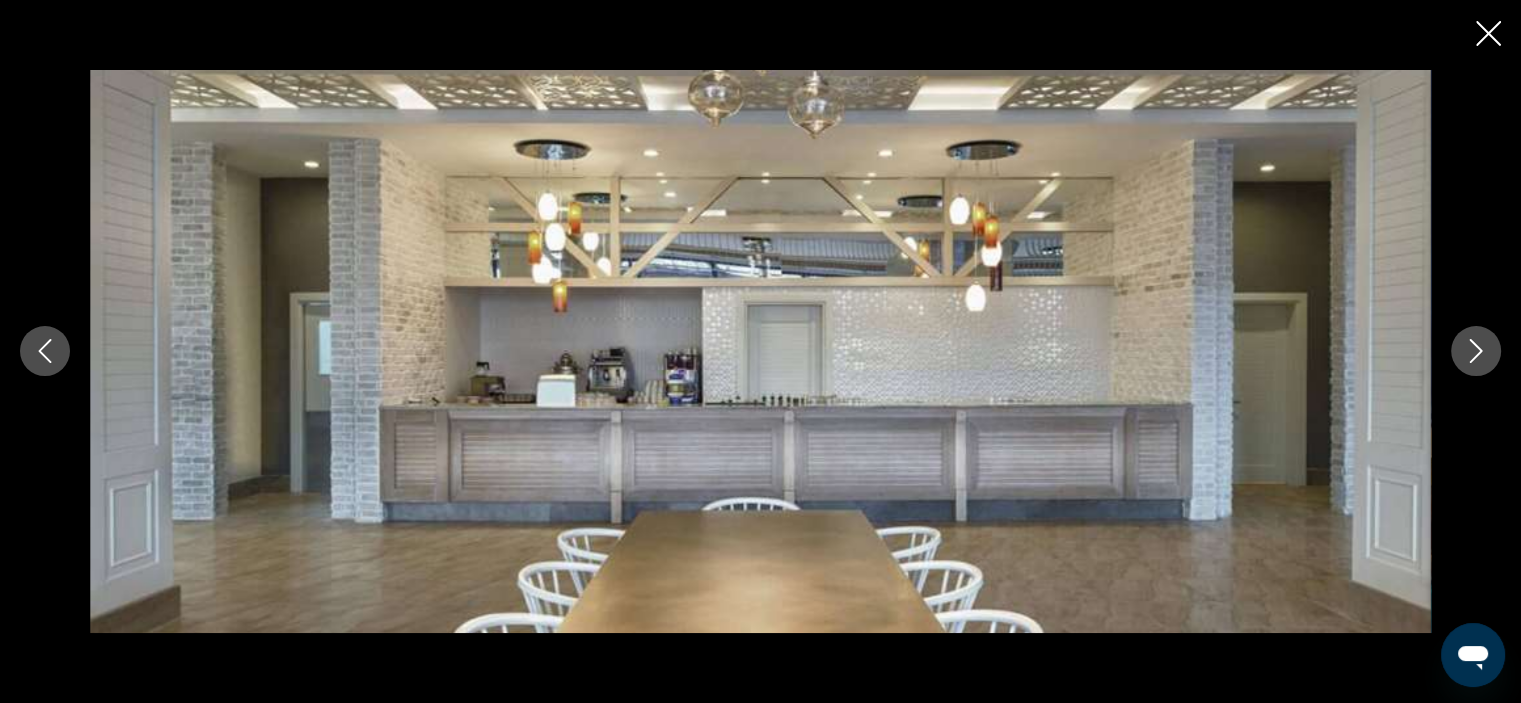 click 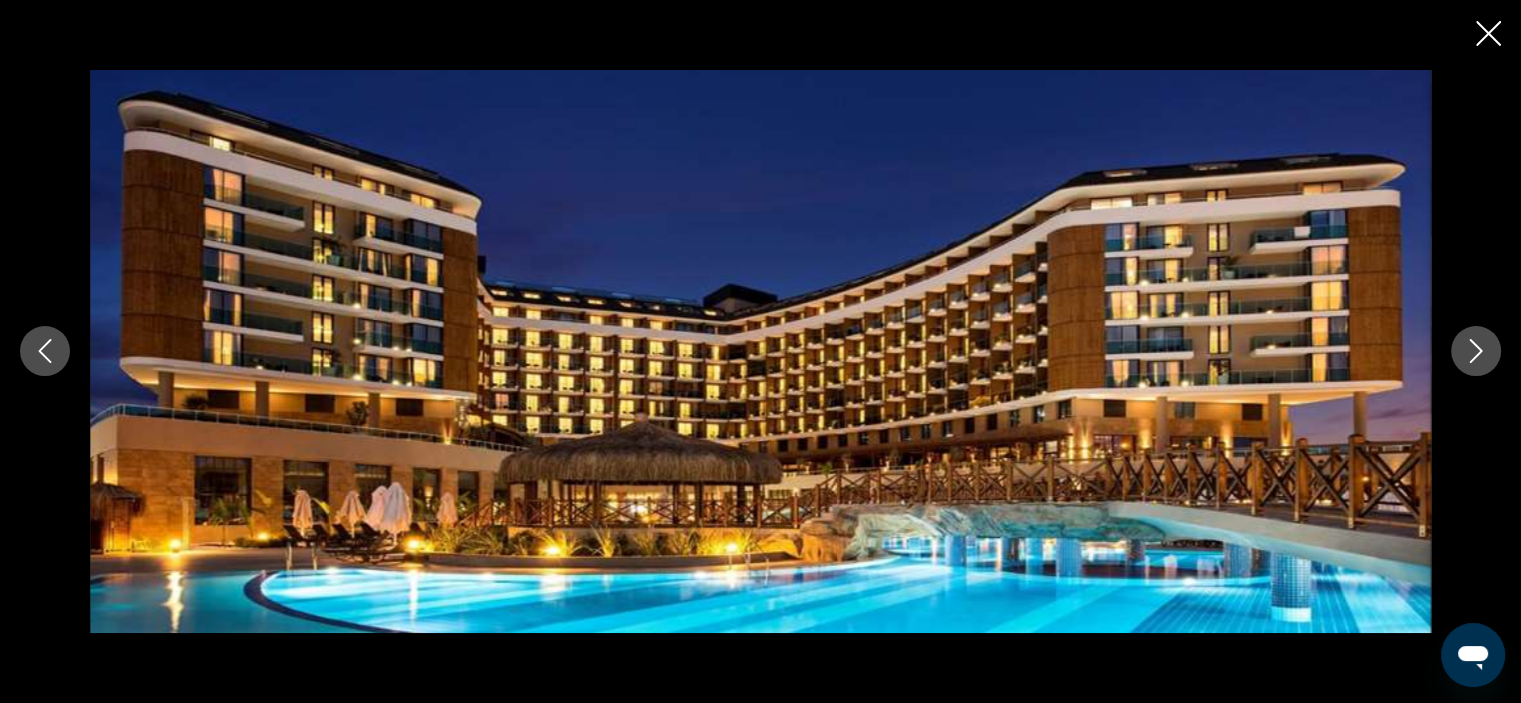 click 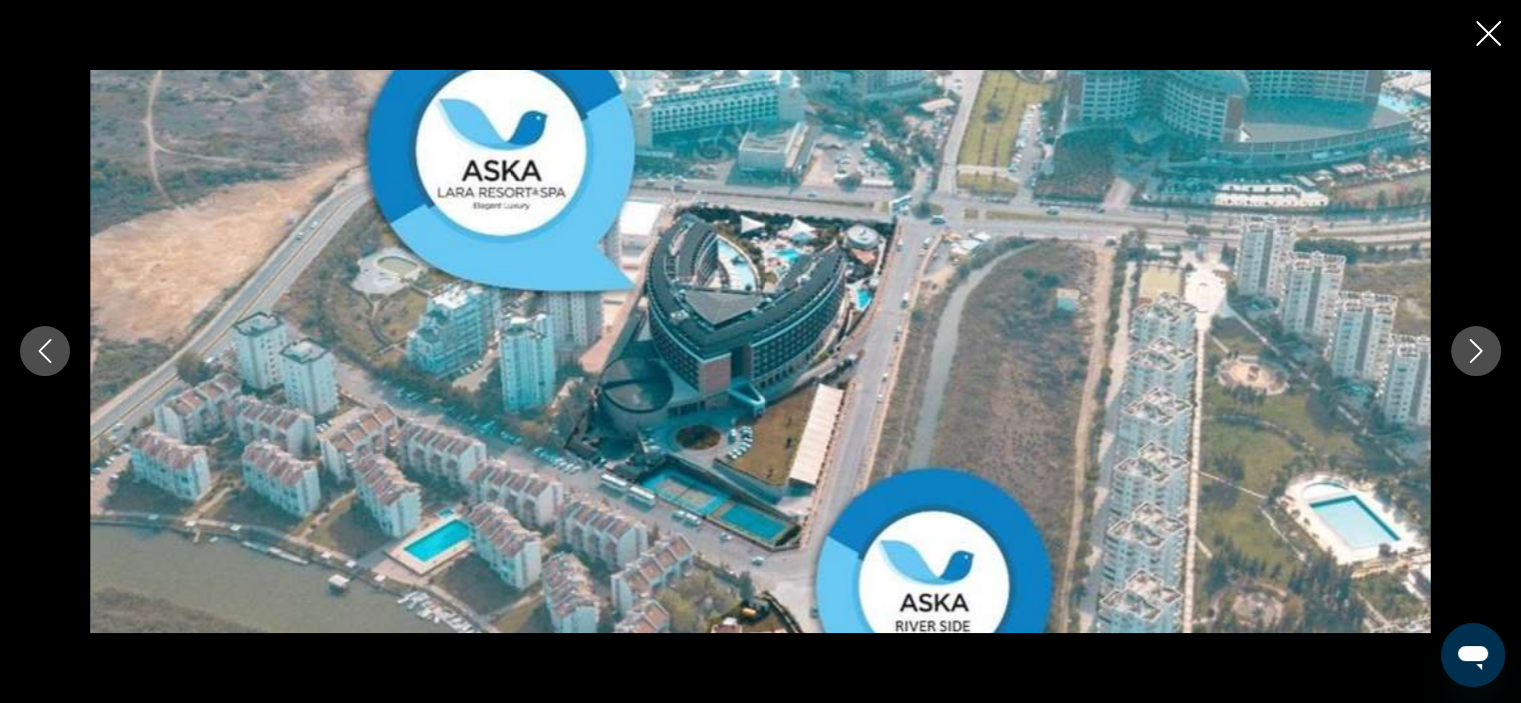 click 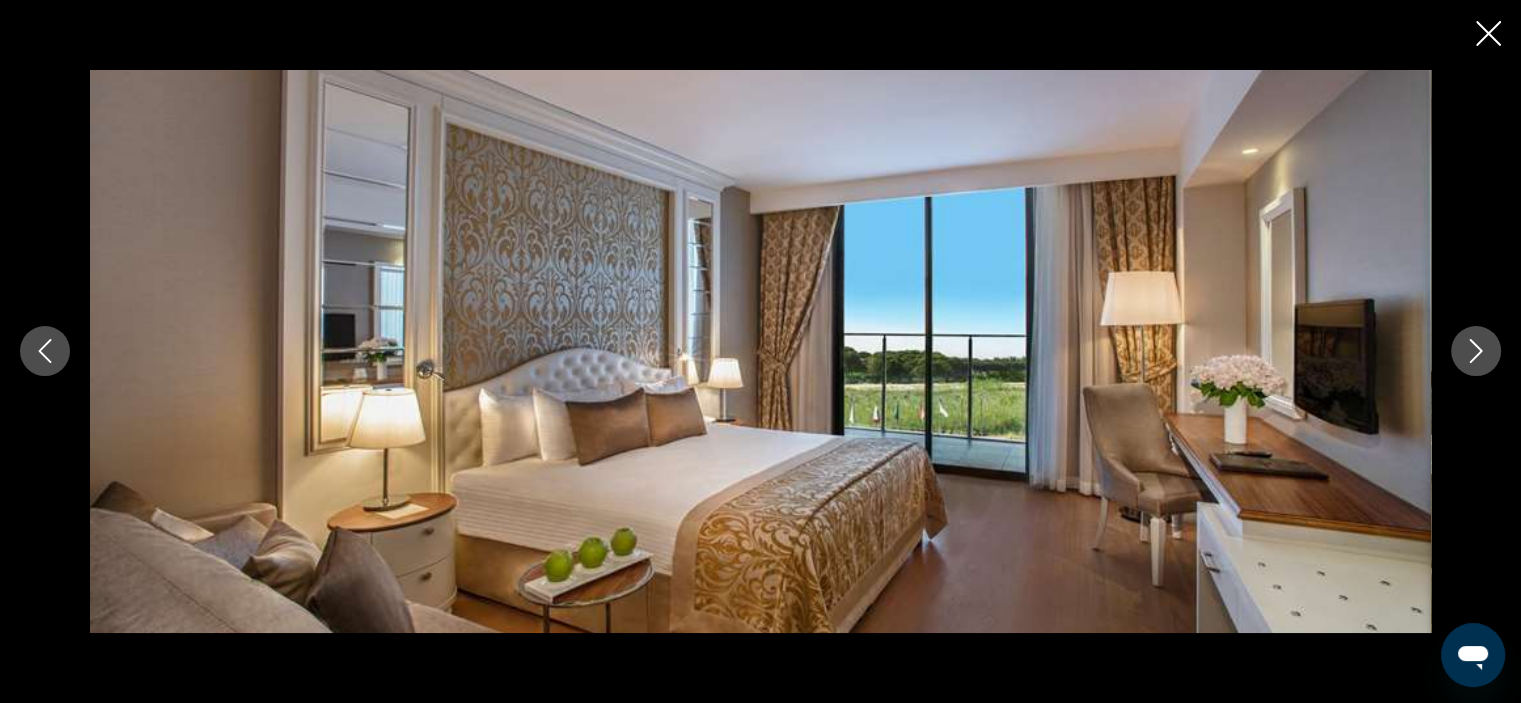 click 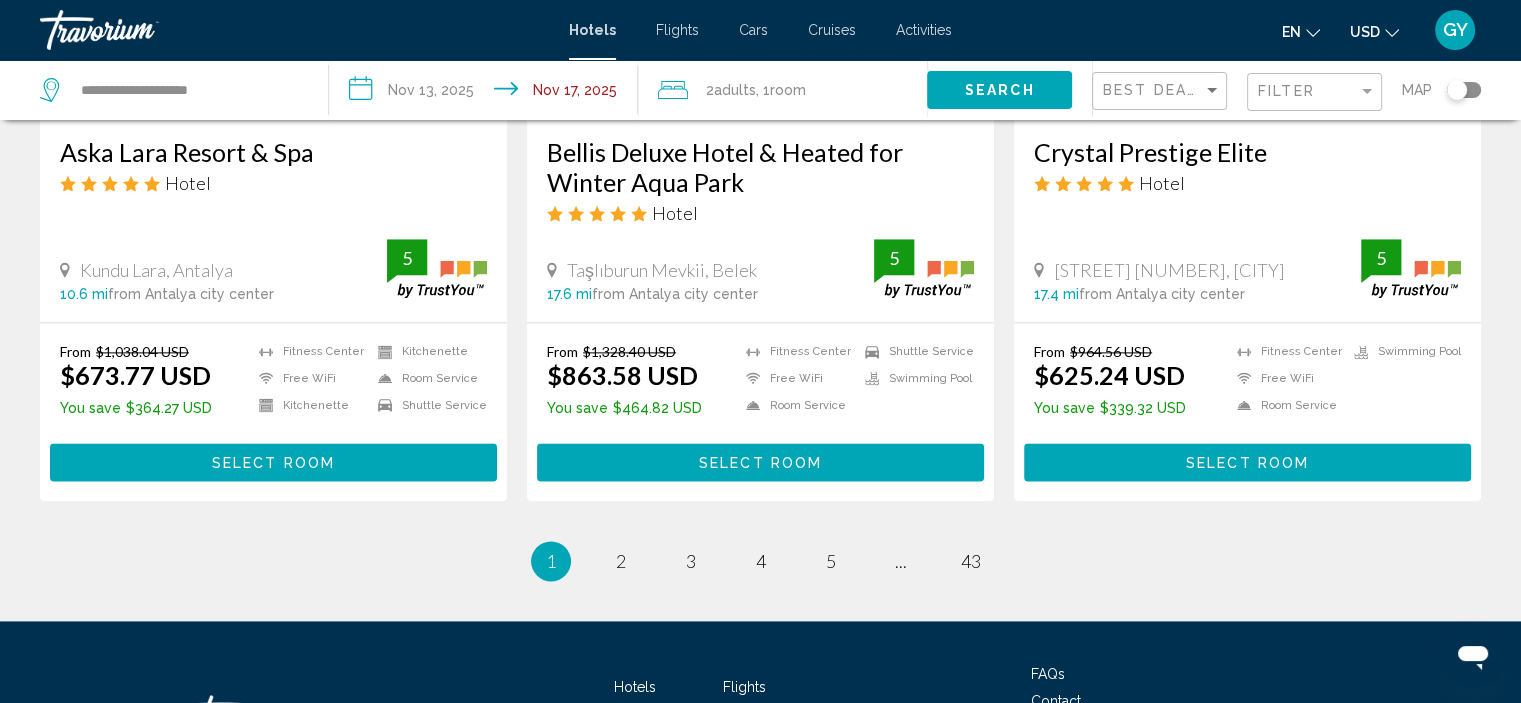 scroll, scrollTop: 2567, scrollLeft: 0, axis: vertical 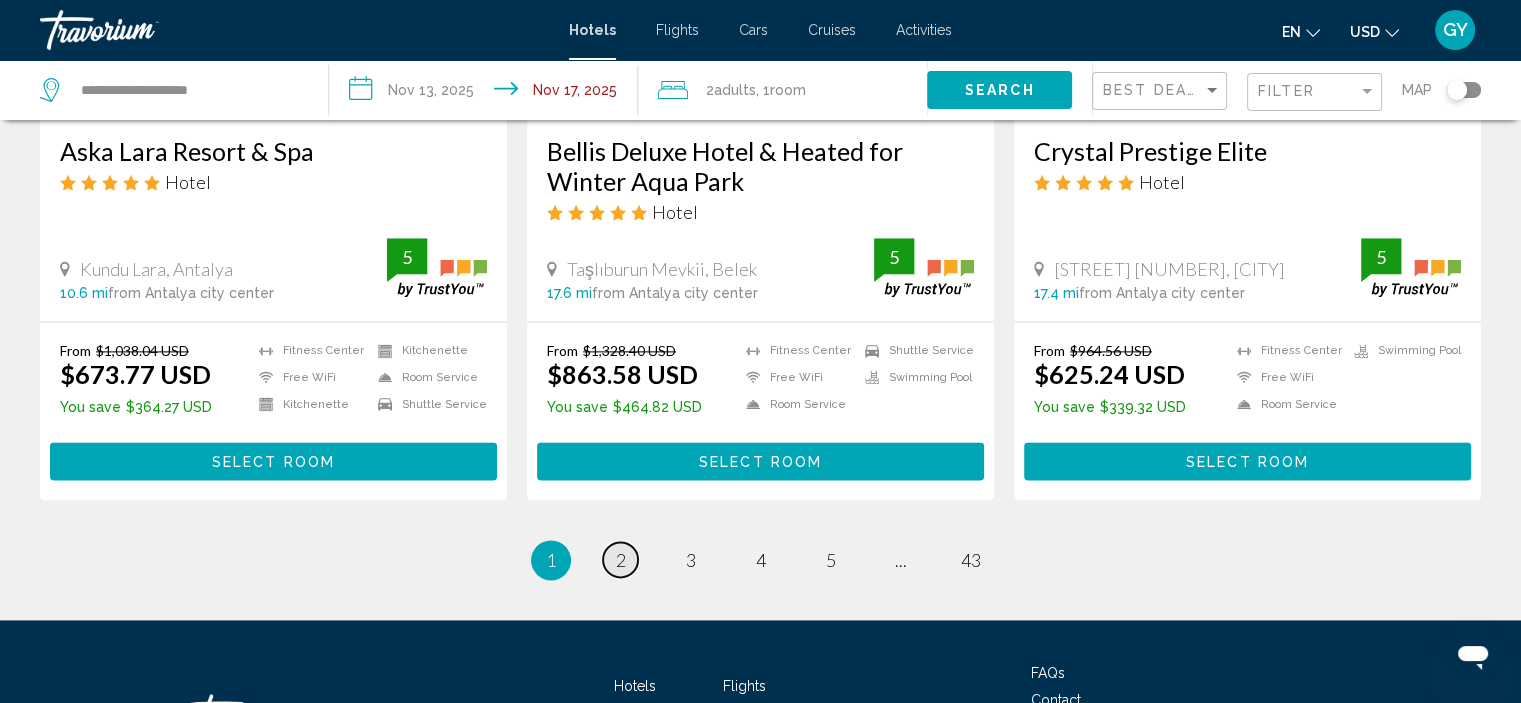 click on "2" at bounding box center (621, 560) 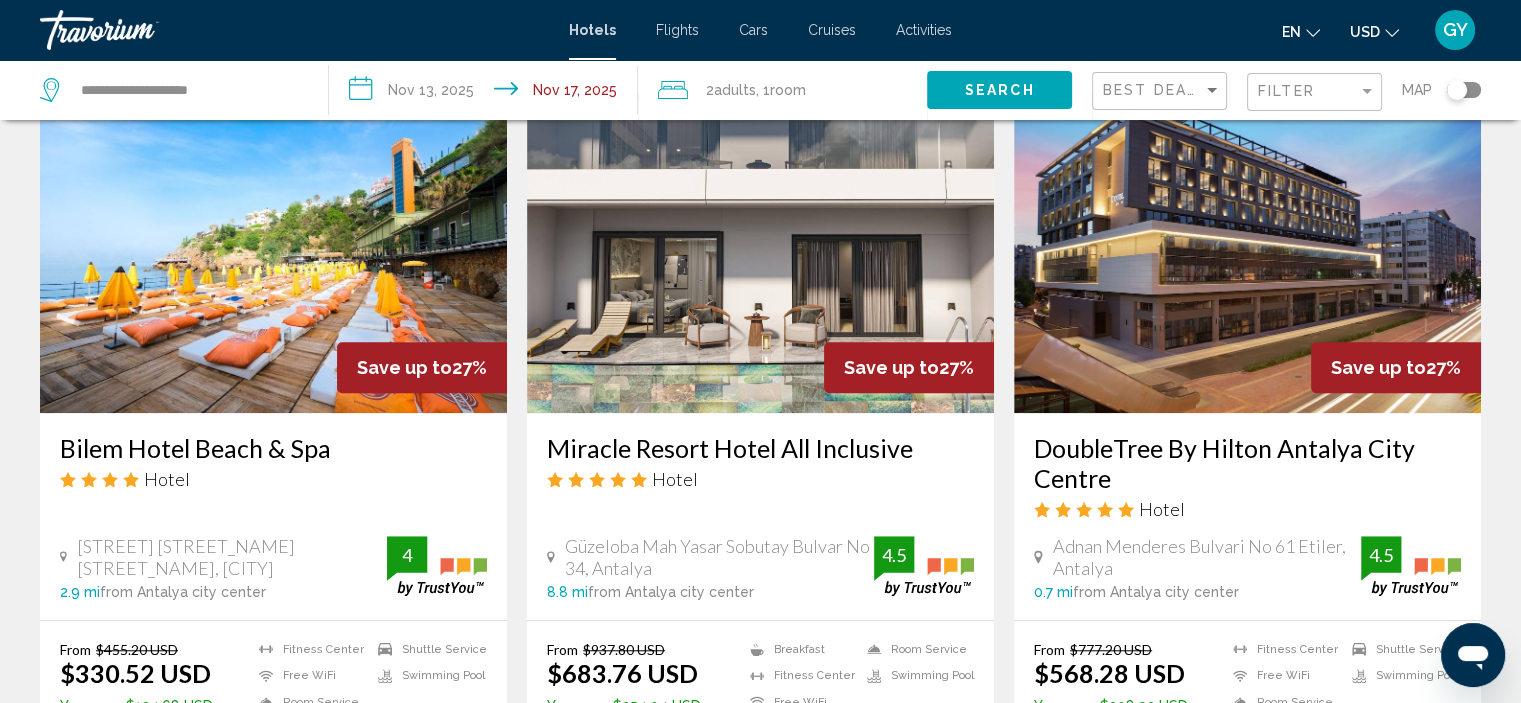 scroll, scrollTop: 1564, scrollLeft: 0, axis: vertical 